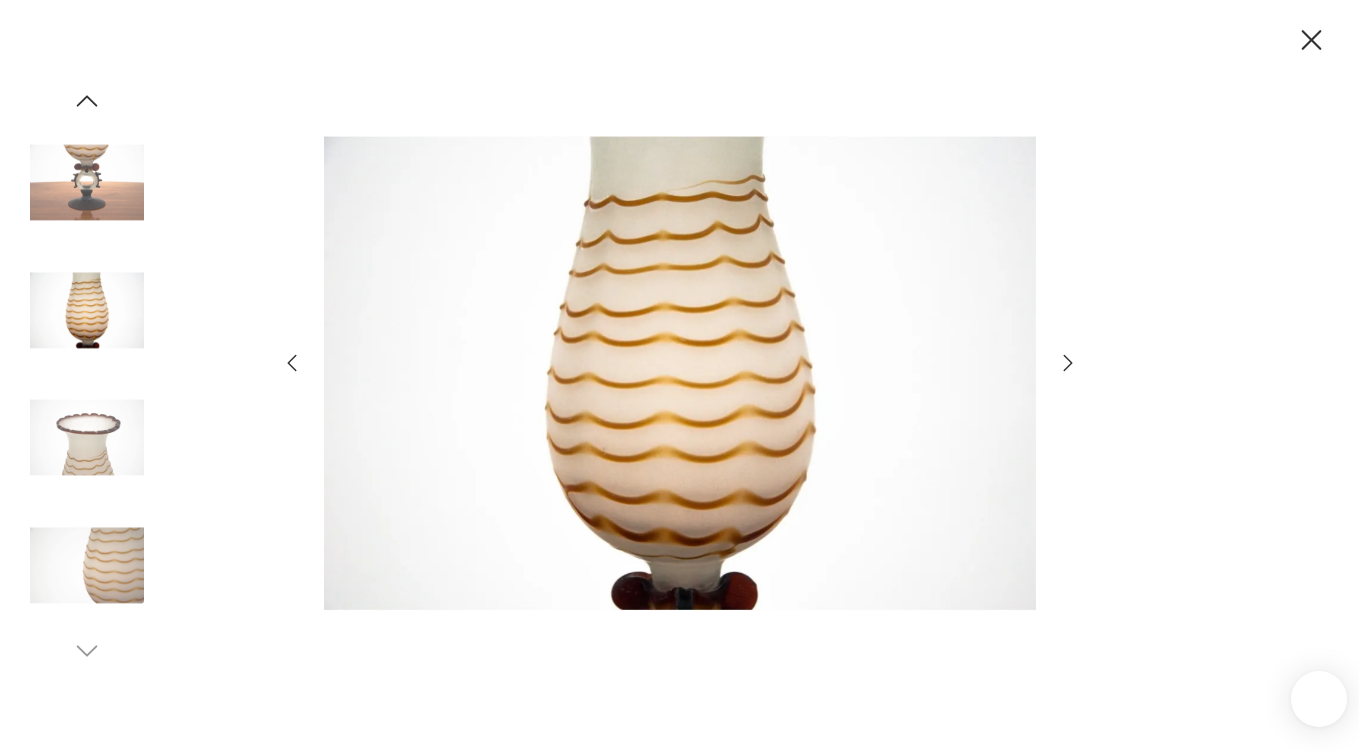 scroll, scrollTop: 0, scrollLeft: 0, axis: both 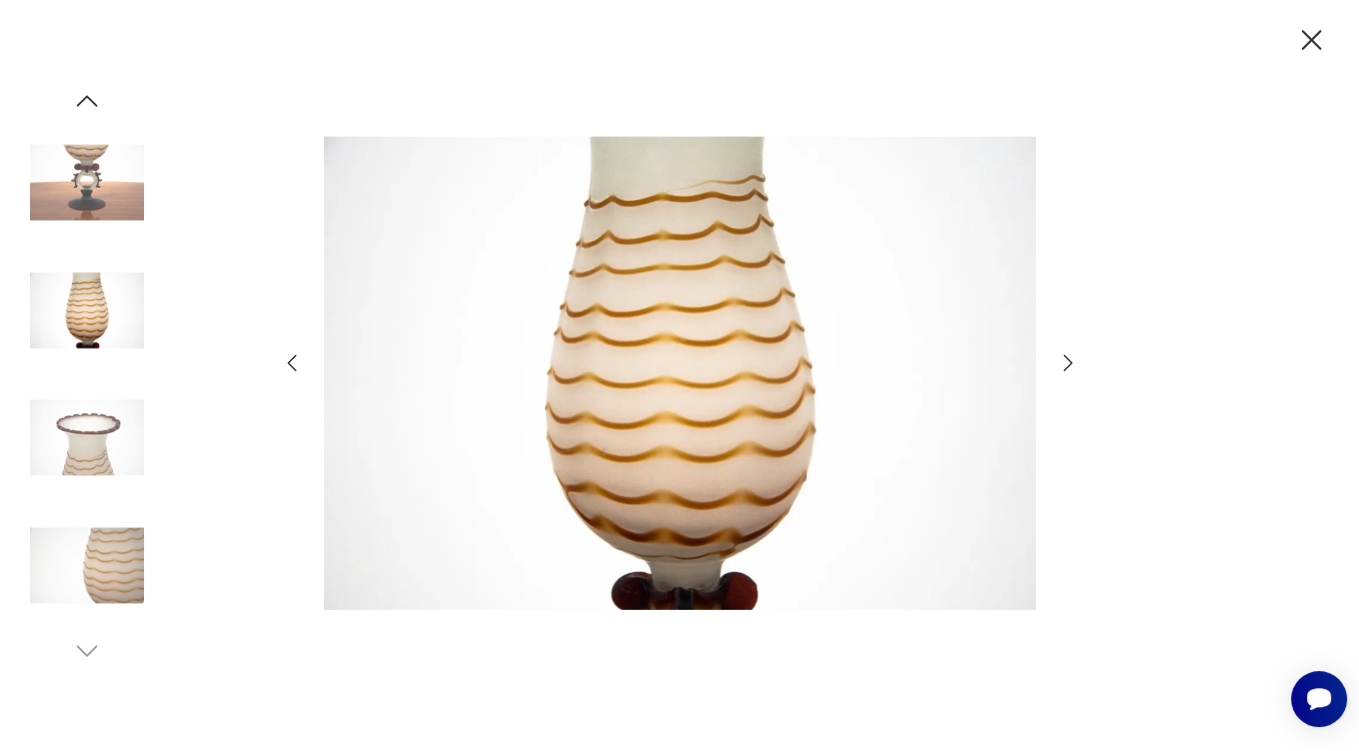 click 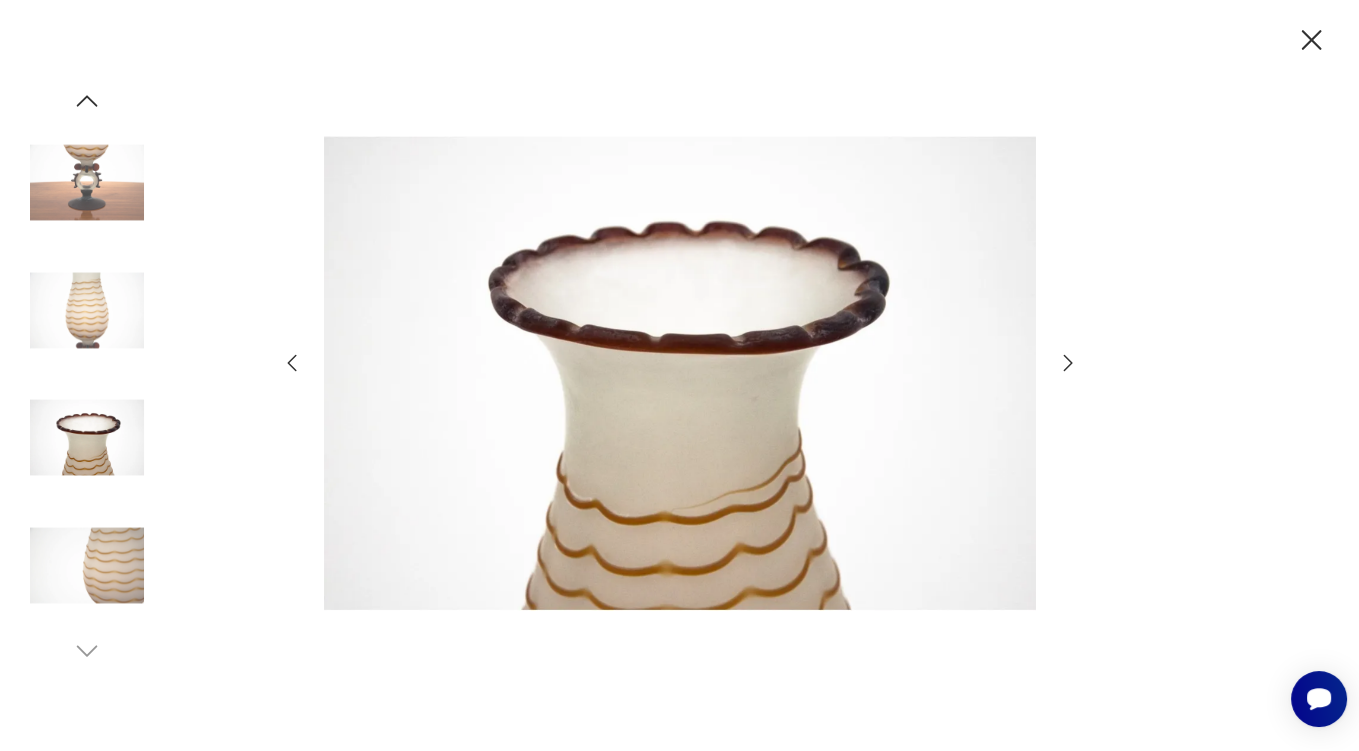 click 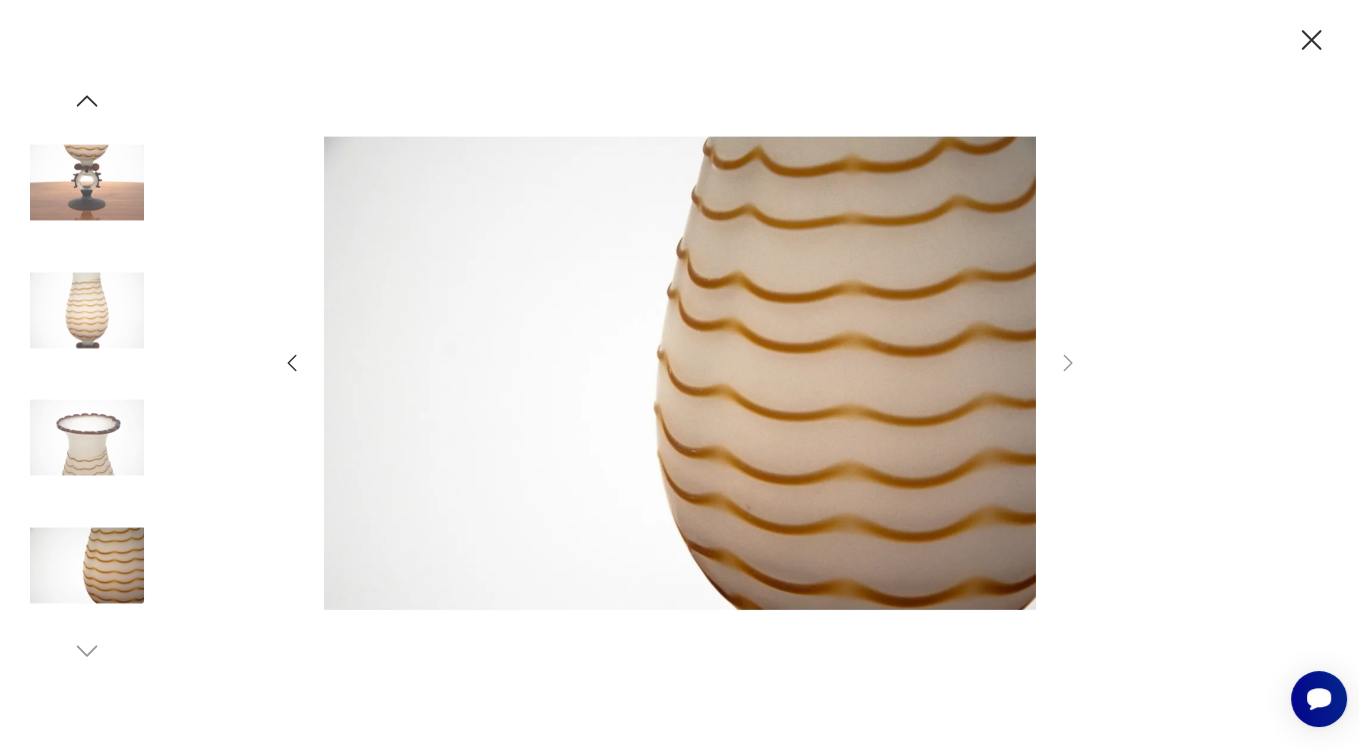 click 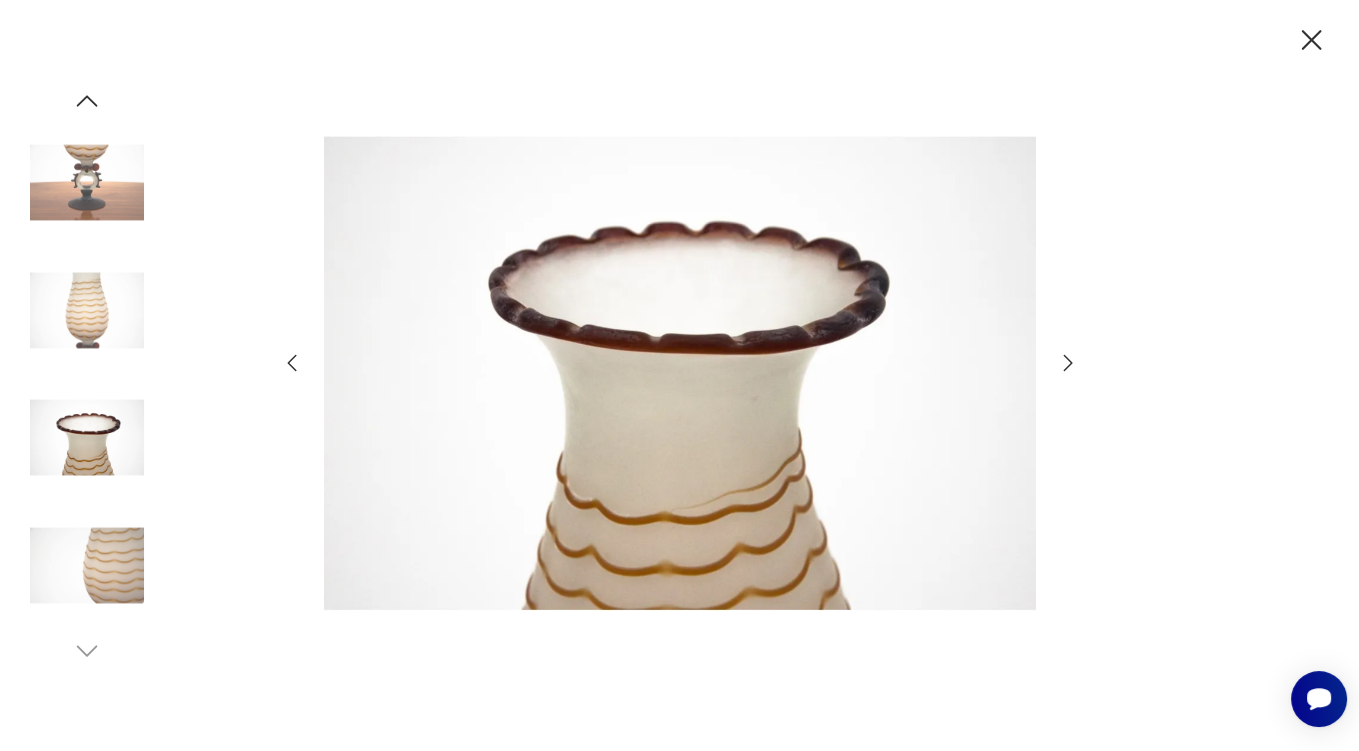 click 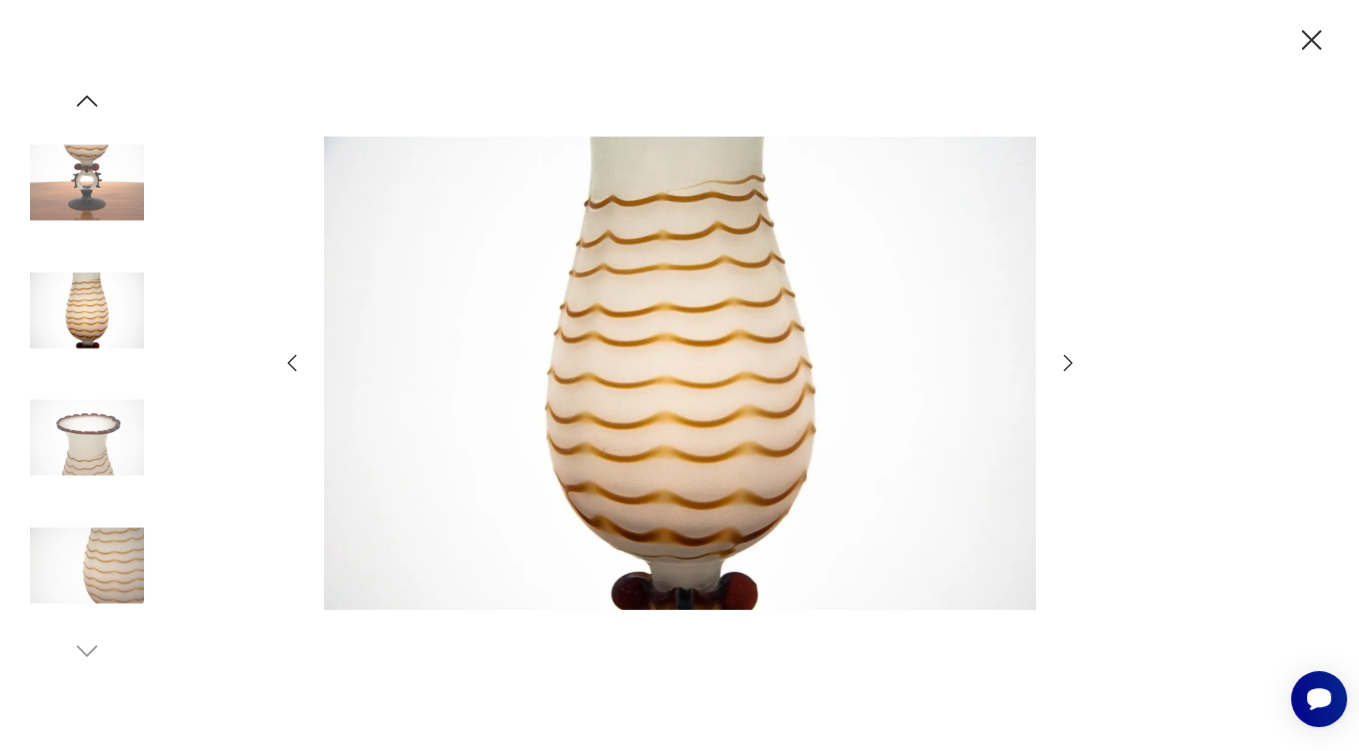 click 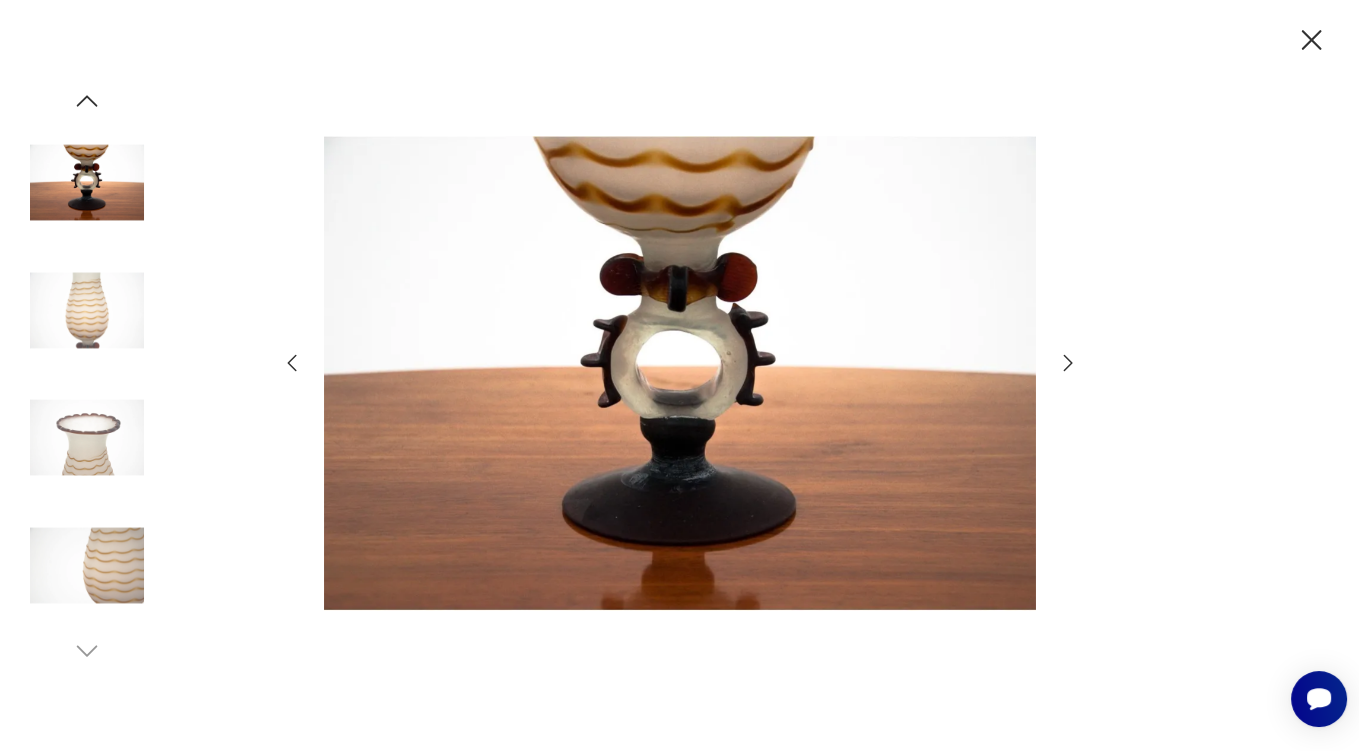 click 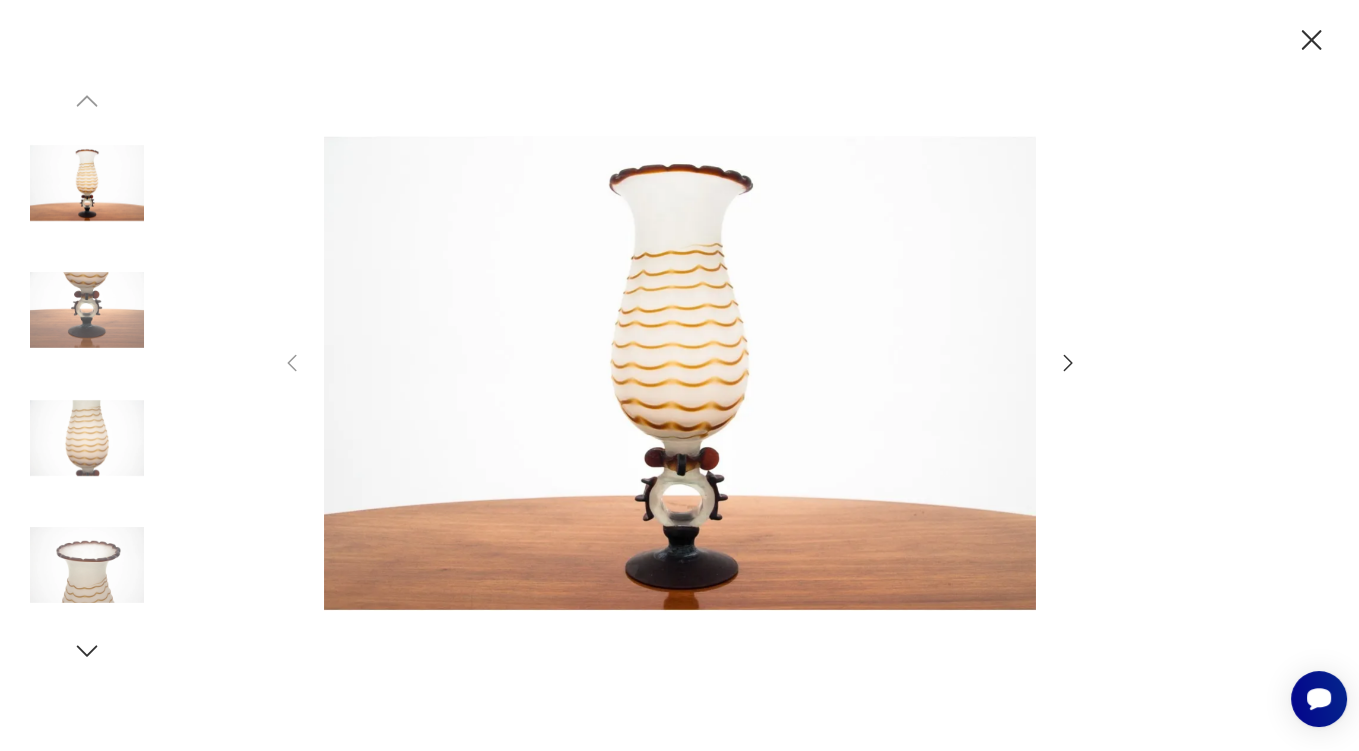 click at bounding box center [680, 373] 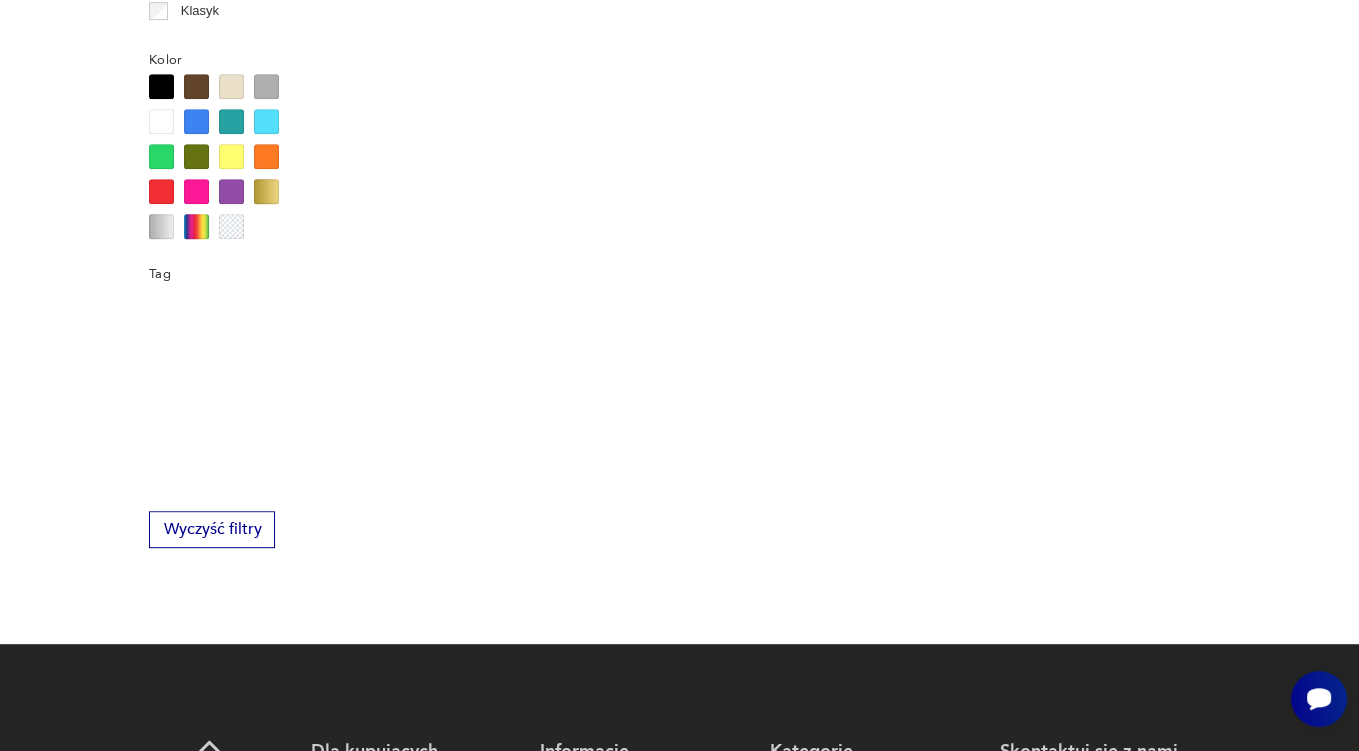 scroll, scrollTop: 1558, scrollLeft: 0, axis: vertical 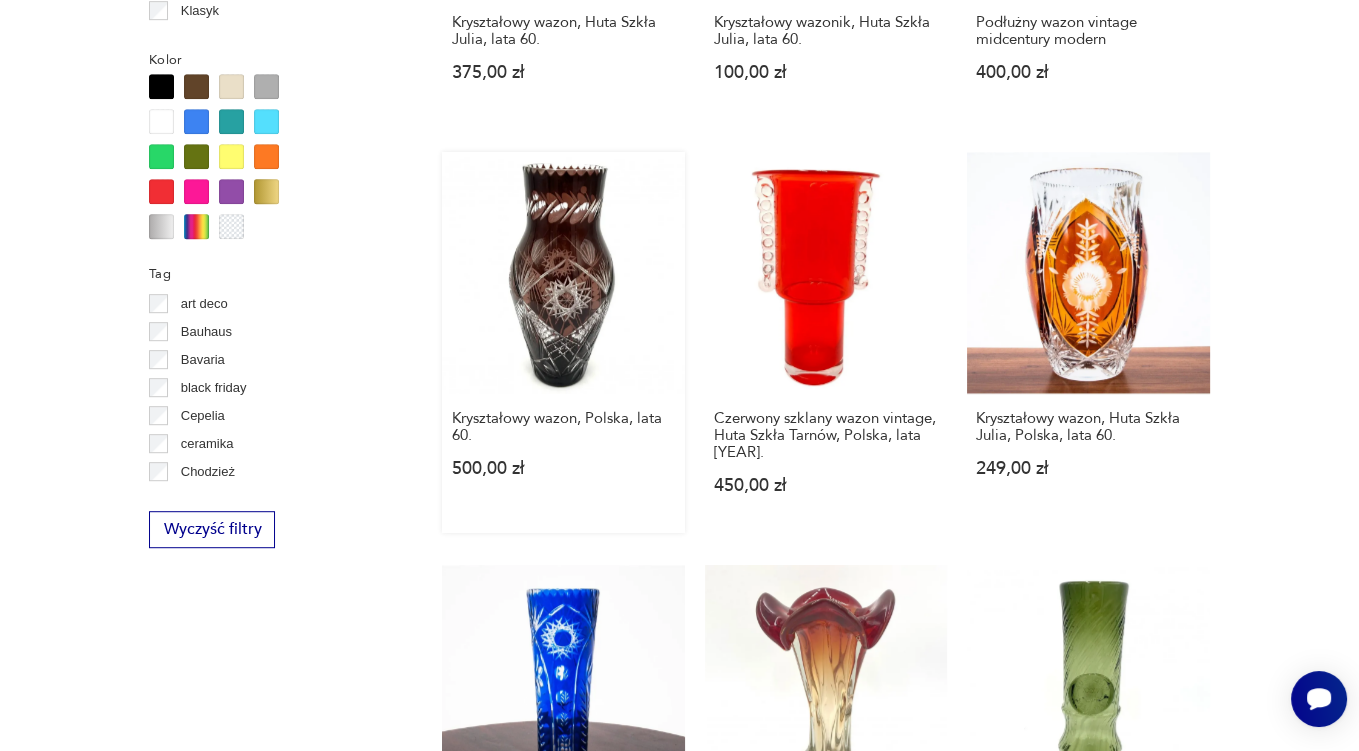 click on "Kryształowy wazon, Polska, lata [YEAR]. [PRICE]" at bounding box center [563, 342] 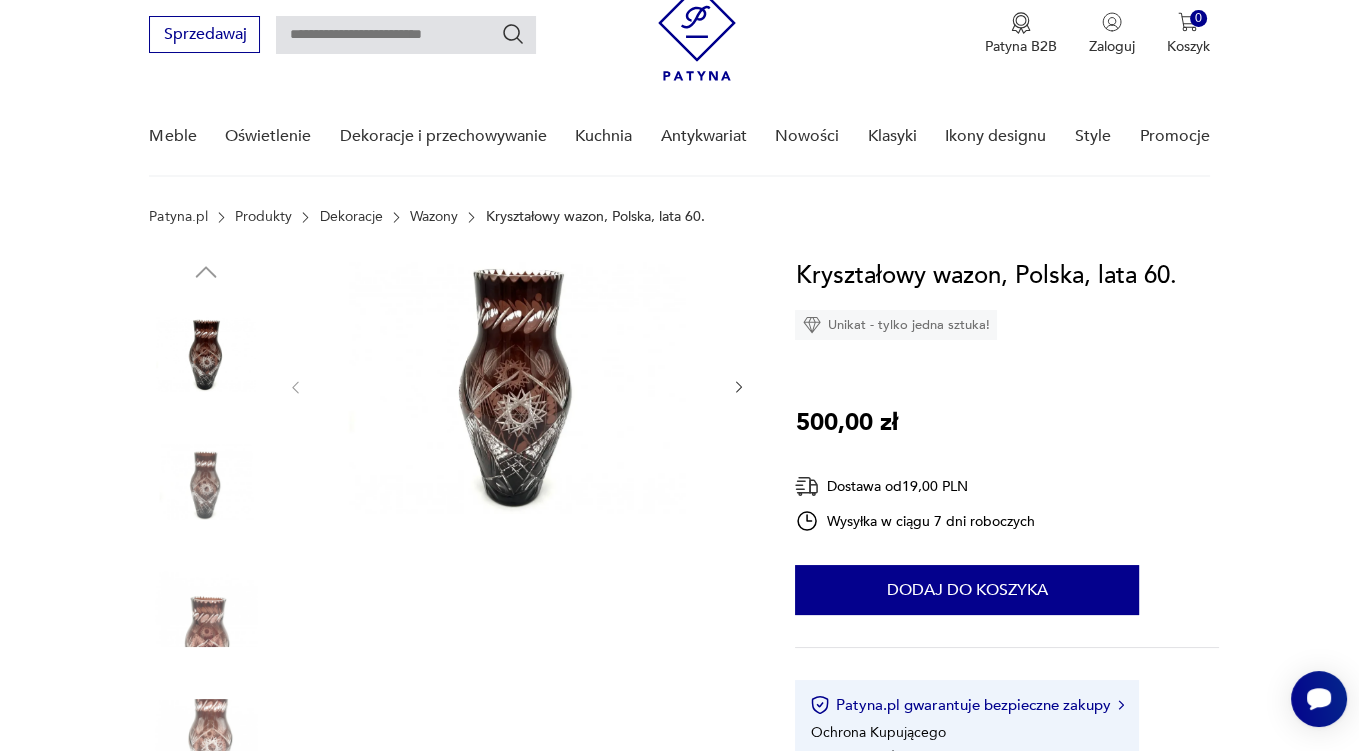 scroll, scrollTop: 0, scrollLeft: 0, axis: both 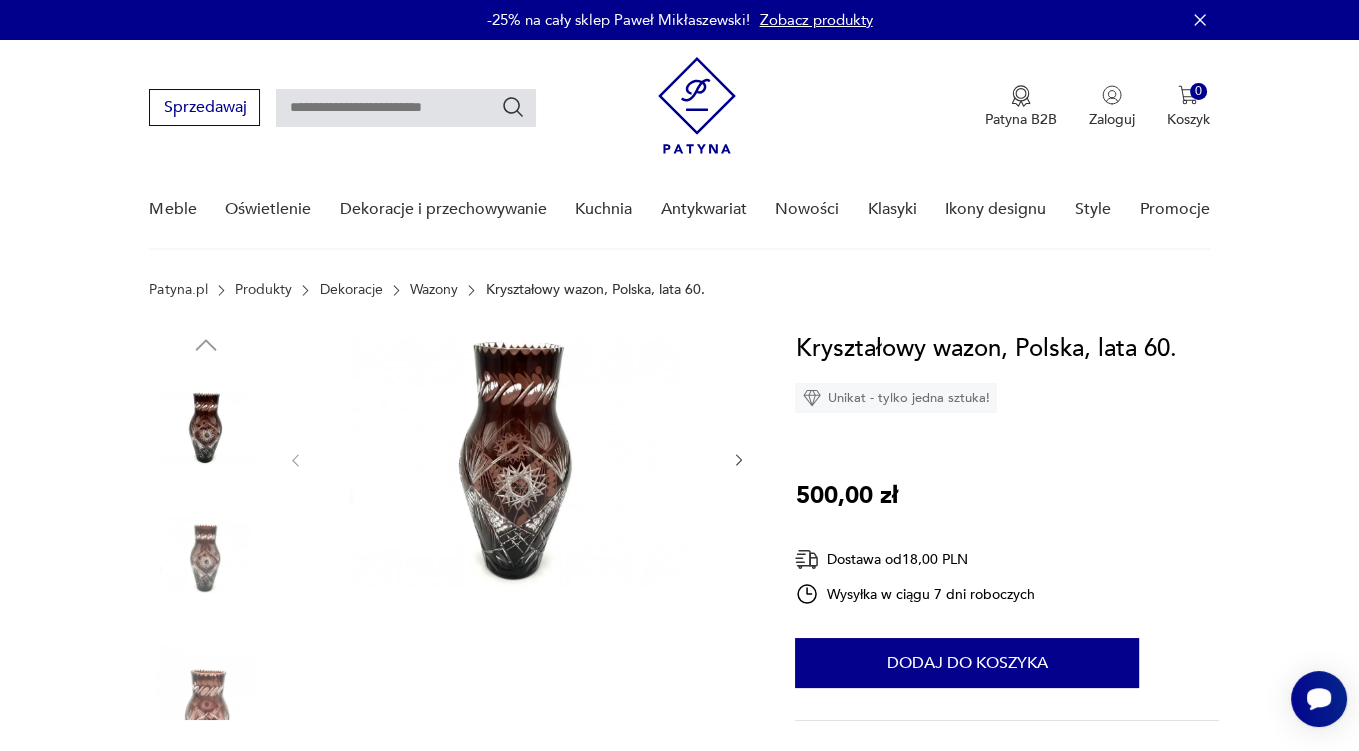 click 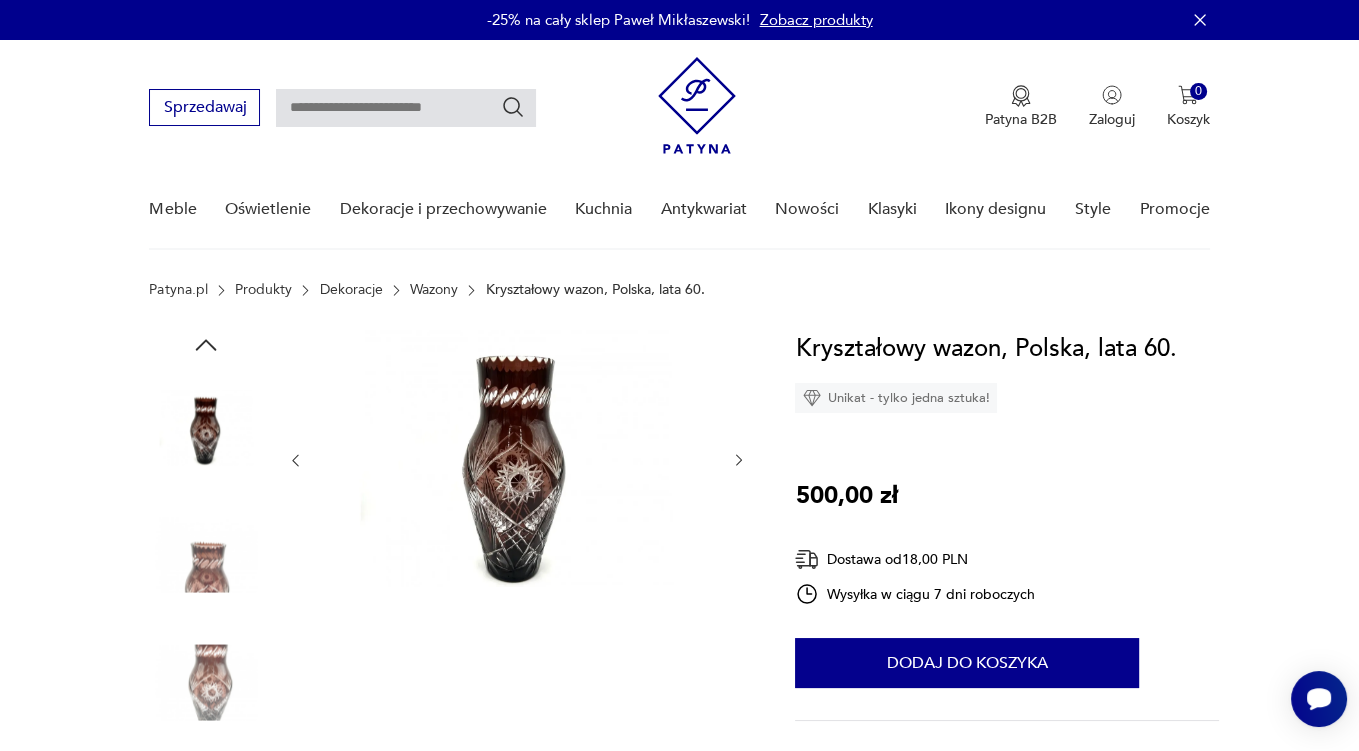 click 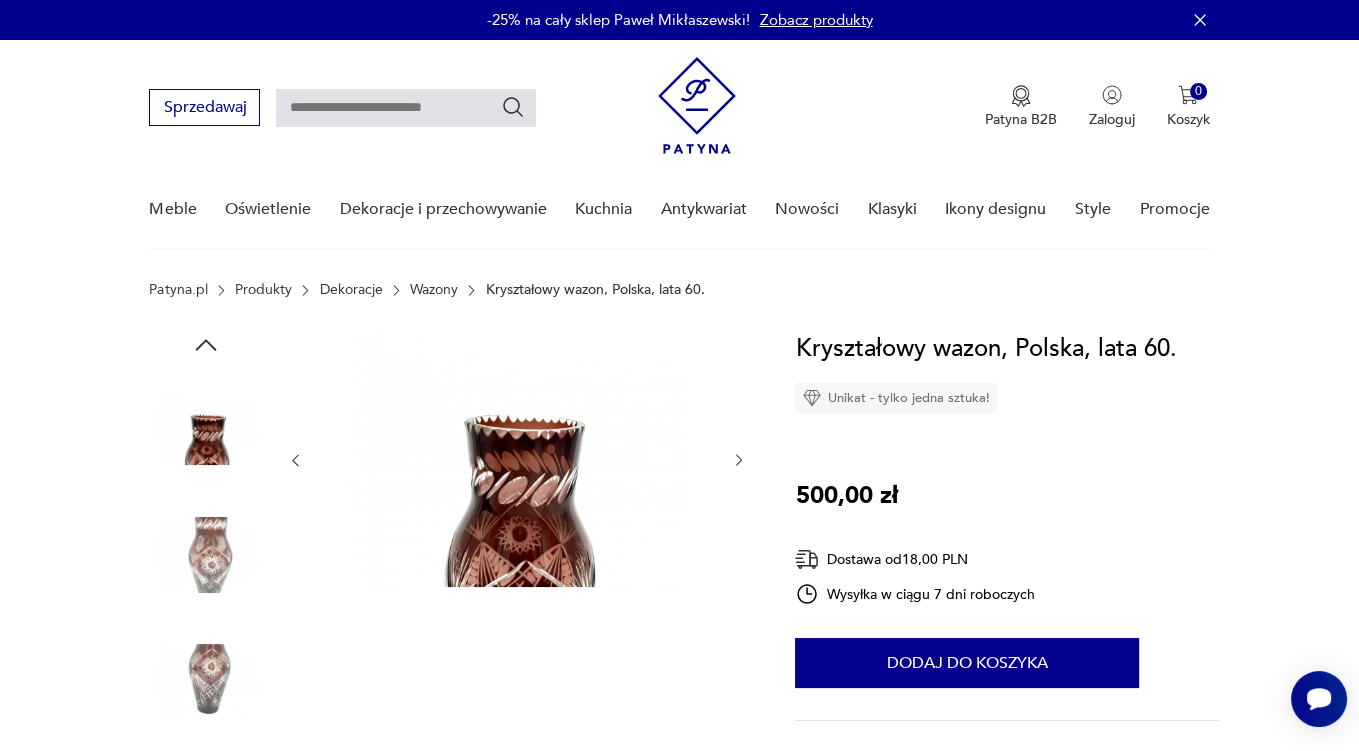 click 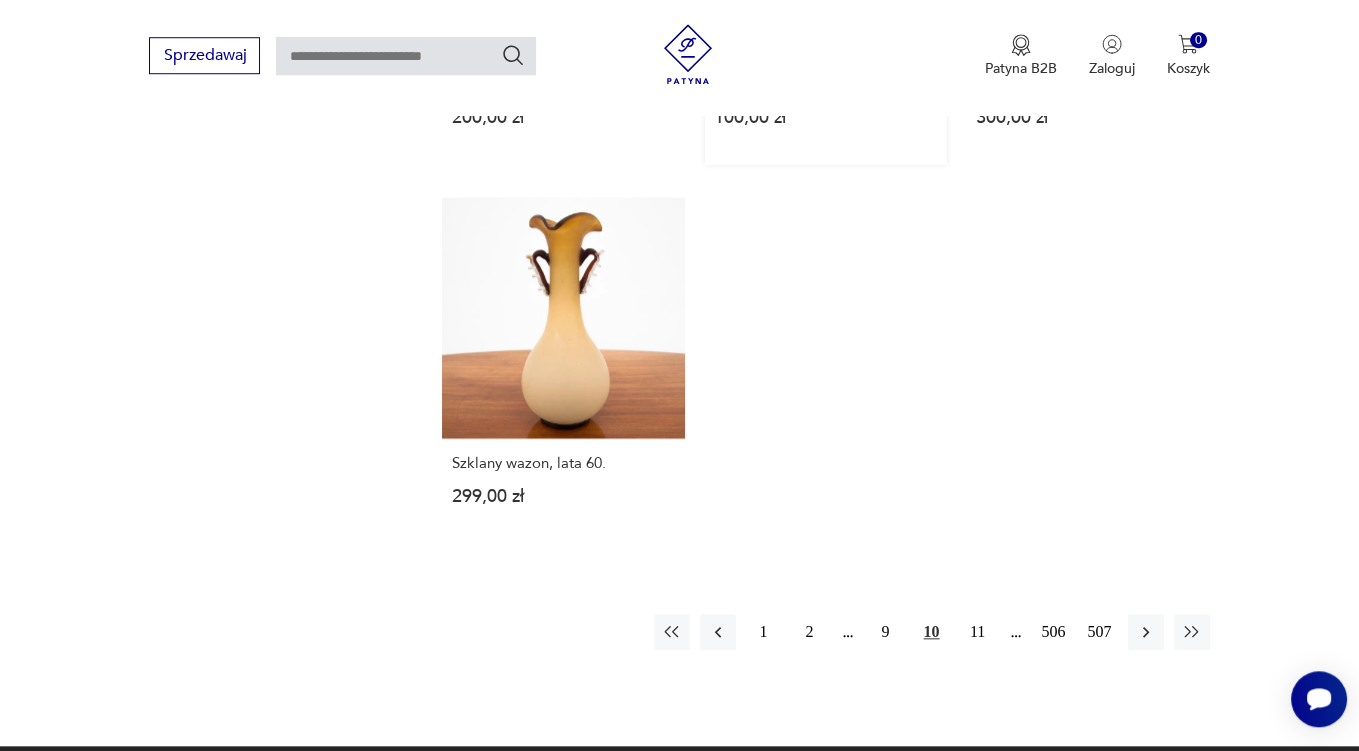 scroll, scrollTop: 2791, scrollLeft: 0, axis: vertical 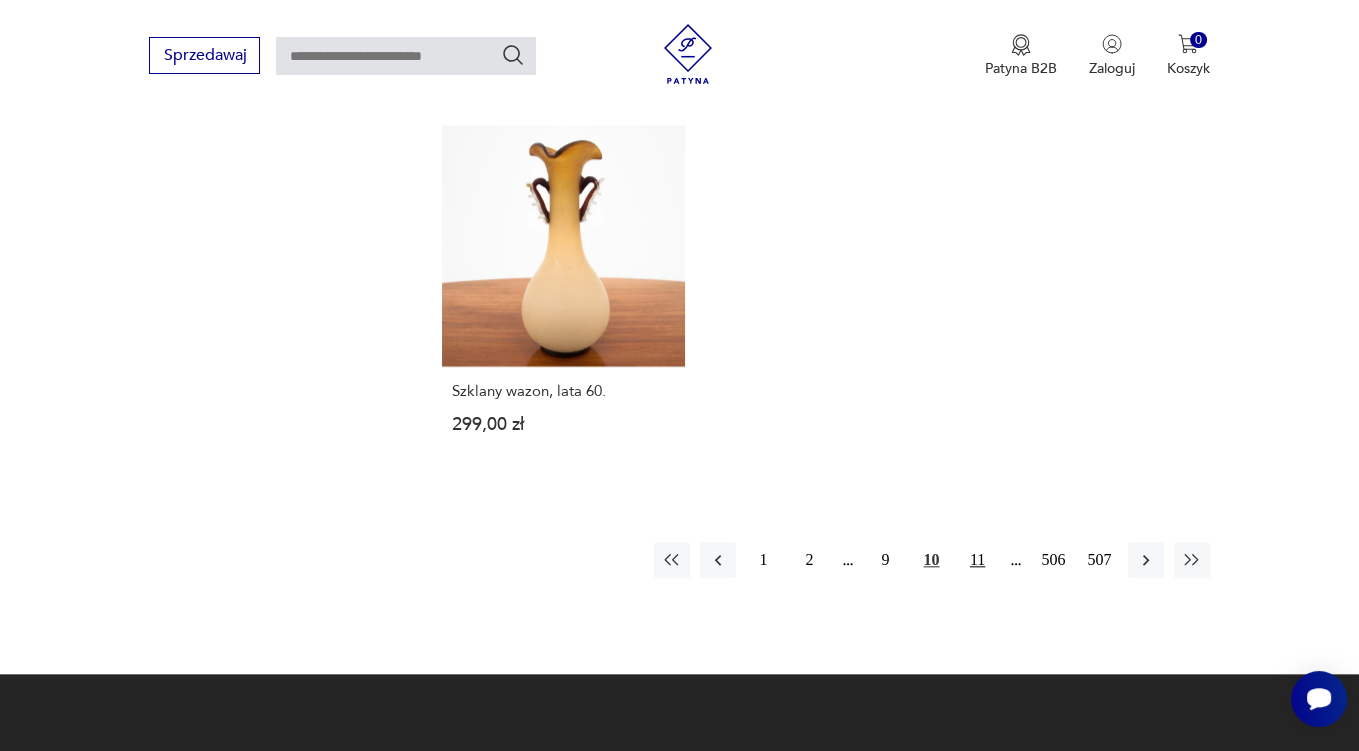 click on "11" at bounding box center (978, 560) 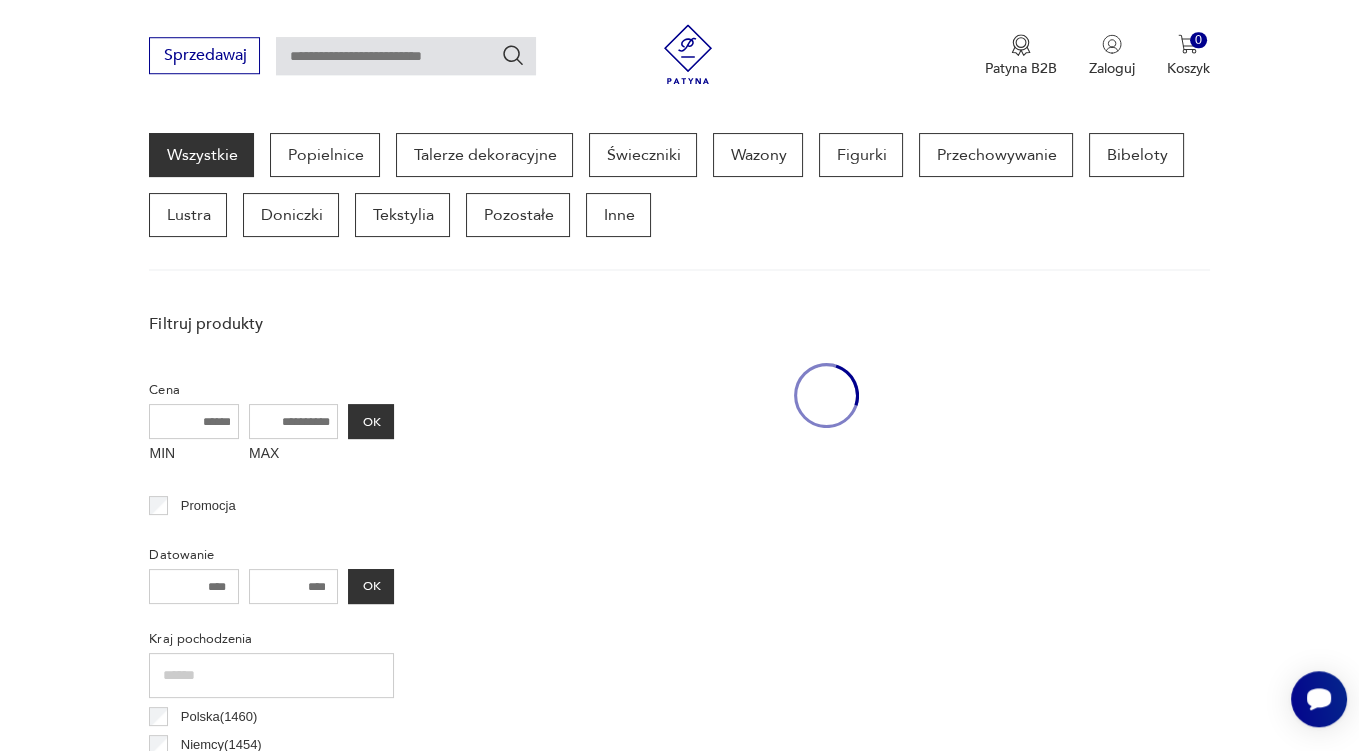 scroll, scrollTop: 529, scrollLeft: 0, axis: vertical 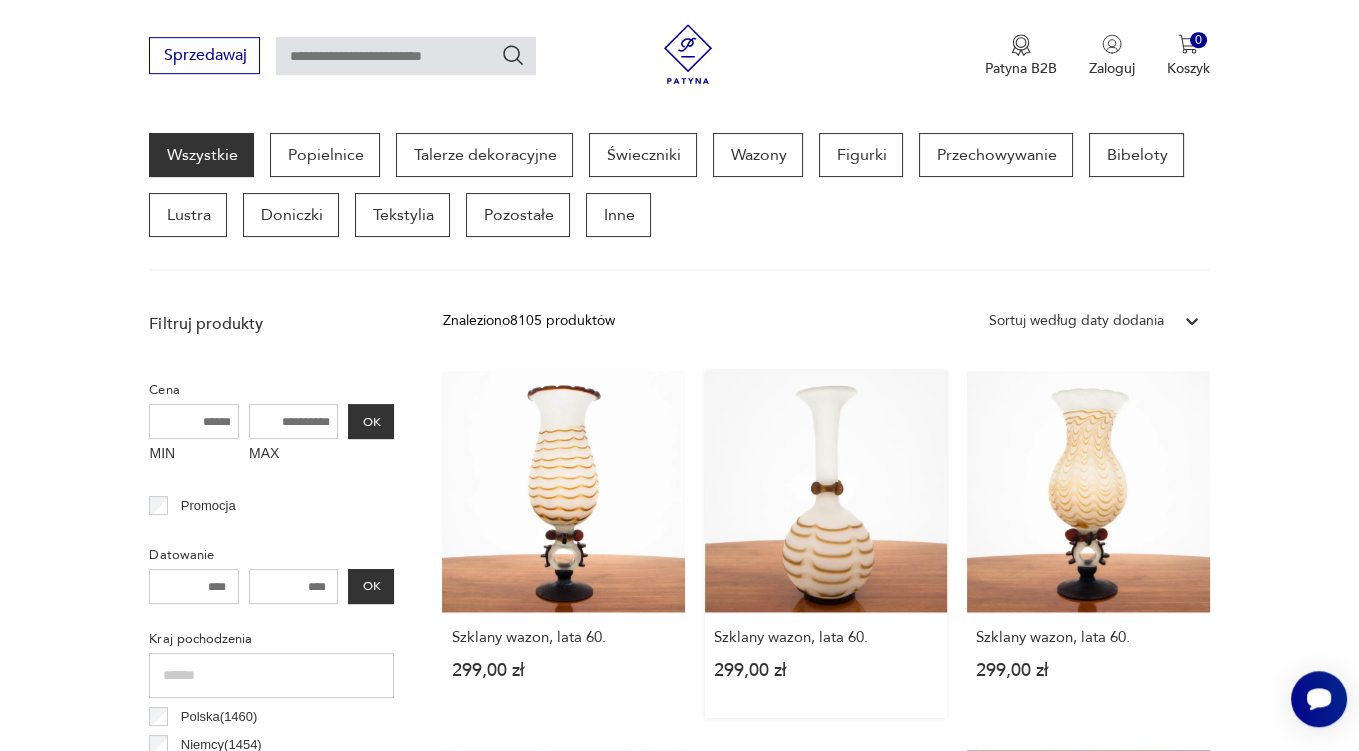 click on "Szklany wazon, lata [YEAR_RANGE] [PRICE]" at bounding box center [826, 544] 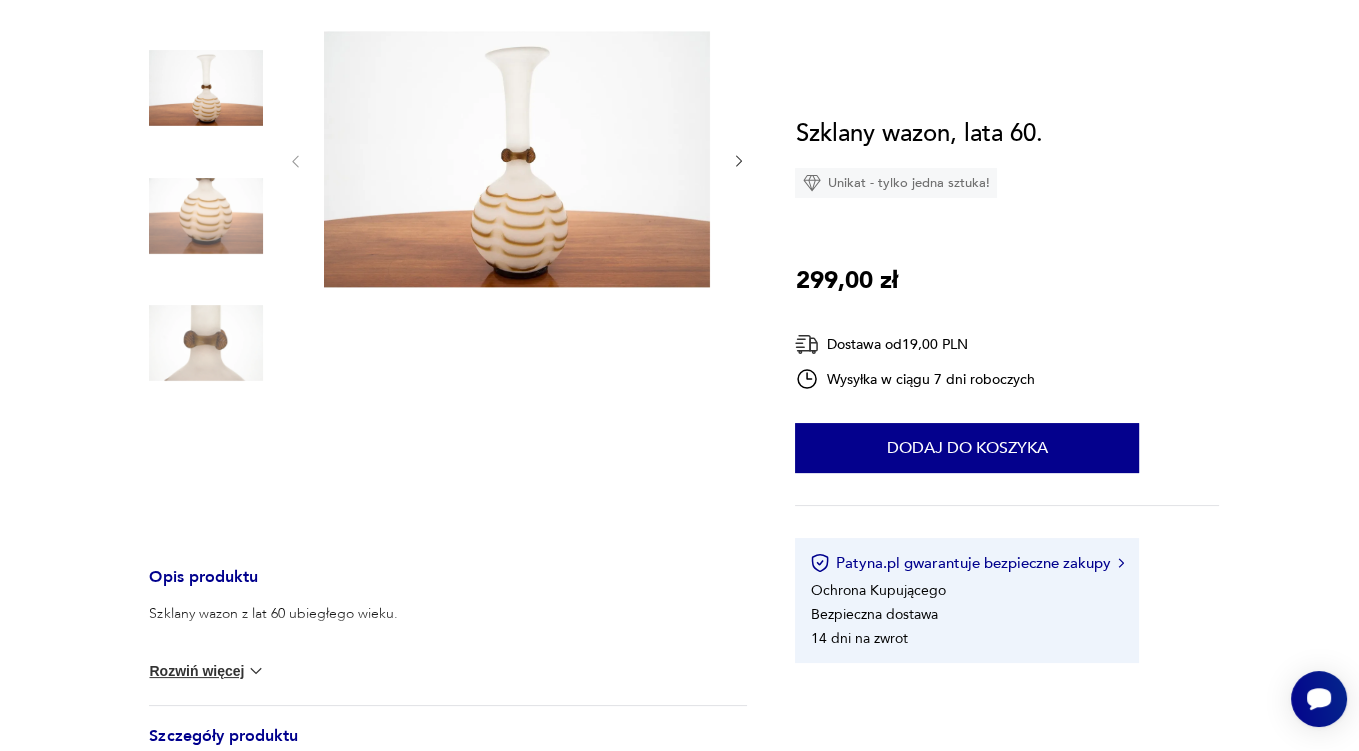 scroll, scrollTop: 0, scrollLeft: 0, axis: both 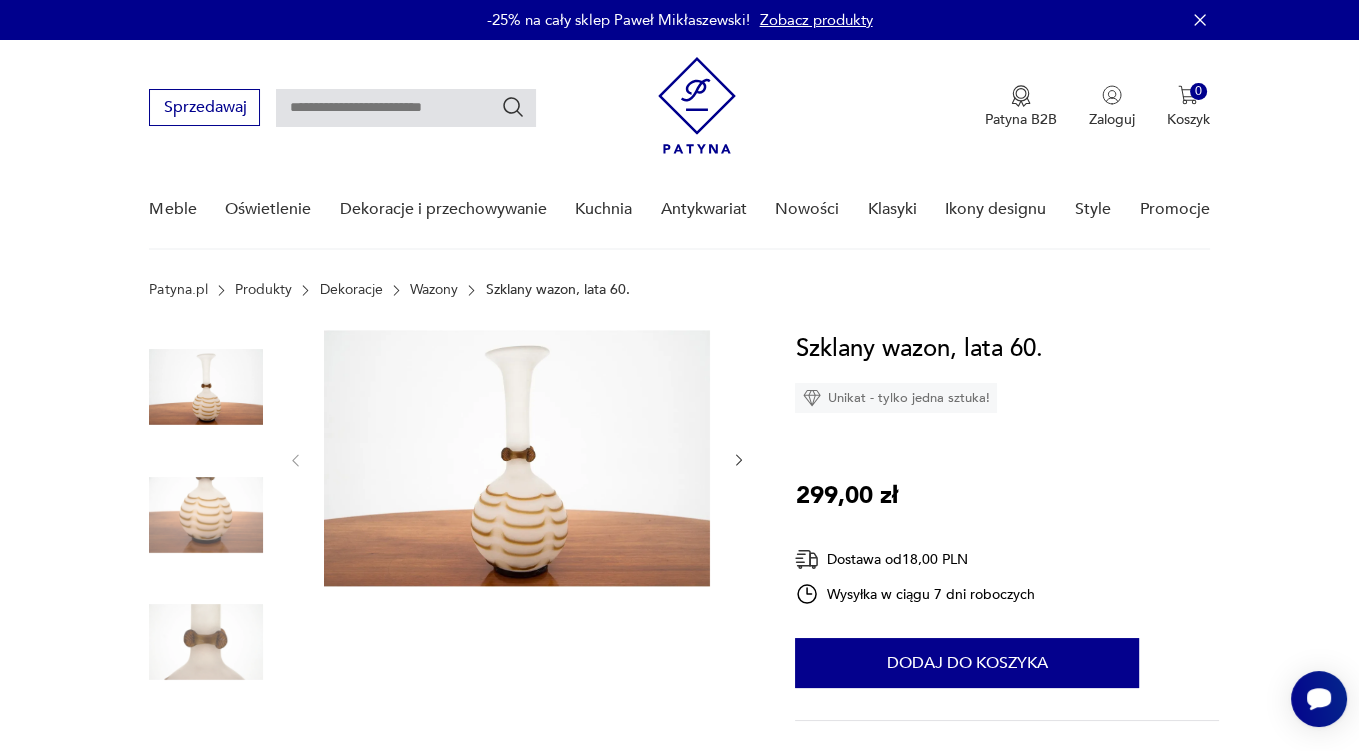 click 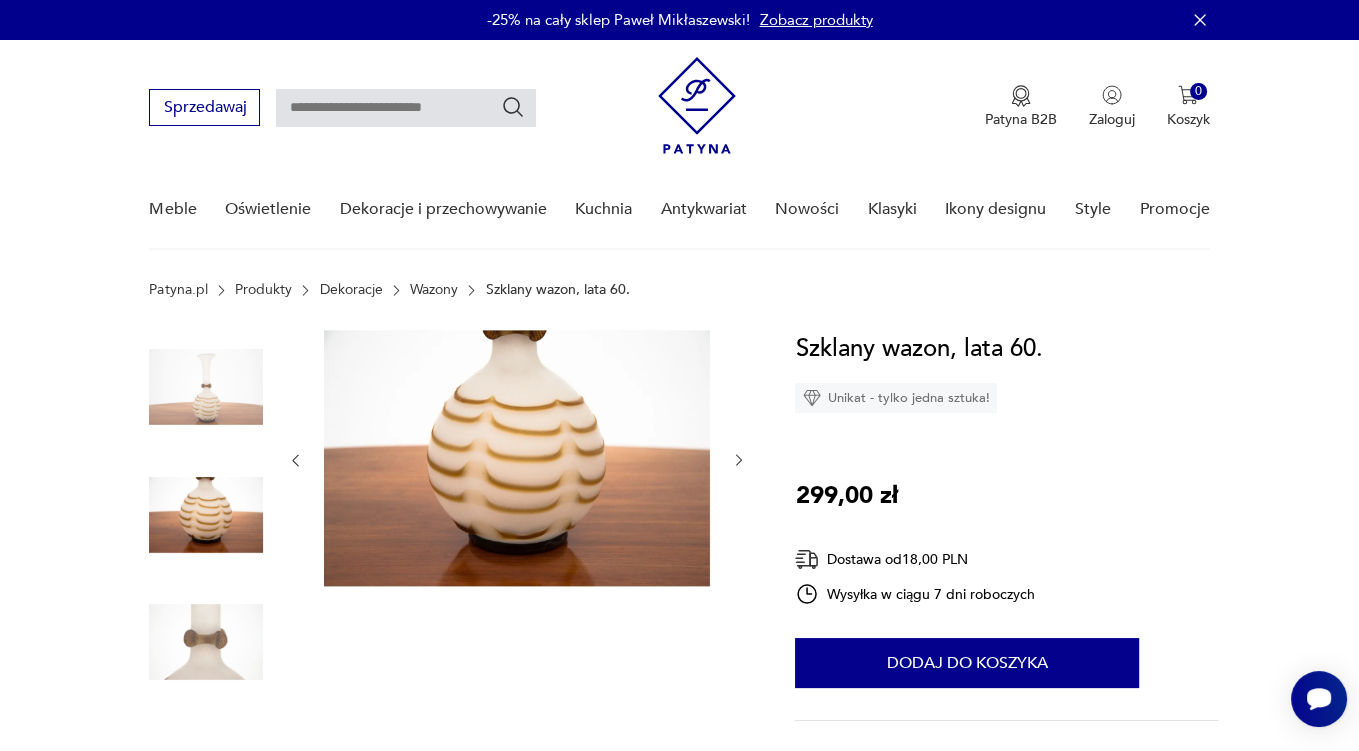 click 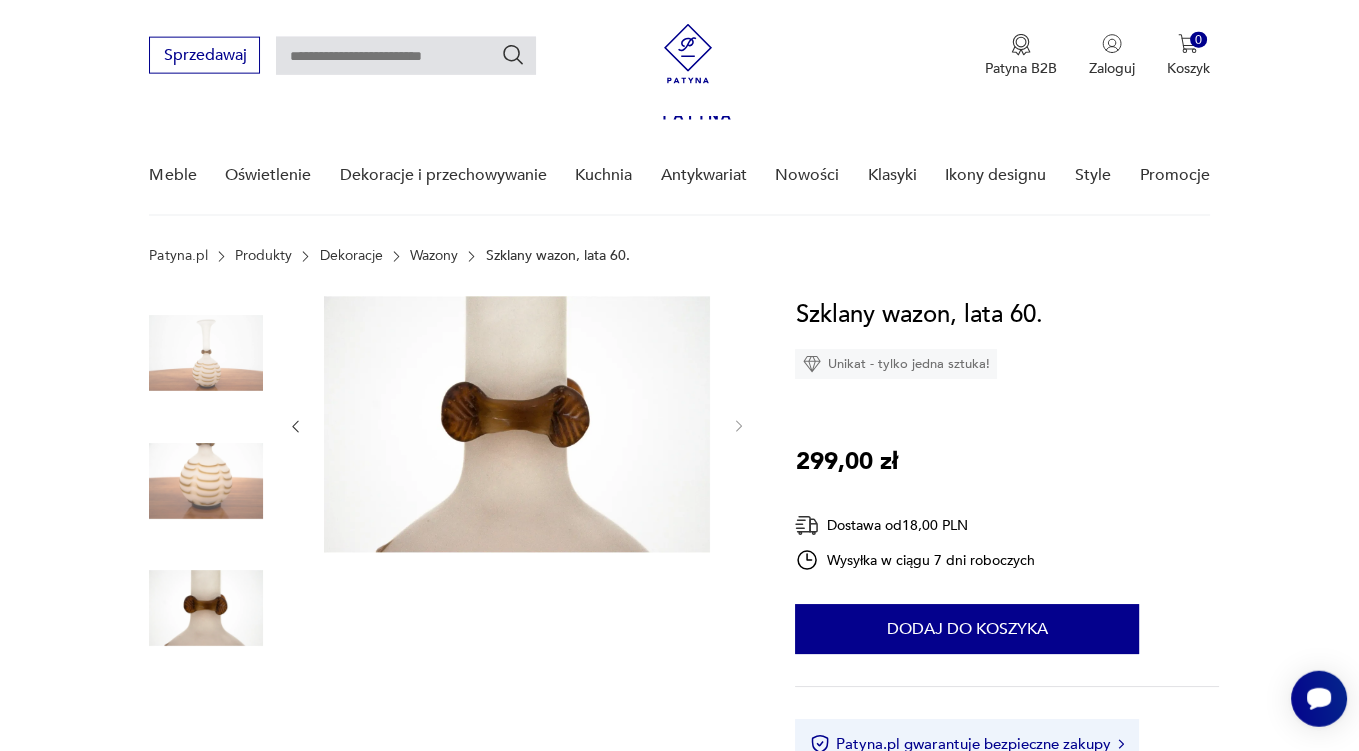 scroll, scrollTop: 0, scrollLeft: 0, axis: both 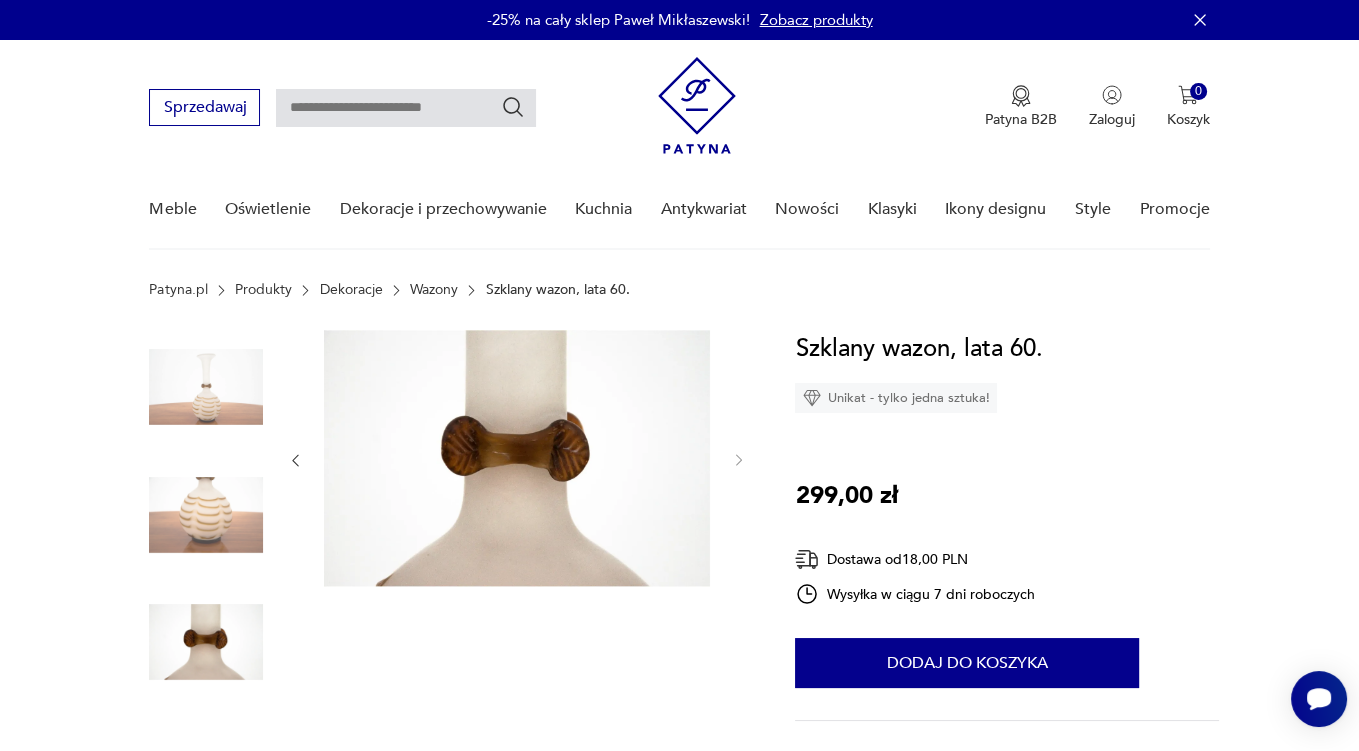 click 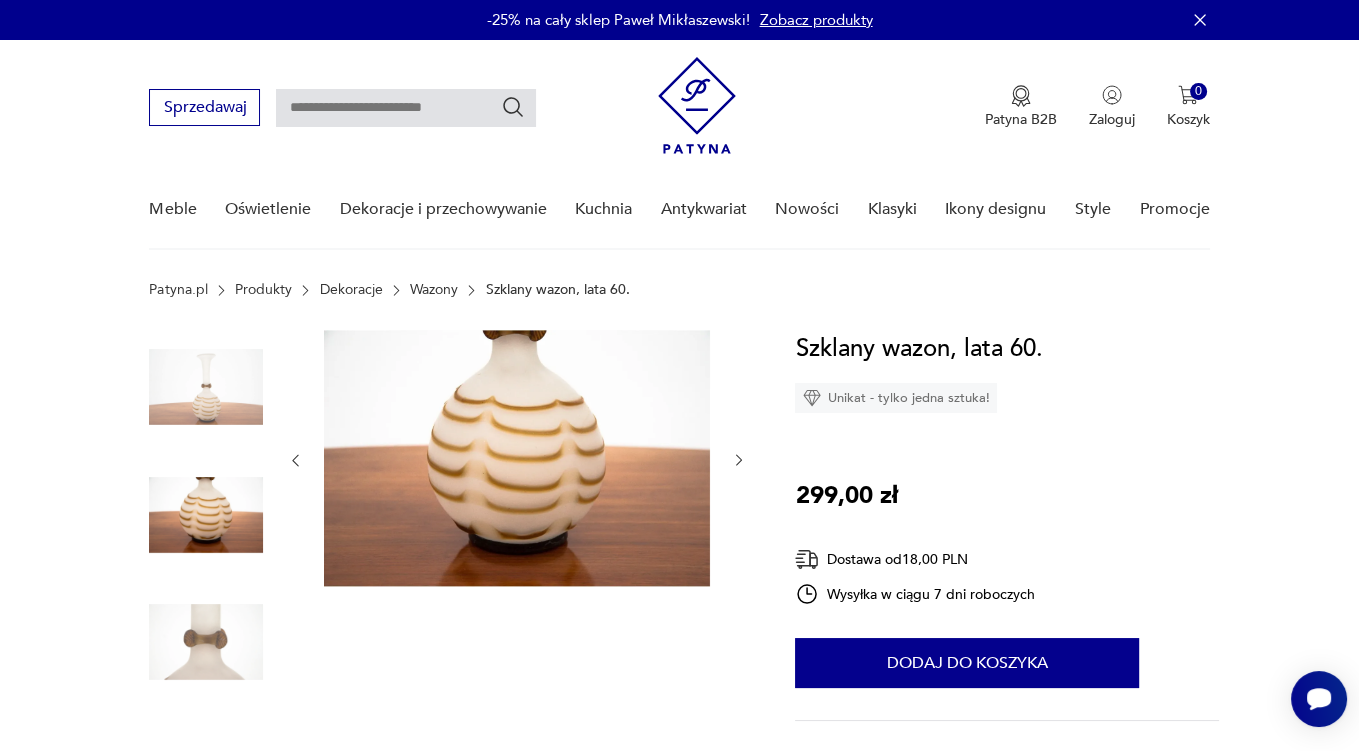 click 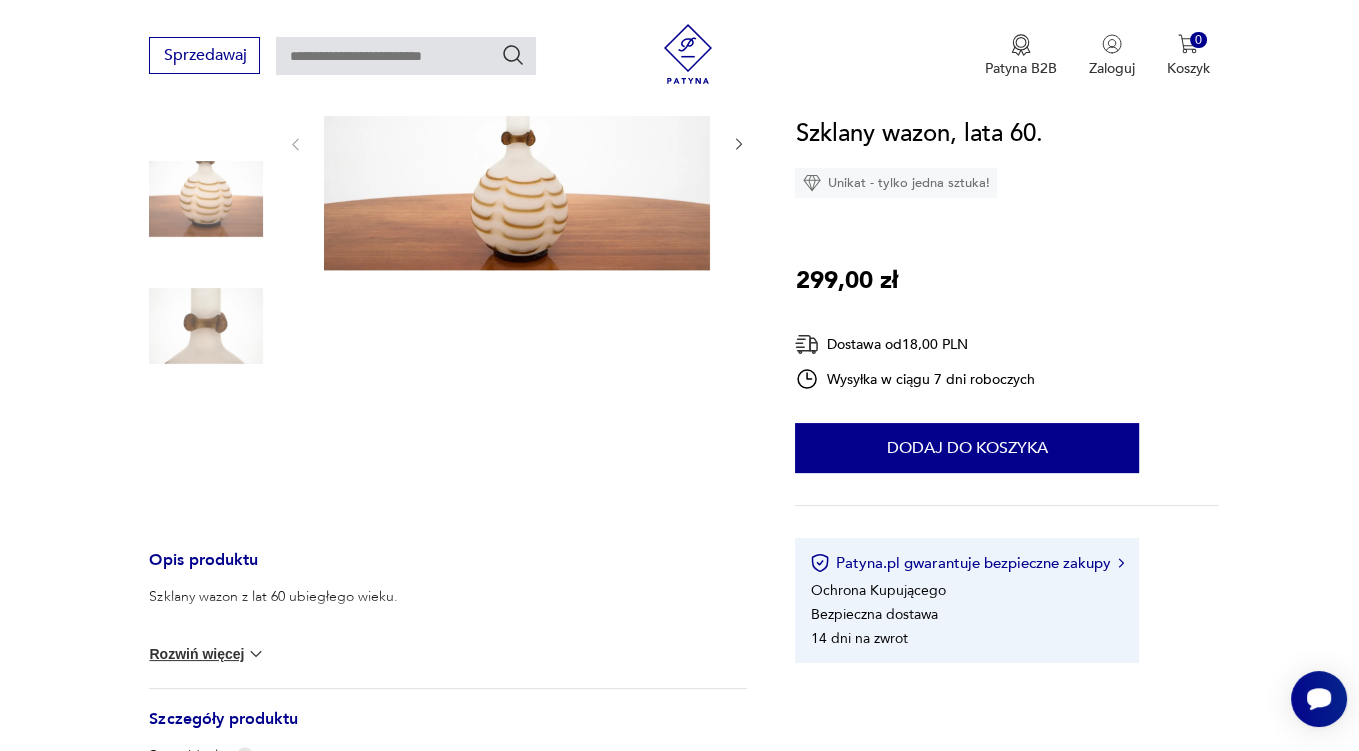 scroll, scrollTop: 422, scrollLeft: 0, axis: vertical 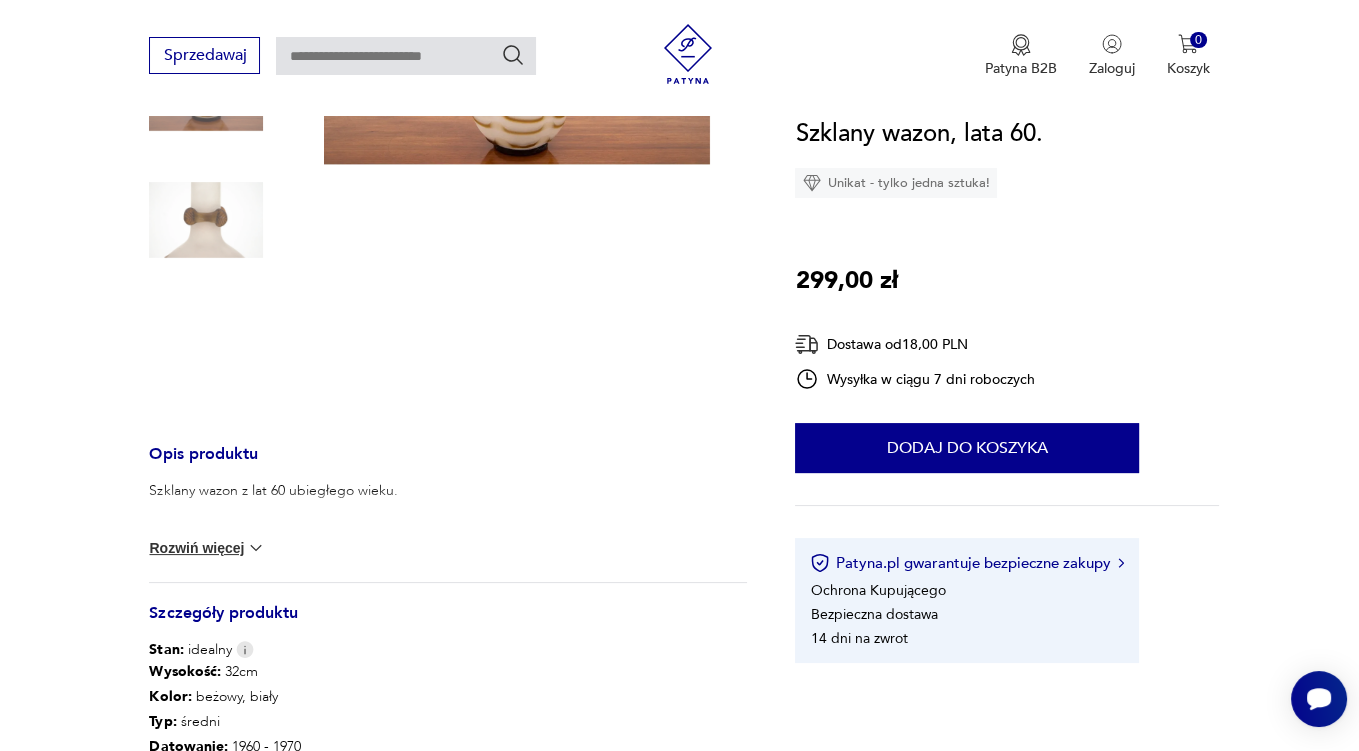 click at bounding box center (256, 548) 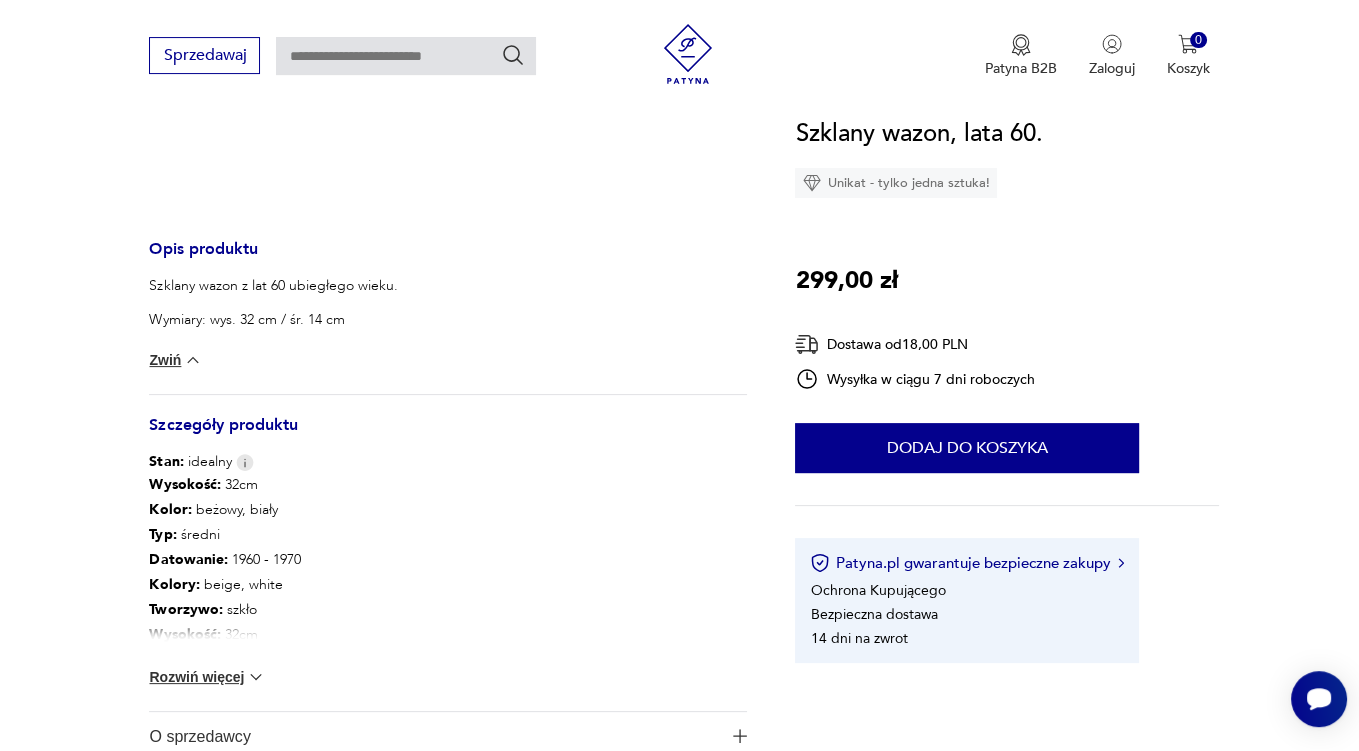 scroll, scrollTop: 633, scrollLeft: 0, axis: vertical 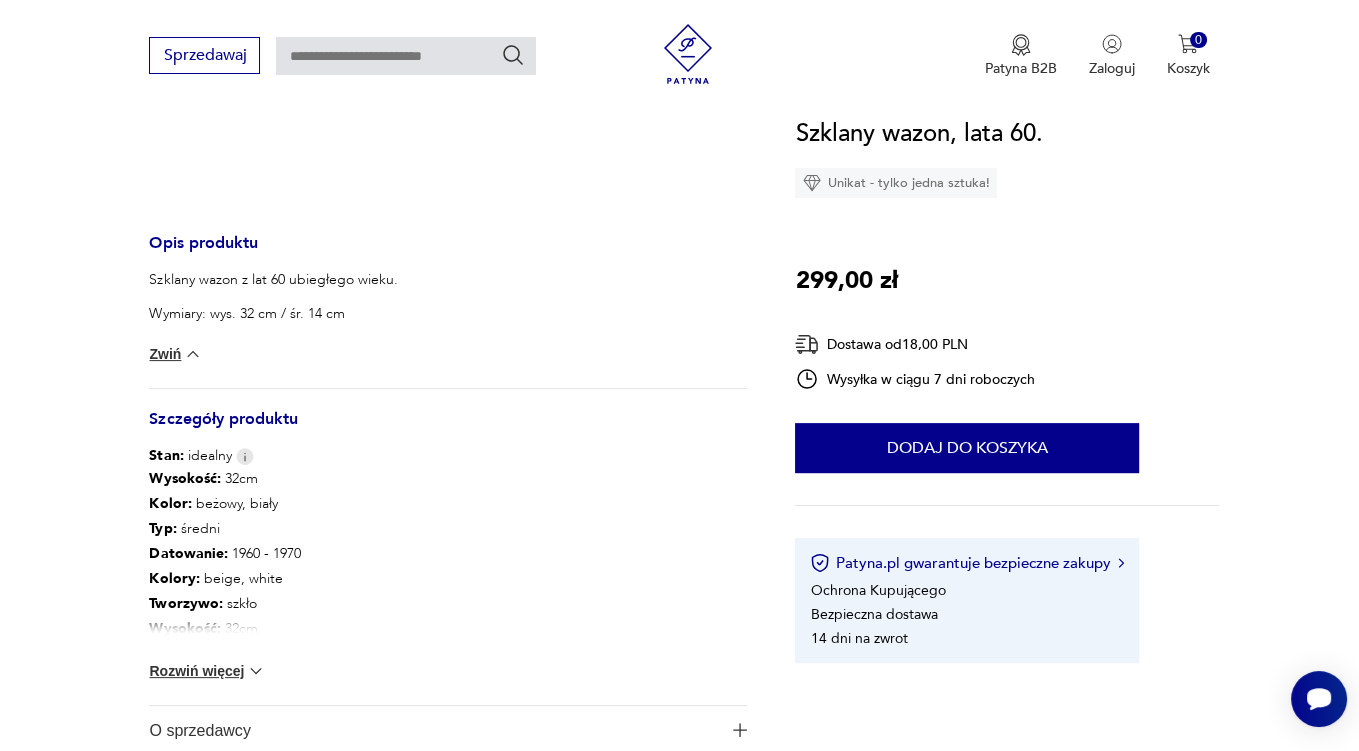 click on "Rozwiń więcej" at bounding box center (207, 671) 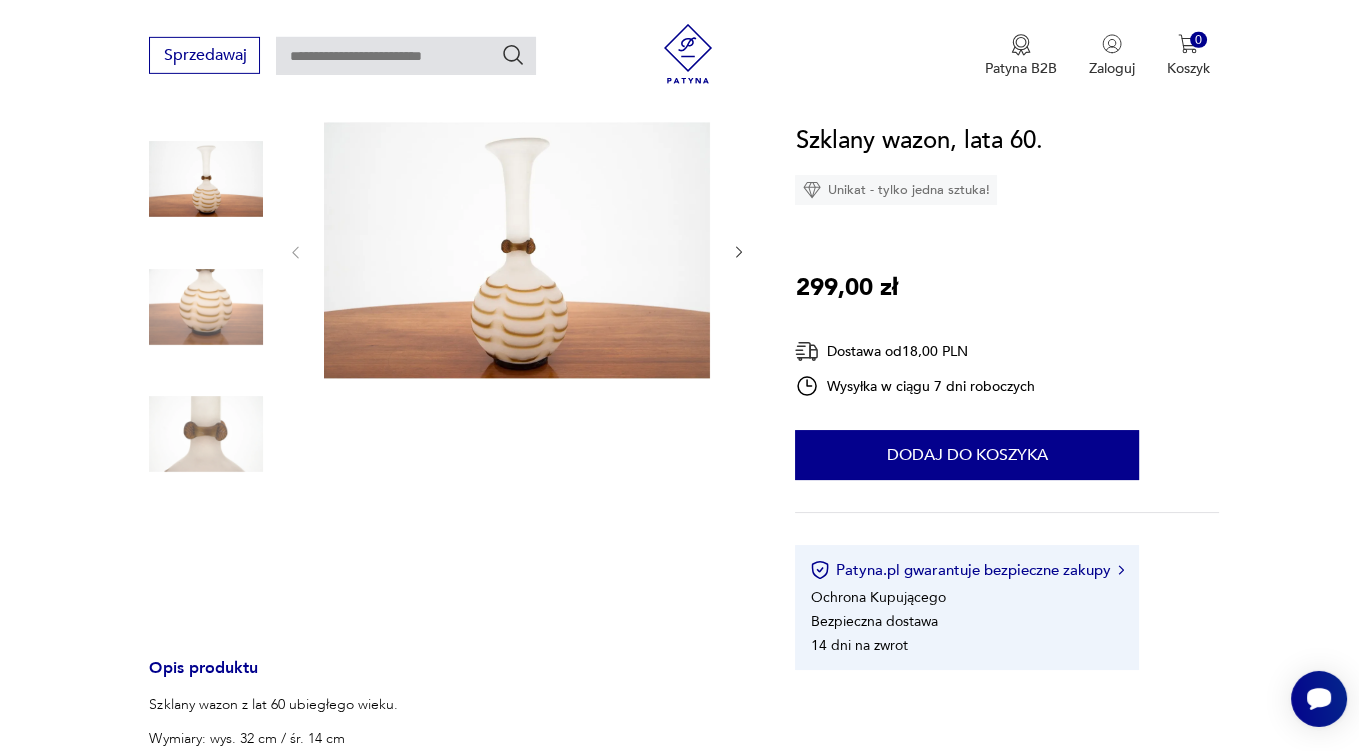 scroll, scrollTop: 0, scrollLeft: 0, axis: both 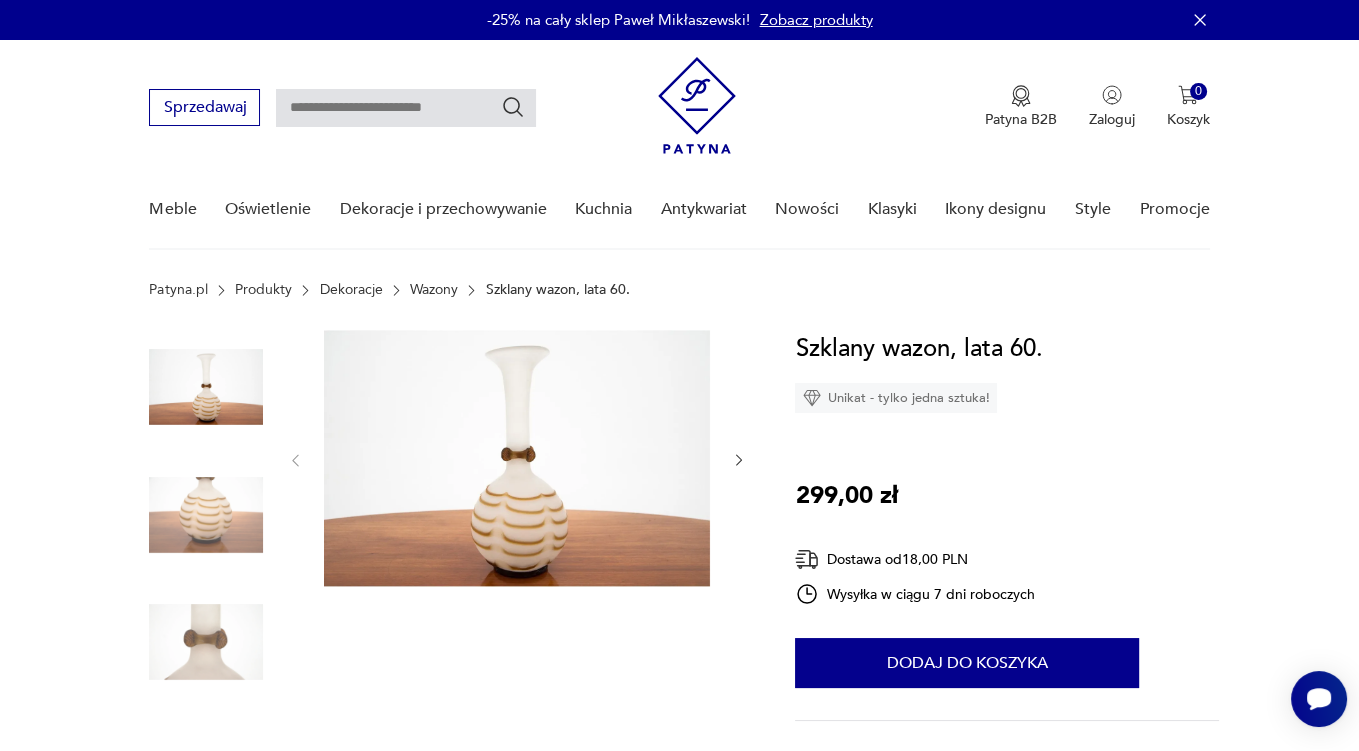 click 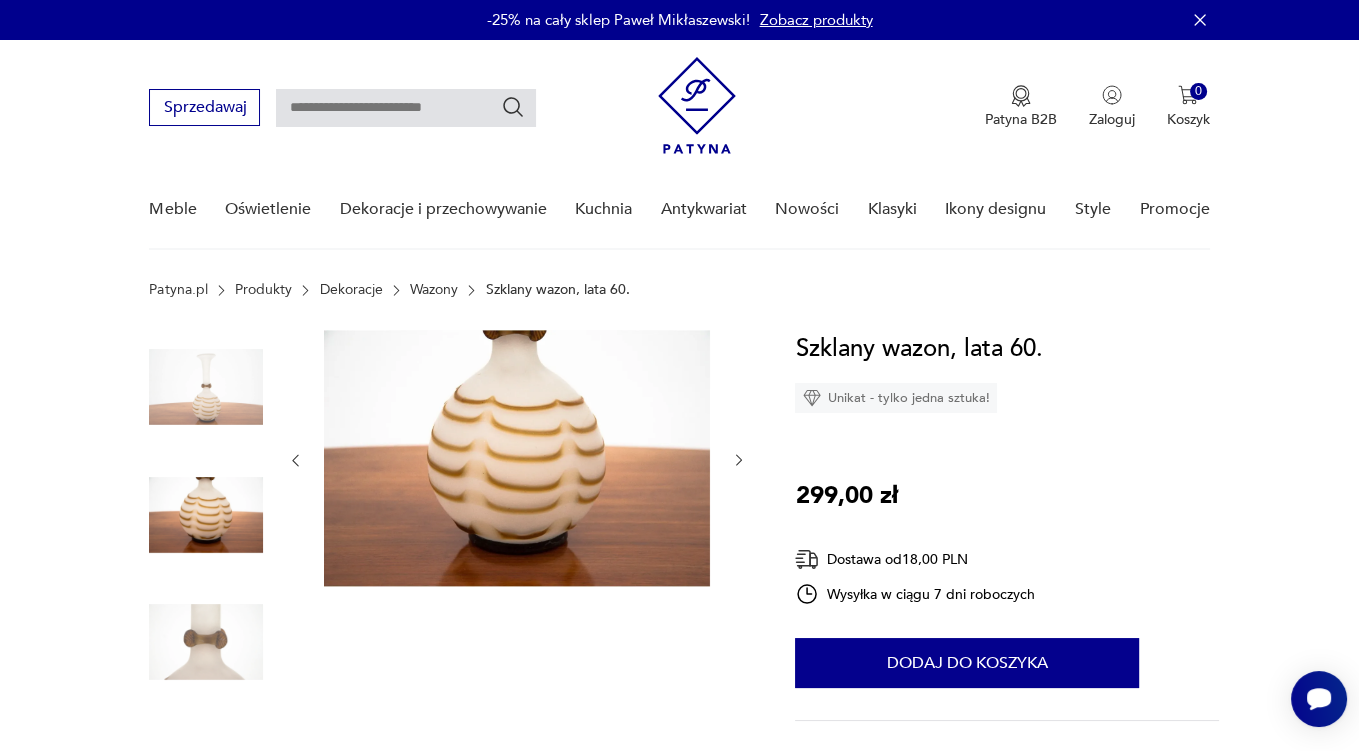 click 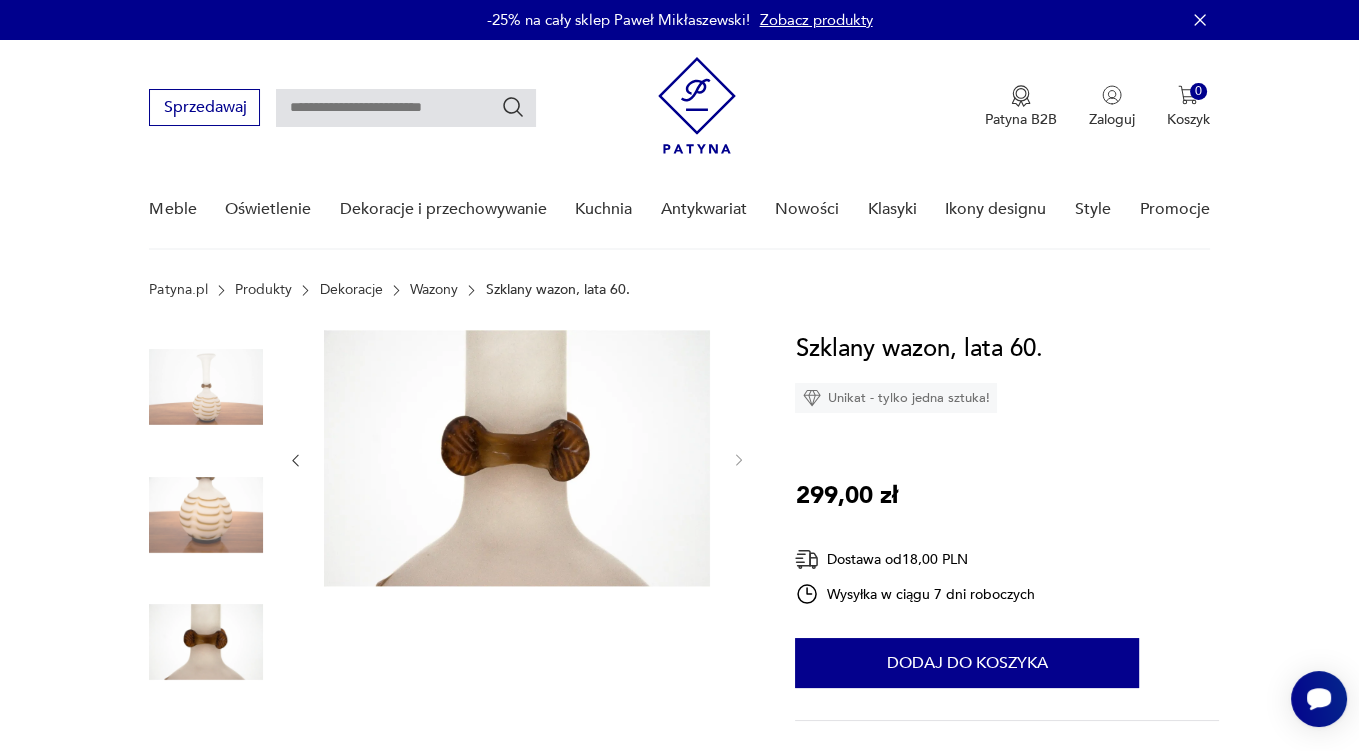 click 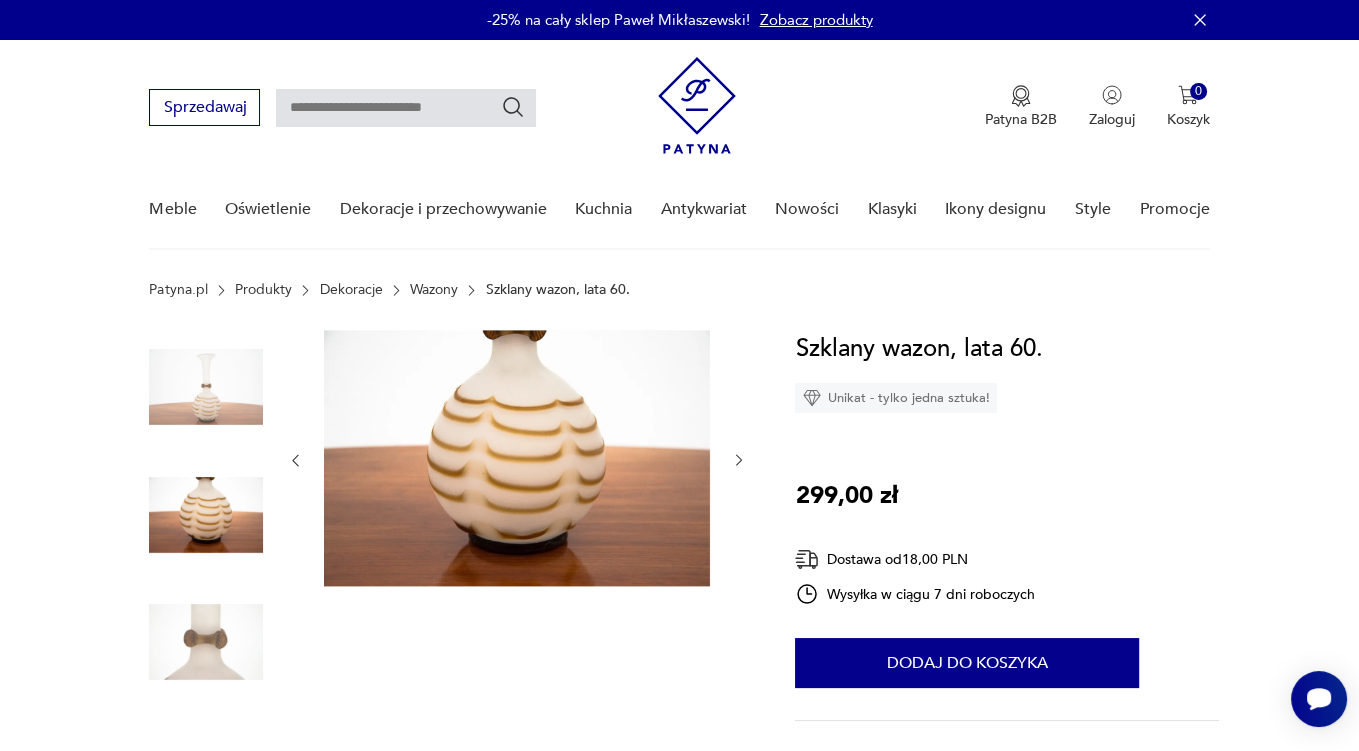click 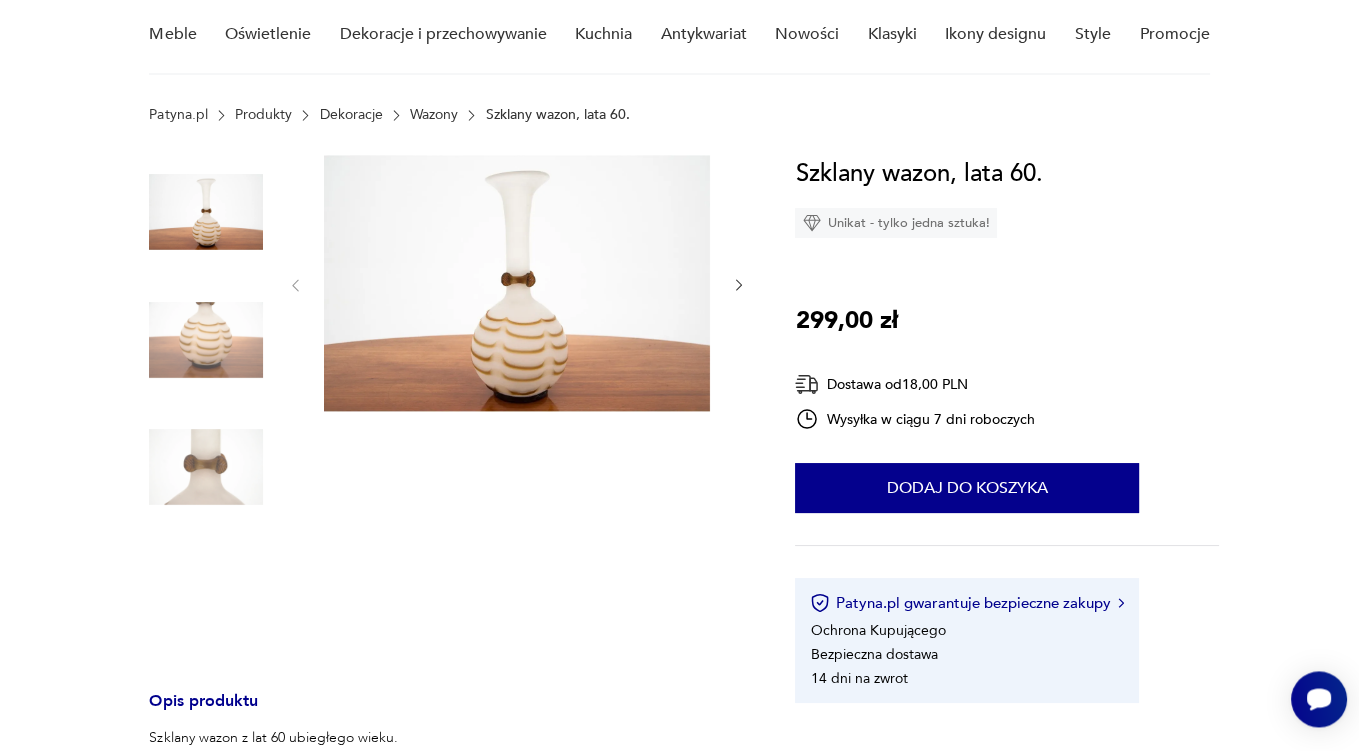 scroll, scrollTop: 105, scrollLeft: 0, axis: vertical 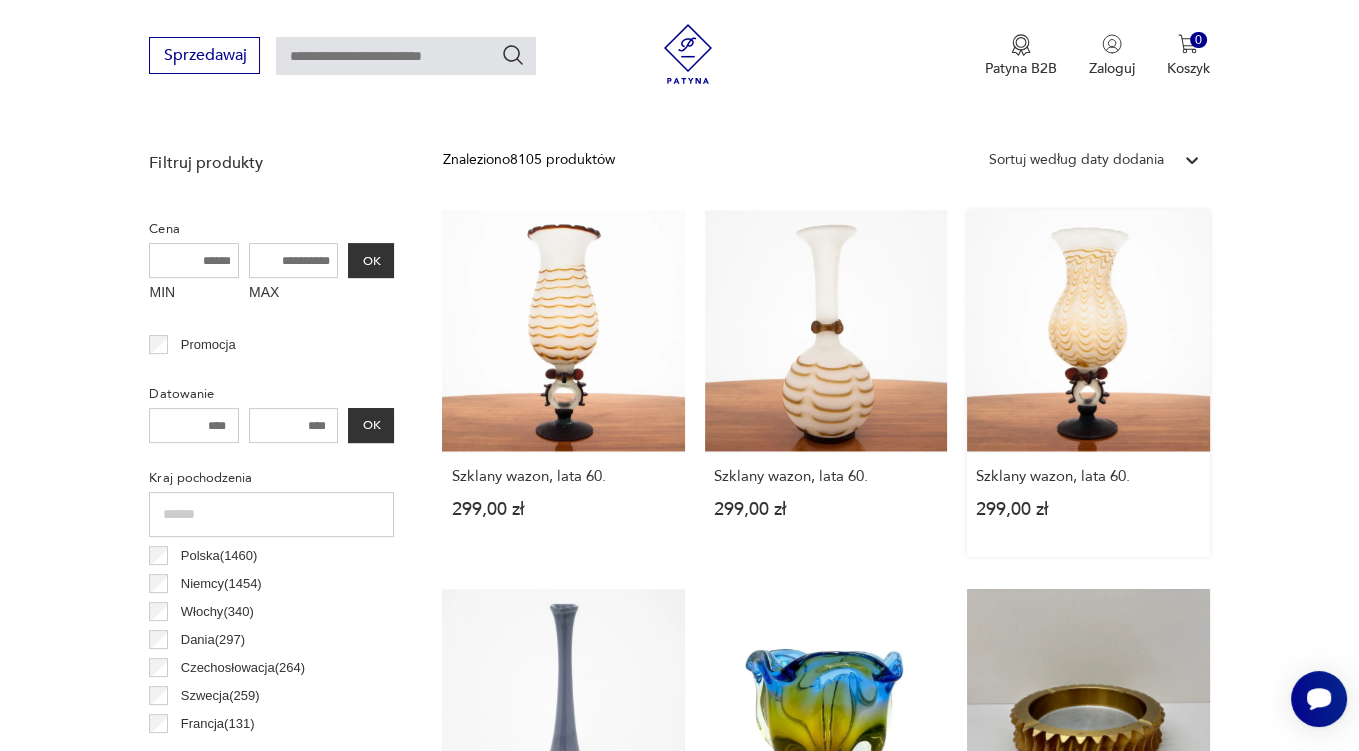 click on "Szklany wazon, lata [YEAR_RANGE] [PRICE]" at bounding box center (1088, 383) 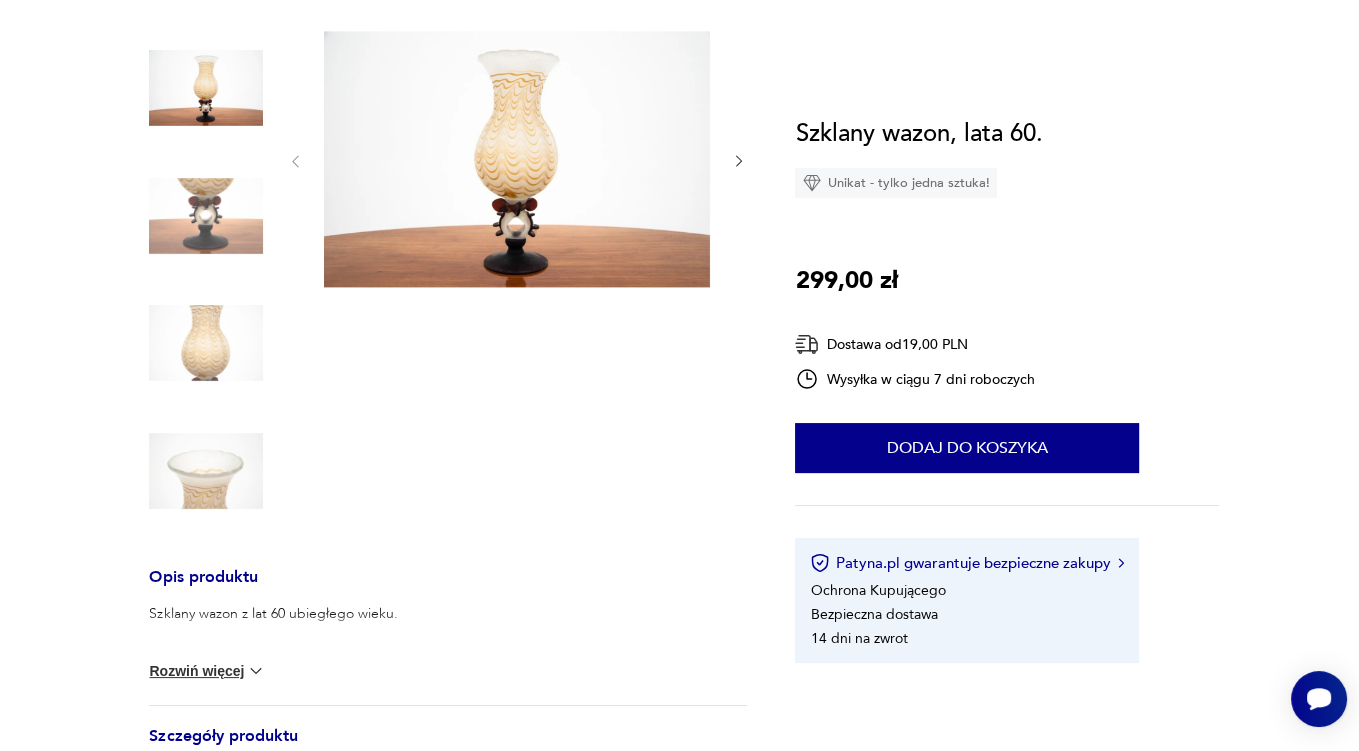 scroll, scrollTop: 0, scrollLeft: 0, axis: both 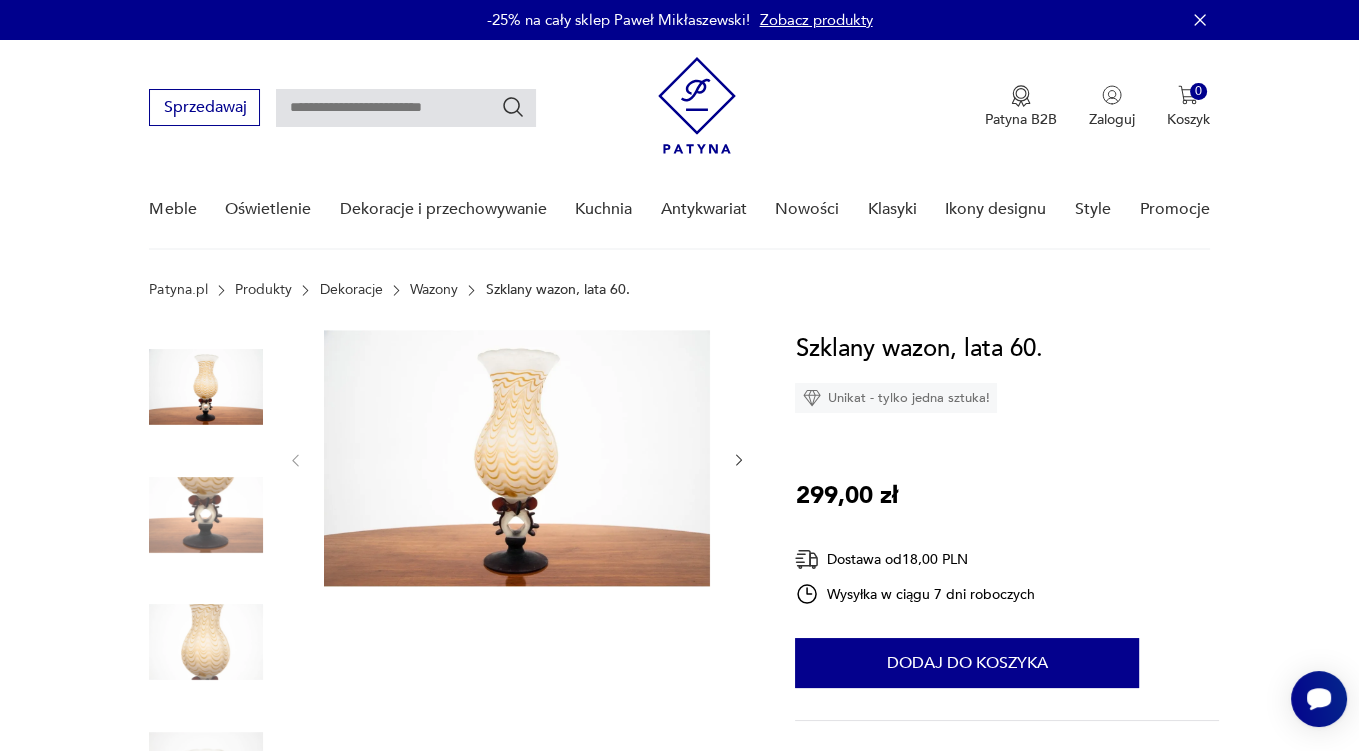 click at bounding box center (517, 458) 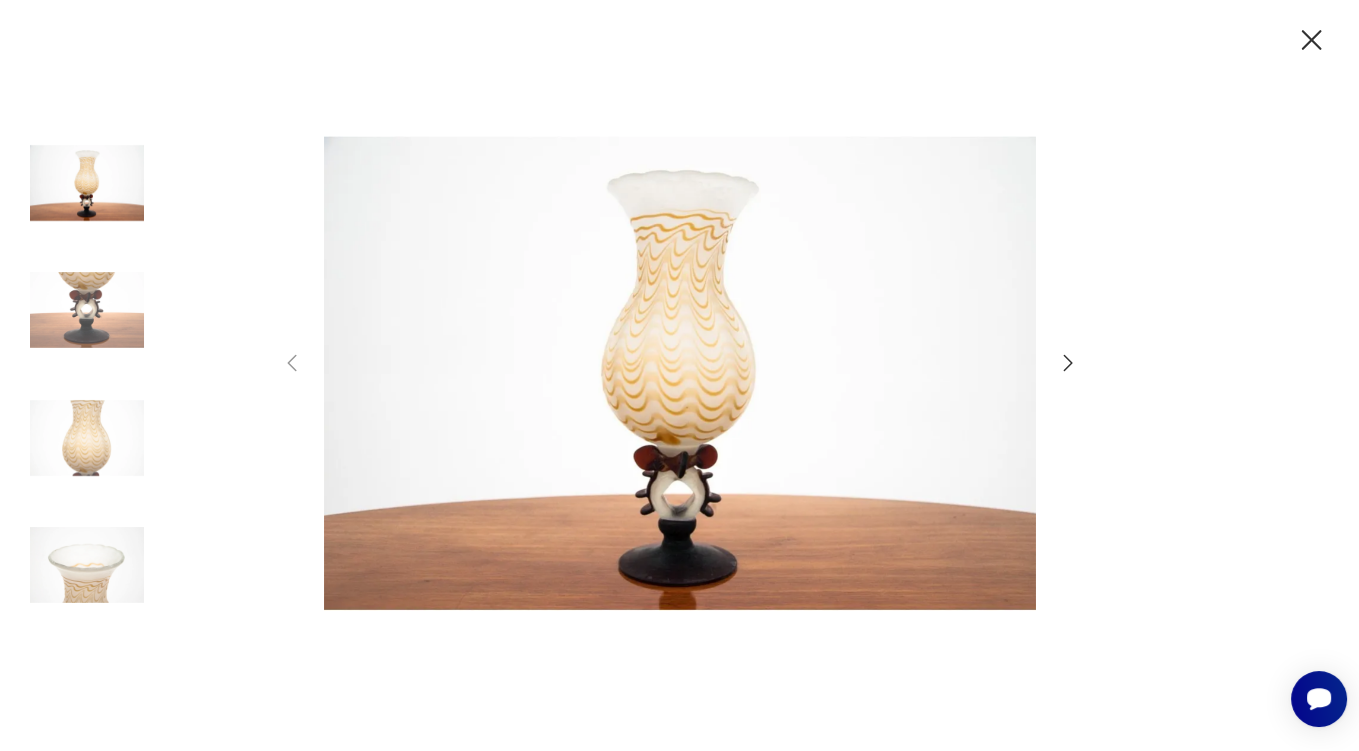 click 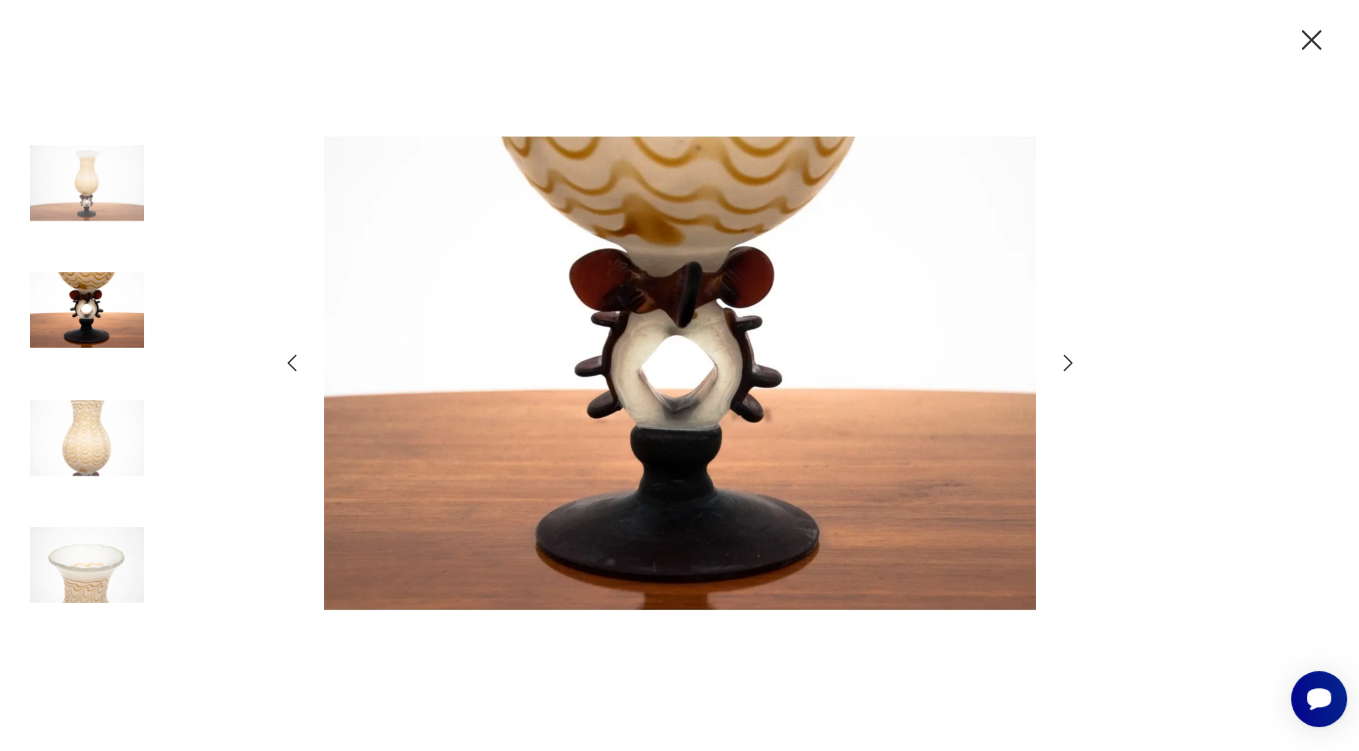click 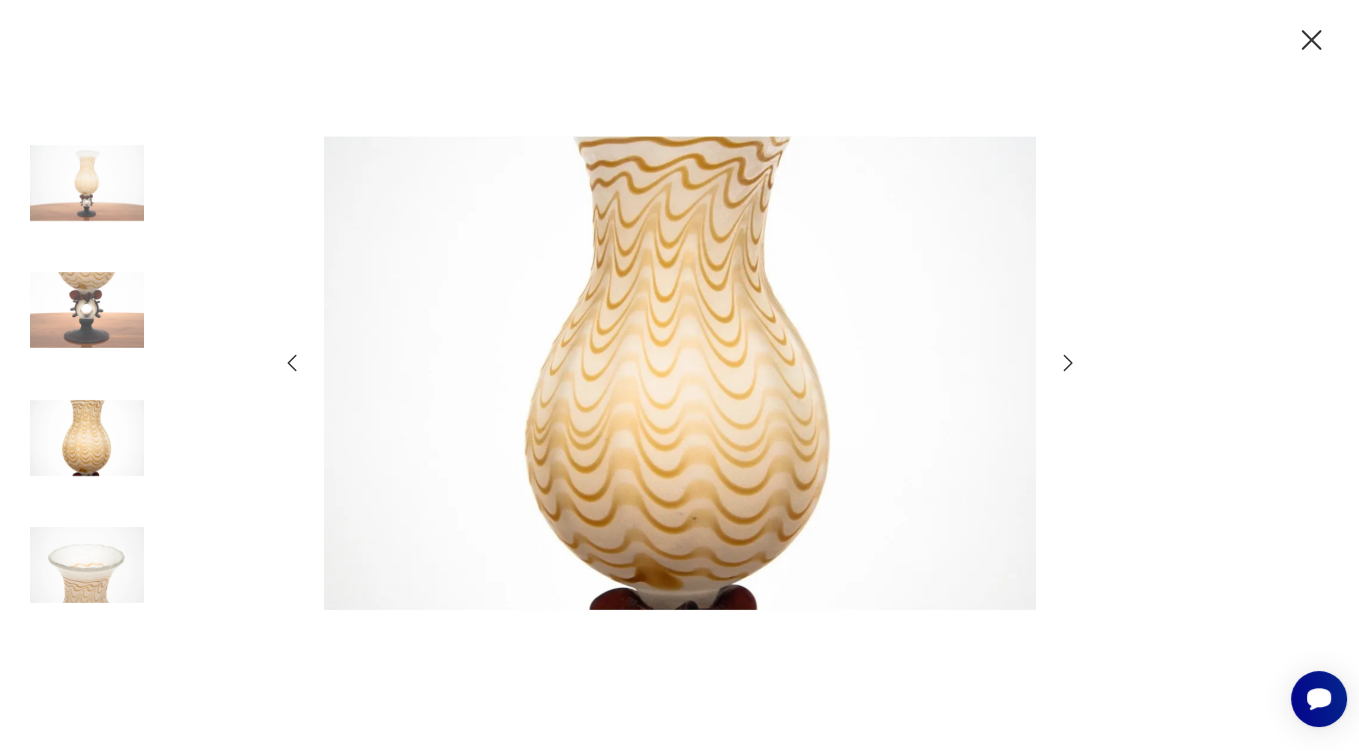 click 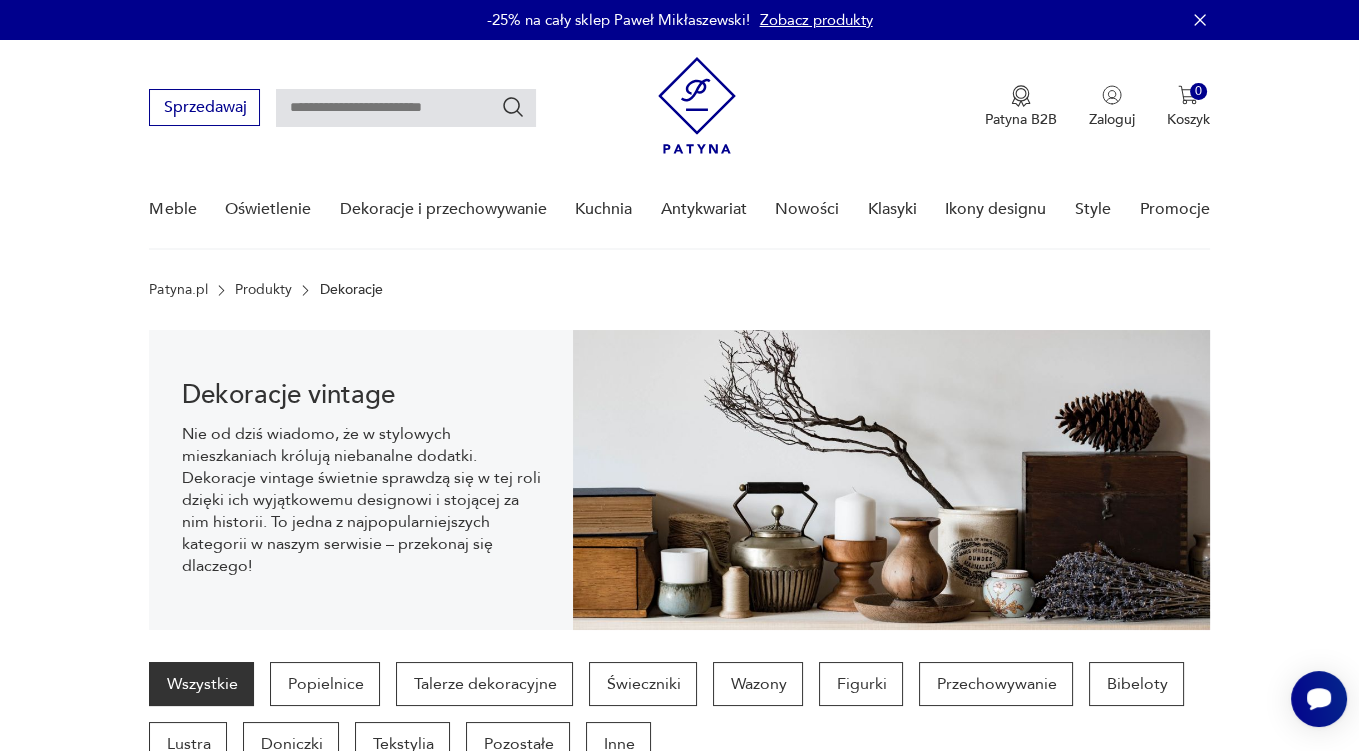 scroll, scrollTop: 690, scrollLeft: 0, axis: vertical 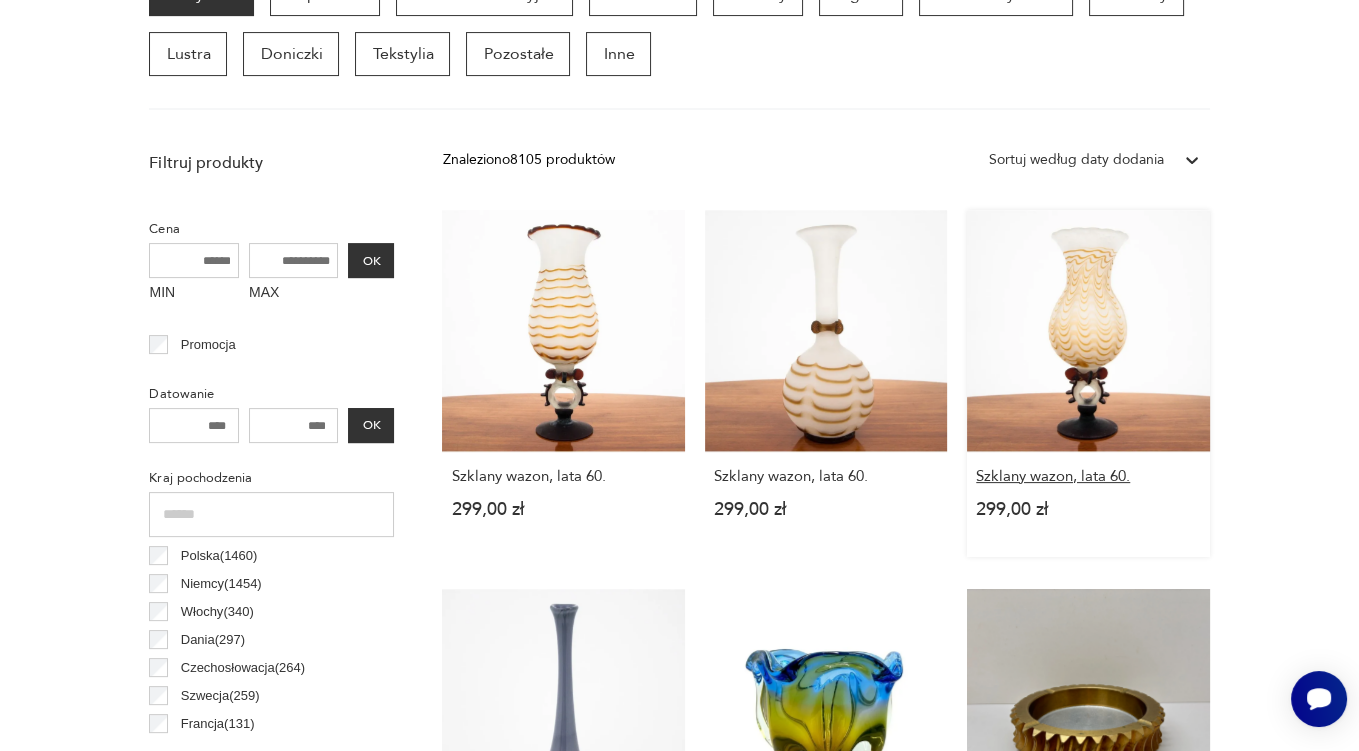 click on "Szklany wazon, lata 60." at bounding box center (1088, 476) 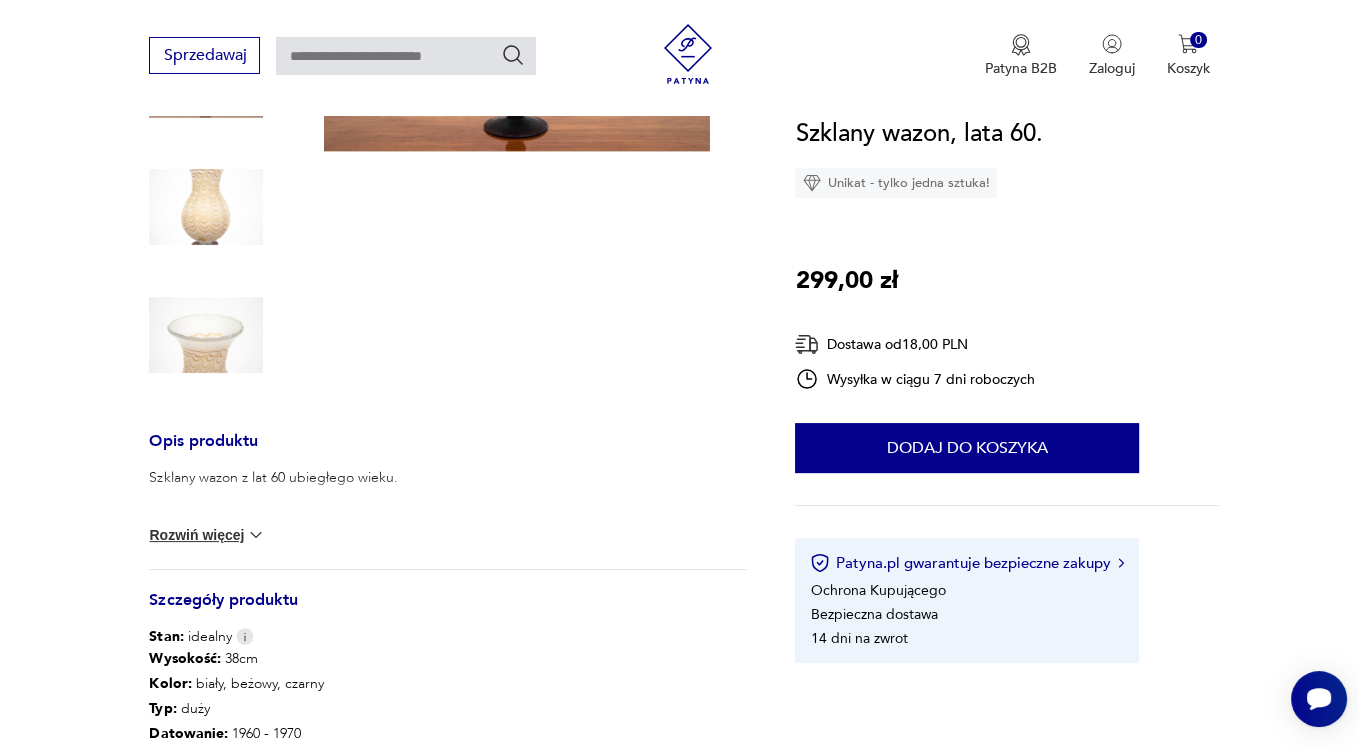 scroll, scrollTop: 633, scrollLeft: 0, axis: vertical 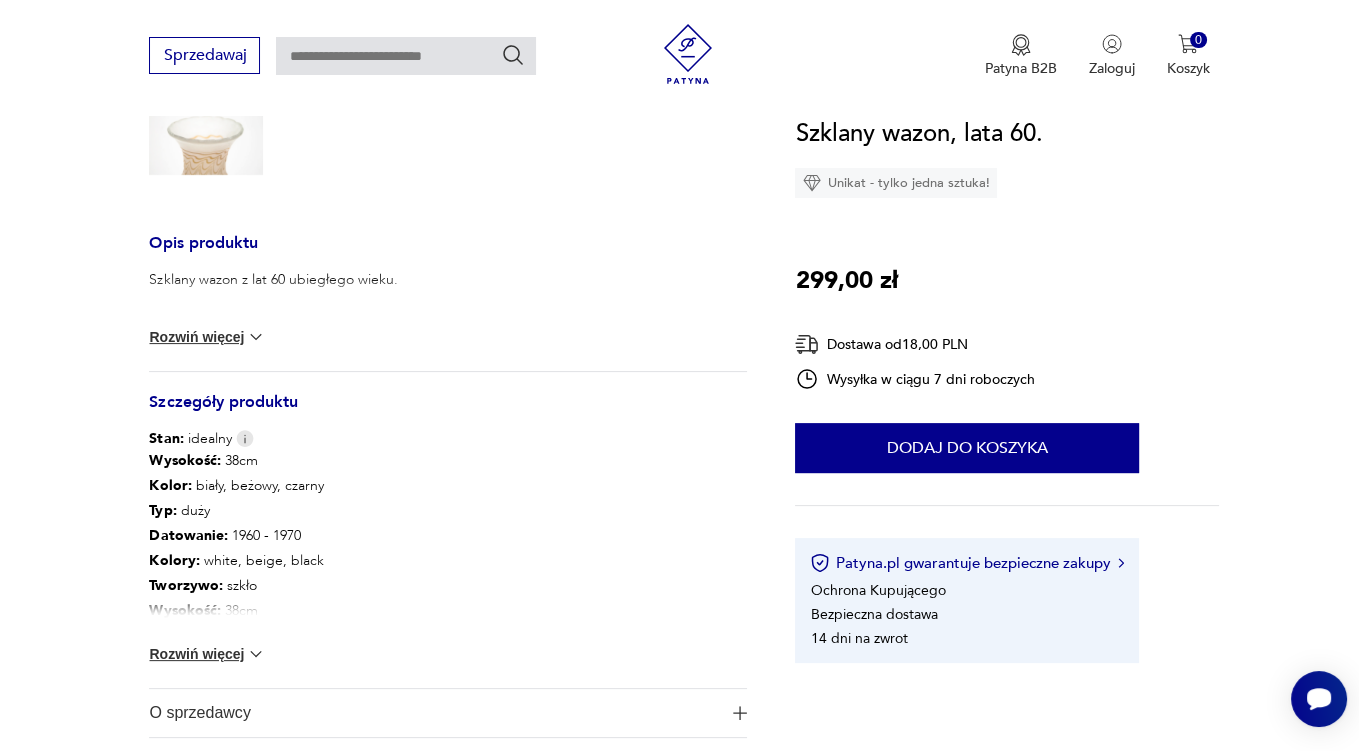 click on "Rozwiń więcej" at bounding box center (207, 337) 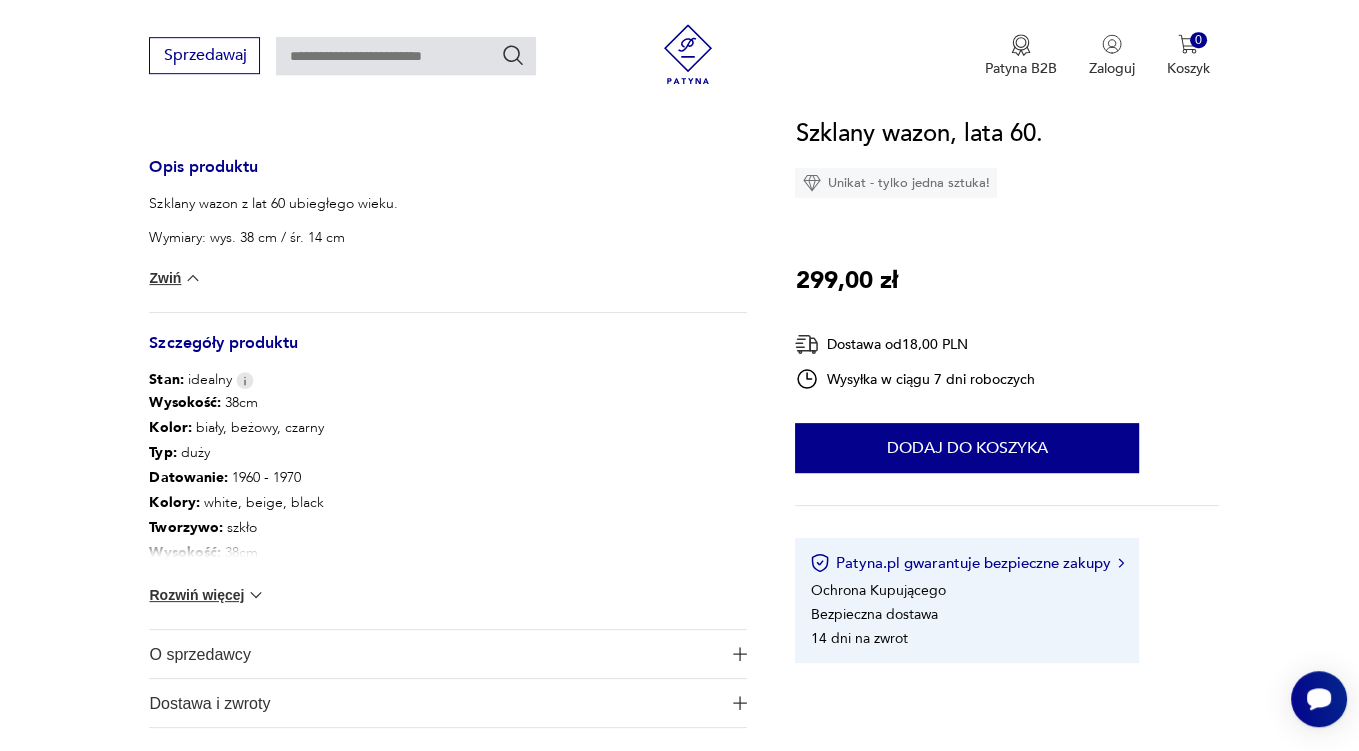 scroll, scrollTop: 844, scrollLeft: 0, axis: vertical 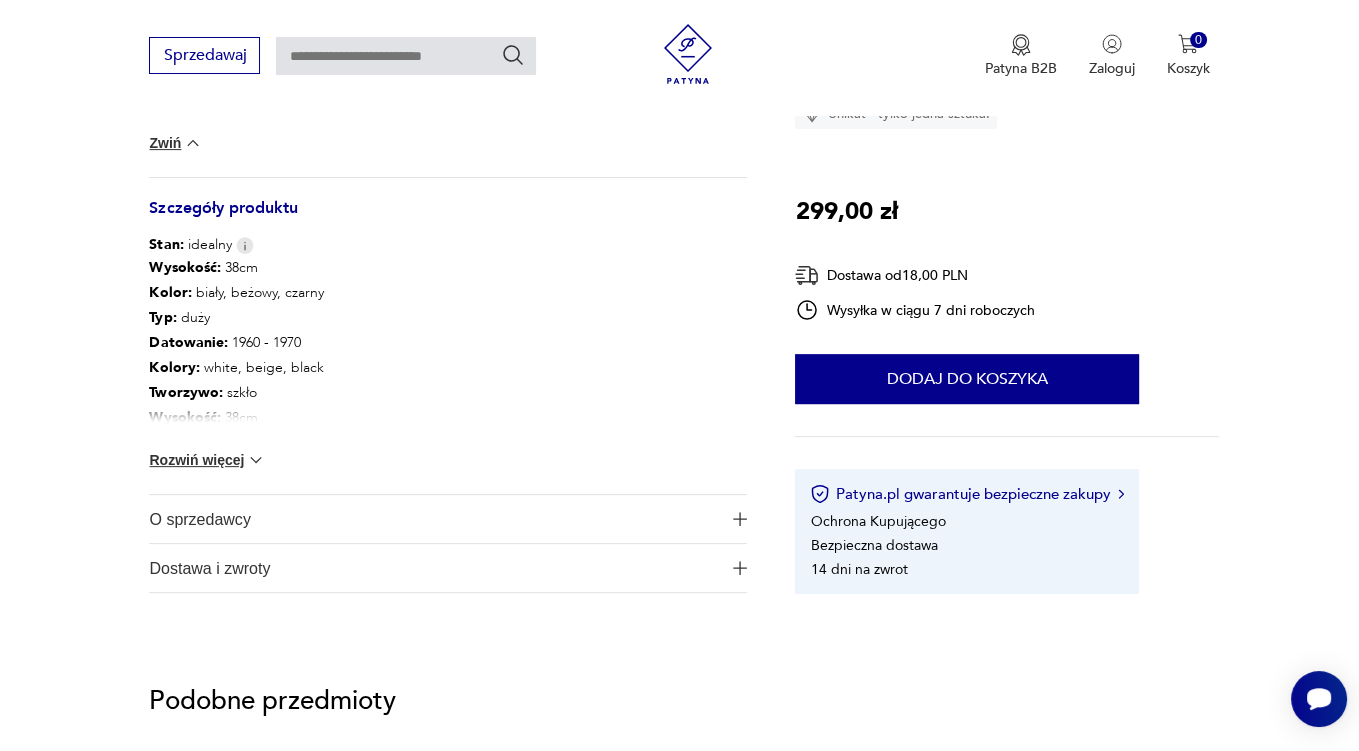 click on "Rozwiń więcej" at bounding box center (207, 460) 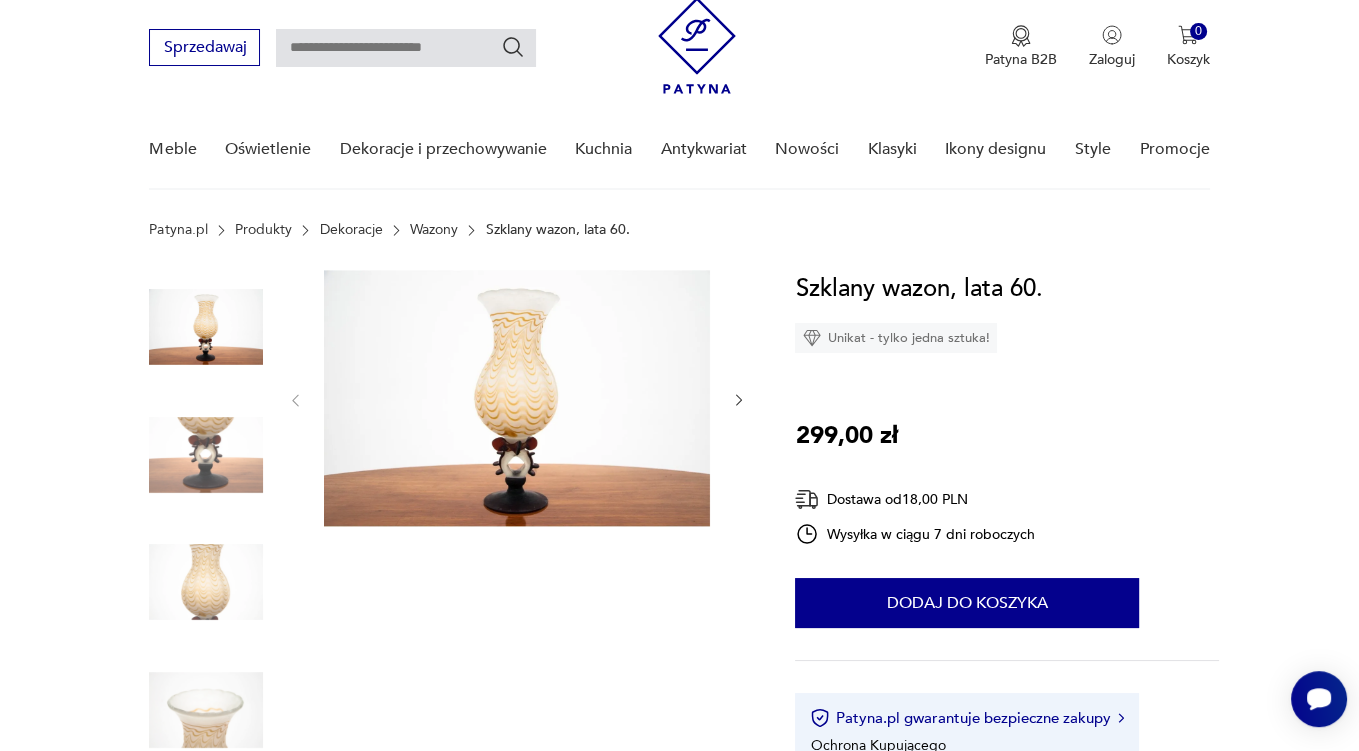 scroll, scrollTop: 0, scrollLeft: 0, axis: both 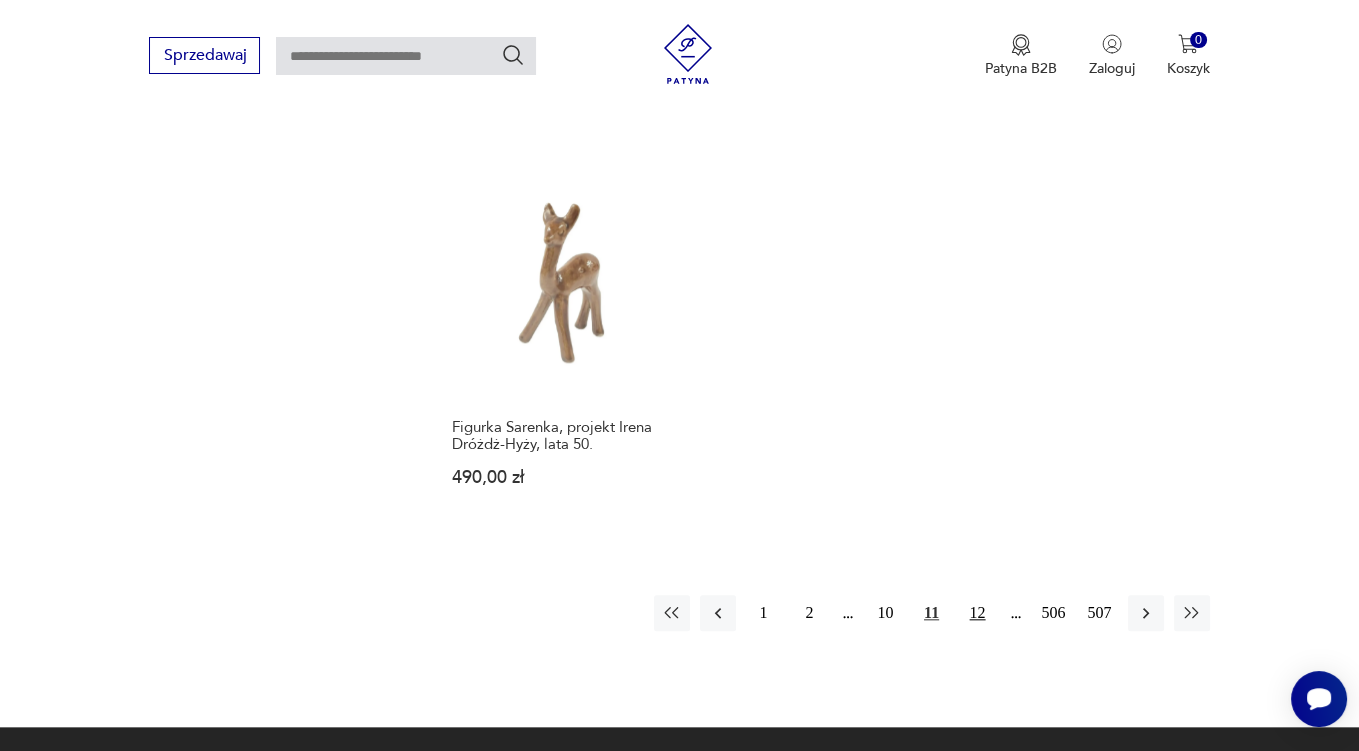 click on "12" at bounding box center [978, 613] 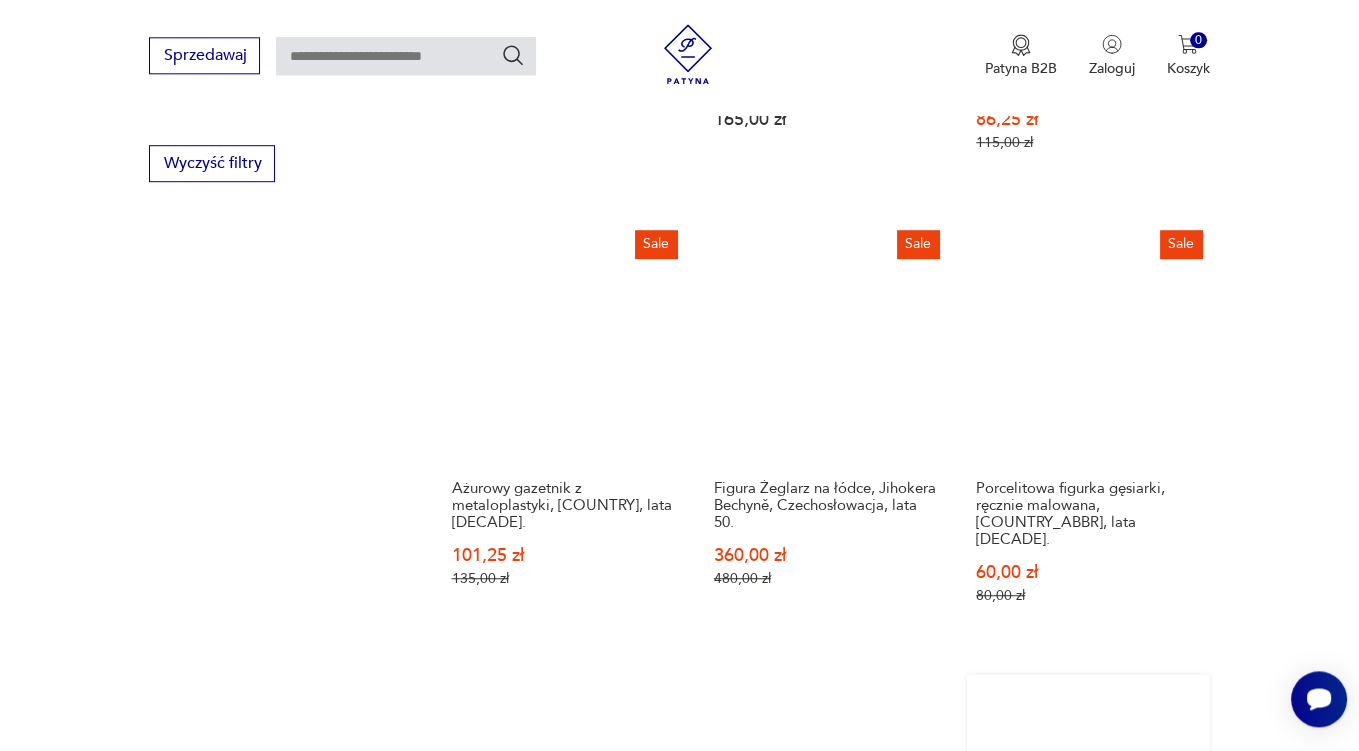 scroll, scrollTop: 1901, scrollLeft: 0, axis: vertical 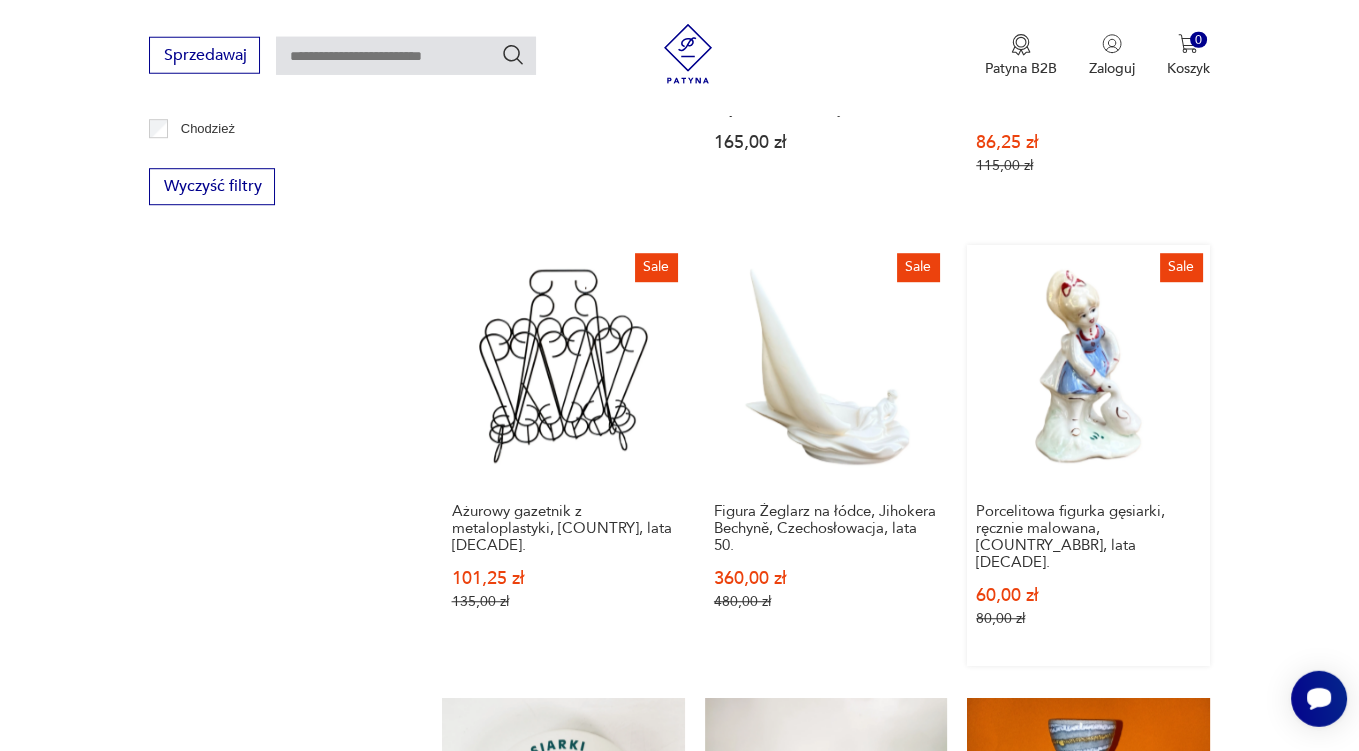 click on "Sale Porcelitowa figurka gęsiarki, ręcznie malowana, ZSRR, lata 60. [PRICE] [PRICE]" at bounding box center (1088, 455) 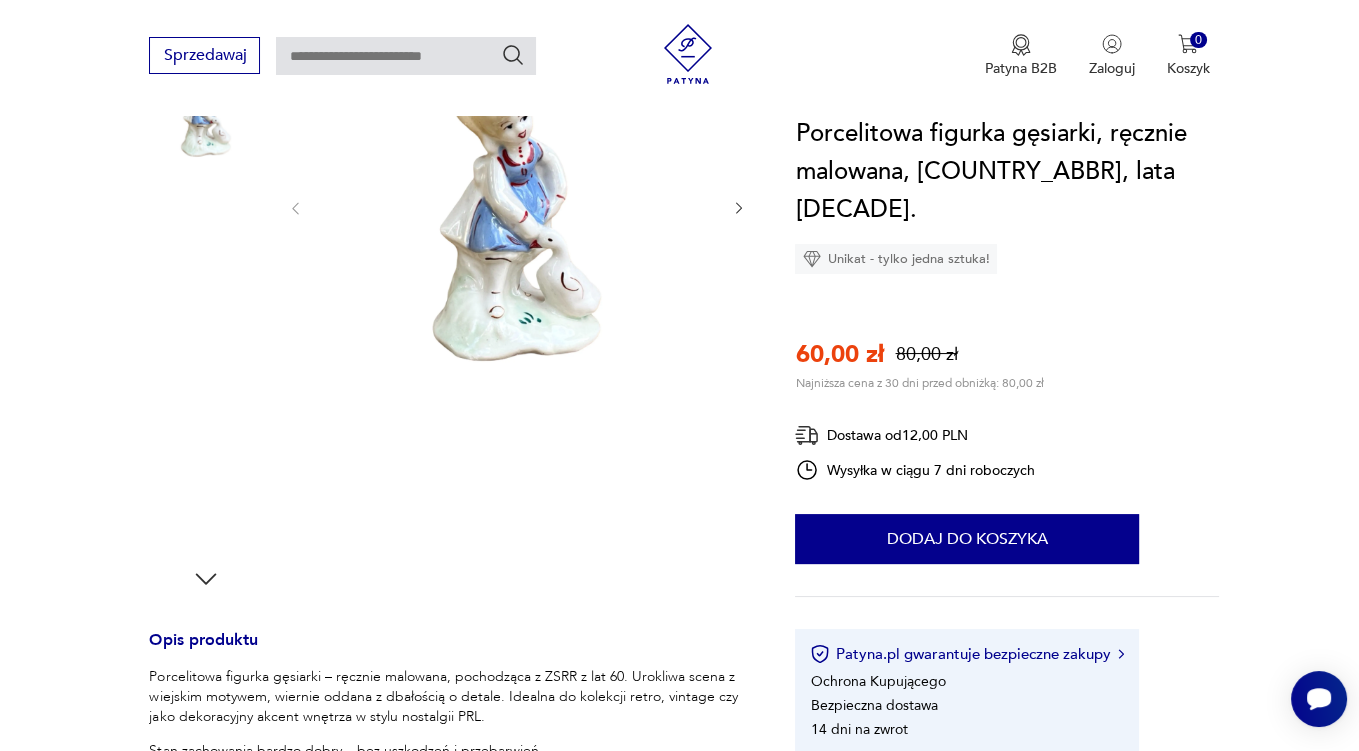 scroll, scrollTop: 422, scrollLeft: 0, axis: vertical 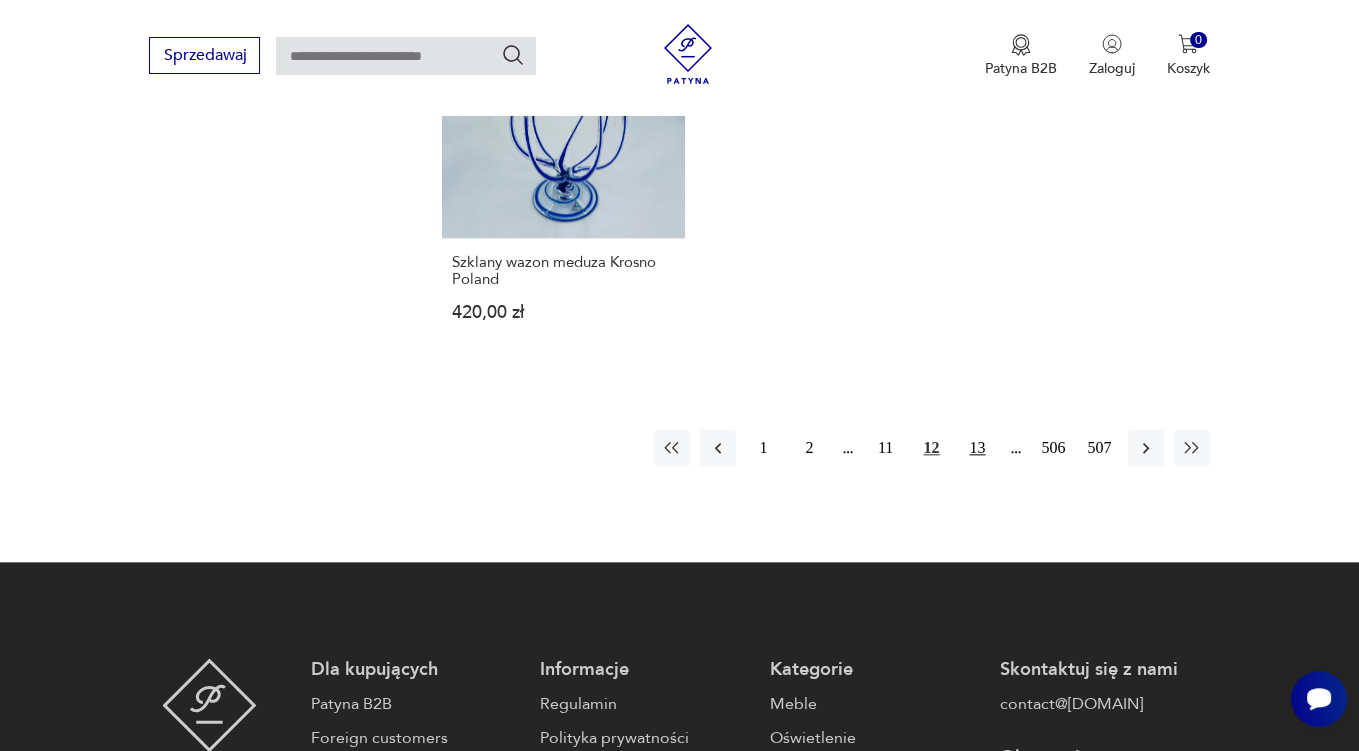 click on "13" at bounding box center (978, 448) 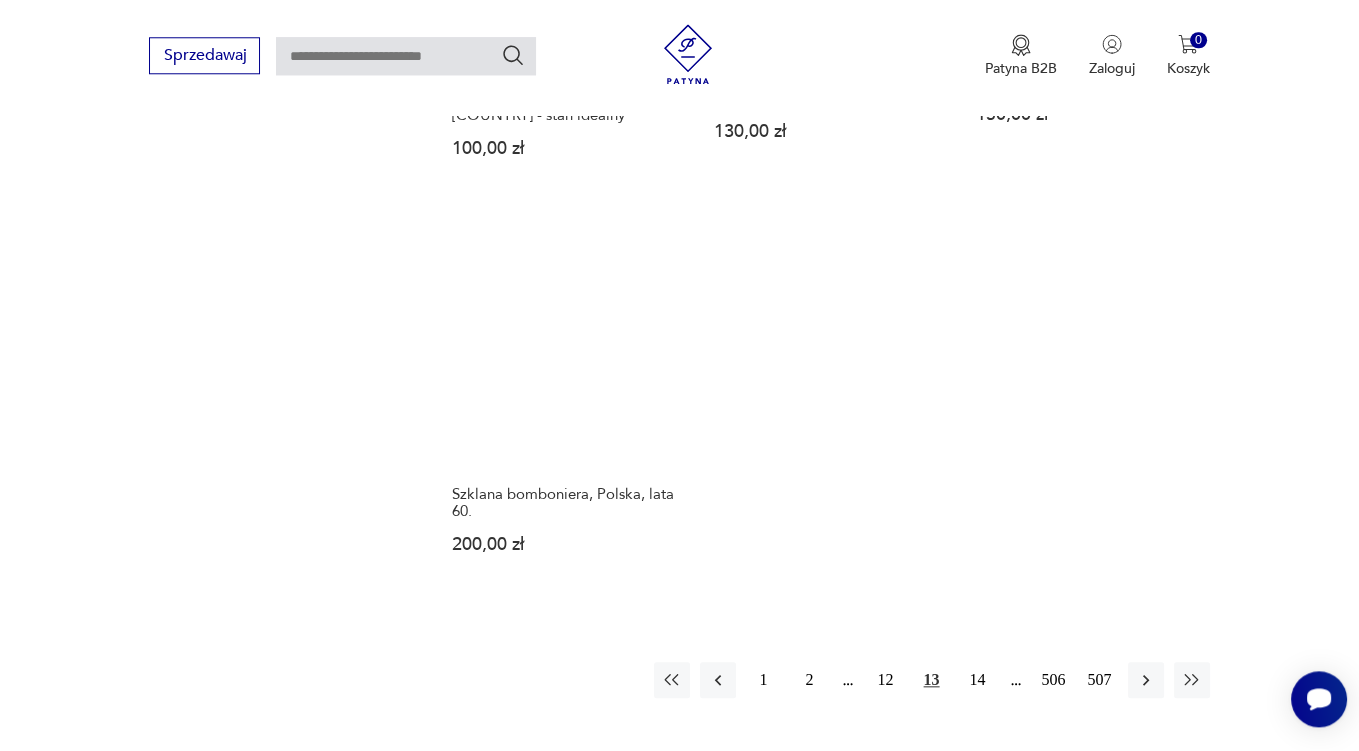 scroll, scrollTop: 2746, scrollLeft: 0, axis: vertical 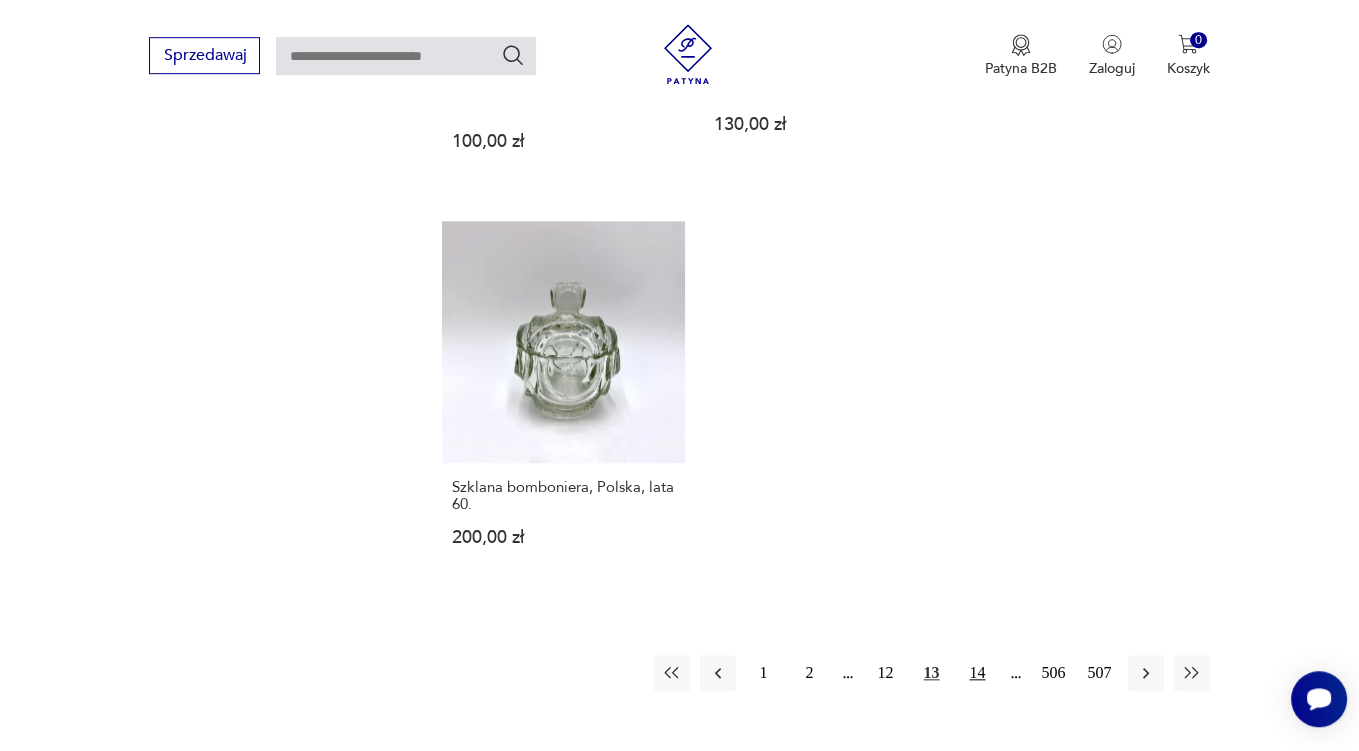click on "14" at bounding box center [978, 673] 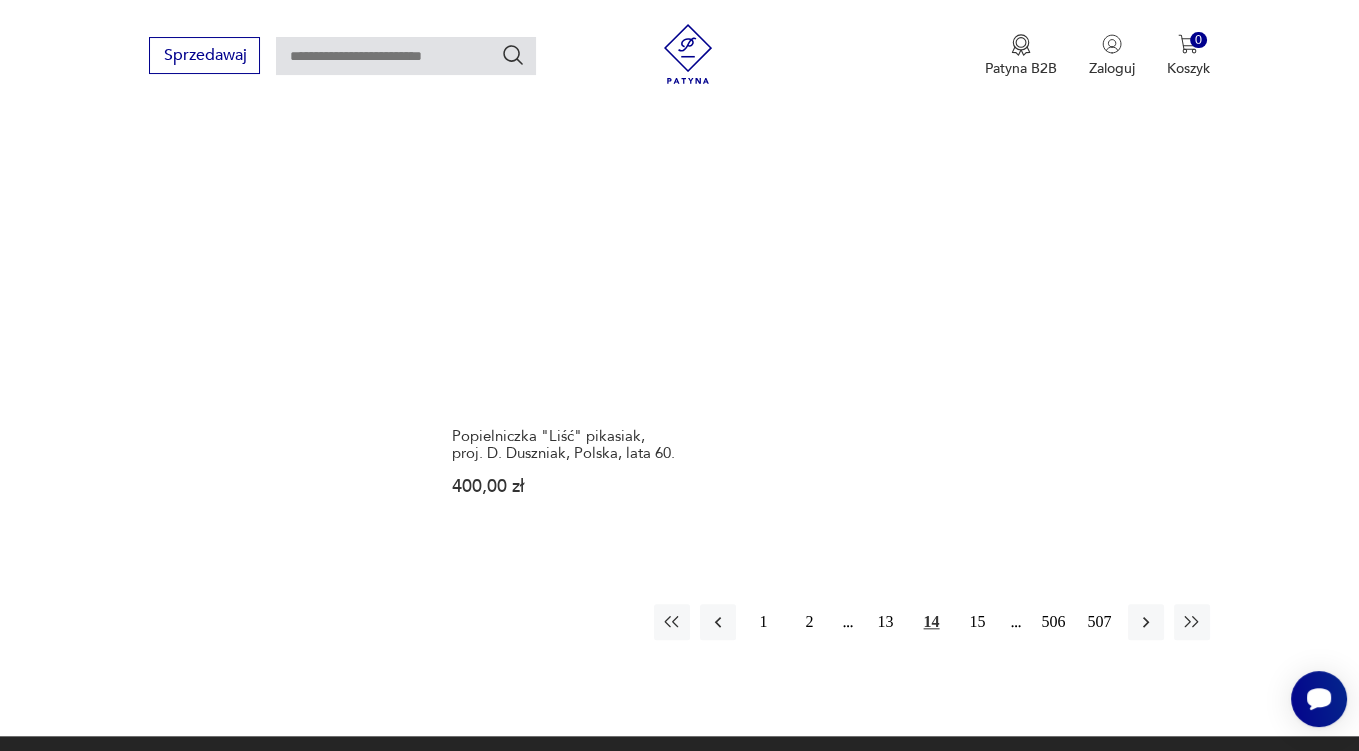 scroll, scrollTop: 2957, scrollLeft: 0, axis: vertical 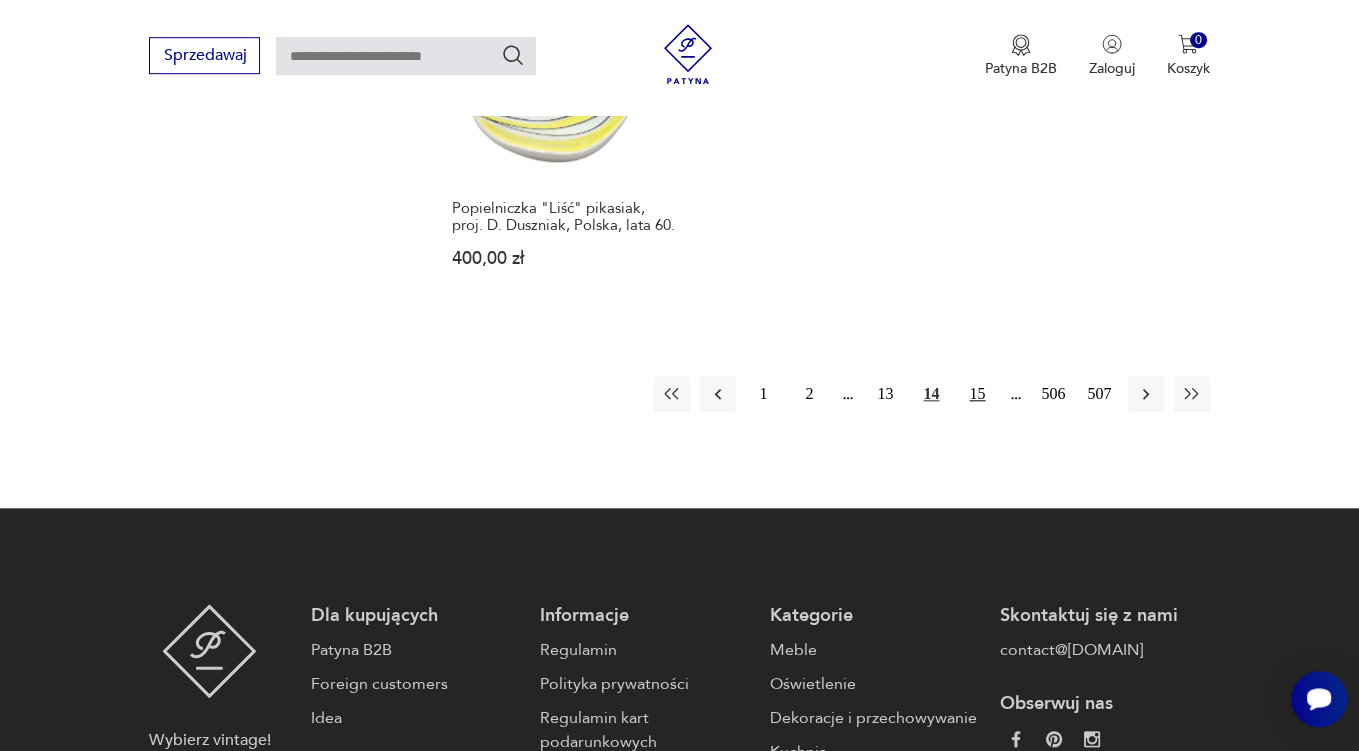 click on "15" at bounding box center (978, 394) 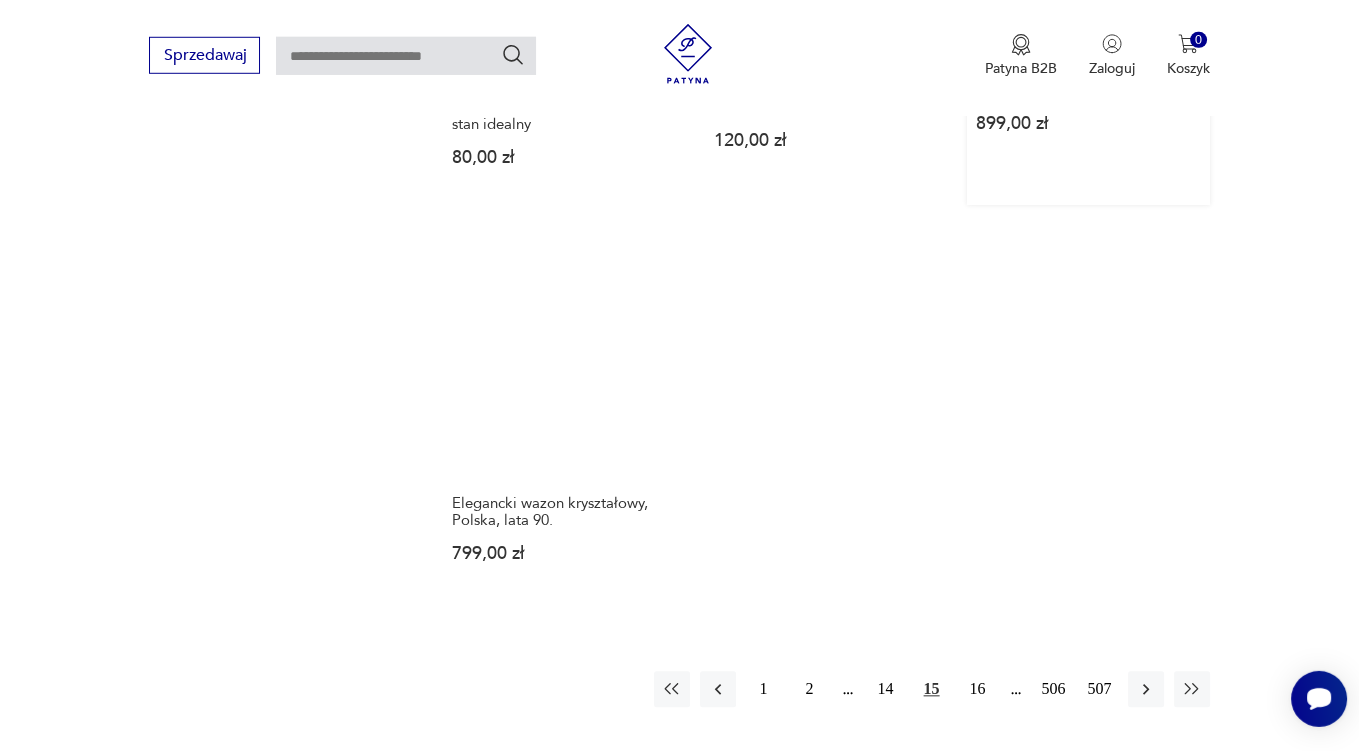 scroll, scrollTop: 2746, scrollLeft: 0, axis: vertical 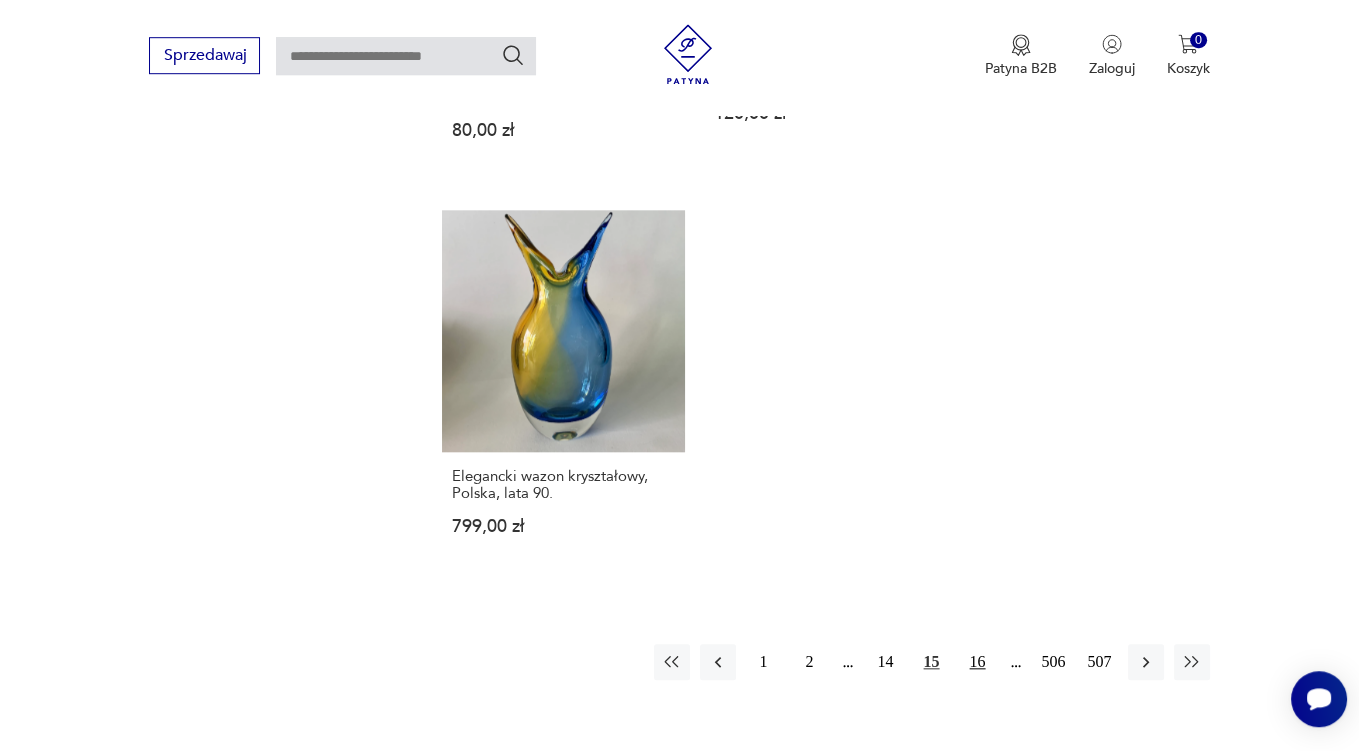 click on "16" at bounding box center (978, 662) 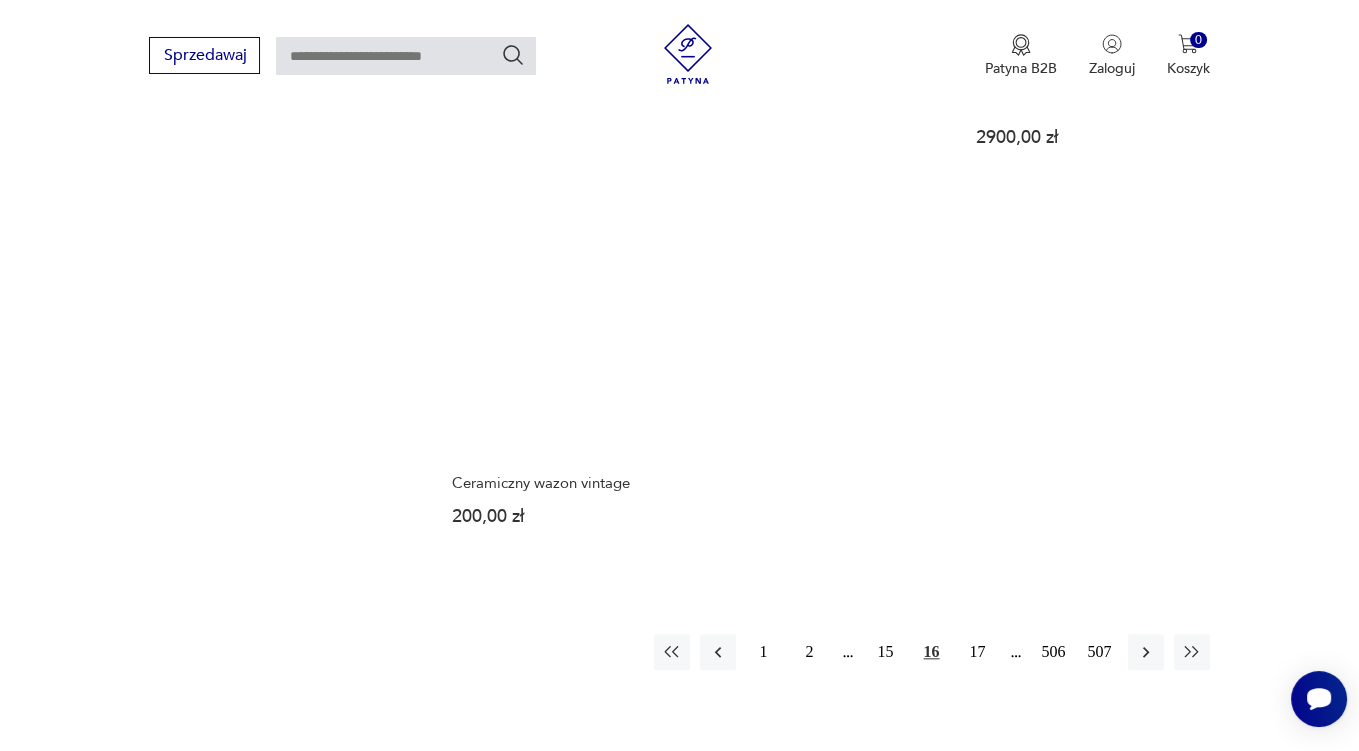 scroll, scrollTop: 2957, scrollLeft: 0, axis: vertical 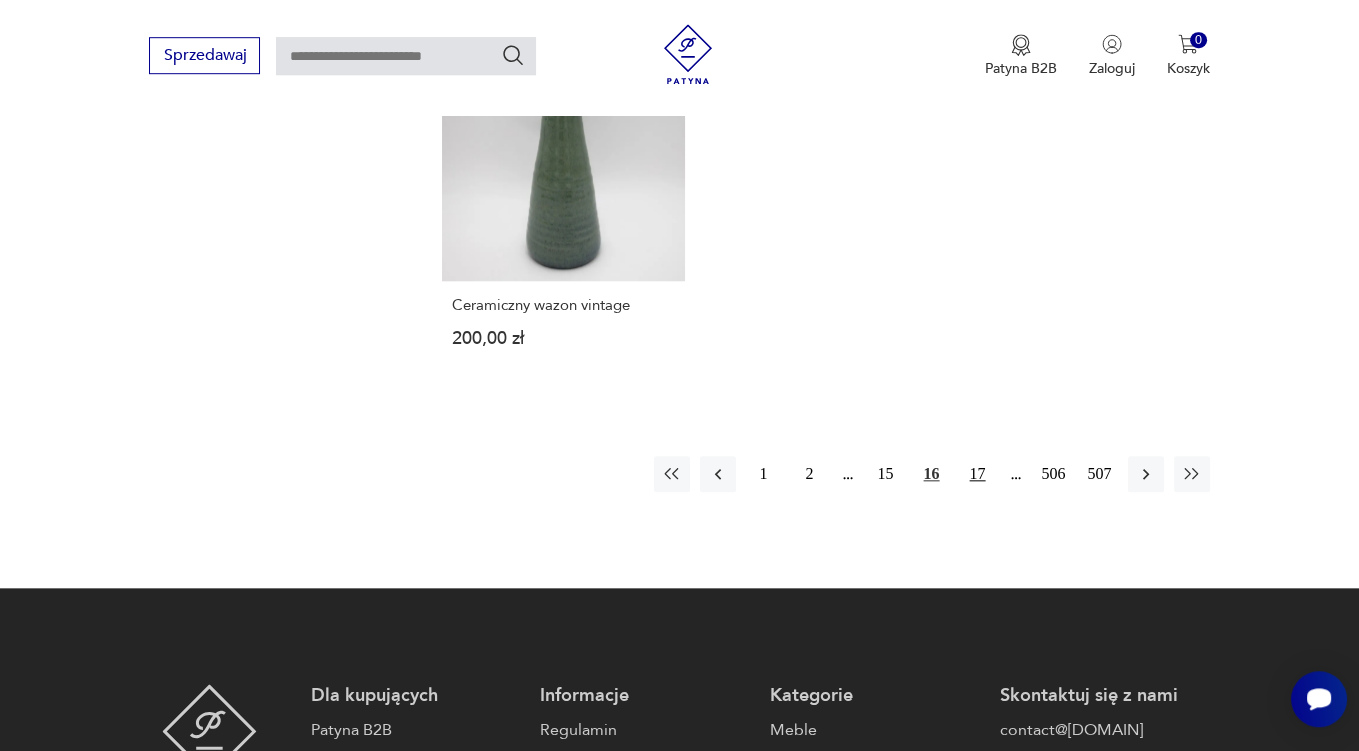 click on "17" at bounding box center (978, 474) 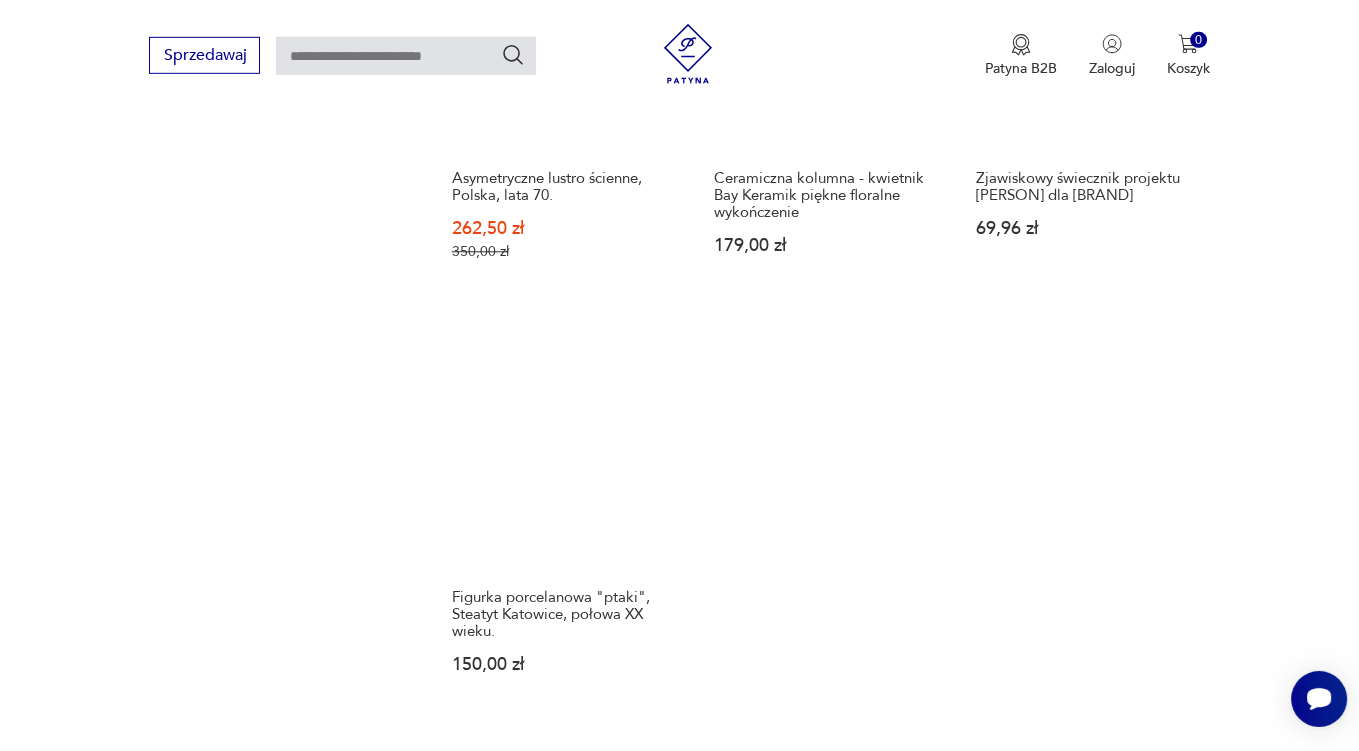 scroll, scrollTop: 2852, scrollLeft: 0, axis: vertical 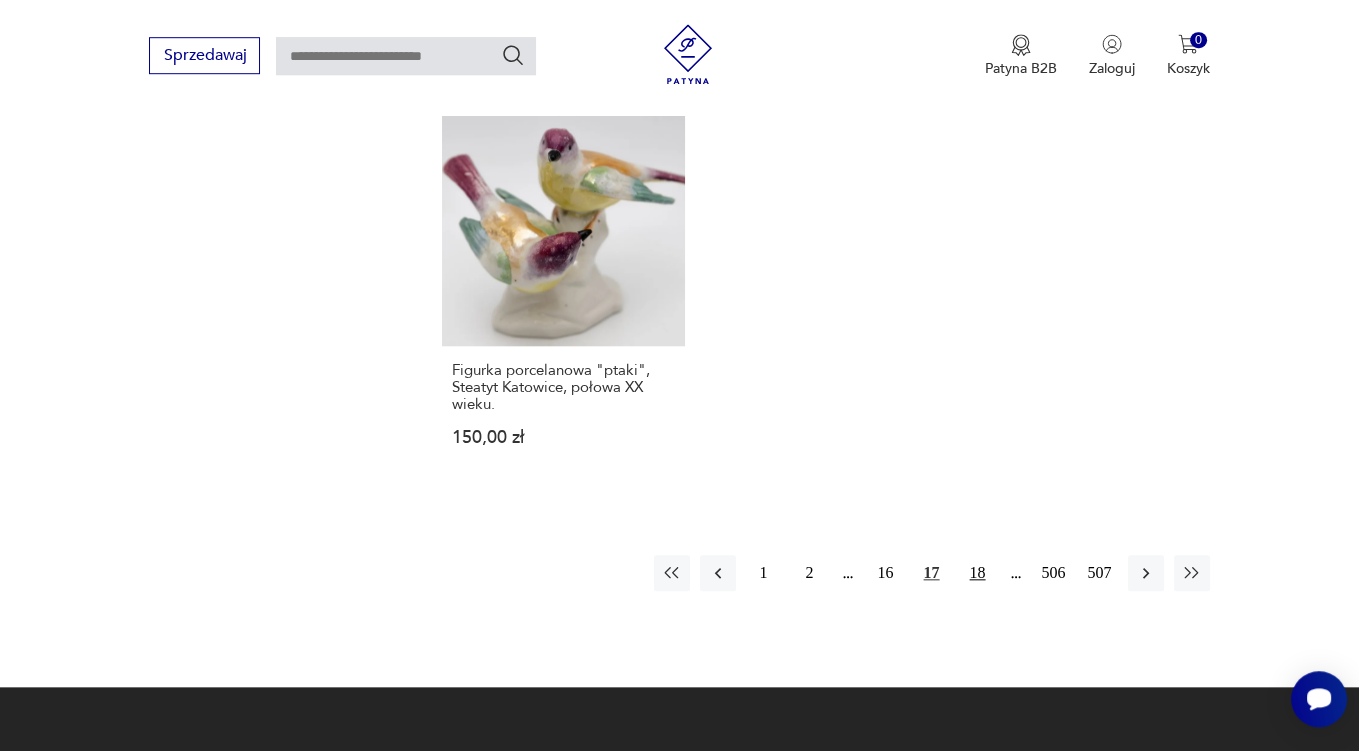 click on "18" at bounding box center (978, 573) 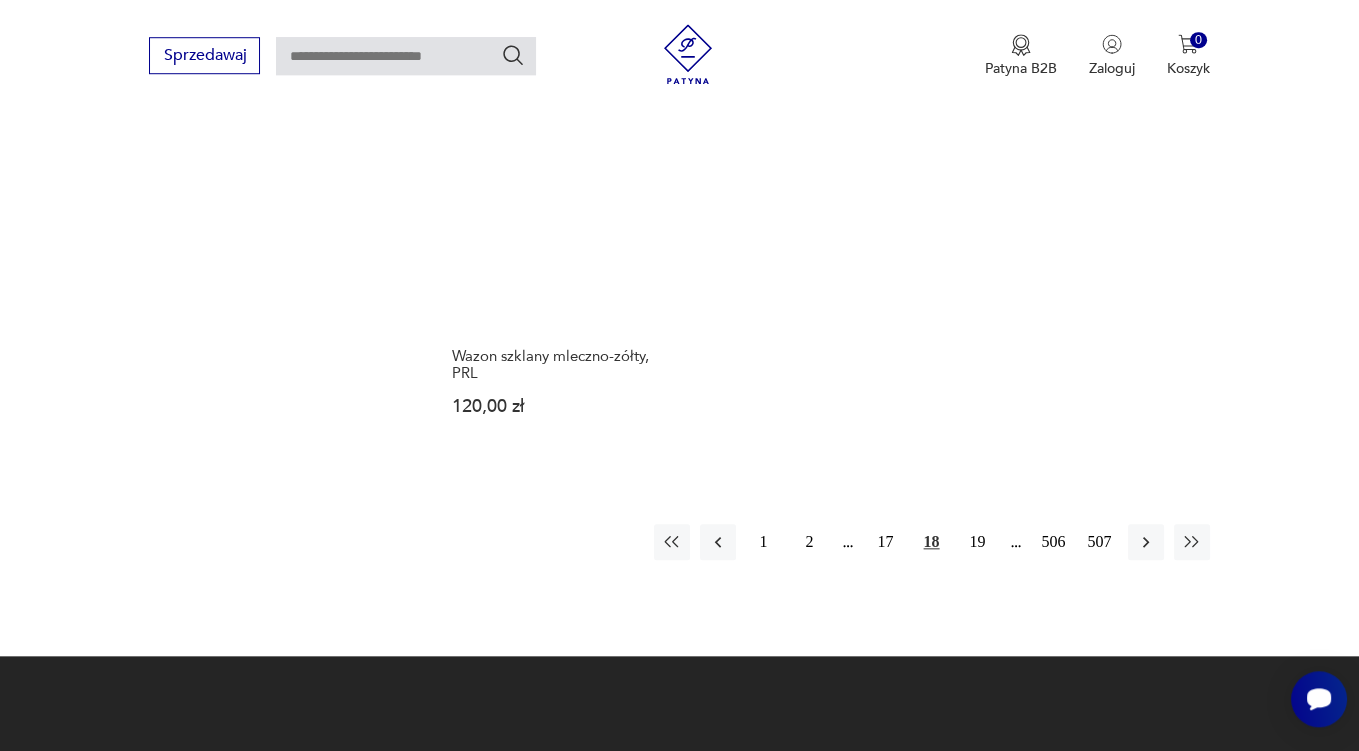scroll, scrollTop: 2957, scrollLeft: 0, axis: vertical 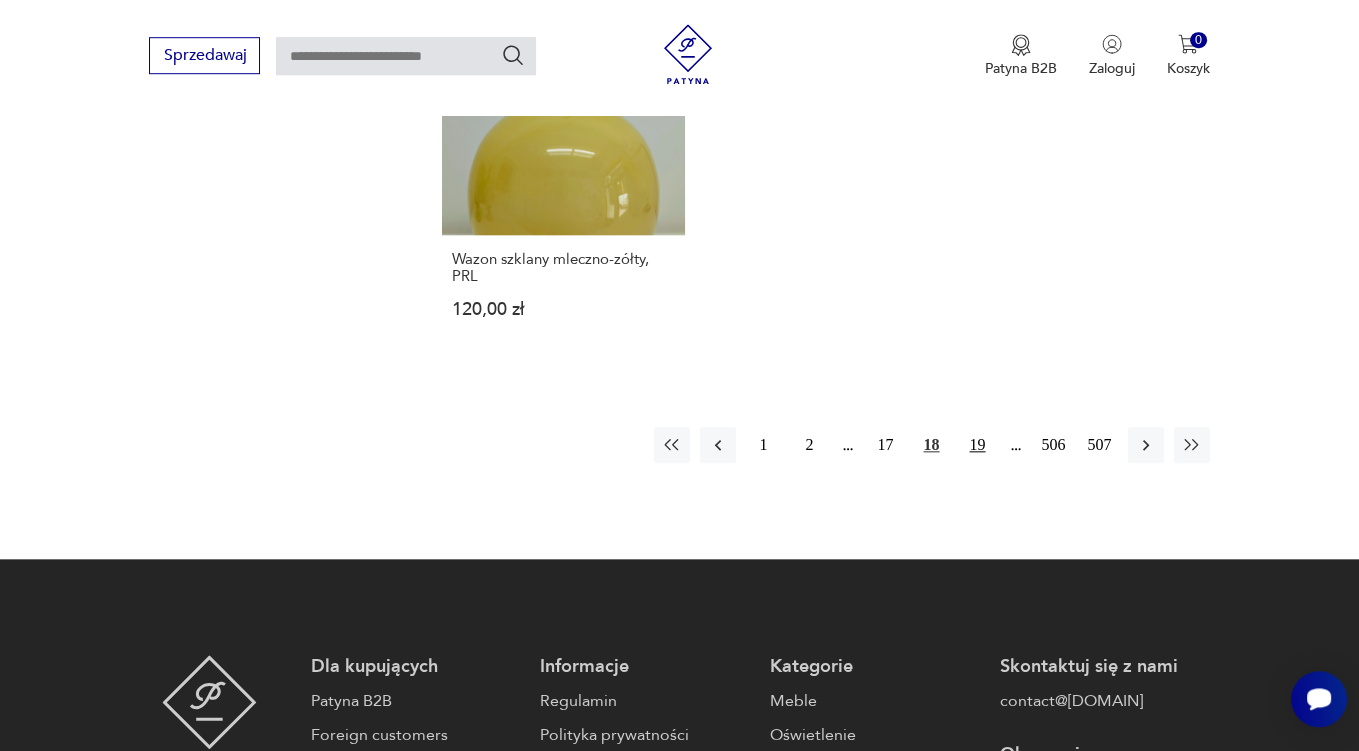 click on "19" at bounding box center [978, 445] 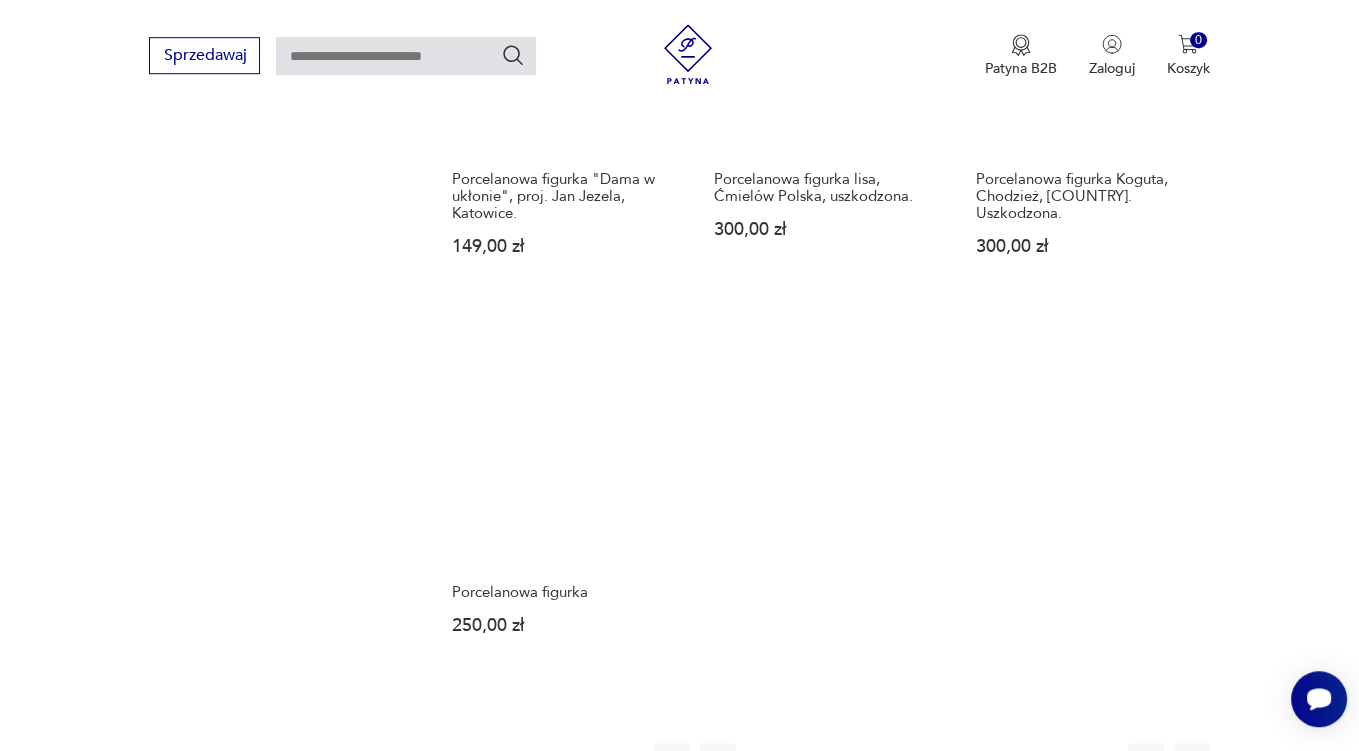 scroll, scrollTop: 2852, scrollLeft: 0, axis: vertical 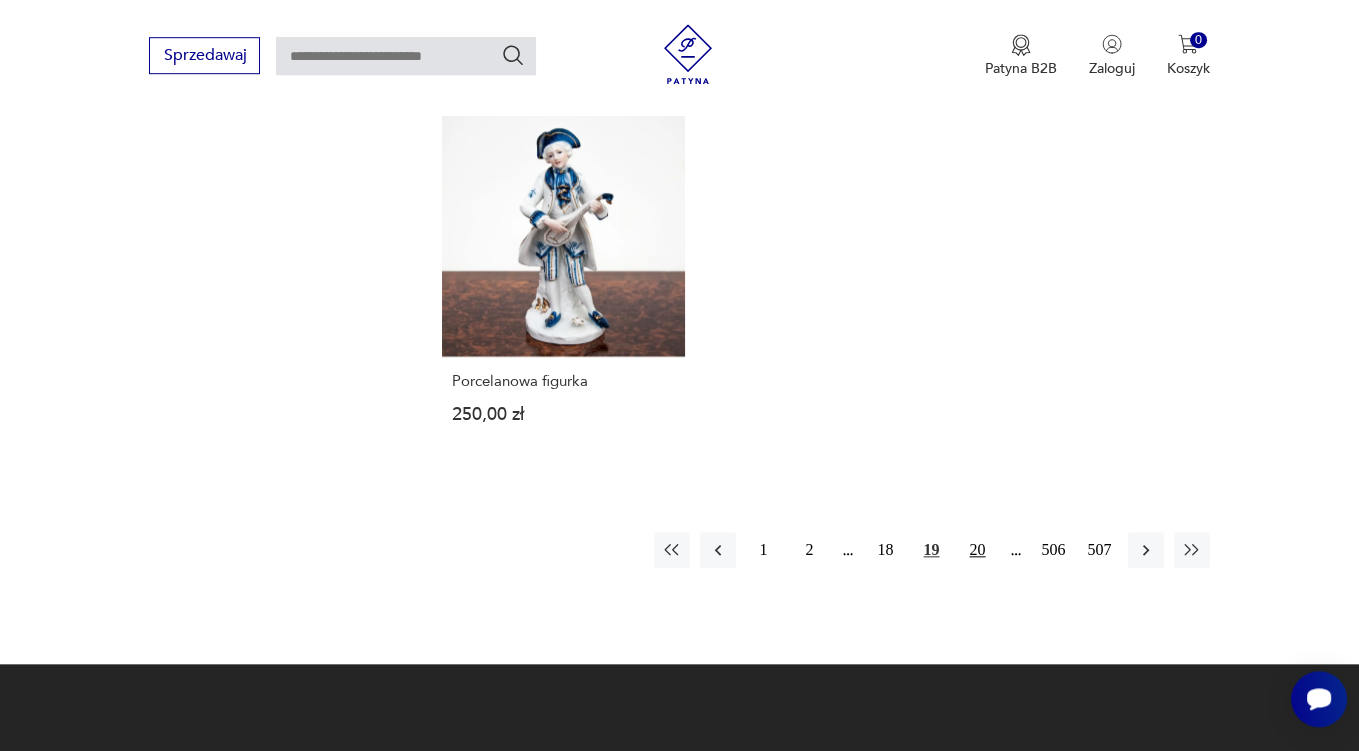 click on "20" at bounding box center (978, 550) 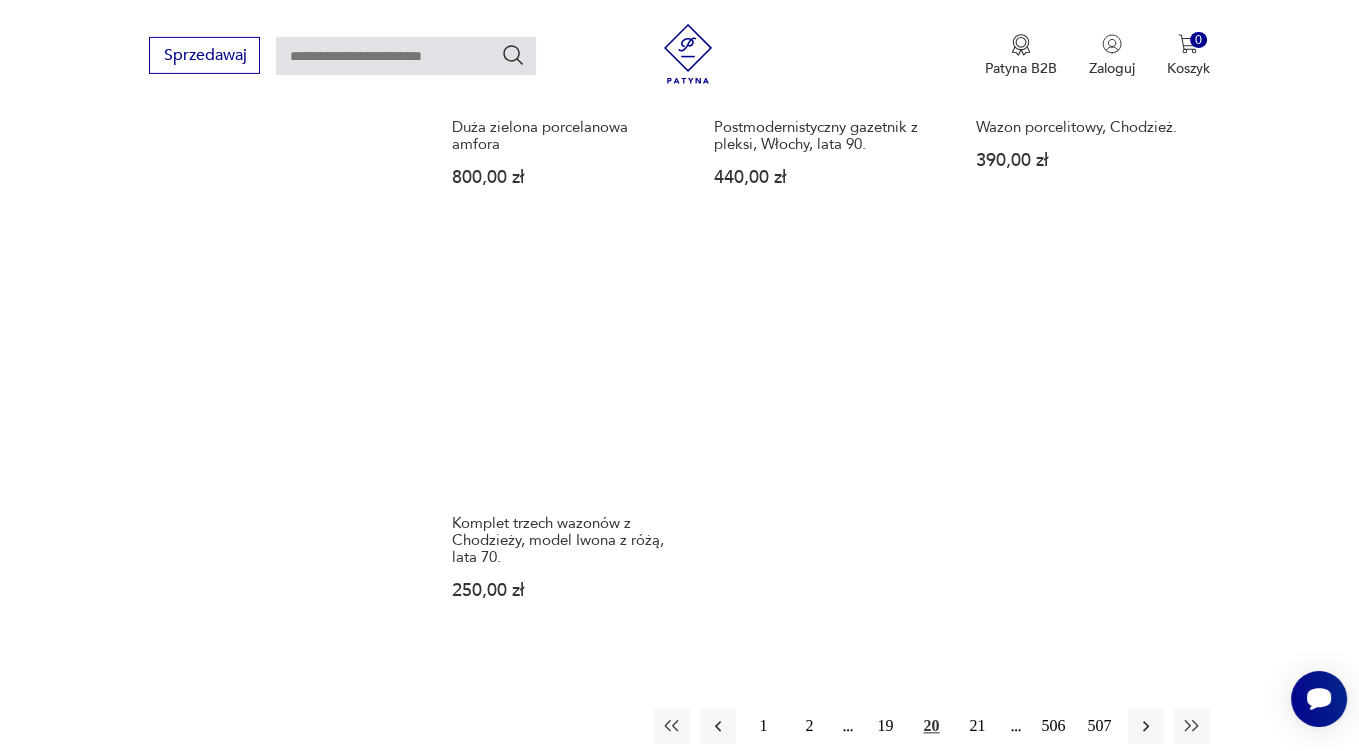 scroll, scrollTop: 2852, scrollLeft: 0, axis: vertical 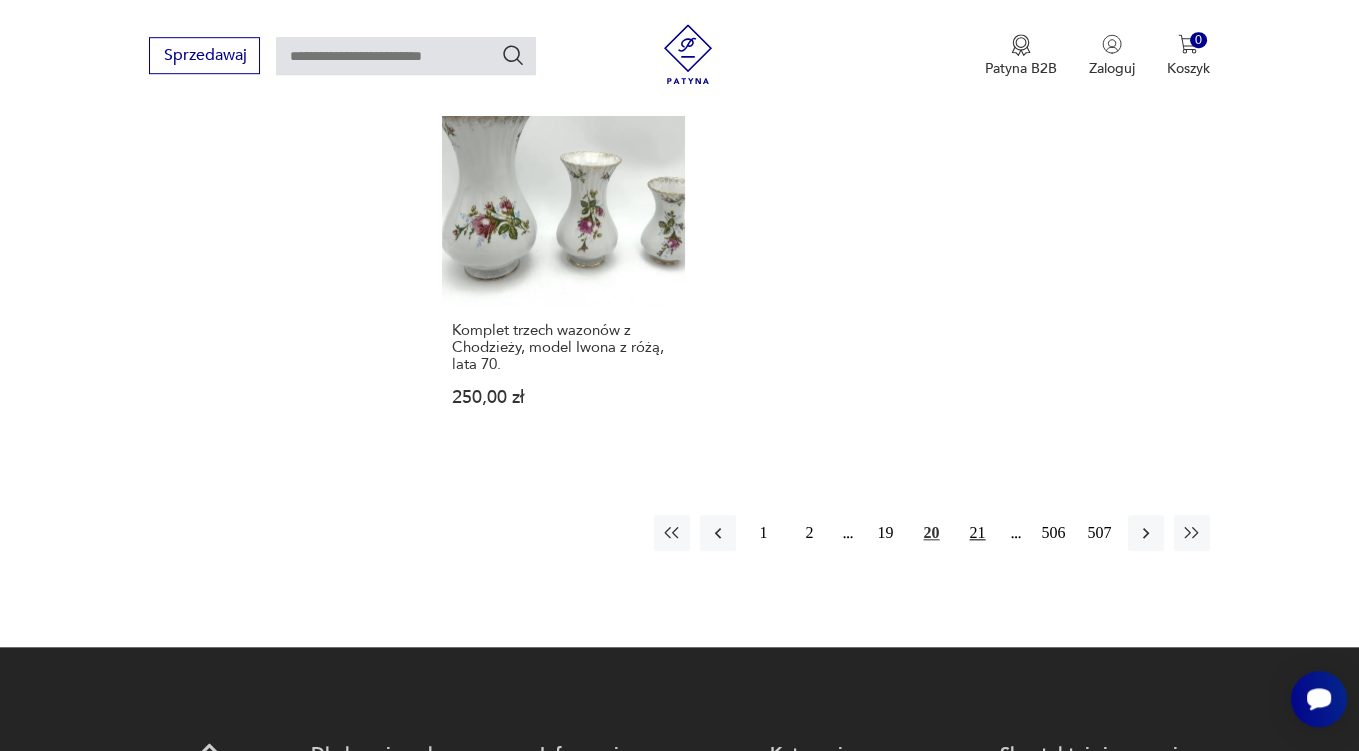 click on "21" at bounding box center (978, 533) 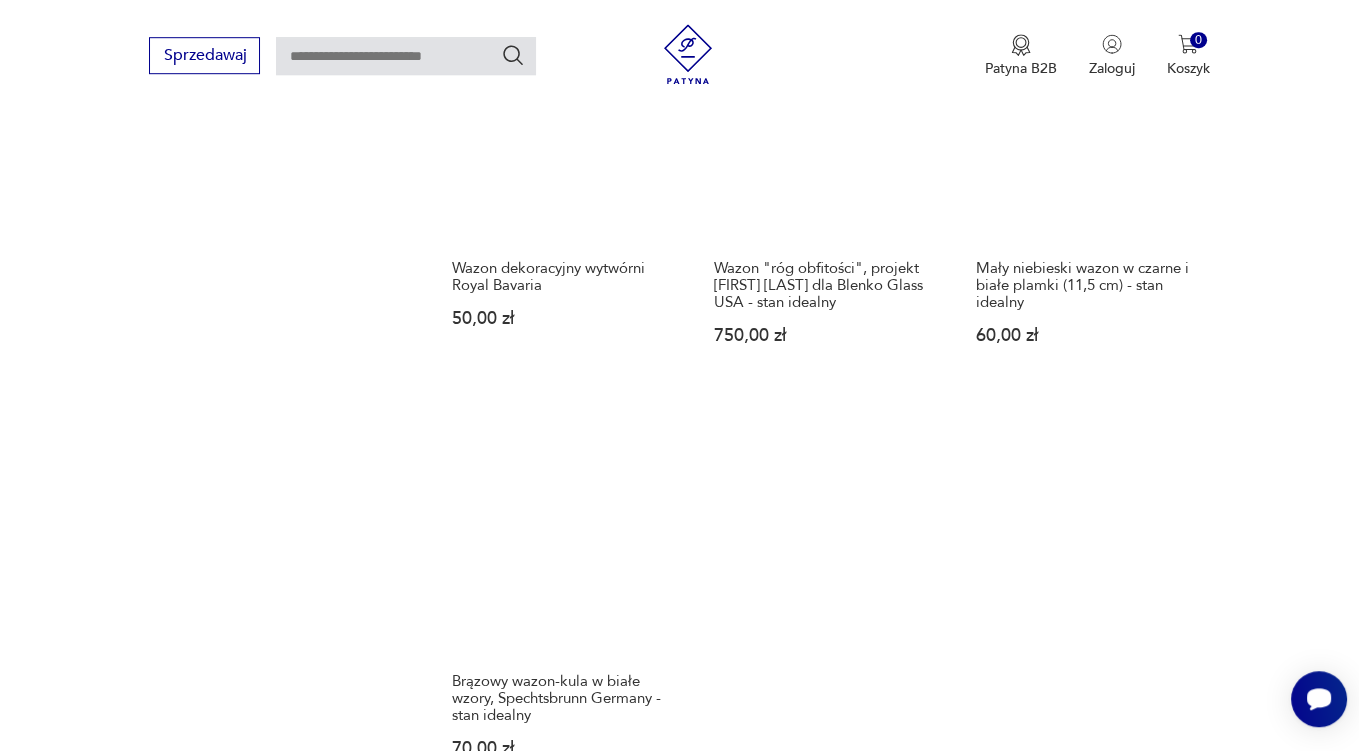 scroll, scrollTop: 2746, scrollLeft: 0, axis: vertical 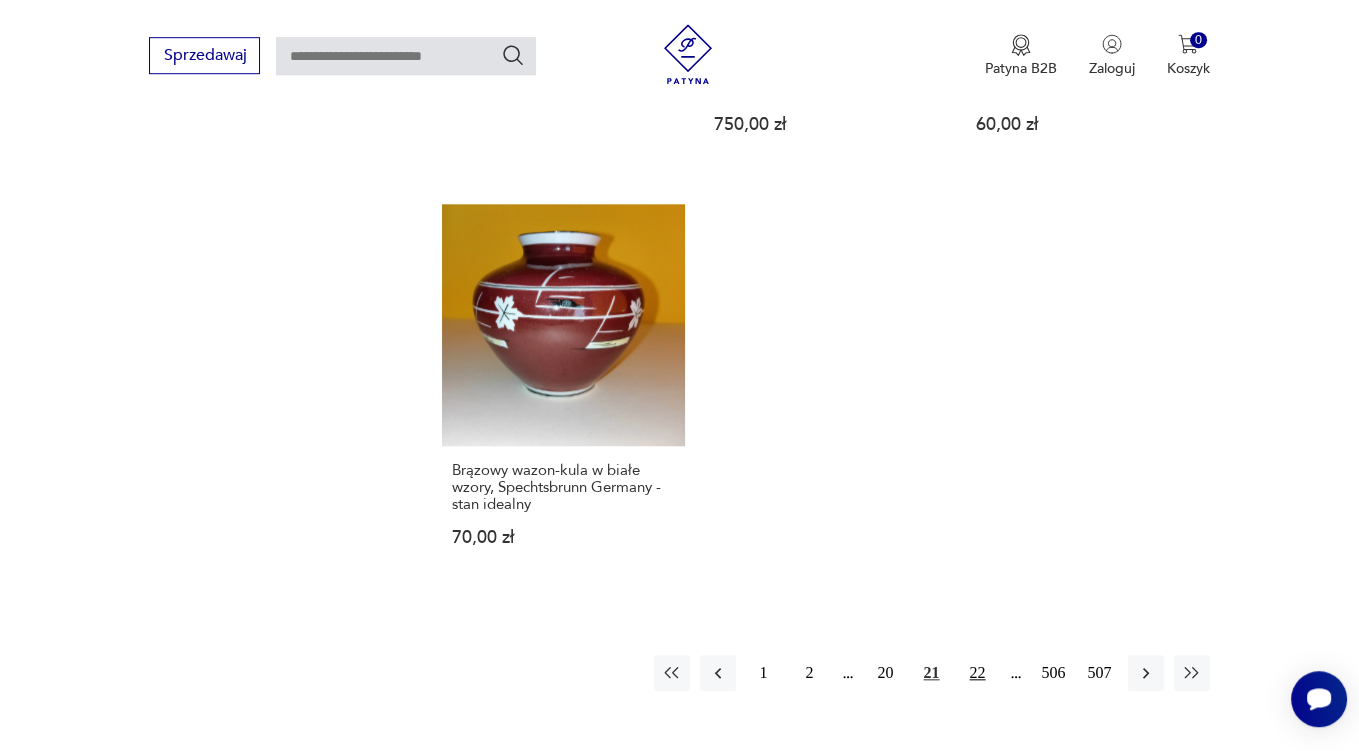 click on "22" at bounding box center [978, 673] 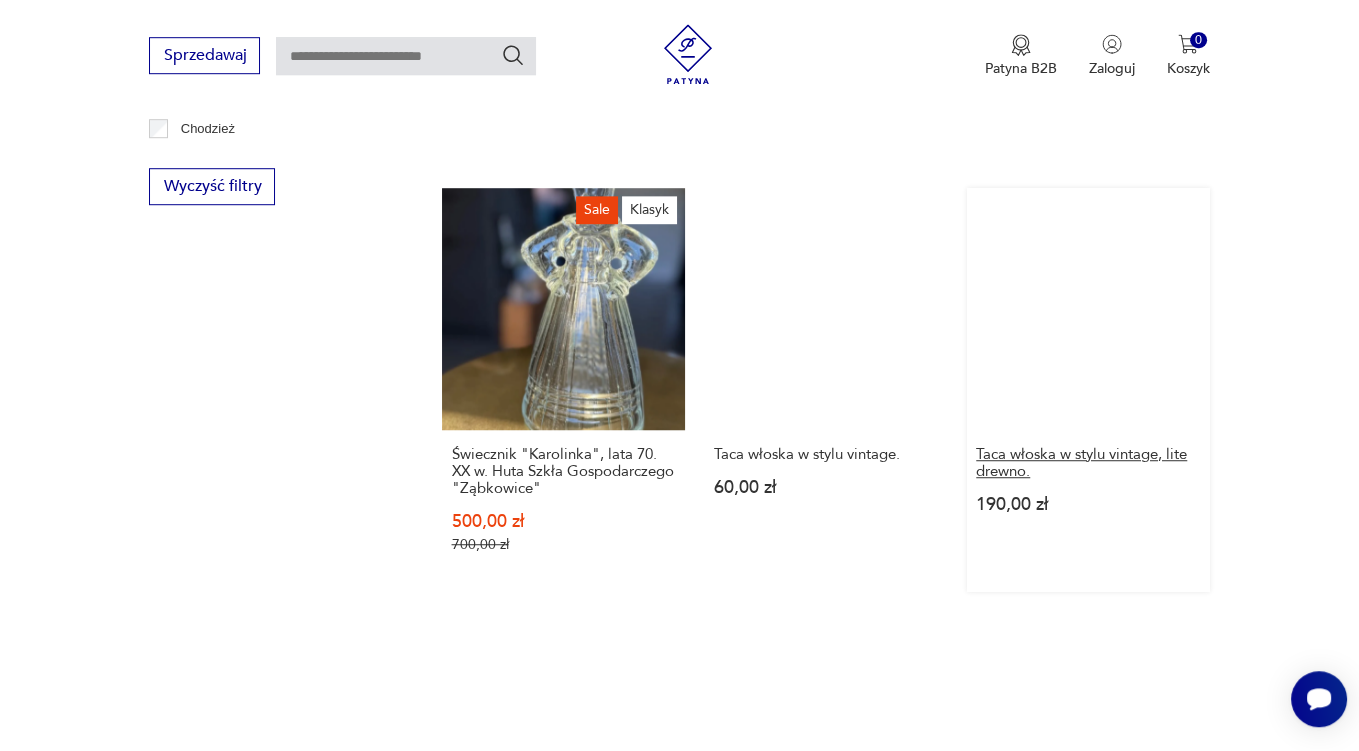 scroll, scrollTop: 1585, scrollLeft: 0, axis: vertical 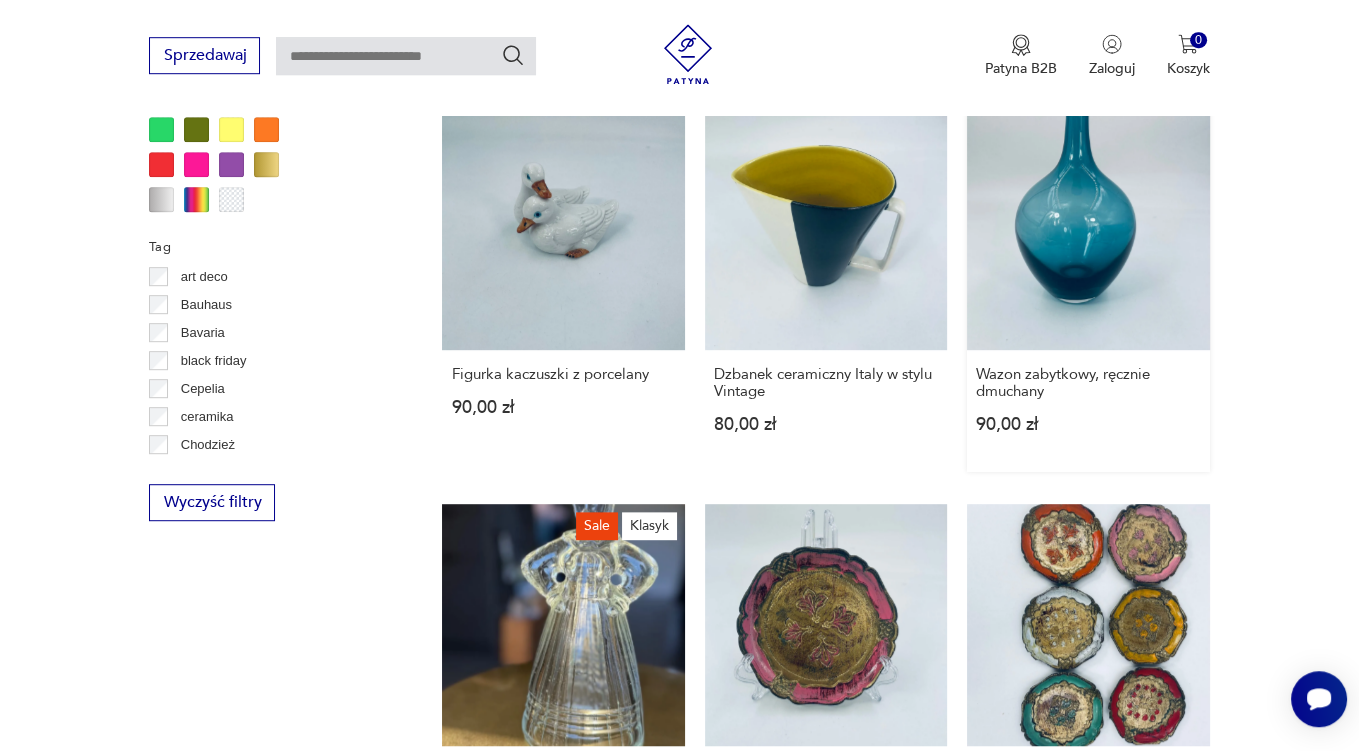click on "Wazon zabytkowy, ręcznie dmuchany 90,00 zł" at bounding box center [1088, 290] 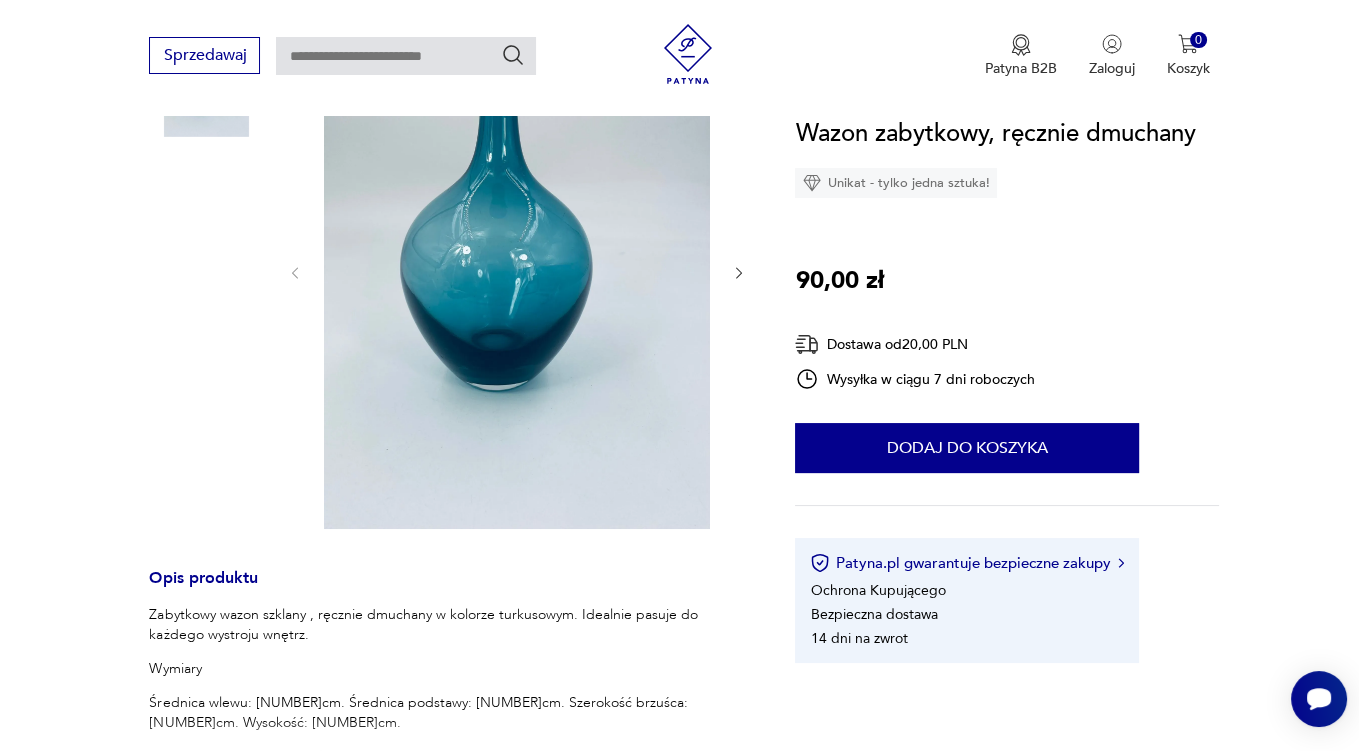 scroll, scrollTop: 528, scrollLeft: 0, axis: vertical 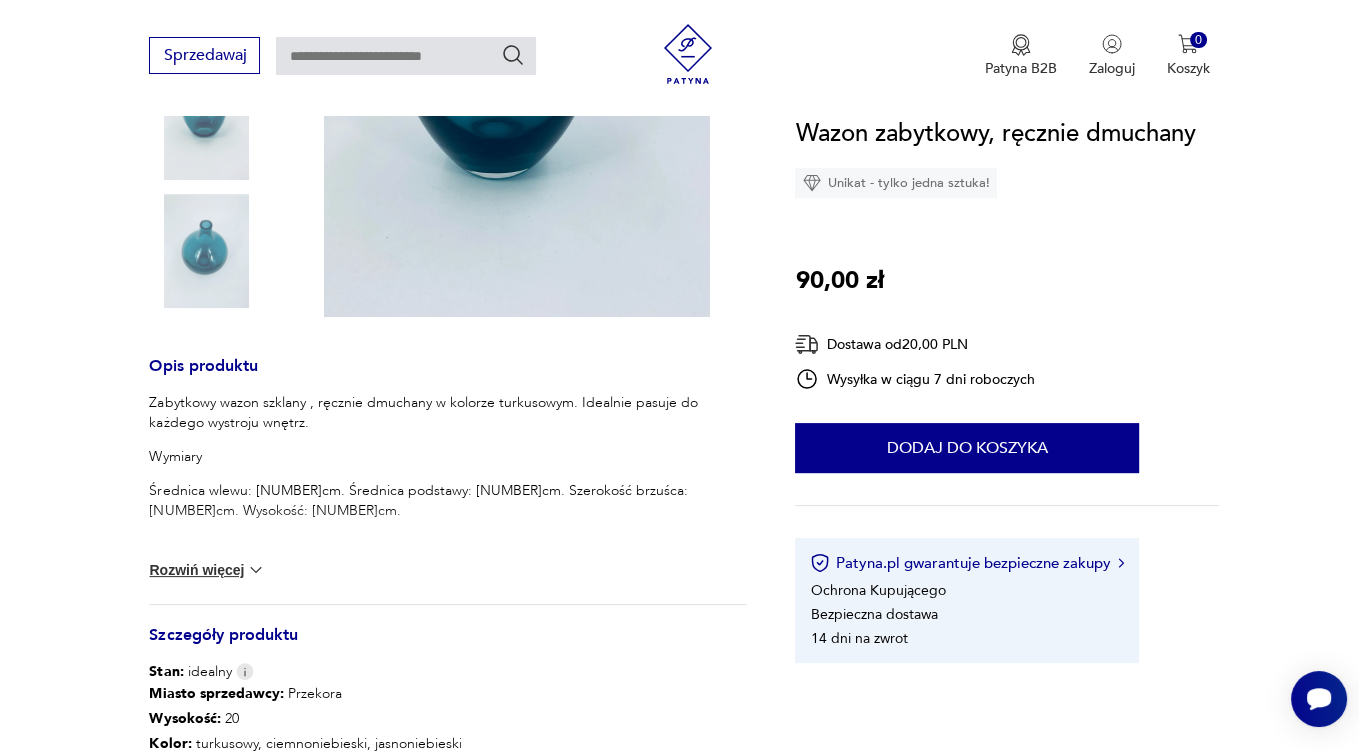 click on "Rozwiń więcej" at bounding box center [207, 570] 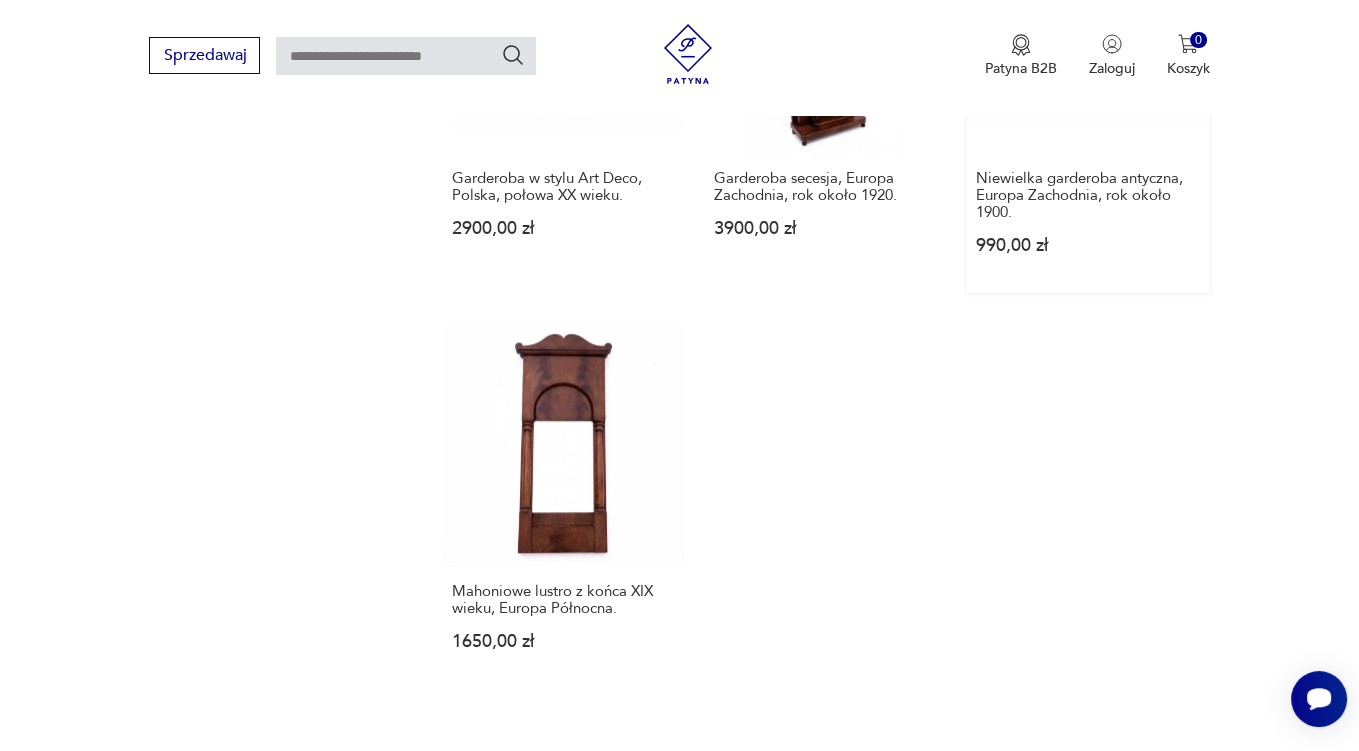 scroll, scrollTop: 3036, scrollLeft: 0, axis: vertical 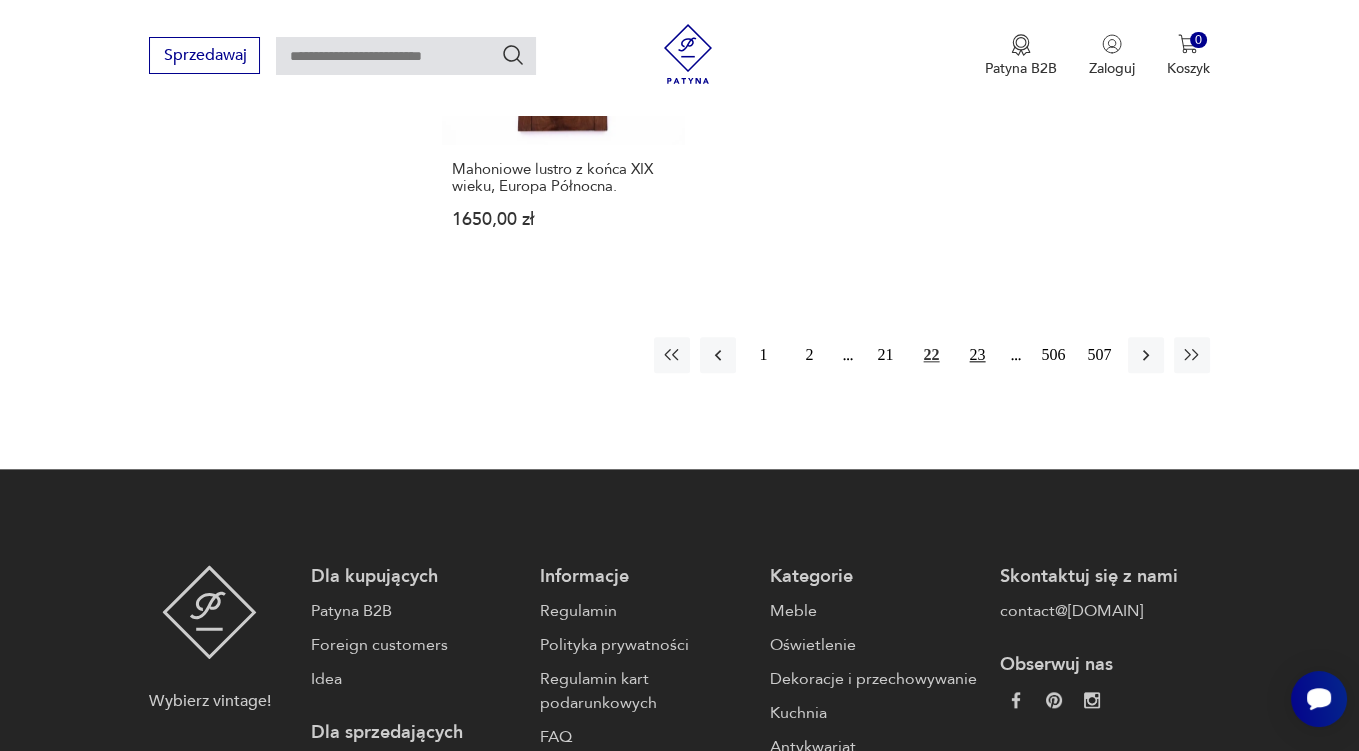 click on "23" at bounding box center [978, 355] 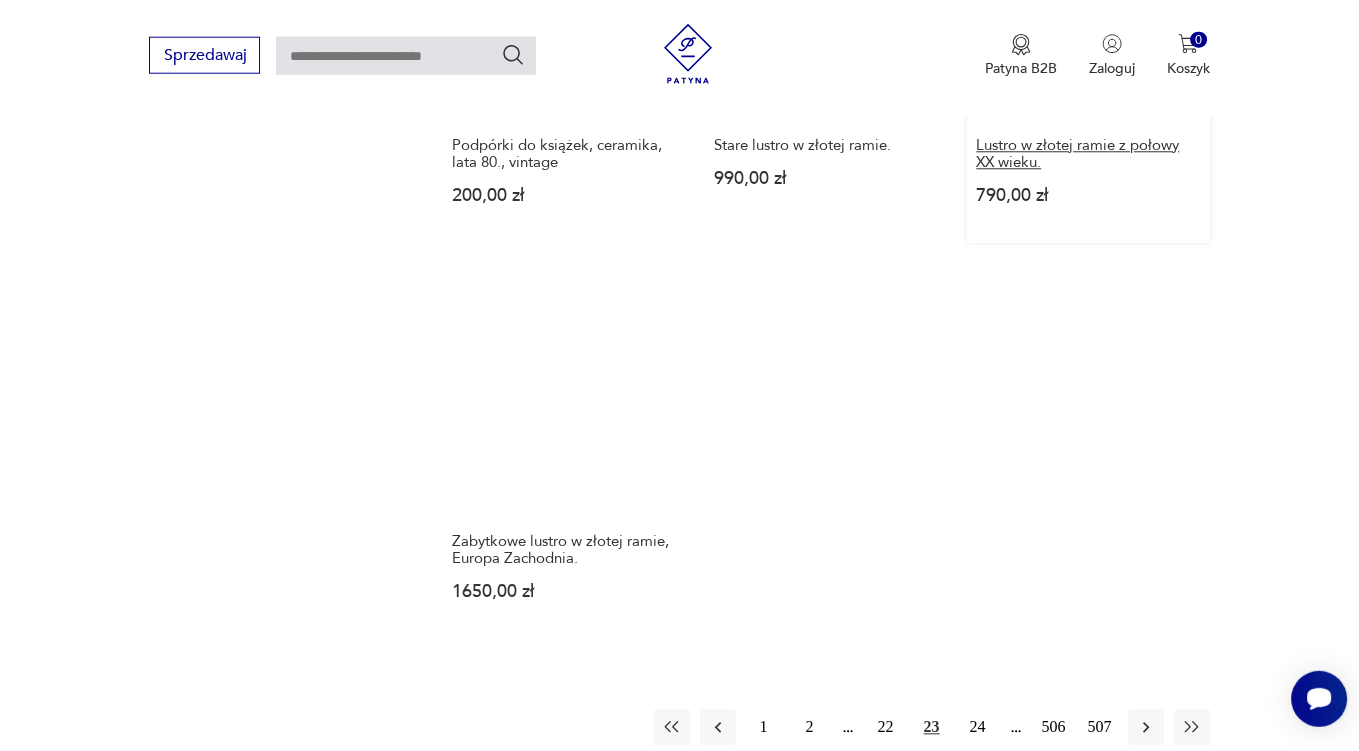 scroll, scrollTop: 2851, scrollLeft: 0, axis: vertical 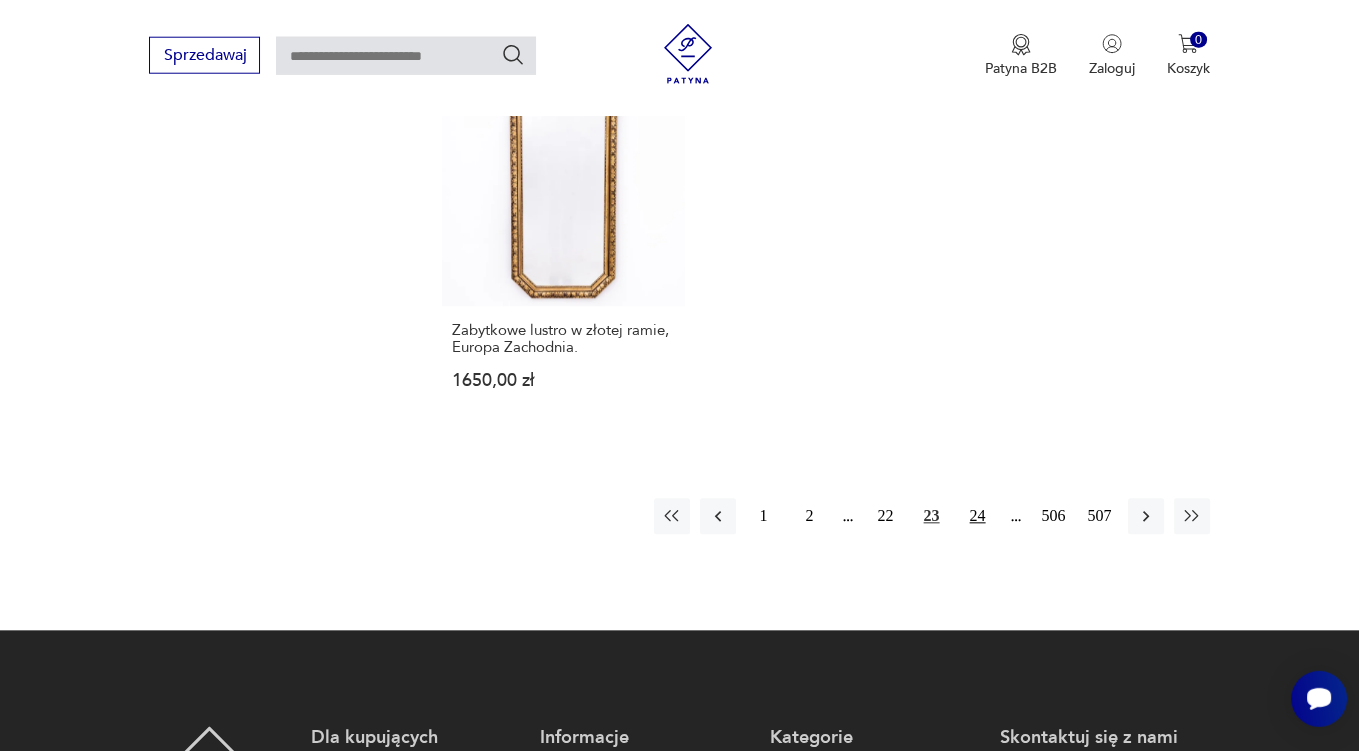 click on "24" at bounding box center [978, 517] 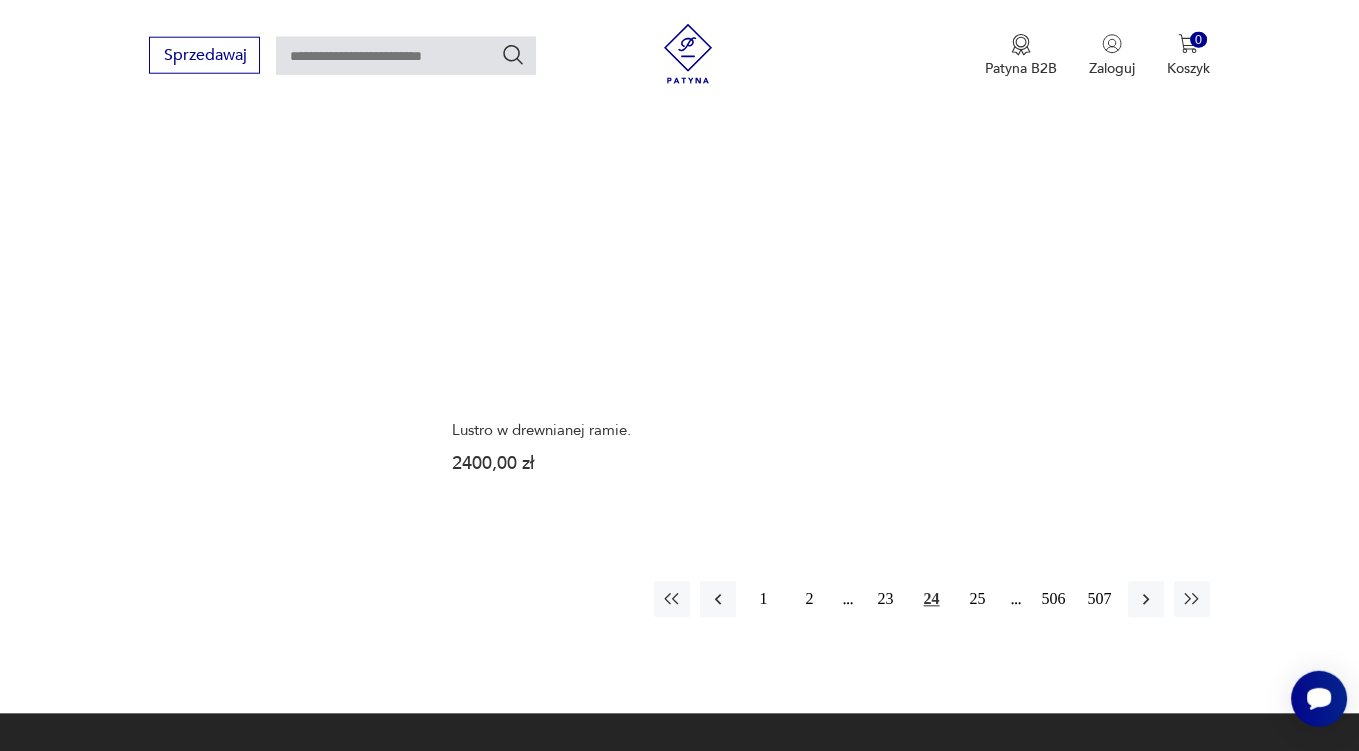 scroll, scrollTop: 2851, scrollLeft: 0, axis: vertical 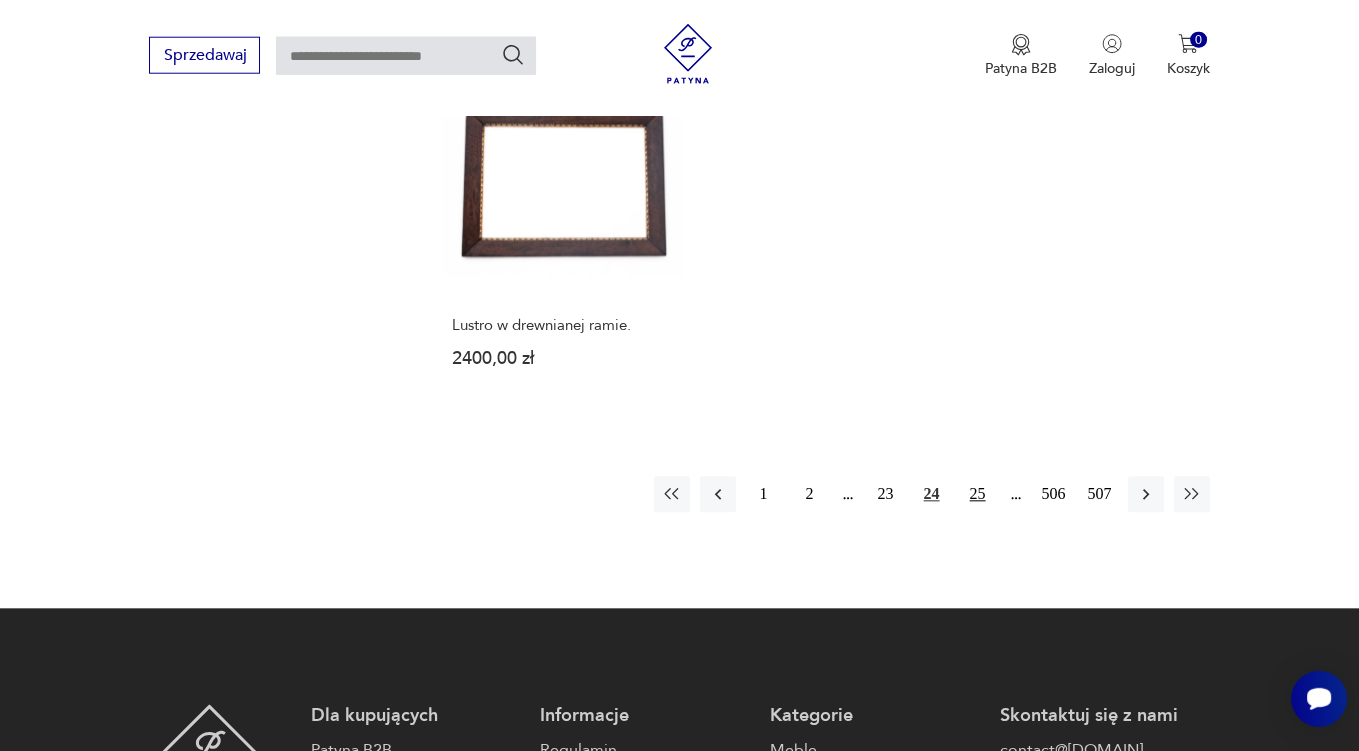 click on "25" at bounding box center (978, 495) 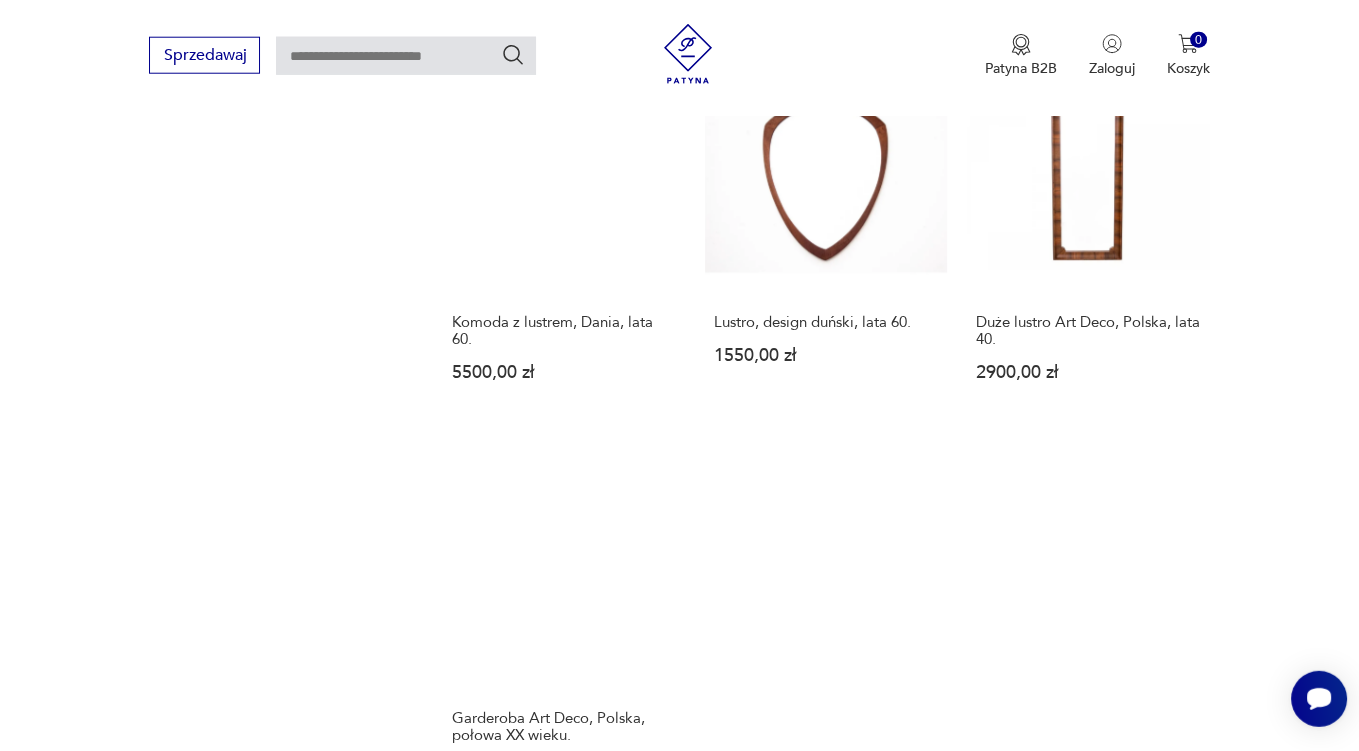 scroll, scrollTop: 2746, scrollLeft: 0, axis: vertical 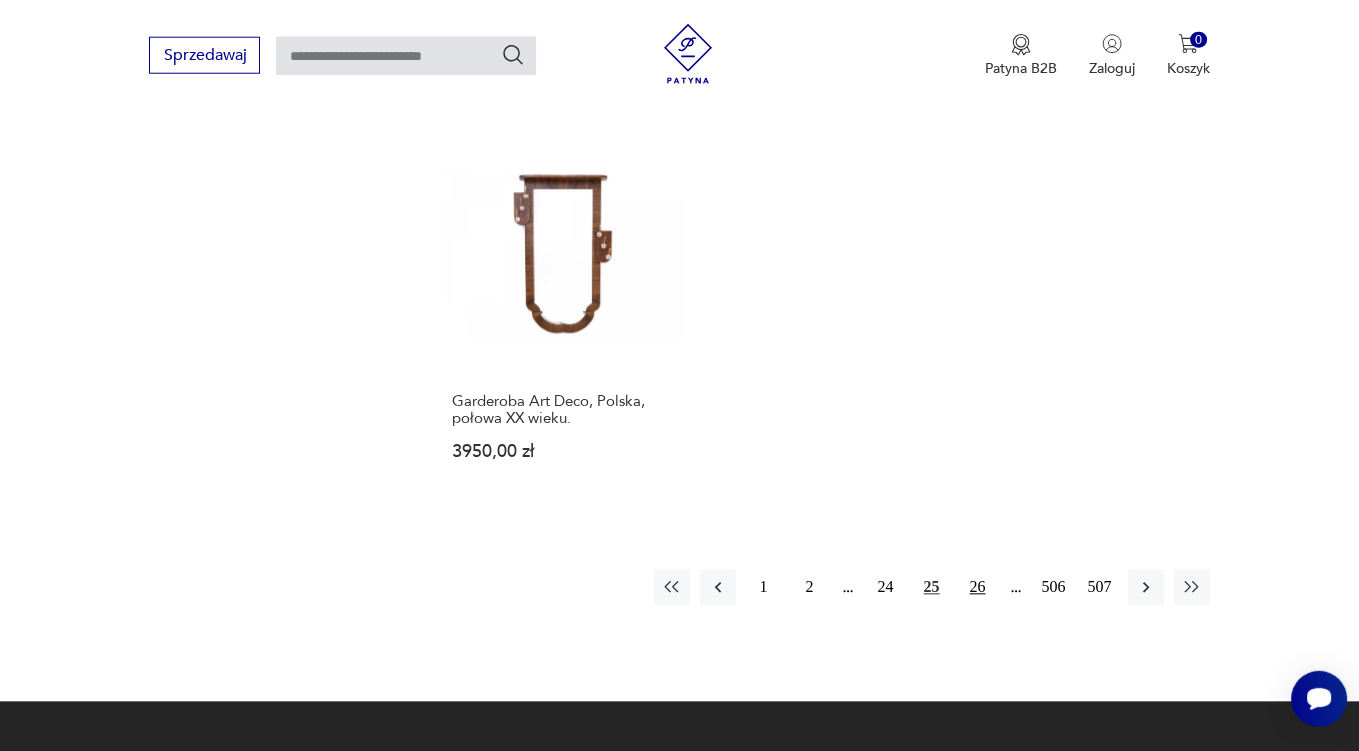 click on "26" at bounding box center (978, 588) 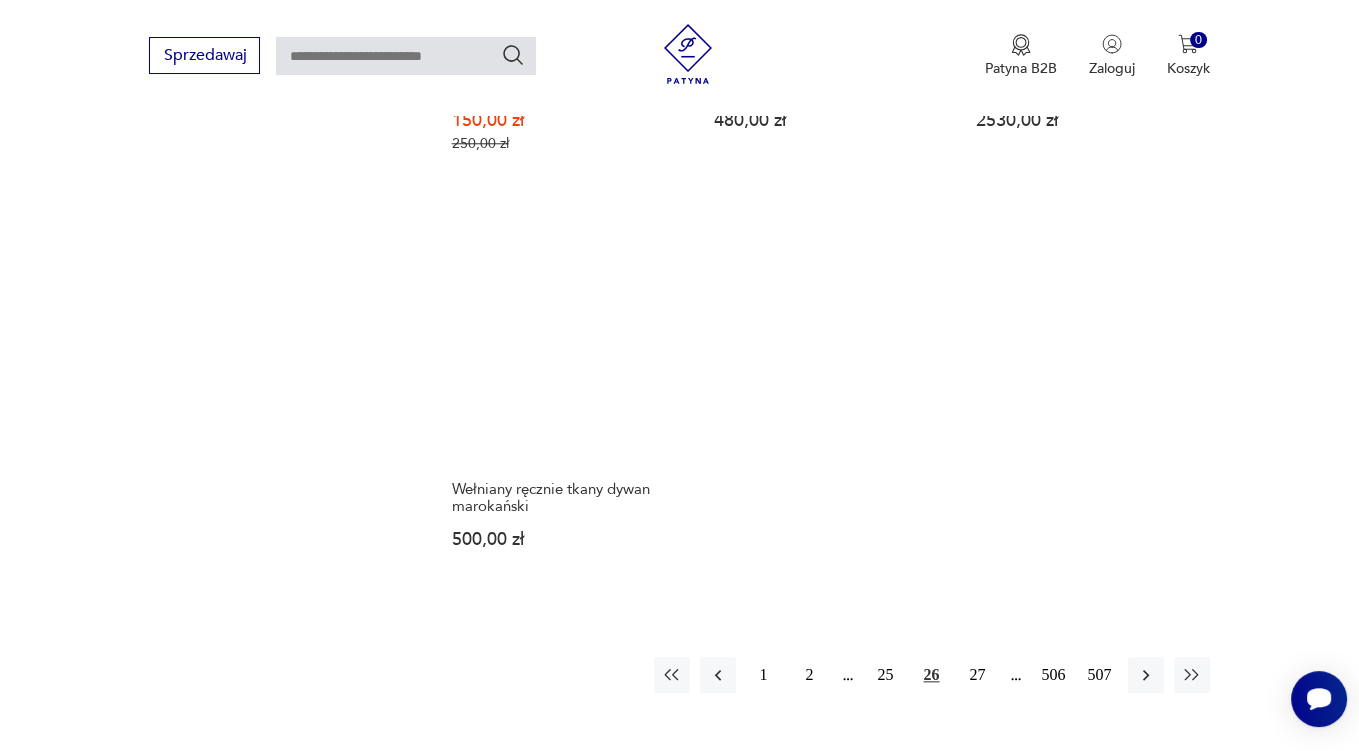 scroll, scrollTop: 2851, scrollLeft: 0, axis: vertical 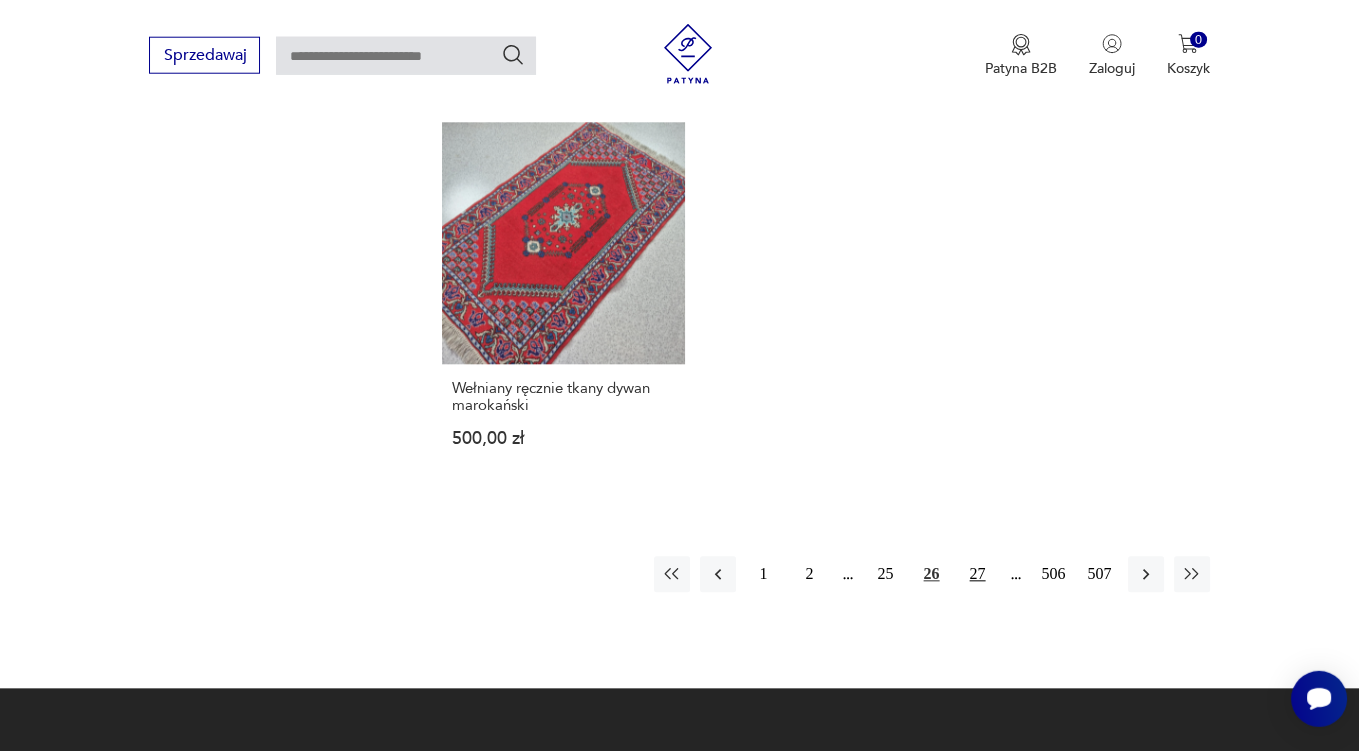 click on "27" at bounding box center (978, 575) 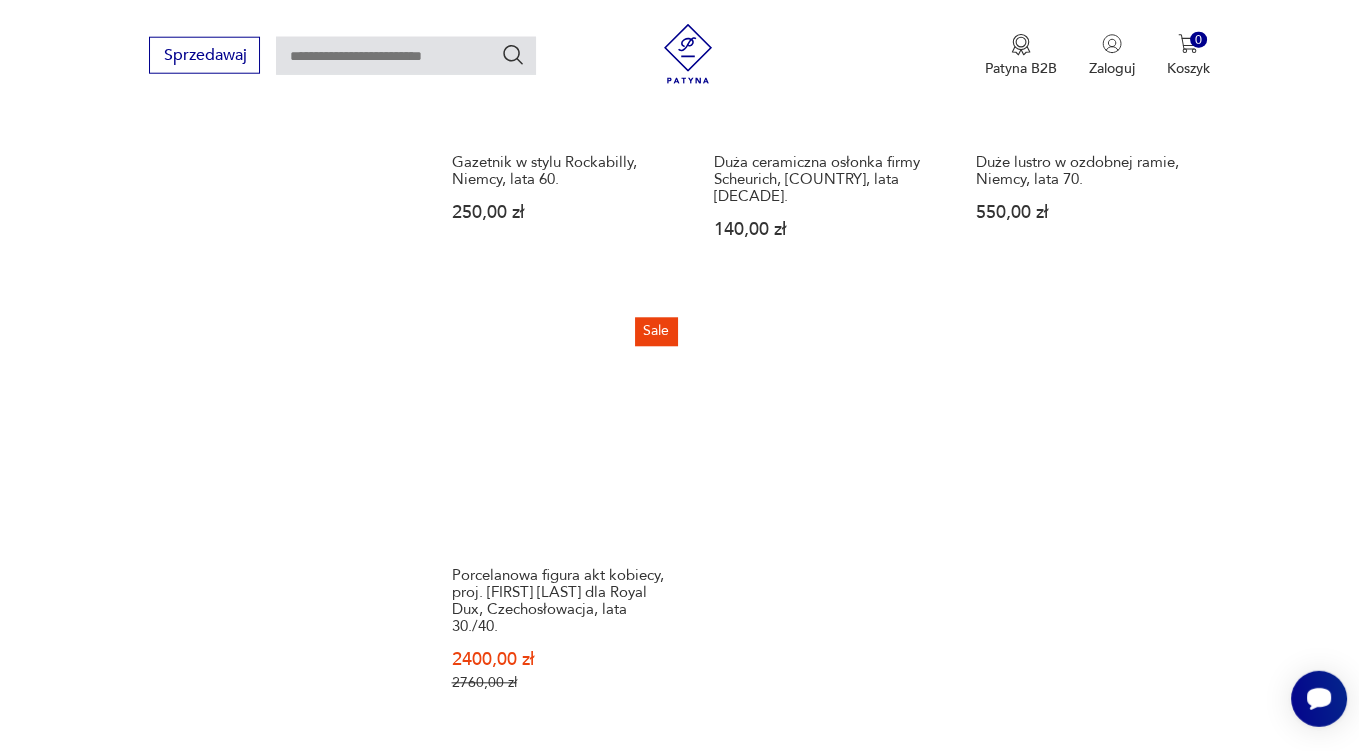scroll, scrollTop: 2957, scrollLeft: 0, axis: vertical 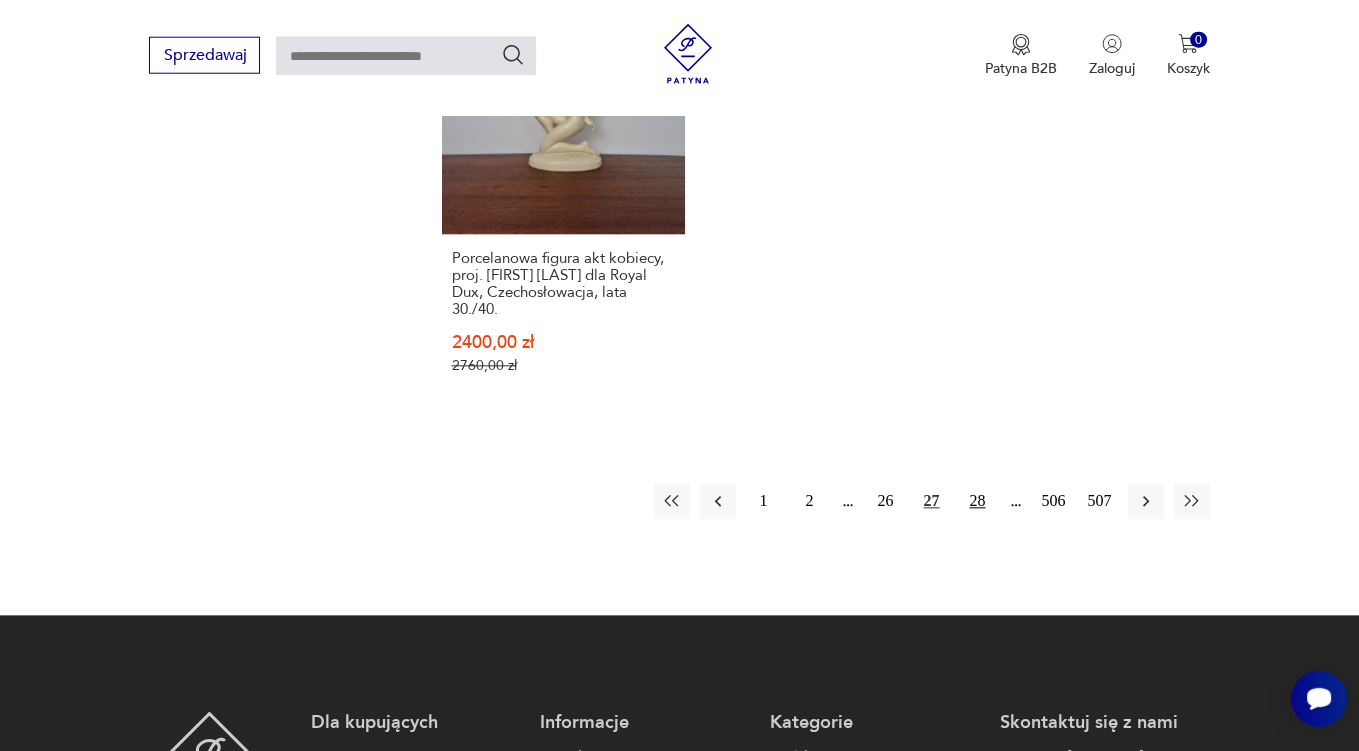 click on "28" at bounding box center (978, 502) 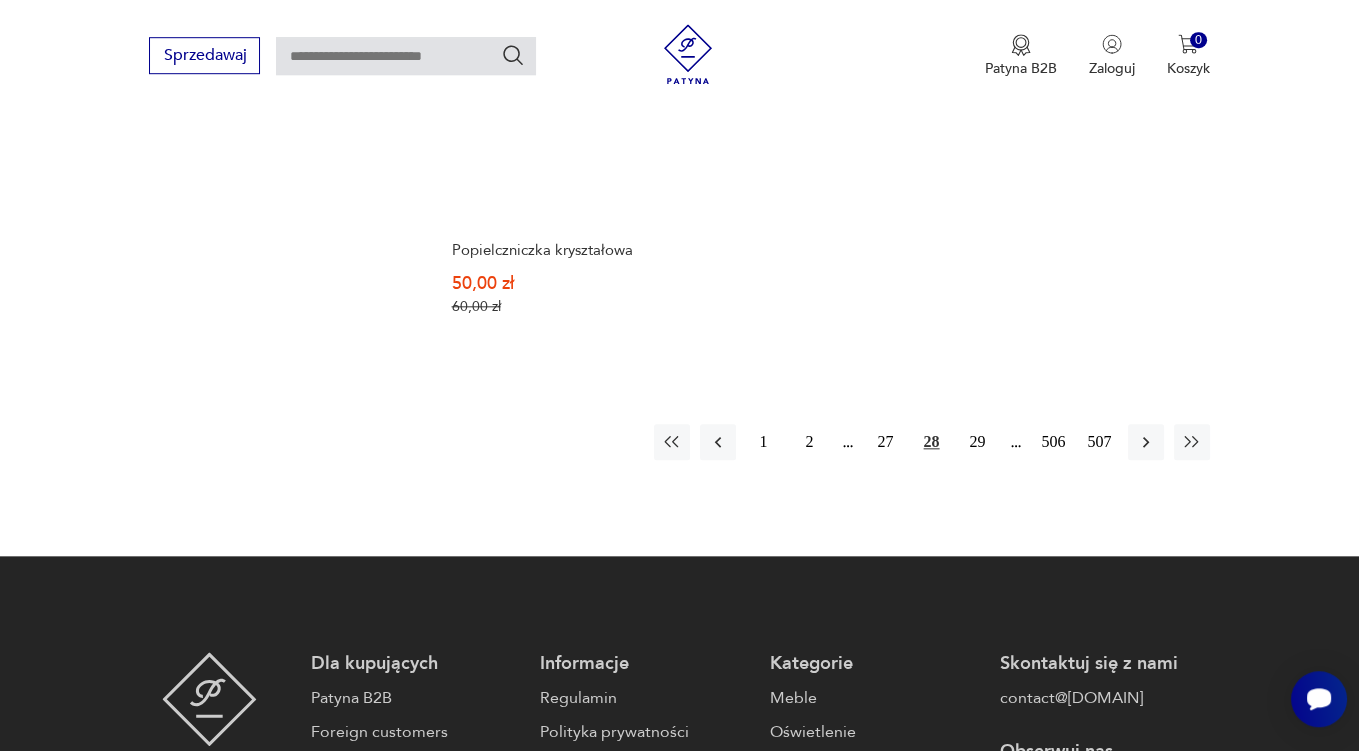 scroll, scrollTop: 2957, scrollLeft: 0, axis: vertical 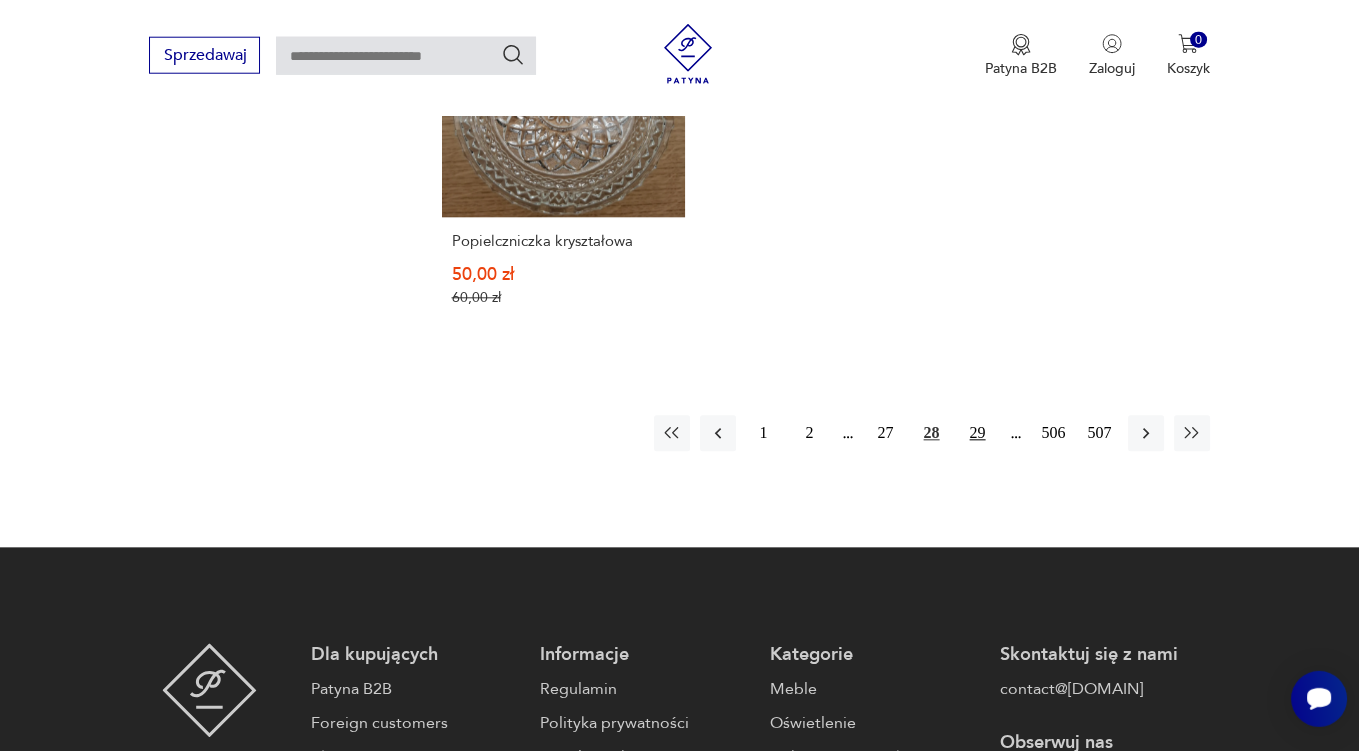 click on "29" at bounding box center [978, 434] 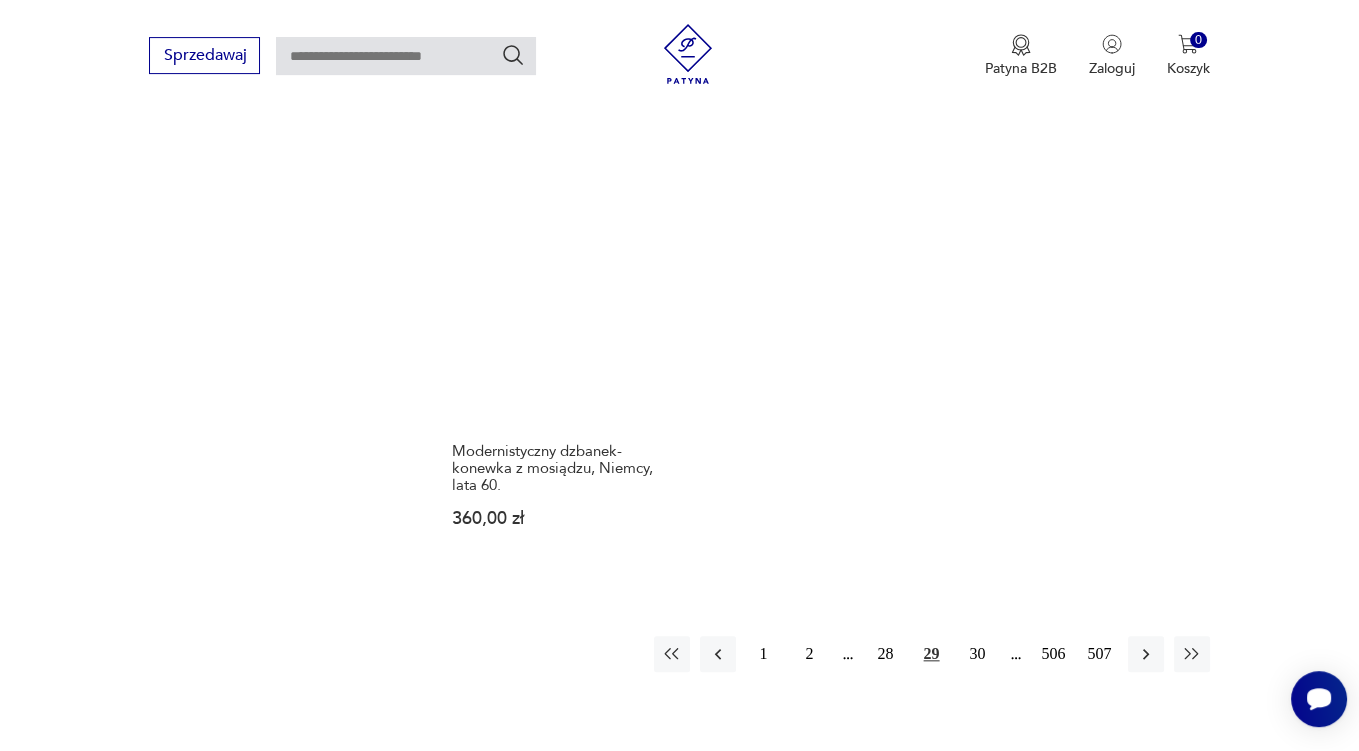 scroll, scrollTop: 2957, scrollLeft: 0, axis: vertical 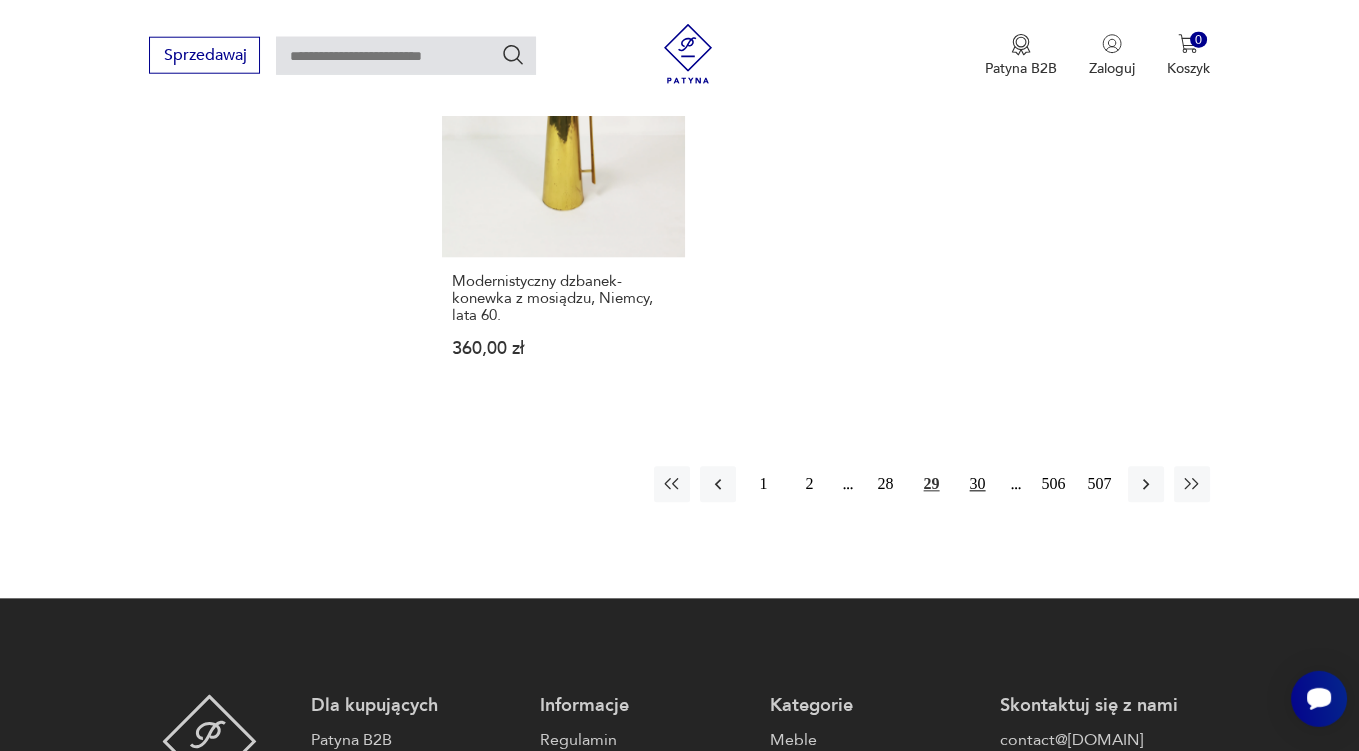 click on "30" at bounding box center [978, 485] 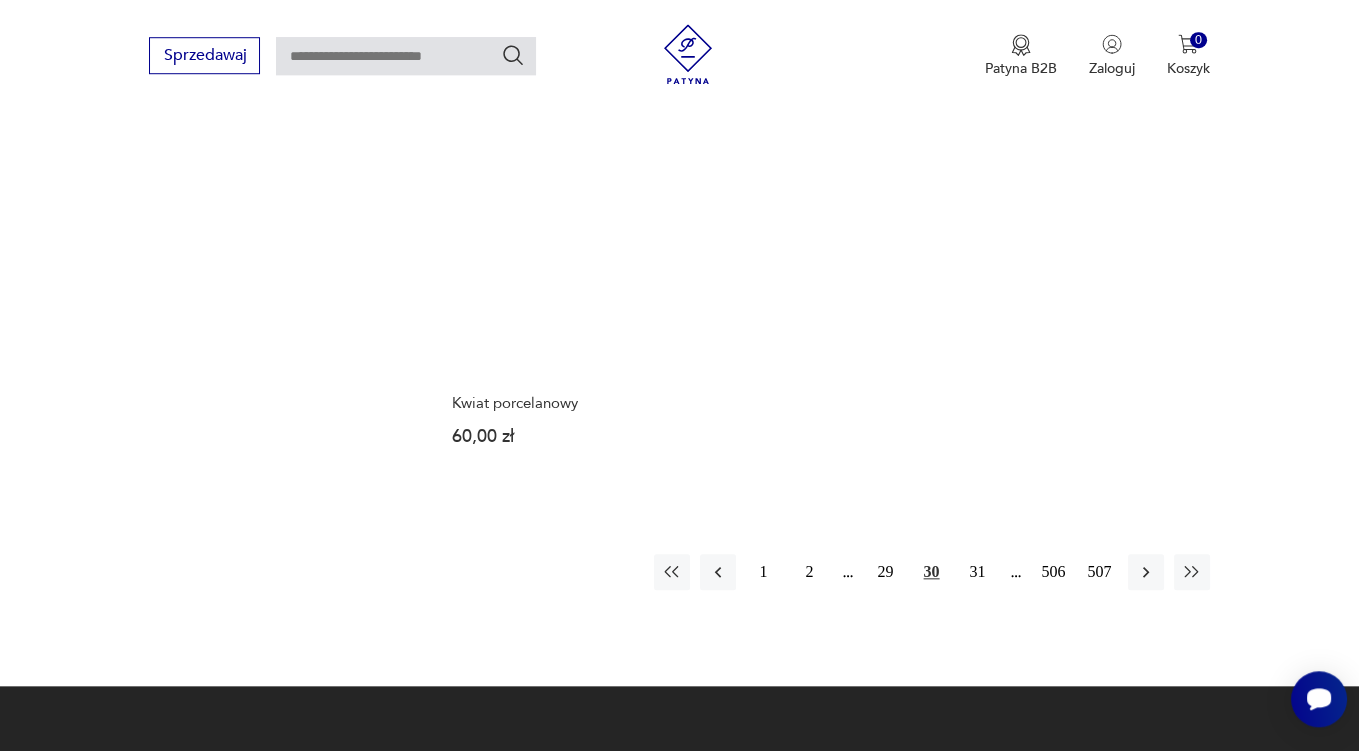 scroll, scrollTop: 2851, scrollLeft: 0, axis: vertical 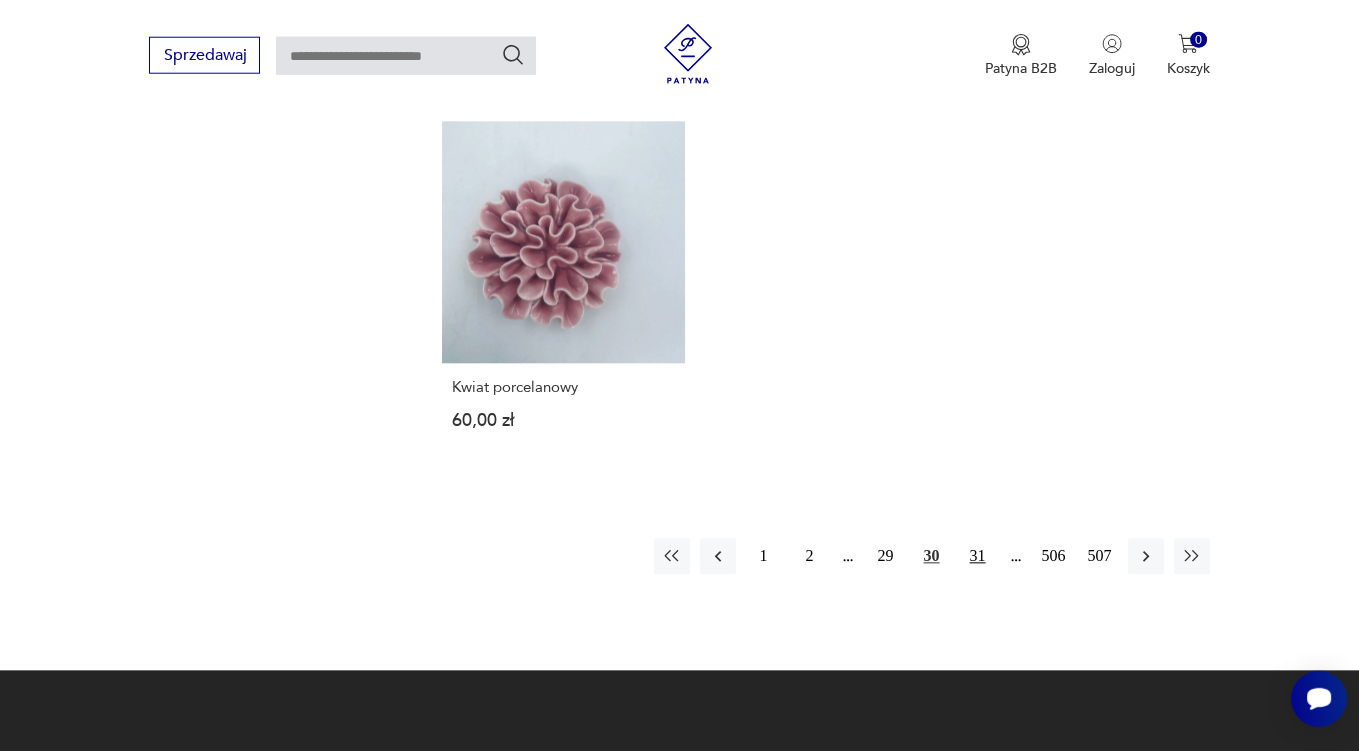 click on "31" at bounding box center [978, 557] 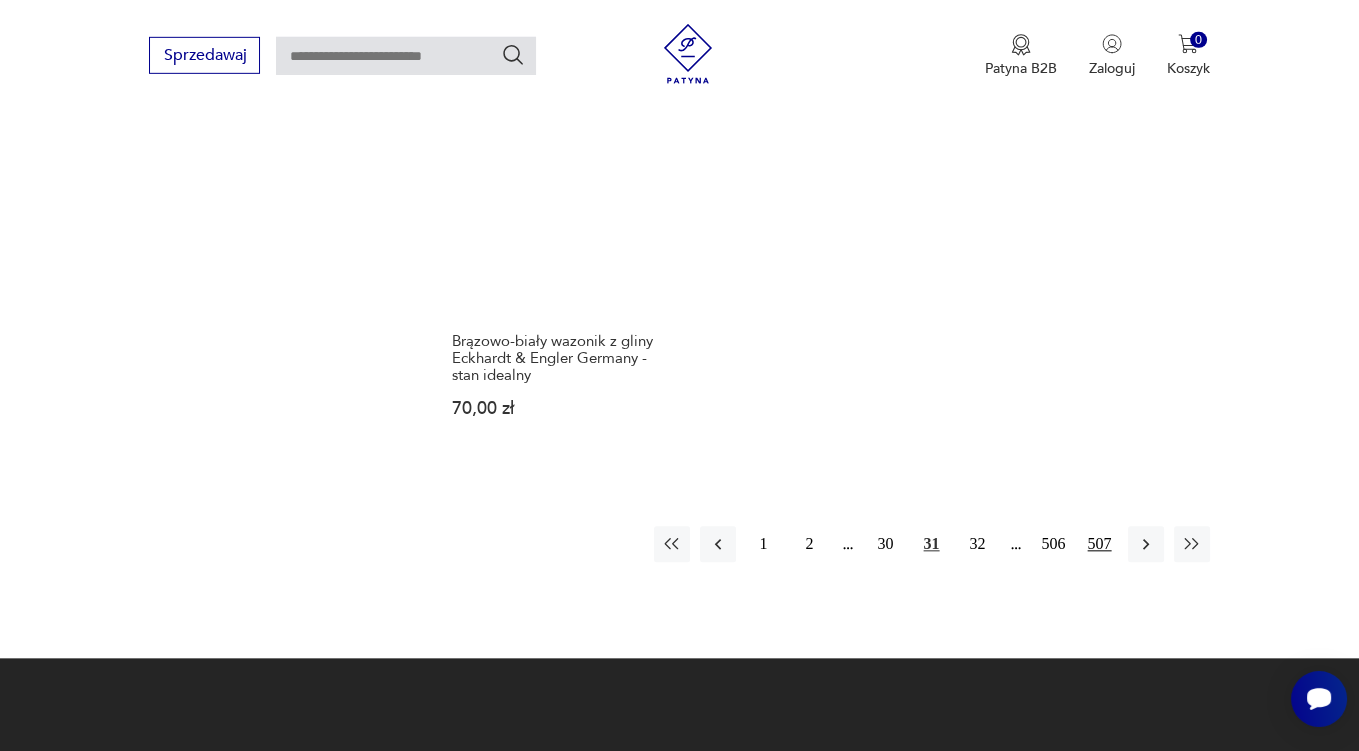 scroll, scrollTop: 2957, scrollLeft: 0, axis: vertical 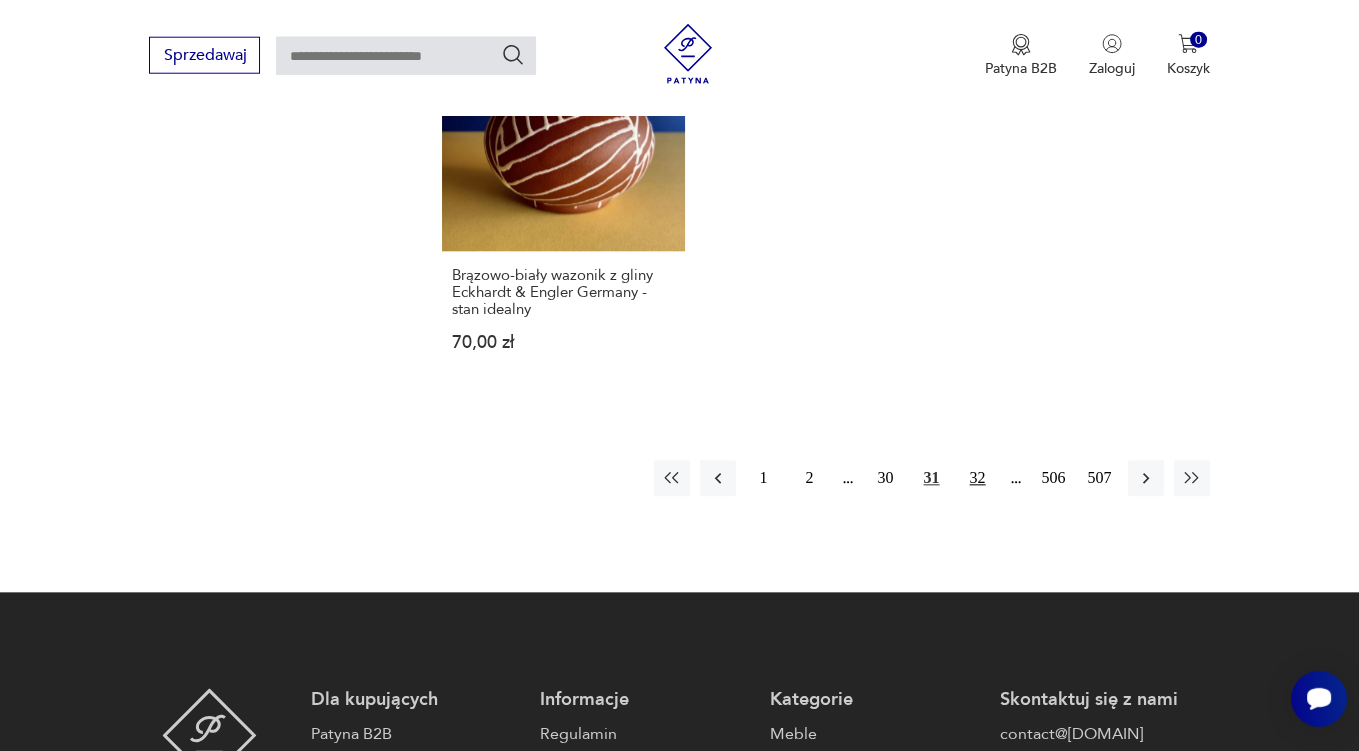 click on "32" at bounding box center [978, 479] 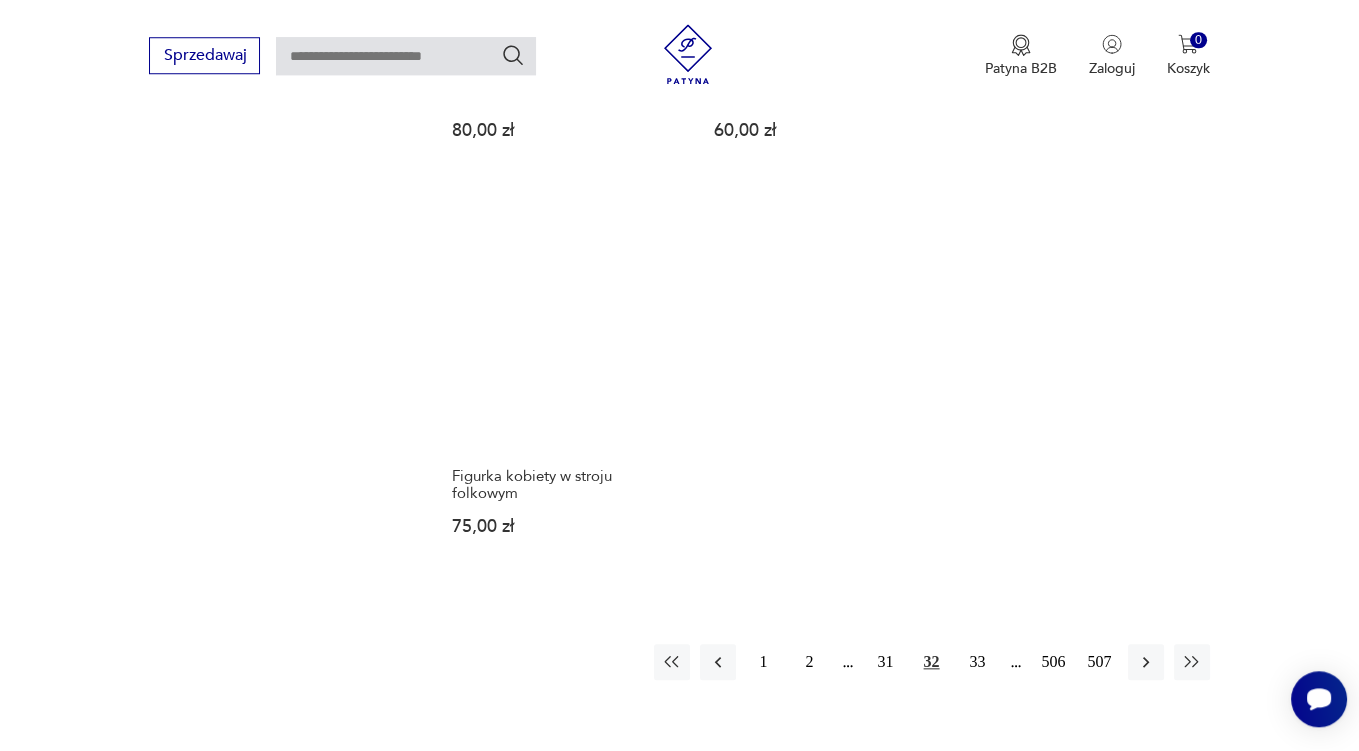 scroll, scrollTop: 2957, scrollLeft: 0, axis: vertical 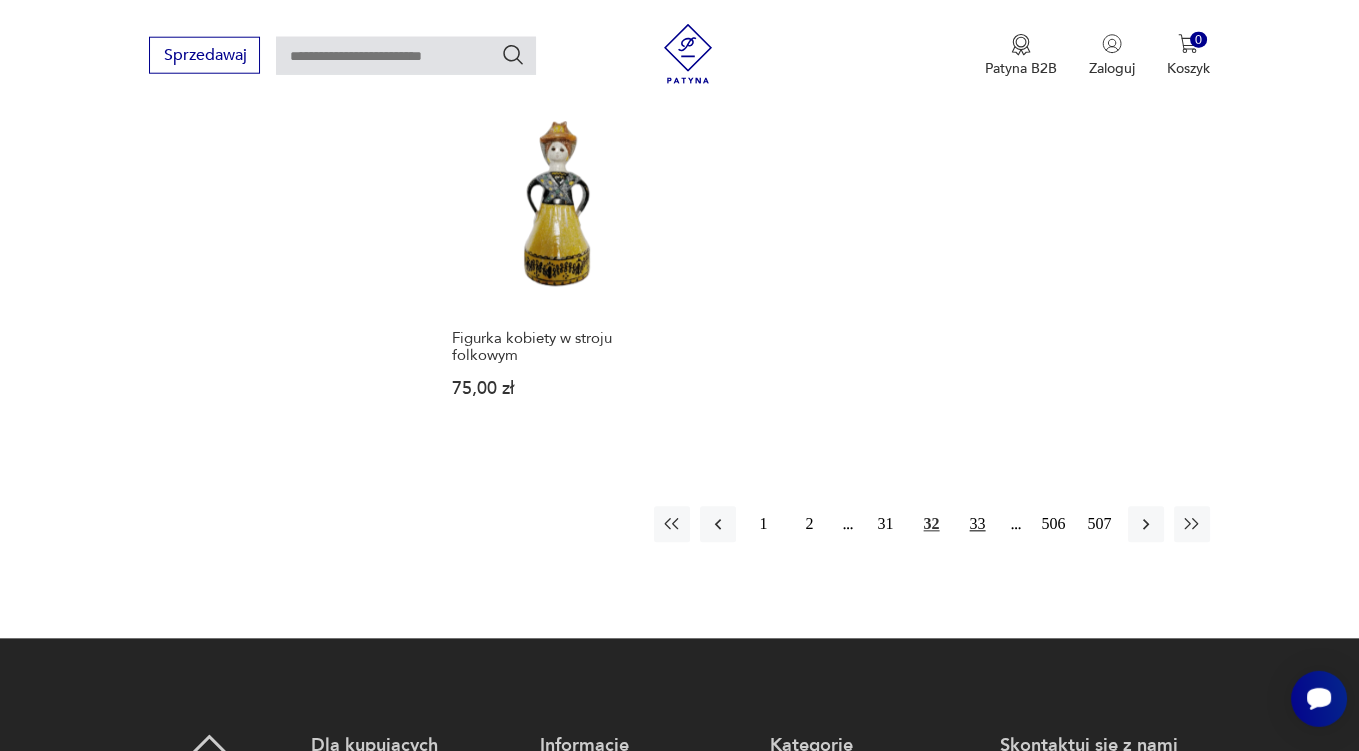 click on "33" at bounding box center [978, 525] 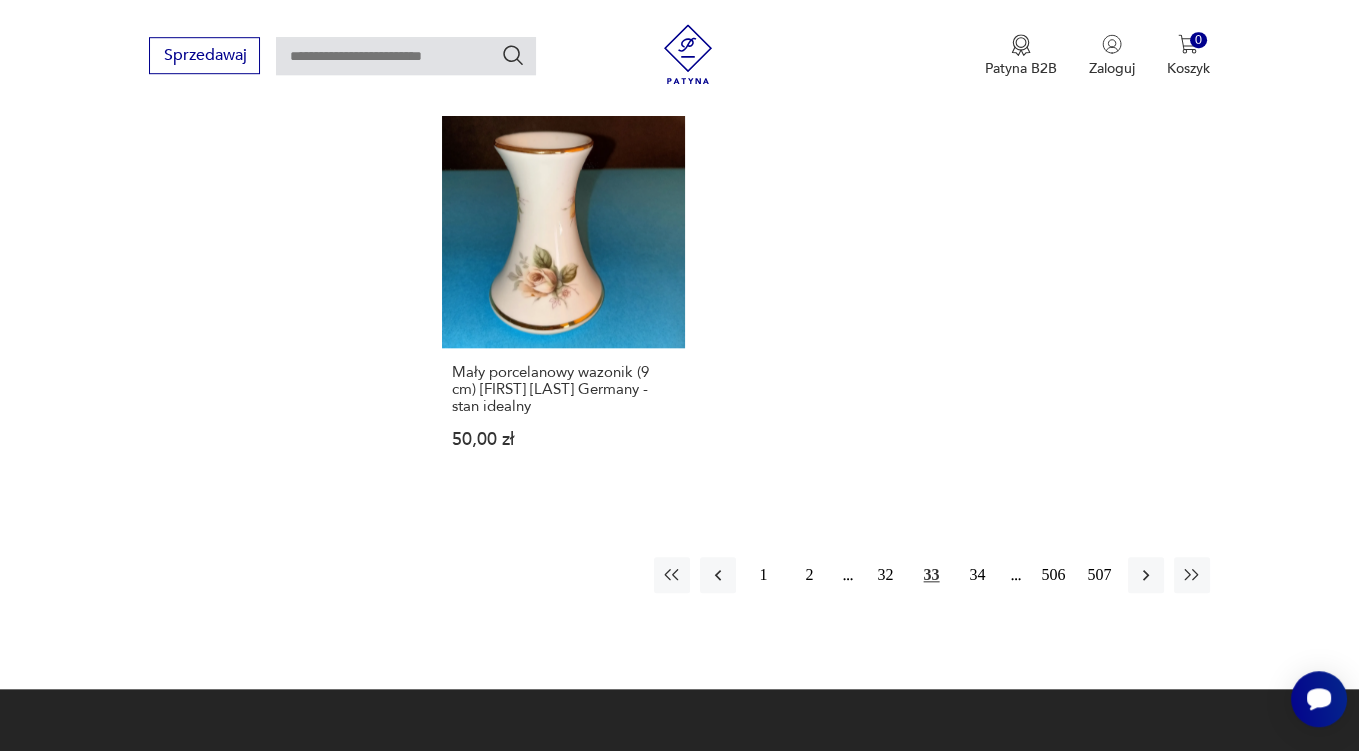 scroll, scrollTop: 2851, scrollLeft: 0, axis: vertical 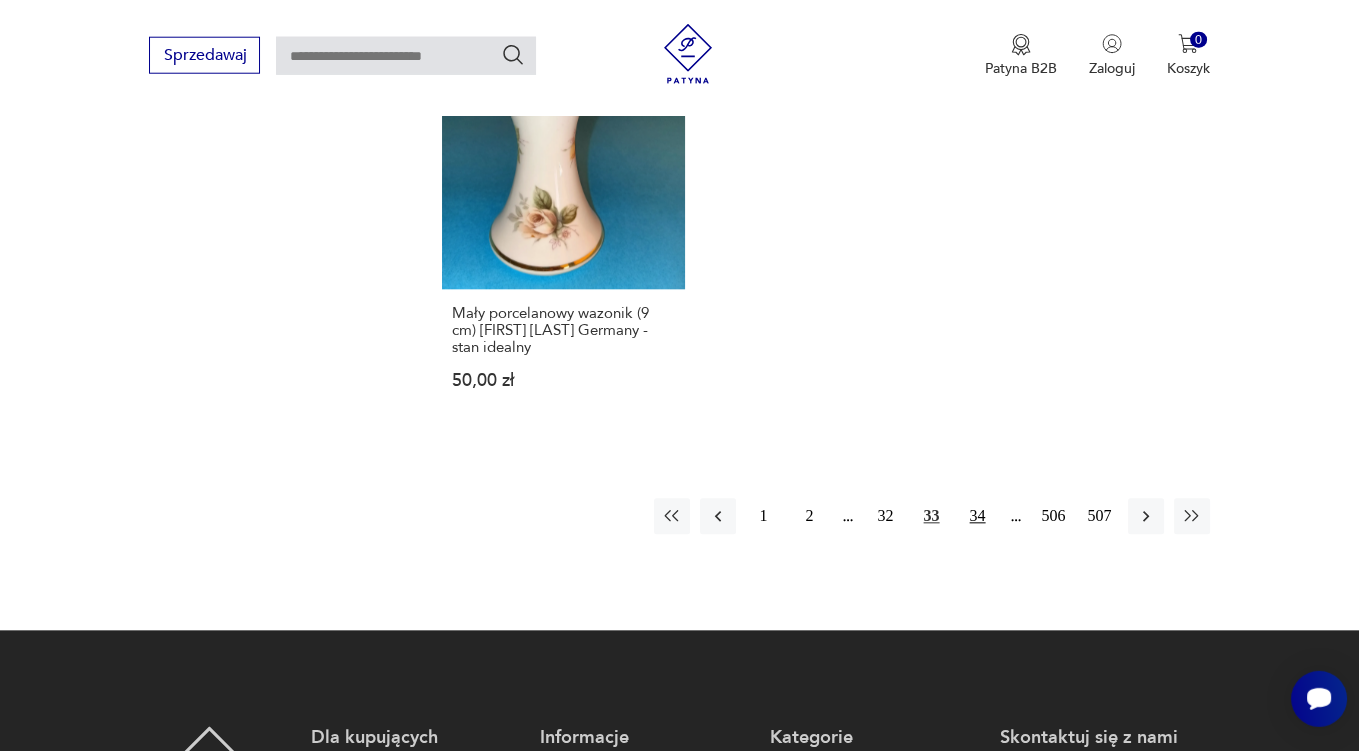 click on "34" at bounding box center [978, 517] 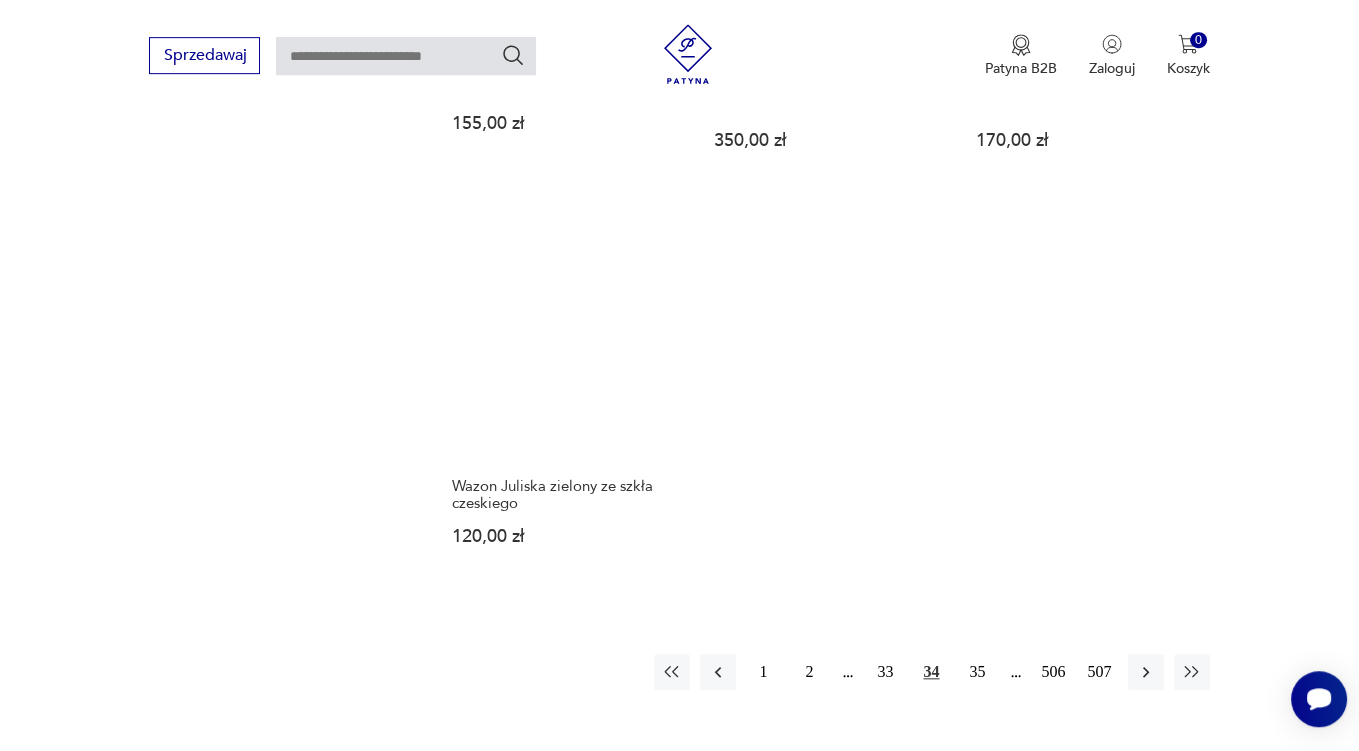 scroll, scrollTop: 2957, scrollLeft: 0, axis: vertical 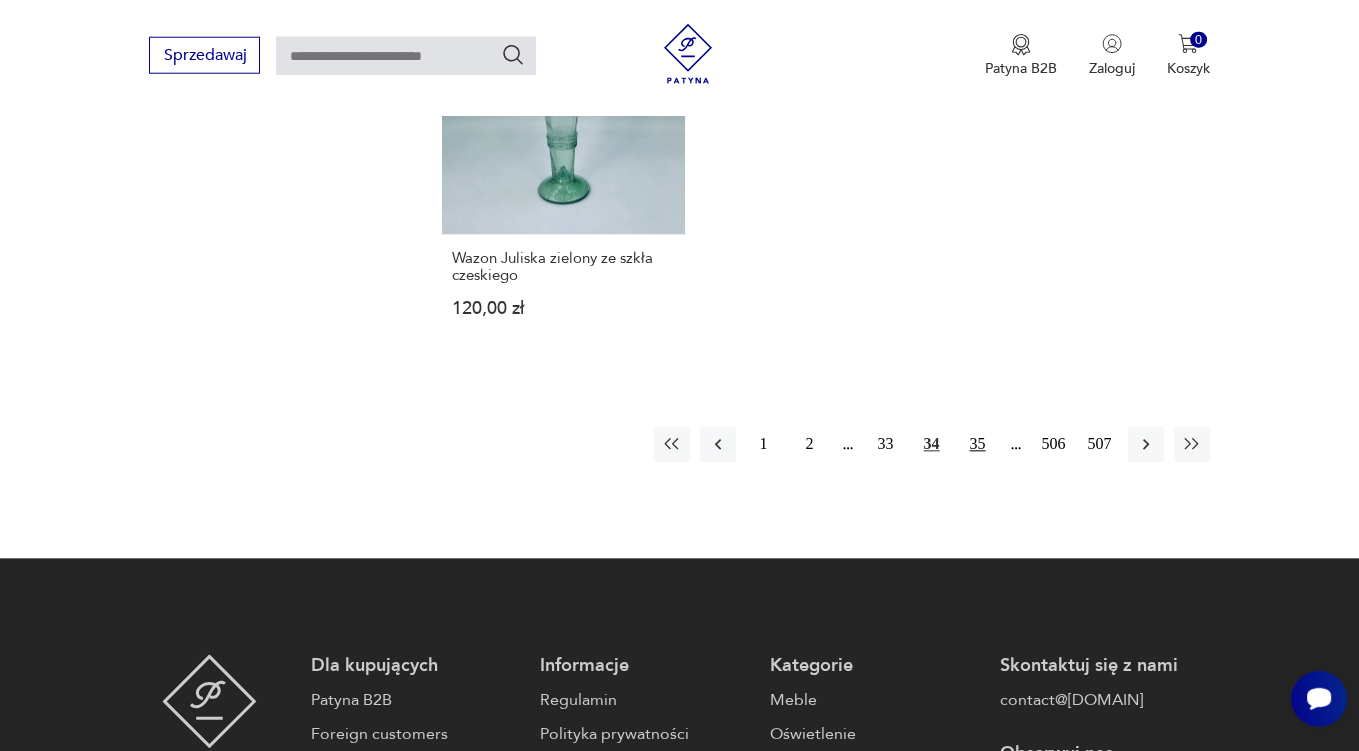 click on "35" at bounding box center (978, 445) 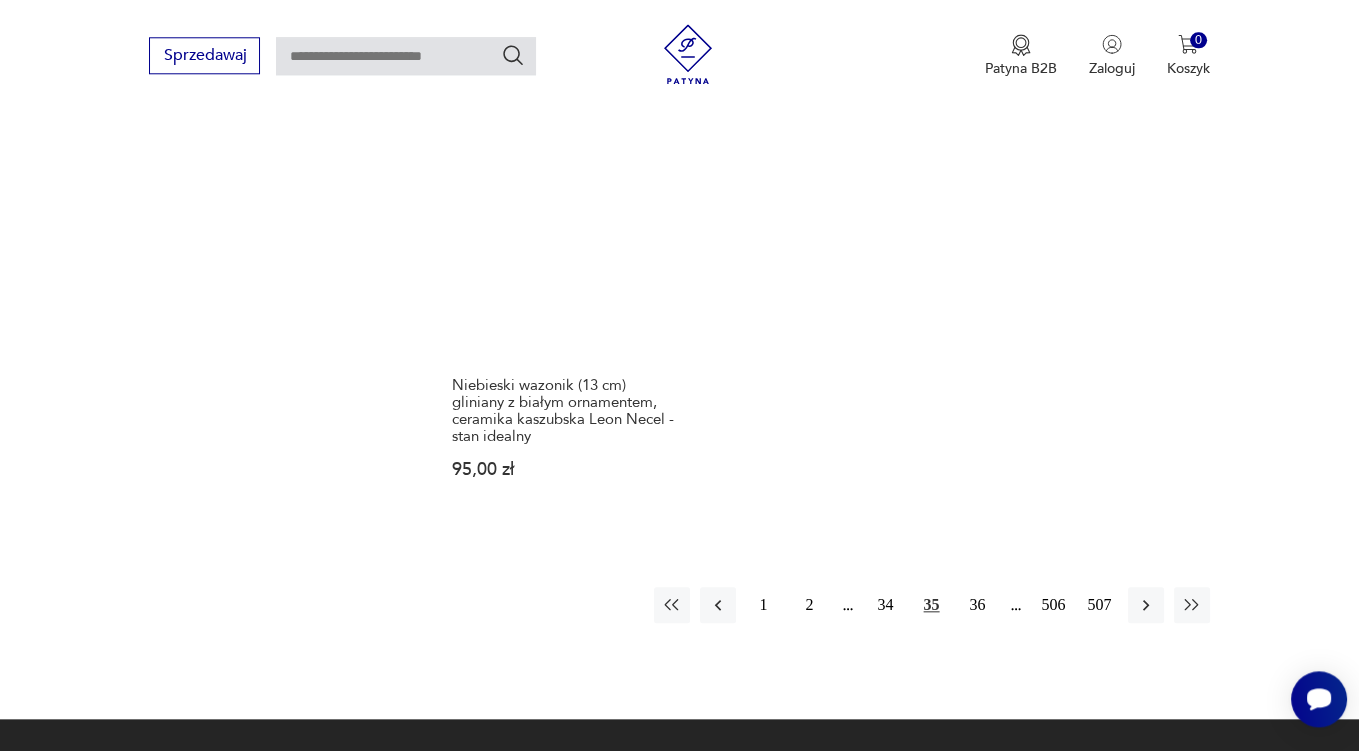 scroll, scrollTop: 2957, scrollLeft: 0, axis: vertical 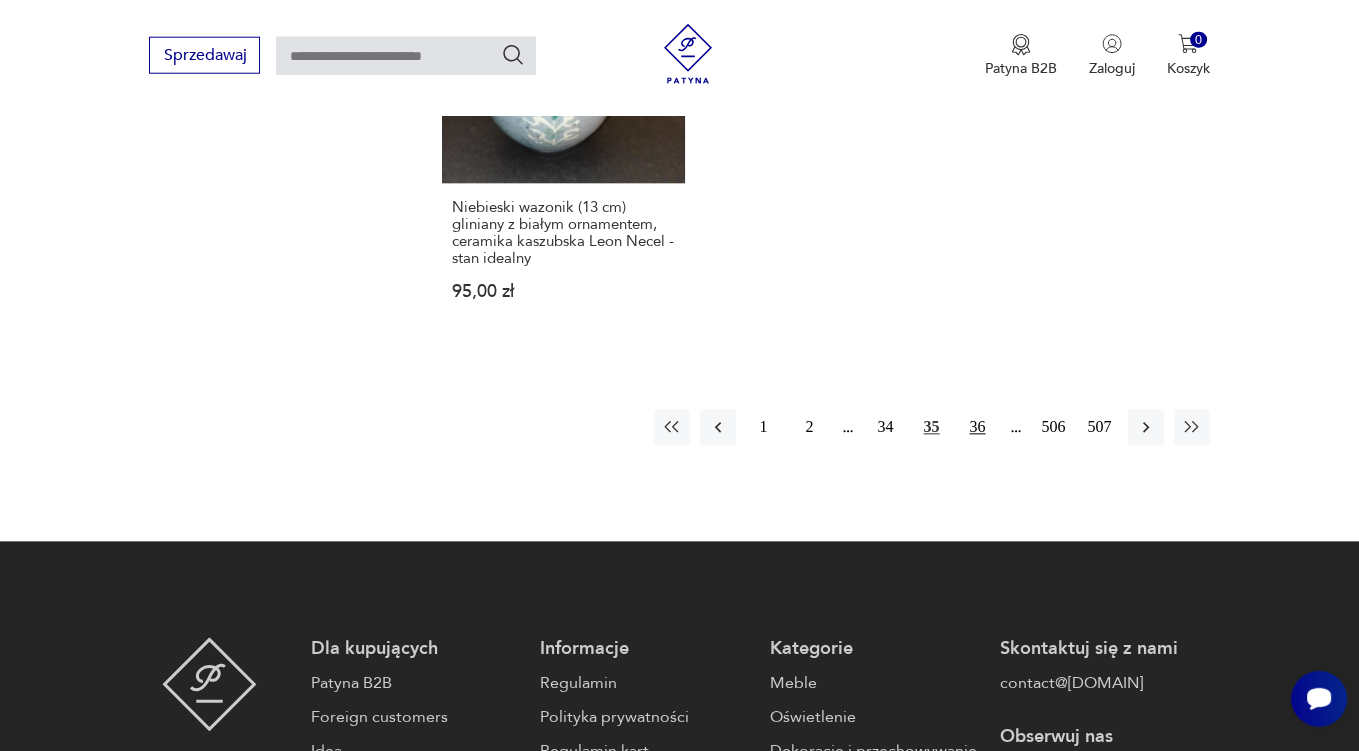 click on "36" at bounding box center [978, 428] 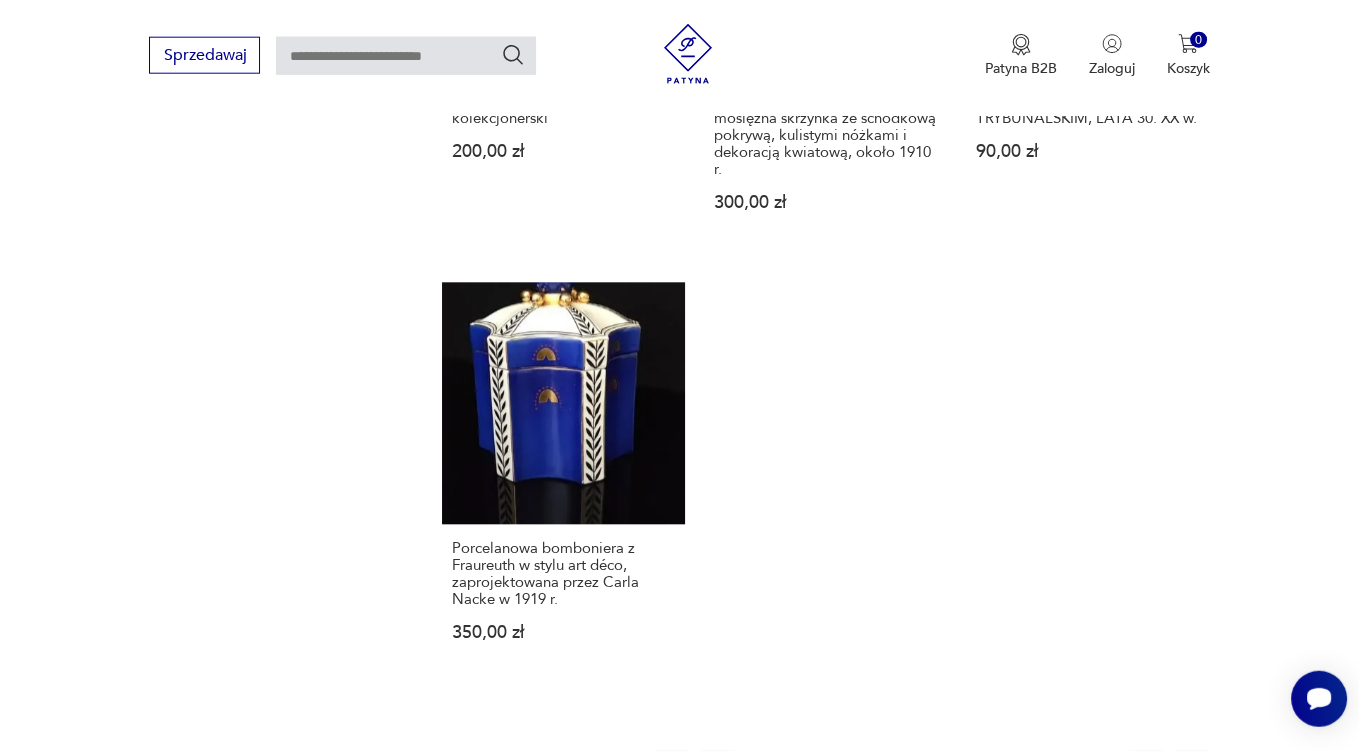 scroll, scrollTop: 2851, scrollLeft: 0, axis: vertical 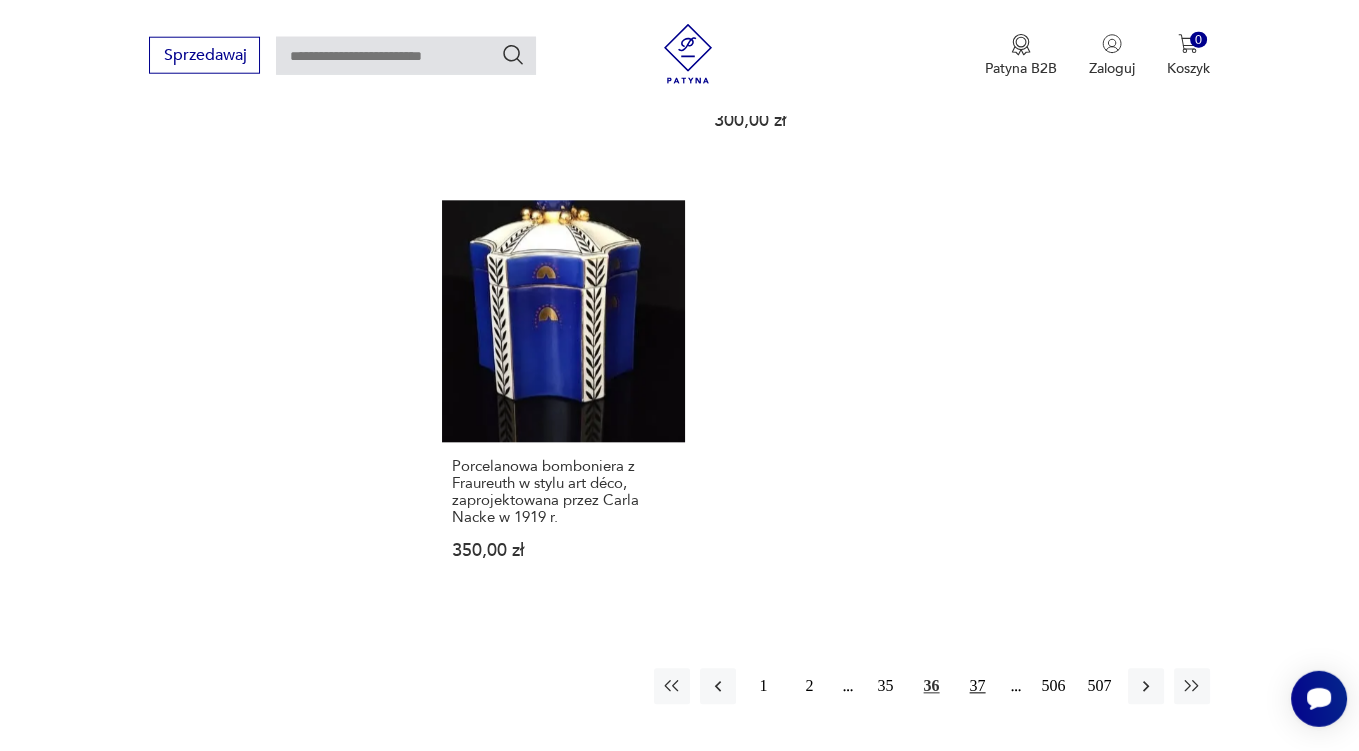 click on "37" at bounding box center [978, 687] 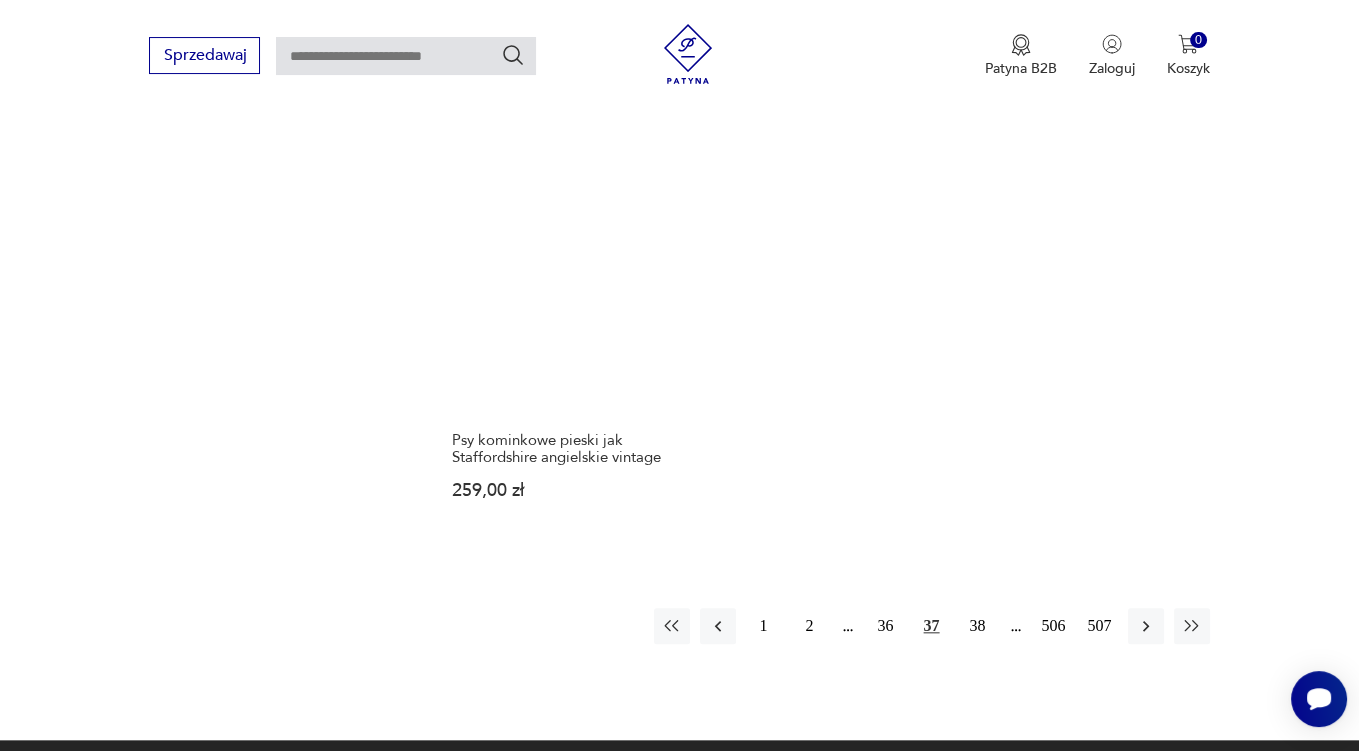 scroll, scrollTop: 2851, scrollLeft: 0, axis: vertical 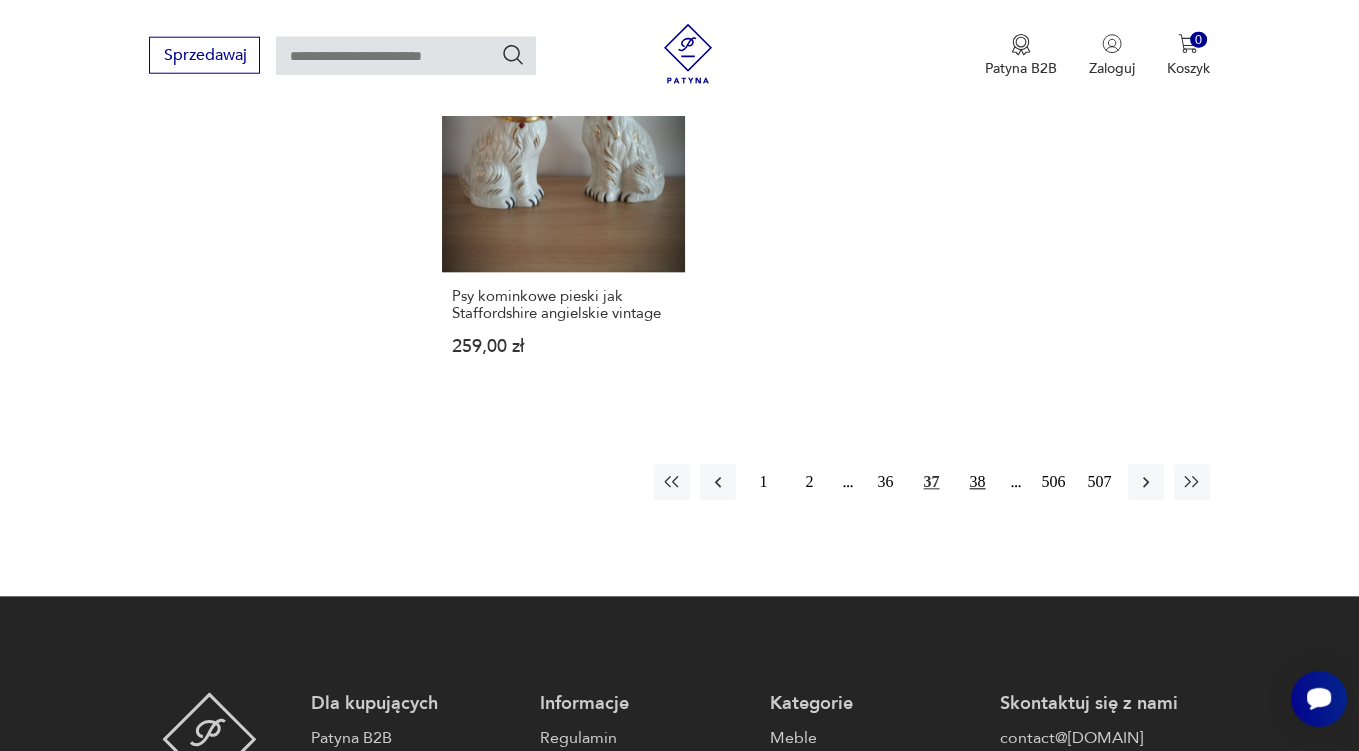 click on "38" at bounding box center (978, 483) 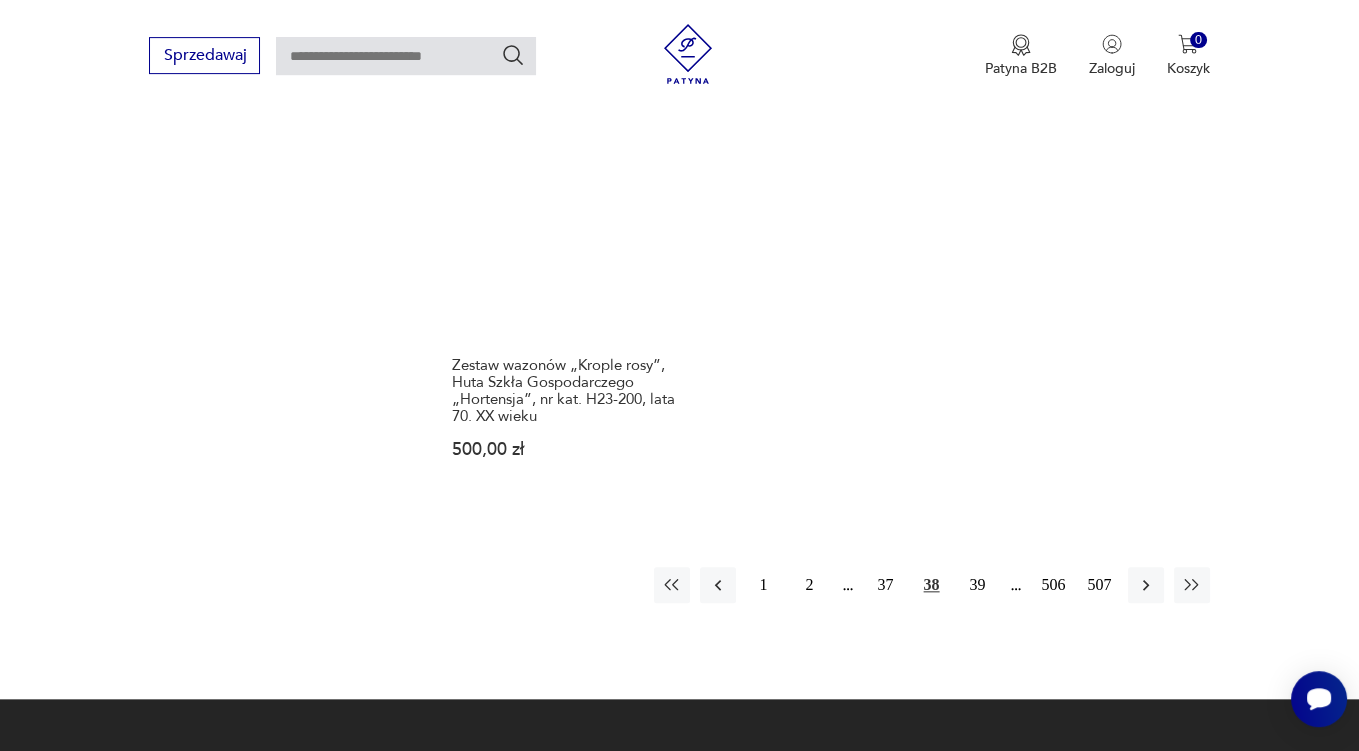 scroll, scrollTop: 2957, scrollLeft: 0, axis: vertical 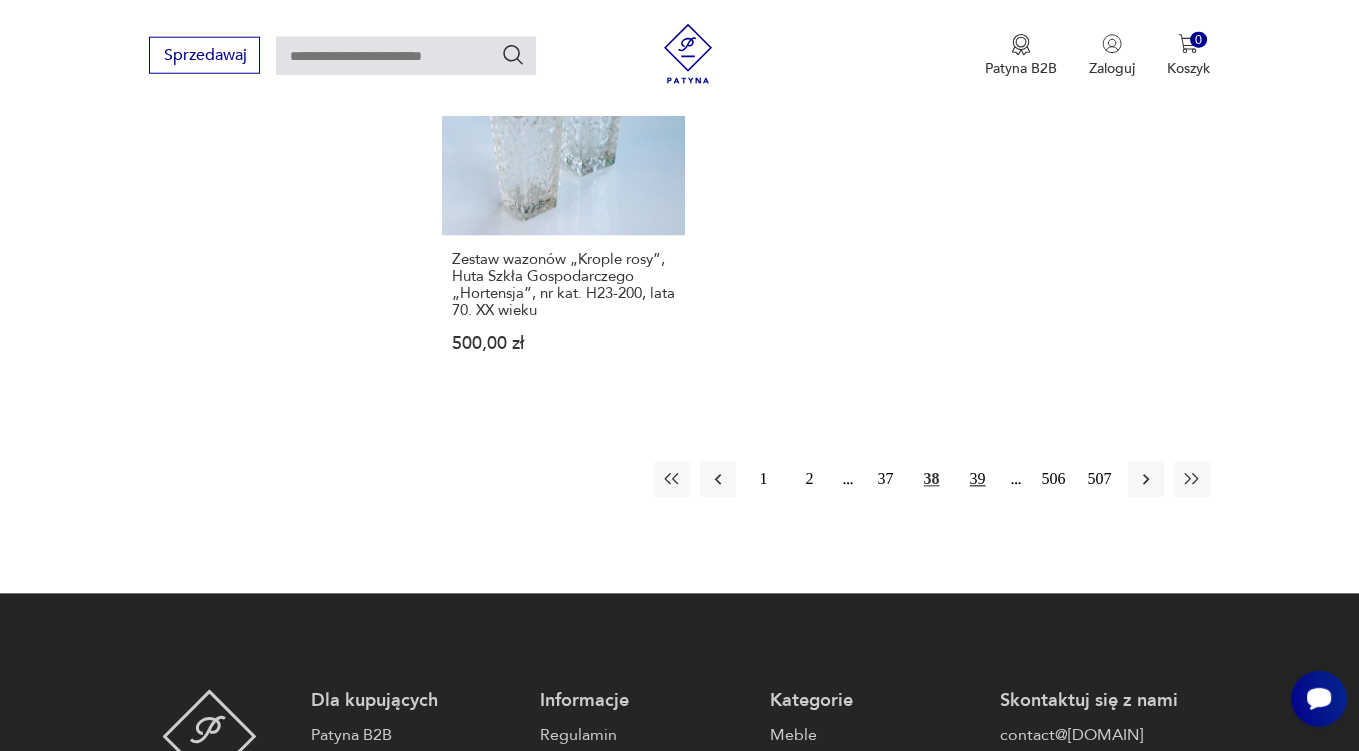 click on "39" at bounding box center [978, 480] 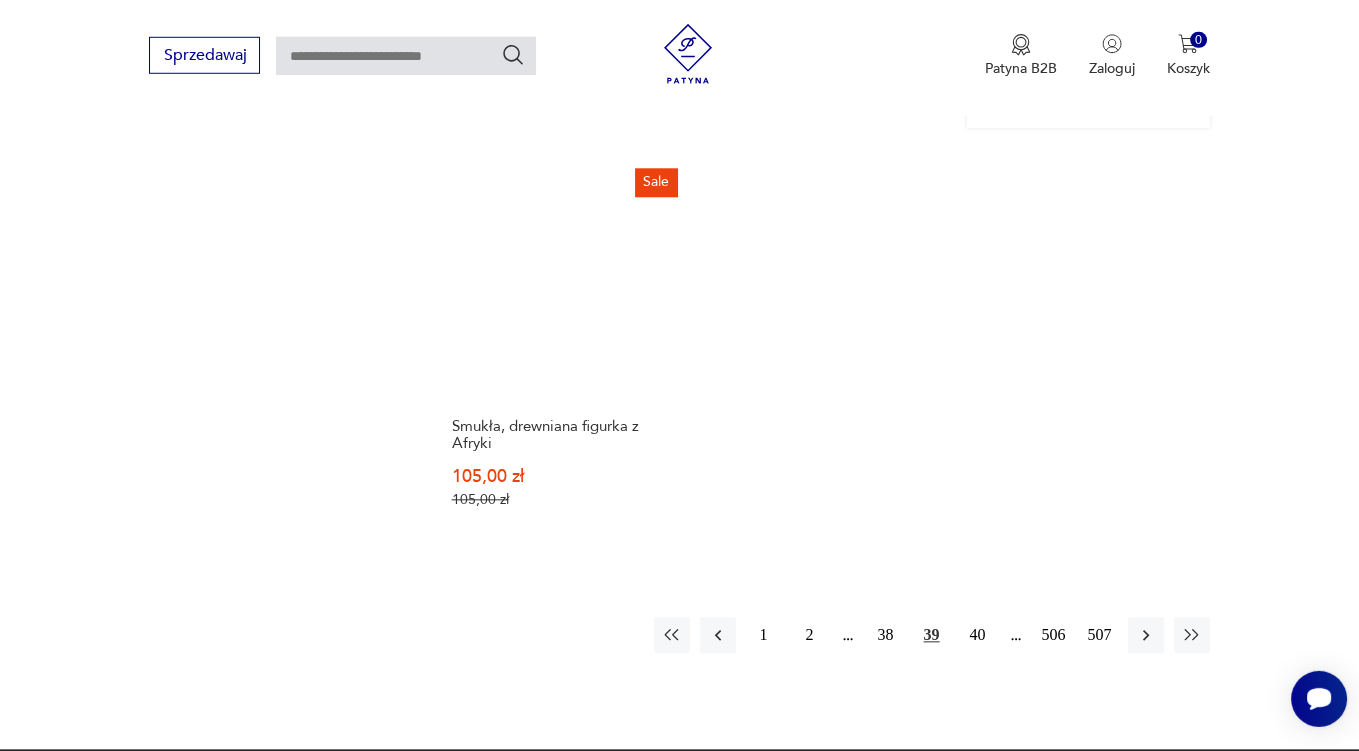 scroll, scrollTop: 2851, scrollLeft: 0, axis: vertical 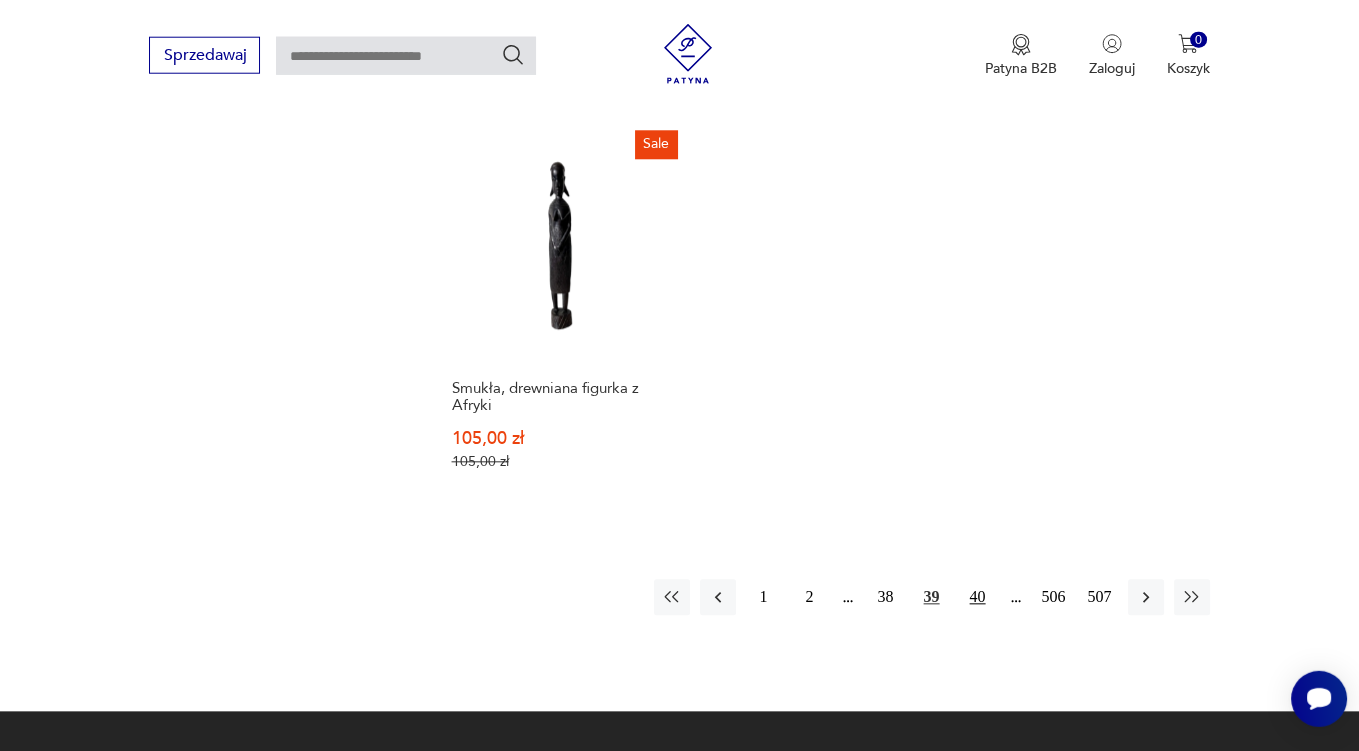 click on "40" at bounding box center [978, 598] 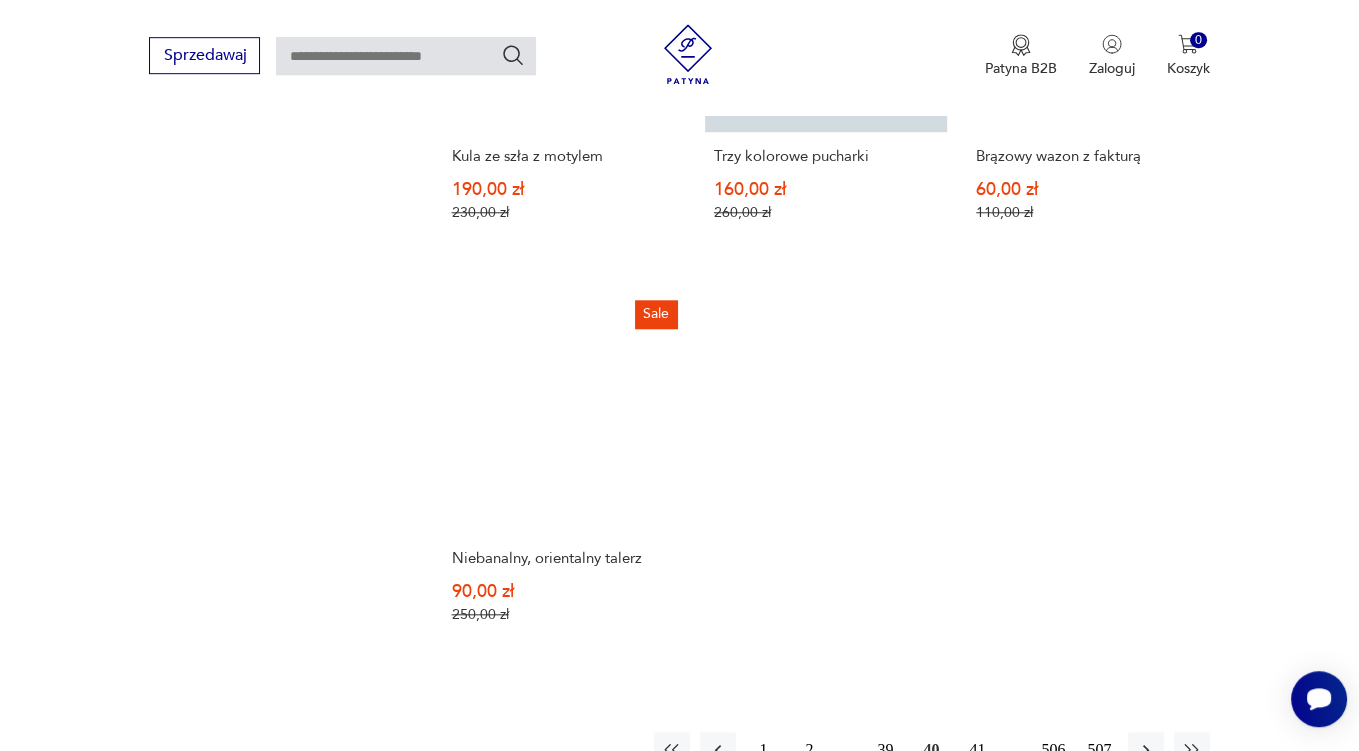 scroll, scrollTop: 2851, scrollLeft: 0, axis: vertical 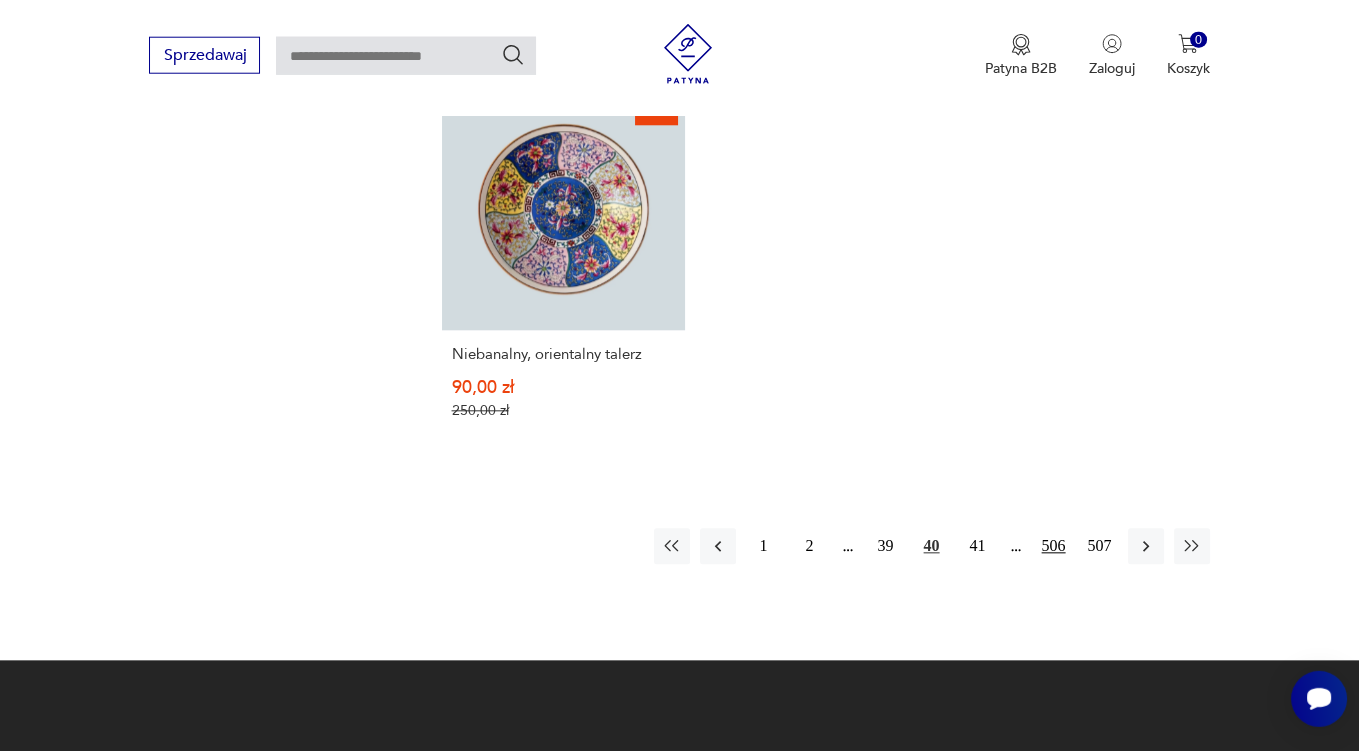 click on "506" at bounding box center [1054, 547] 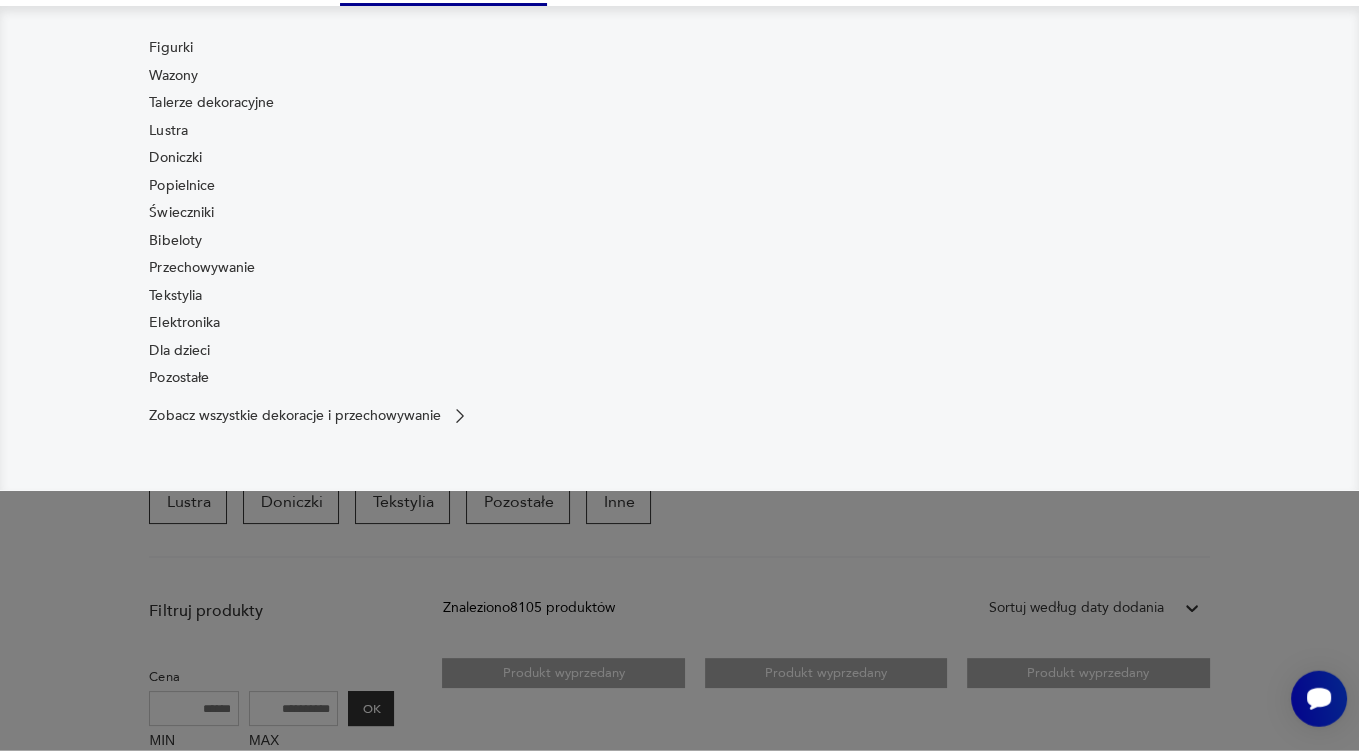 scroll, scrollTop: 316, scrollLeft: 0, axis: vertical 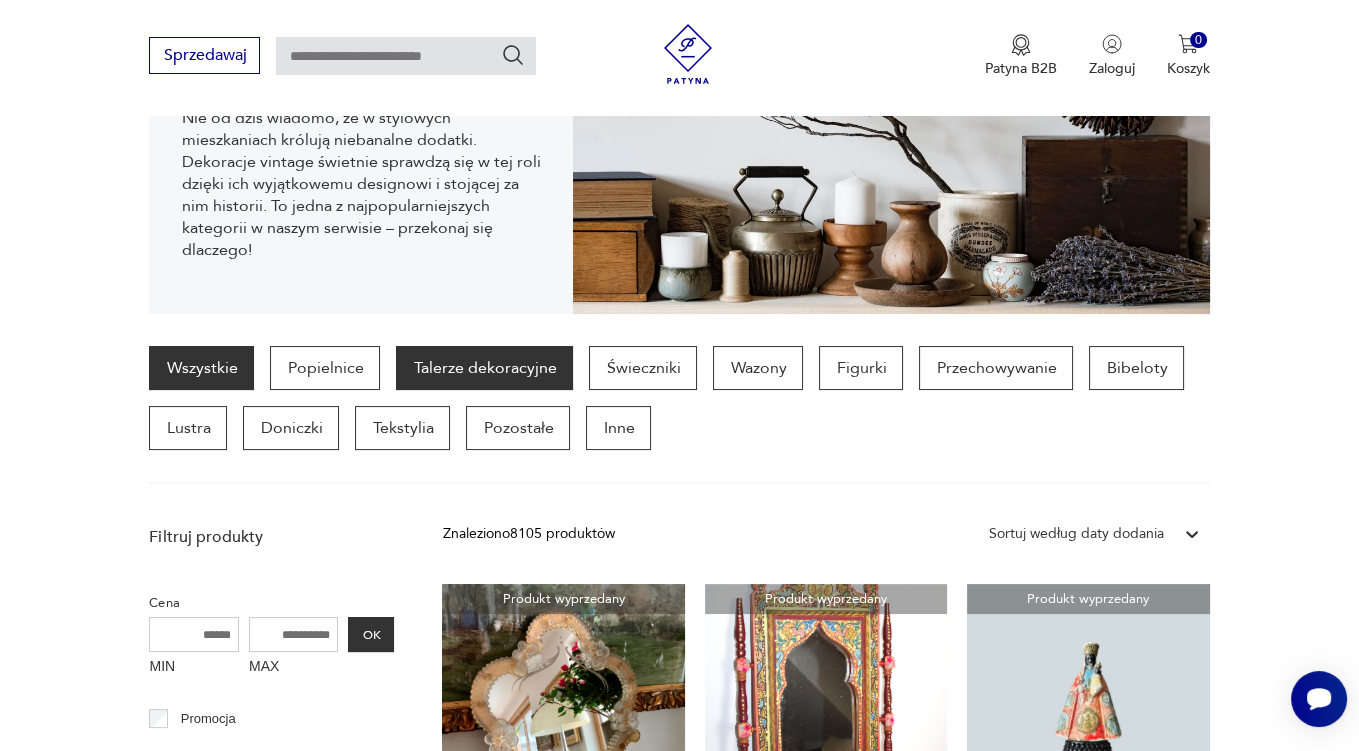 click on "Talerze dekoracyjne" at bounding box center (484, 368) 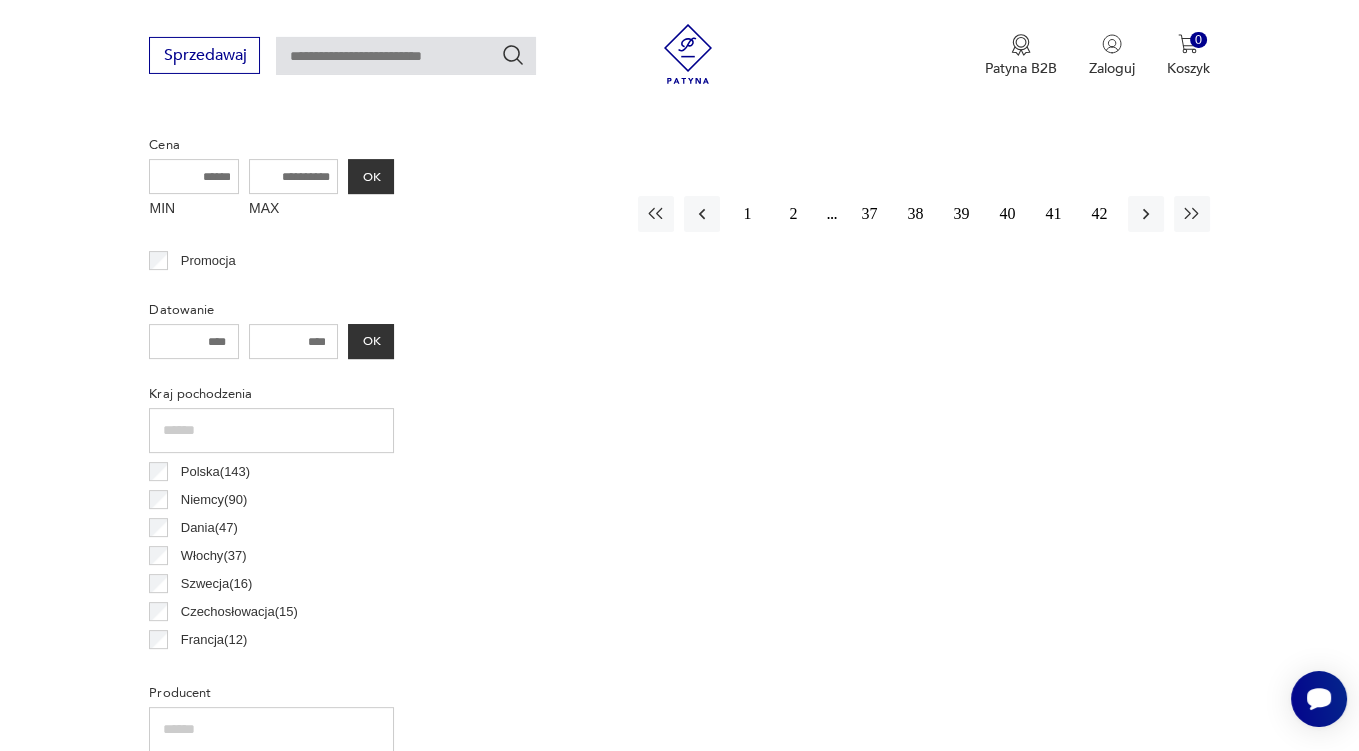scroll, scrollTop: 739, scrollLeft: 0, axis: vertical 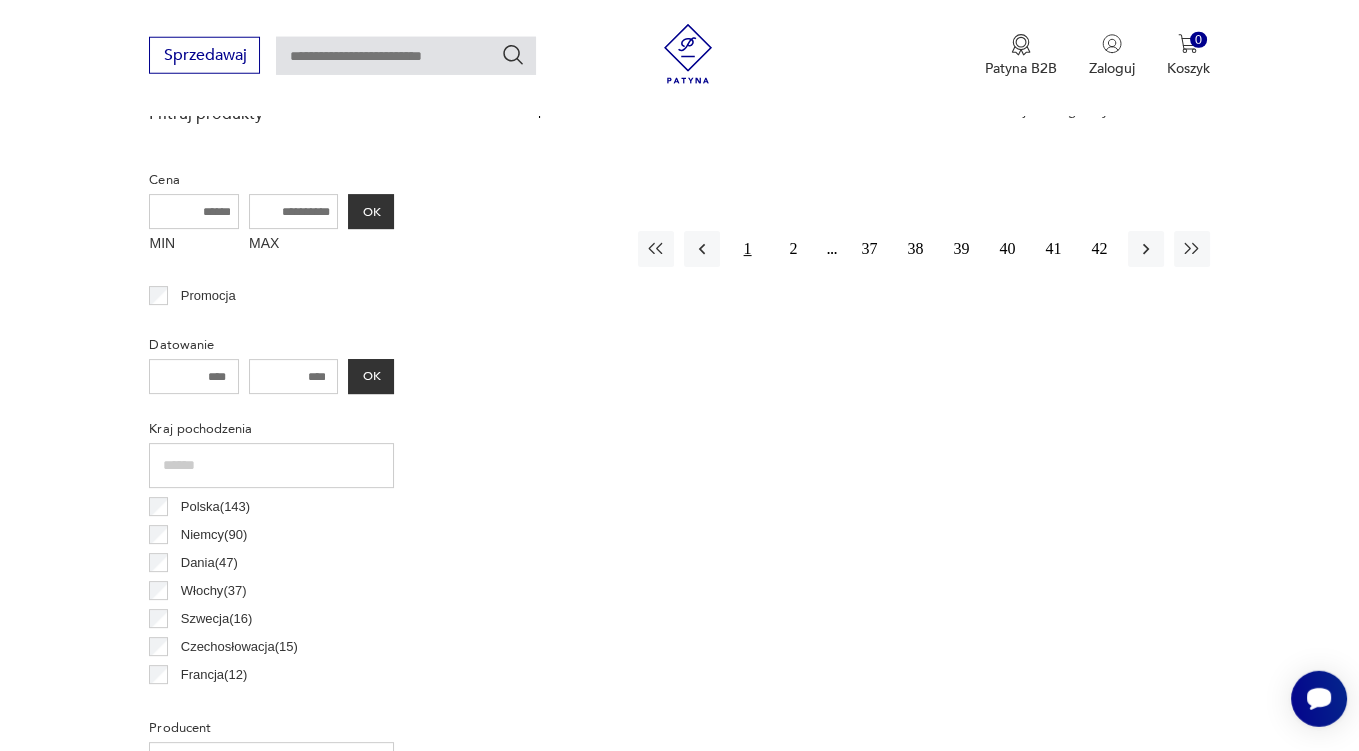 click on "1" at bounding box center (748, 249) 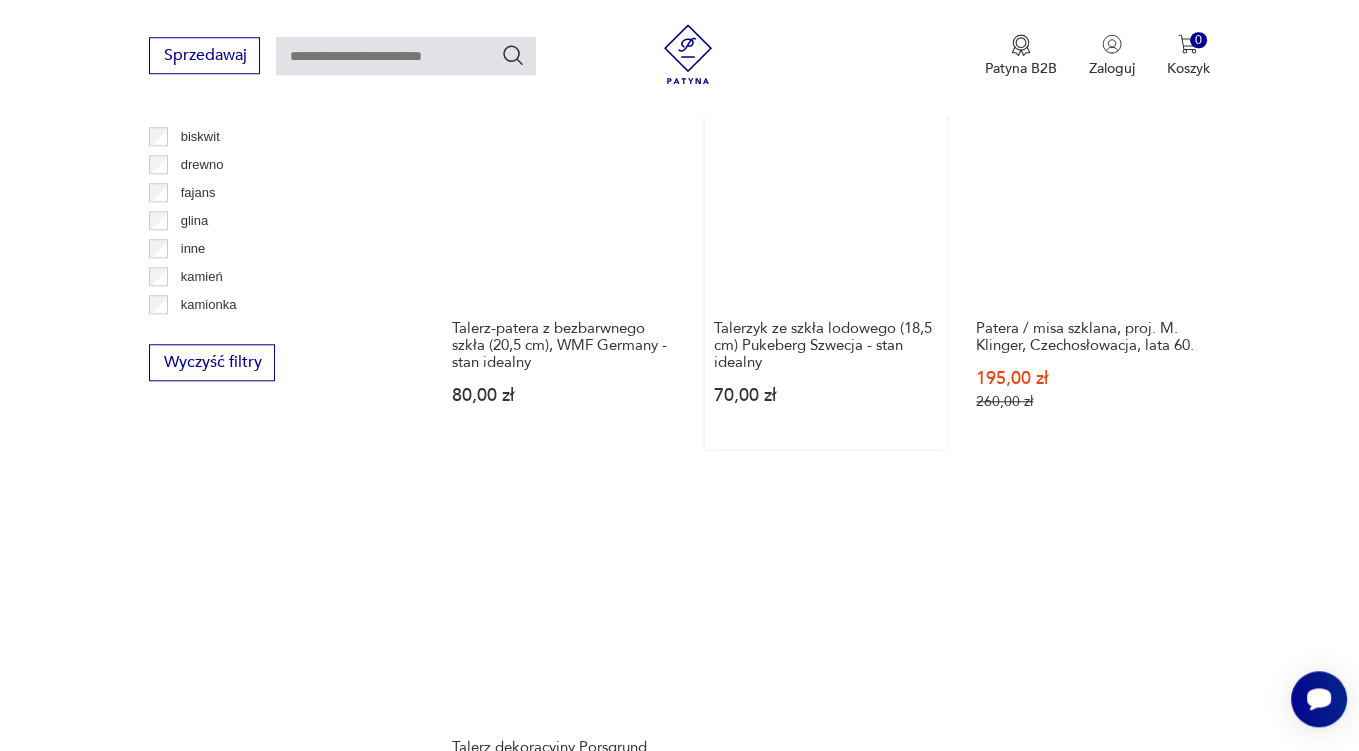 scroll, scrollTop: 2851, scrollLeft: 0, axis: vertical 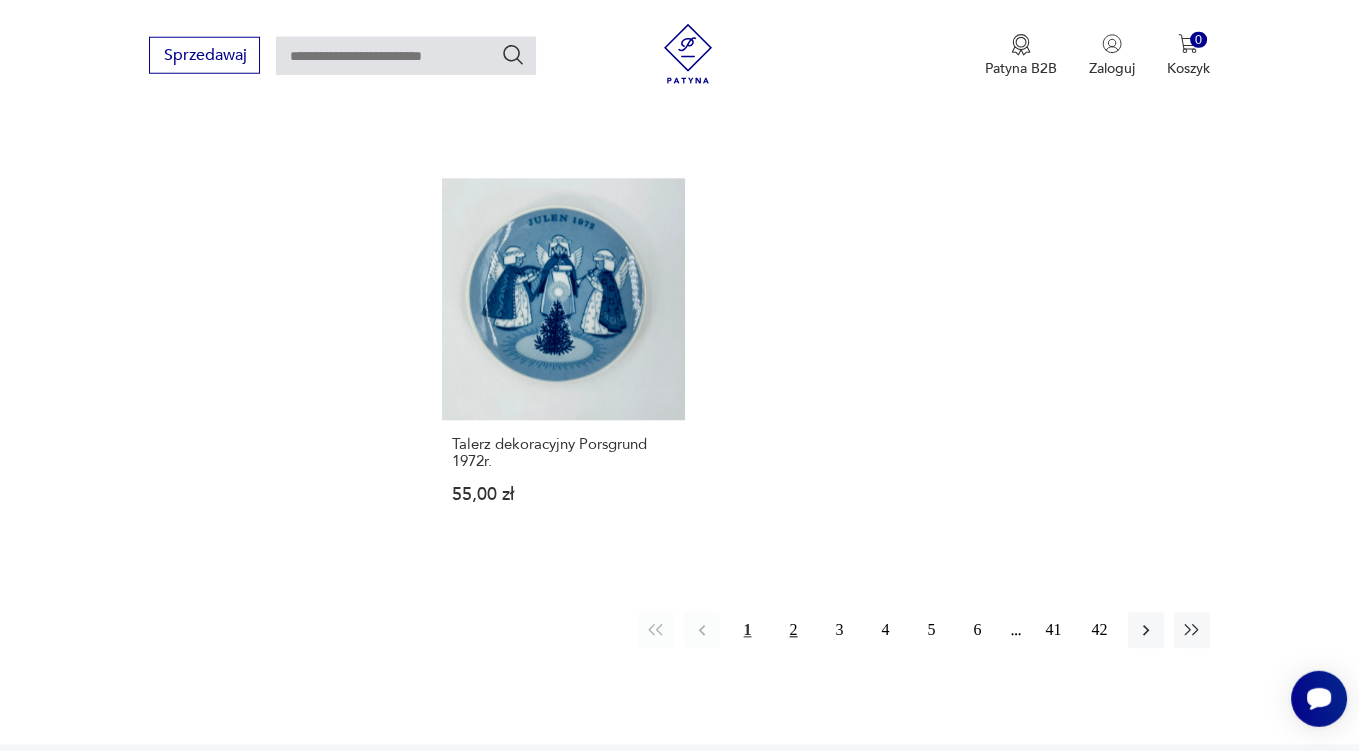 click on "2" at bounding box center (794, 631) 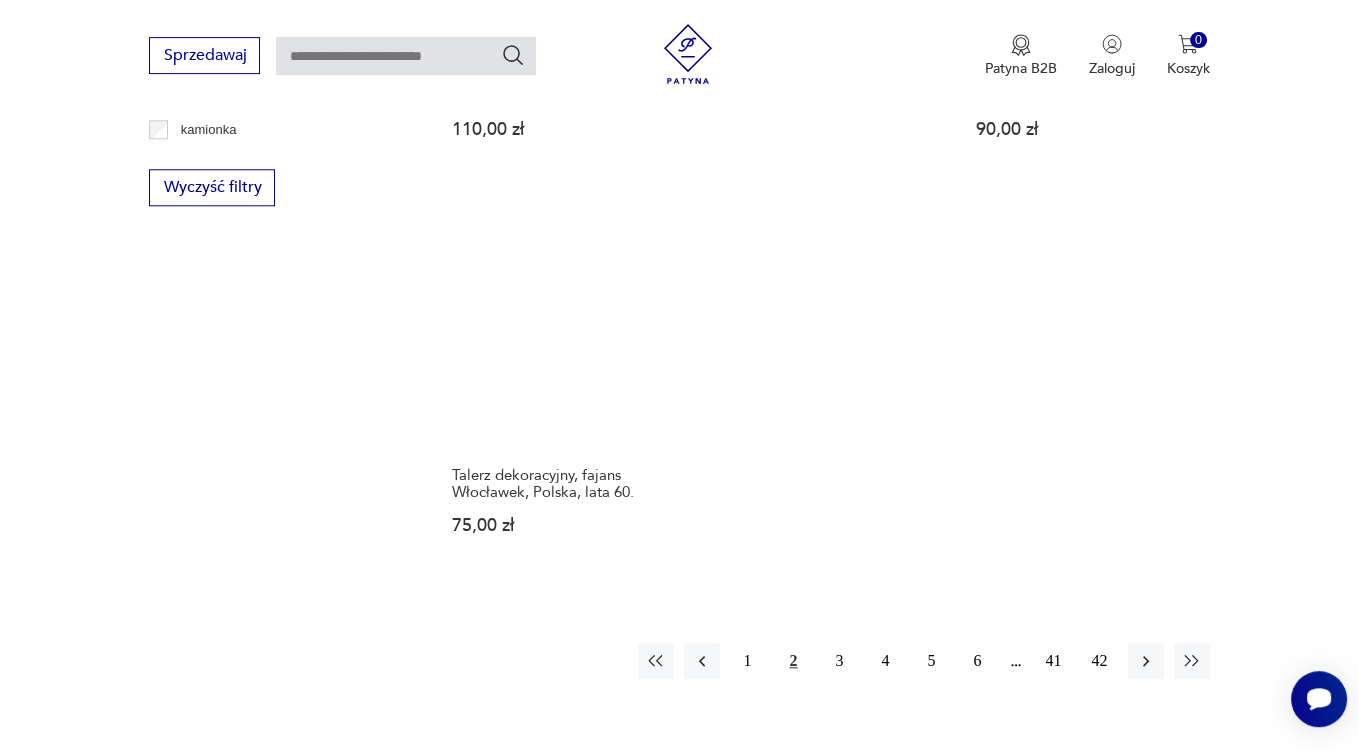scroll, scrollTop: 2851, scrollLeft: 0, axis: vertical 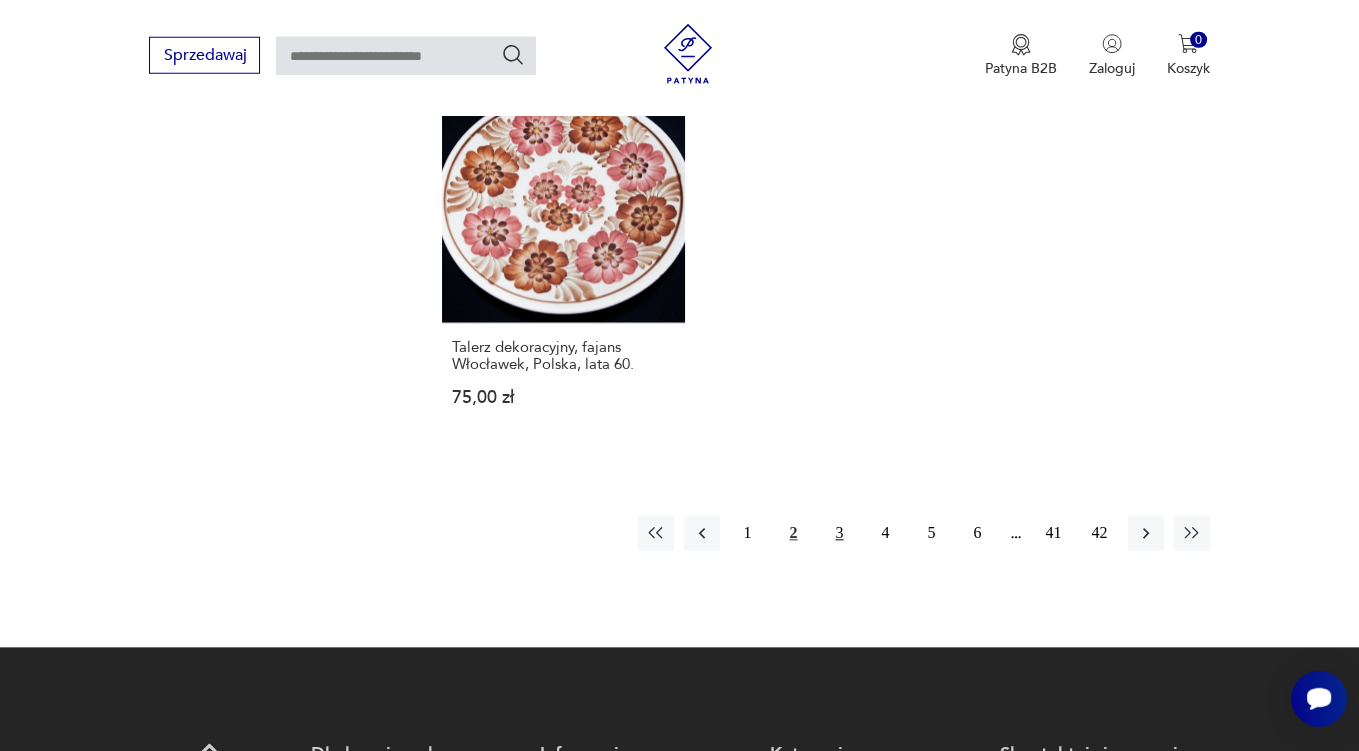 click on "3" at bounding box center [840, 534] 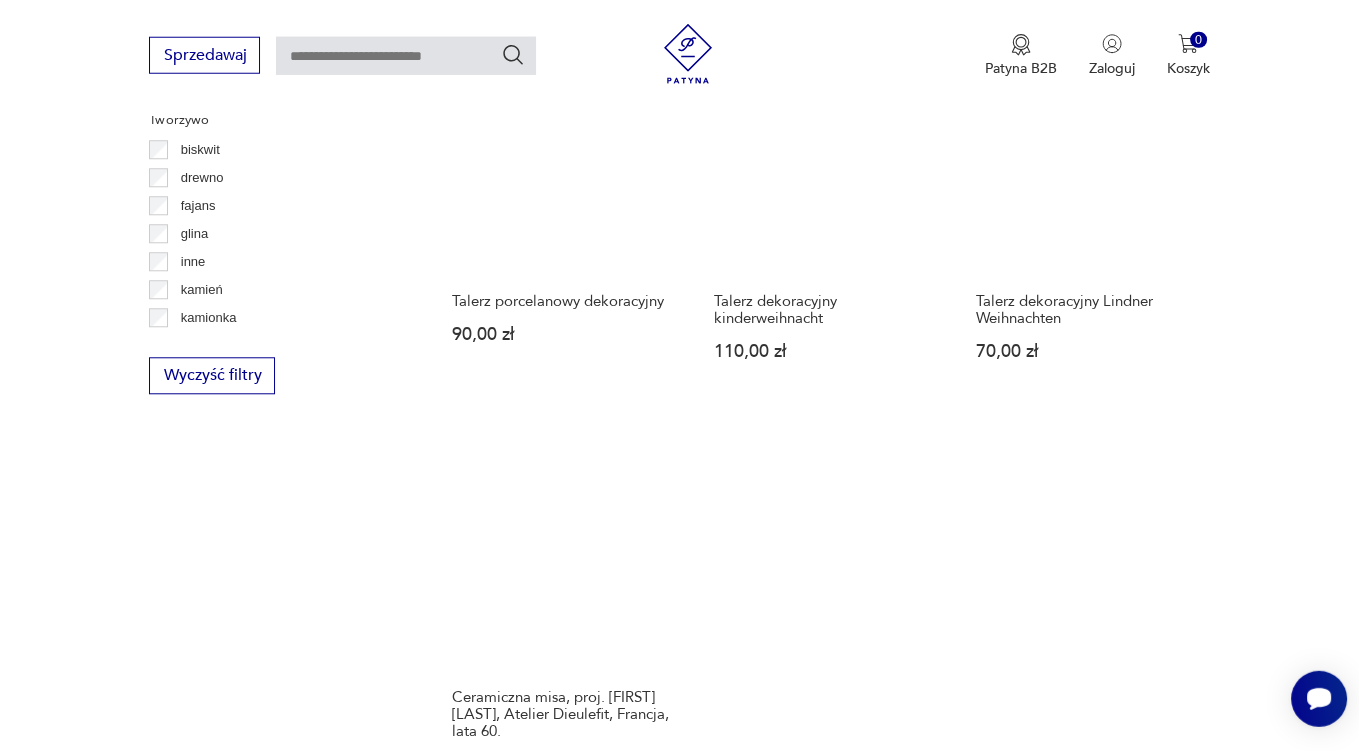 scroll, scrollTop: 2851, scrollLeft: 0, axis: vertical 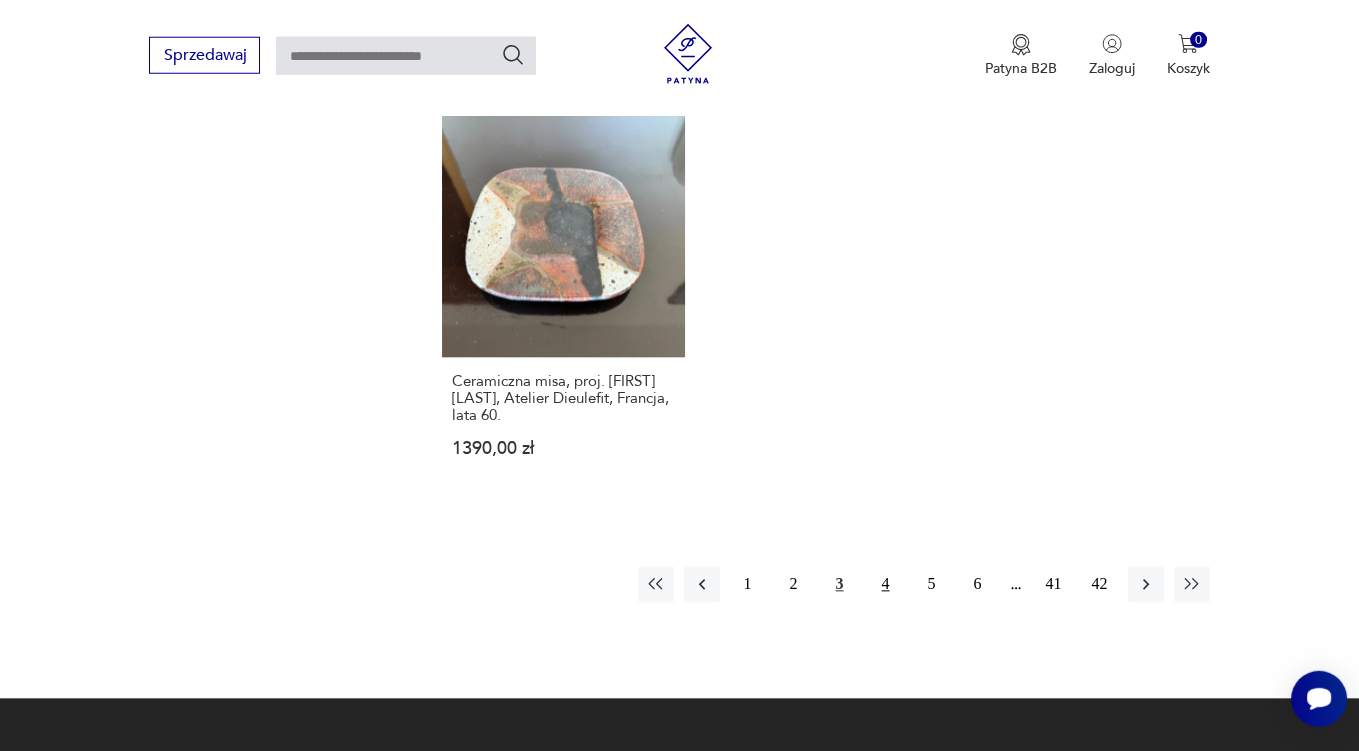 click on "4" at bounding box center [886, 585] 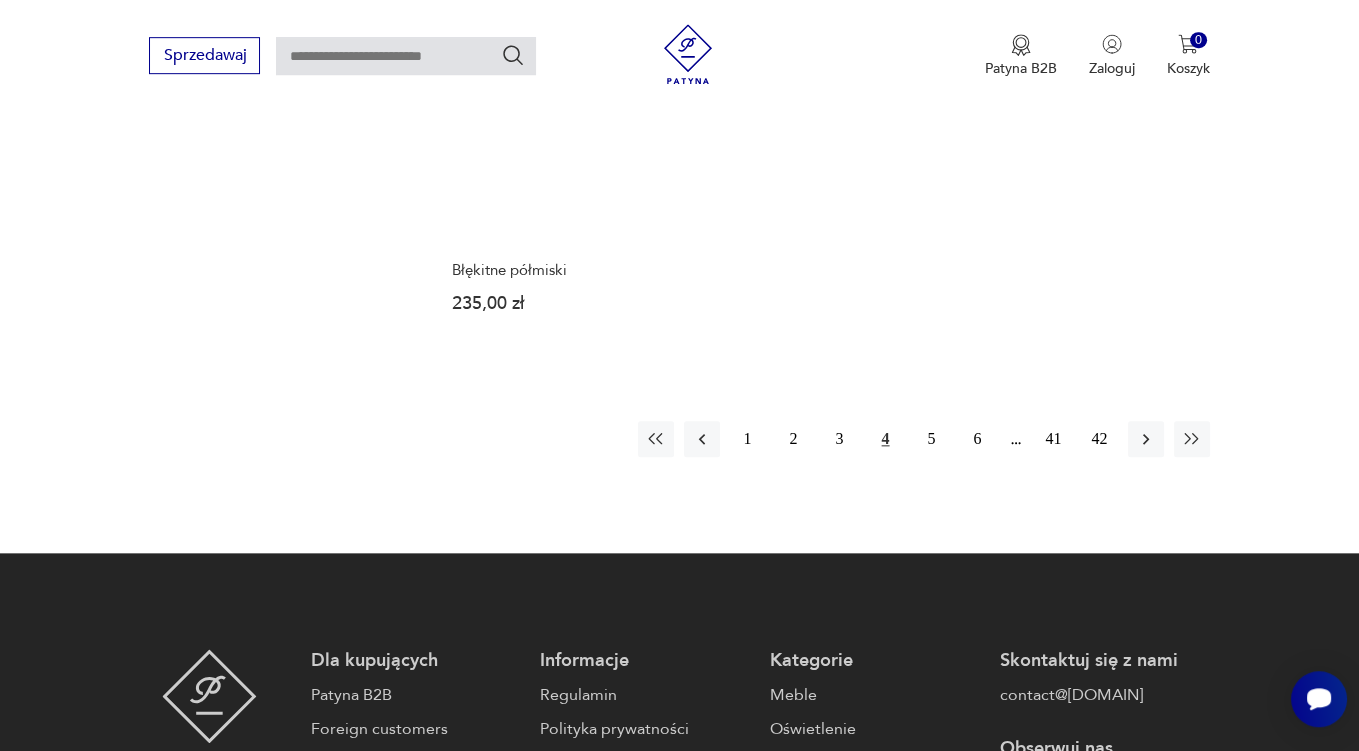 scroll, scrollTop: 3168, scrollLeft: 0, axis: vertical 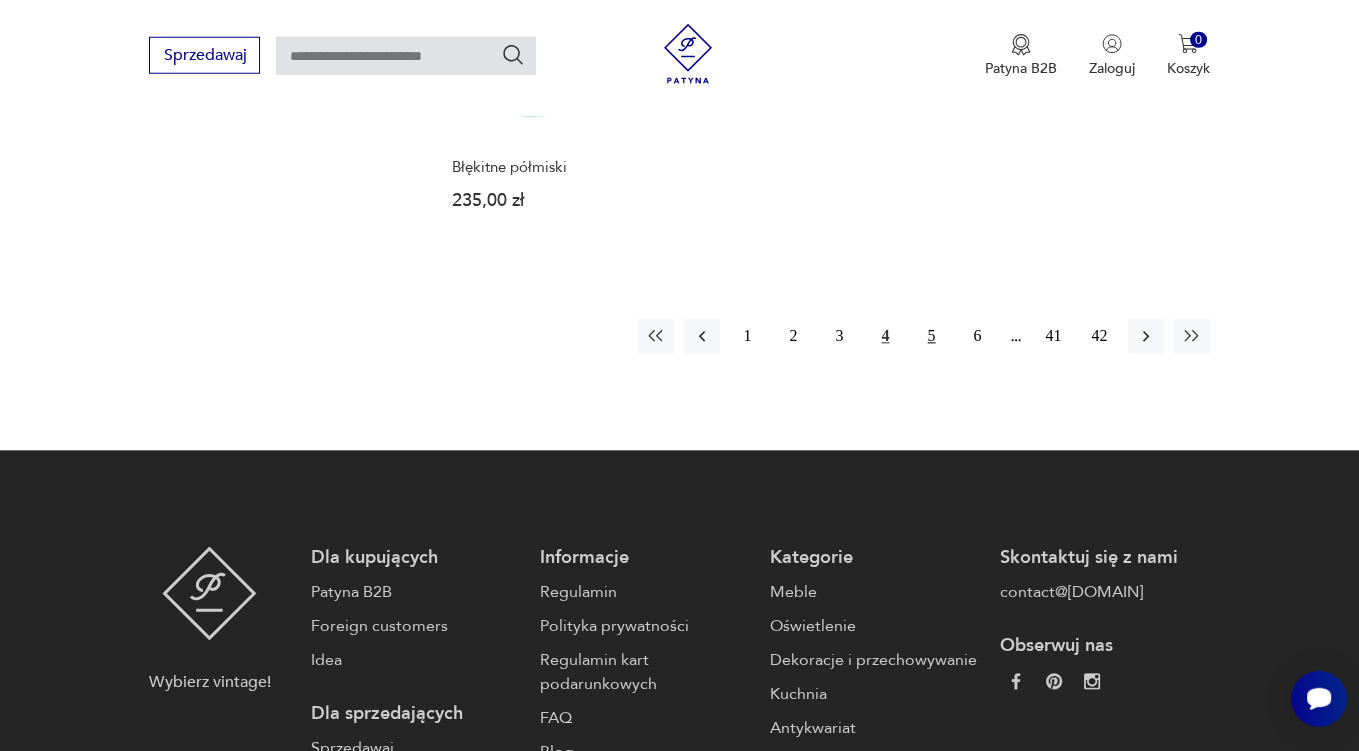 click on "5" at bounding box center (932, 337) 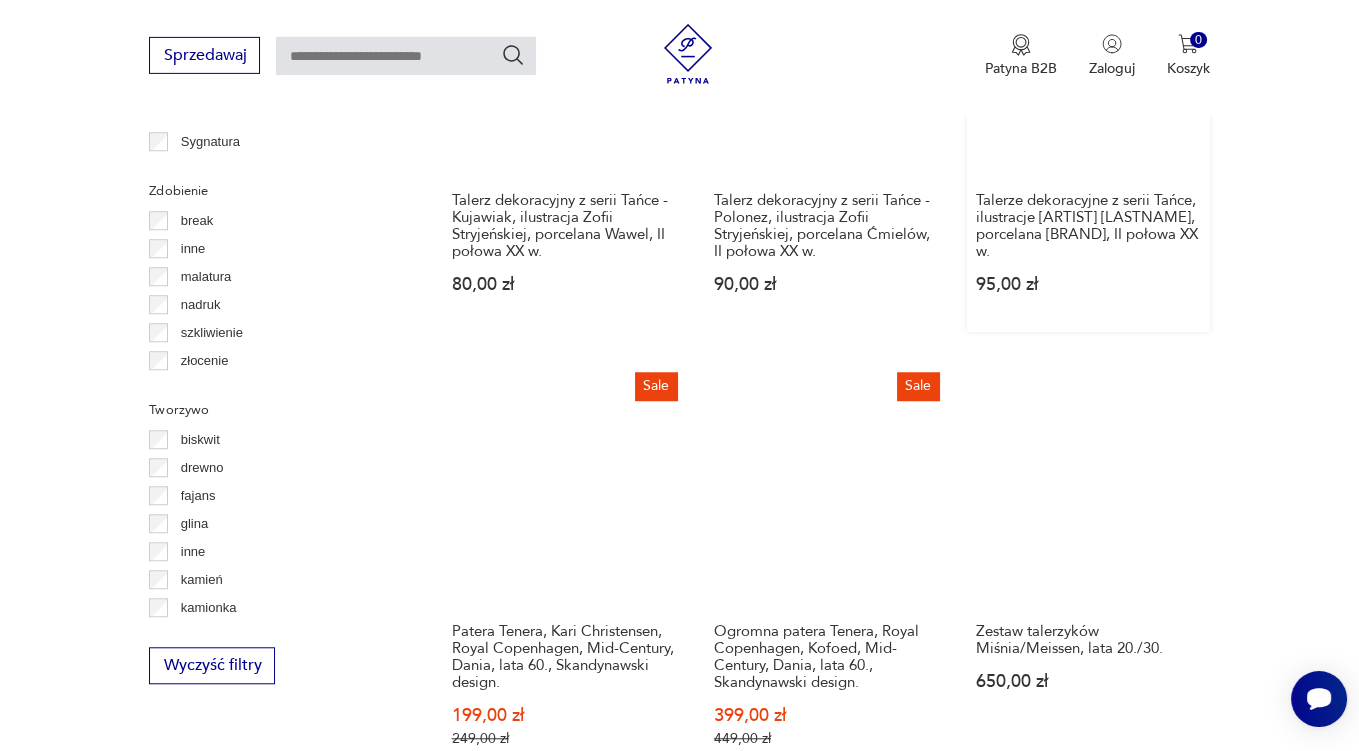 scroll, scrollTop: 2323, scrollLeft: 0, axis: vertical 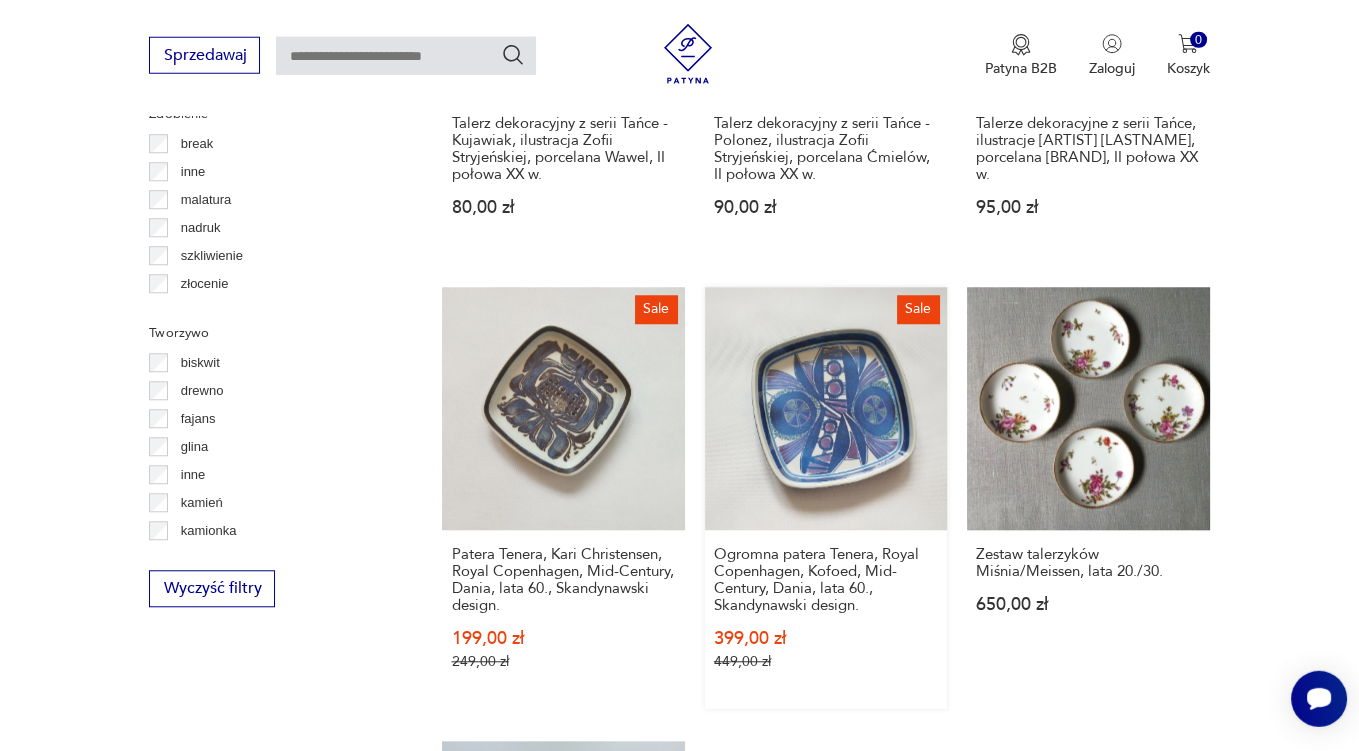 click on "Sale Ogromna patera Tenera, Royal Copenhagen, Kofoed, Mid-Century, Dania, lata [YEAR], Skandynawski design. [PRICE] [PRICE]" at bounding box center (826, 497) 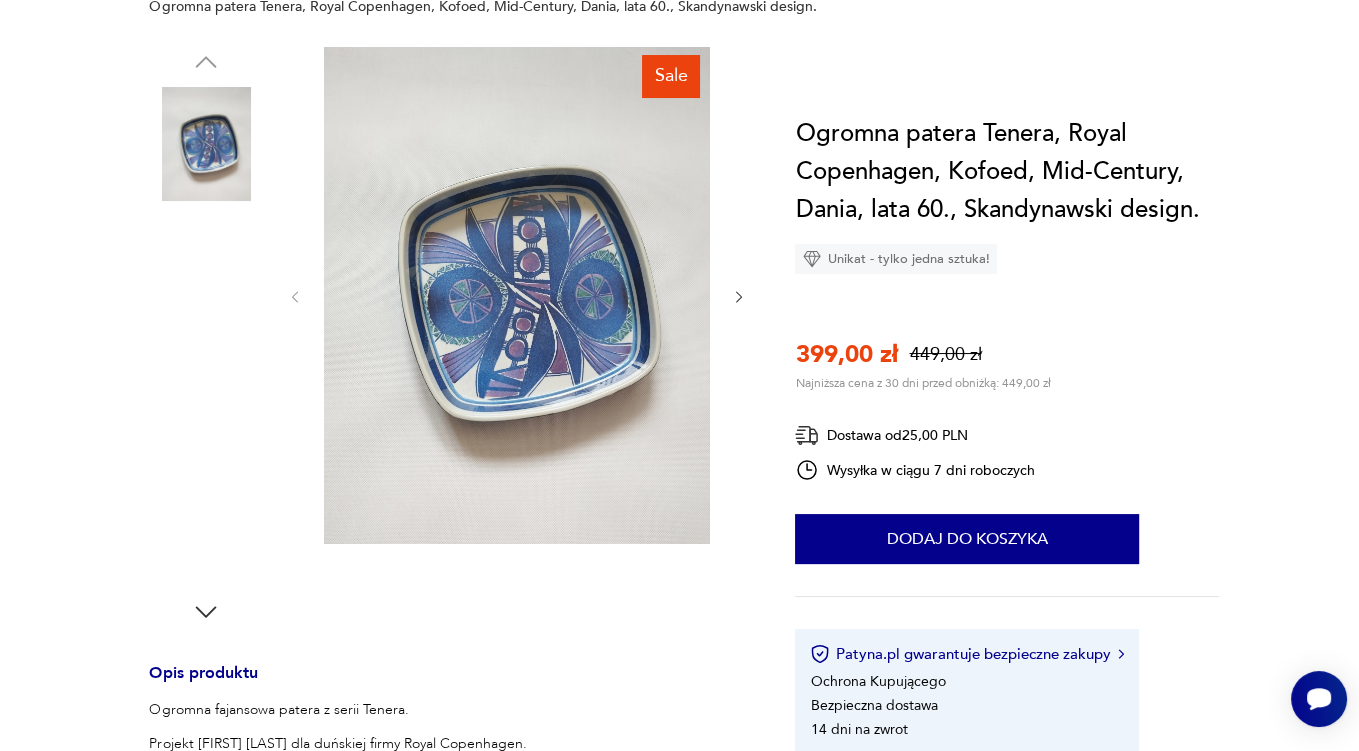 scroll, scrollTop: 0, scrollLeft: 0, axis: both 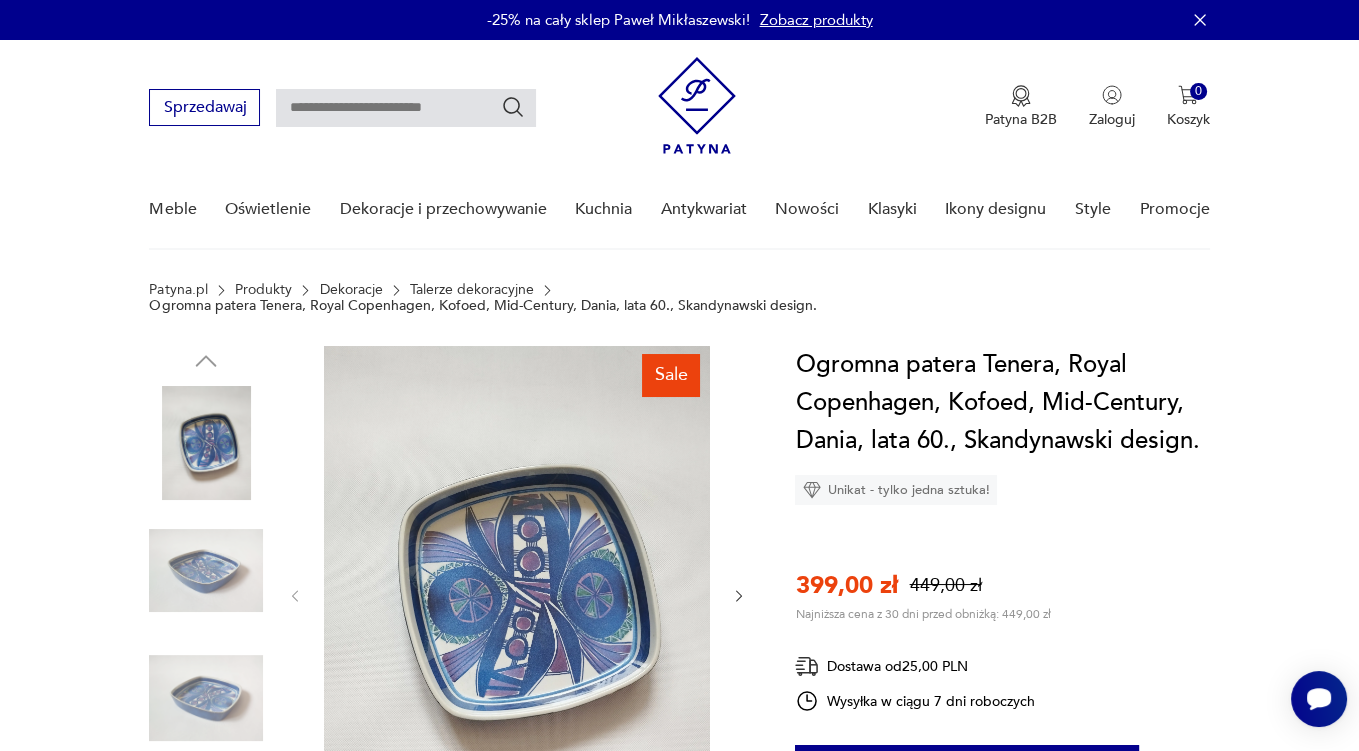 click 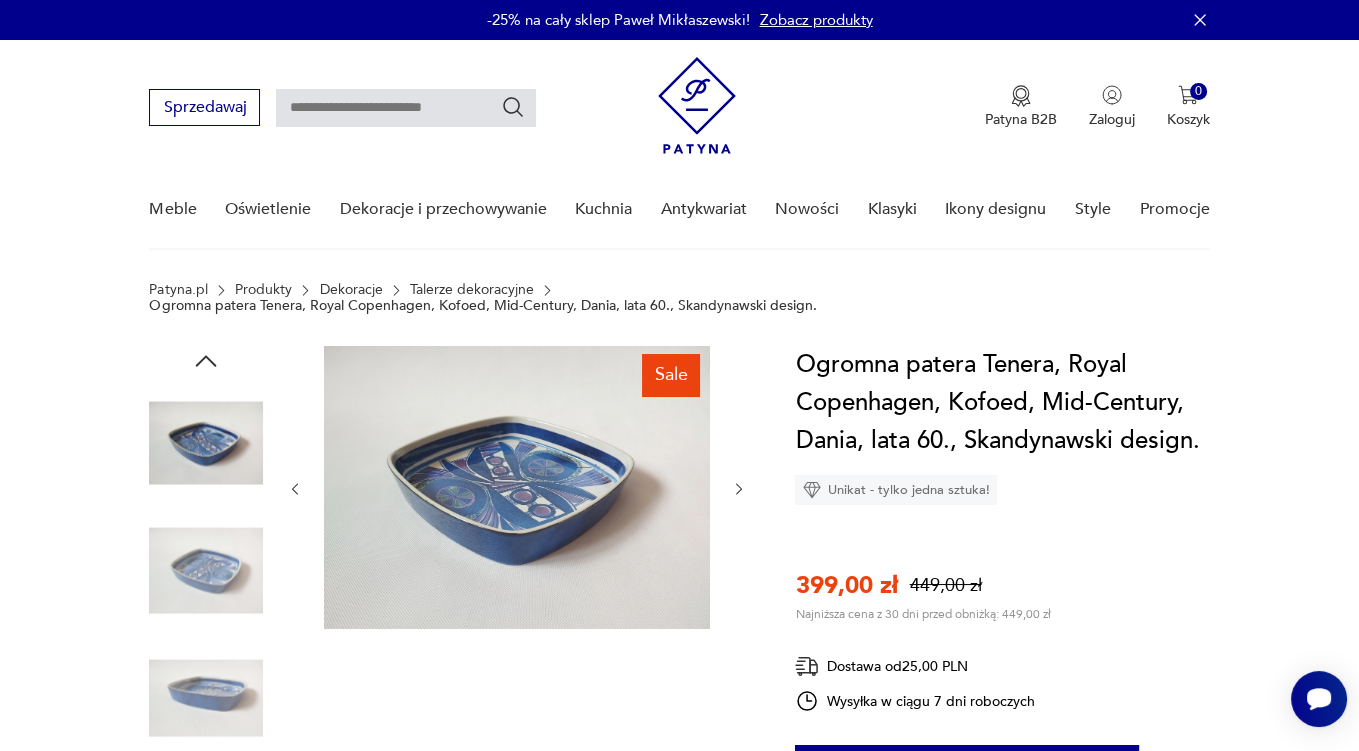 click at bounding box center (517, 489) 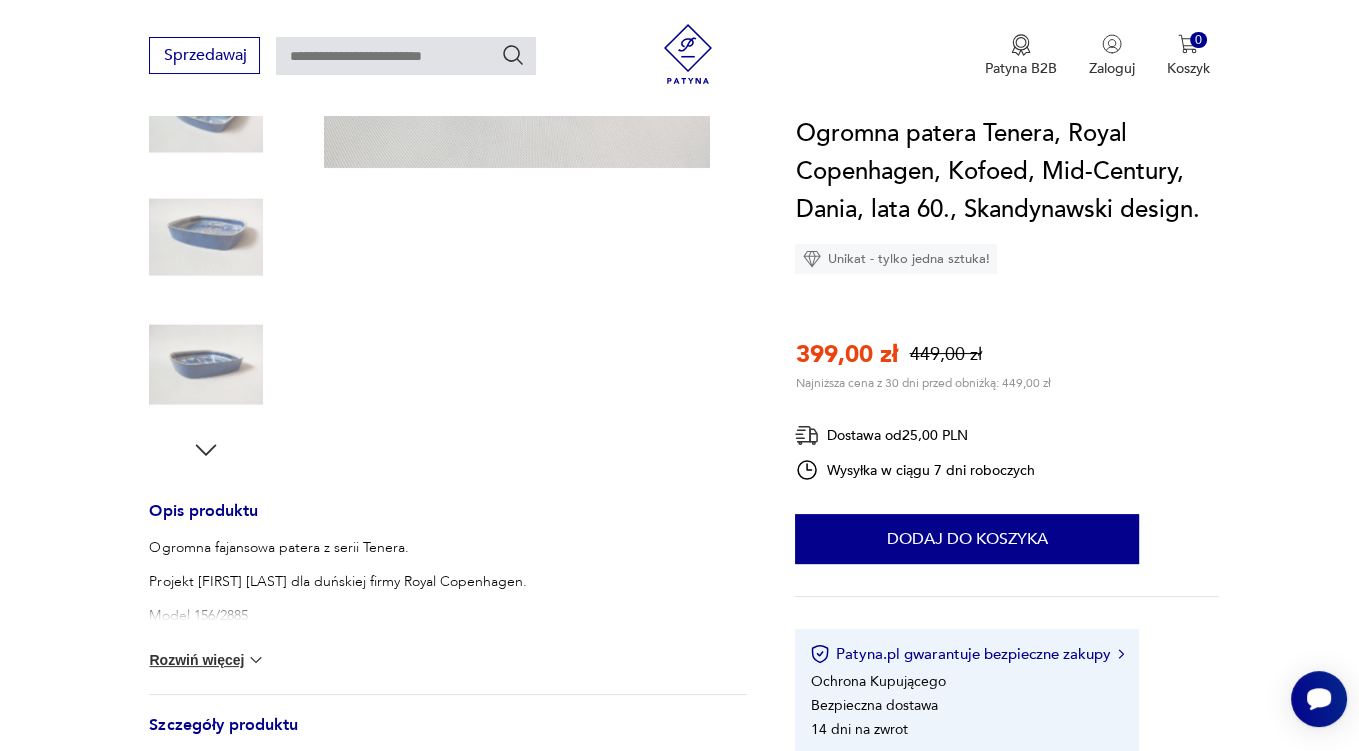 scroll, scrollTop: 528, scrollLeft: 0, axis: vertical 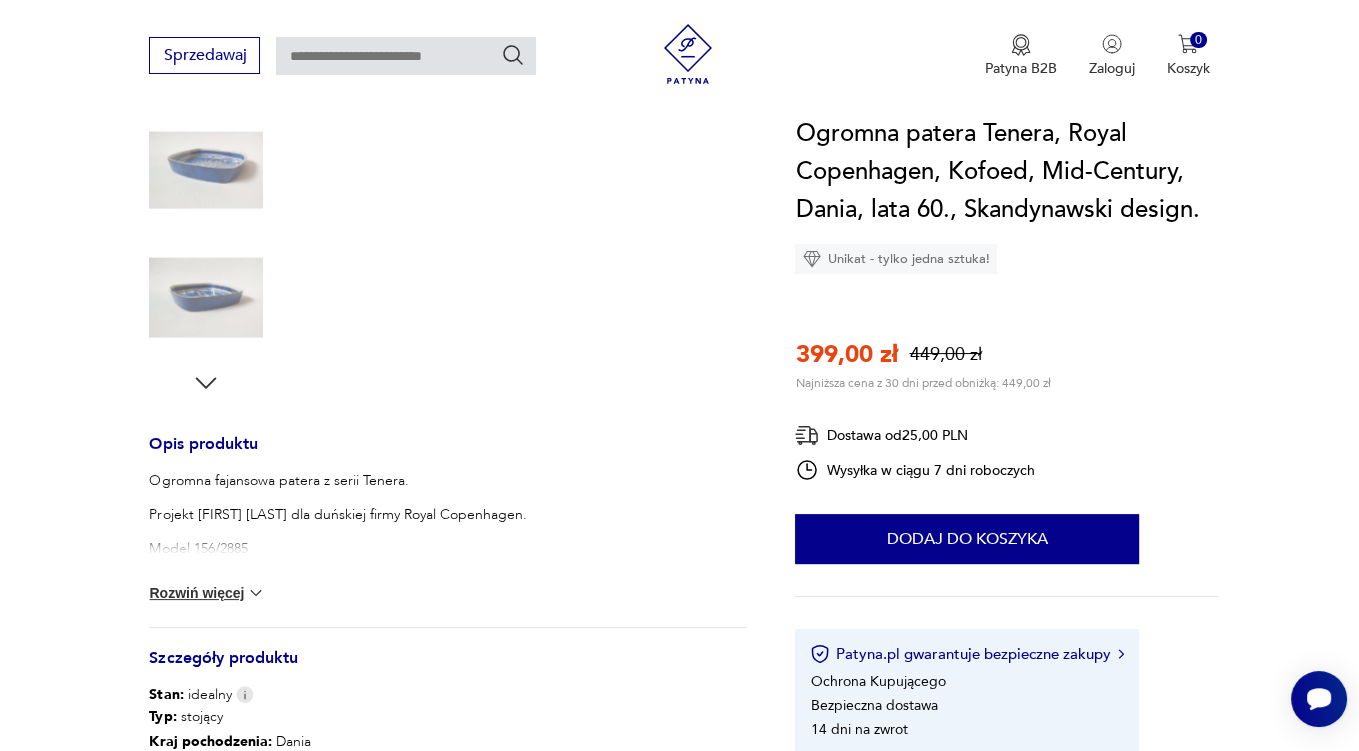click on "Rozwiń więcej" at bounding box center (207, 593) 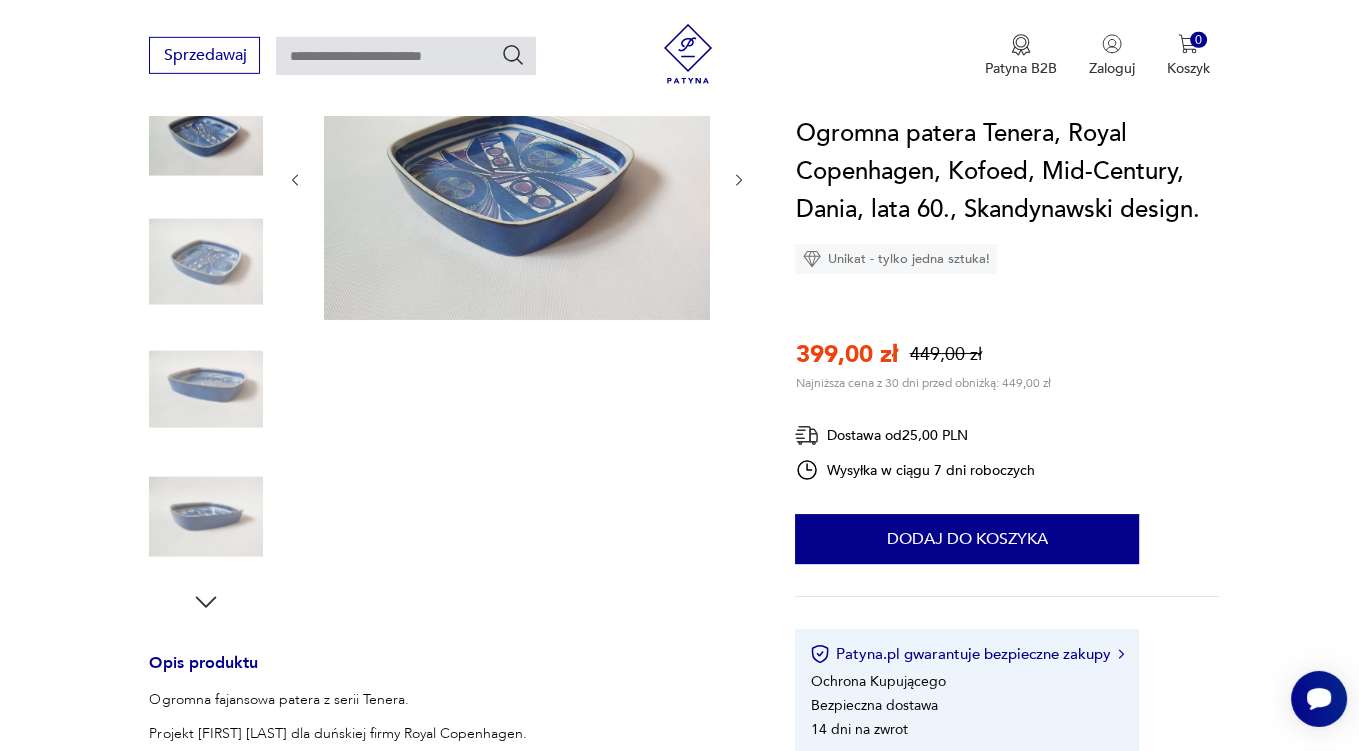 scroll, scrollTop: 211, scrollLeft: 0, axis: vertical 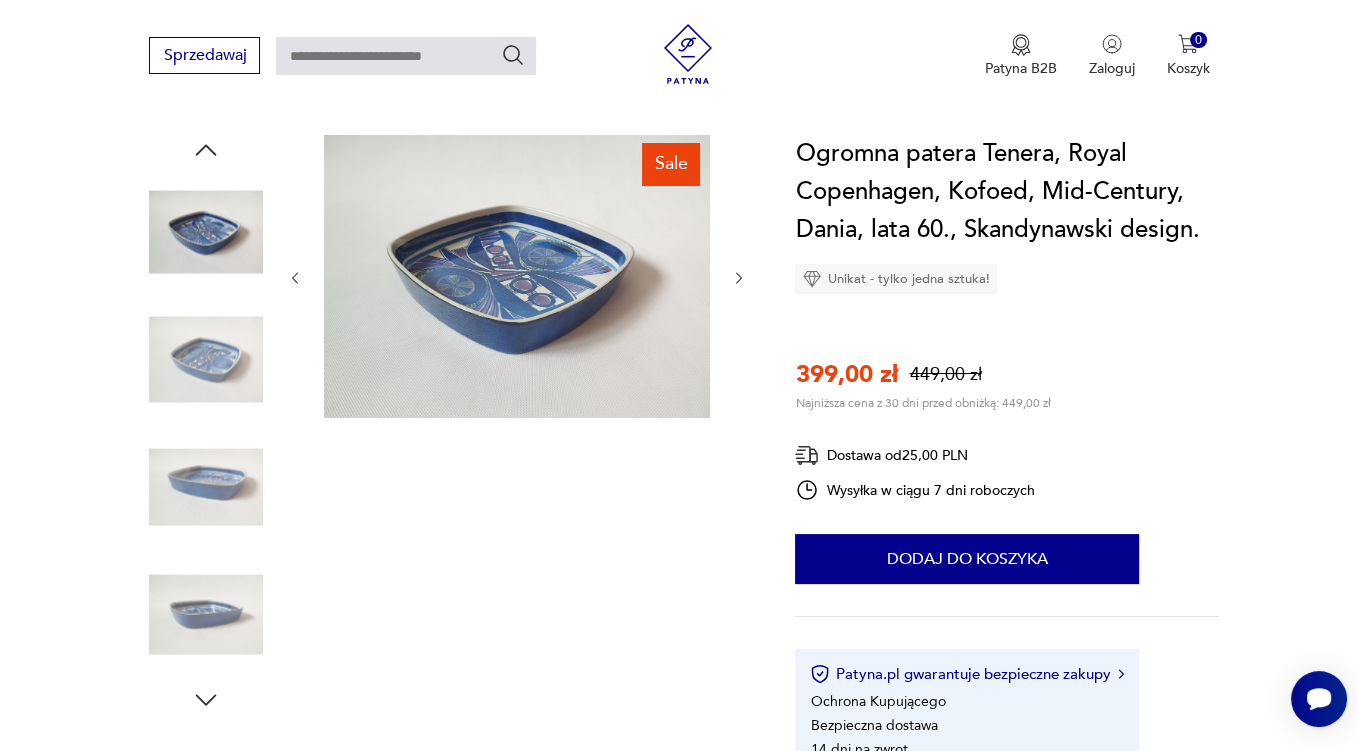 click 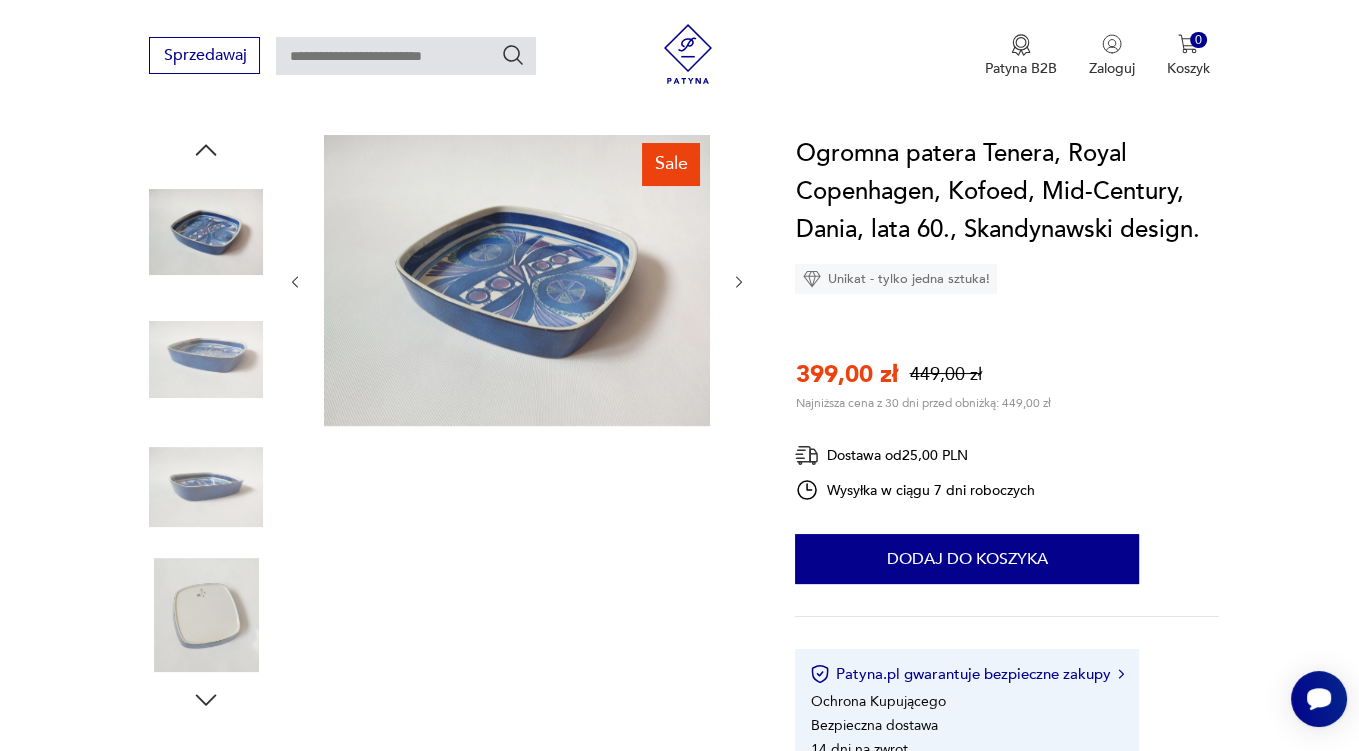 click 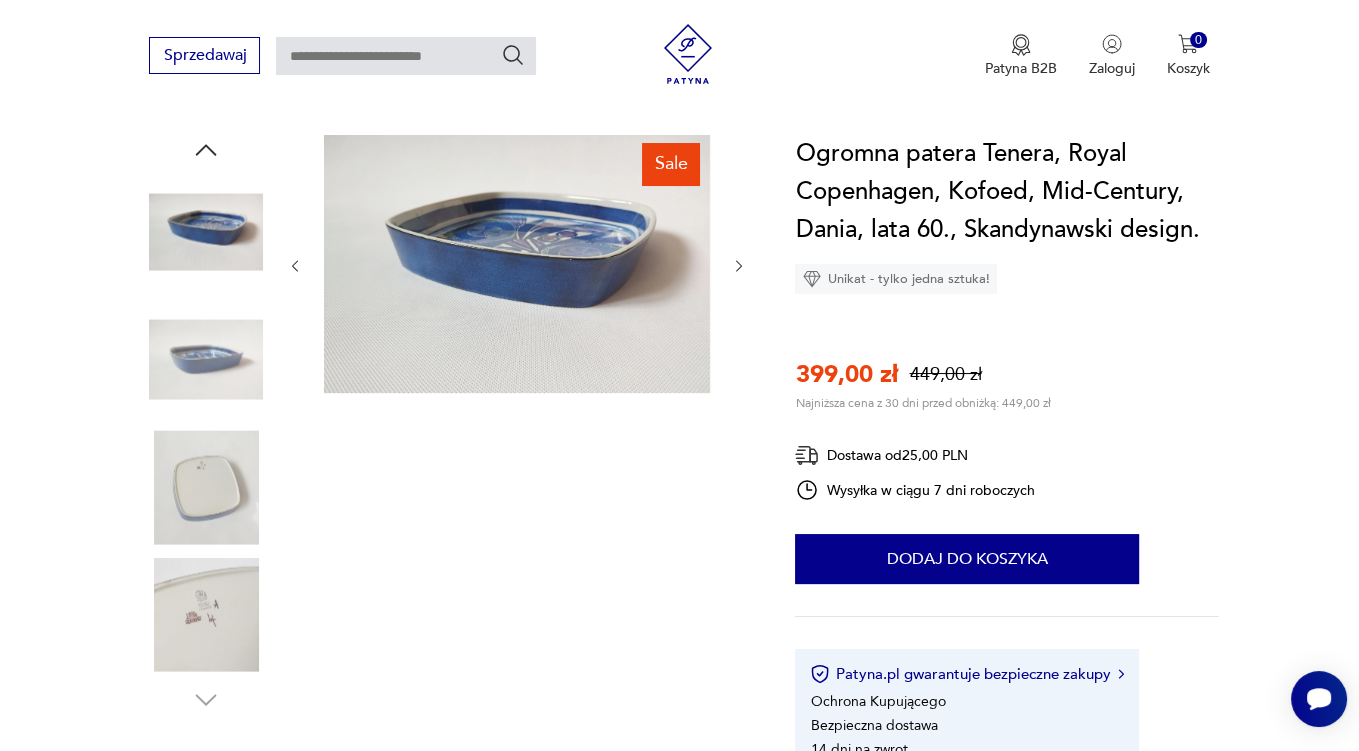 click at bounding box center (739, 266) 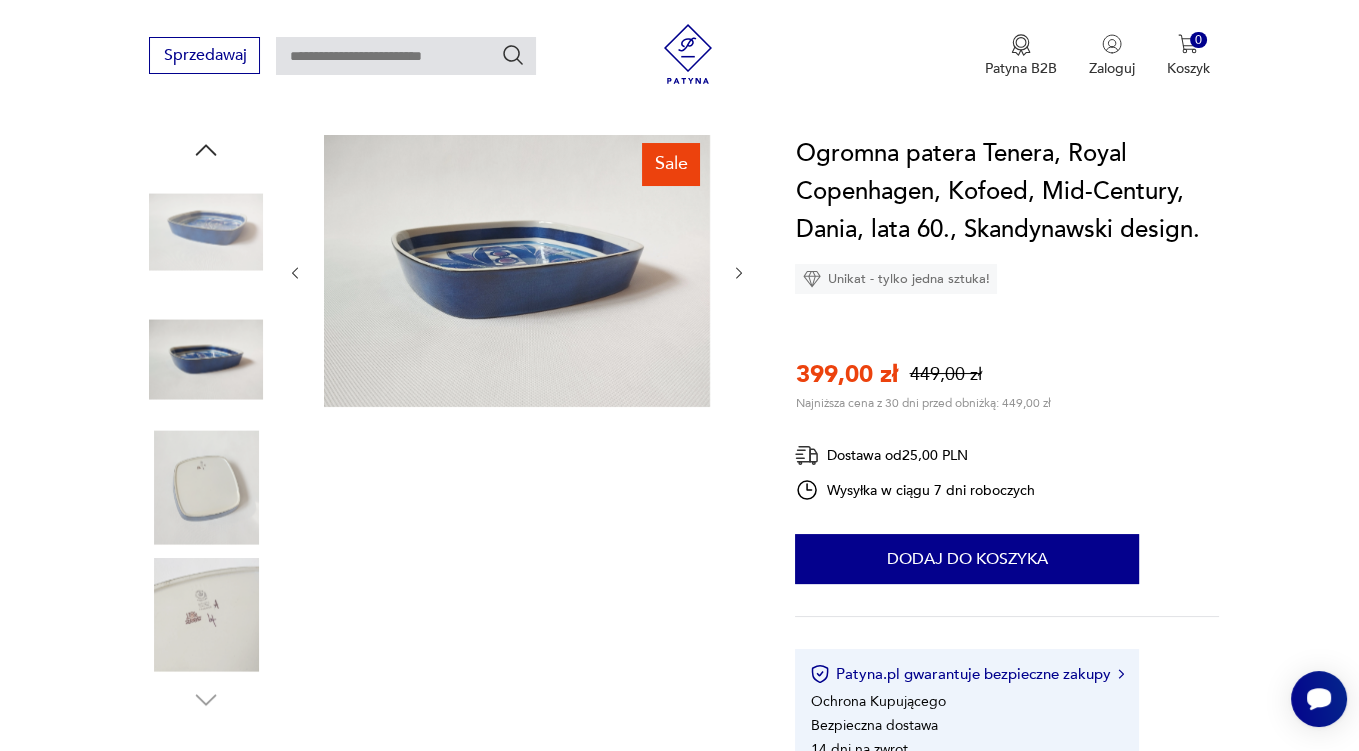 click 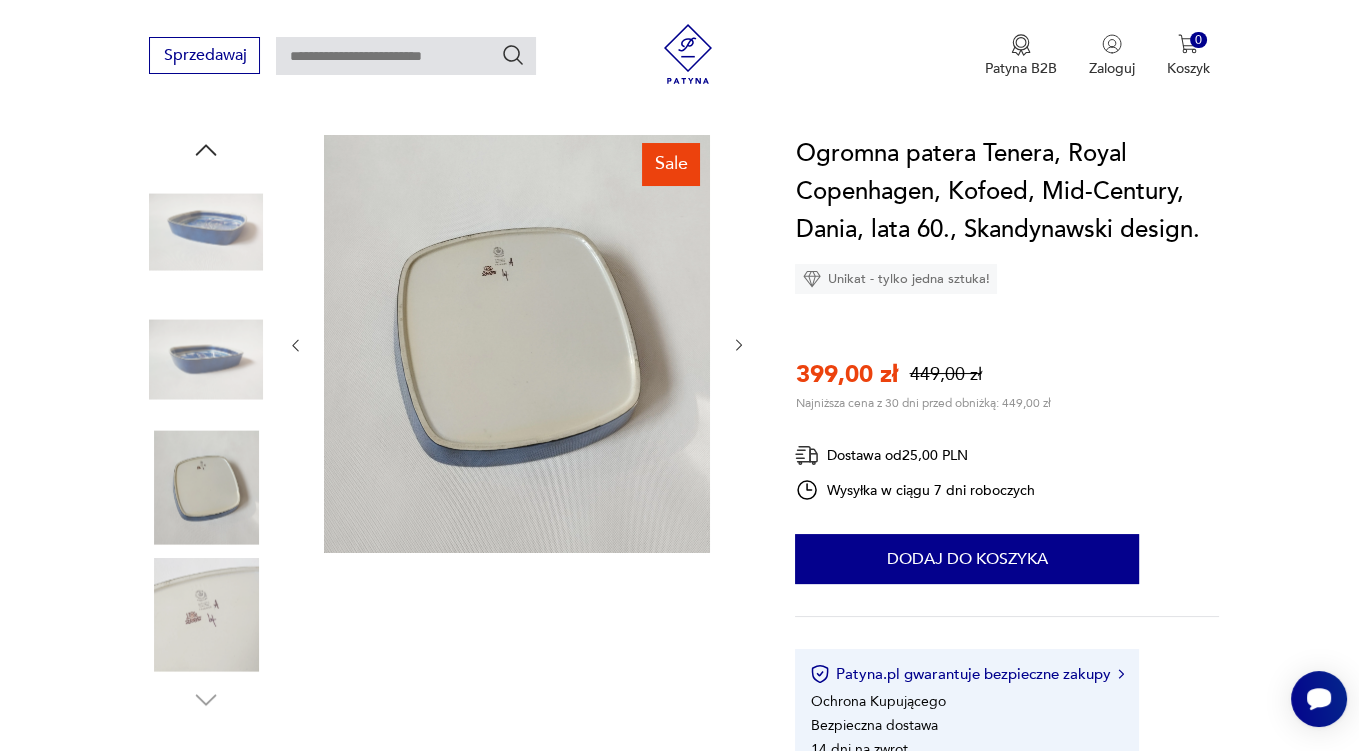 click at bounding box center (517, 345) 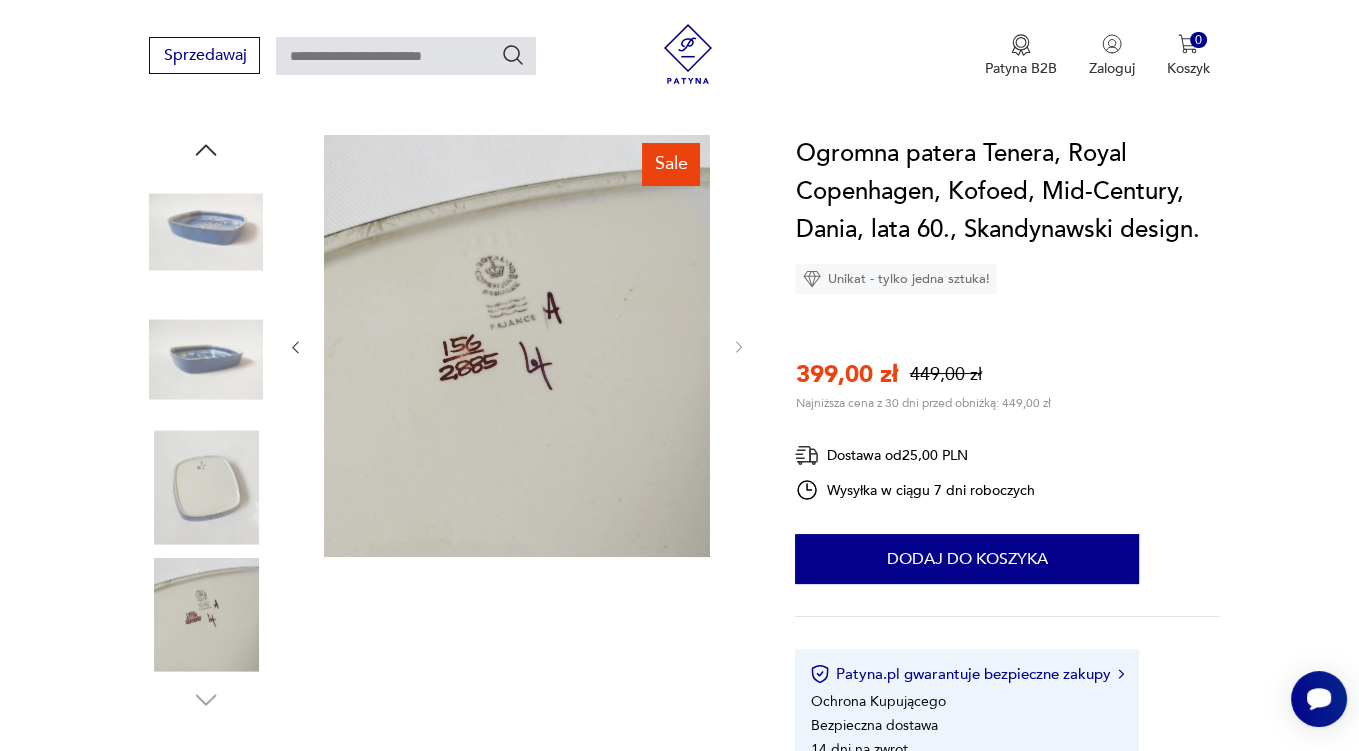 click 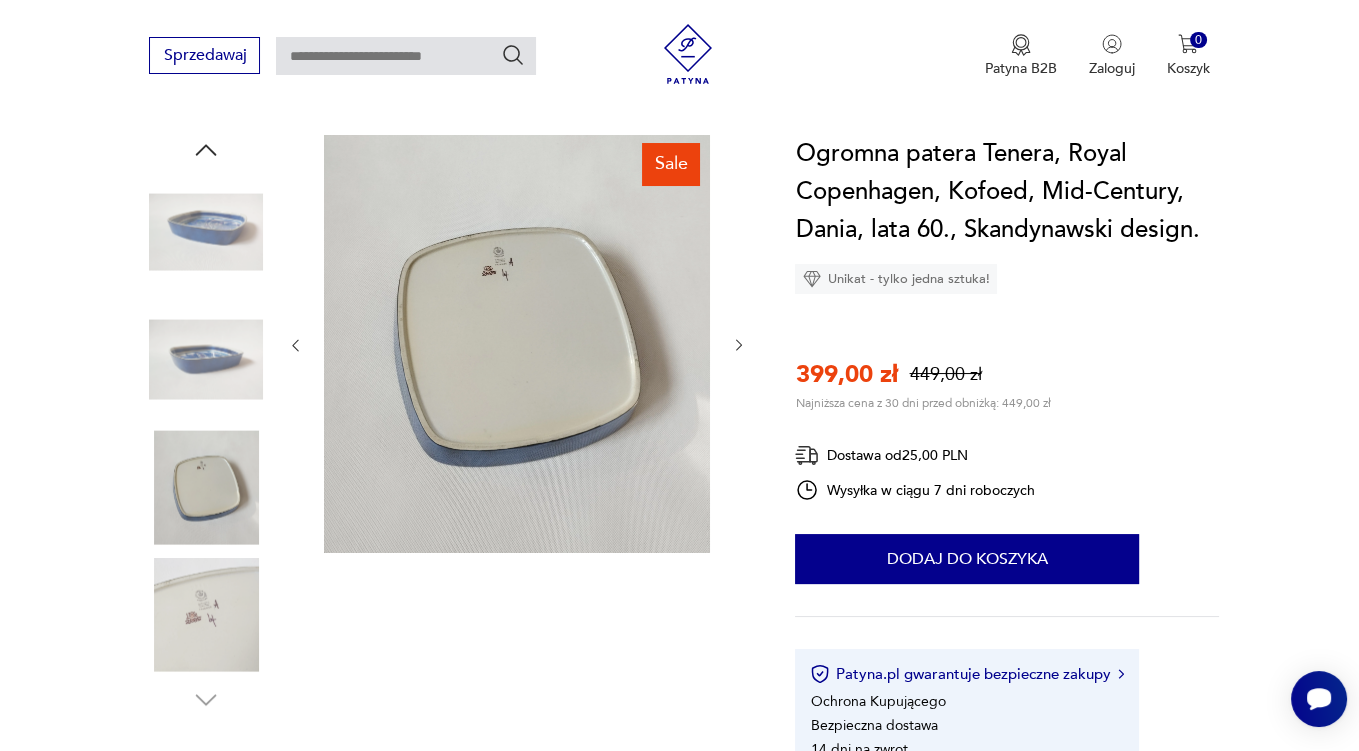 click 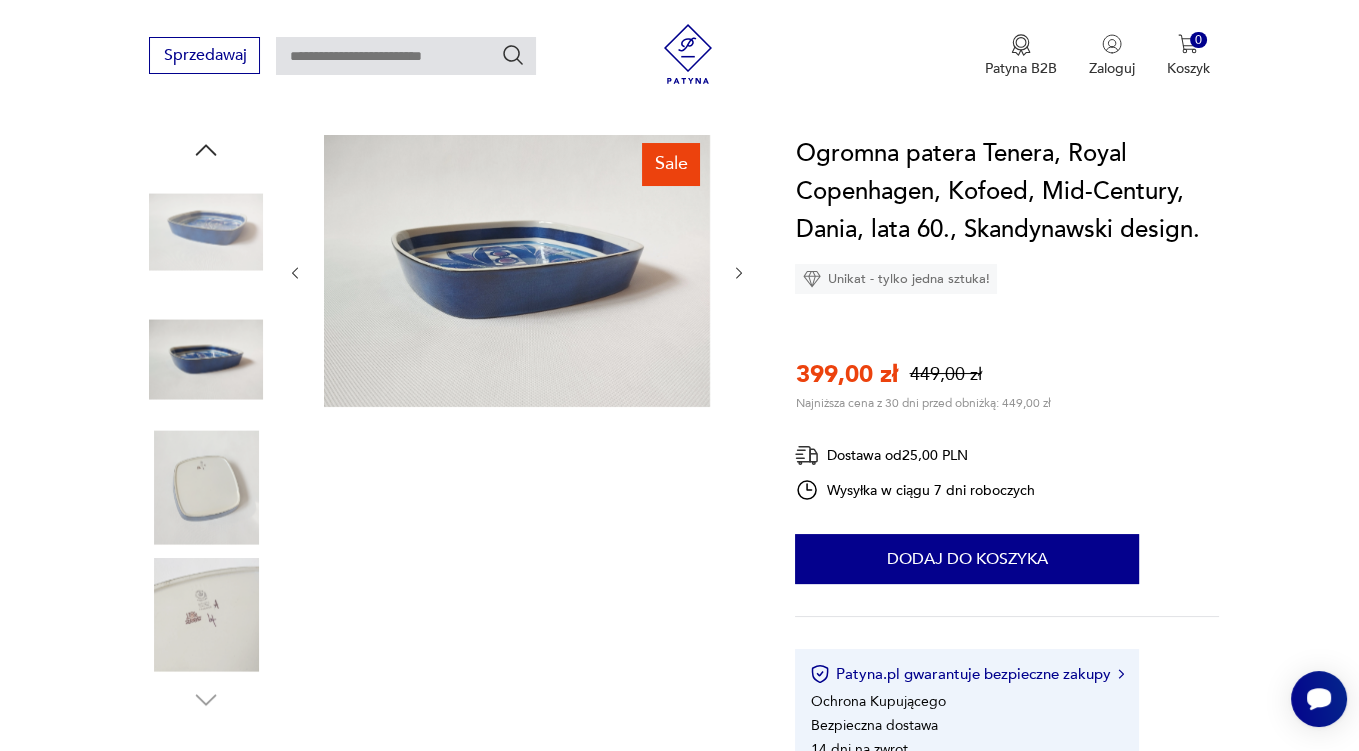 click at bounding box center [517, 273] 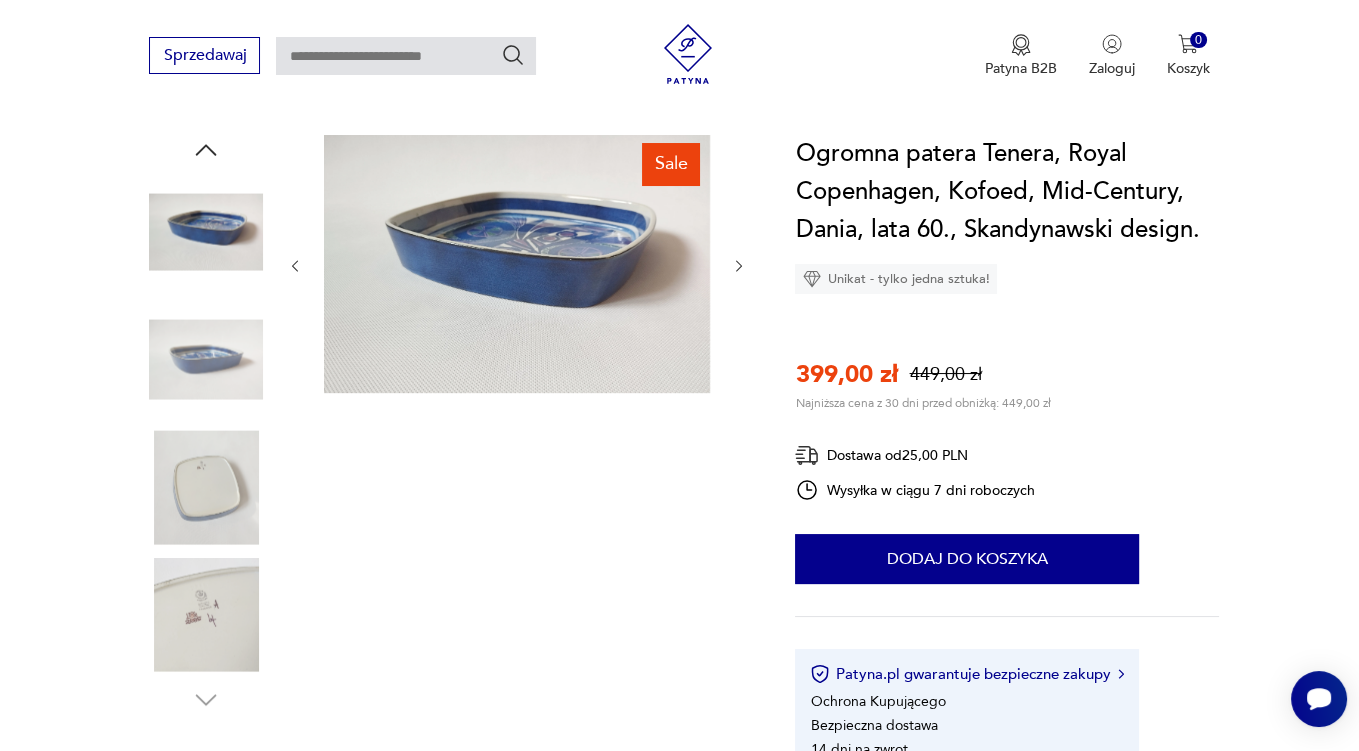 click 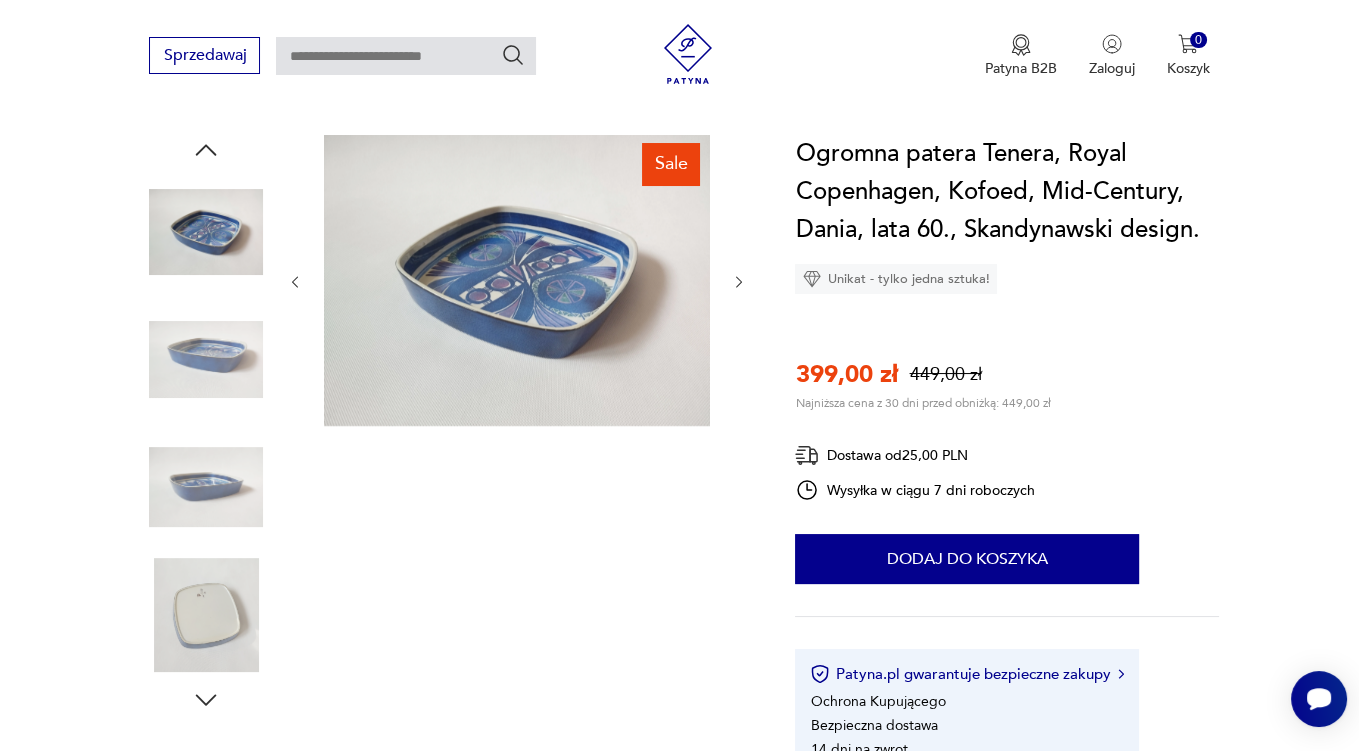 click at bounding box center [517, 282] 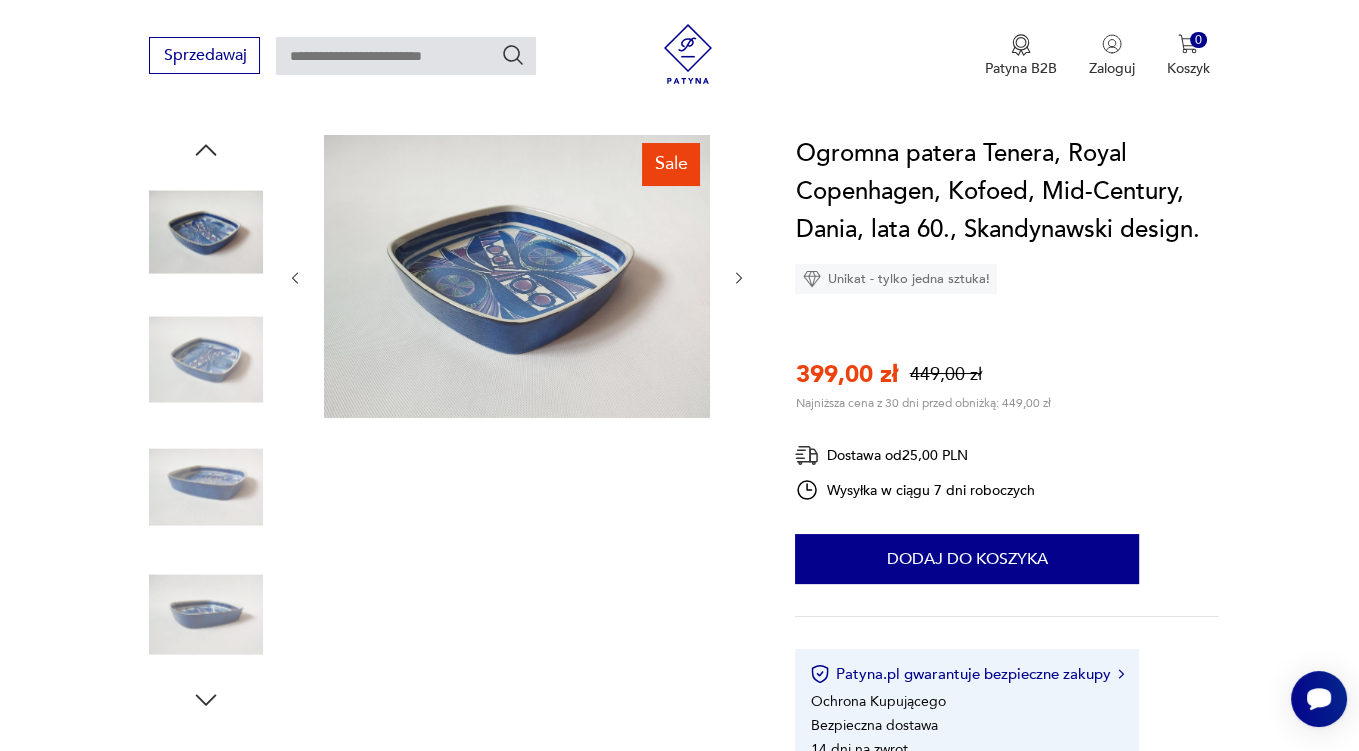 click at bounding box center [517, 276] 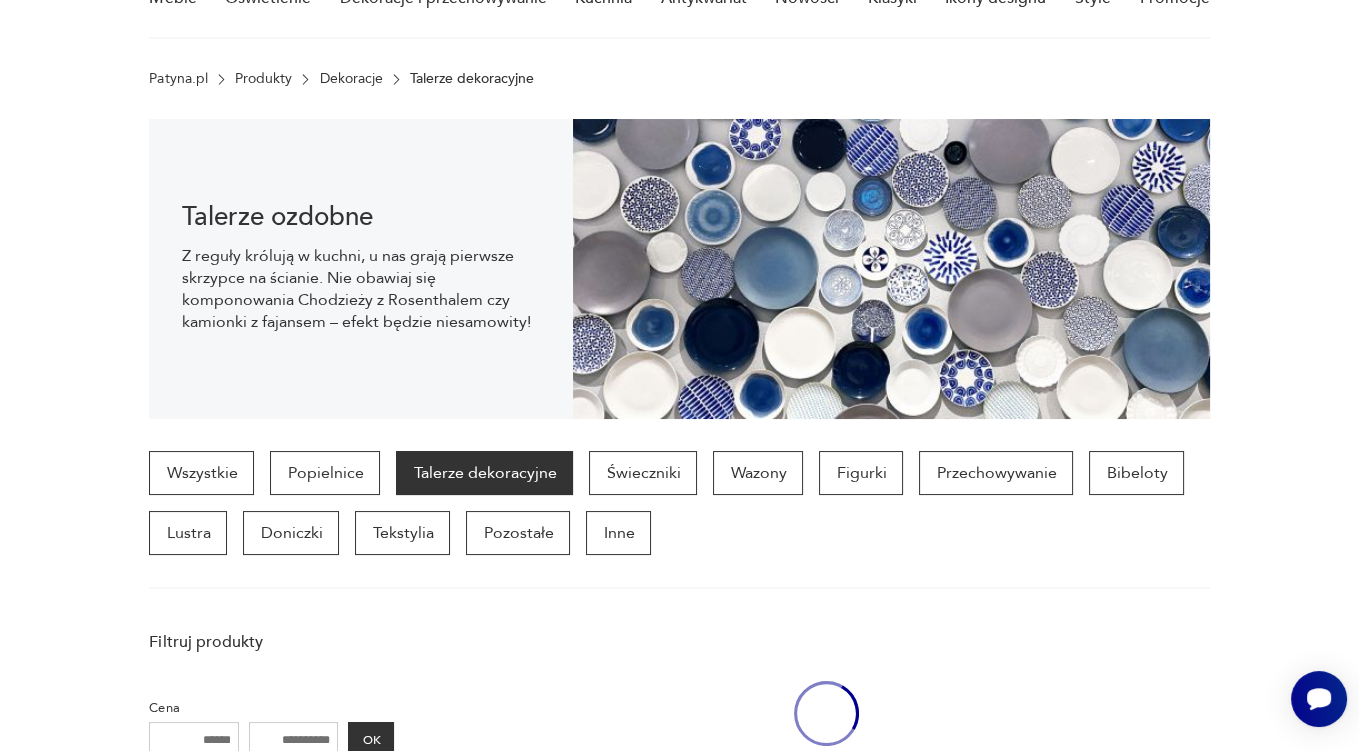 scroll, scrollTop: 500, scrollLeft: 0, axis: vertical 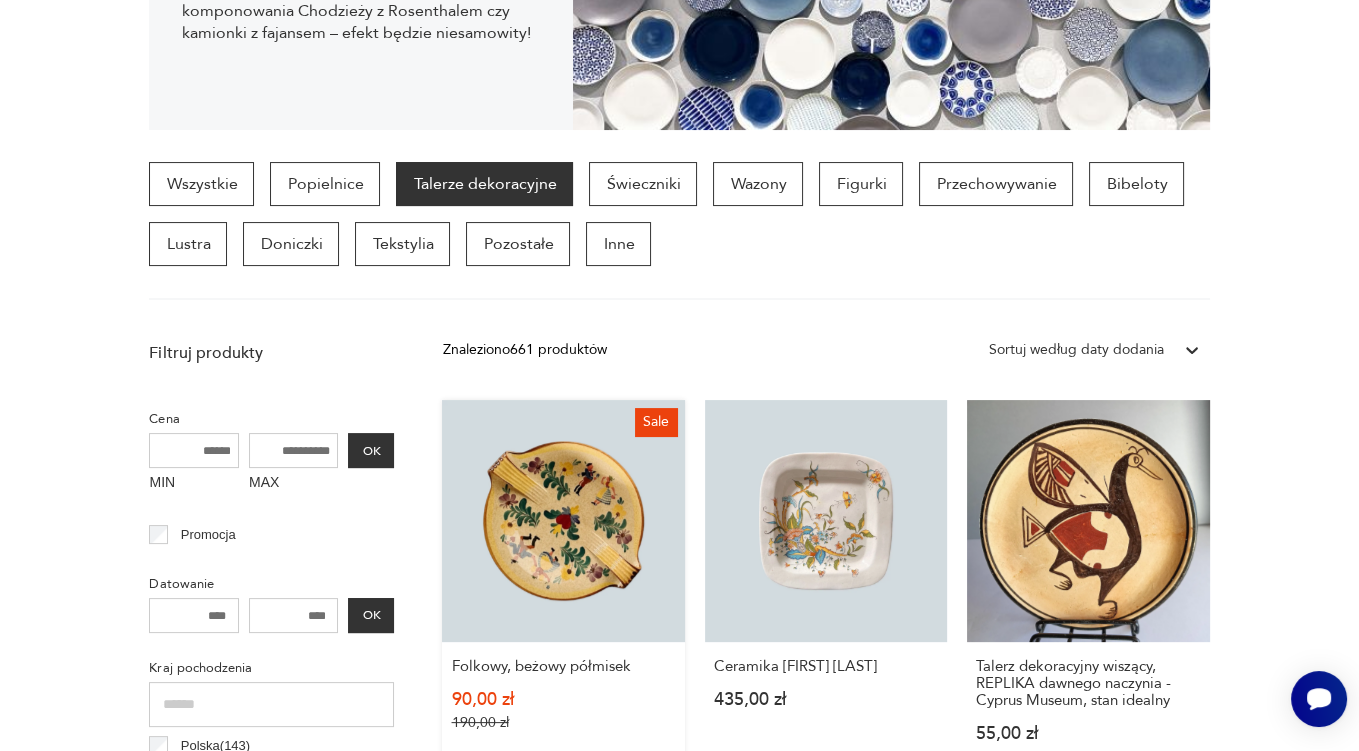 click on "Sale Folkowy, beżowy półmisek 90,00 zł 190,00 zł" at bounding box center (563, 590) 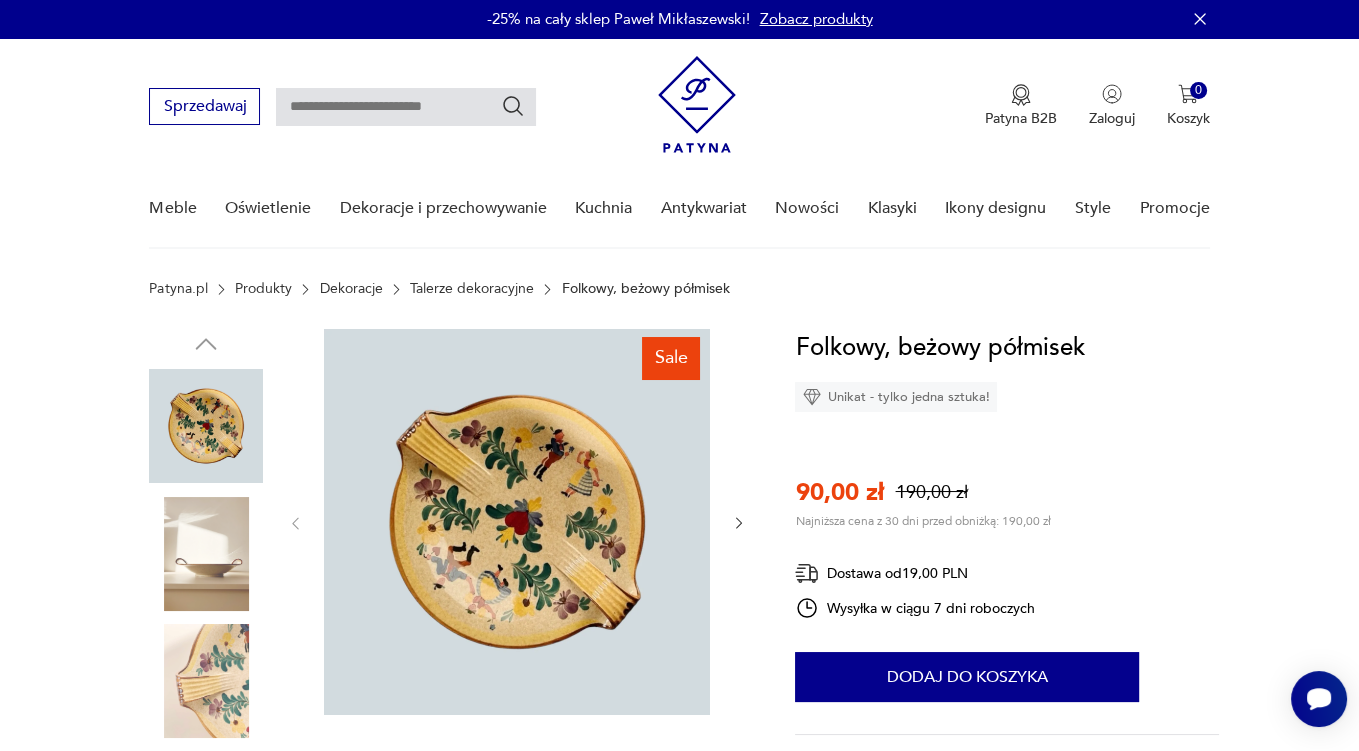 scroll, scrollTop: 0, scrollLeft: 0, axis: both 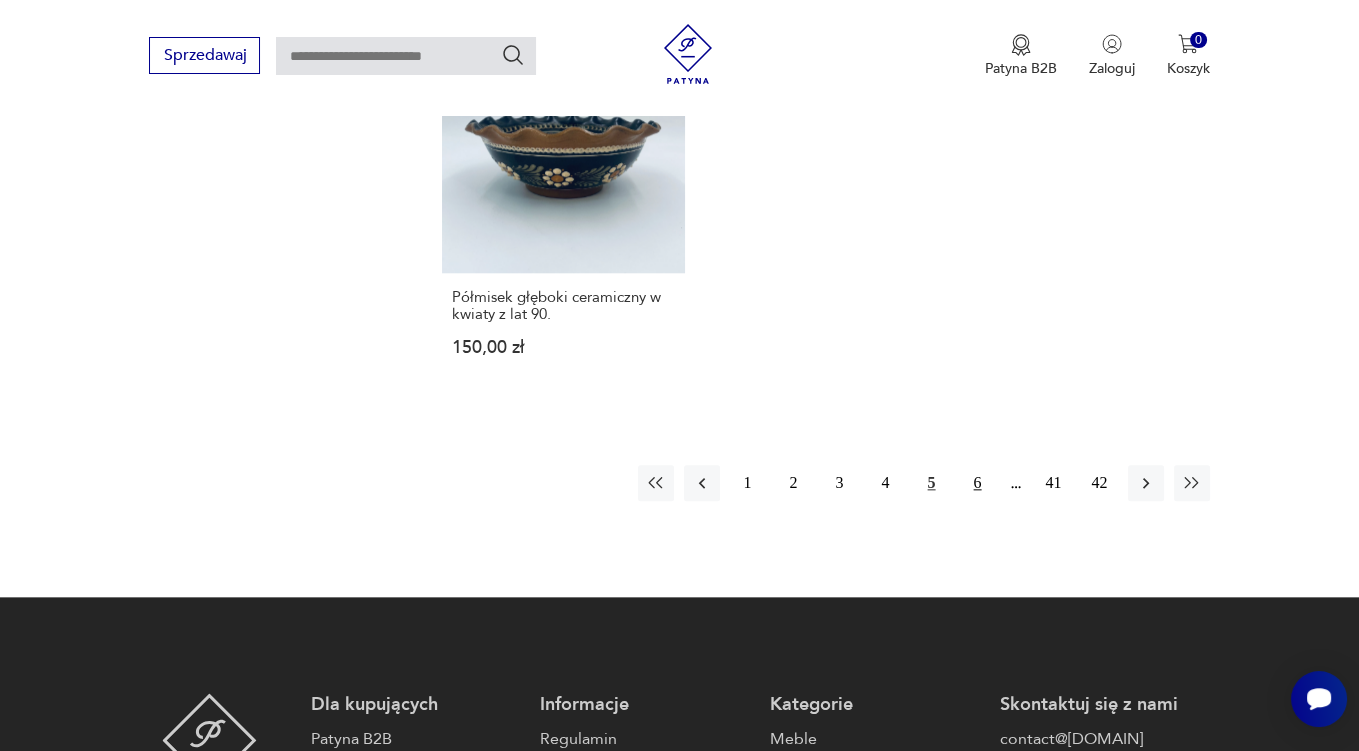 click on "6" at bounding box center (978, 483) 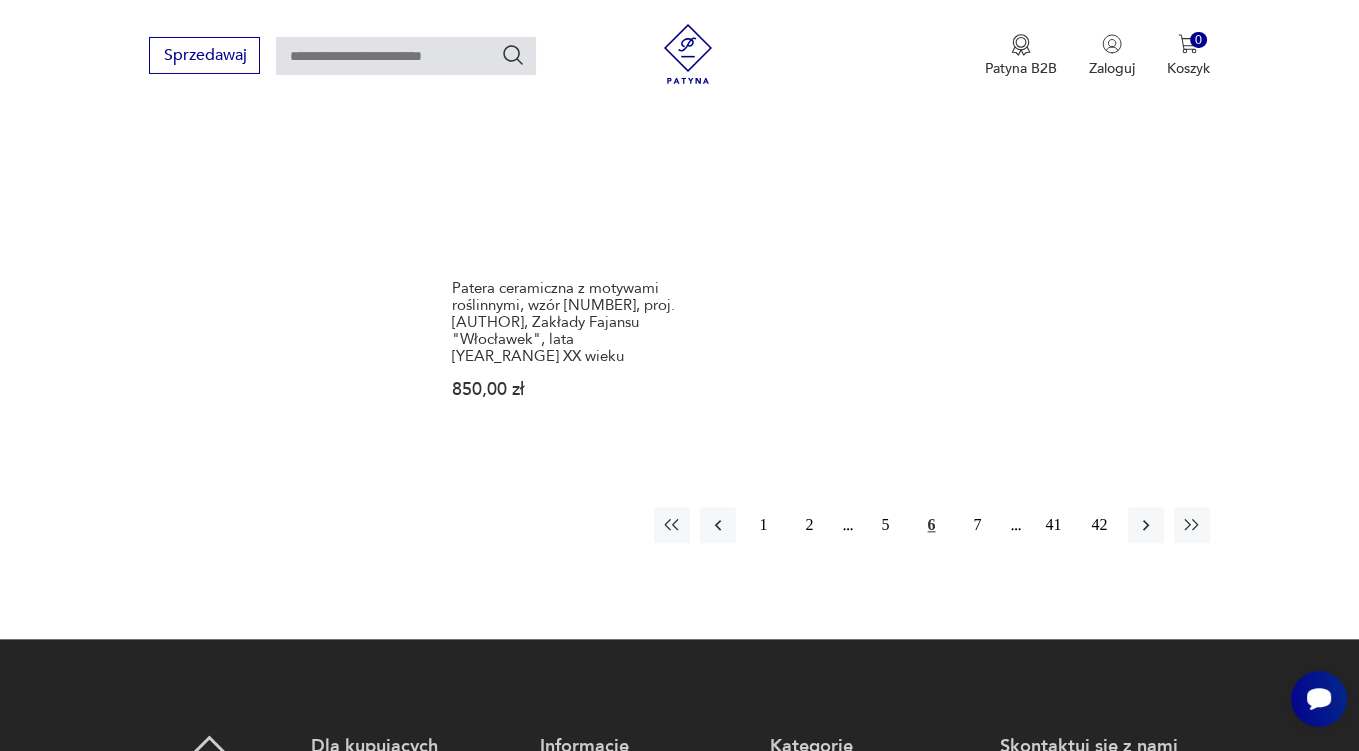 scroll, scrollTop: 2957, scrollLeft: 0, axis: vertical 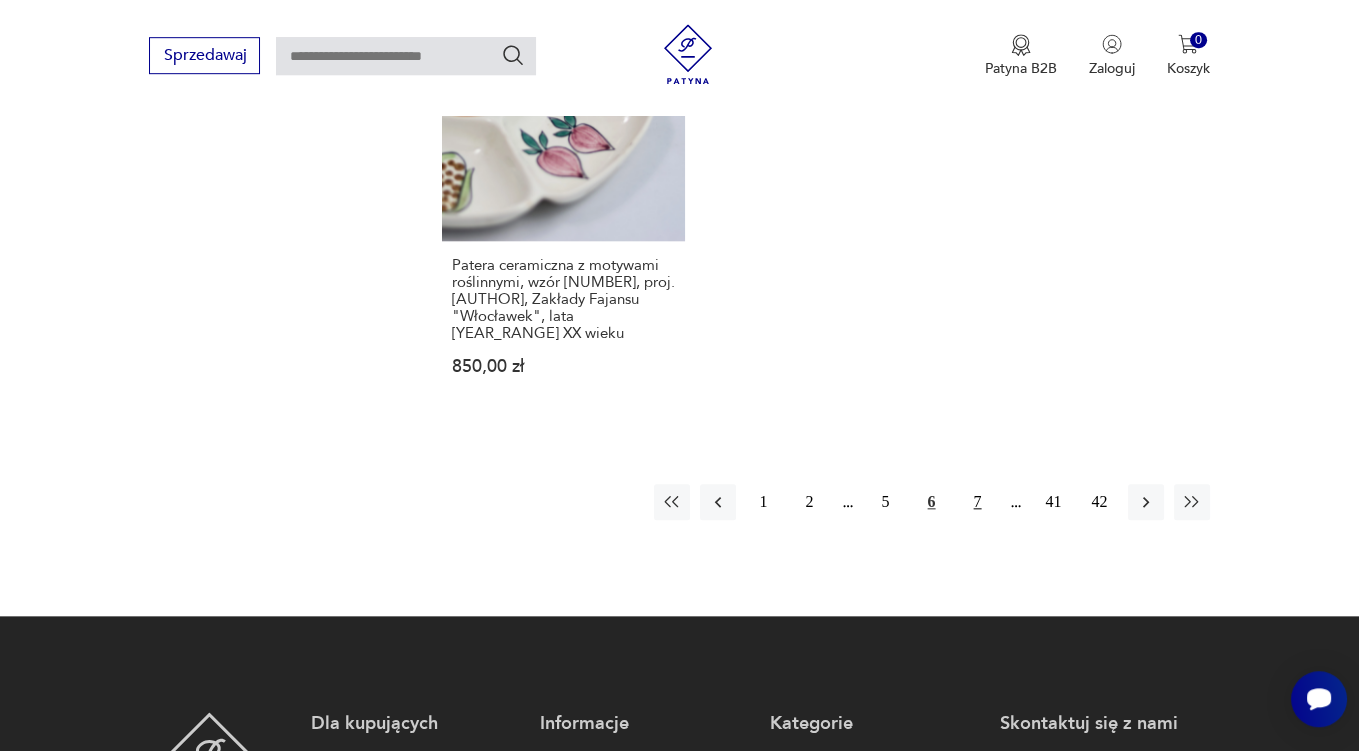 click on "7" at bounding box center [978, 502] 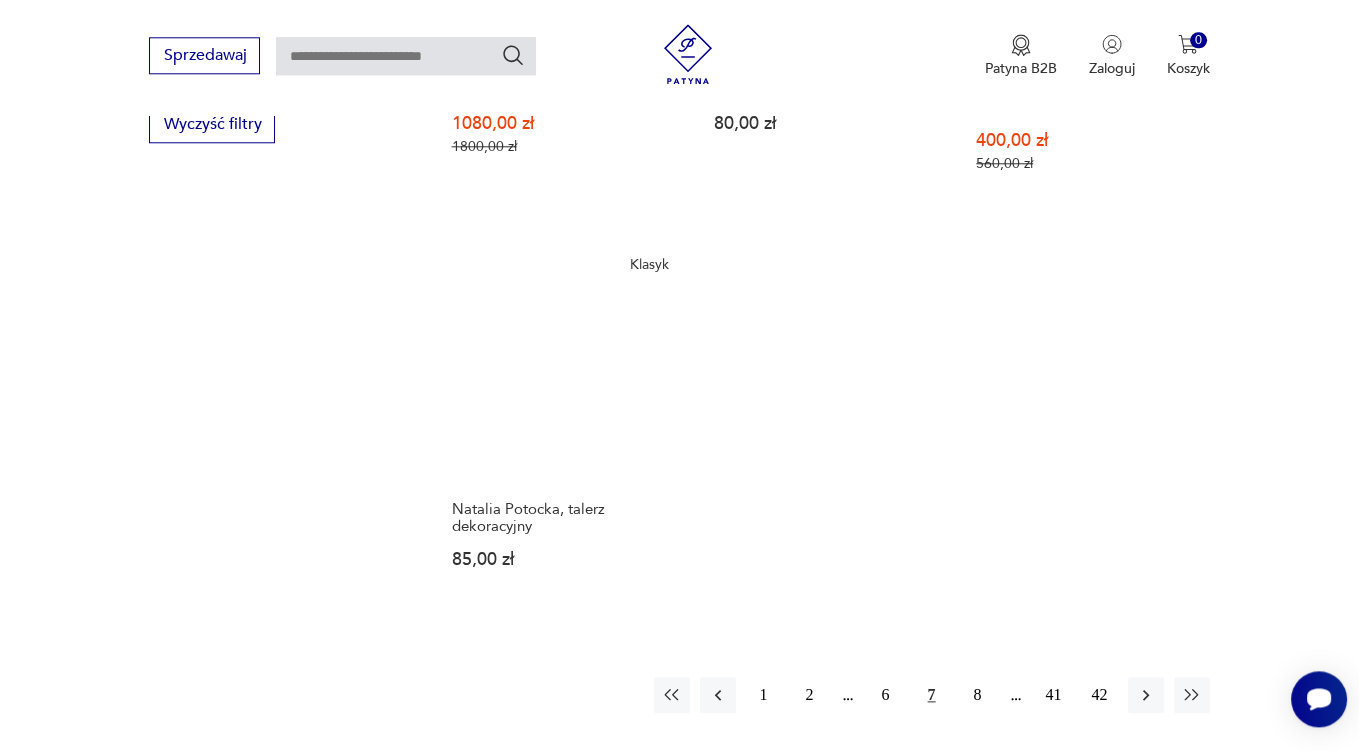 scroll, scrollTop: 2852, scrollLeft: 0, axis: vertical 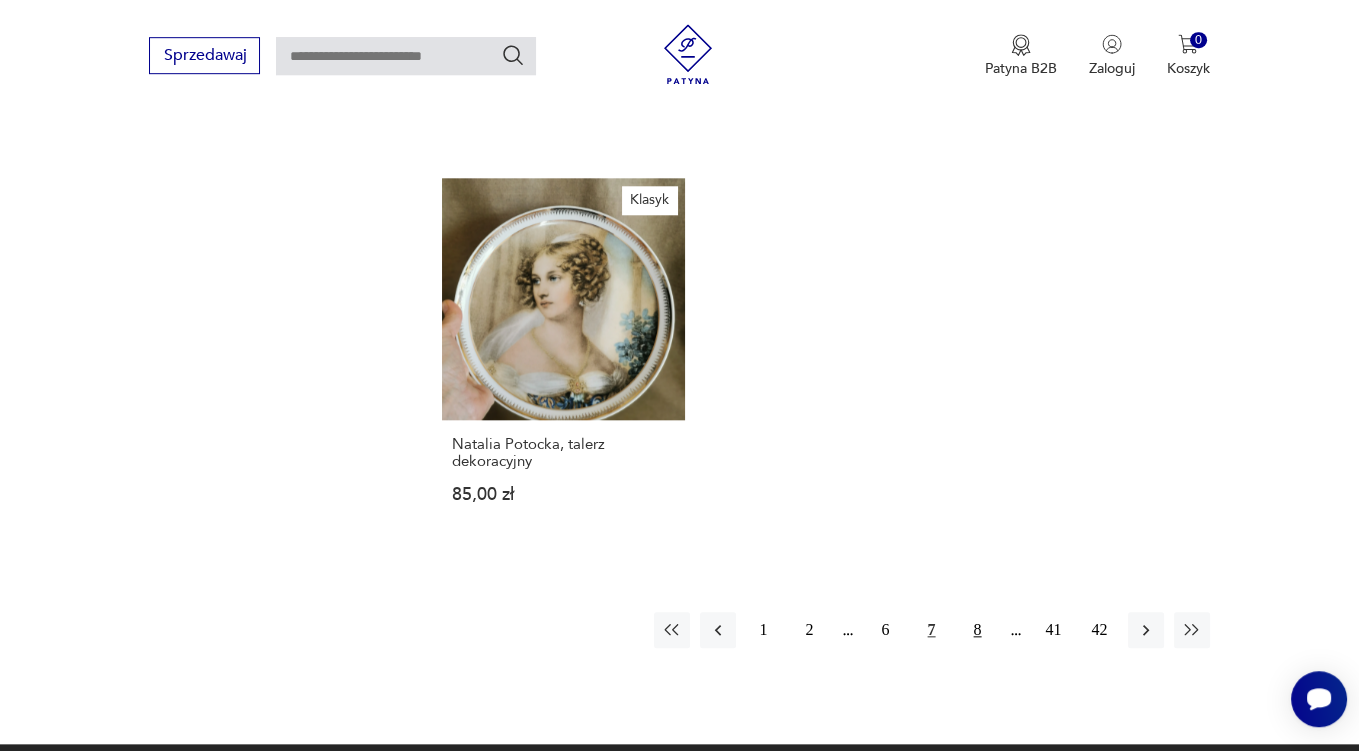 click on "8" at bounding box center [978, 630] 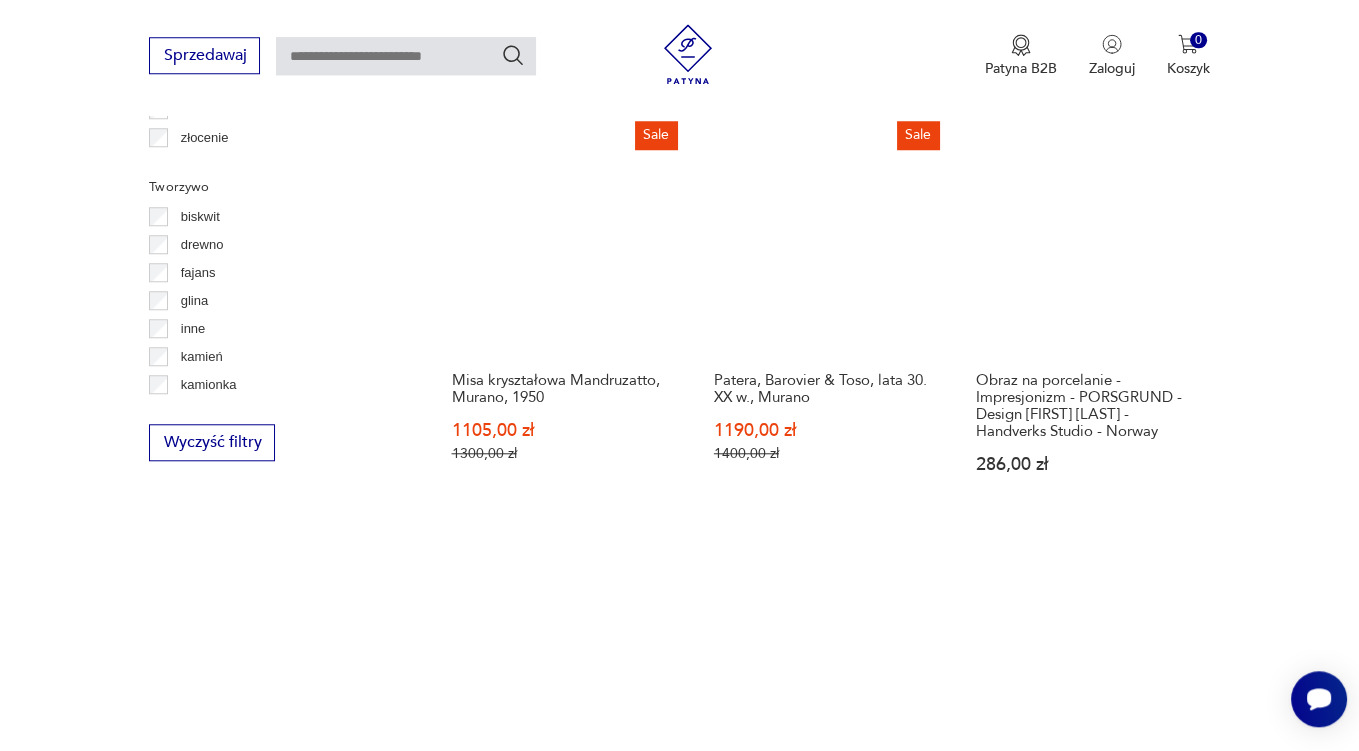 scroll, scrollTop: 2429, scrollLeft: 0, axis: vertical 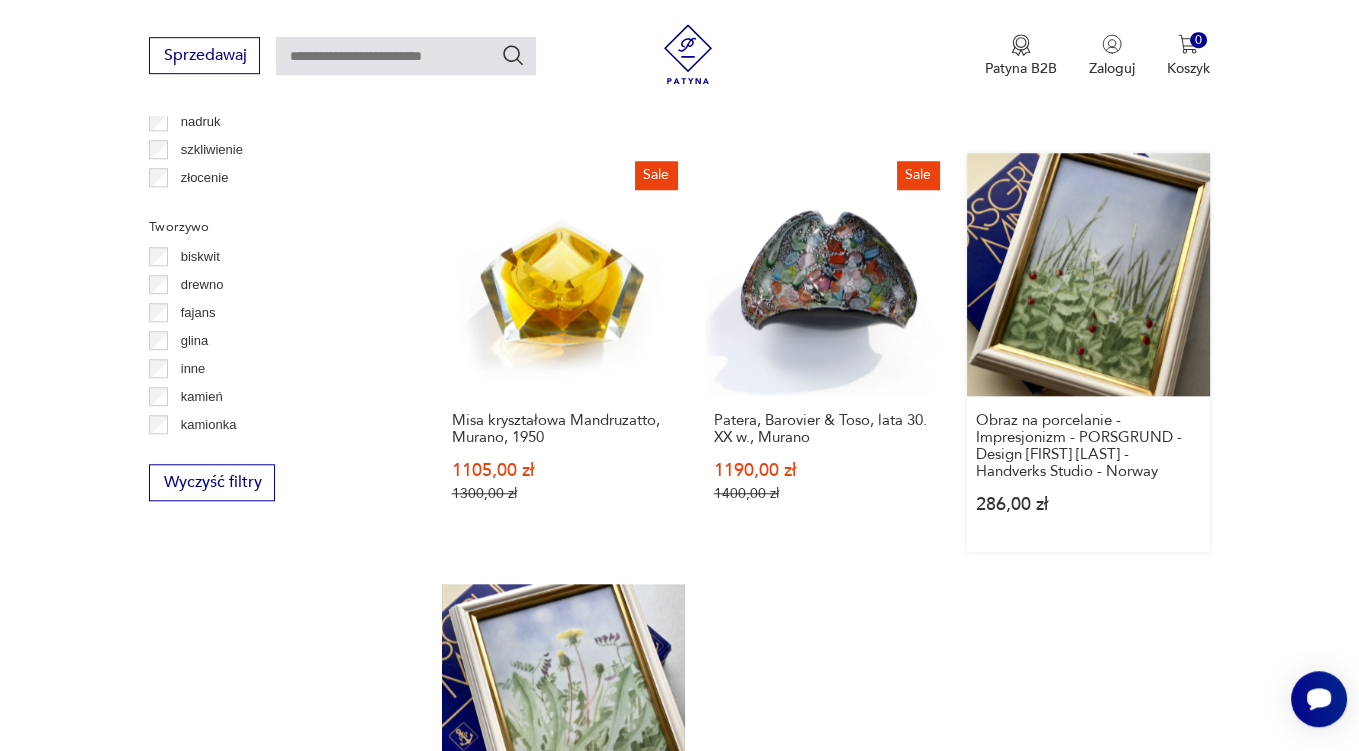 click on "Obraz na porcelanie - [STYLE] - [BRAND] - Design [PERSON] - [BRAND] - Norway [PRICE]" at bounding box center (1088, 352) 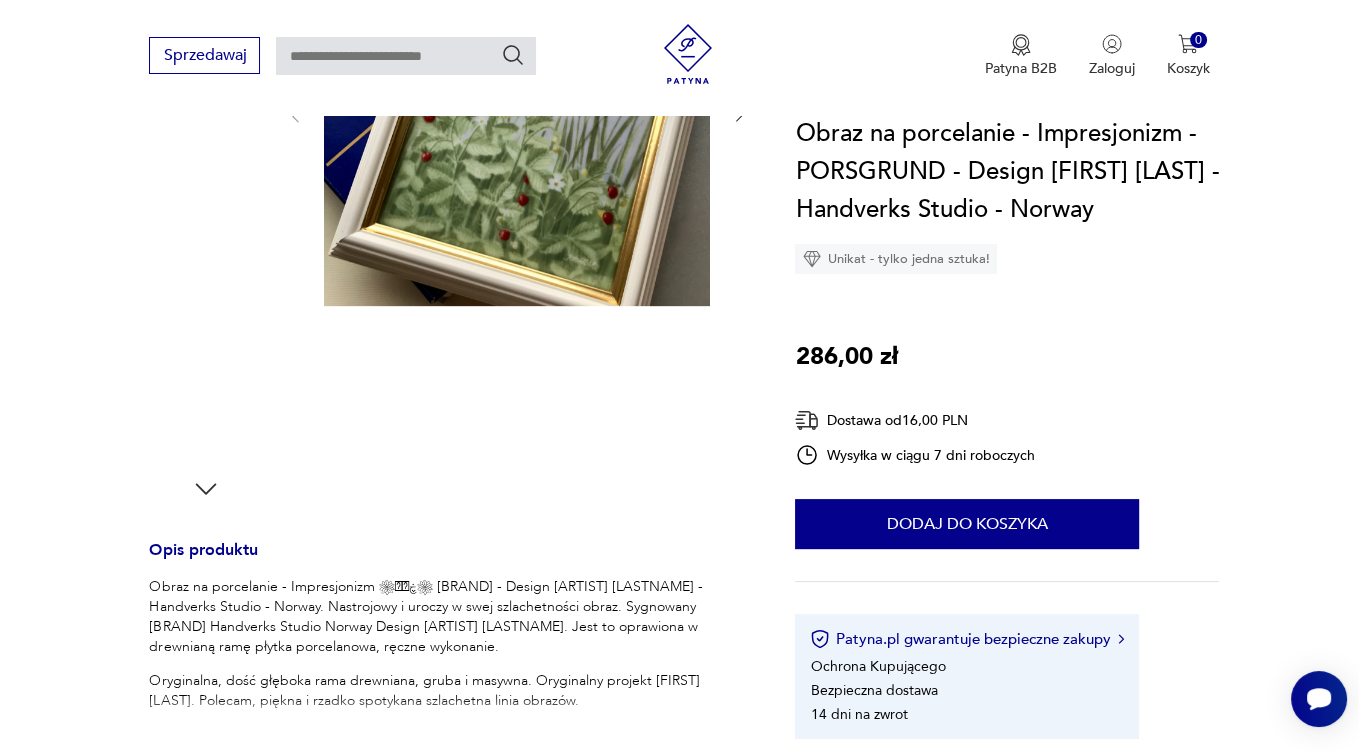 scroll, scrollTop: 633, scrollLeft: 0, axis: vertical 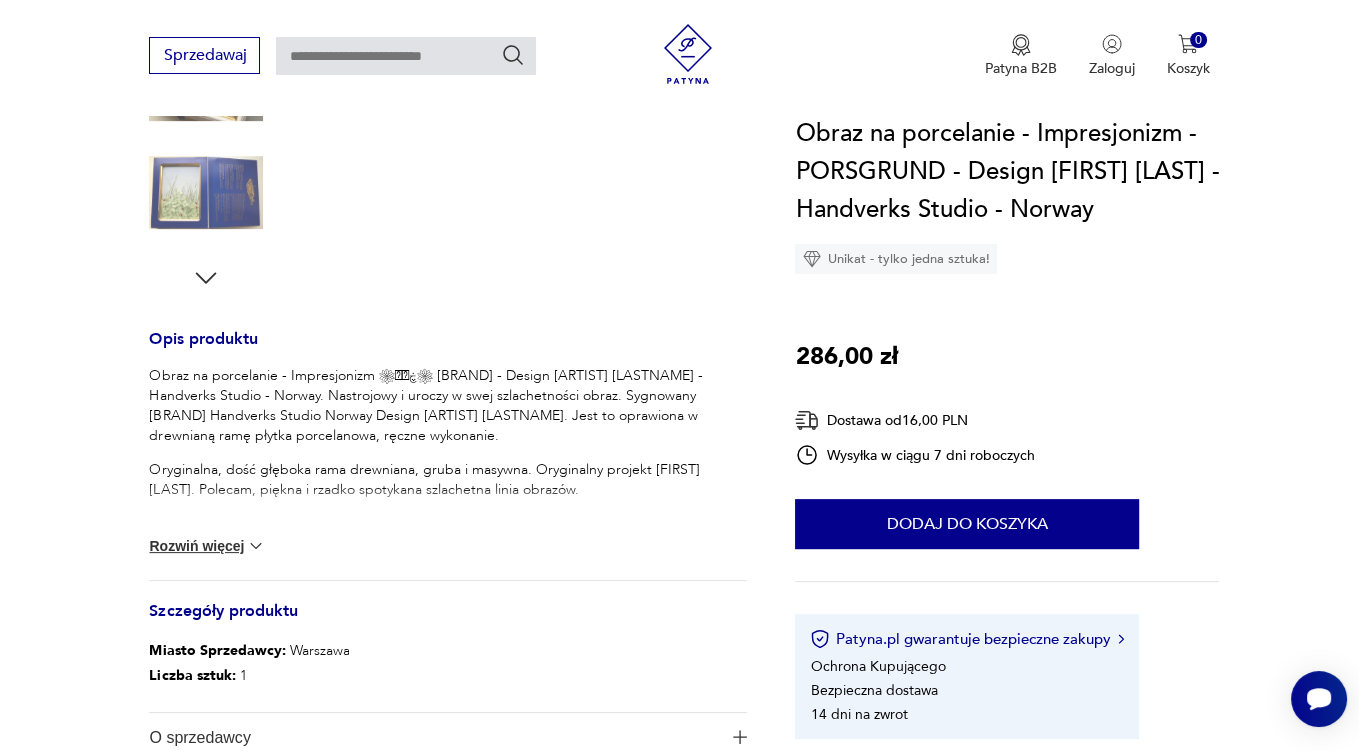 click on "Rozwiń więcej" at bounding box center (207, 546) 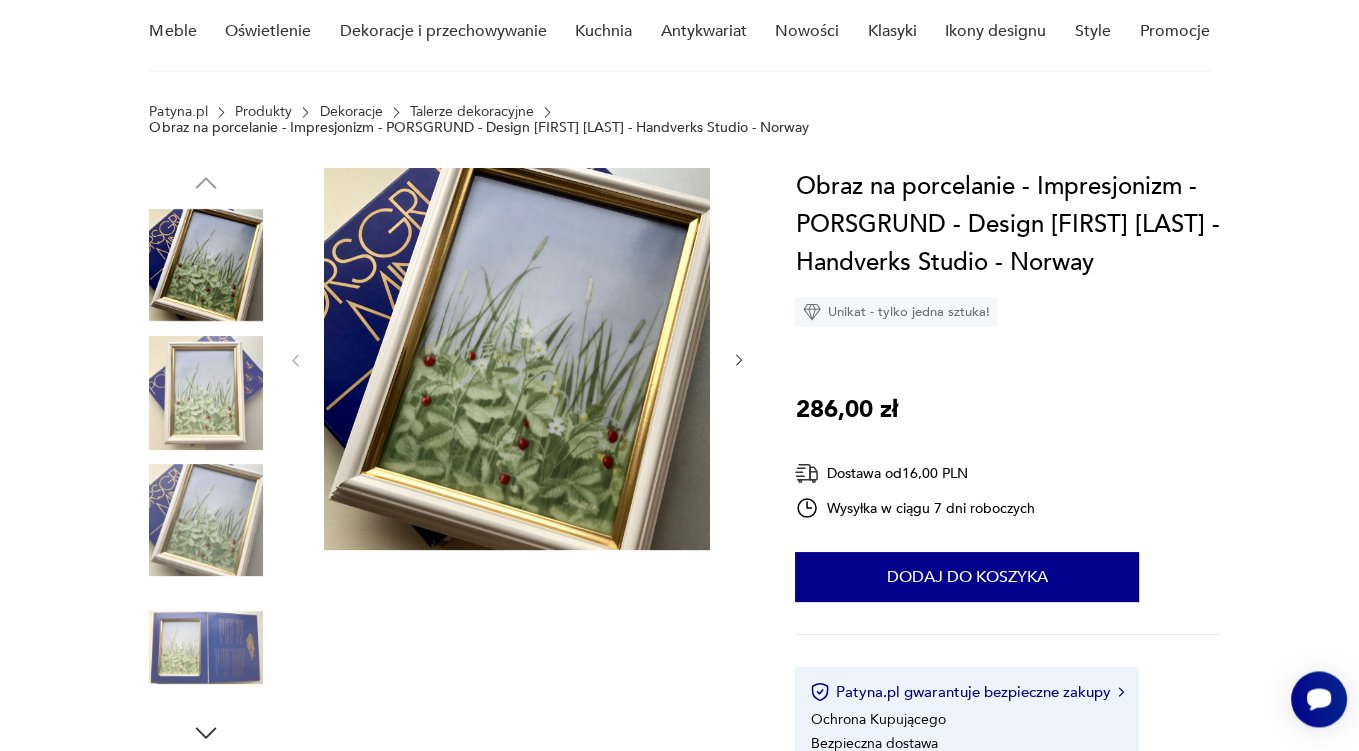 scroll, scrollTop: 105, scrollLeft: 0, axis: vertical 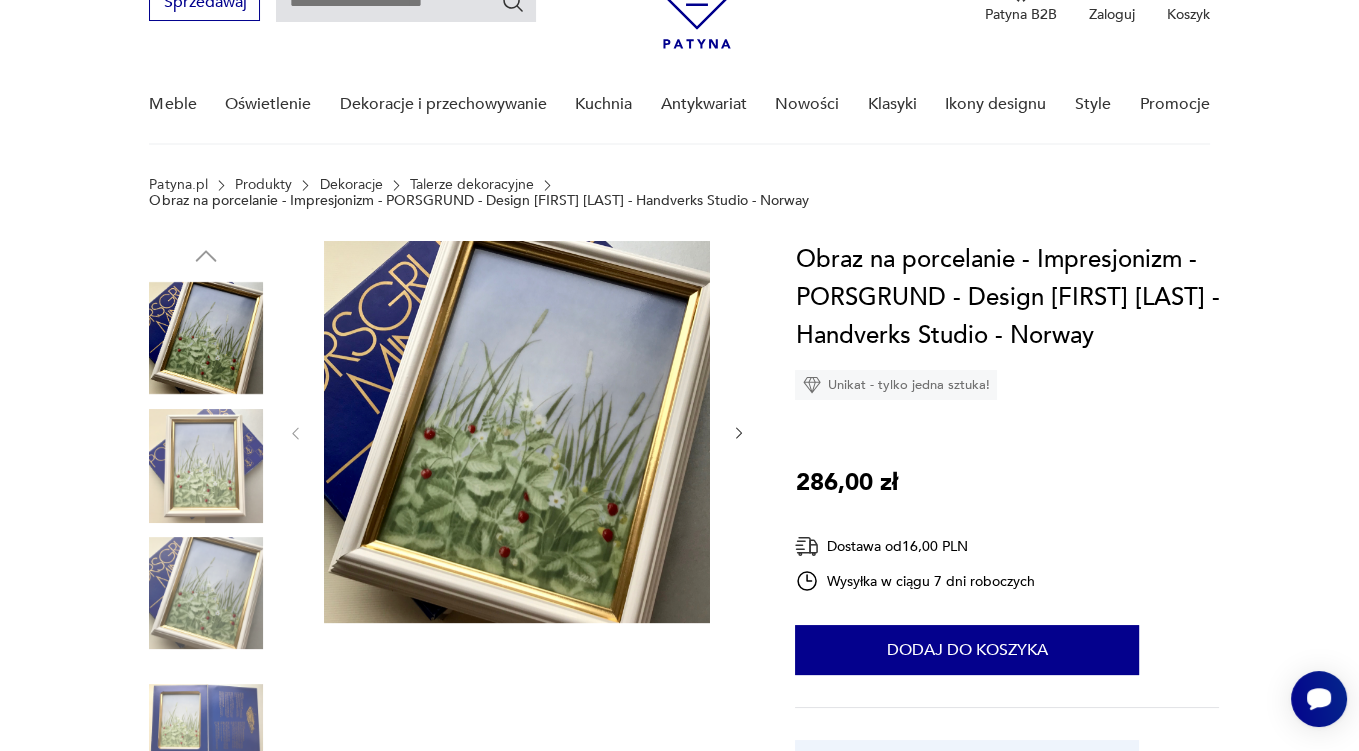 click 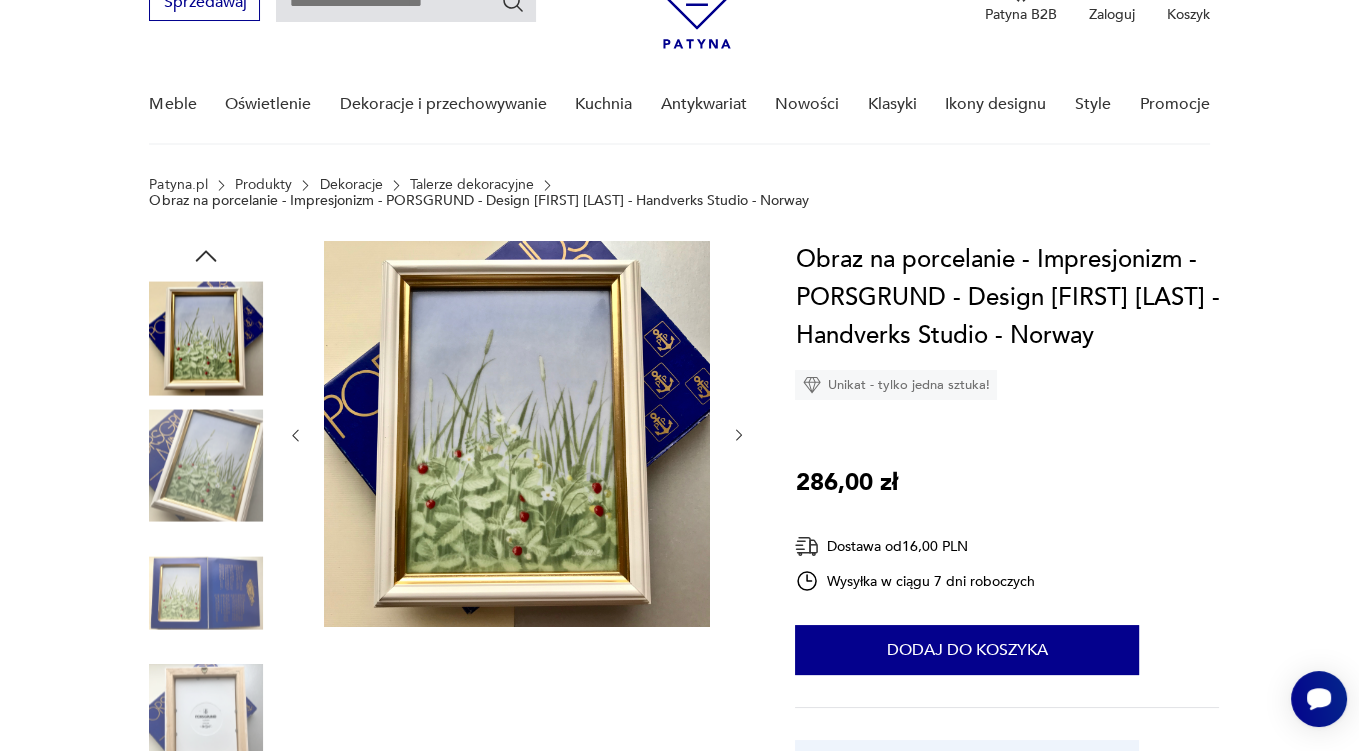 click 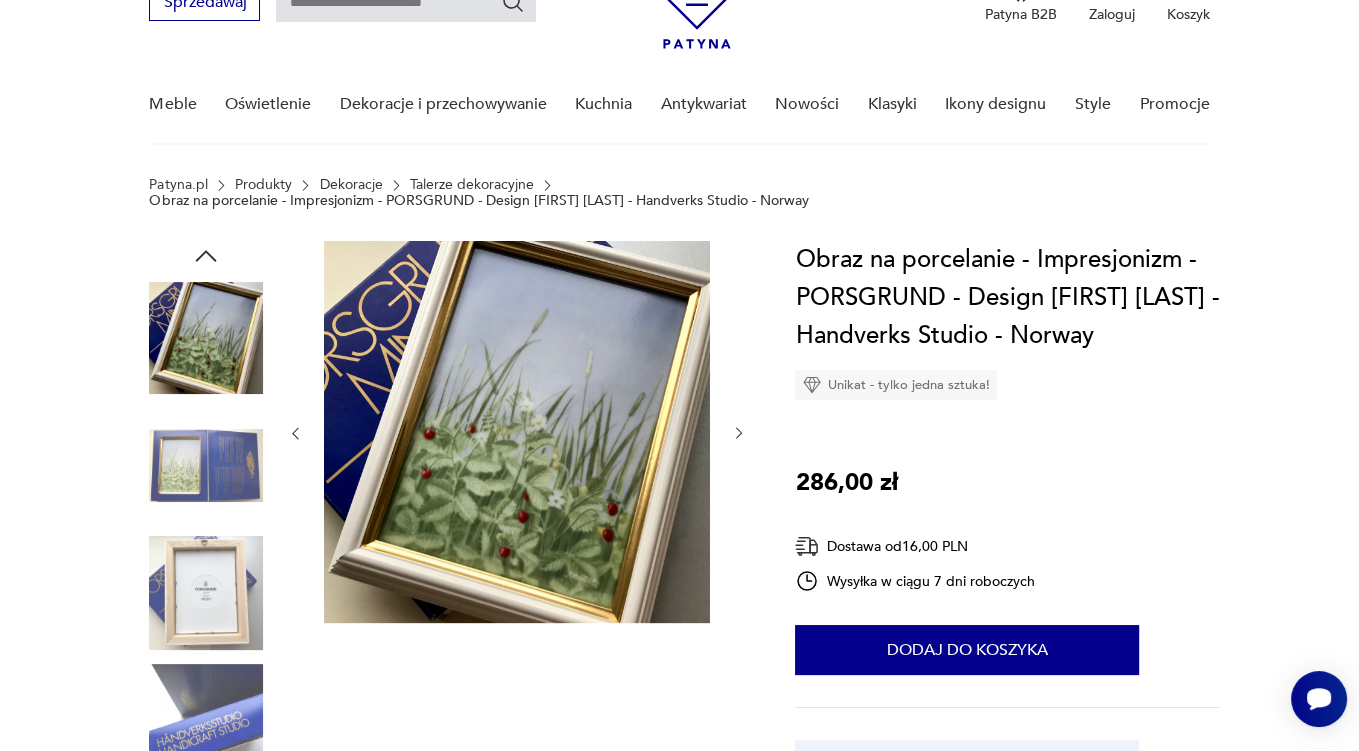 click 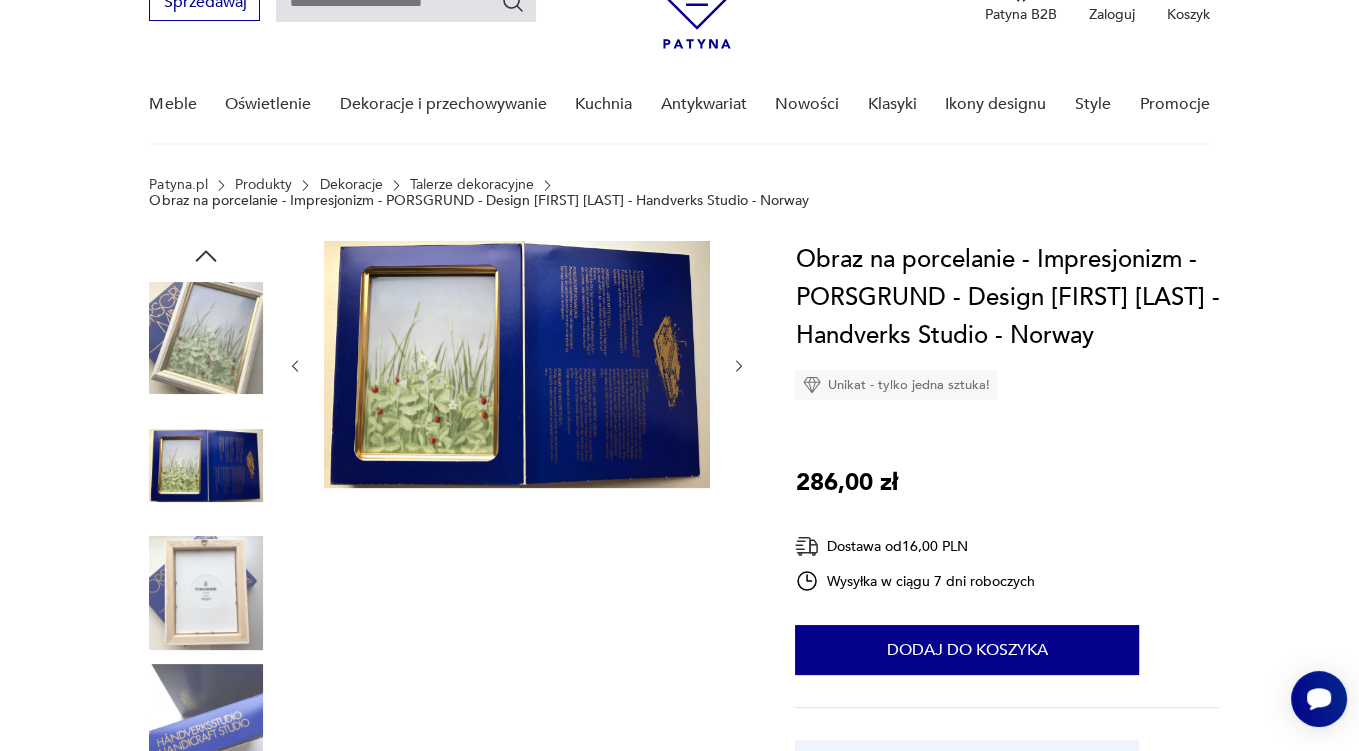 click at bounding box center (517, 366) 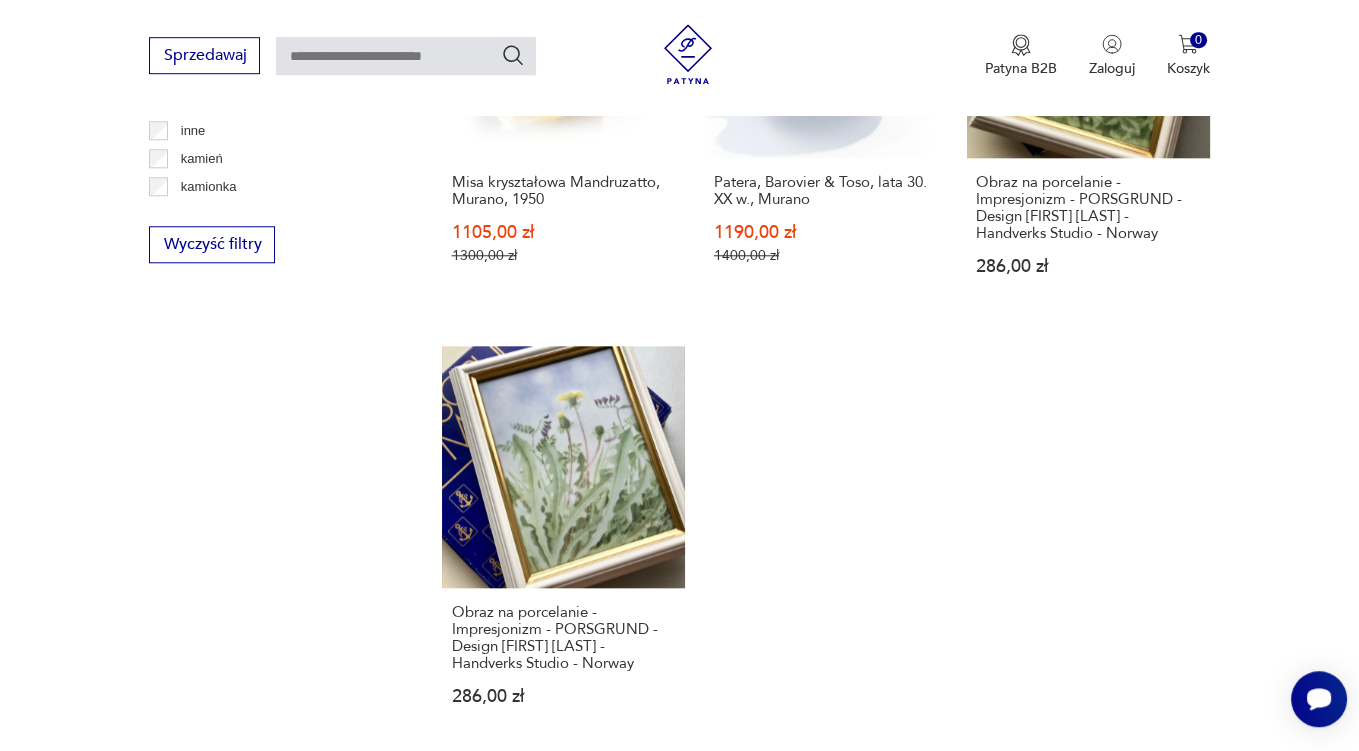 scroll, scrollTop: 3036, scrollLeft: 0, axis: vertical 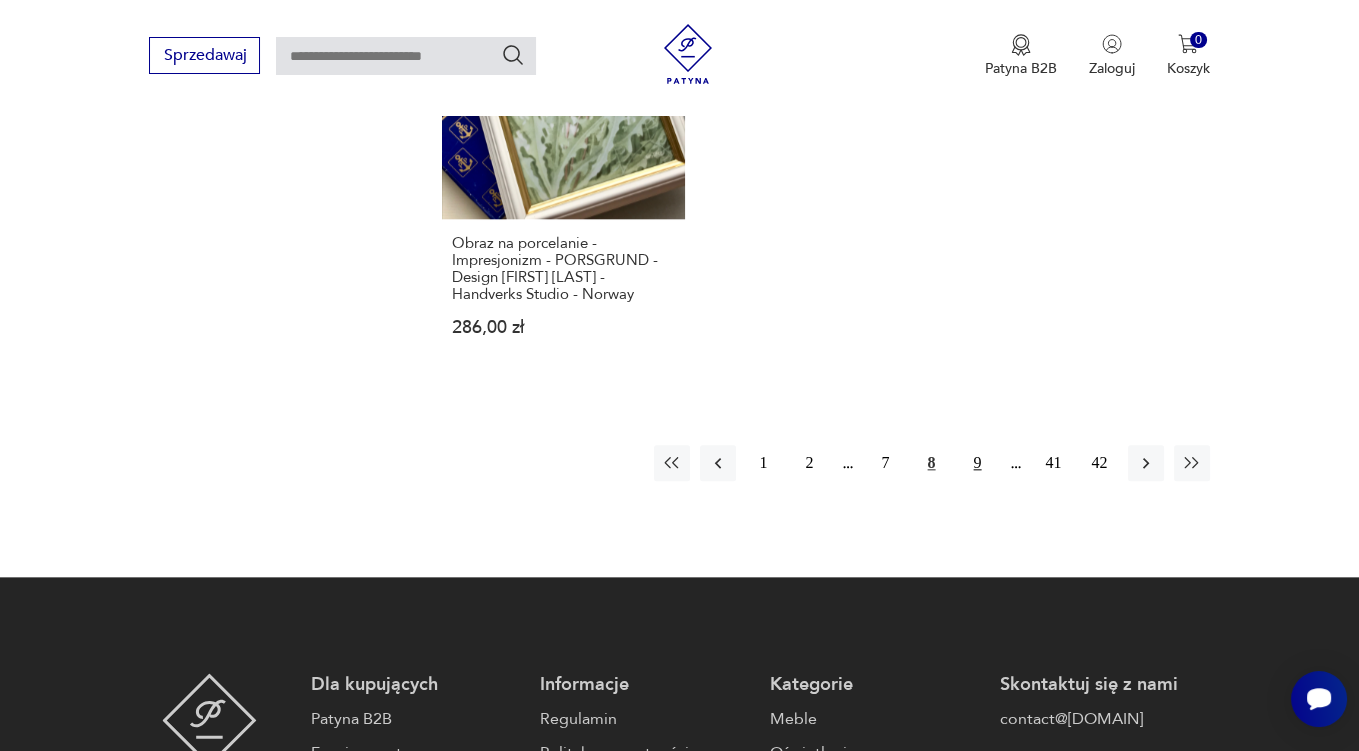click on "9" at bounding box center [978, 463] 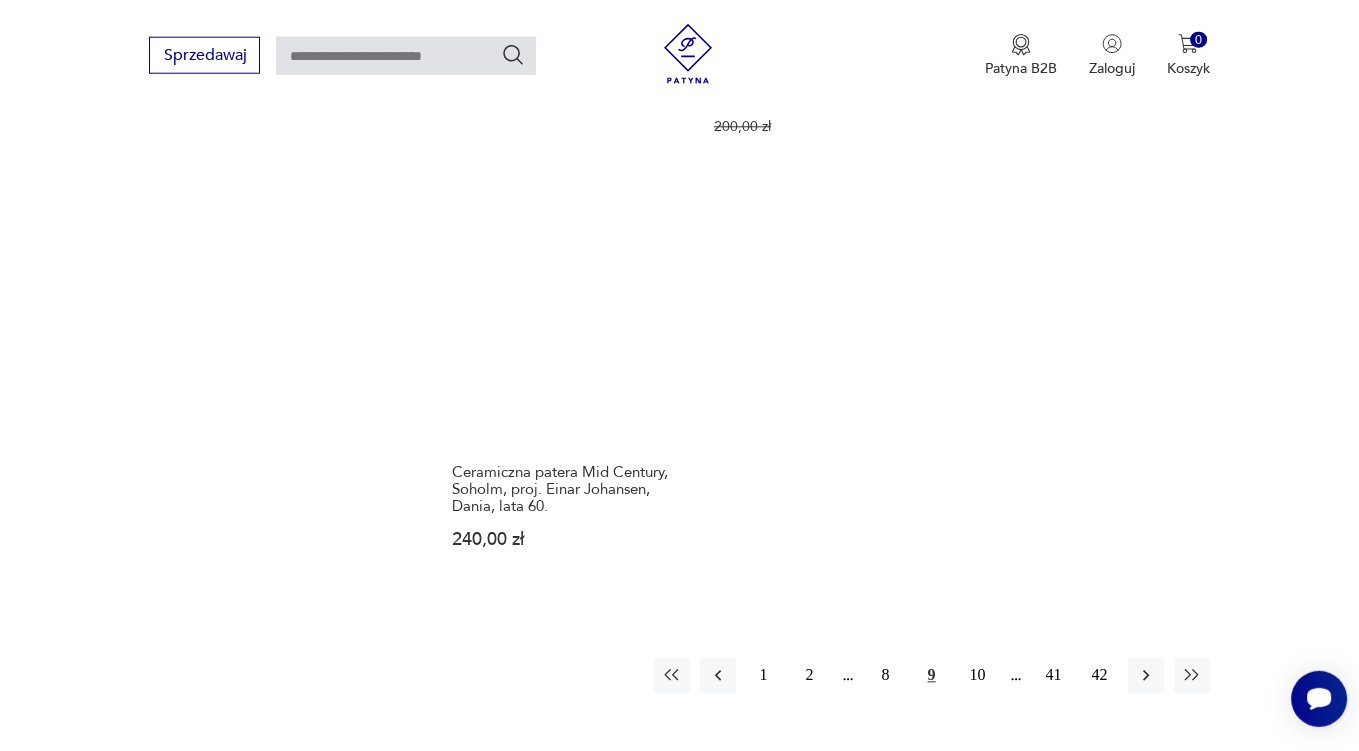 scroll, scrollTop: 3063, scrollLeft: 0, axis: vertical 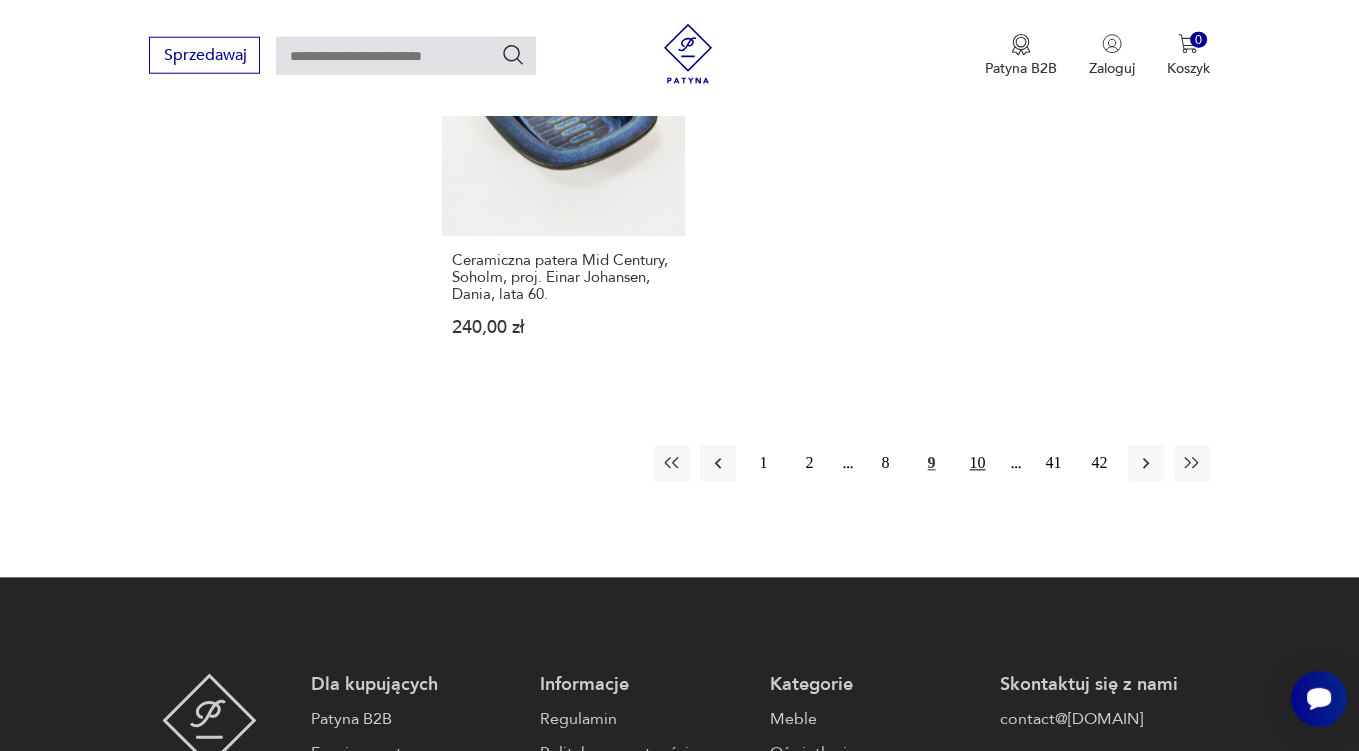 click on "10" at bounding box center (978, 464) 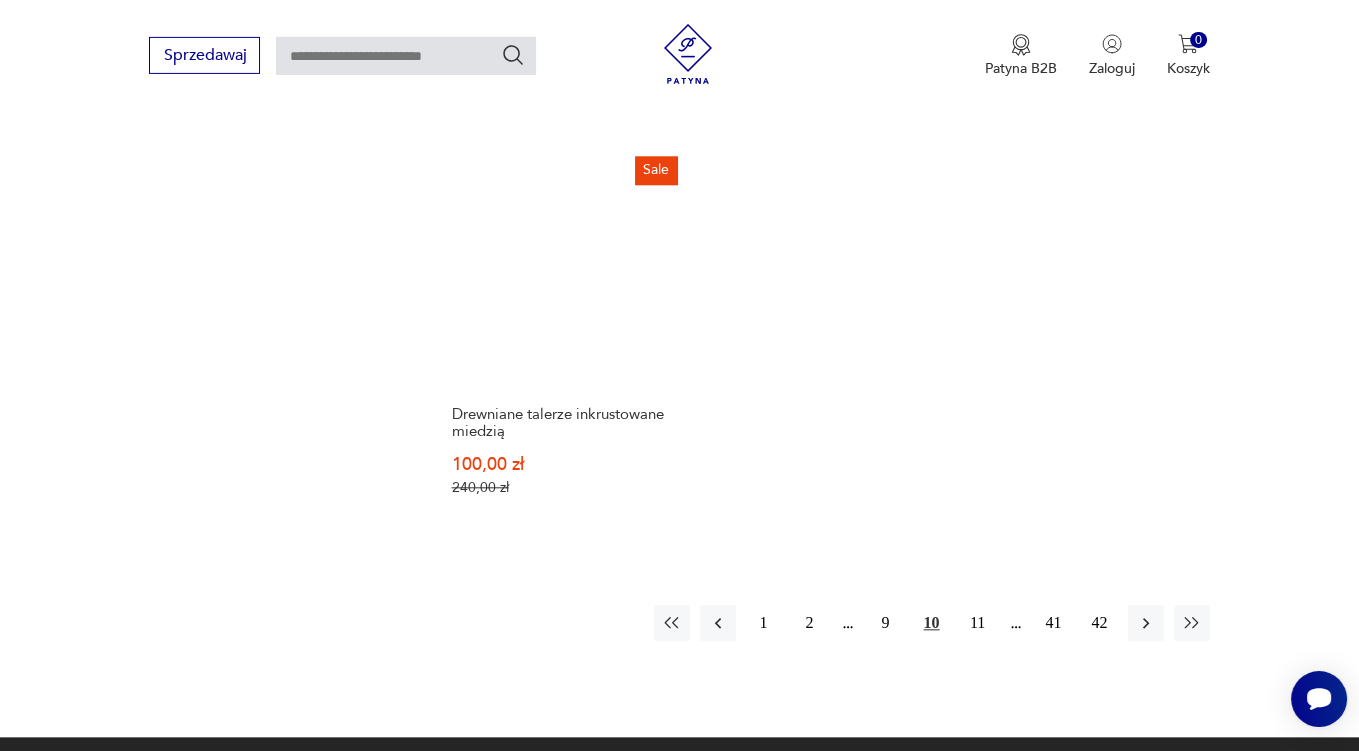 scroll, scrollTop: 2851, scrollLeft: 0, axis: vertical 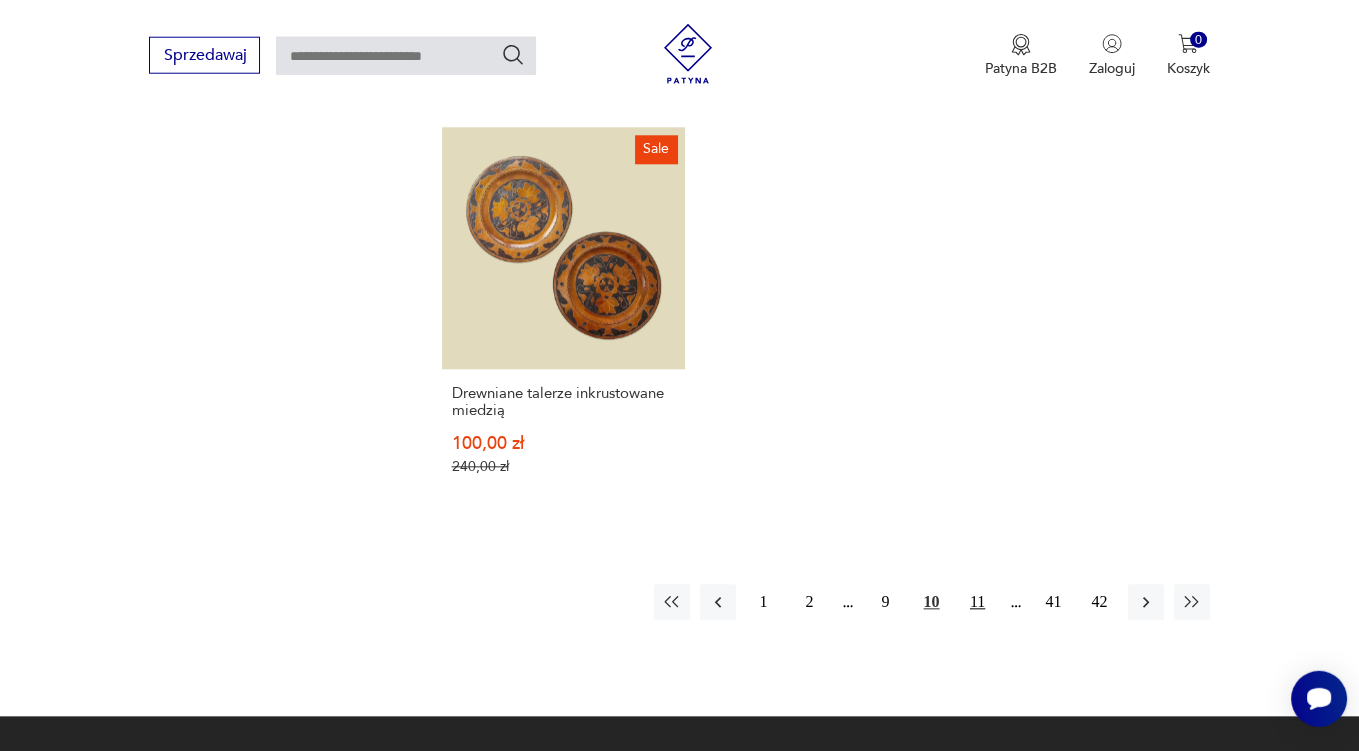click on "11" at bounding box center (978, 603) 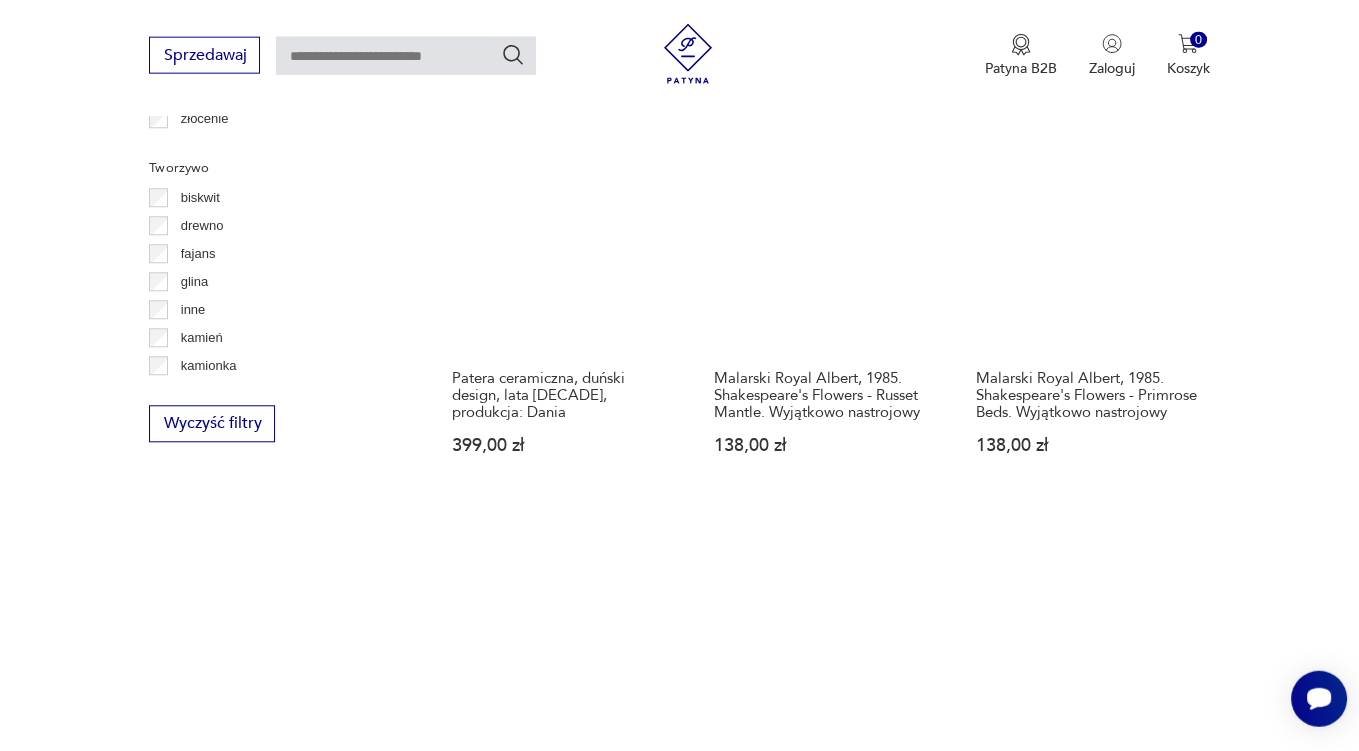 scroll, scrollTop: 2746, scrollLeft: 0, axis: vertical 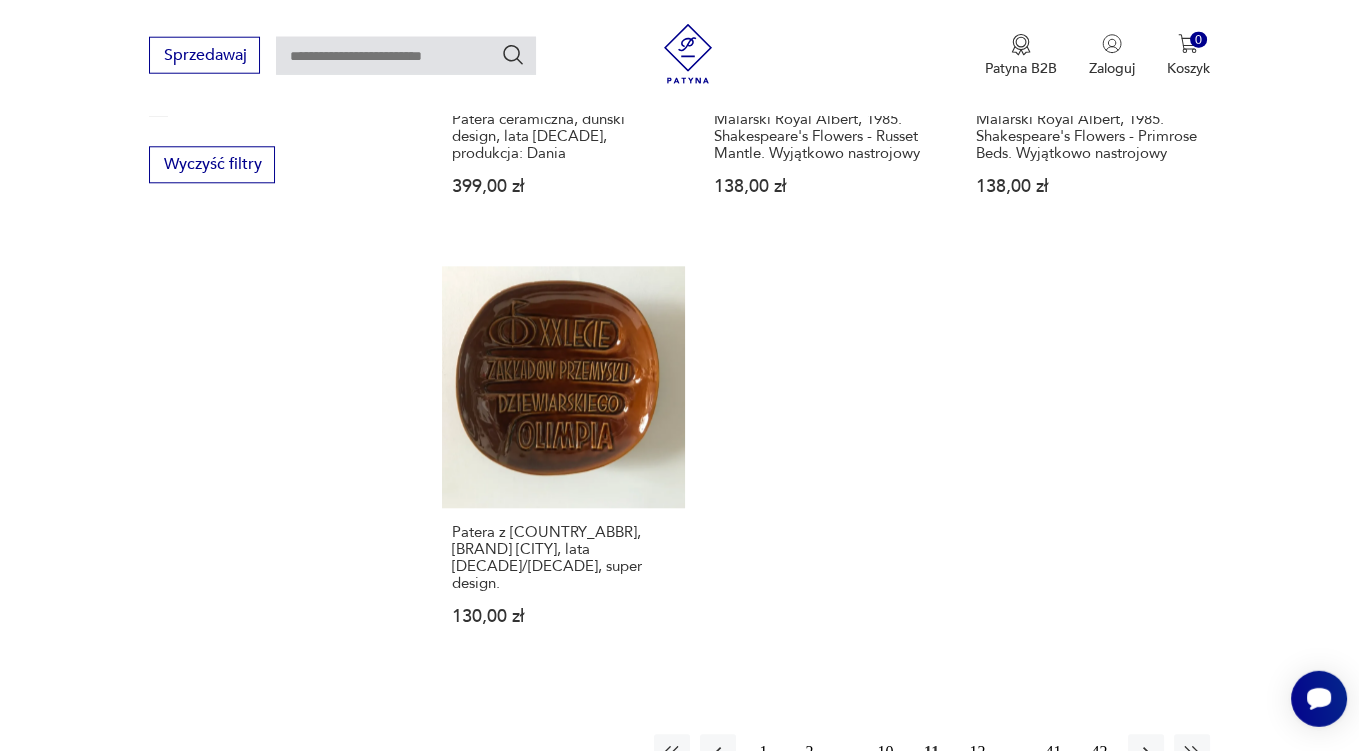 click on "12" at bounding box center [978, 753] 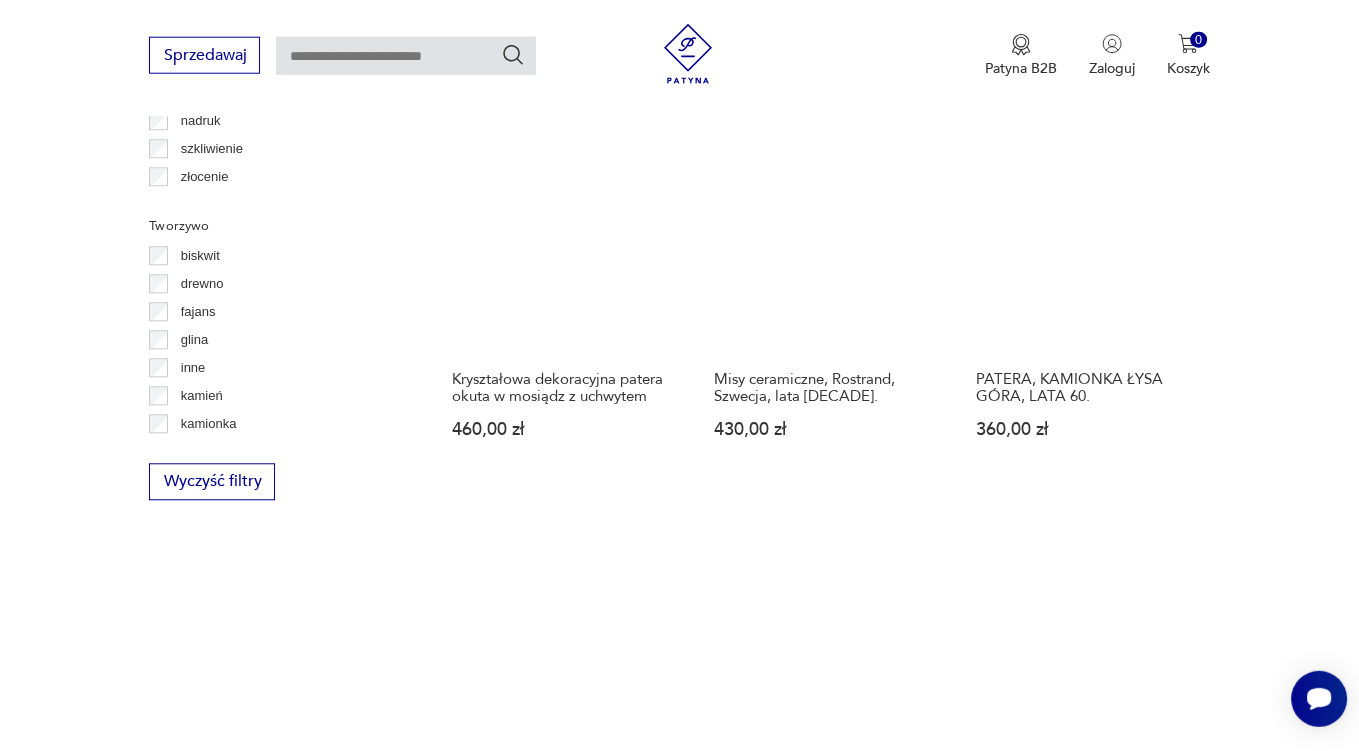 scroll, scrollTop: 2746, scrollLeft: 0, axis: vertical 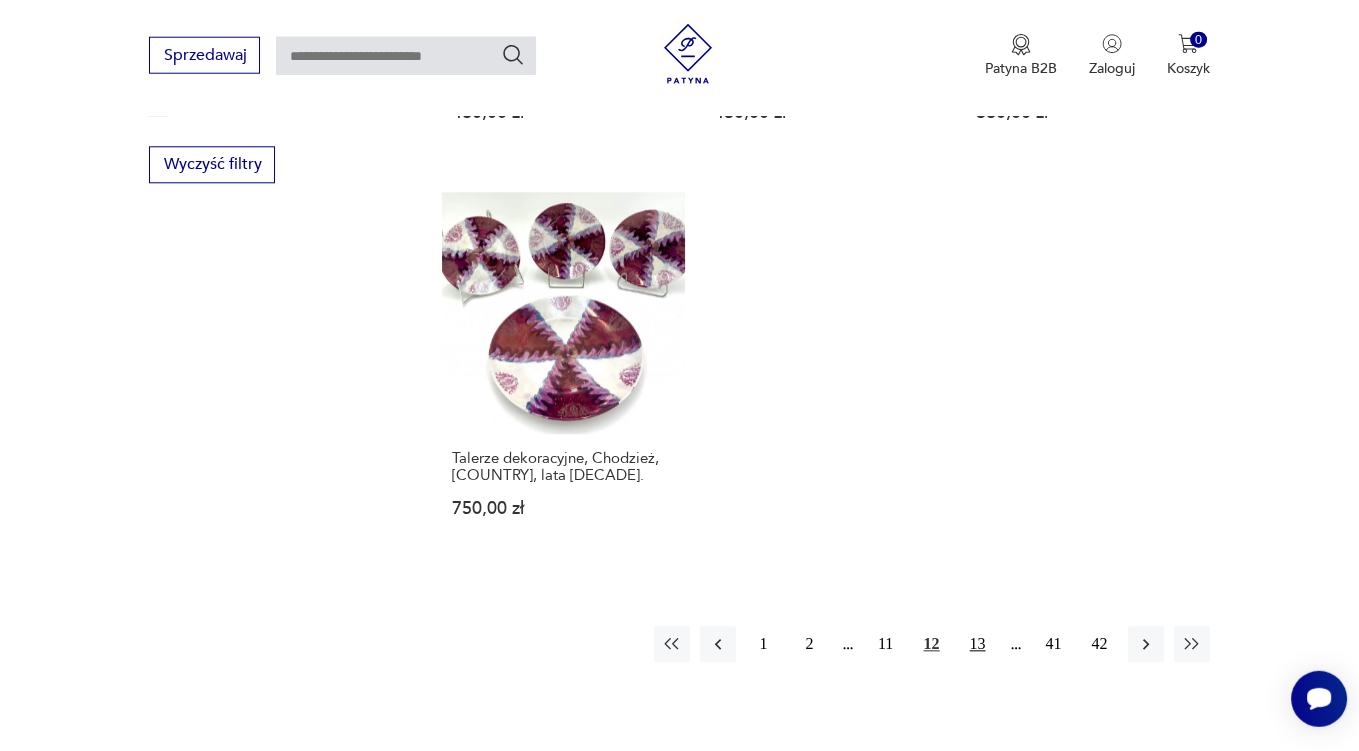 click on "13" at bounding box center (978, 645) 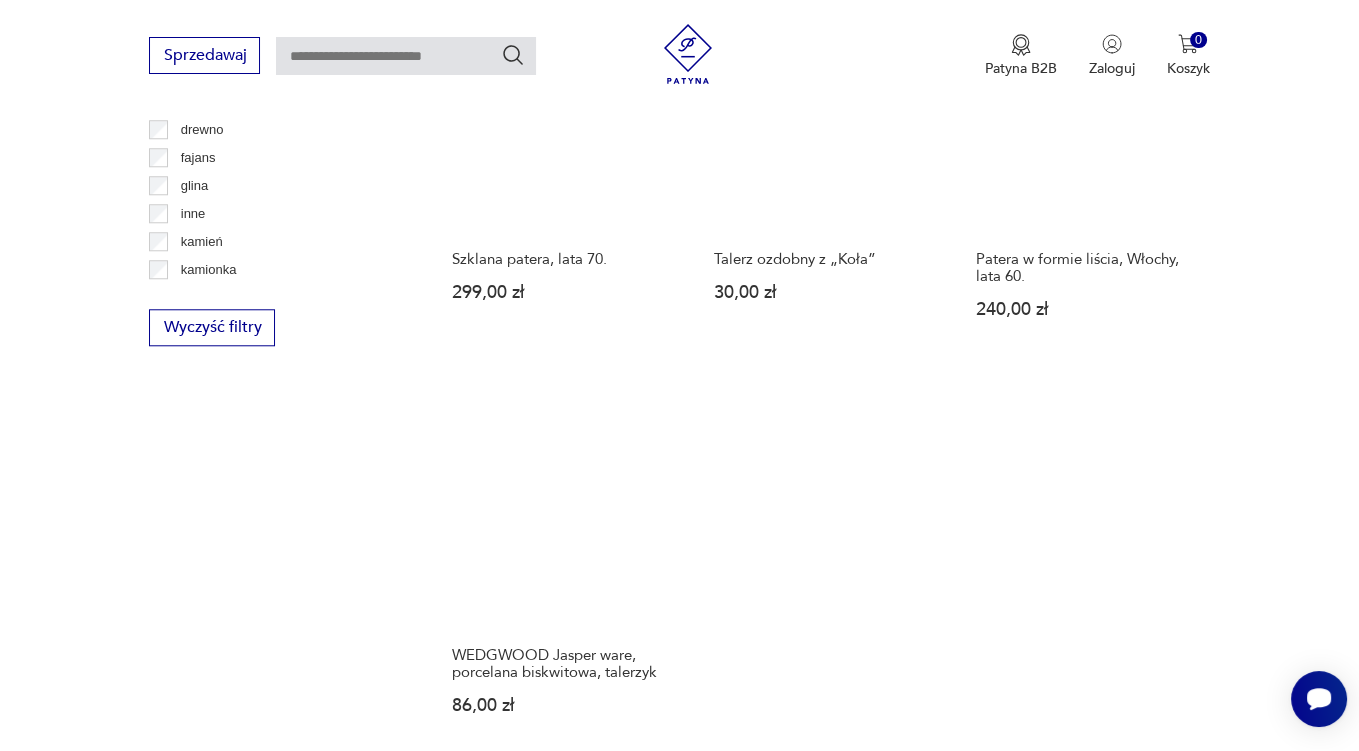 scroll, scrollTop: 2746, scrollLeft: 0, axis: vertical 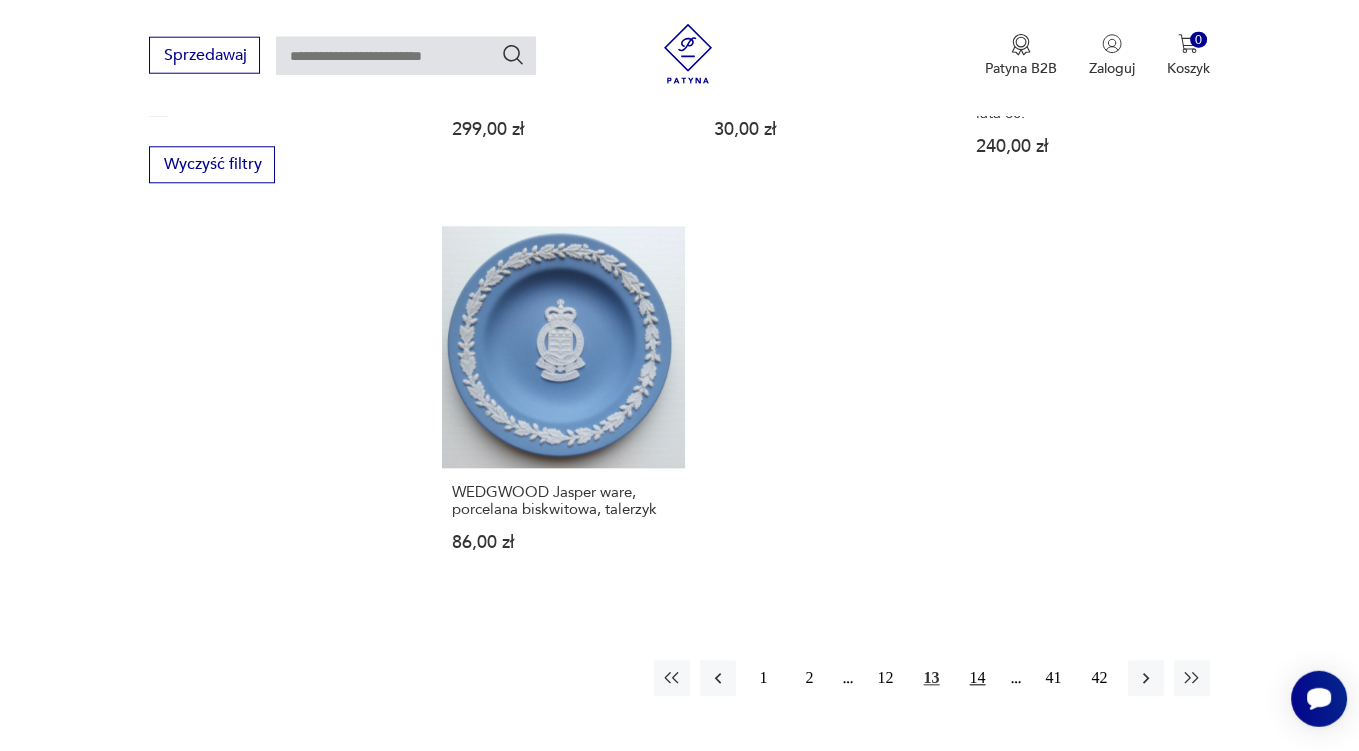 click on "14" at bounding box center (978, 679) 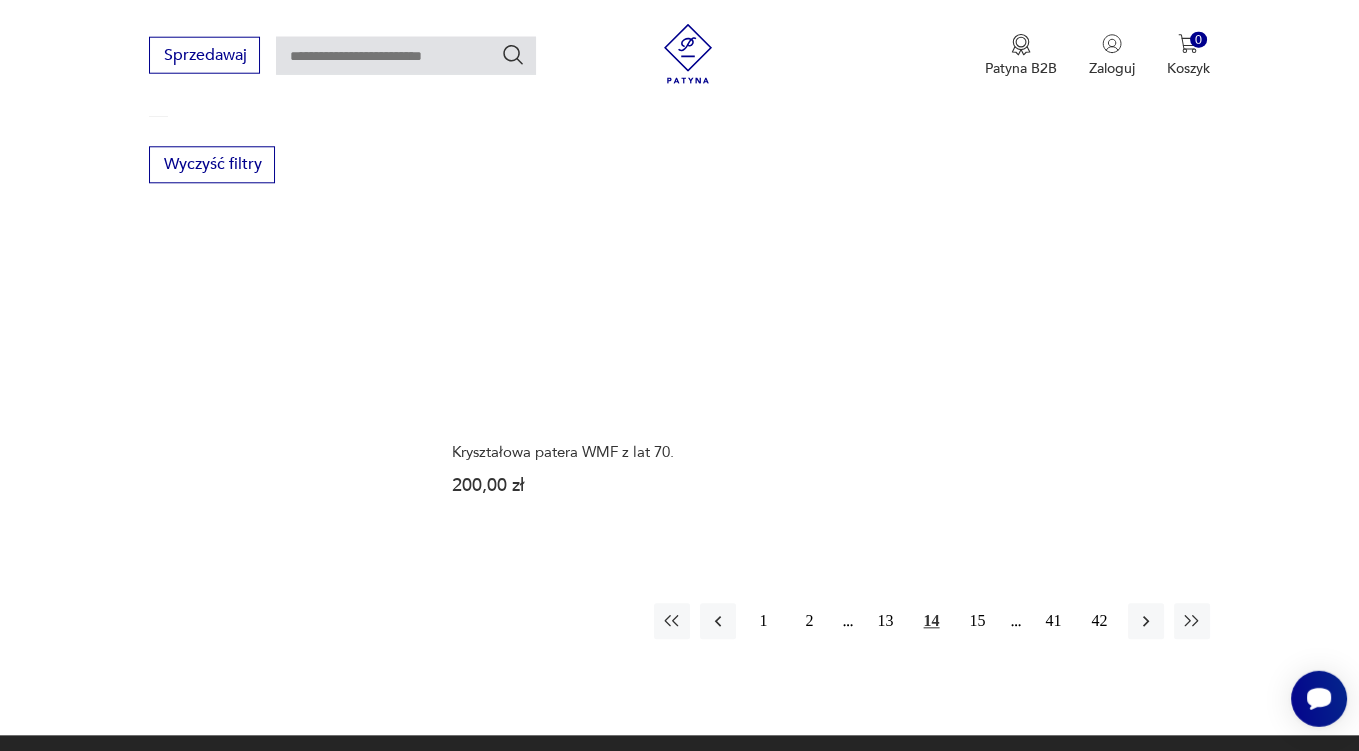 scroll, scrollTop: 2851, scrollLeft: 0, axis: vertical 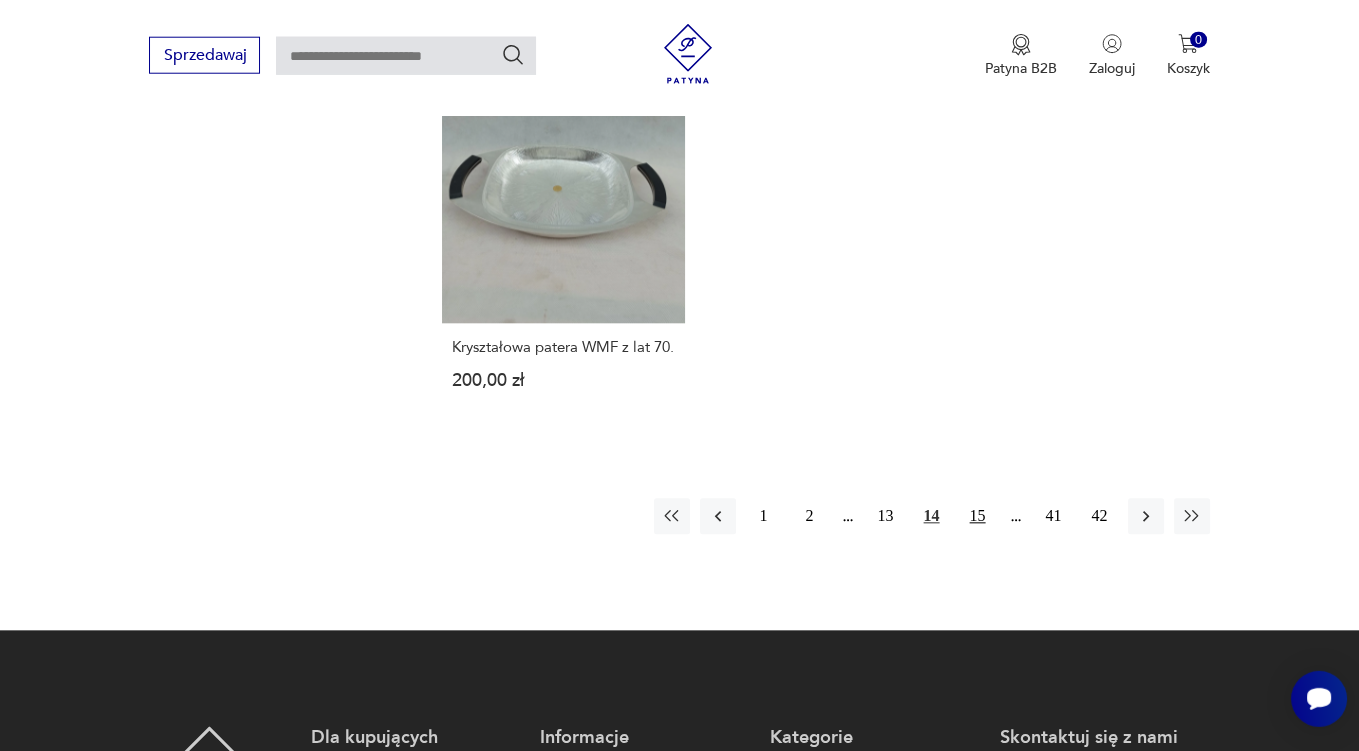 click on "15" at bounding box center (978, 517) 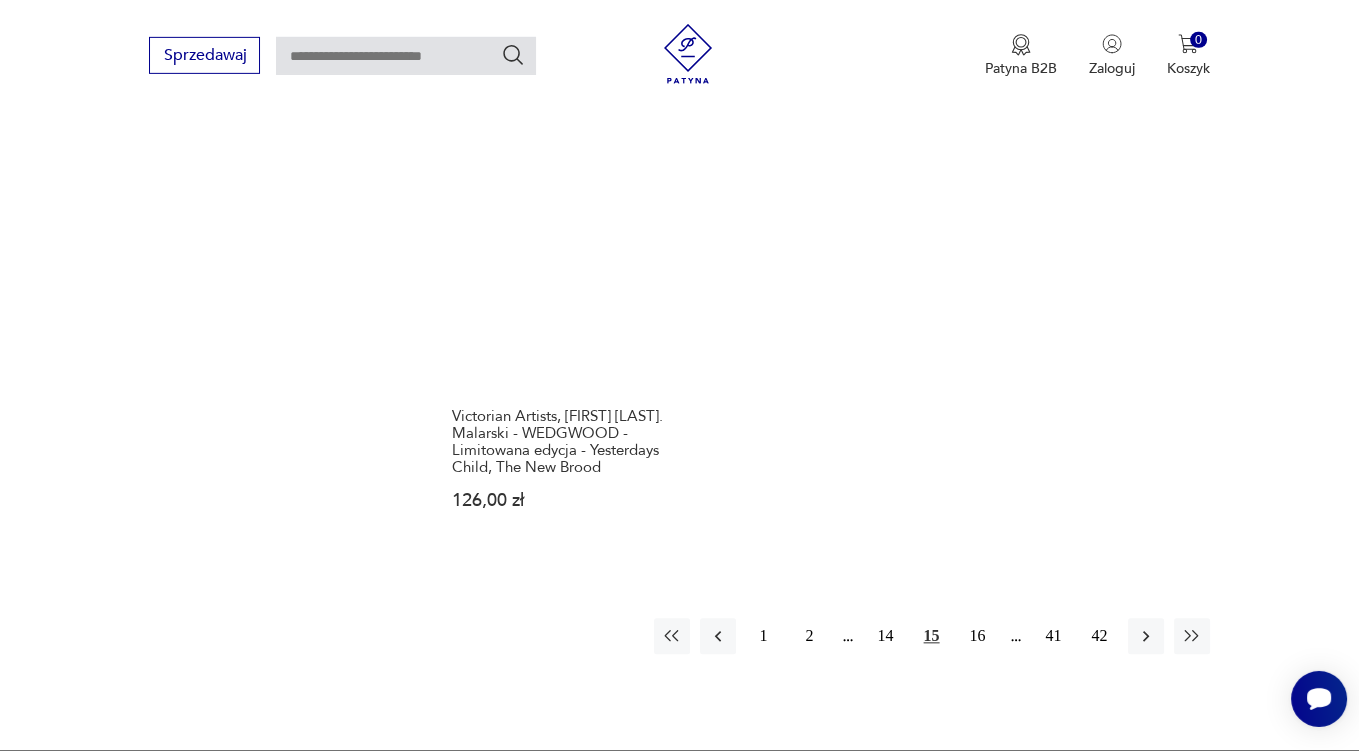 scroll, scrollTop: 2957, scrollLeft: 0, axis: vertical 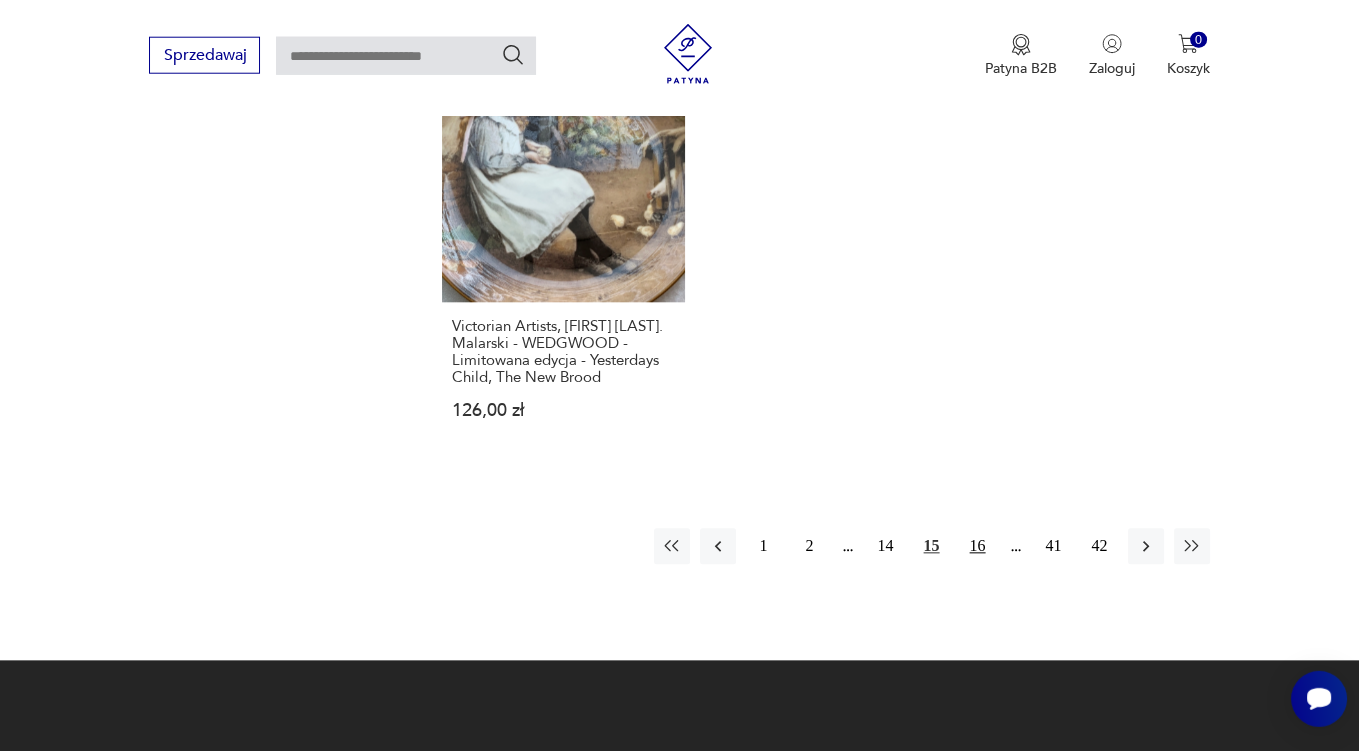 click on "16" at bounding box center [978, 547] 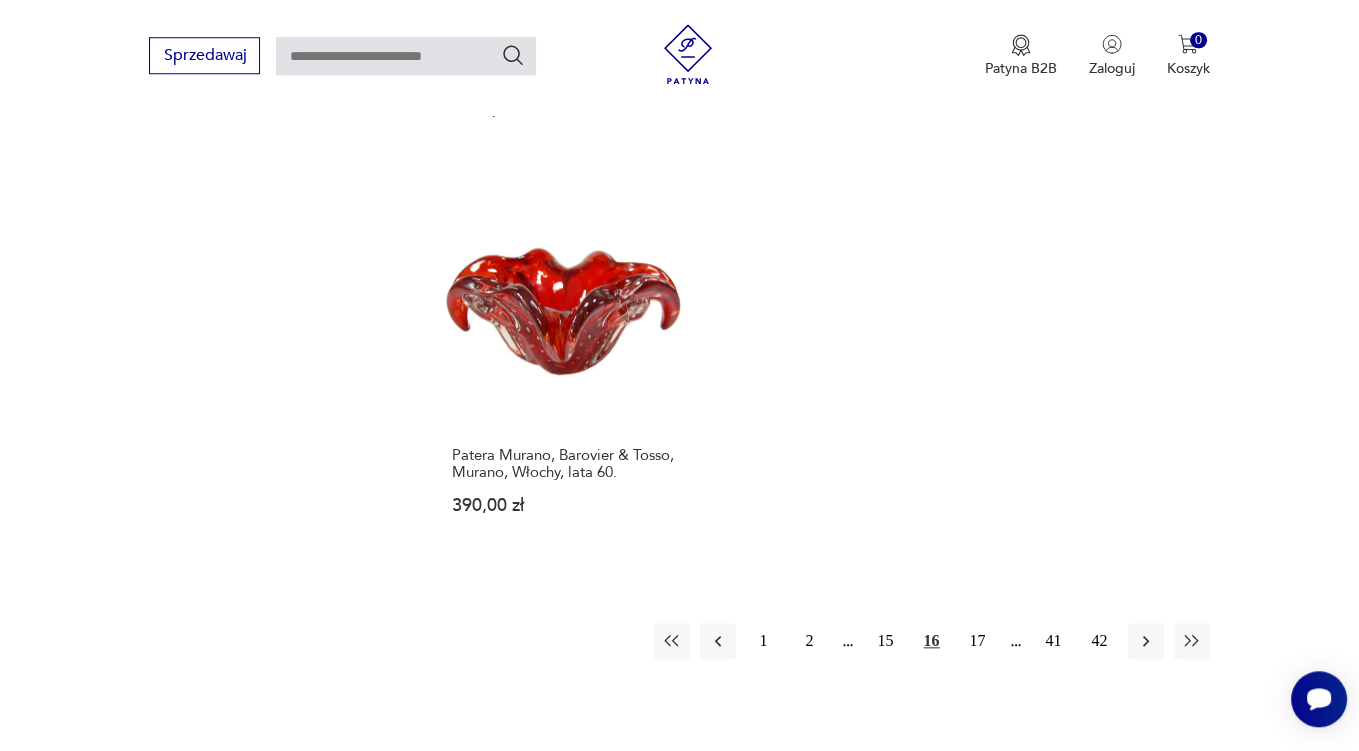 scroll, scrollTop: 2851, scrollLeft: 0, axis: vertical 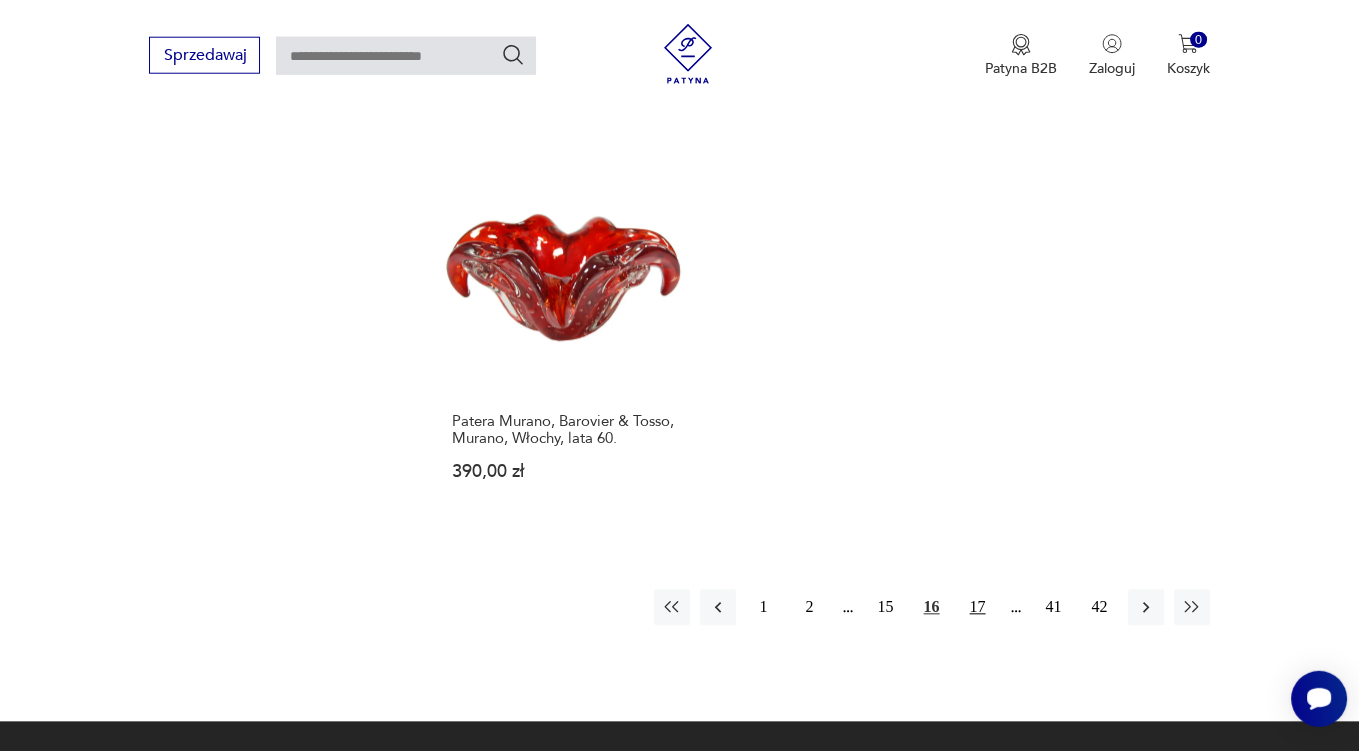 click on "17" at bounding box center [978, 608] 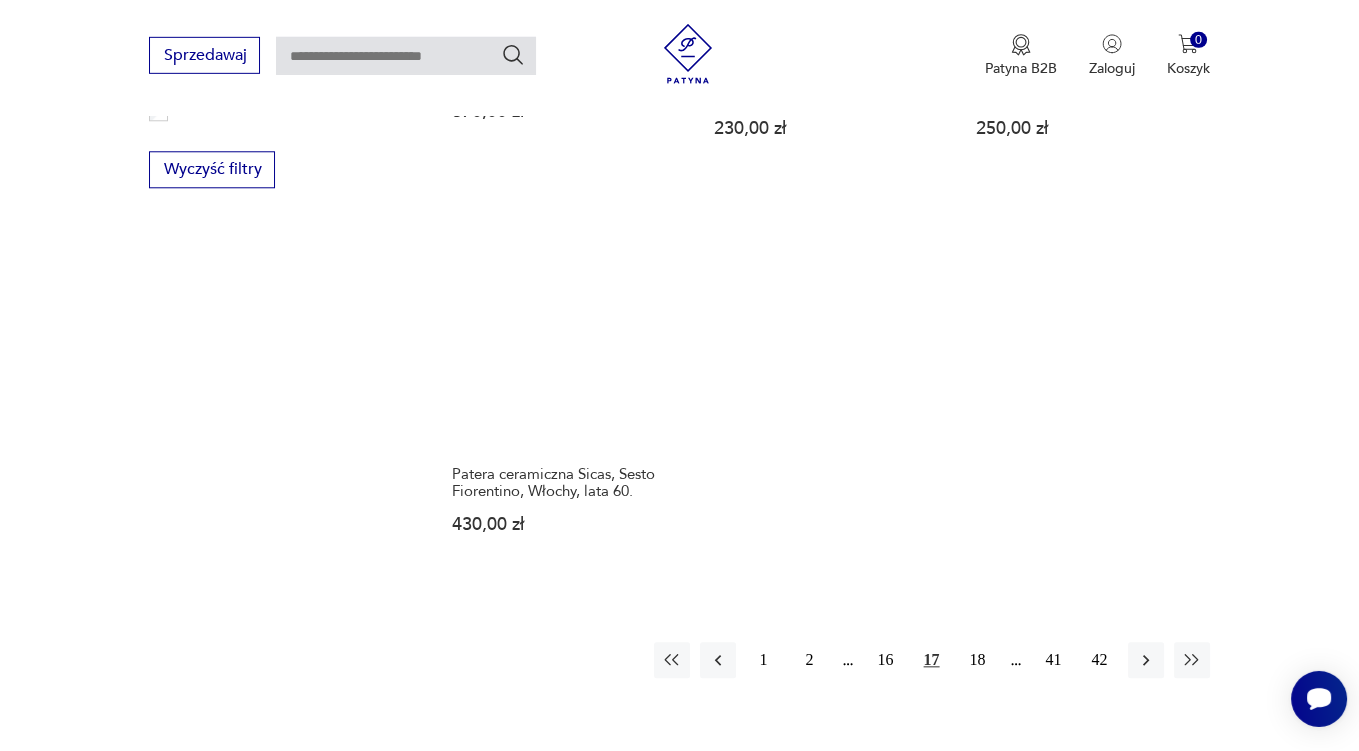 scroll, scrollTop: 2746, scrollLeft: 0, axis: vertical 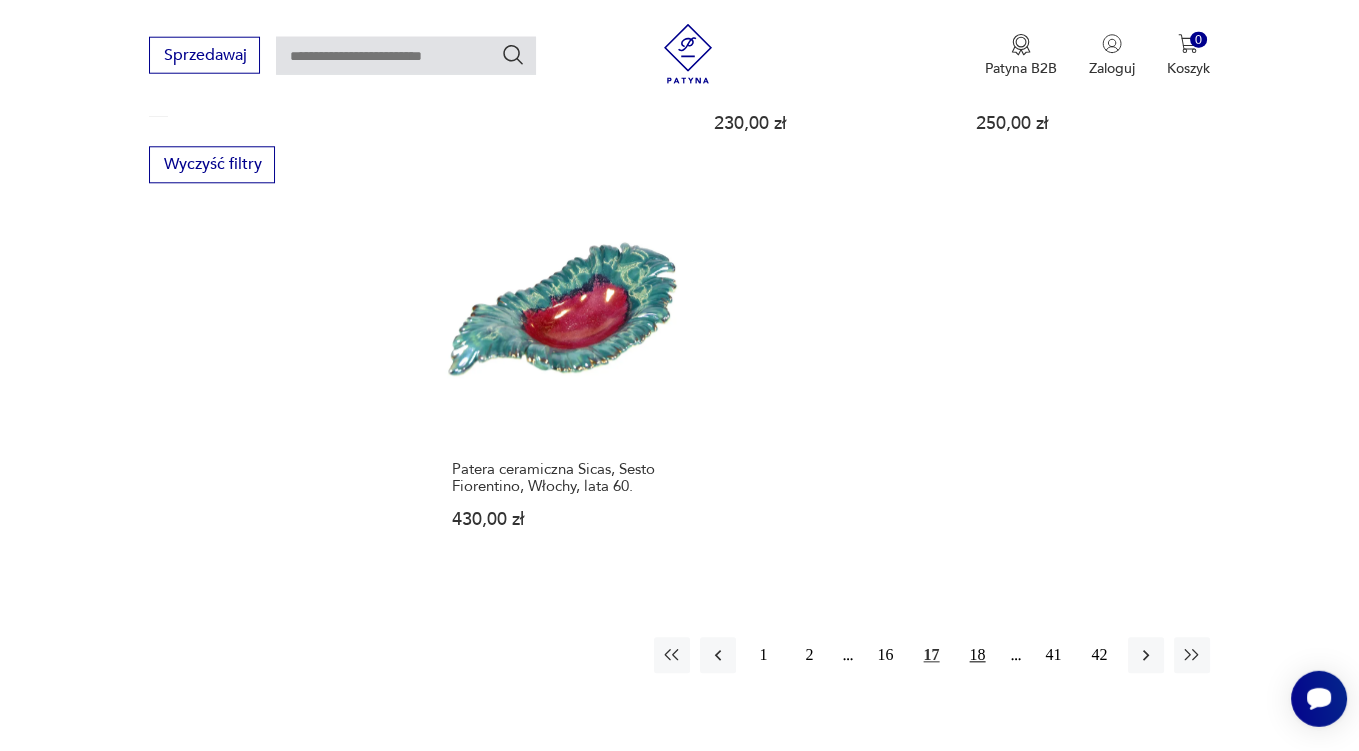 click on "18" at bounding box center [978, 656] 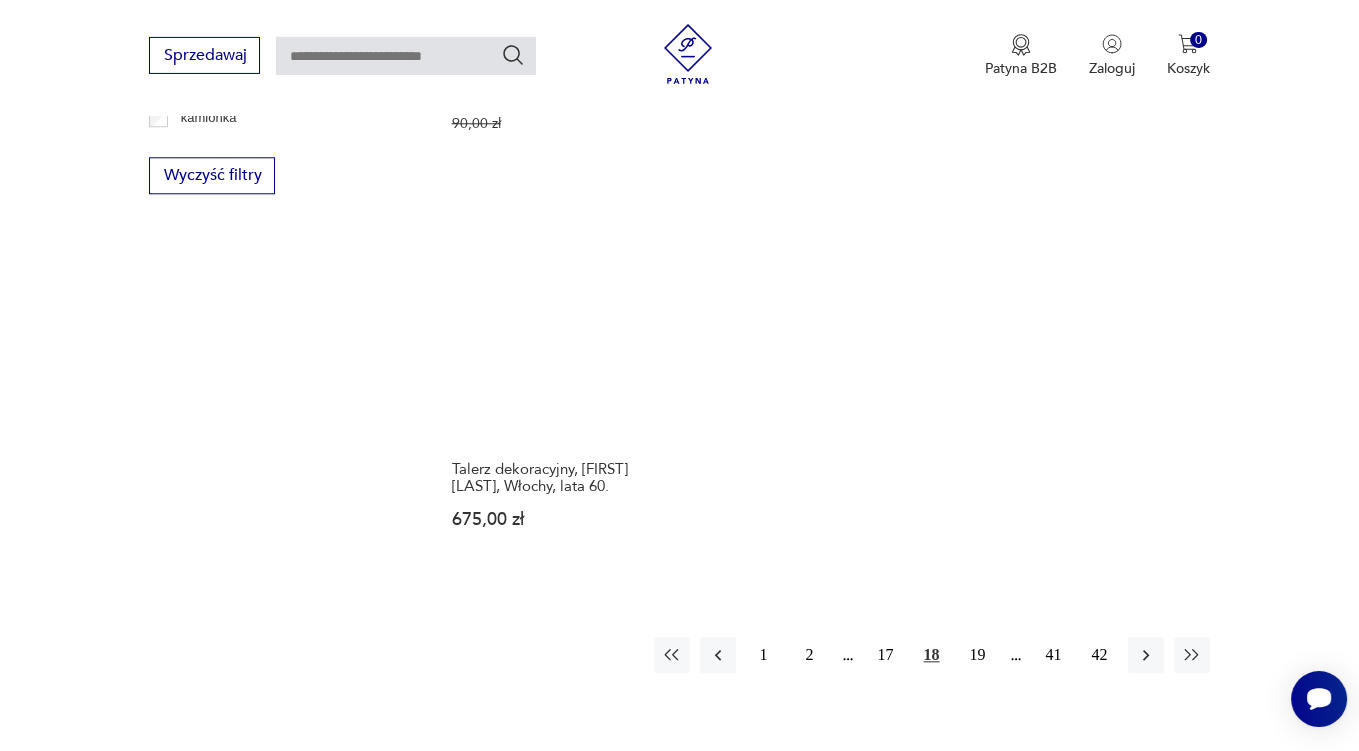 scroll, scrollTop: 2851, scrollLeft: 0, axis: vertical 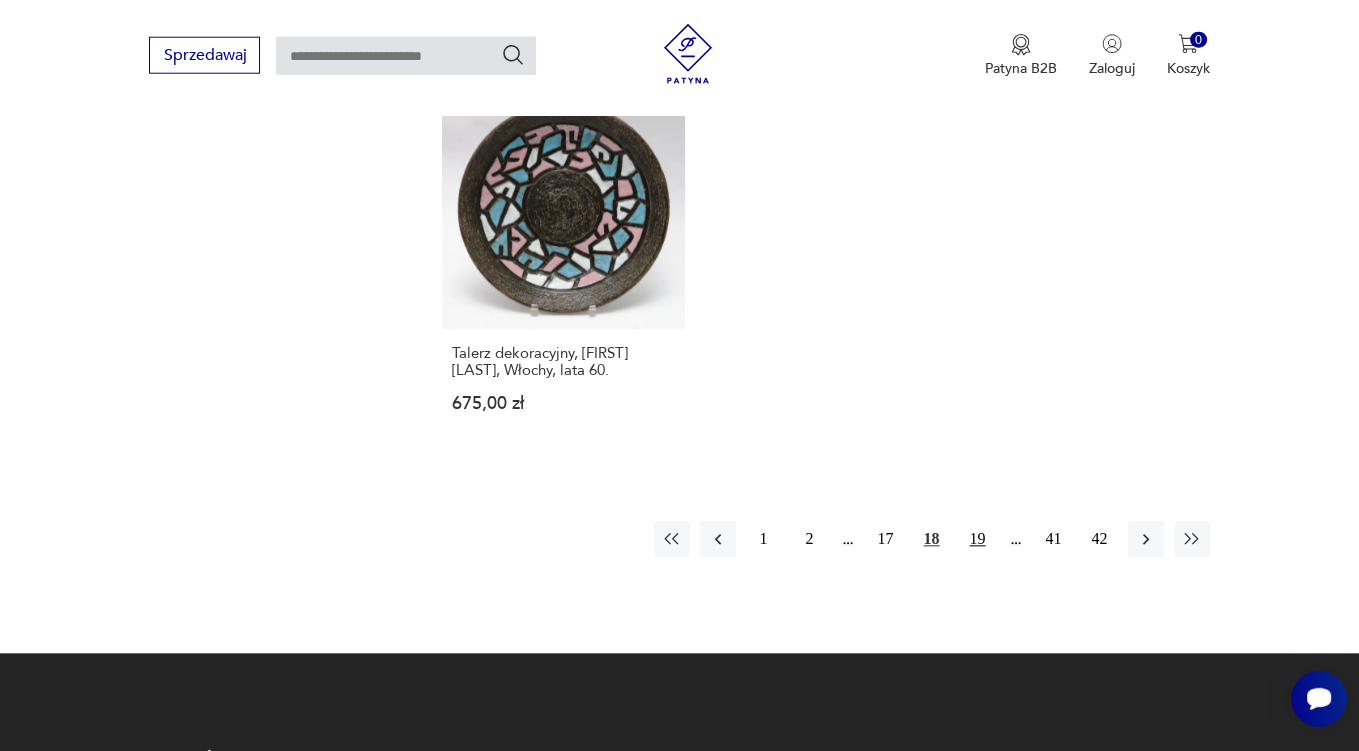 click on "19" at bounding box center [978, 540] 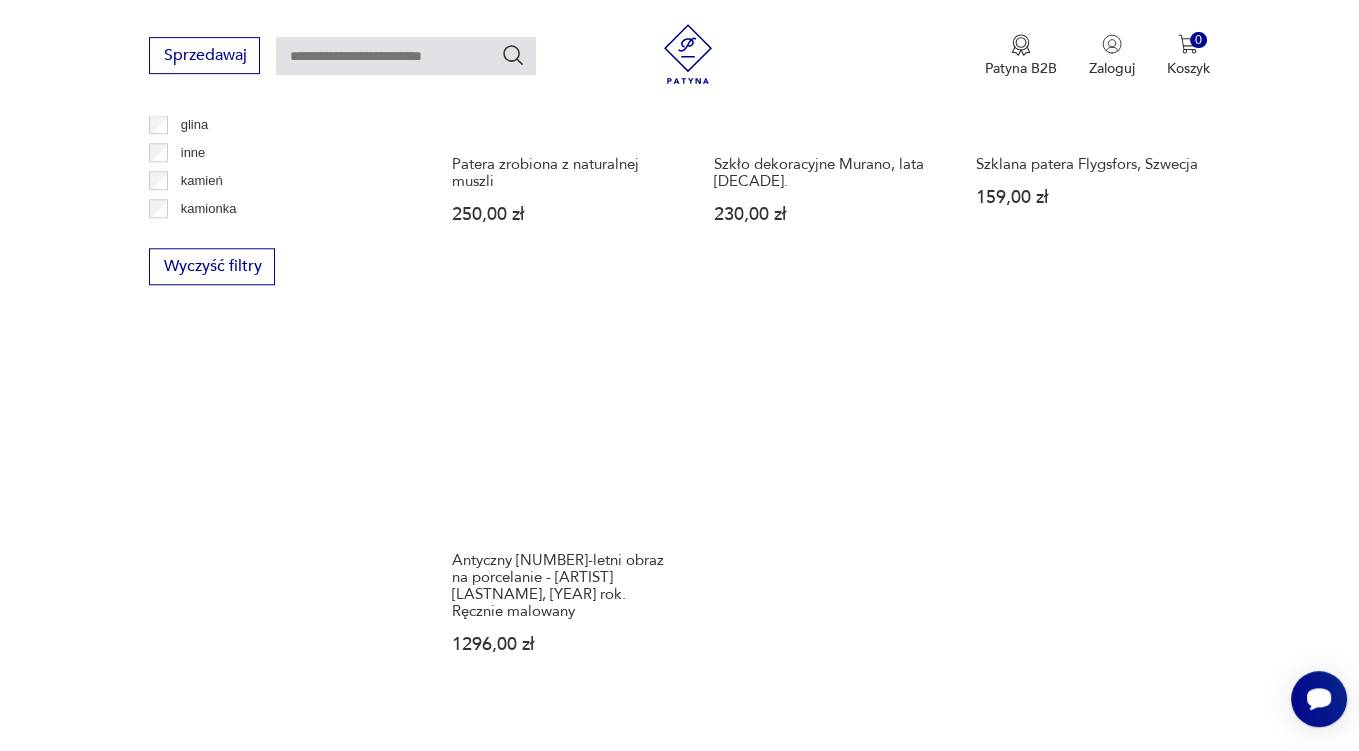 scroll, scrollTop: 2851, scrollLeft: 0, axis: vertical 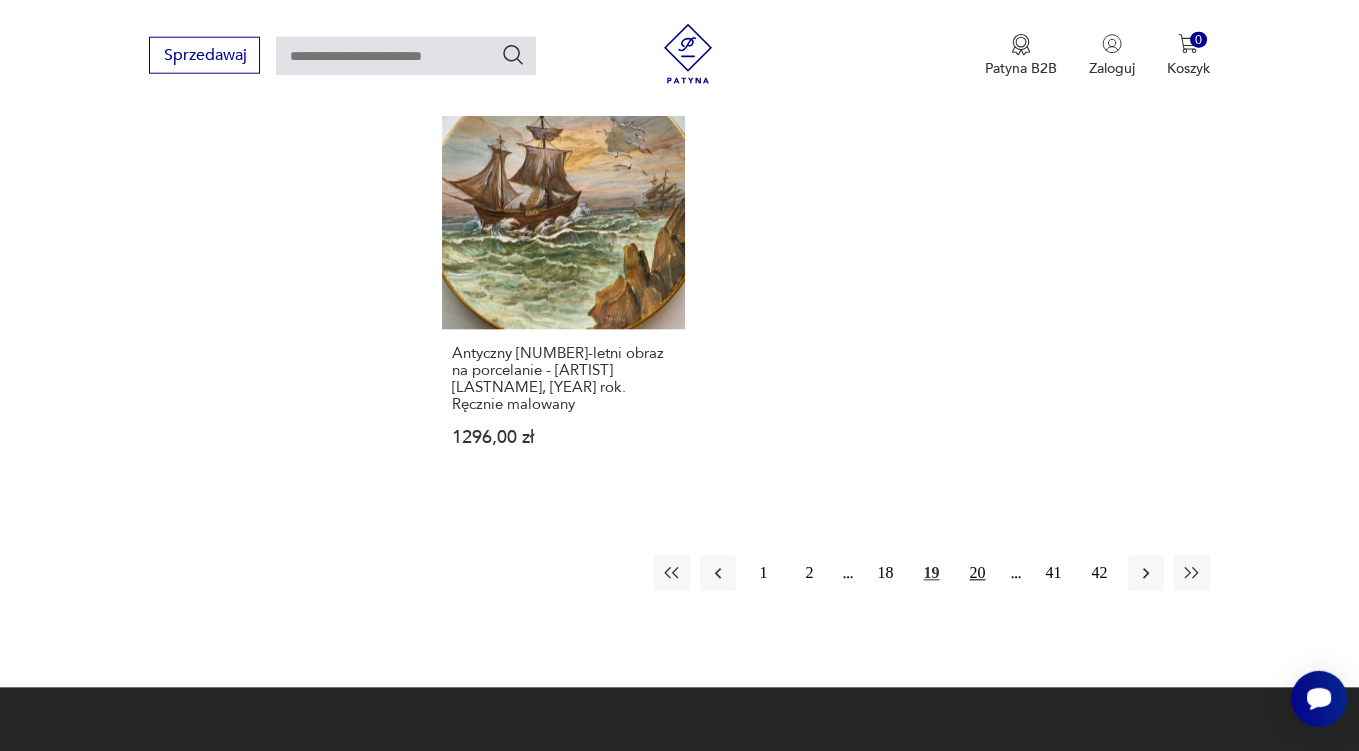 click on "20" at bounding box center [978, 574] 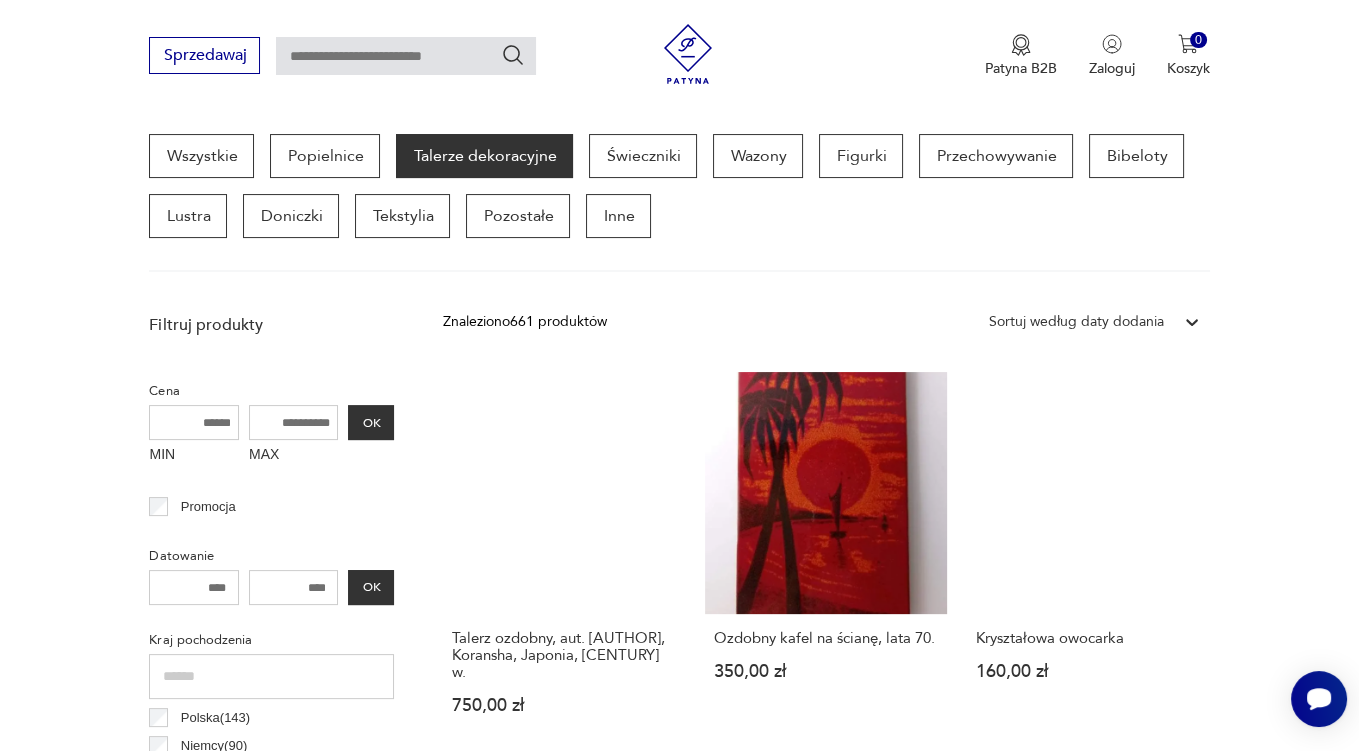 scroll, scrollTop: 211, scrollLeft: 0, axis: vertical 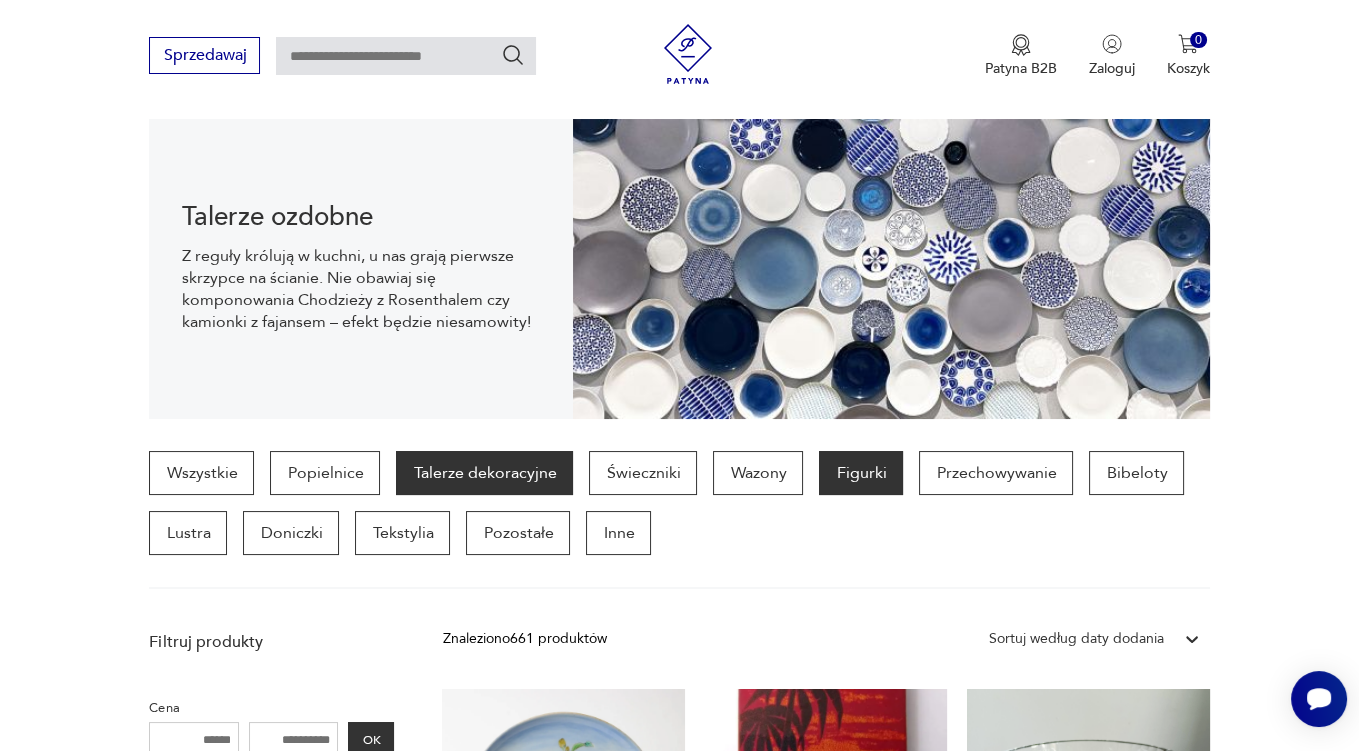 click on "Figurki" at bounding box center [861, 473] 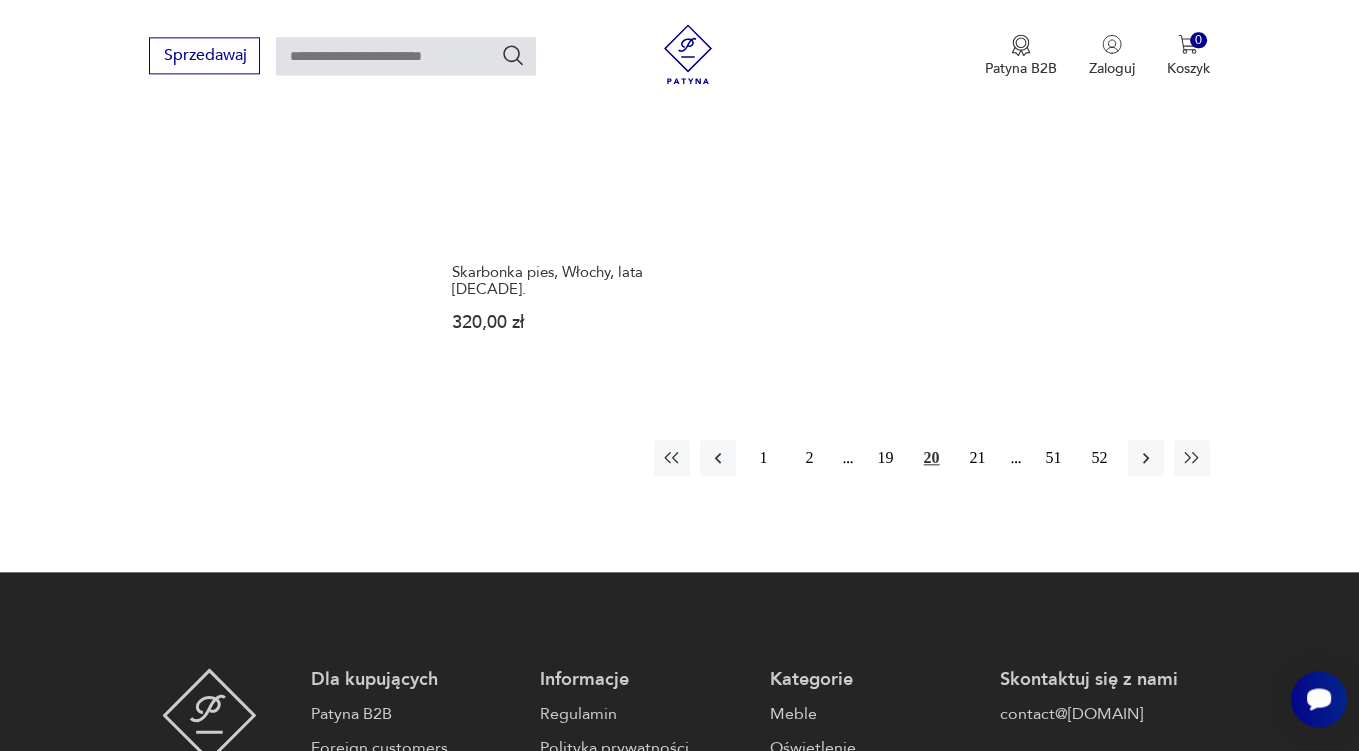 scroll, scrollTop: 3063, scrollLeft: 0, axis: vertical 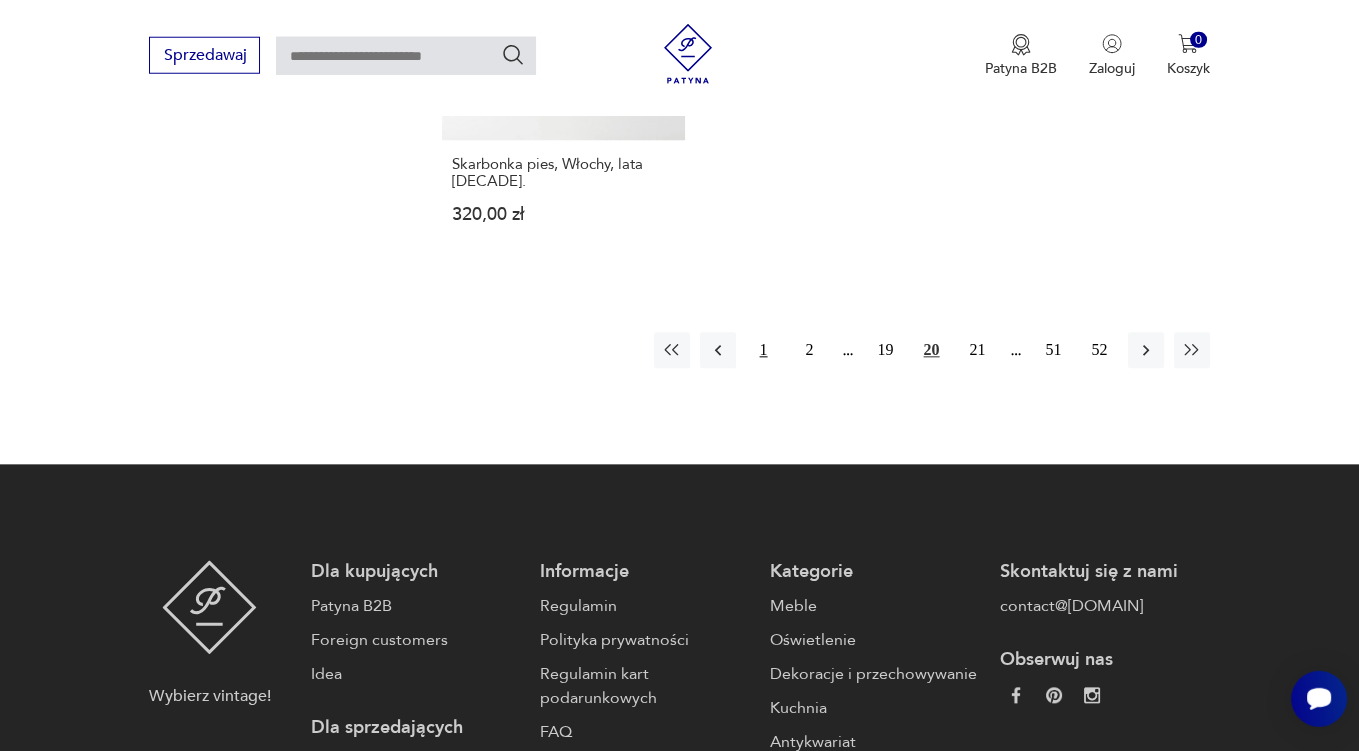 click on "1" at bounding box center [764, 351] 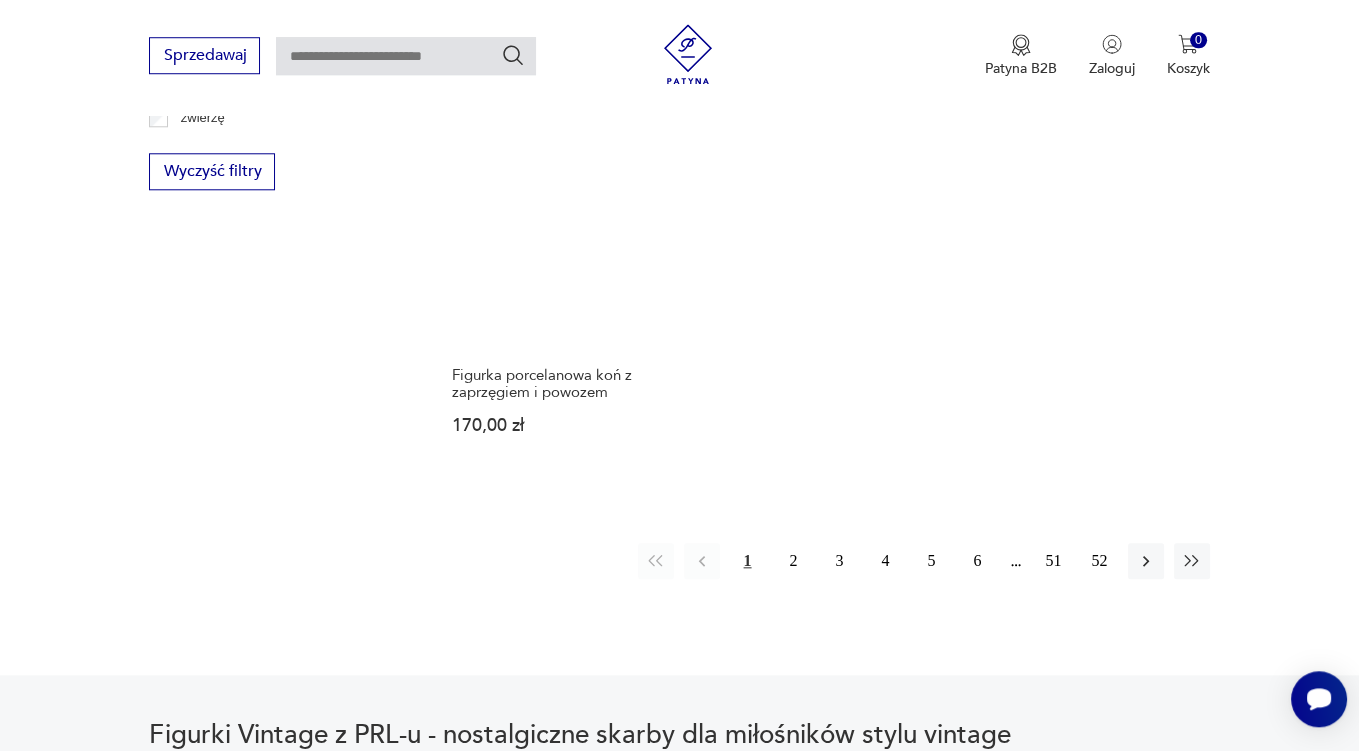 scroll, scrollTop: 2851, scrollLeft: 0, axis: vertical 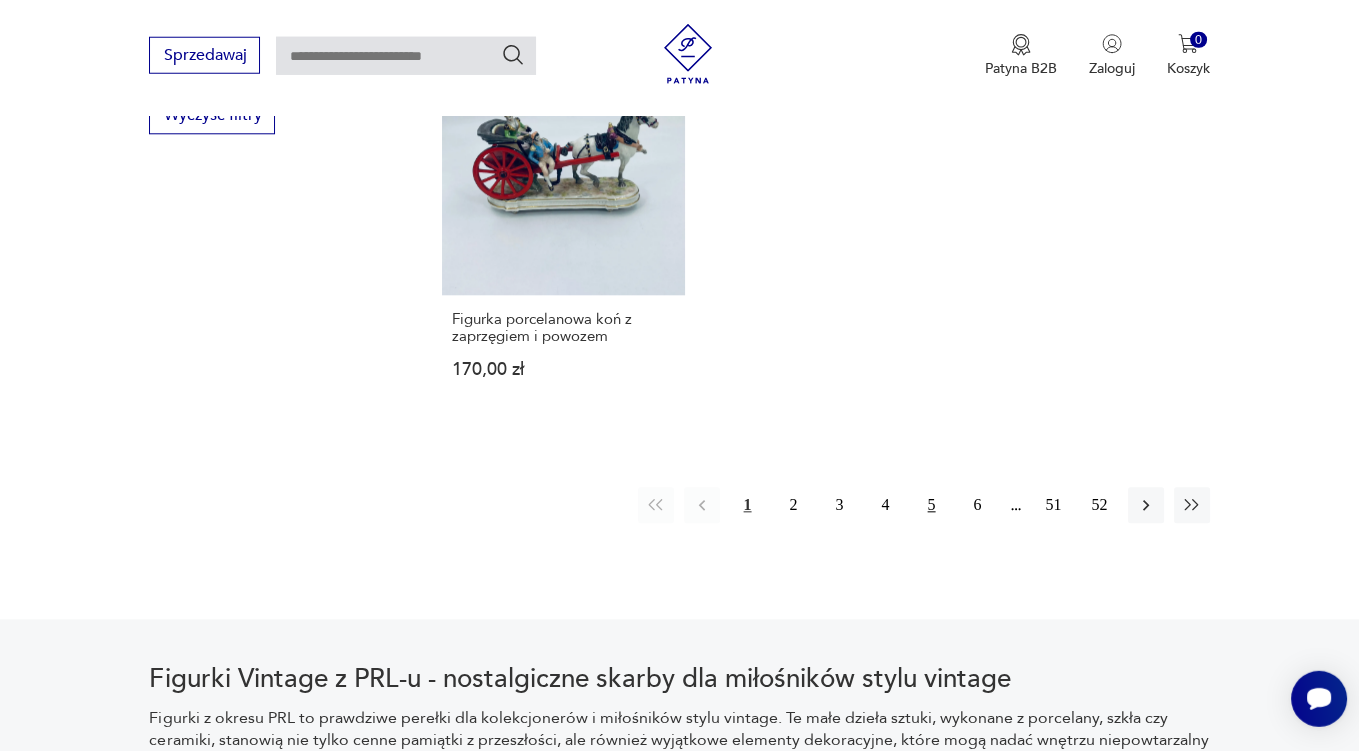 click on "5" at bounding box center [932, 506] 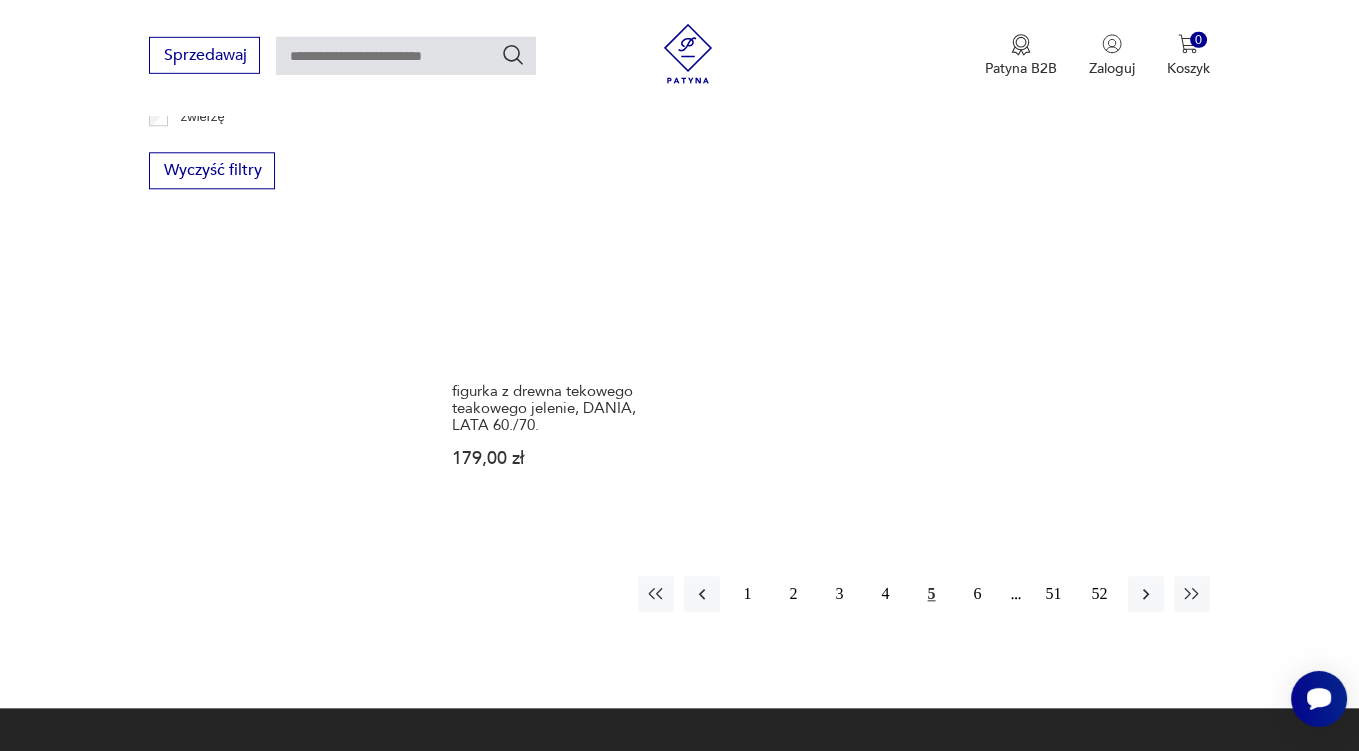 scroll, scrollTop: 2851, scrollLeft: 0, axis: vertical 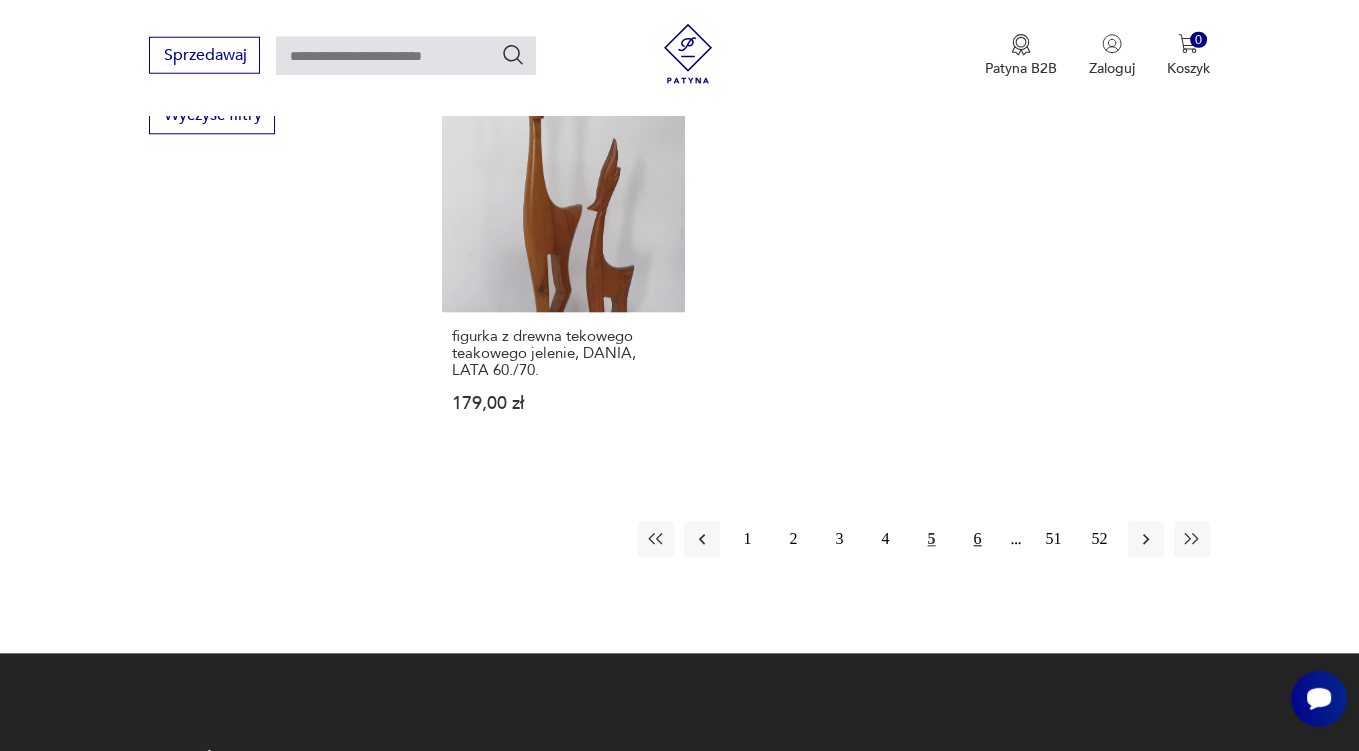 click on "6" at bounding box center (978, 540) 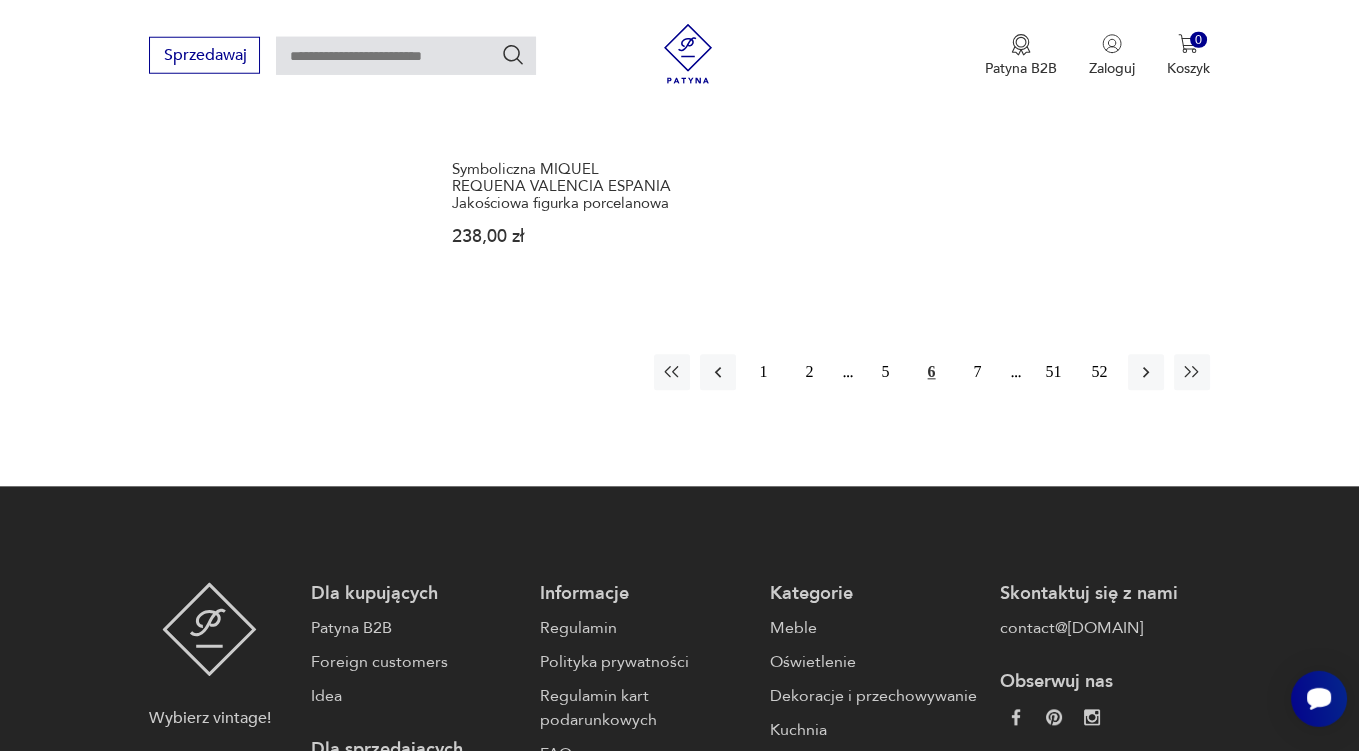 scroll, scrollTop: 3063, scrollLeft: 0, axis: vertical 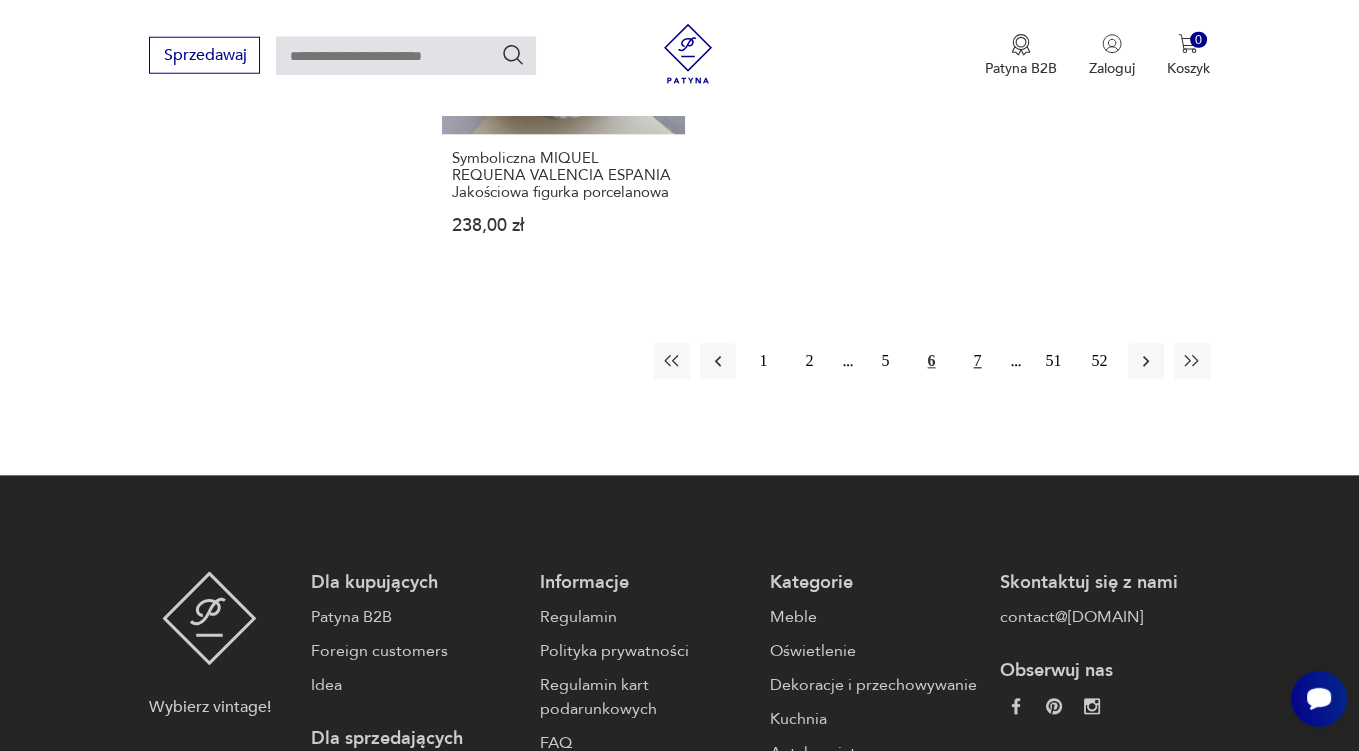 click on "7" at bounding box center [978, 362] 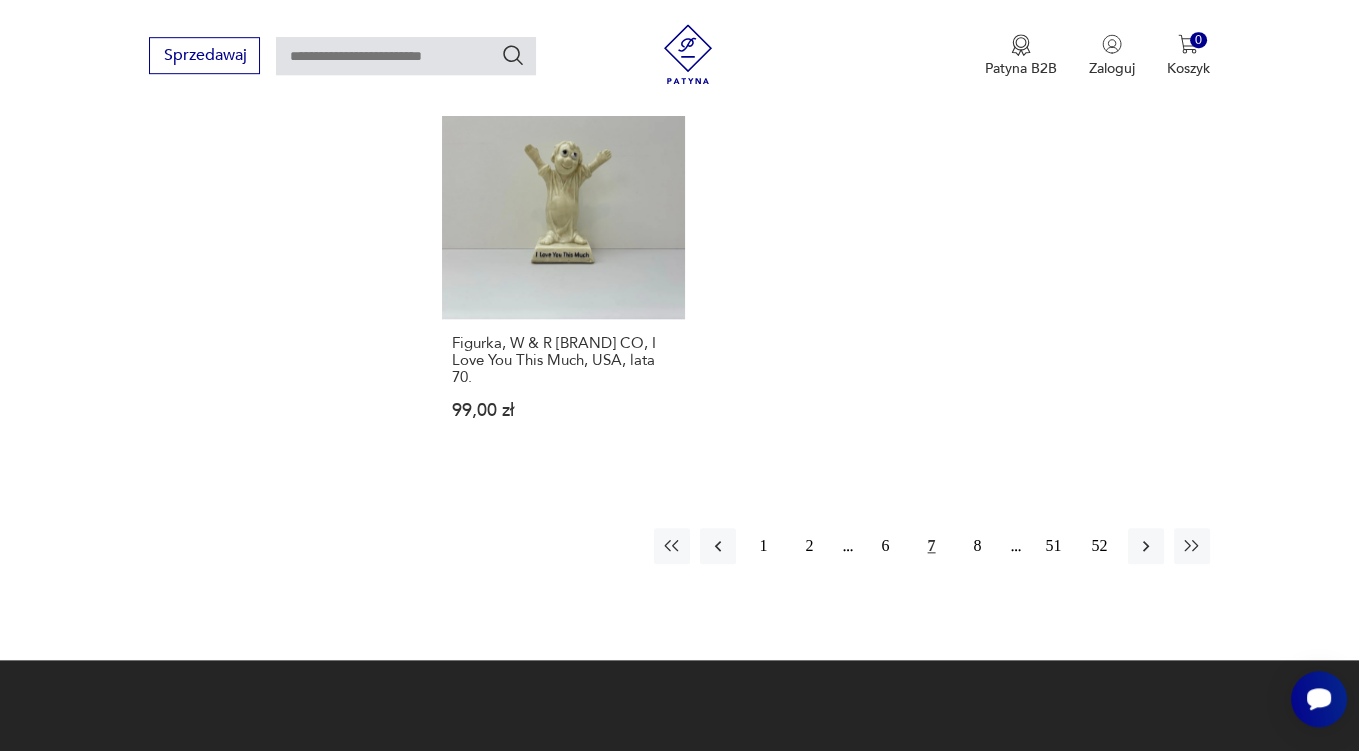 scroll, scrollTop: 3063, scrollLeft: 0, axis: vertical 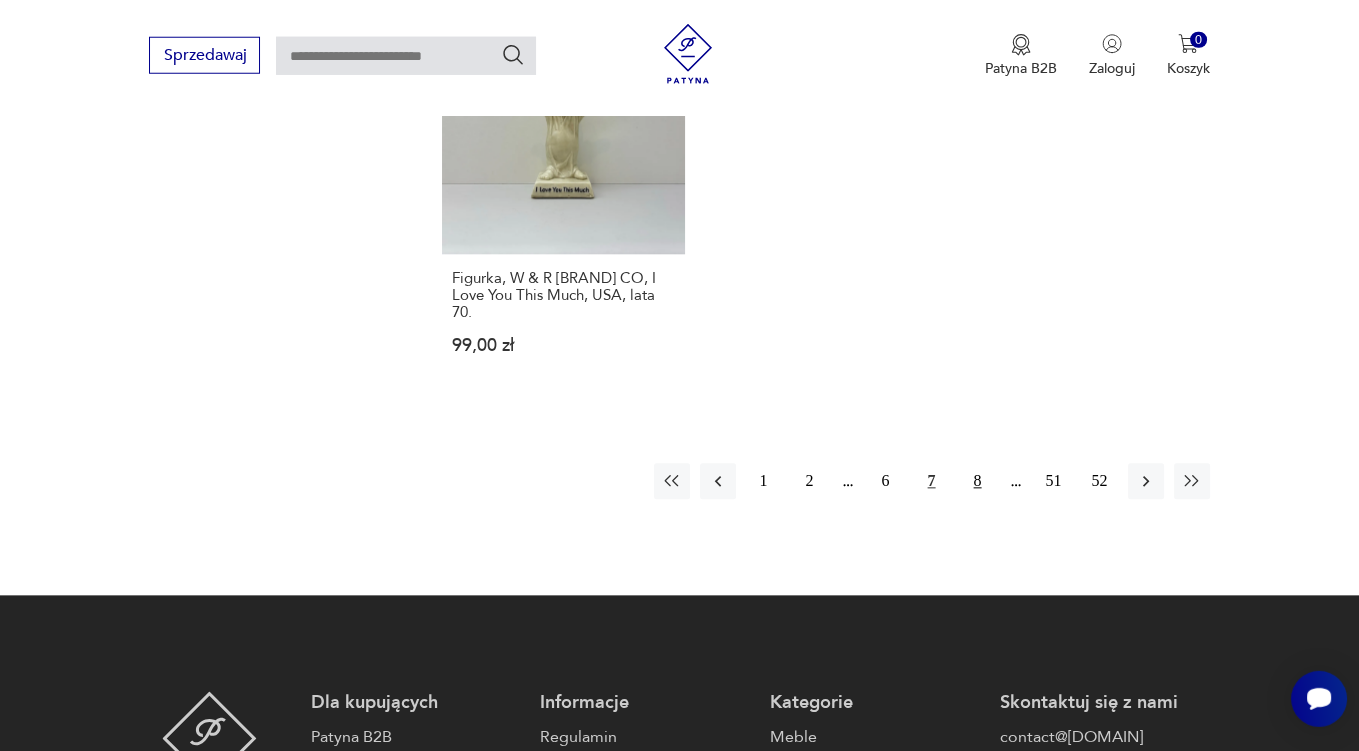 click on "8" at bounding box center (978, 482) 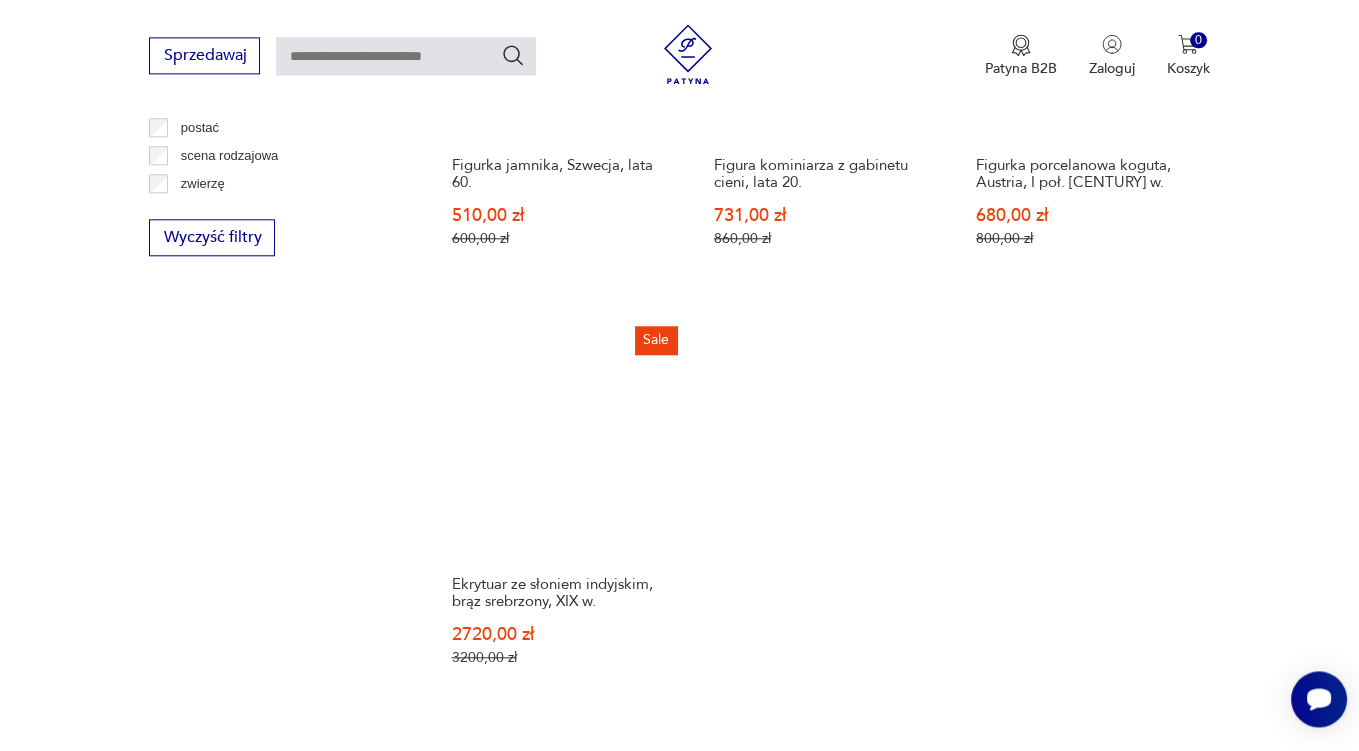 scroll, scrollTop: 2851, scrollLeft: 0, axis: vertical 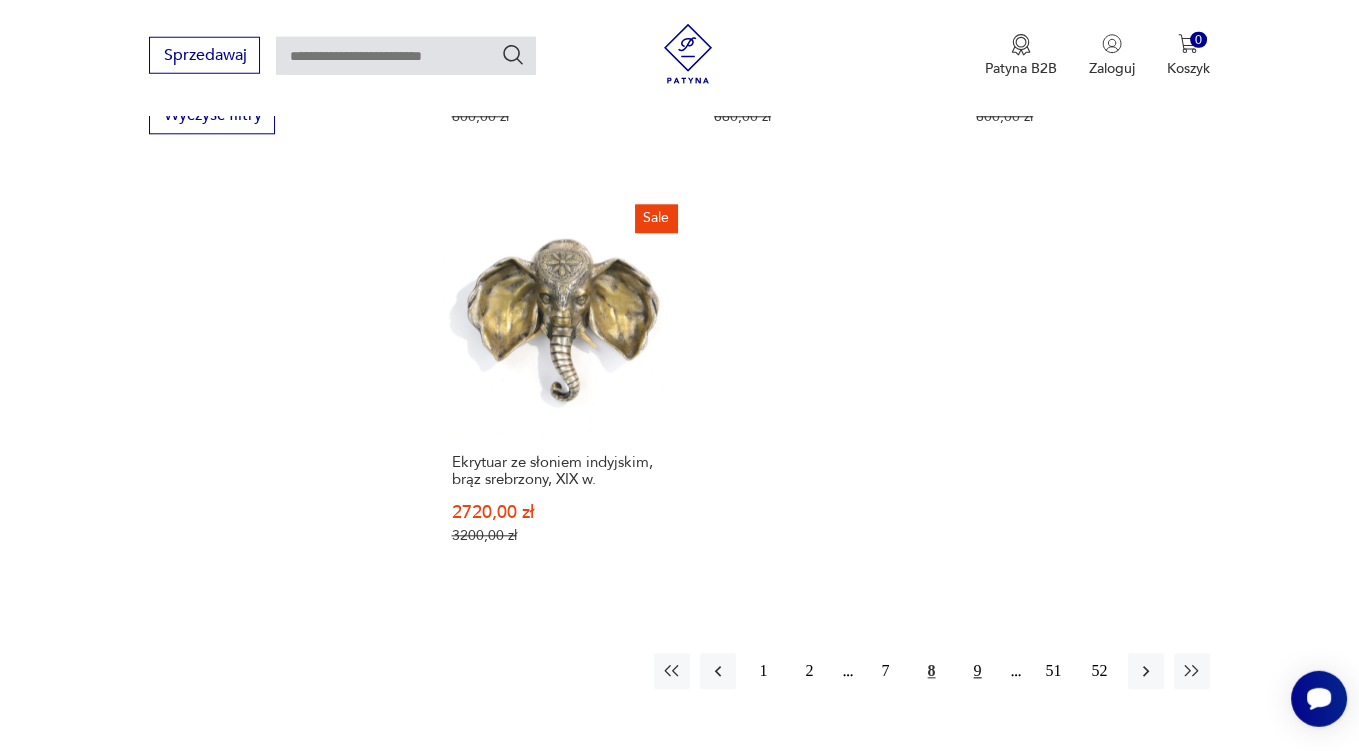 click on "9" at bounding box center (978, 672) 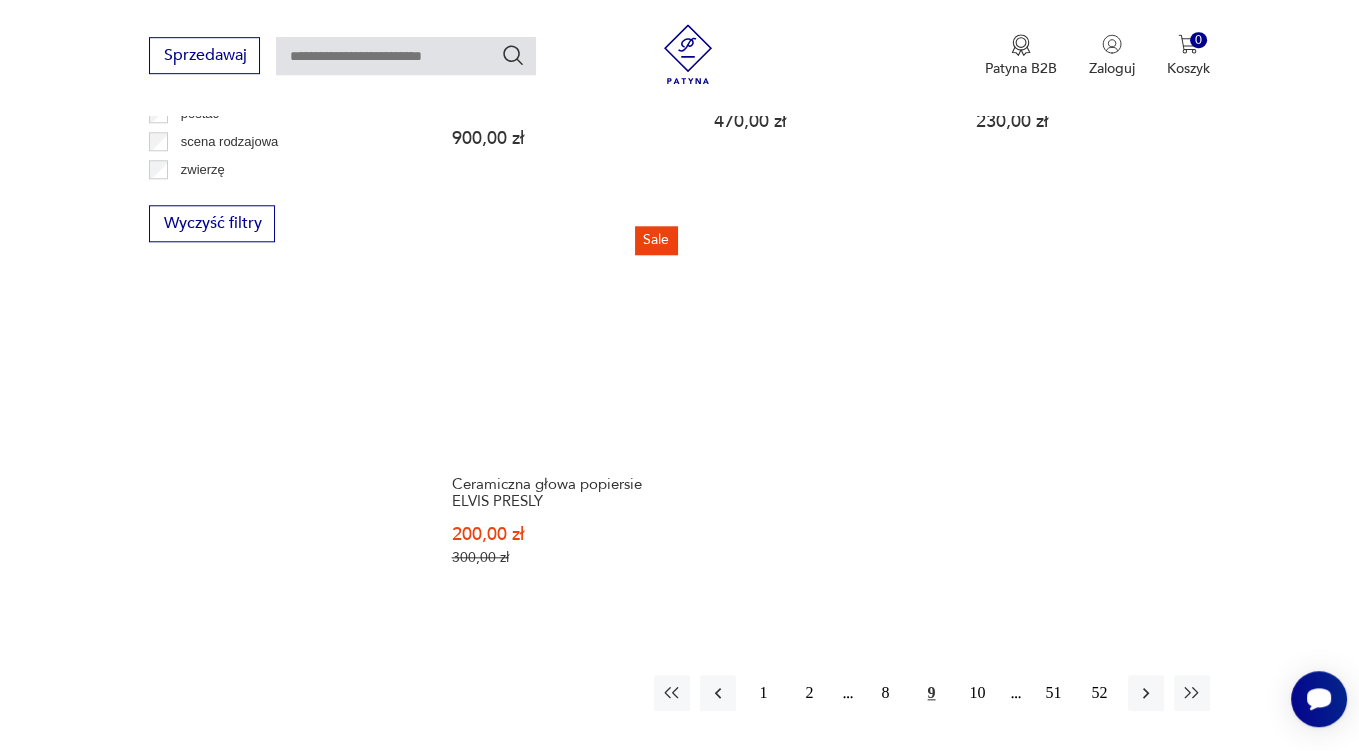 scroll, scrollTop: 2746, scrollLeft: 0, axis: vertical 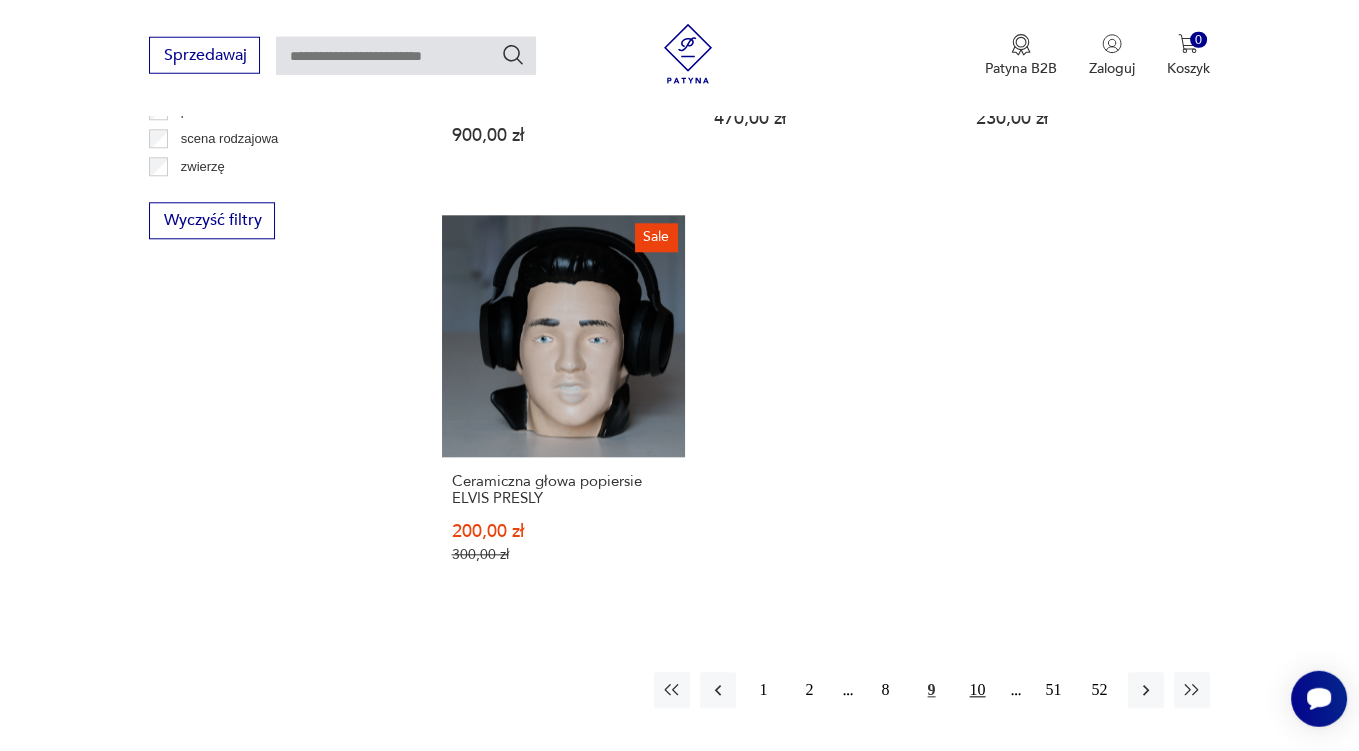 click on "10" at bounding box center [978, 691] 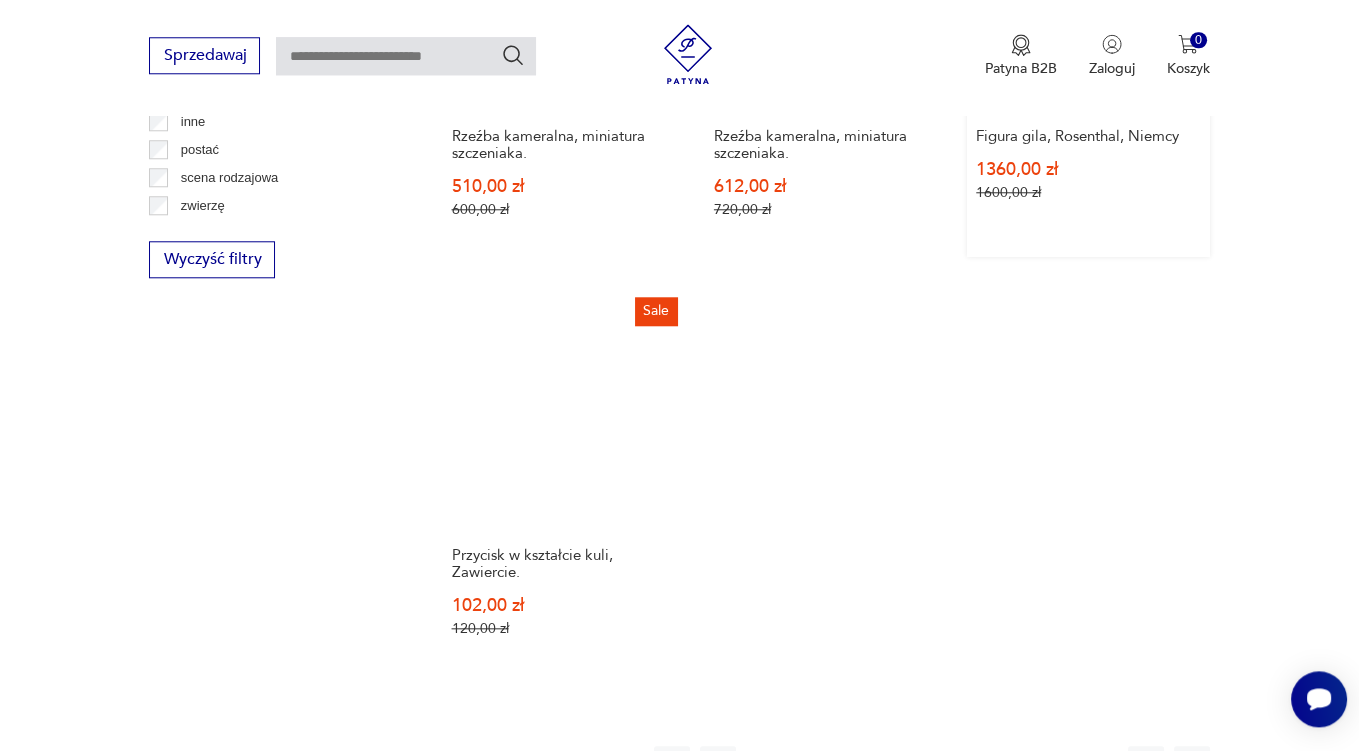 scroll, scrollTop: 2851, scrollLeft: 0, axis: vertical 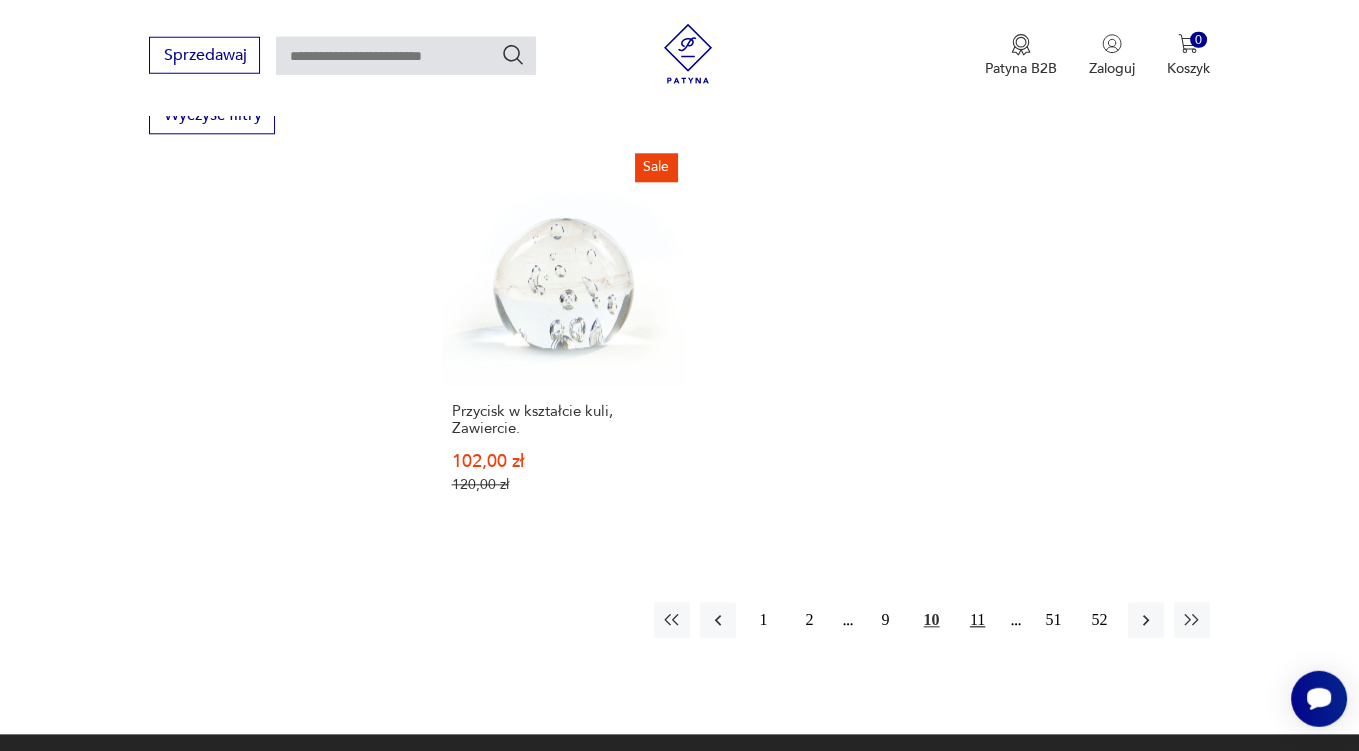 click on "11" at bounding box center (978, 621) 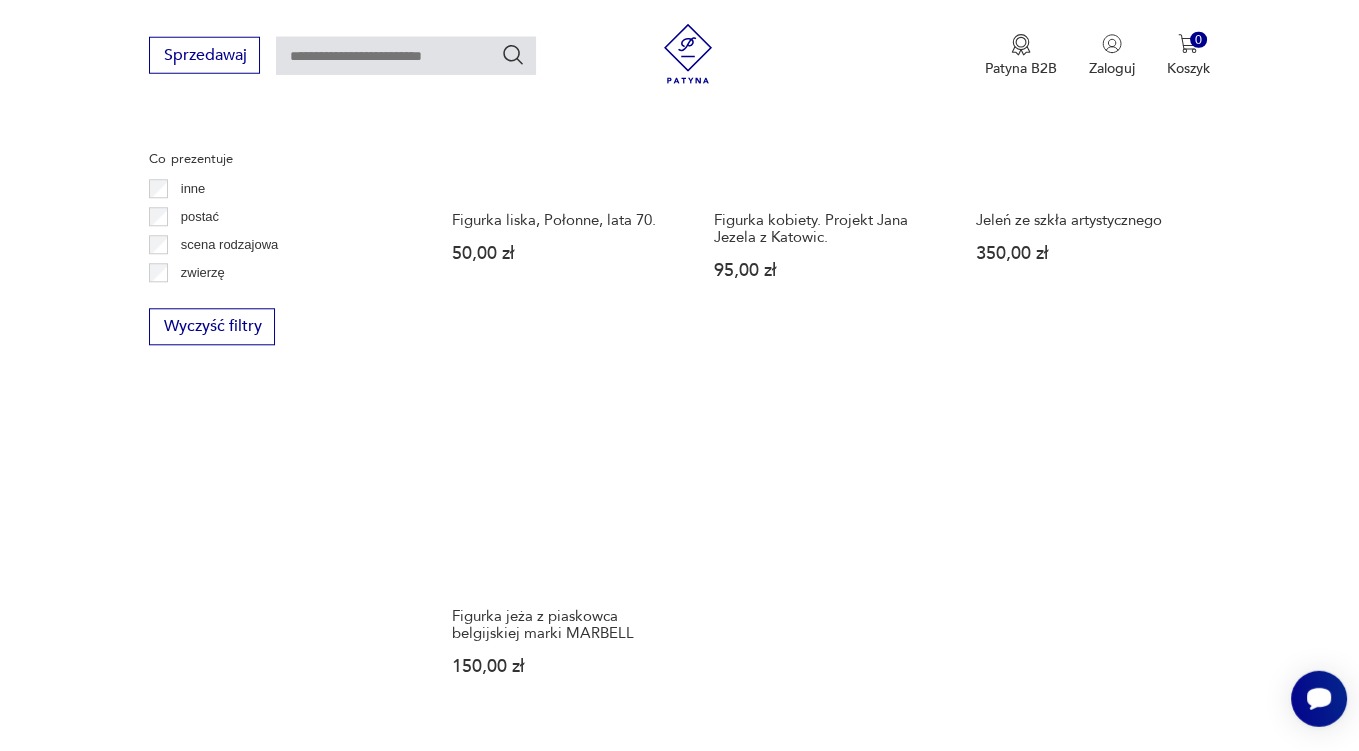 scroll, scrollTop: 3274, scrollLeft: 0, axis: vertical 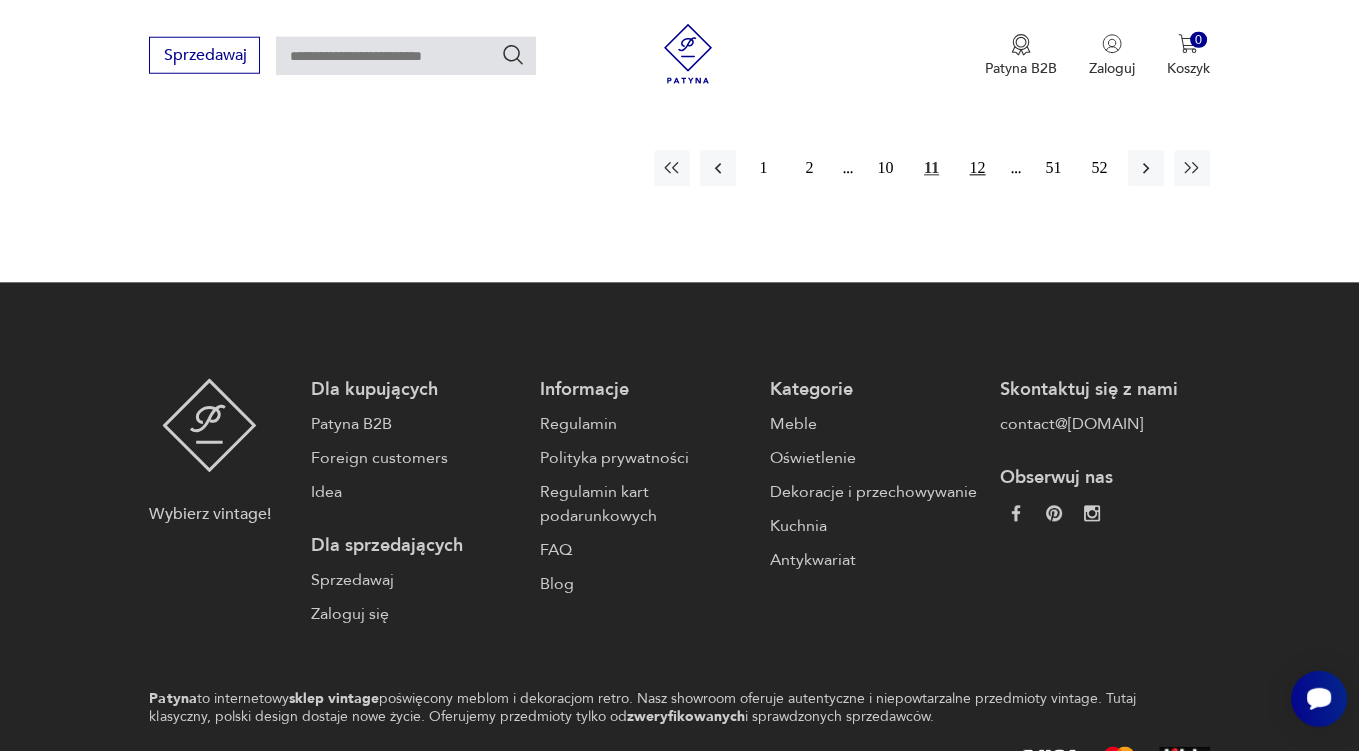 click on "12" at bounding box center (978, 169) 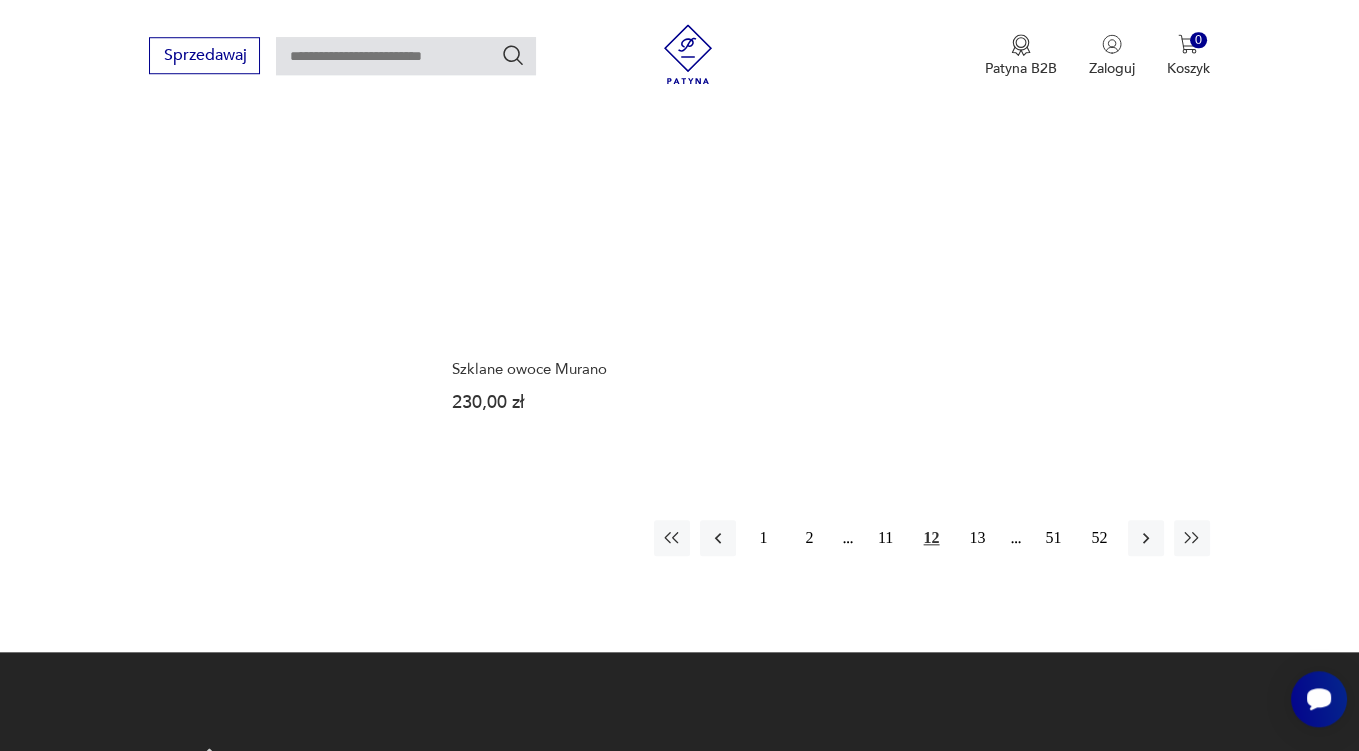 scroll, scrollTop: 2957, scrollLeft: 0, axis: vertical 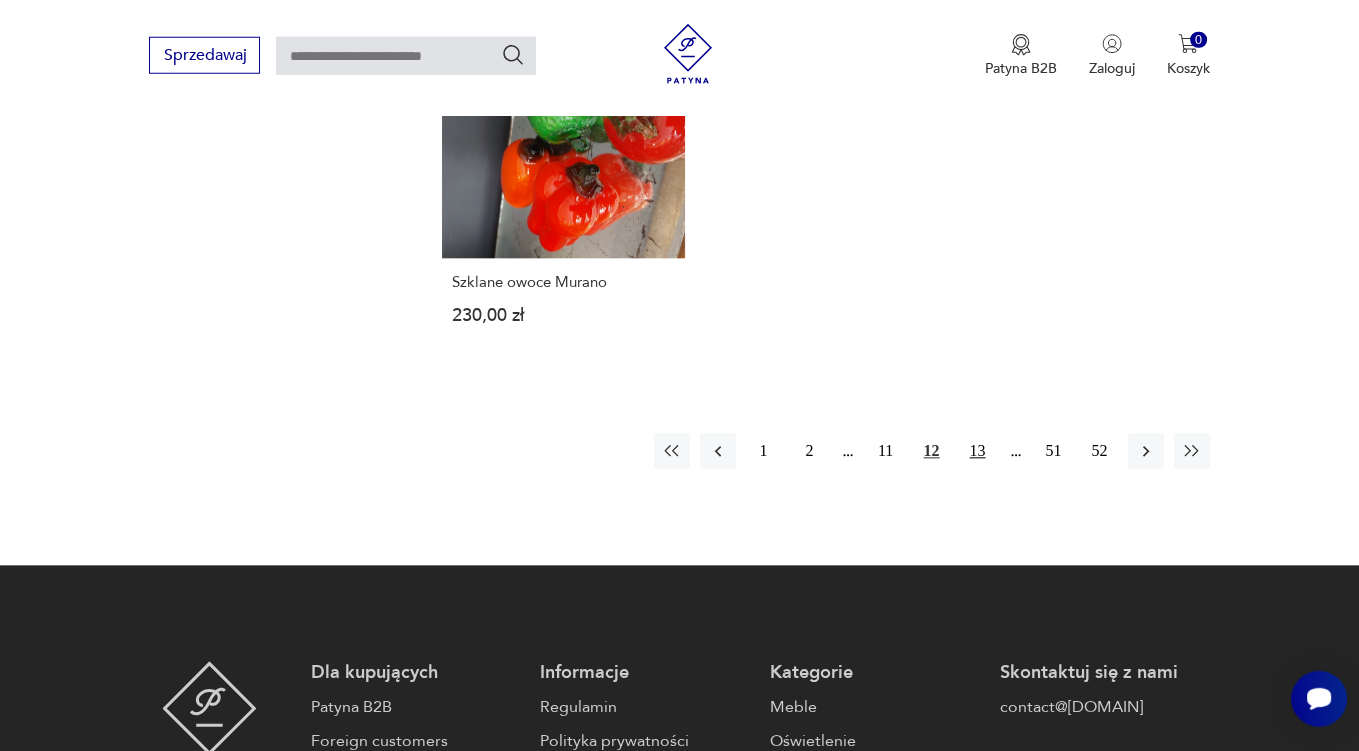 click on "13" at bounding box center (978, 452) 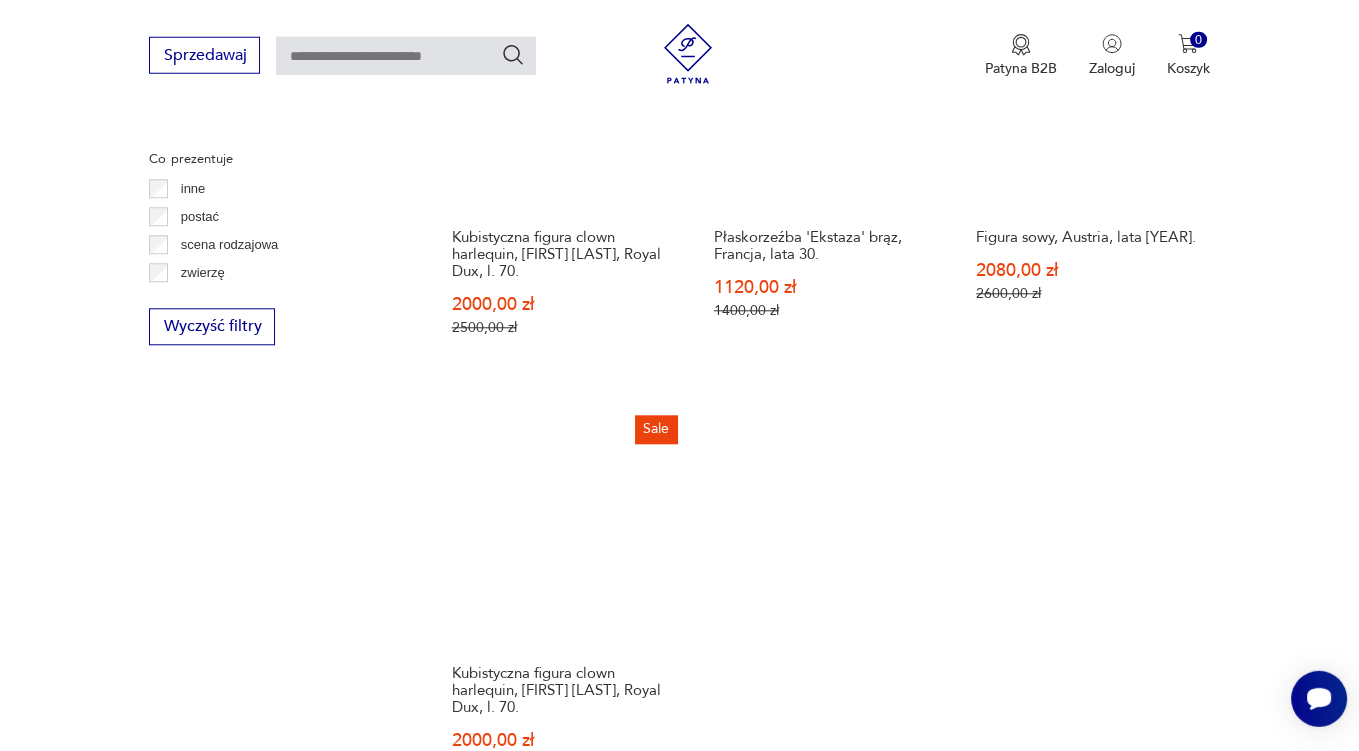 scroll, scrollTop: 3063, scrollLeft: 0, axis: vertical 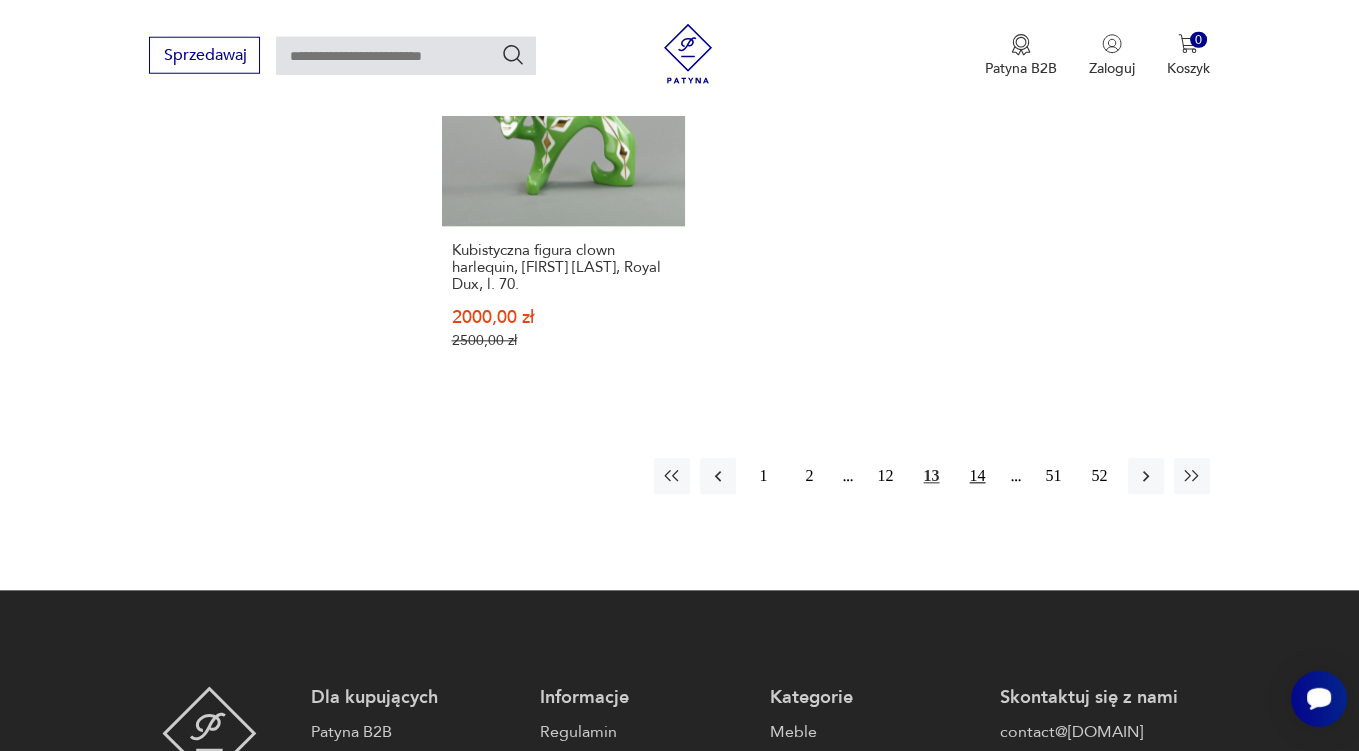 click on "14" at bounding box center [978, 477] 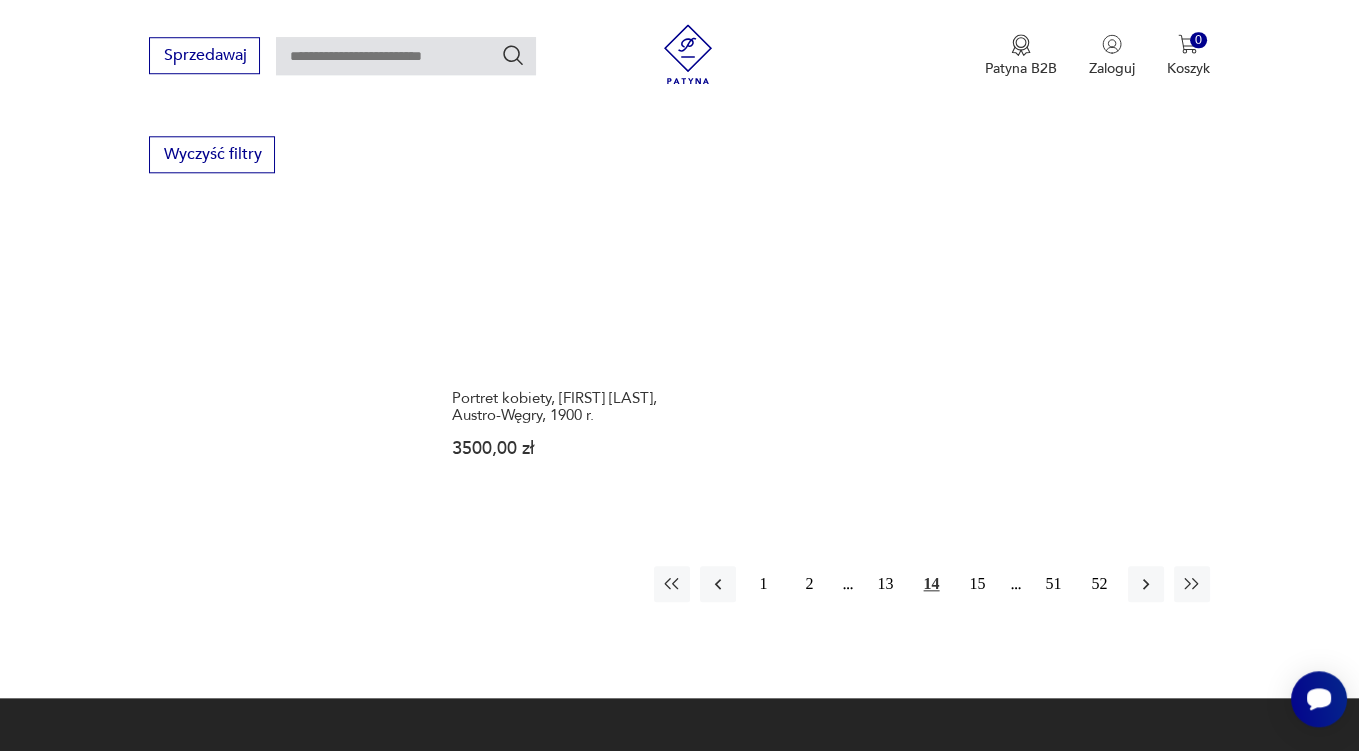 scroll, scrollTop: 2851, scrollLeft: 0, axis: vertical 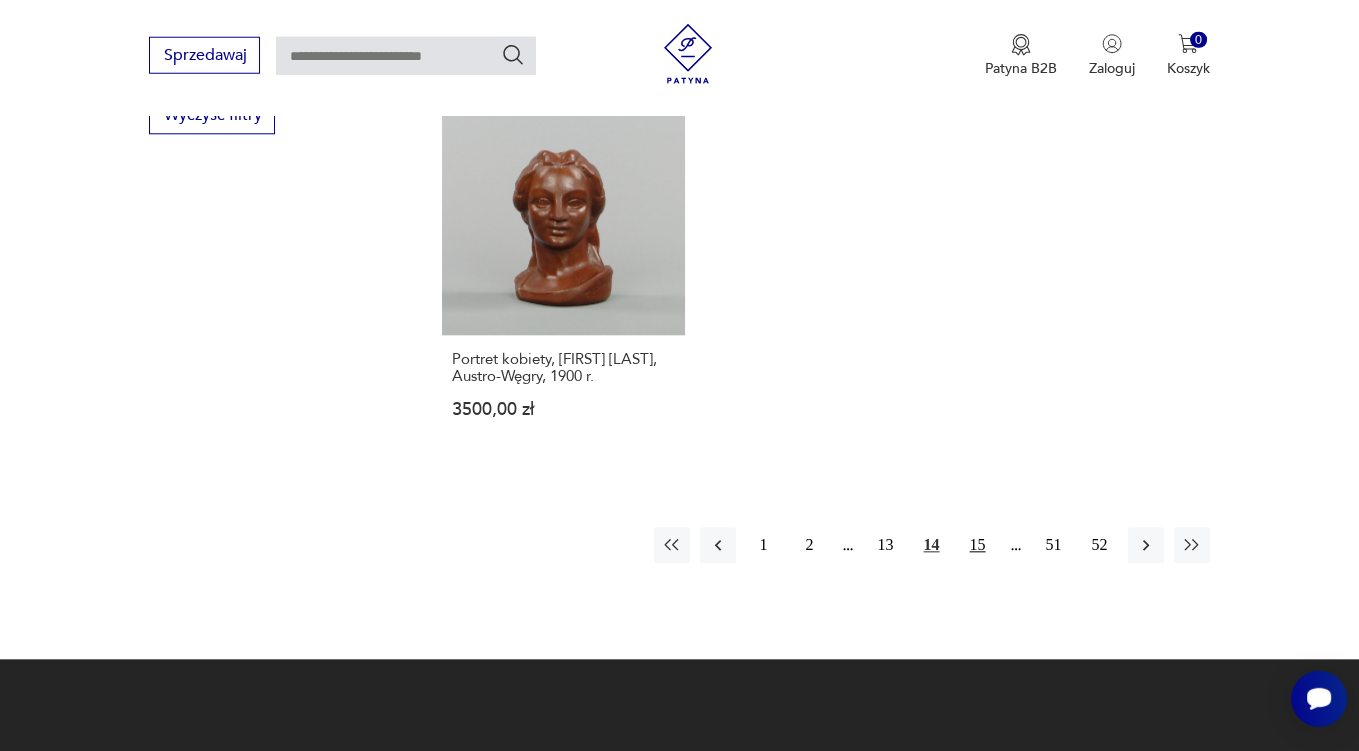 click on "15" at bounding box center [978, 546] 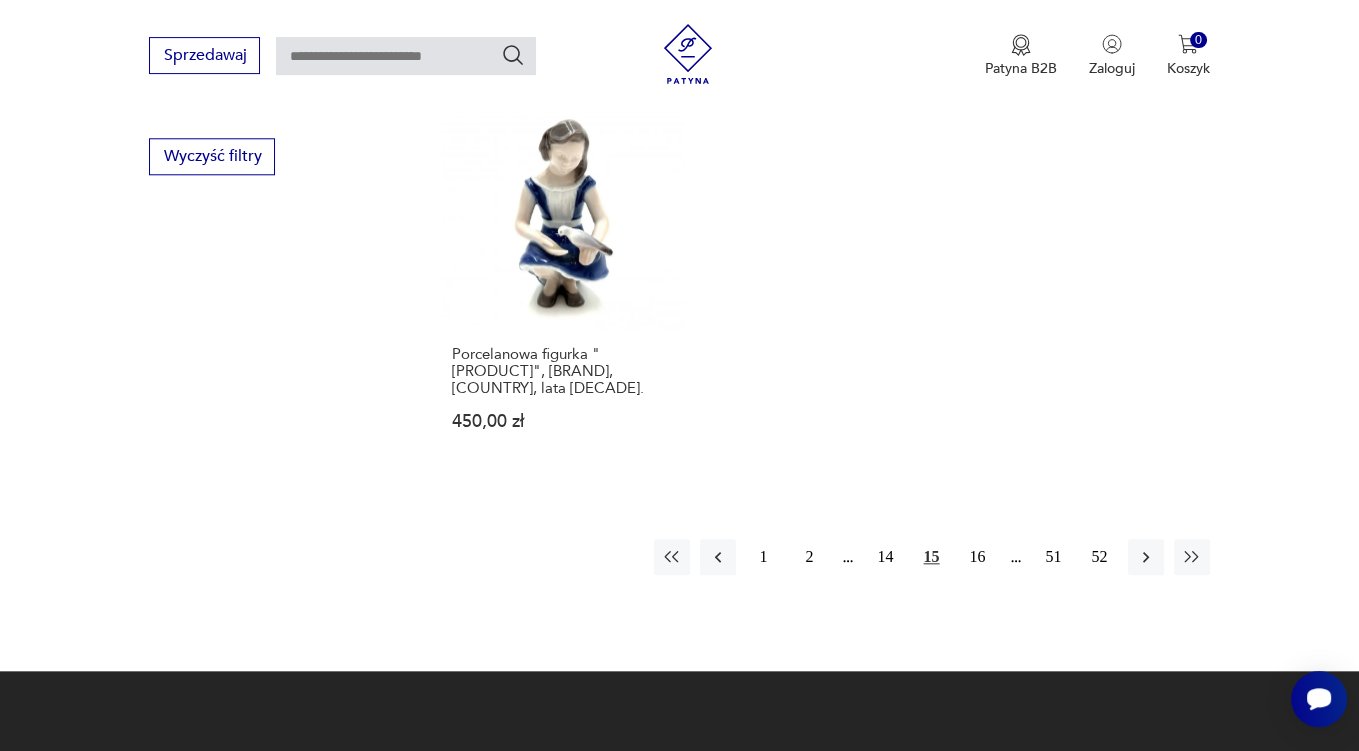 scroll, scrollTop: 2957, scrollLeft: 0, axis: vertical 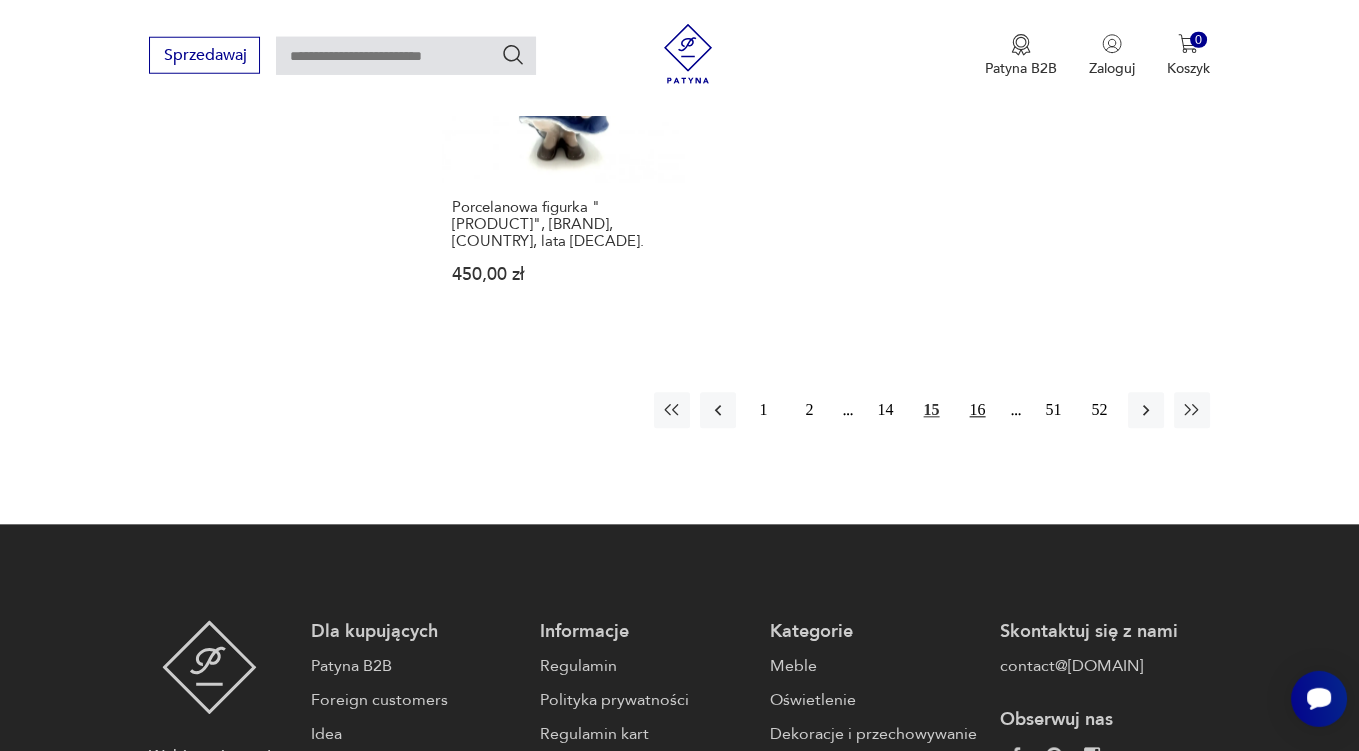 click on "16" at bounding box center (978, 411) 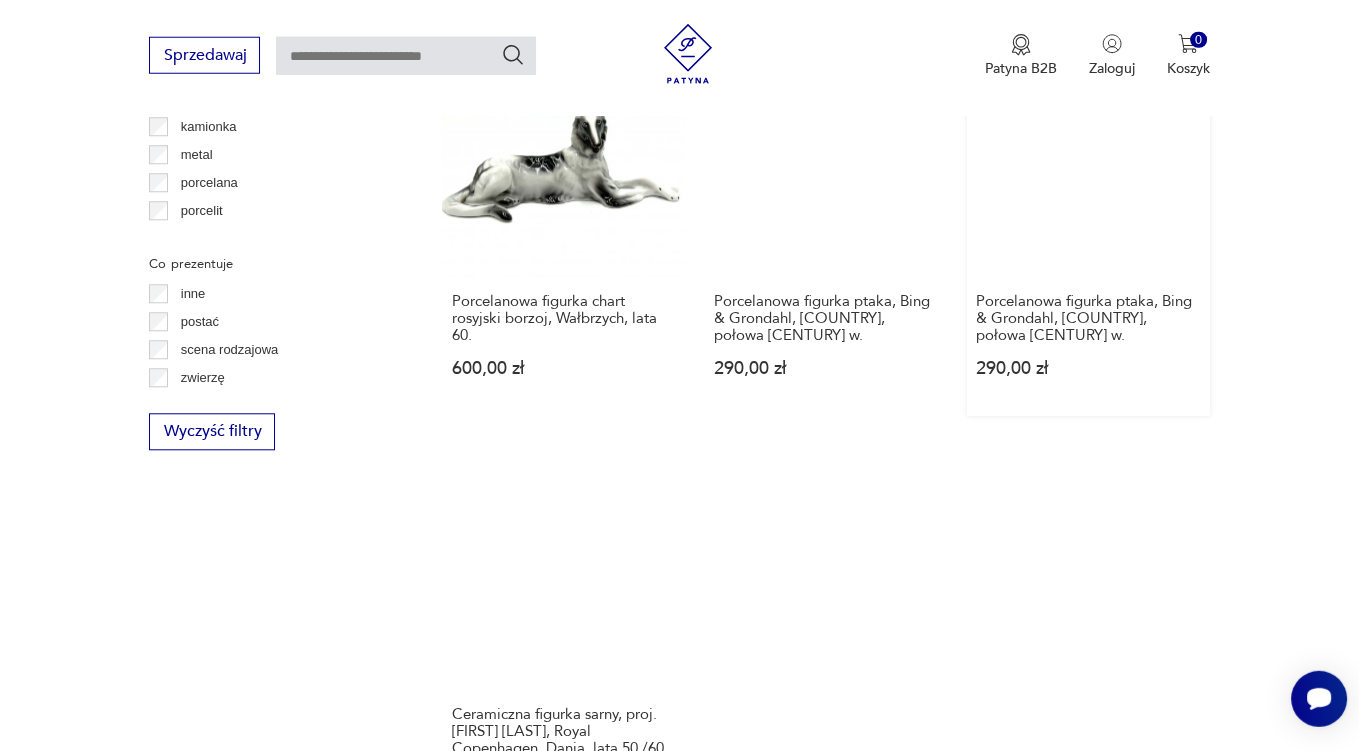 scroll, scrollTop: 2851, scrollLeft: 0, axis: vertical 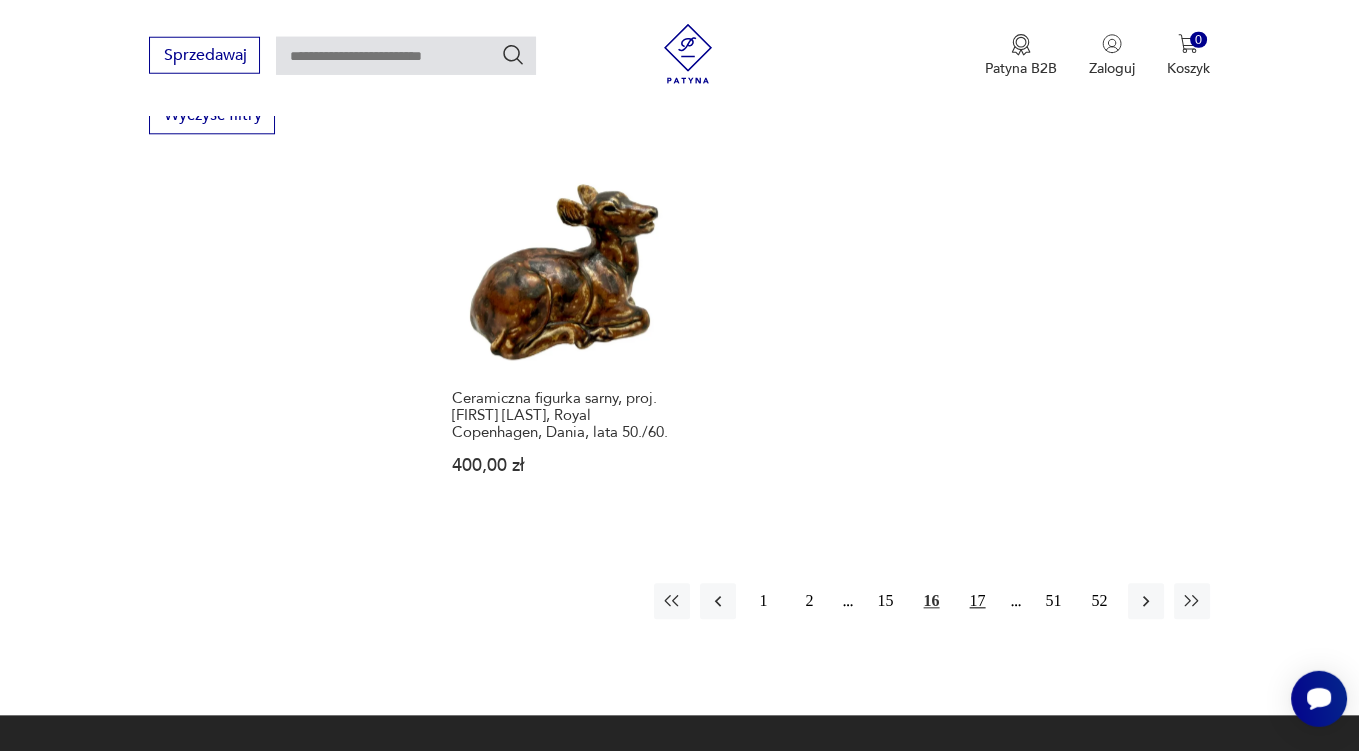 click on "17" at bounding box center (978, 602) 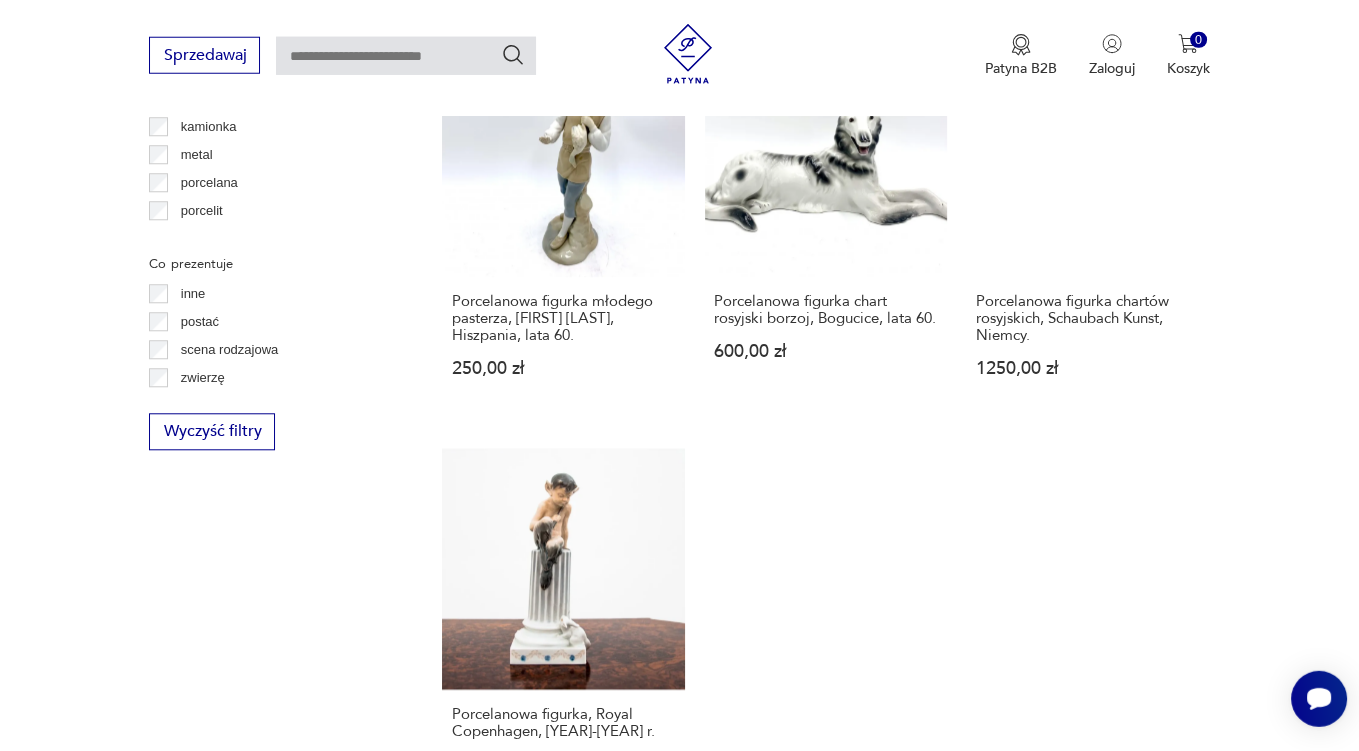 scroll, scrollTop: 2957, scrollLeft: 0, axis: vertical 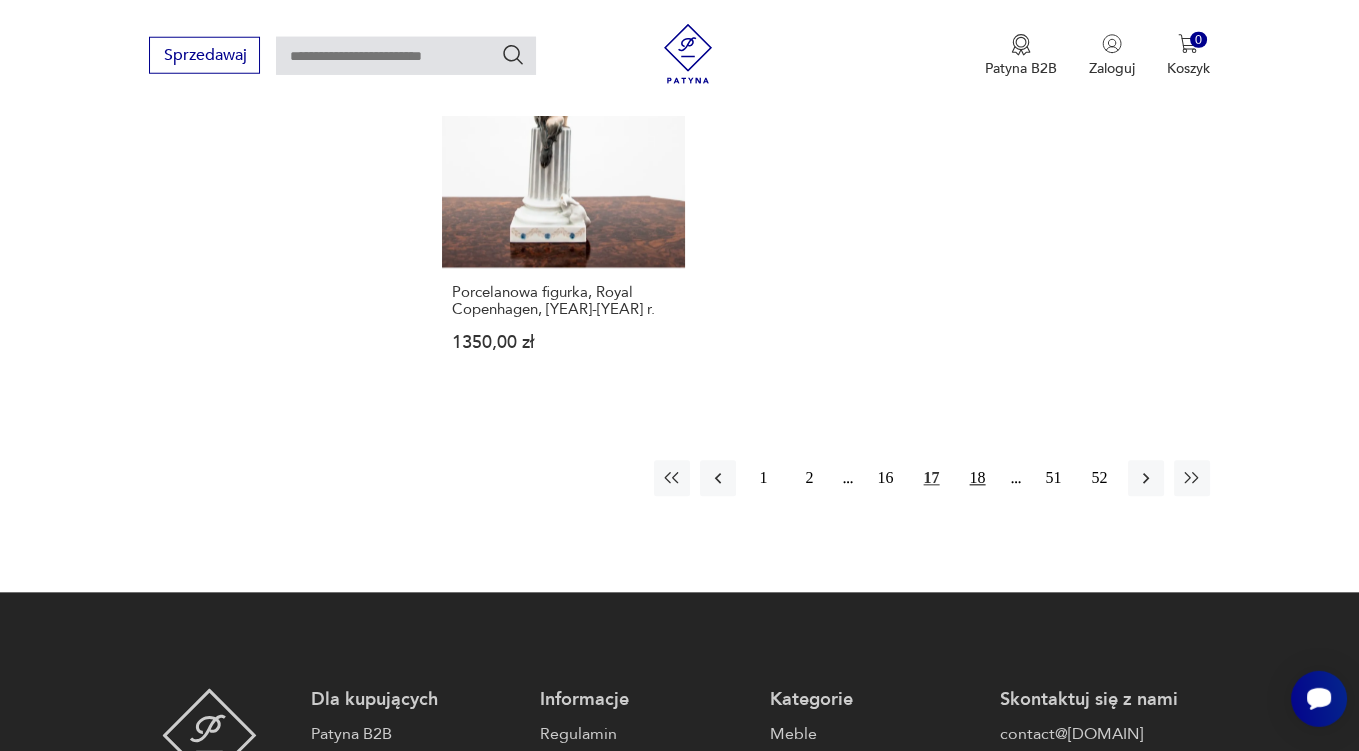 click on "18" at bounding box center (978, 479) 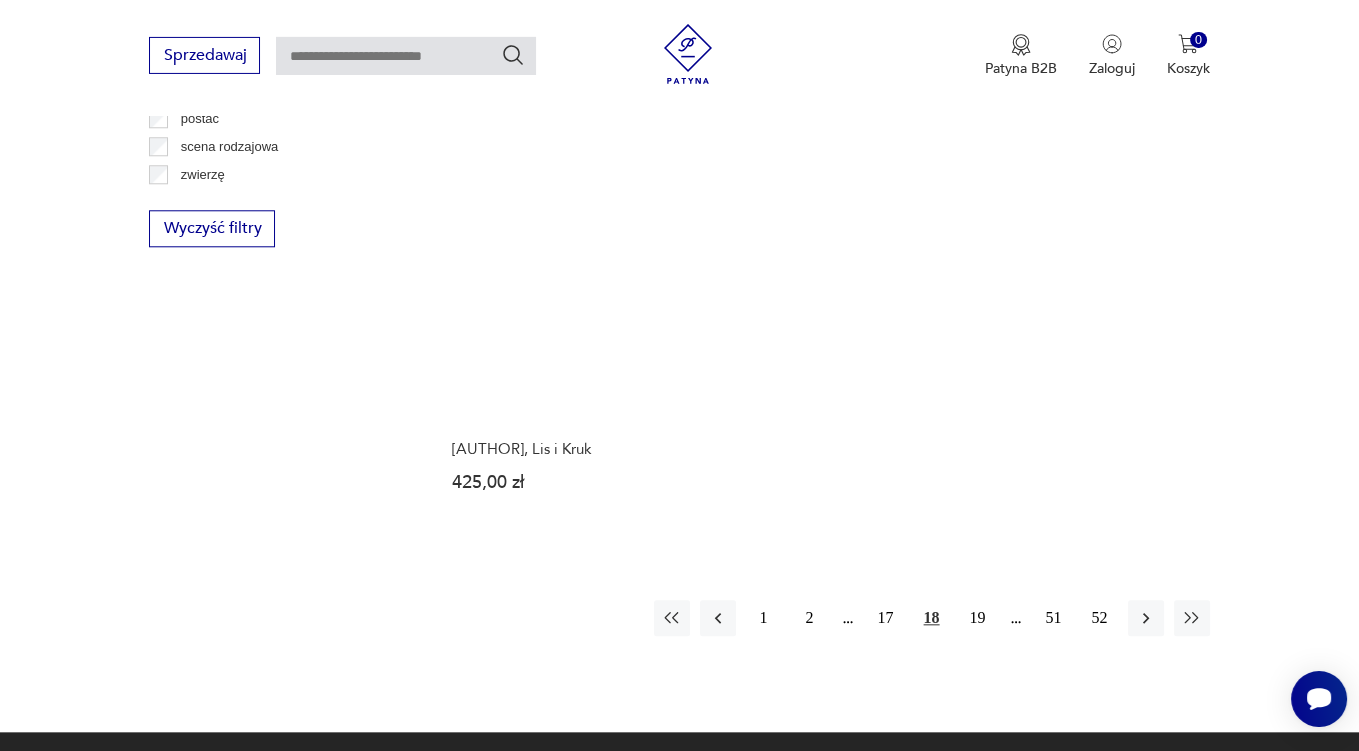 scroll, scrollTop: 2746, scrollLeft: 0, axis: vertical 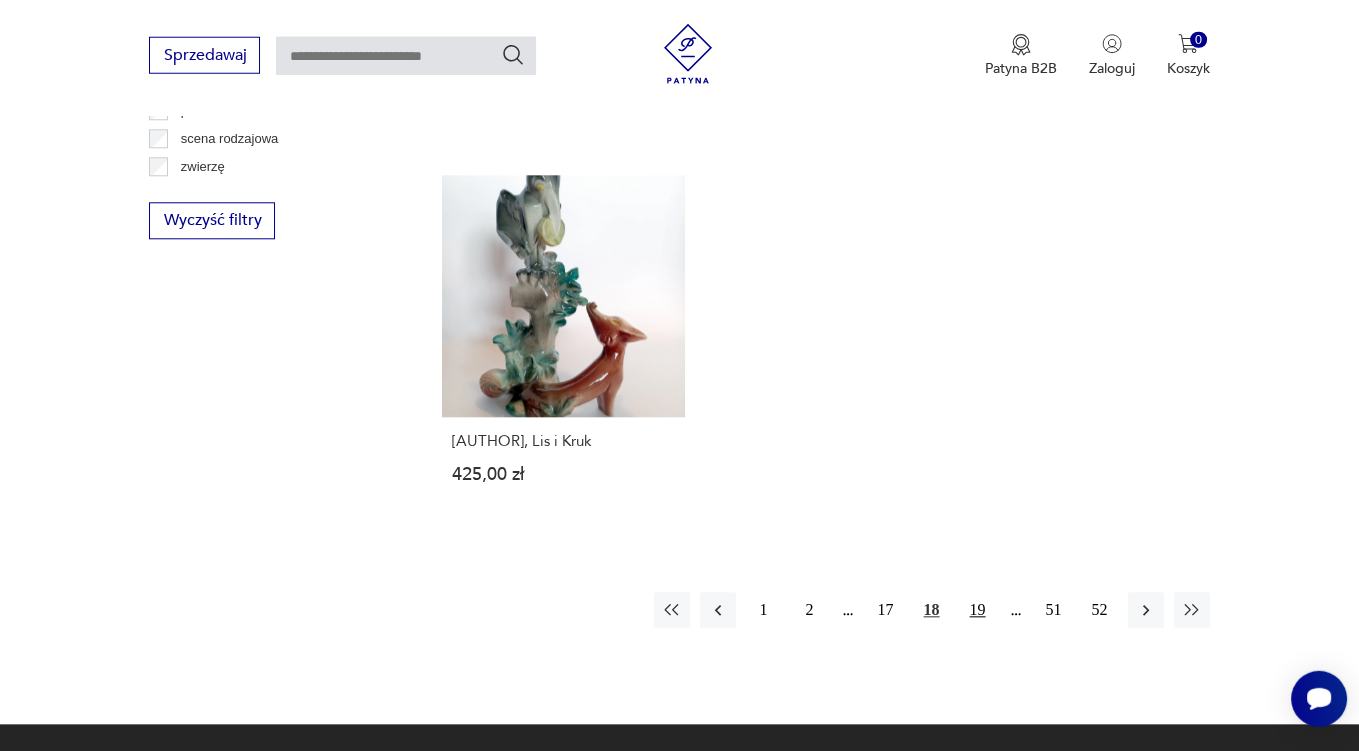 drag, startPoint x: 976, startPoint y: 574, endPoint x: 962, endPoint y: 574, distance: 14 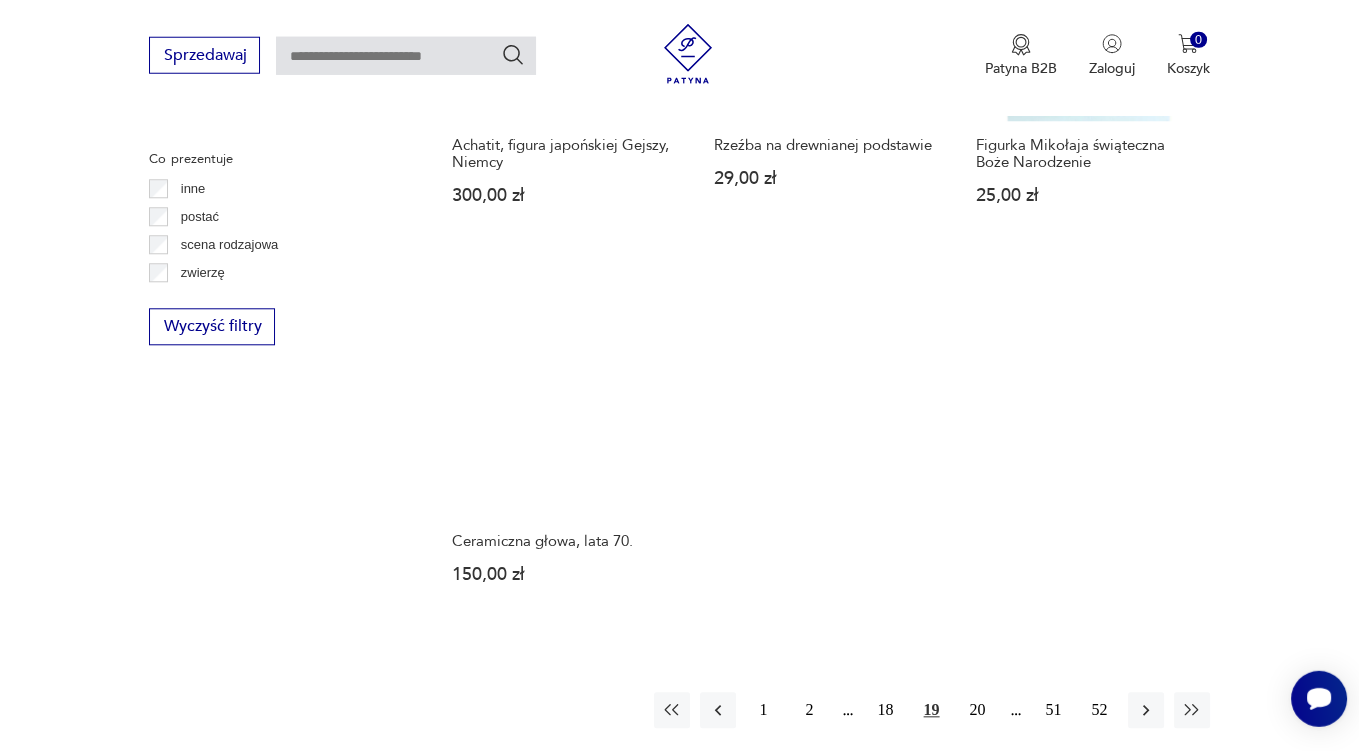 scroll, scrollTop: 2851, scrollLeft: 0, axis: vertical 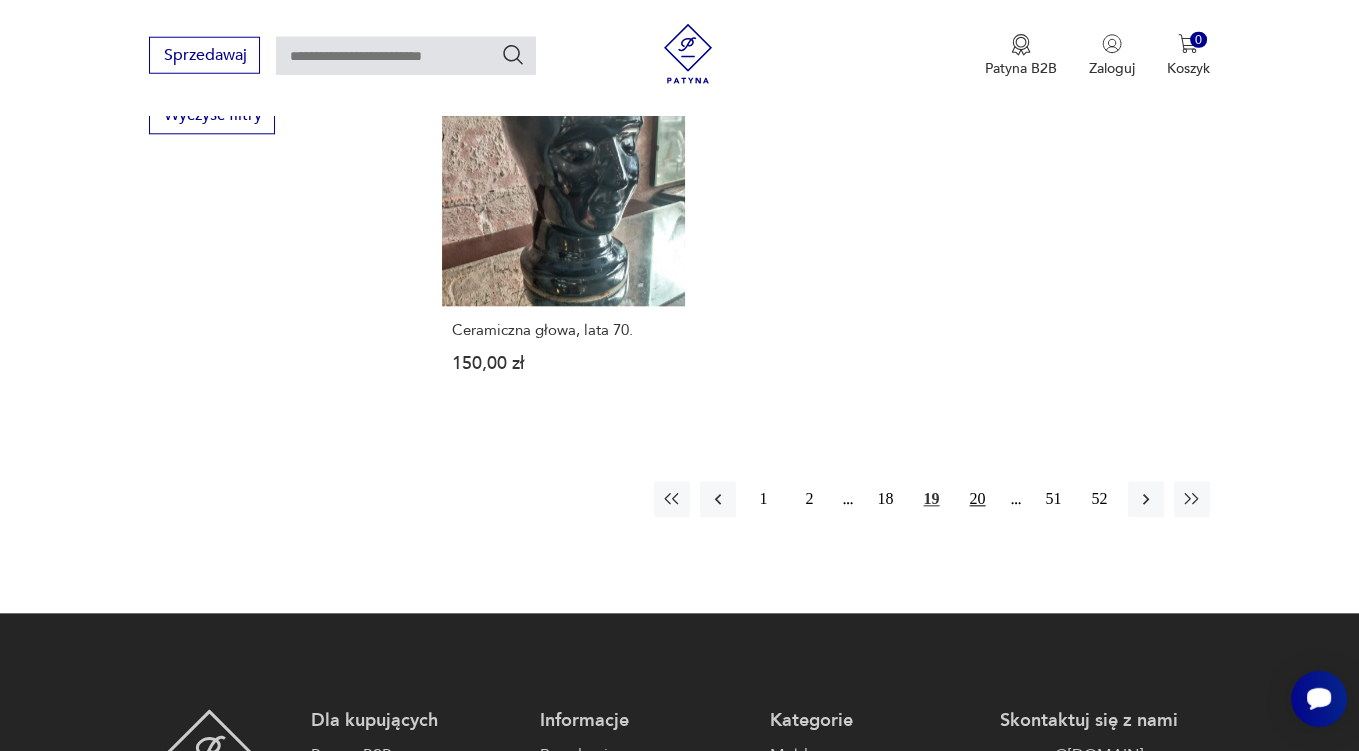 click on "20" at bounding box center (978, 500) 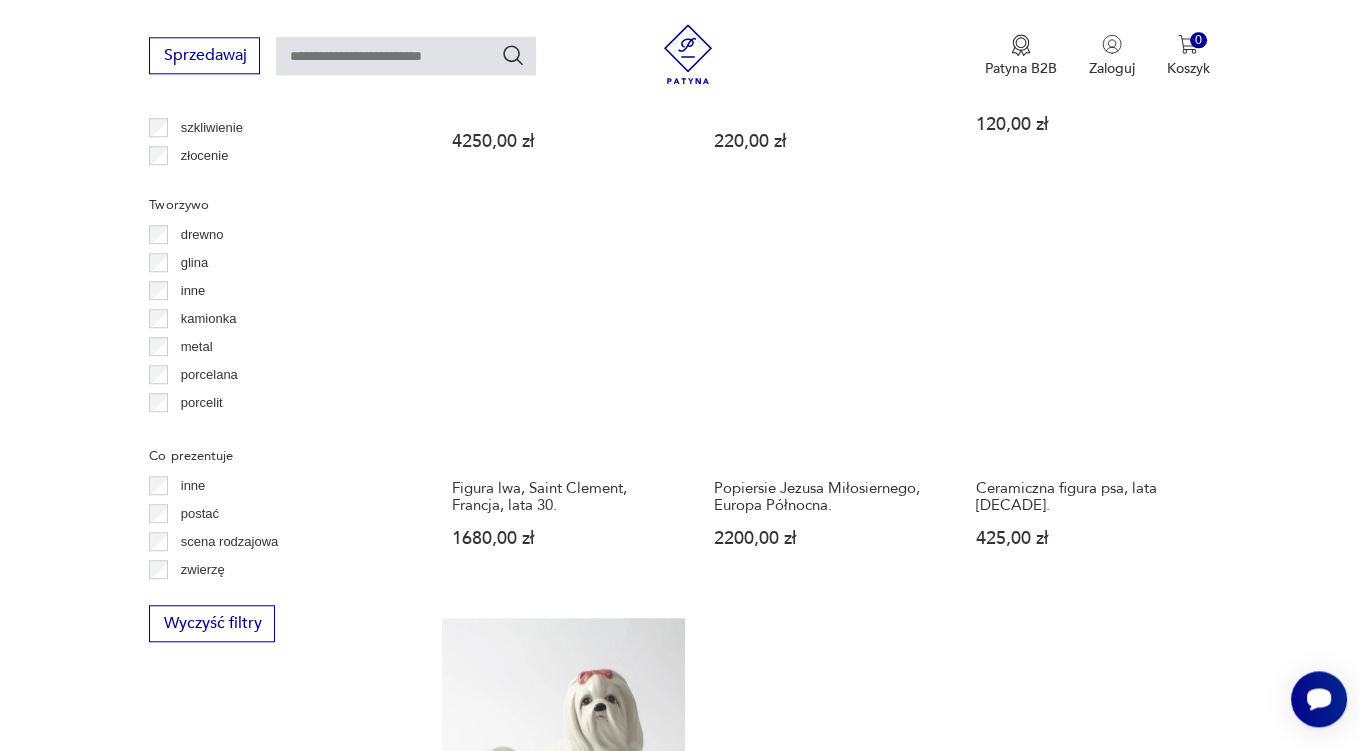 scroll, scrollTop: 2746, scrollLeft: 0, axis: vertical 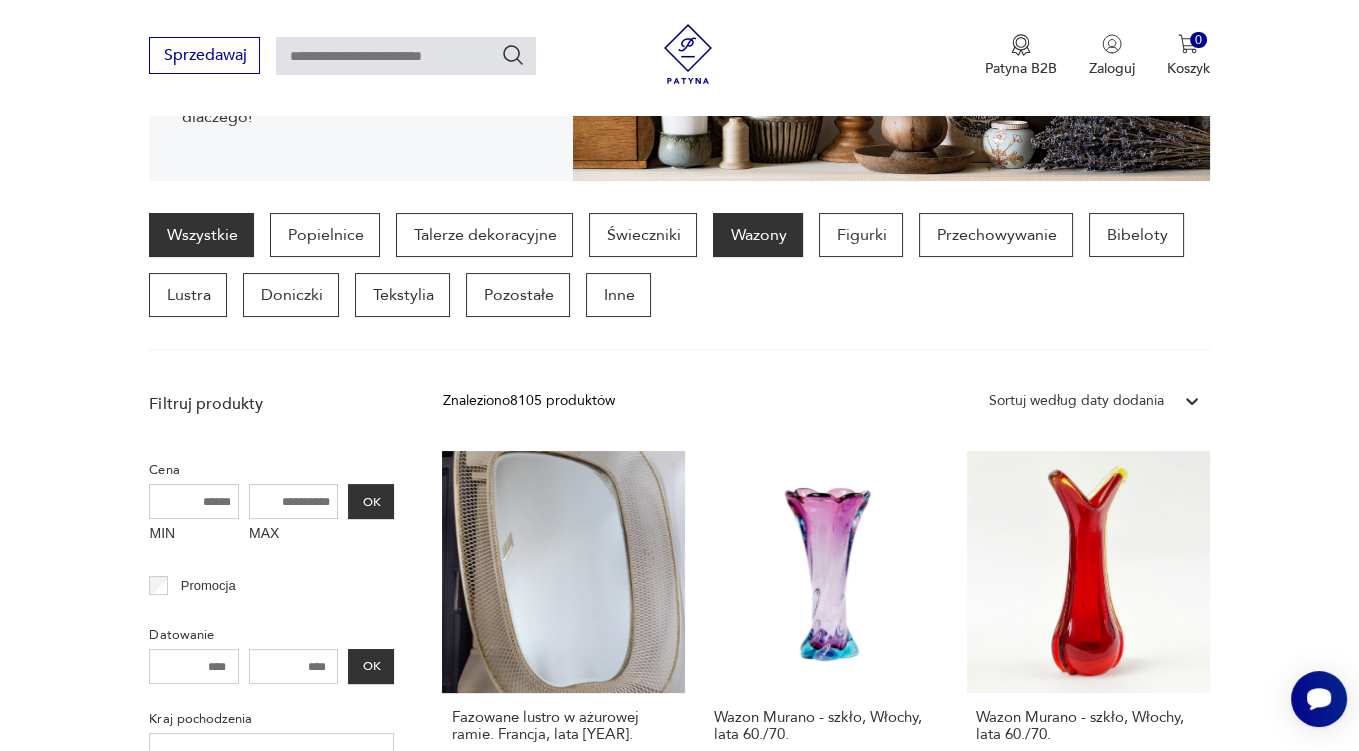 click on "Wazony" at bounding box center (758, 235) 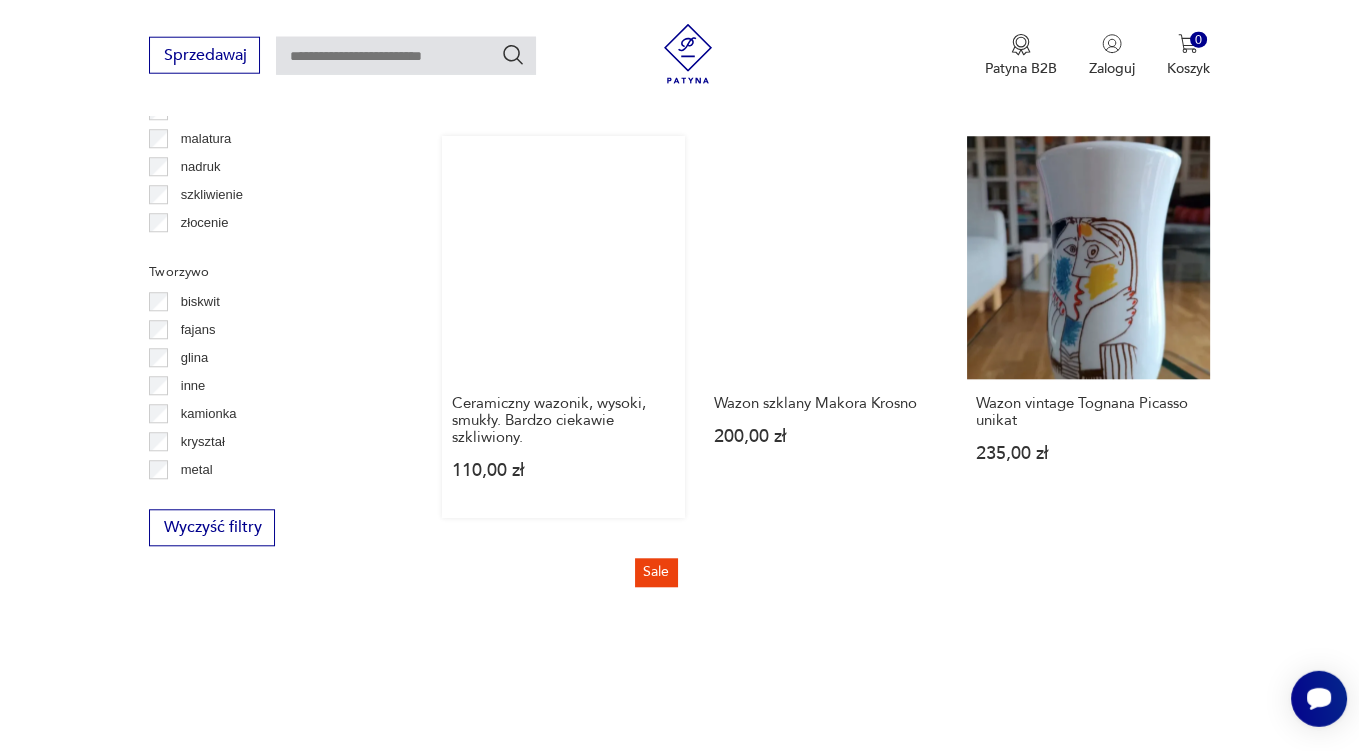 scroll, scrollTop: 2746, scrollLeft: 0, axis: vertical 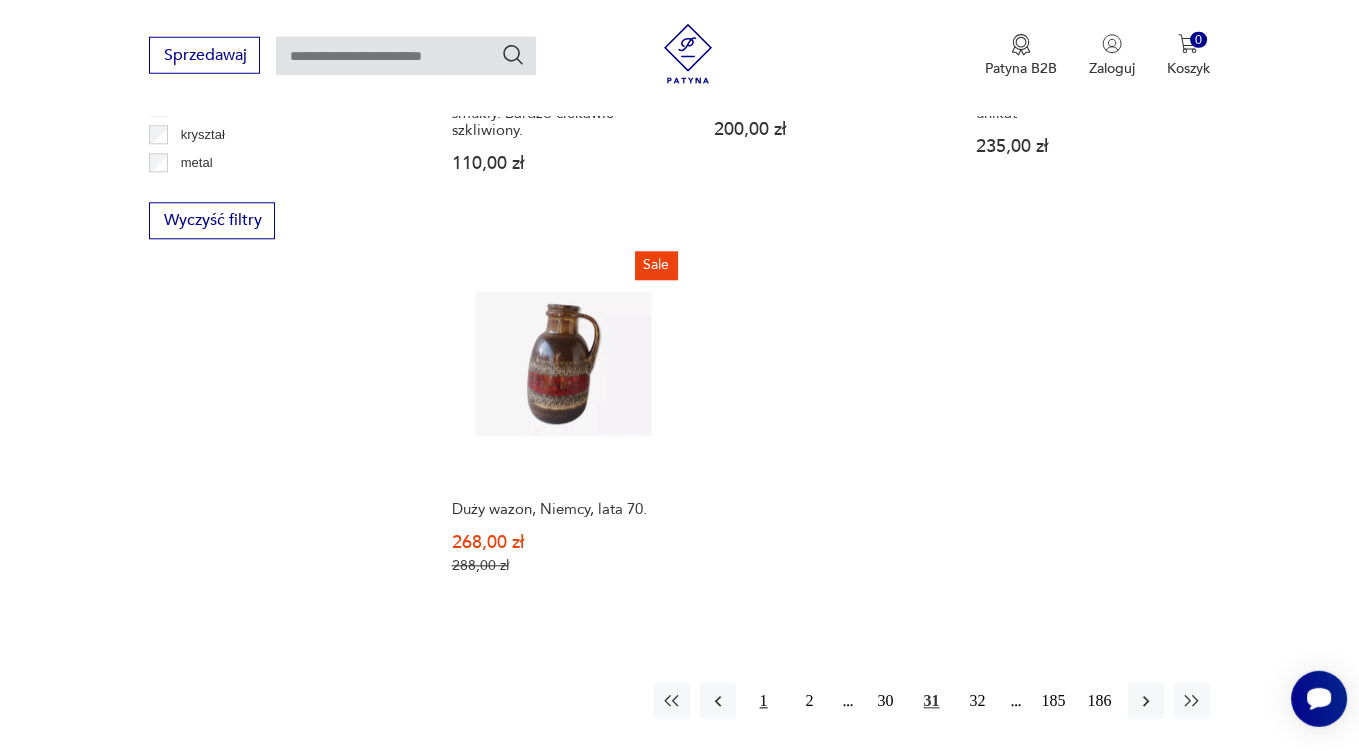 click on "1" at bounding box center (764, 702) 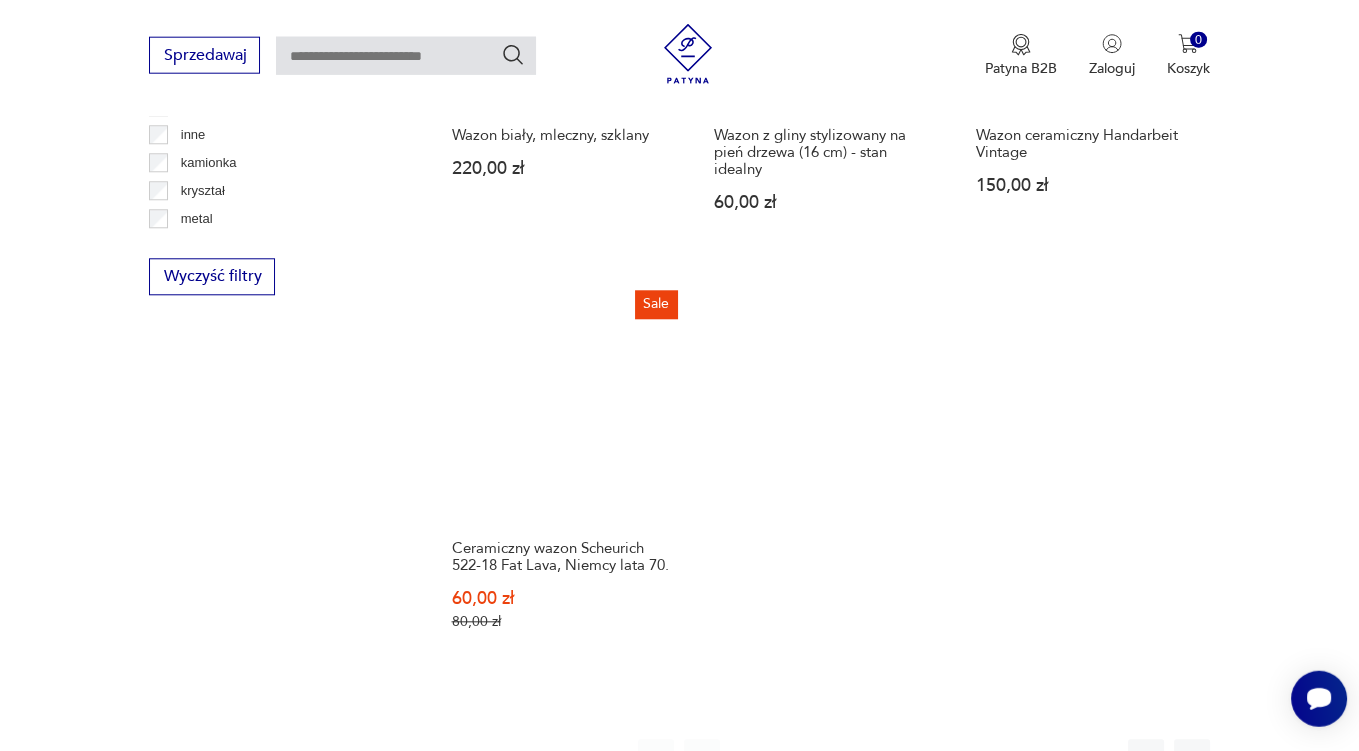 scroll, scrollTop: 2746, scrollLeft: 0, axis: vertical 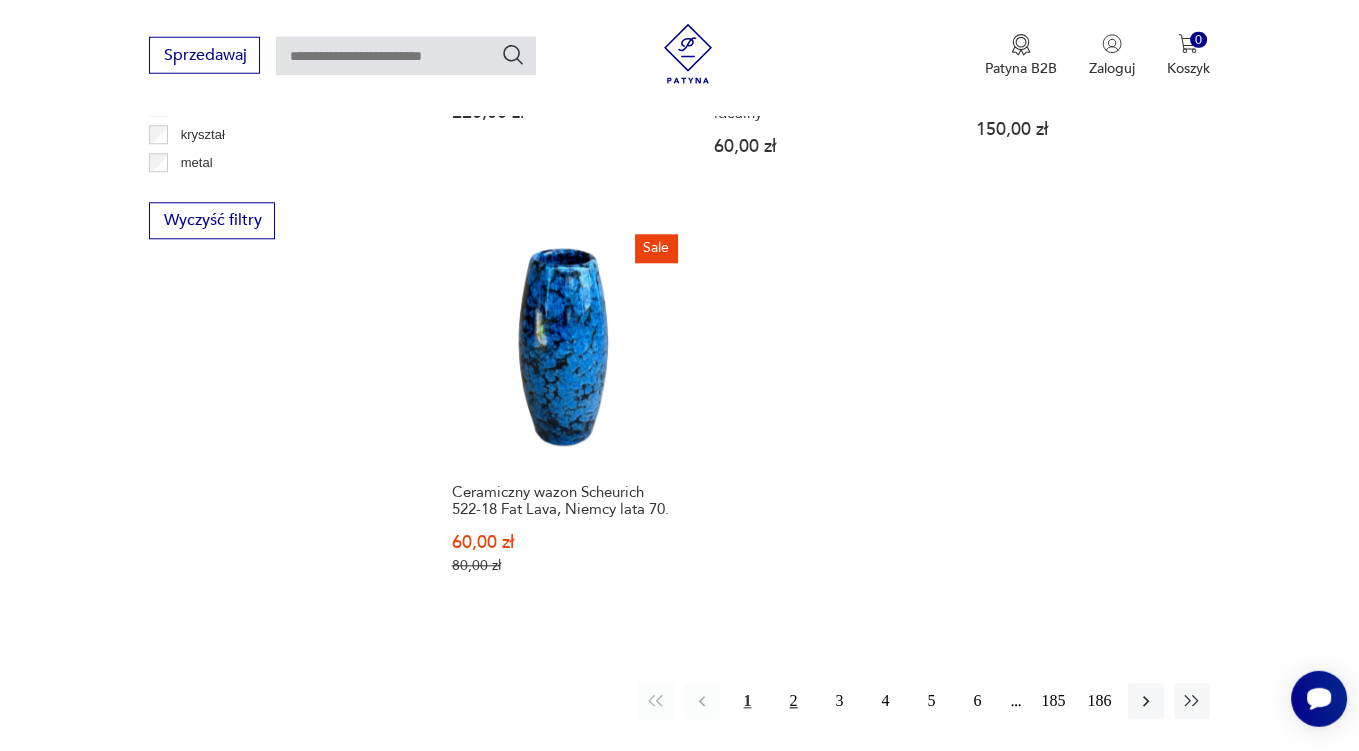 click on "2" at bounding box center [794, 702] 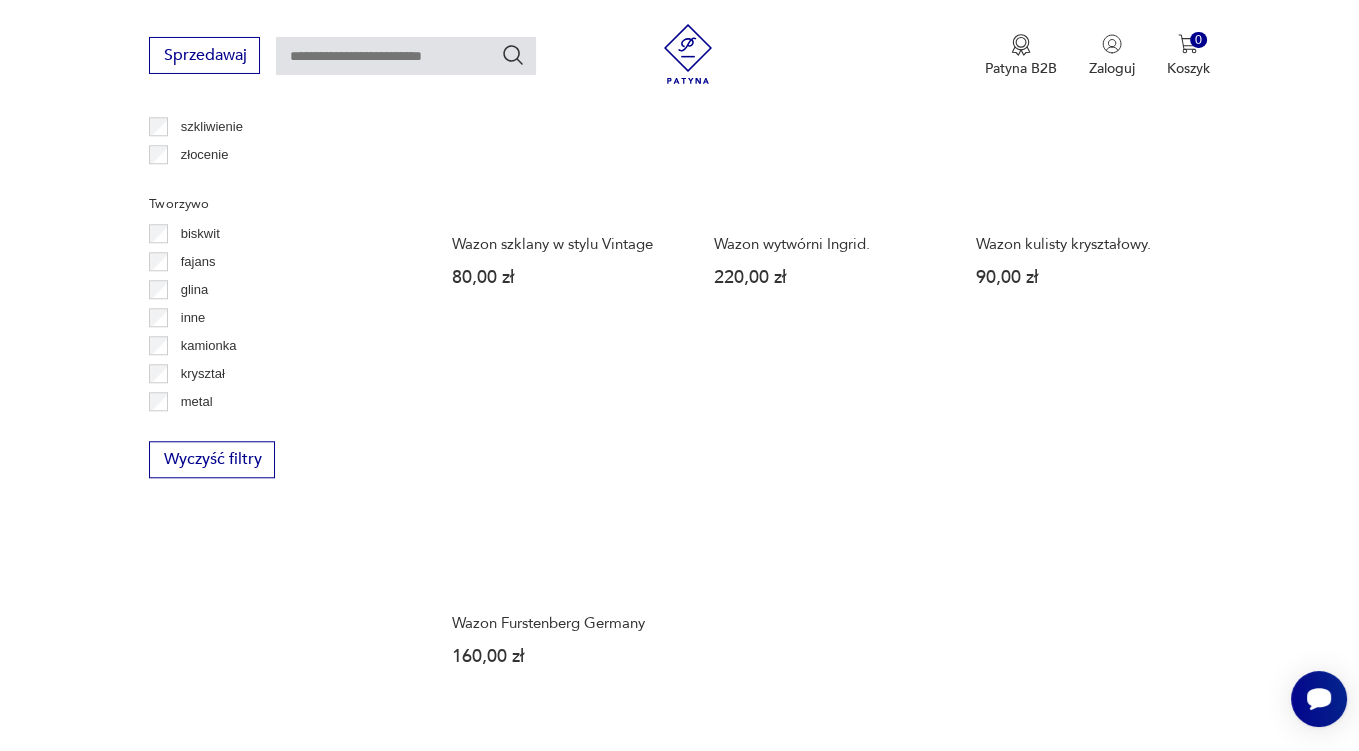scroll, scrollTop: 2746, scrollLeft: 0, axis: vertical 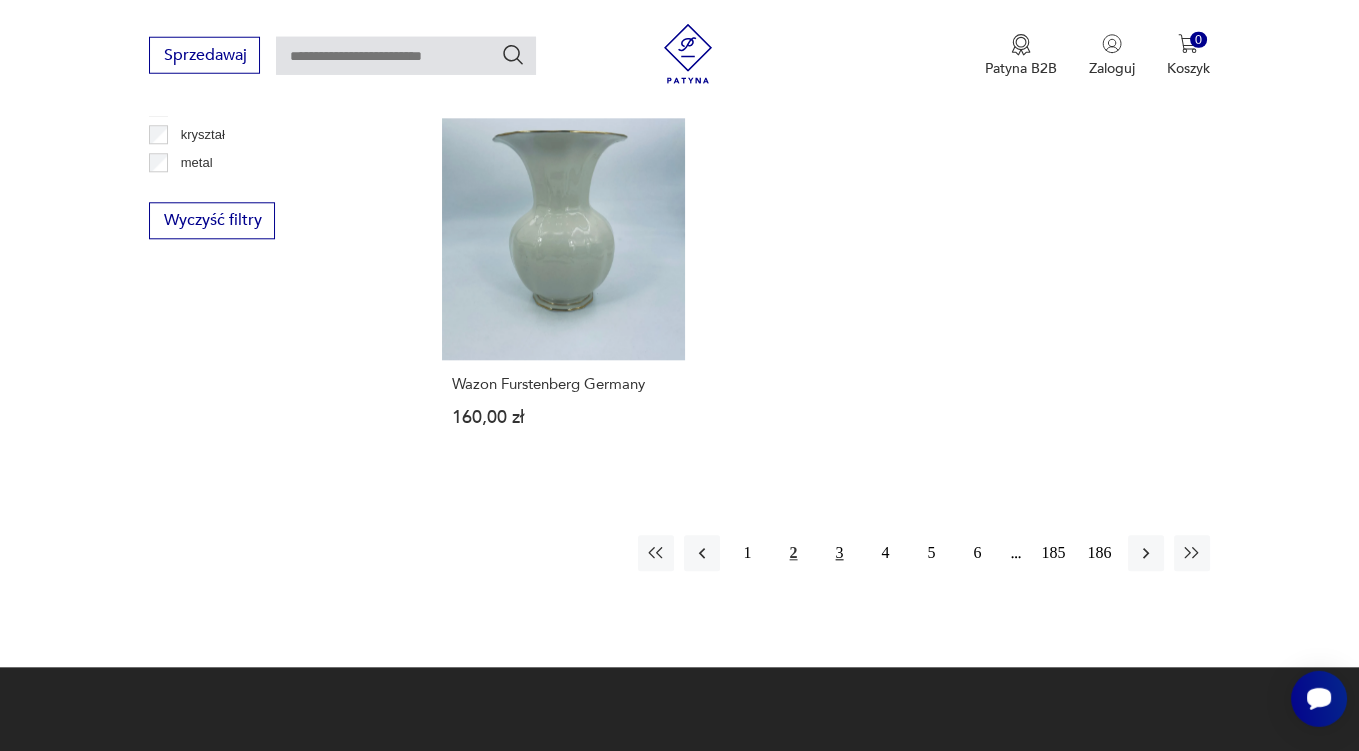 click on "3" at bounding box center (840, 554) 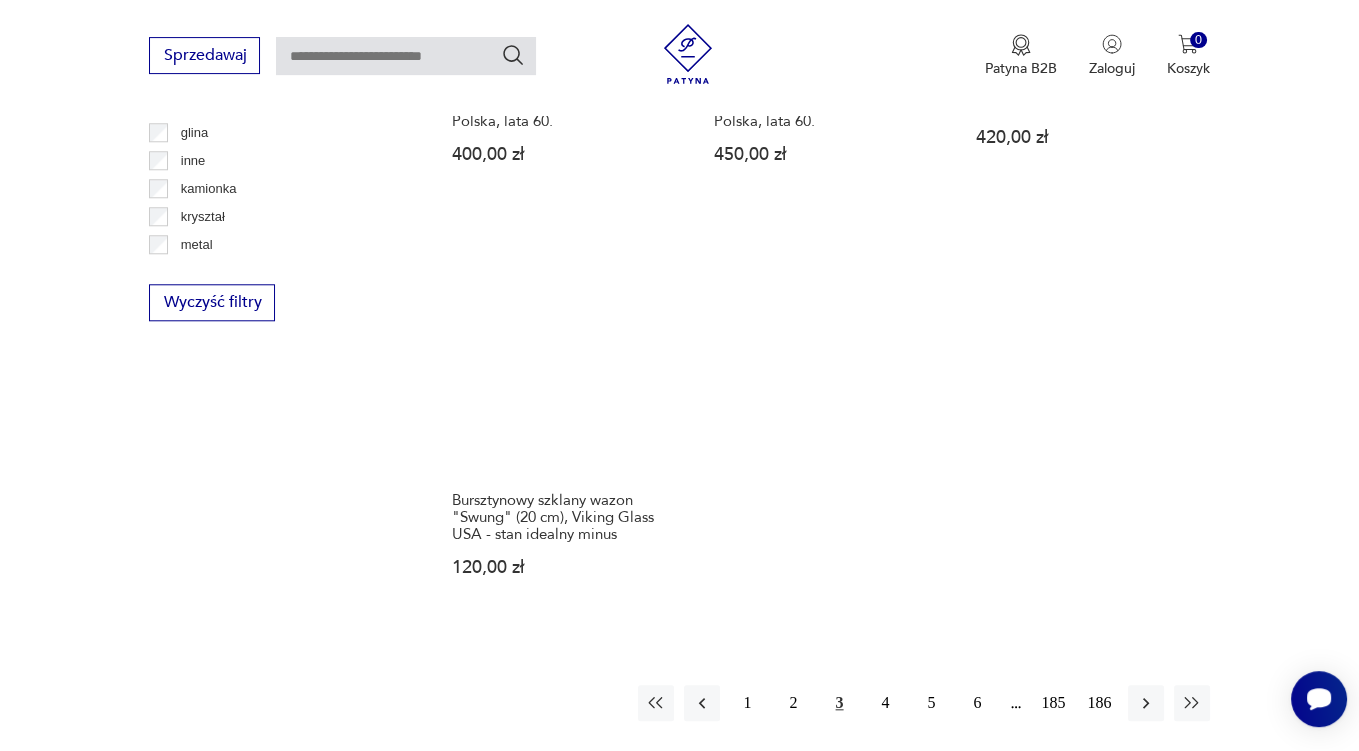 scroll, scrollTop: 2746, scrollLeft: 0, axis: vertical 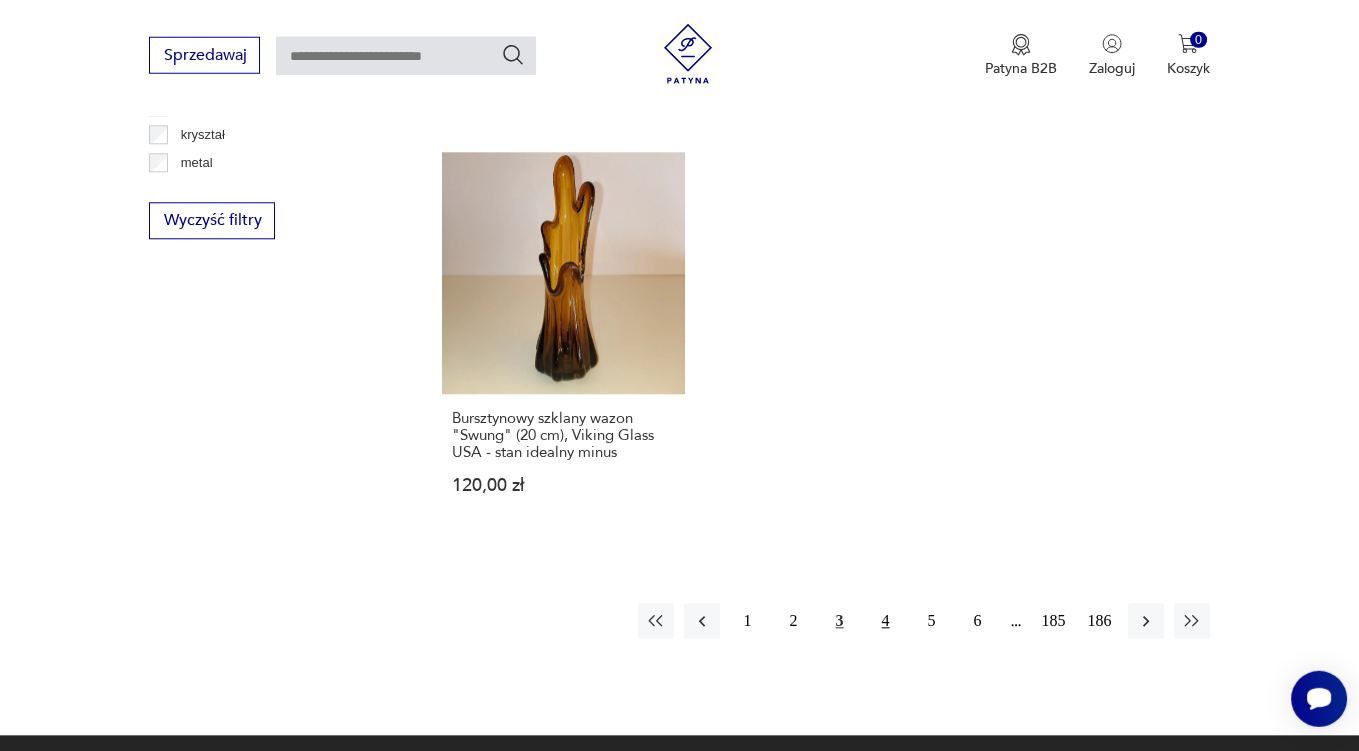 click on "4" at bounding box center (886, 622) 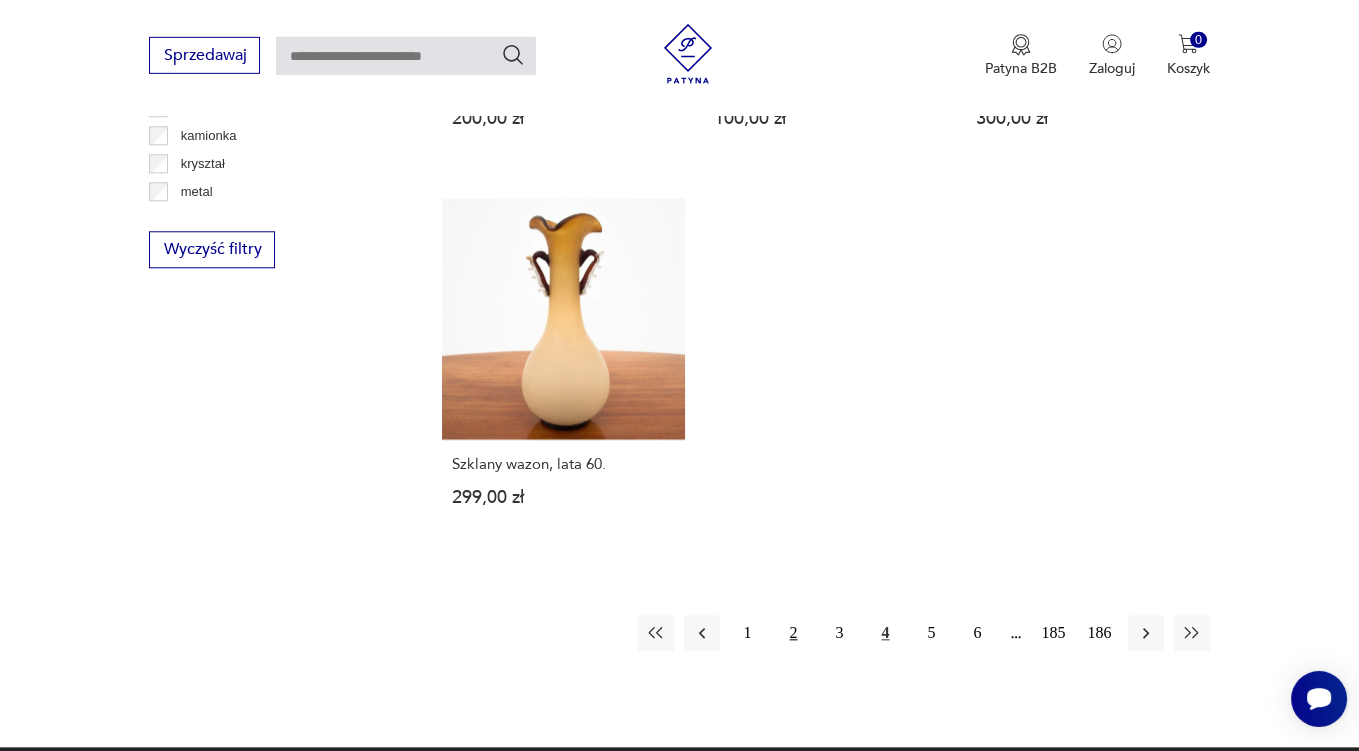 scroll, scrollTop: 2746, scrollLeft: 0, axis: vertical 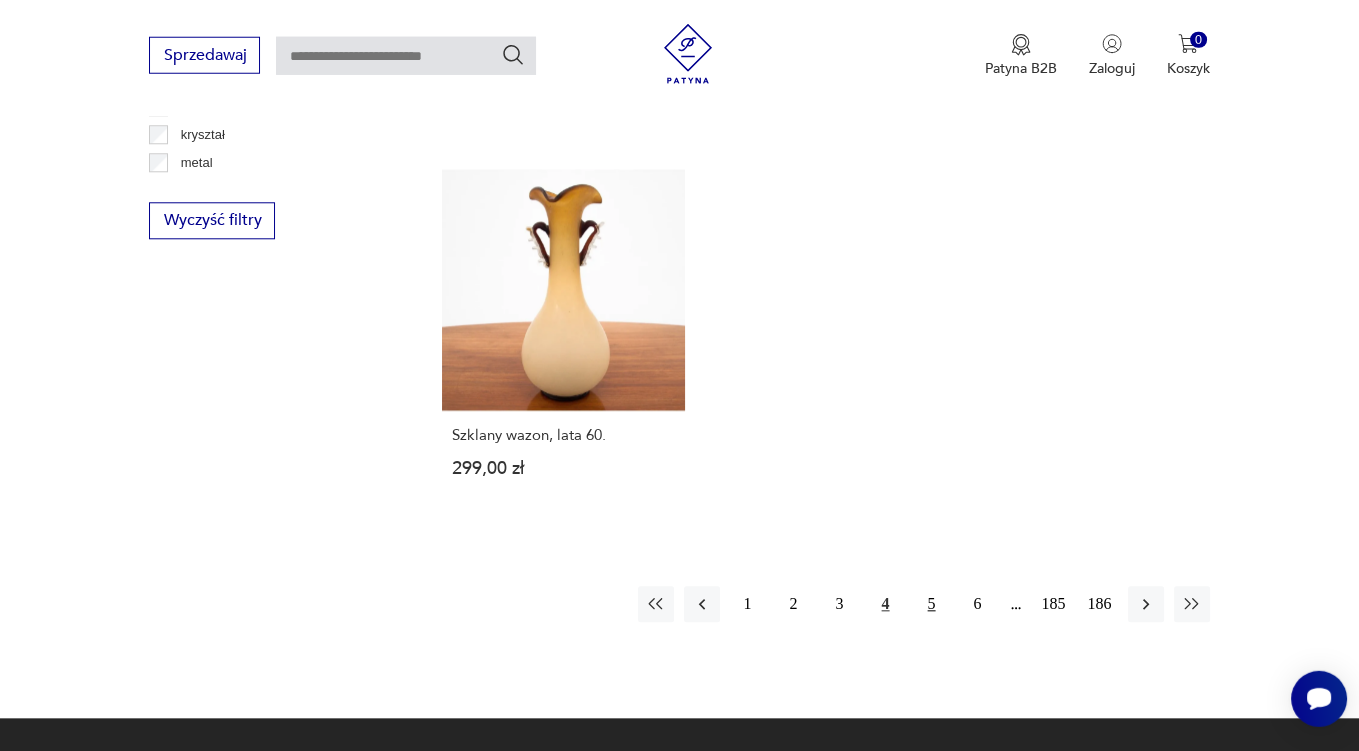 click on "5" at bounding box center [932, 605] 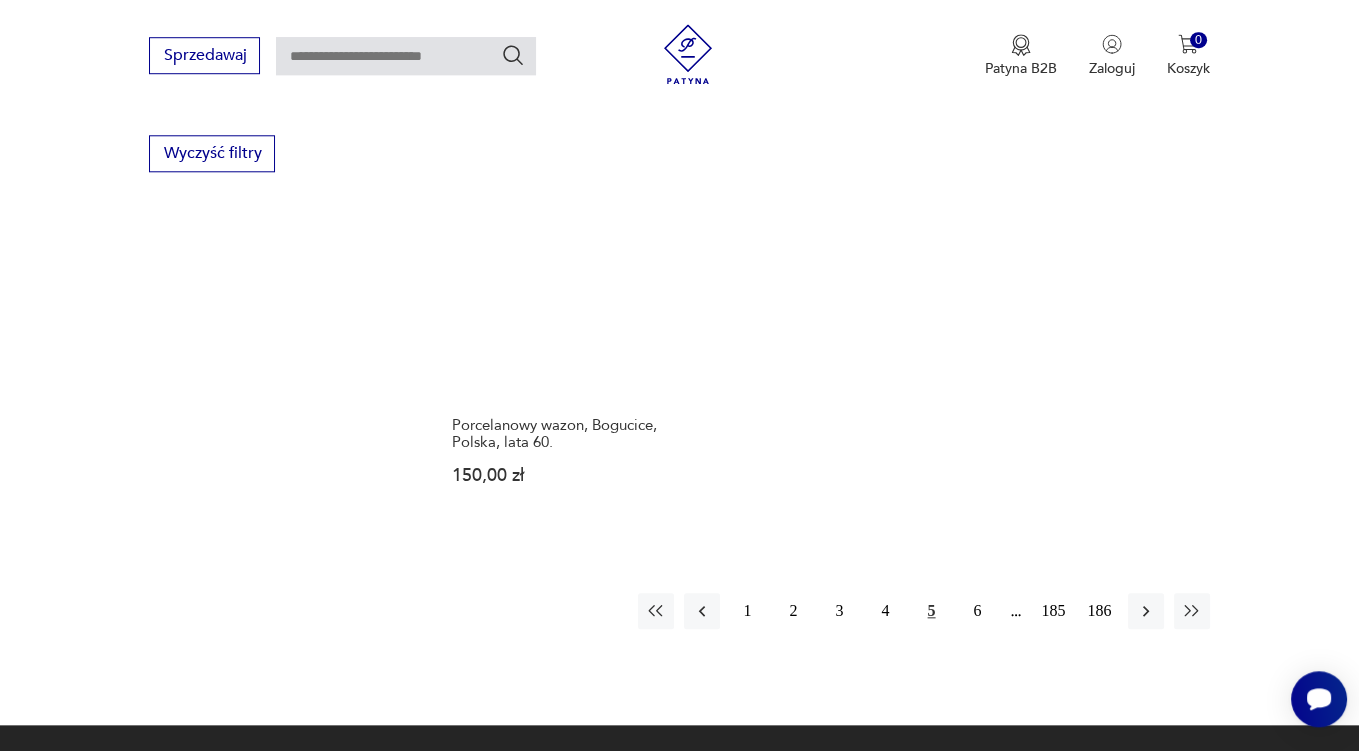 scroll, scrollTop: 2851, scrollLeft: 0, axis: vertical 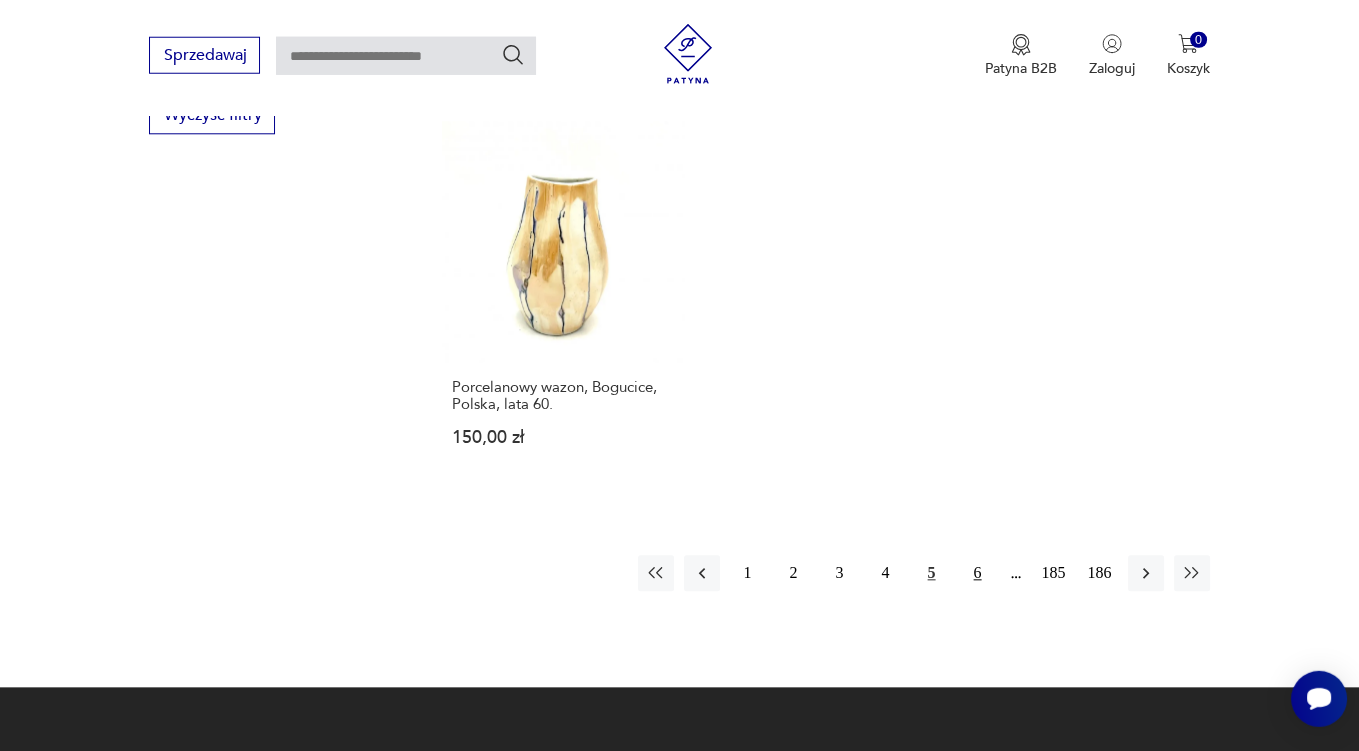 click on "6" at bounding box center [978, 574] 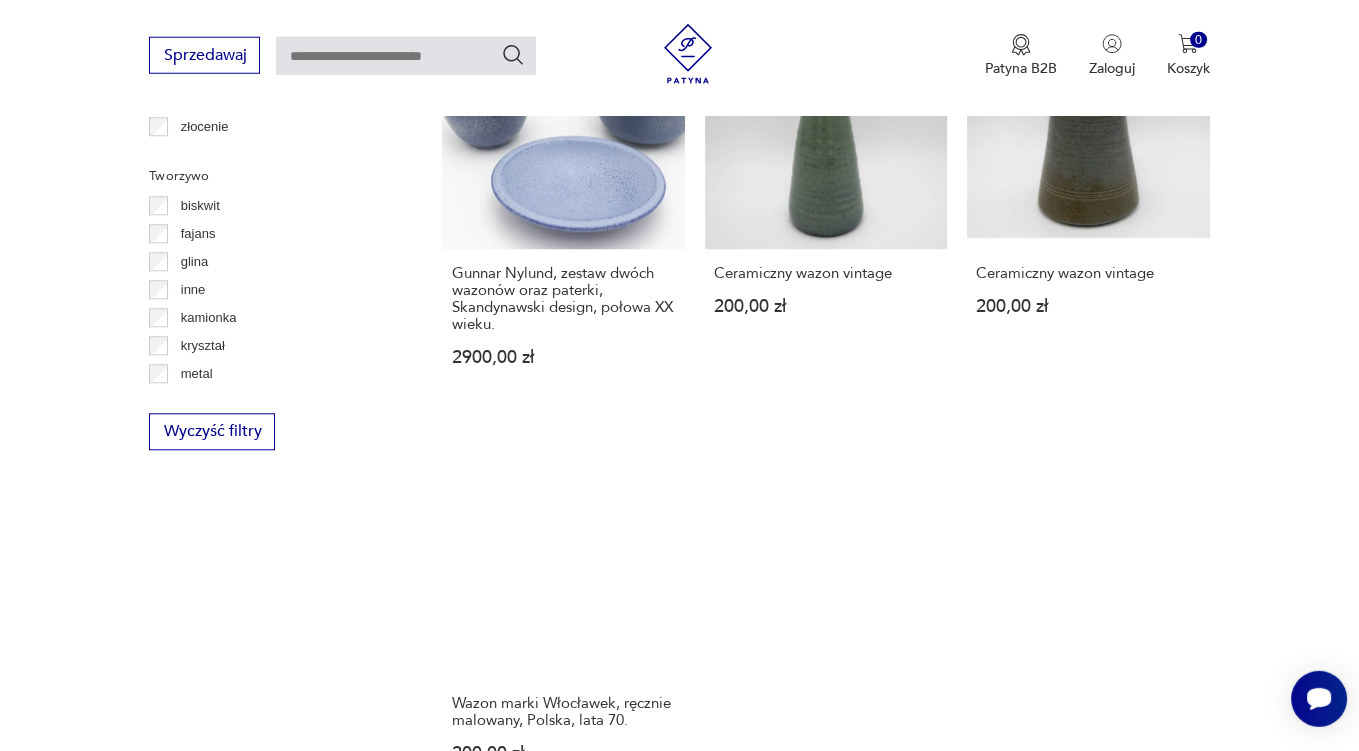 scroll, scrollTop: 2957, scrollLeft: 0, axis: vertical 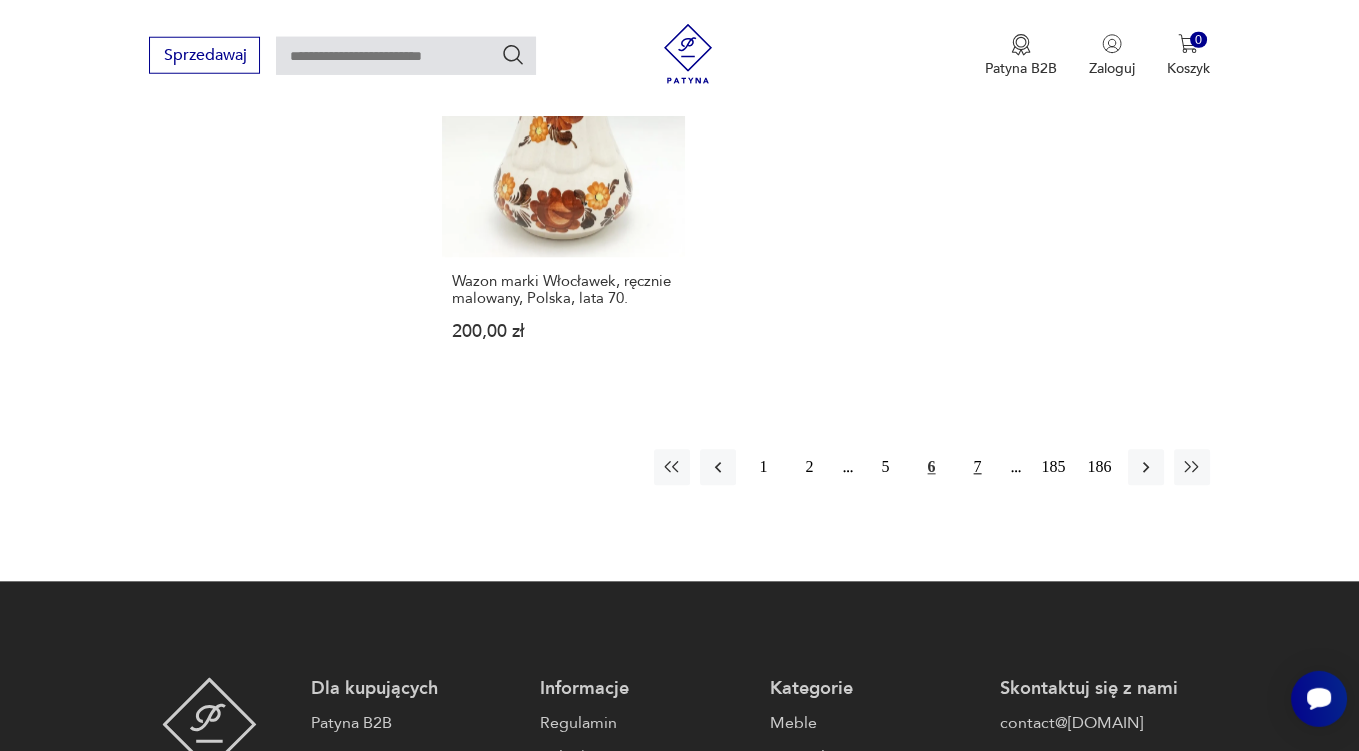 click on "7" at bounding box center [978, 468] 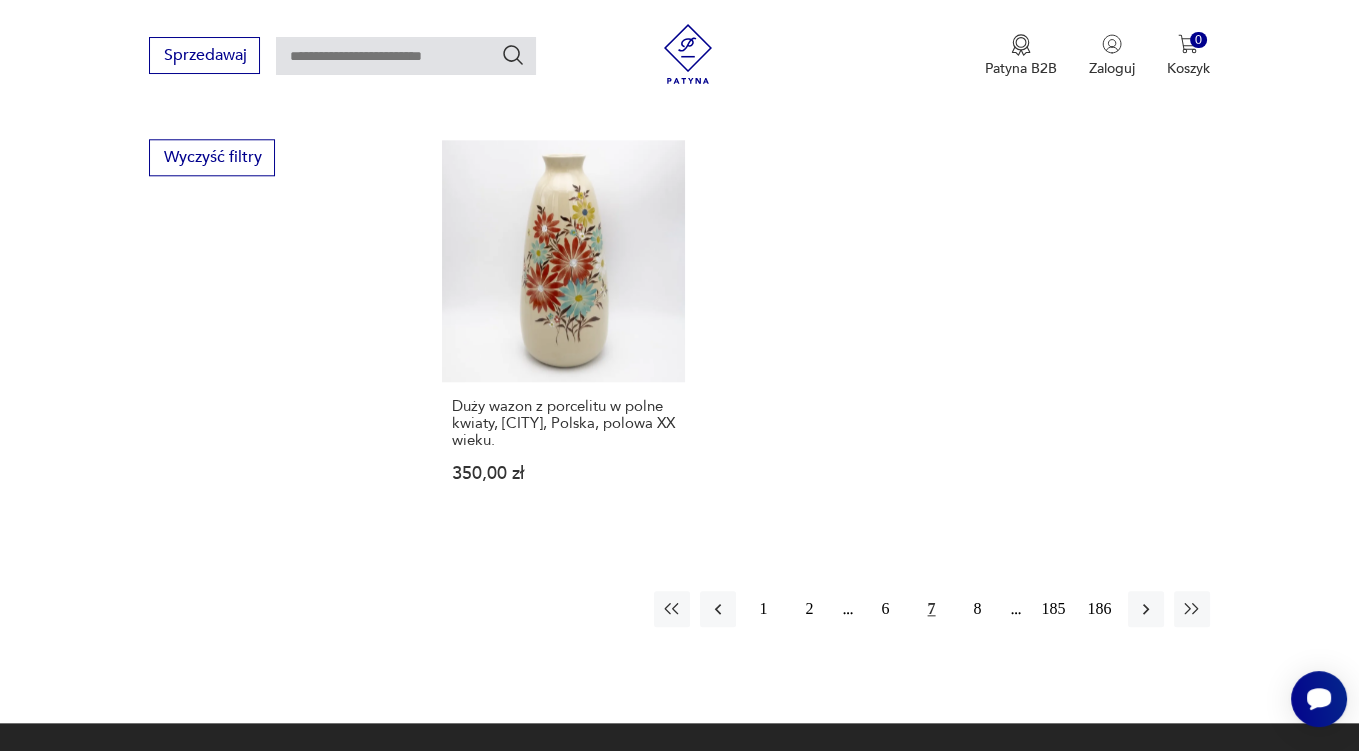 scroll, scrollTop: 2851, scrollLeft: 0, axis: vertical 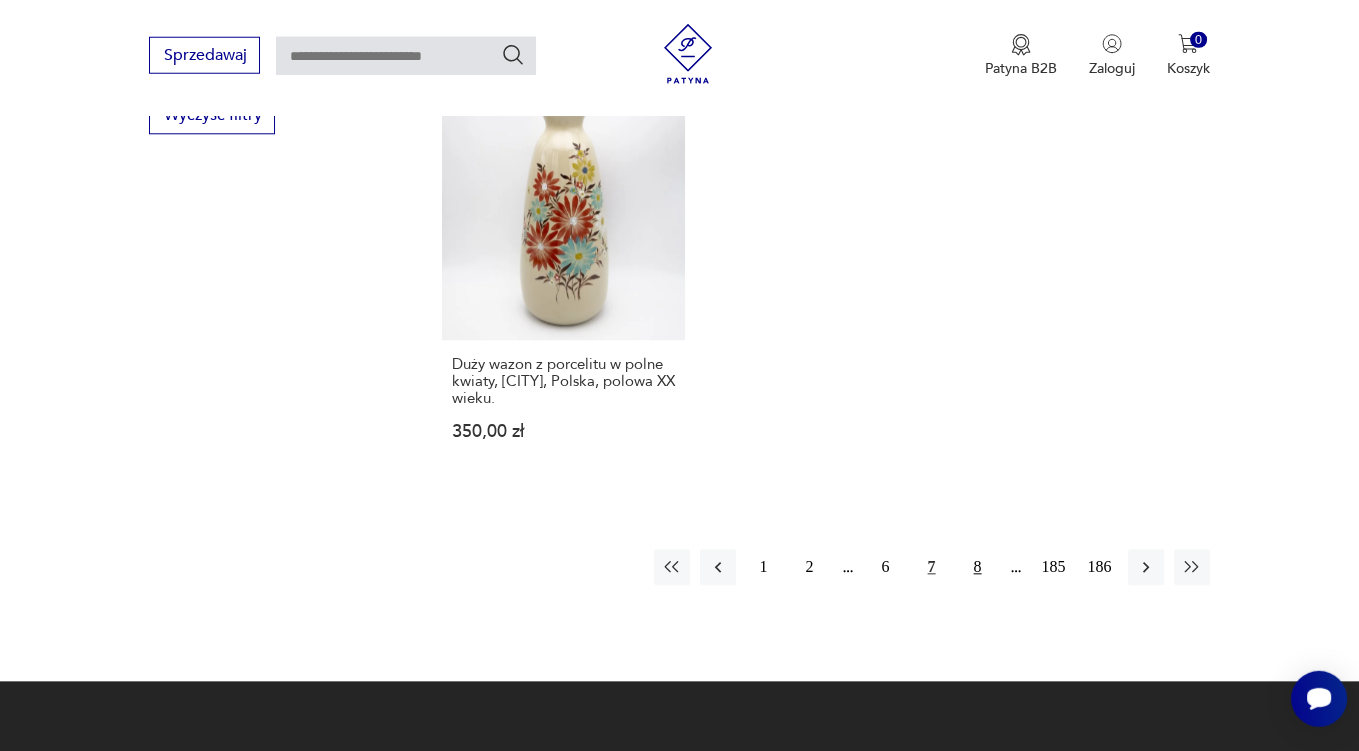 click on "8" at bounding box center (978, 568) 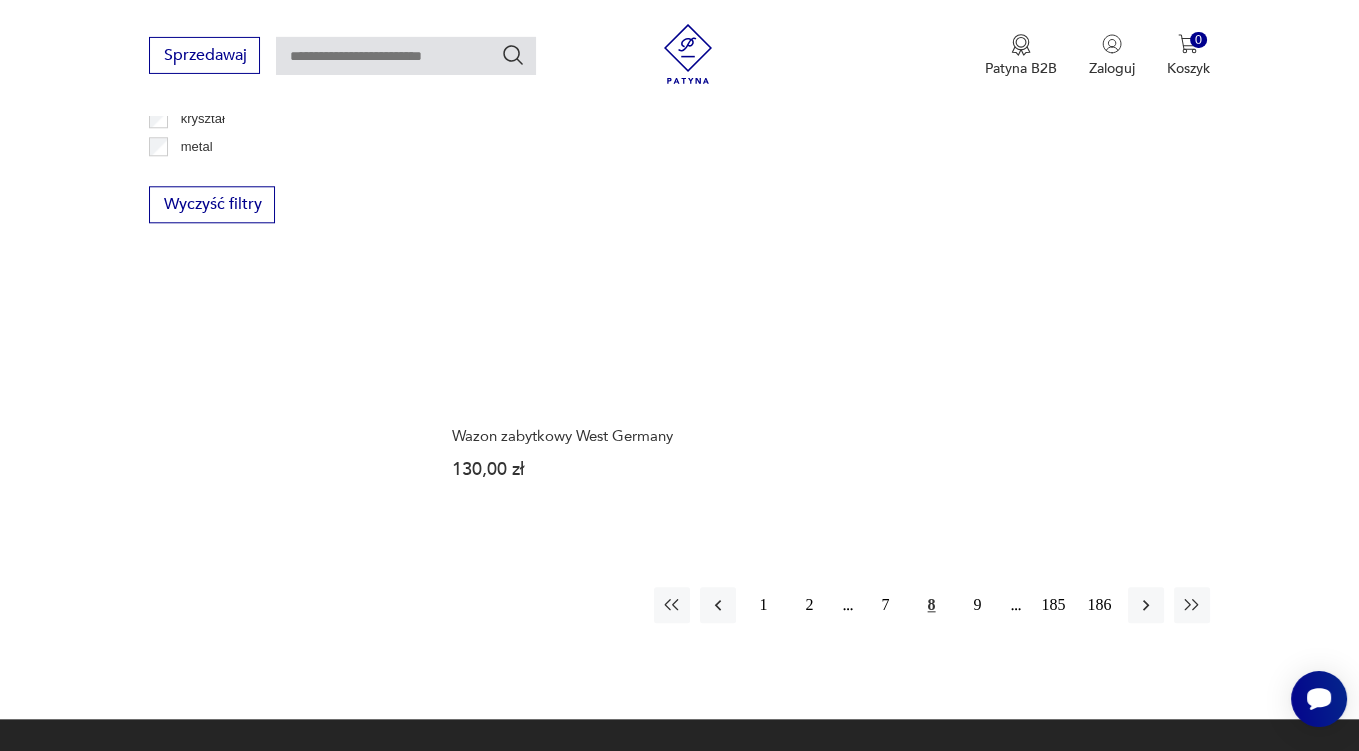 scroll, scrollTop: 2851, scrollLeft: 0, axis: vertical 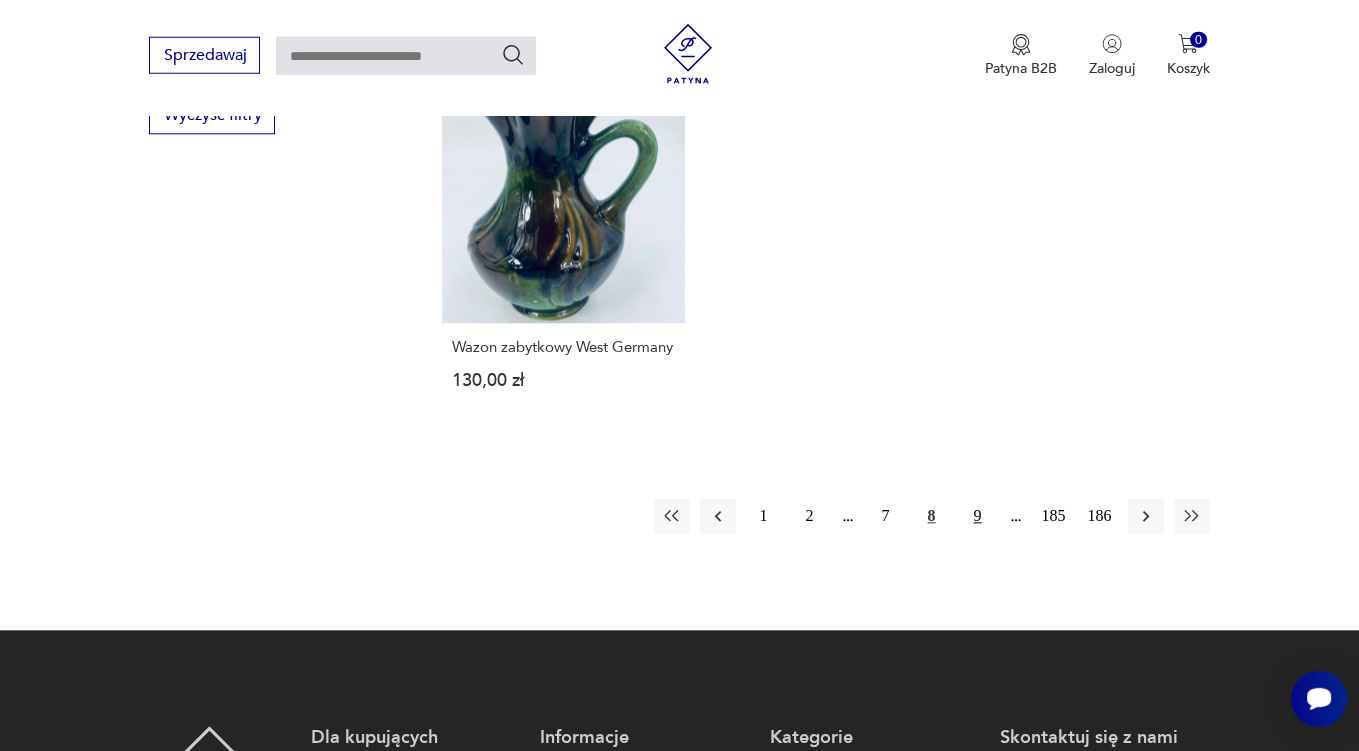 click on "9" at bounding box center (978, 517) 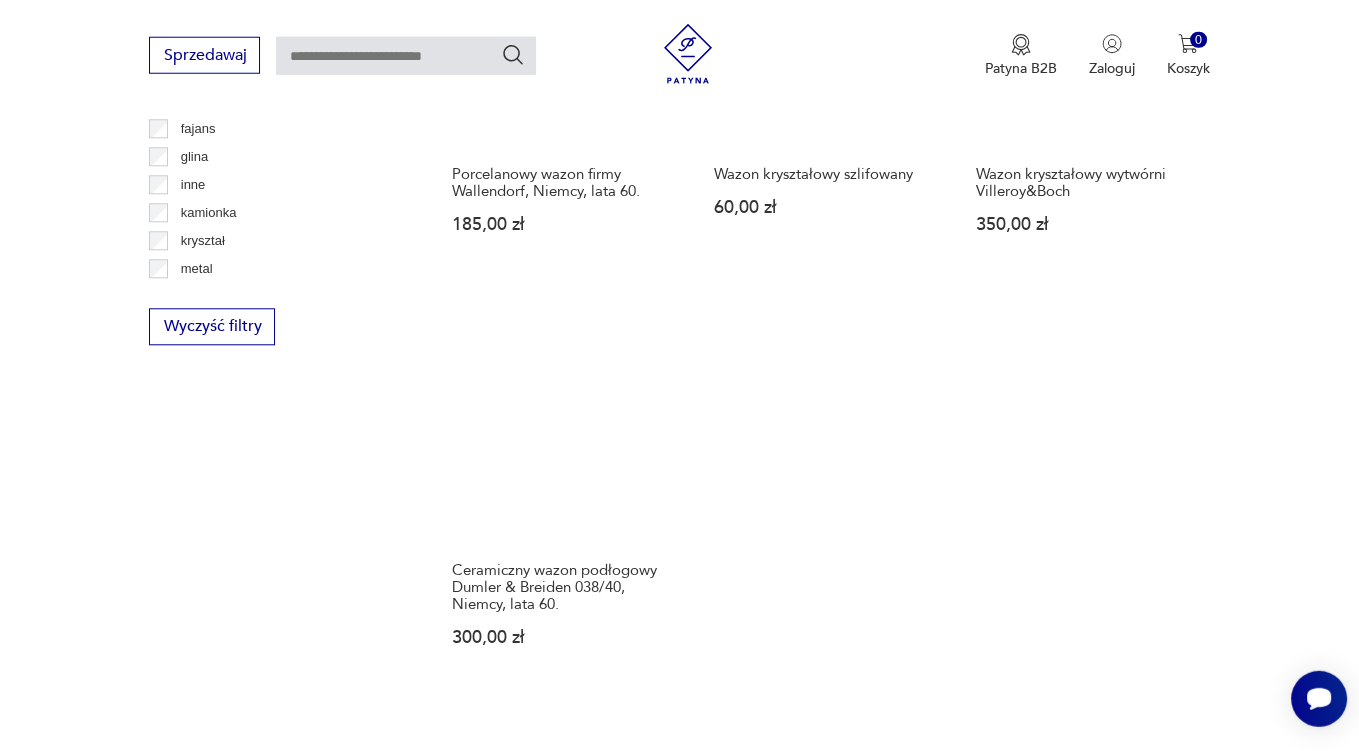 scroll, scrollTop: 2957, scrollLeft: 0, axis: vertical 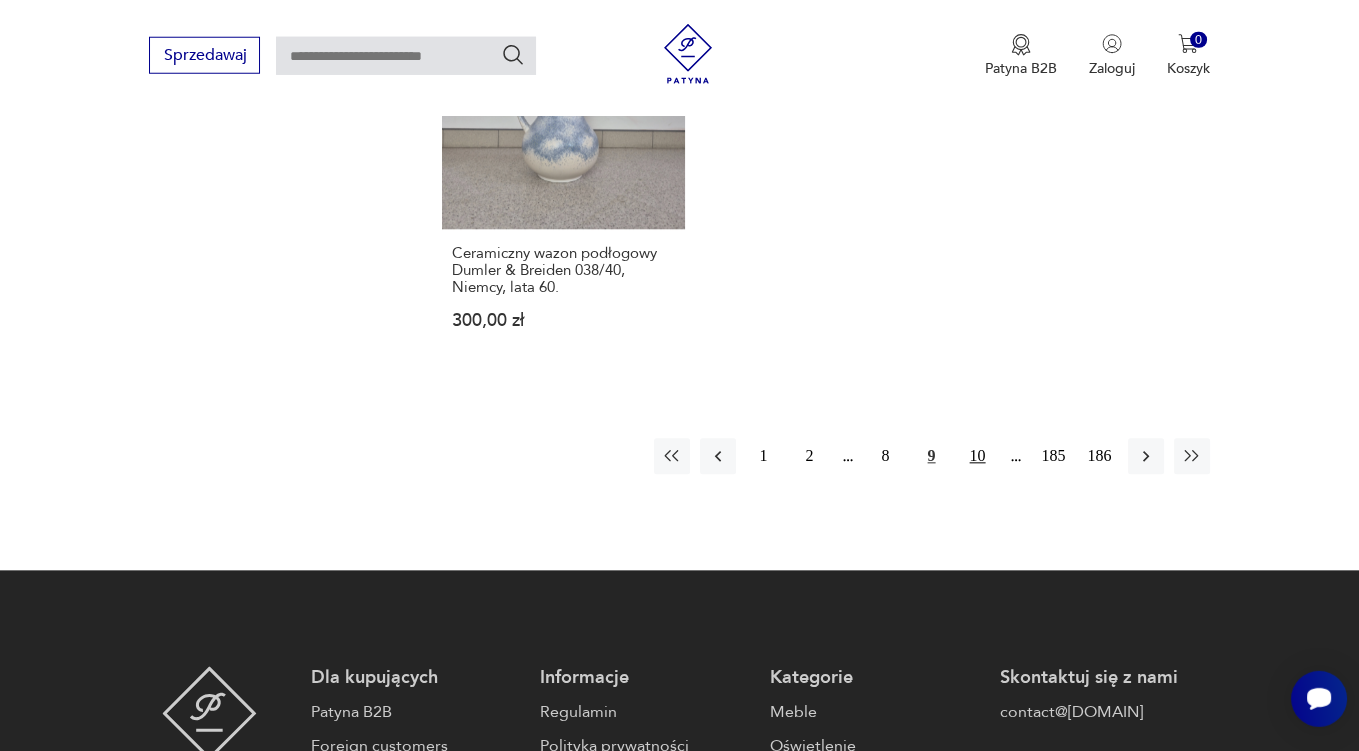 click on "10" at bounding box center [978, 457] 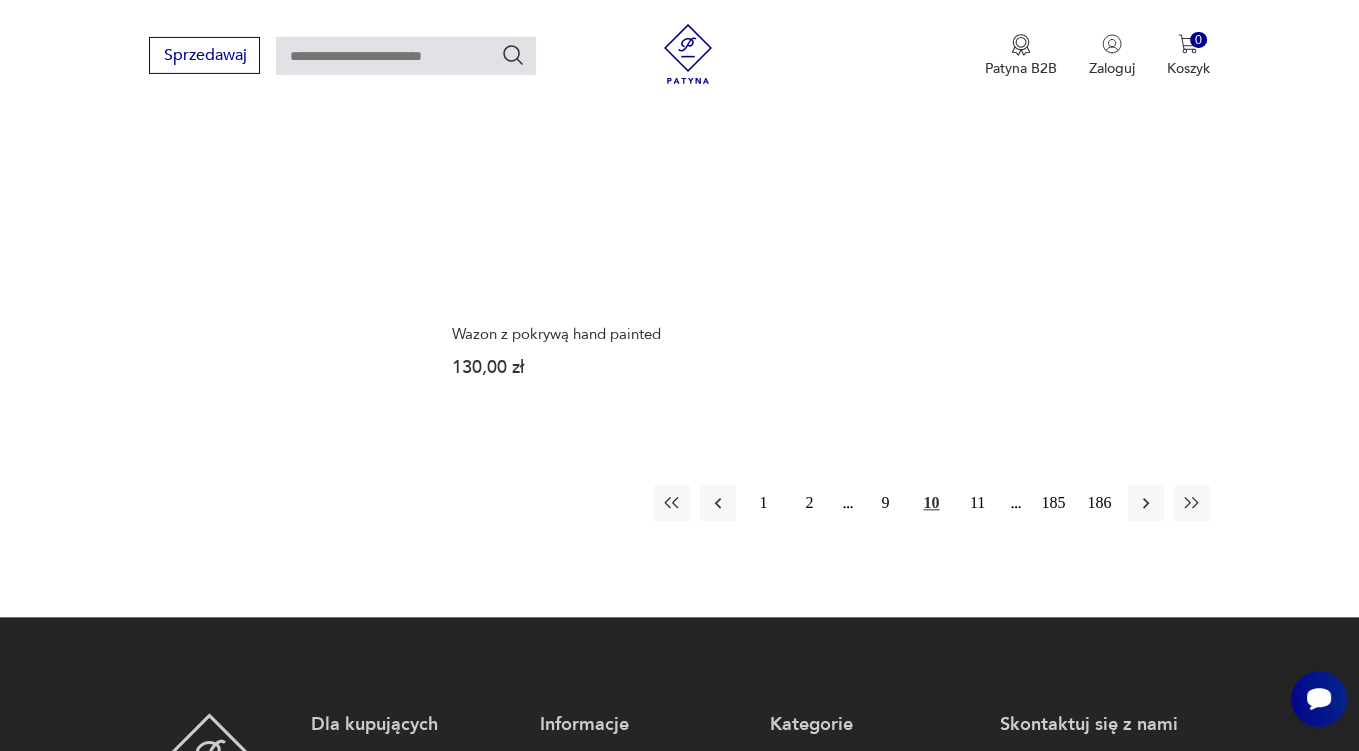 scroll, scrollTop: 2957, scrollLeft: 0, axis: vertical 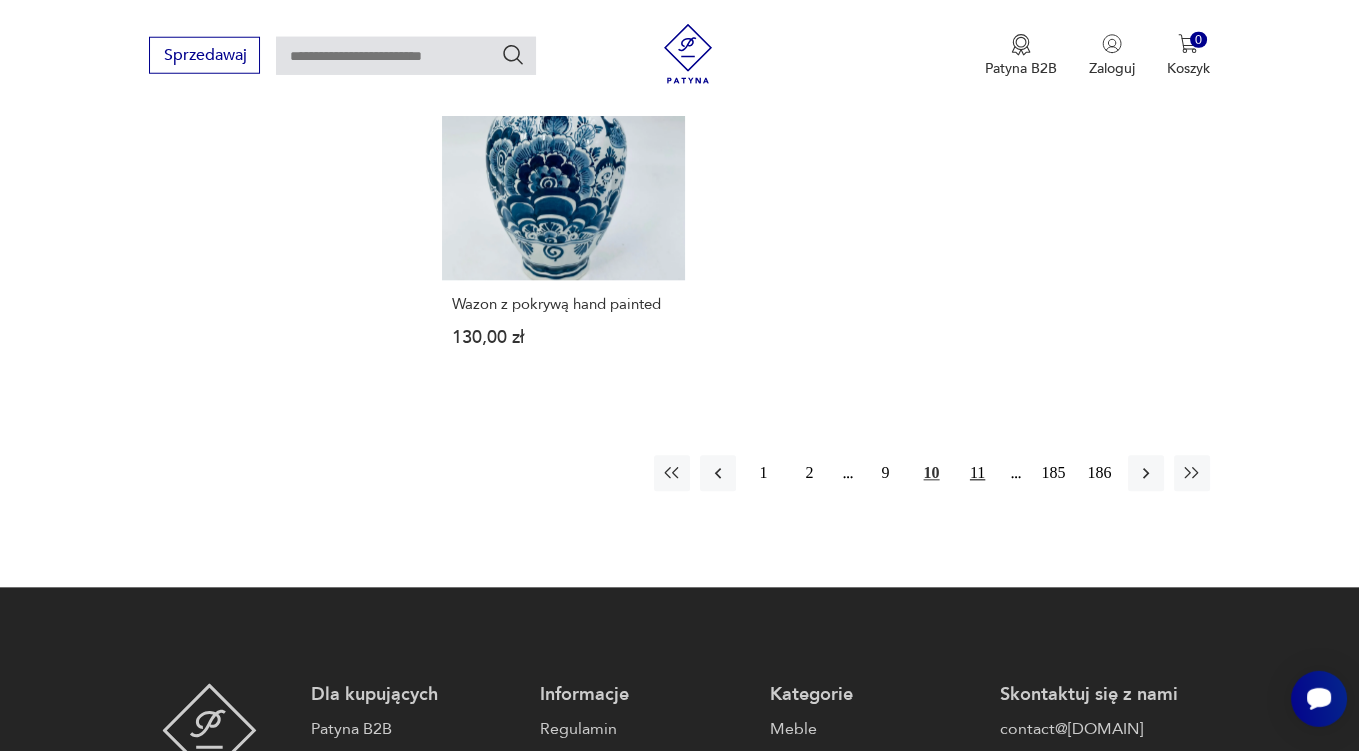 click on "11" at bounding box center [978, 474] 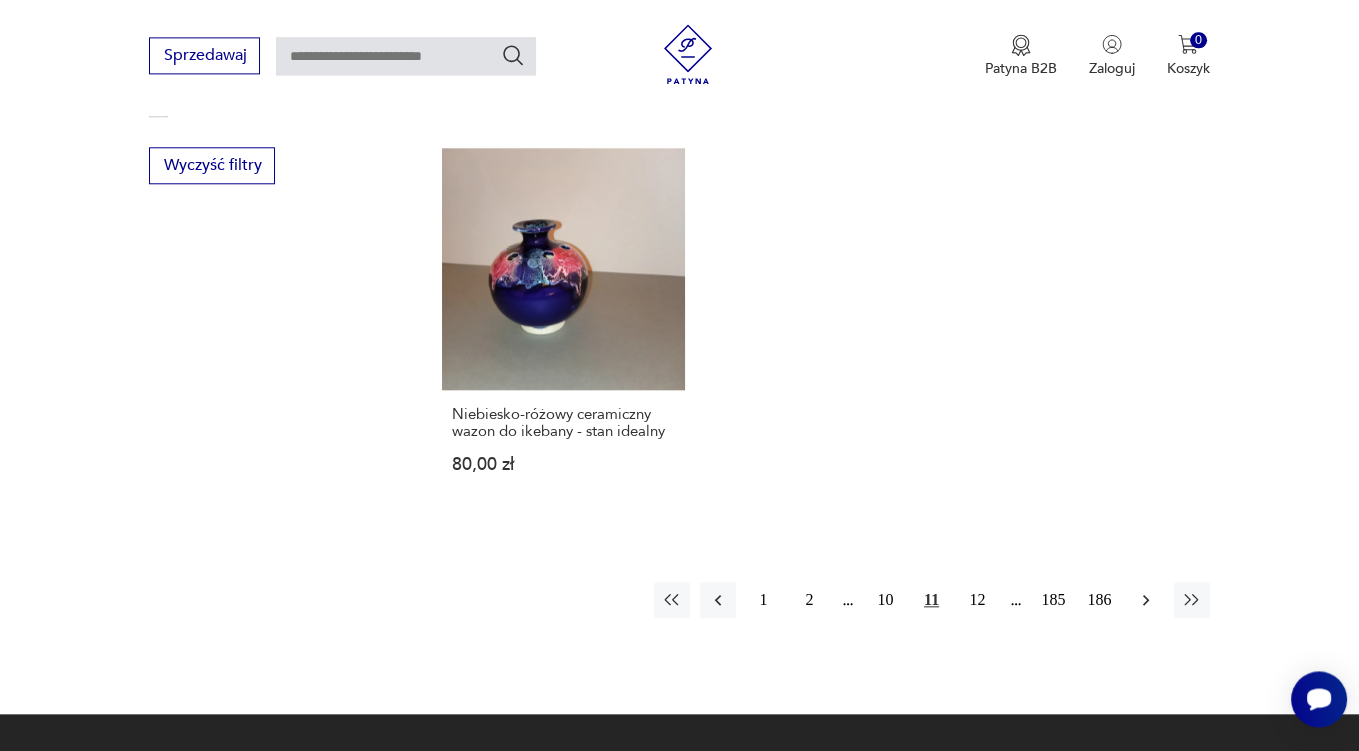 scroll, scrollTop: 2851, scrollLeft: 0, axis: vertical 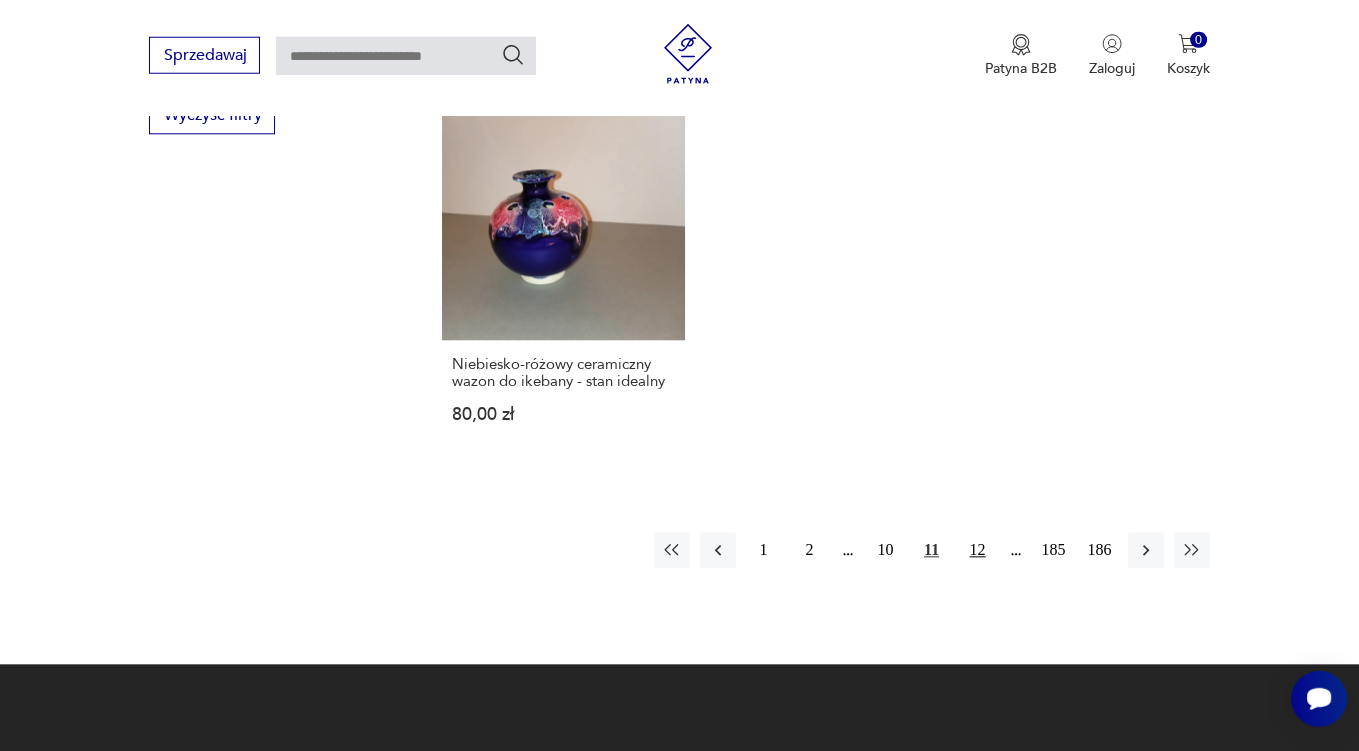 click on "12" at bounding box center [978, 551] 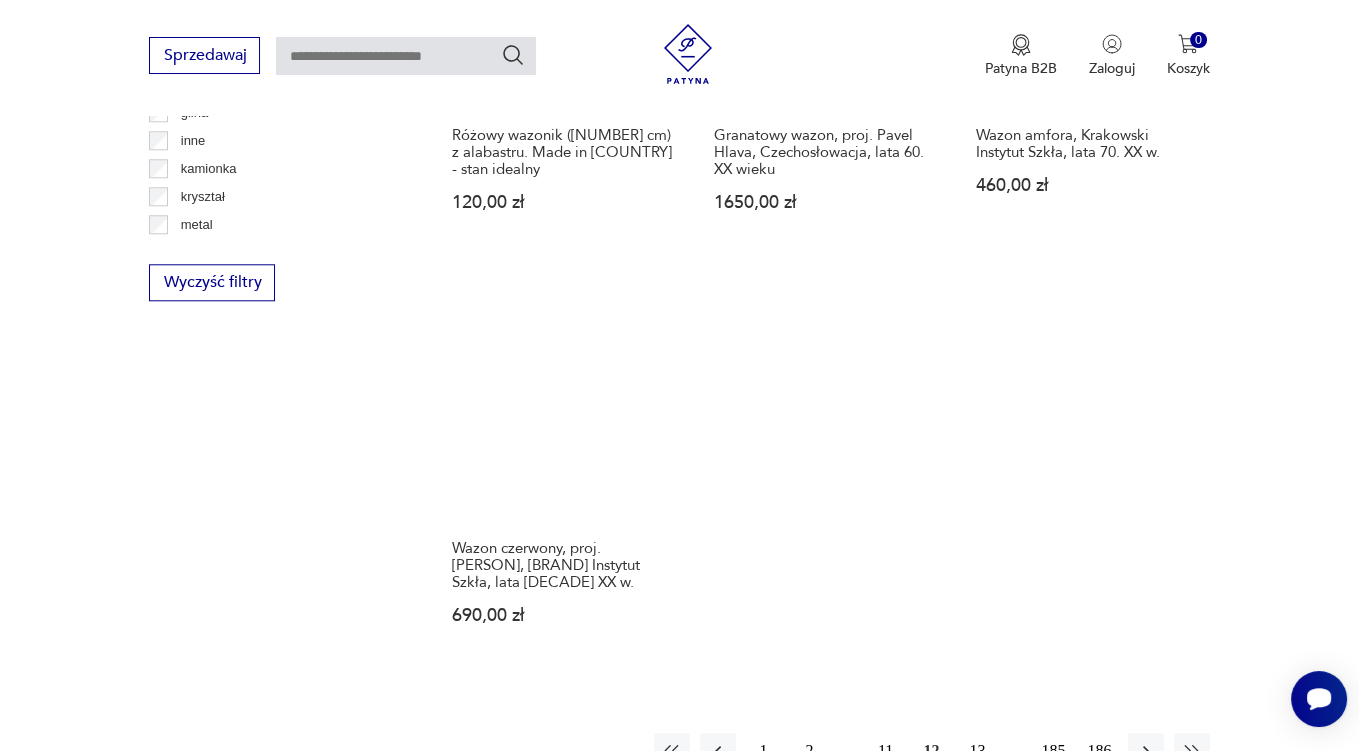 scroll, scrollTop: 2851, scrollLeft: 0, axis: vertical 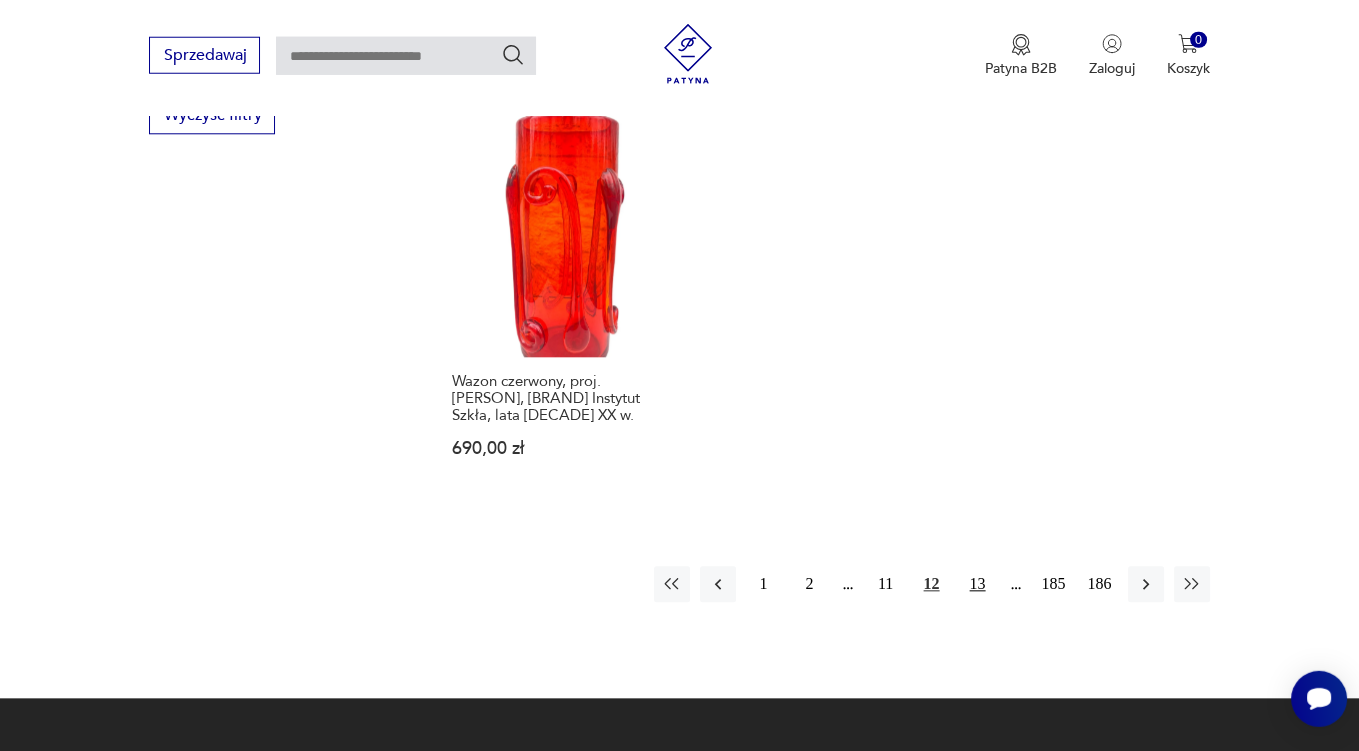 click on "13" at bounding box center (978, 585) 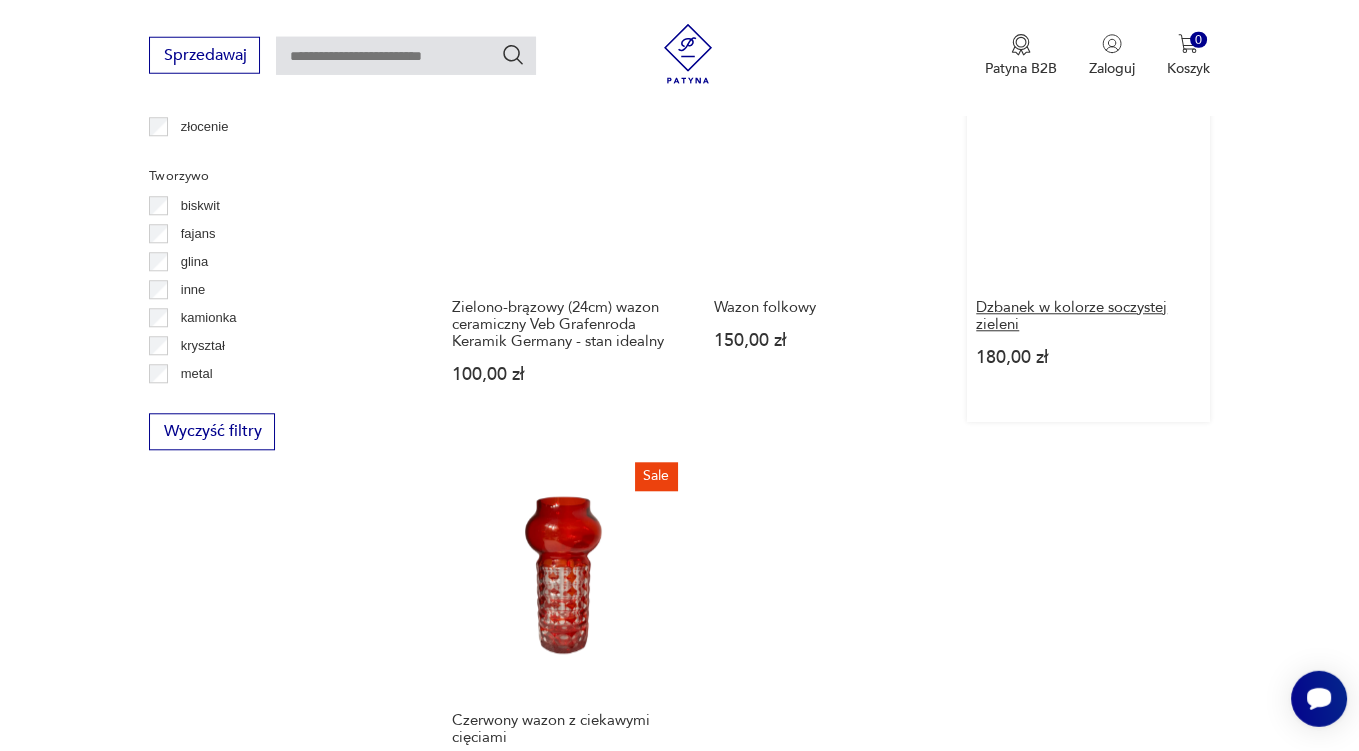 scroll, scrollTop: 2851, scrollLeft: 0, axis: vertical 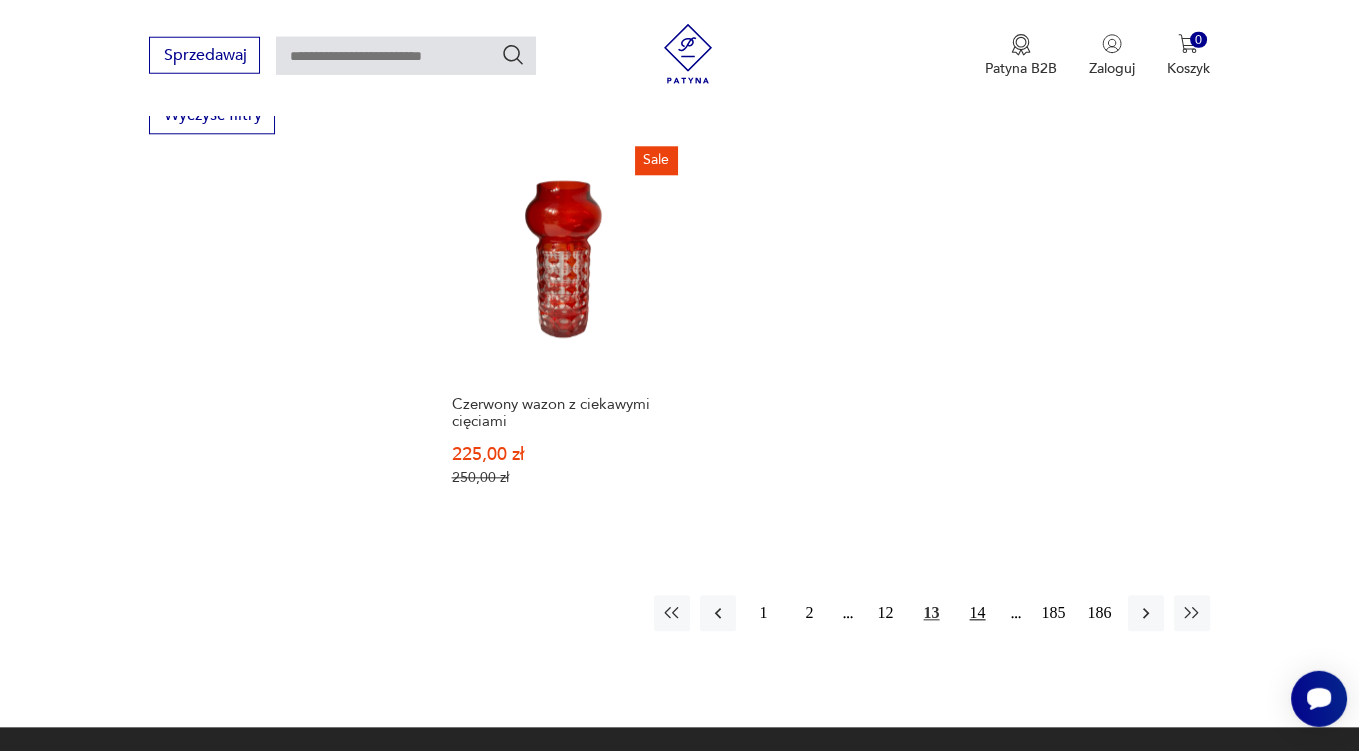 click on "14" at bounding box center (978, 614) 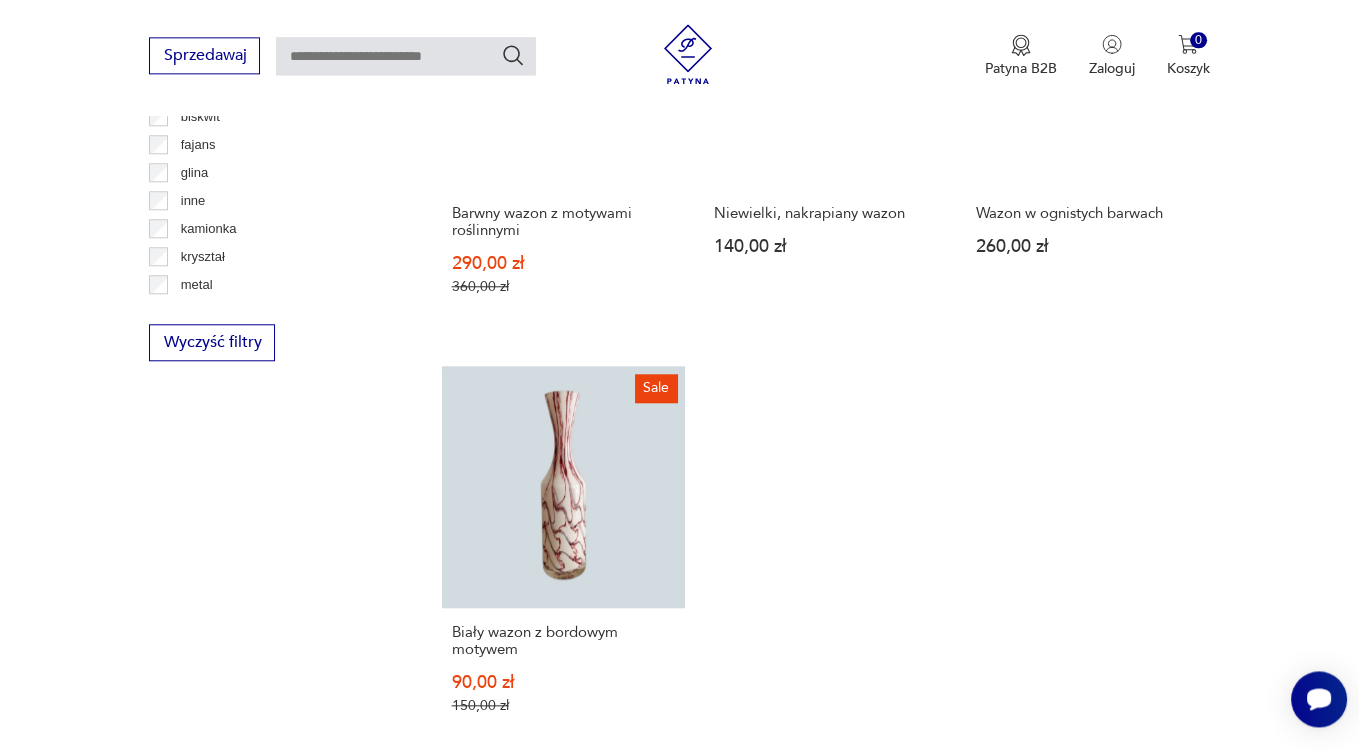 scroll, scrollTop: 2746, scrollLeft: 0, axis: vertical 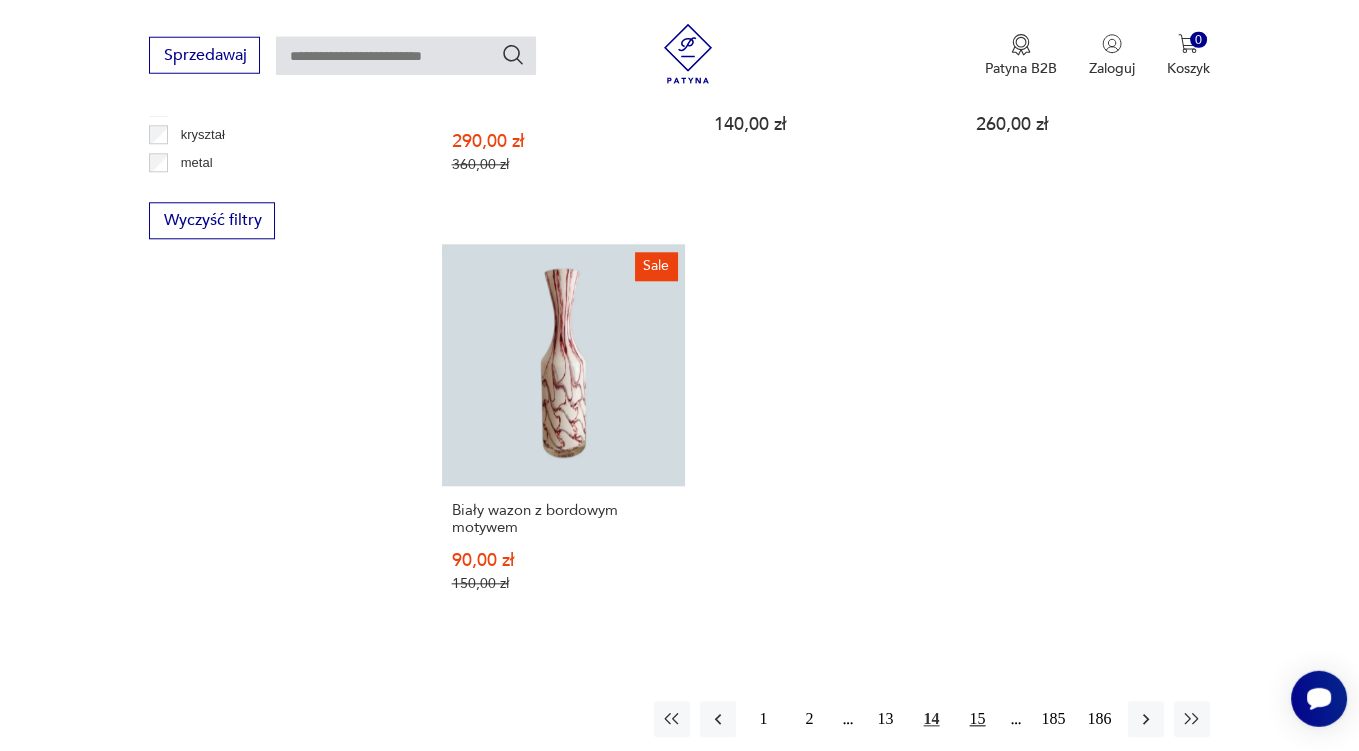 click on "15" at bounding box center (978, 720) 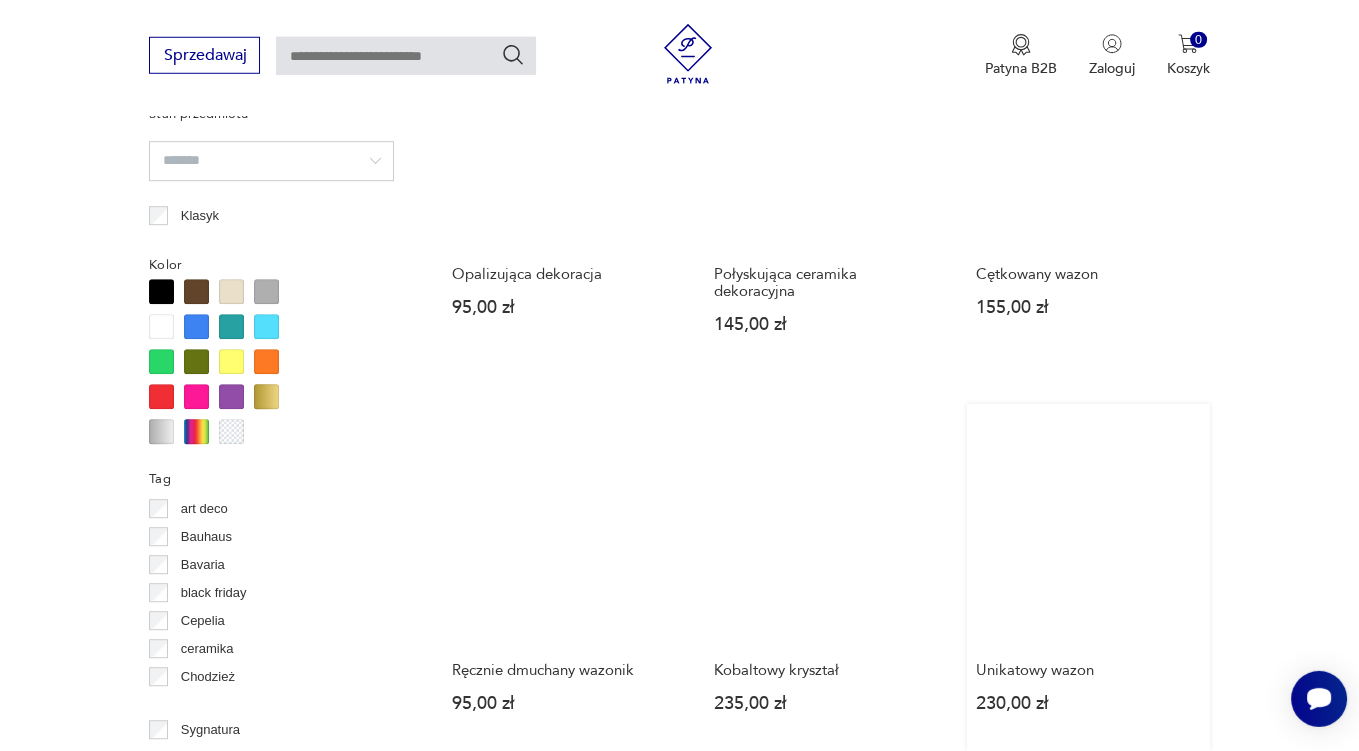 scroll, scrollTop: 1901, scrollLeft: 0, axis: vertical 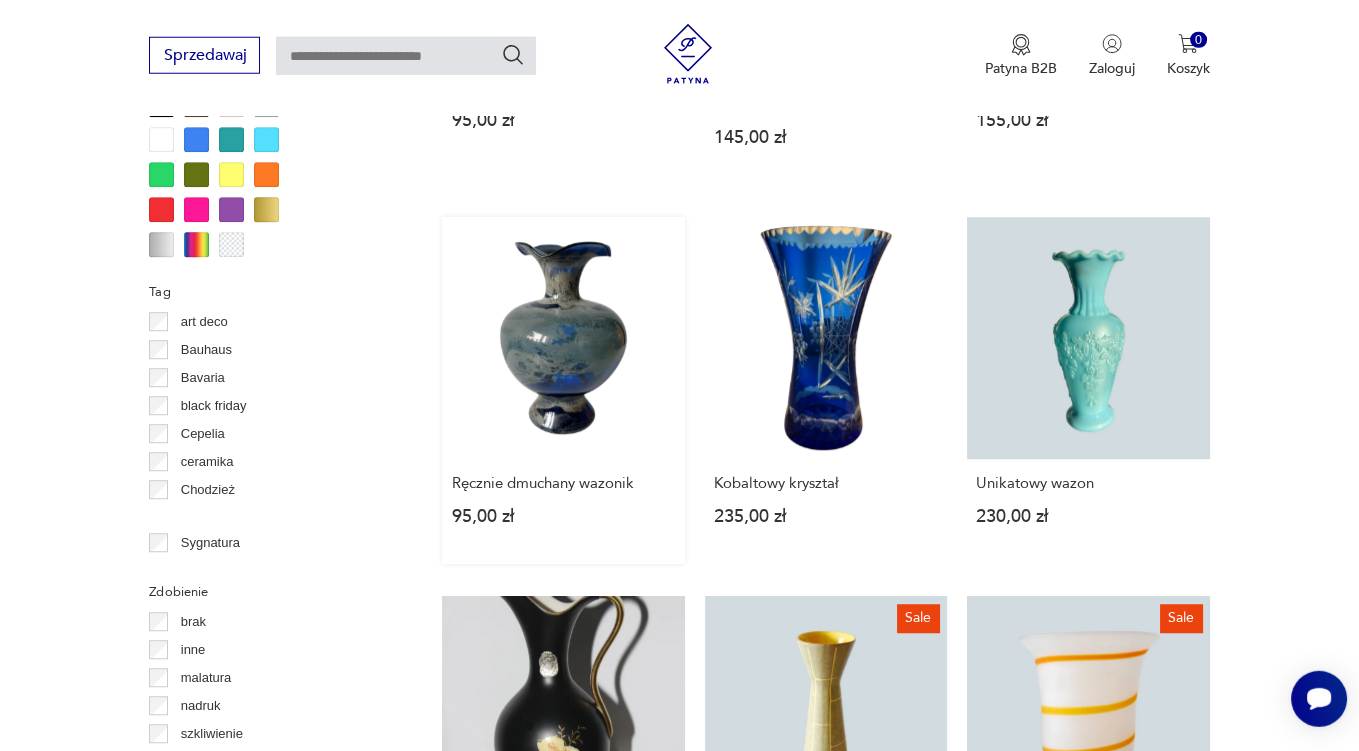 click on "Ręcznie dmuchany wazonik [PRICE]" at bounding box center (563, 390) 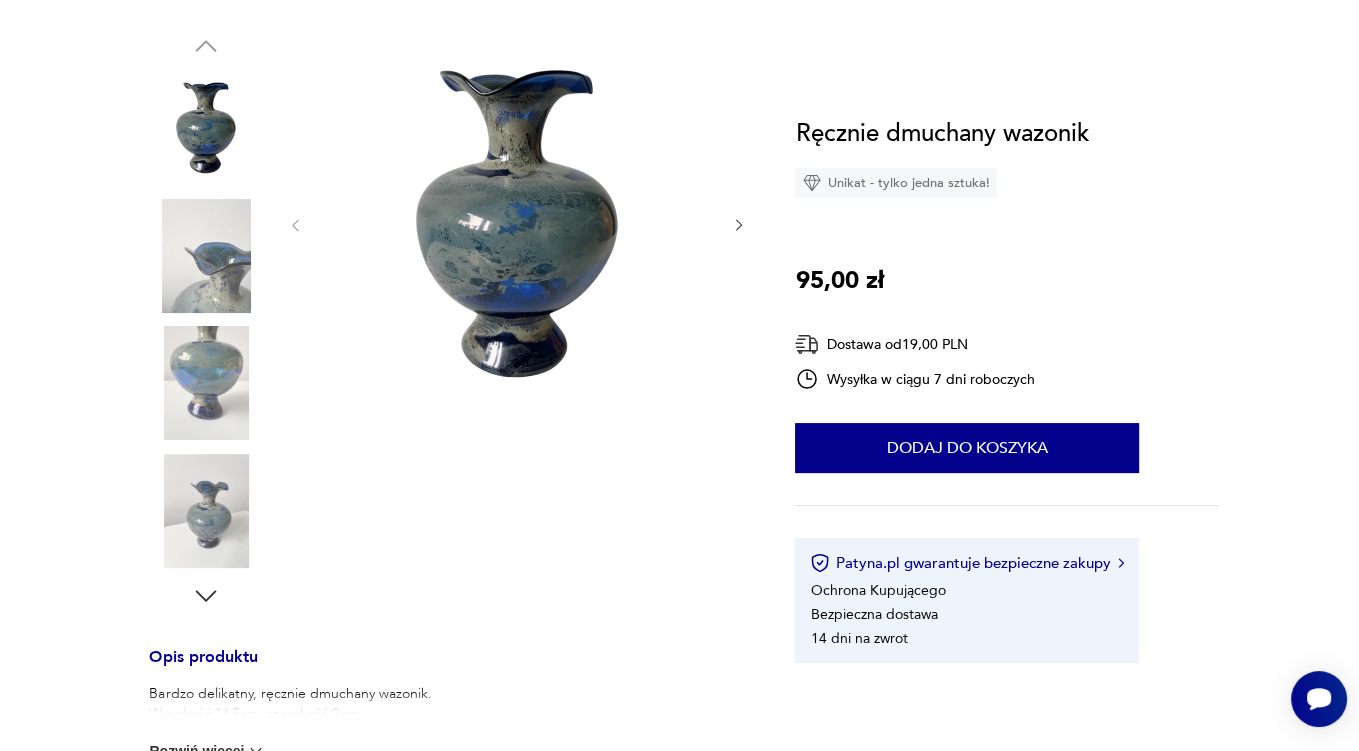scroll, scrollTop: 0, scrollLeft: 0, axis: both 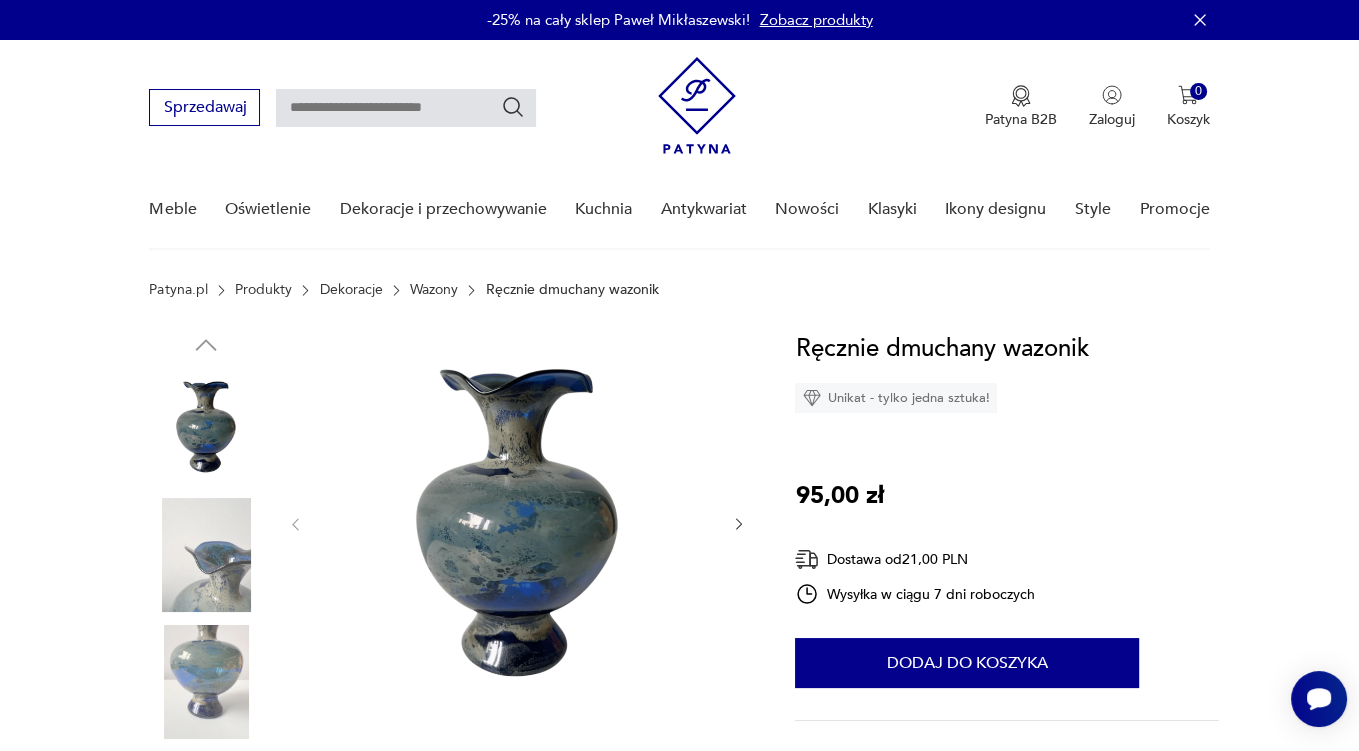 click 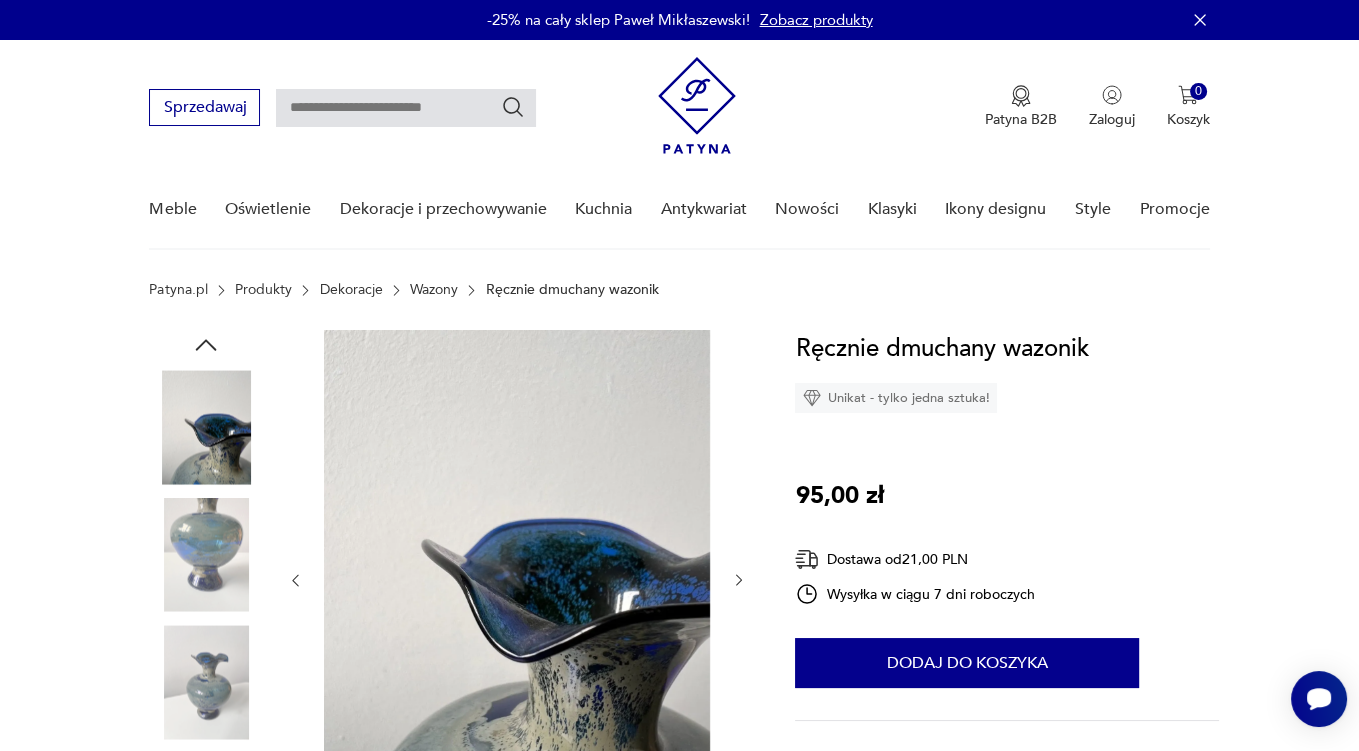 click at bounding box center (517, 580) 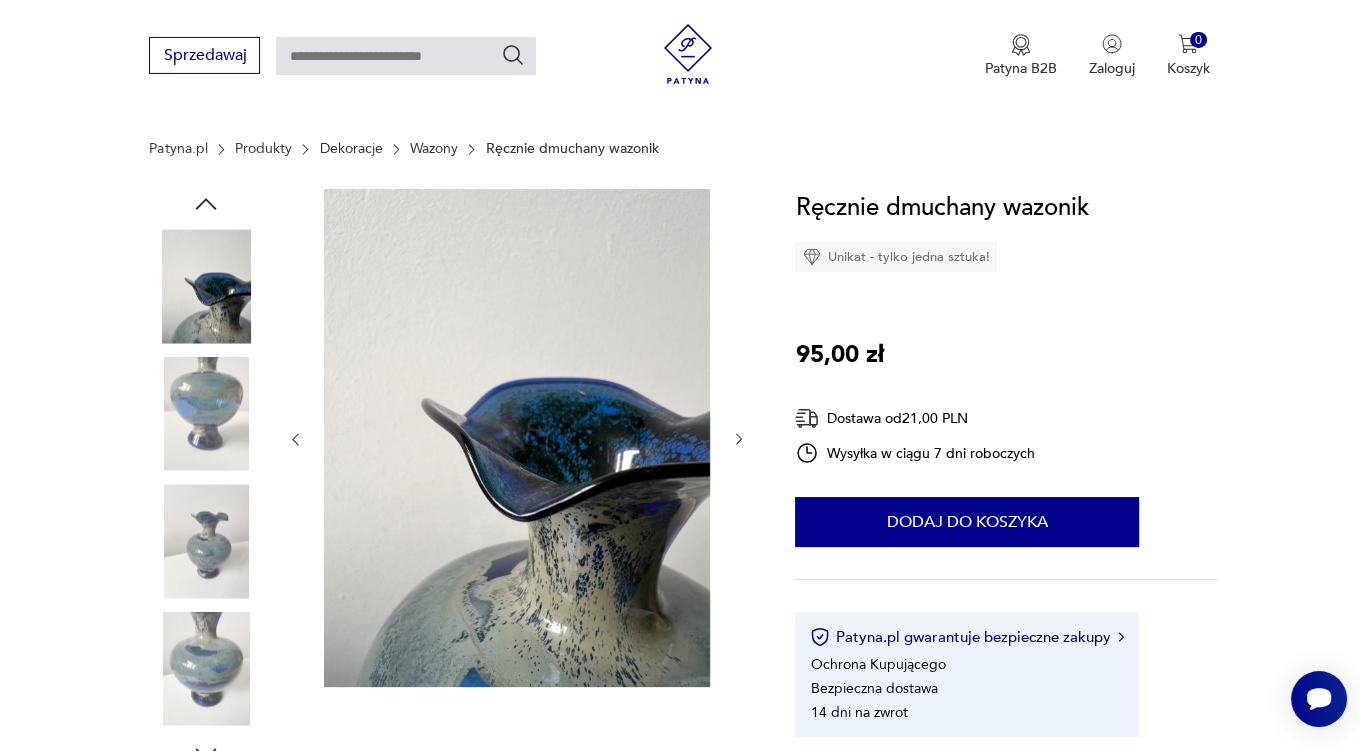 scroll, scrollTop: 211, scrollLeft: 0, axis: vertical 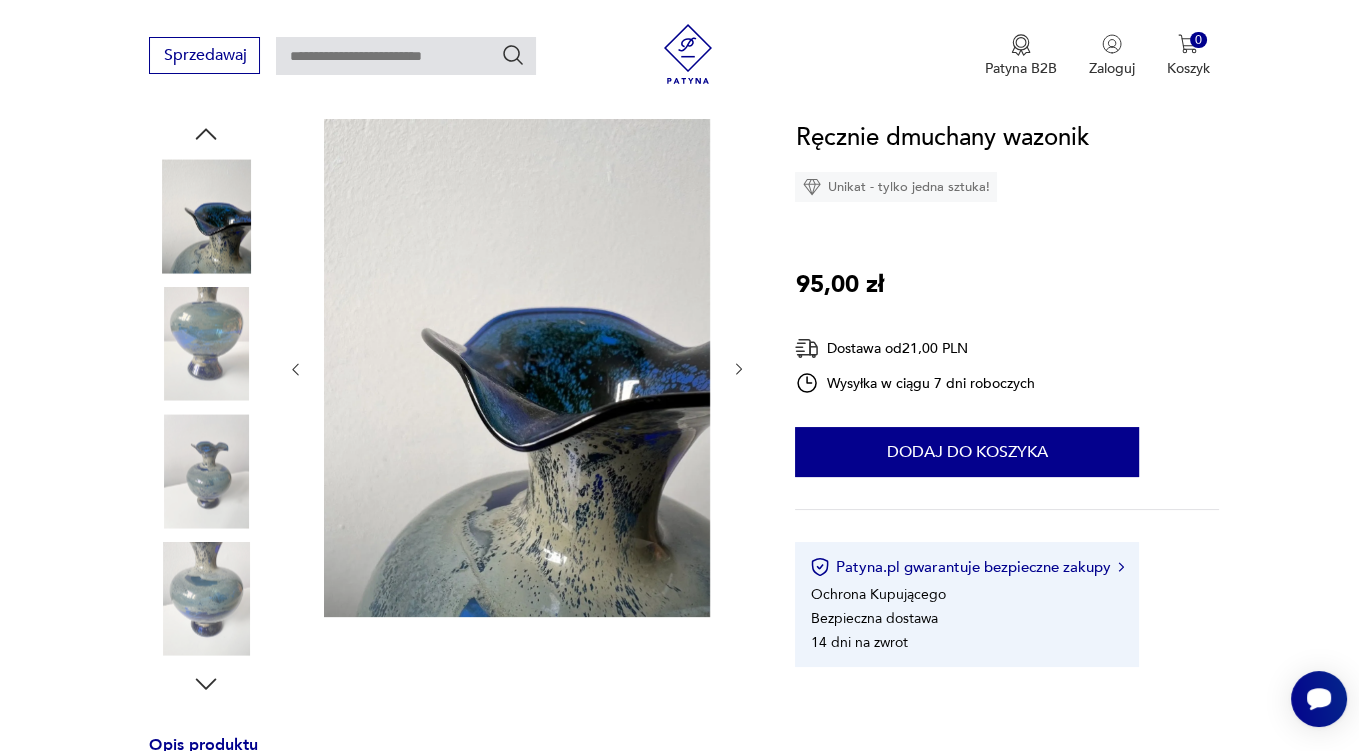 click at bounding box center [517, 368] 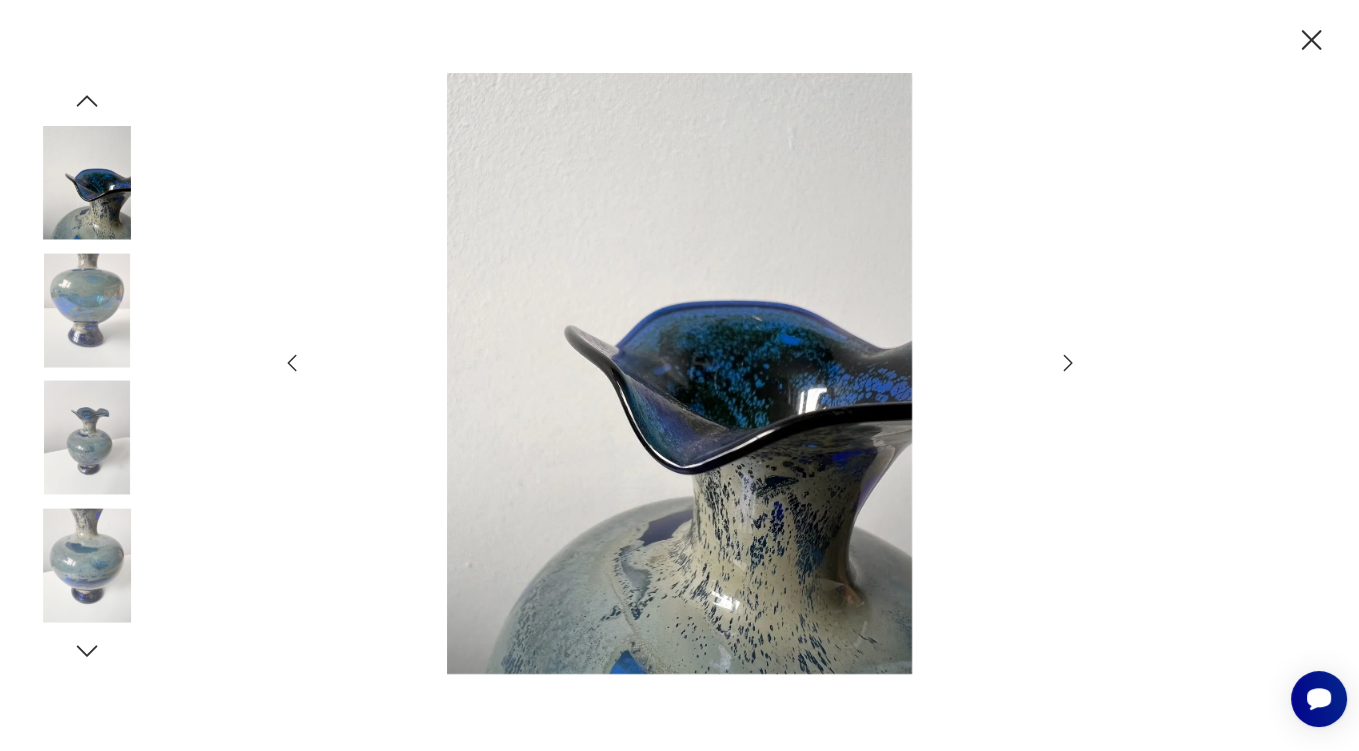 click 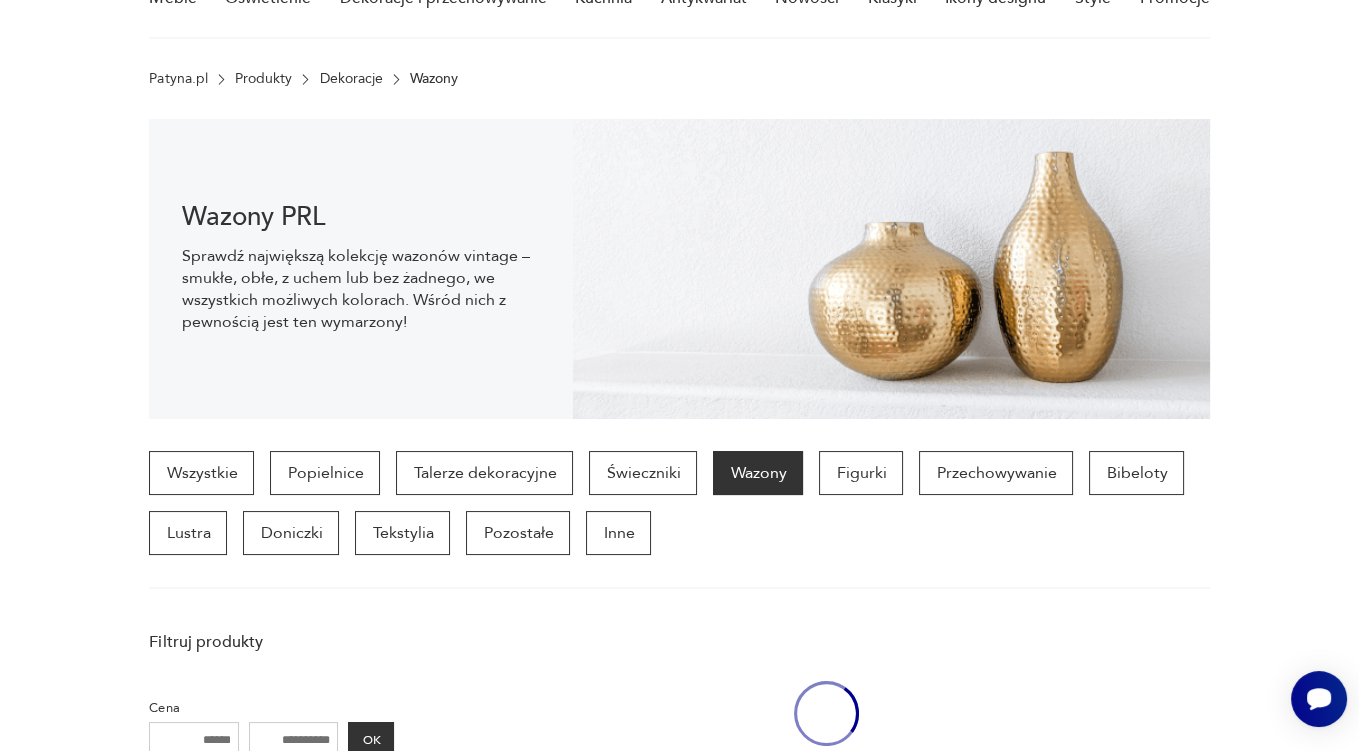 scroll, scrollTop: 1996, scrollLeft: 0, axis: vertical 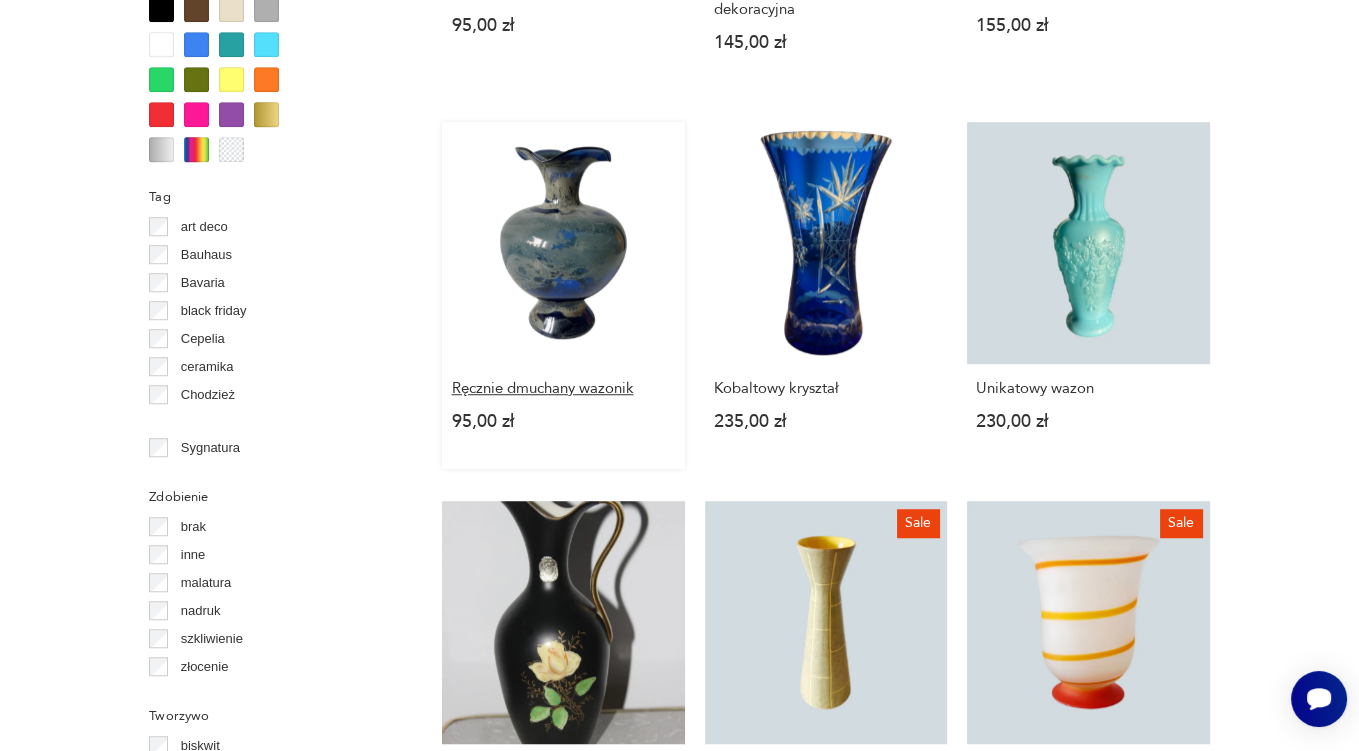 click on "Ręcznie dmuchany wazonik" at bounding box center (563, 388) 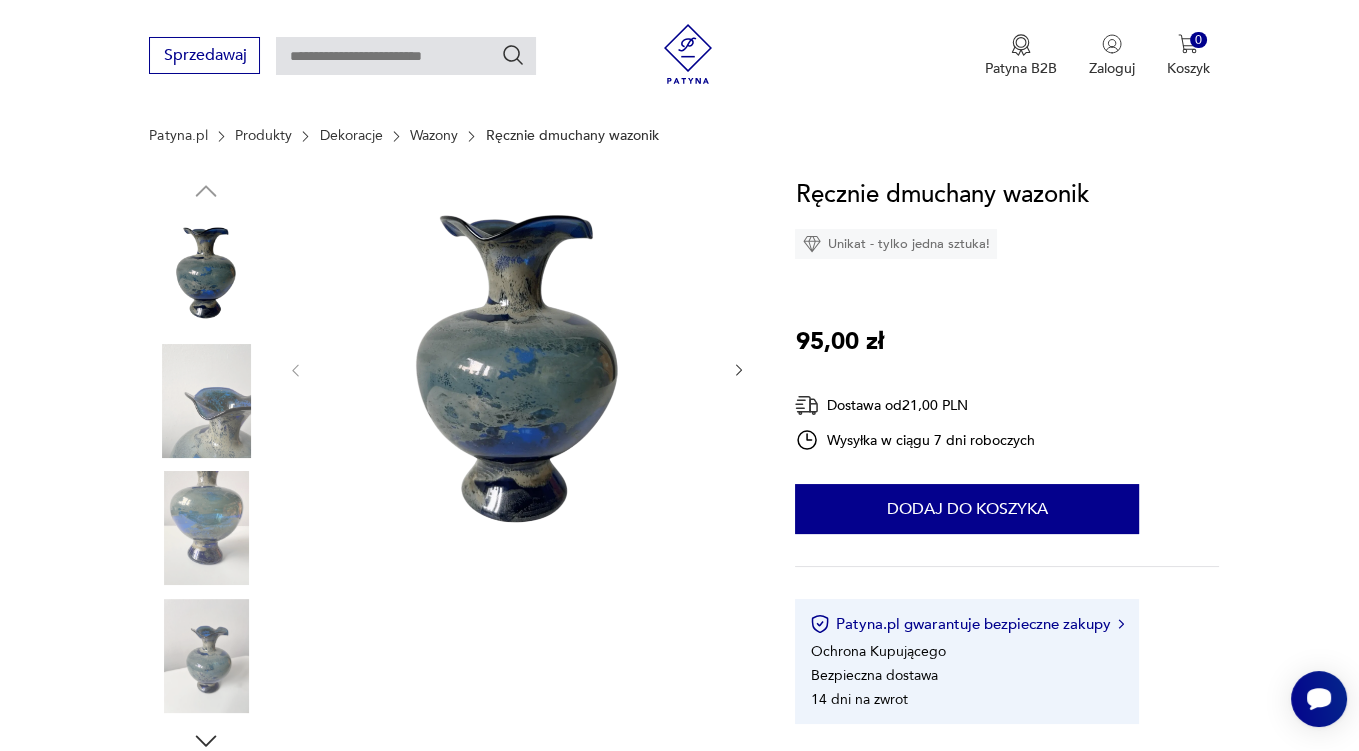 scroll, scrollTop: 422, scrollLeft: 0, axis: vertical 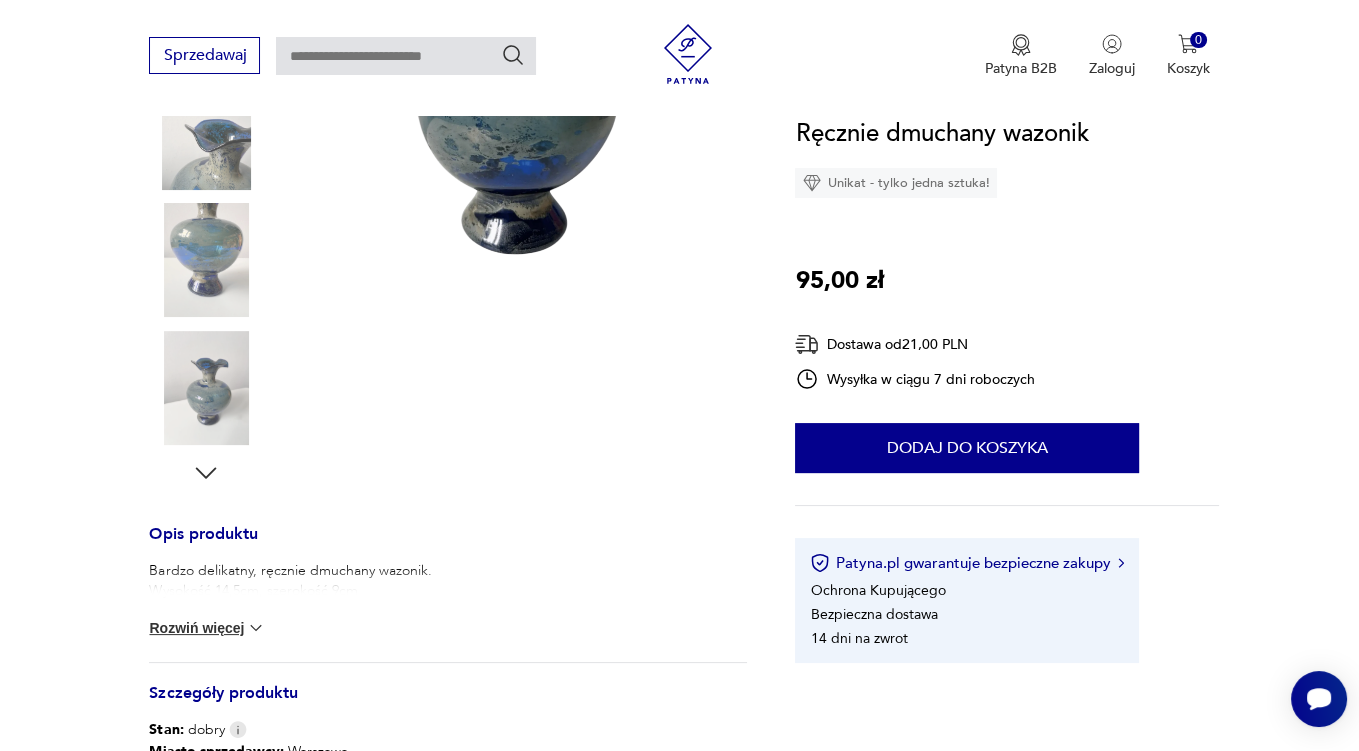 click on "Rozwiń więcej" at bounding box center [207, 628] 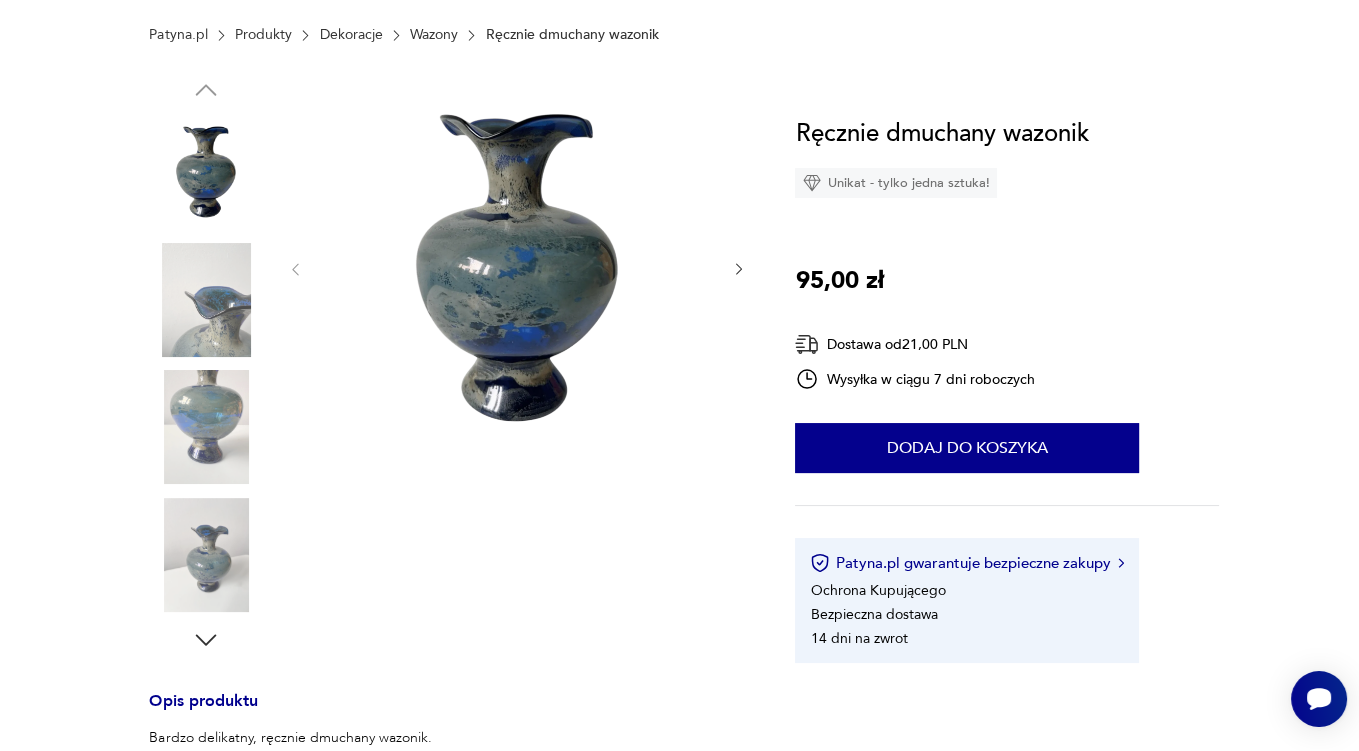 scroll, scrollTop: 105, scrollLeft: 0, axis: vertical 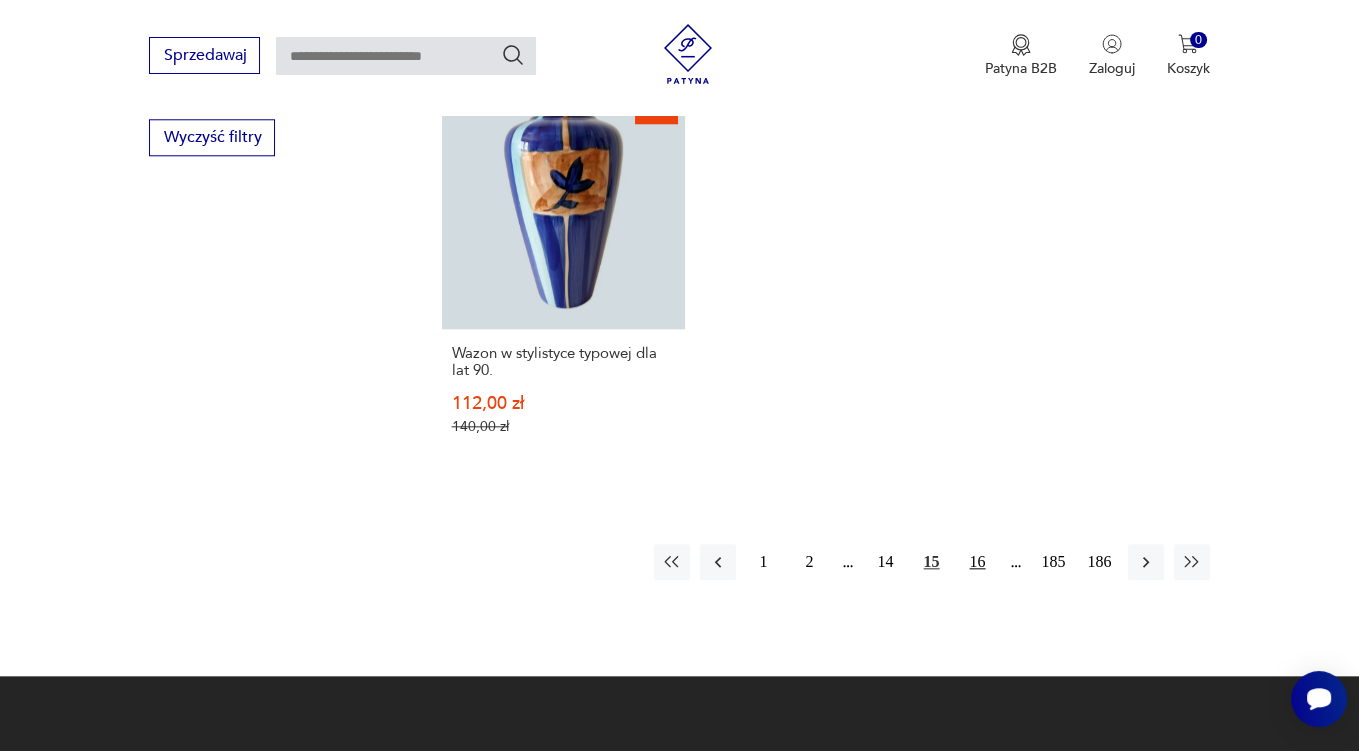 click on "16" at bounding box center [978, 562] 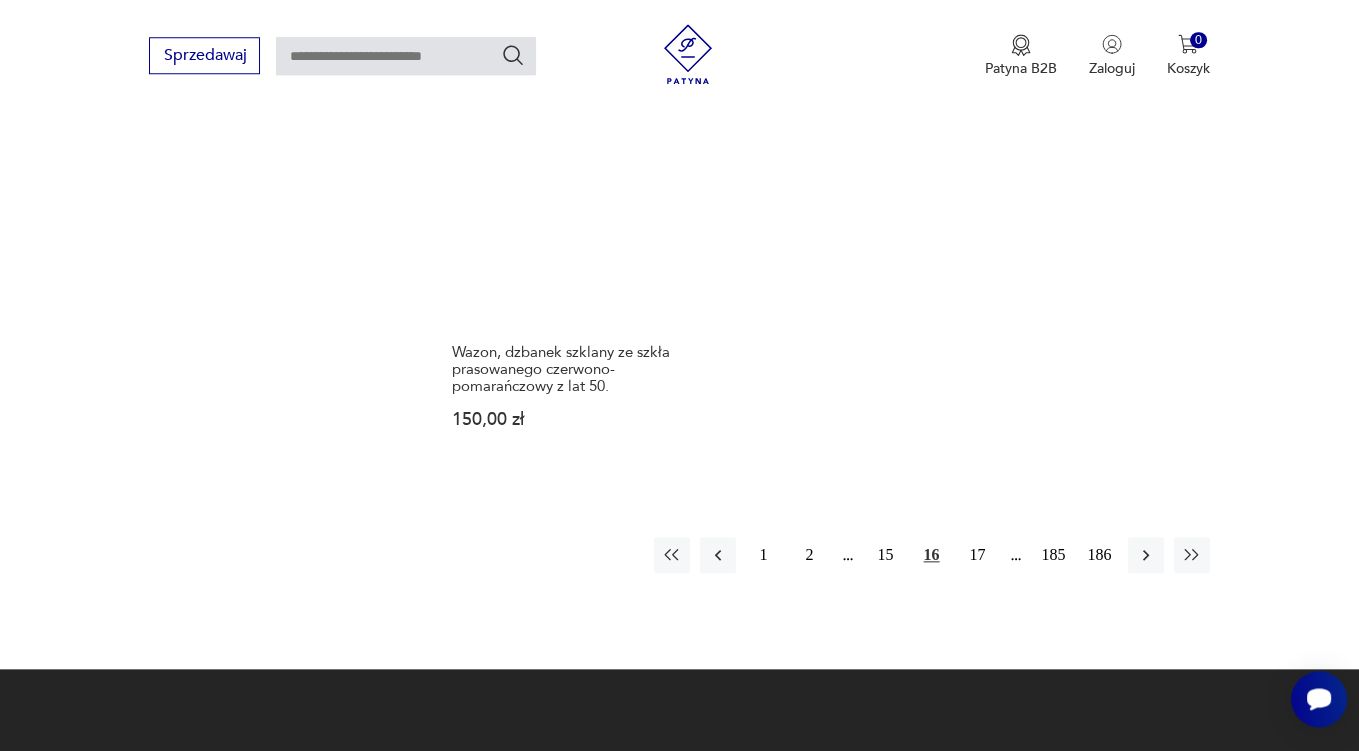 scroll, scrollTop: 2957, scrollLeft: 0, axis: vertical 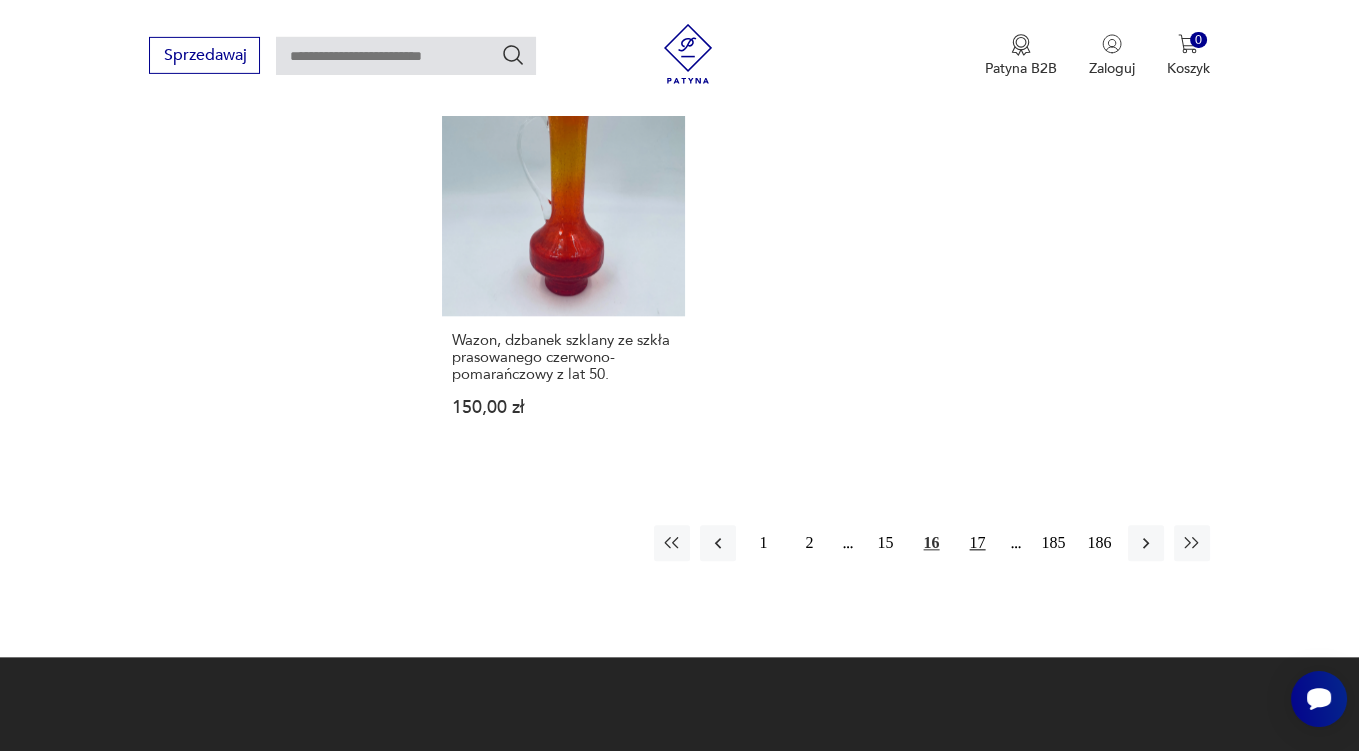 click on "17" at bounding box center (978, 543) 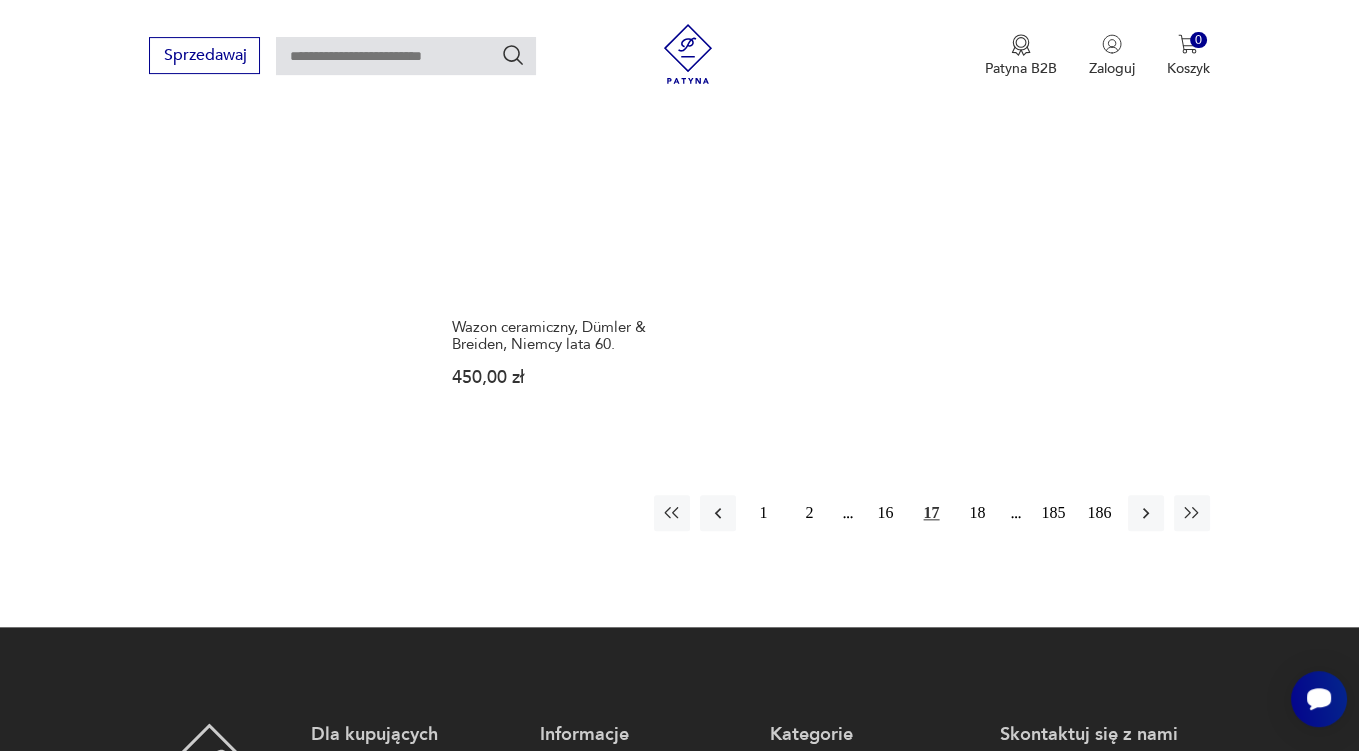 scroll, scrollTop: 3063, scrollLeft: 0, axis: vertical 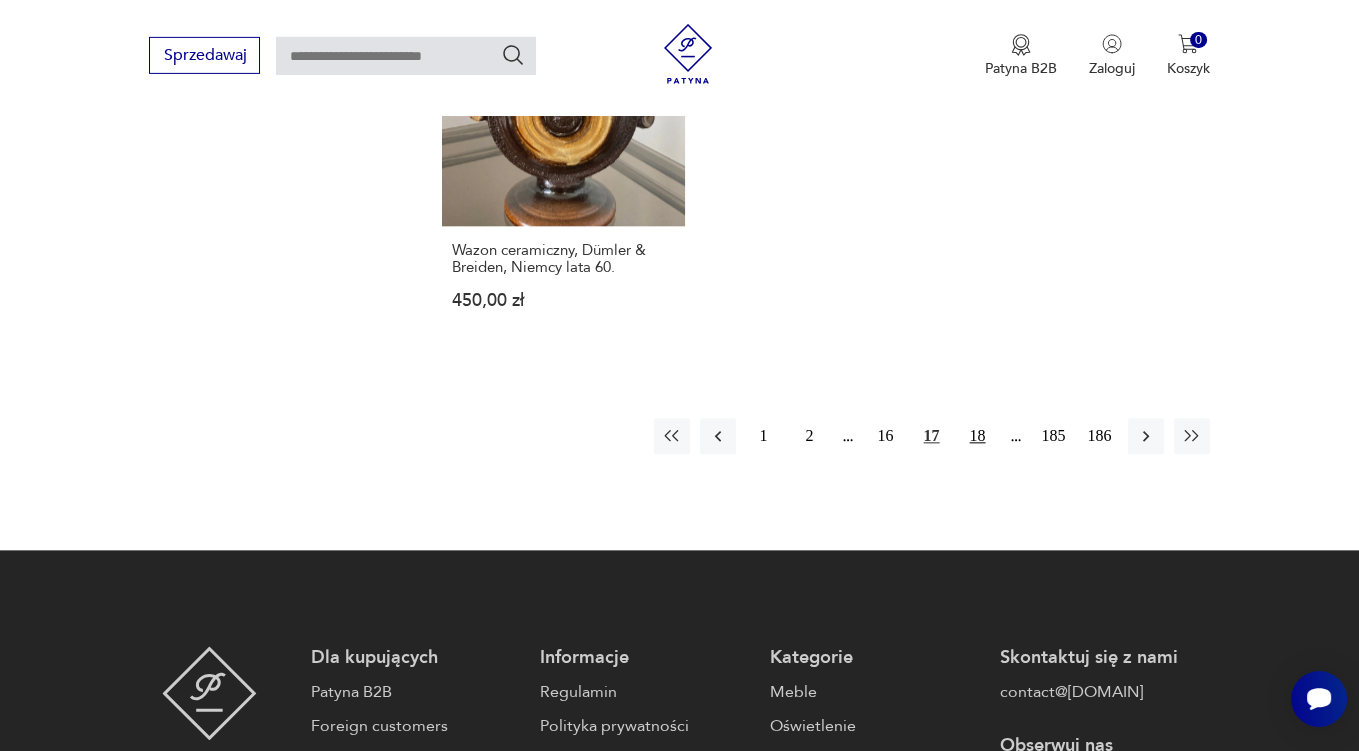 click on "18" at bounding box center (978, 436) 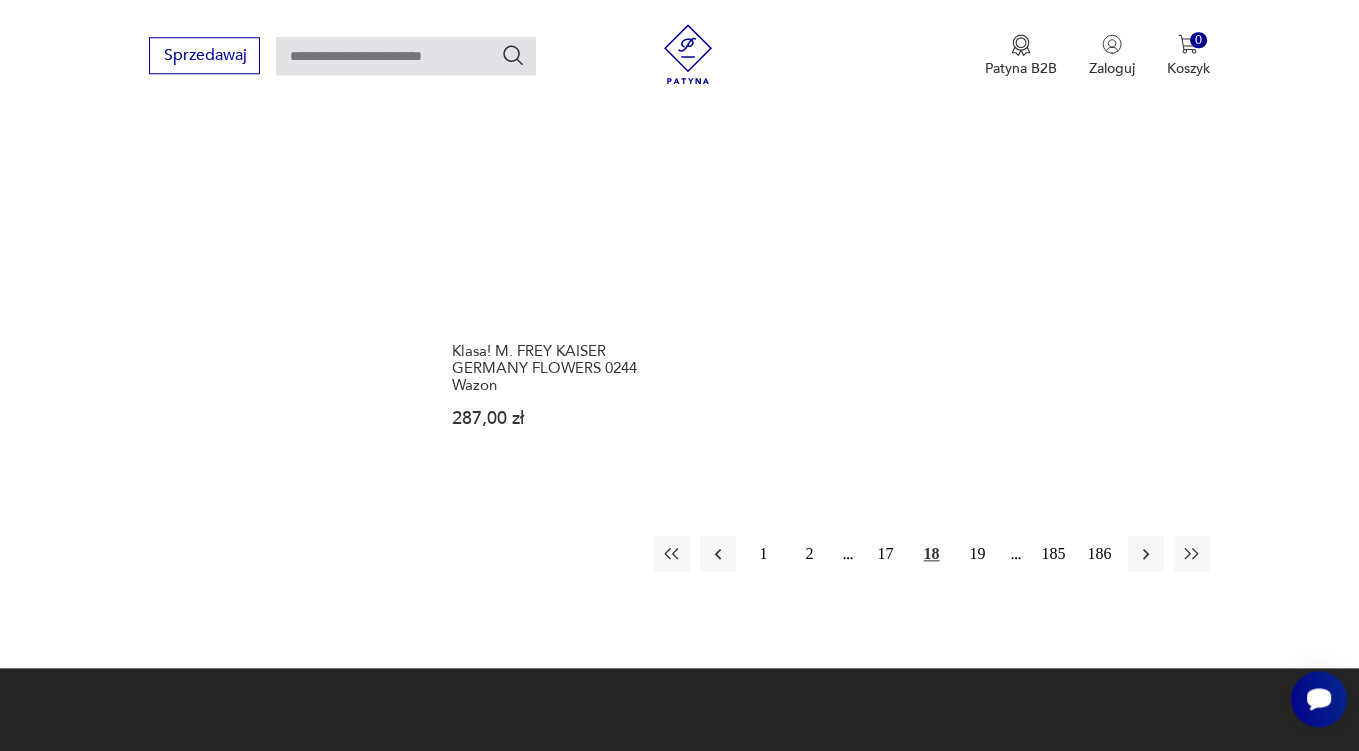 scroll, scrollTop: 2957, scrollLeft: 0, axis: vertical 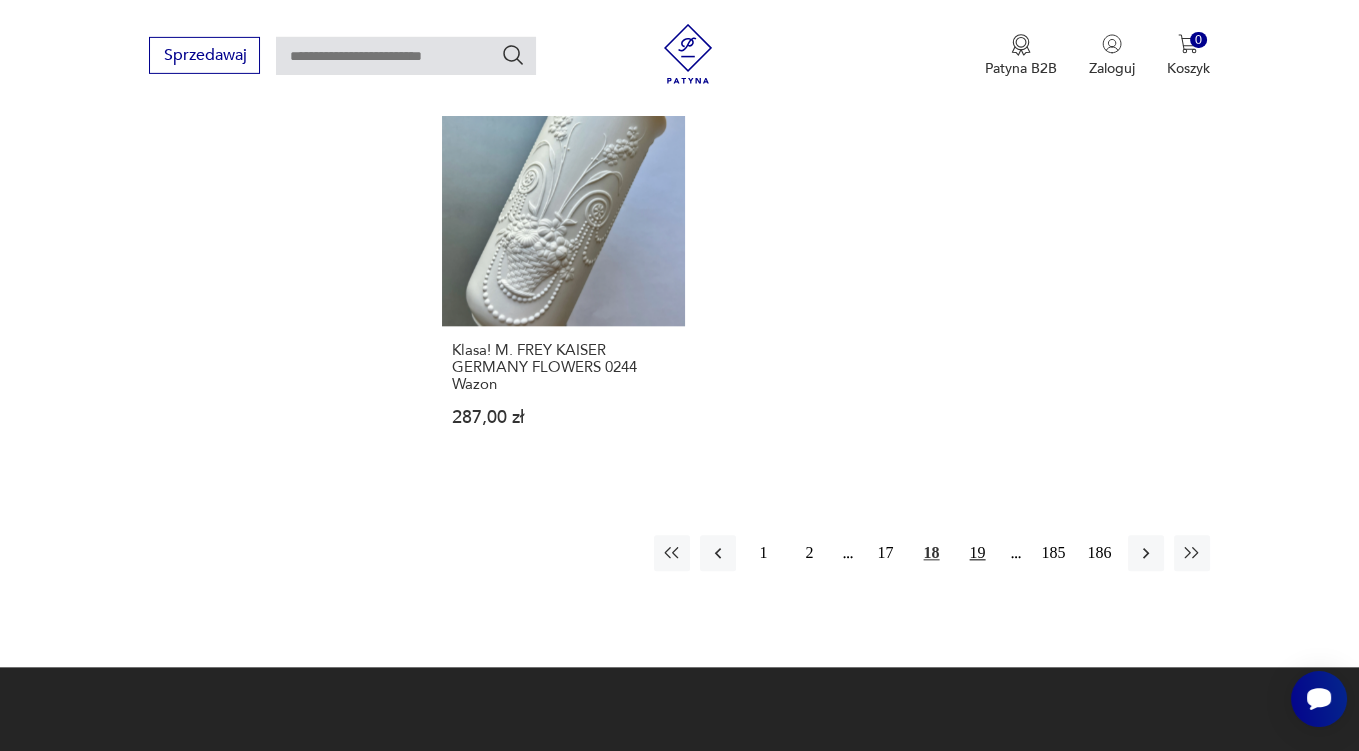 click on "19" at bounding box center (978, 553) 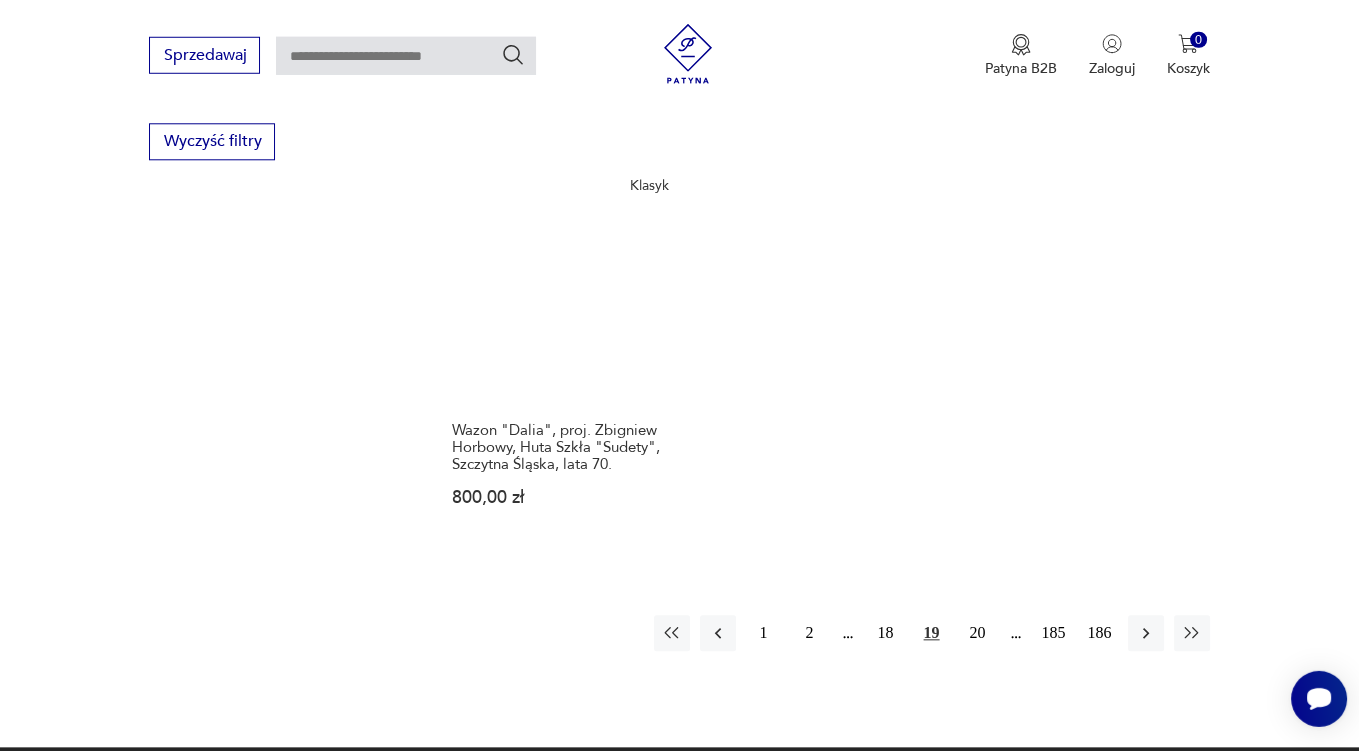 scroll, scrollTop: 2957, scrollLeft: 0, axis: vertical 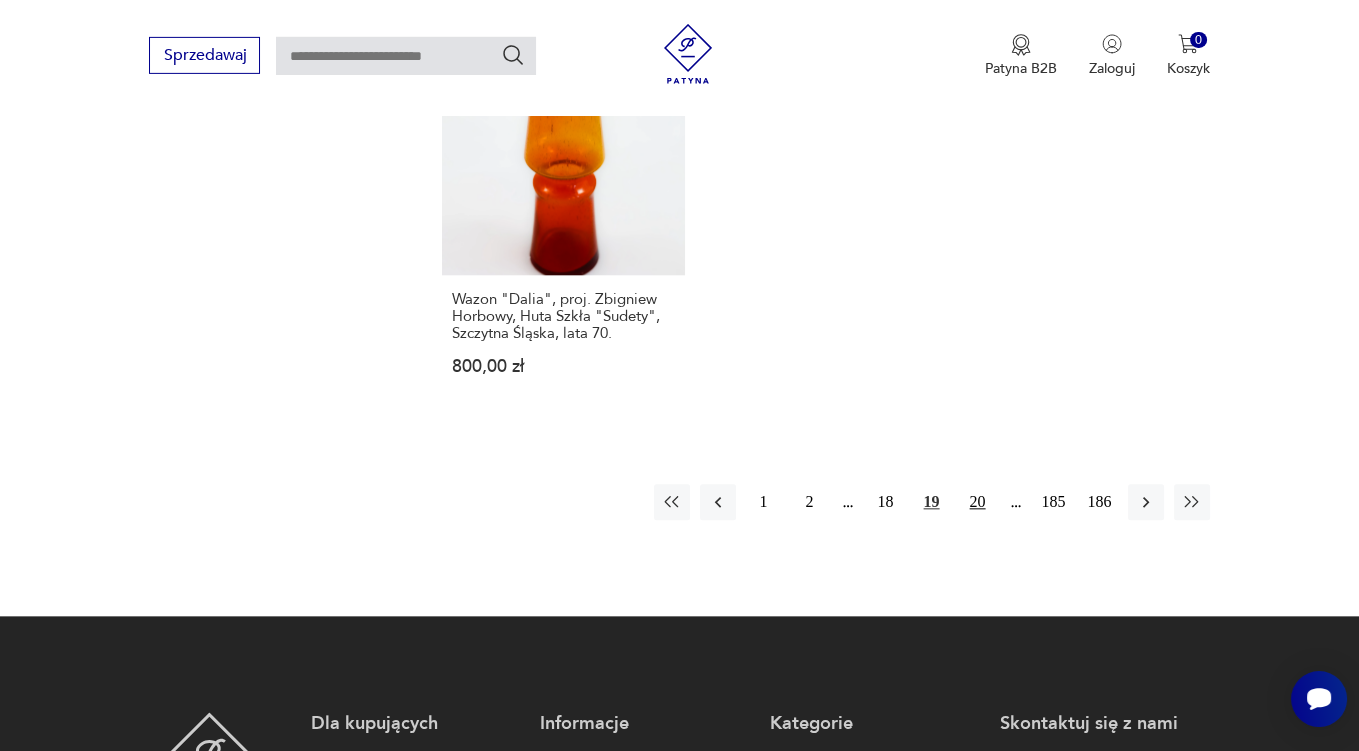 click on "20" at bounding box center [978, 502] 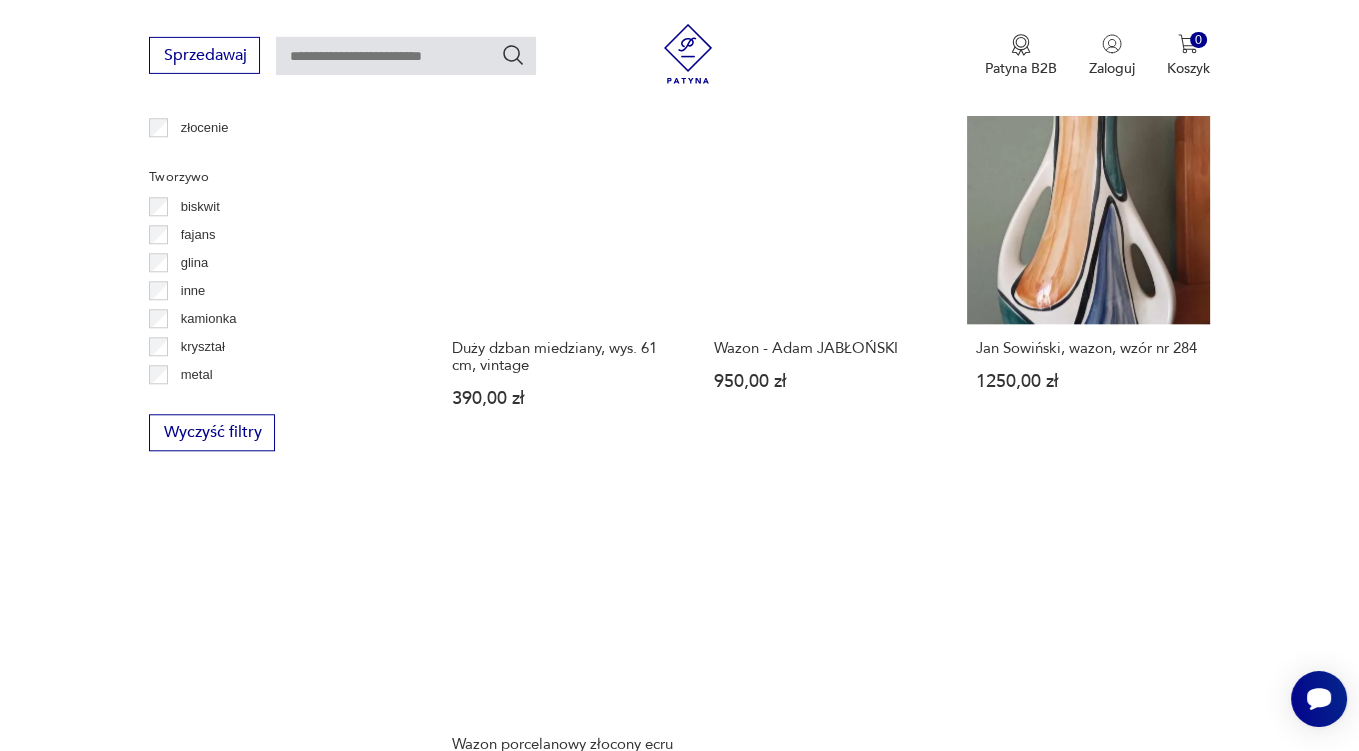 scroll, scrollTop: 2852, scrollLeft: 0, axis: vertical 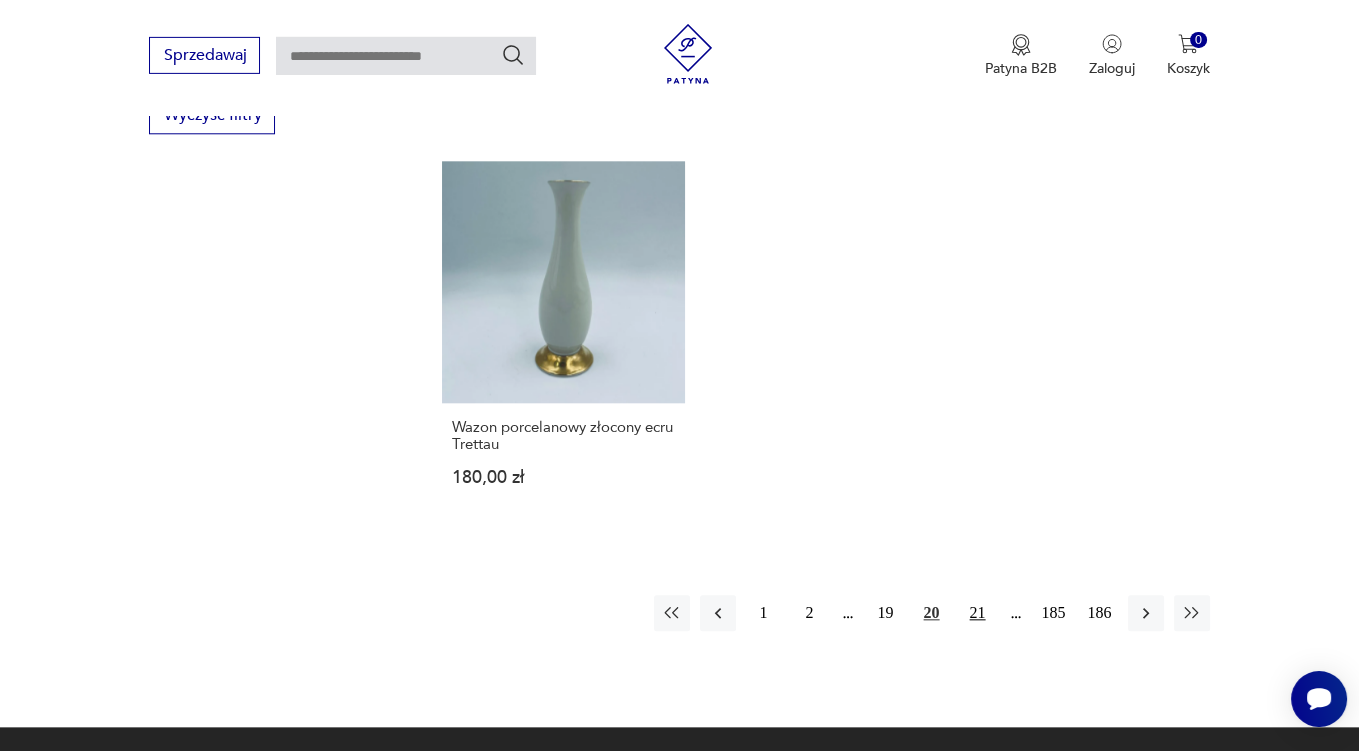 click on "21" at bounding box center (978, 613) 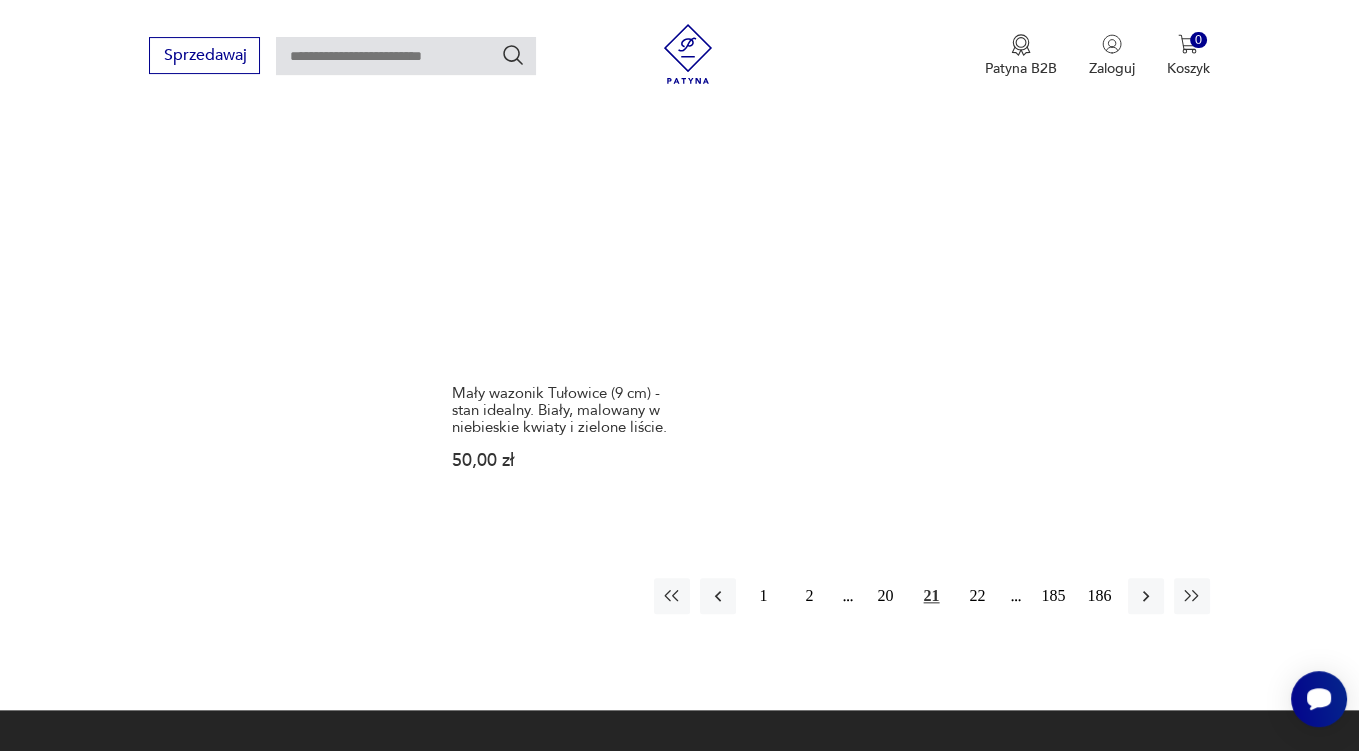 scroll, scrollTop: 3063, scrollLeft: 0, axis: vertical 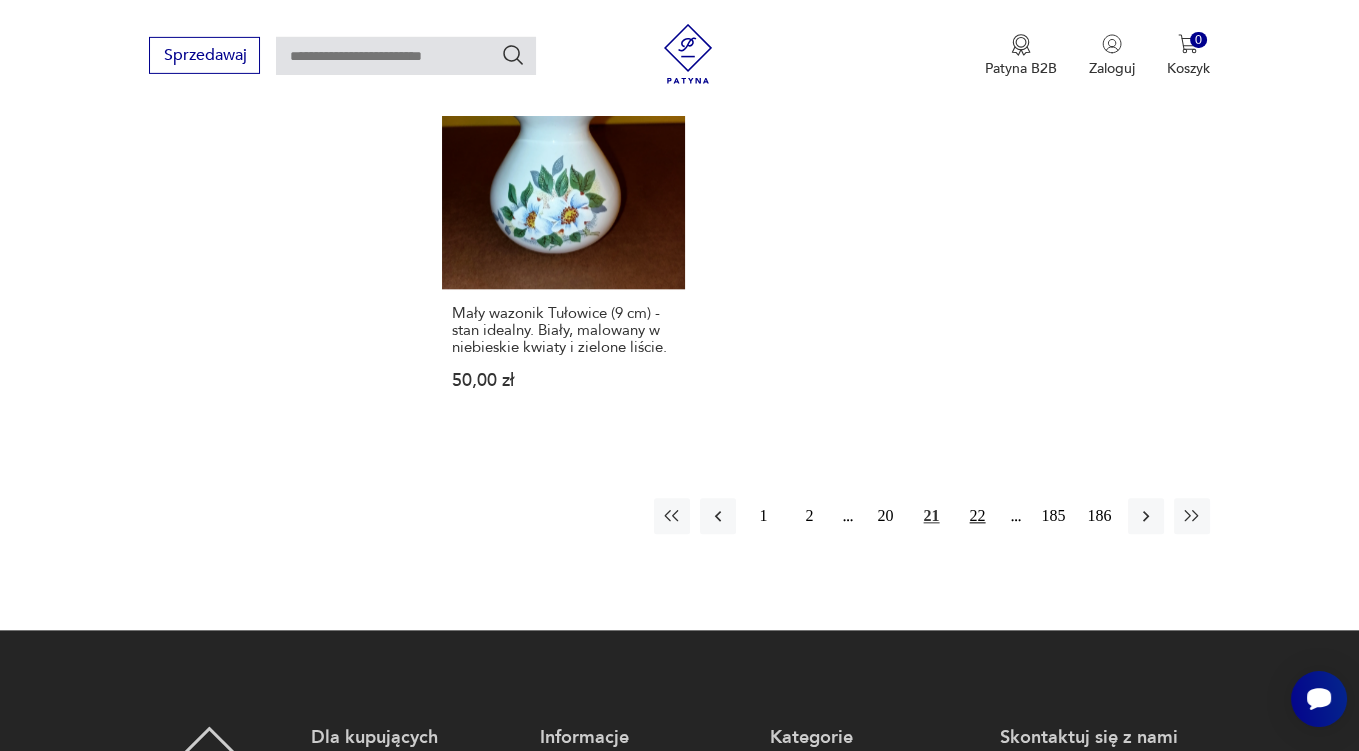 click on "22" at bounding box center (978, 516) 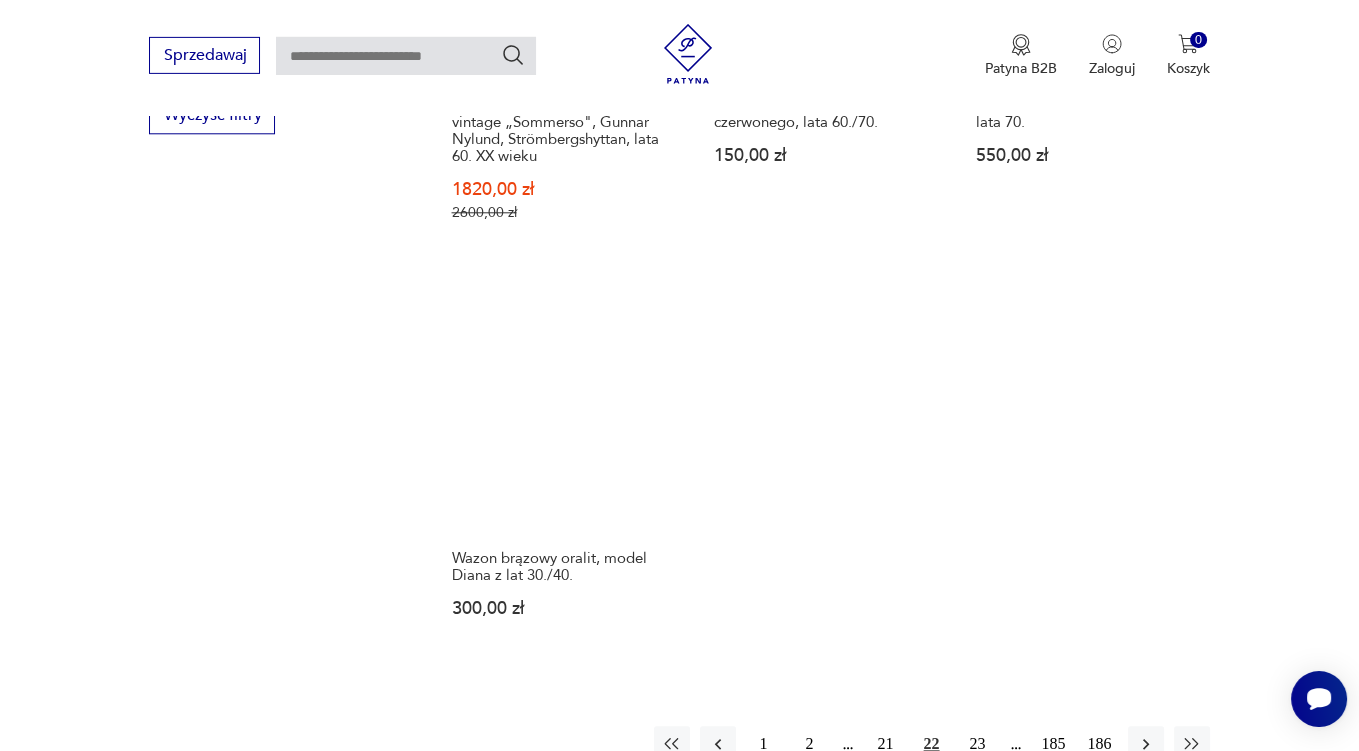 scroll, scrollTop: 3168, scrollLeft: 0, axis: vertical 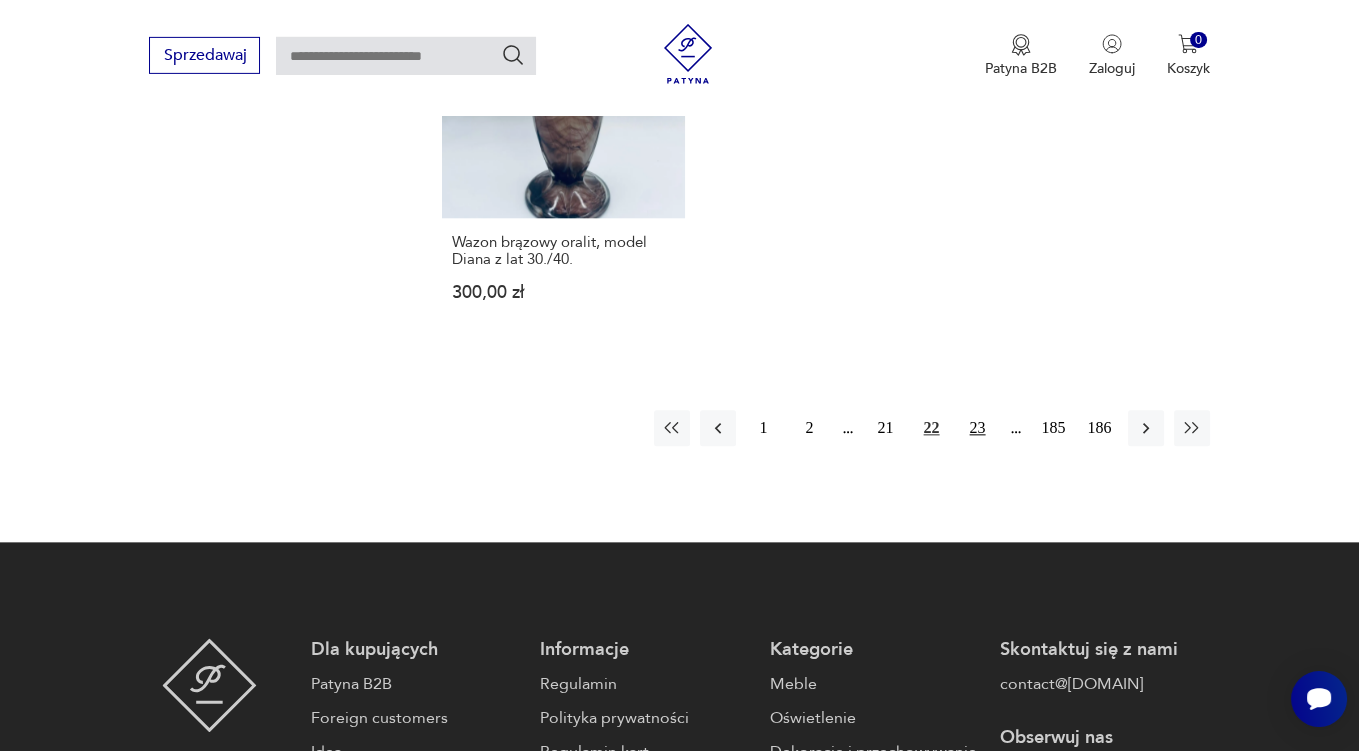 click on "23" at bounding box center [978, 428] 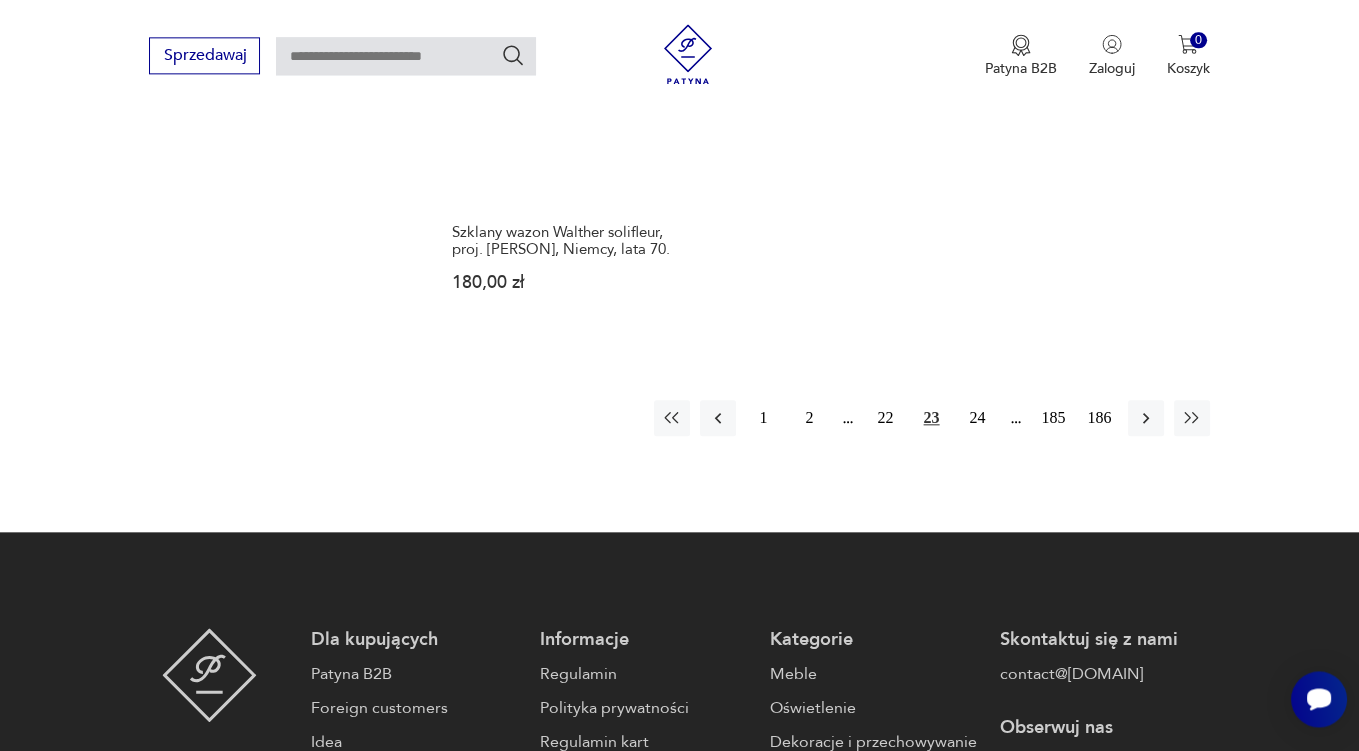 scroll, scrollTop: 2957, scrollLeft: 0, axis: vertical 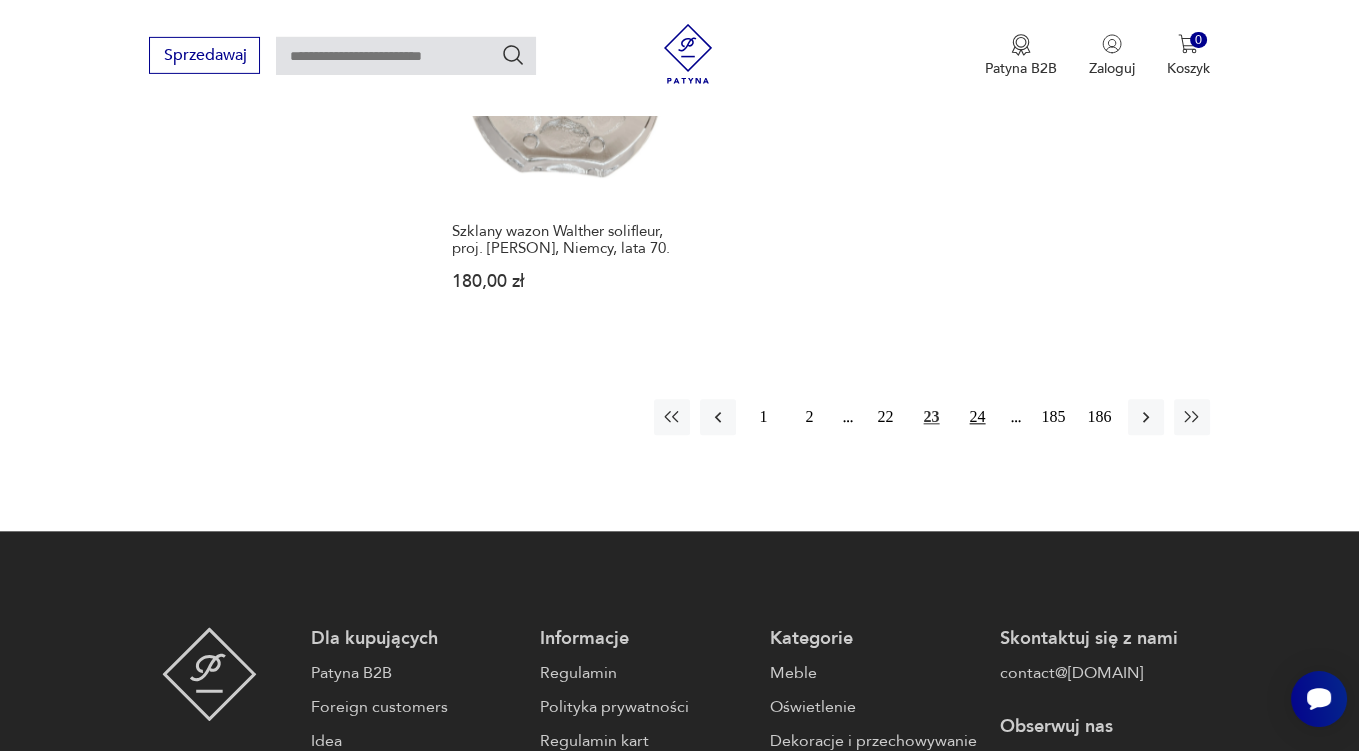 click on "24" at bounding box center (978, 417) 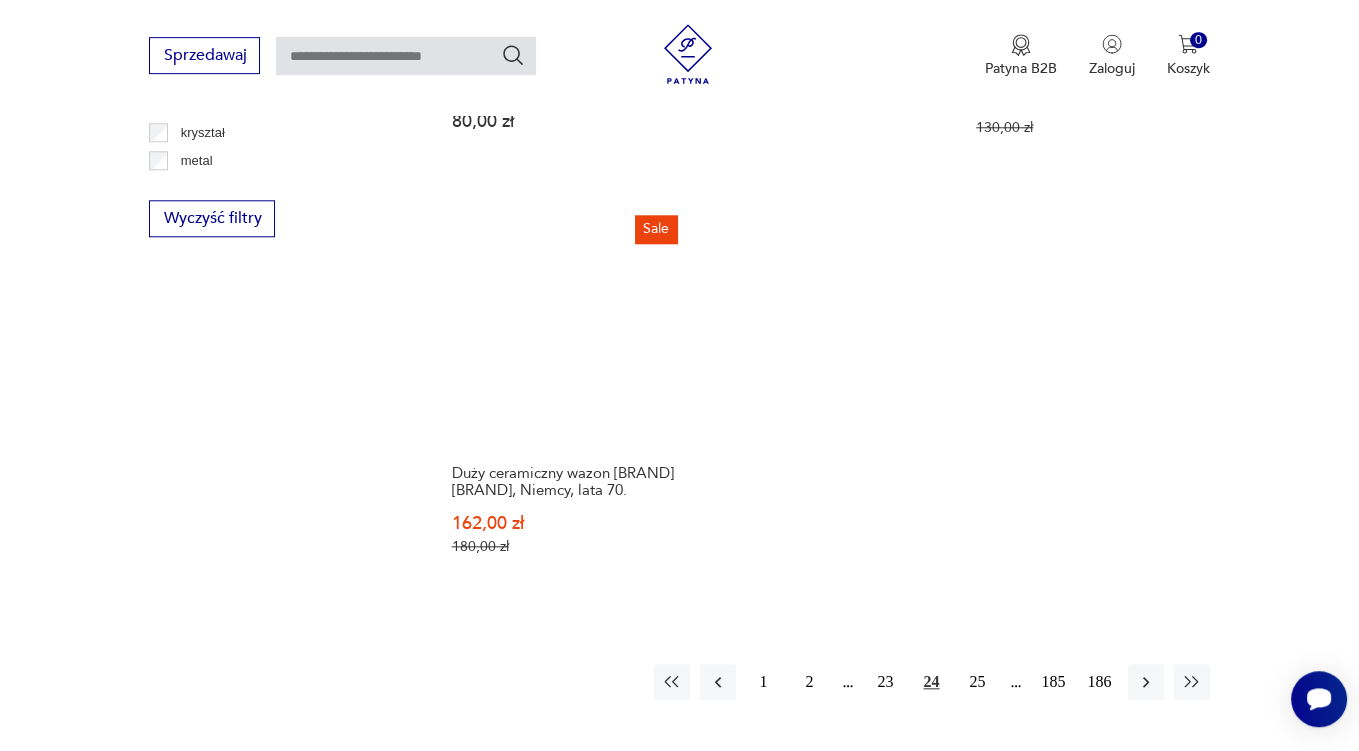scroll, scrollTop: 2852, scrollLeft: 0, axis: vertical 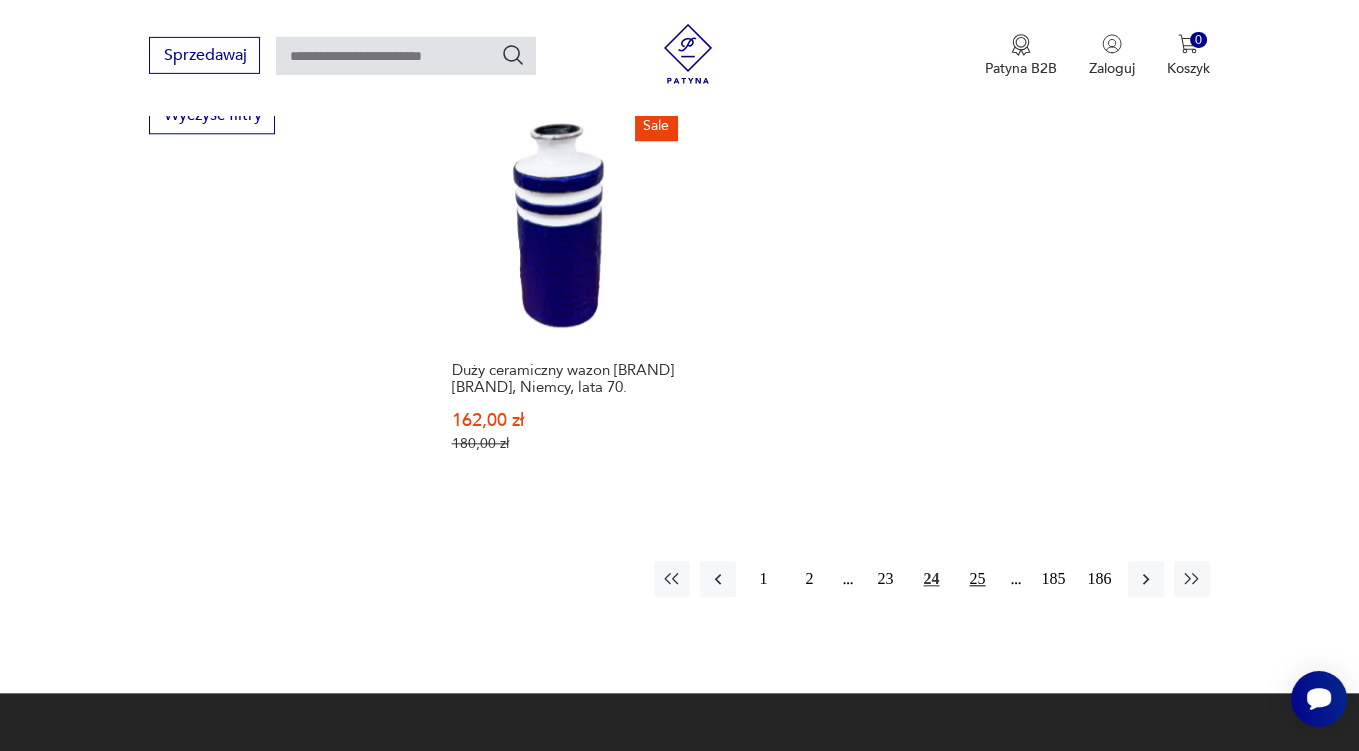 click on "25" at bounding box center (978, 579) 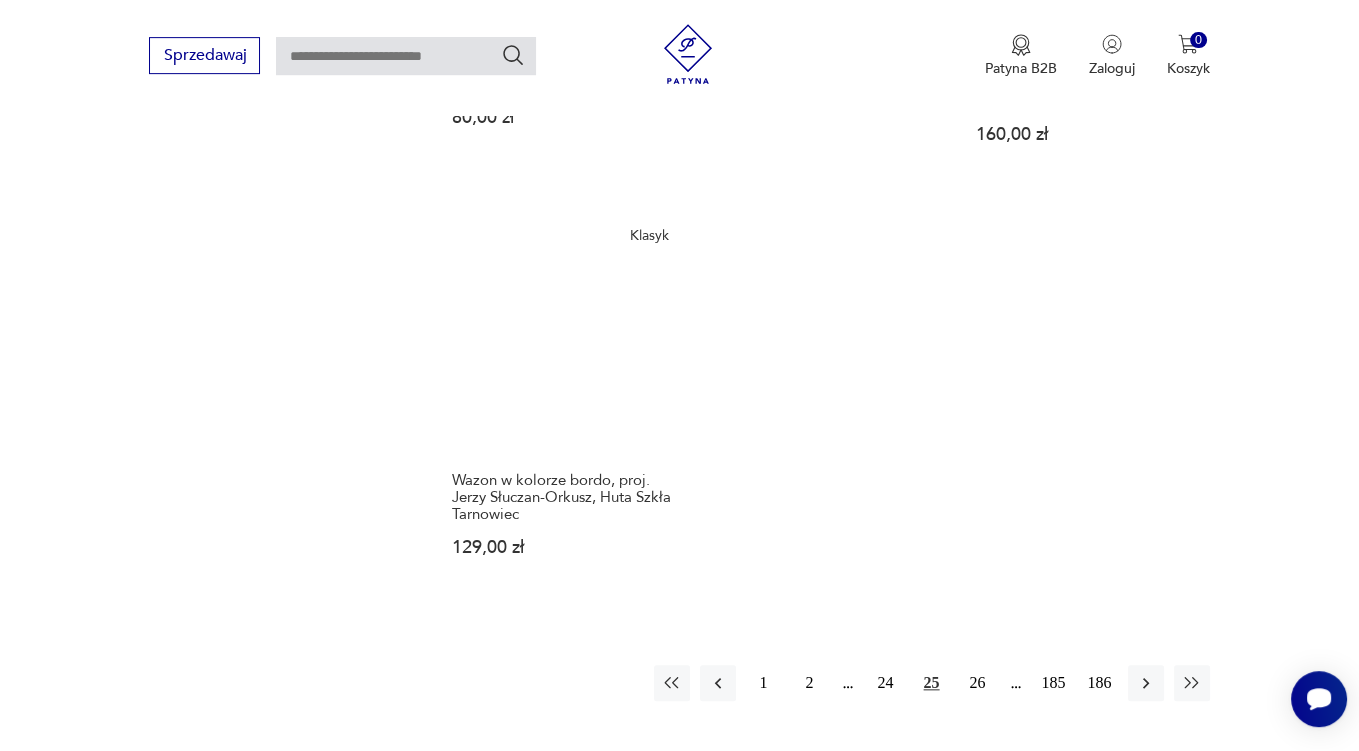 scroll, scrollTop: 2957, scrollLeft: 0, axis: vertical 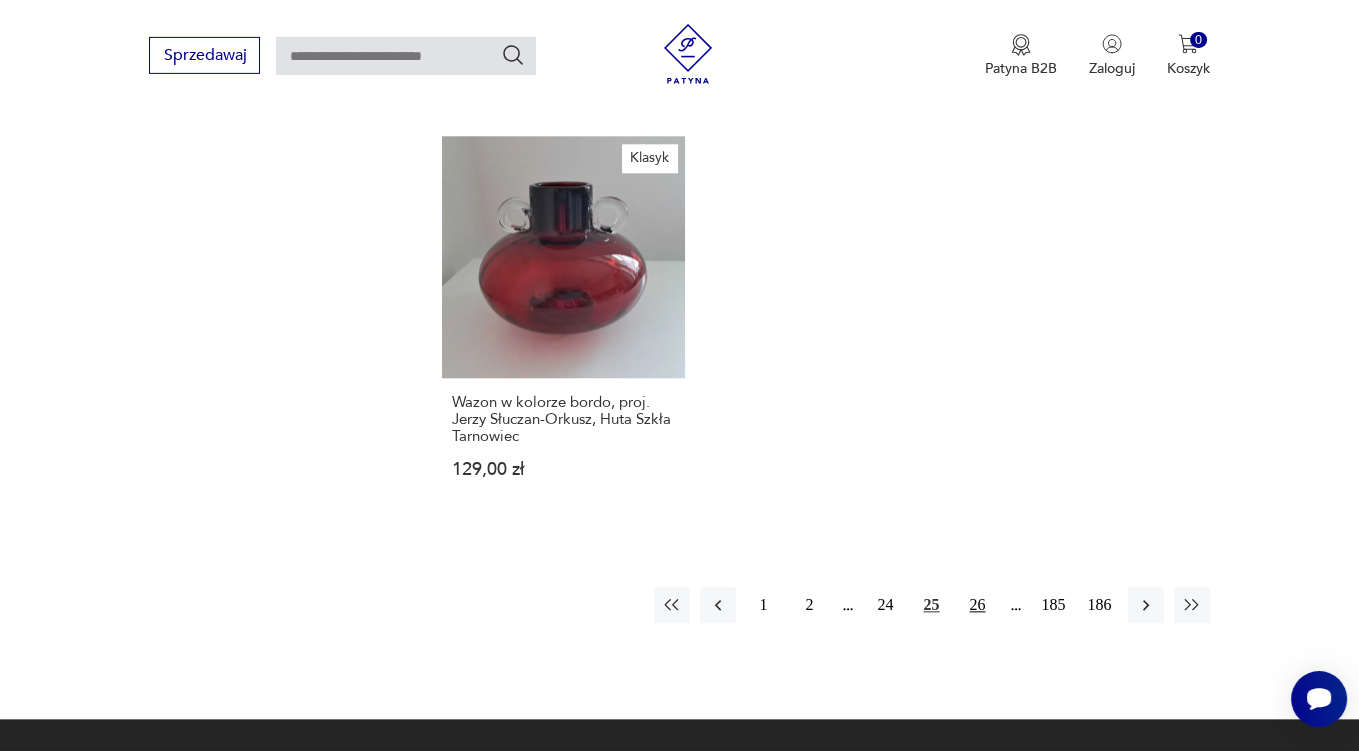 click on "26" at bounding box center (978, 605) 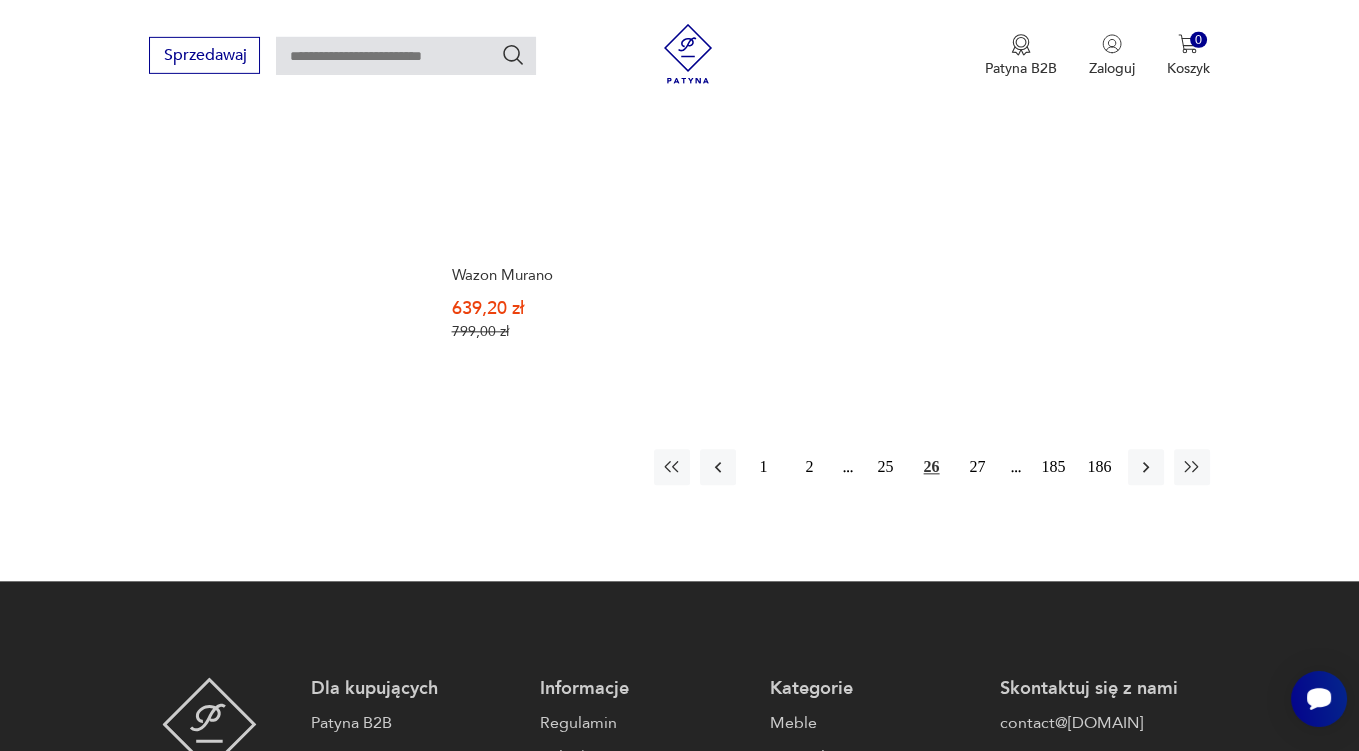 scroll, scrollTop: 3063, scrollLeft: 0, axis: vertical 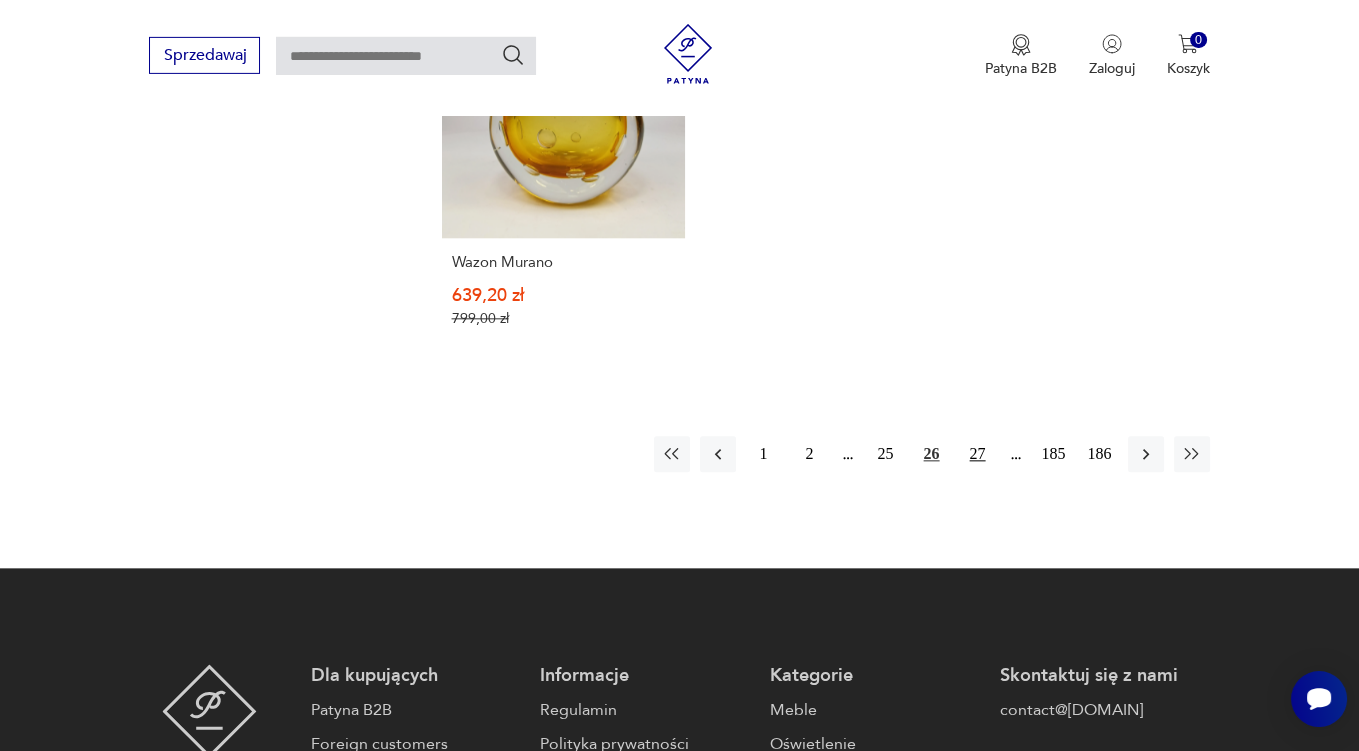click on "27" at bounding box center (978, 454) 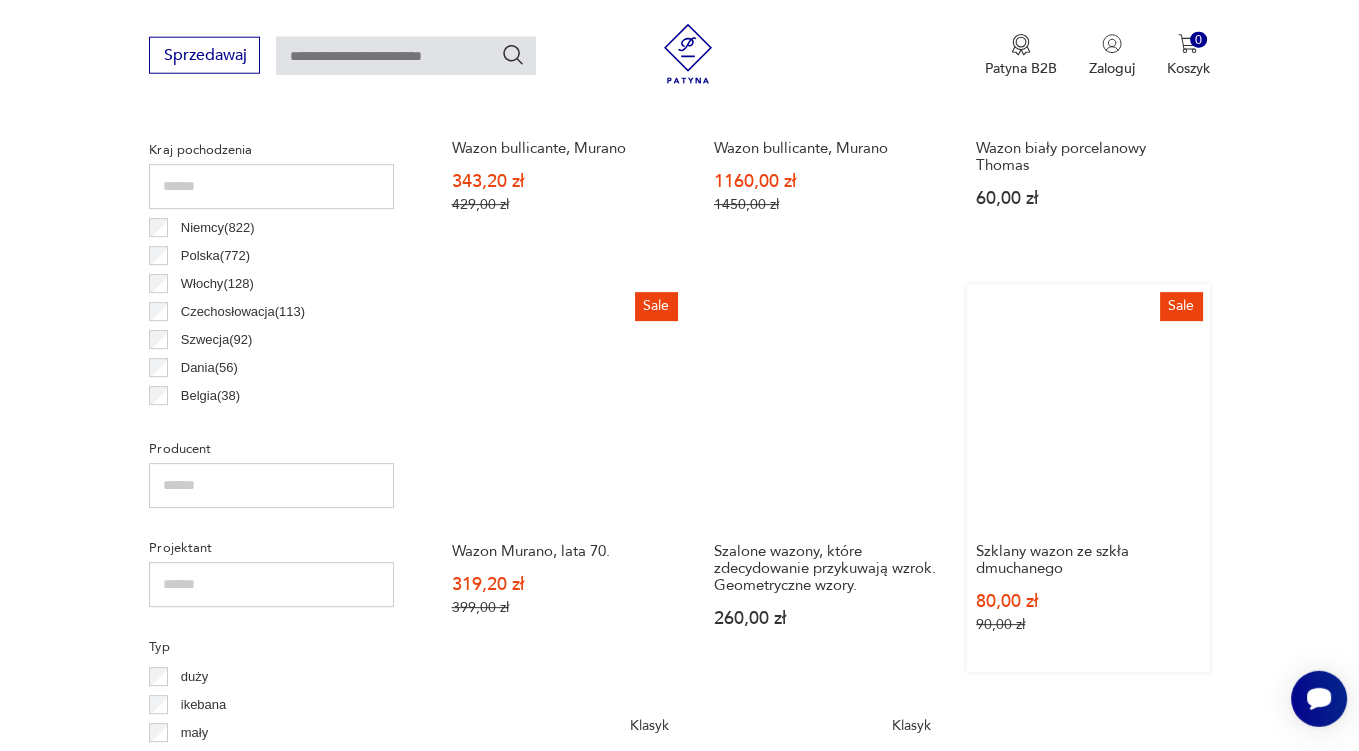 scroll, scrollTop: 1056, scrollLeft: 0, axis: vertical 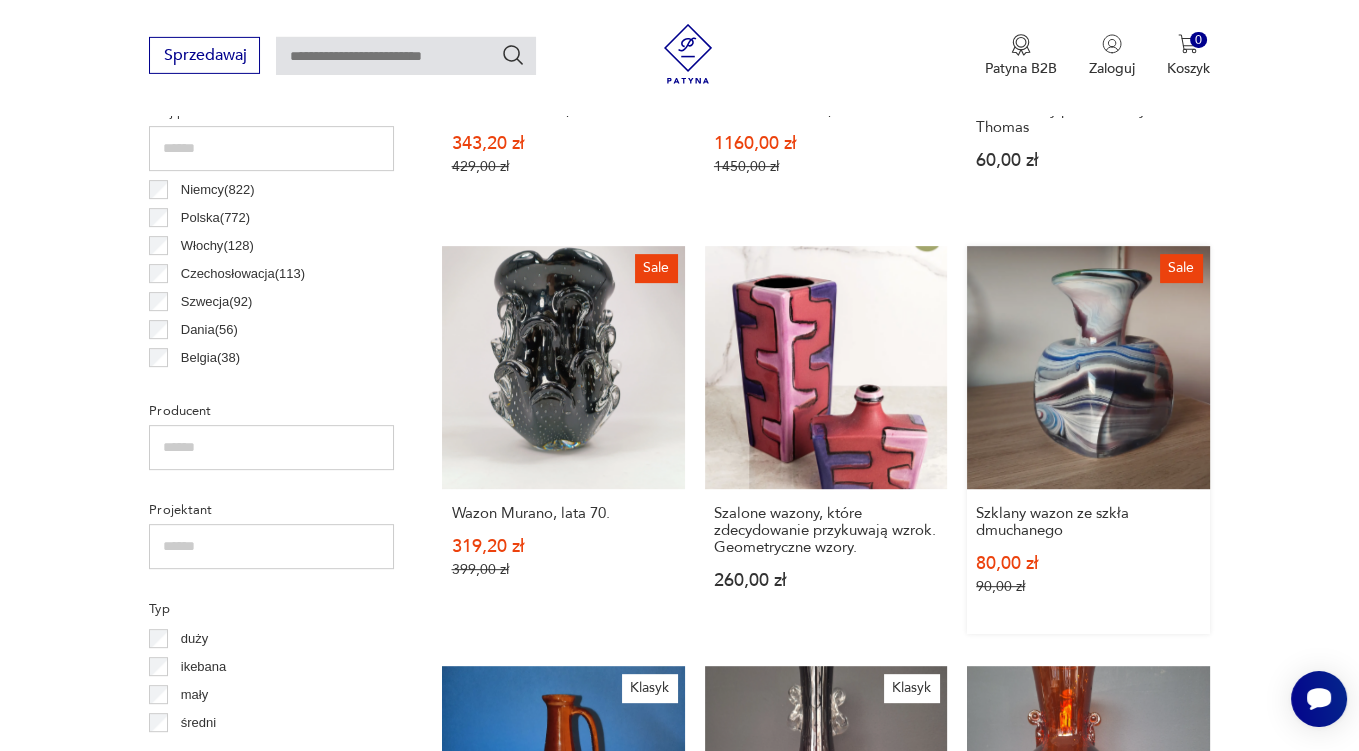 click on "Sale Szklany wazon ze szkła dmuchanego [PRICE] [PRICE]" at bounding box center (1088, 439) 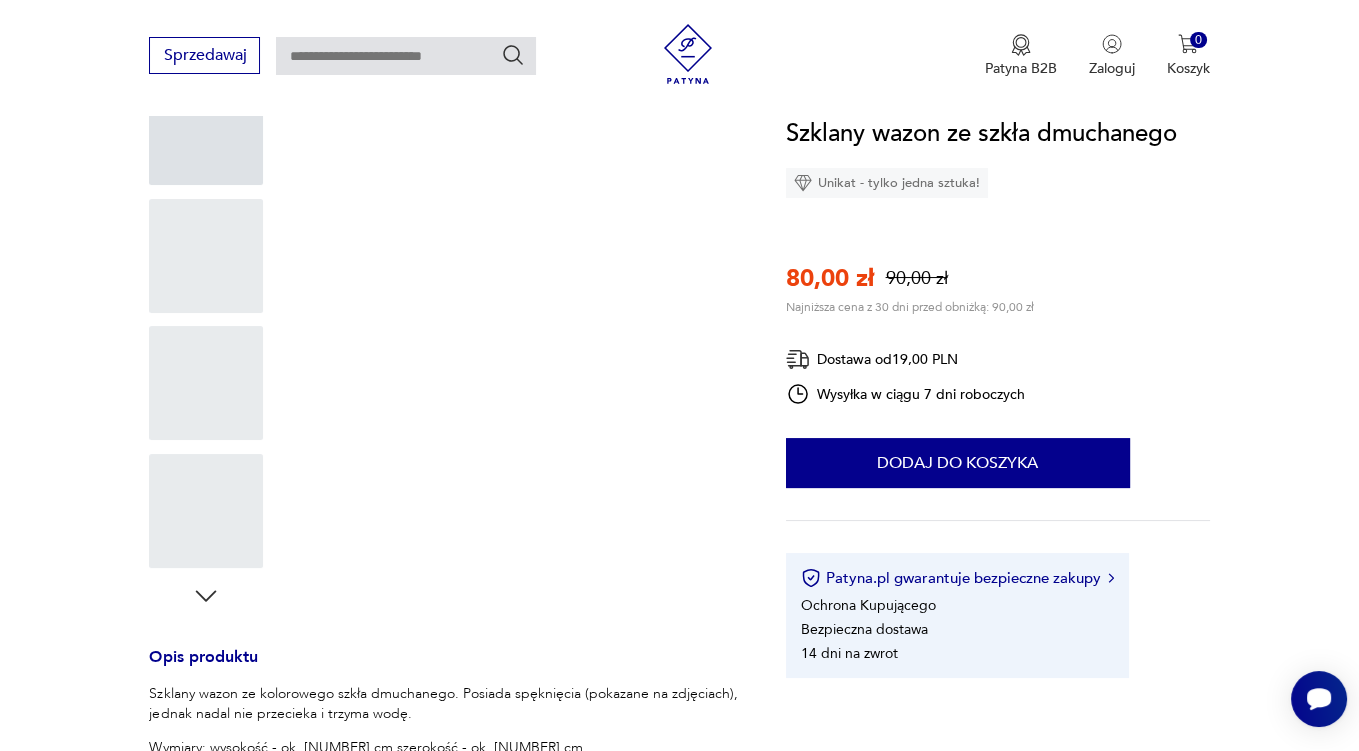 scroll, scrollTop: 0, scrollLeft: 0, axis: both 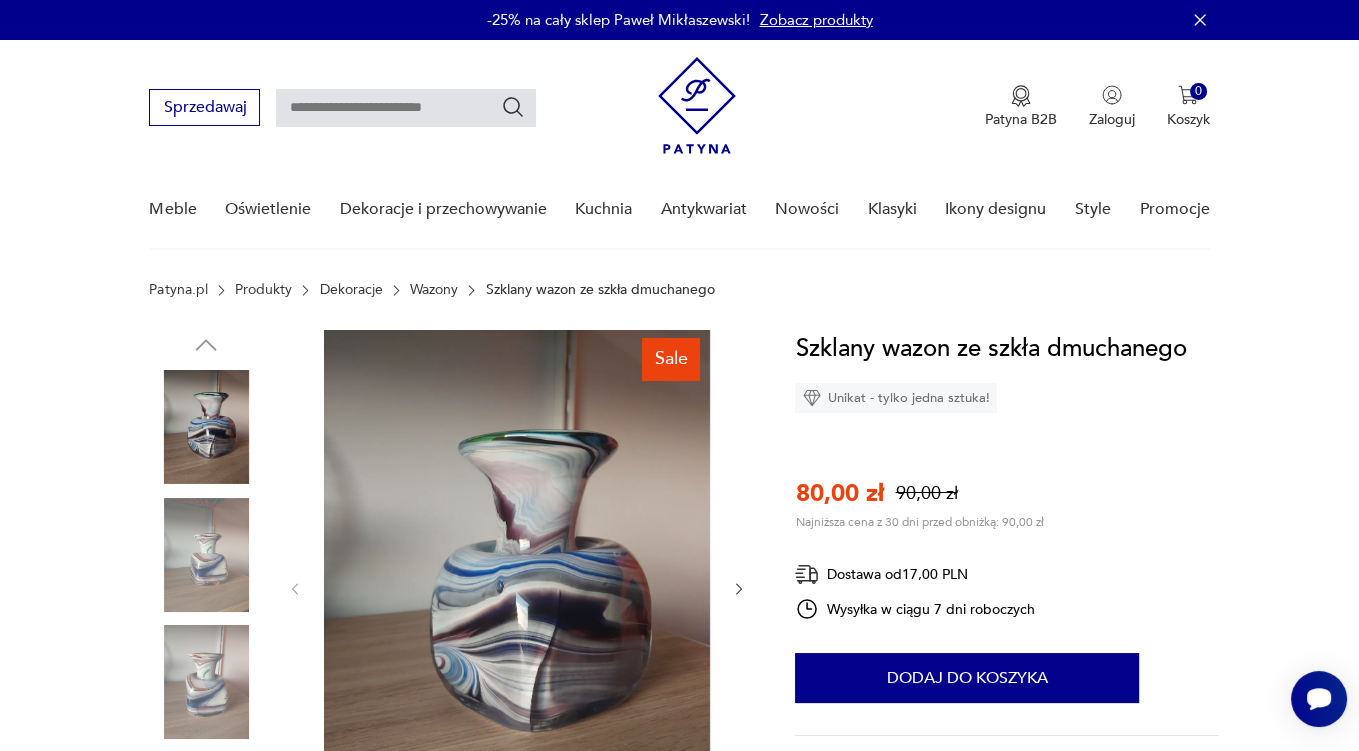 click 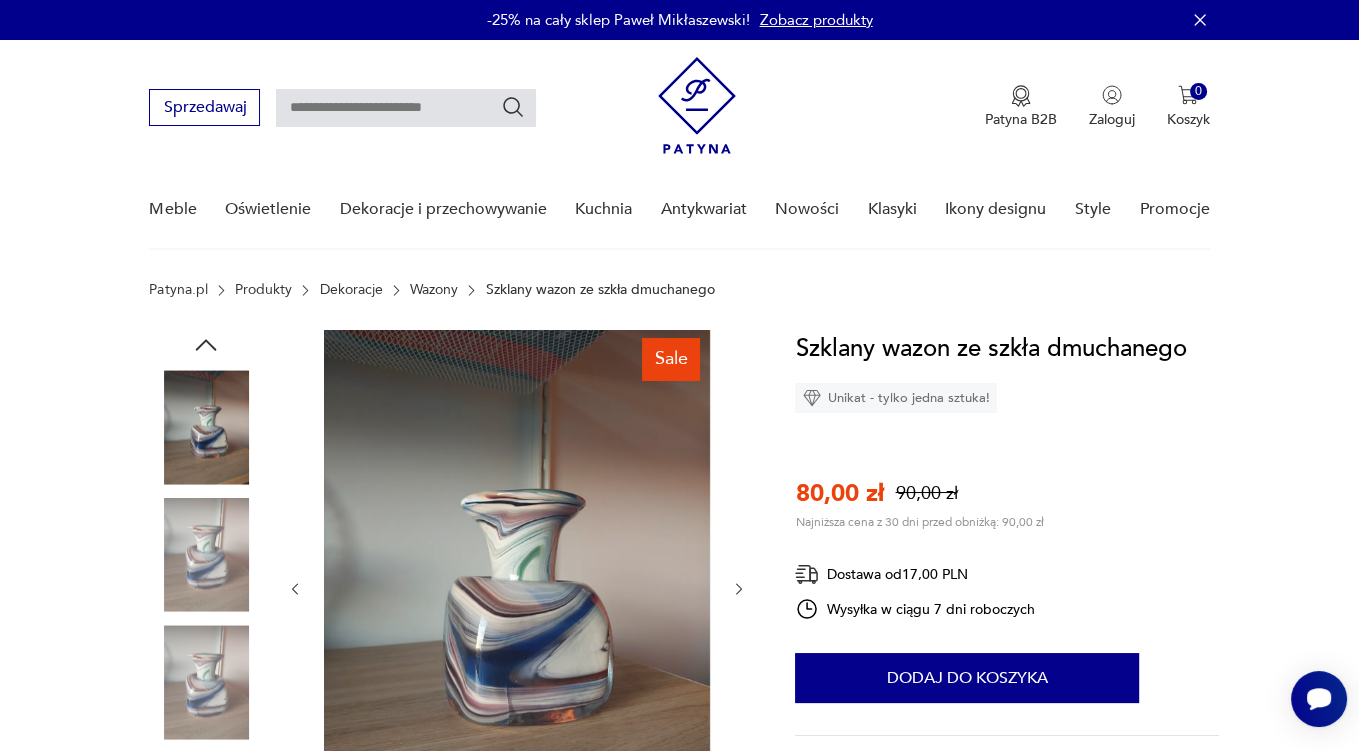 click 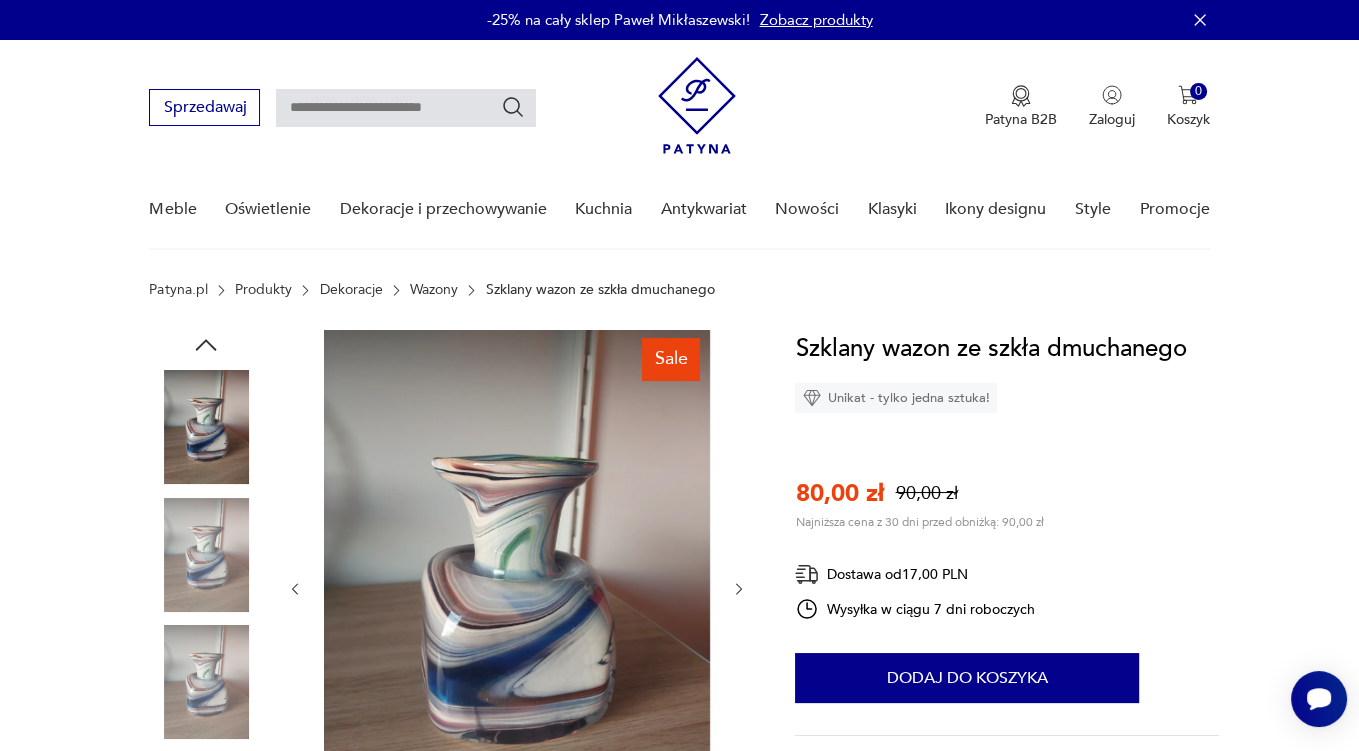 click 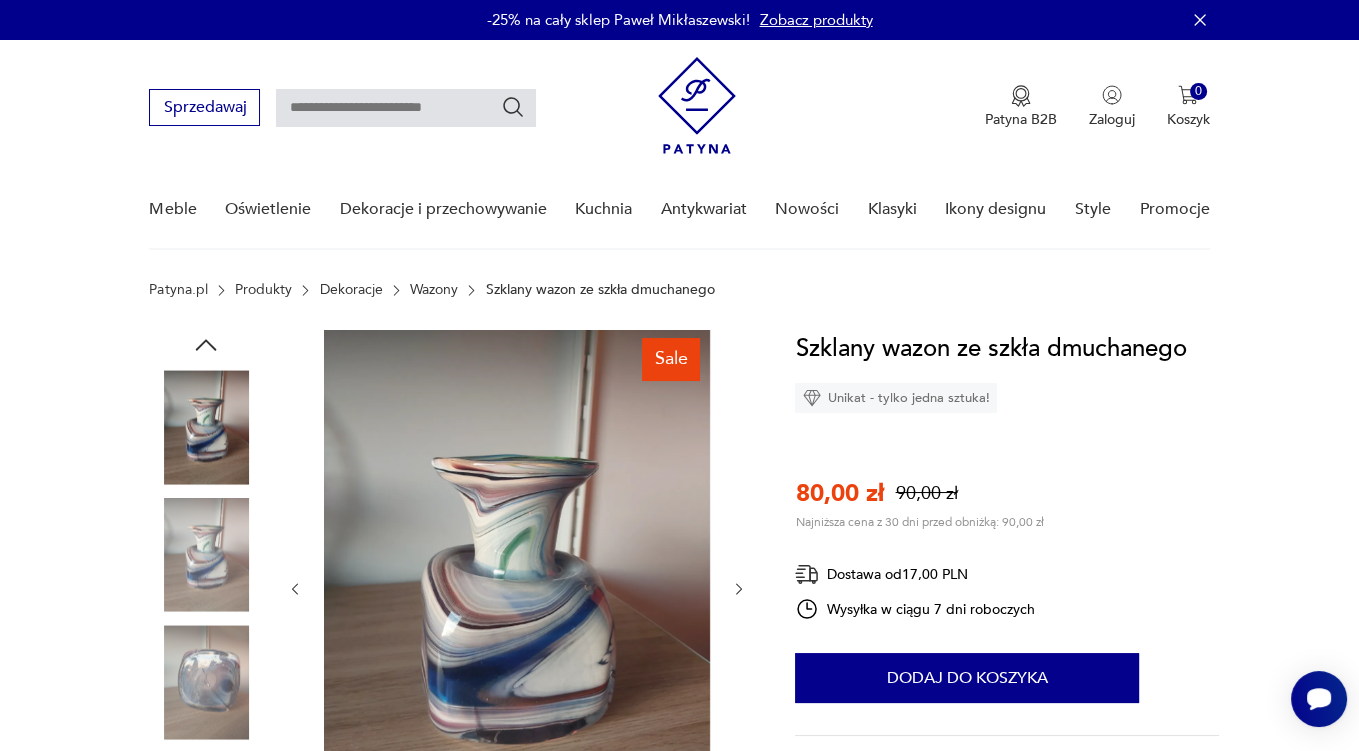 click 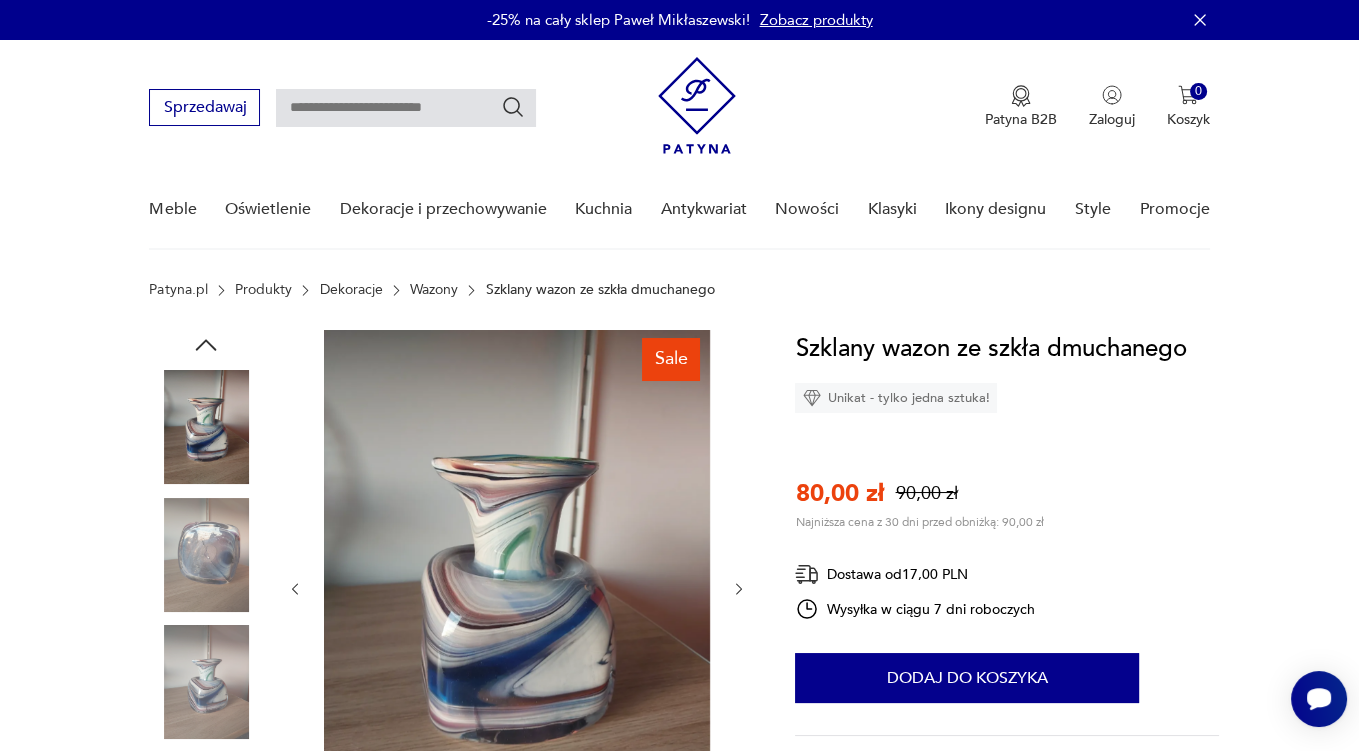 click 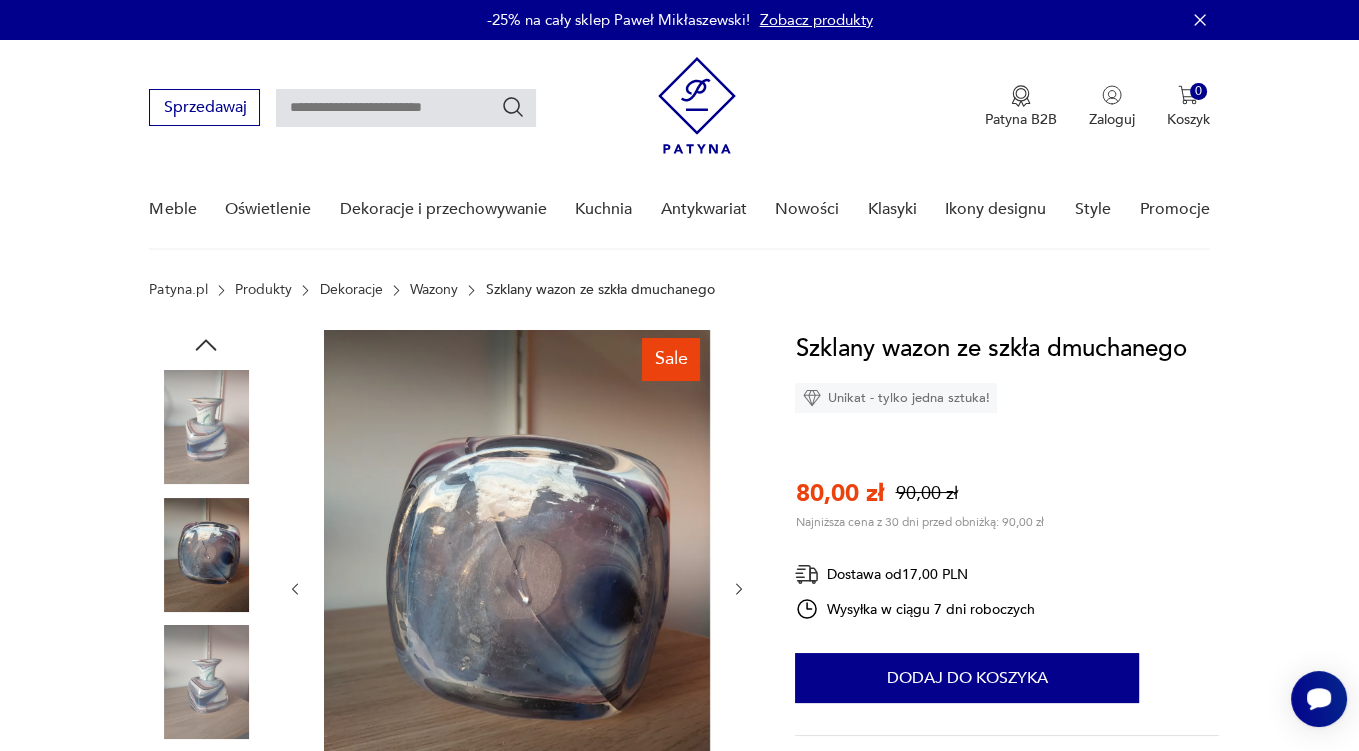 click 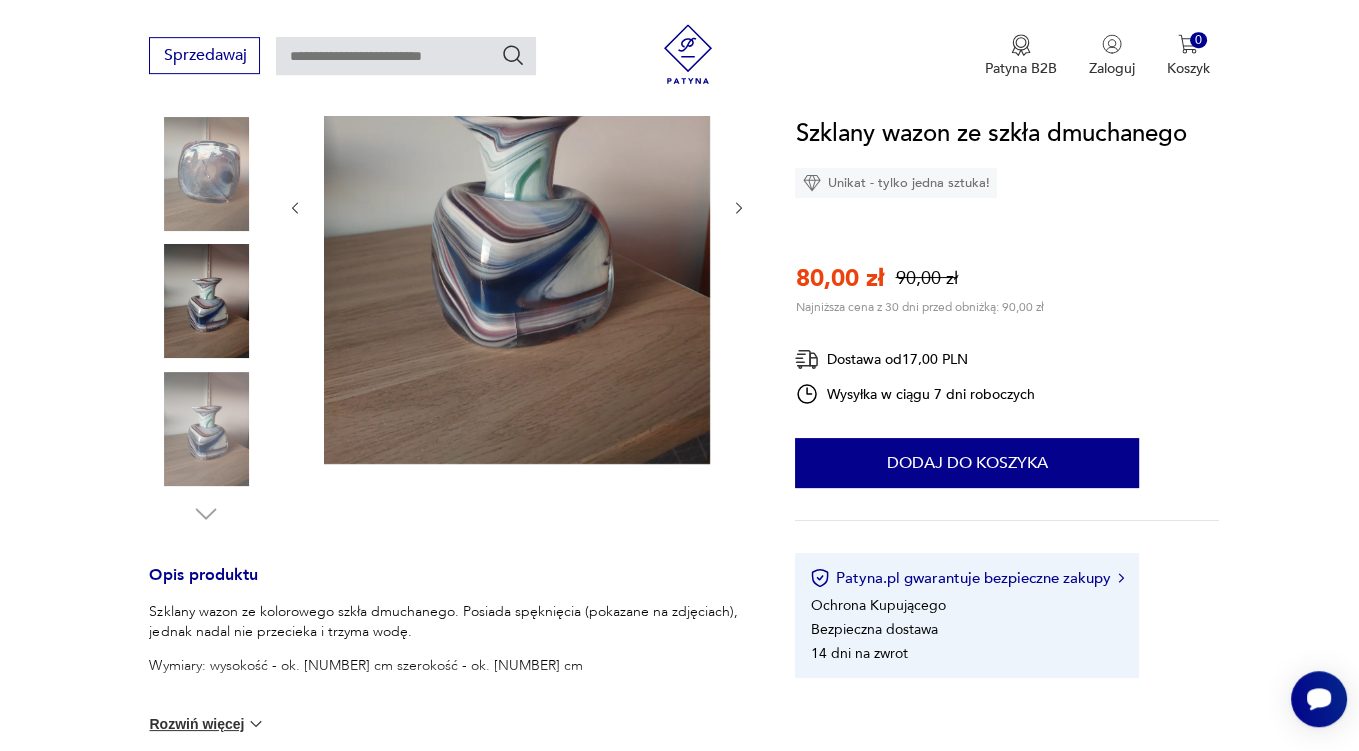 scroll, scrollTop: 422, scrollLeft: 0, axis: vertical 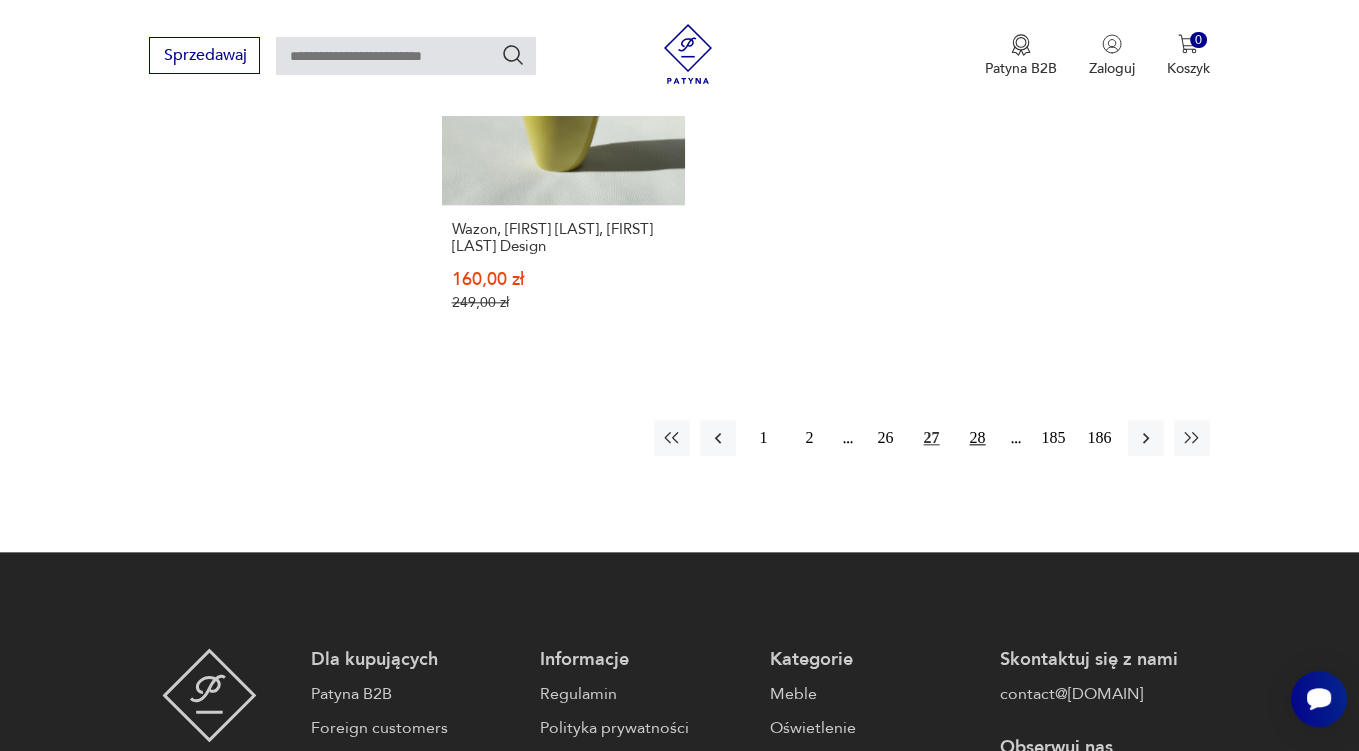 click on "28" at bounding box center (978, 438) 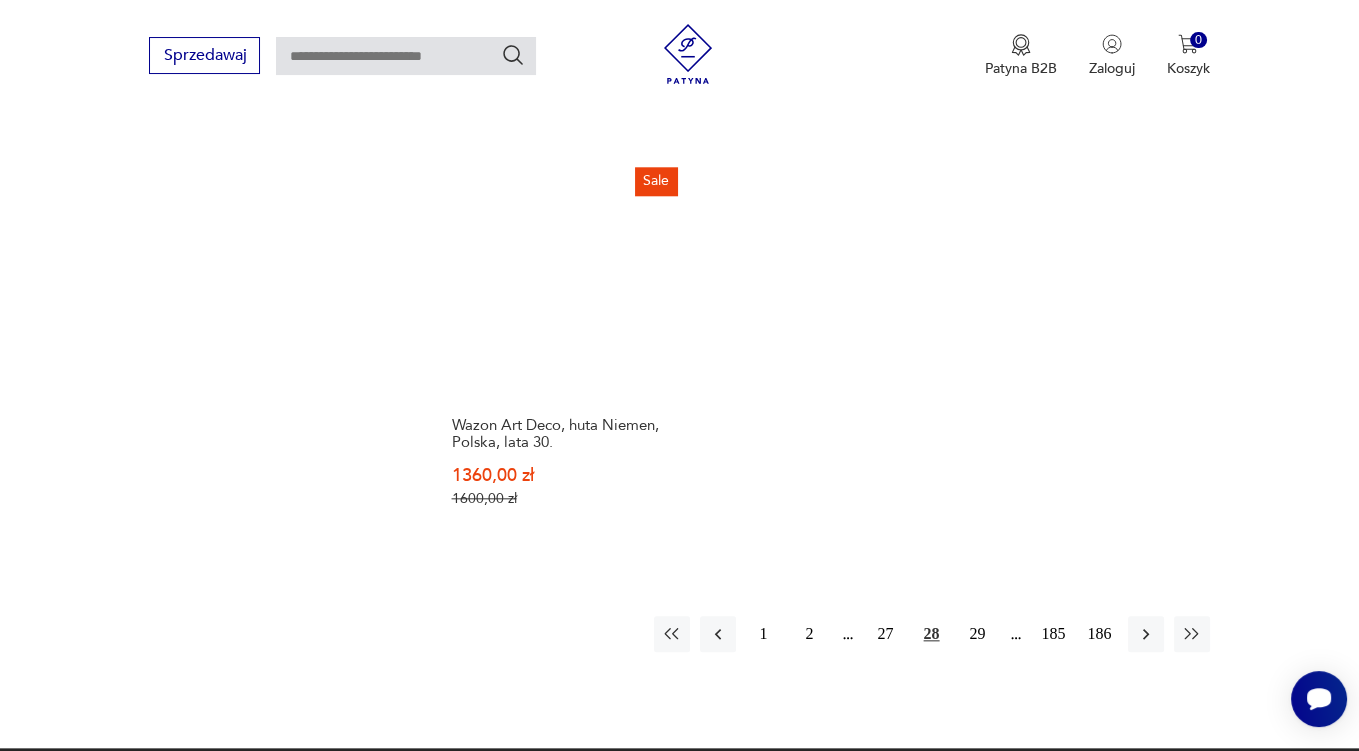 scroll, scrollTop: 2957, scrollLeft: 0, axis: vertical 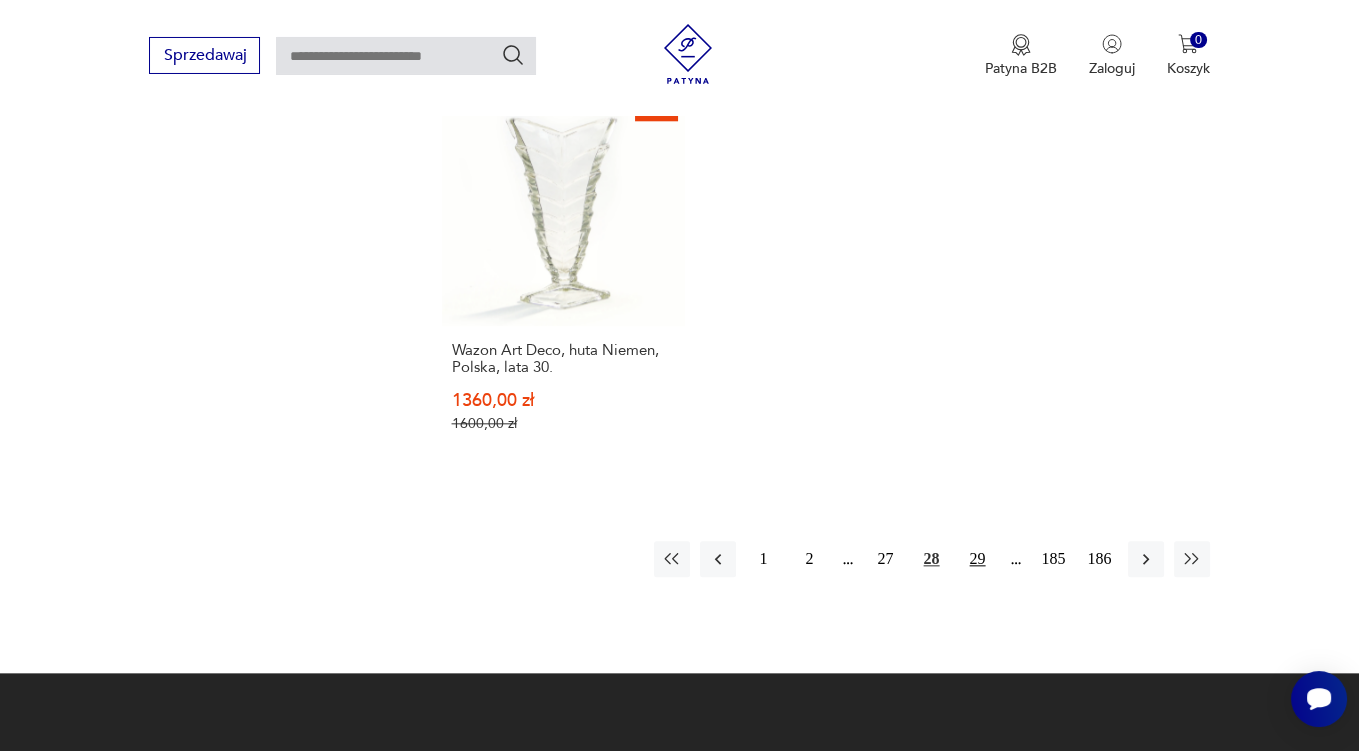 click on "29" at bounding box center (978, 559) 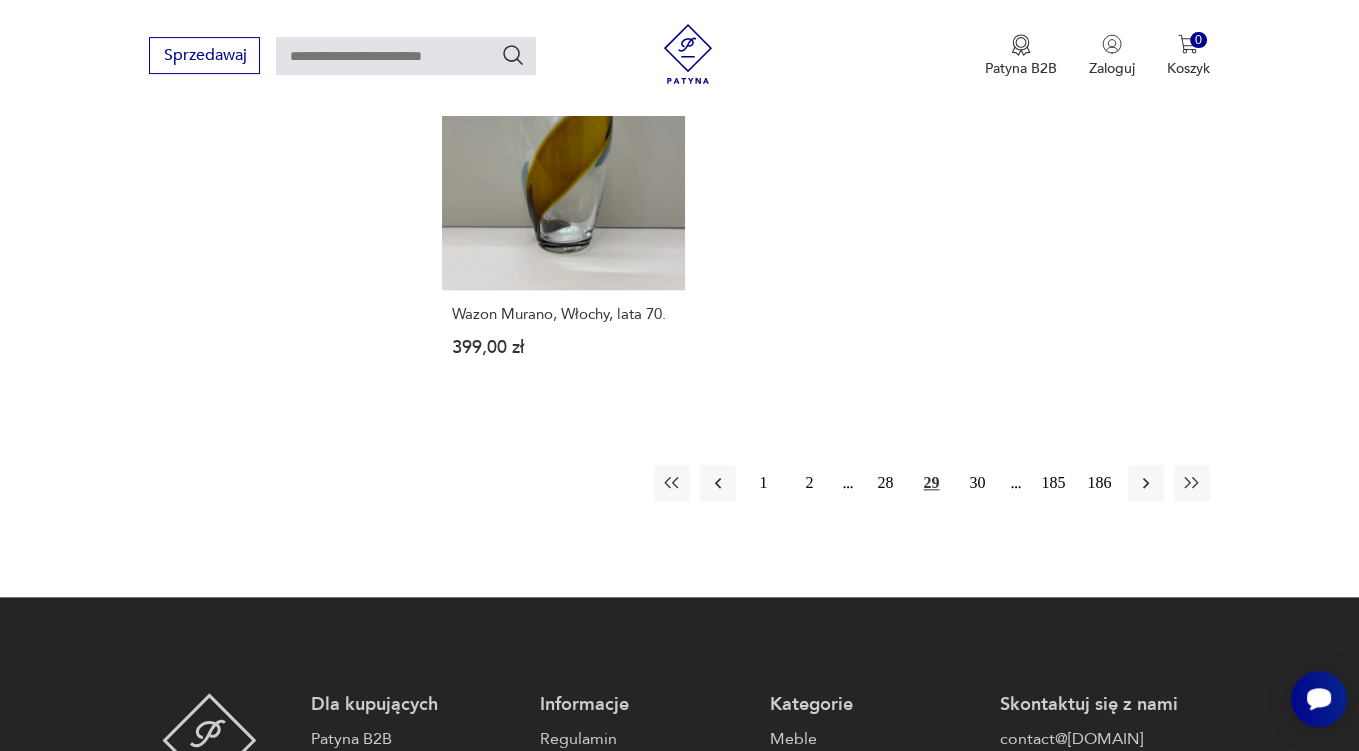 scroll, scrollTop: 2957, scrollLeft: 0, axis: vertical 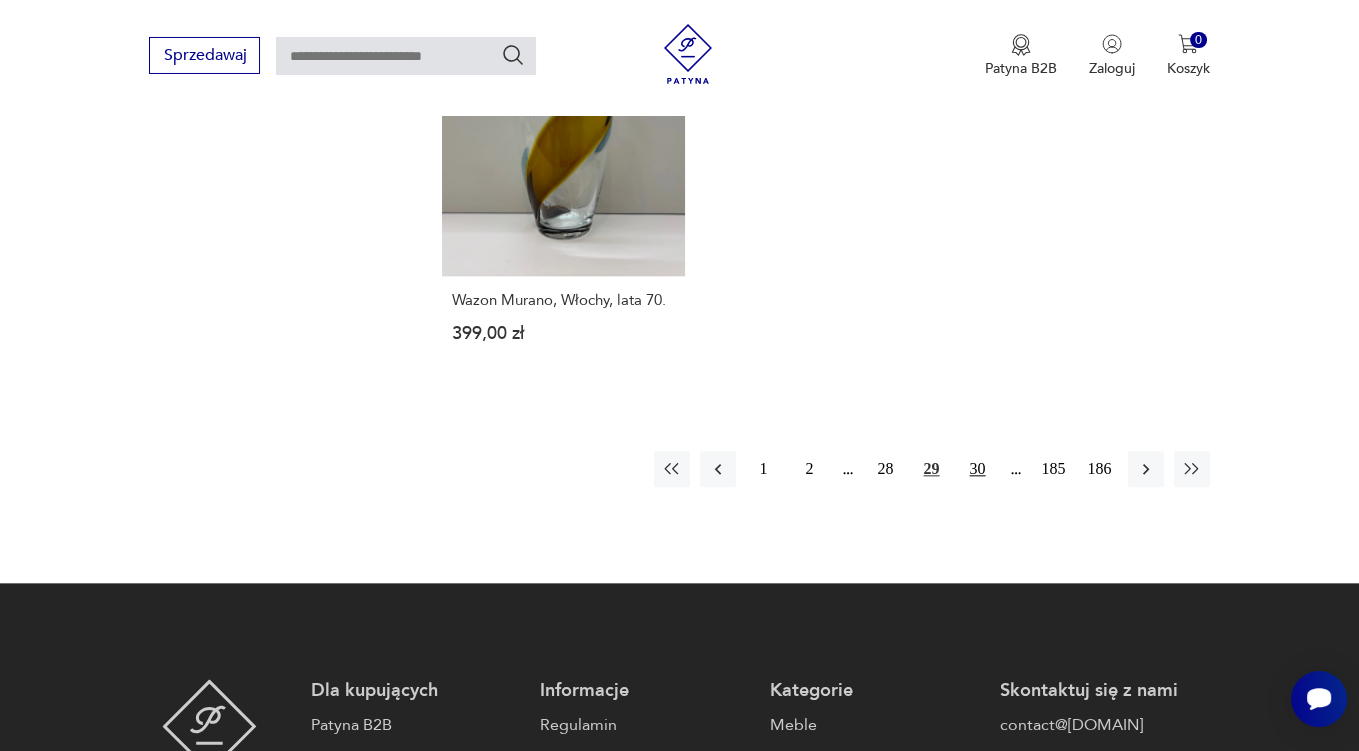 click on "30" at bounding box center [978, 469] 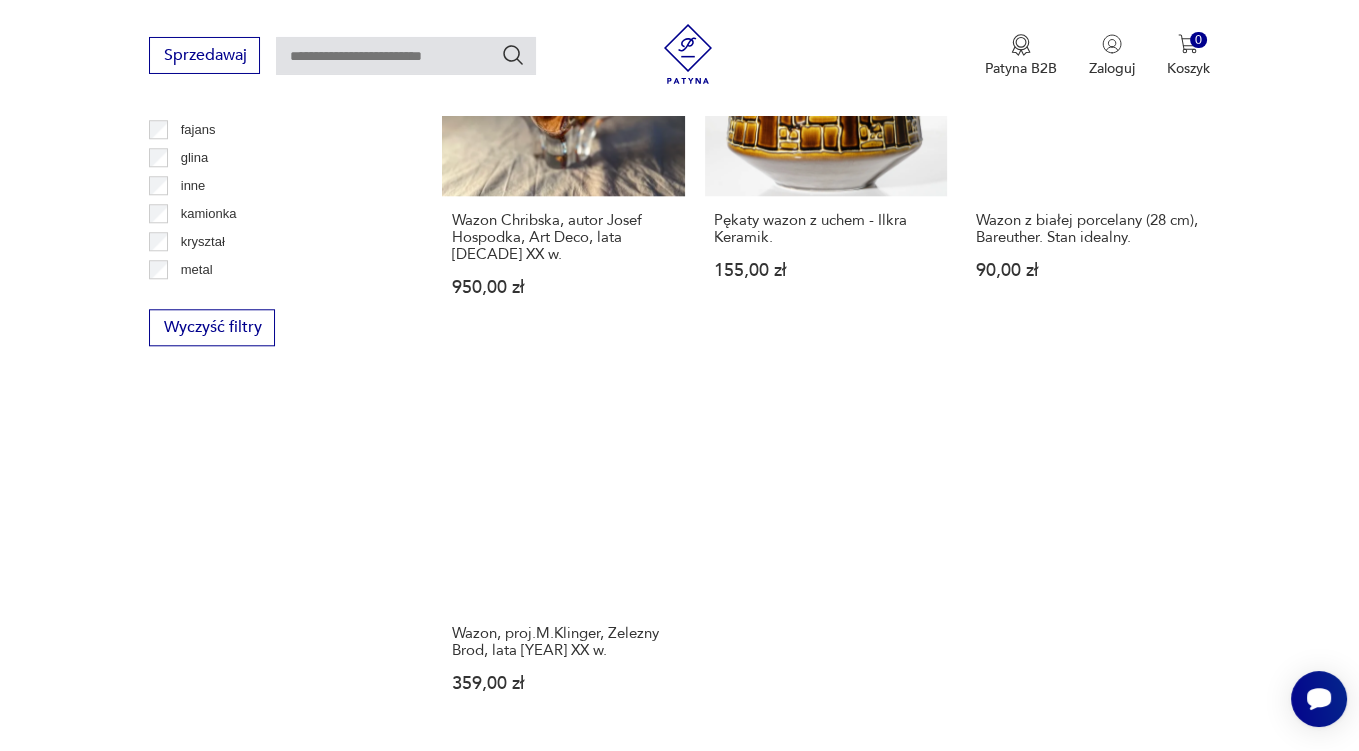 scroll, scrollTop: 2957, scrollLeft: 0, axis: vertical 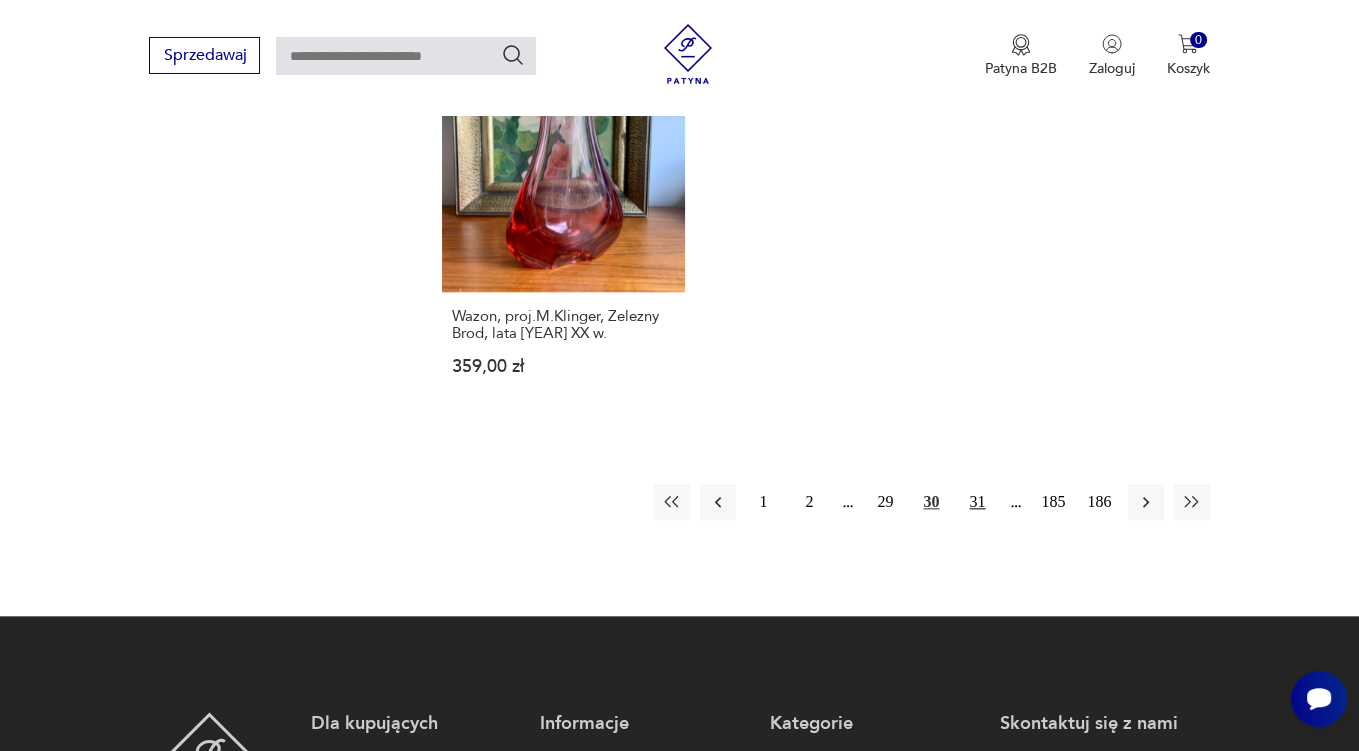 click on "31" at bounding box center [978, 502] 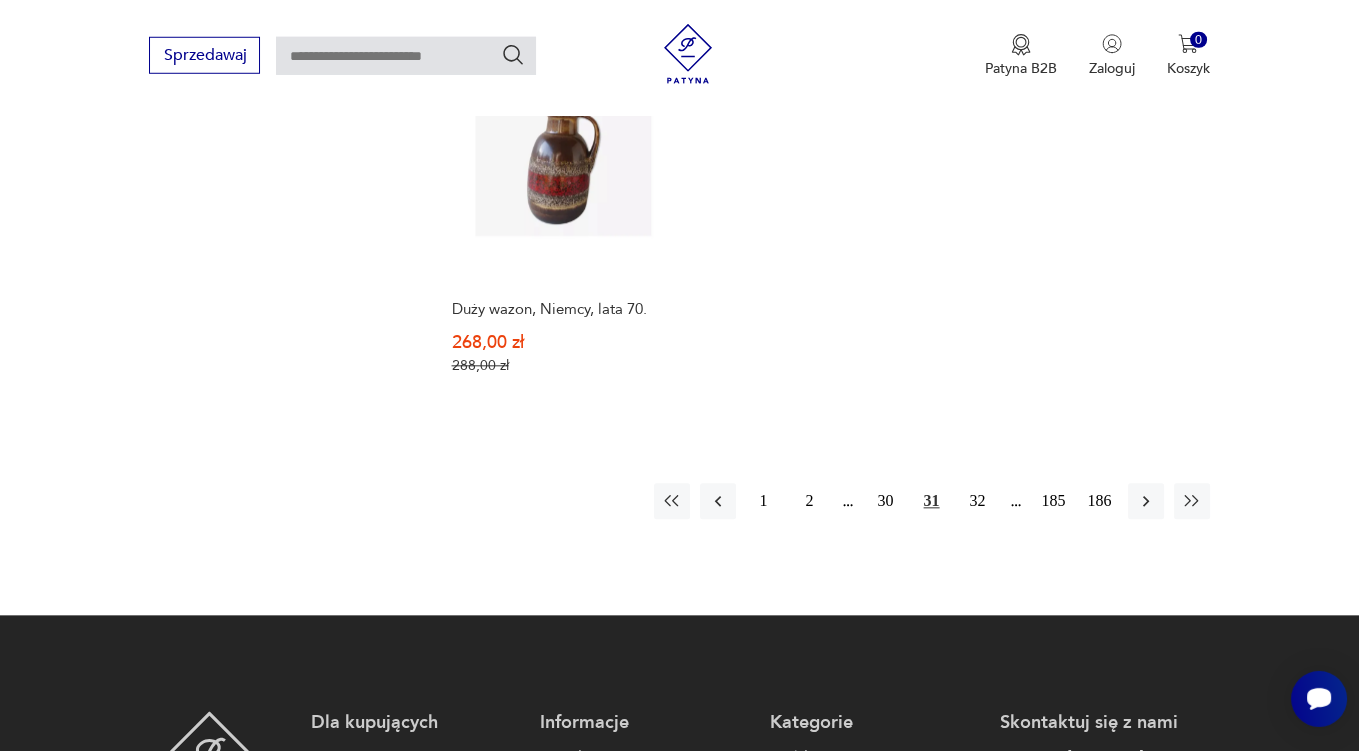 scroll, scrollTop: 2957, scrollLeft: 0, axis: vertical 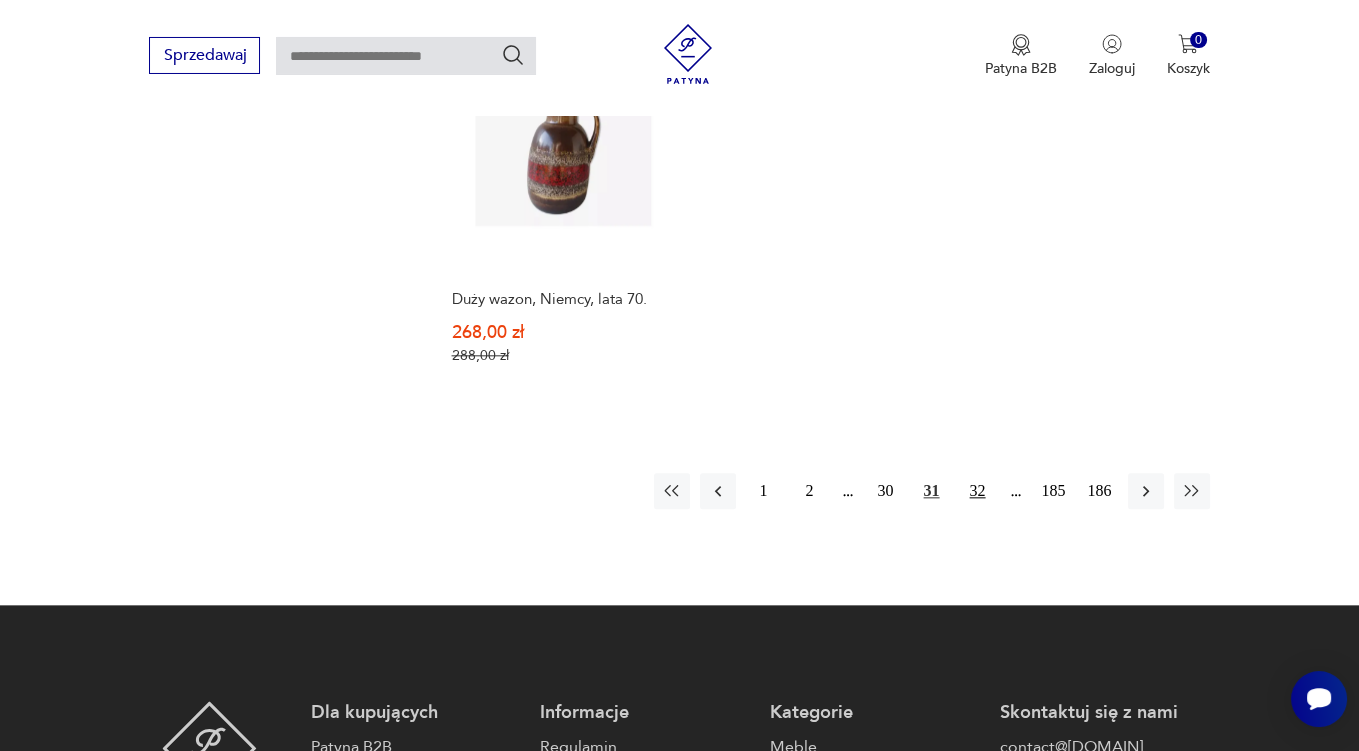 click on "32" at bounding box center [978, 491] 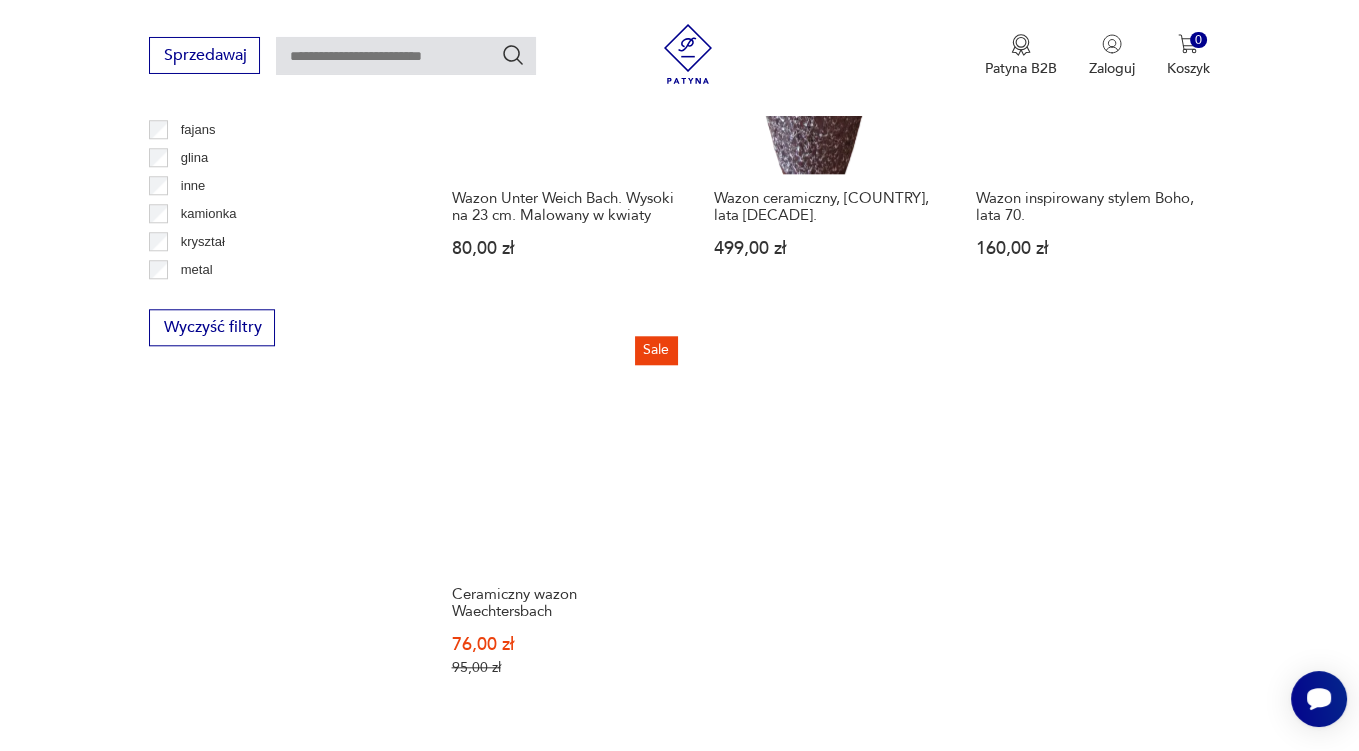 scroll, scrollTop: 2957, scrollLeft: 0, axis: vertical 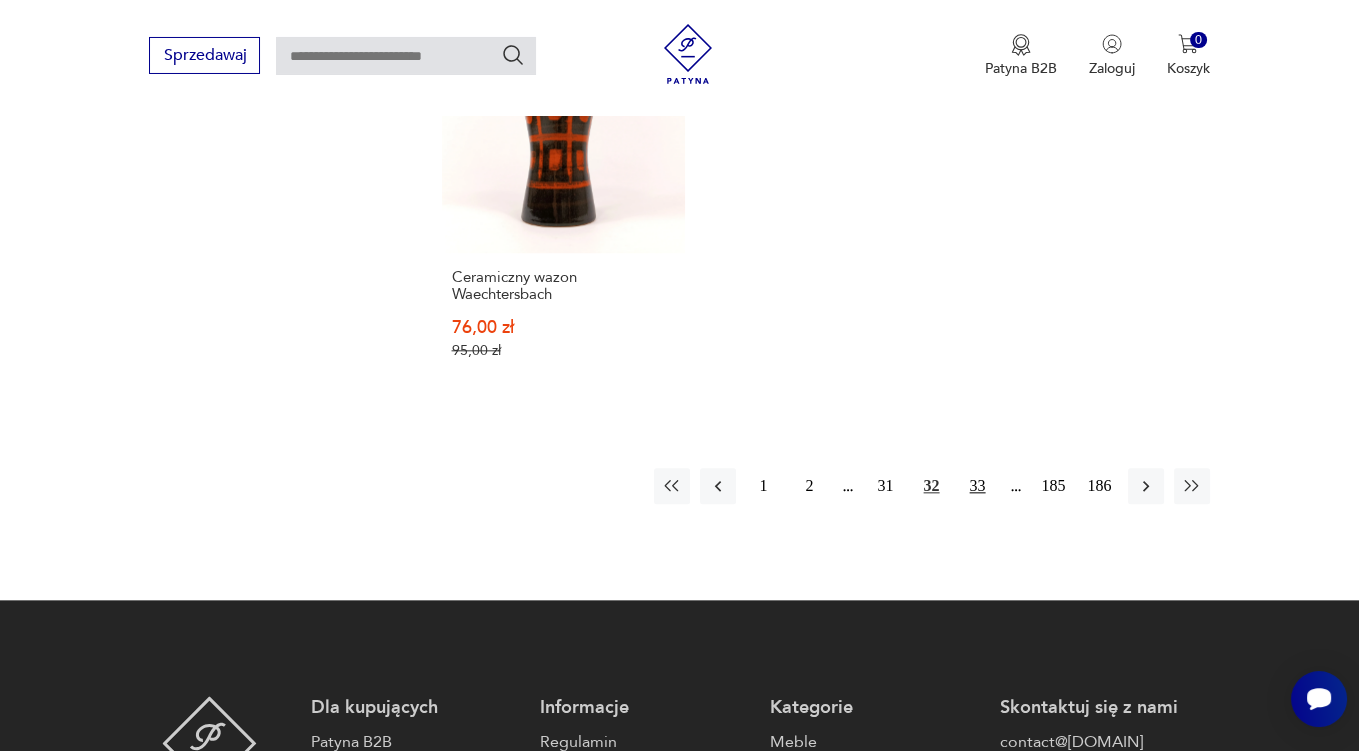 click on "33" at bounding box center [978, 486] 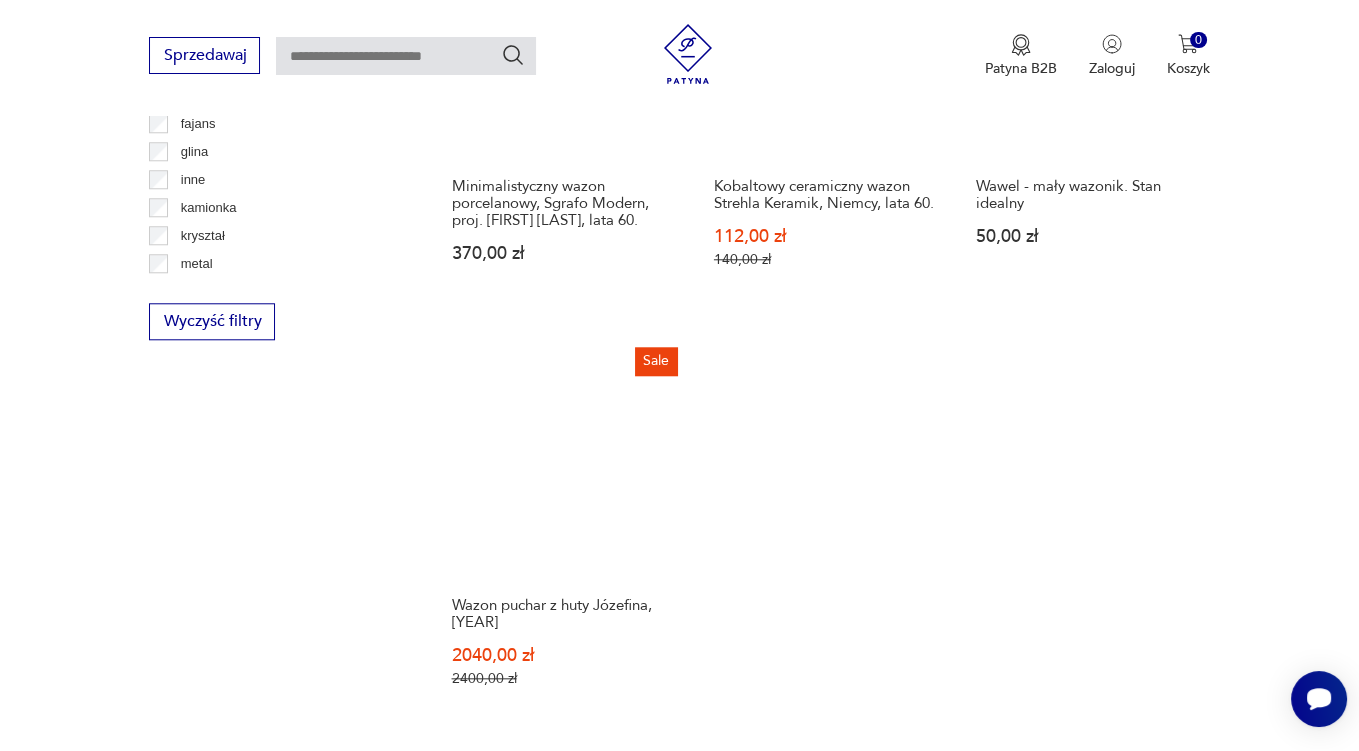 scroll, scrollTop: 2852, scrollLeft: 0, axis: vertical 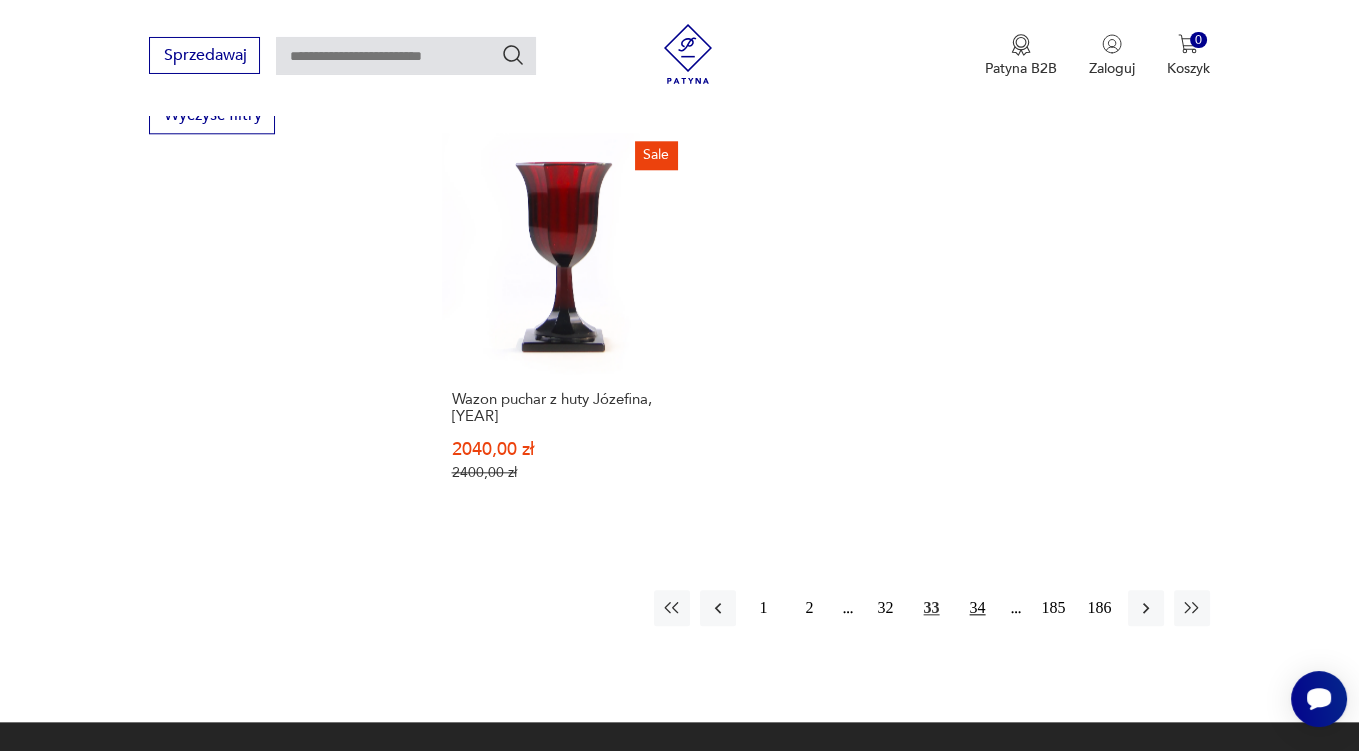 click on "34" at bounding box center [978, 608] 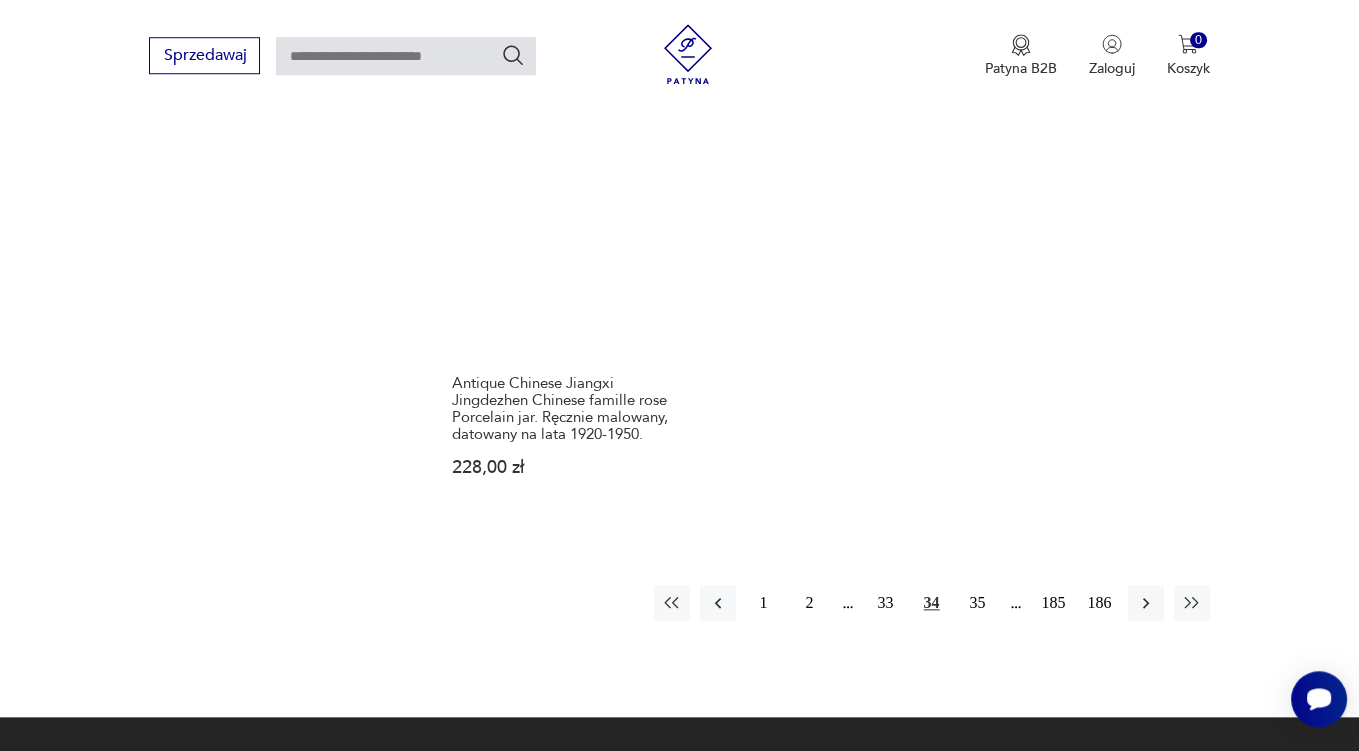 scroll, scrollTop: 2957, scrollLeft: 0, axis: vertical 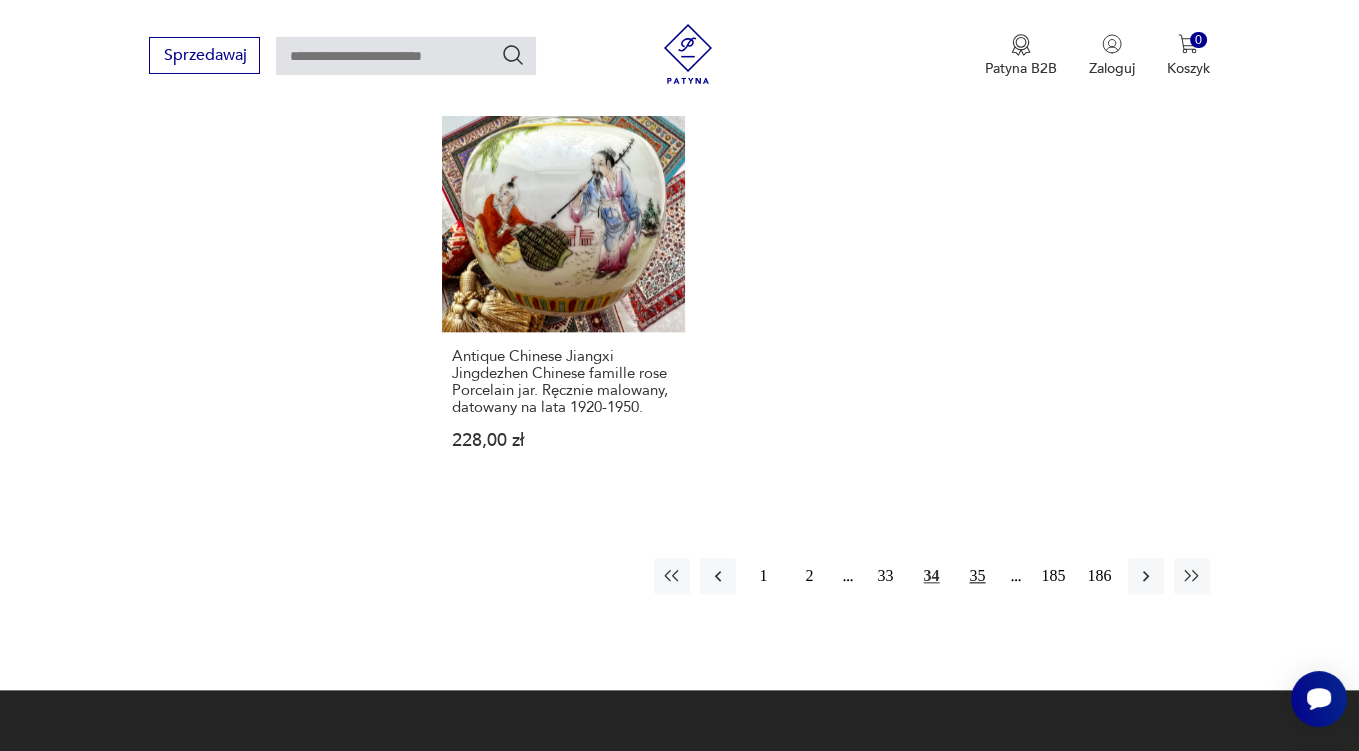 click on "35" at bounding box center [978, 576] 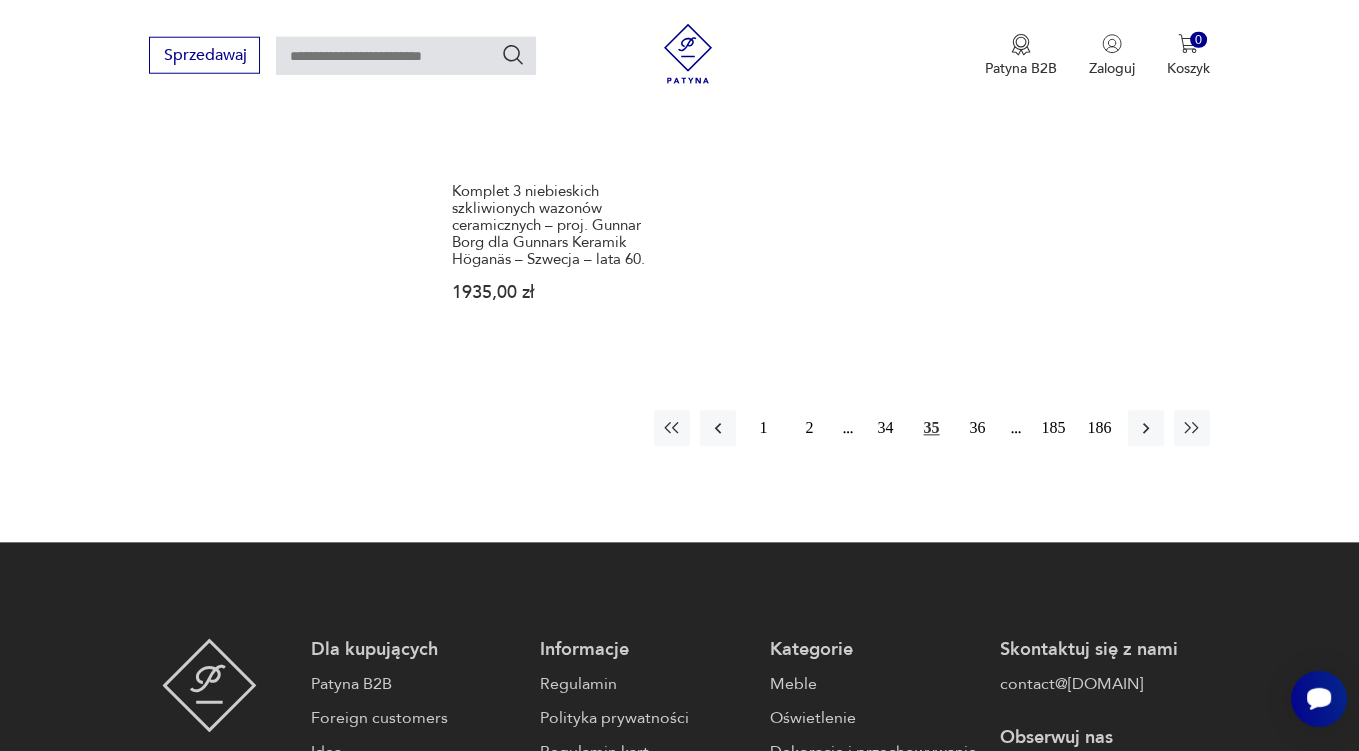 scroll, scrollTop: 3168, scrollLeft: 0, axis: vertical 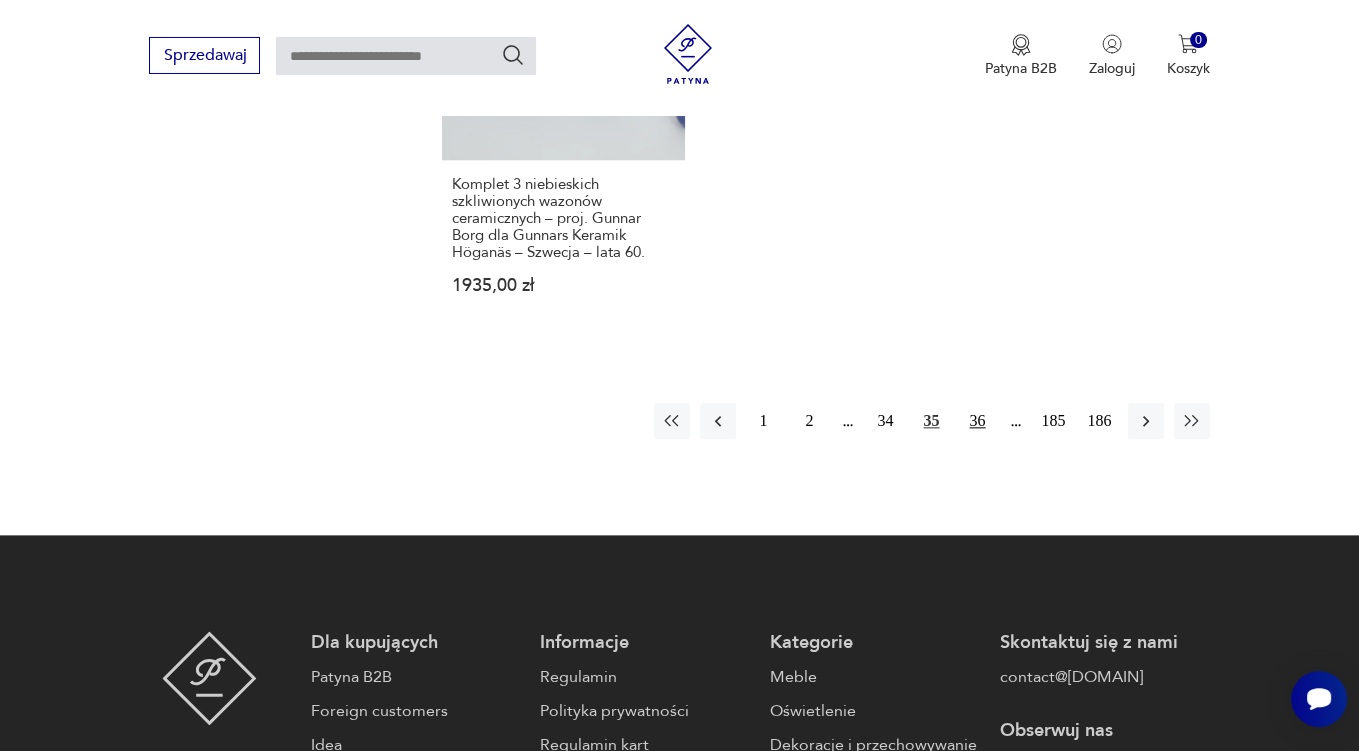 click on "36" at bounding box center [978, 421] 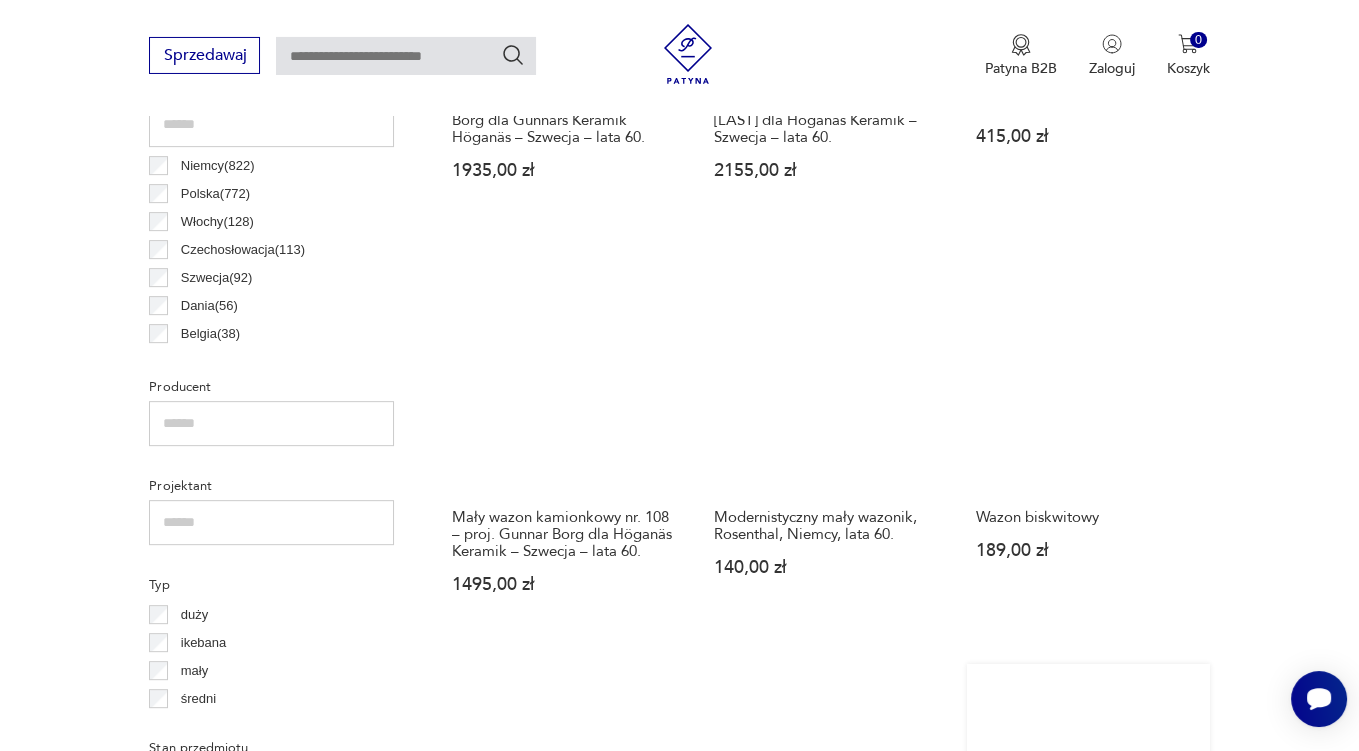 scroll, scrollTop: 1162, scrollLeft: 0, axis: vertical 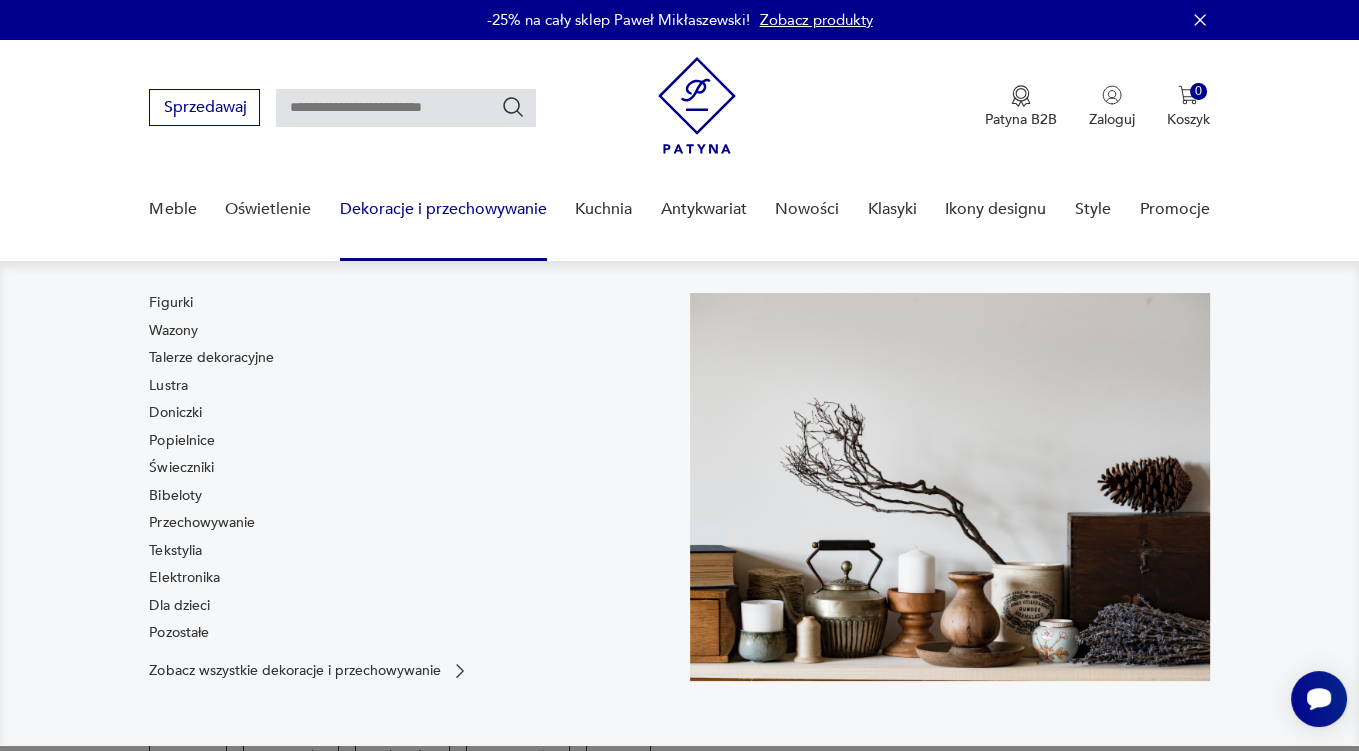 click on "Dekoracje i przechowywanie" at bounding box center (443, 209) 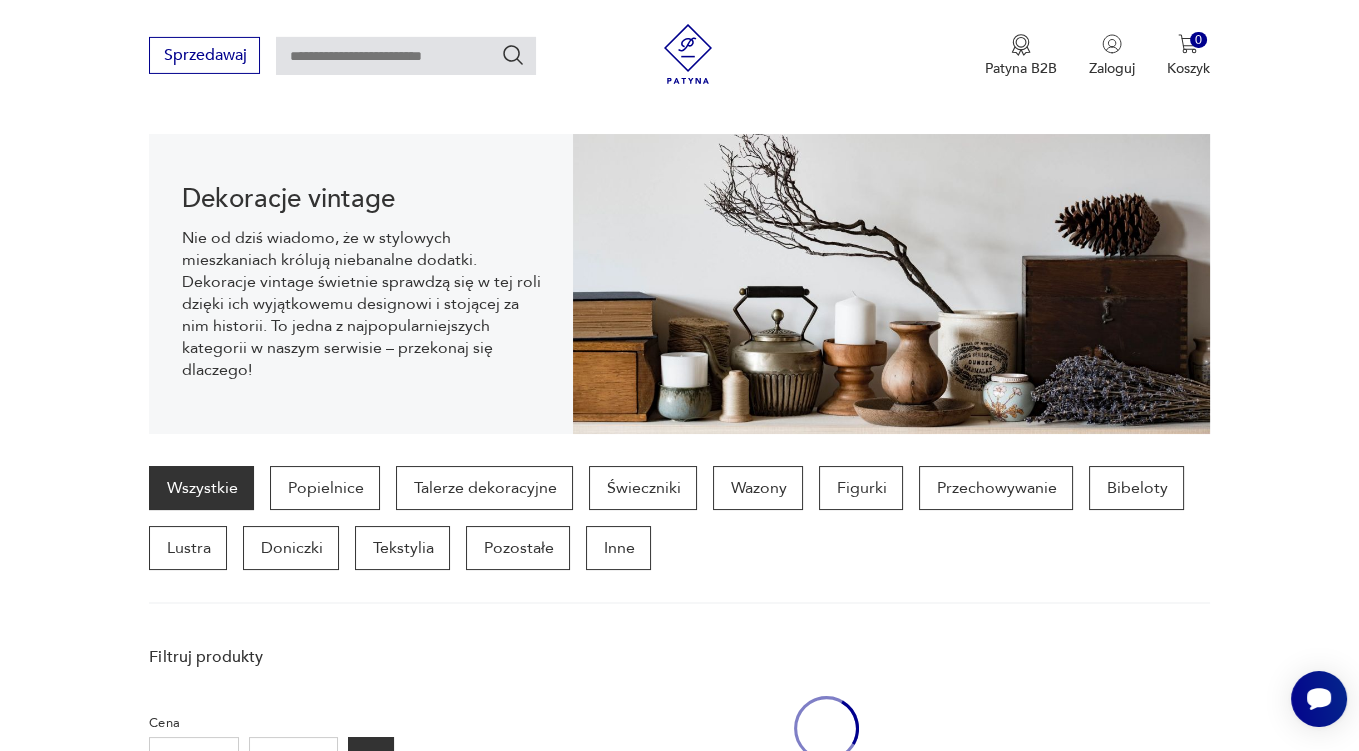 scroll, scrollTop: 197, scrollLeft: 0, axis: vertical 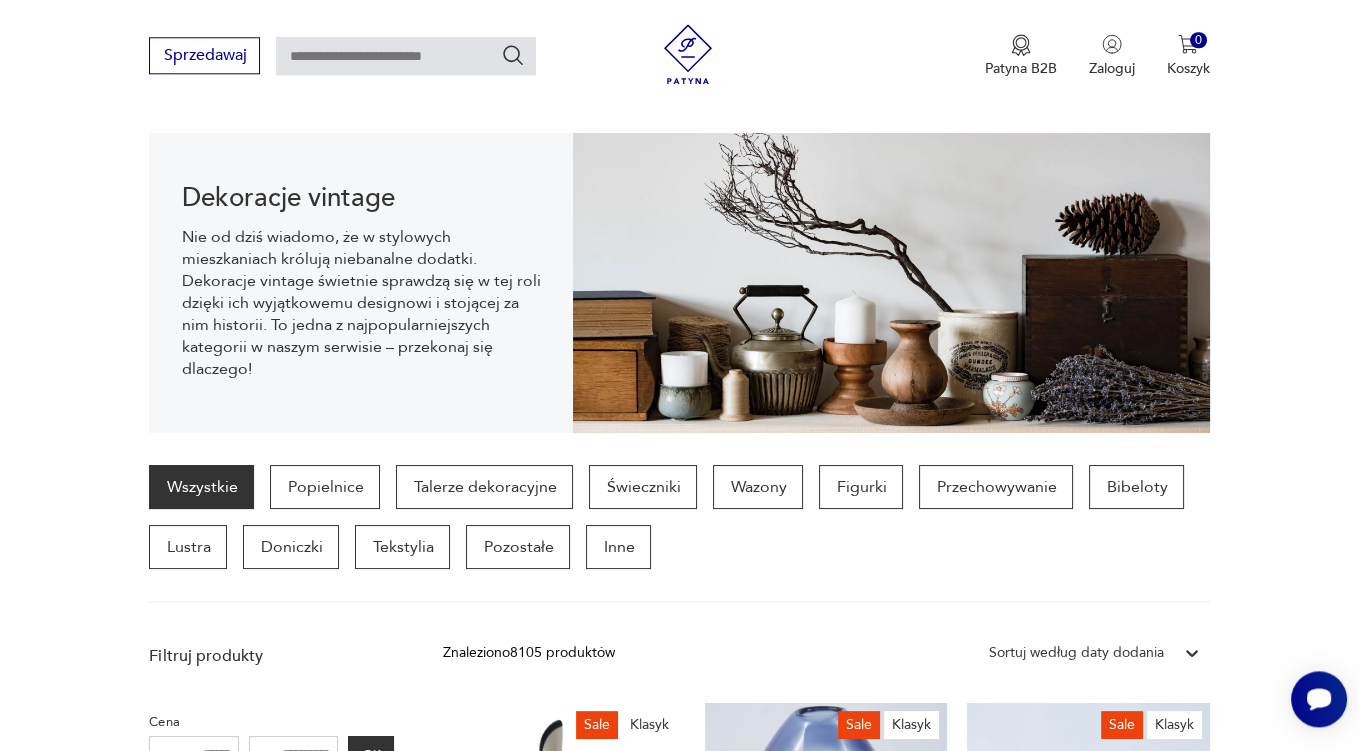 click on "Wszystkie" at bounding box center (201, 487) 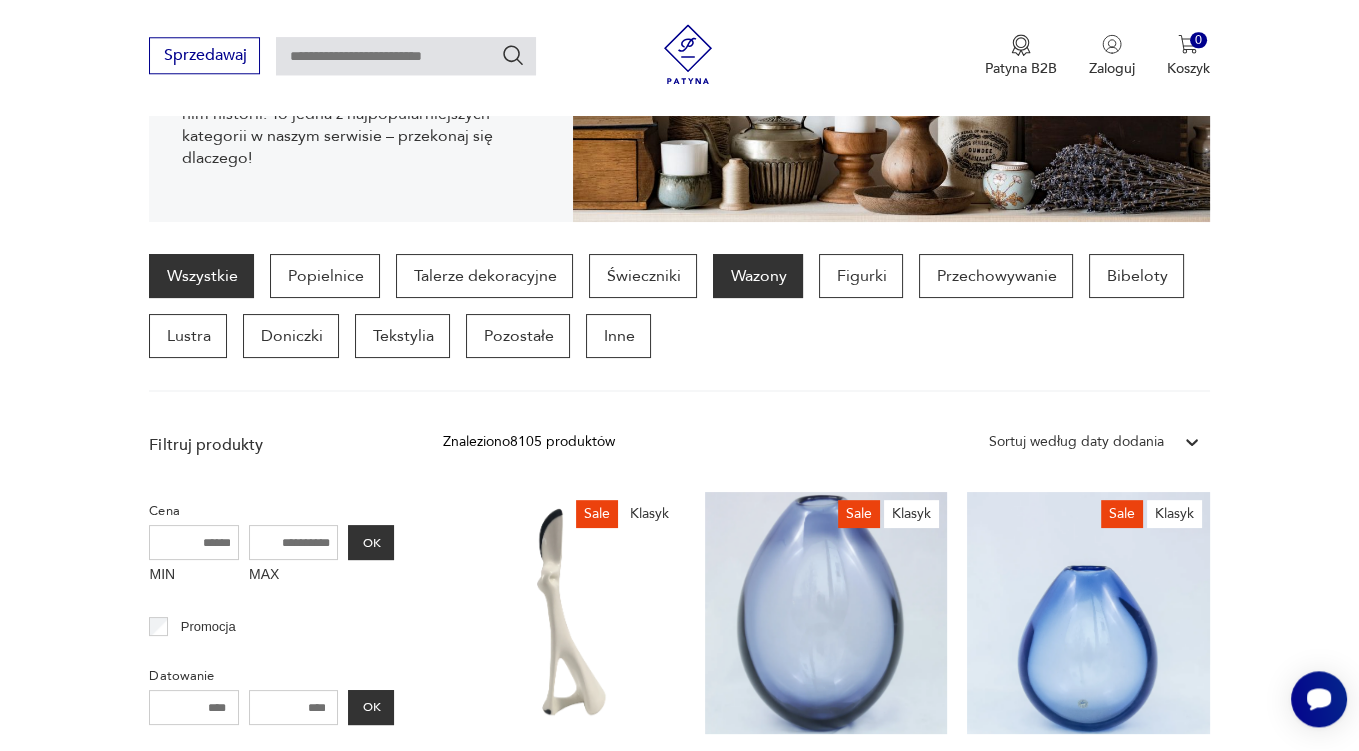scroll, scrollTop: 0, scrollLeft: 0, axis: both 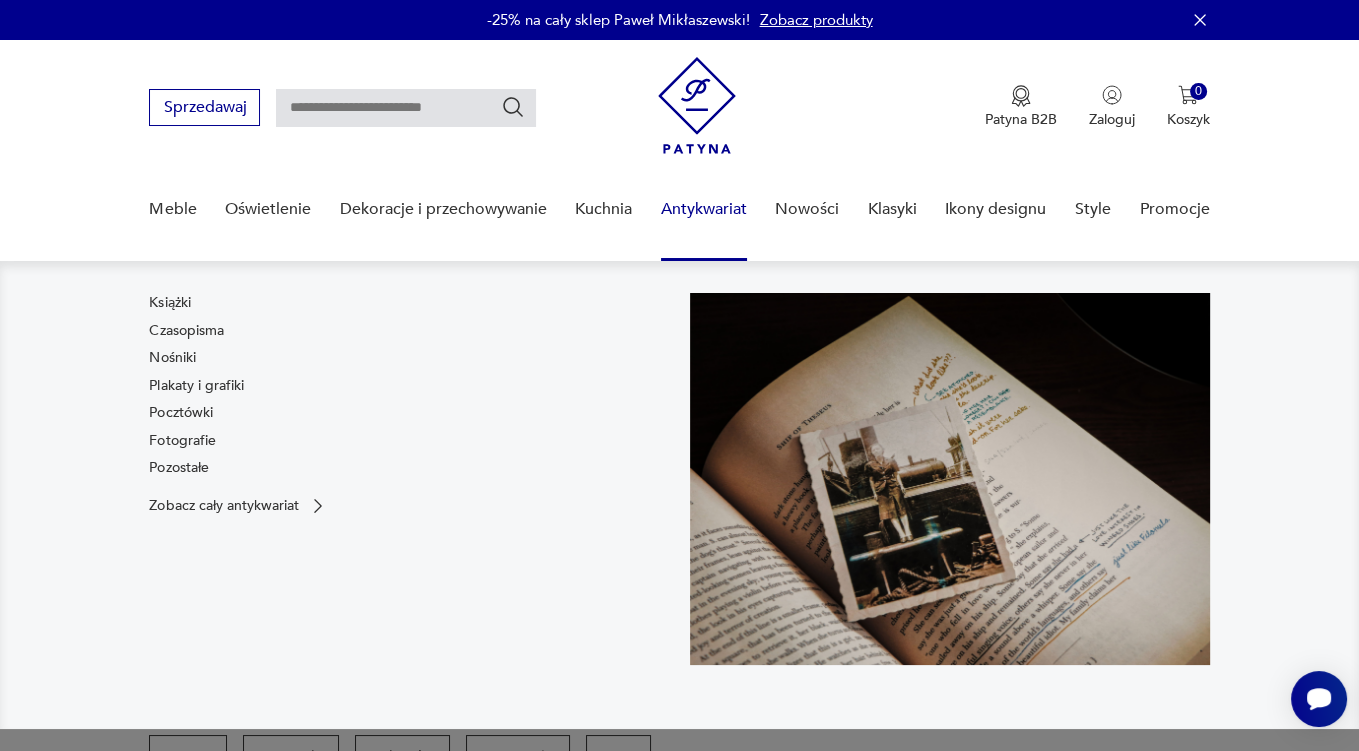 click on "Antykwariat" at bounding box center [704, 209] 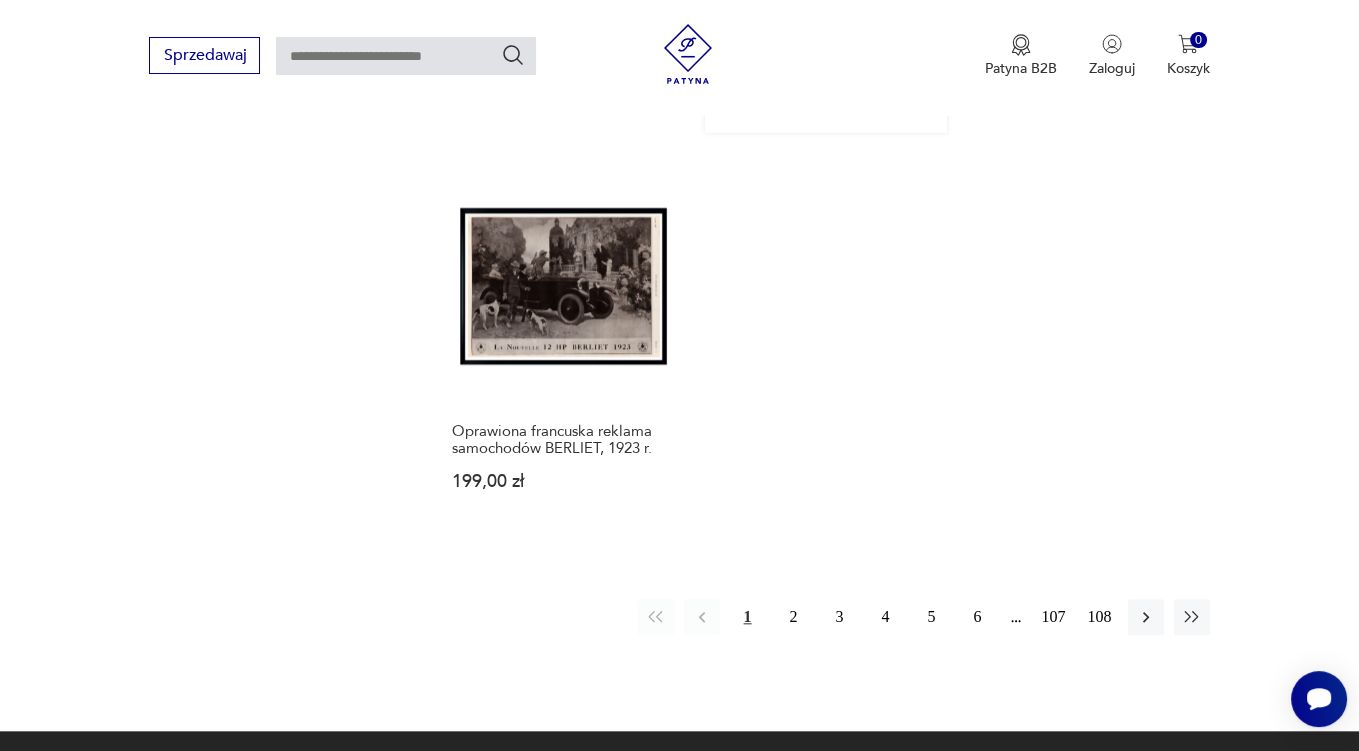 scroll, scrollTop: 2745, scrollLeft: 0, axis: vertical 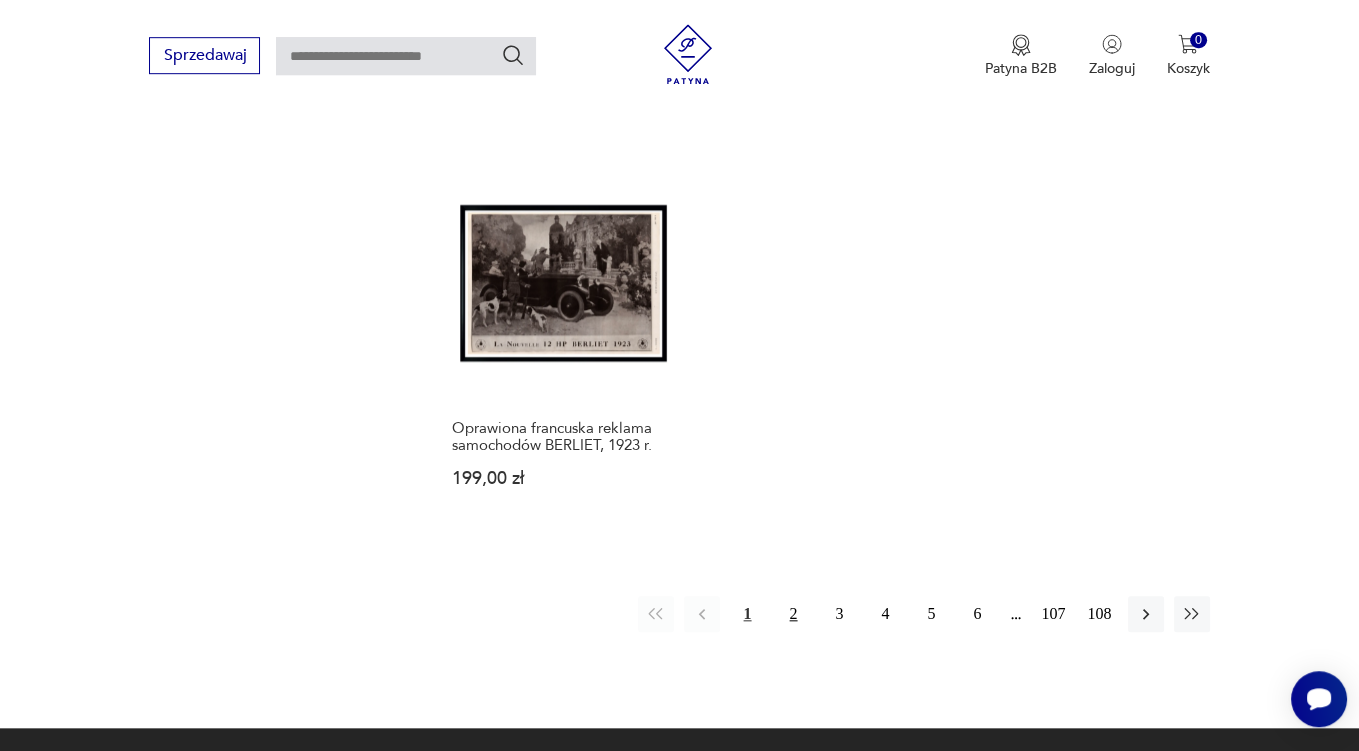 click on "2" at bounding box center [794, 614] 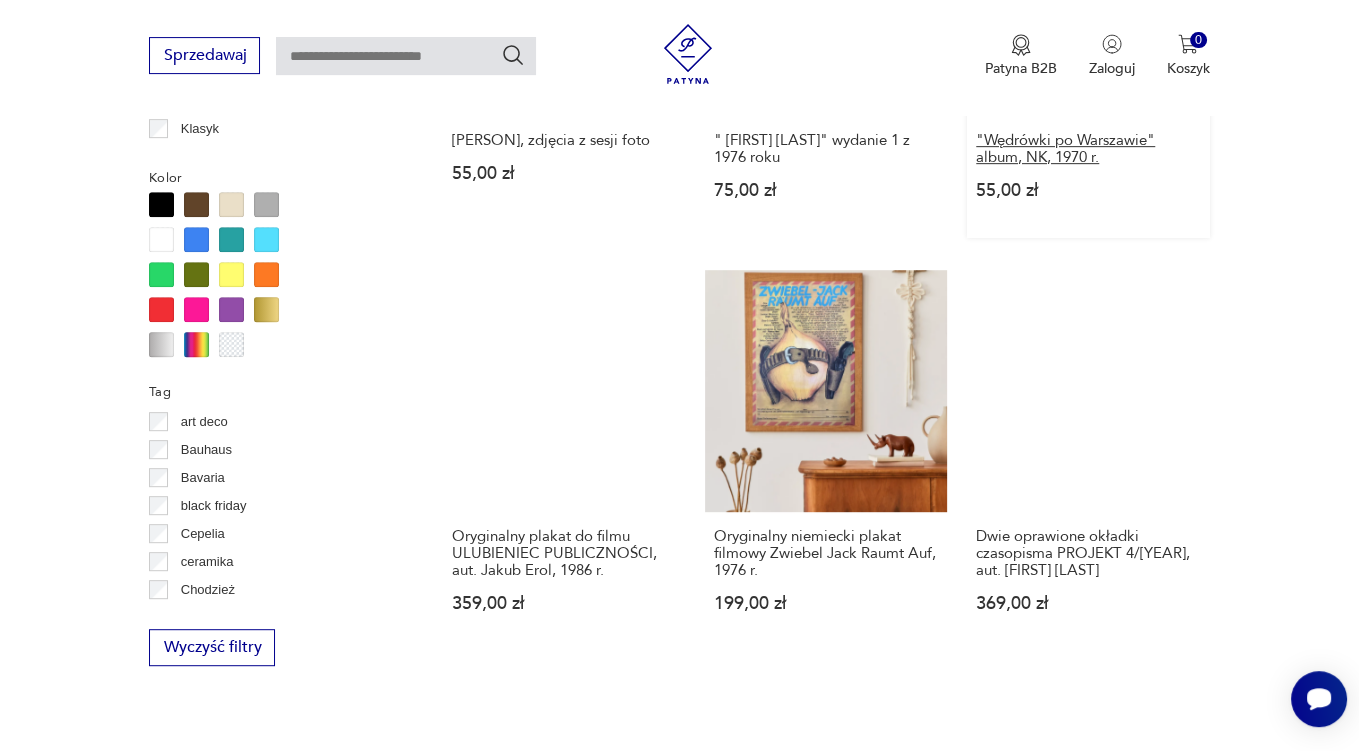 scroll, scrollTop: 1419, scrollLeft: 0, axis: vertical 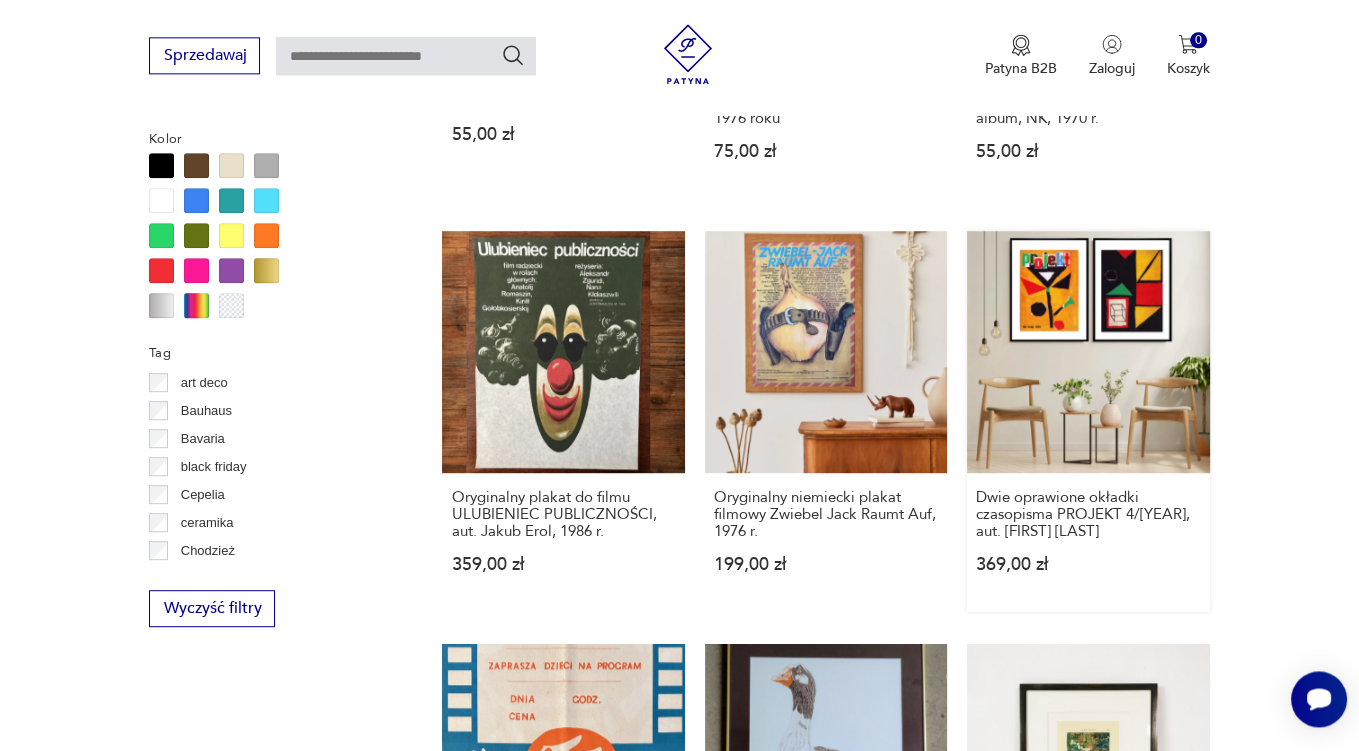 click on "Dwie oprawione okładki czasopisma PROJEKT [NUMBER]/[YEAR], aut. Jerzy Olkiewicz [PRICE]" at bounding box center (1088, 421) 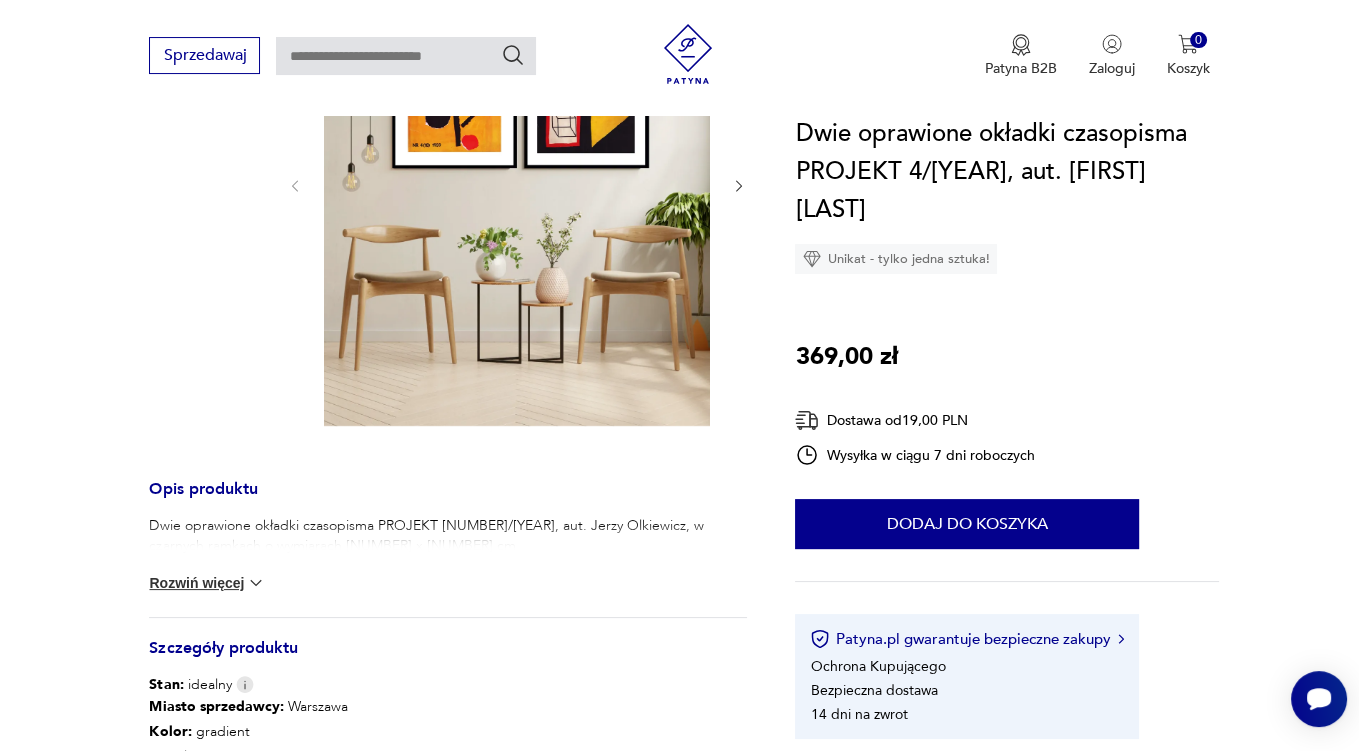 scroll, scrollTop: 422, scrollLeft: 0, axis: vertical 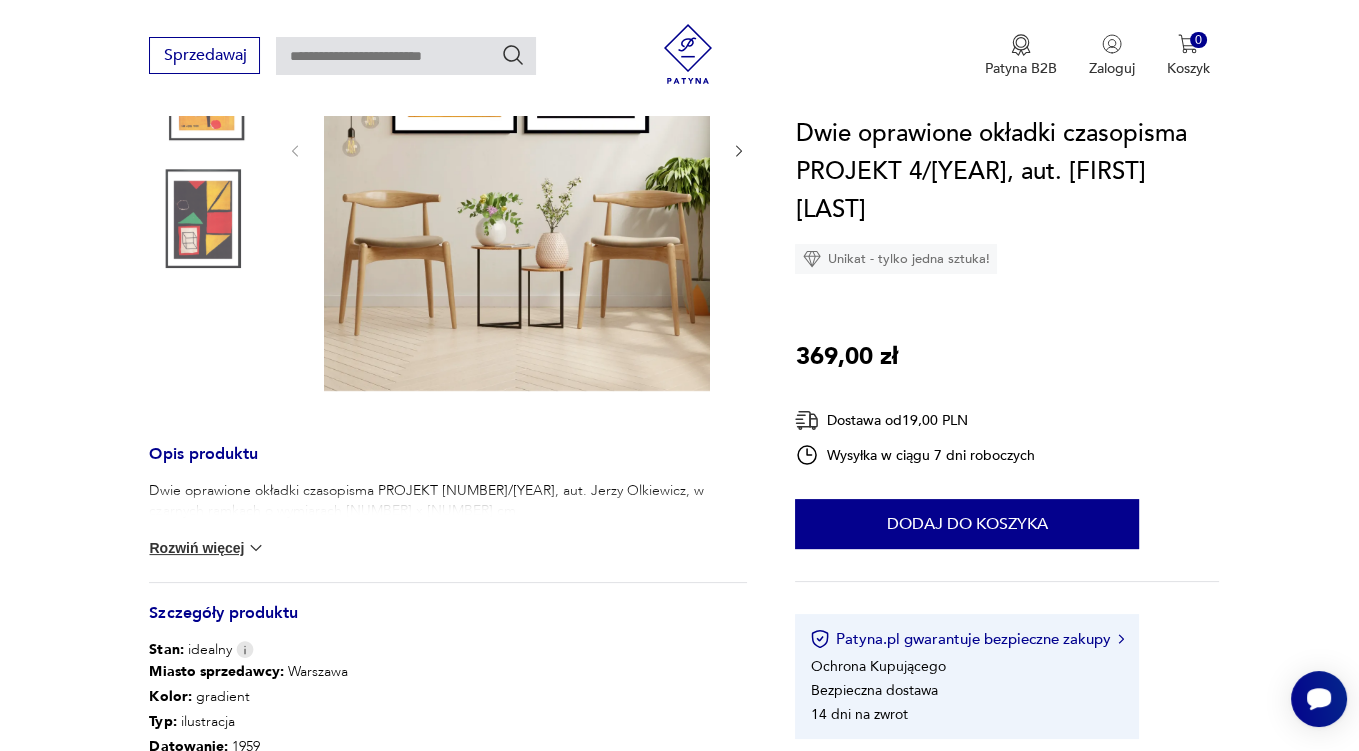 click at bounding box center [256, 548] 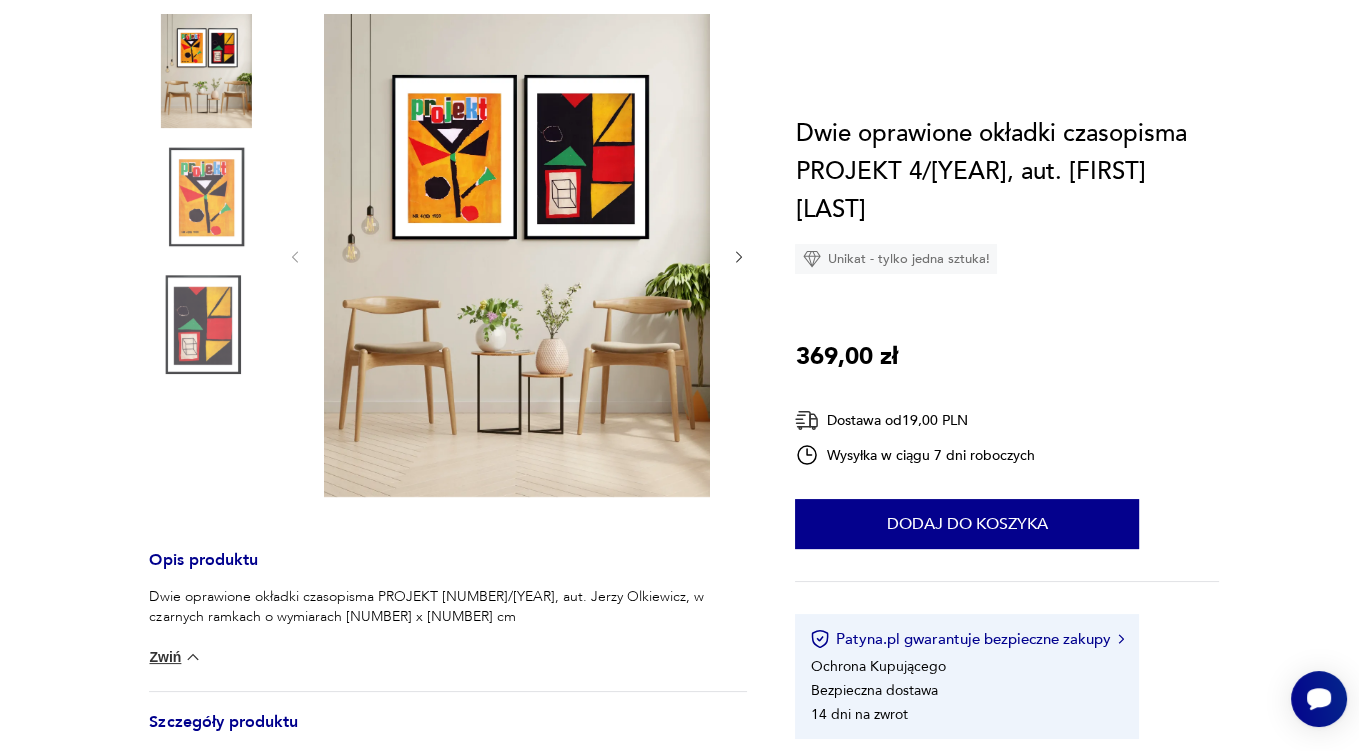 scroll, scrollTop: 0, scrollLeft: 0, axis: both 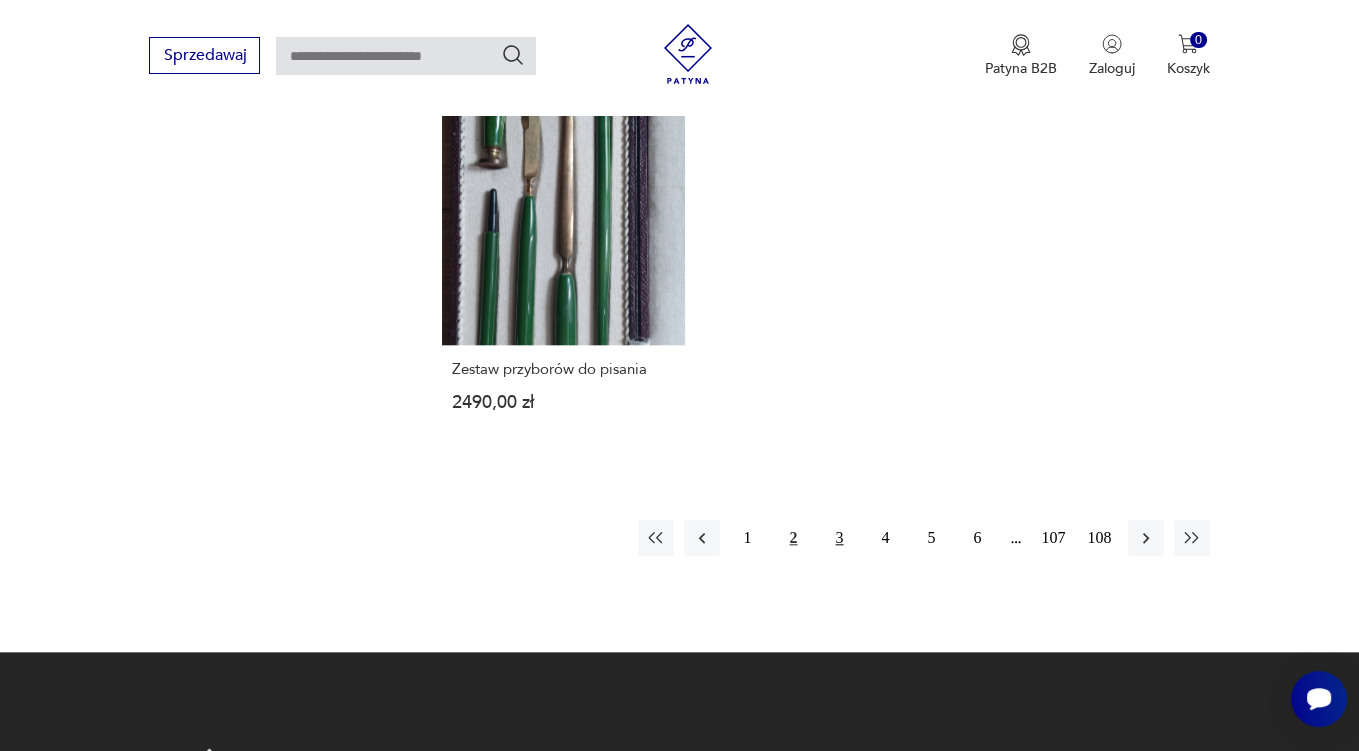 click on "3" at bounding box center (840, 538) 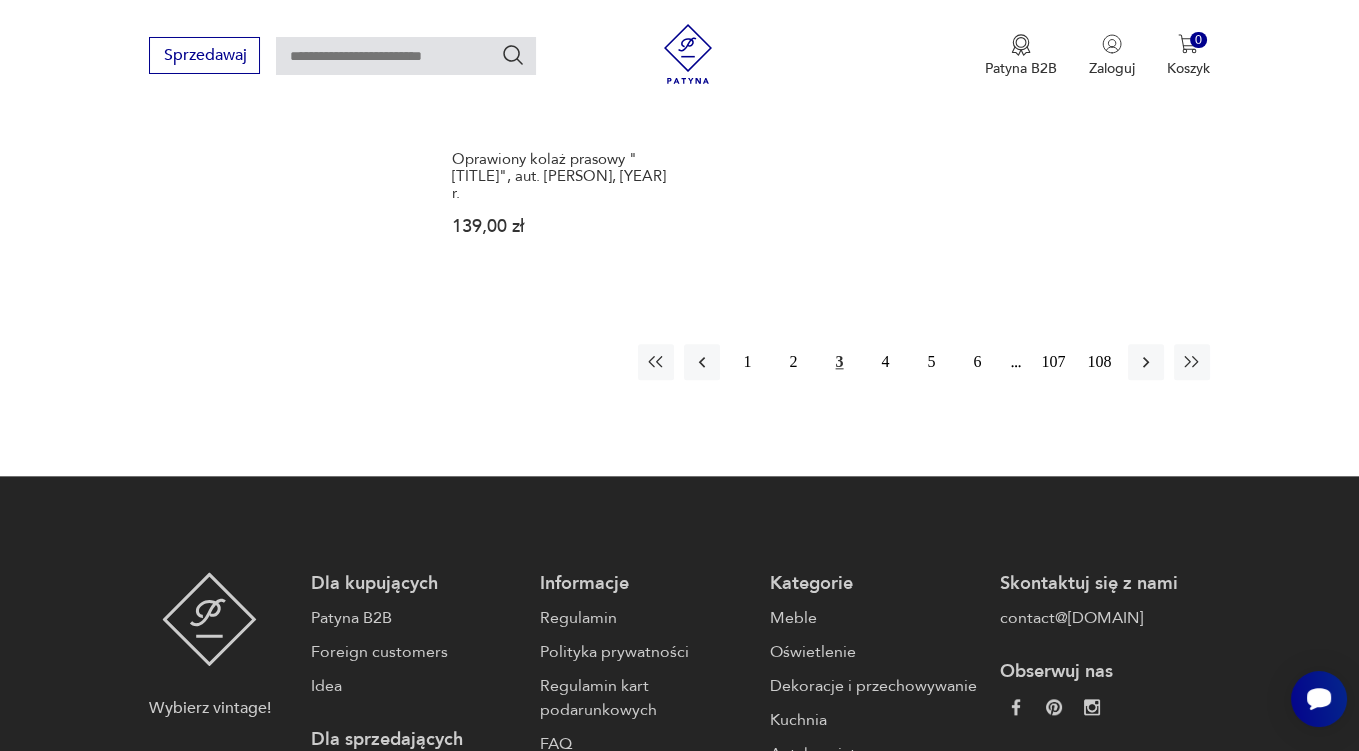 scroll, scrollTop: 3109, scrollLeft: 0, axis: vertical 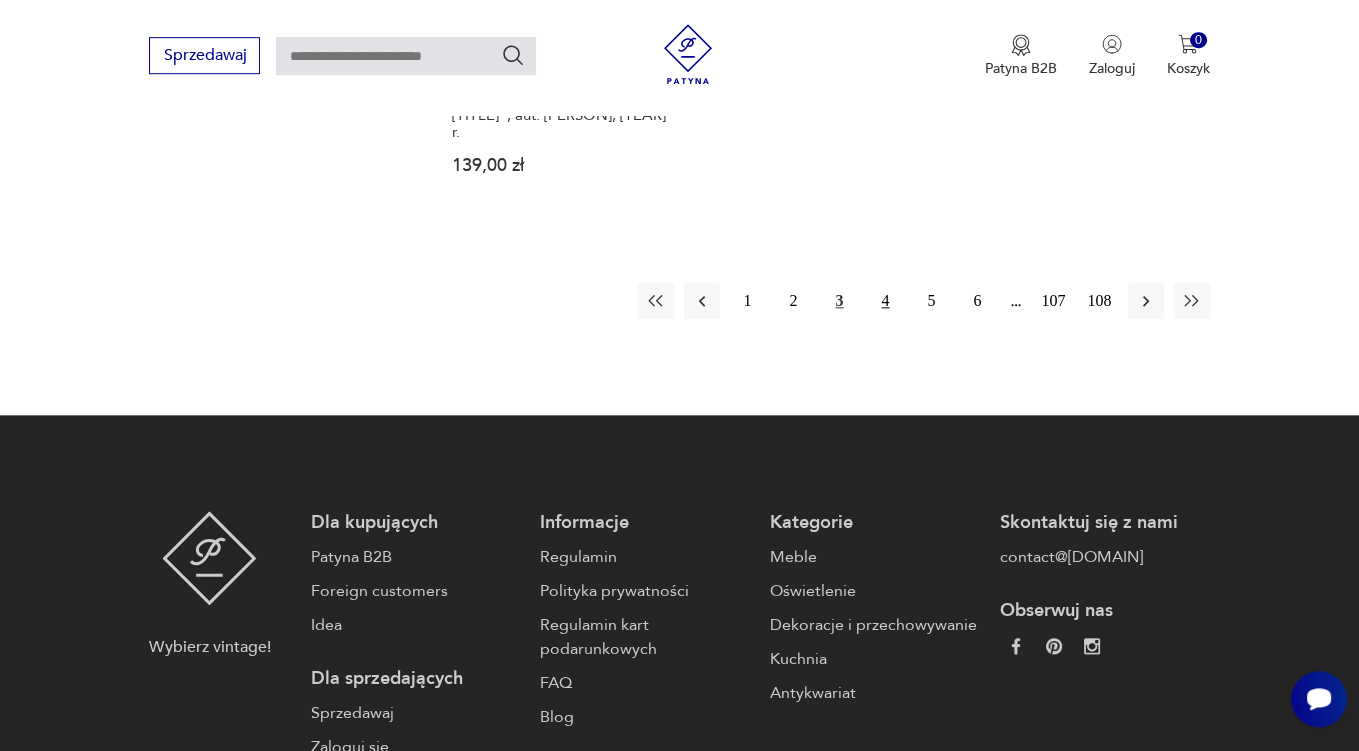click on "4" at bounding box center (886, 301) 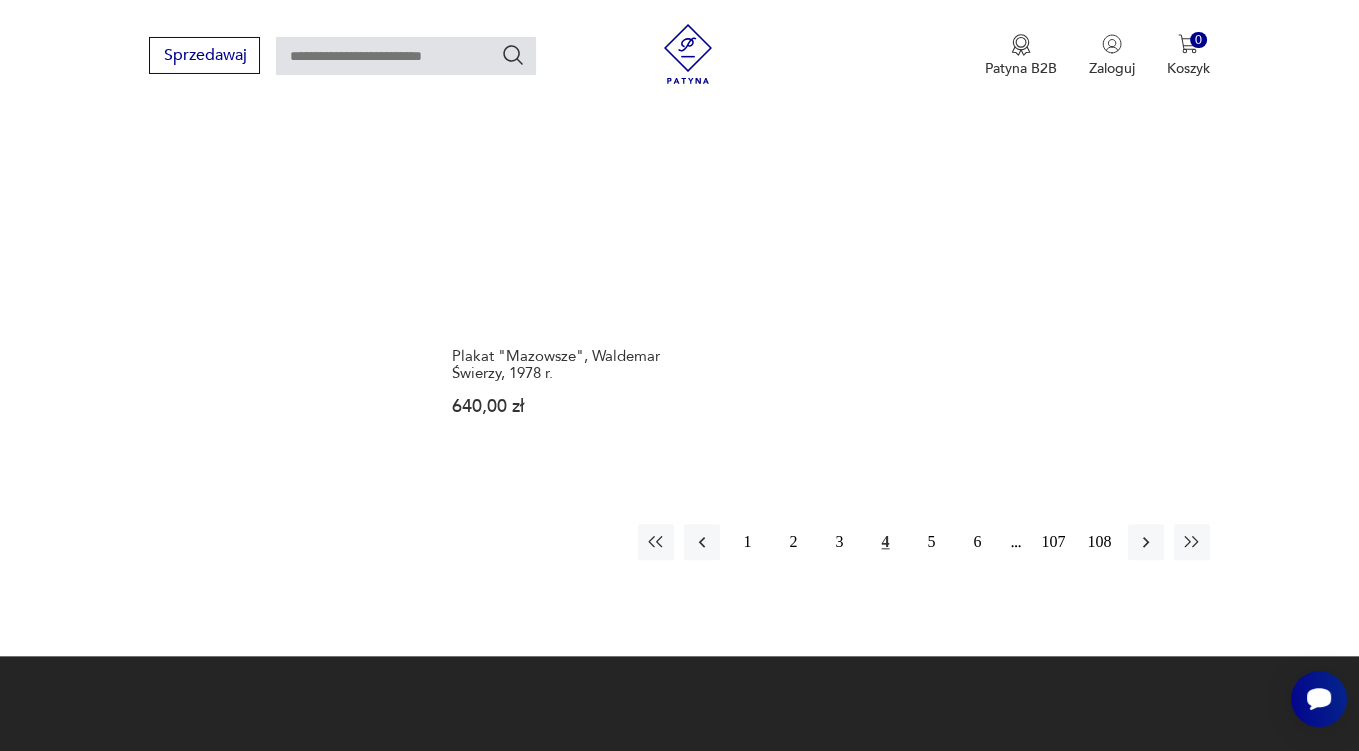 scroll, scrollTop: 2897, scrollLeft: 0, axis: vertical 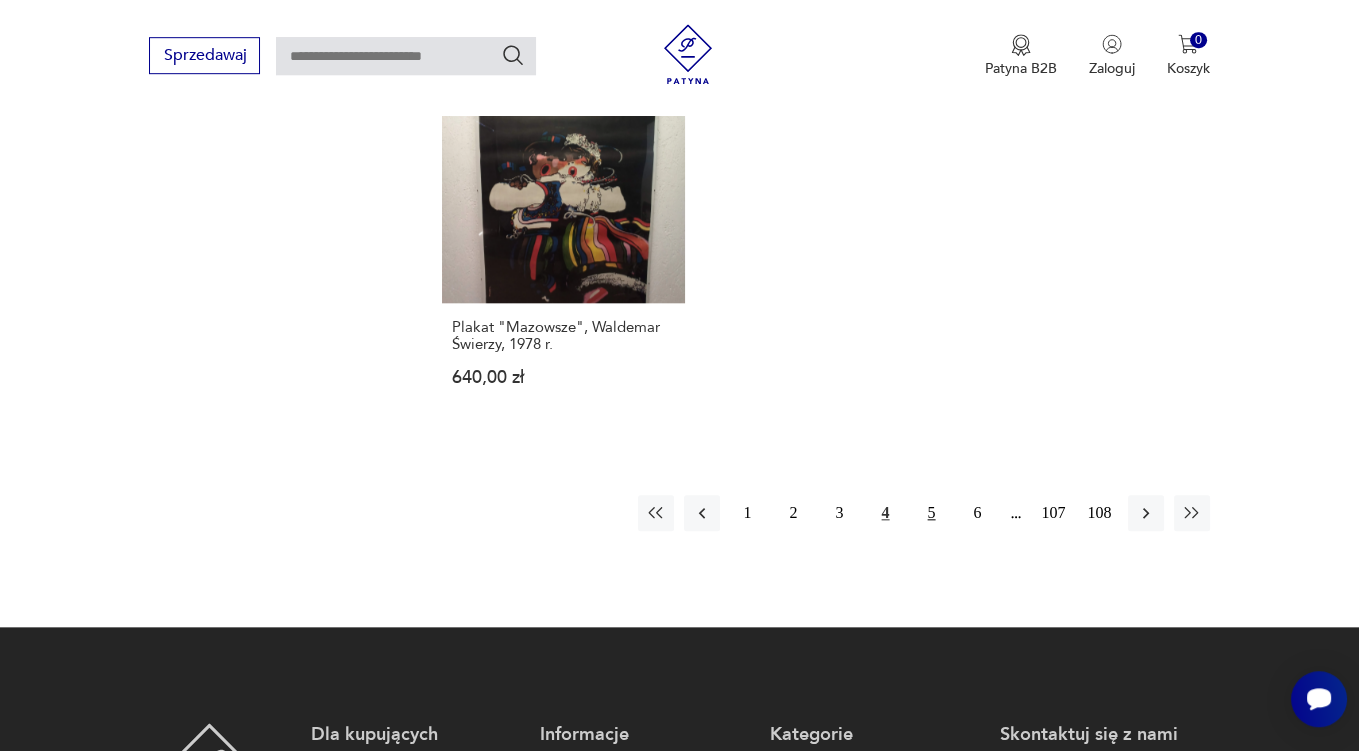 click on "5" at bounding box center (932, 513) 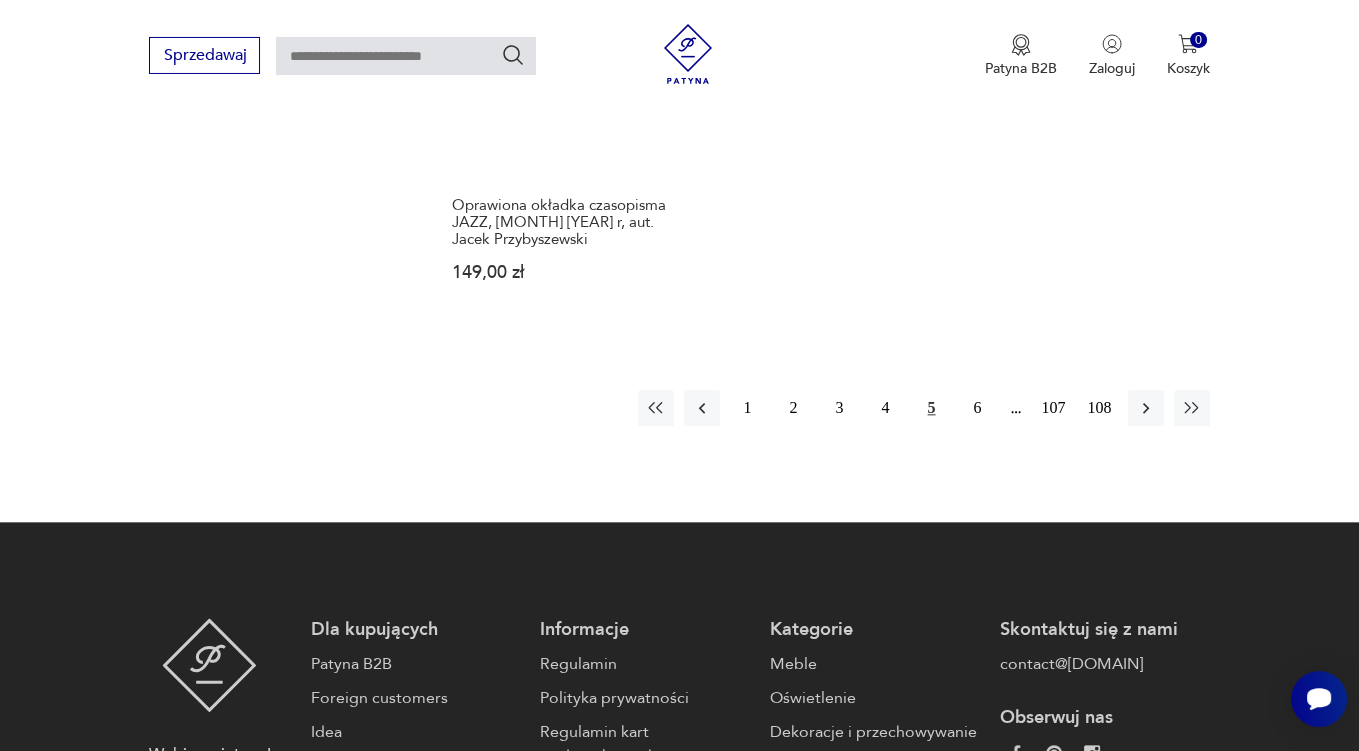 scroll, scrollTop: 3003, scrollLeft: 0, axis: vertical 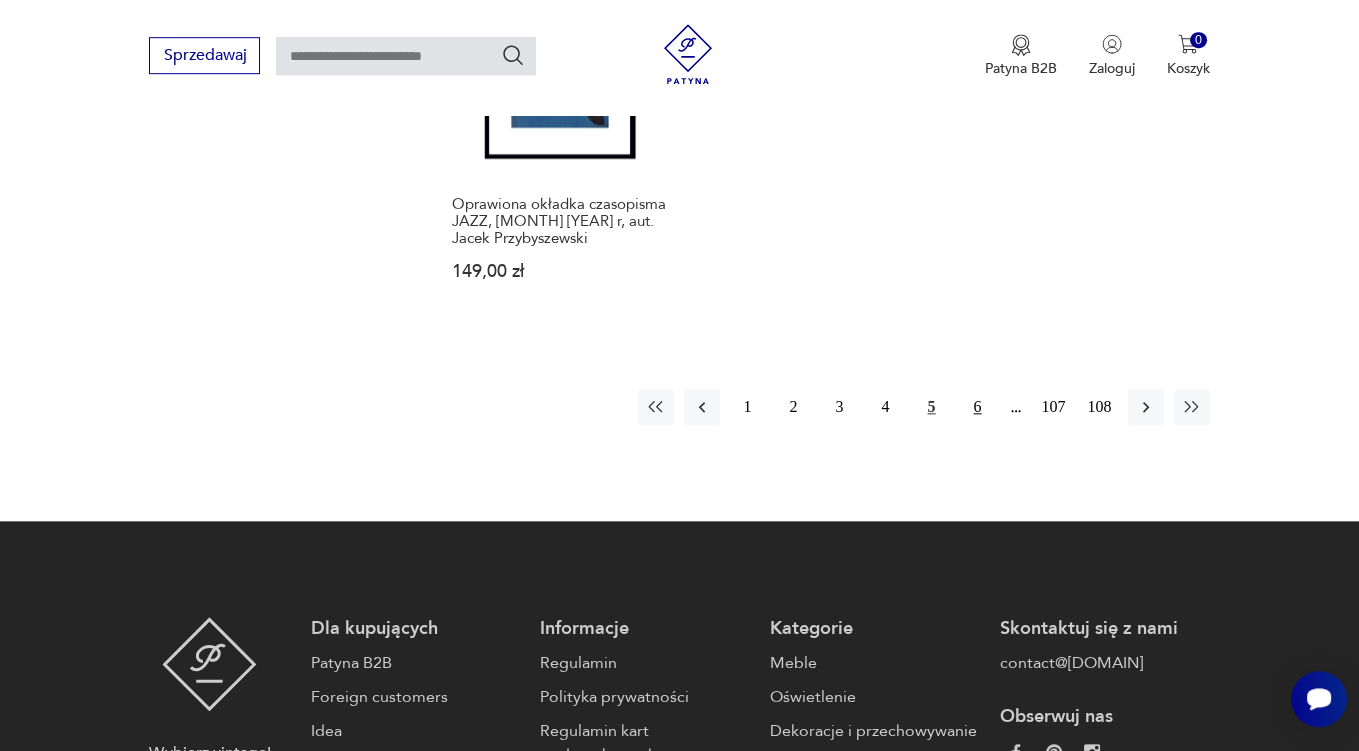 click on "6" at bounding box center [978, 407] 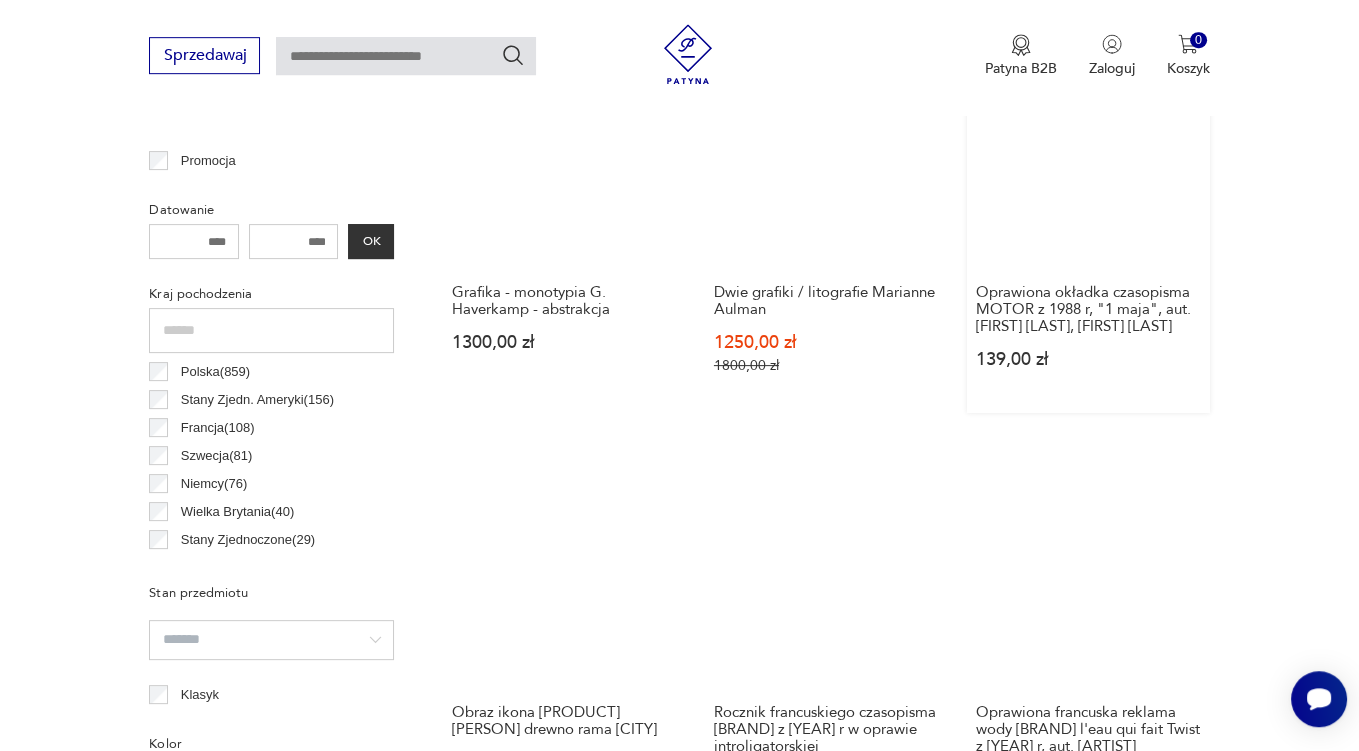 scroll, scrollTop: 891, scrollLeft: 0, axis: vertical 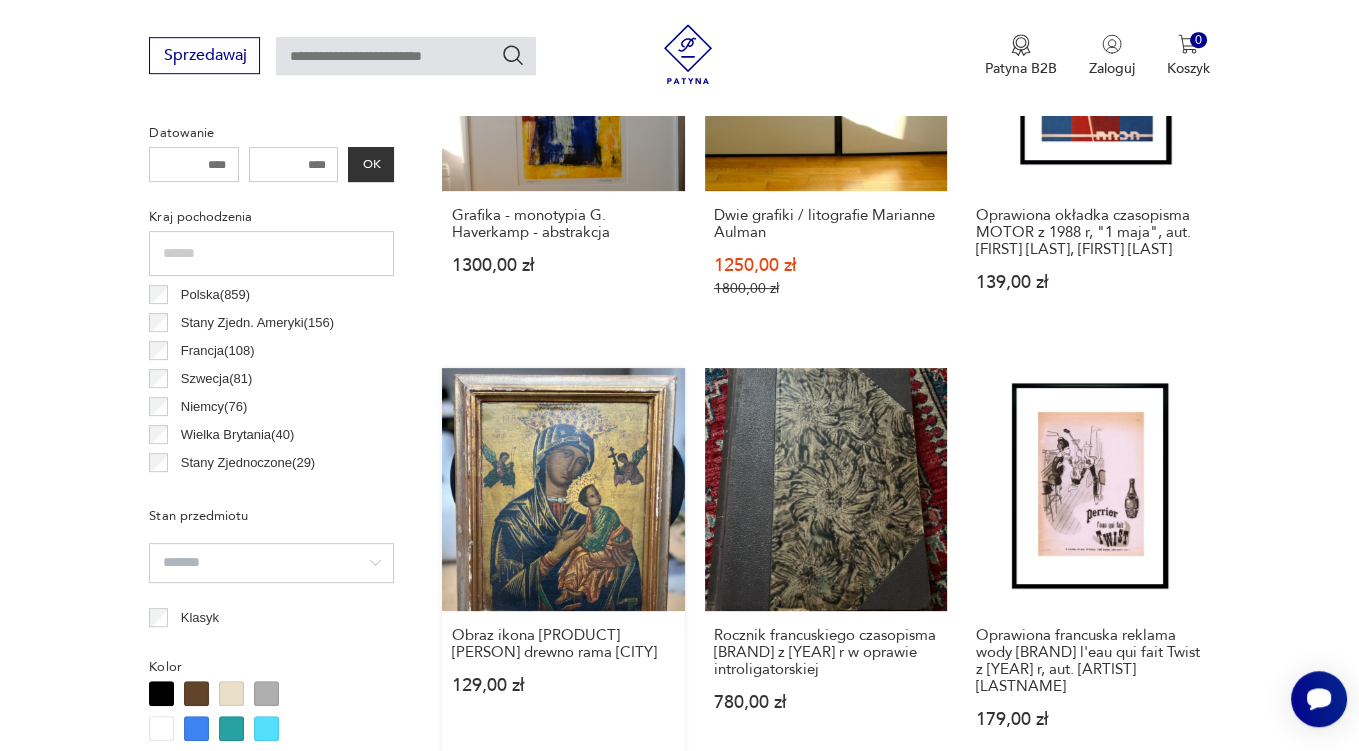click on "Obraz ikona Madonna Perpetuo NMP [ARTIST] [LASTNAME] drewno rama Florencja [PRICE]" at bounding box center [563, 567] 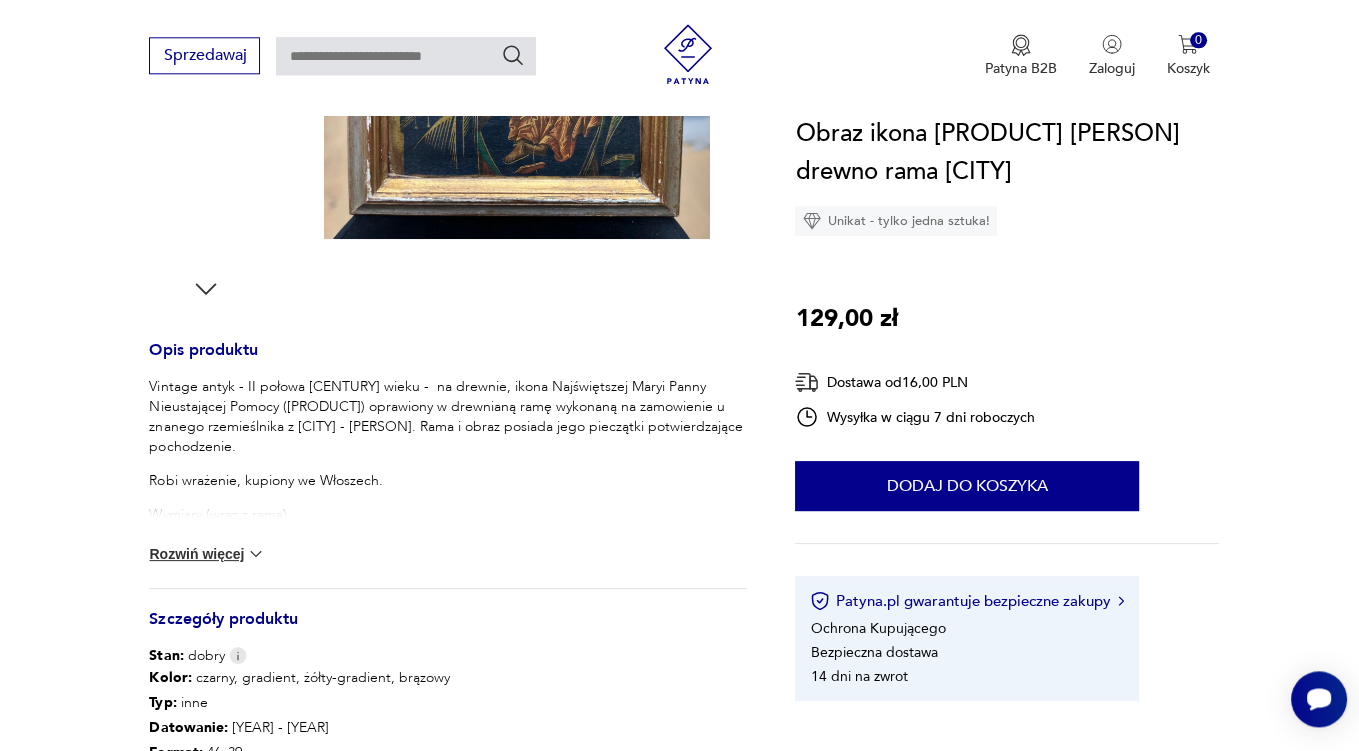 scroll, scrollTop: 633, scrollLeft: 0, axis: vertical 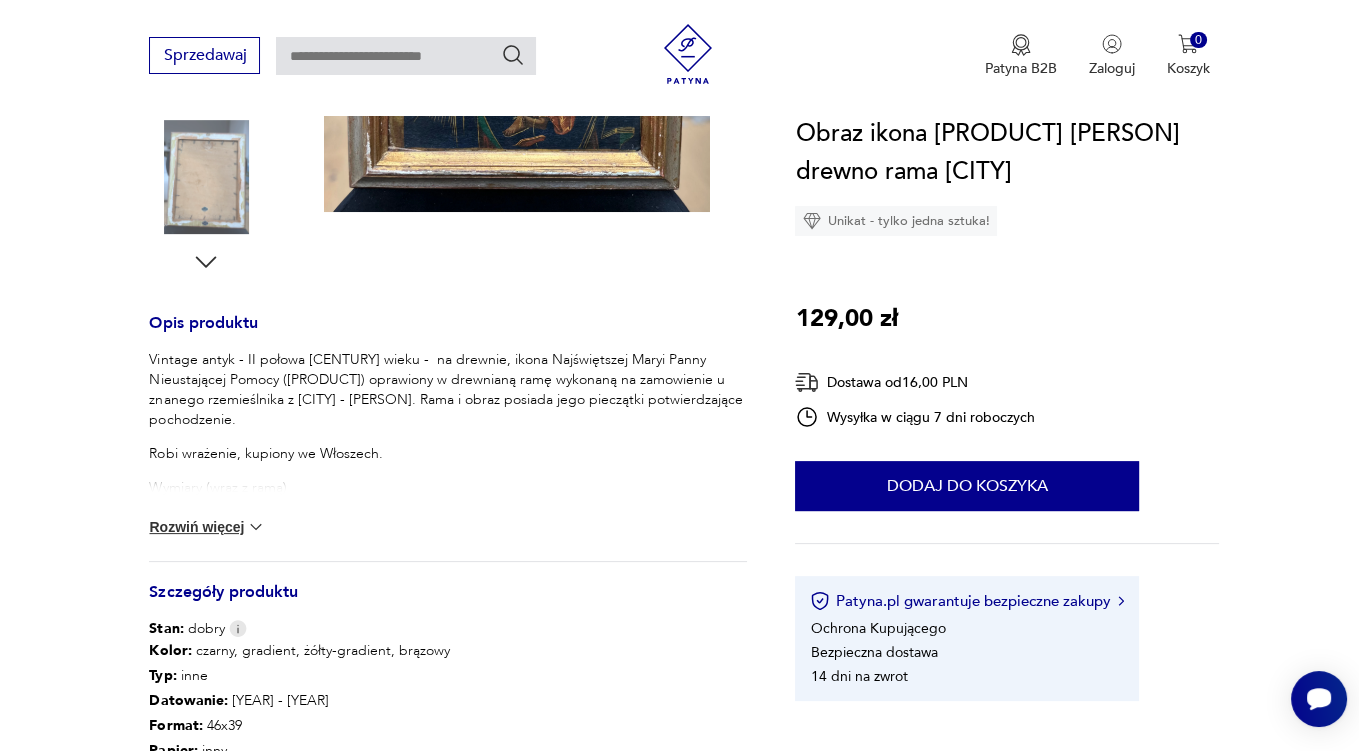 click at bounding box center (256, 527) 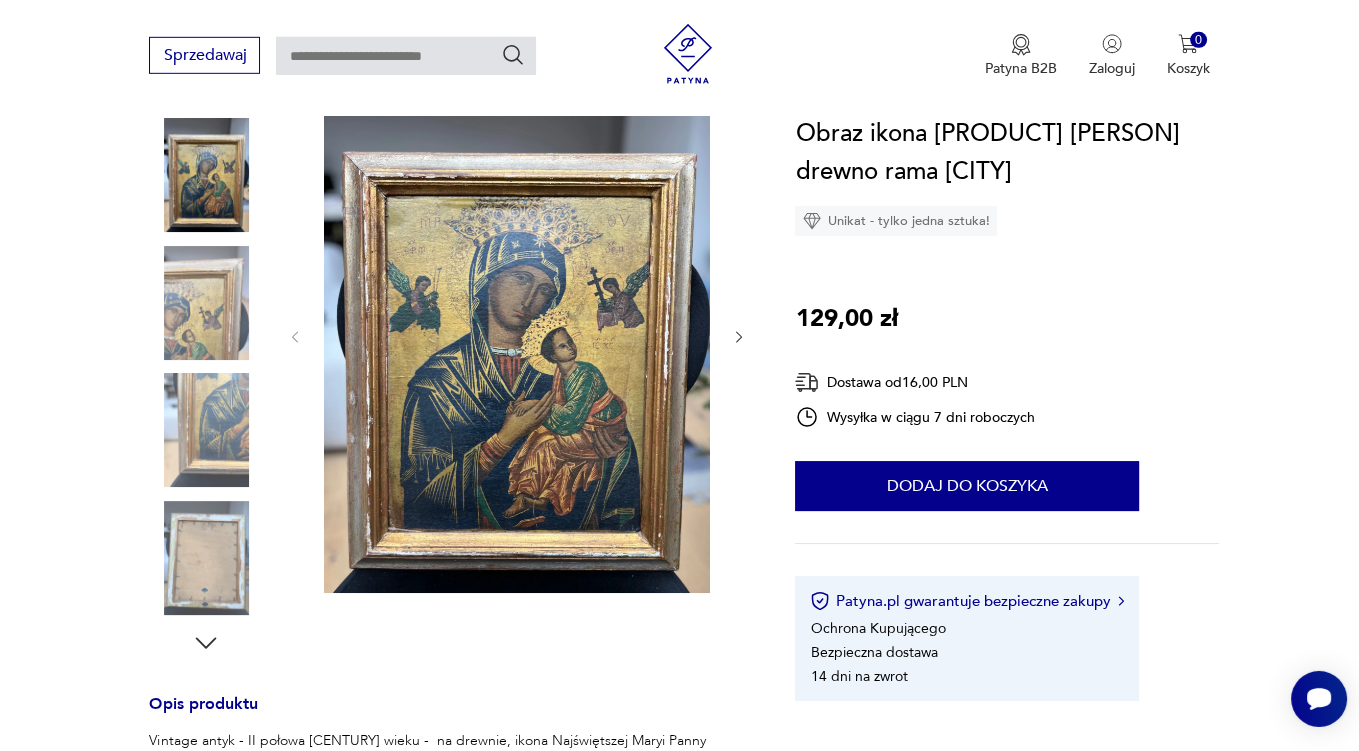 scroll, scrollTop: 211, scrollLeft: 0, axis: vertical 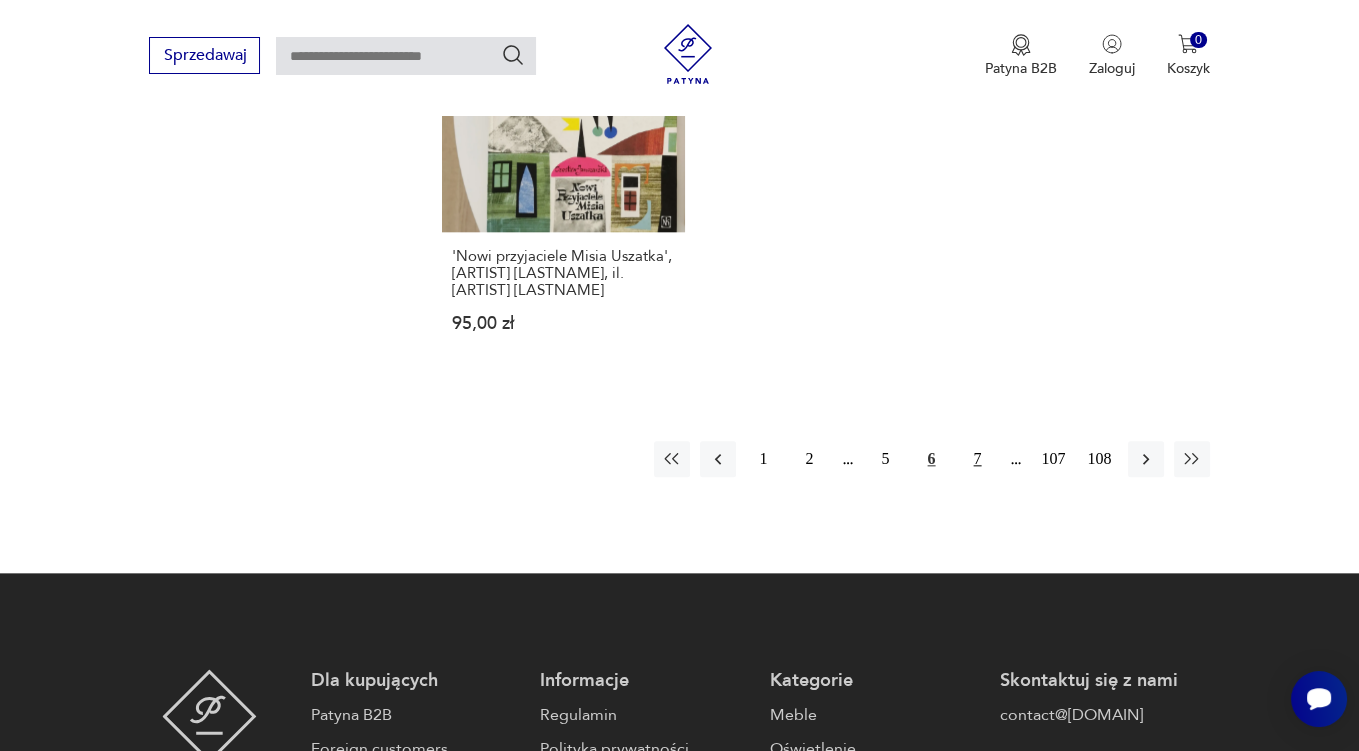 click on "7" at bounding box center (978, 459) 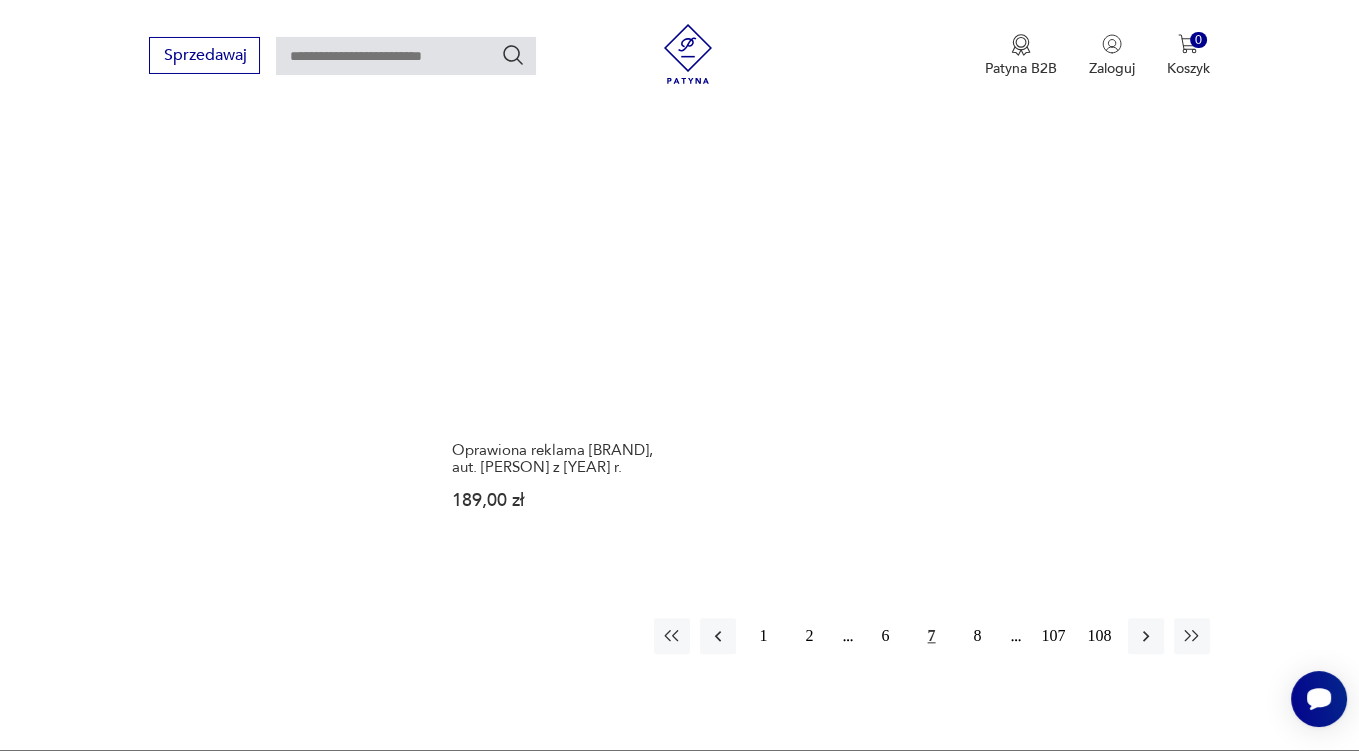scroll, scrollTop: 2897, scrollLeft: 0, axis: vertical 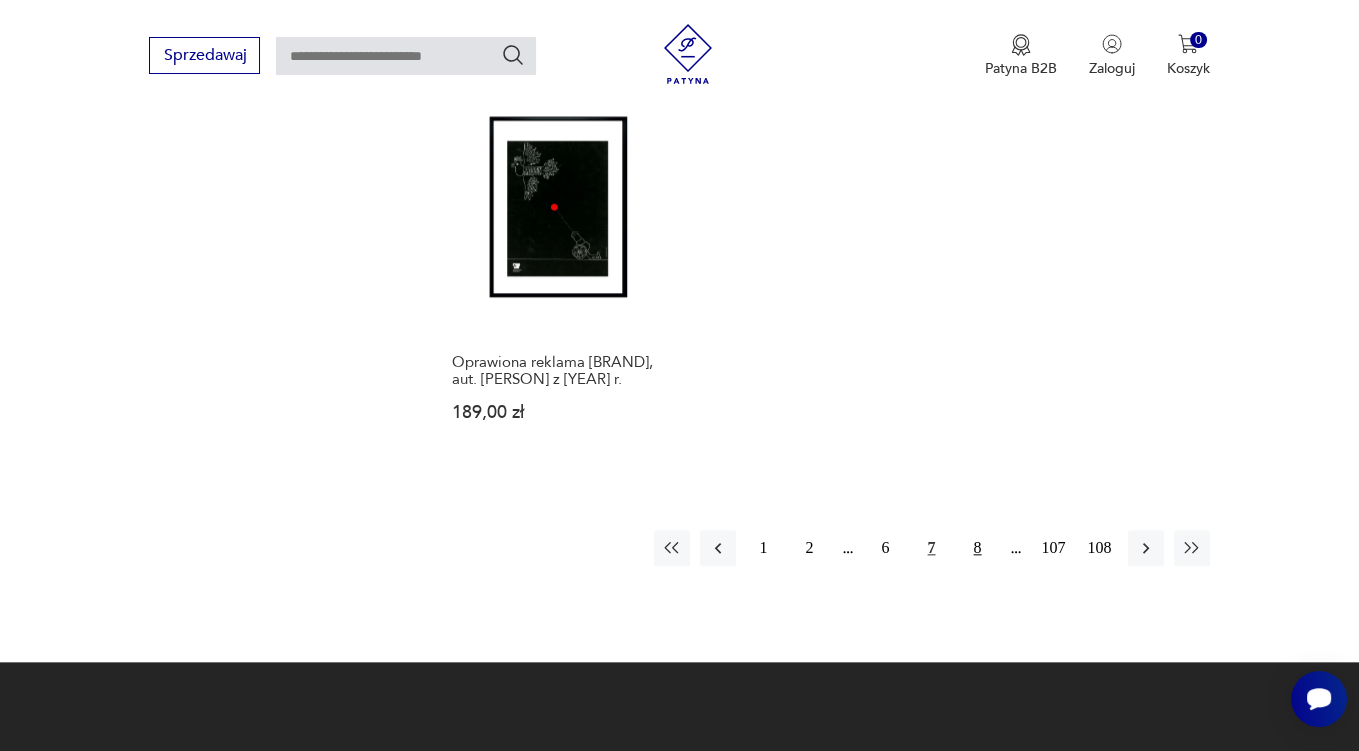 click on "8" at bounding box center [978, 548] 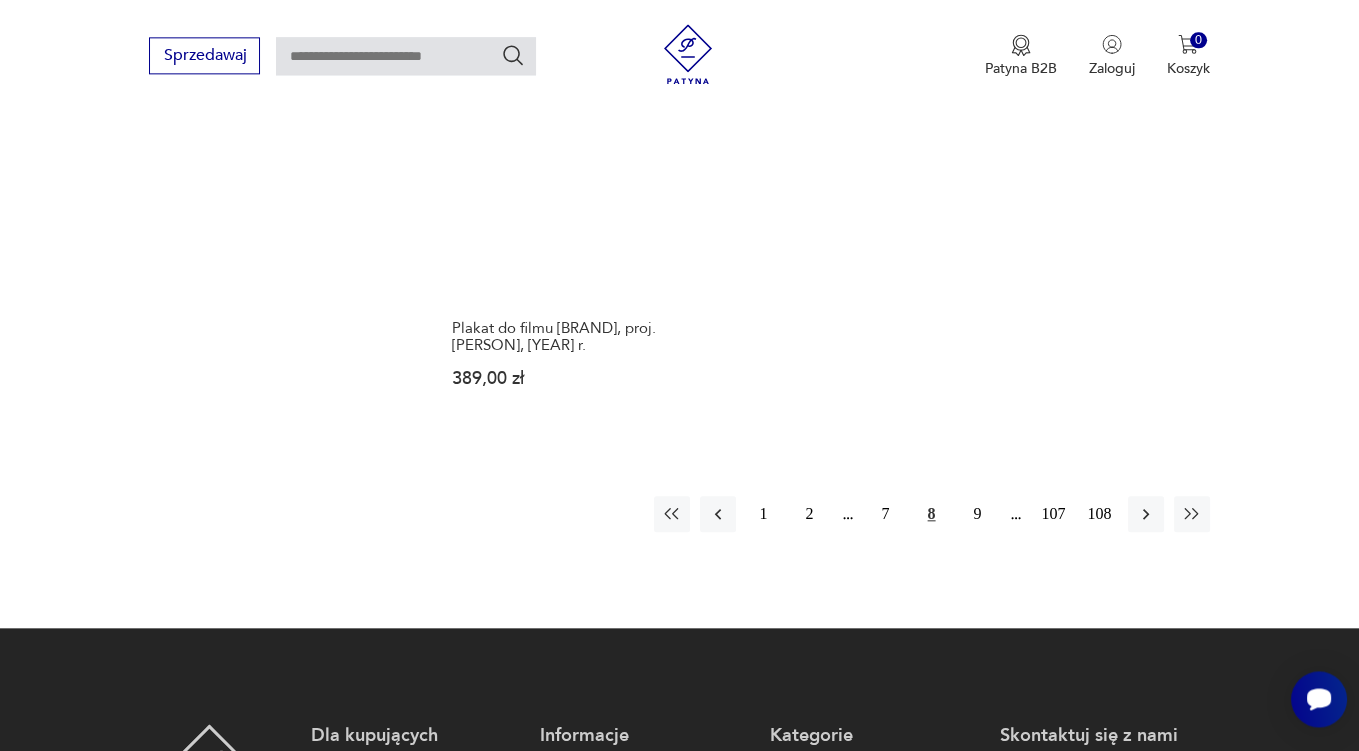 scroll, scrollTop: 2897, scrollLeft: 0, axis: vertical 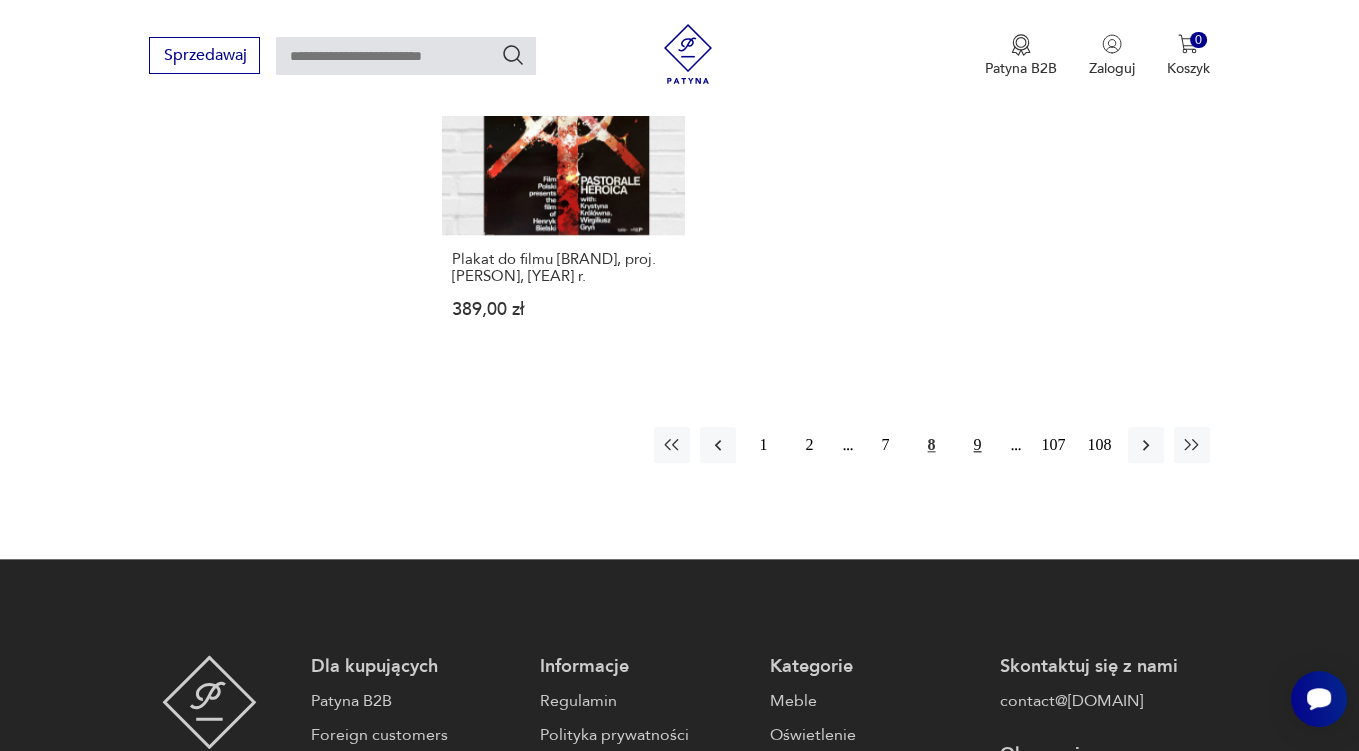 click on "9" at bounding box center (978, 445) 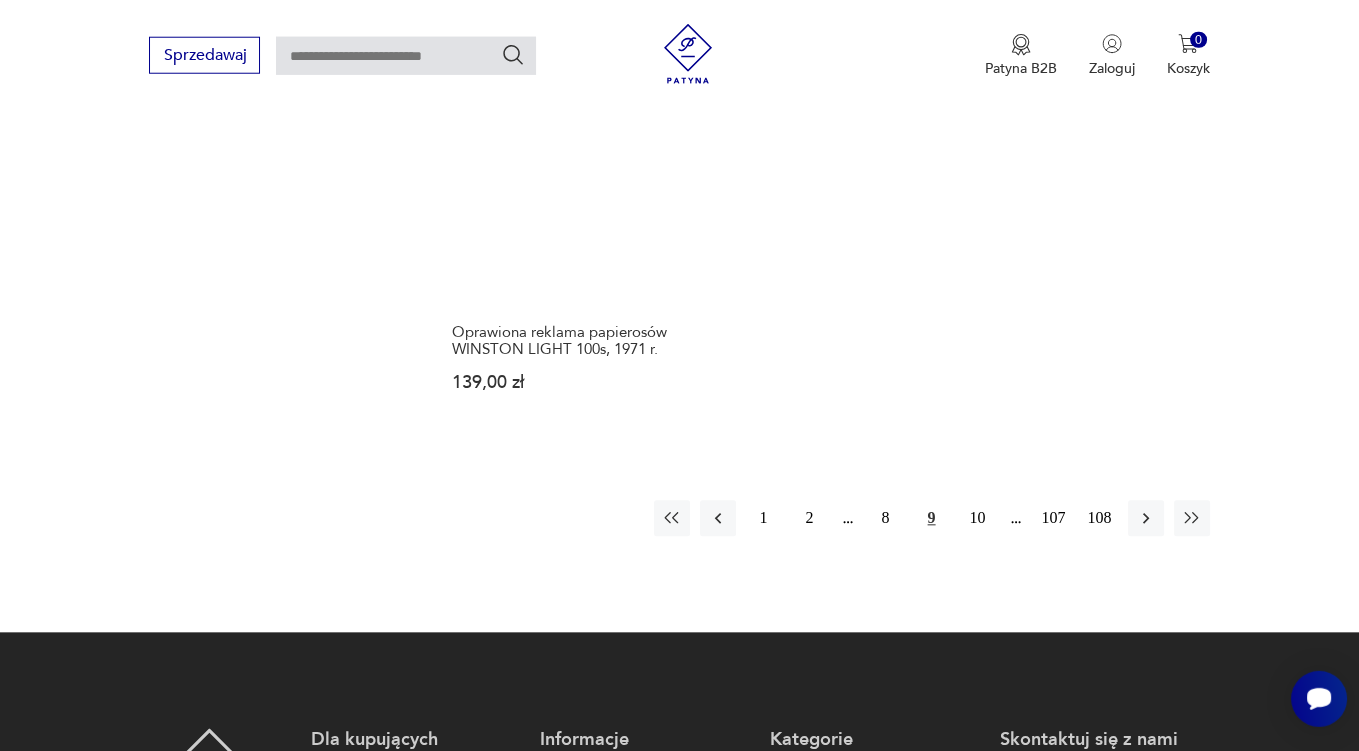 scroll, scrollTop: 2897, scrollLeft: 0, axis: vertical 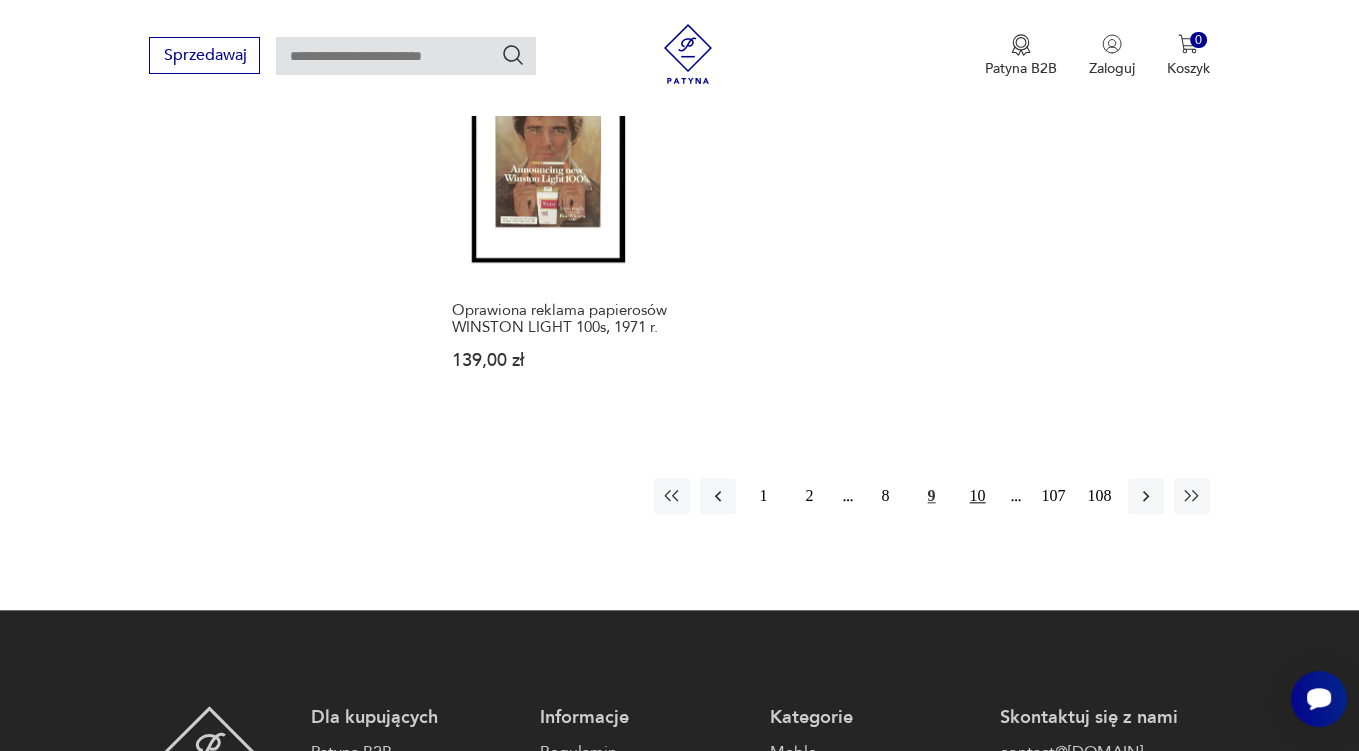 click on "10" at bounding box center (978, 496) 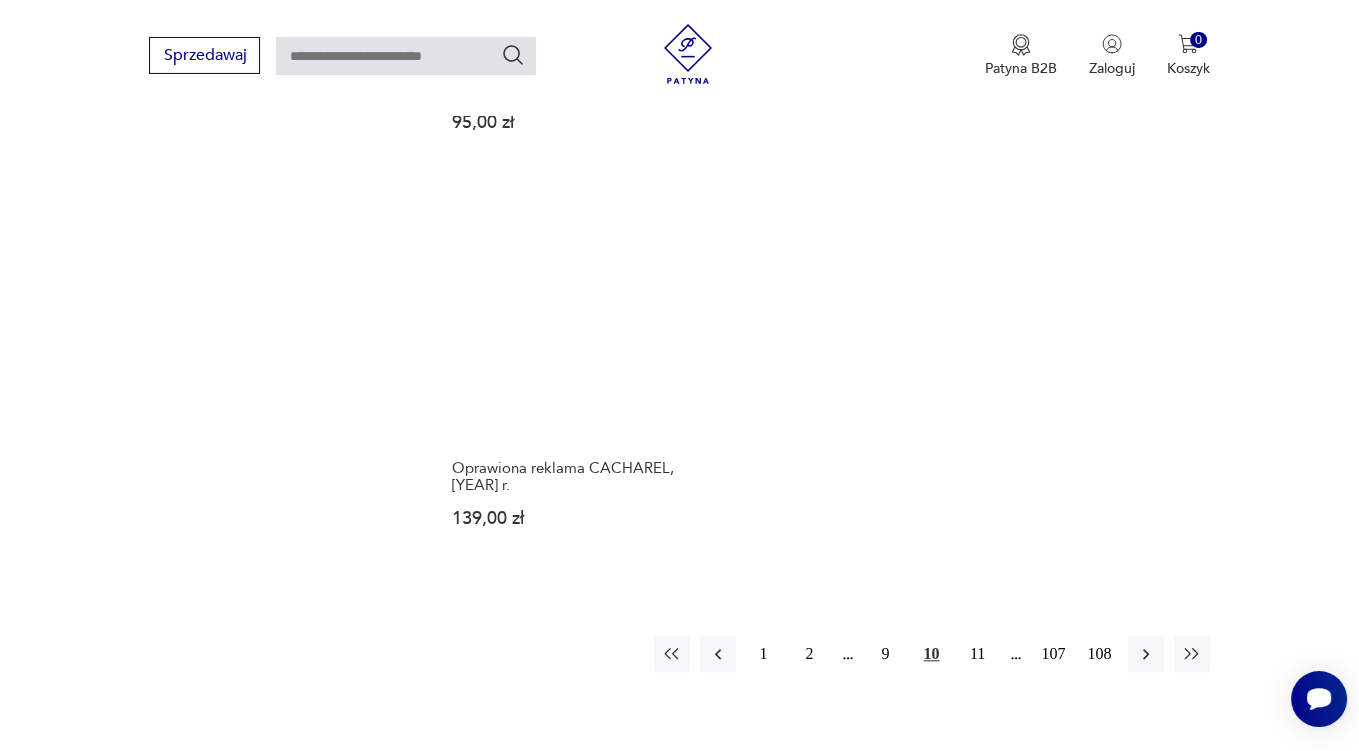 scroll, scrollTop: 2792, scrollLeft: 0, axis: vertical 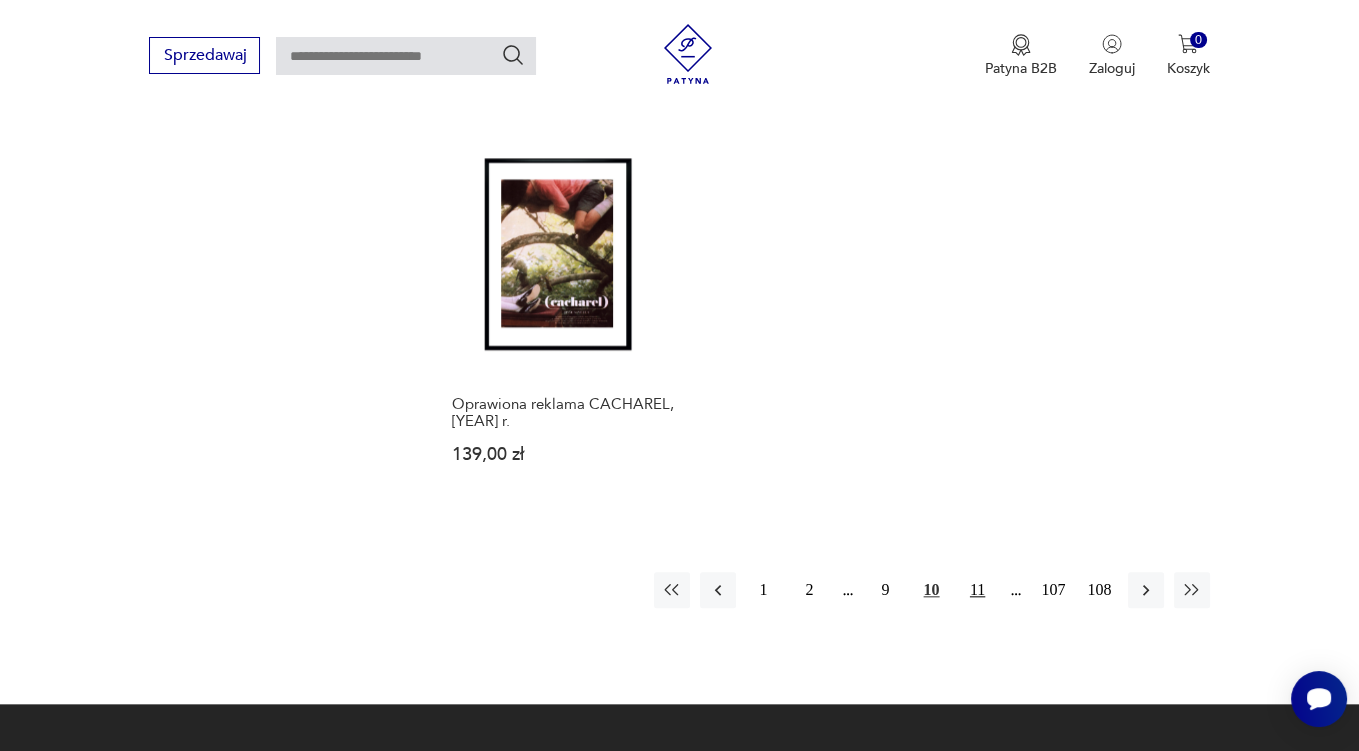 click on "11" at bounding box center [978, 590] 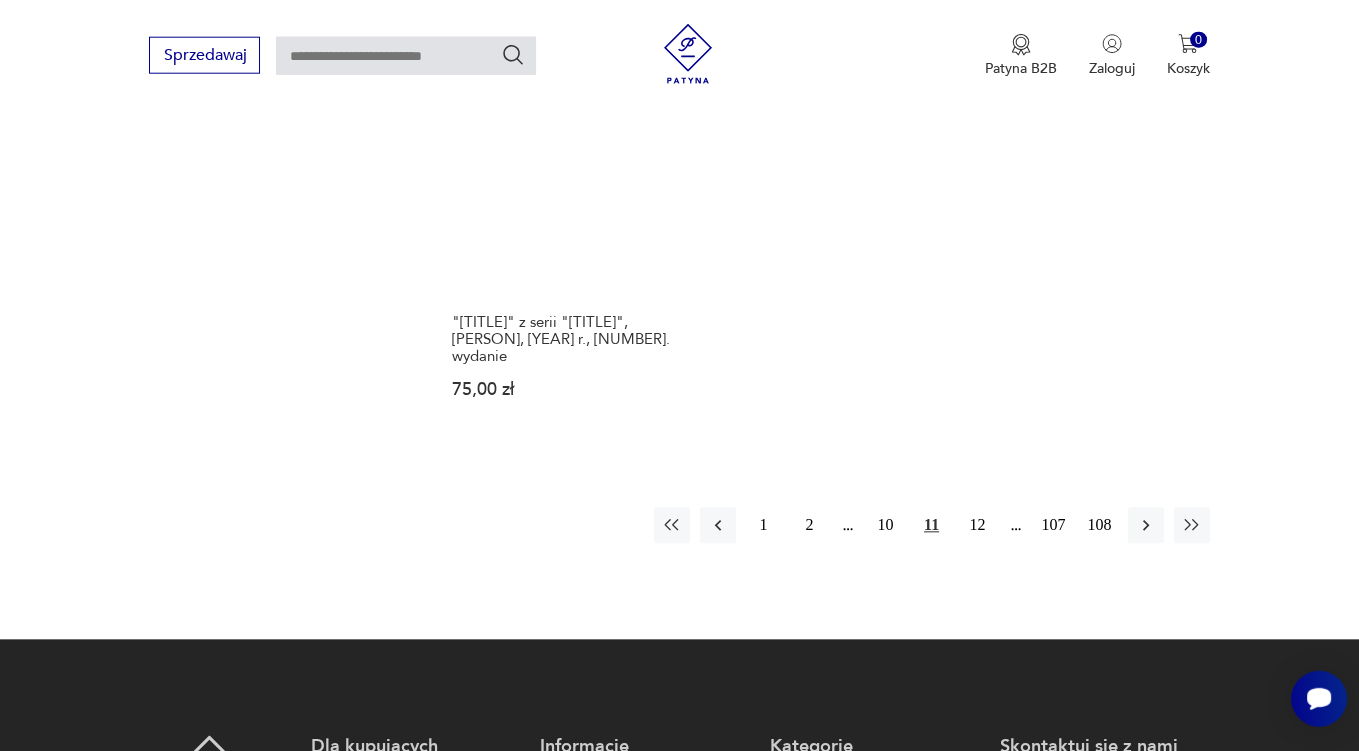 scroll, scrollTop: 2897, scrollLeft: 0, axis: vertical 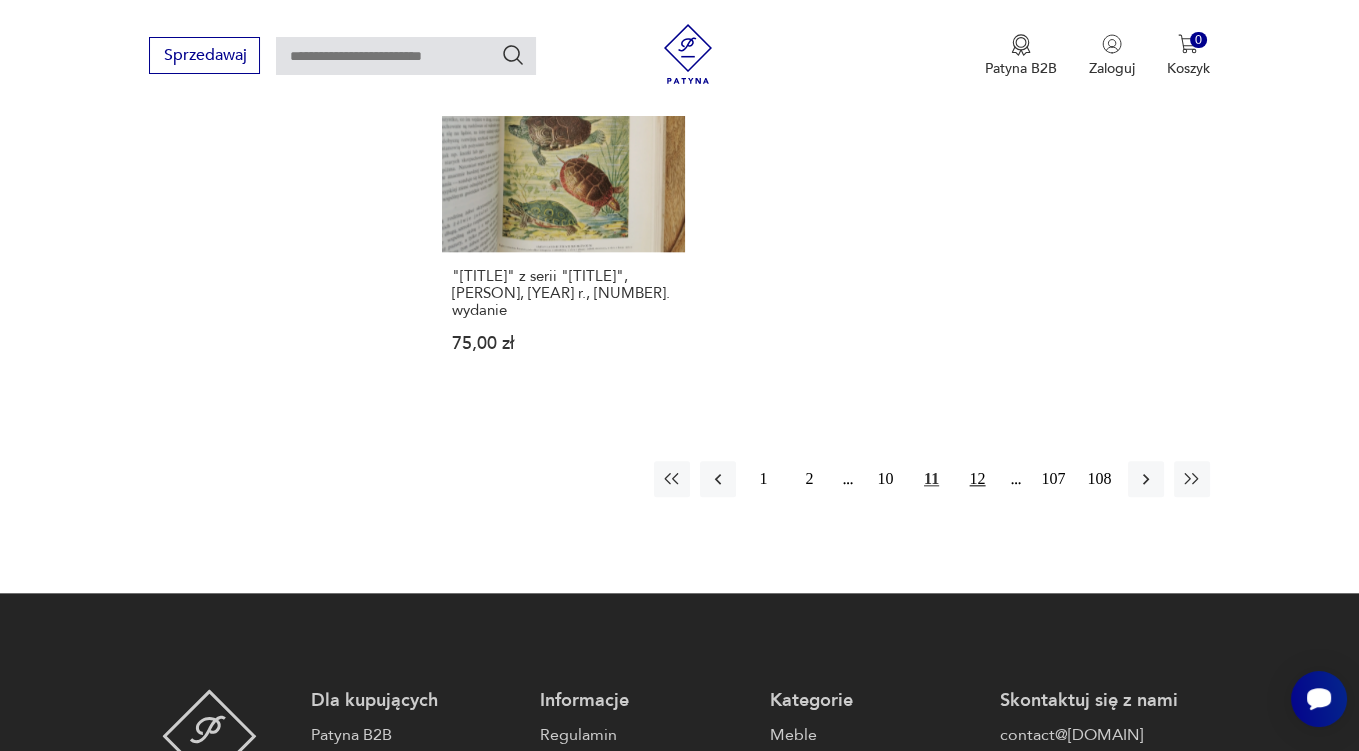 click on "12" at bounding box center (978, 479) 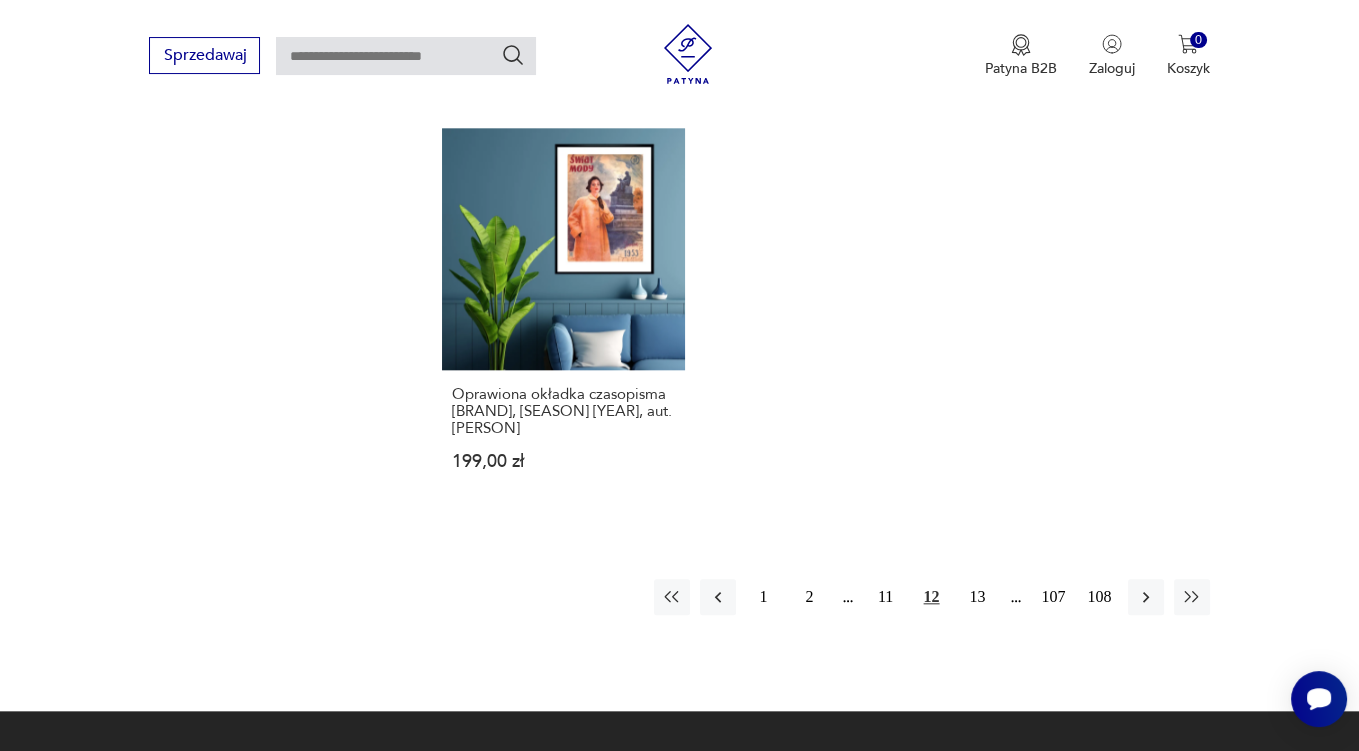 scroll, scrollTop: 2897, scrollLeft: 0, axis: vertical 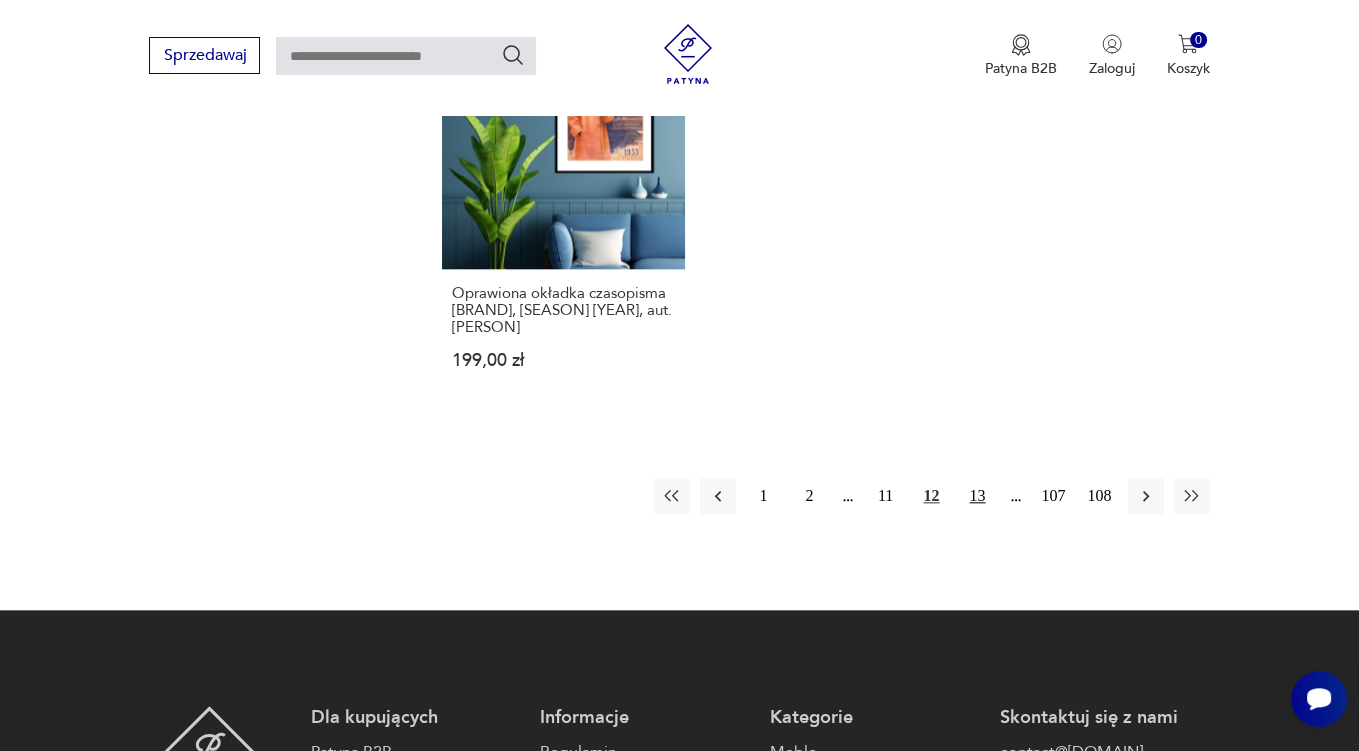 click on "13" at bounding box center (978, 496) 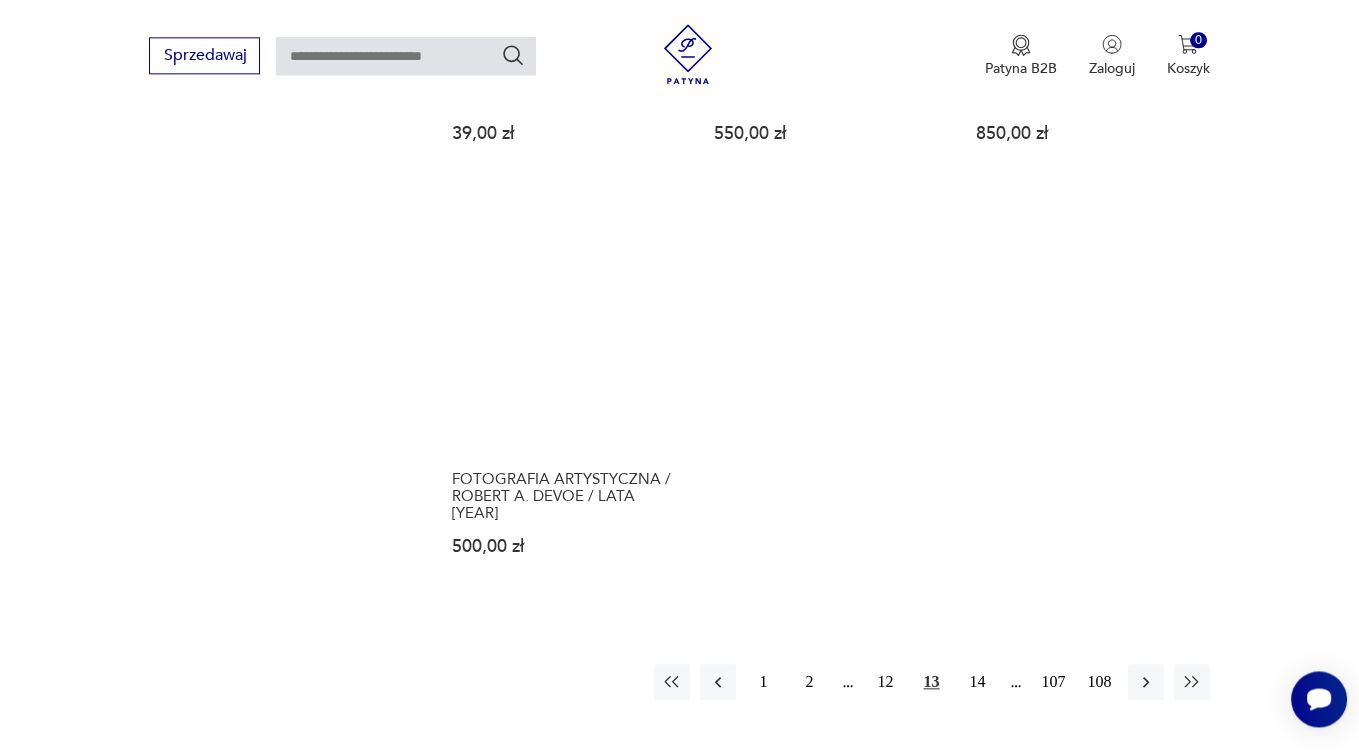 scroll, scrollTop: 2897, scrollLeft: 0, axis: vertical 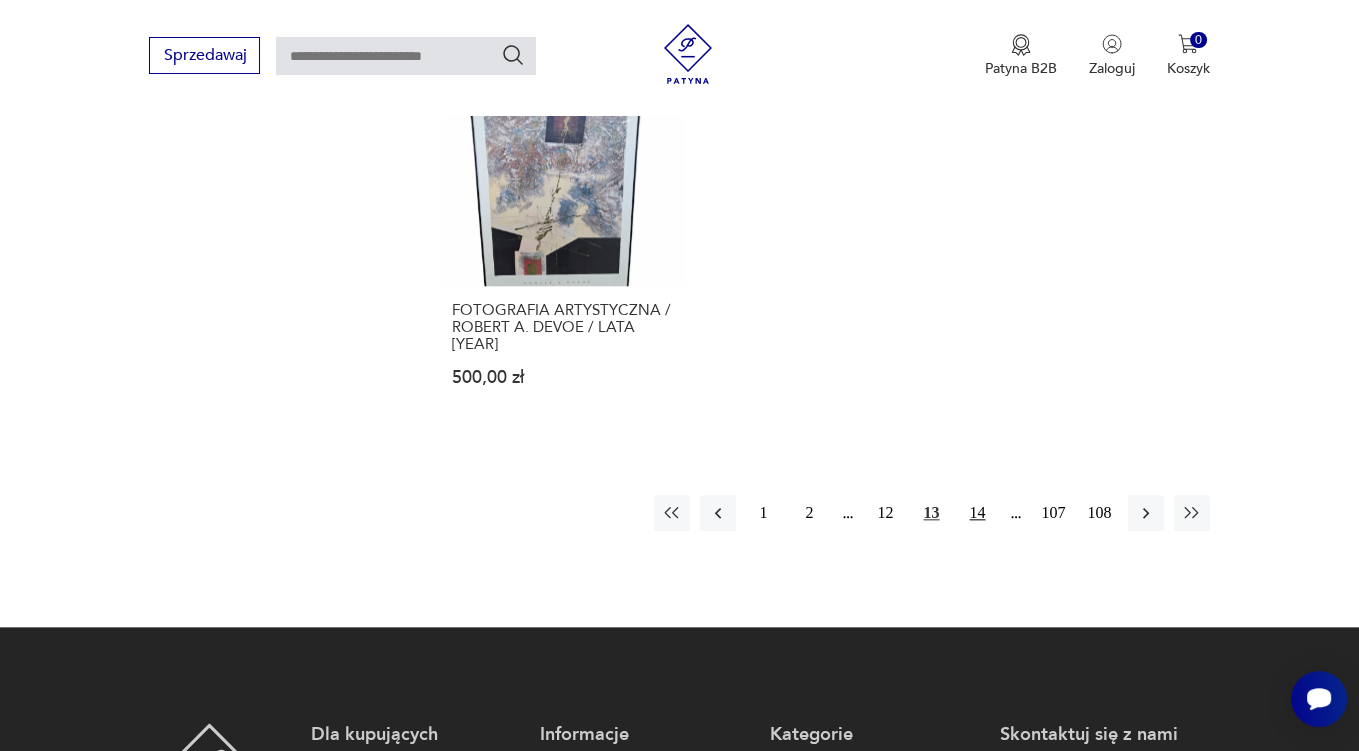 click on "14" at bounding box center (978, 513) 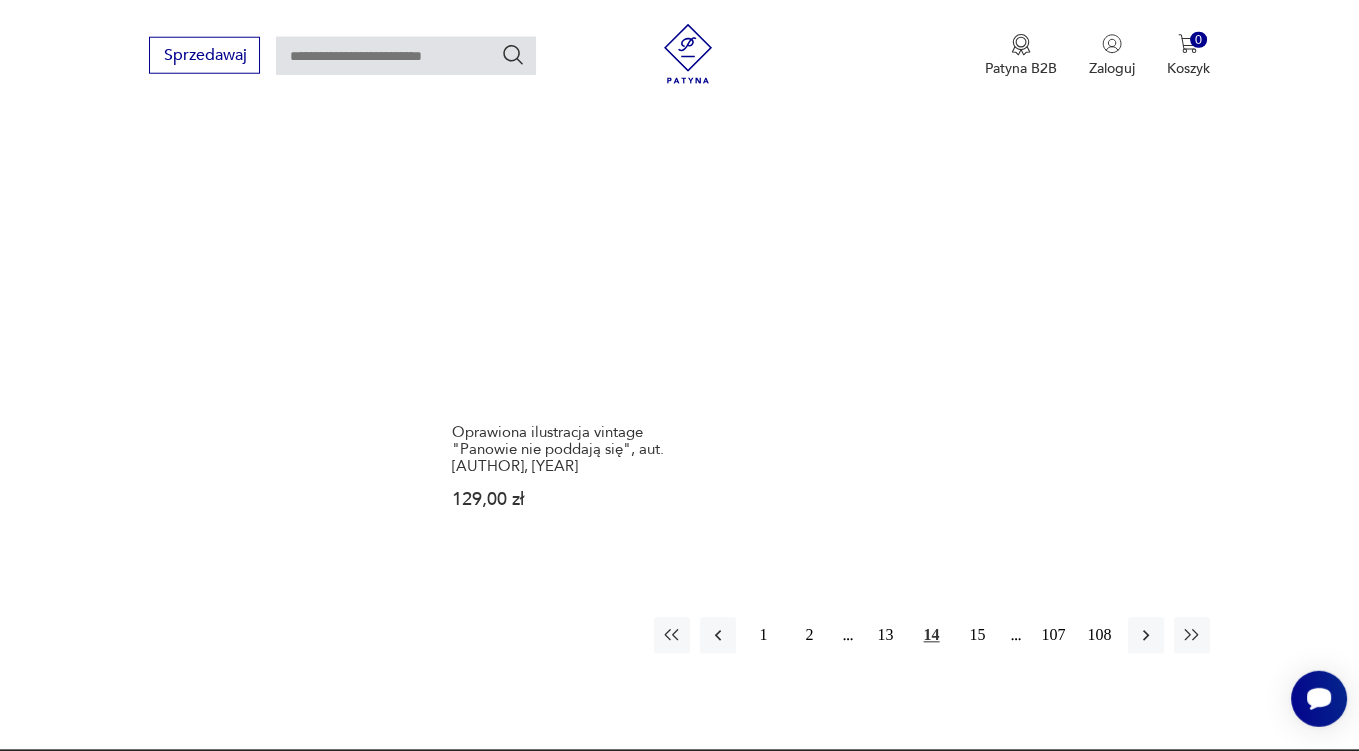 scroll, scrollTop: 2897, scrollLeft: 0, axis: vertical 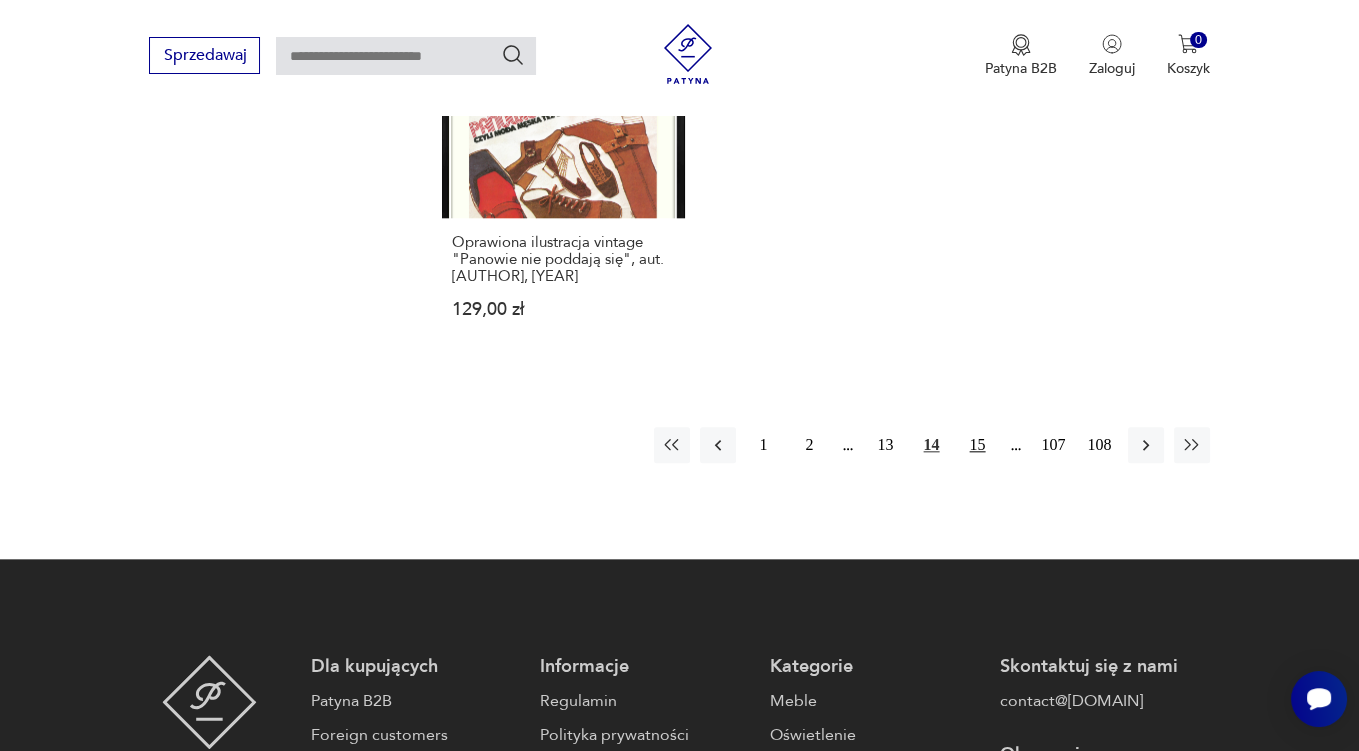 click on "15" at bounding box center [978, 445] 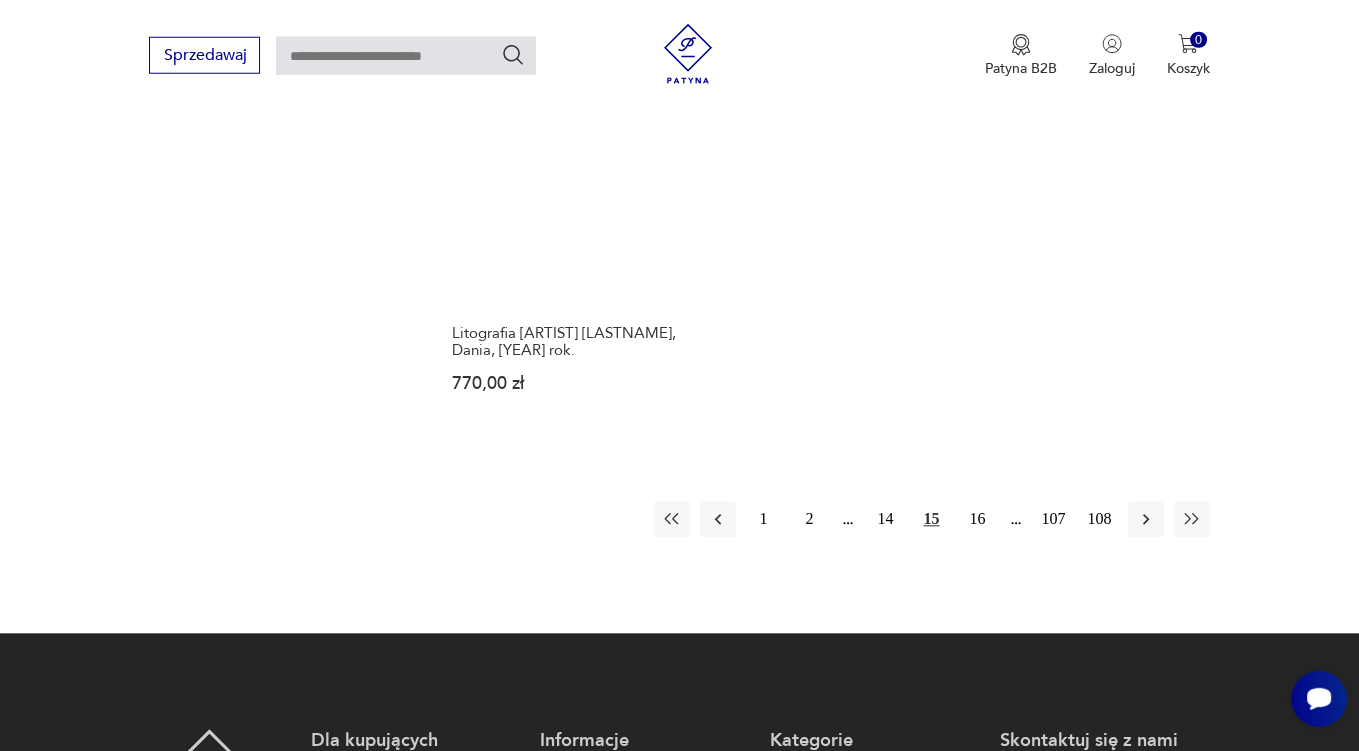 scroll, scrollTop: 2897, scrollLeft: 0, axis: vertical 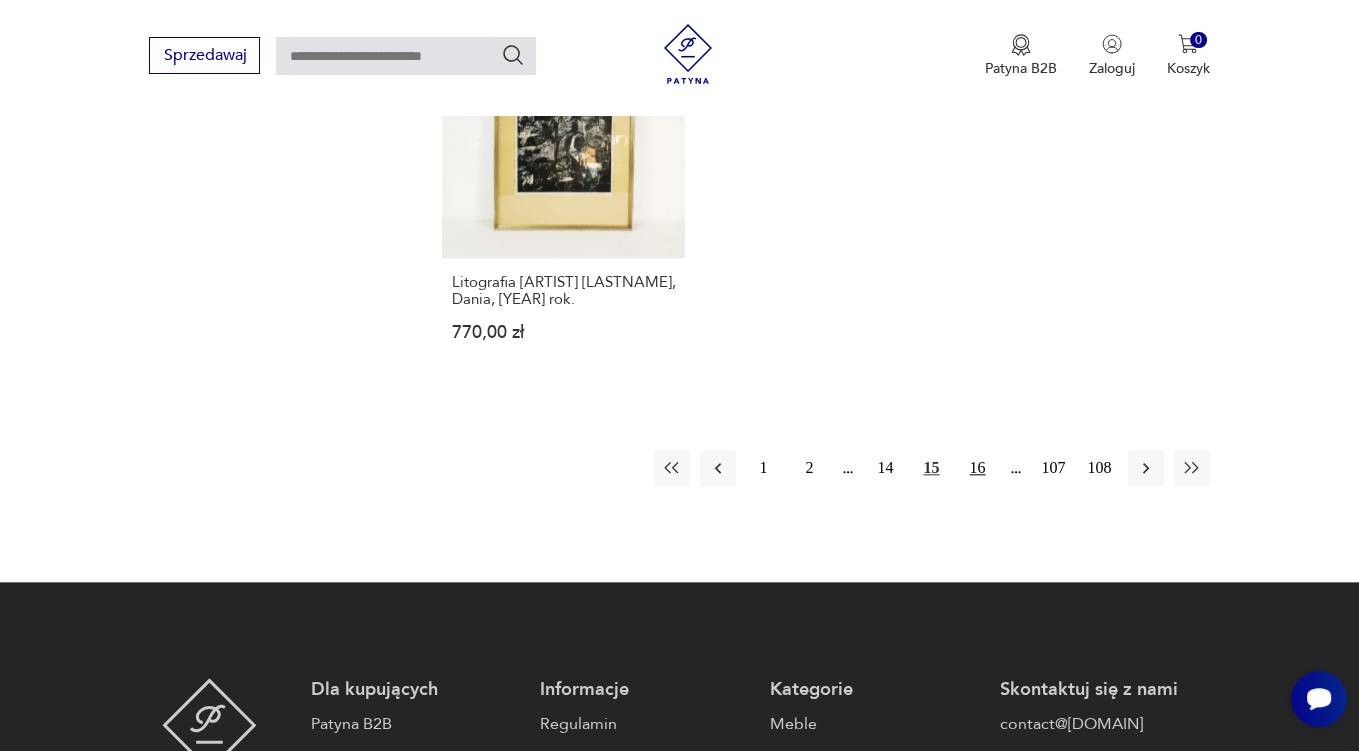 click on "16" at bounding box center [978, 468] 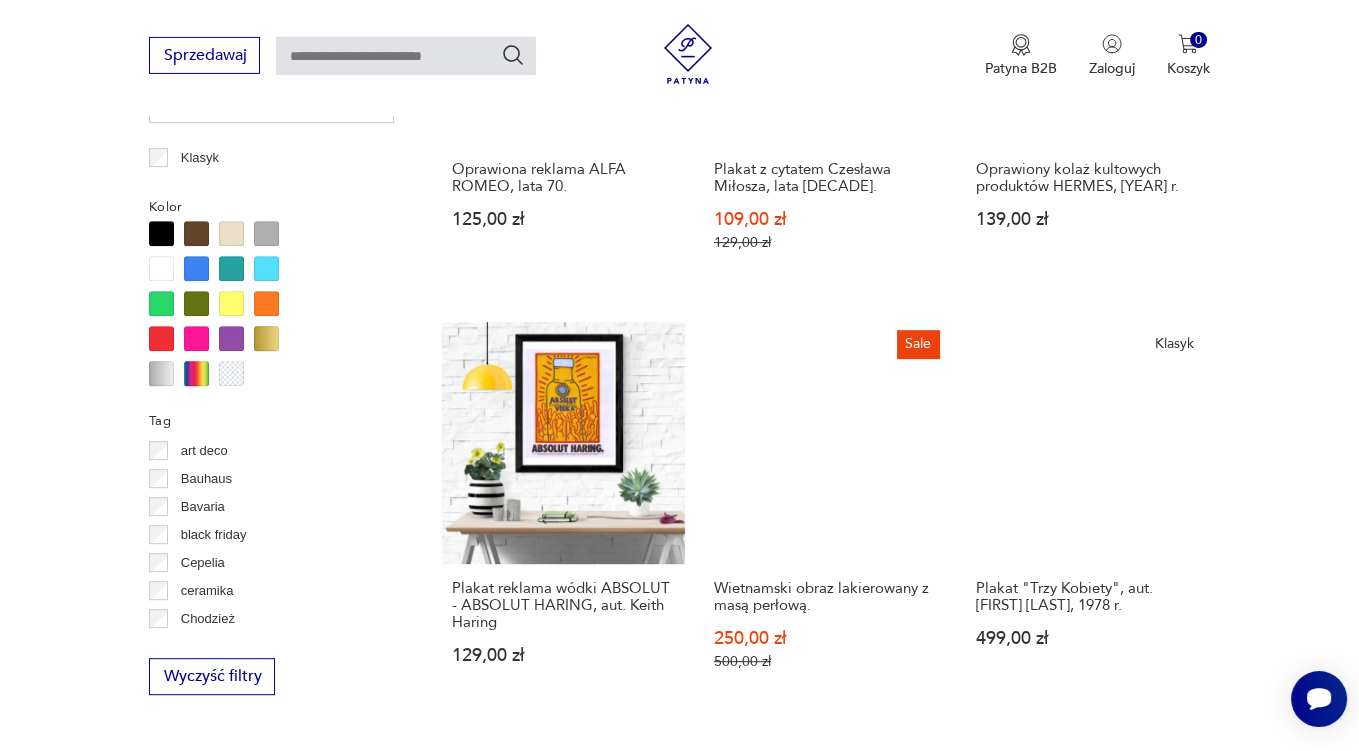 scroll, scrollTop: 1419, scrollLeft: 0, axis: vertical 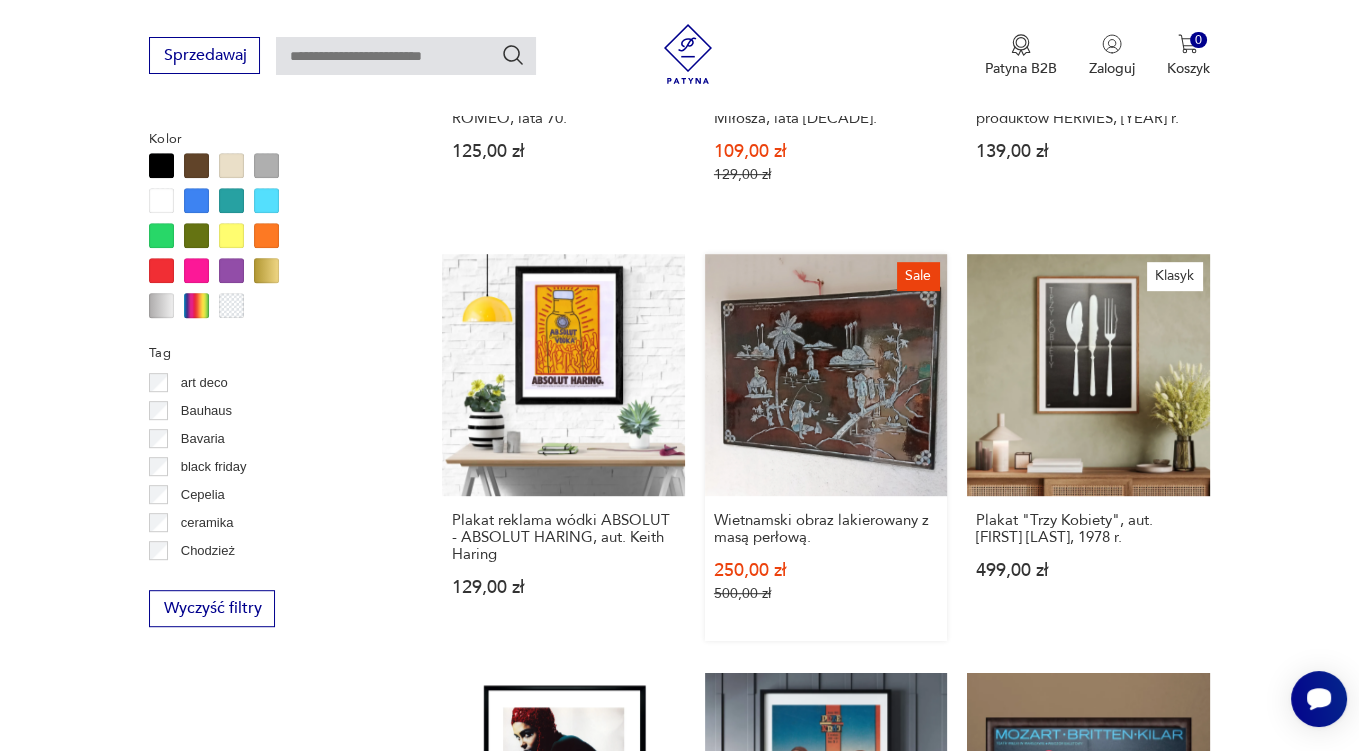click on "Sale Wietnamski obraz lakierowany z masą perłową. [PRICE] [PRICE]" at bounding box center (826, 447) 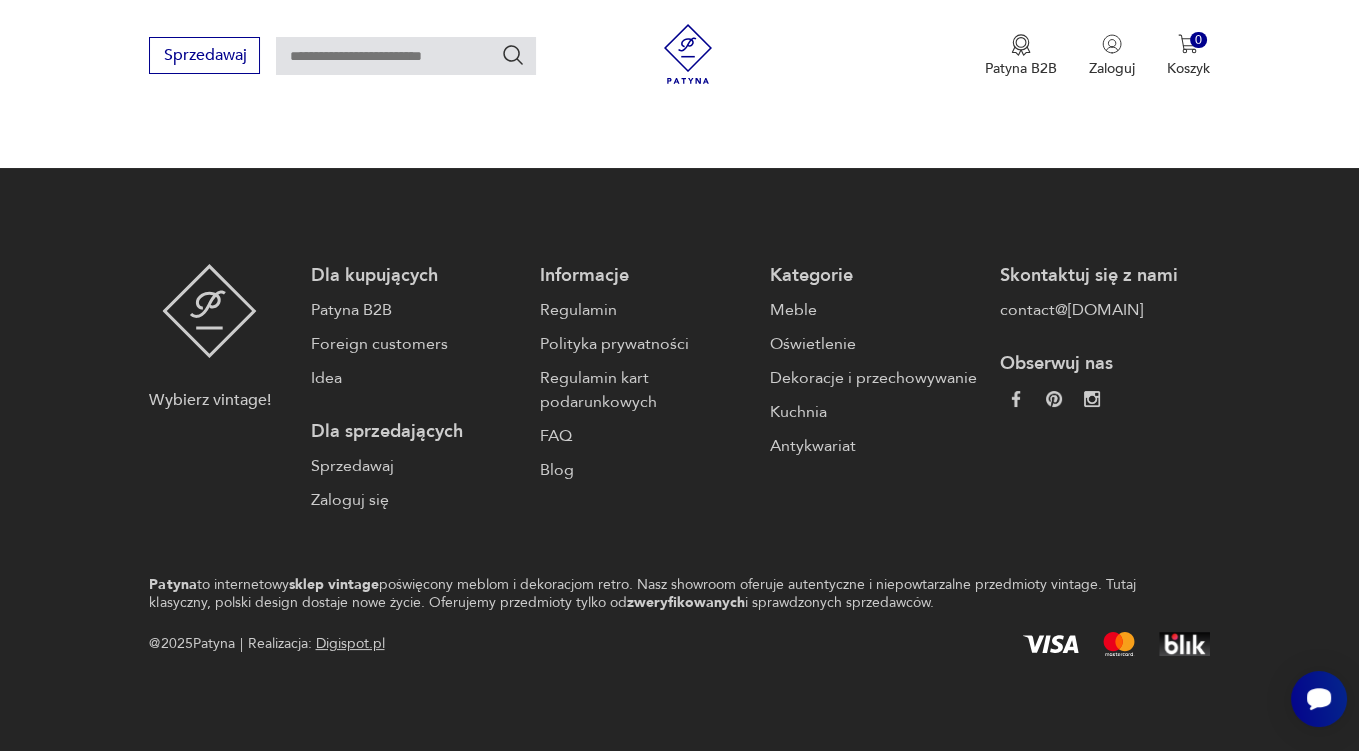 scroll, scrollTop: 0, scrollLeft: 0, axis: both 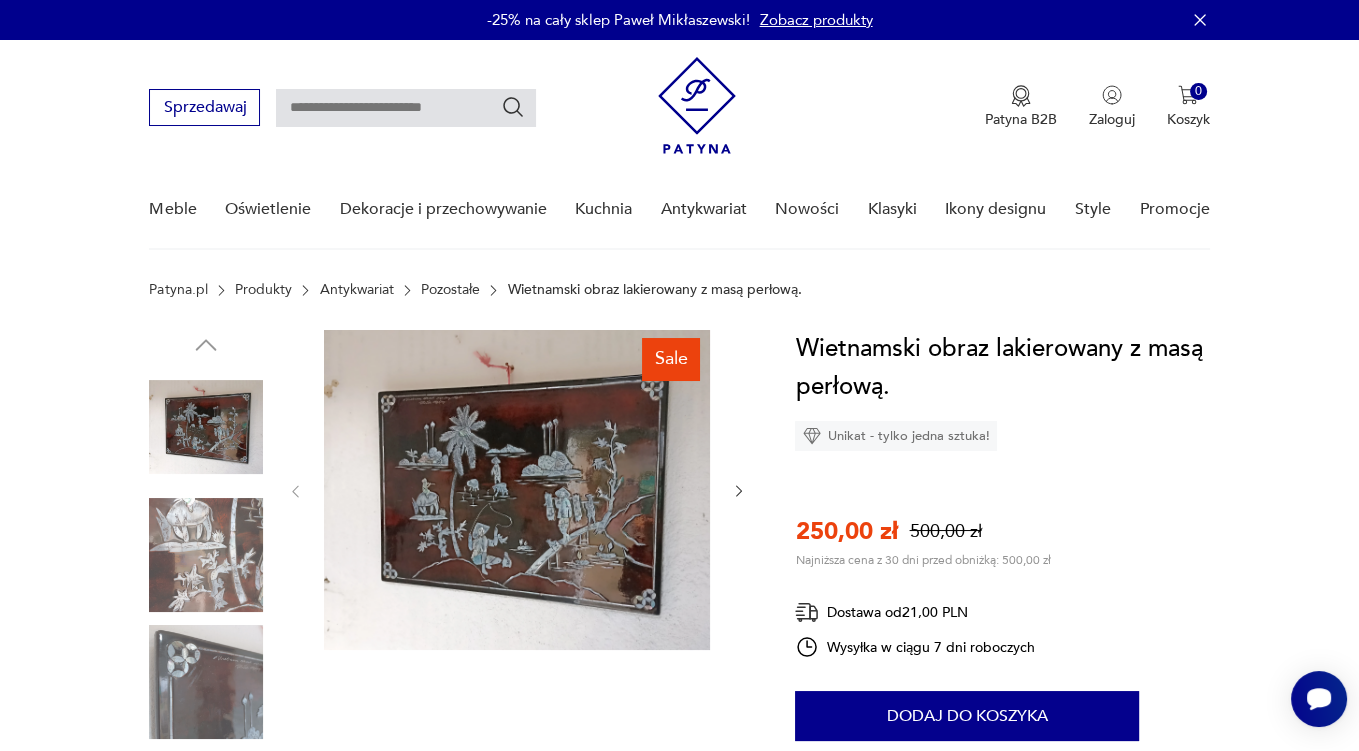 click 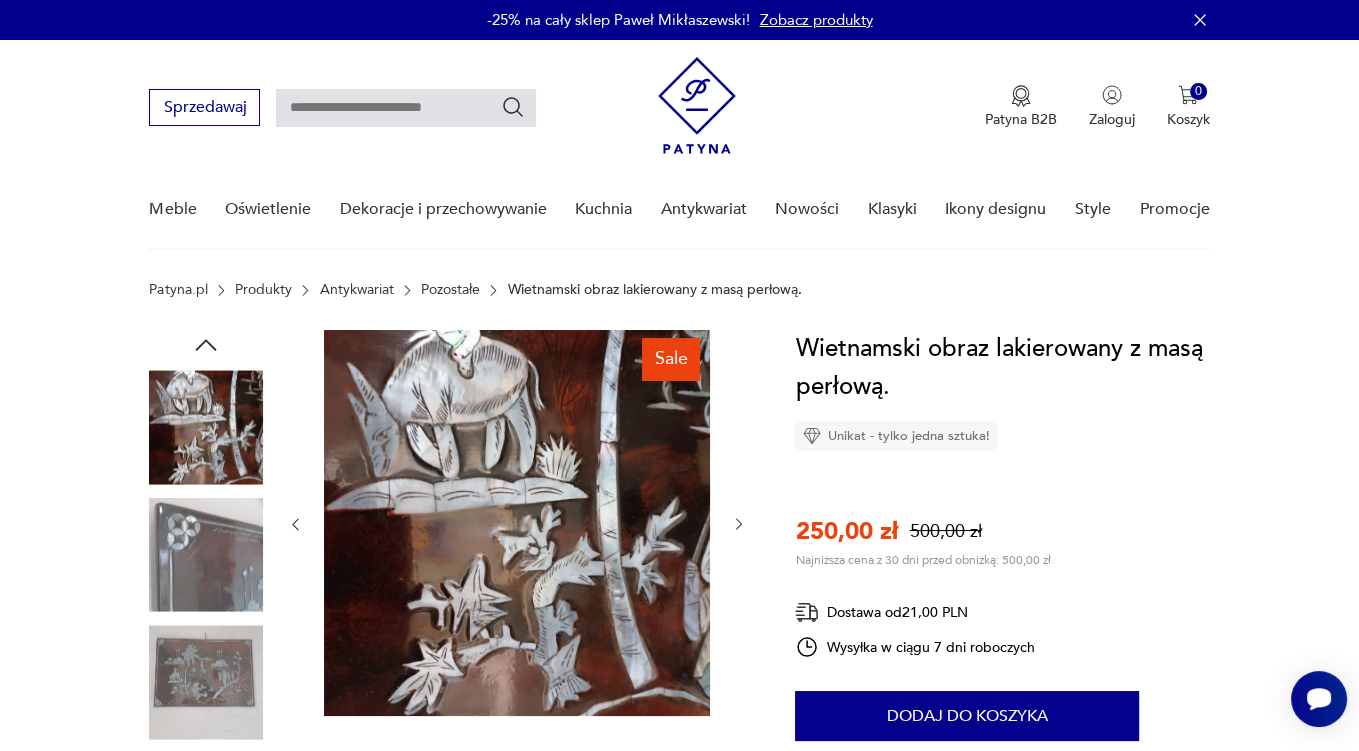 click at bounding box center (517, 524) 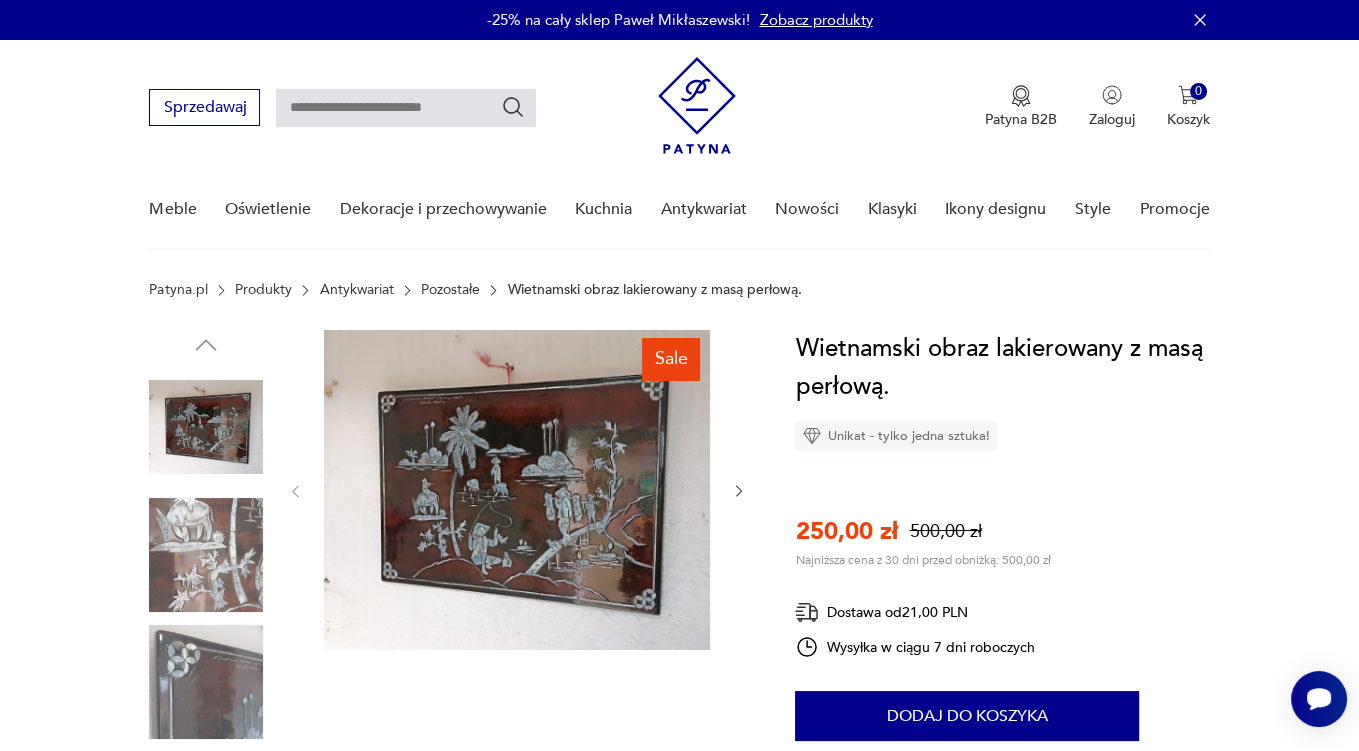 click at bounding box center (517, 491) 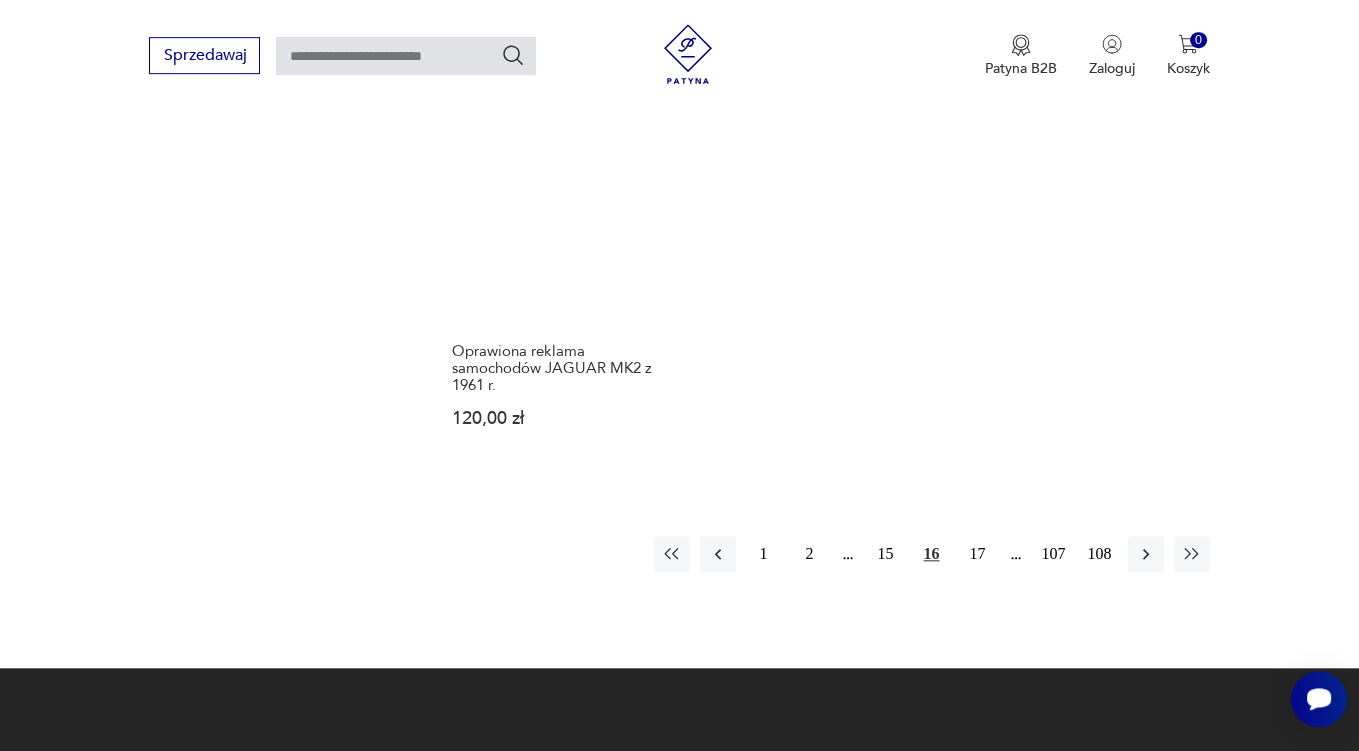scroll, scrollTop: 2864, scrollLeft: 0, axis: vertical 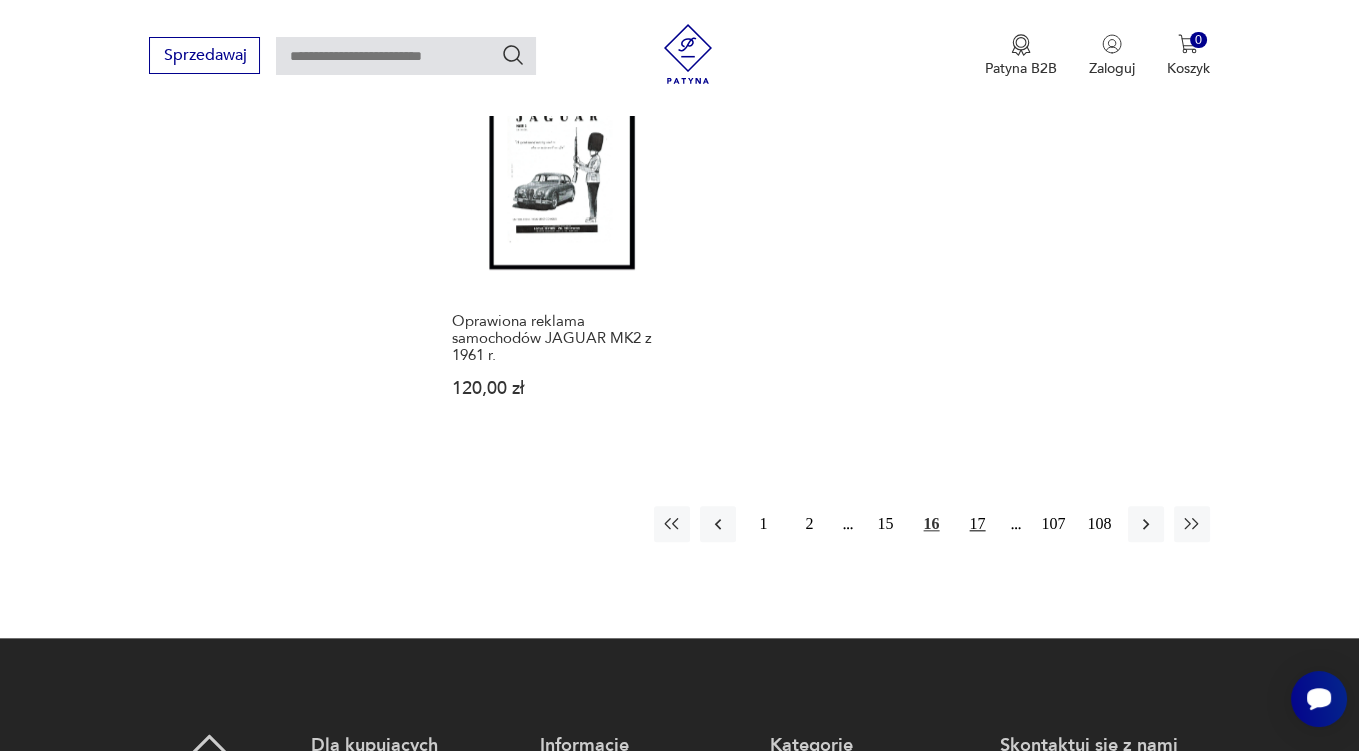 click on "17" at bounding box center [978, 524] 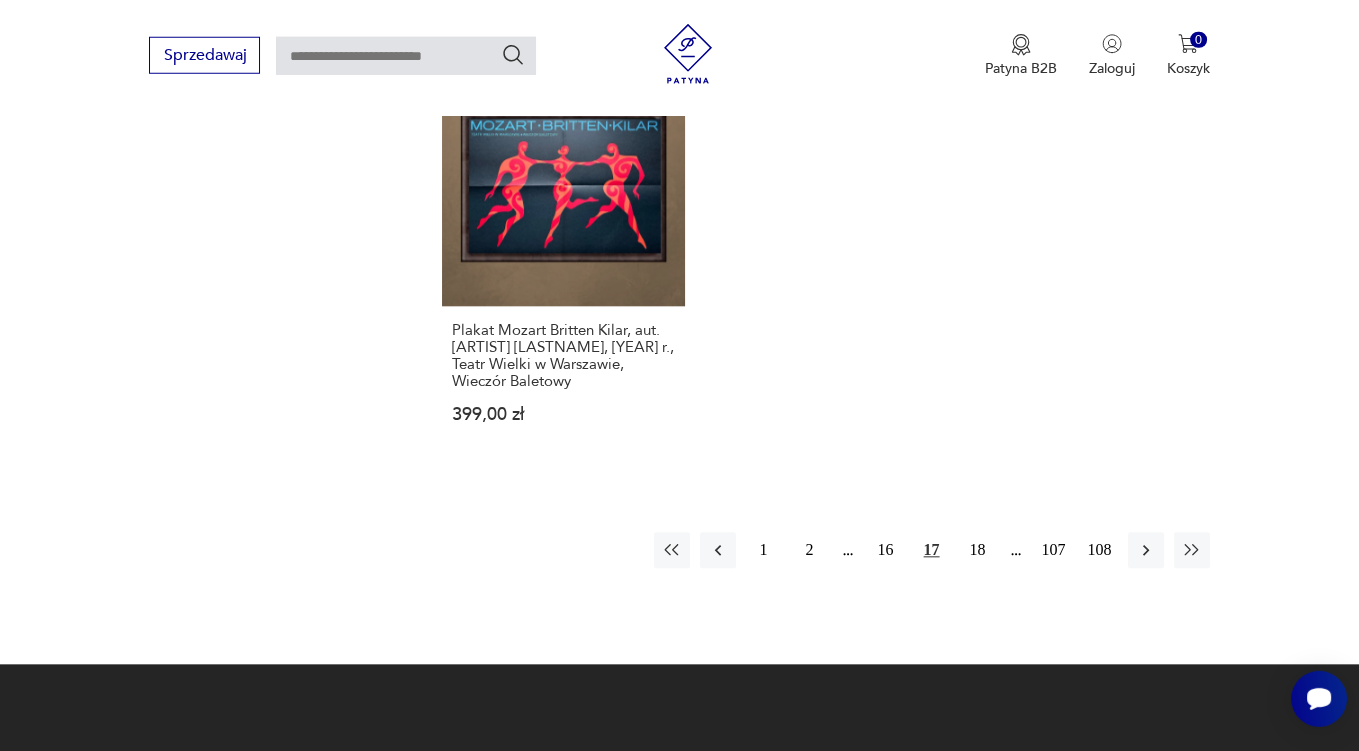 scroll, scrollTop: 2792, scrollLeft: 0, axis: vertical 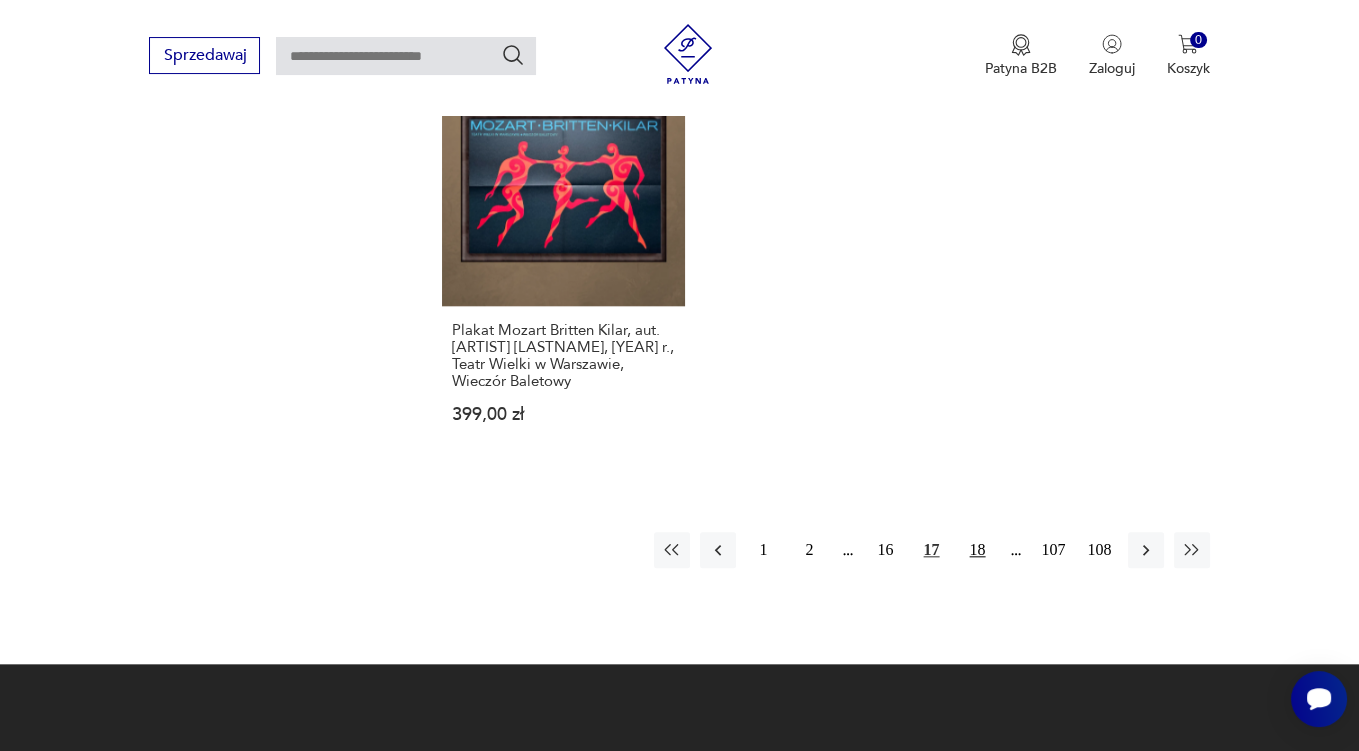 click on "18" at bounding box center (978, 550) 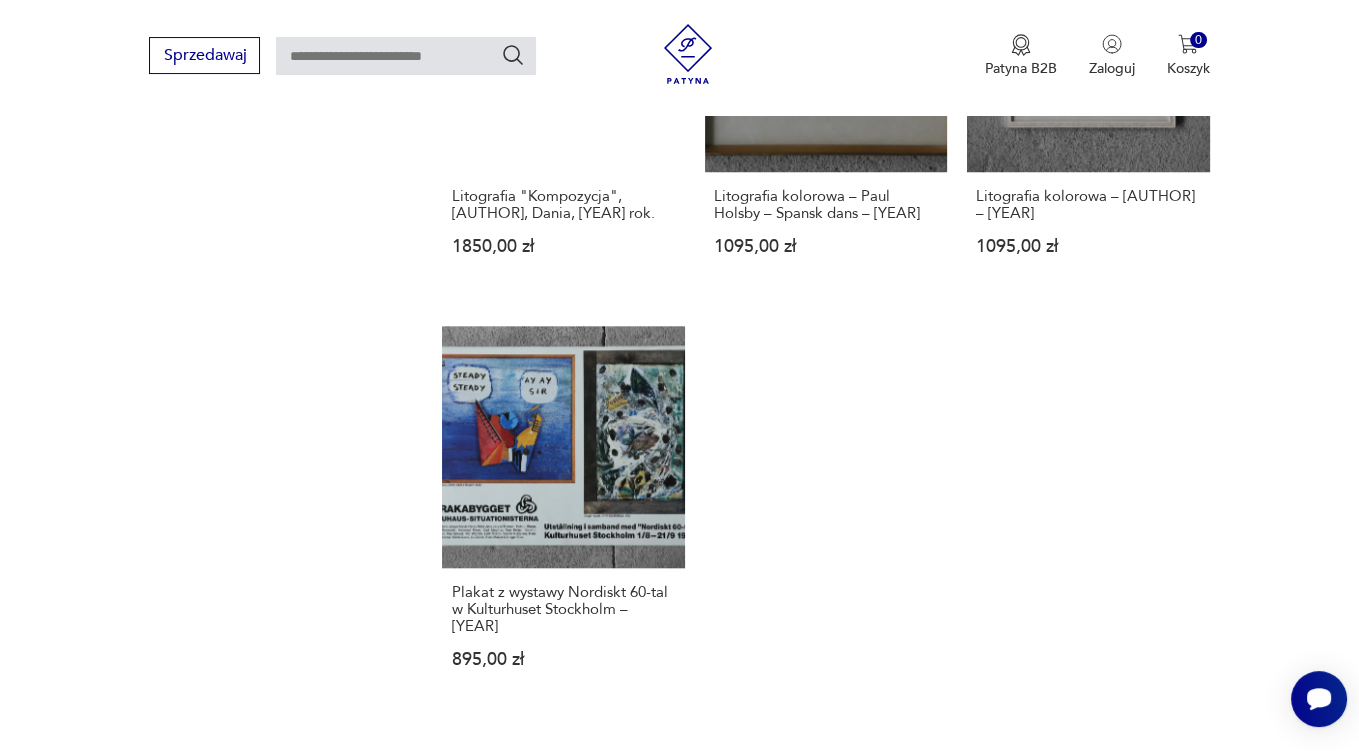 scroll, scrollTop: 2897, scrollLeft: 0, axis: vertical 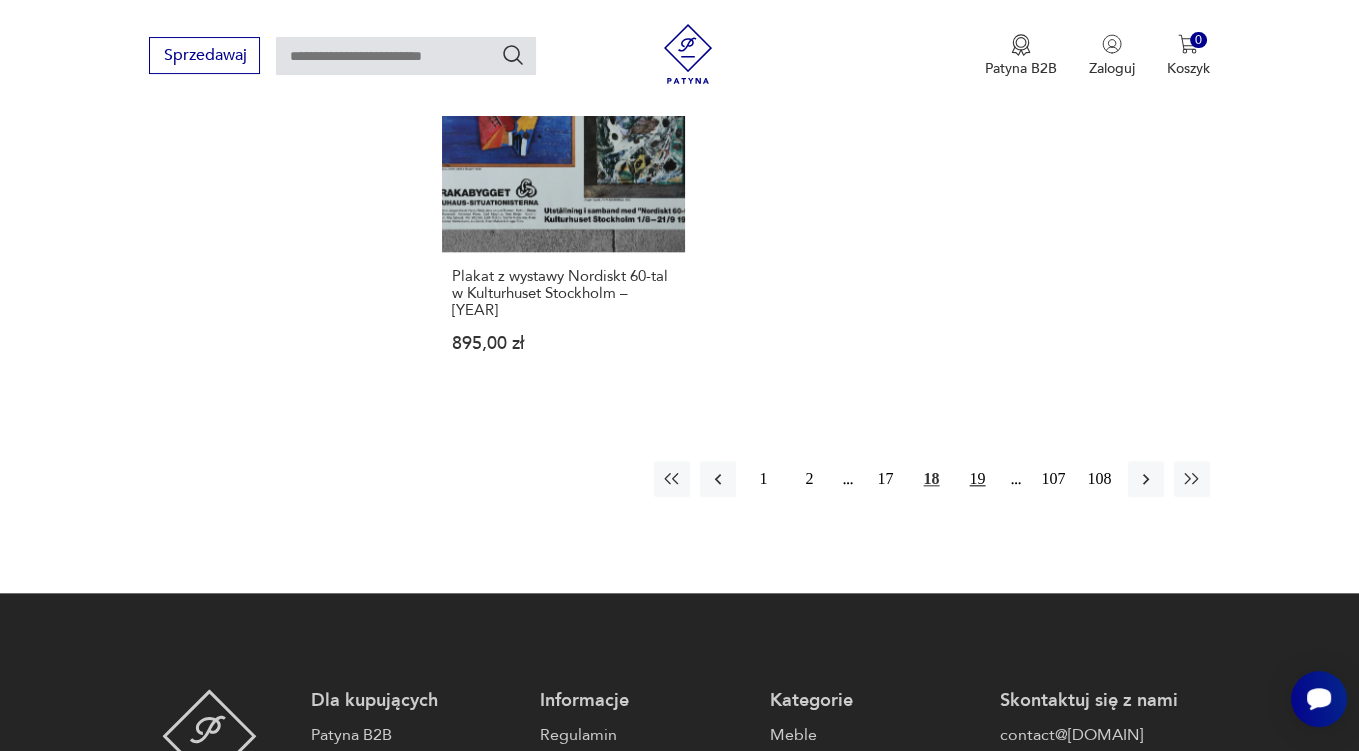 click on "19" at bounding box center (978, 479) 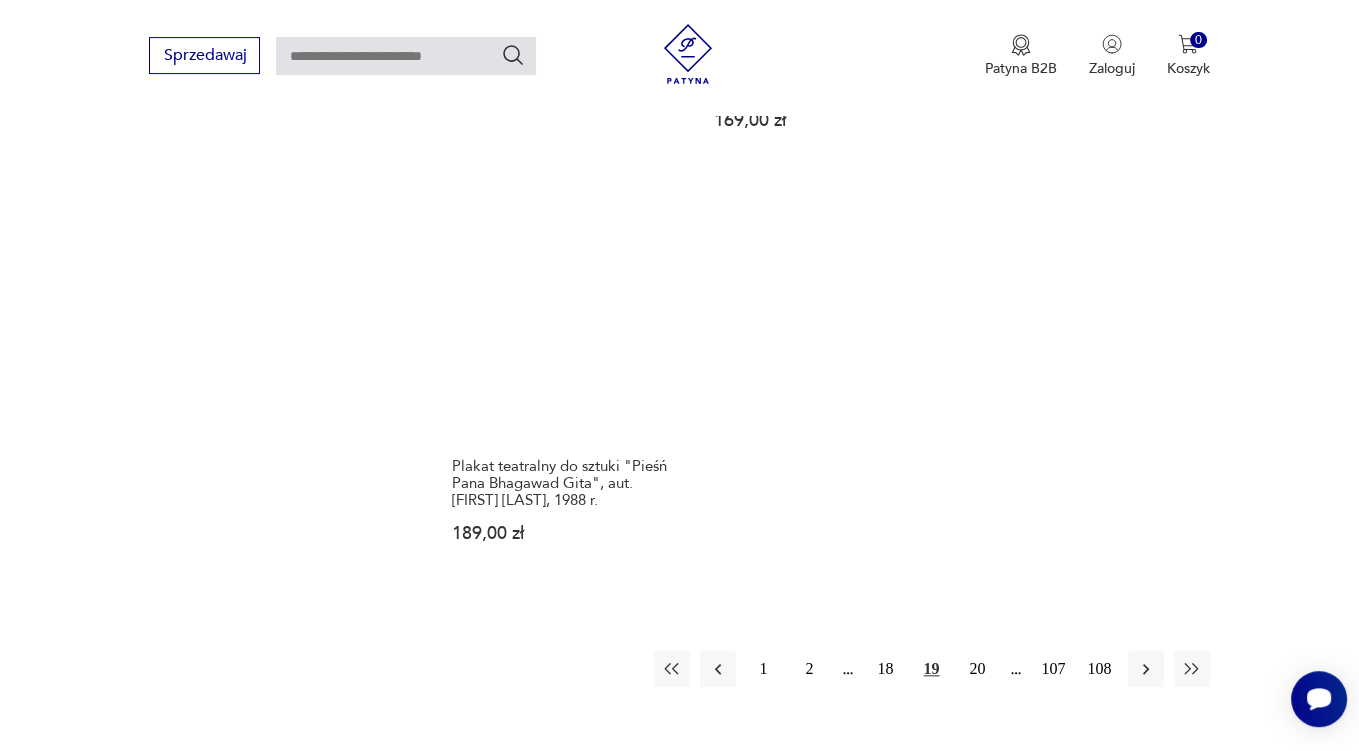 scroll, scrollTop: 2792, scrollLeft: 0, axis: vertical 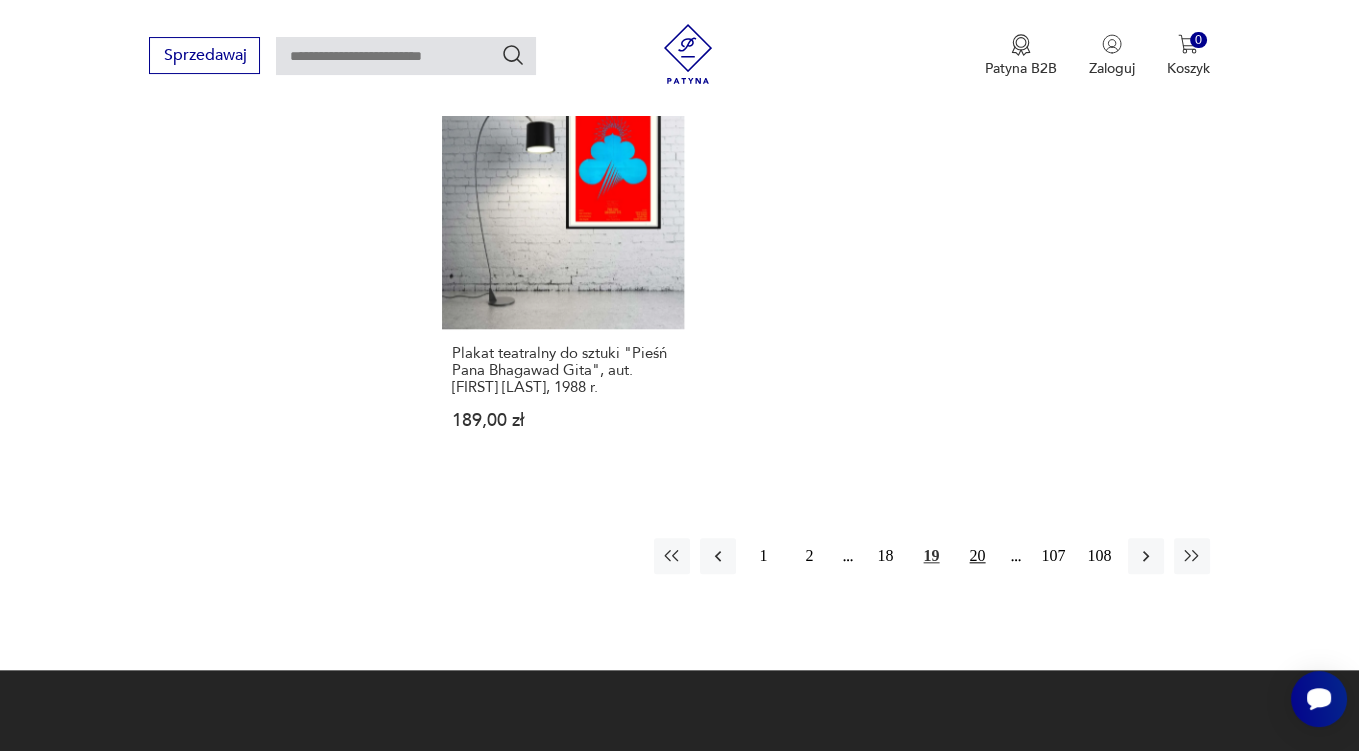 click on "20" at bounding box center [978, 556] 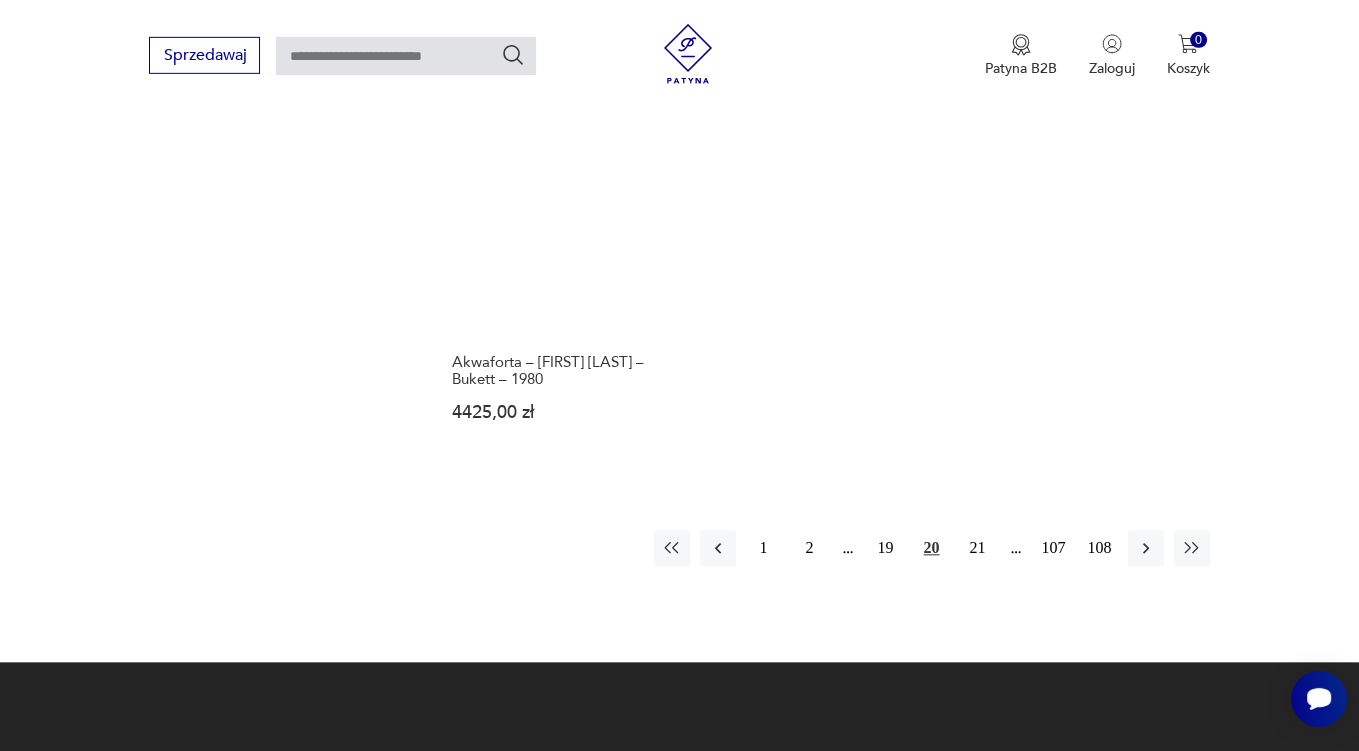 scroll, scrollTop: 2792, scrollLeft: 0, axis: vertical 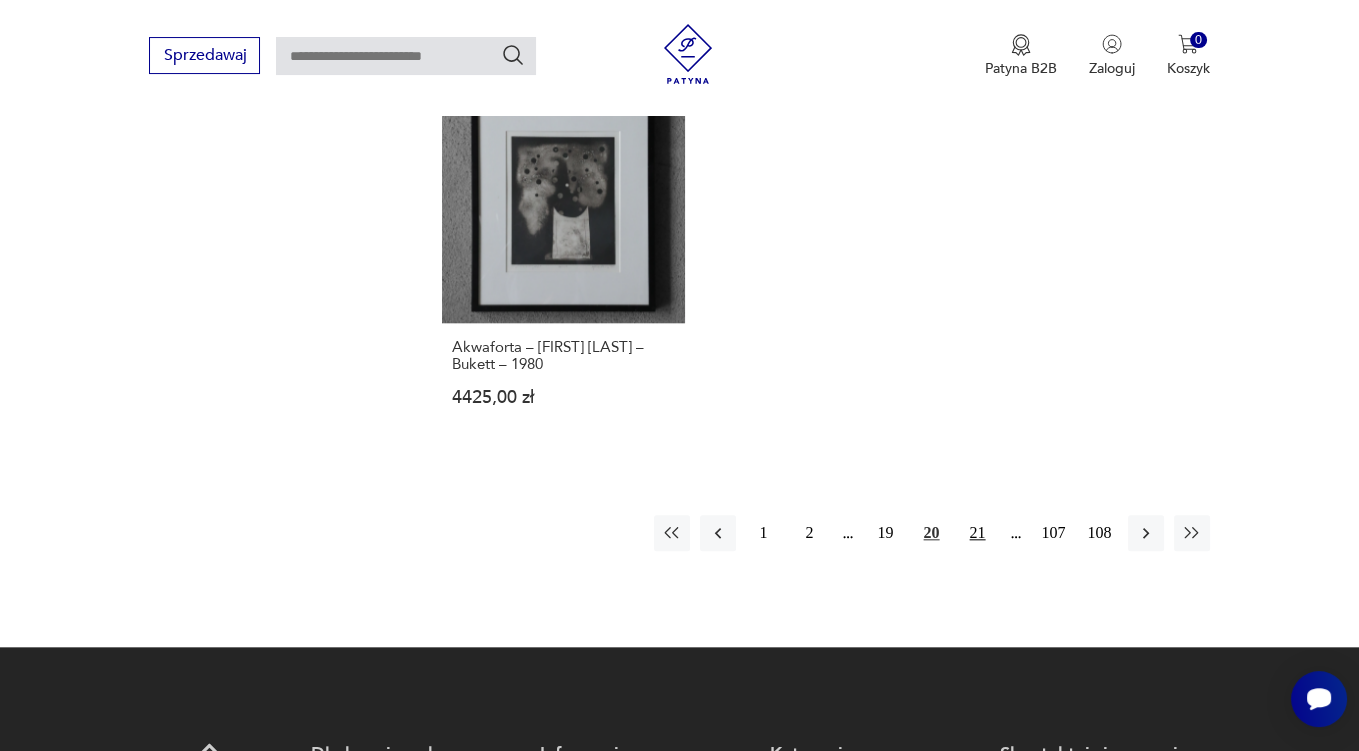 click on "21" at bounding box center (978, 533) 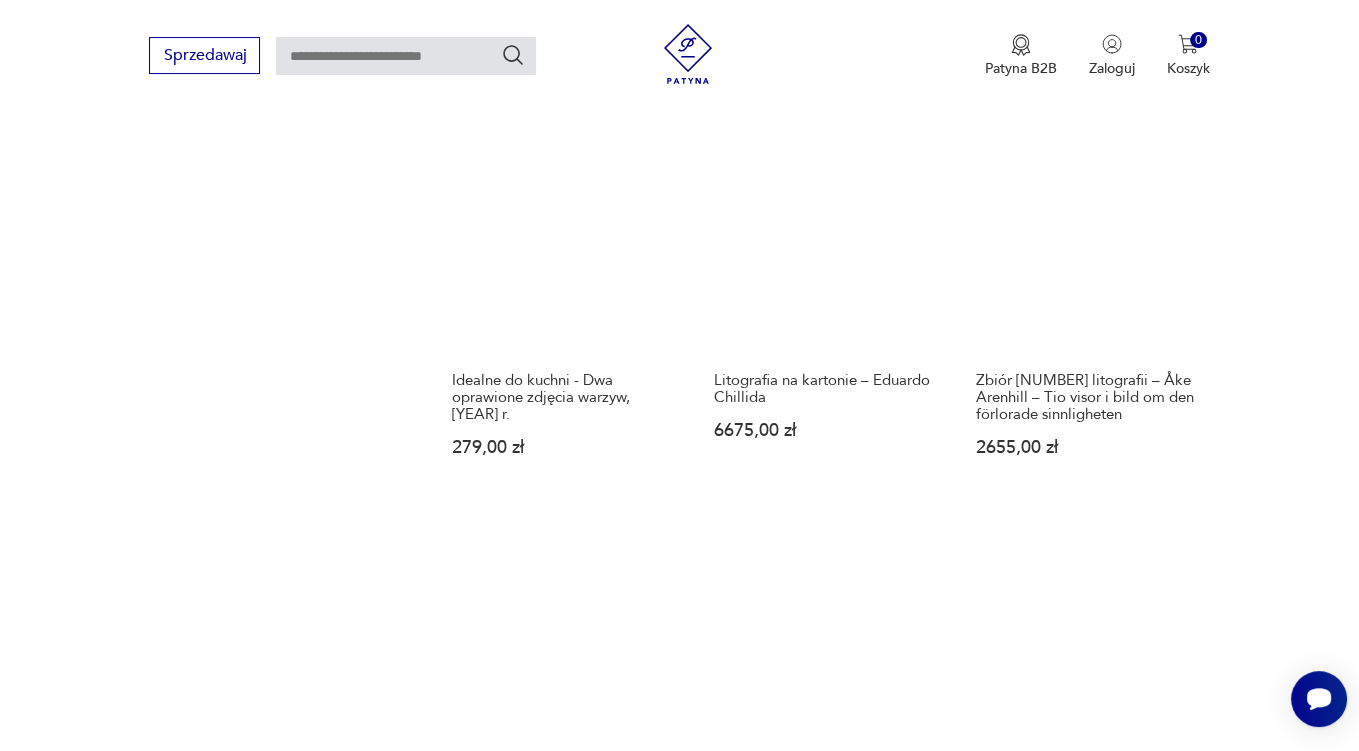 scroll, scrollTop: 2686, scrollLeft: 0, axis: vertical 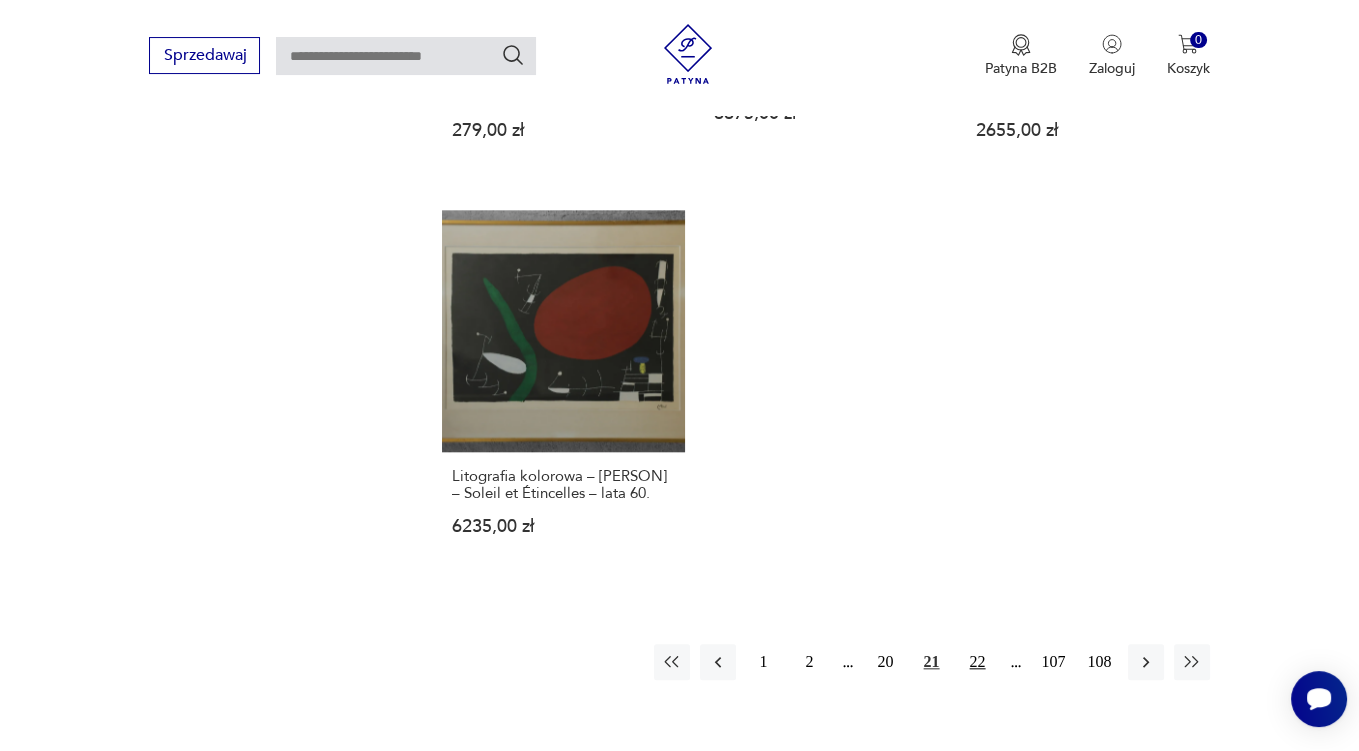 click on "22" at bounding box center (978, 662) 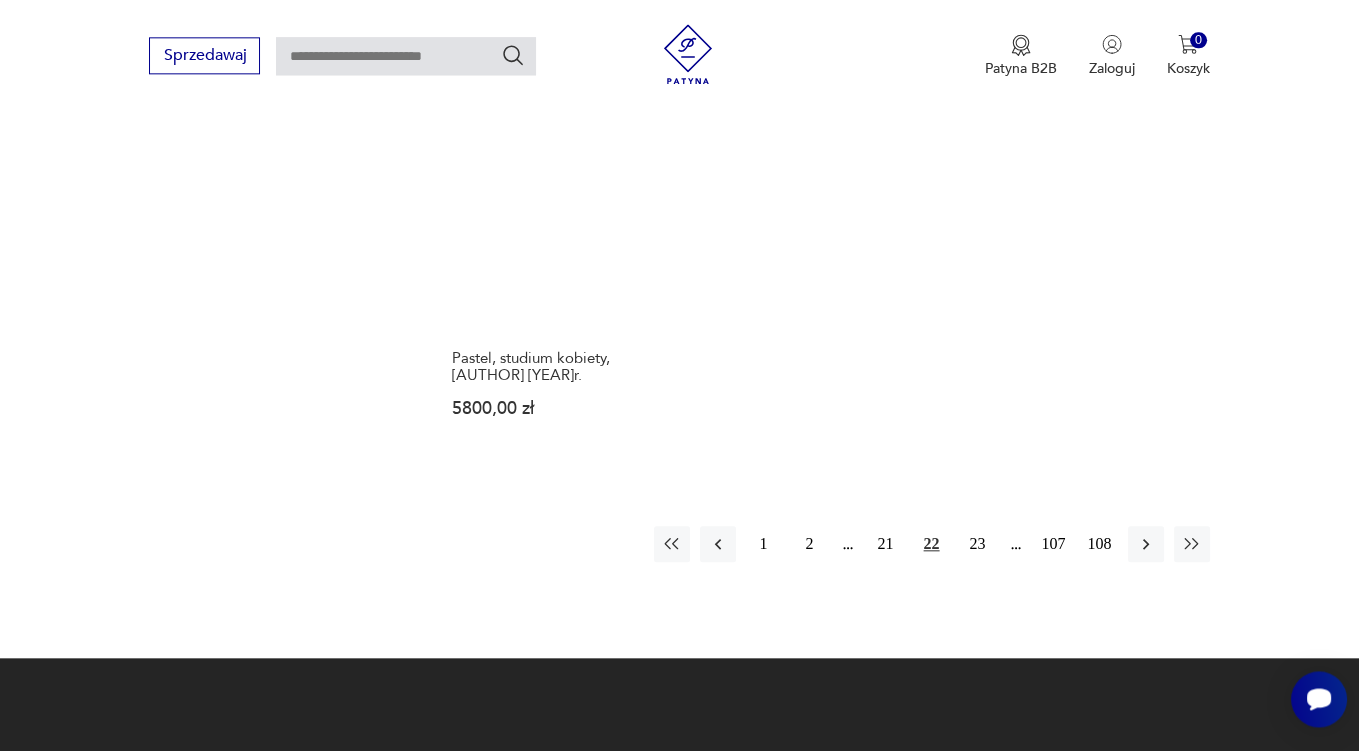 scroll, scrollTop: 2792, scrollLeft: 0, axis: vertical 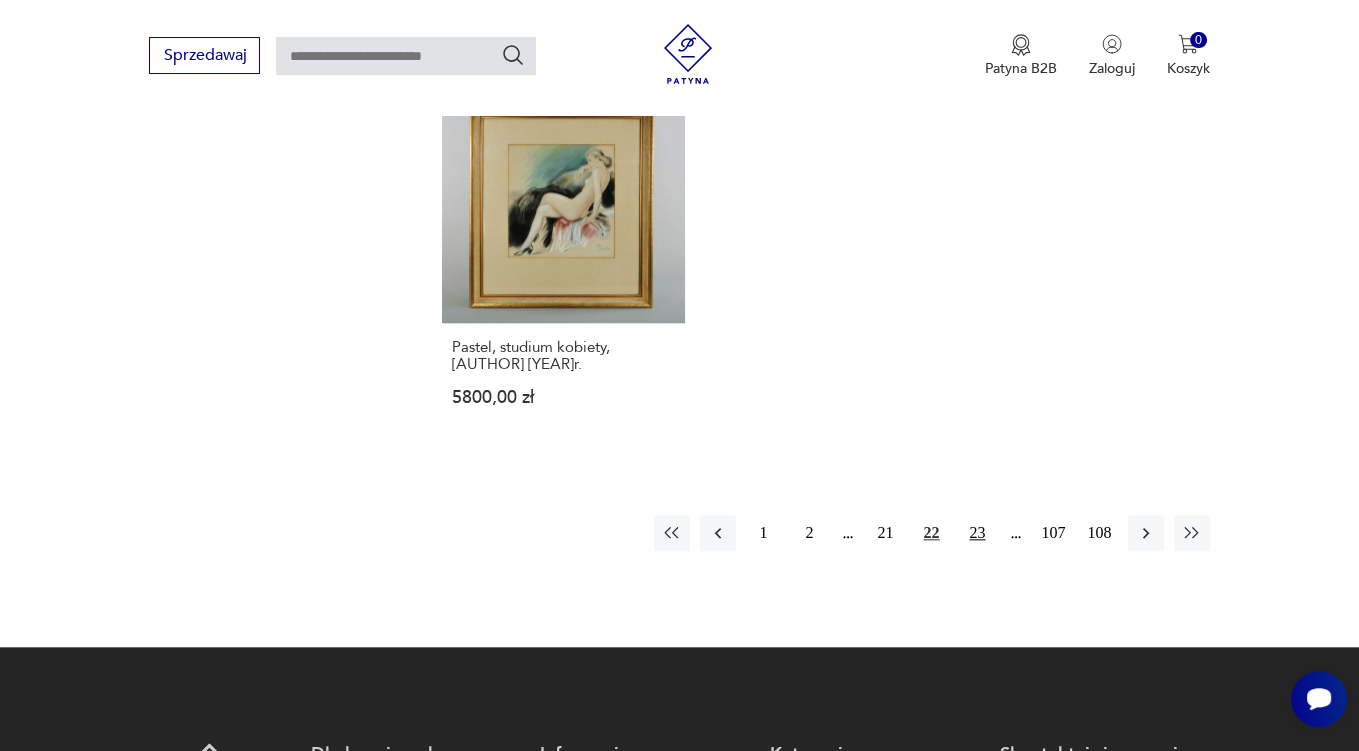 click on "23" at bounding box center (978, 533) 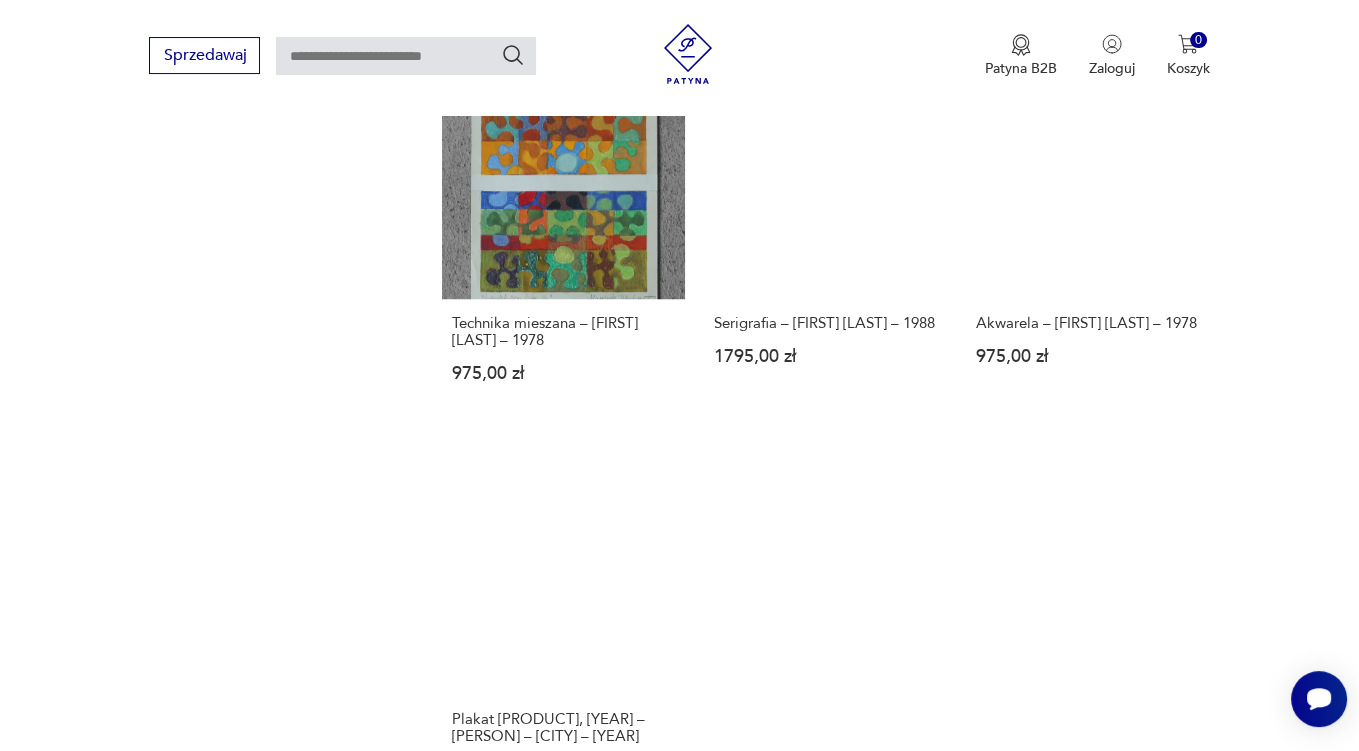 scroll, scrollTop: 2686, scrollLeft: 0, axis: vertical 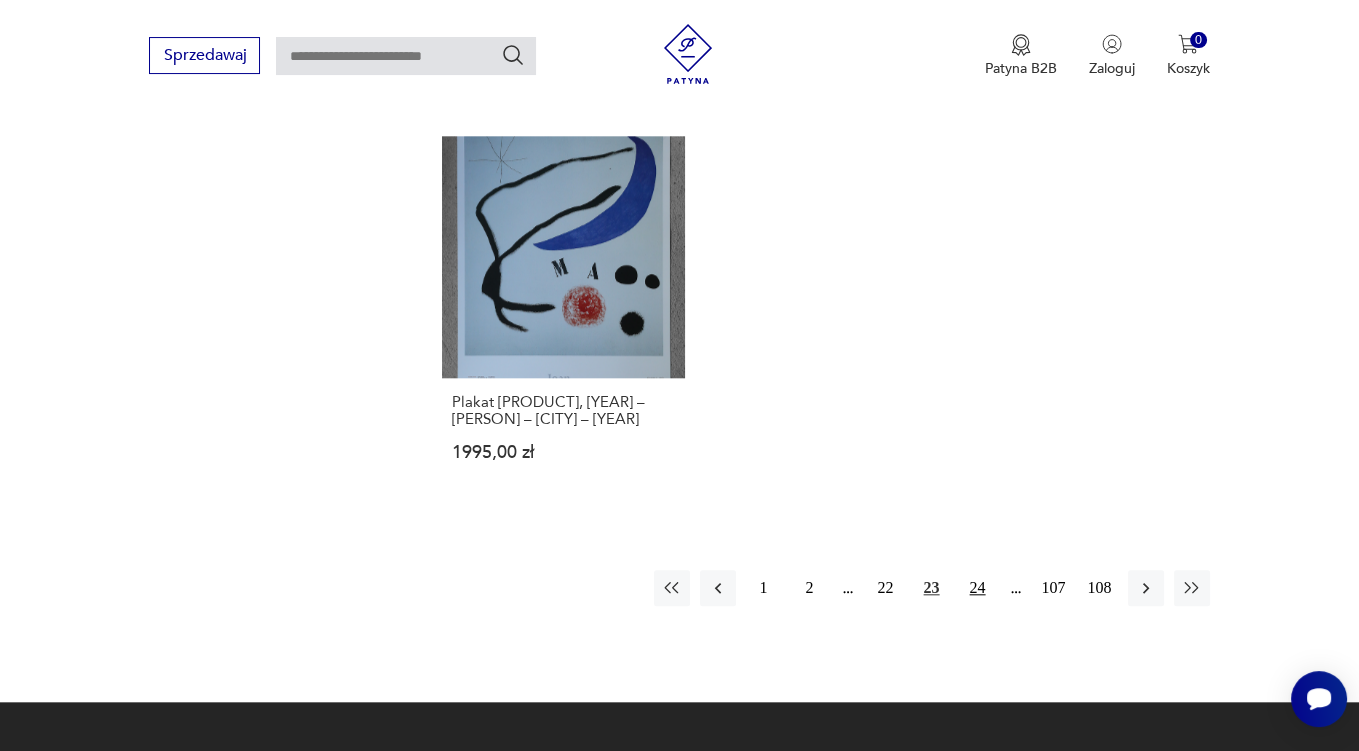 click on "24" at bounding box center (978, 588) 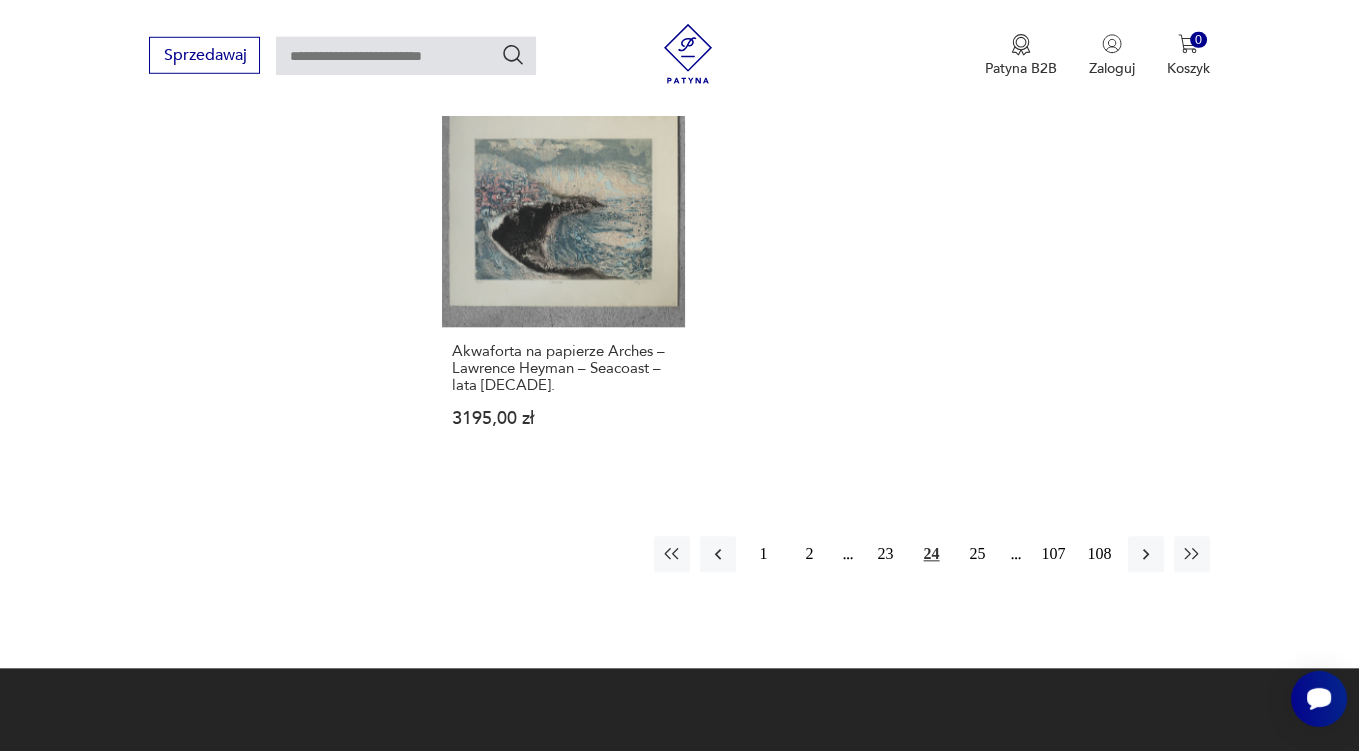 scroll, scrollTop: 2897, scrollLeft: 0, axis: vertical 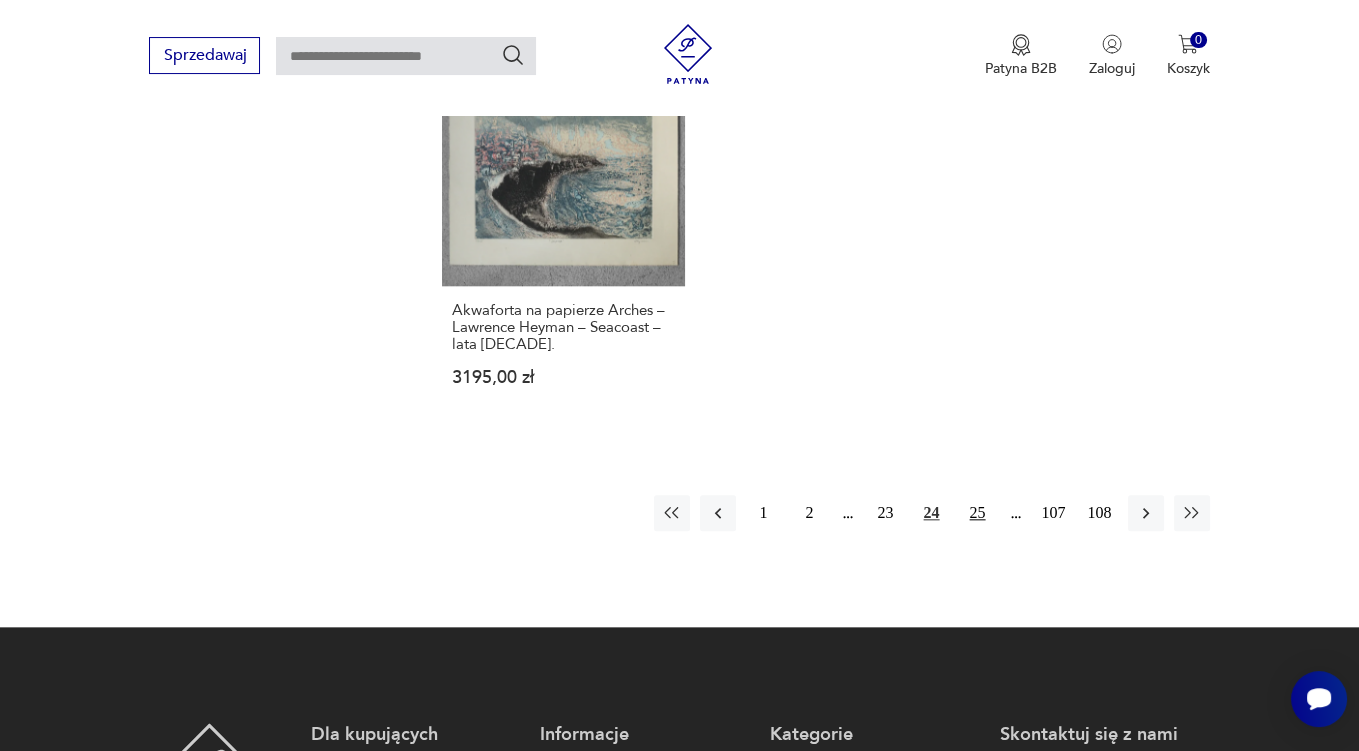 click on "25" at bounding box center [978, 513] 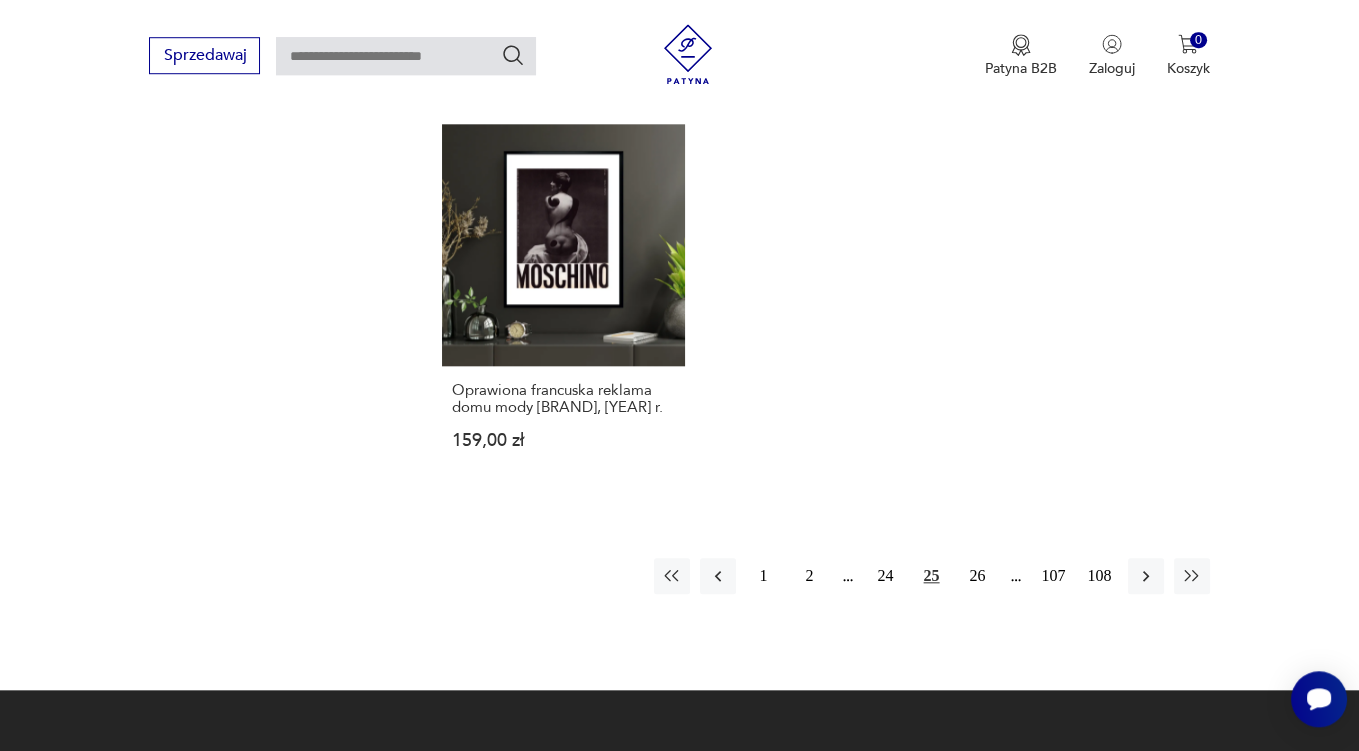 scroll, scrollTop: 2897, scrollLeft: 0, axis: vertical 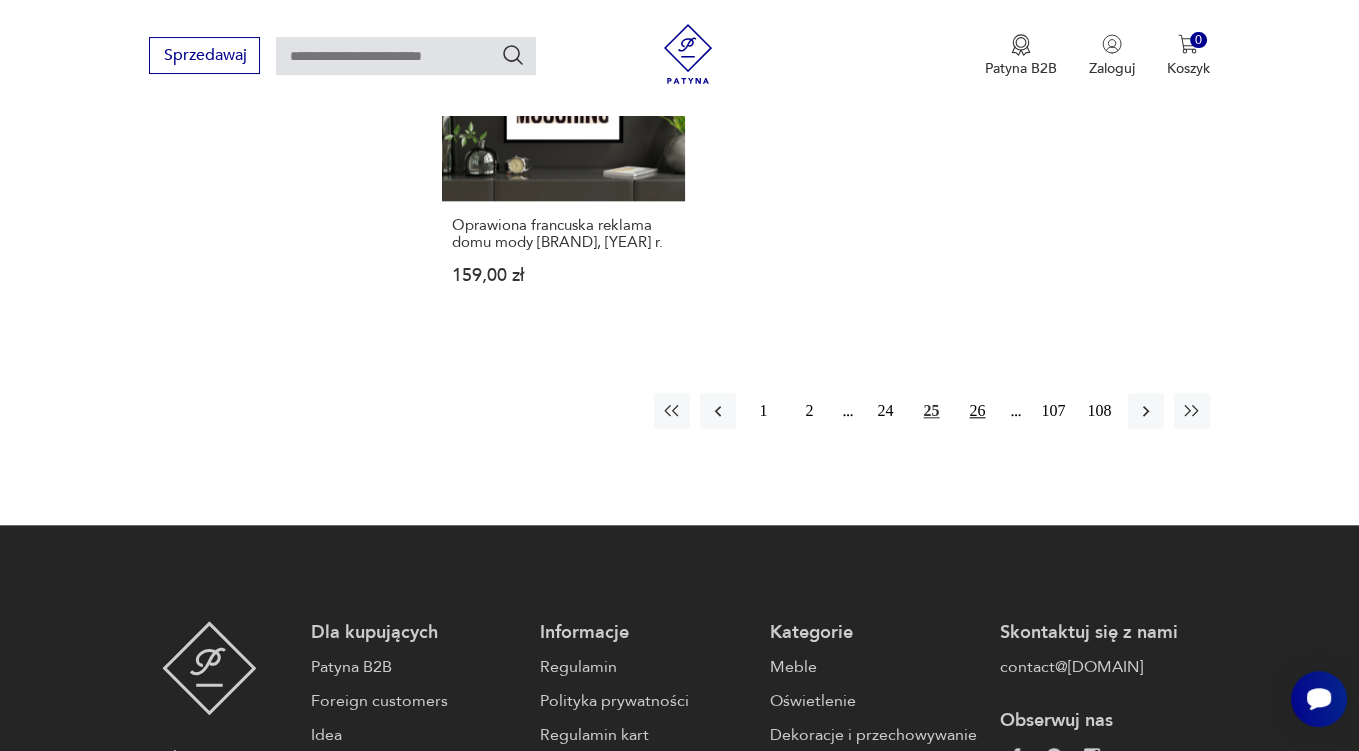 click on "26" at bounding box center (978, 411) 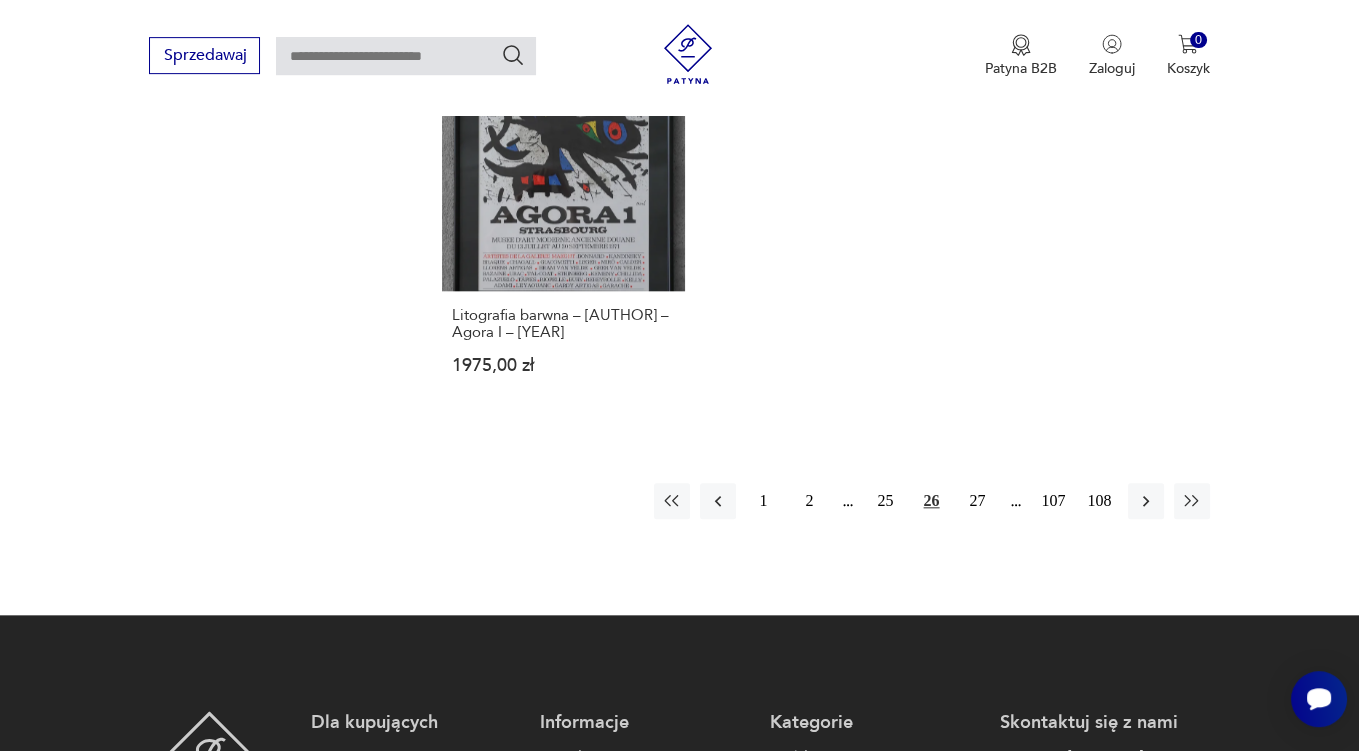 scroll, scrollTop: 2897, scrollLeft: 0, axis: vertical 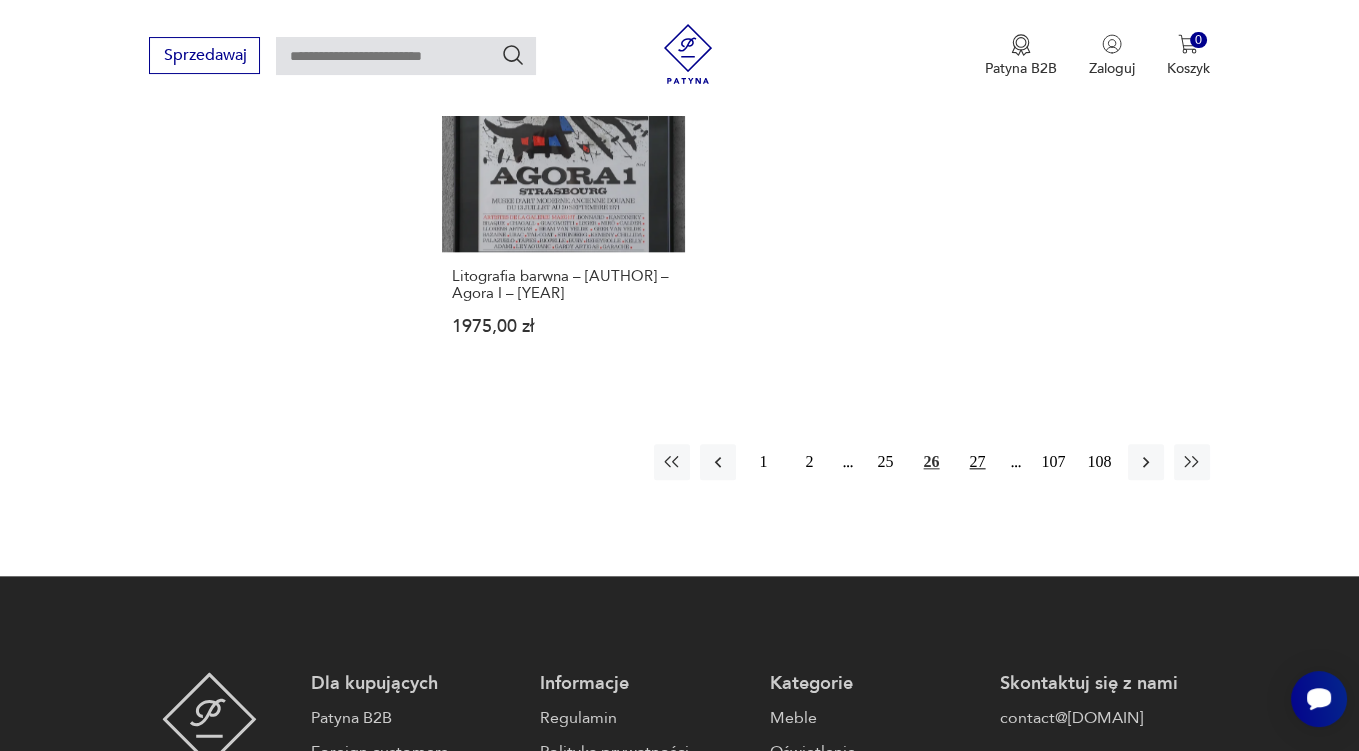 click on "27" at bounding box center [978, 462] 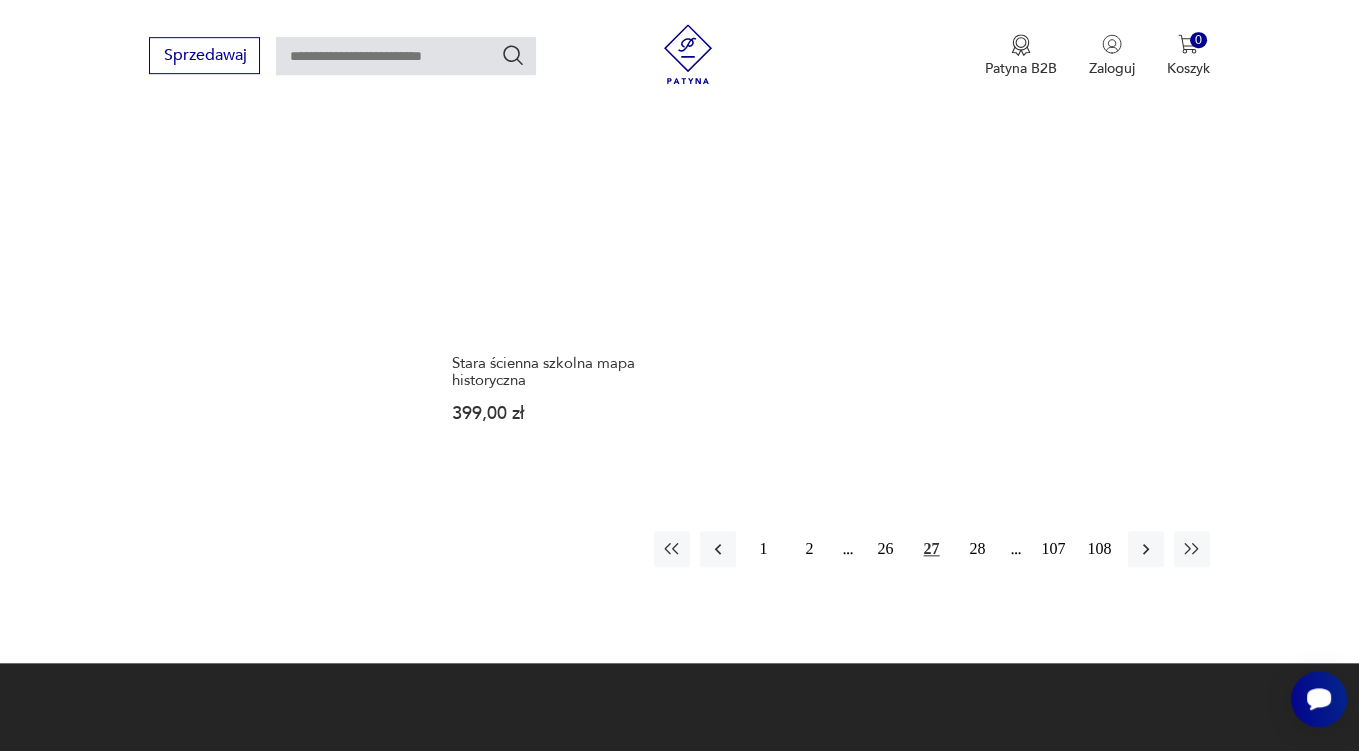 scroll, scrollTop: 2792, scrollLeft: 0, axis: vertical 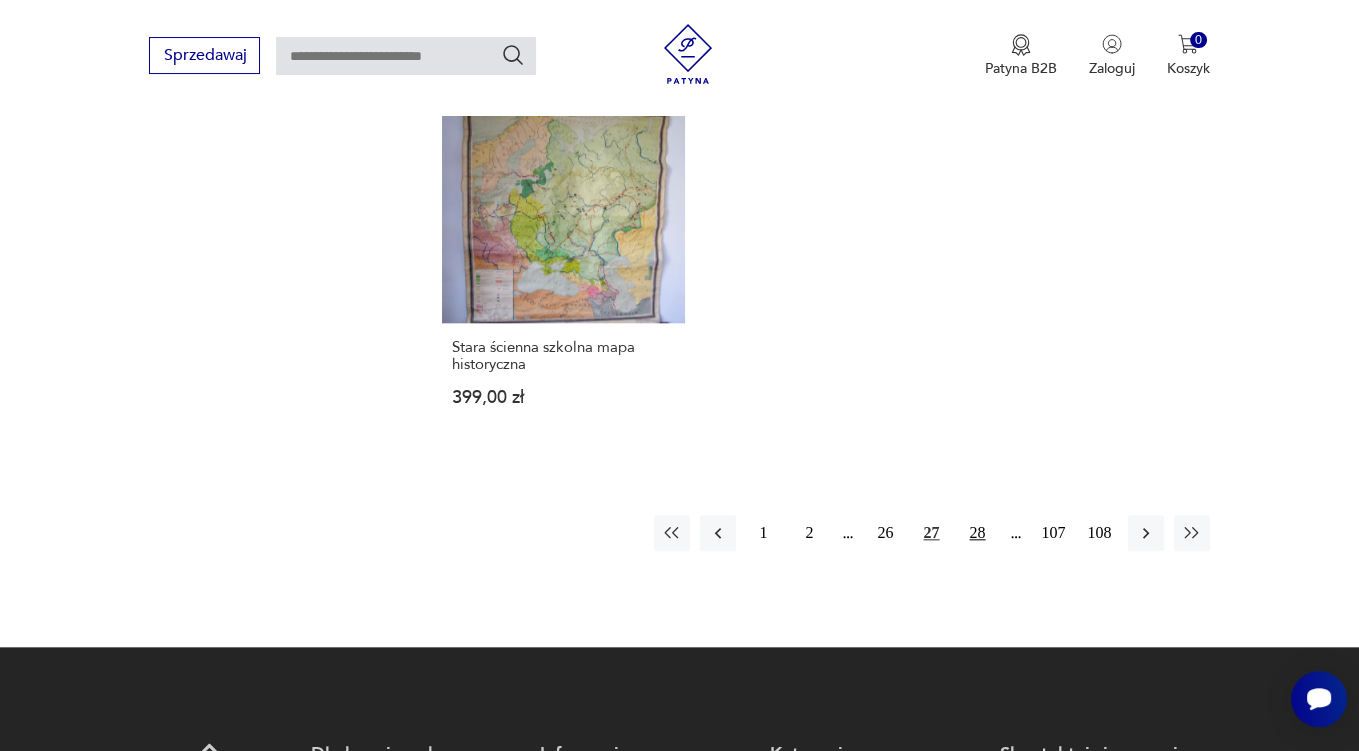 click on "28" at bounding box center (978, 533) 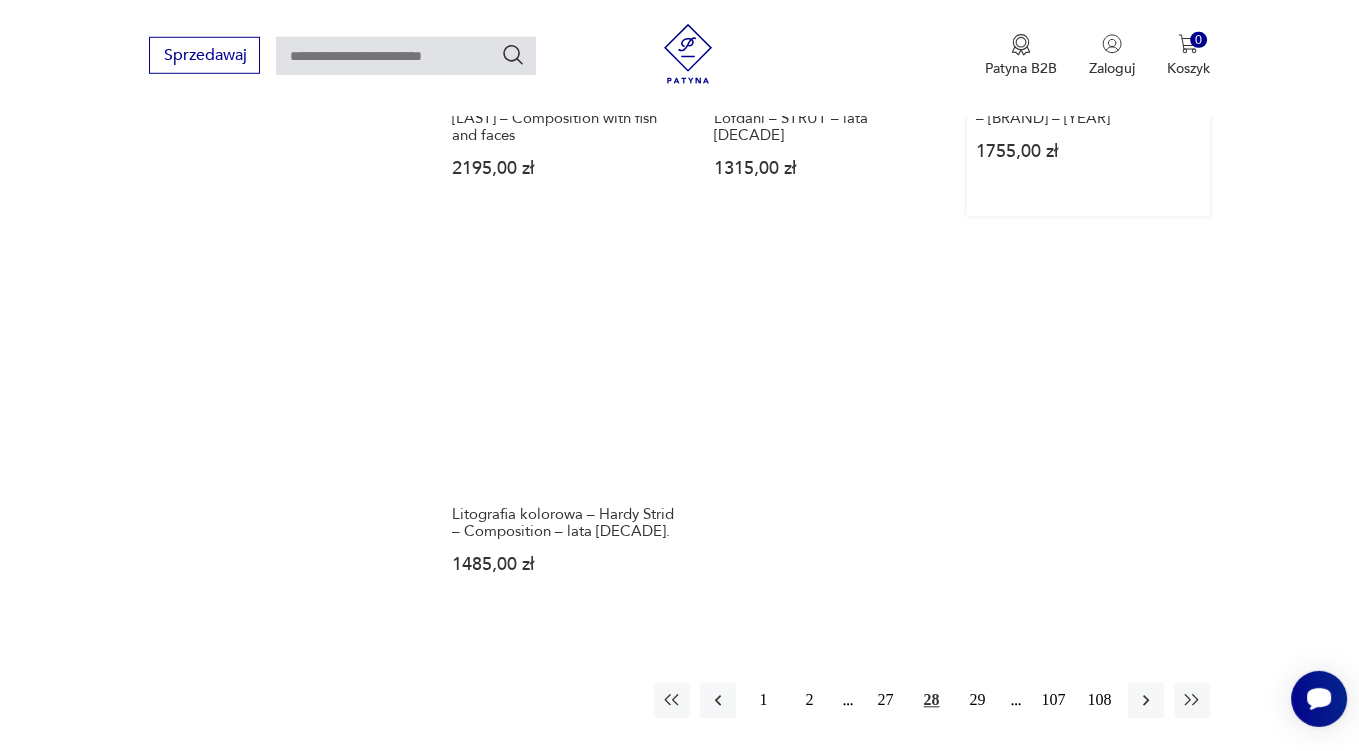 scroll, scrollTop: 2686, scrollLeft: 0, axis: vertical 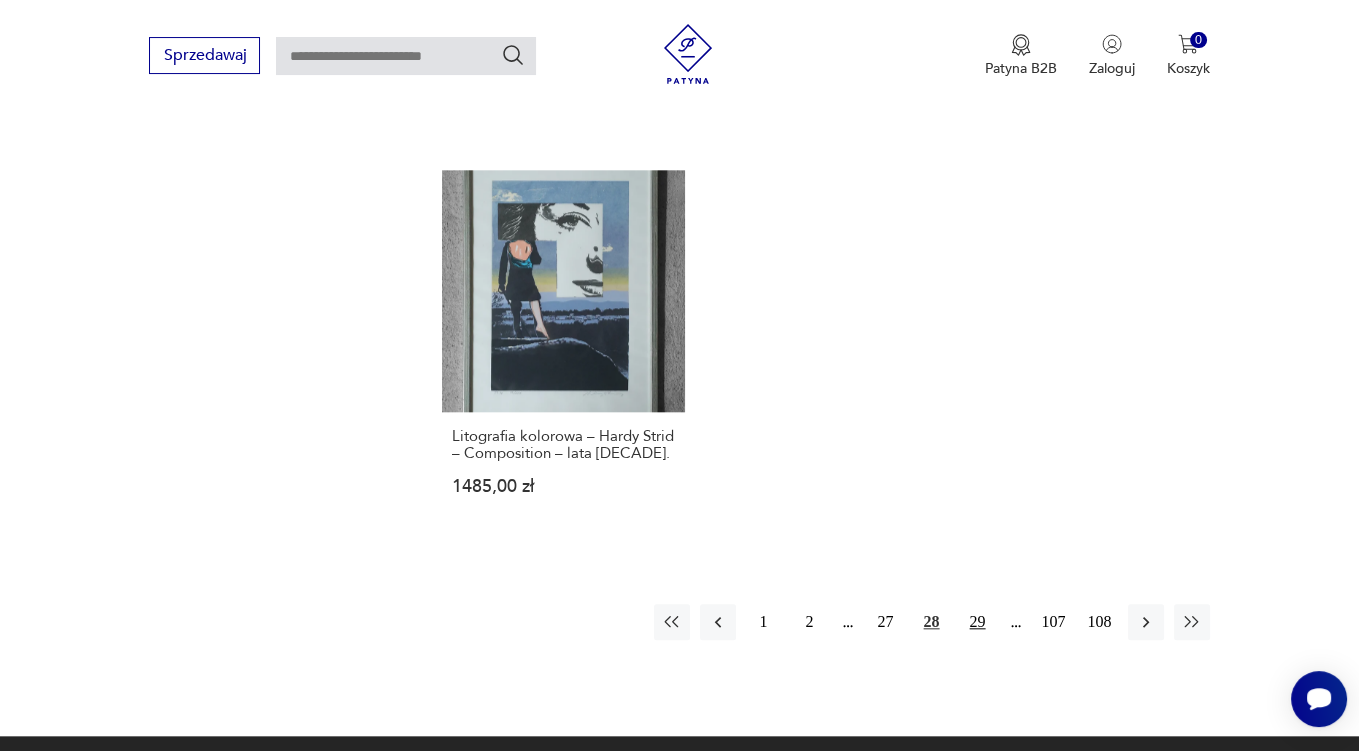 click on "29" at bounding box center (978, 622) 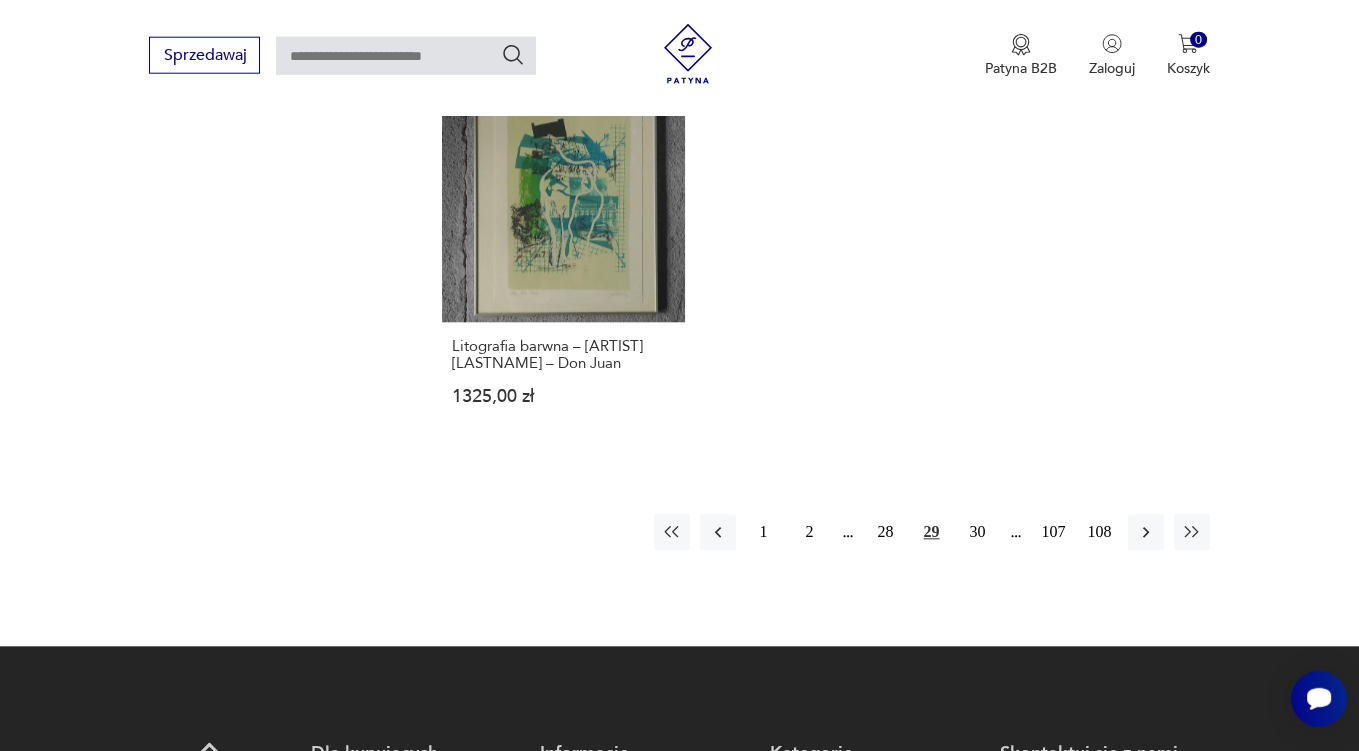 scroll, scrollTop: 2897, scrollLeft: 0, axis: vertical 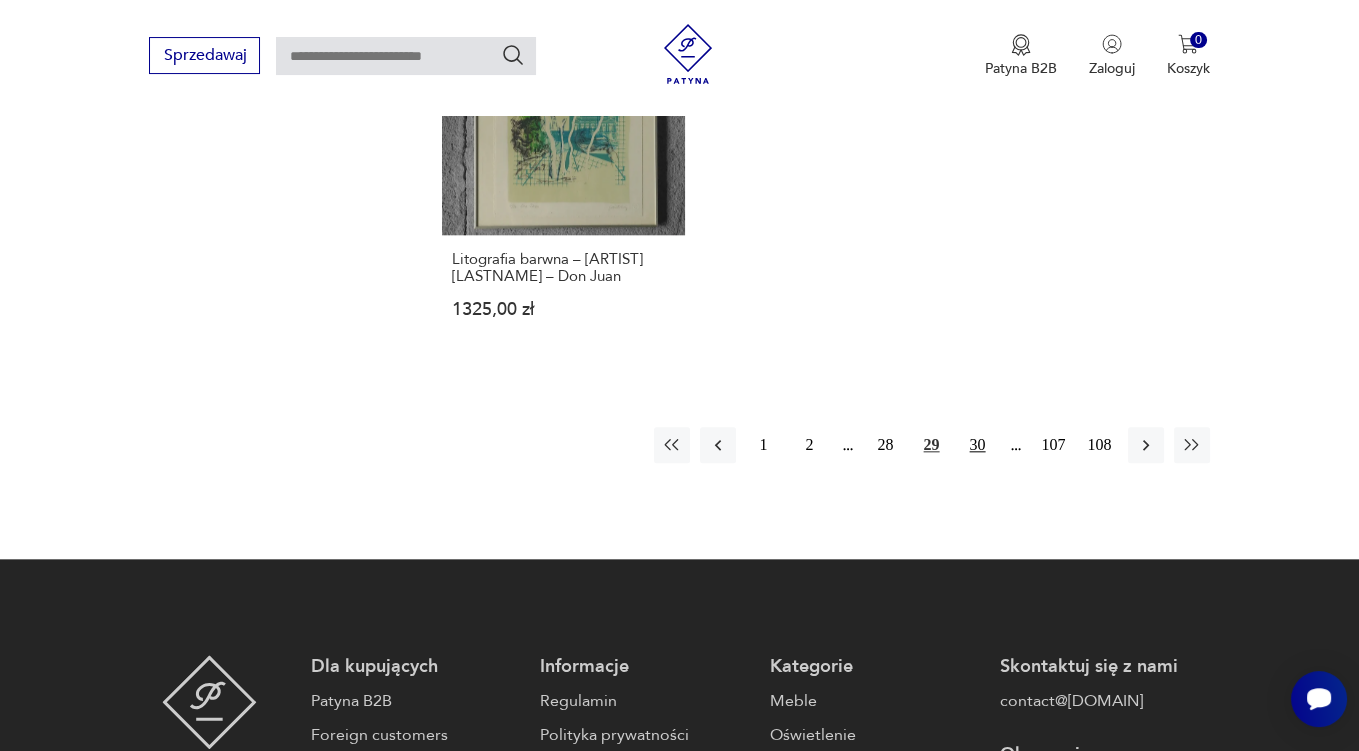 click on "30" at bounding box center [978, 445] 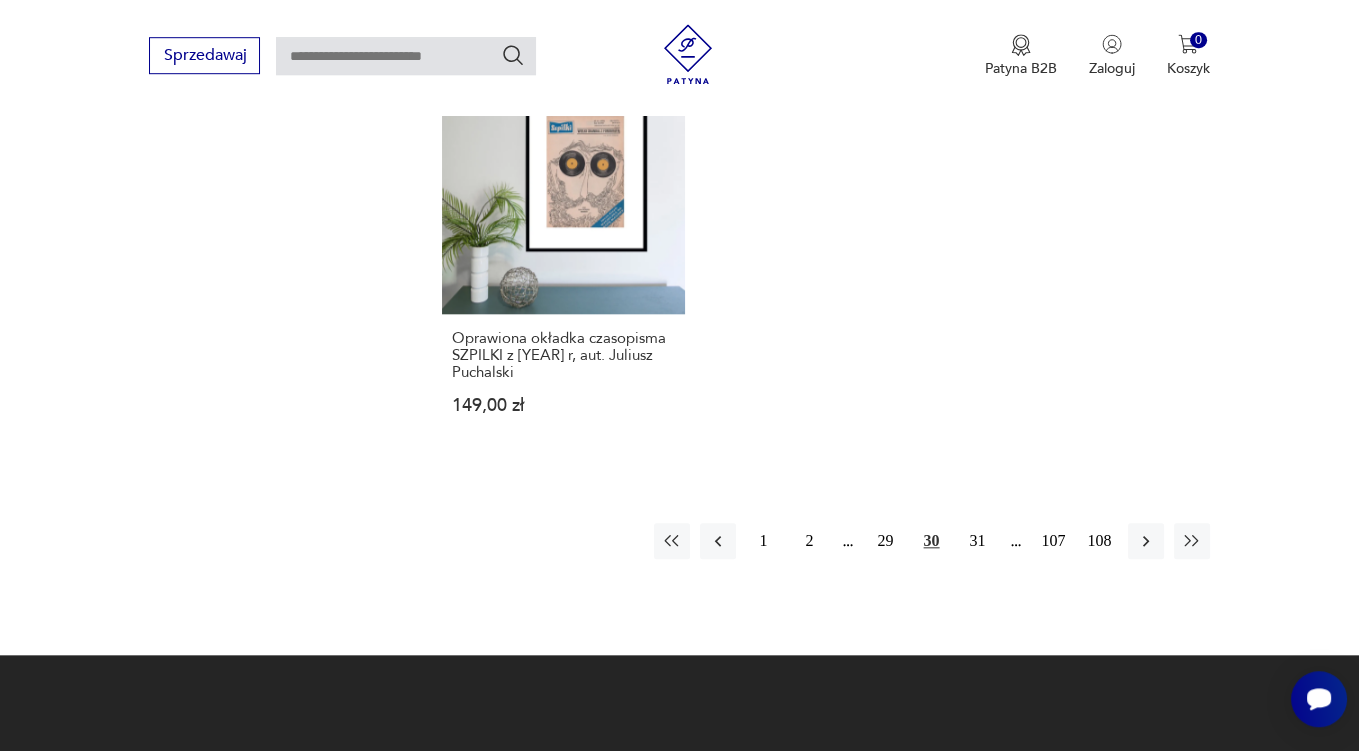 scroll, scrollTop: 2792, scrollLeft: 0, axis: vertical 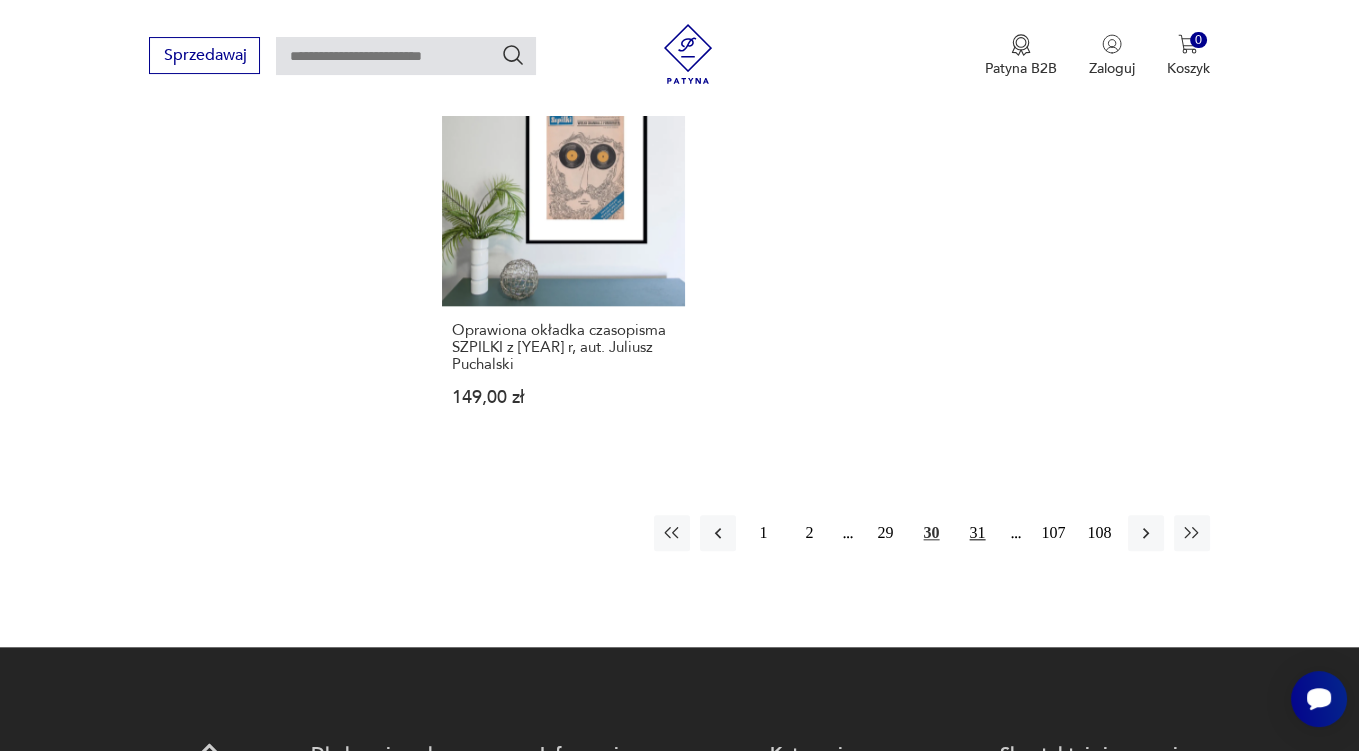 click on "31" at bounding box center [978, 533] 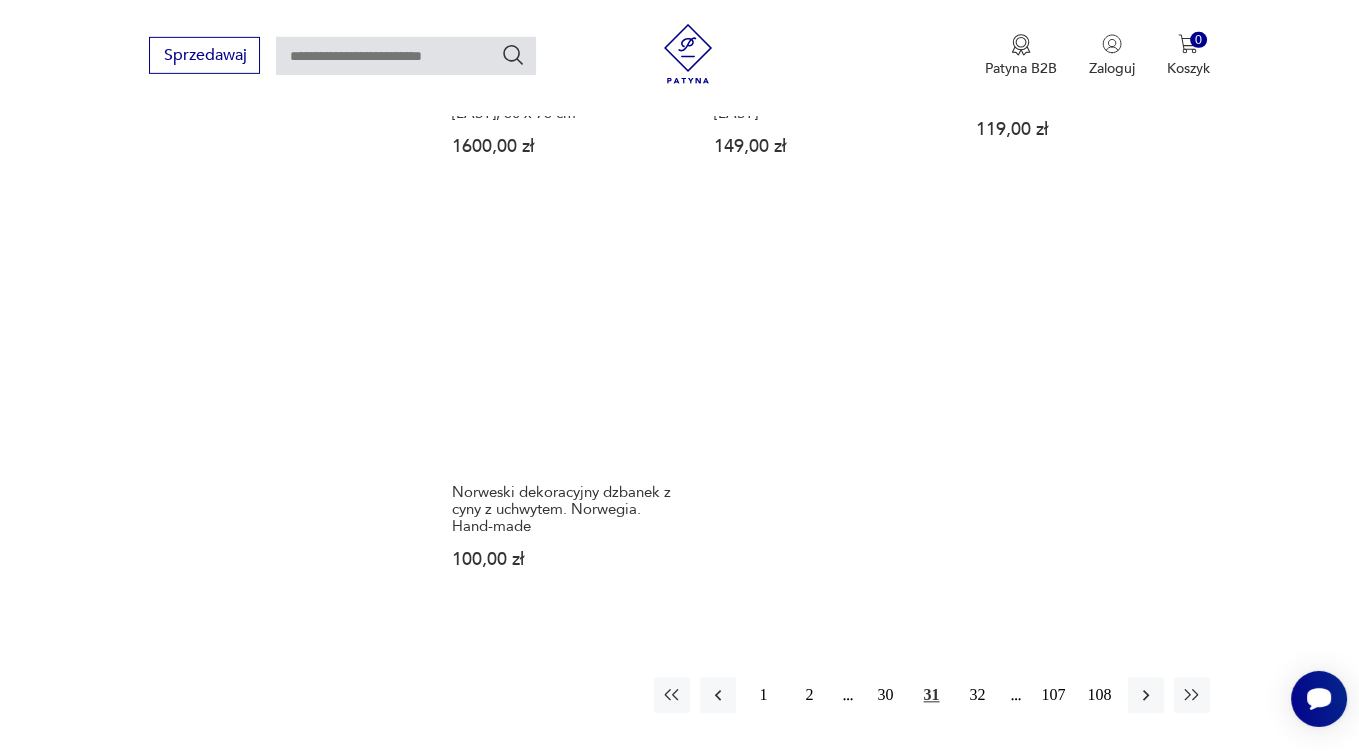 scroll, scrollTop: 2897, scrollLeft: 0, axis: vertical 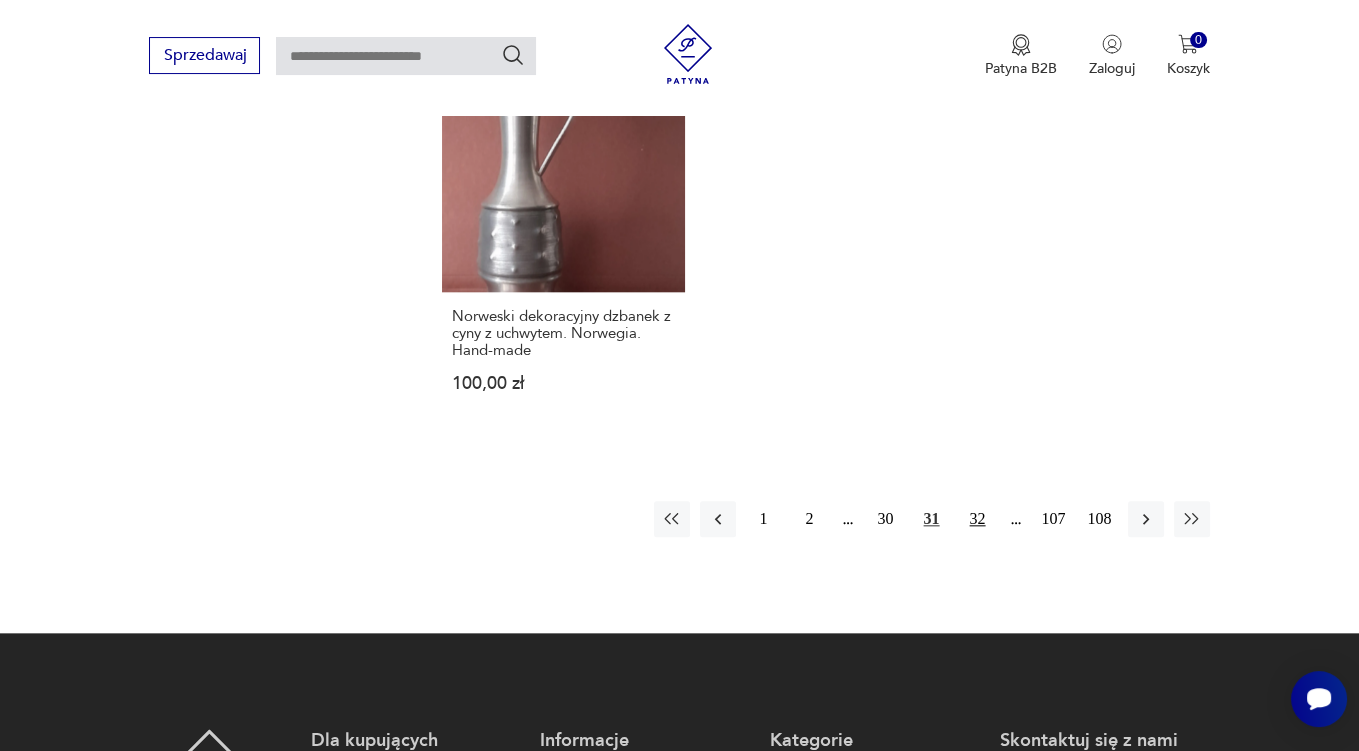 click on "32" at bounding box center (978, 519) 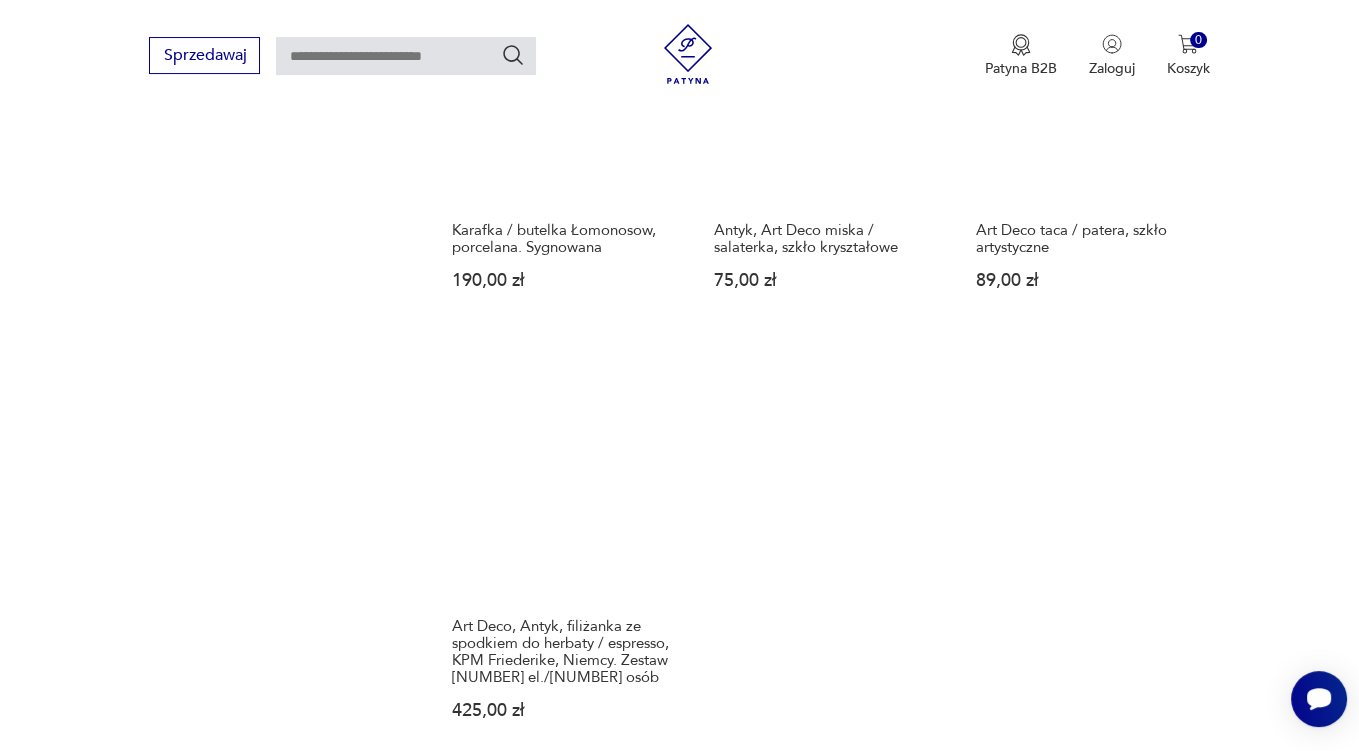 scroll, scrollTop: 2897, scrollLeft: 0, axis: vertical 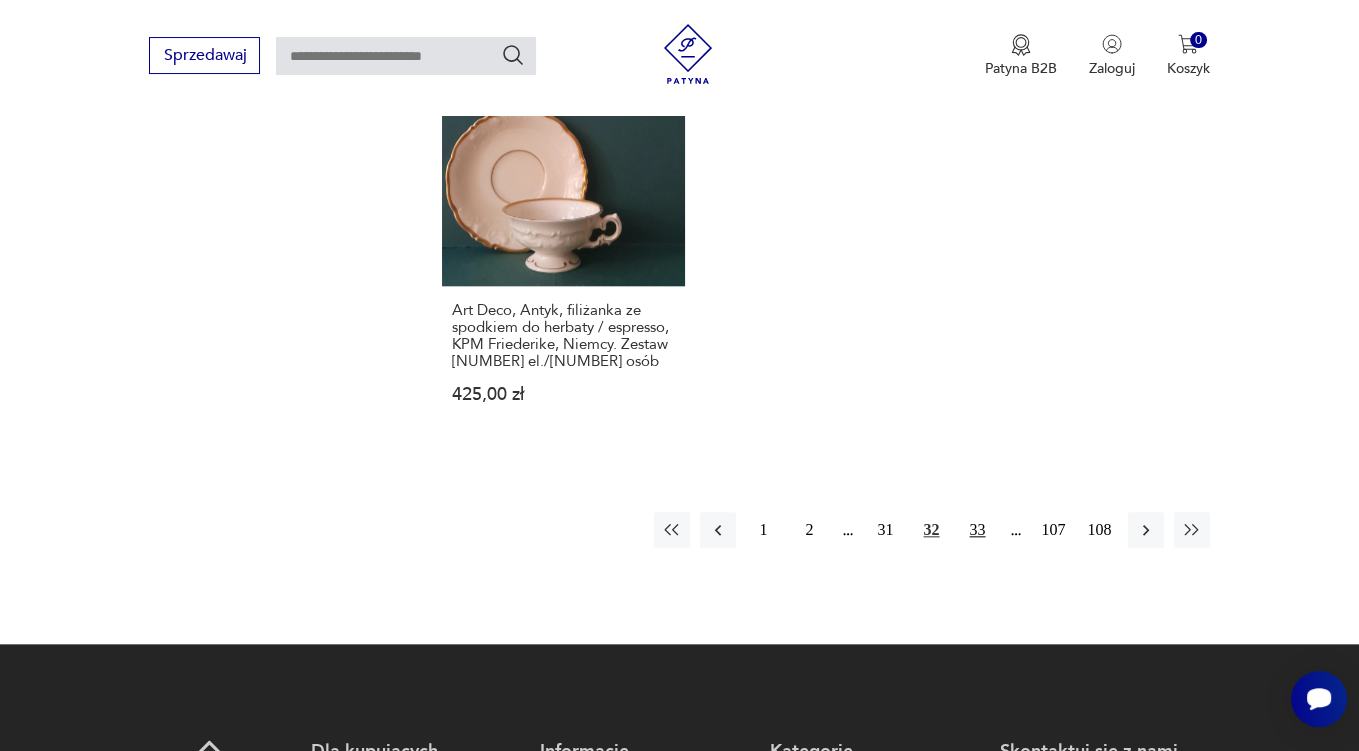 click on "33" at bounding box center (978, 530) 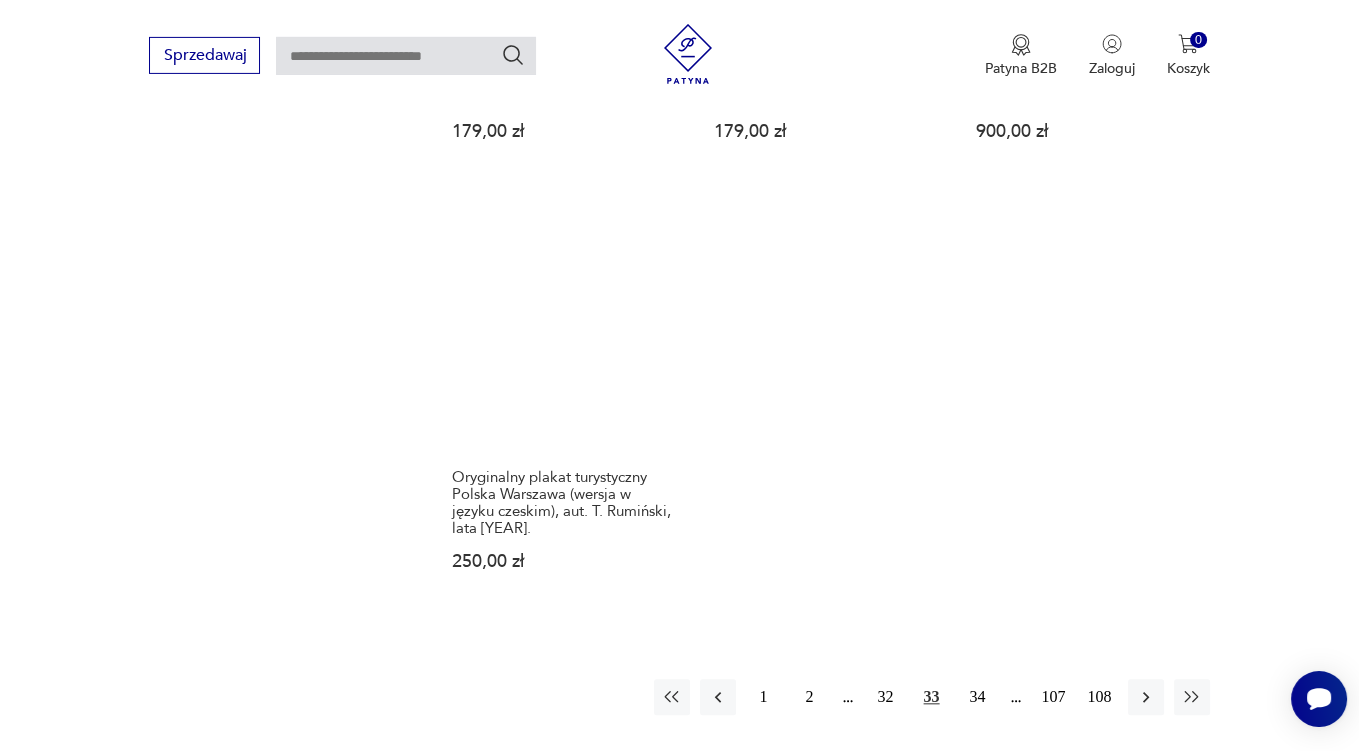 scroll, scrollTop: 2686, scrollLeft: 0, axis: vertical 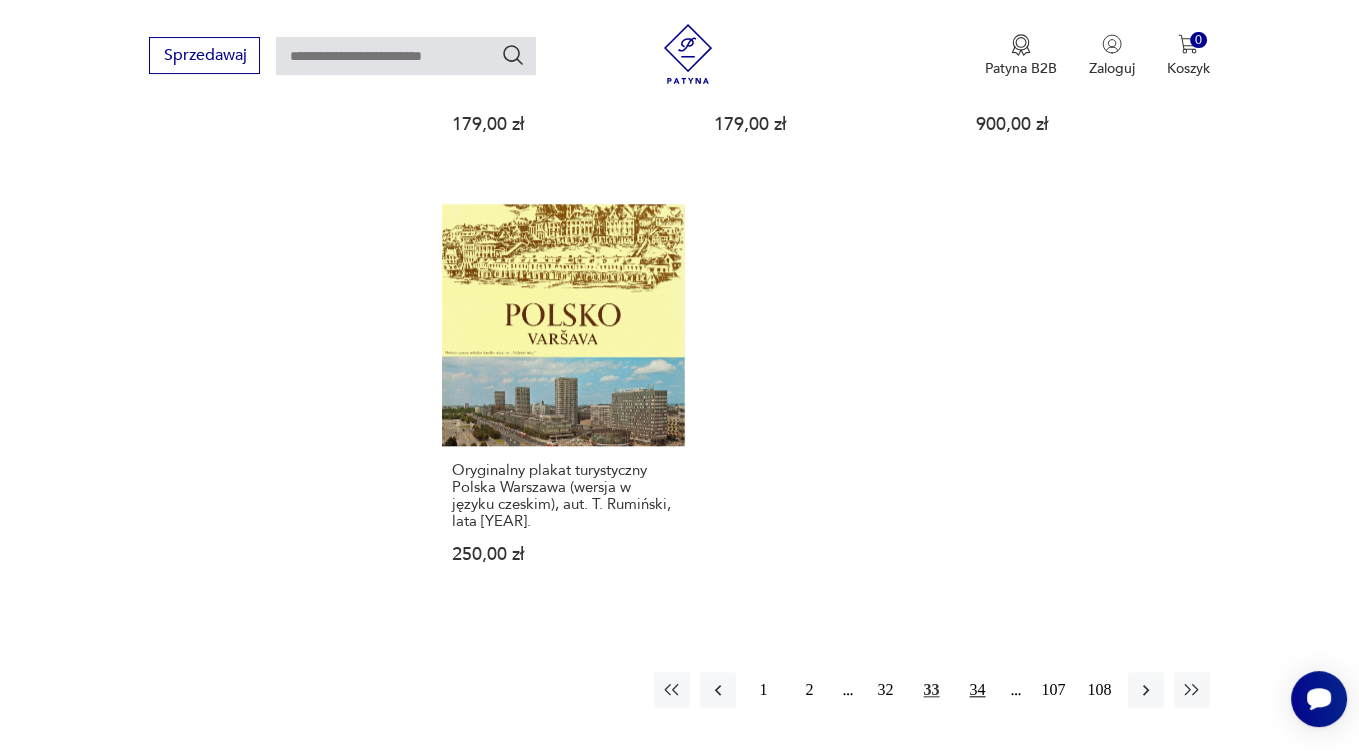 click on "34" at bounding box center [978, 690] 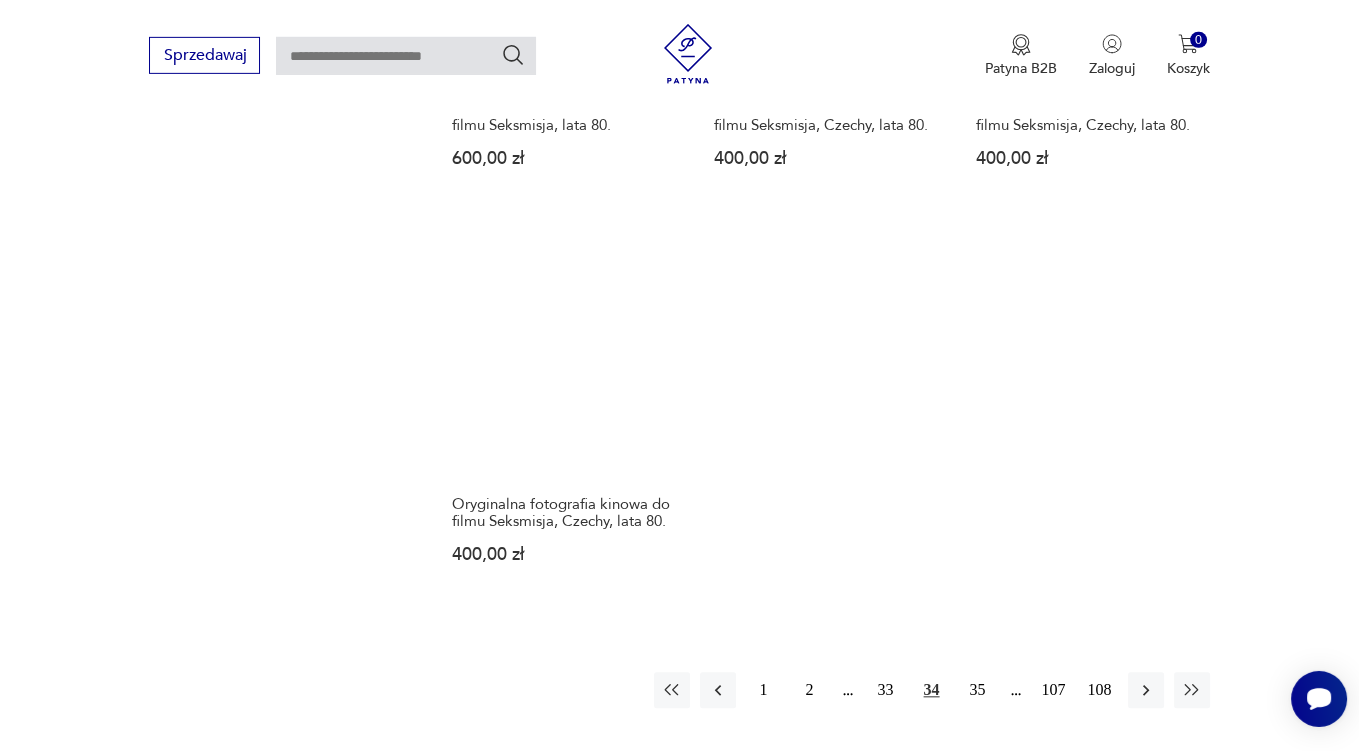 scroll, scrollTop: 2792, scrollLeft: 0, axis: vertical 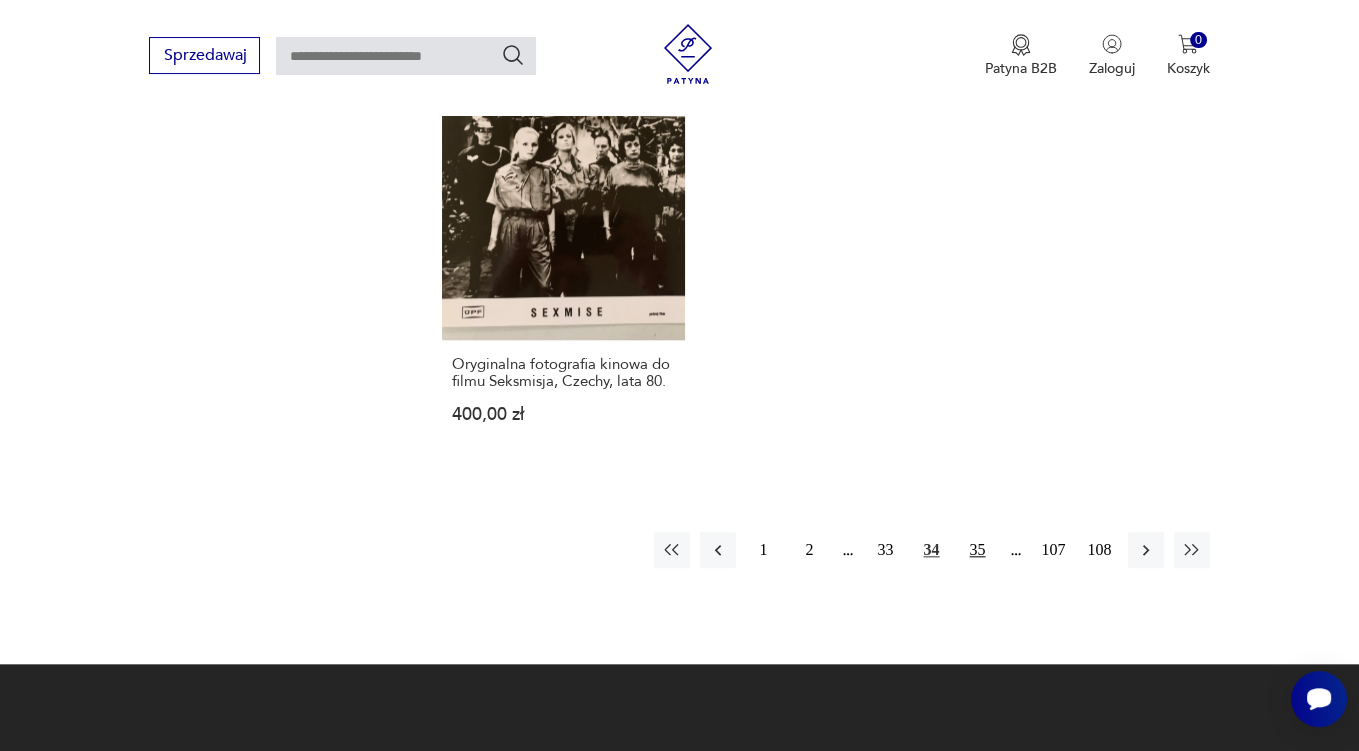 click on "35" at bounding box center [978, 550] 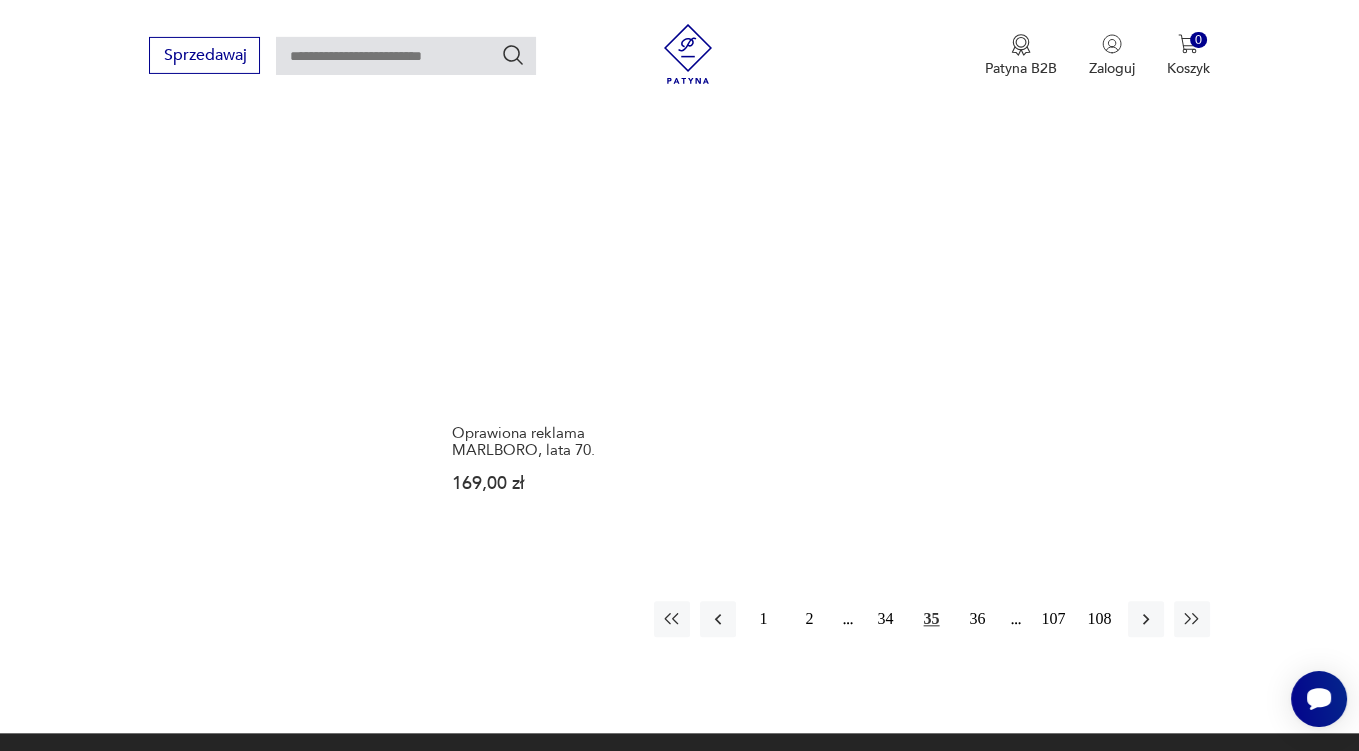 scroll, scrollTop: 2897, scrollLeft: 0, axis: vertical 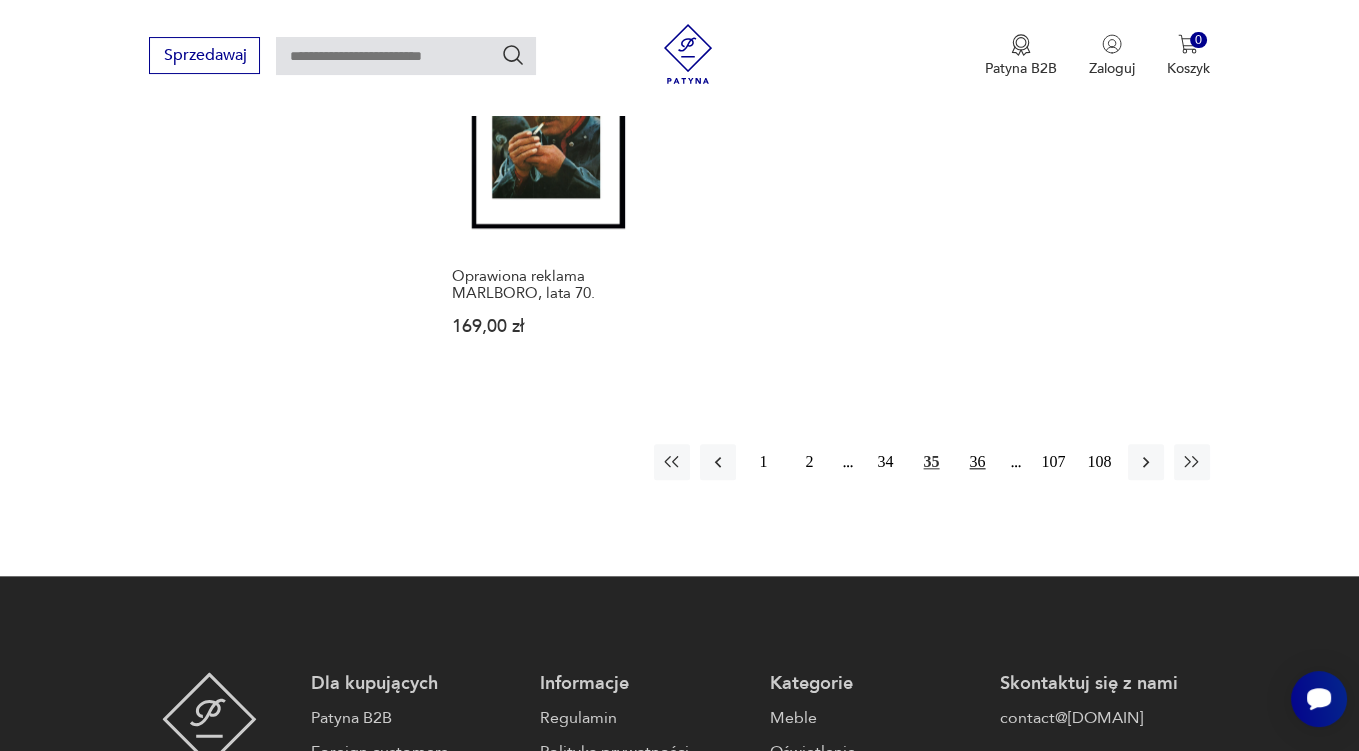 click on "36" at bounding box center [978, 462] 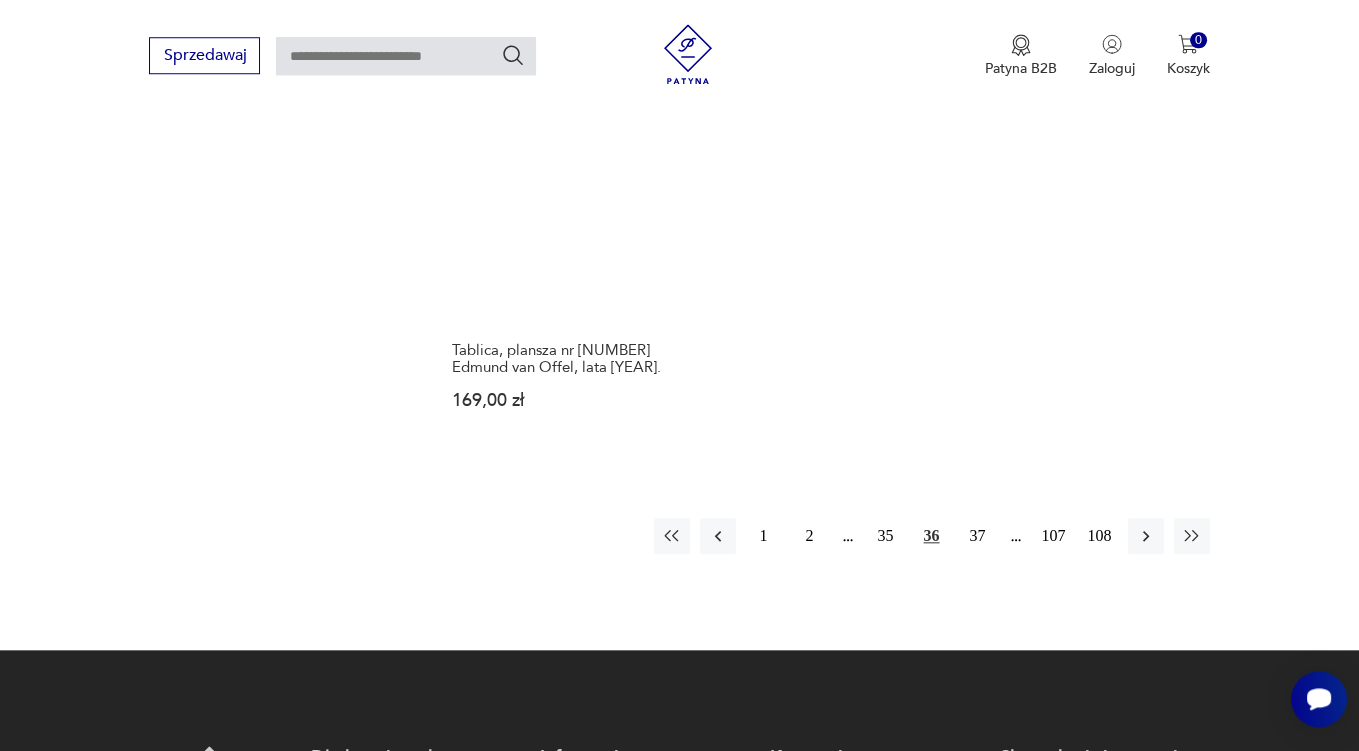 scroll, scrollTop: 2897, scrollLeft: 0, axis: vertical 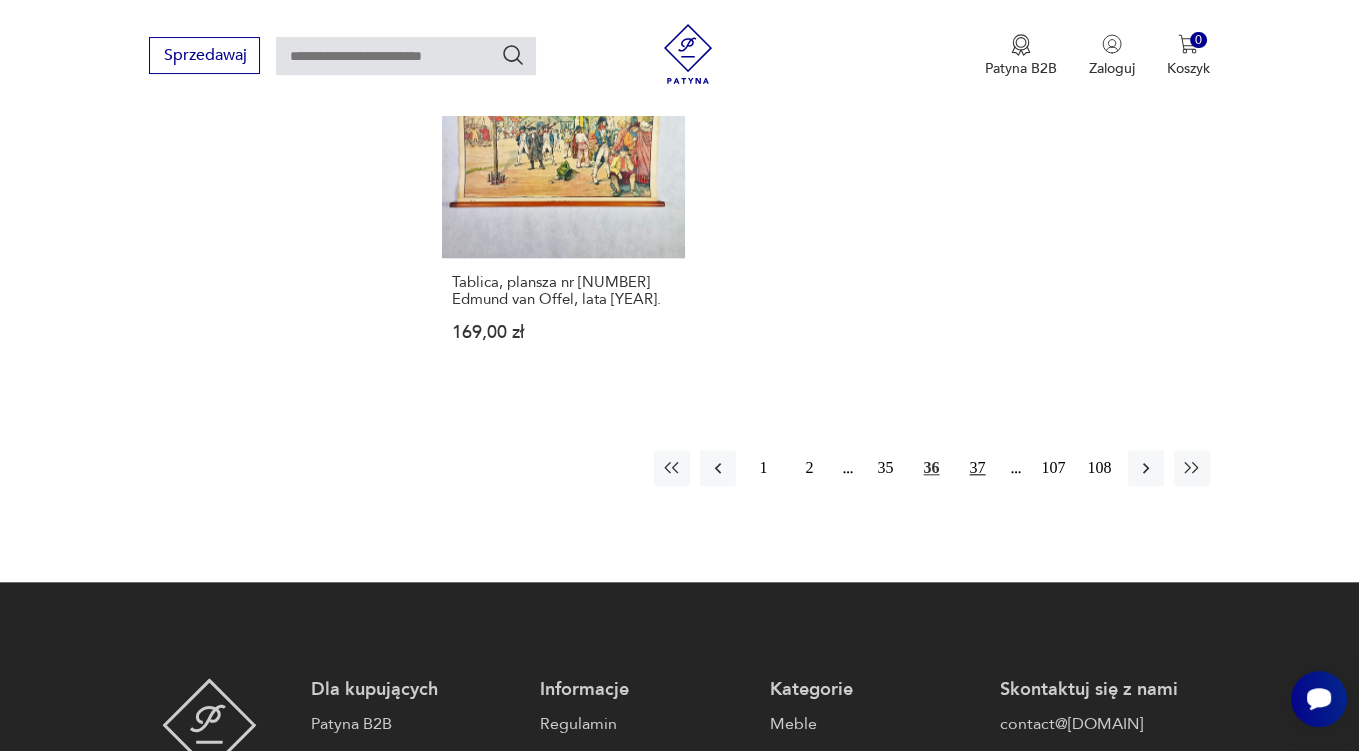 click on "37" at bounding box center [978, 468] 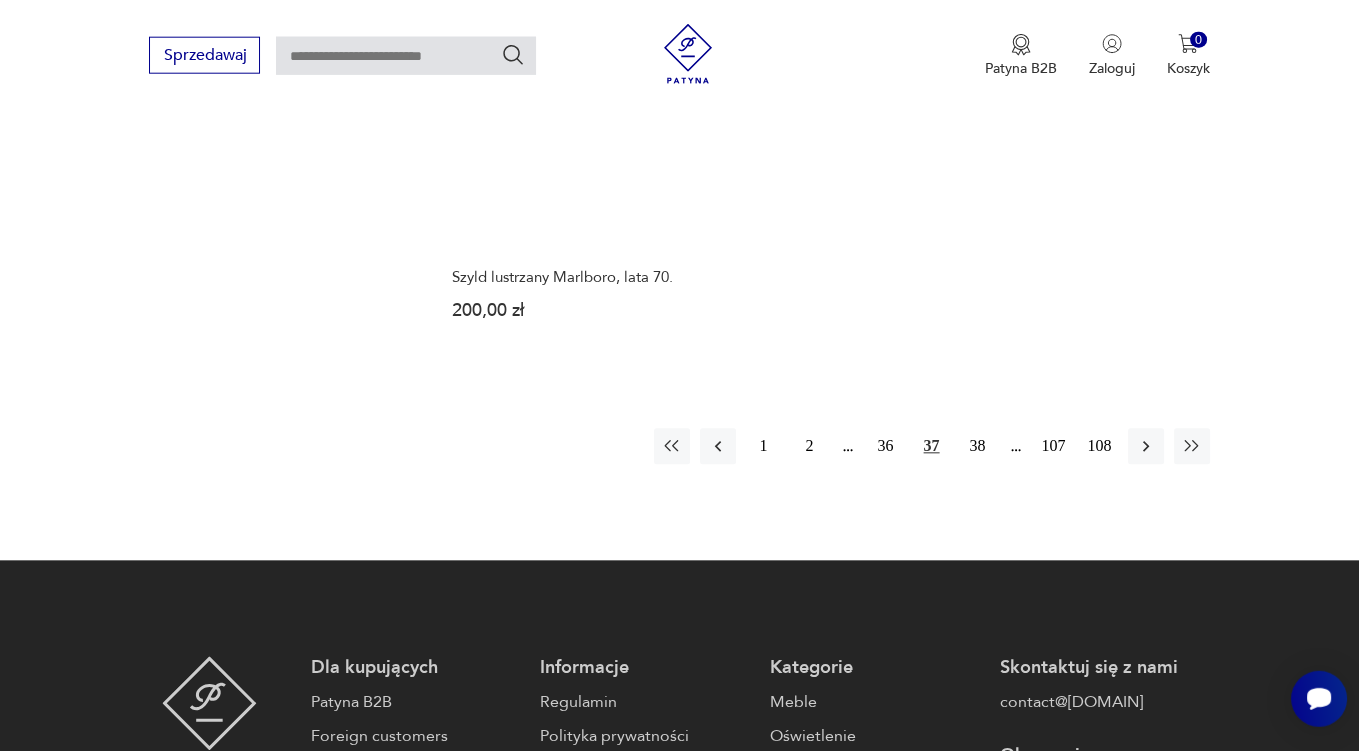 scroll, scrollTop: 2897, scrollLeft: 0, axis: vertical 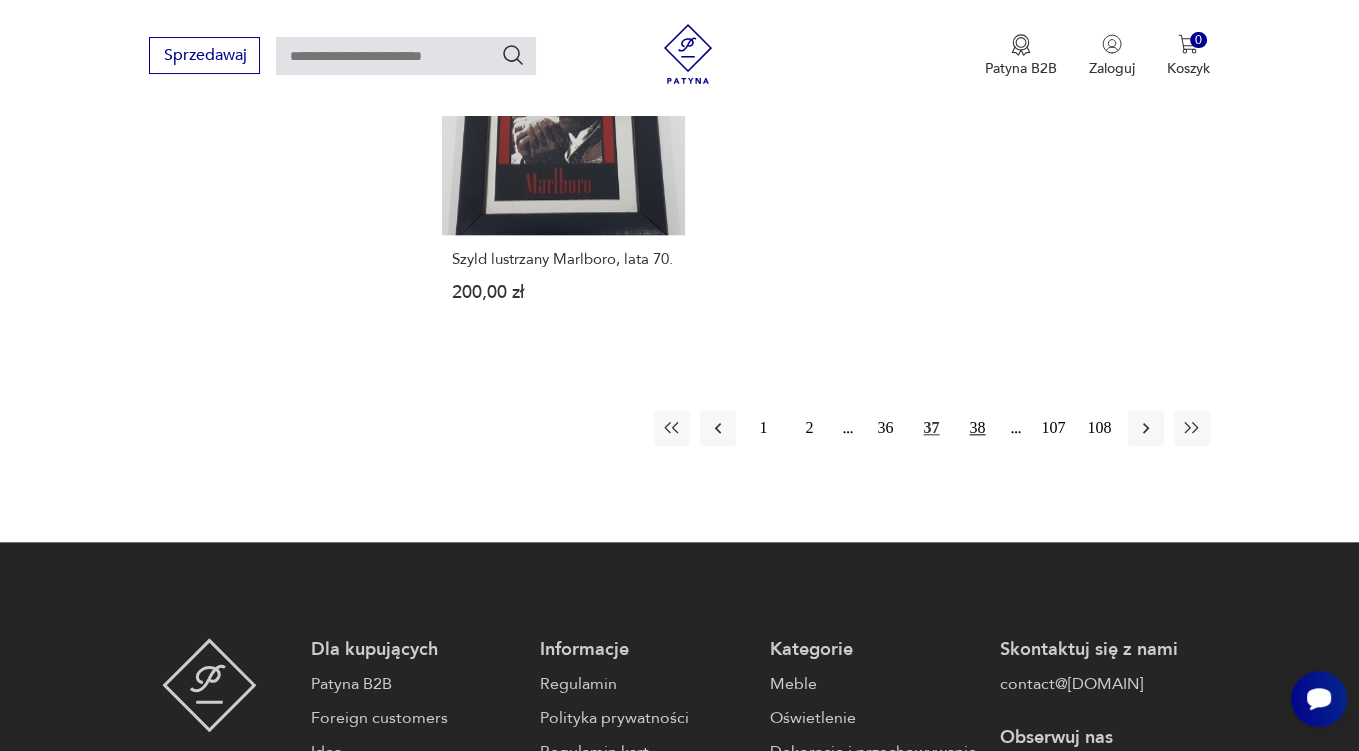 click on "38" at bounding box center [978, 428] 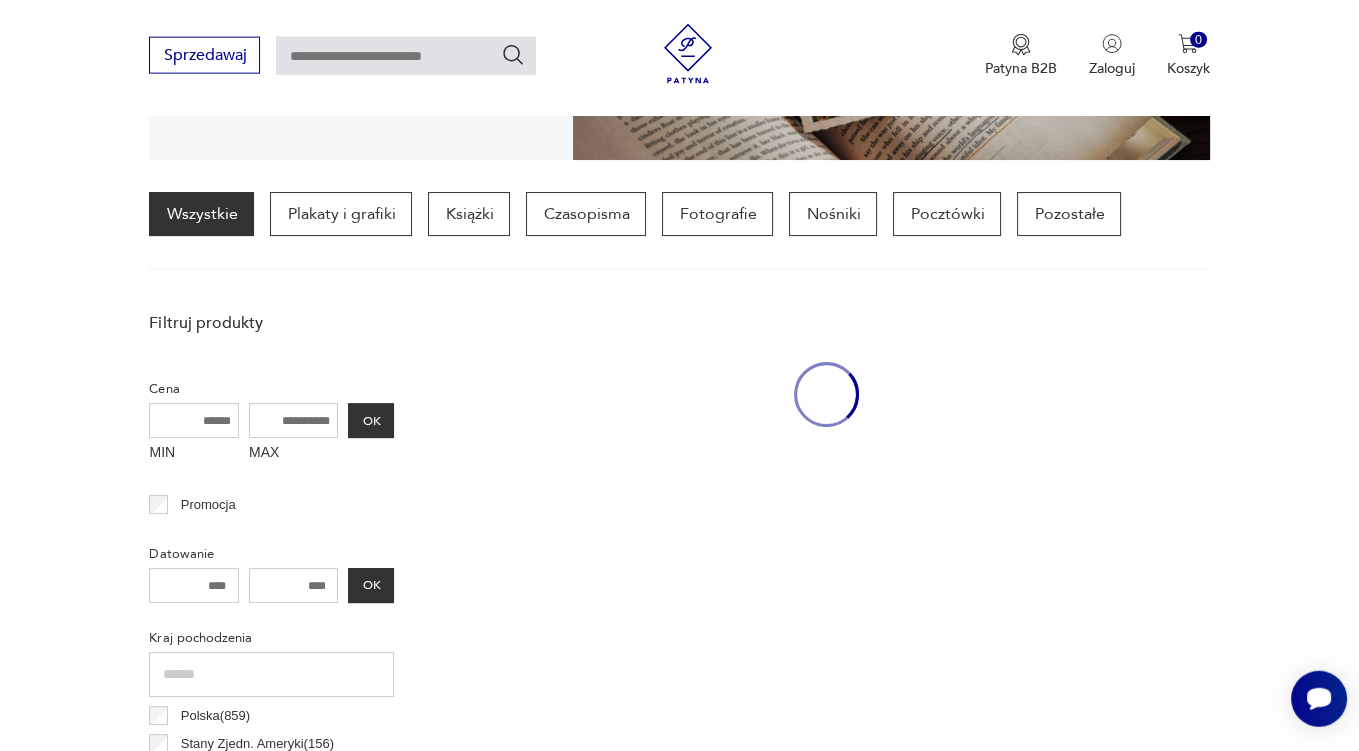 scroll, scrollTop: 469, scrollLeft: 0, axis: vertical 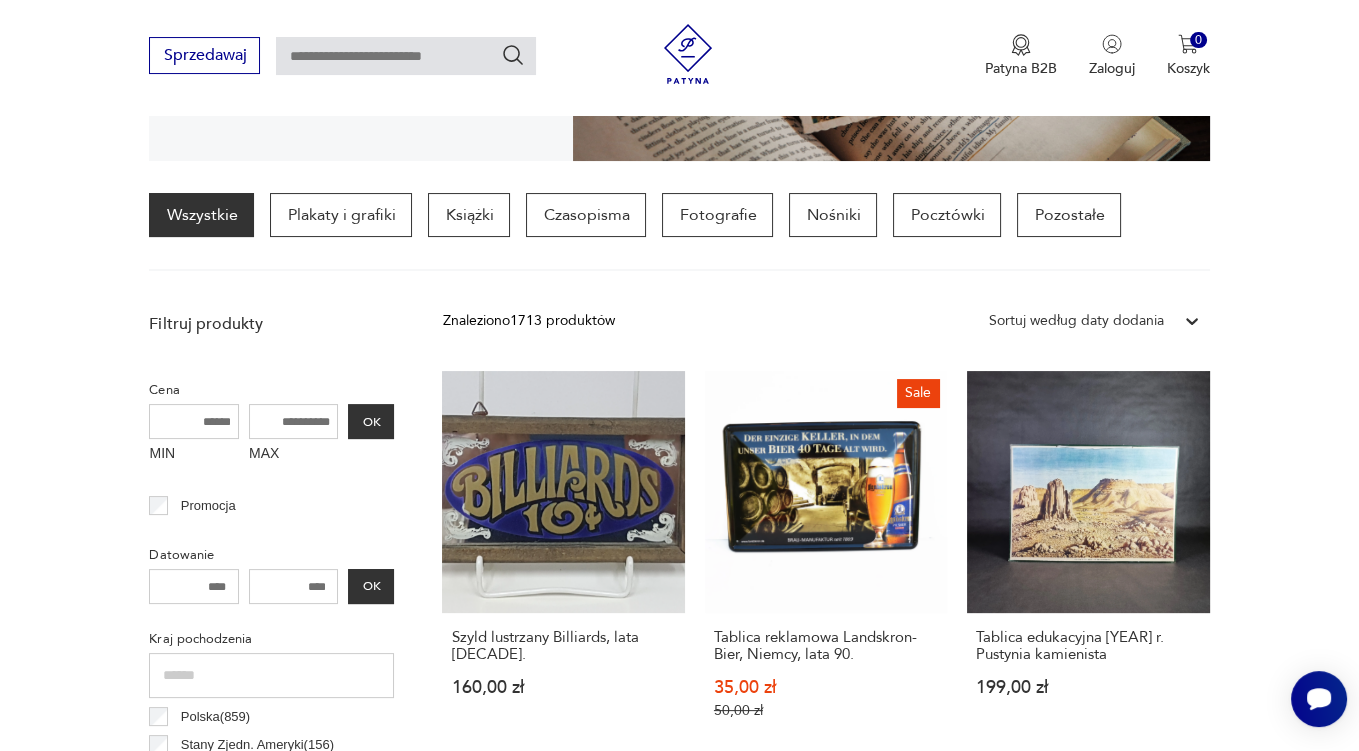 click on "Filtruj produkty Cena MIN MAX OK Promocja Datowanie OK Kraj pochodzenia Polska ( [NUMBER] ) Stany Zjedn. Ameryki ( [NUMBER] ) Francja ( [NUMBER] ) Szwecja ( [NUMBER] ) Niemcy ( [NUMBER] ) Wielka Brytania ( [NUMBER] ) Stany Zjednoczone ( [NUMBER] ) Włochy ( [NUMBER] ) Stan przedmiotu Klasyk Kolor Tag art deco Bauhaus Bavaria black friday Cepelia ceramika Chodzież Ćmielów Wyczyść filtry" at bounding box center [271, 945] 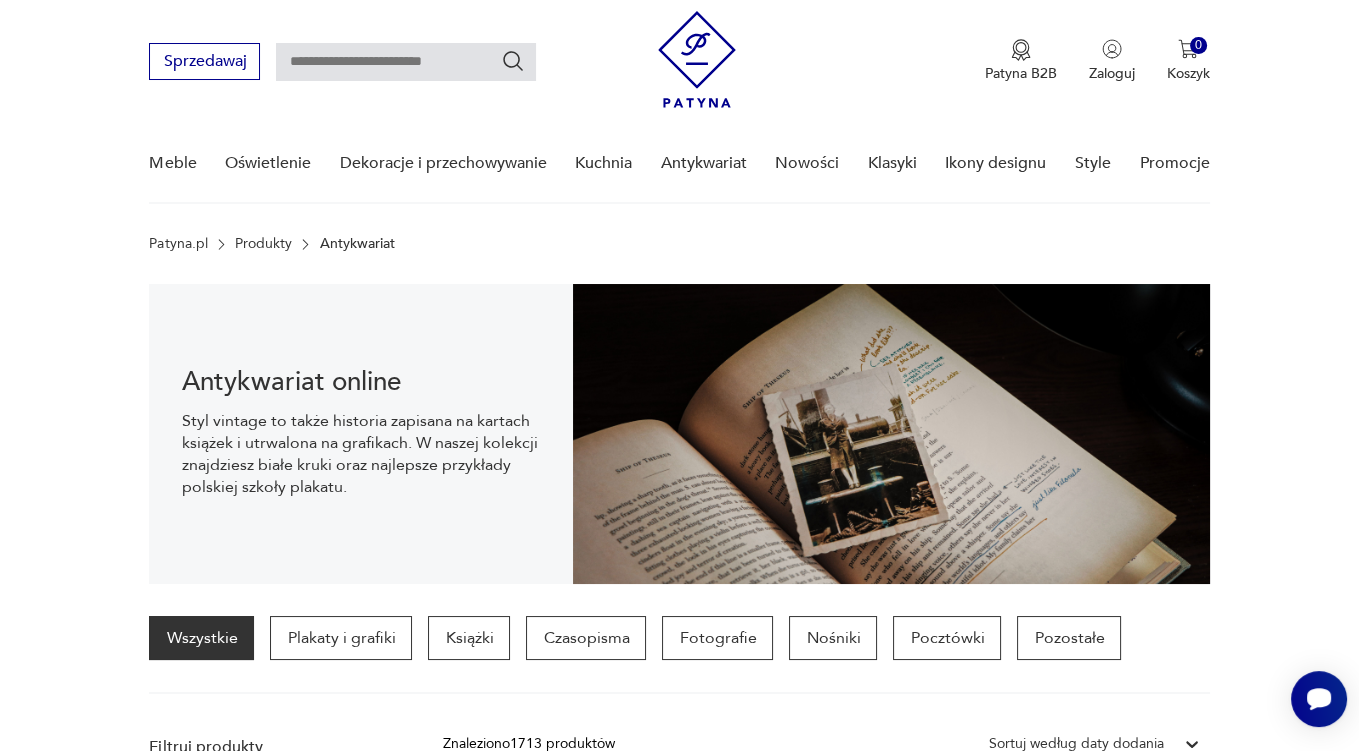scroll, scrollTop: 0, scrollLeft: 0, axis: both 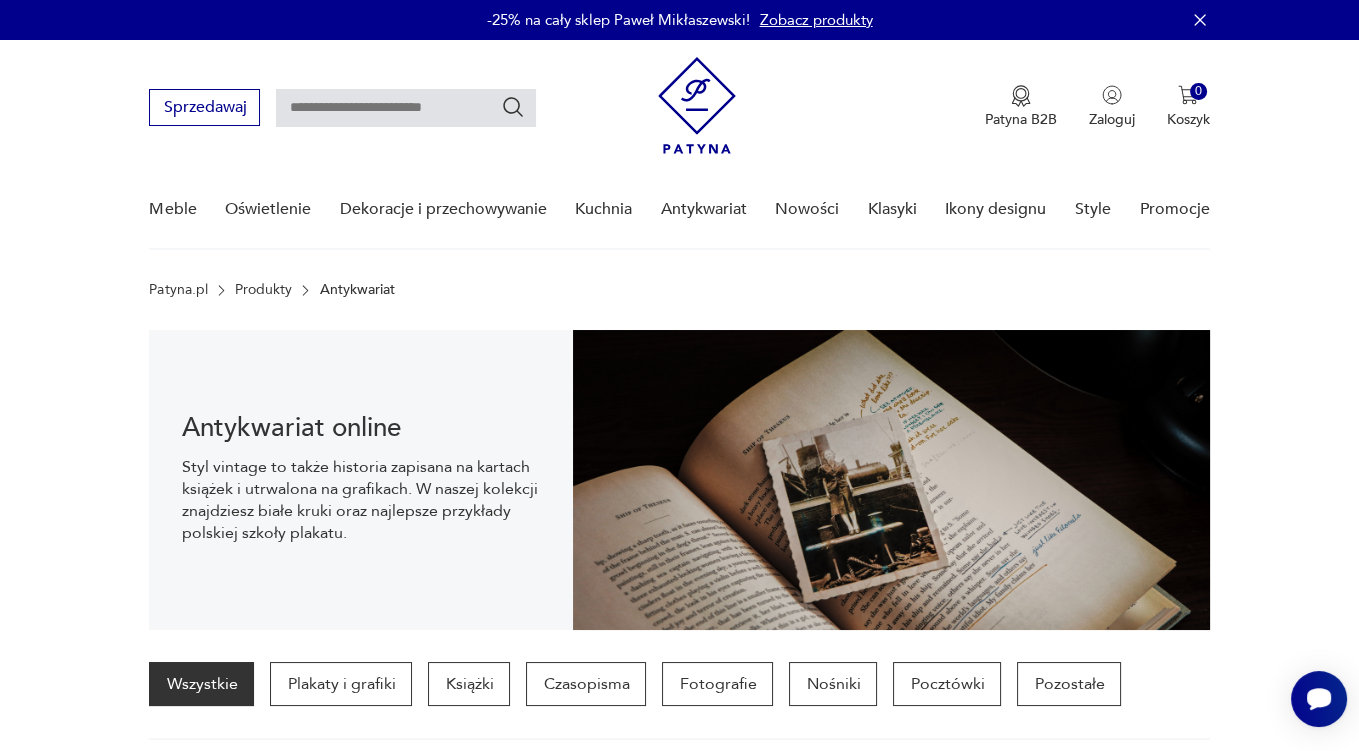 click at bounding box center (406, 108) 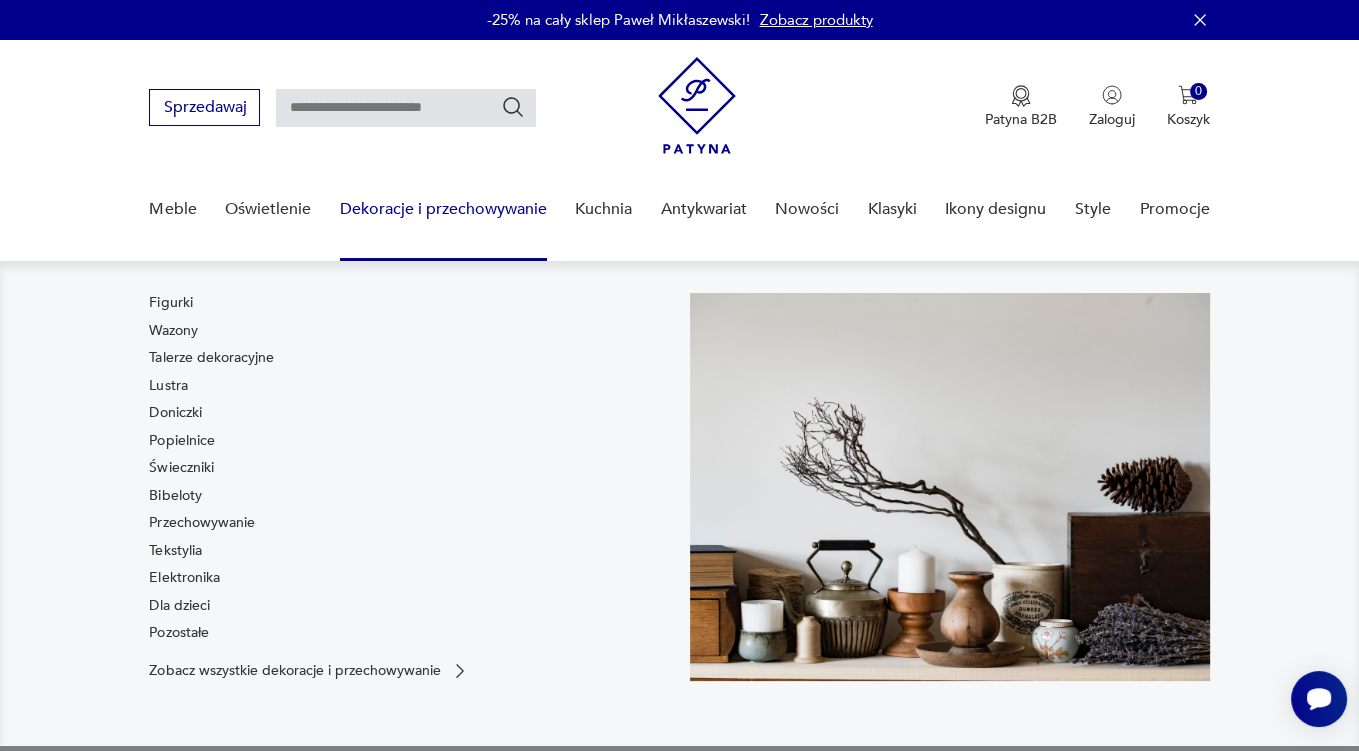 click on "Dekoracje i przechowywanie" at bounding box center (443, 209) 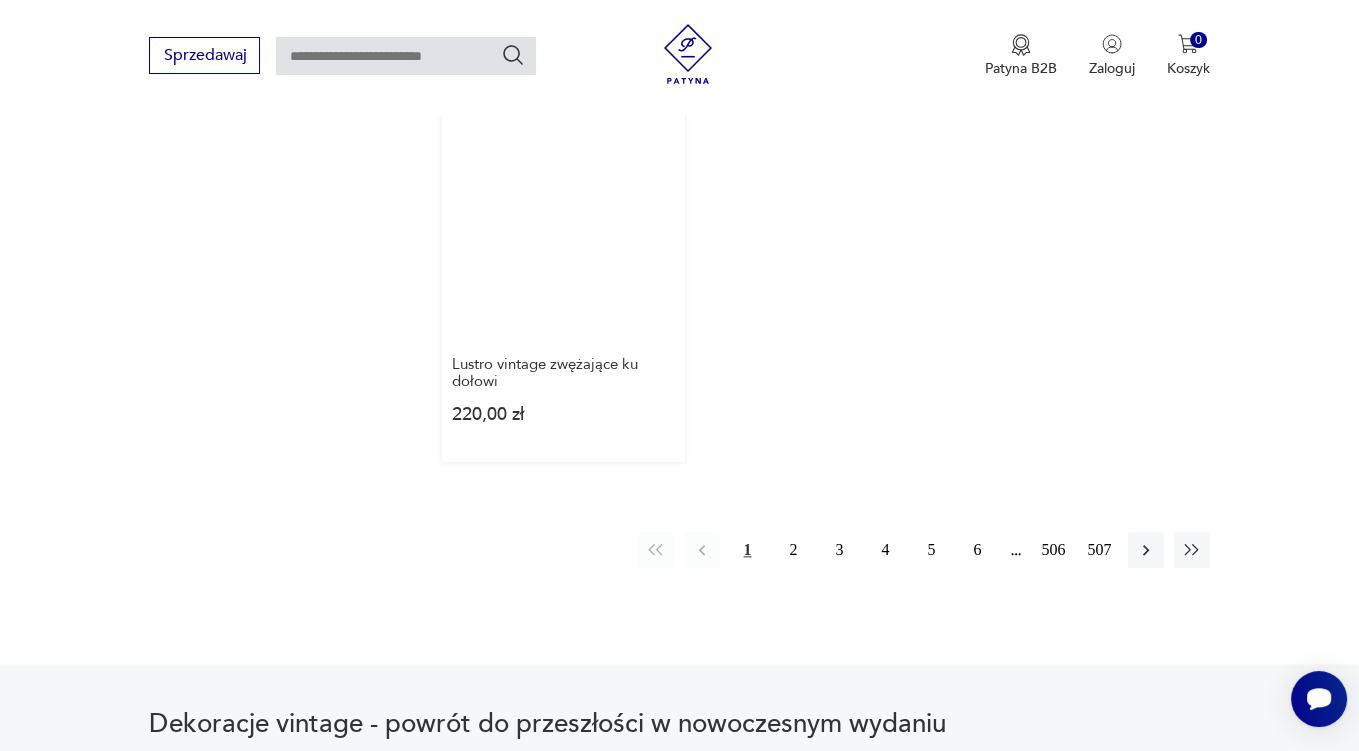 scroll, scrollTop: 2898, scrollLeft: 0, axis: vertical 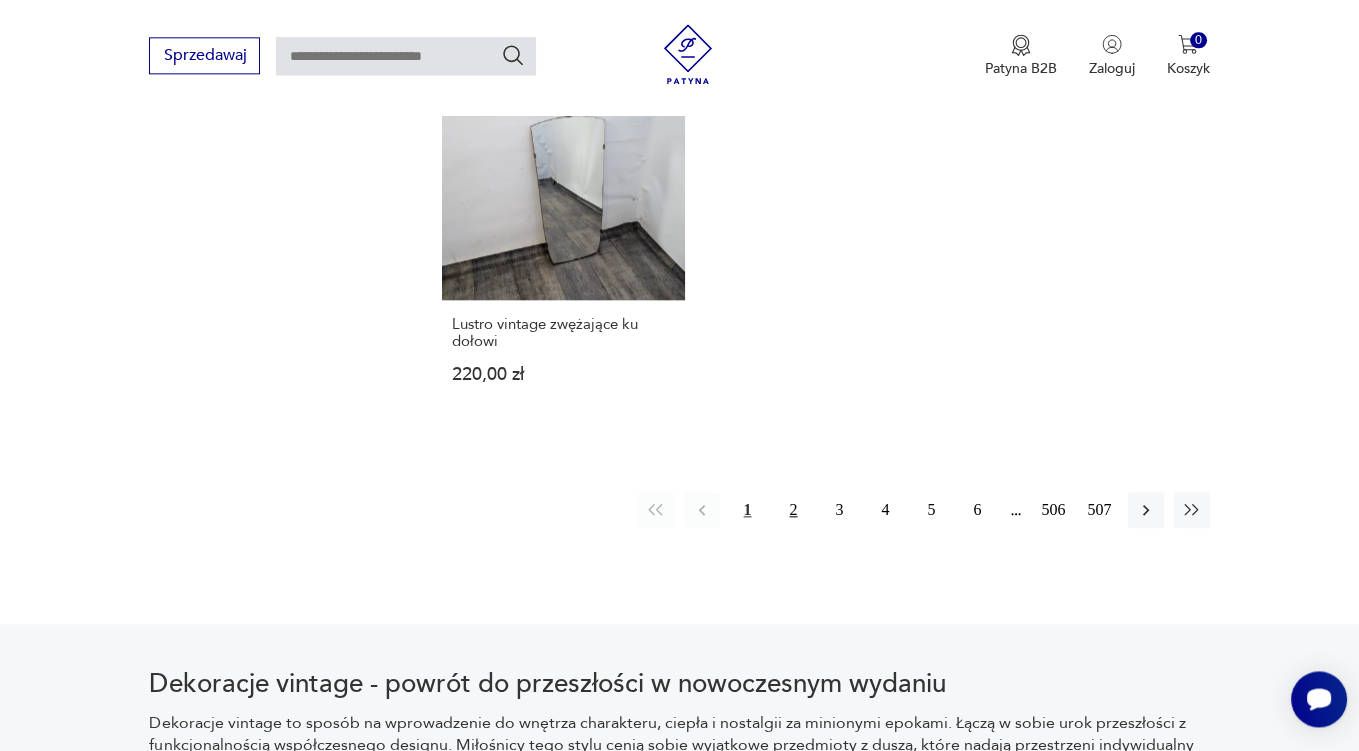 click on "2" at bounding box center (794, 510) 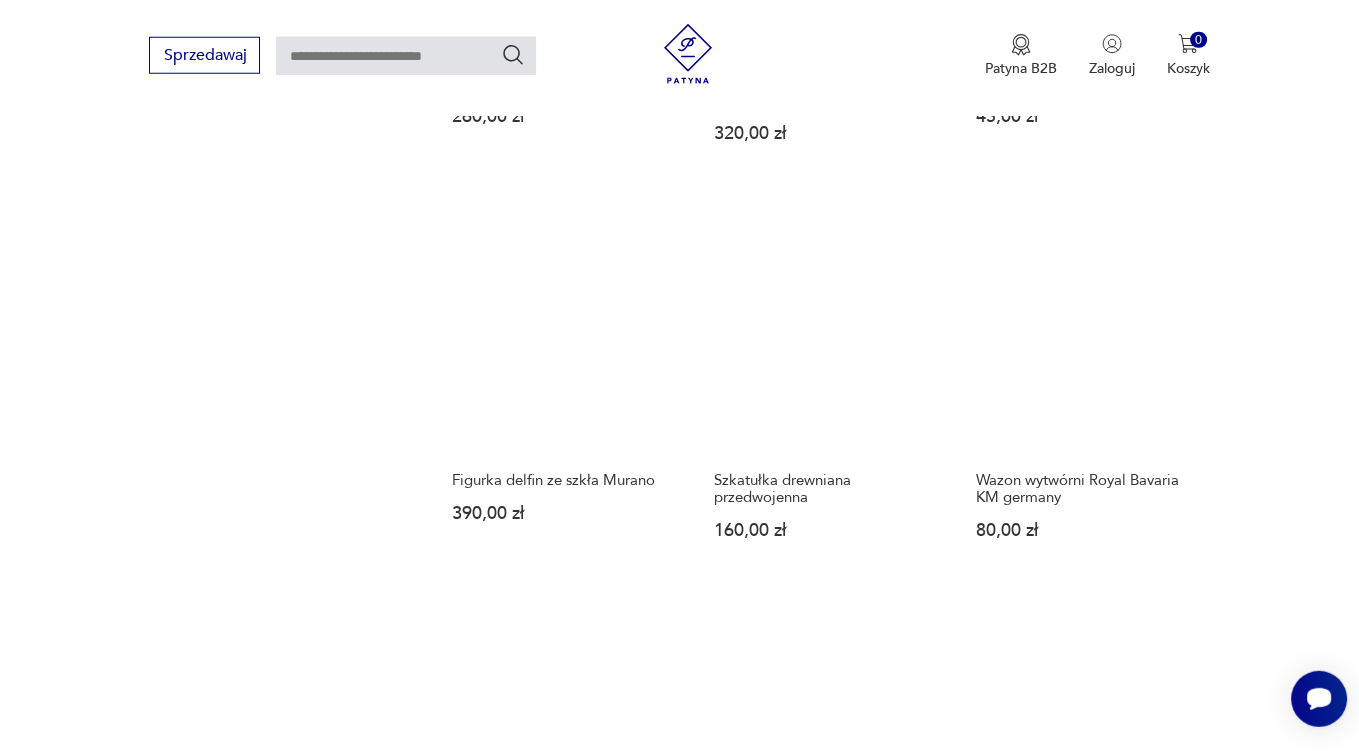 scroll, scrollTop: 2746, scrollLeft: 0, axis: vertical 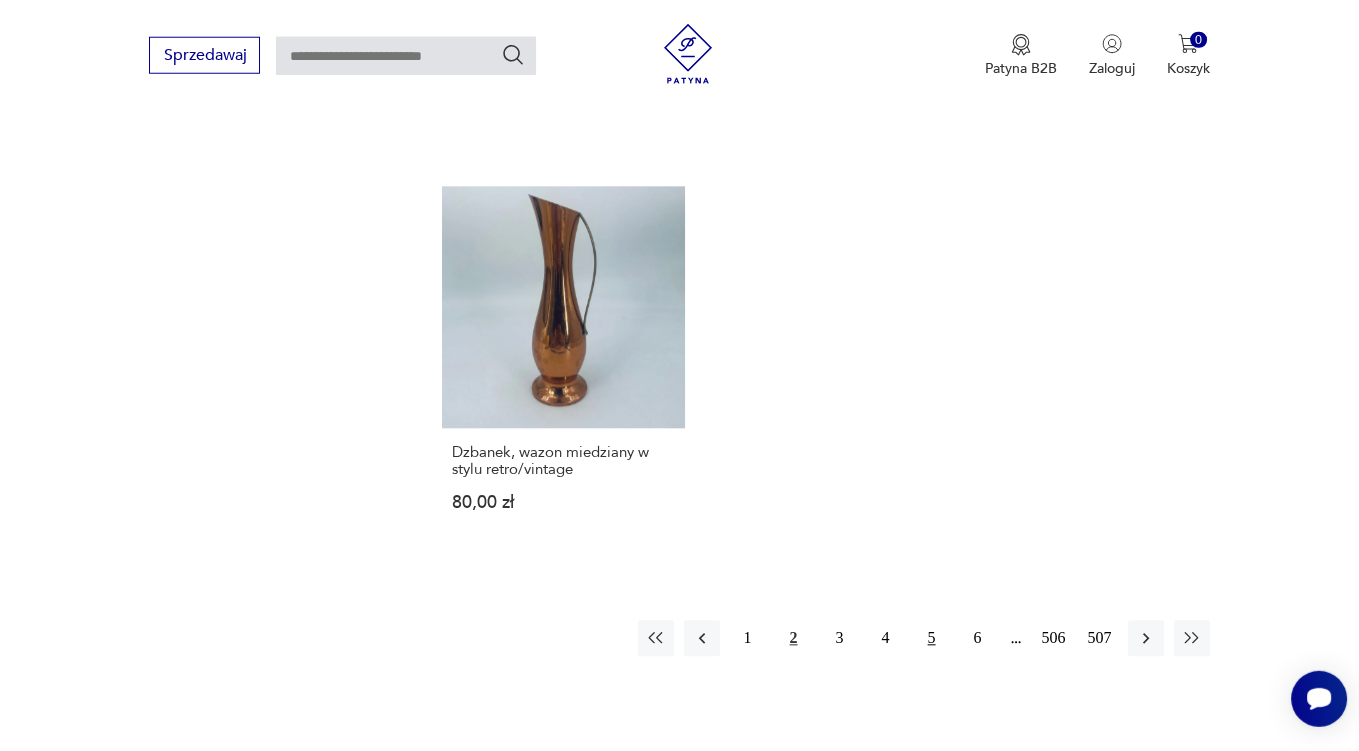 click on "5" at bounding box center (932, 639) 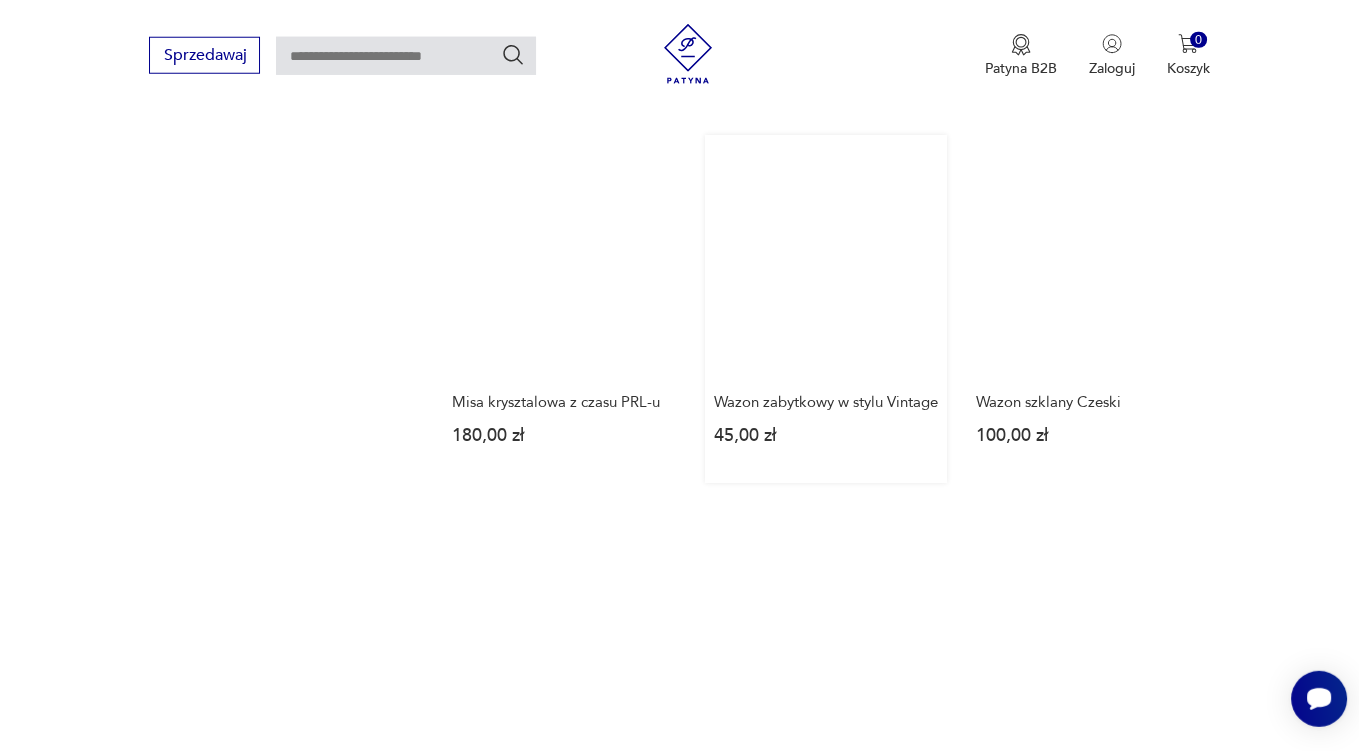 scroll, scrollTop: 2851, scrollLeft: 0, axis: vertical 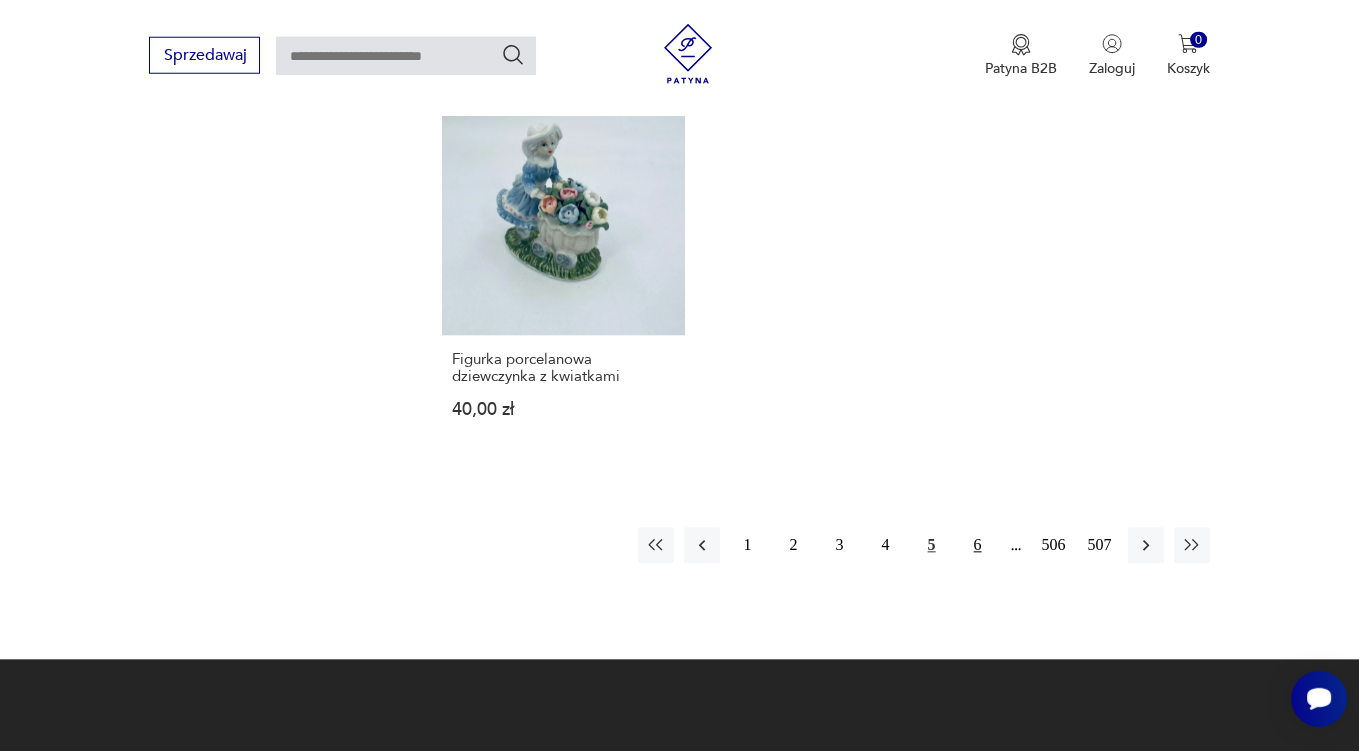 click on "6" at bounding box center (978, 546) 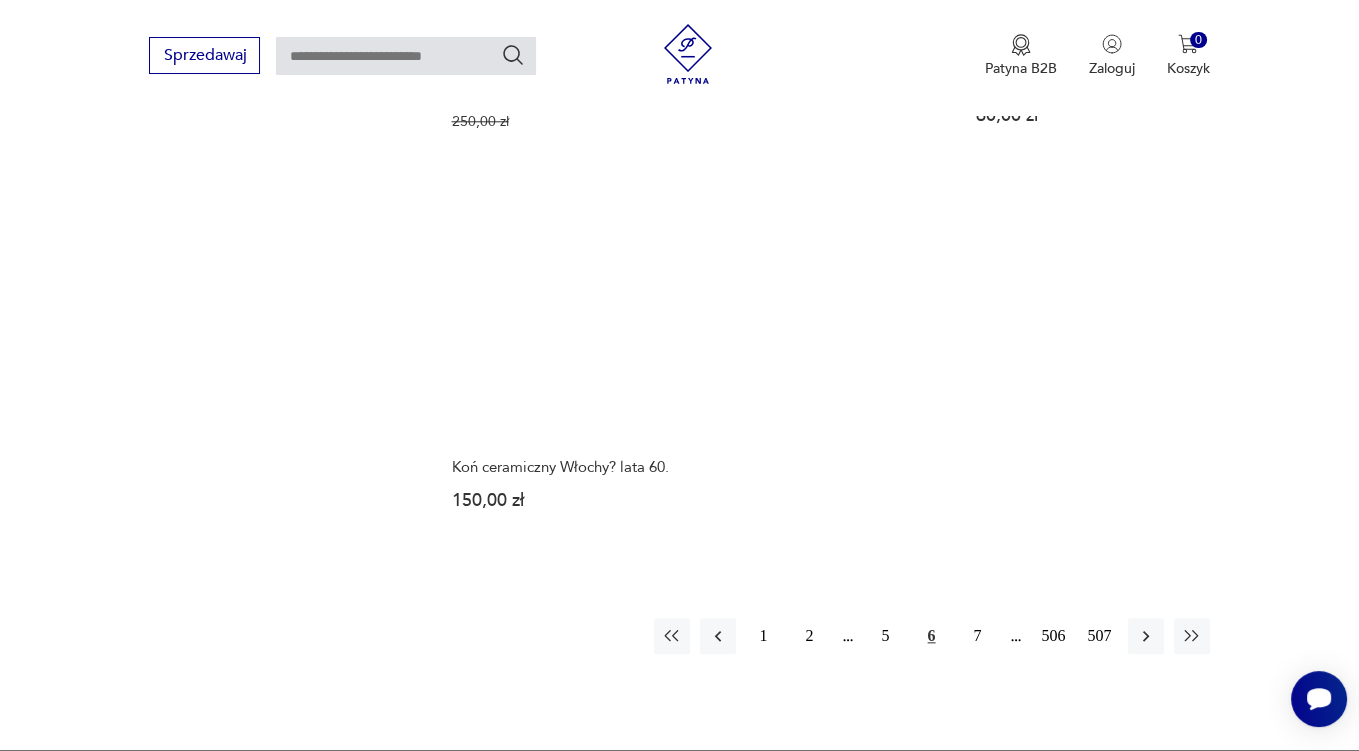scroll, scrollTop: 2851, scrollLeft: 0, axis: vertical 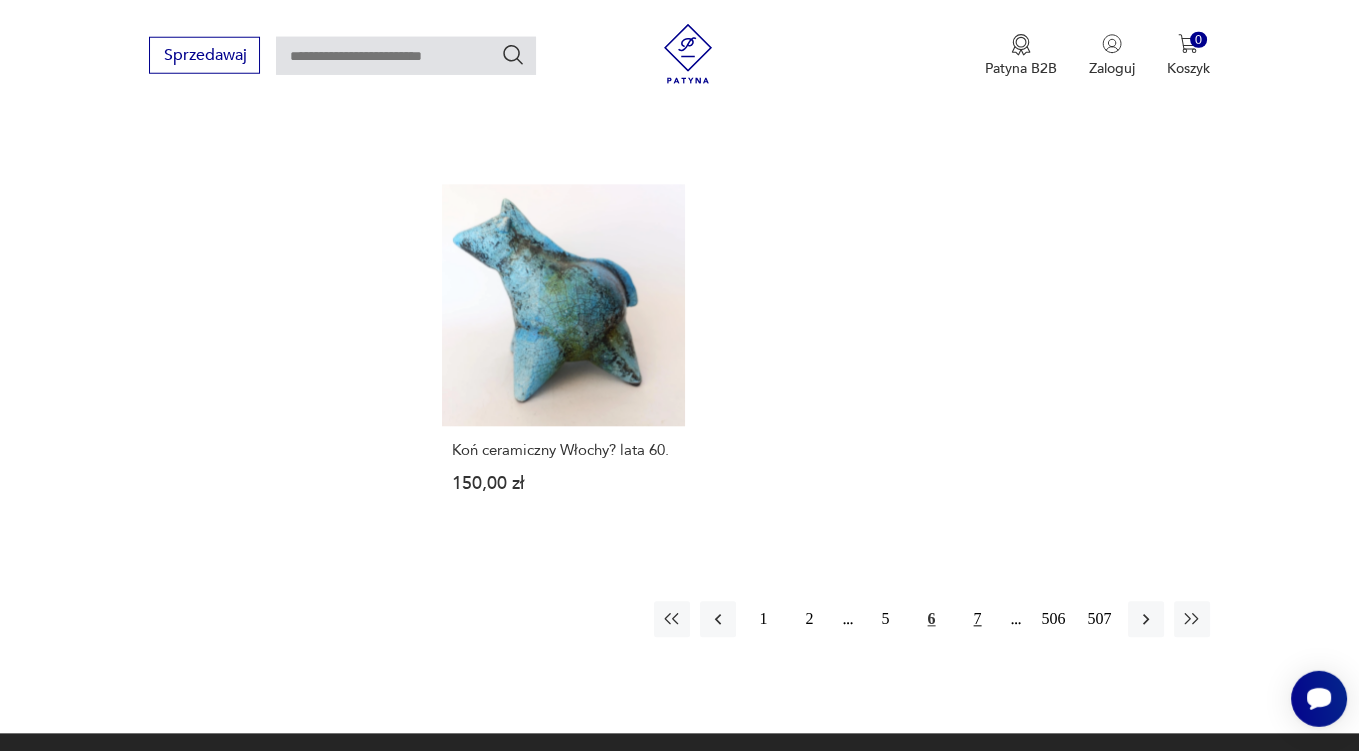 click on "7" at bounding box center (978, 620) 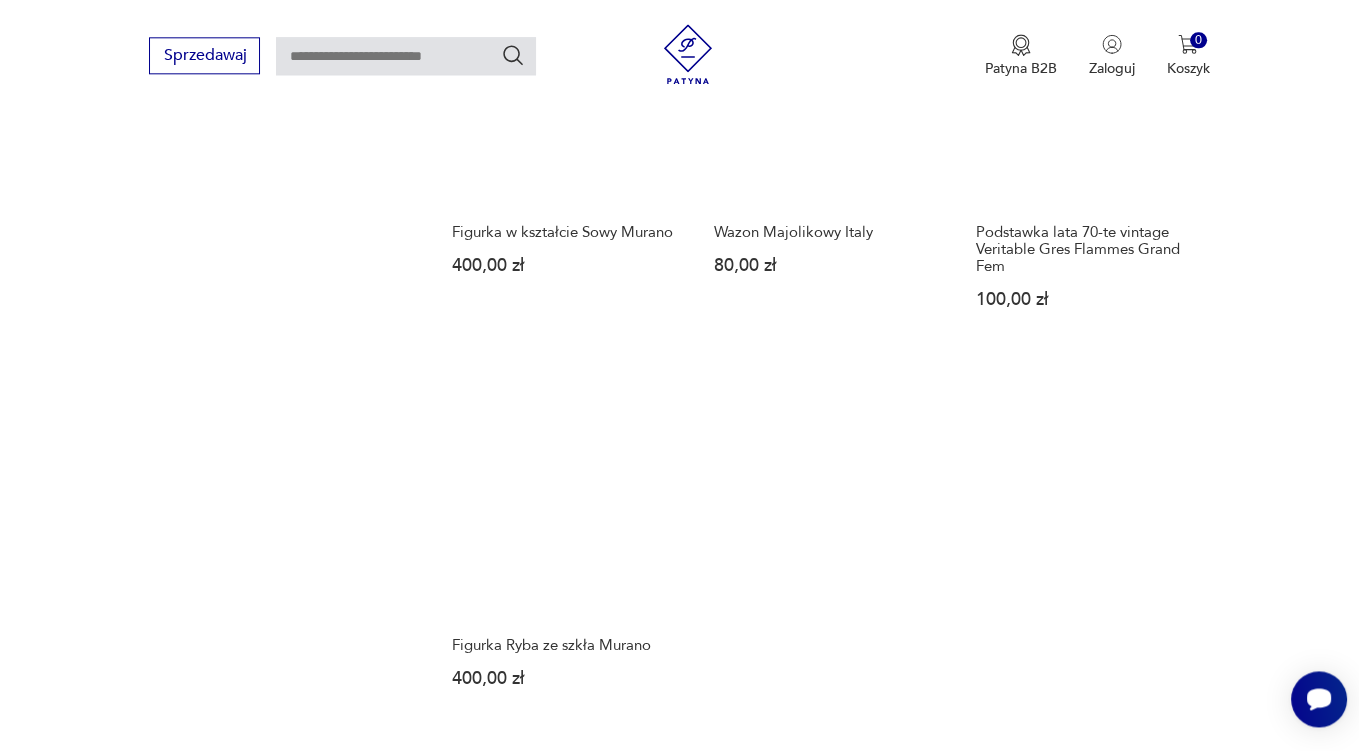 scroll, scrollTop: 2640, scrollLeft: 0, axis: vertical 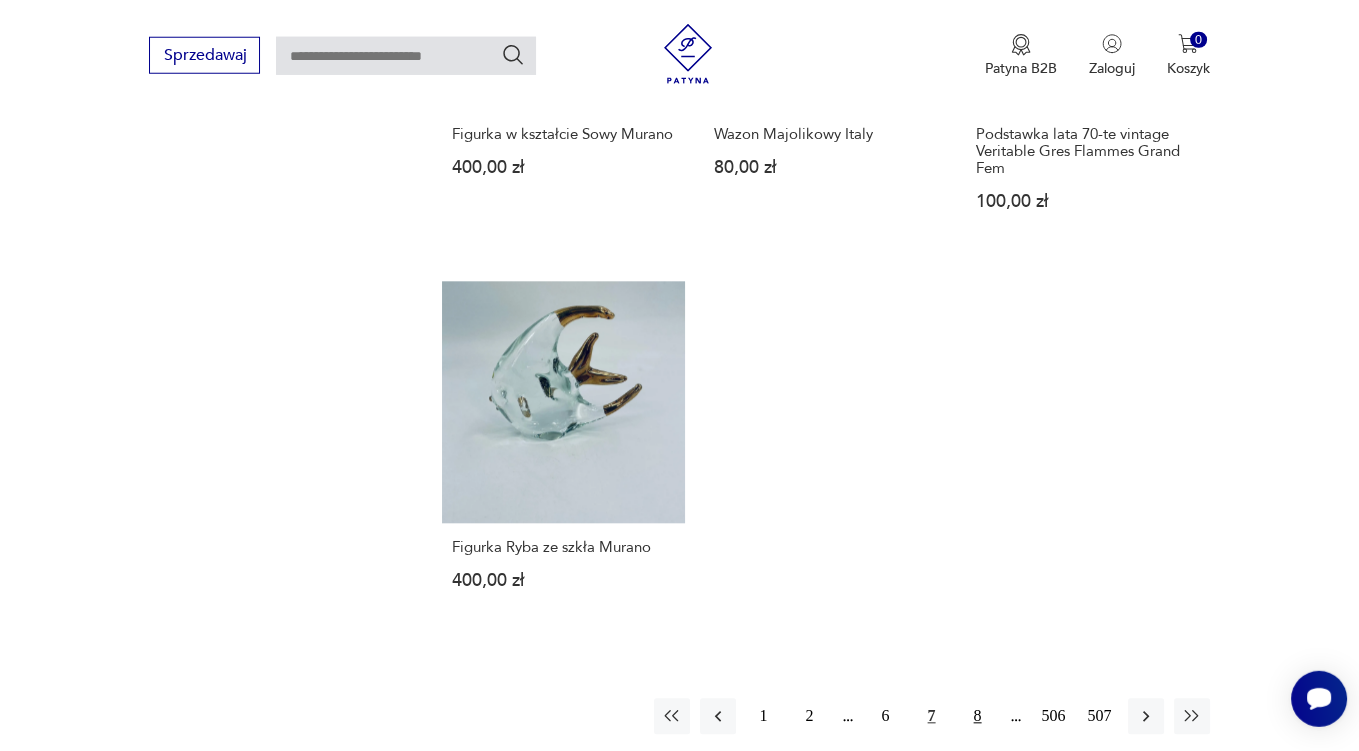 click on "8" at bounding box center (978, 717) 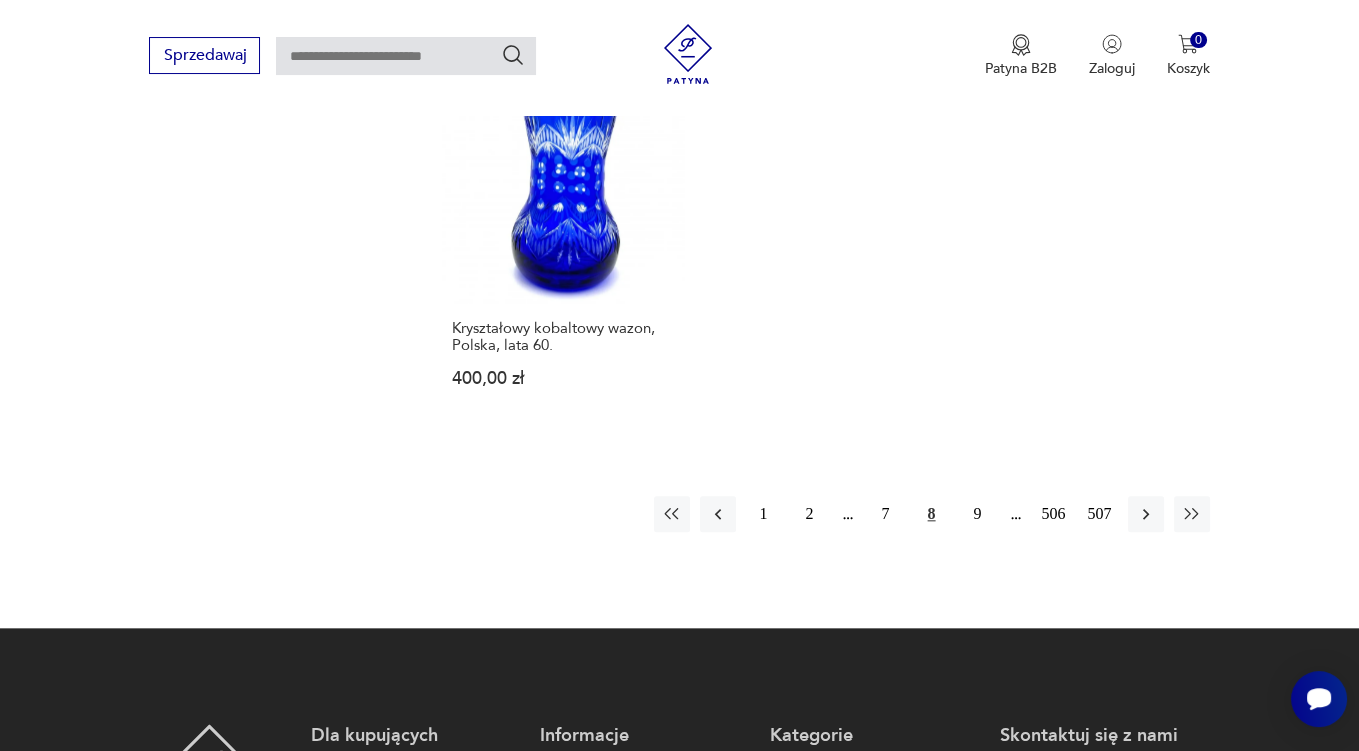 scroll, scrollTop: 3063, scrollLeft: 0, axis: vertical 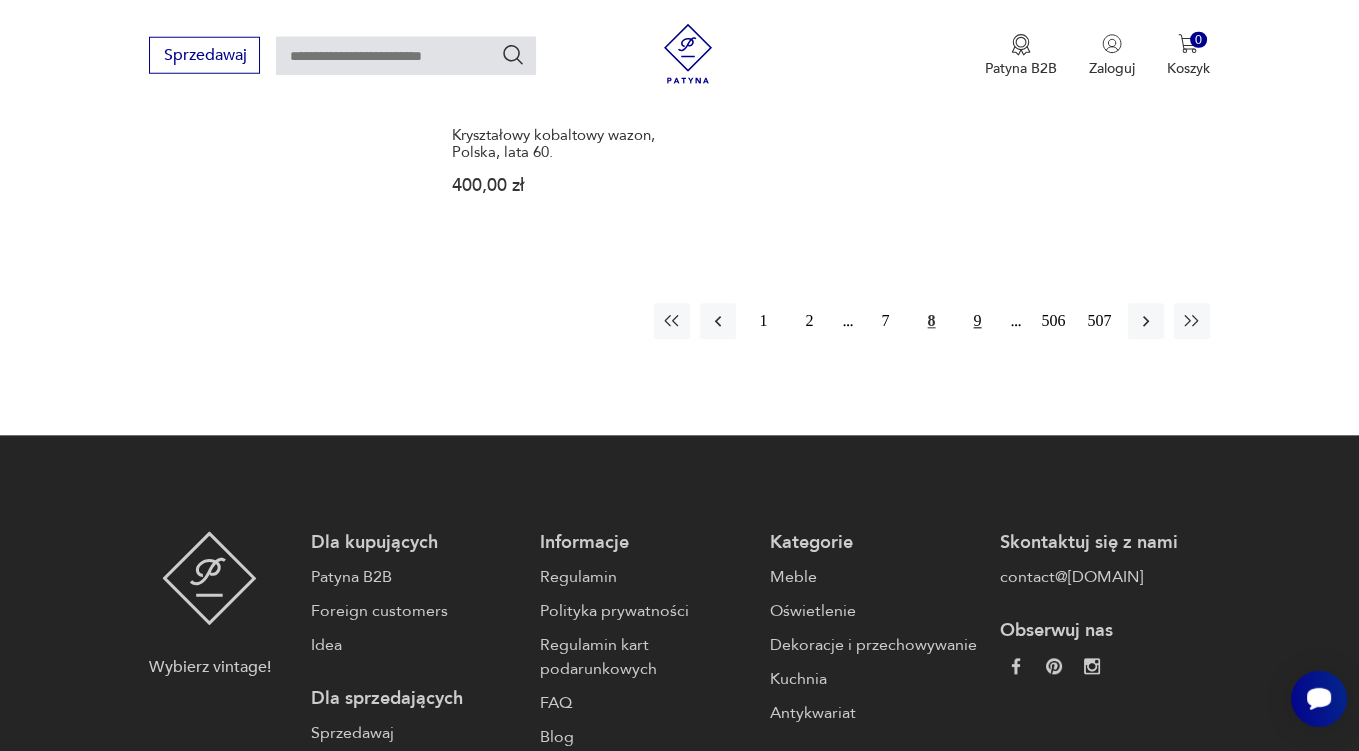 click on "9" at bounding box center [978, 322] 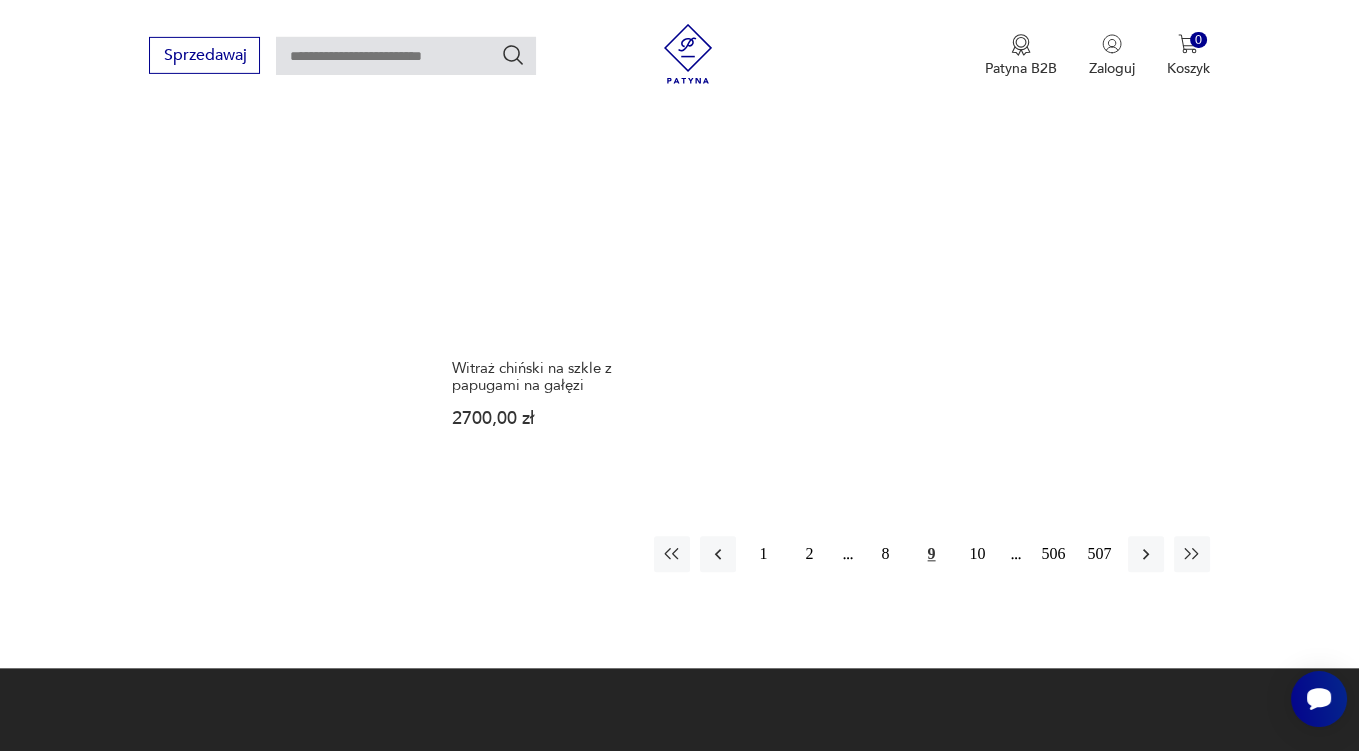 scroll, scrollTop: 2957, scrollLeft: 0, axis: vertical 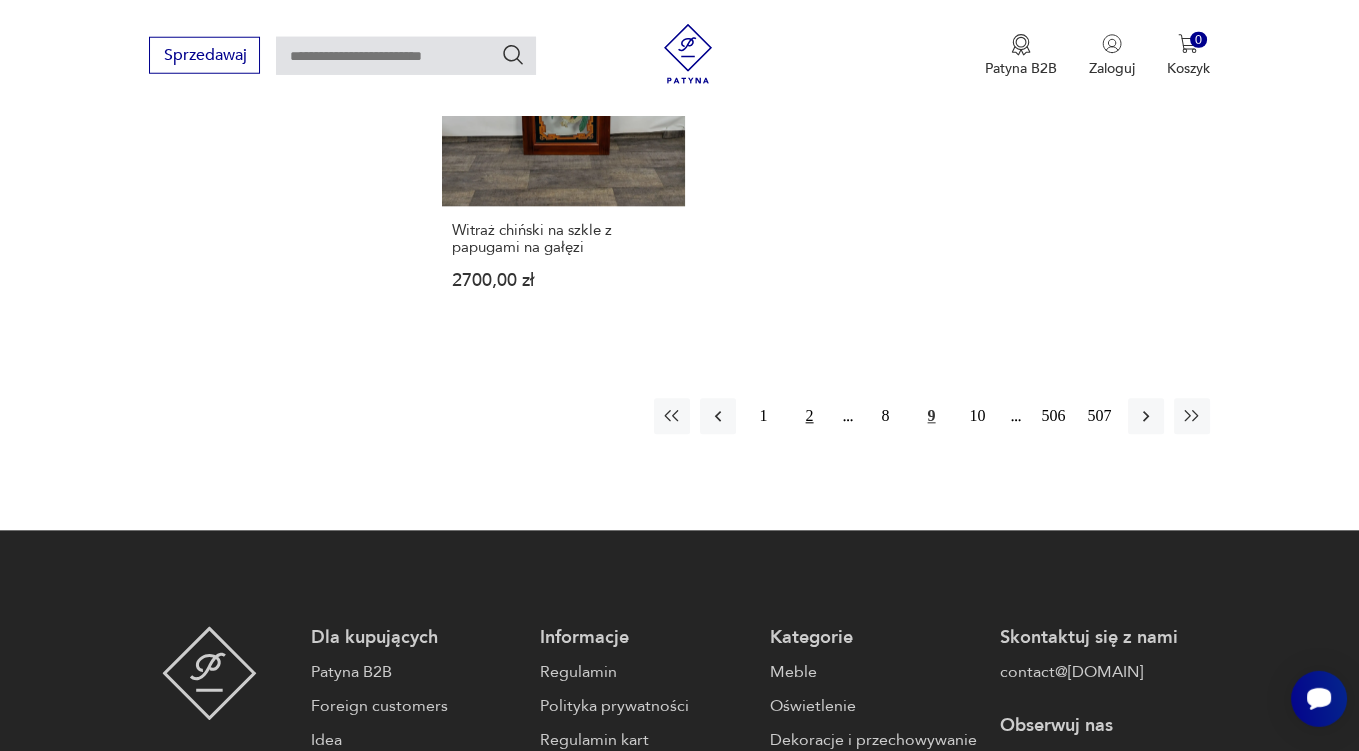 click on "2" at bounding box center (810, 417) 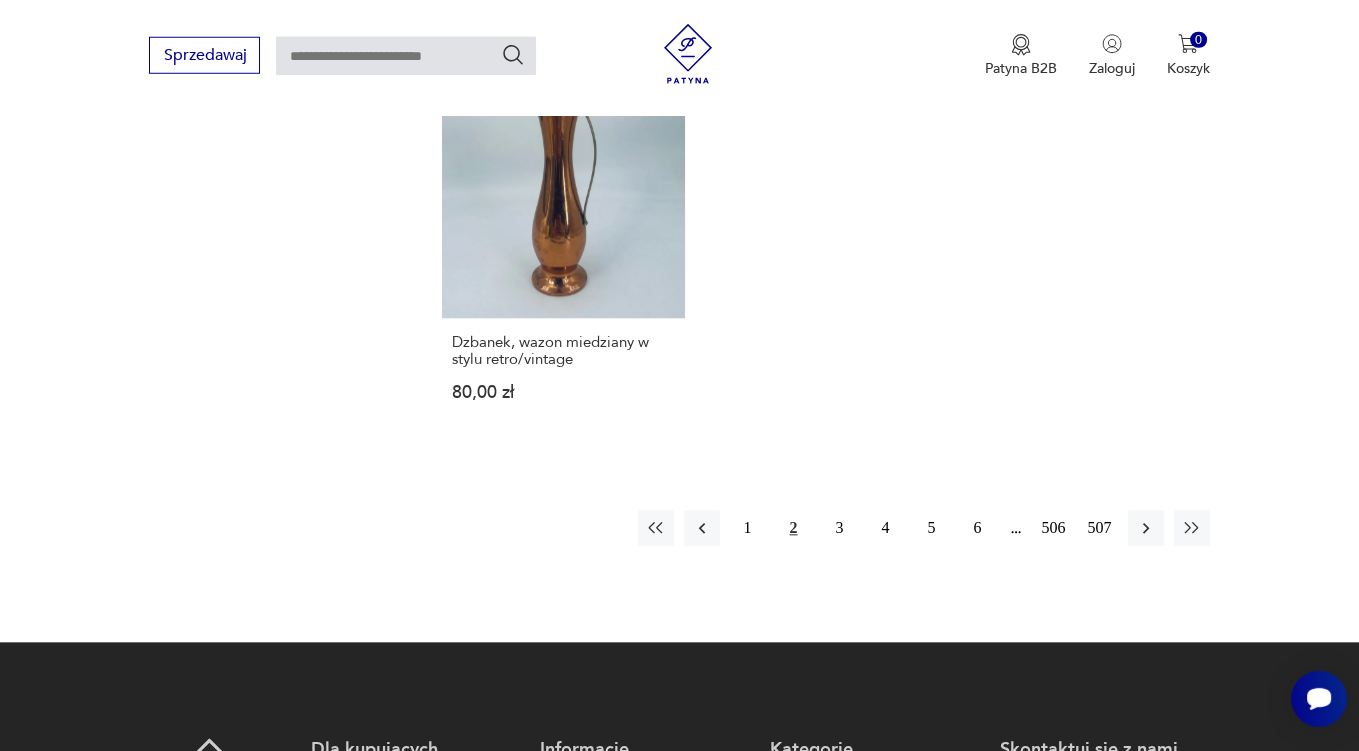 scroll, scrollTop: 2957, scrollLeft: 0, axis: vertical 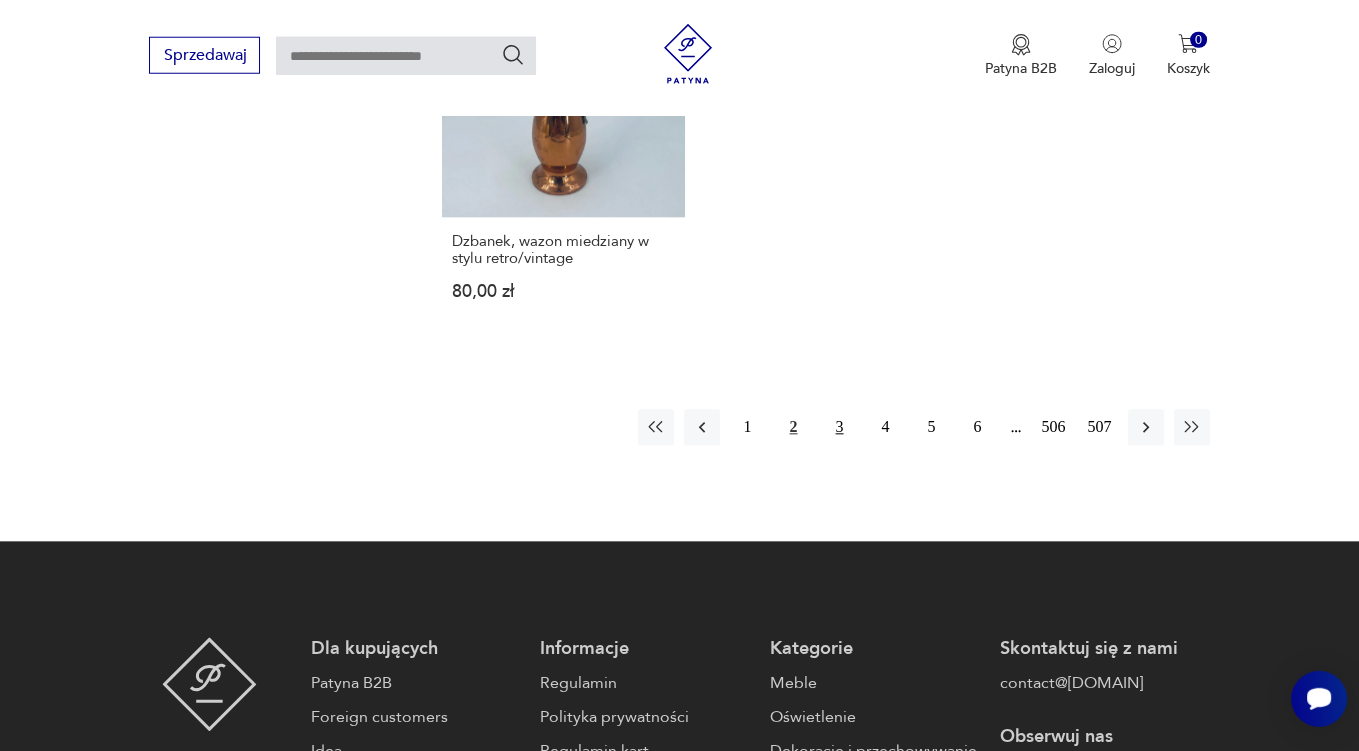 click on "3" at bounding box center (840, 428) 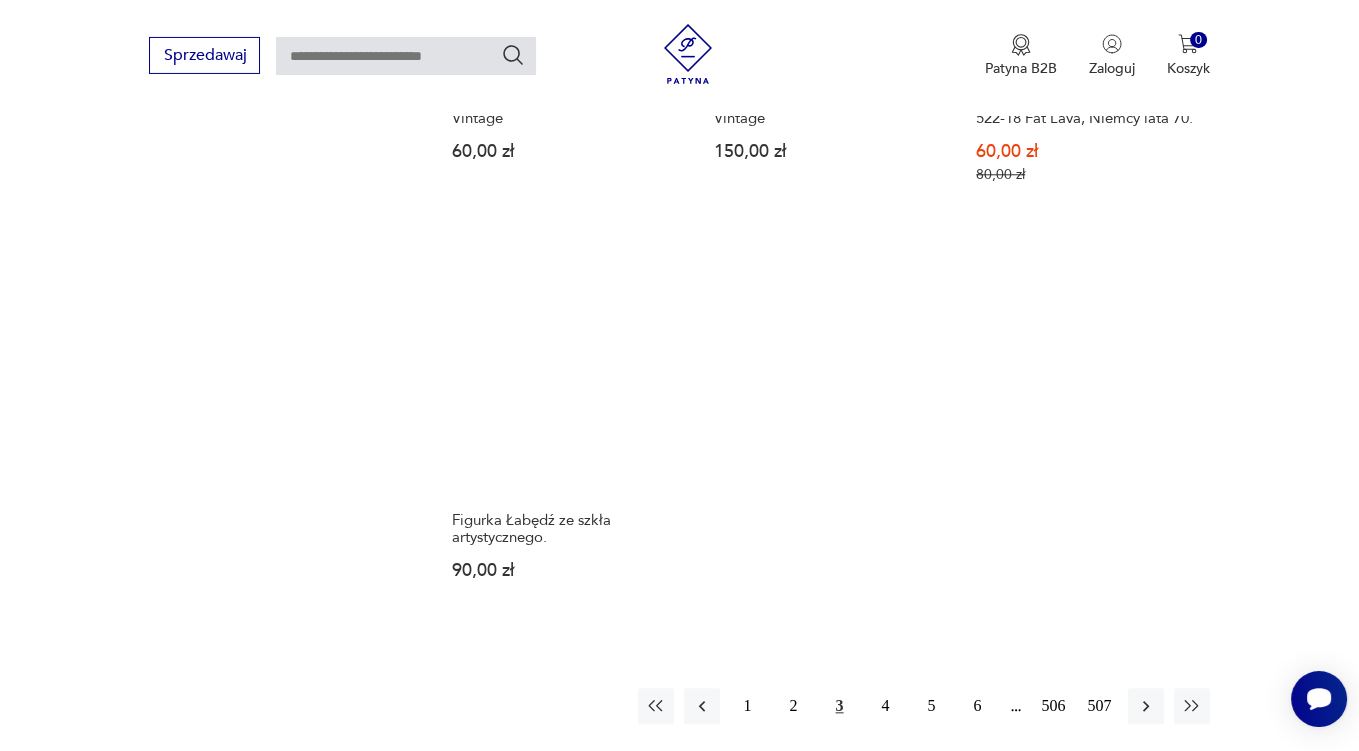 scroll, scrollTop: 2851, scrollLeft: 0, axis: vertical 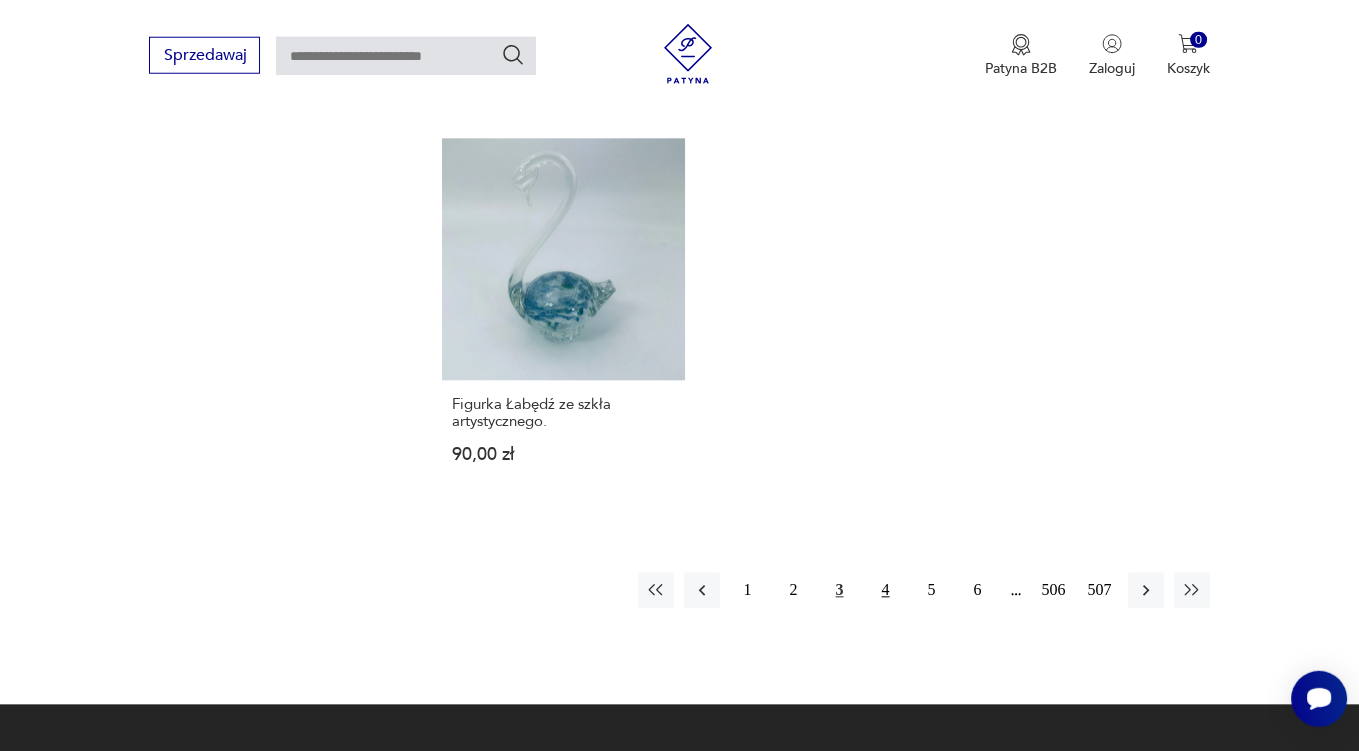 click on "4" at bounding box center (886, 591) 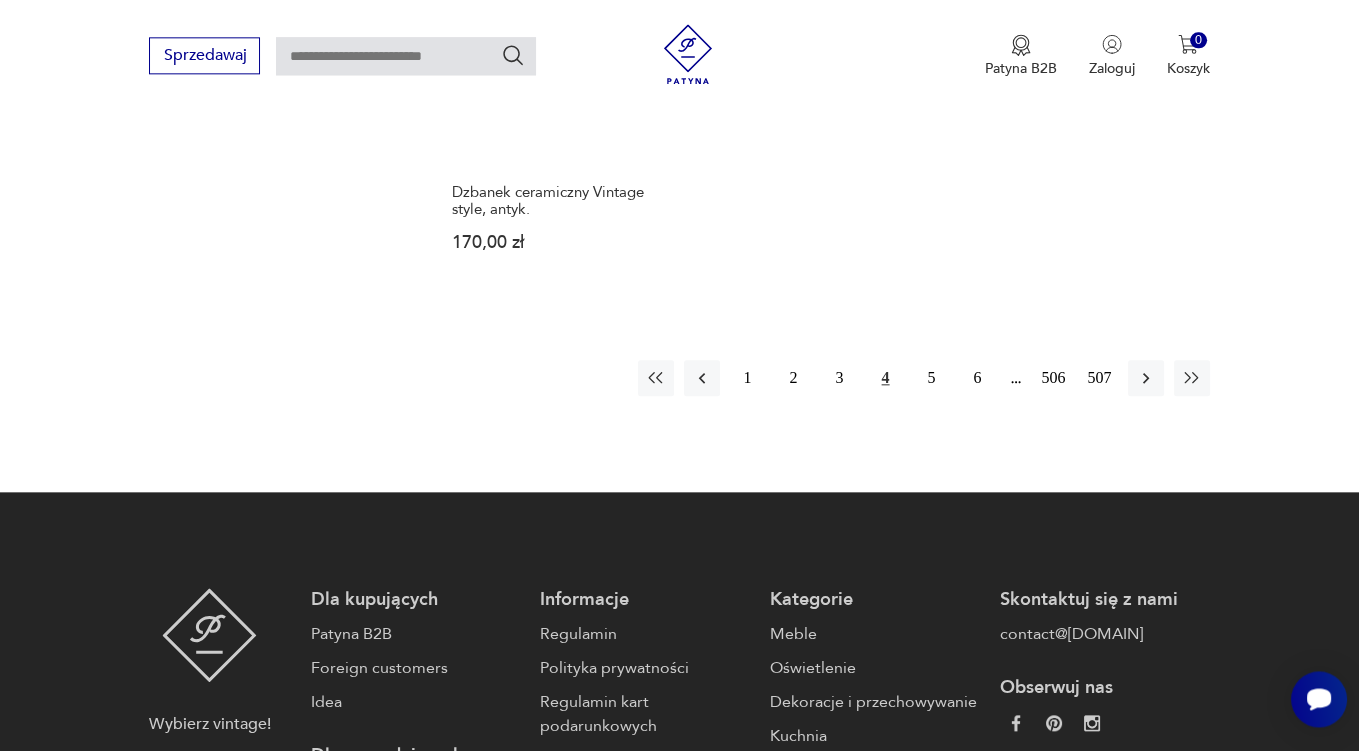 scroll, scrollTop: 3063, scrollLeft: 0, axis: vertical 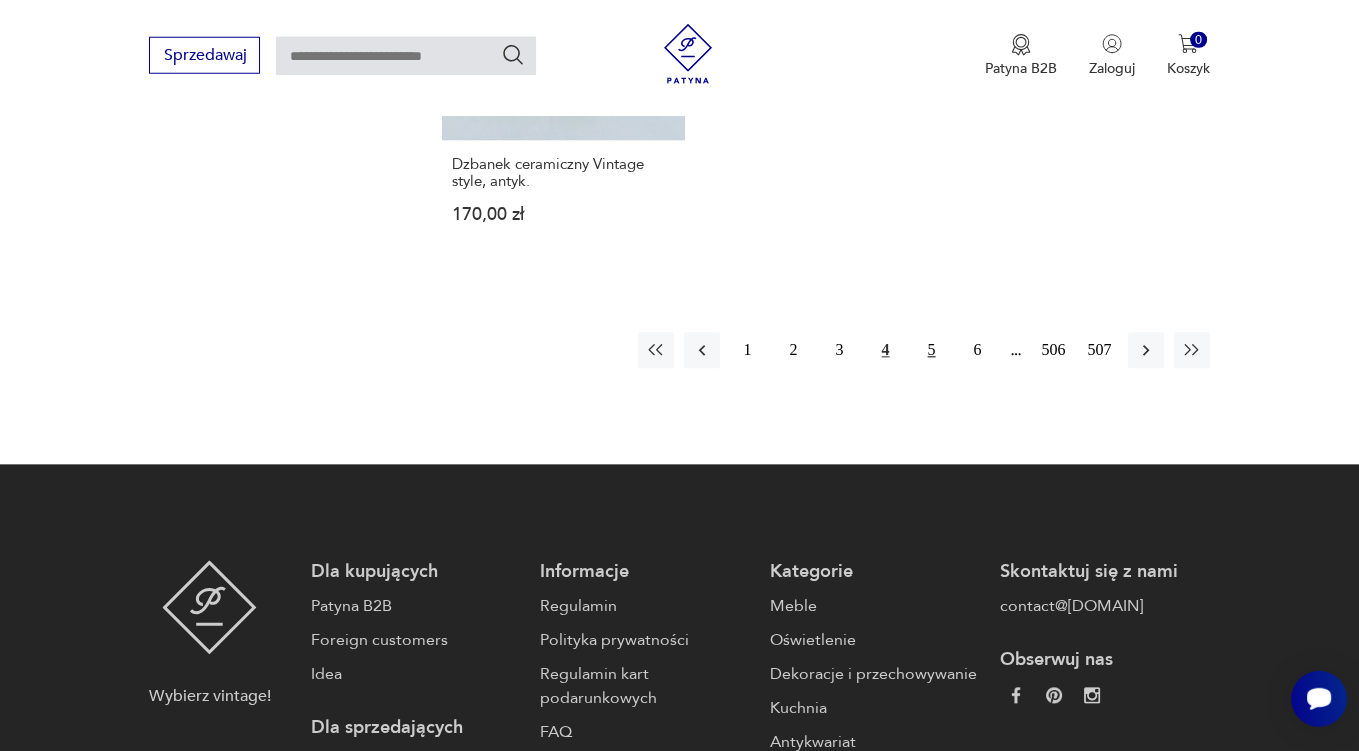 click on "5" at bounding box center (932, 351) 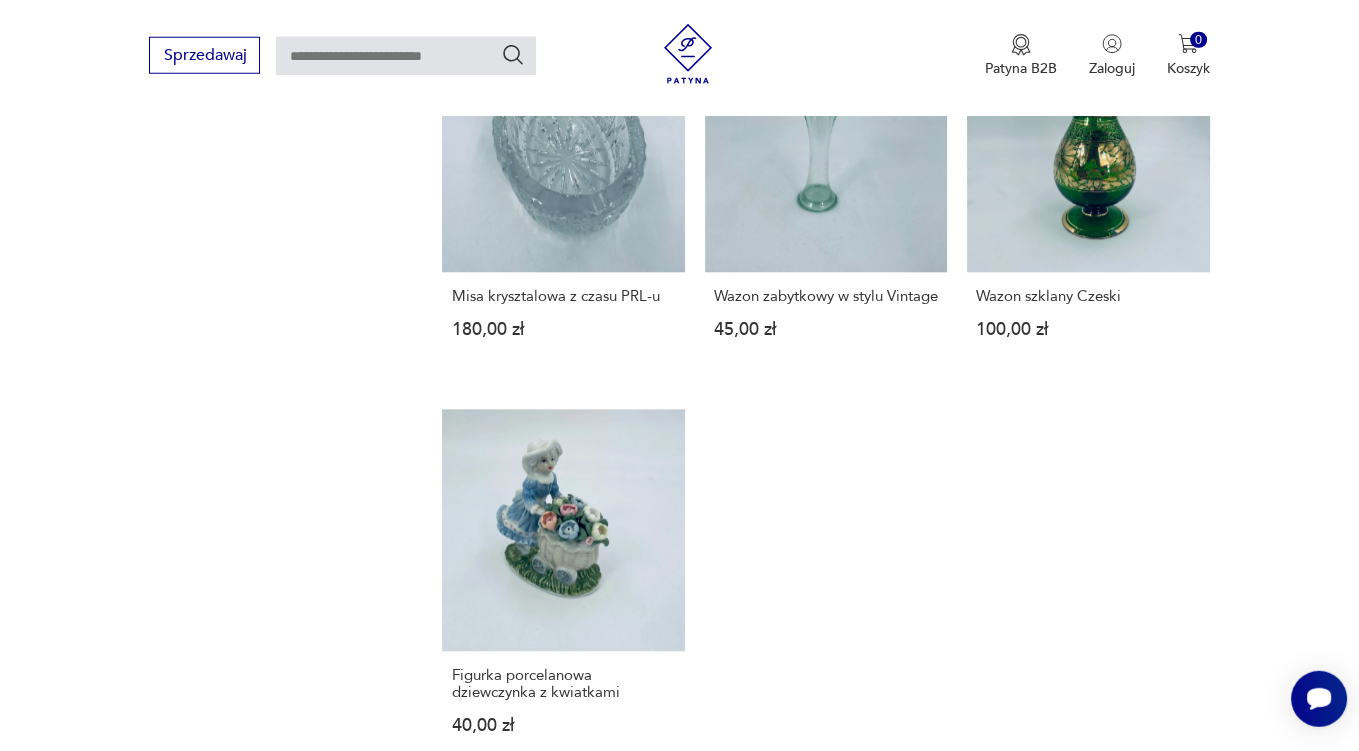 scroll, scrollTop: 2957, scrollLeft: 0, axis: vertical 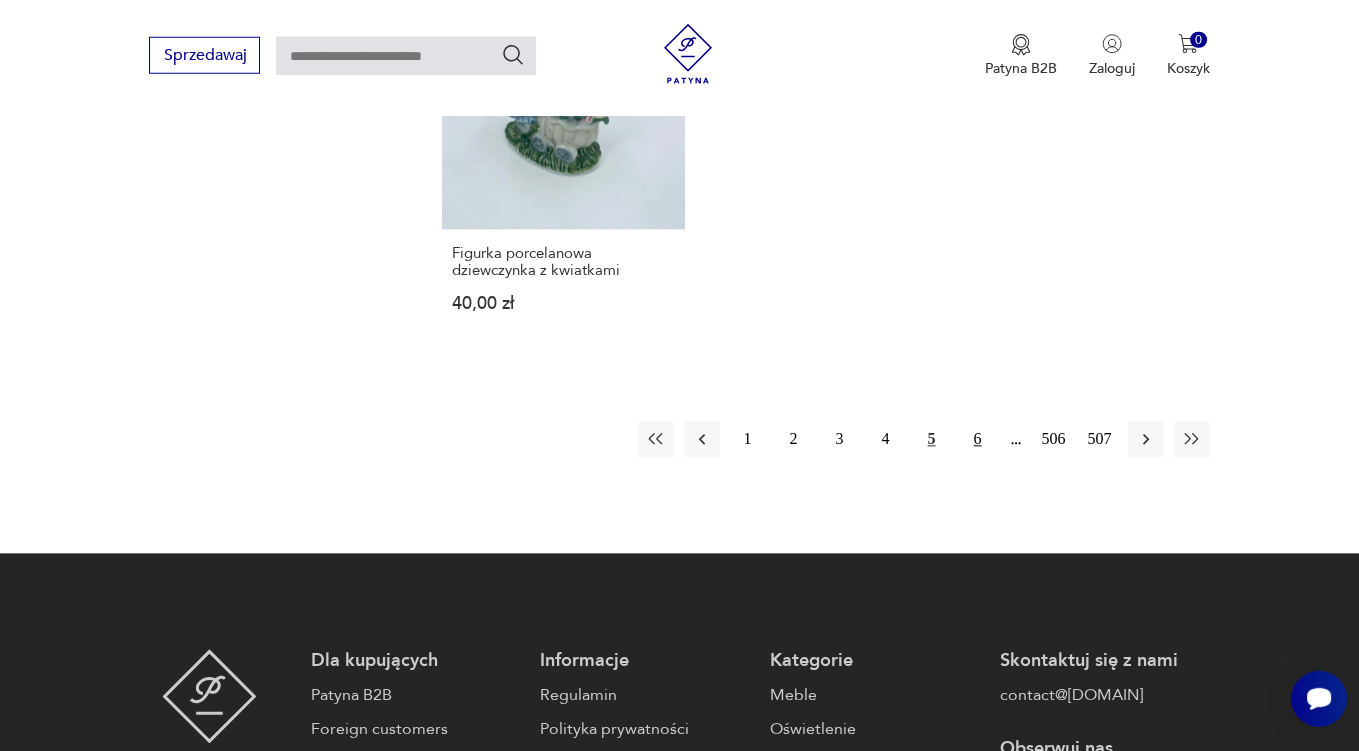 click on "6" at bounding box center (978, 440) 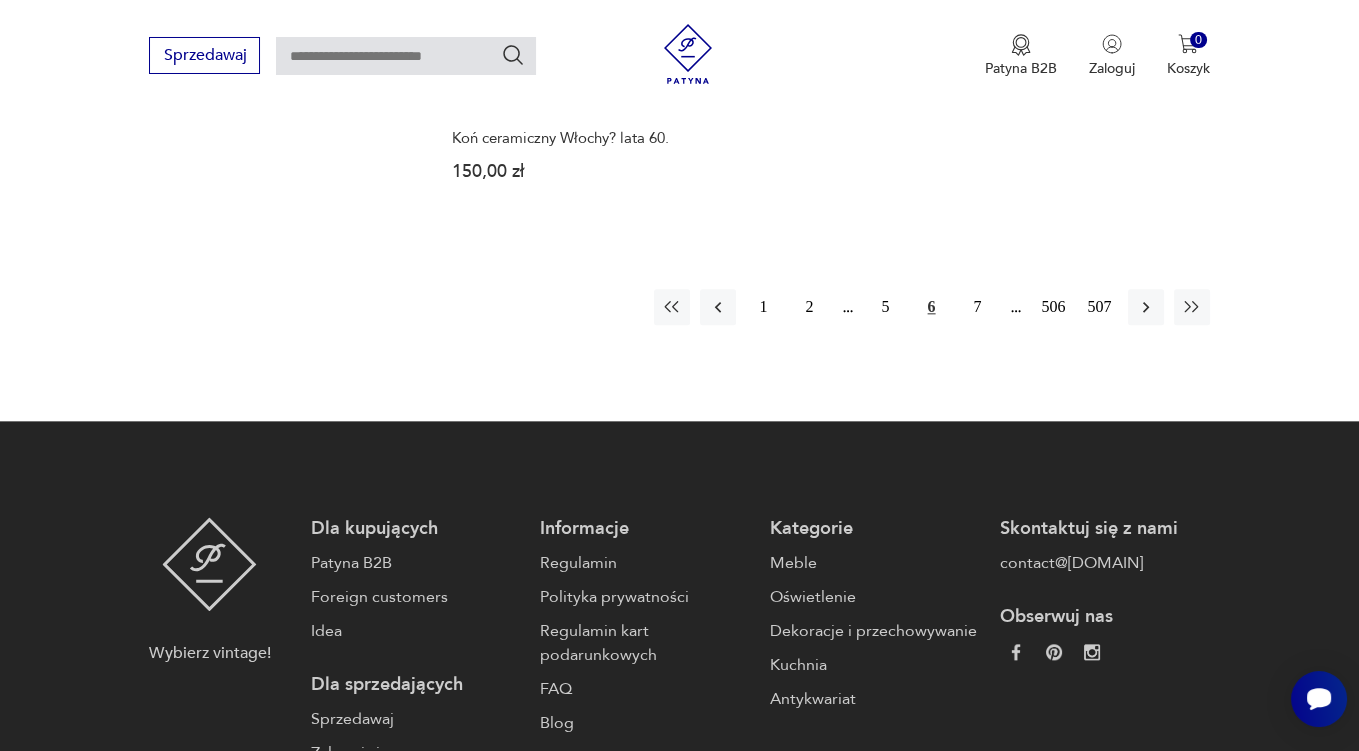 scroll, scrollTop: 3168, scrollLeft: 0, axis: vertical 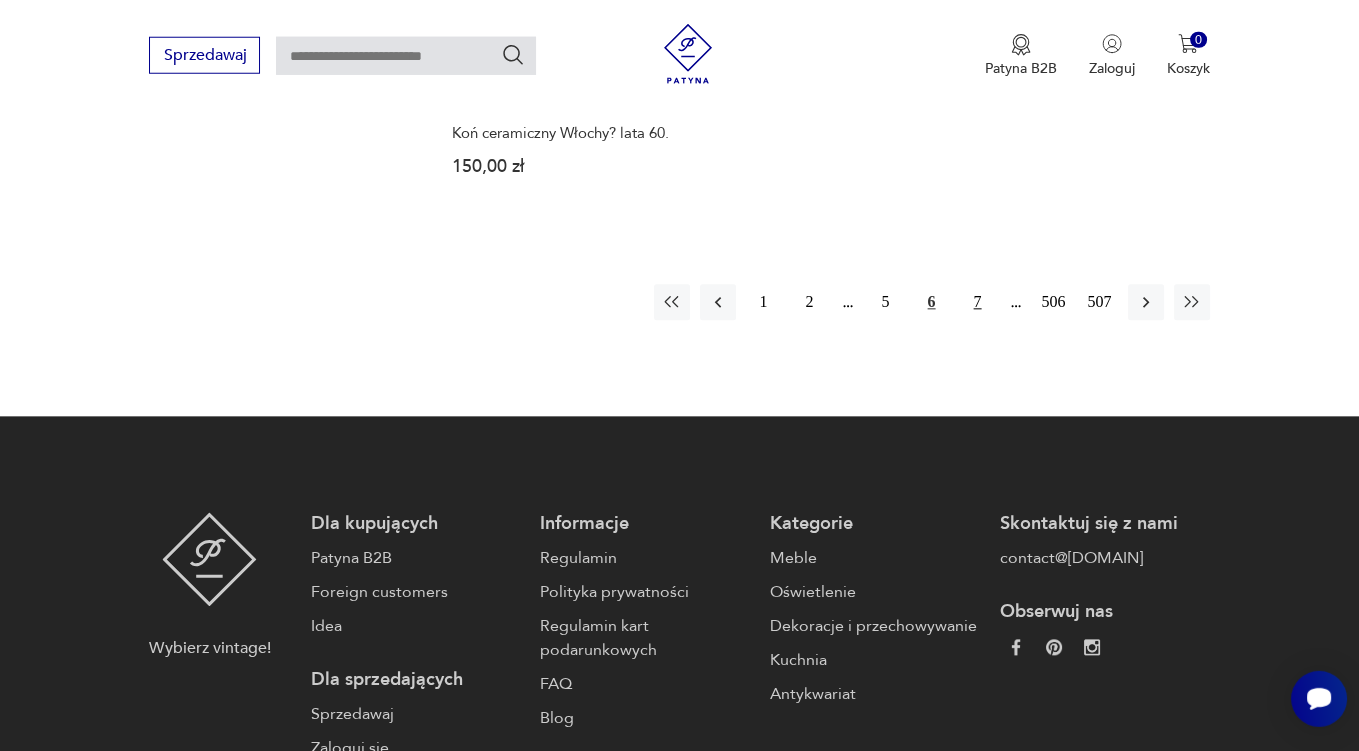 click on "7" at bounding box center (978, 303) 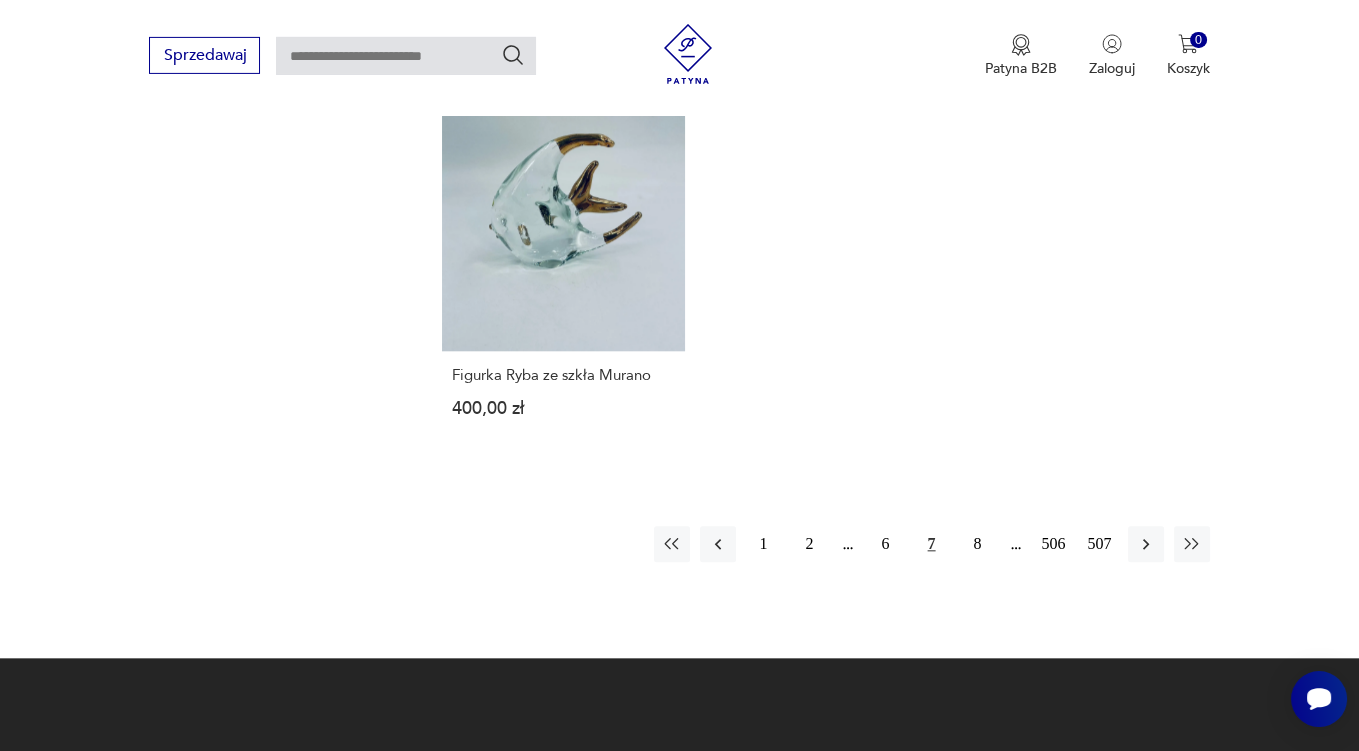 scroll, scrollTop: 2957, scrollLeft: 0, axis: vertical 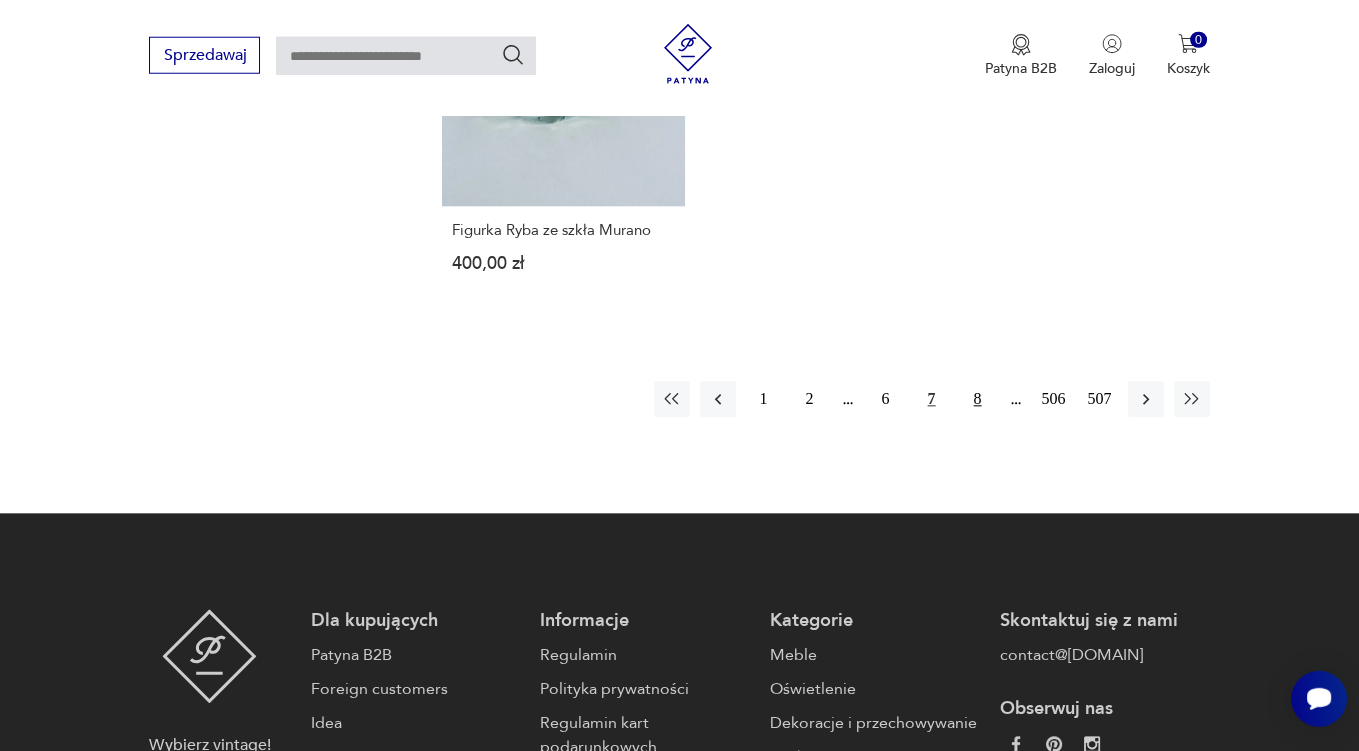 click on "8" at bounding box center [978, 400] 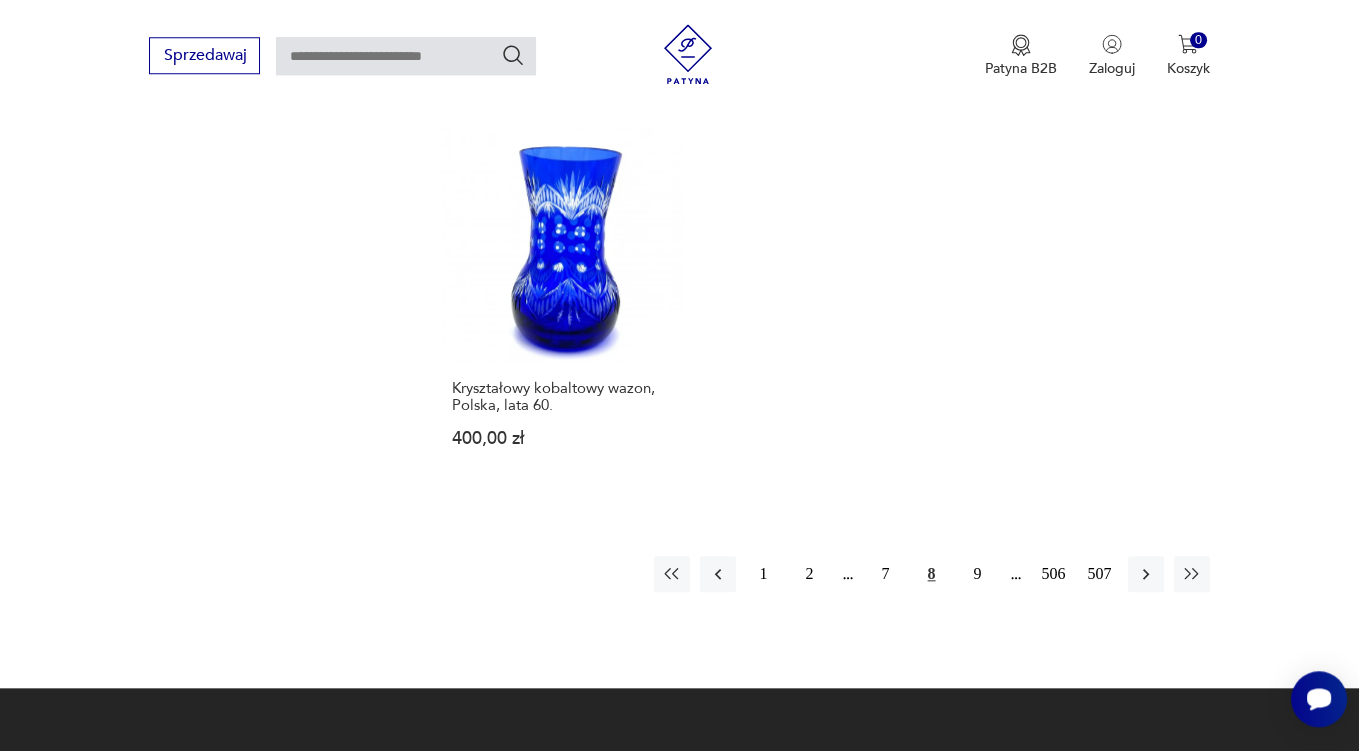 scroll, scrollTop: 2851, scrollLeft: 0, axis: vertical 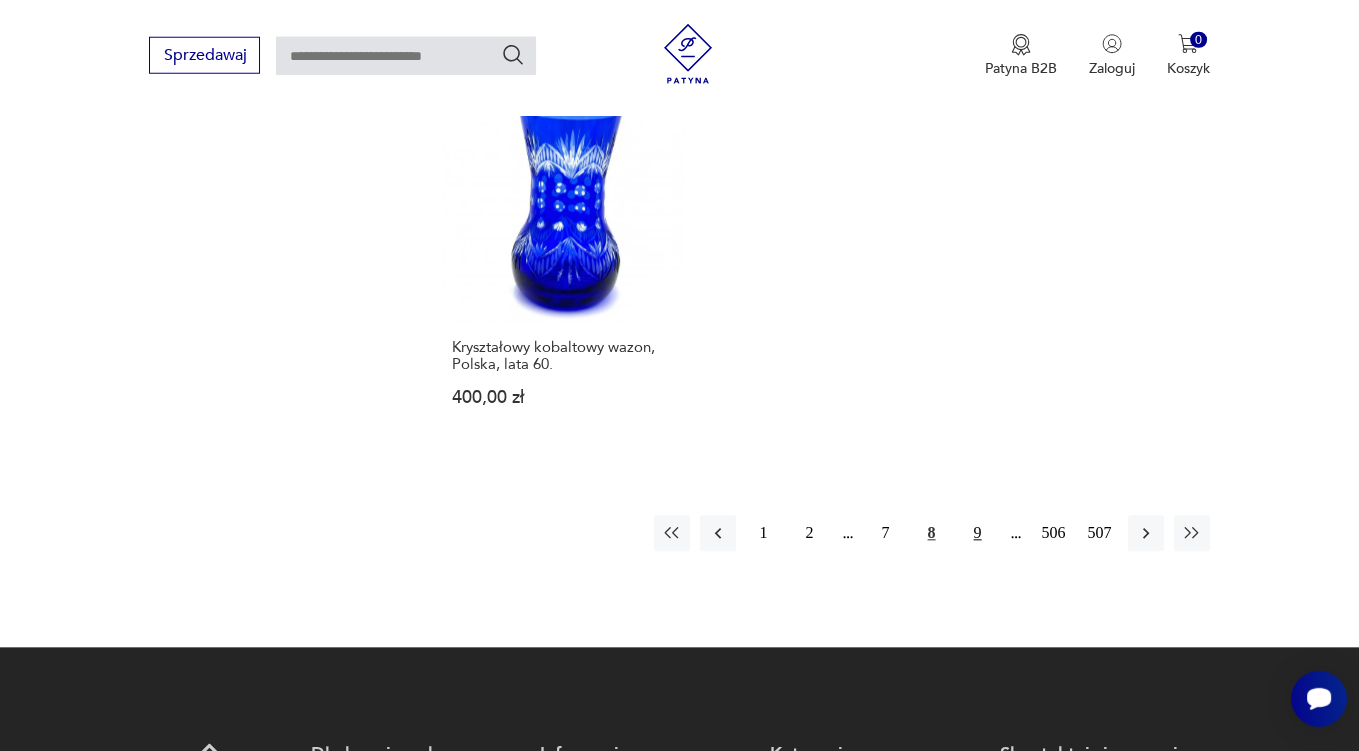 click on "9" at bounding box center (978, 534) 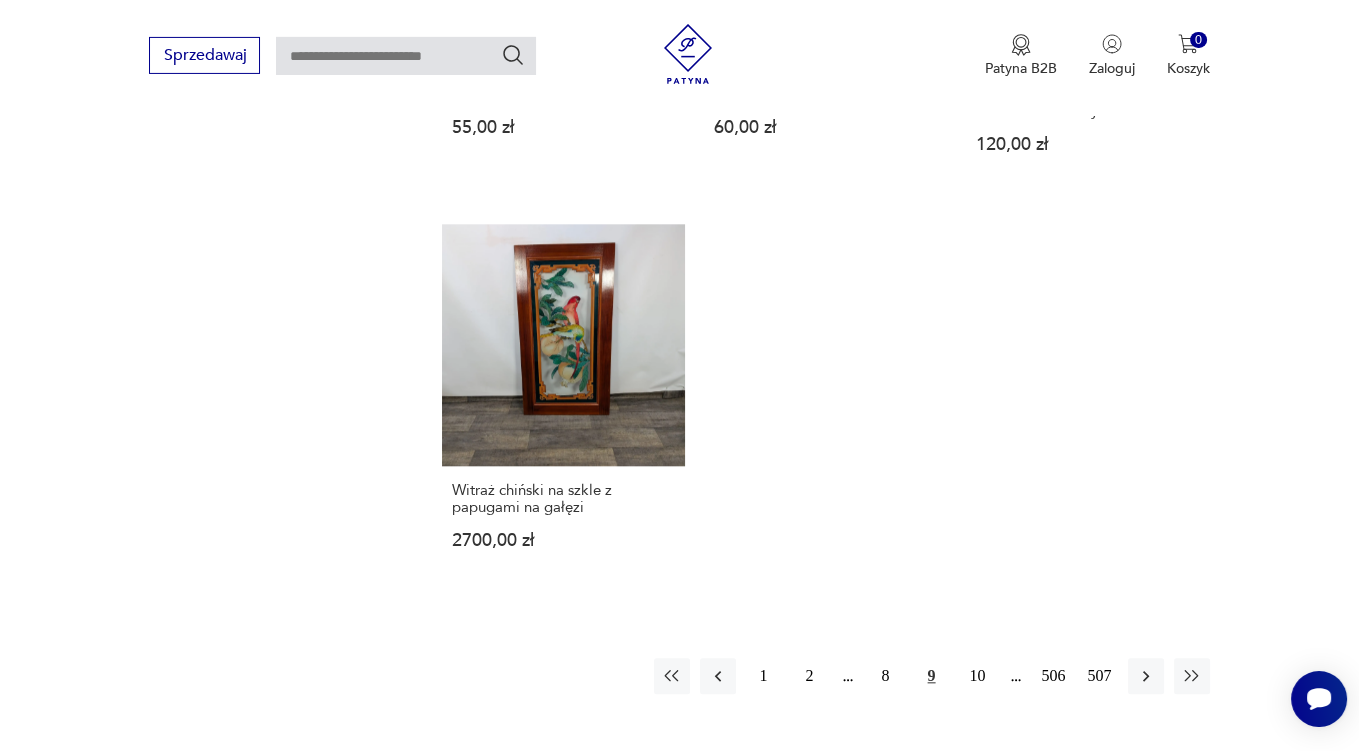 scroll, scrollTop: 2851, scrollLeft: 0, axis: vertical 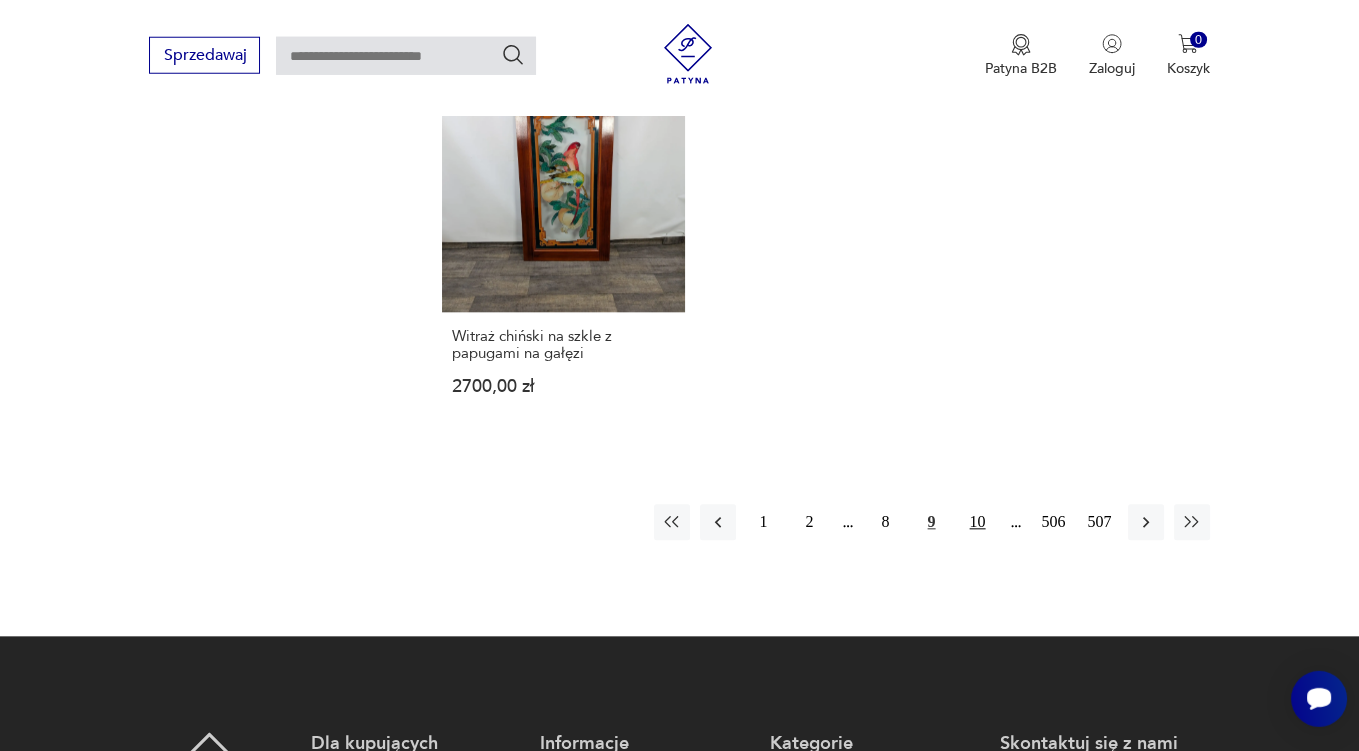 click on "10" at bounding box center (978, 523) 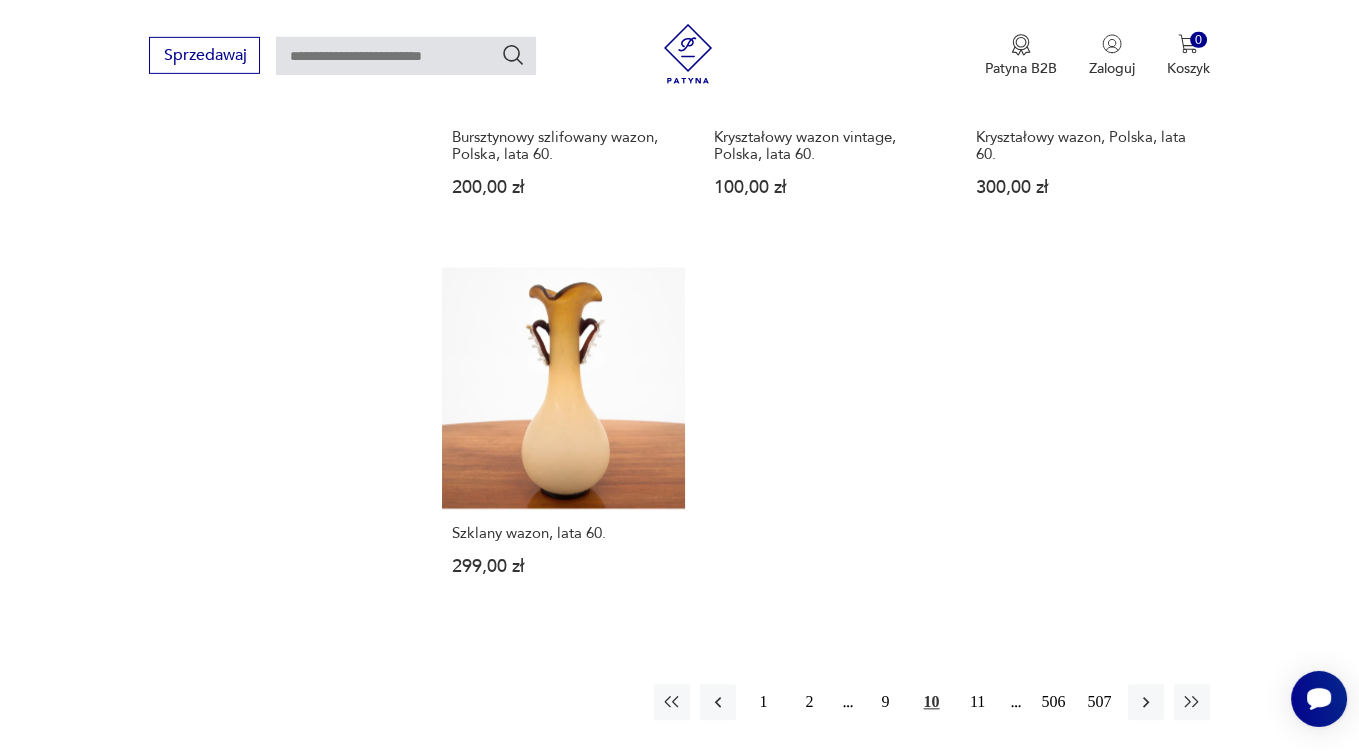 scroll, scrollTop: 2746, scrollLeft: 0, axis: vertical 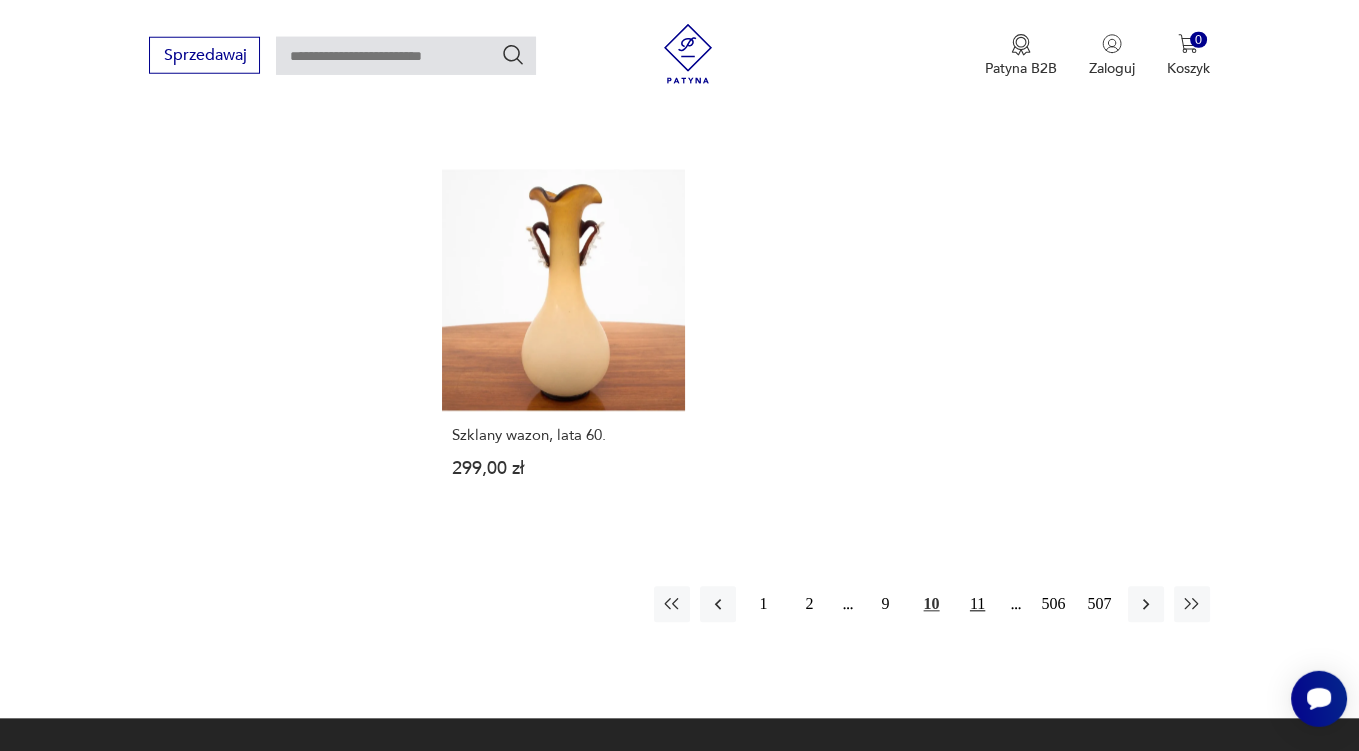 click on "11" at bounding box center (978, 605) 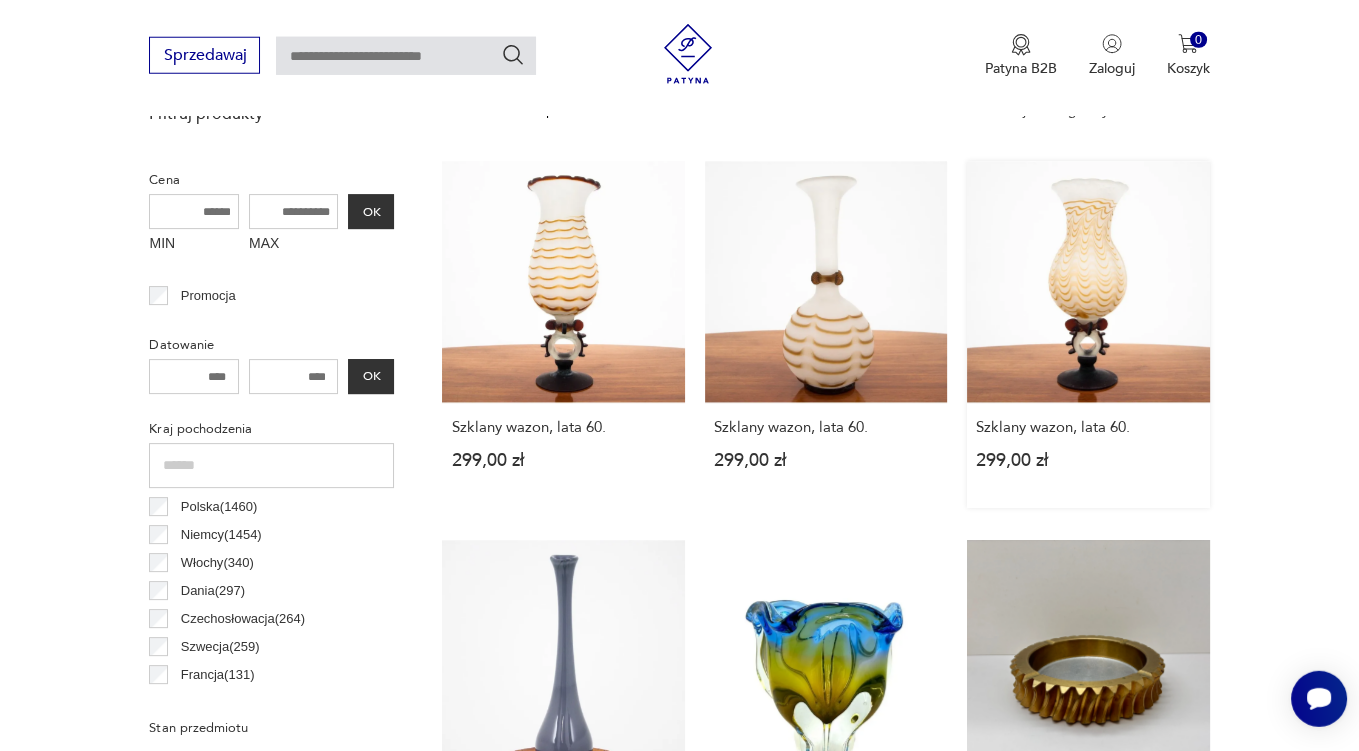 scroll, scrollTop: 634, scrollLeft: 0, axis: vertical 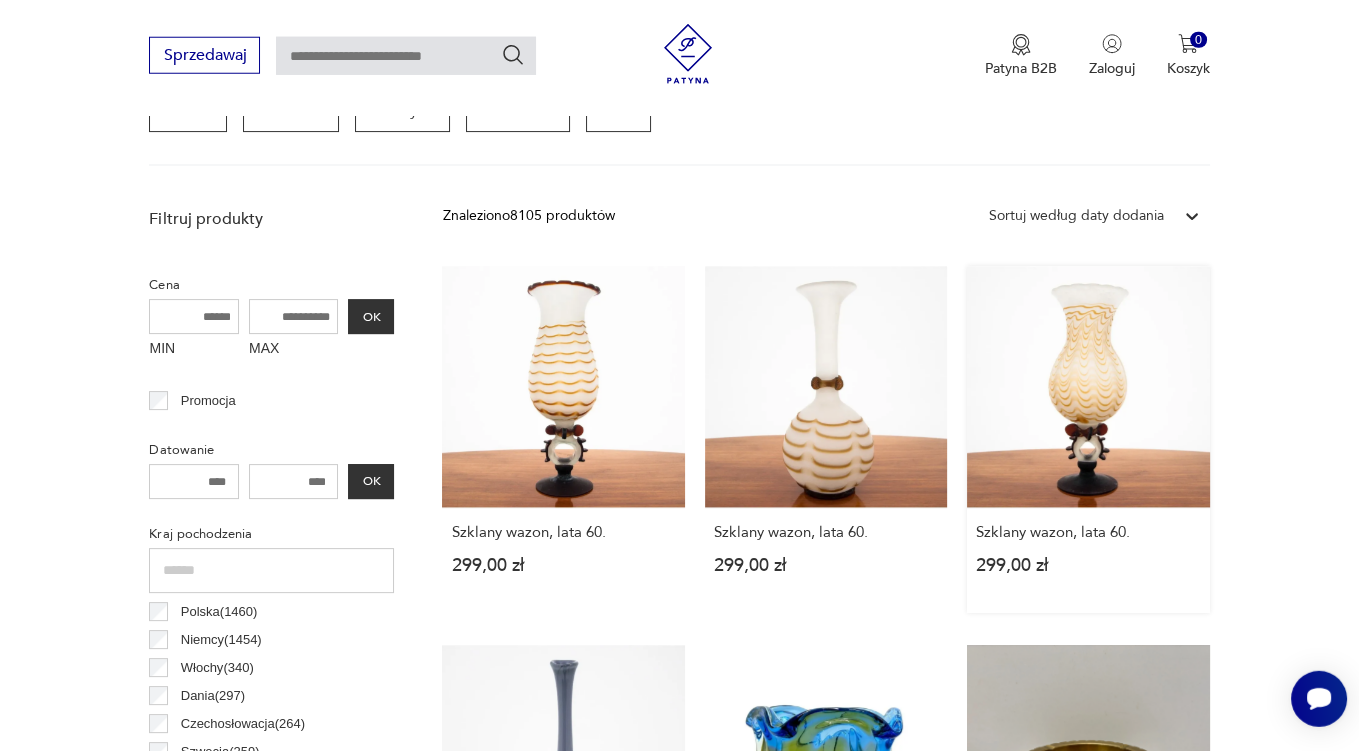click on "Szklany wazon, lata [YEAR_RANGE] [PRICE]" at bounding box center (1088, 439) 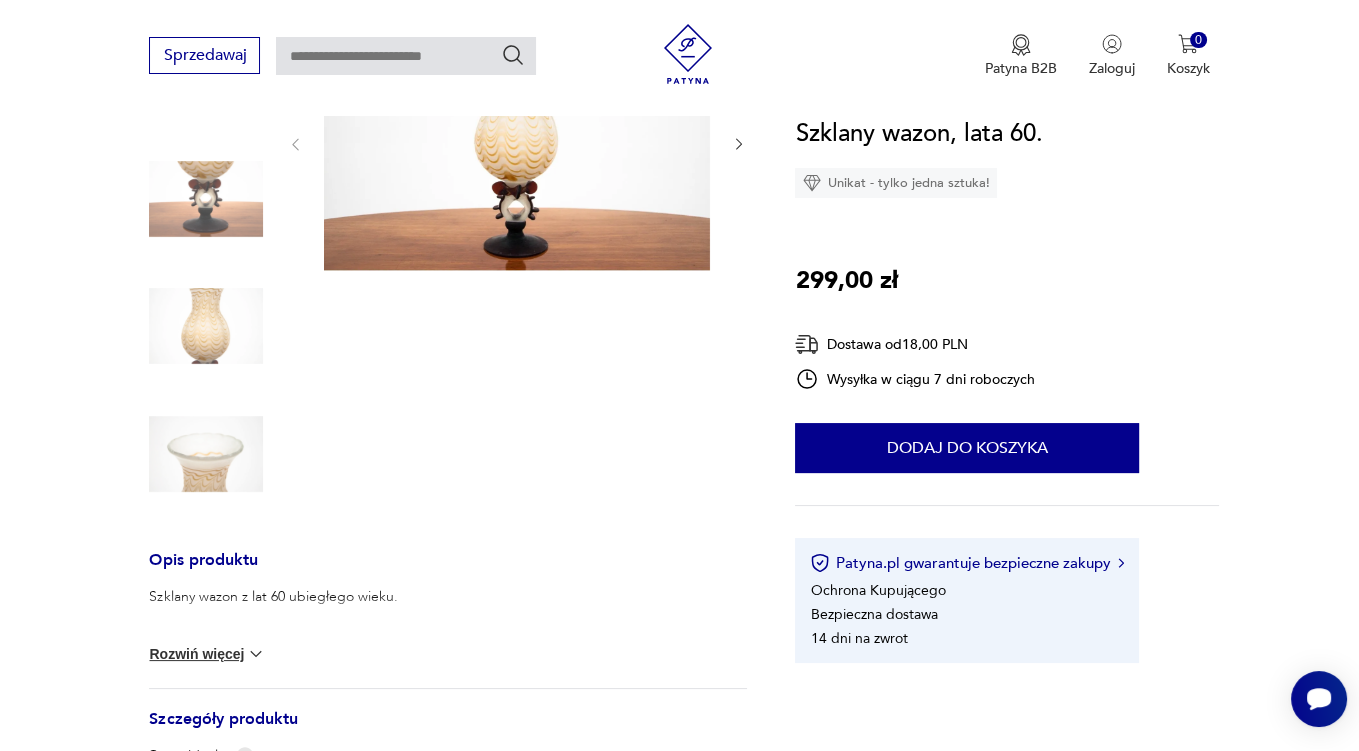 scroll, scrollTop: 0, scrollLeft: 0, axis: both 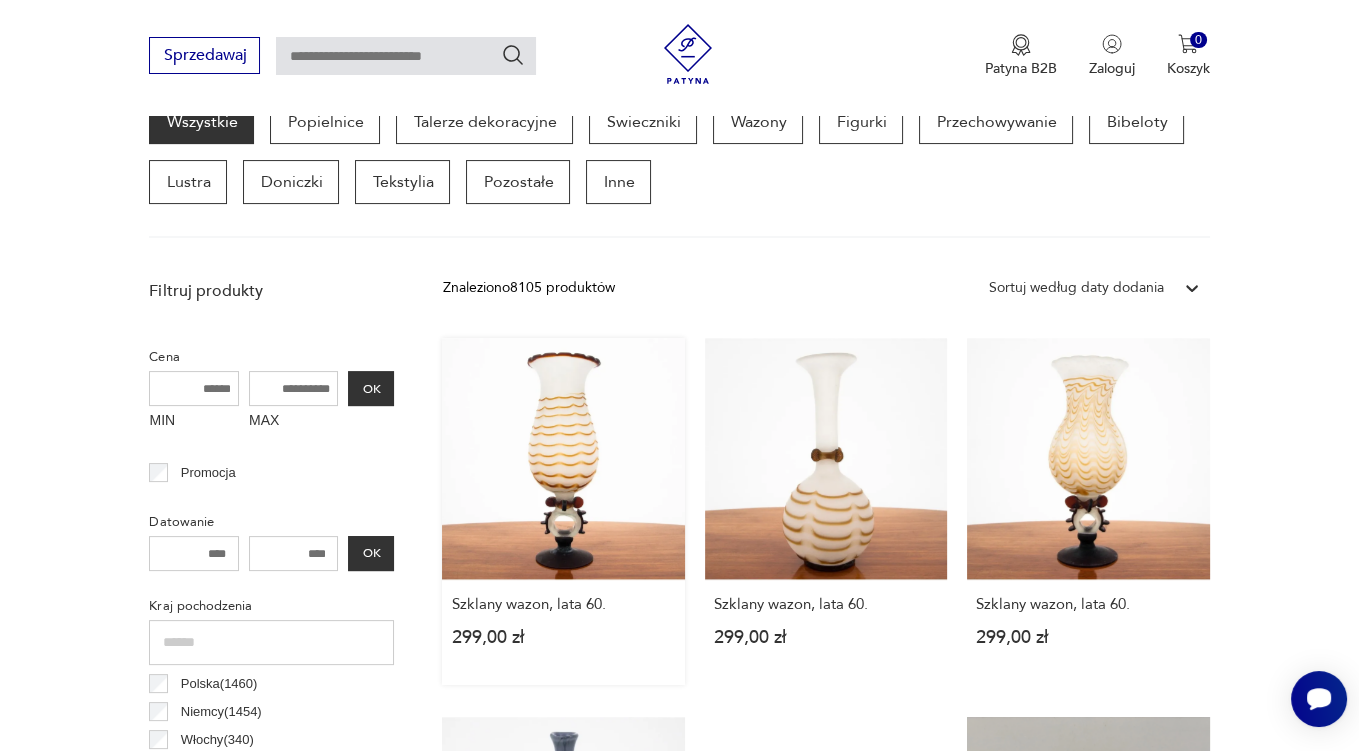 click on "Szklany wazon, lata [YEAR_RANGE] [PRICE]" at bounding box center (563, 511) 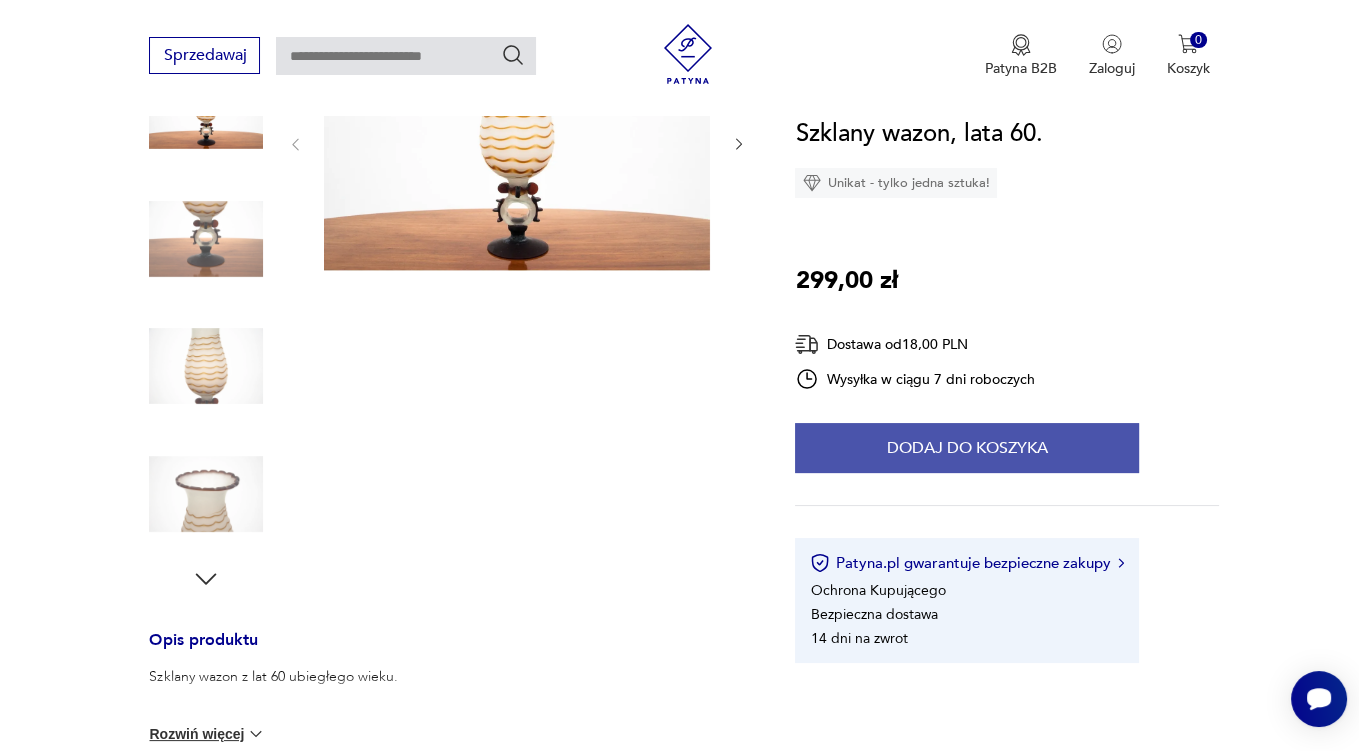 scroll, scrollTop: 422, scrollLeft: 0, axis: vertical 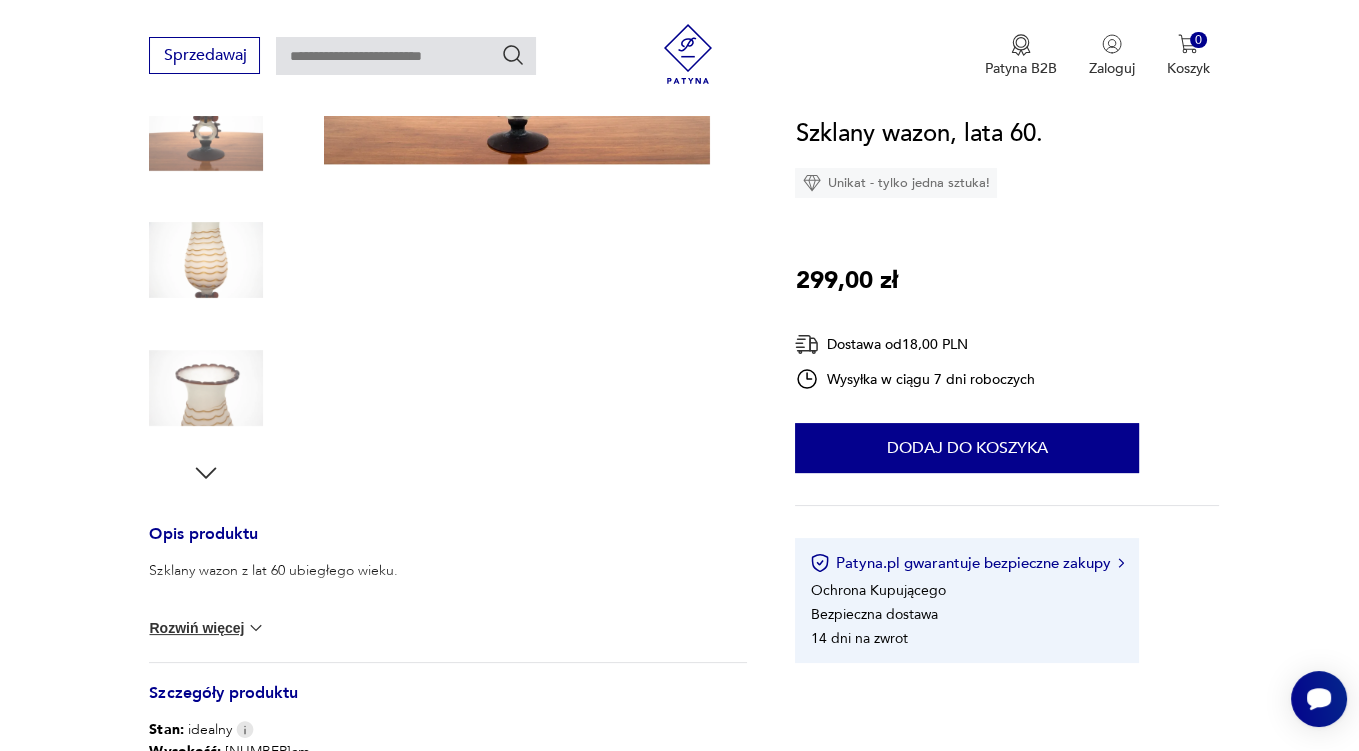 click on "Rozwiń więcej" at bounding box center [207, 628] 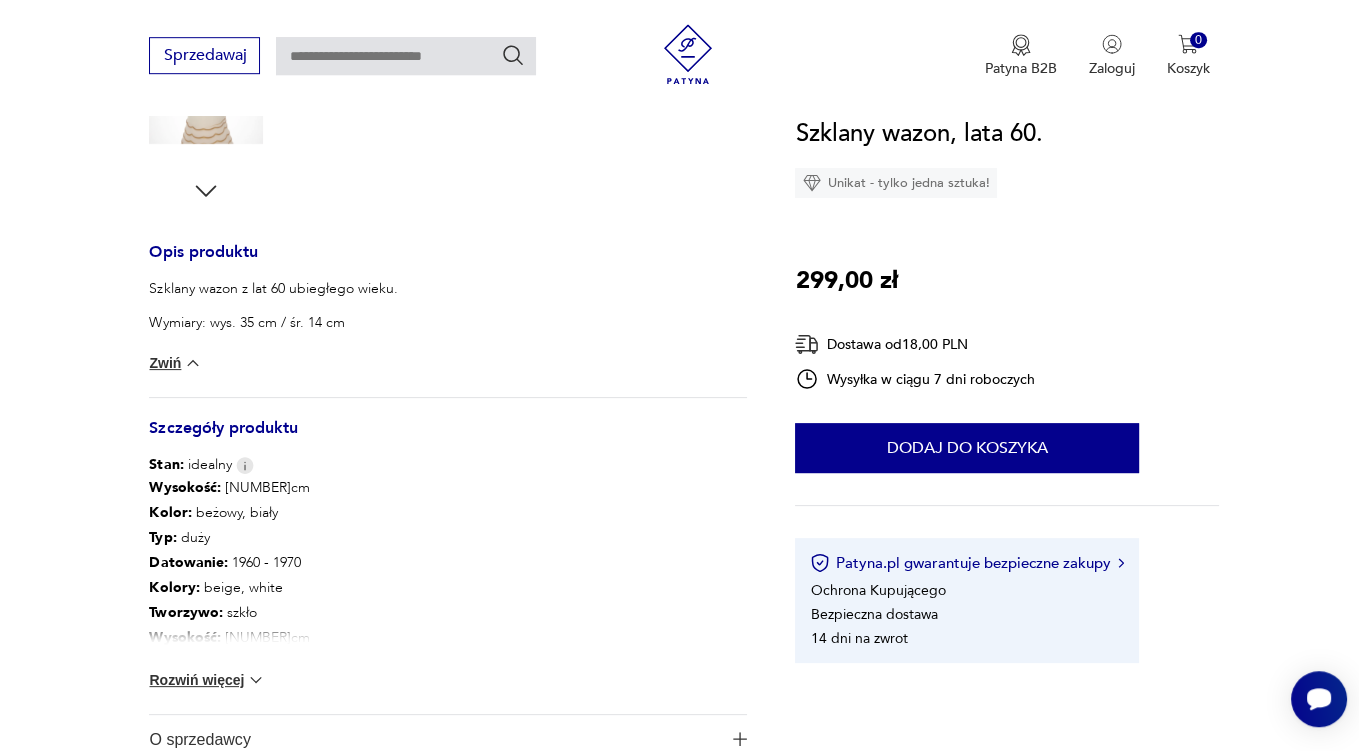 scroll, scrollTop: 739, scrollLeft: 0, axis: vertical 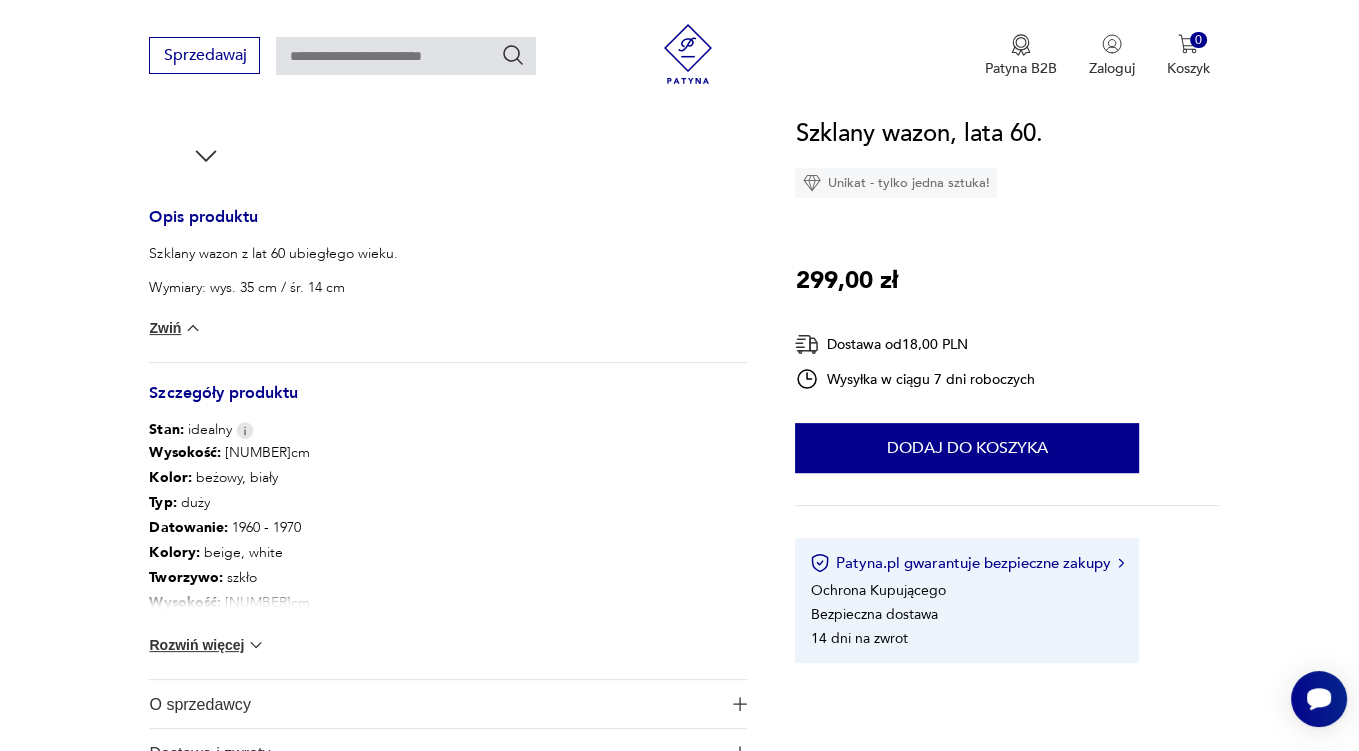 click on "Rozwiń więcej" at bounding box center (207, 645) 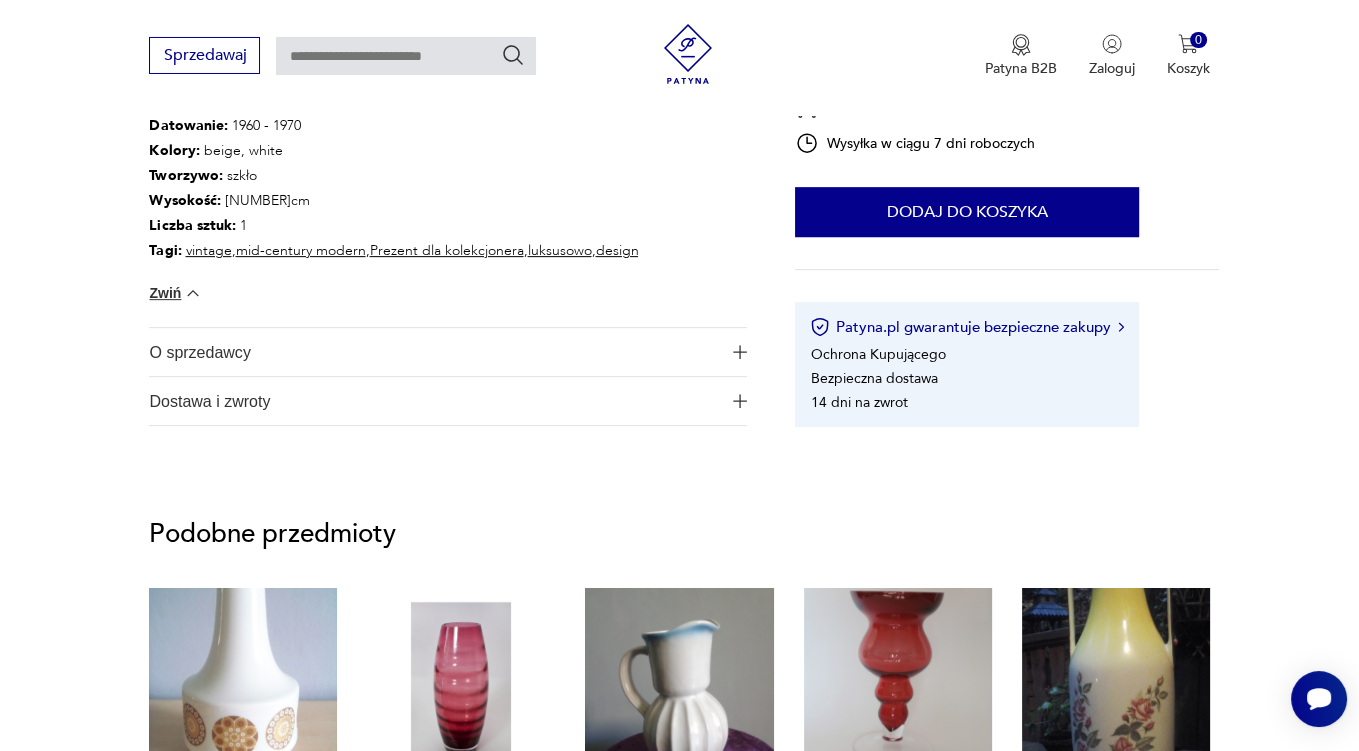 scroll, scrollTop: 1161, scrollLeft: 0, axis: vertical 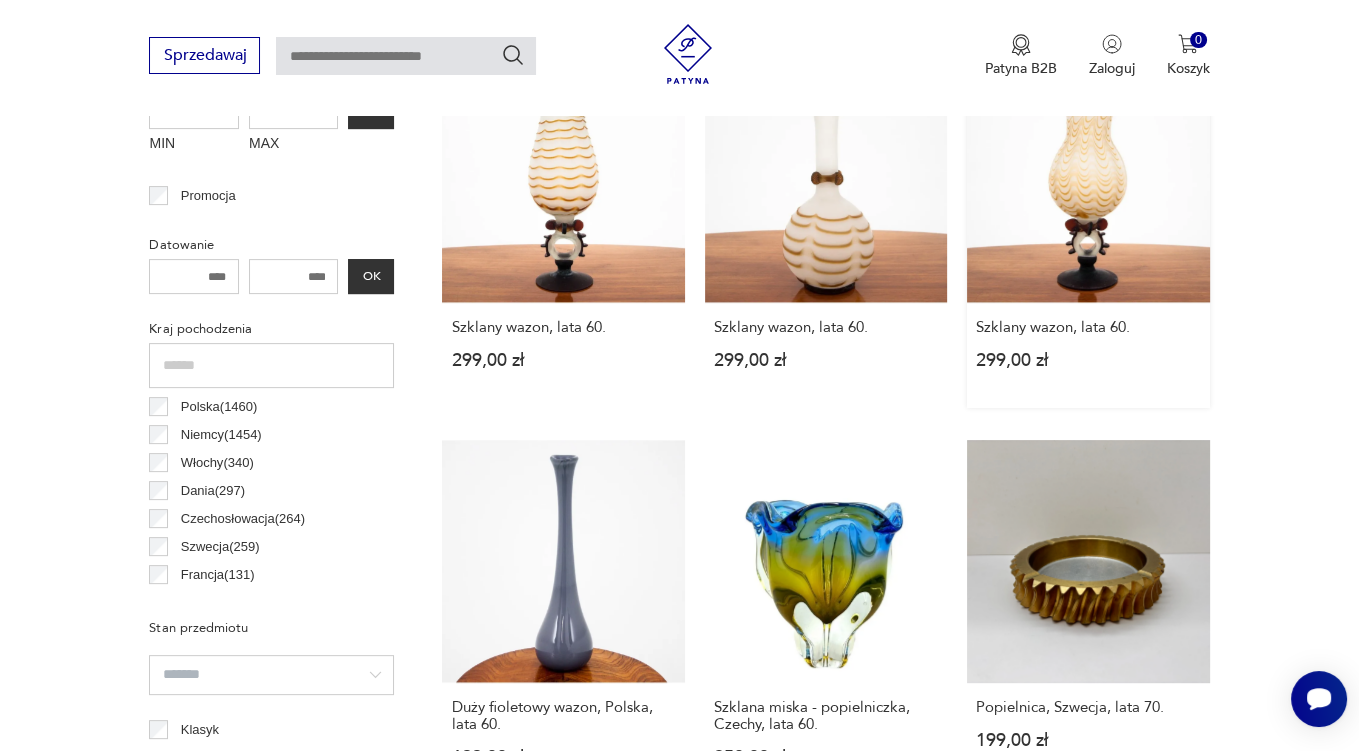 click on "Szklany wazon, lata [YEAR_RANGE] [PRICE]" at bounding box center [1088, 234] 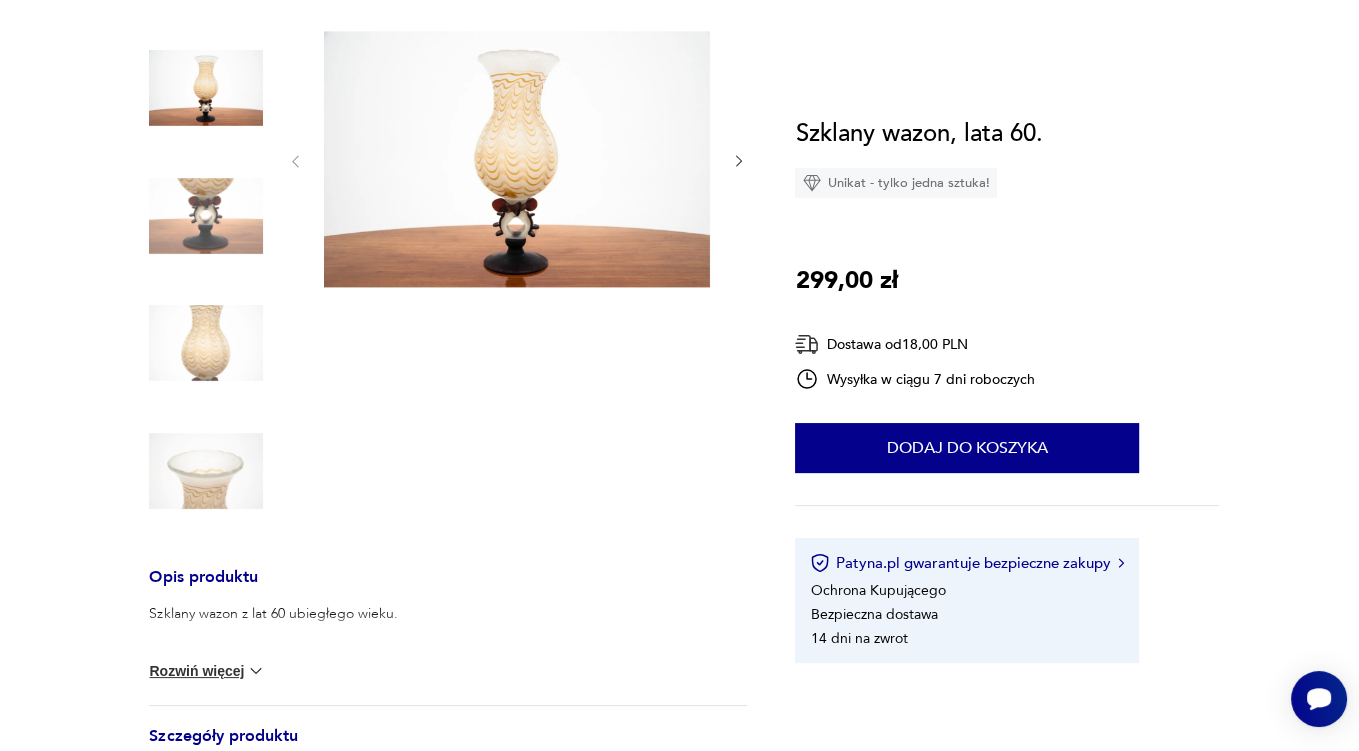 scroll, scrollTop: 0, scrollLeft: 0, axis: both 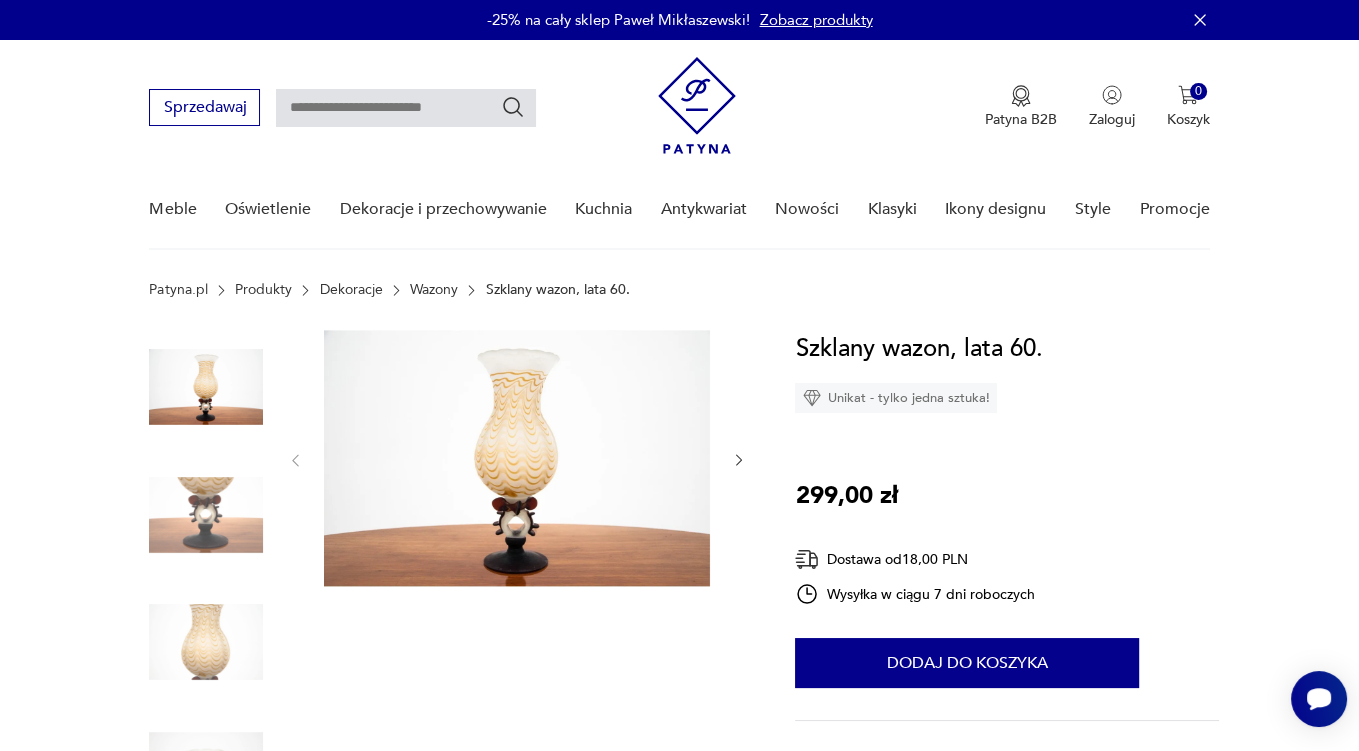 click 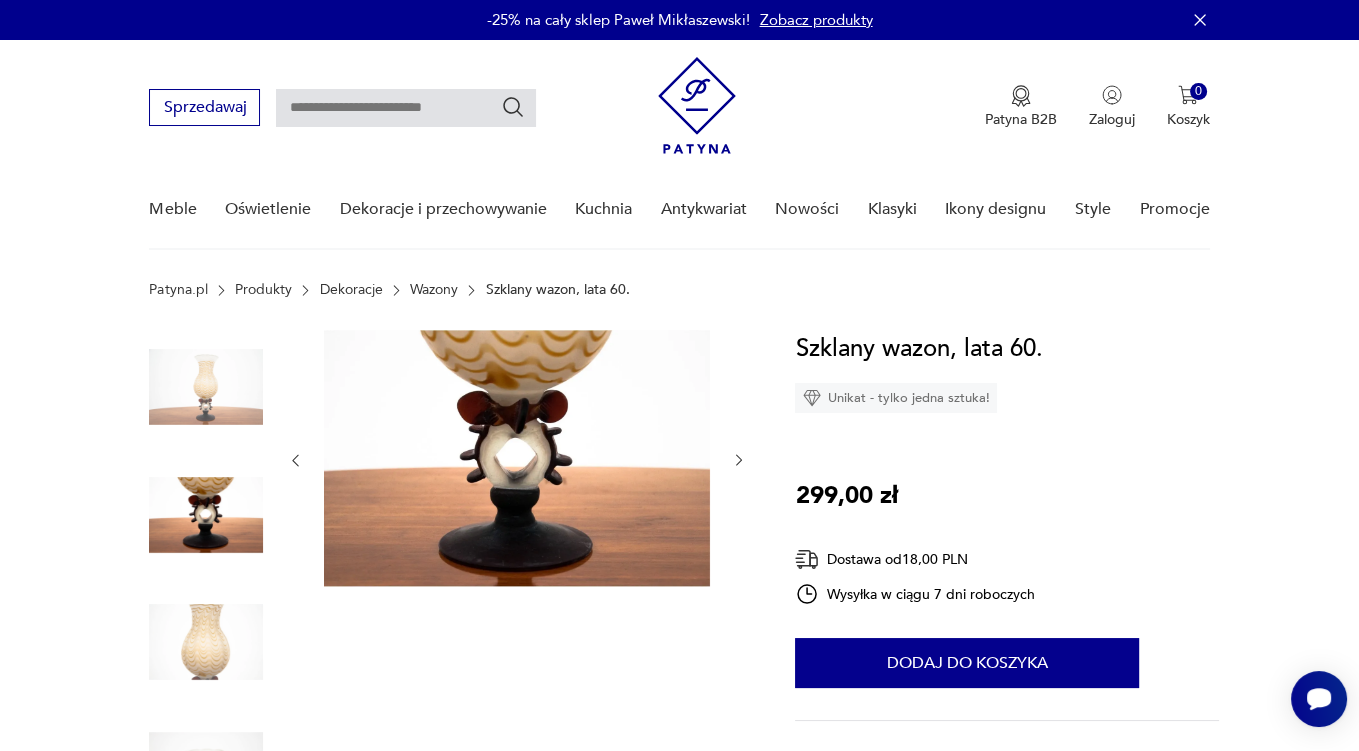 click 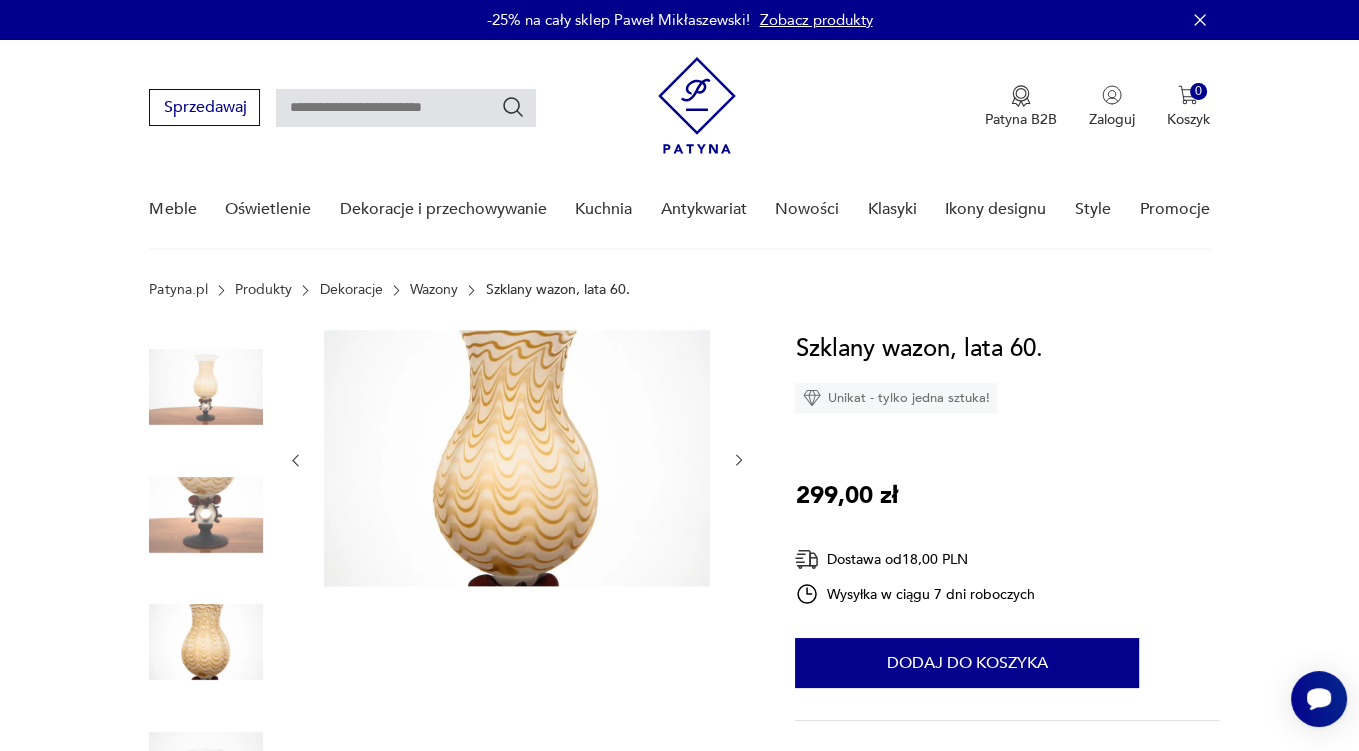 click 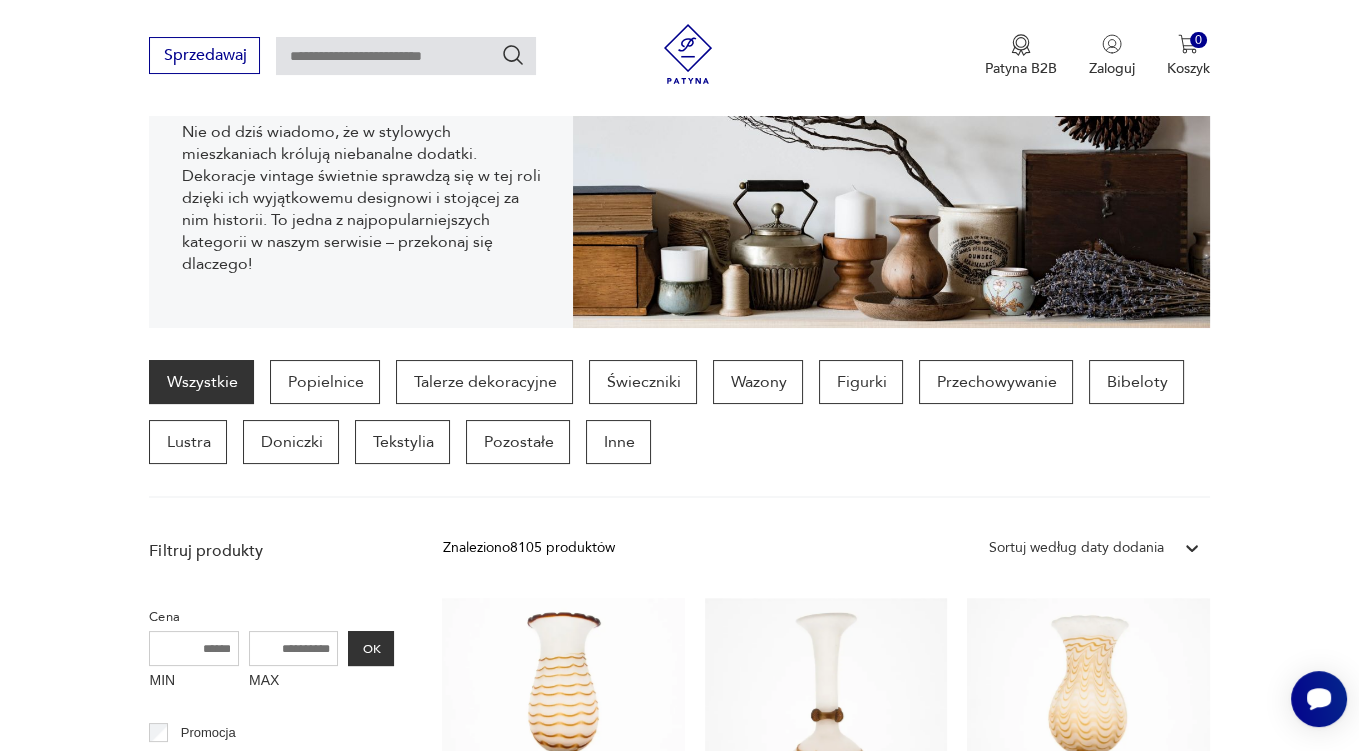 scroll, scrollTop: 277, scrollLeft: 0, axis: vertical 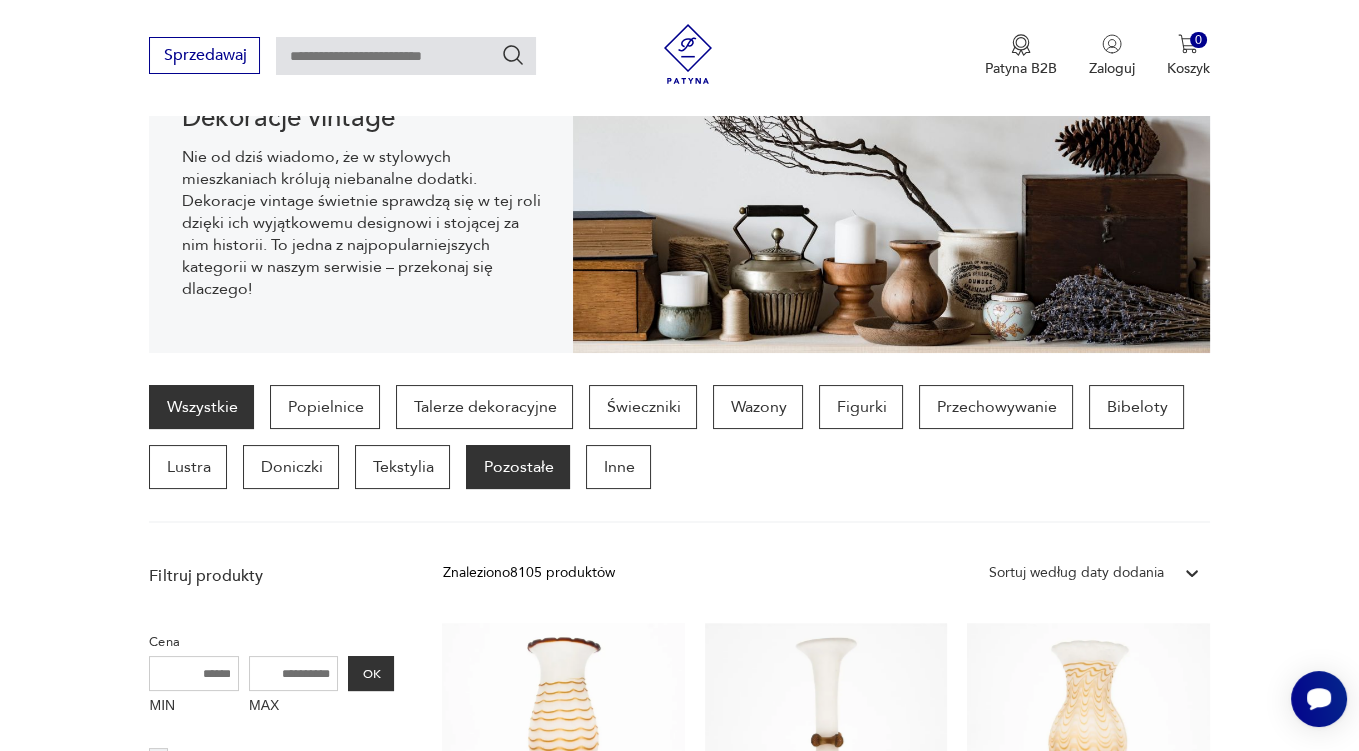 click on "Pozostałe" at bounding box center [518, 467] 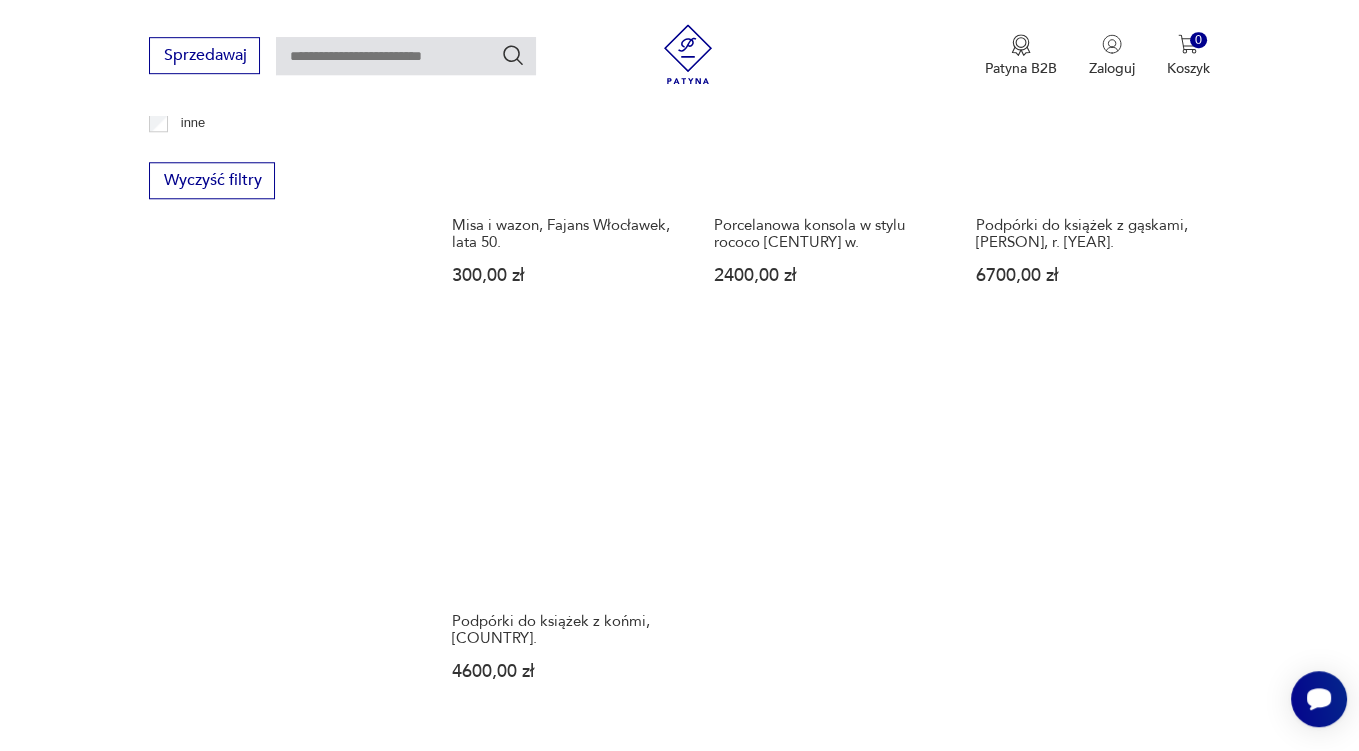 scroll, scrollTop: 2746, scrollLeft: 0, axis: vertical 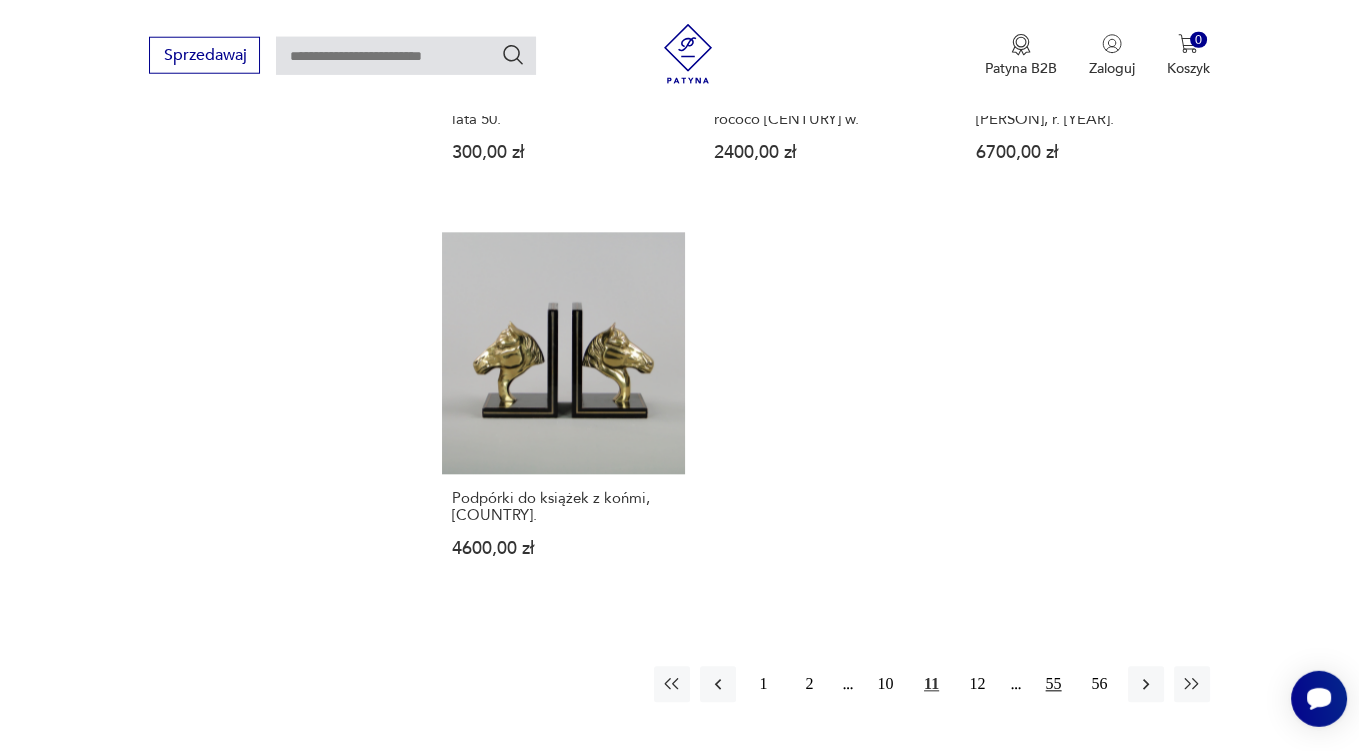 click on "55" at bounding box center [1054, 685] 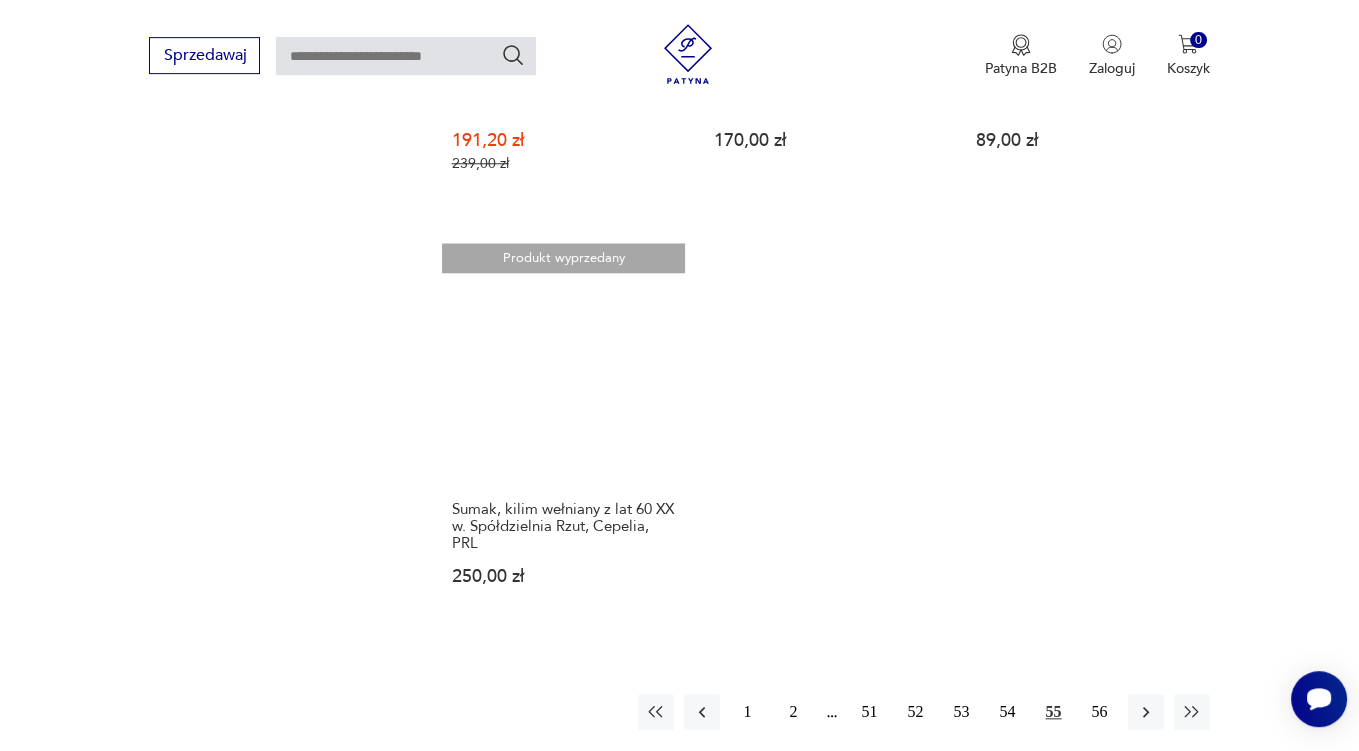 scroll, scrollTop: 2746, scrollLeft: 0, axis: vertical 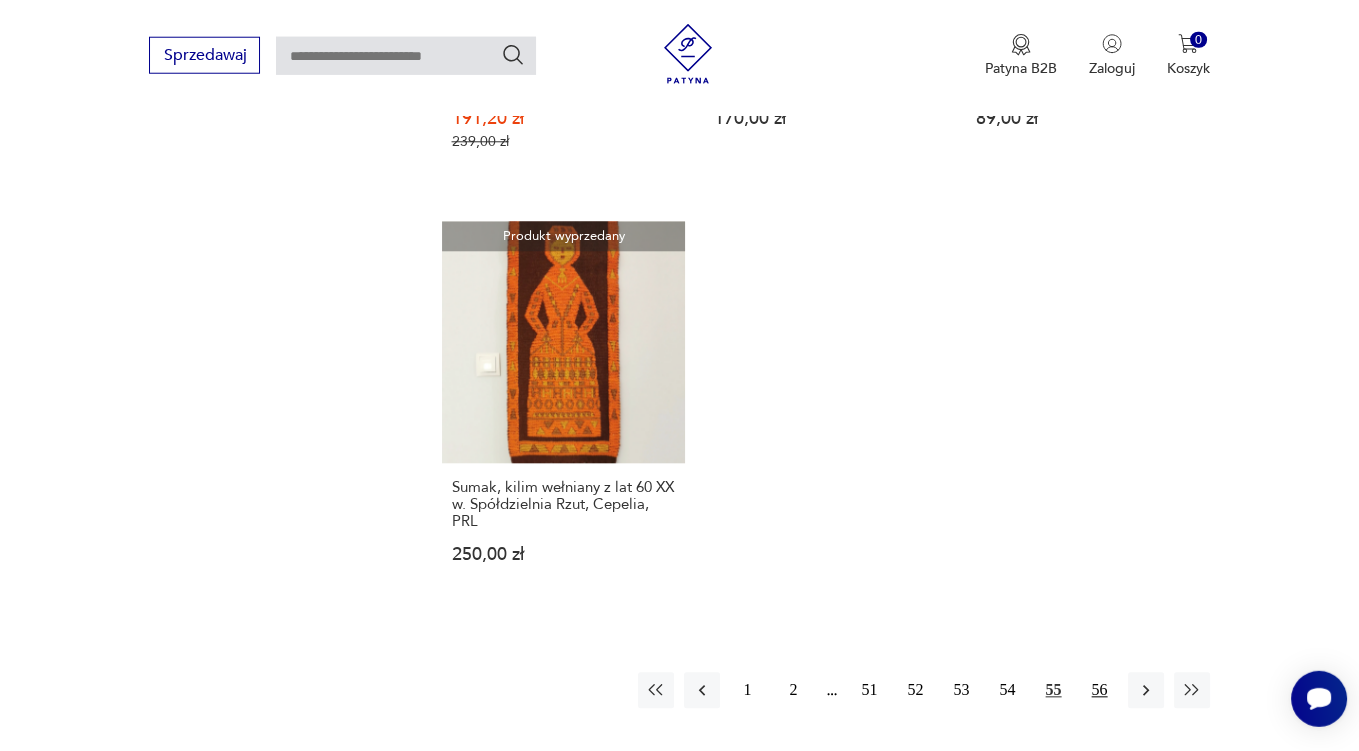 click on "56" at bounding box center (1100, 691) 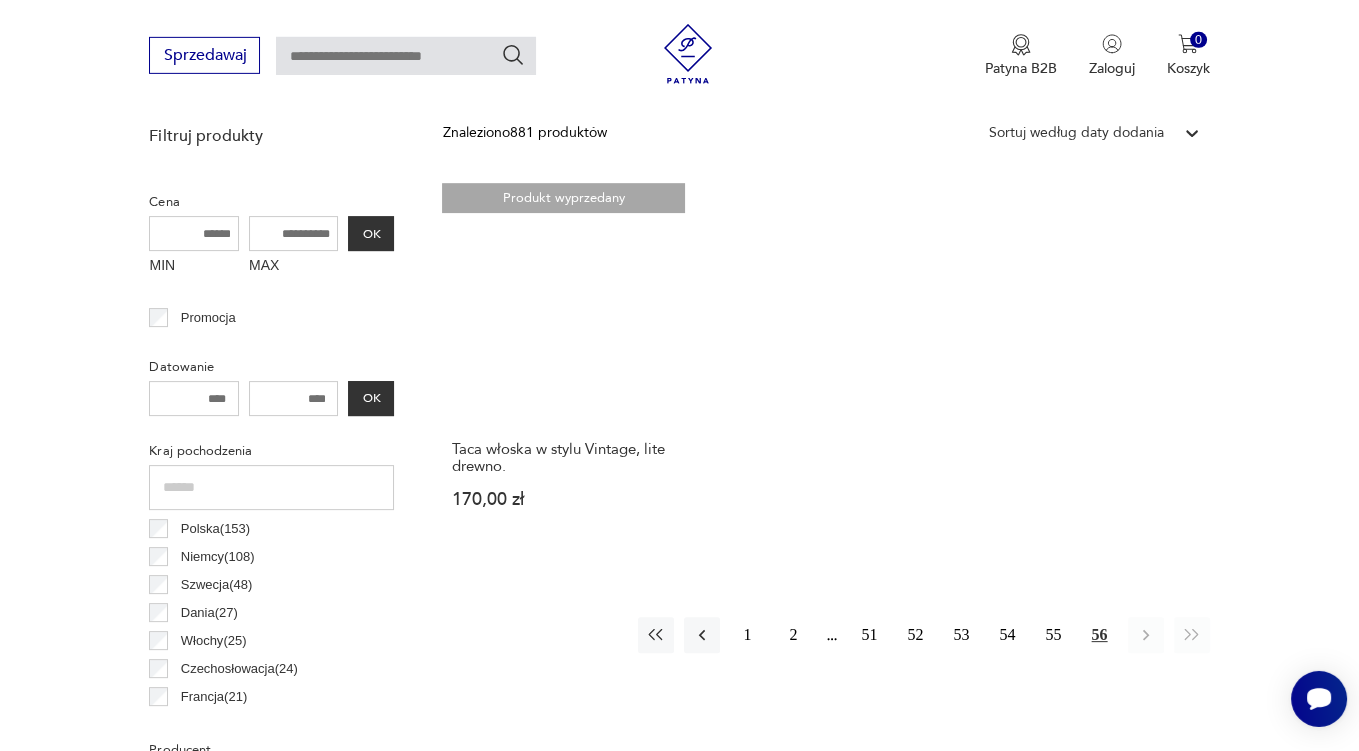 scroll, scrollTop: 951, scrollLeft: 0, axis: vertical 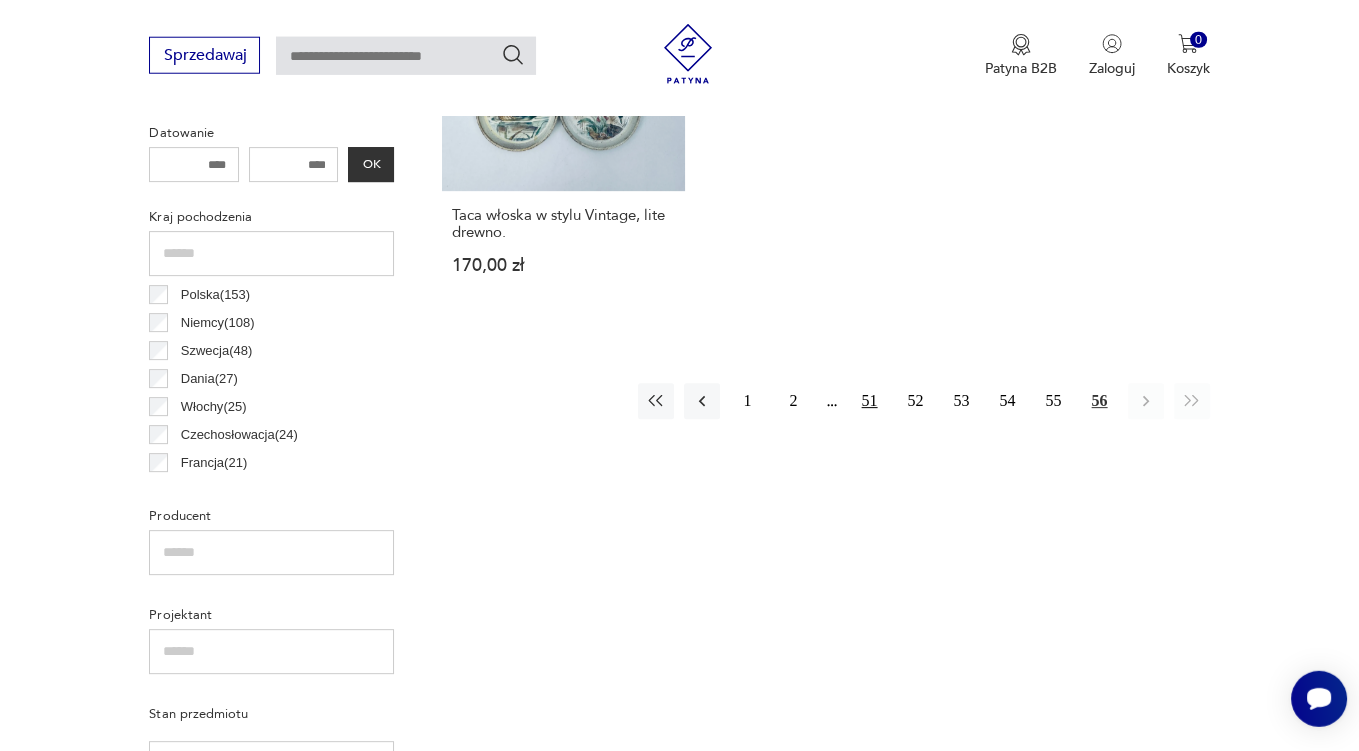 click on "51" at bounding box center (870, 401) 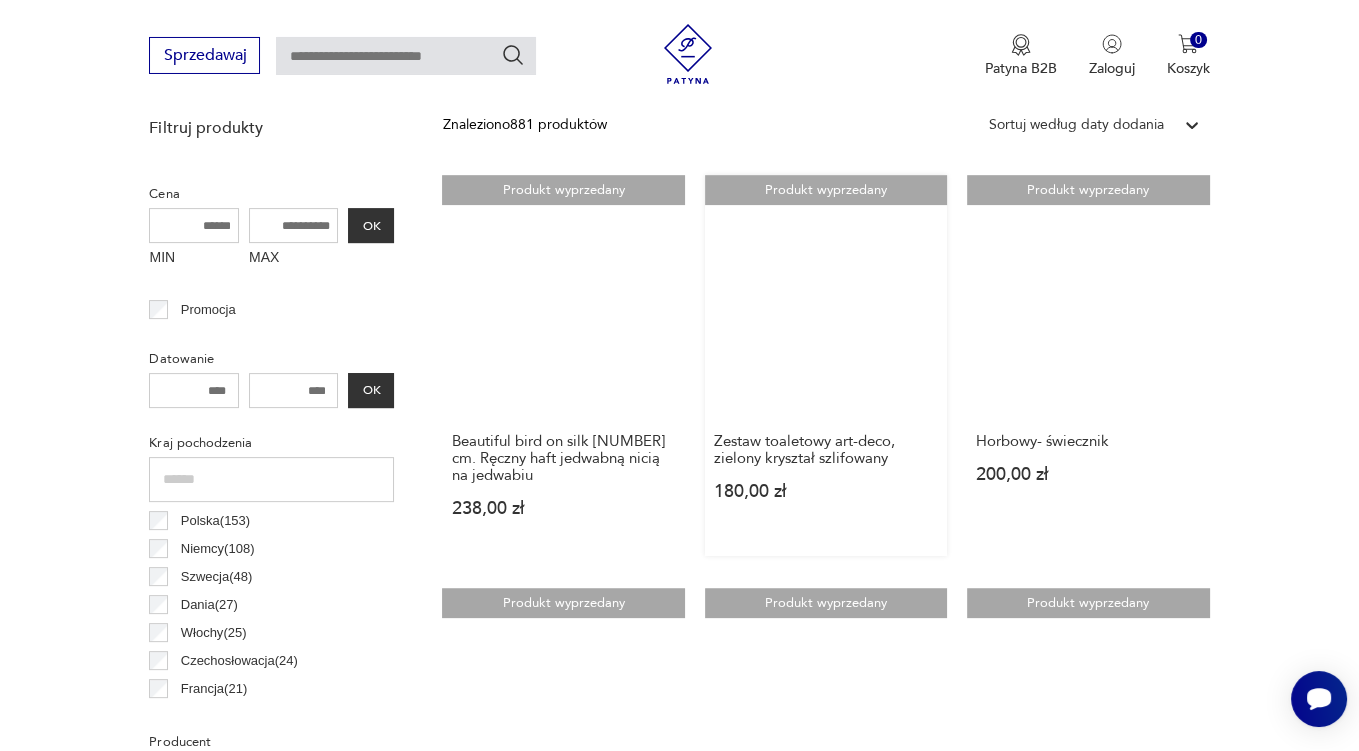 scroll, scrollTop: 845, scrollLeft: 0, axis: vertical 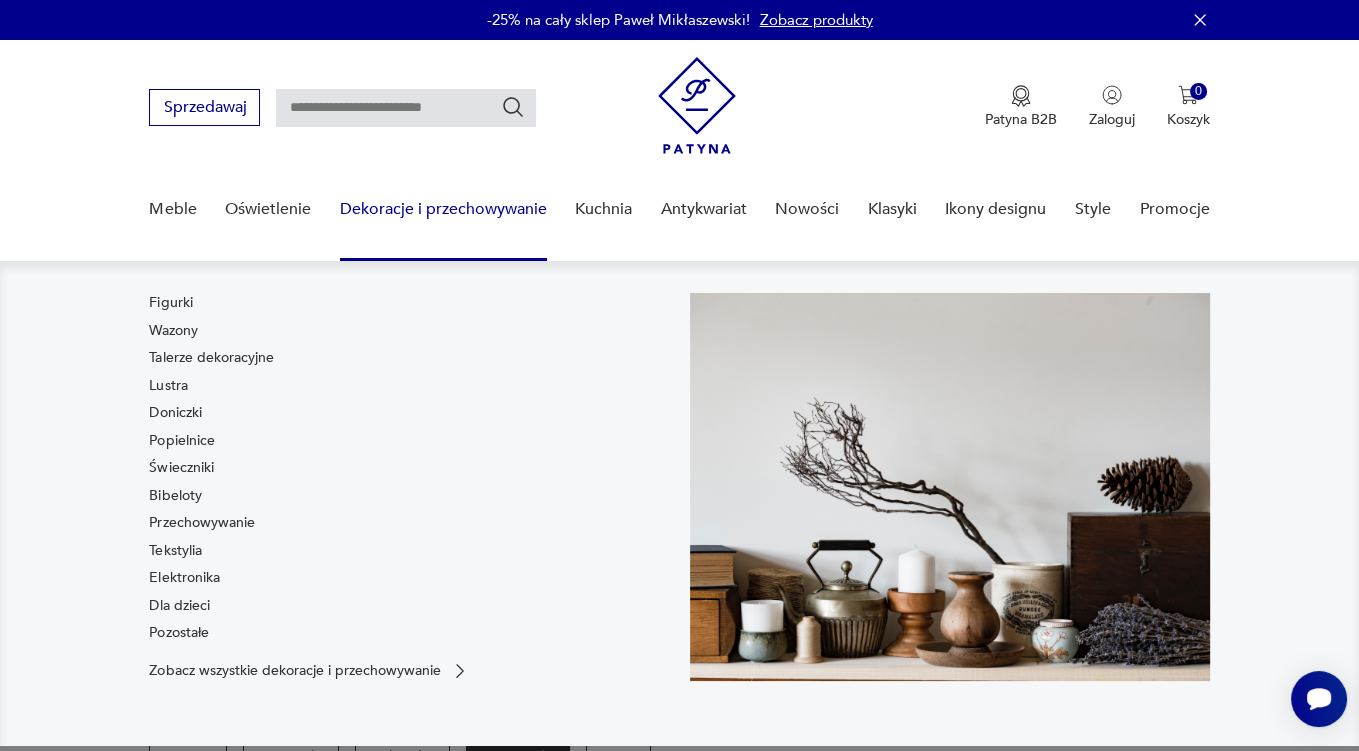 click on "Dekoracje i przechowywanie" at bounding box center [443, 209] 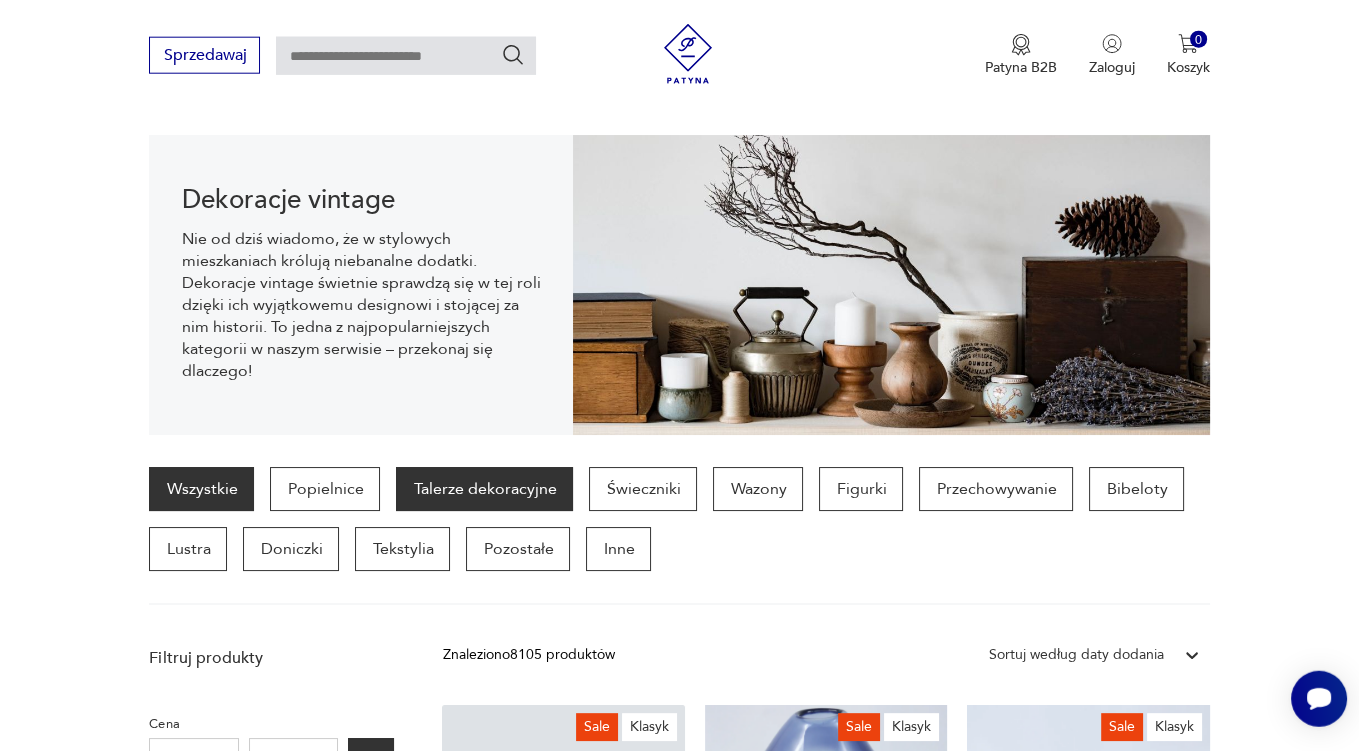 scroll, scrollTop: 197, scrollLeft: 0, axis: vertical 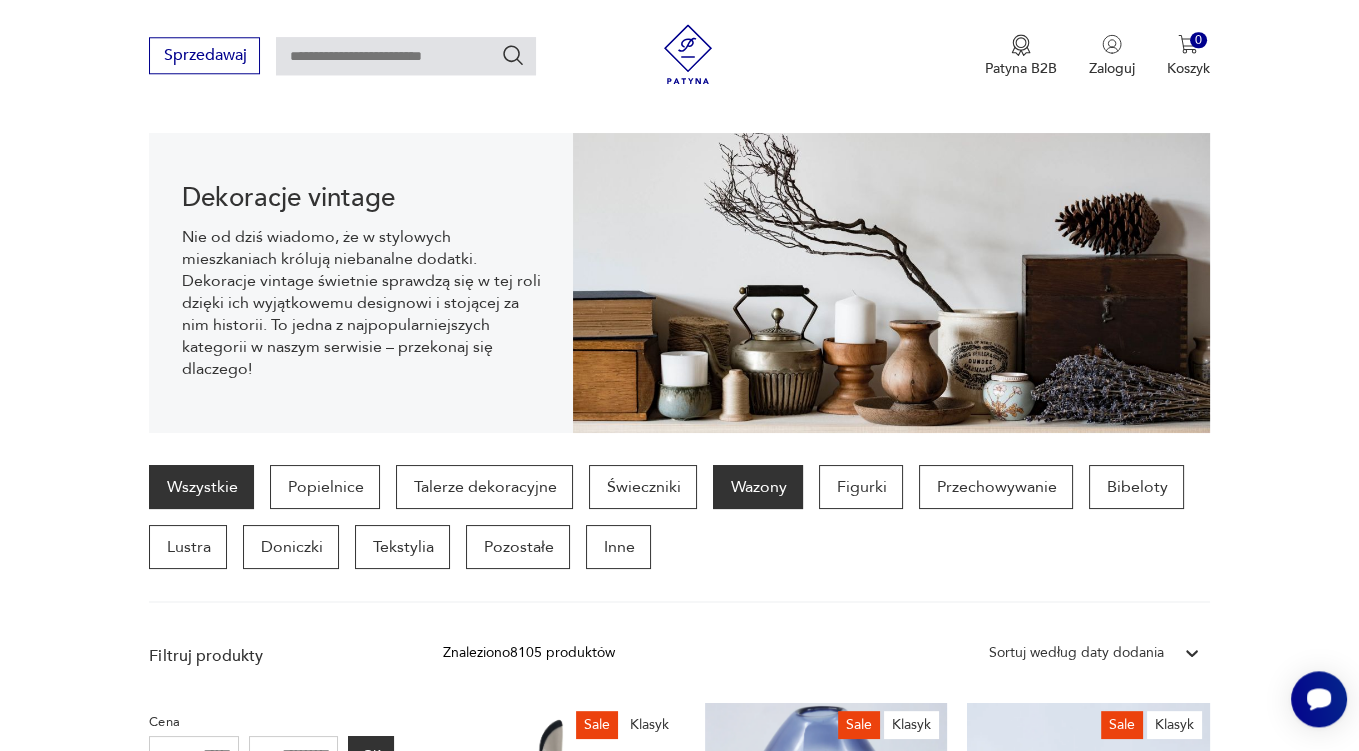 click on "Wazony" at bounding box center (758, 487) 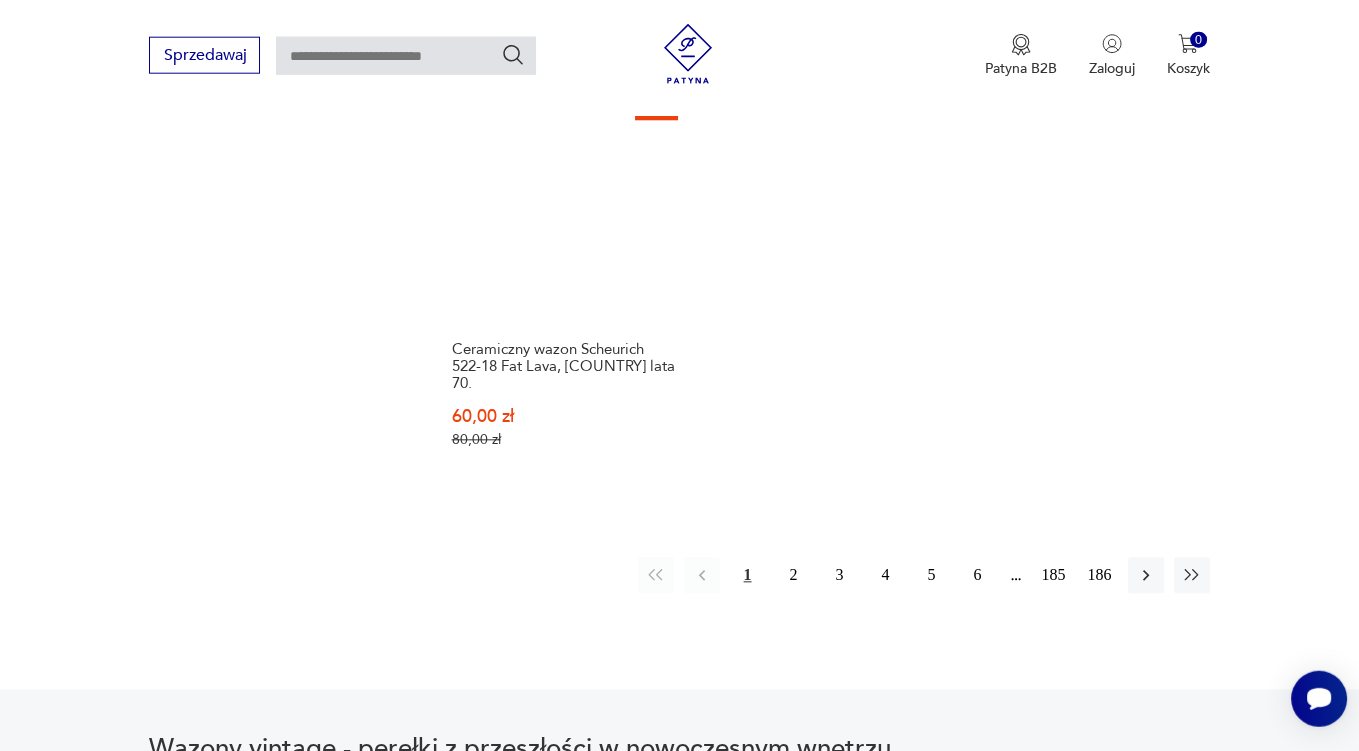 scroll, scrollTop: 2957, scrollLeft: 0, axis: vertical 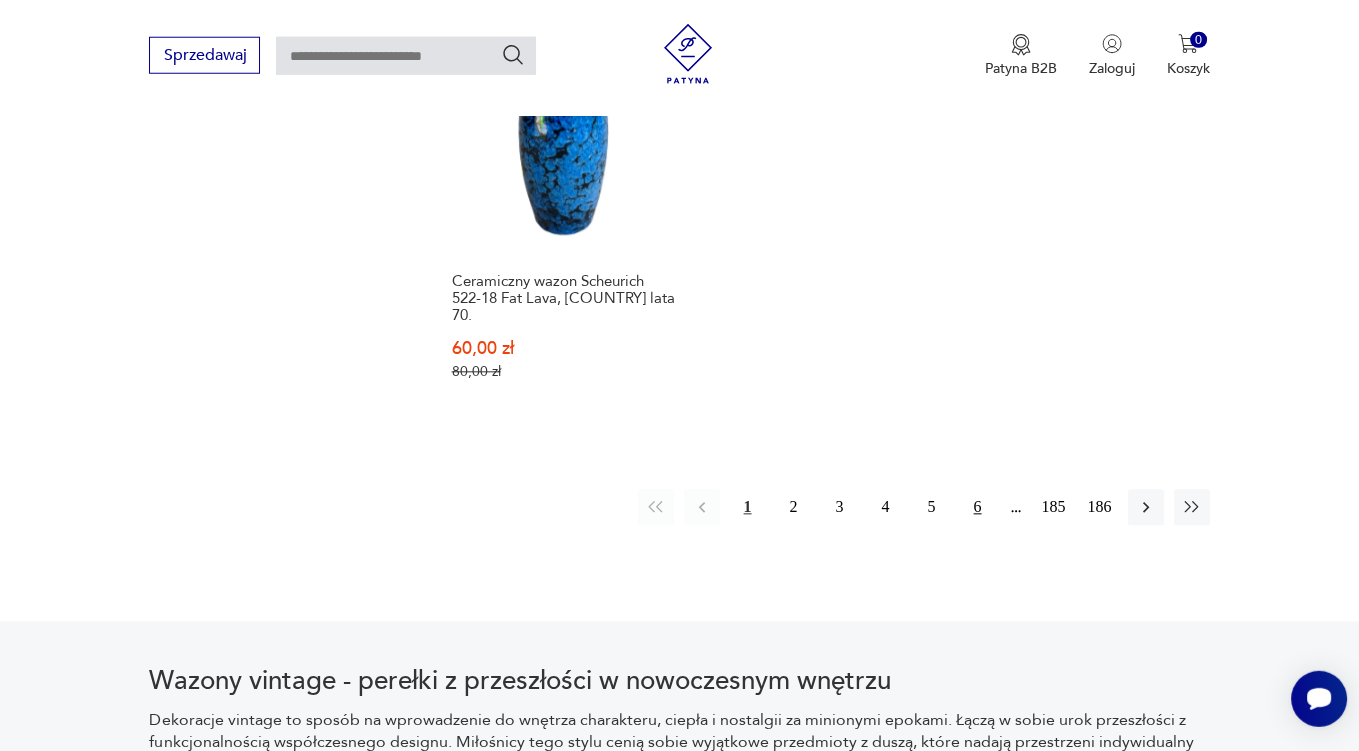click on "6" at bounding box center (978, 508) 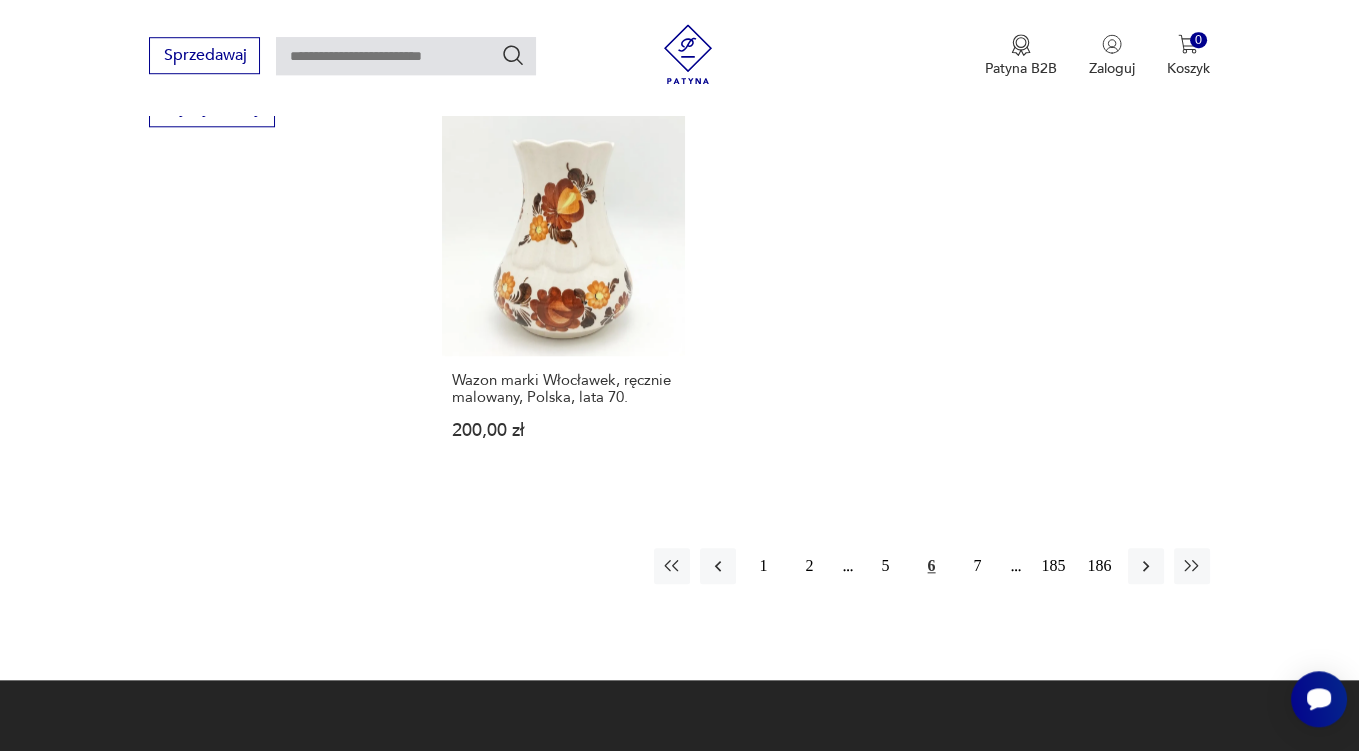 scroll, scrollTop: 2957, scrollLeft: 0, axis: vertical 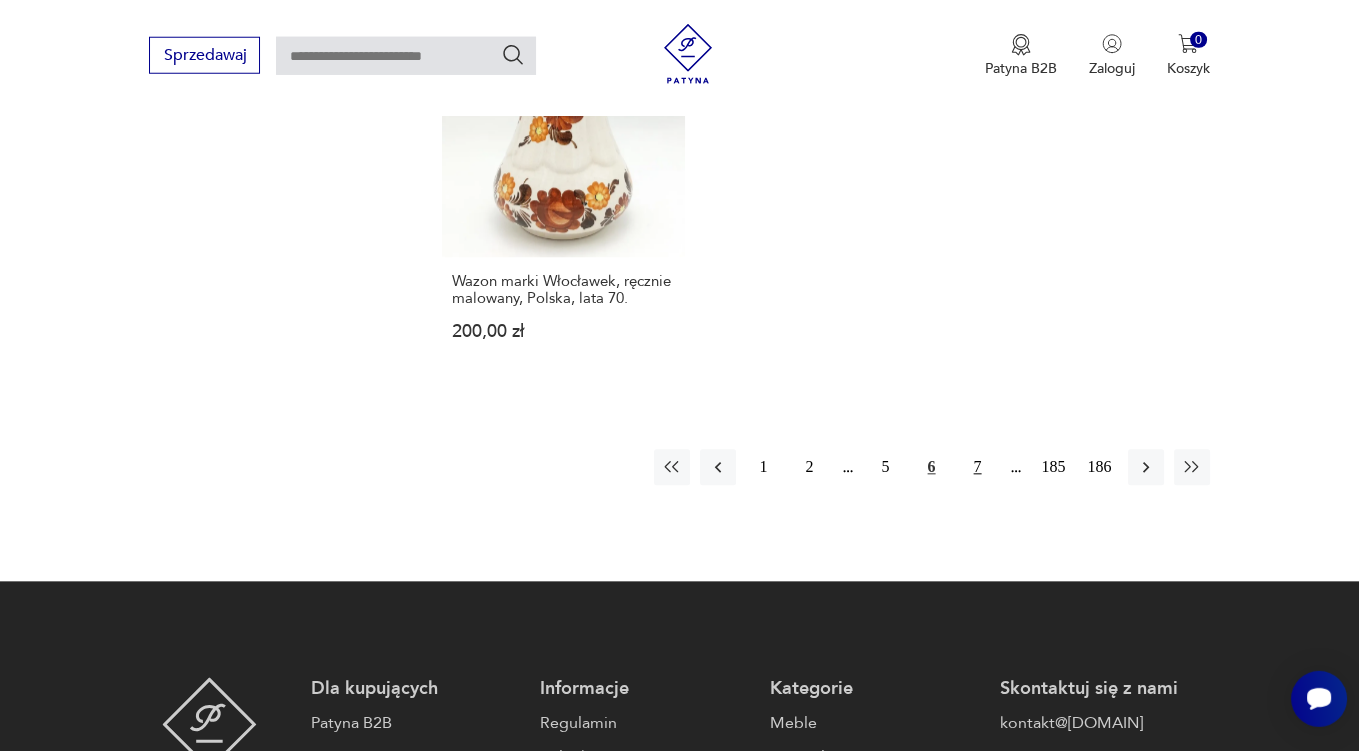 click on "7" at bounding box center [978, 468] 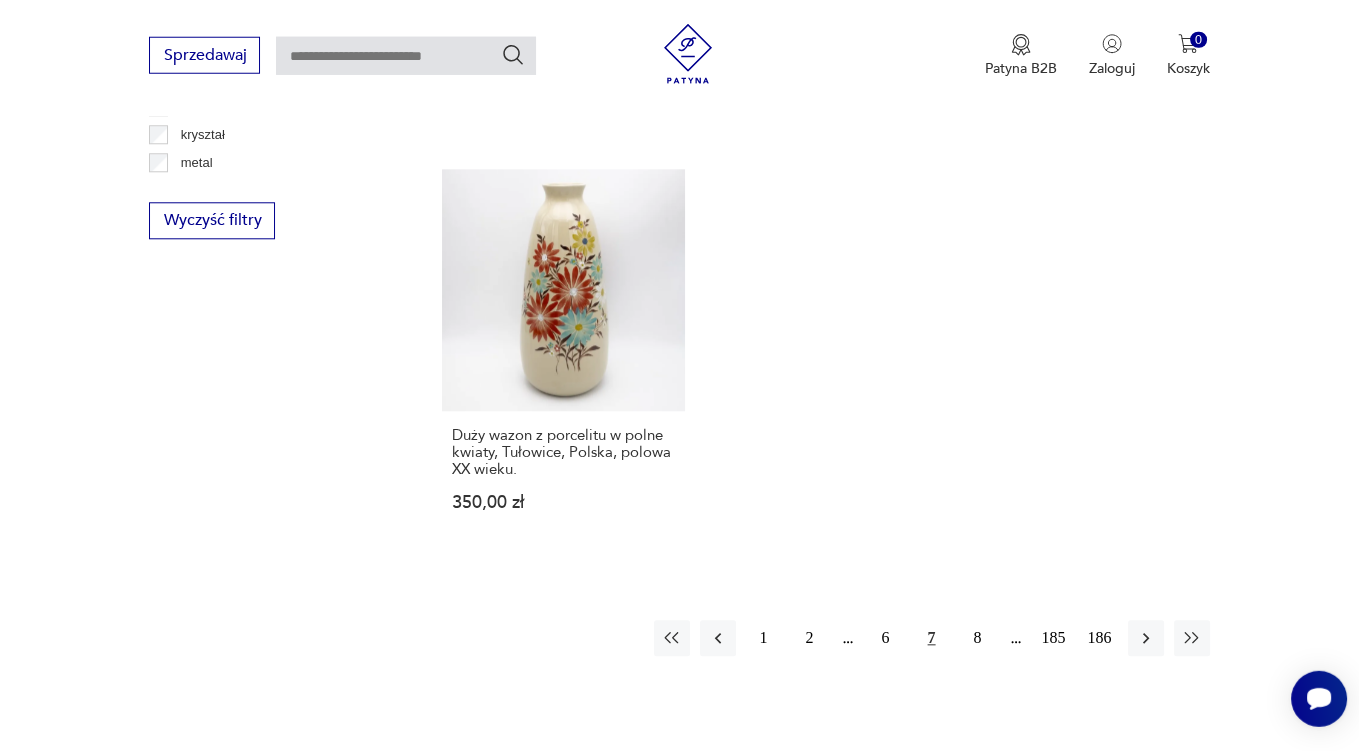 scroll, scrollTop: 3063, scrollLeft: 0, axis: vertical 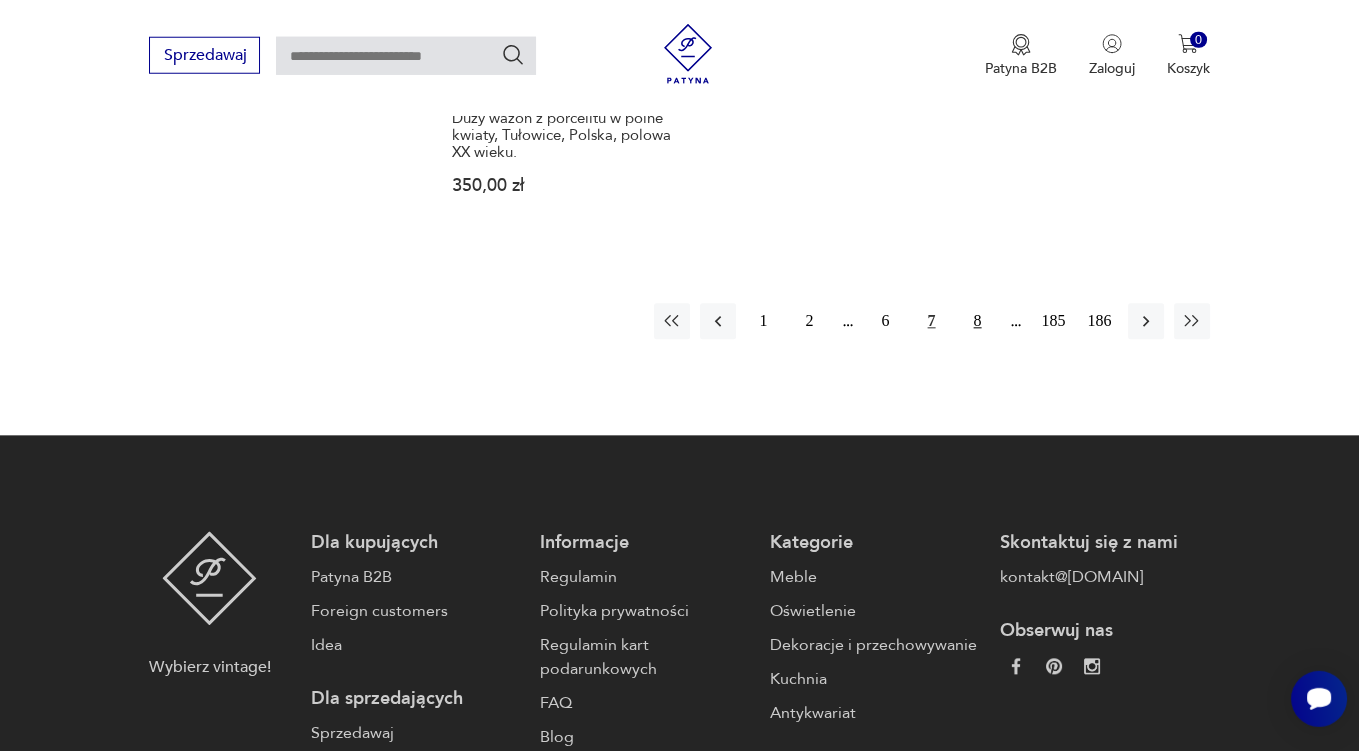 click on "8" at bounding box center [978, 322] 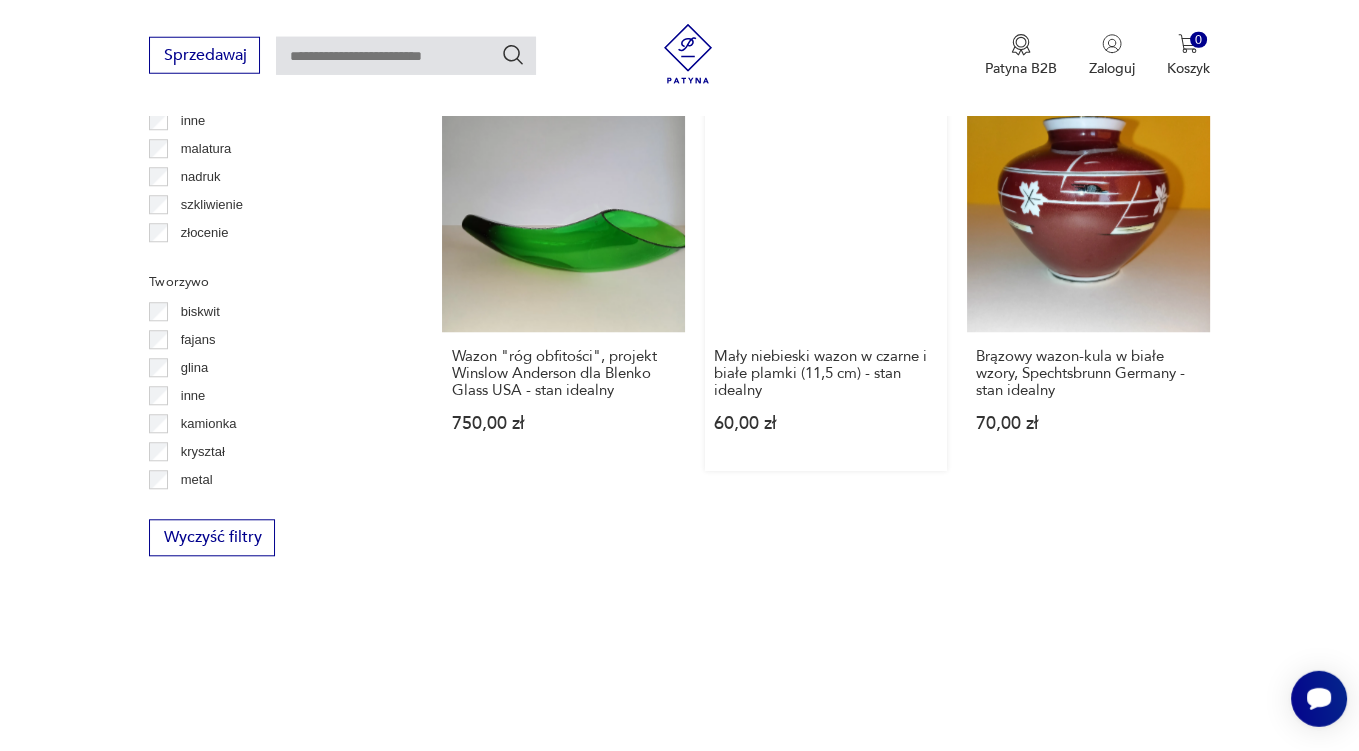 scroll, scrollTop: 2746, scrollLeft: 0, axis: vertical 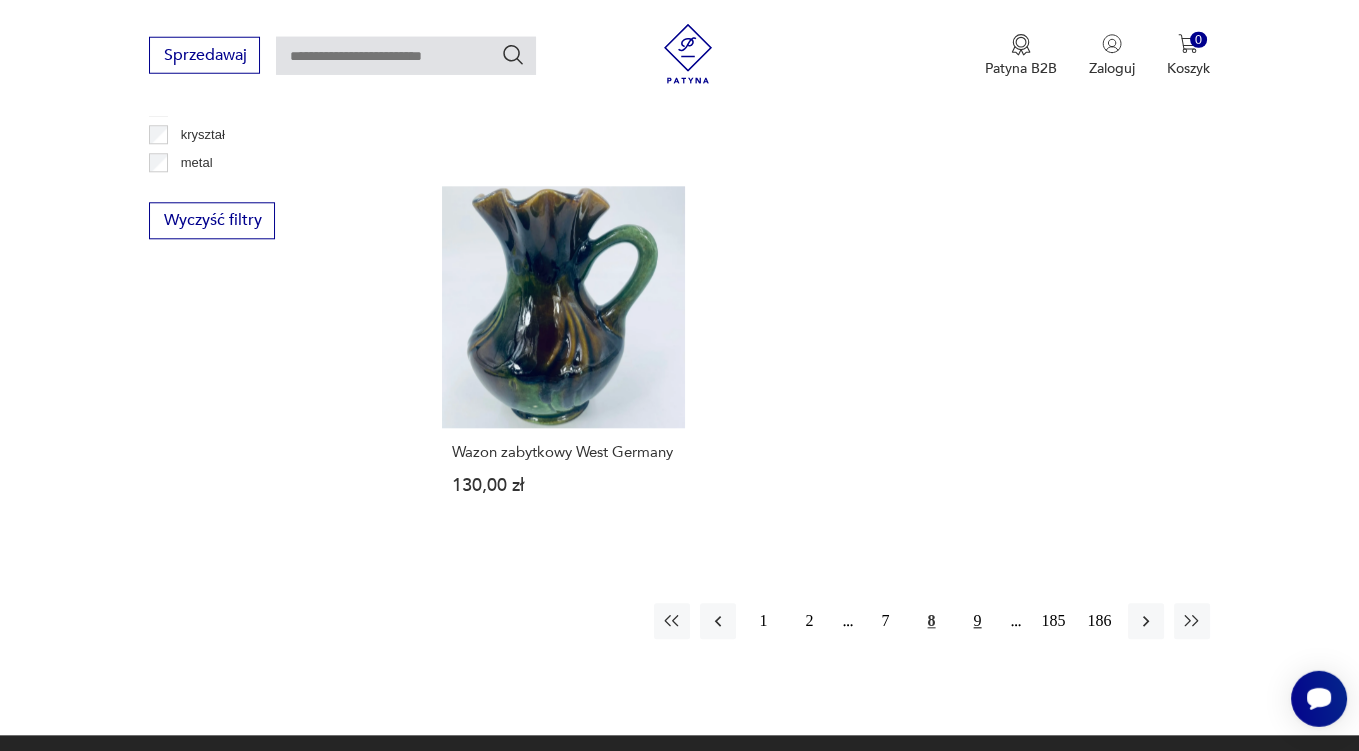 click on "9" at bounding box center (978, 622) 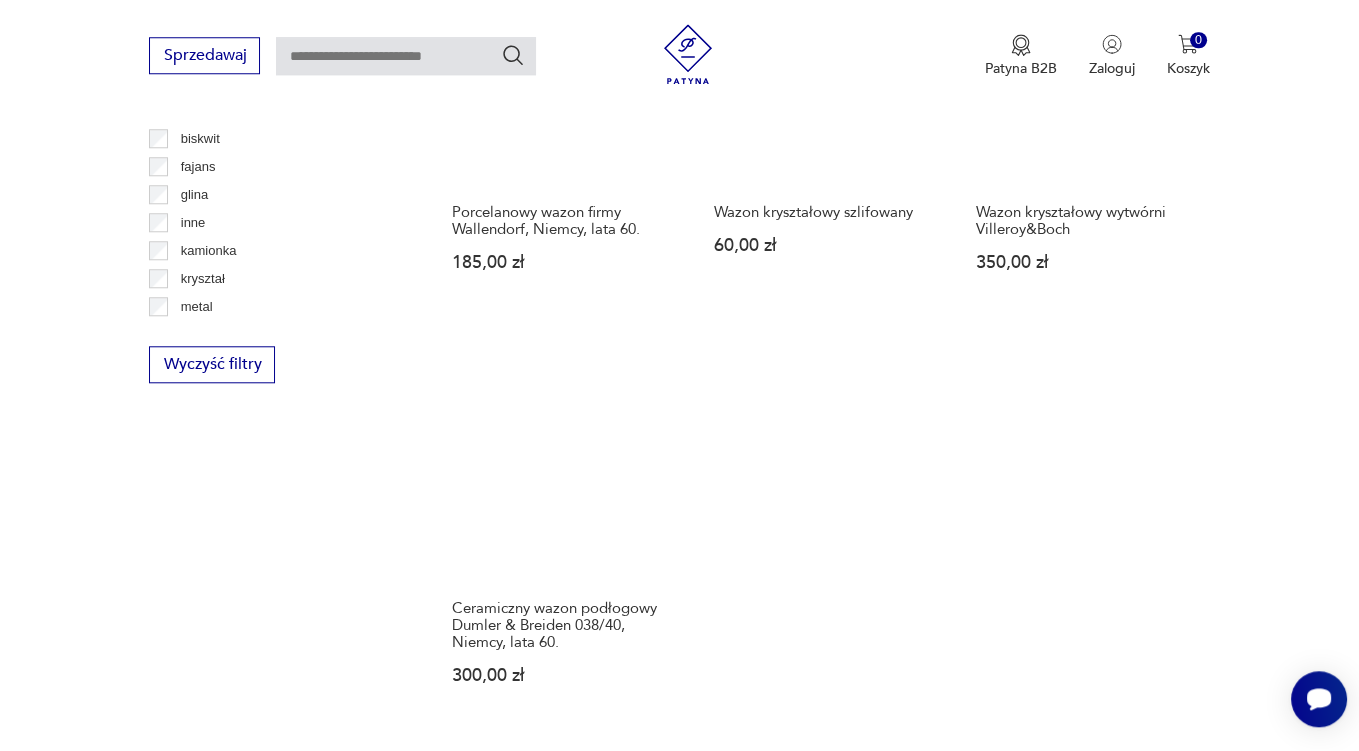 scroll, scrollTop: 2746, scrollLeft: 0, axis: vertical 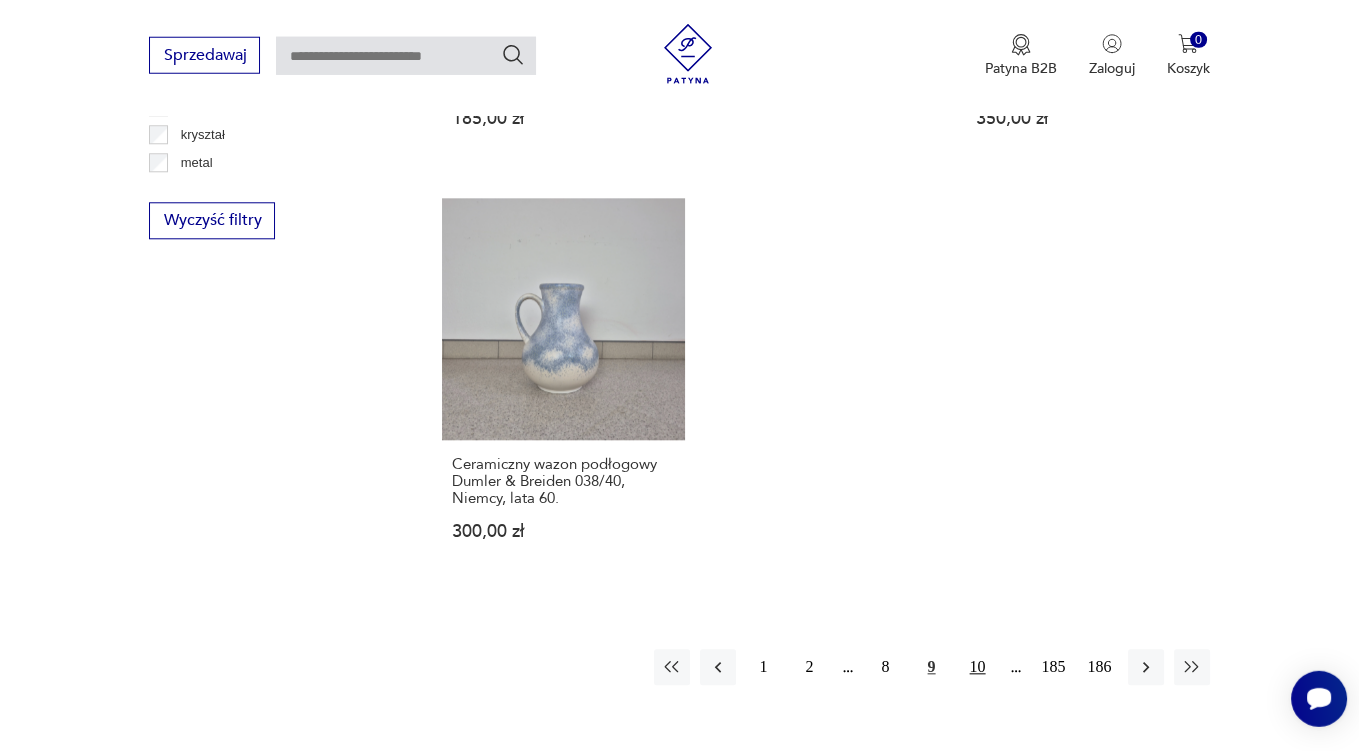 click on "10" at bounding box center (978, 668) 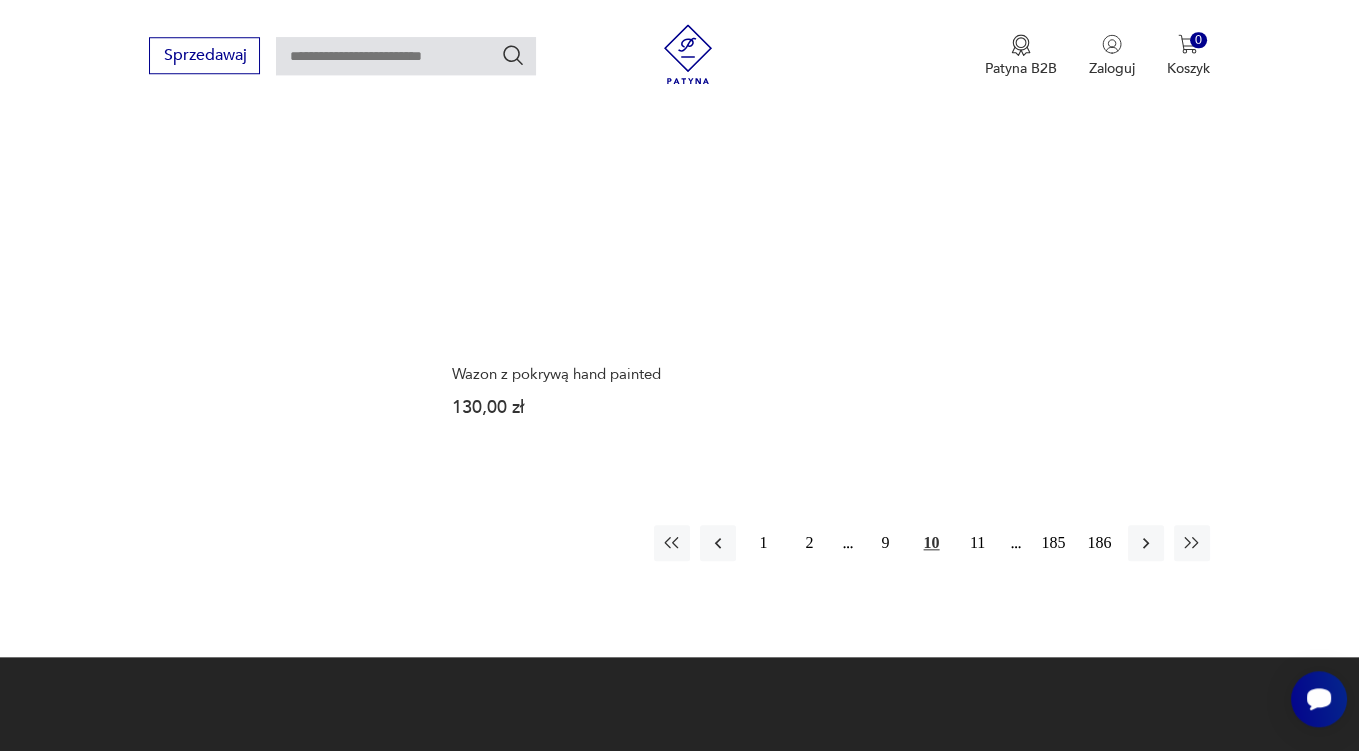 scroll, scrollTop: 2957, scrollLeft: 0, axis: vertical 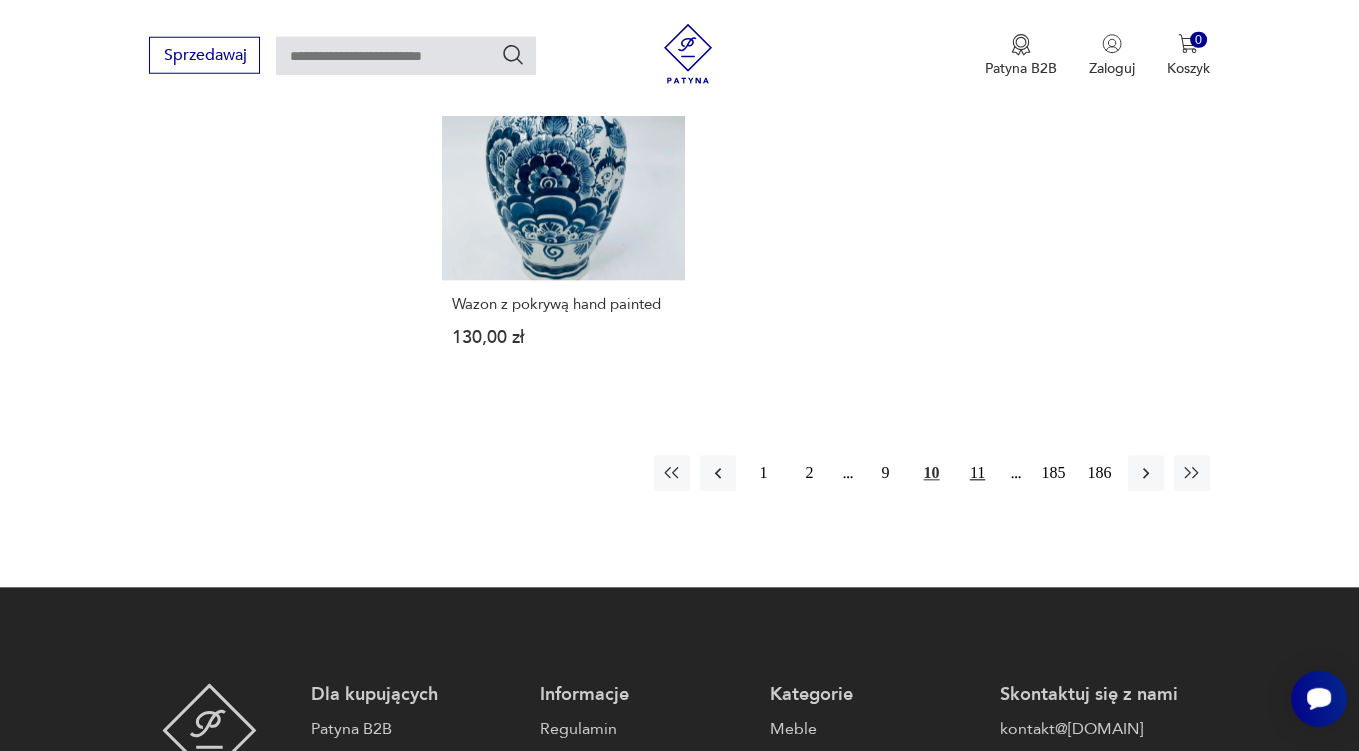 click on "11" at bounding box center [978, 474] 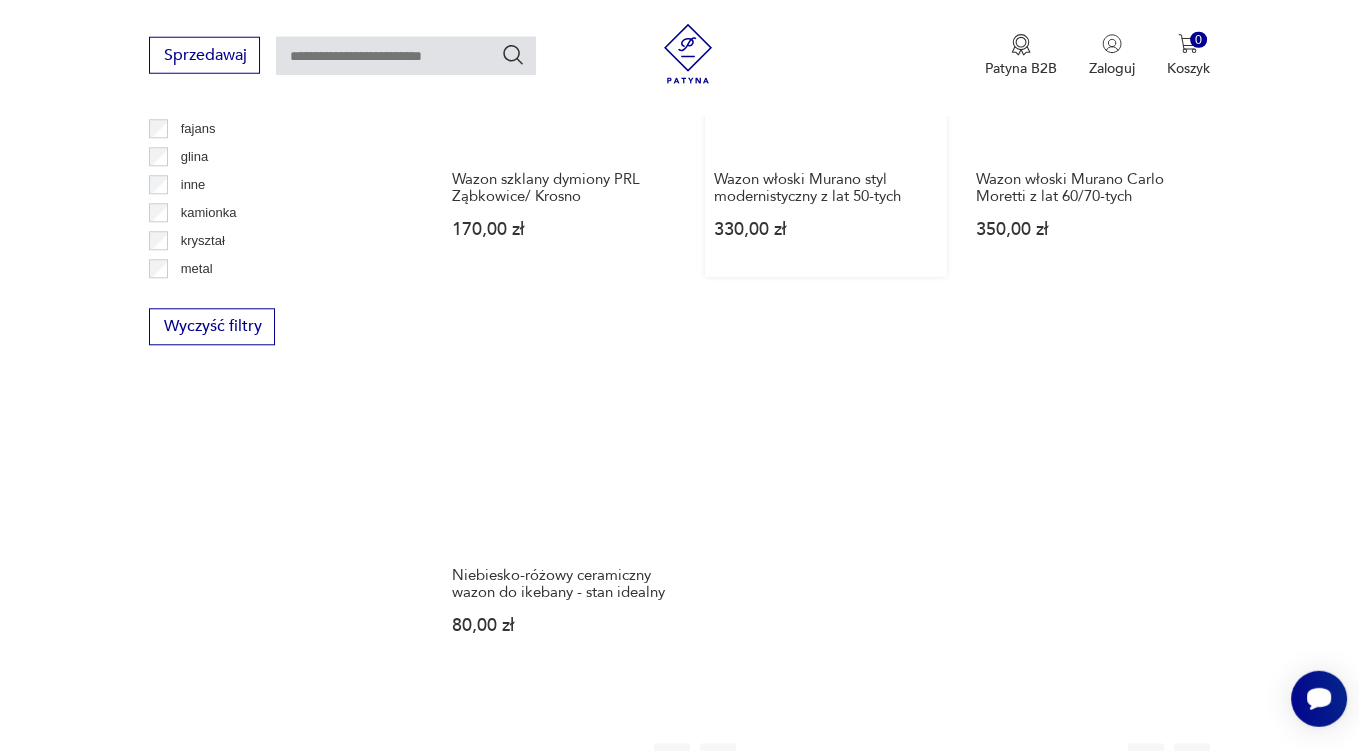 scroll, scrollTop: 3063, scrollLeft: 0, axis: vertical 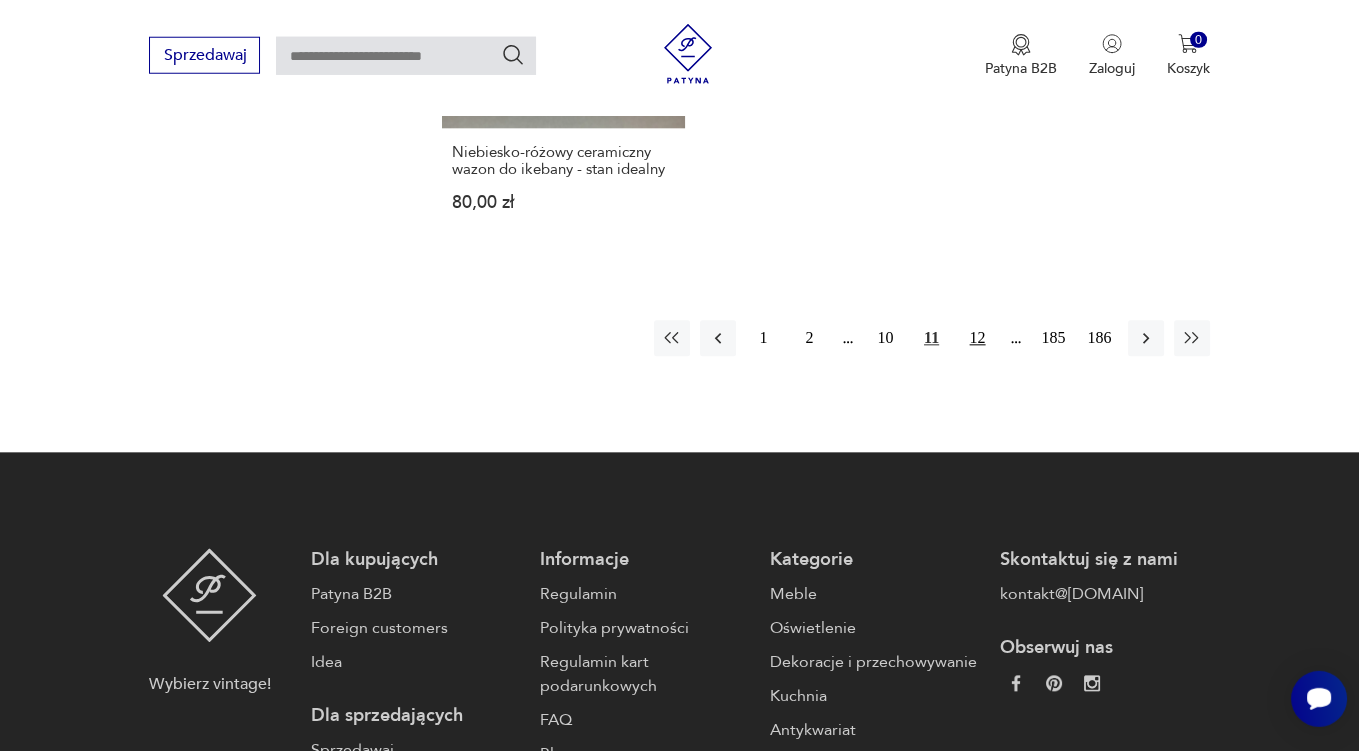 click on "12" at bounding box center (978, 339) 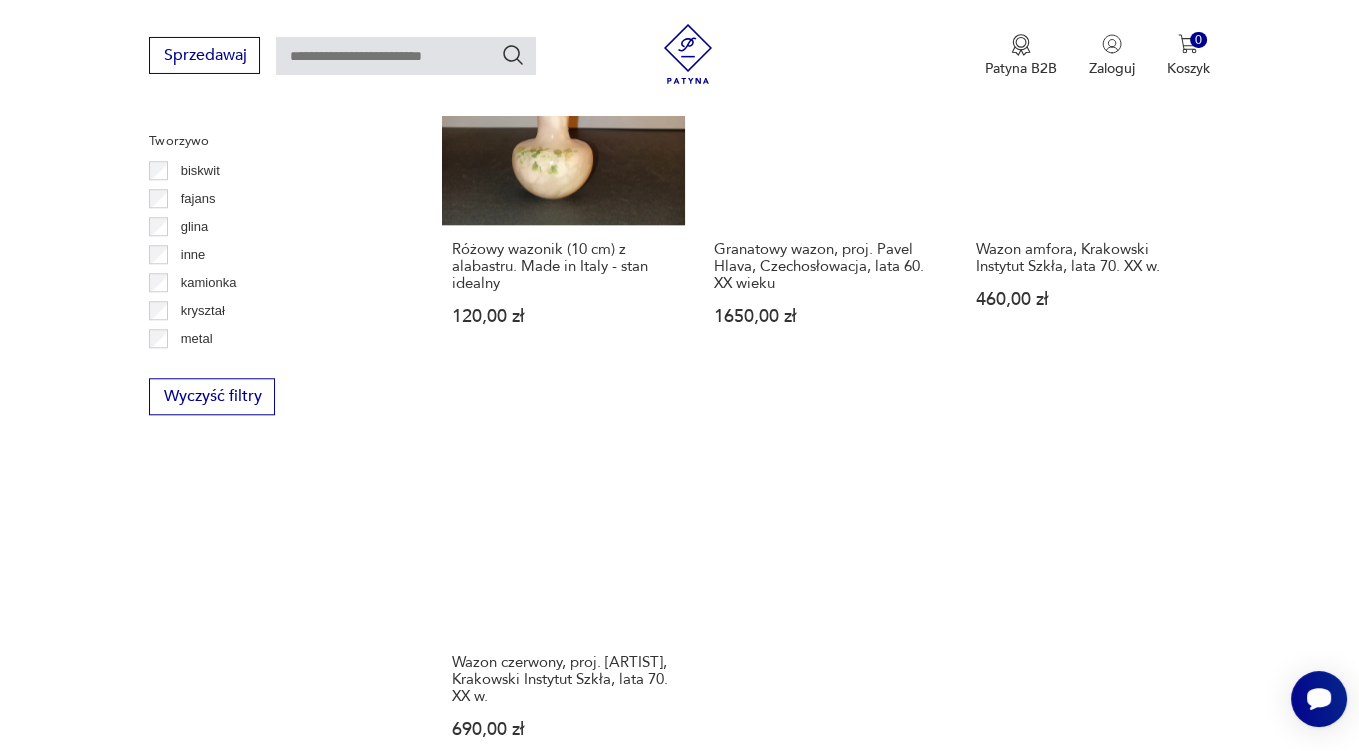scroll, scrollTop: 2746, scrollLeft: 0, axis: vertical 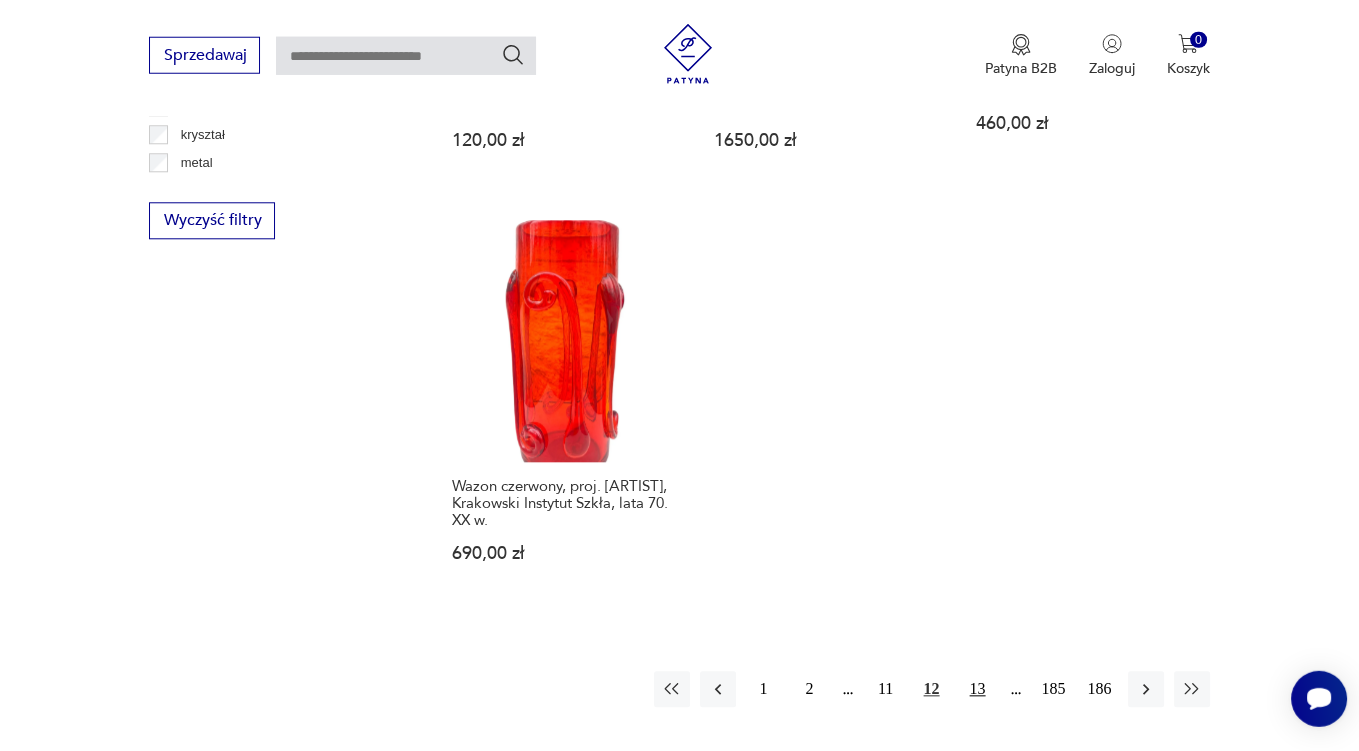 click on "13" at bounding box center (978, 690) 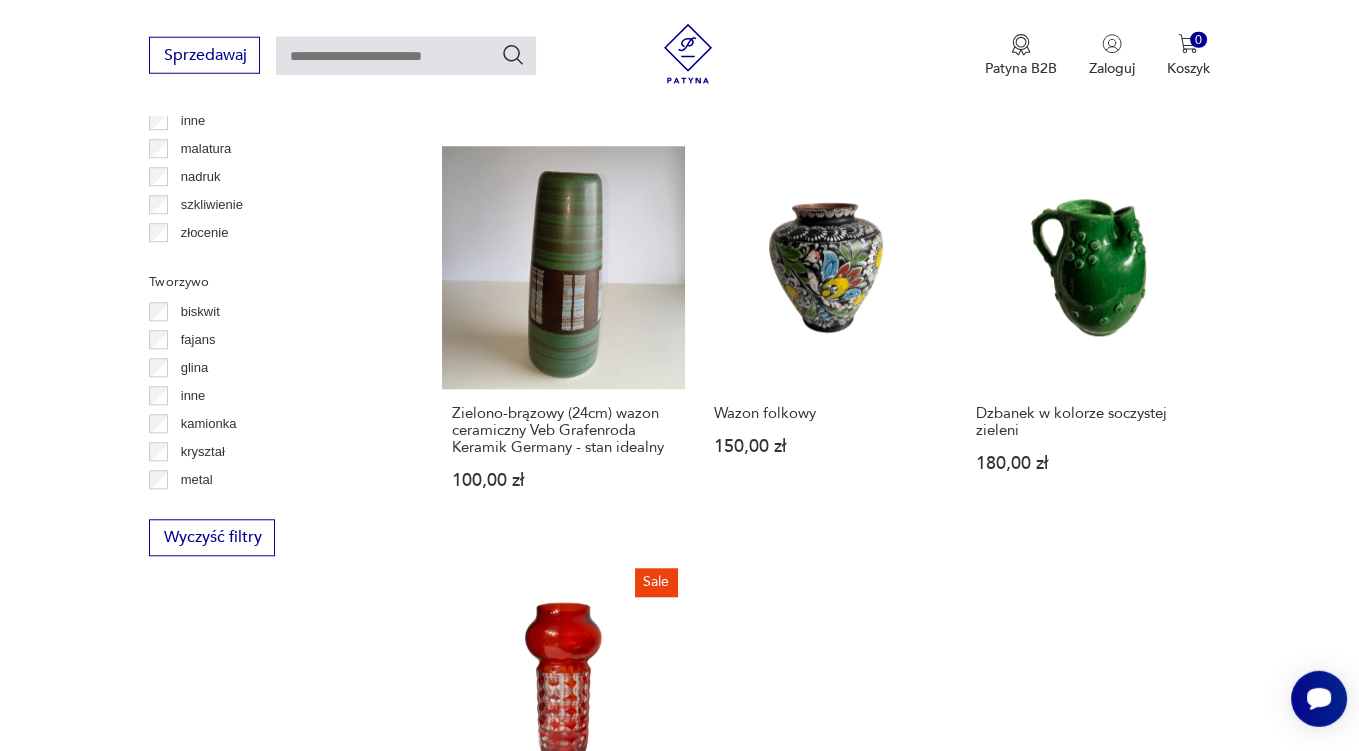 scroll, scrollTop: 2746, scrollLeft: 0, axis: vertical 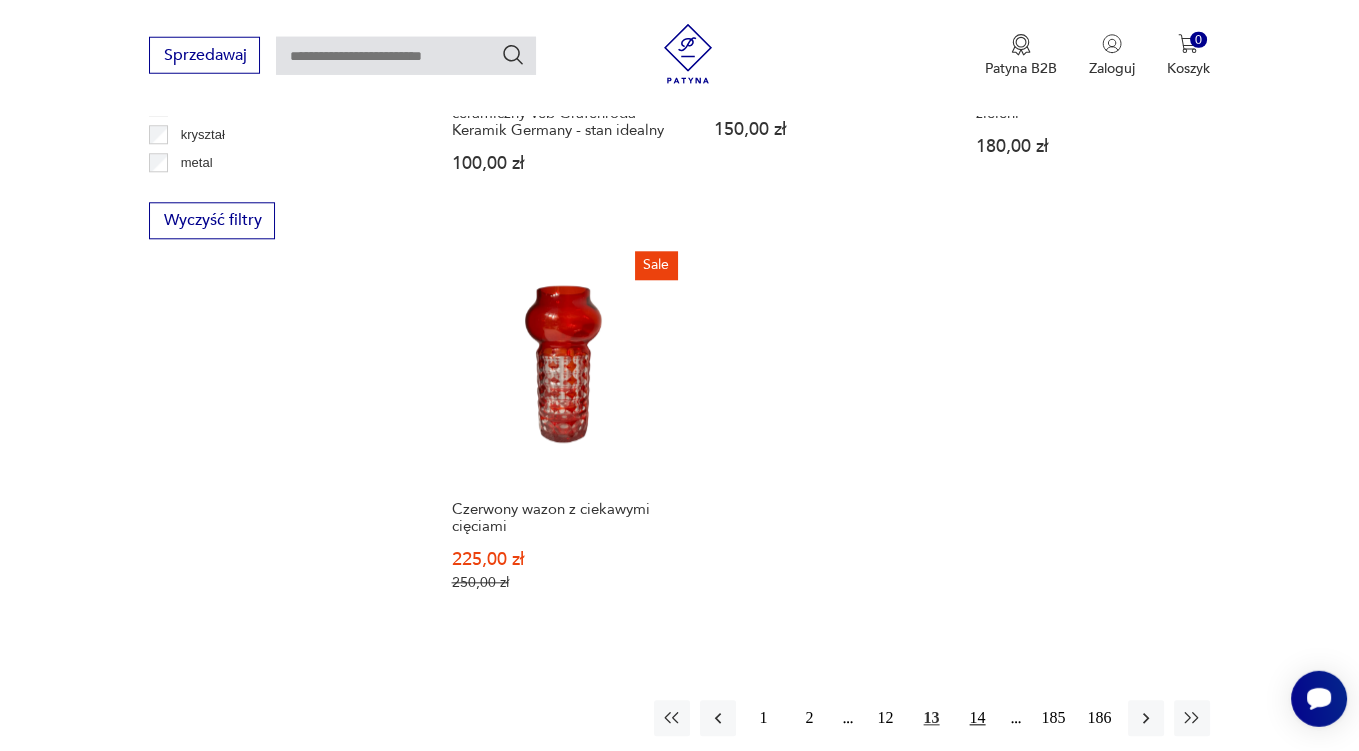 click on "14" at bounding box center [978, 719] 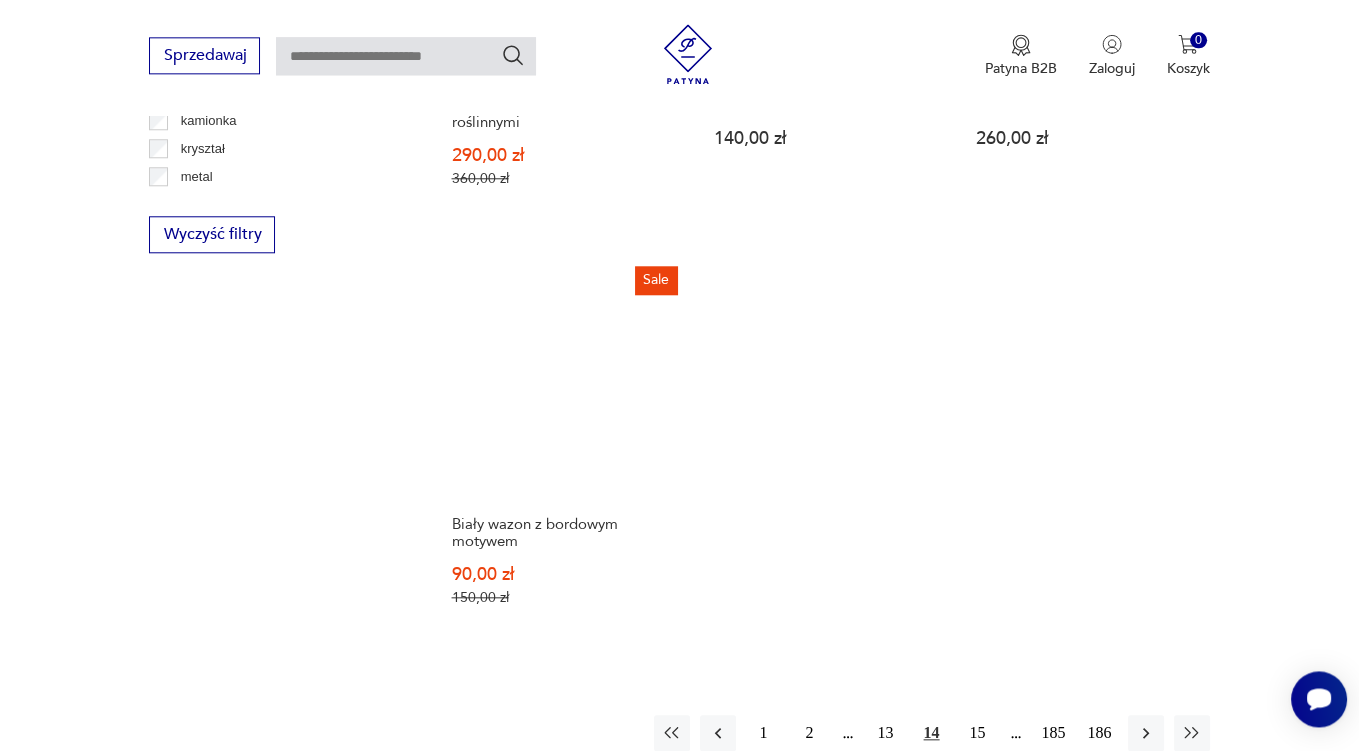 scroll, scrollTop: 2851, scrollLeft: 0, axis: vertical 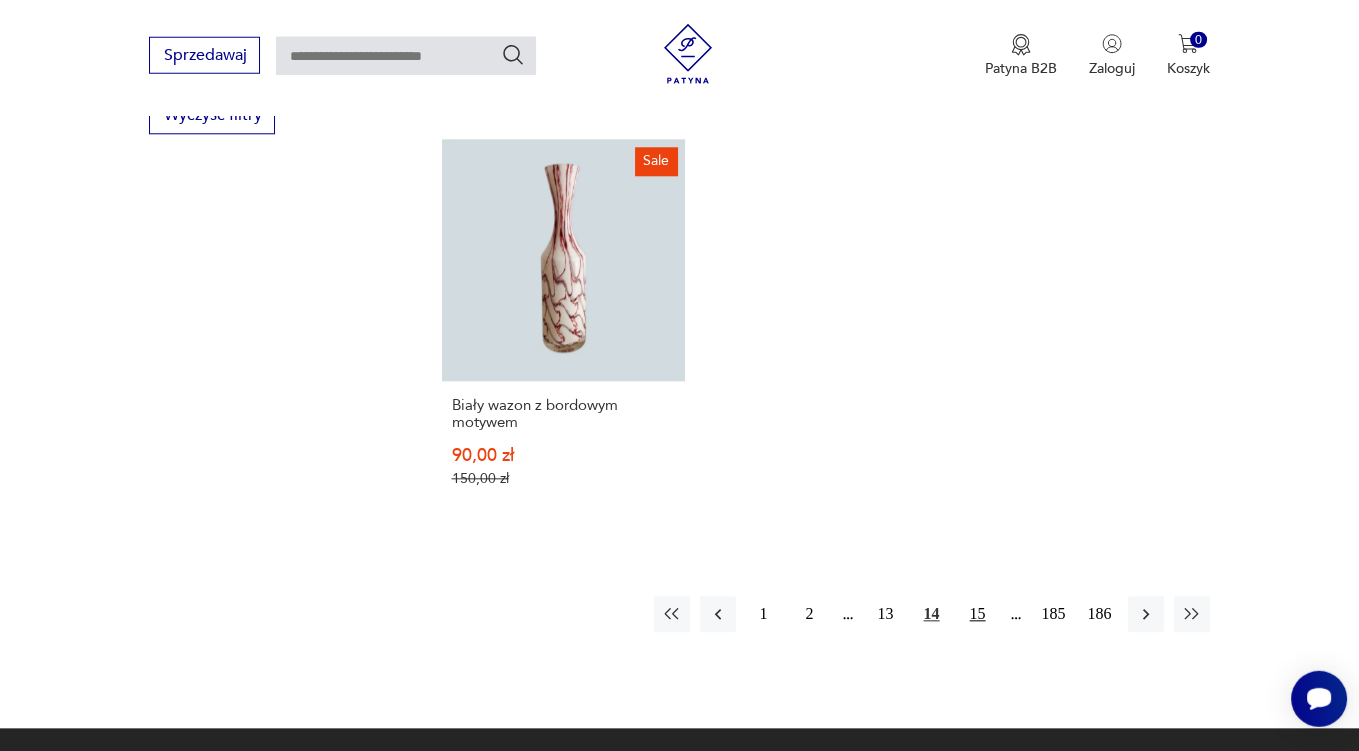 click on "15" at bounding box center (978, 615) 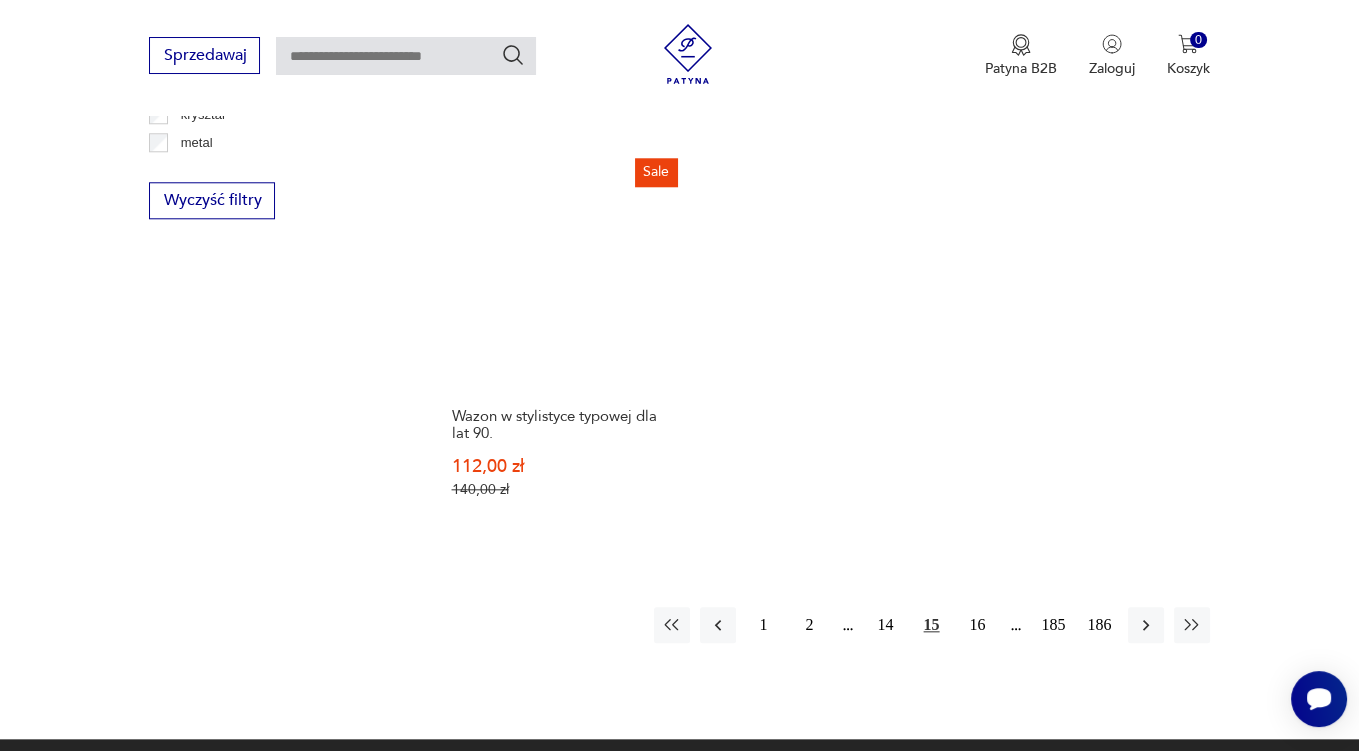 scroll, scrollTop: 2746, scrollLeft: 0, axis: vertical 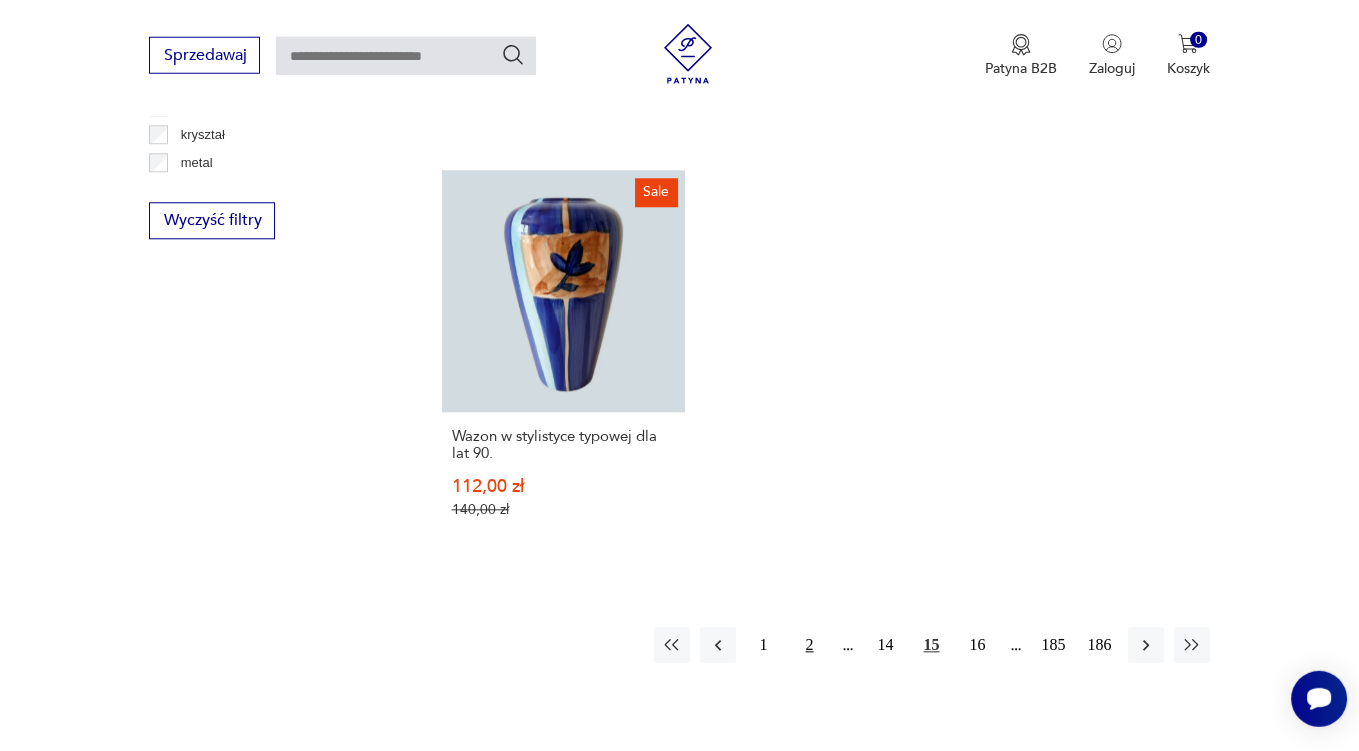 click on "2" at bounding box center [810, 646] 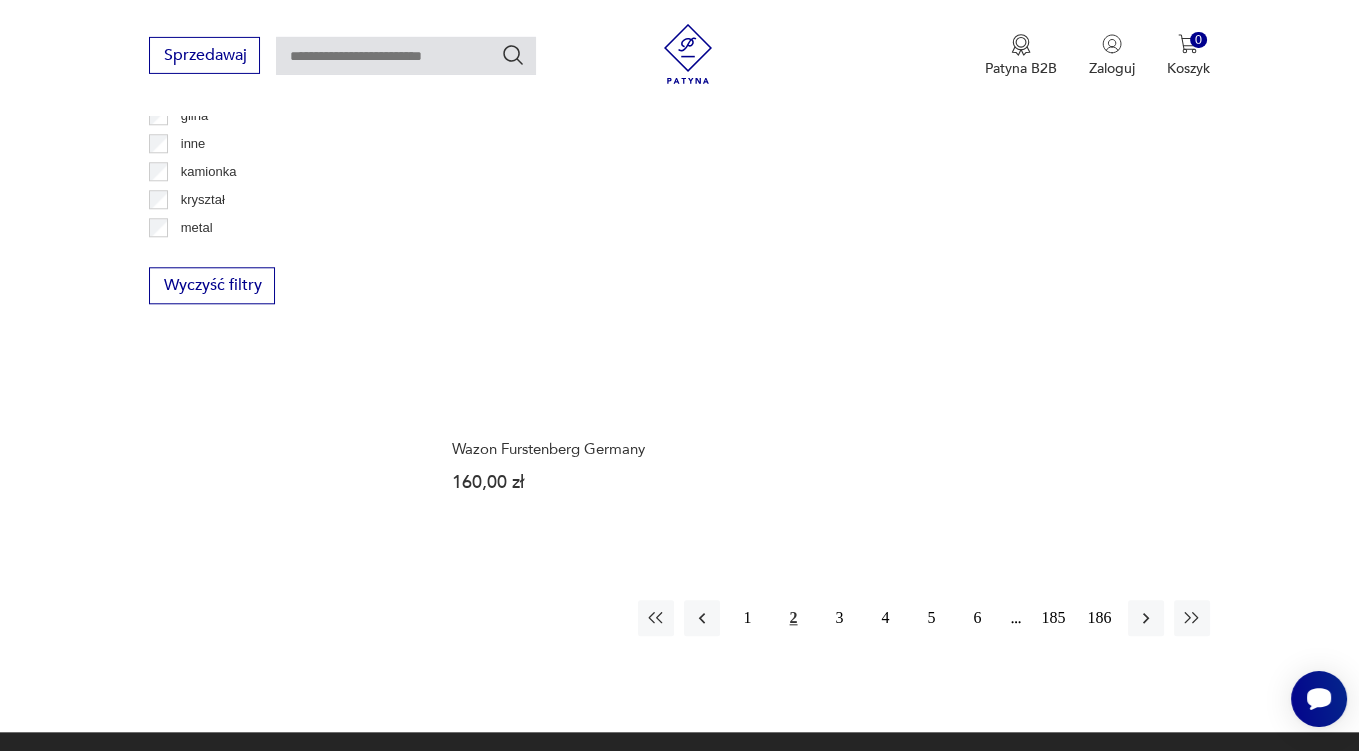 scroll, scrollTop: 2746, scrollLeft: 0, axis: vertical 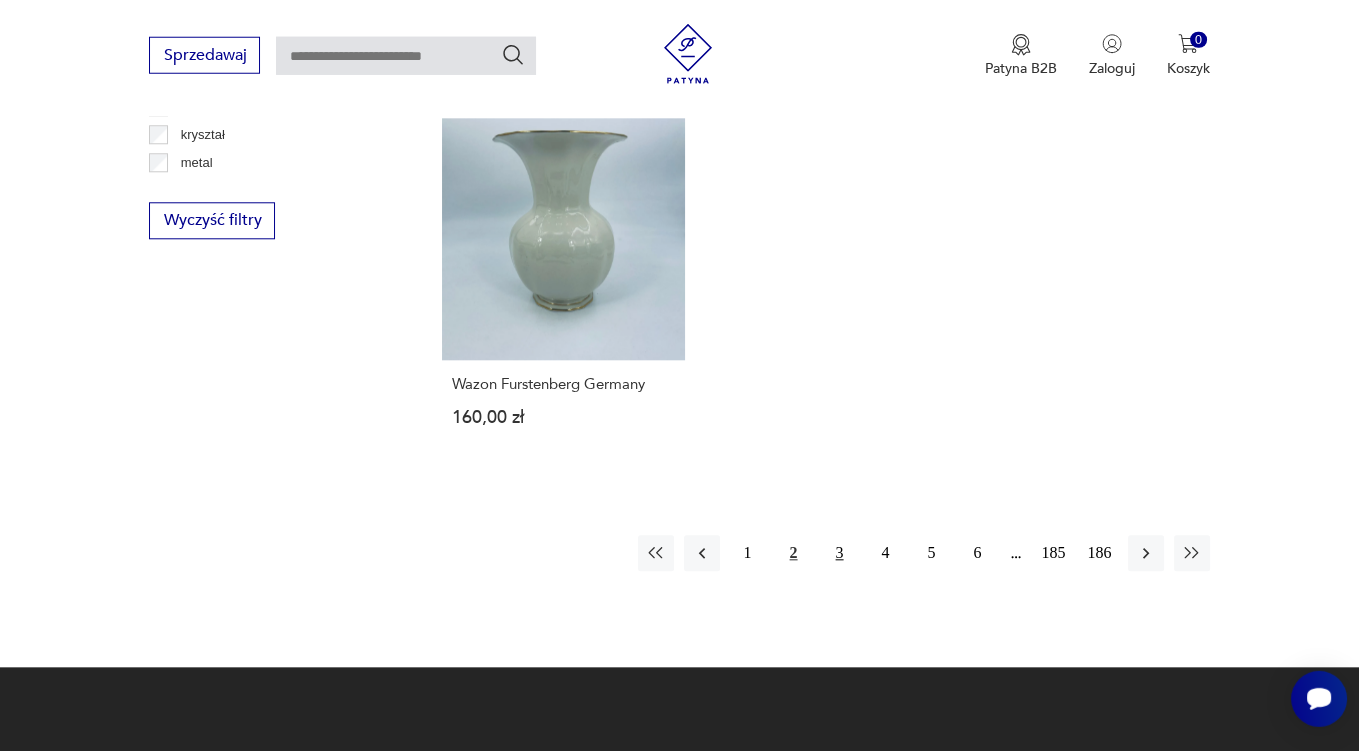 click on "3" at bounding box center (840, 554) 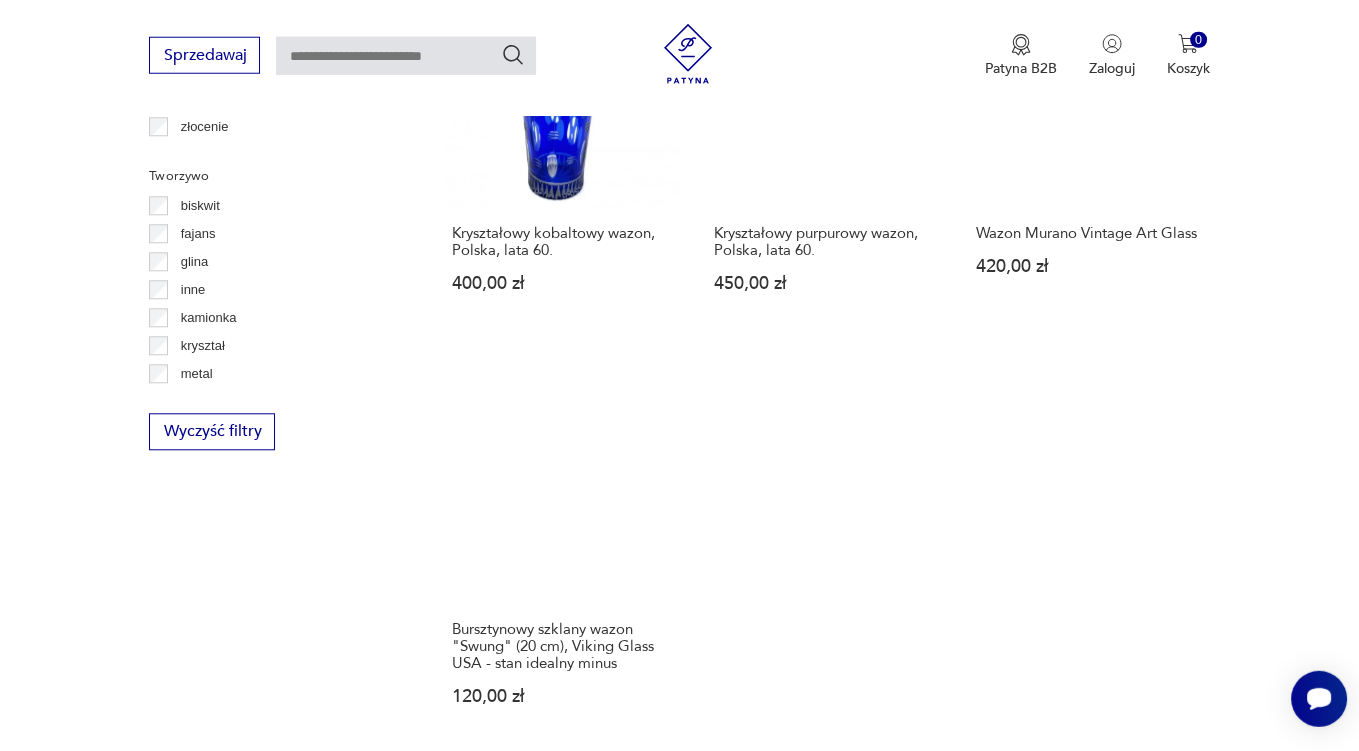 scroll, scrollTop: 2851, scrollLeft: 0, axis: vertical 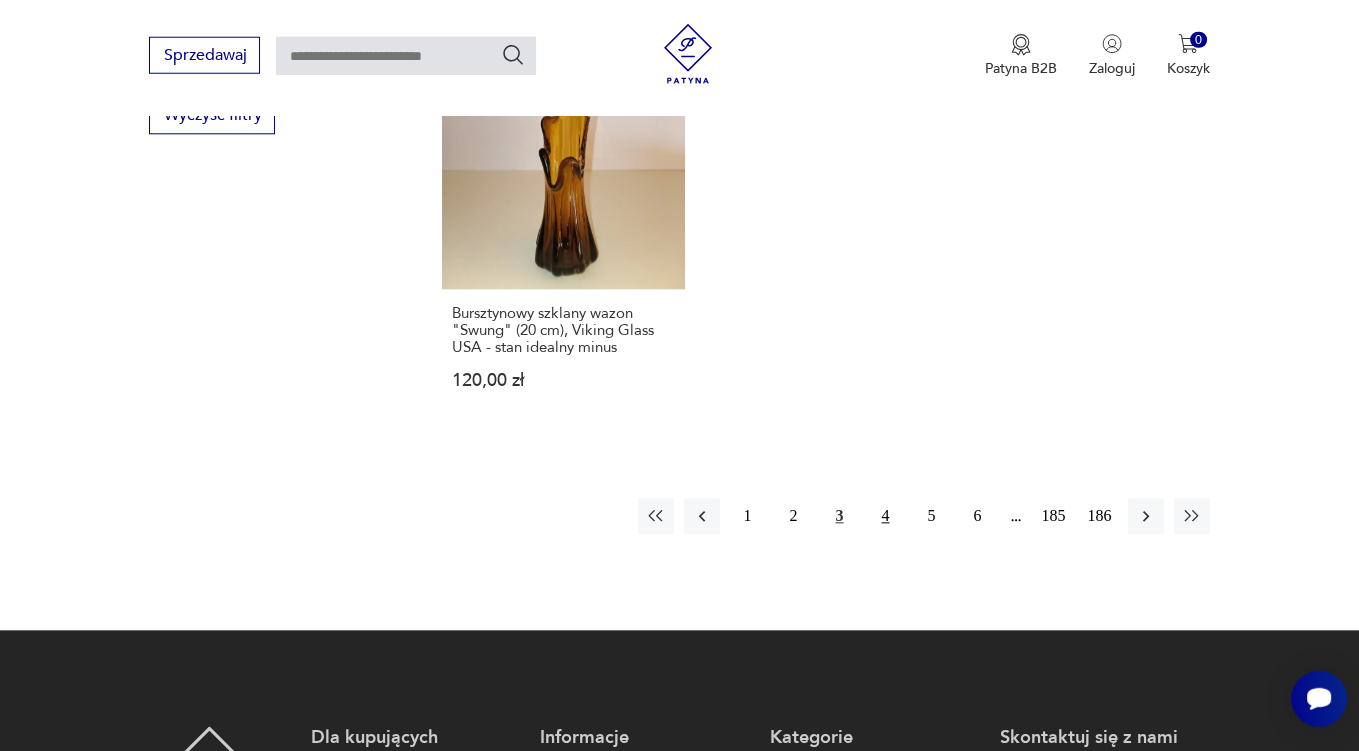 click on "4" at bounding box center [886, 517] 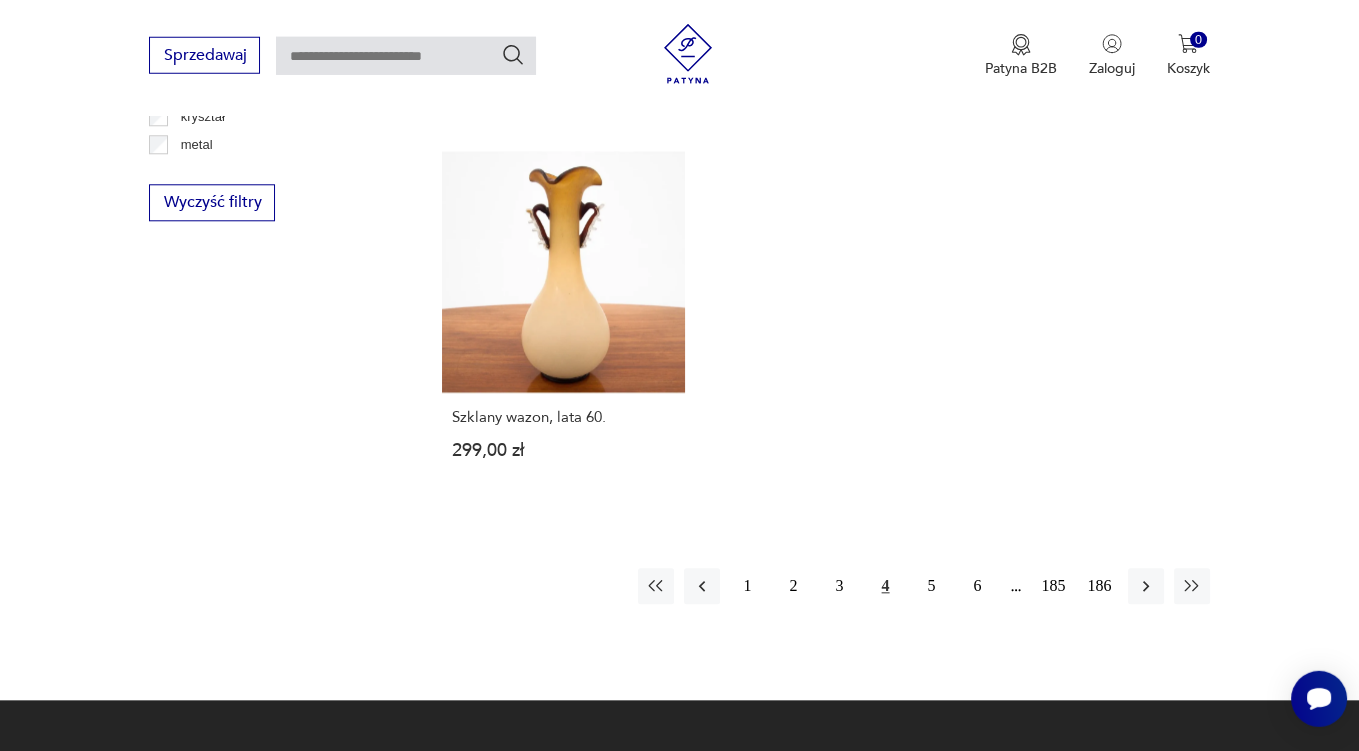 scroll, scrollTop: 2851, scrollLeft: 0, axis: vertical 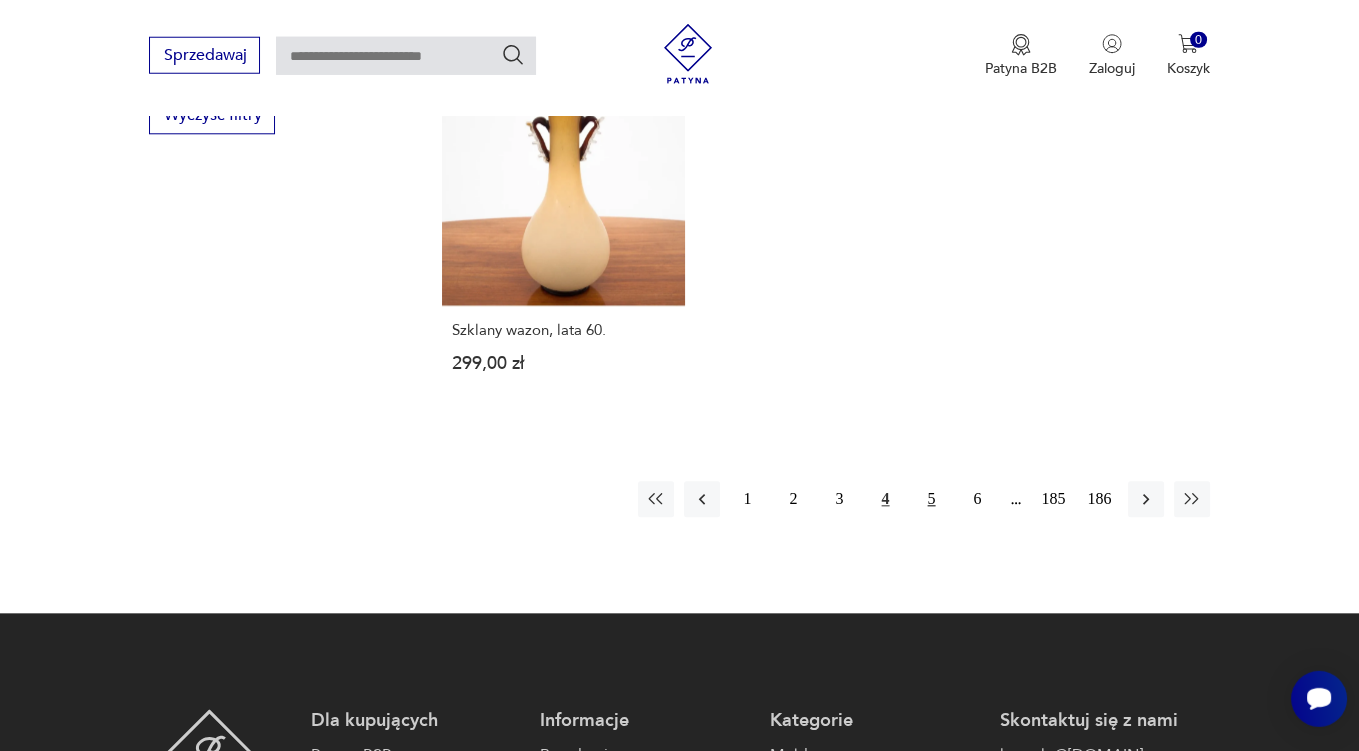 click on "5" at bounding box center (932, 500) 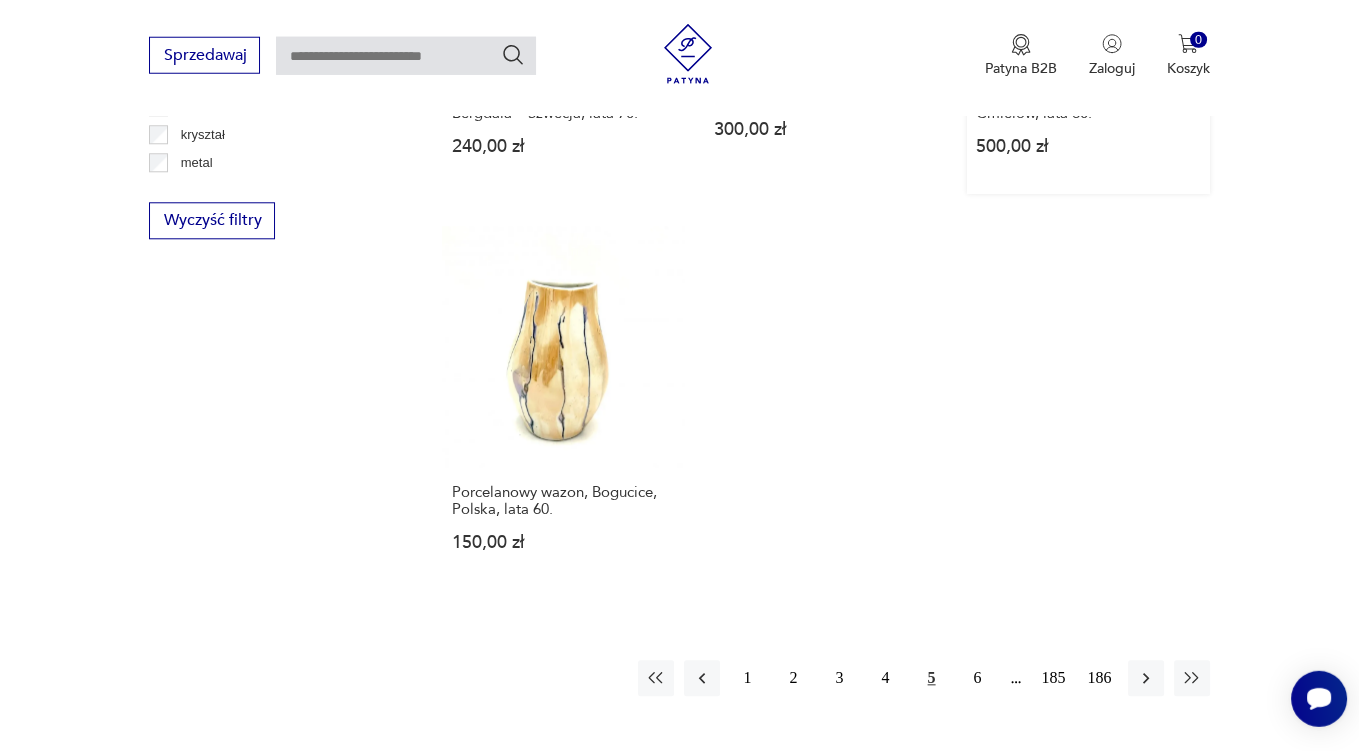 scroll, scrollTop: 2851, scrollLeft: 0, axis: vertical 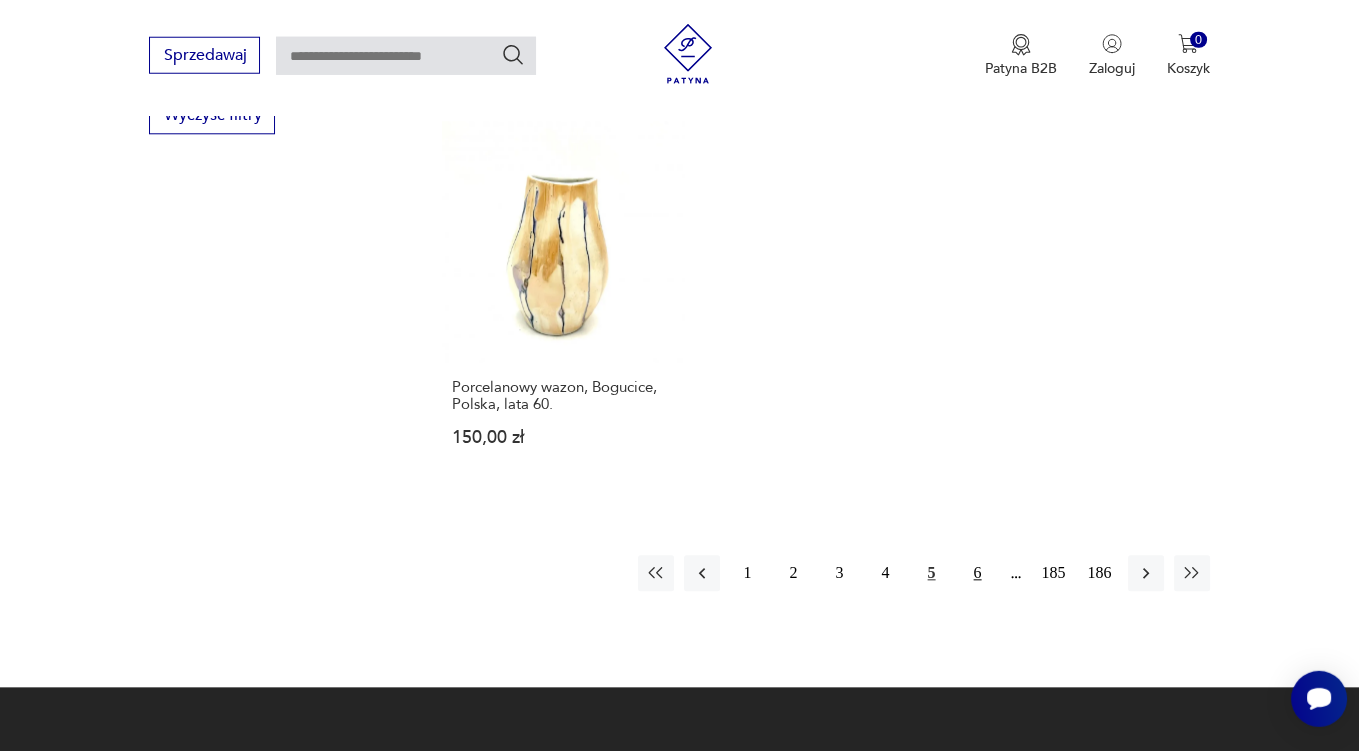 click on "6" at bounding box center [978, 574] 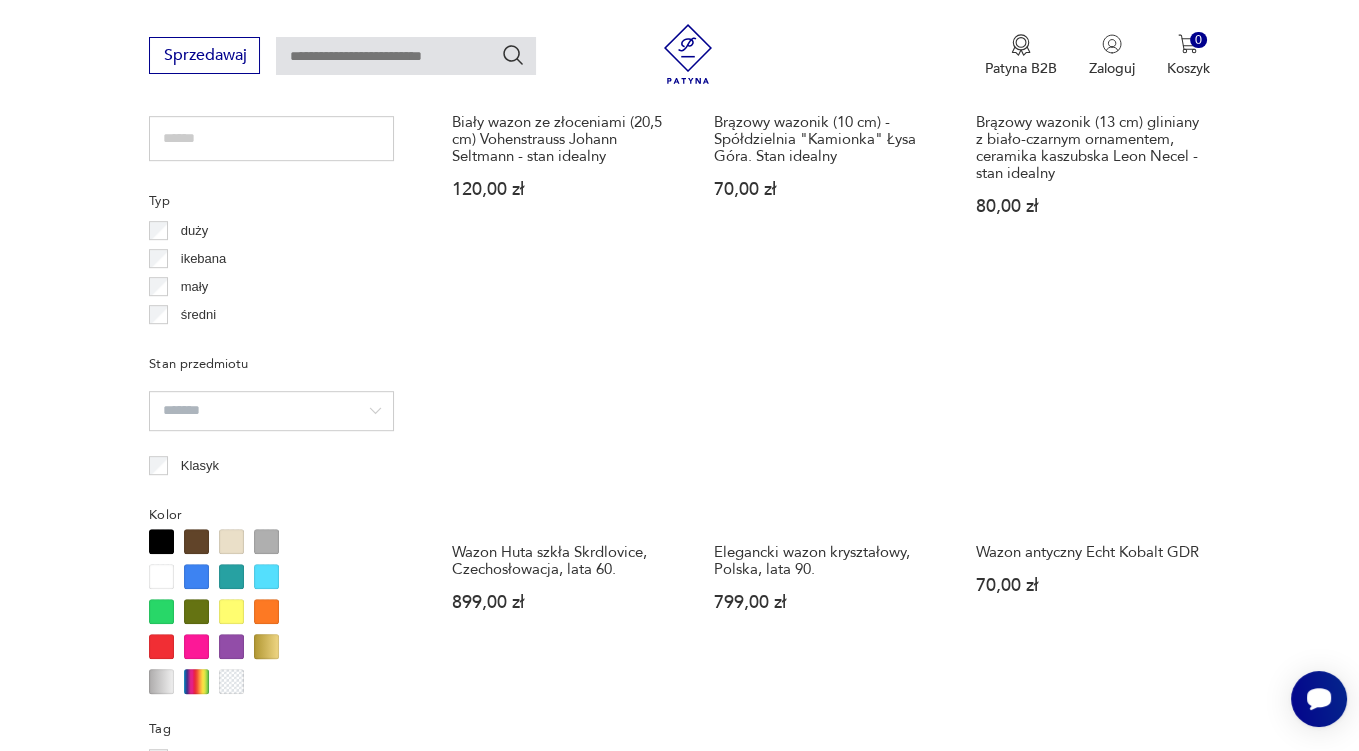 scroll, scrollTop: 1689, scrollLeft: 0, axis: vertical 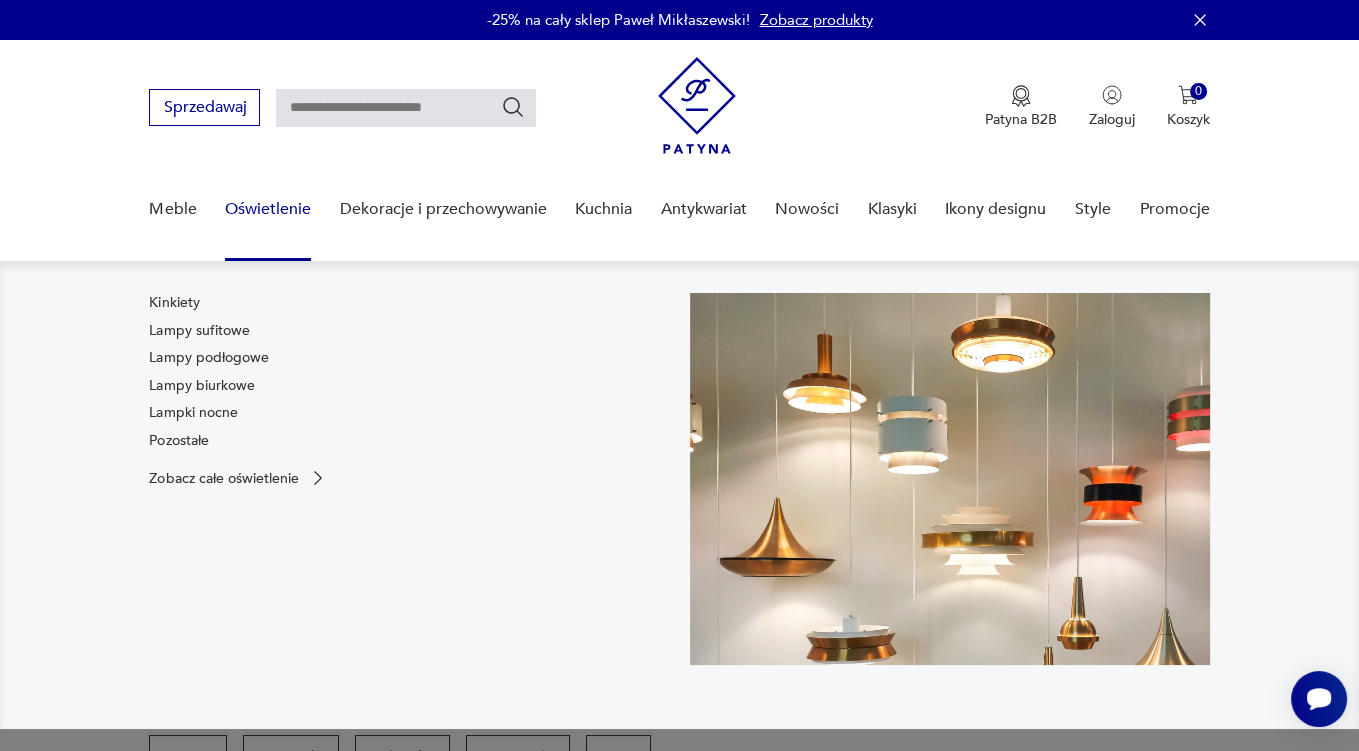 click on "Oświetlenie" at bounding box center (268, 209) 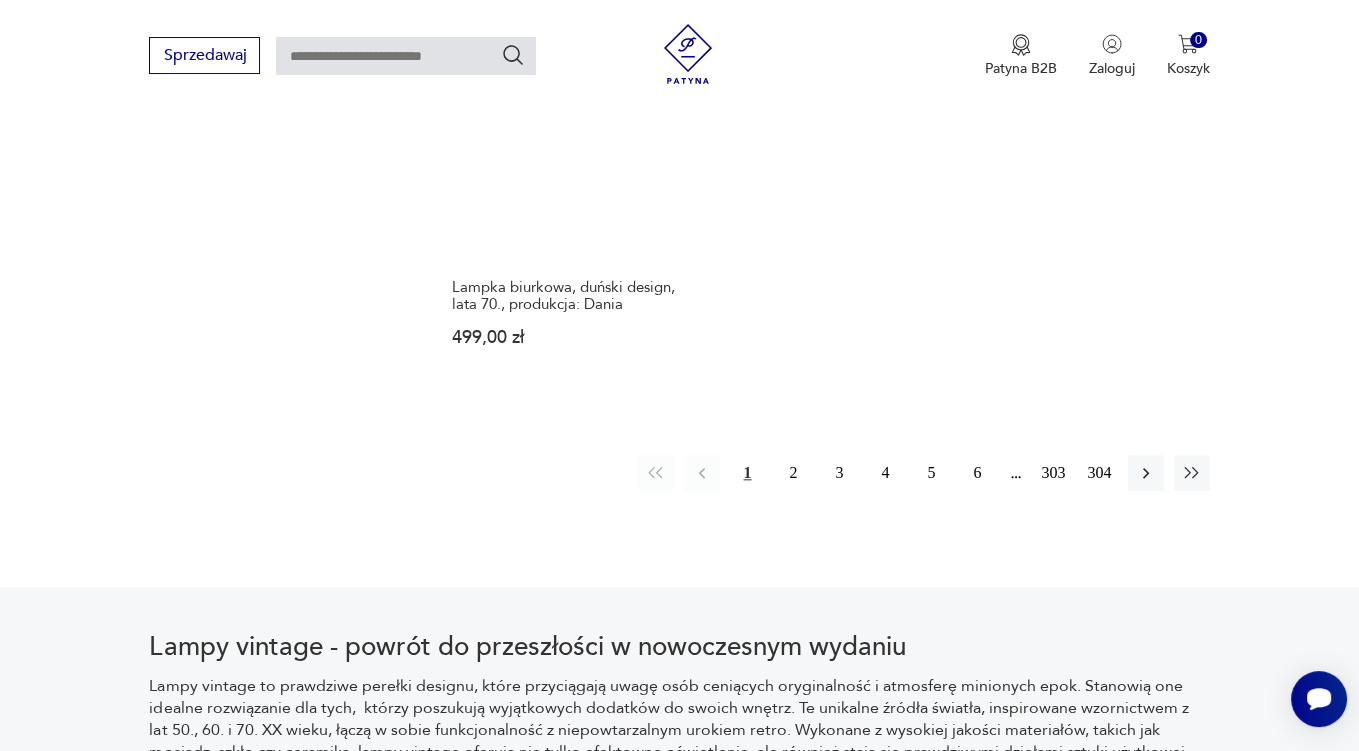 scroll, scrollTop: 3048, scrollLeft: 0, axis: vertical 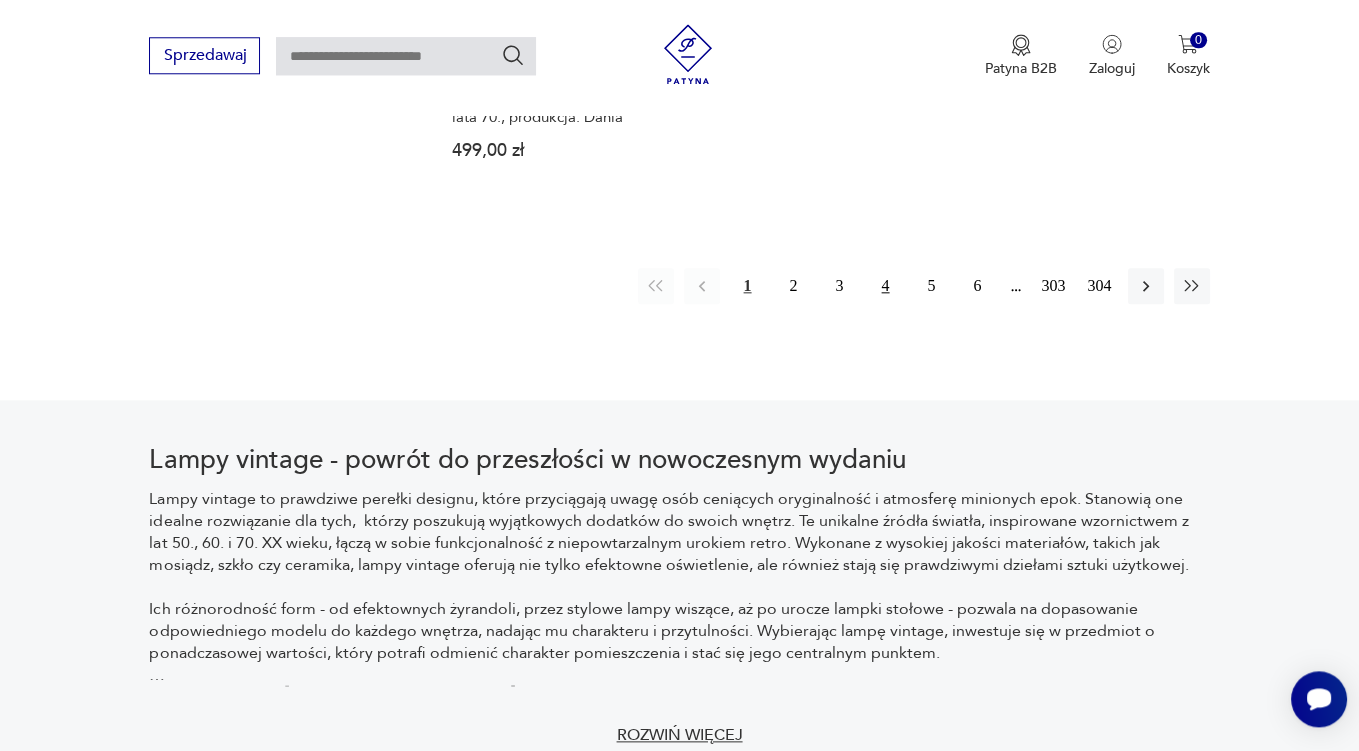 click on "4" at bounding box center [886, 286] 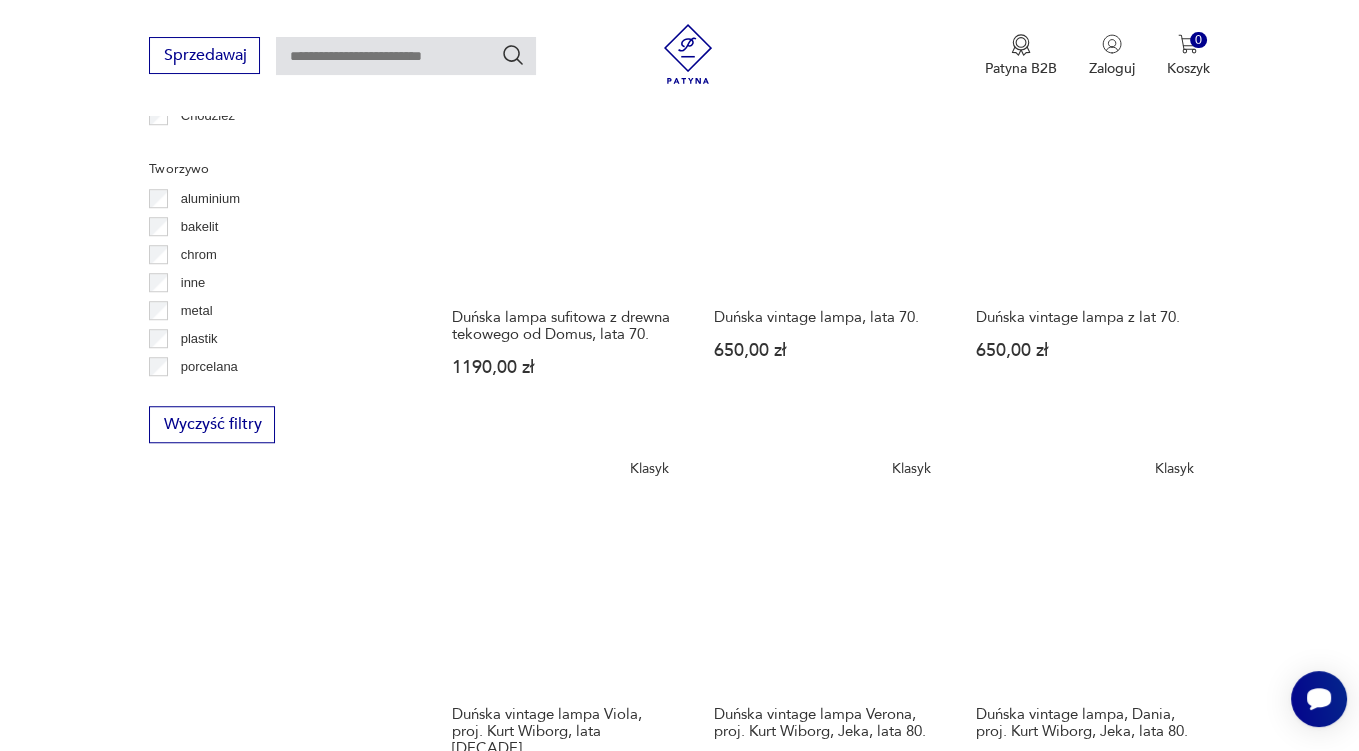 scroll, scrollTop: 2218, scrollLeft: 0, axis: vertical 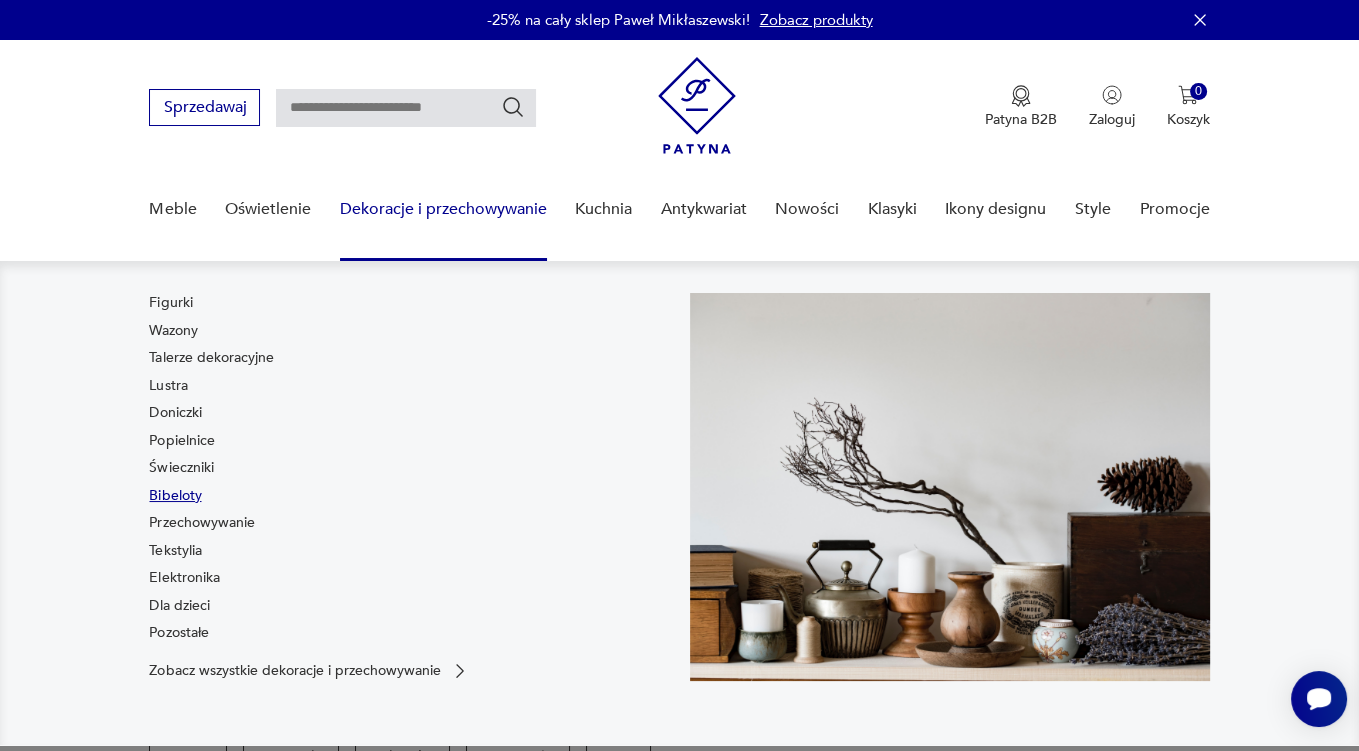 click on "Bibeloty" at bounding box center [175, 496] 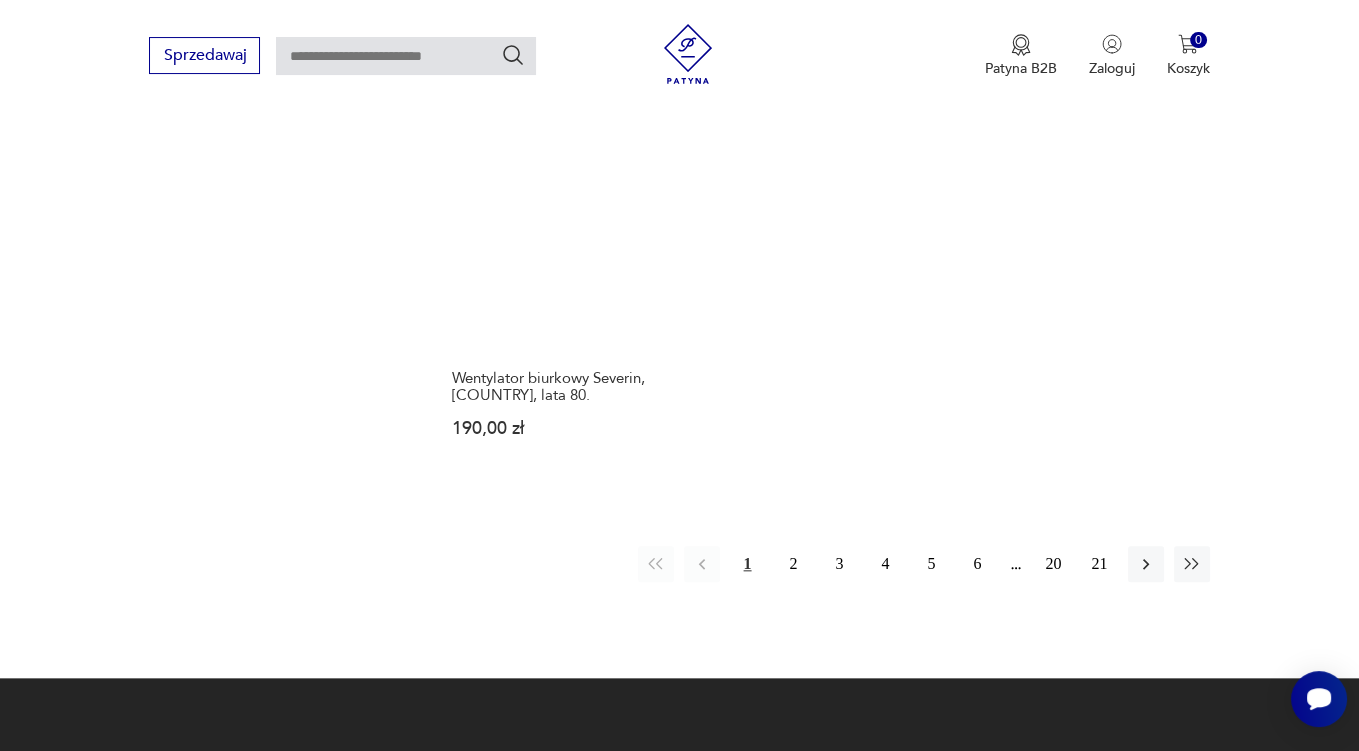 scroll, scrollTop: 2957, scrollLeft: 0, axis: vertical 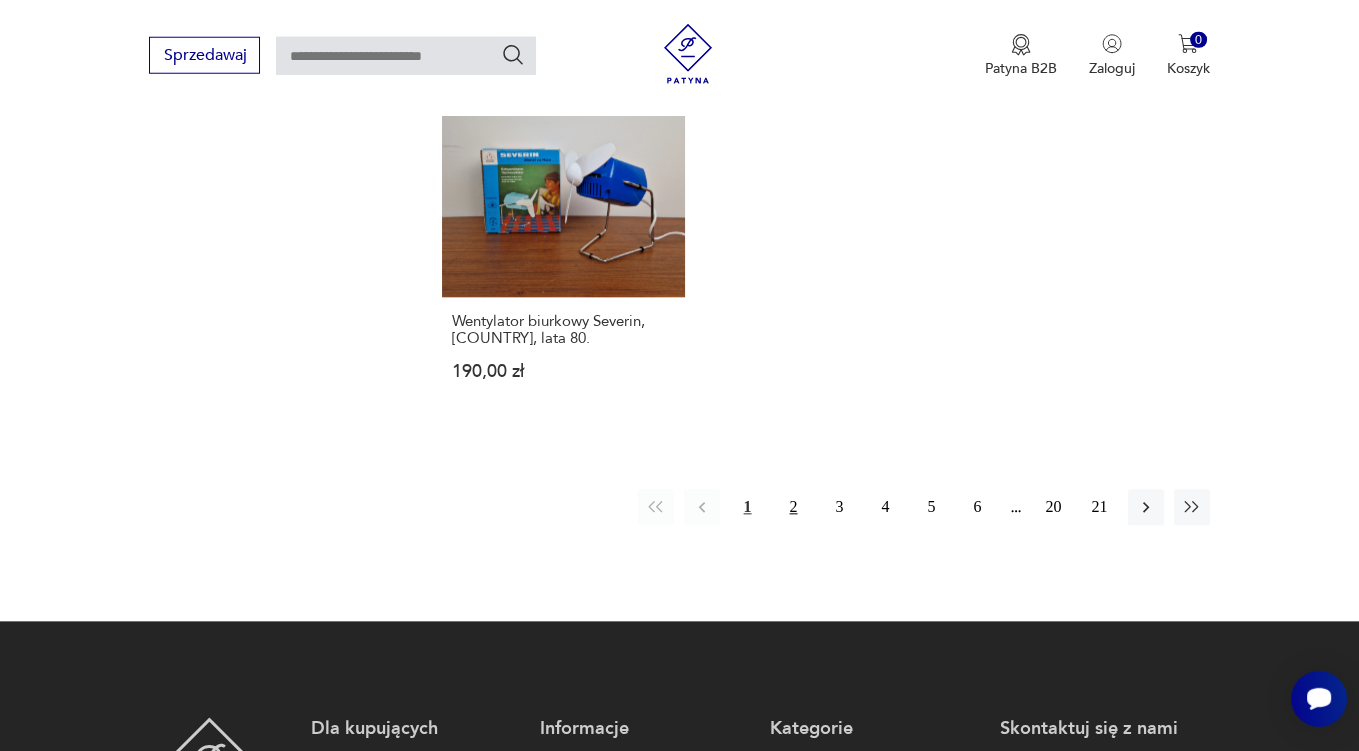 click on "2" at bounding box center (794, 508) 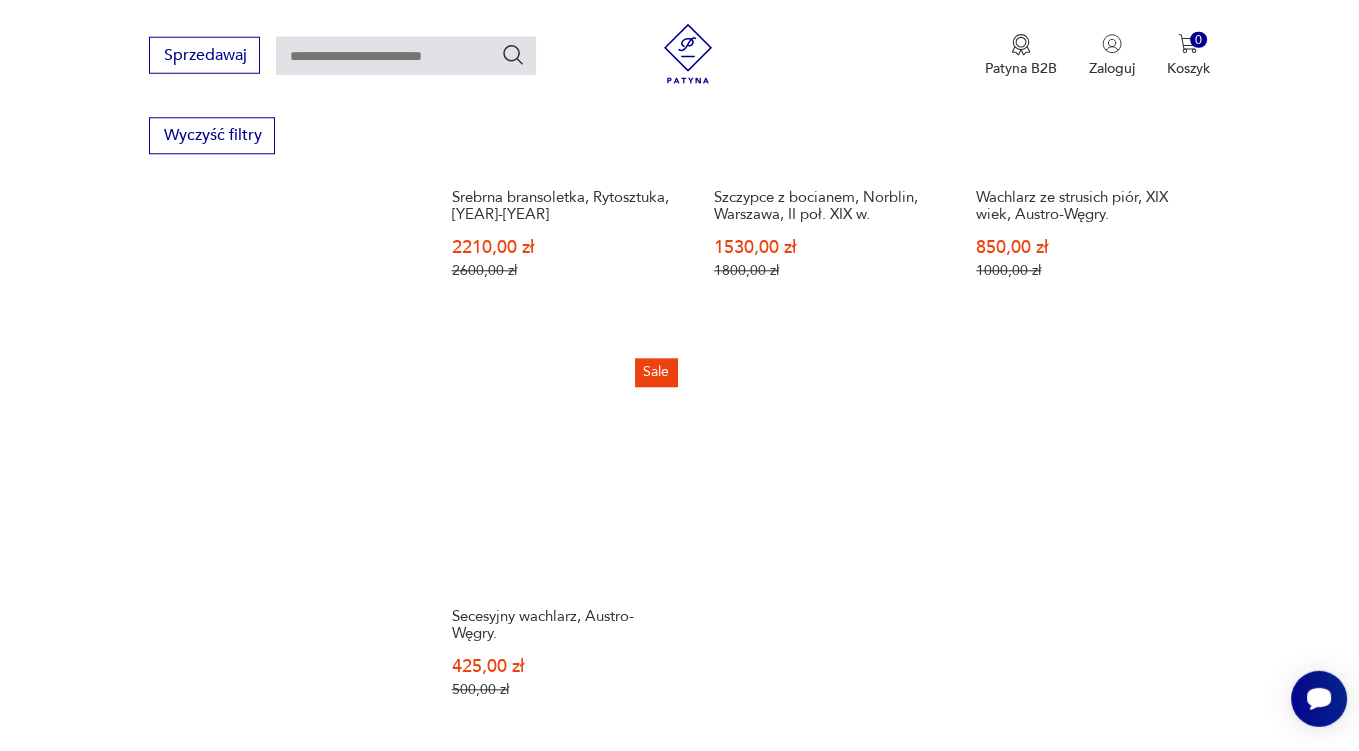 scroll, scrollTop: 2957, scrollLeft: 0, axis: vertical 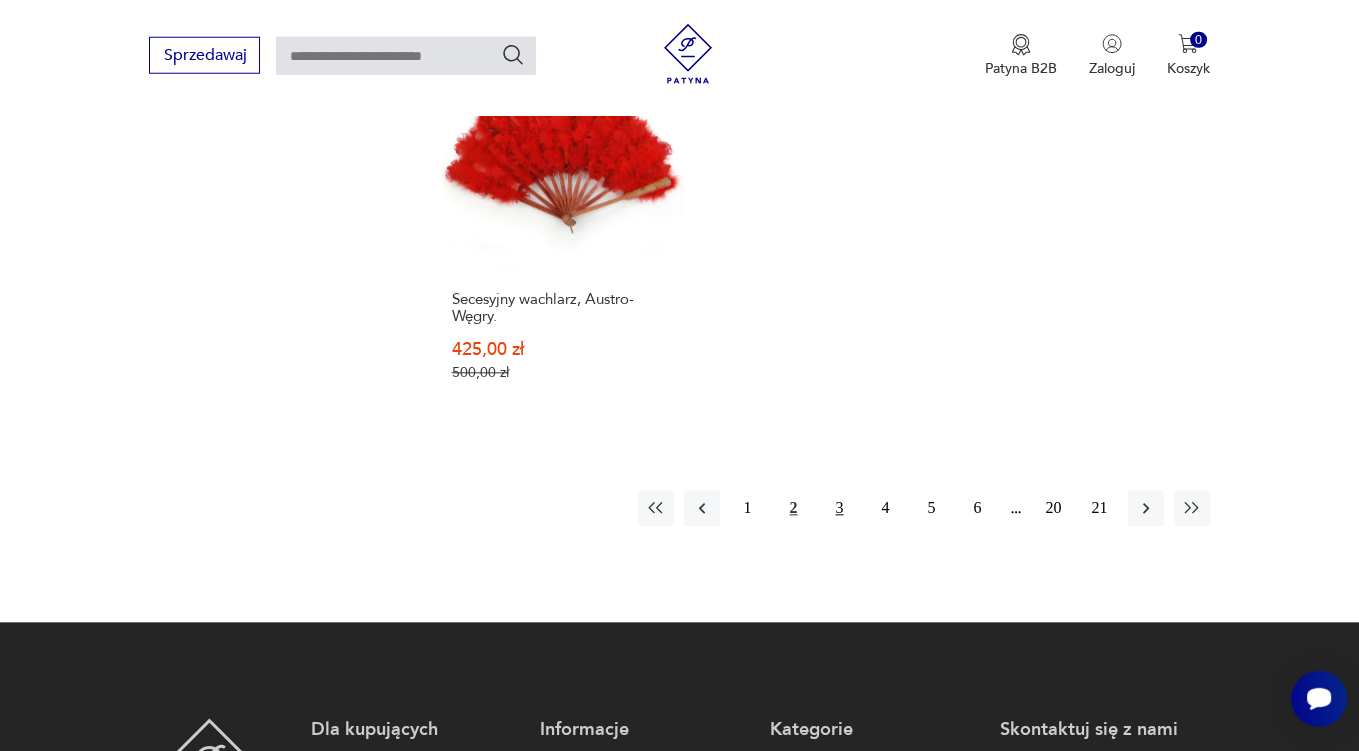 click on "3" at bounding box center (840, 509) 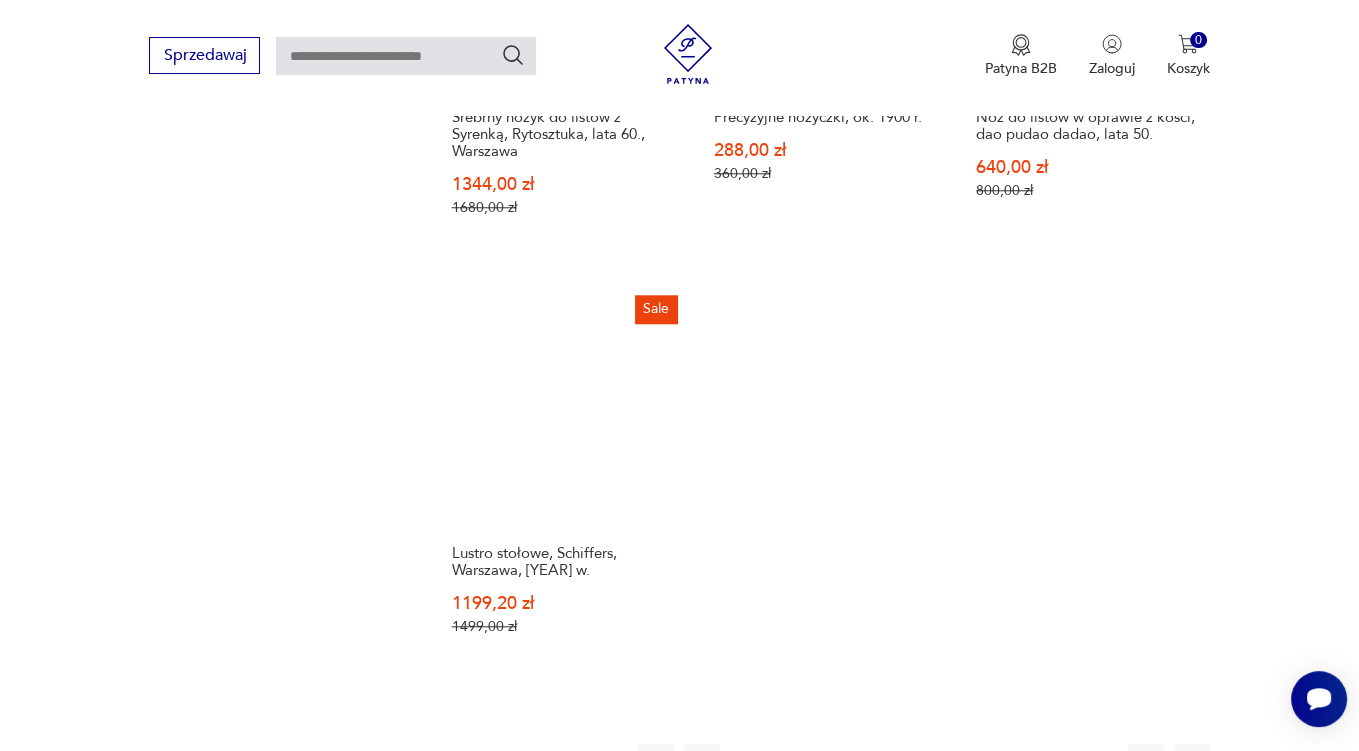 scroll, scrollTop: 2957, scrollLeft: 0, axis: vertical 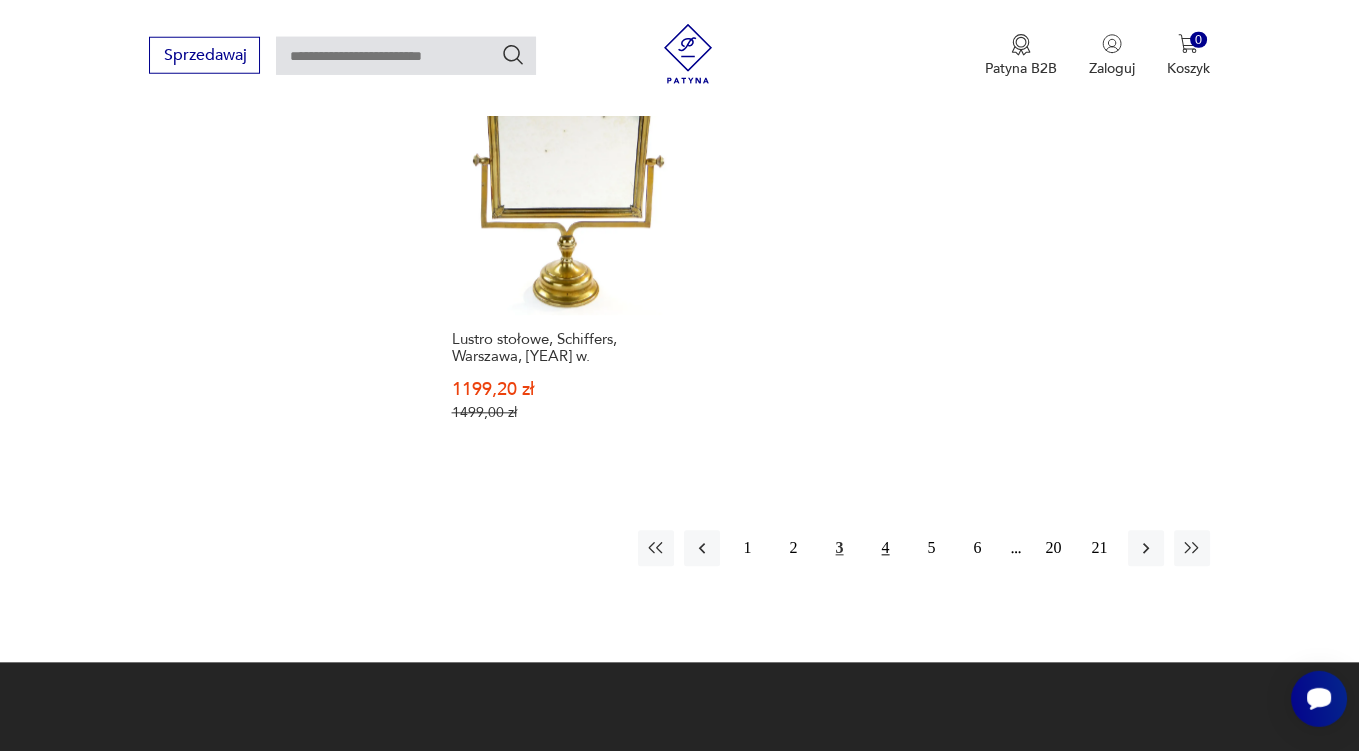 click on "4" at bounding box center (886, 549) 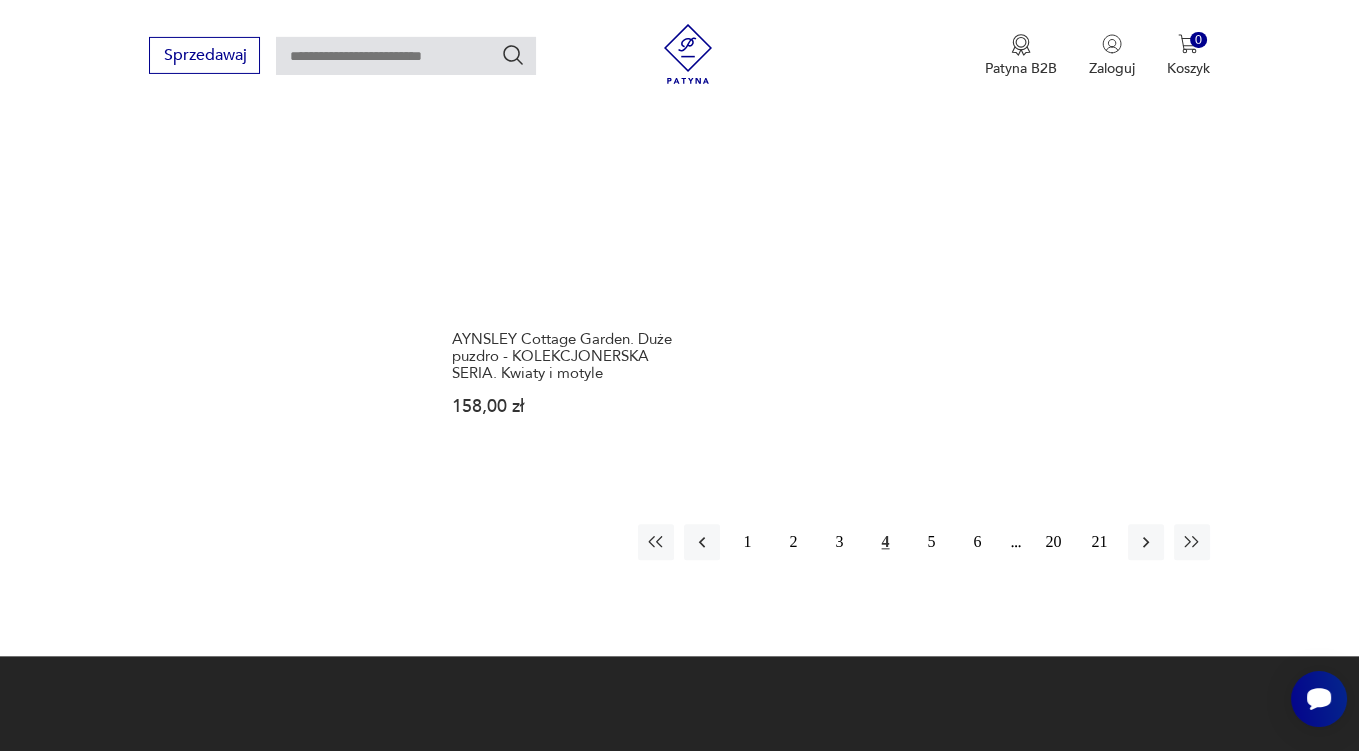 scroll, scrollTop: 3063, scrollLeft: 0, axis: vertical 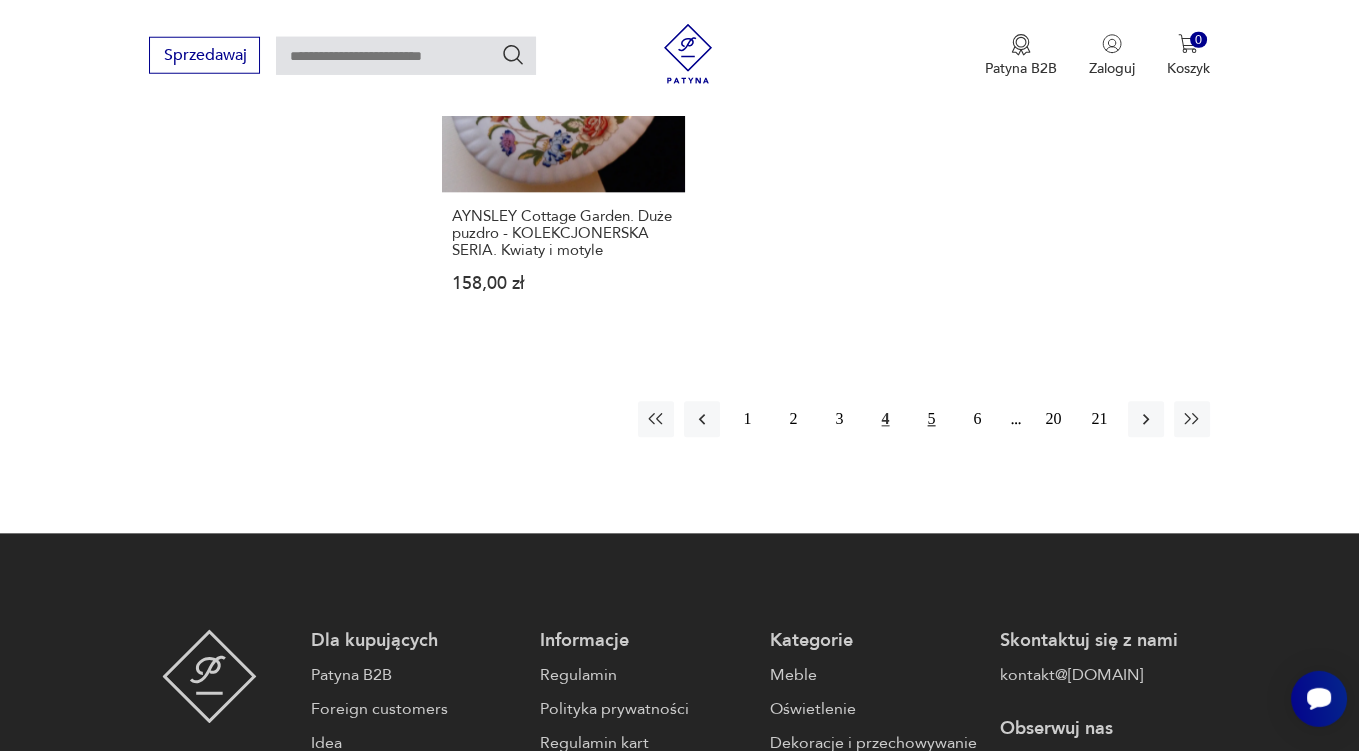 click on "5" at bounding box center (932, 420) 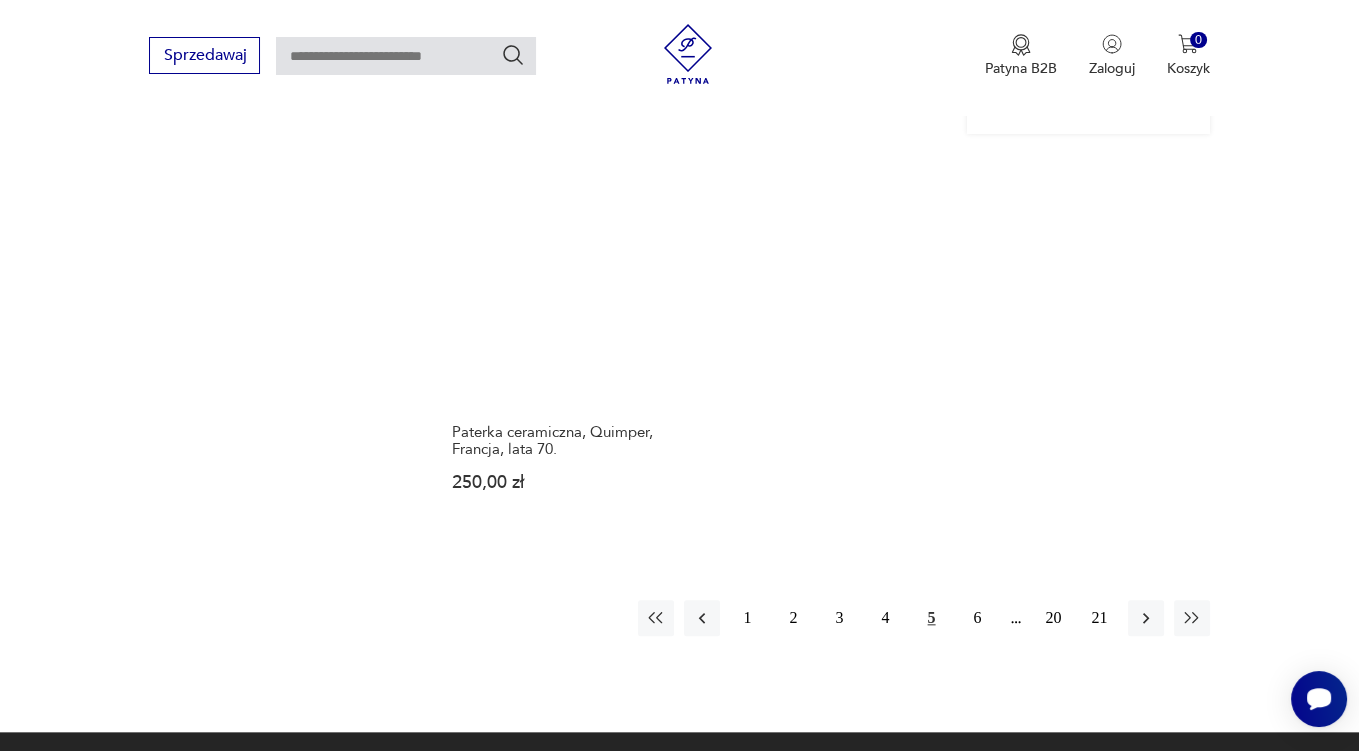 scroll, scrollTop: 2851, scrollLeft: 0, axis: vertical 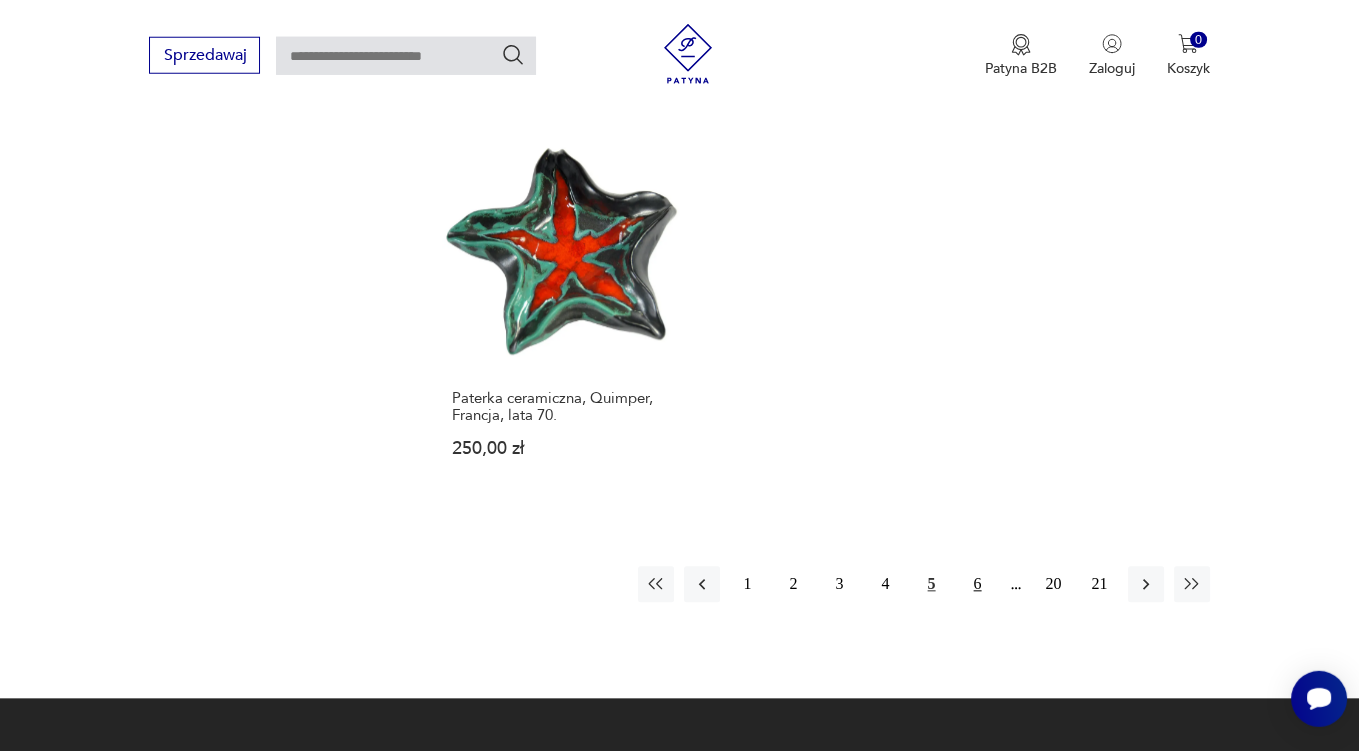 click on "6" at bounding box center [978, 585] 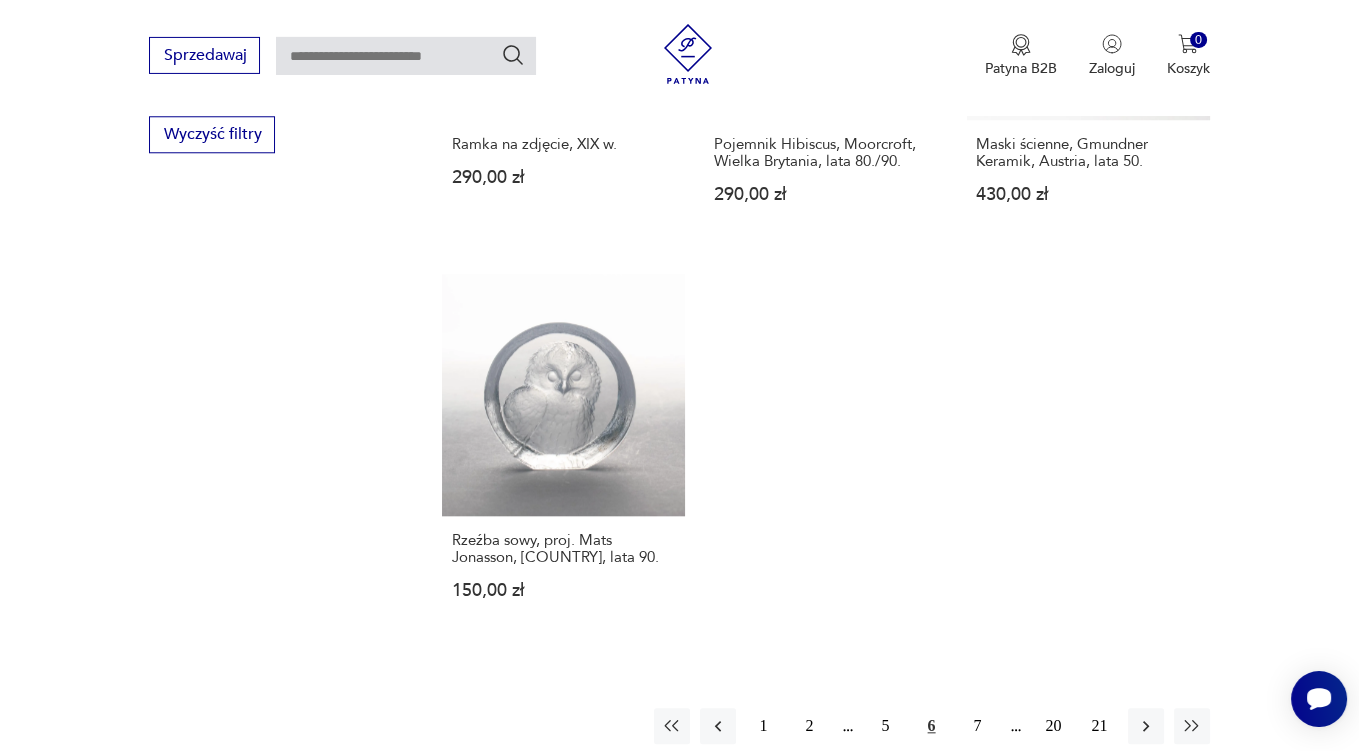 scroll, scrollTop: 2746, scrollLeft: 0, axis: vertical 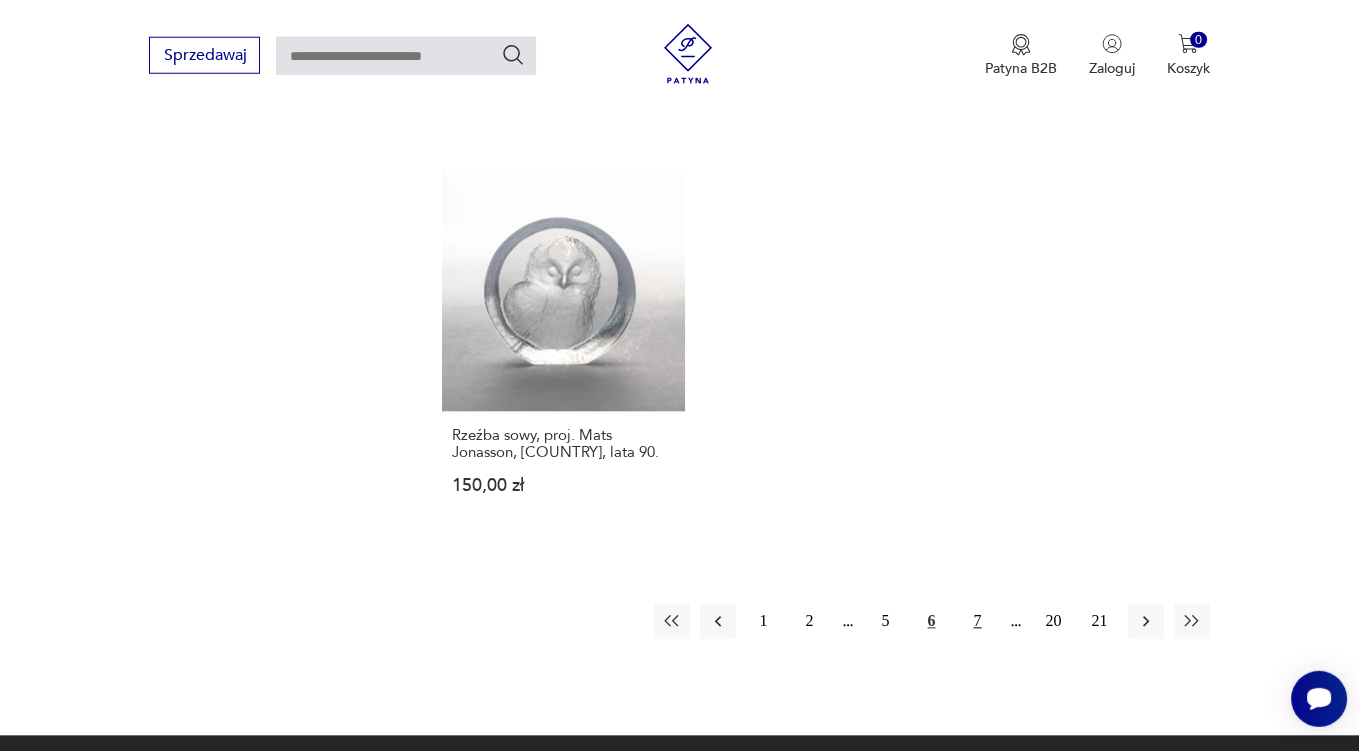 click on "7" at bounding box center [978, 622] 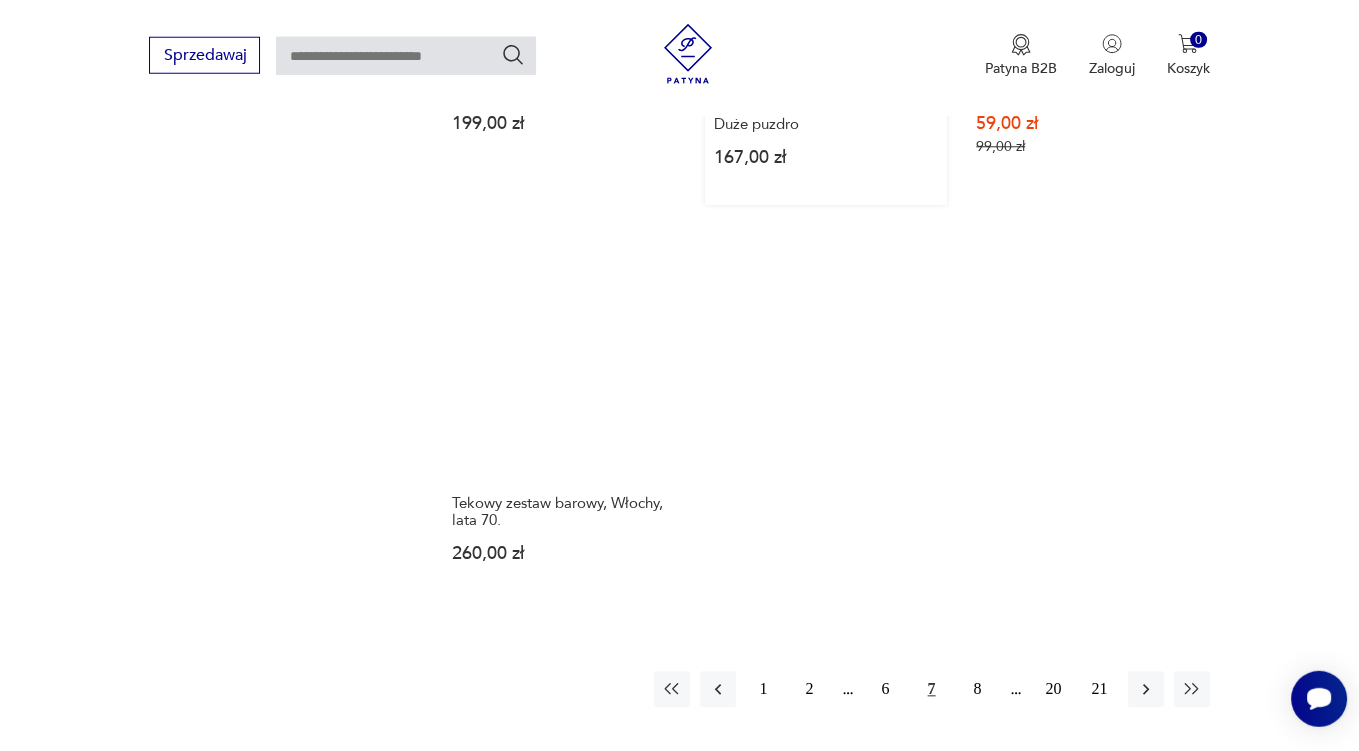 scroll, scrollTop: 3063, scrollLeft: 0, axis: vertical 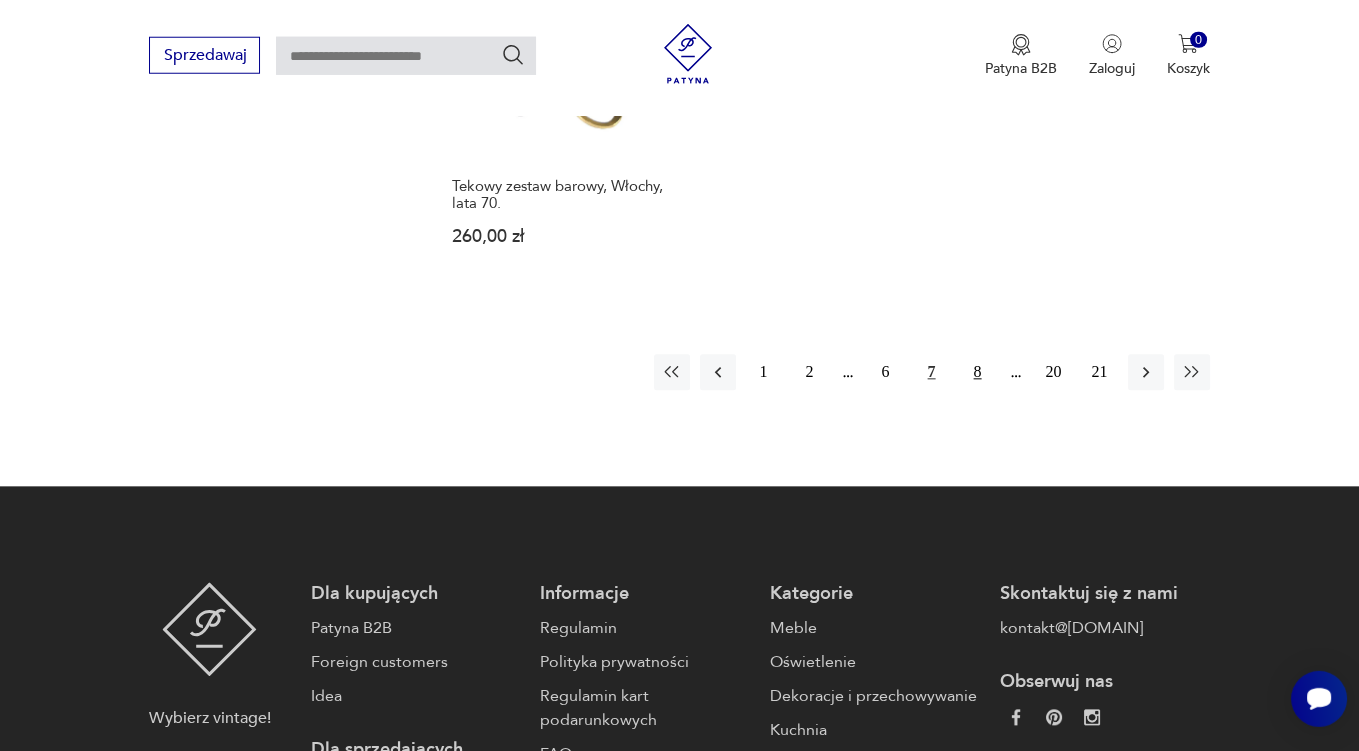 click on "8" at bounding box center [978, 373] 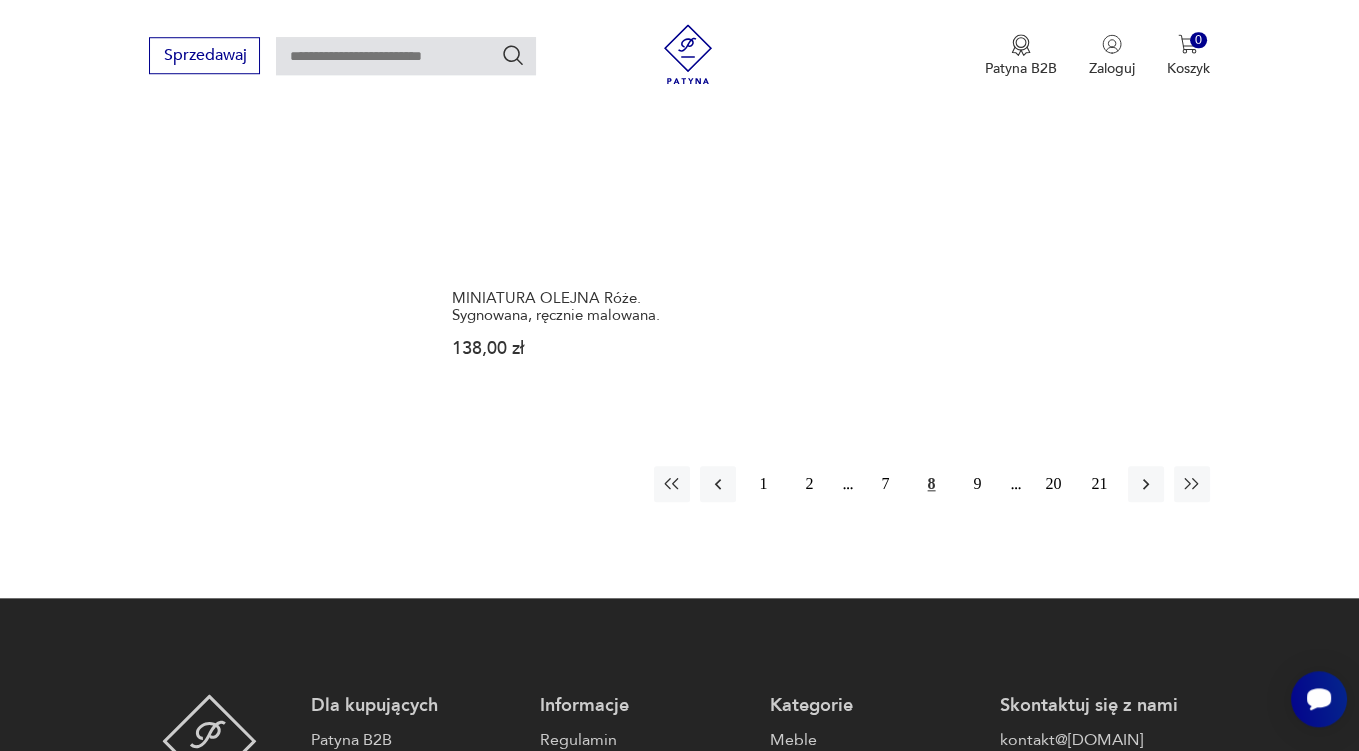 scroll, scrollTop: 2957, scrollLeft: 0, axis: vertical 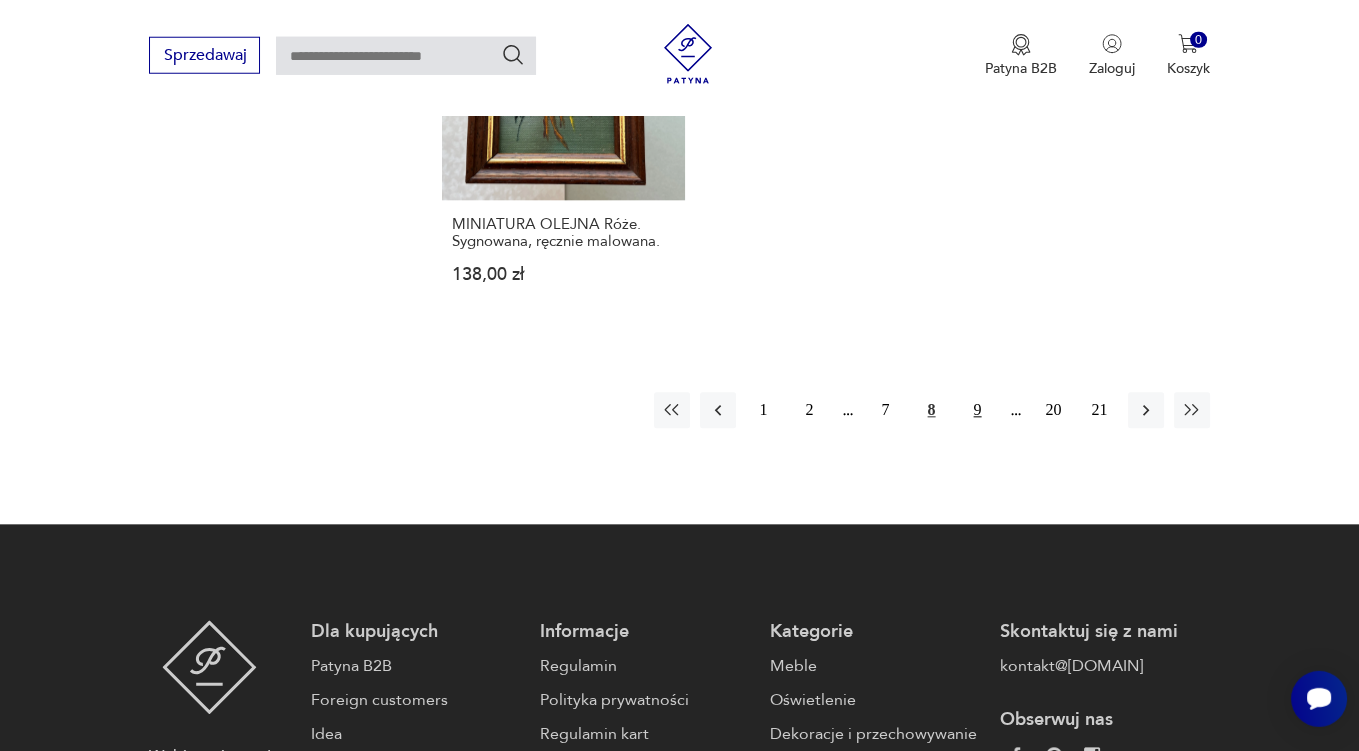 click on "9" at bounding box center [978, 411] 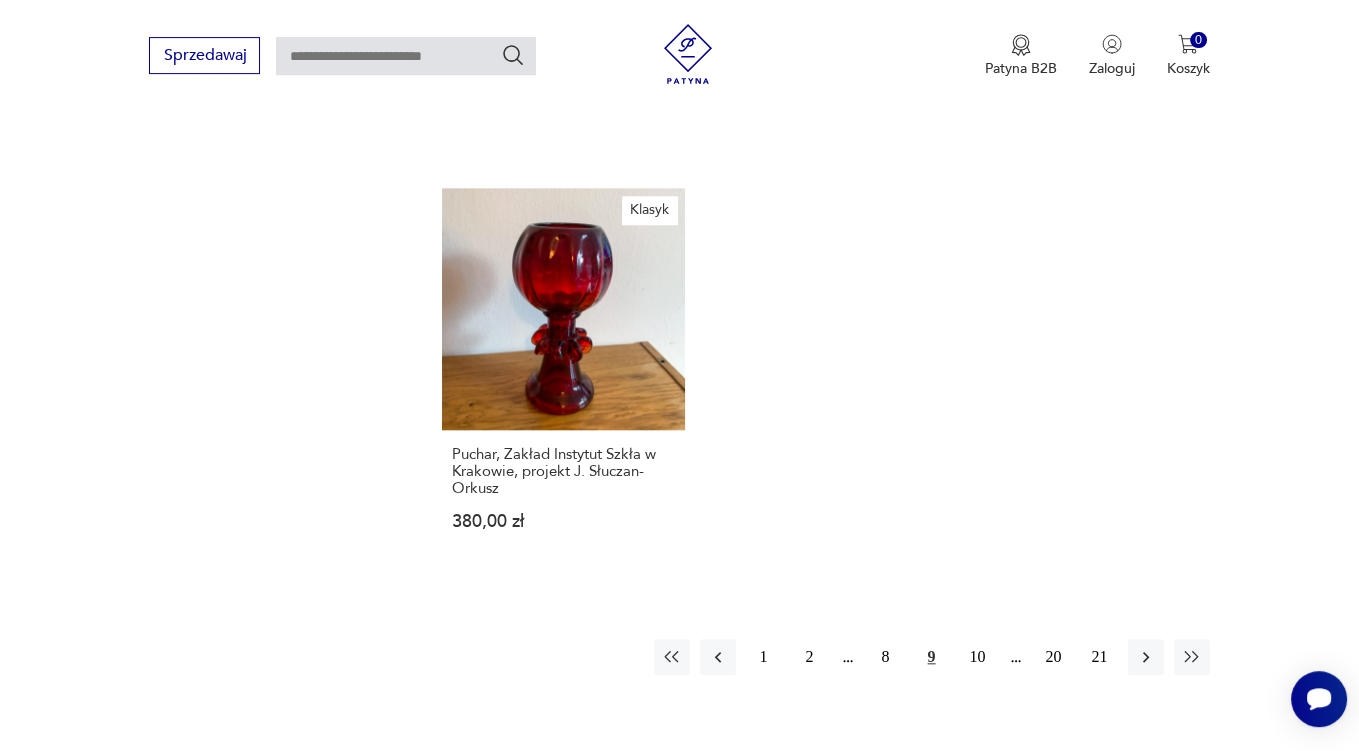 scroll, scrollTop: 2746, scrollLeft: 0, axis: vertical 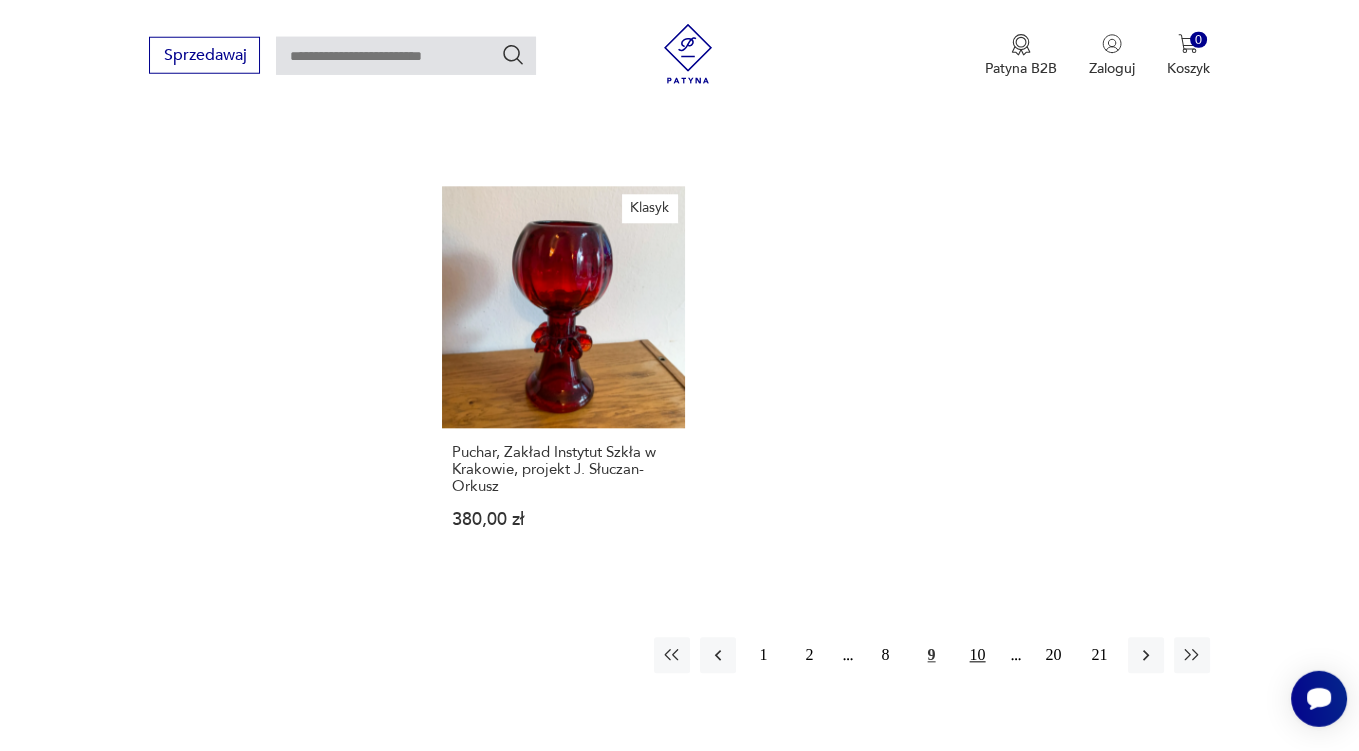 click on "10" at bounding box center (978, 656) 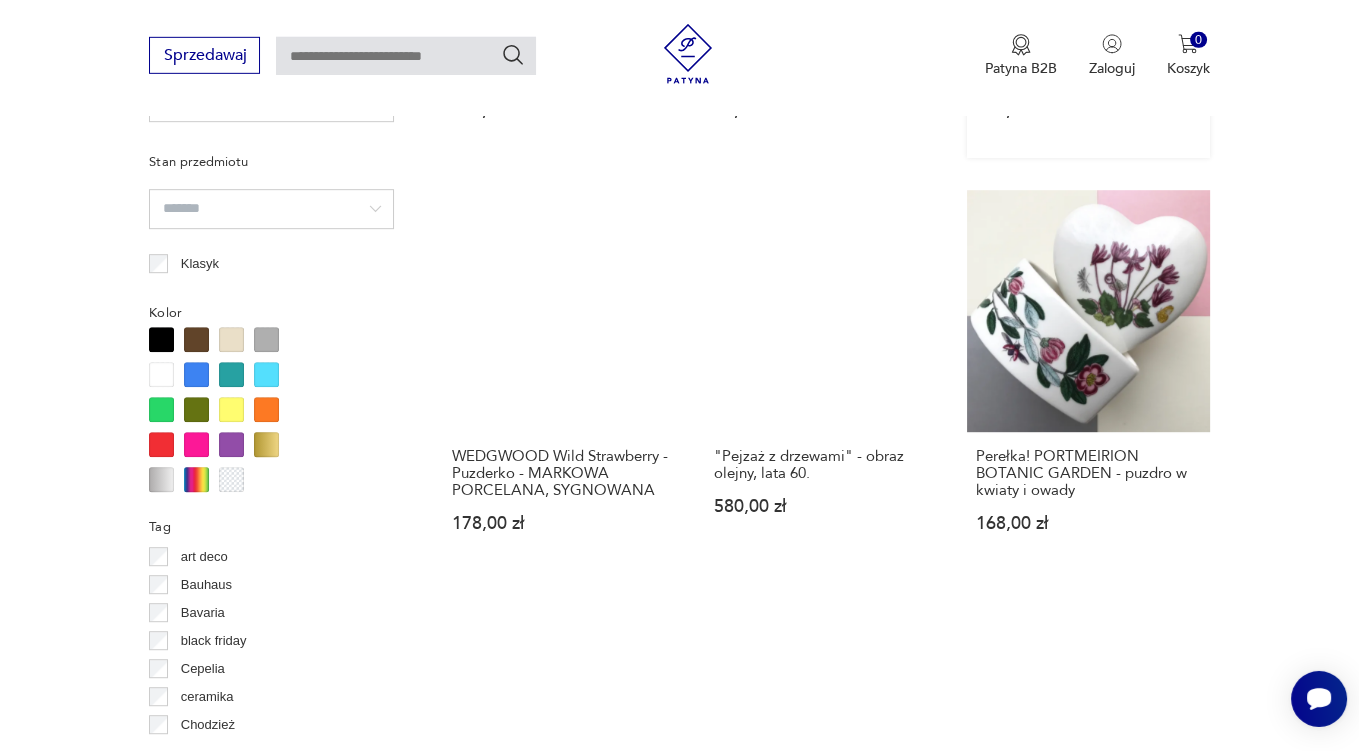 scroll, scrollTop: 1479, scrollLeft: 0, axis: vertical 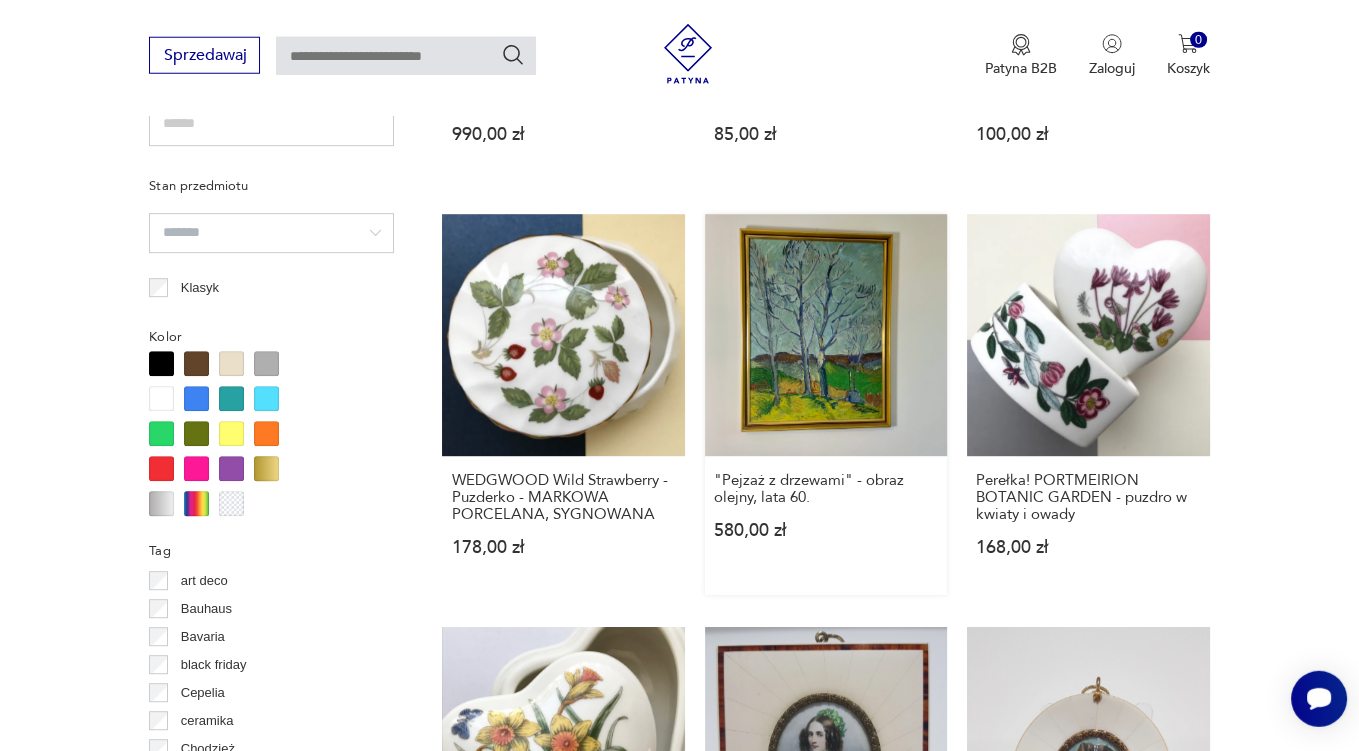 click on ""Pejzaż z drzewami" - obraz olejny, lata 60. 580,00 zł" at bounding box center (826, 404) 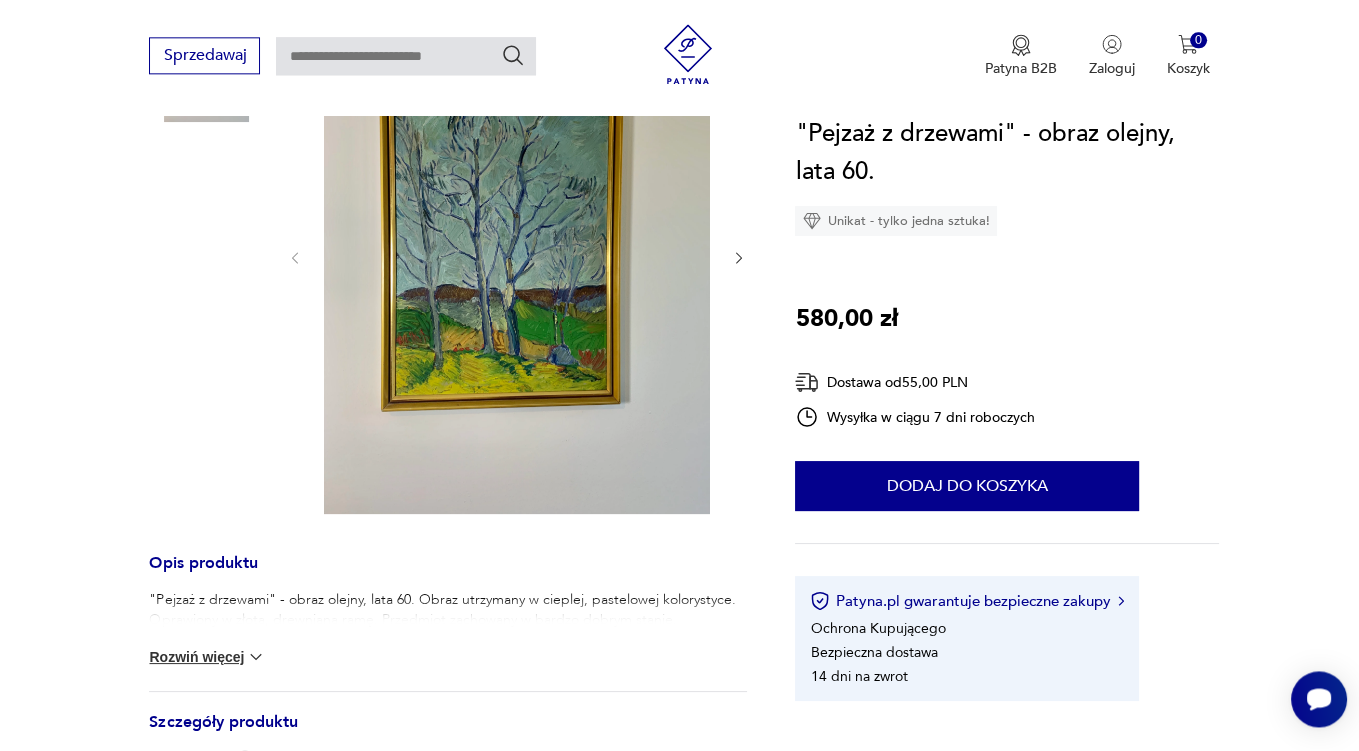 scroll, scrollTop: 105, scrollLeft: 0, axis: vertical 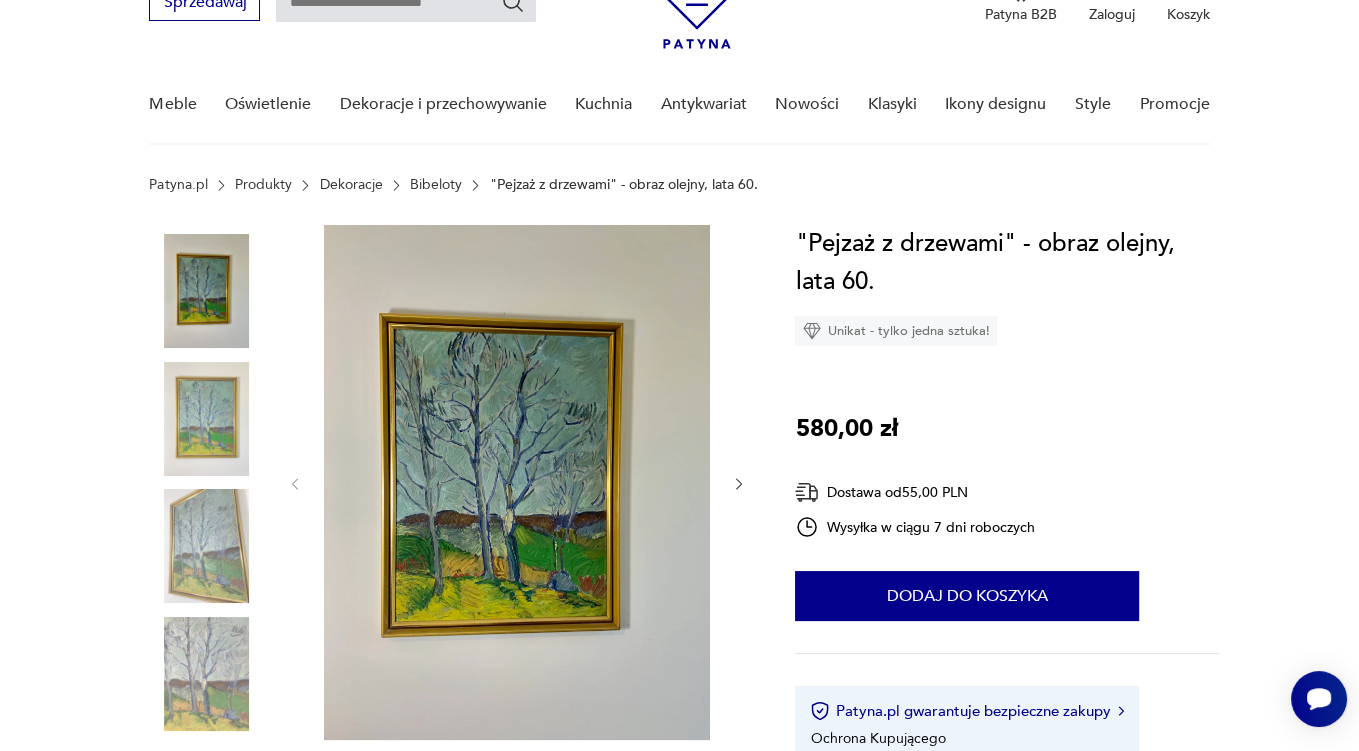 click 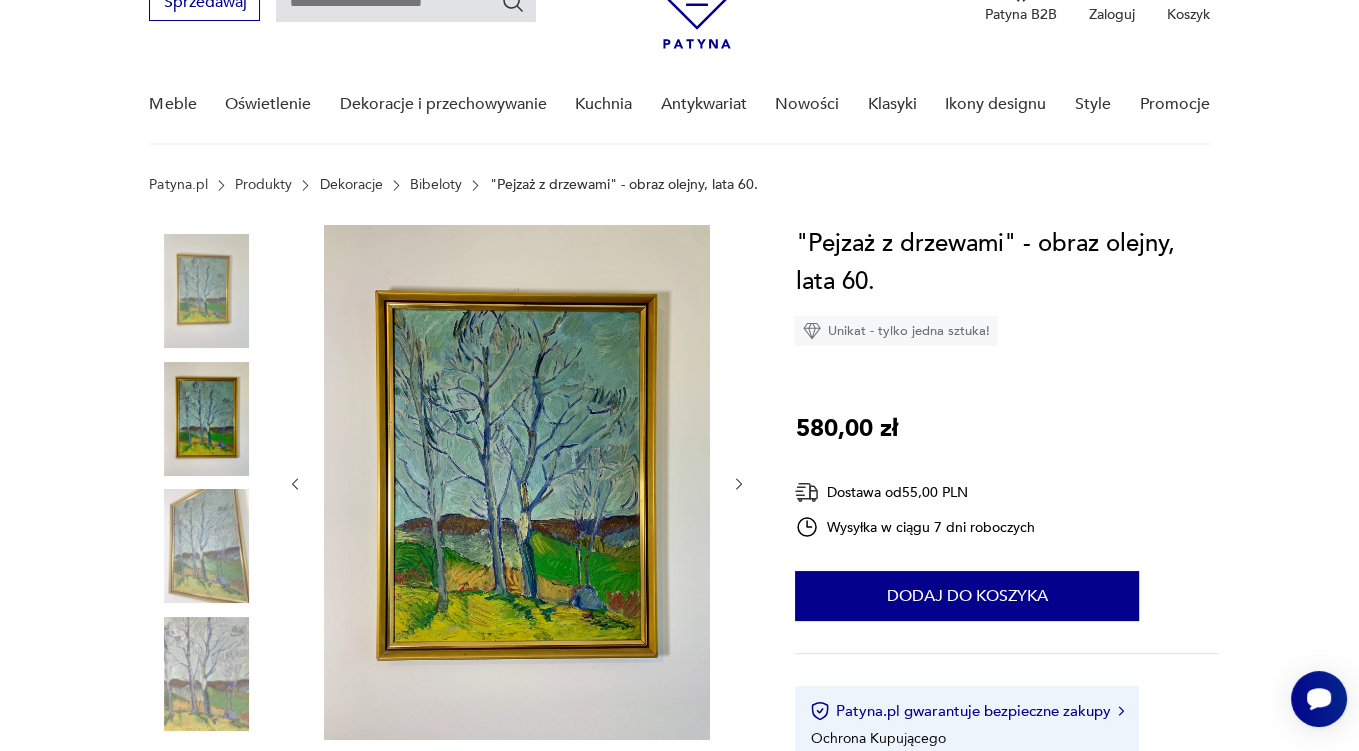 click 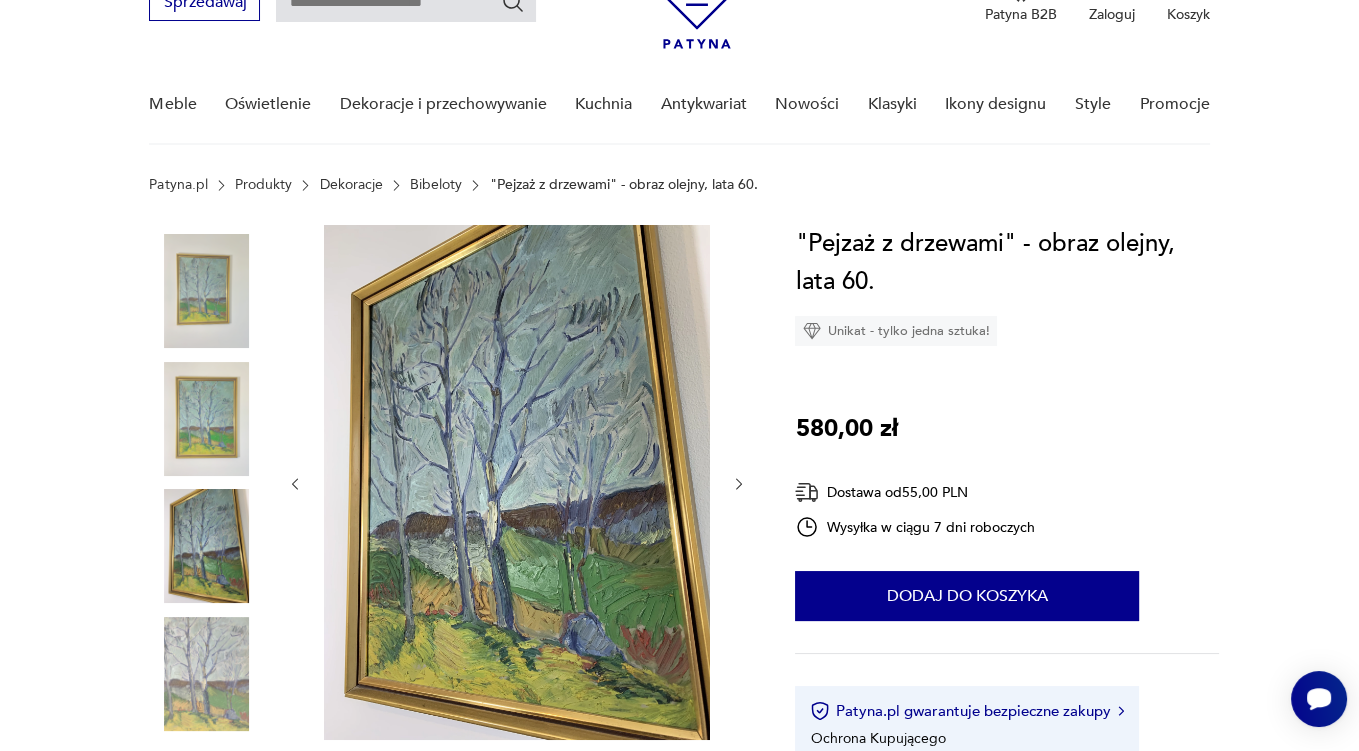 click 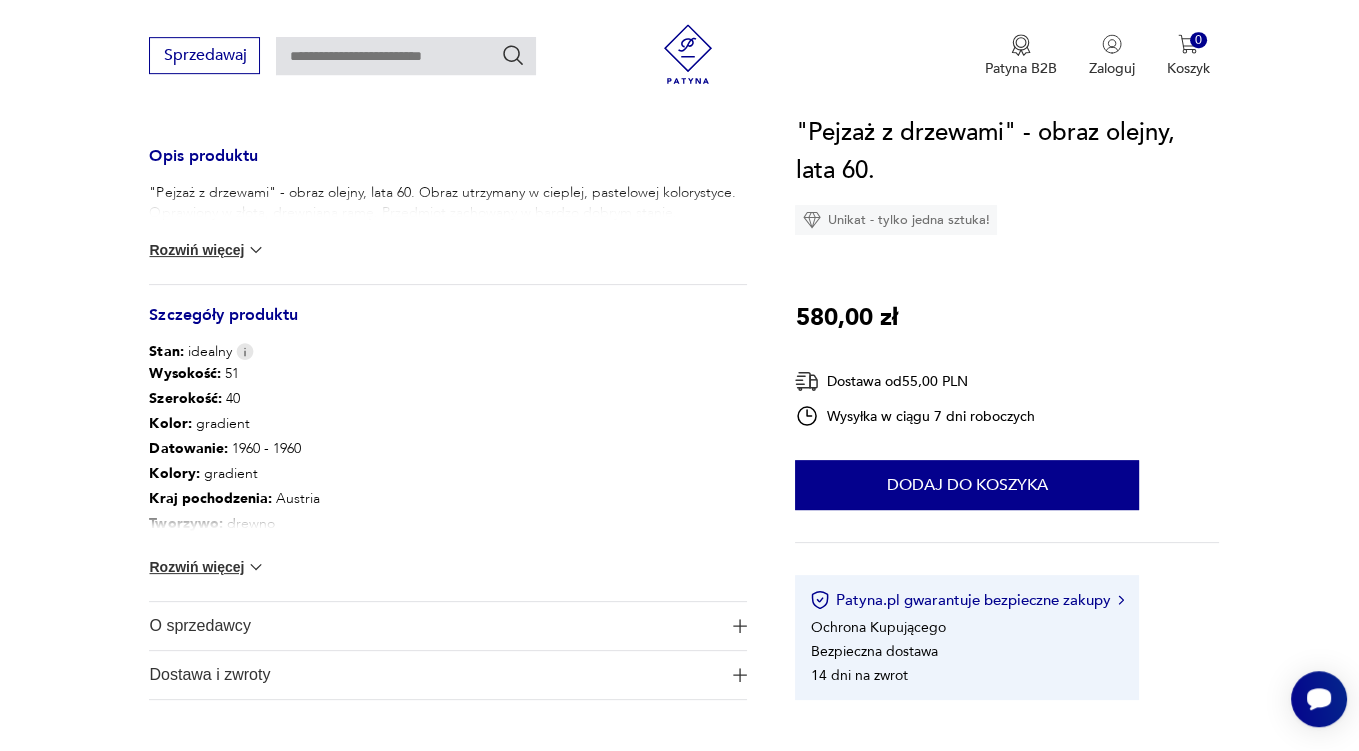 scroll, scrollTop: 739, scrollLeft: 0, axis: vertical 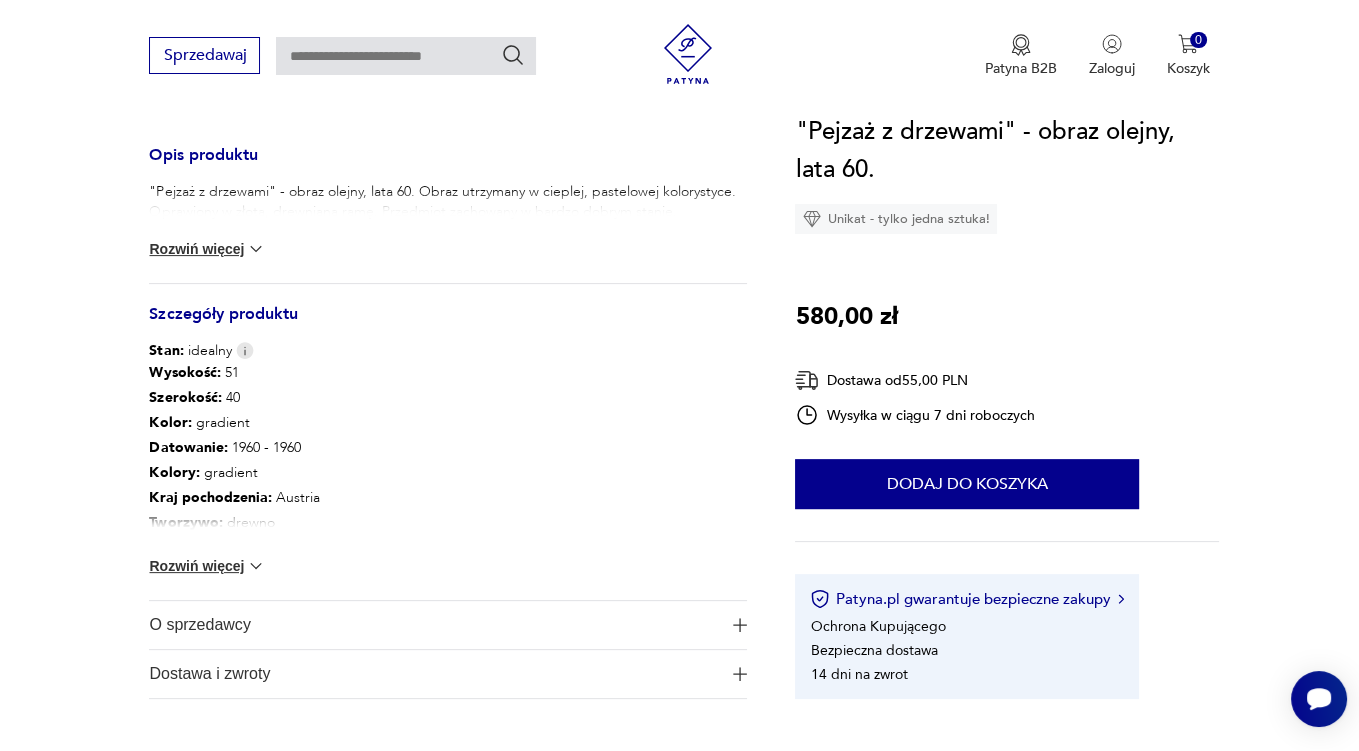 click on "Rozwiń więcej" at bounding box center (207, 566) 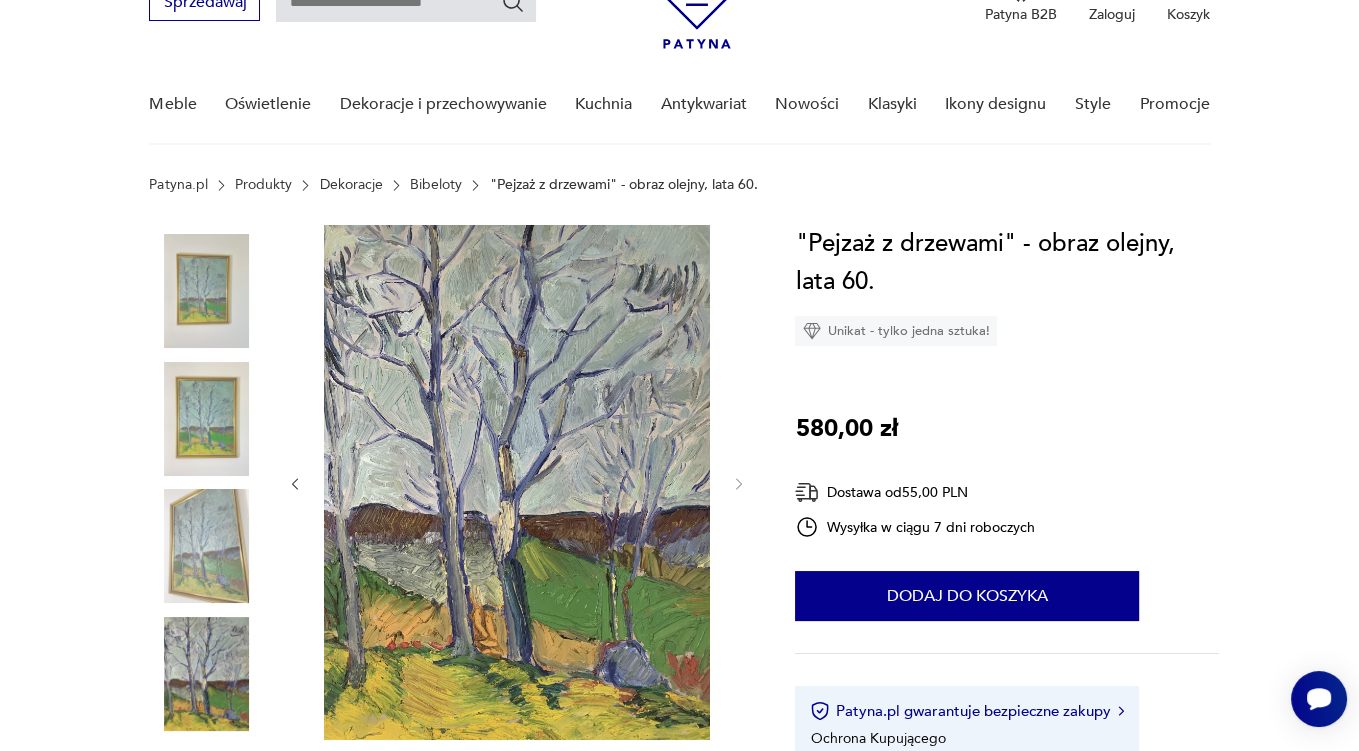 scroll, scrollTop: 211, scrollLeft: 0, axis: vertical 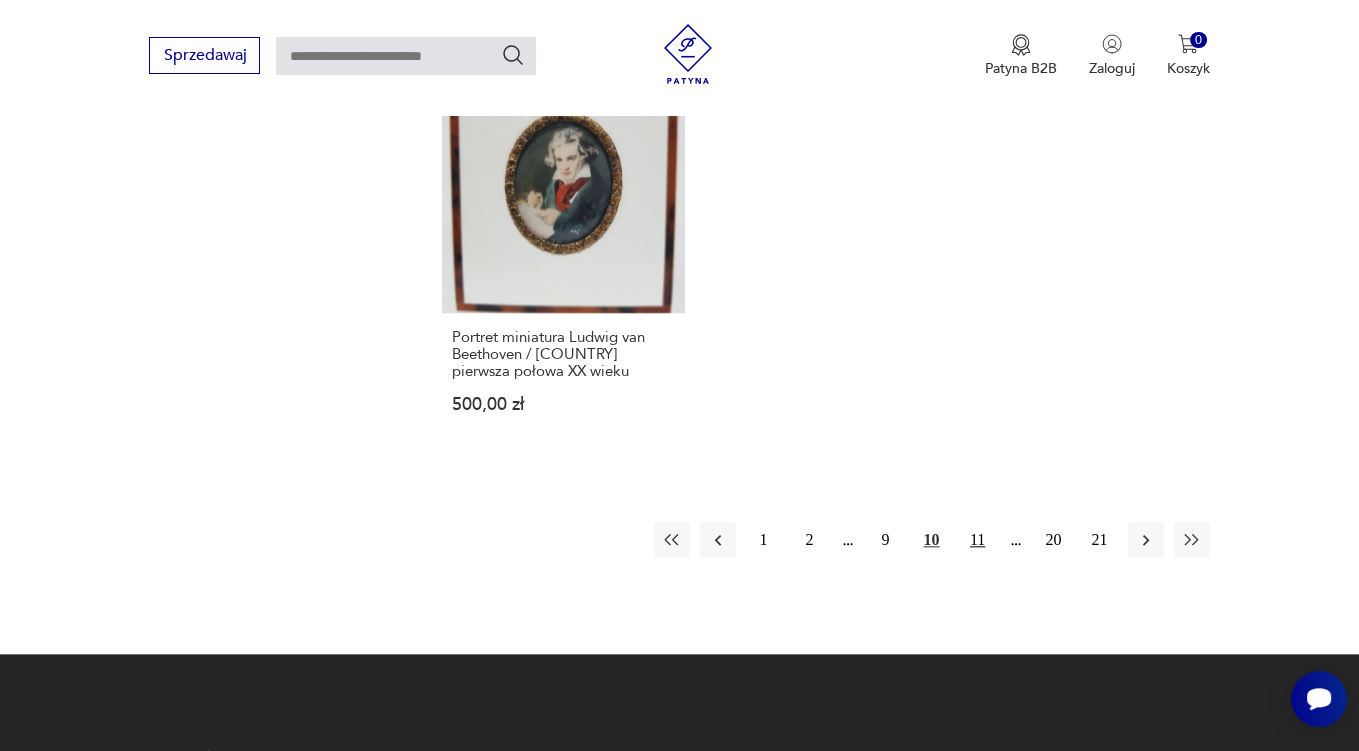 click on "11" at bounding box center [978, 540] 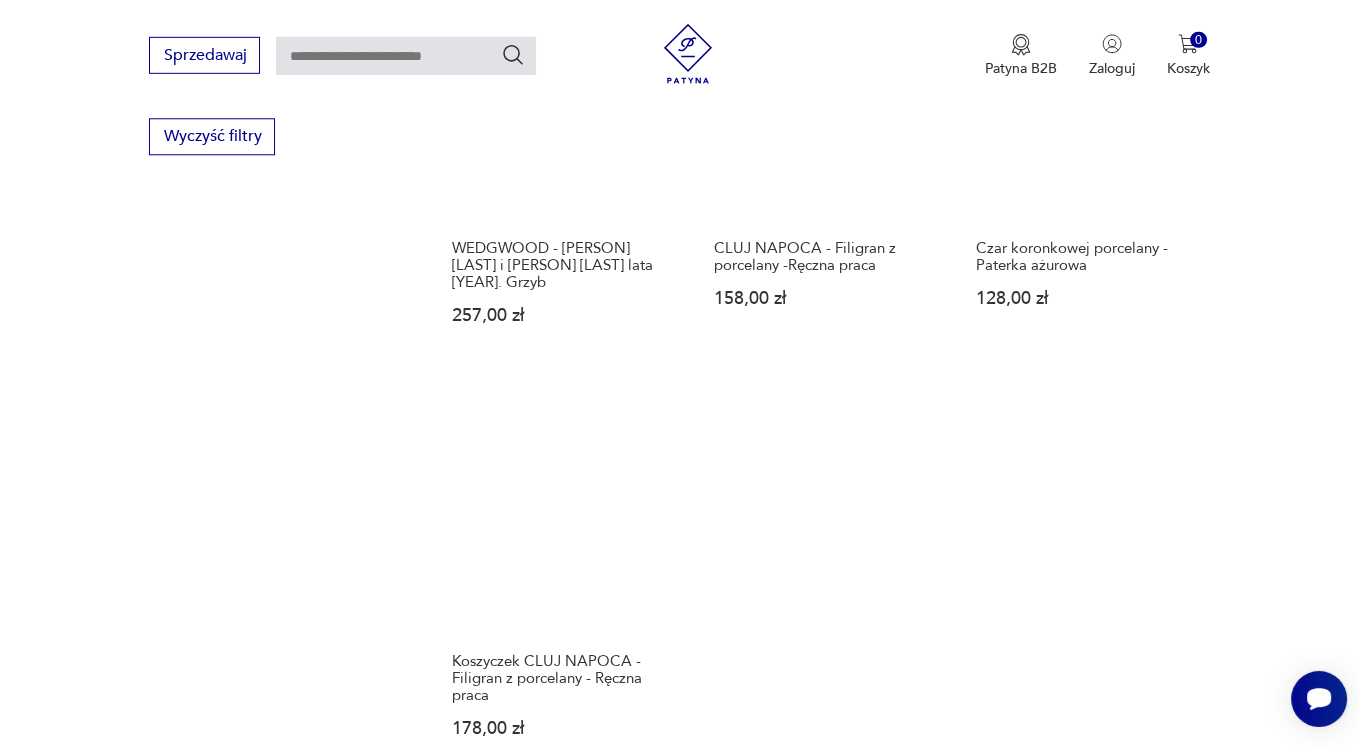 scroll, scrollTop: 2957, scrollLeft: 0, axis: vertical 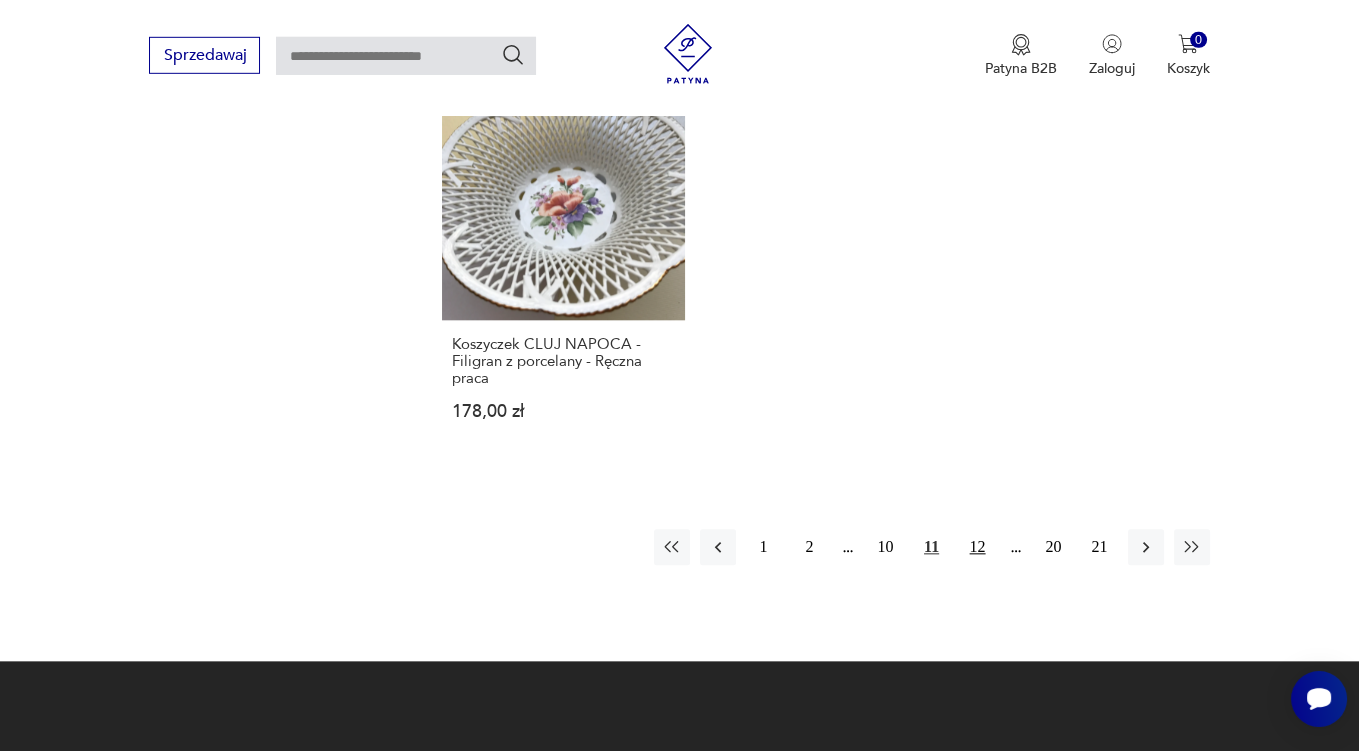 click on "12" at bounding box center (978, 547) 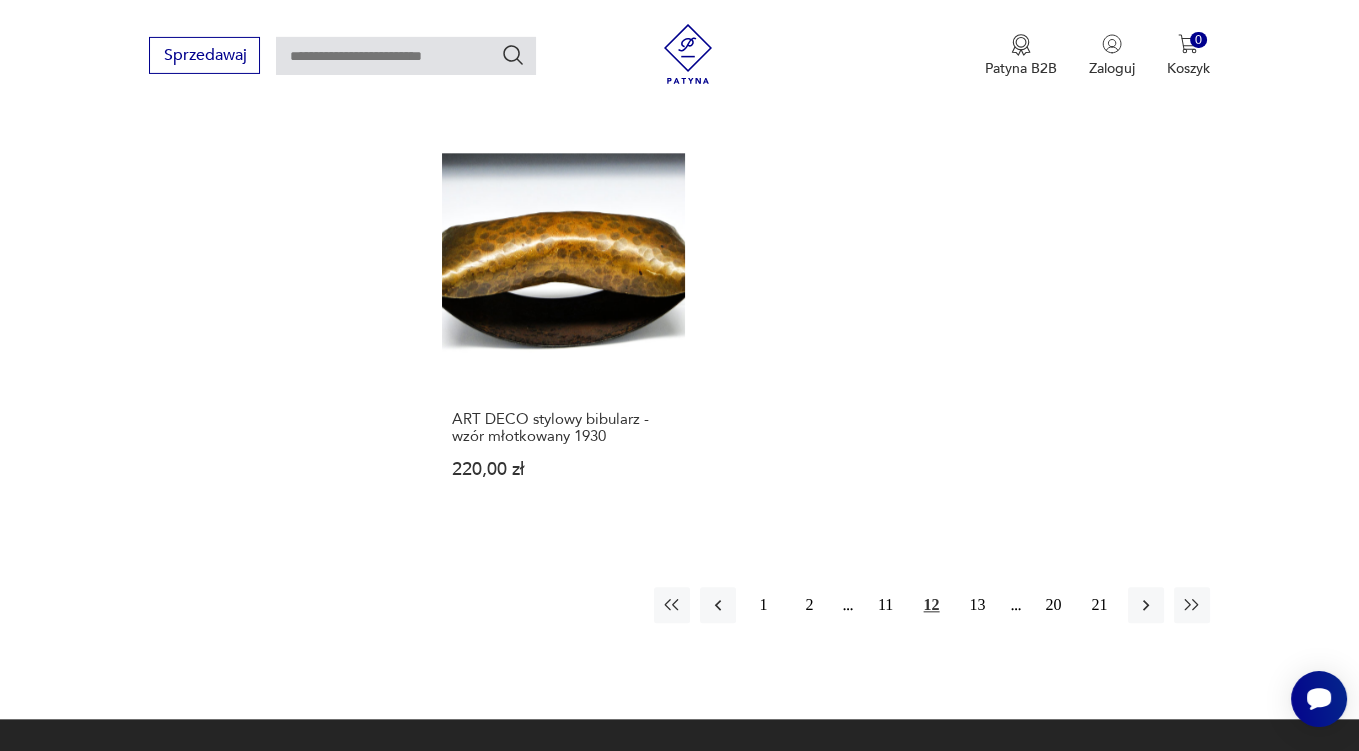 scroll, scrollTop: 2852, scrollLeft: 0, axis: vertical 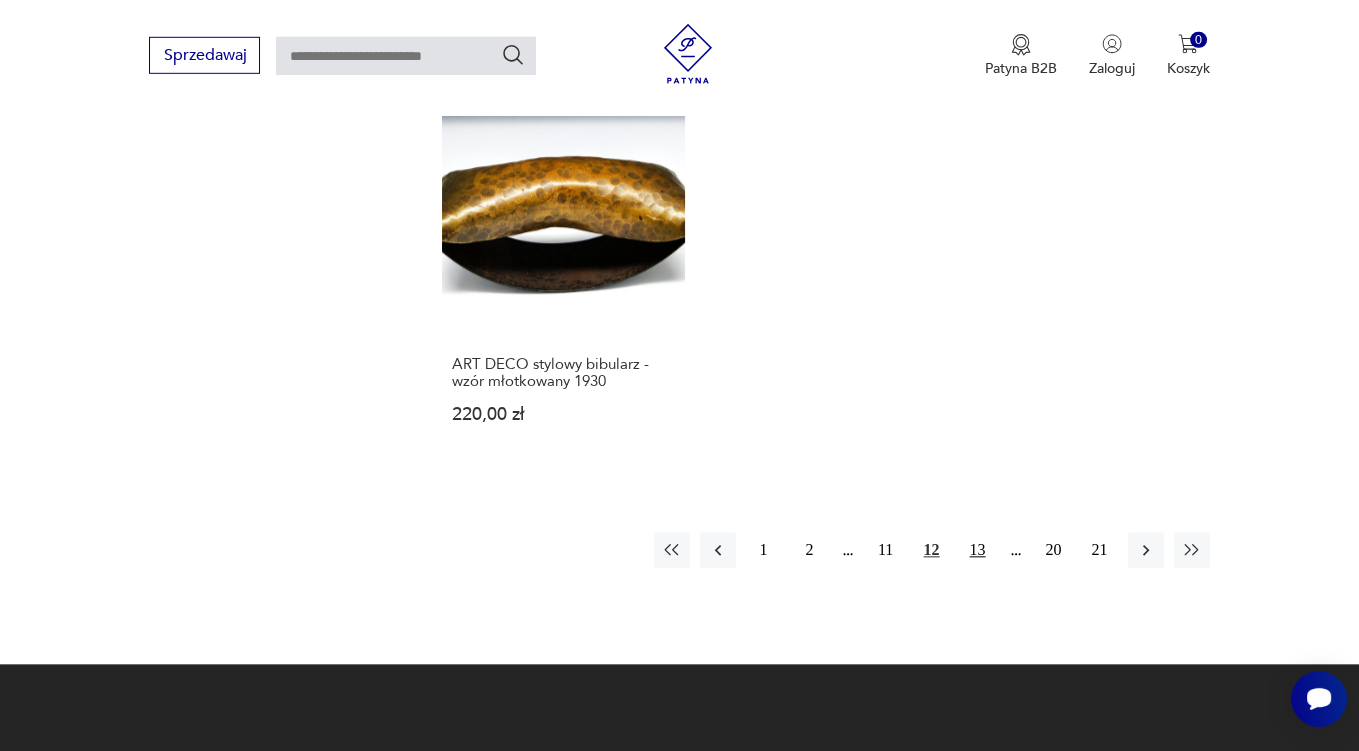 click on "13" at bounding box center [978, 550] 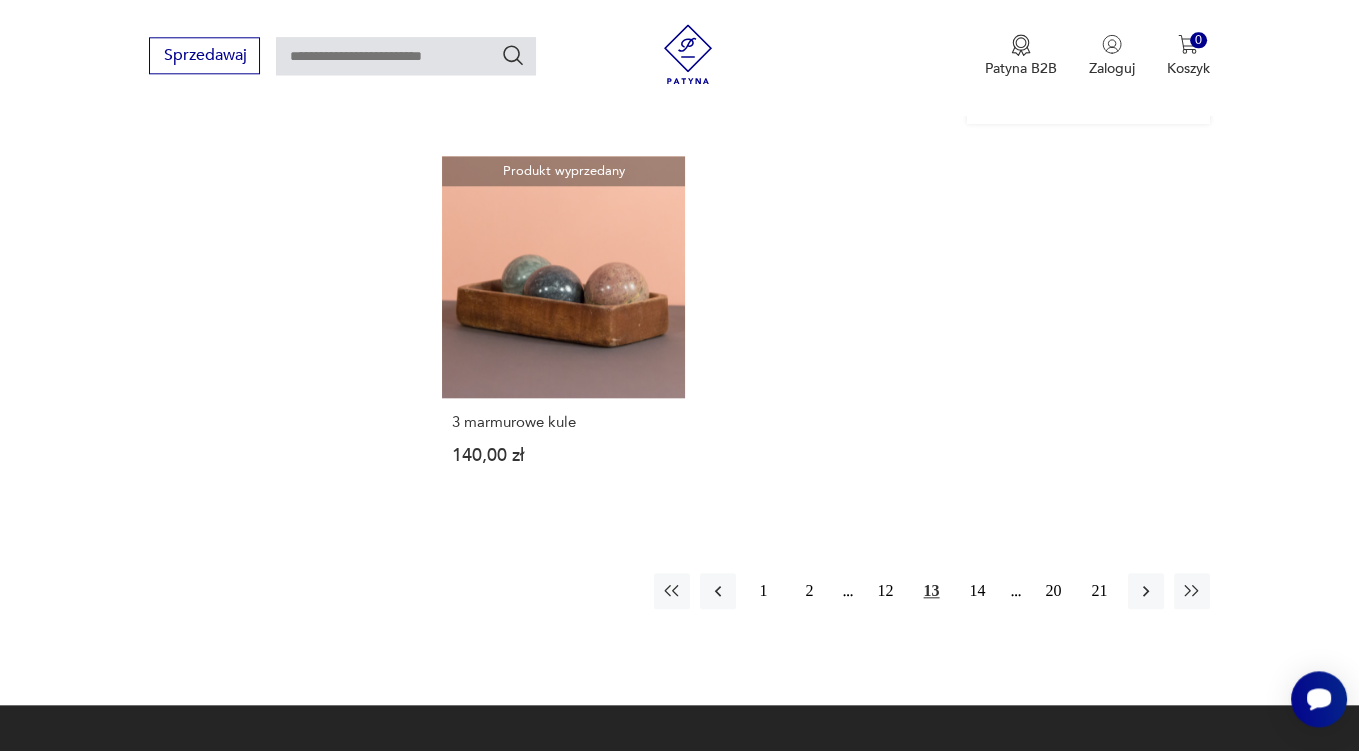 scroll, scrollTop: 2852, scrollLeft: 0, axis: vertical 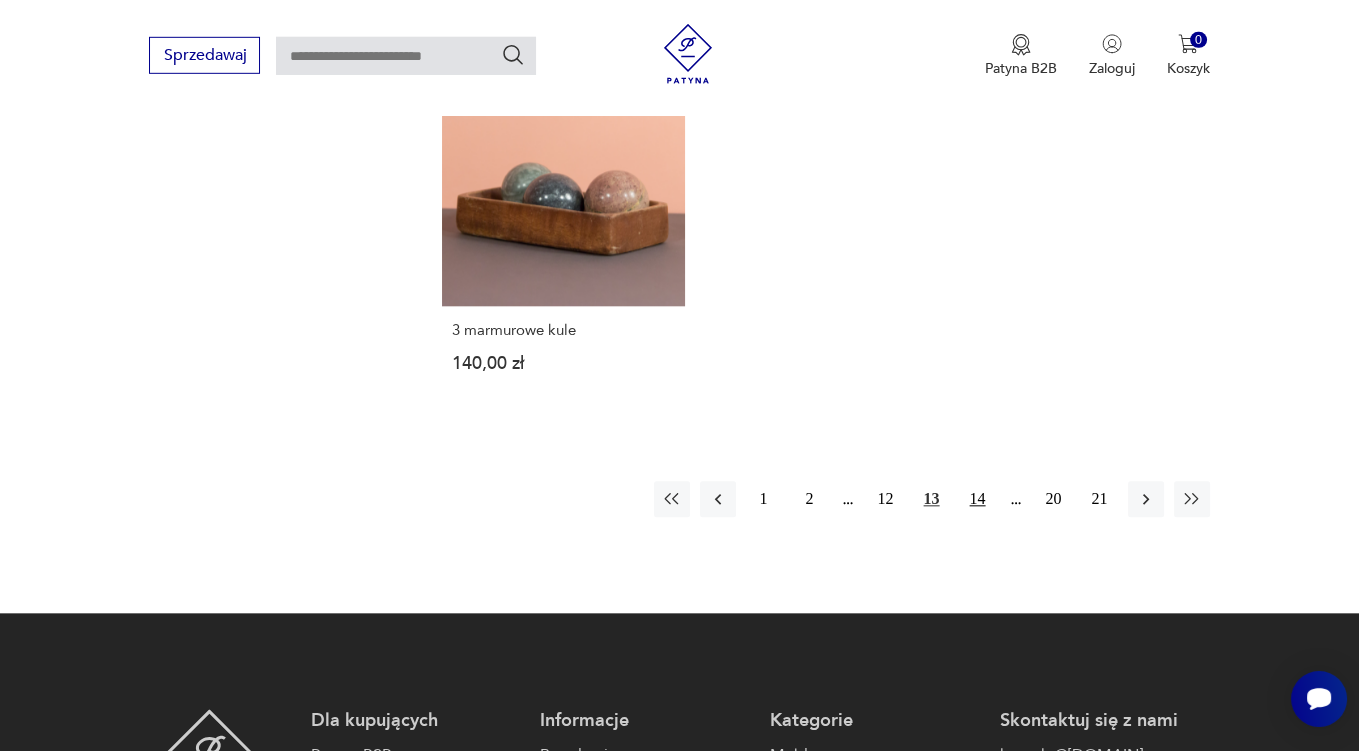 click on "14" at bounding box center [978, 499] 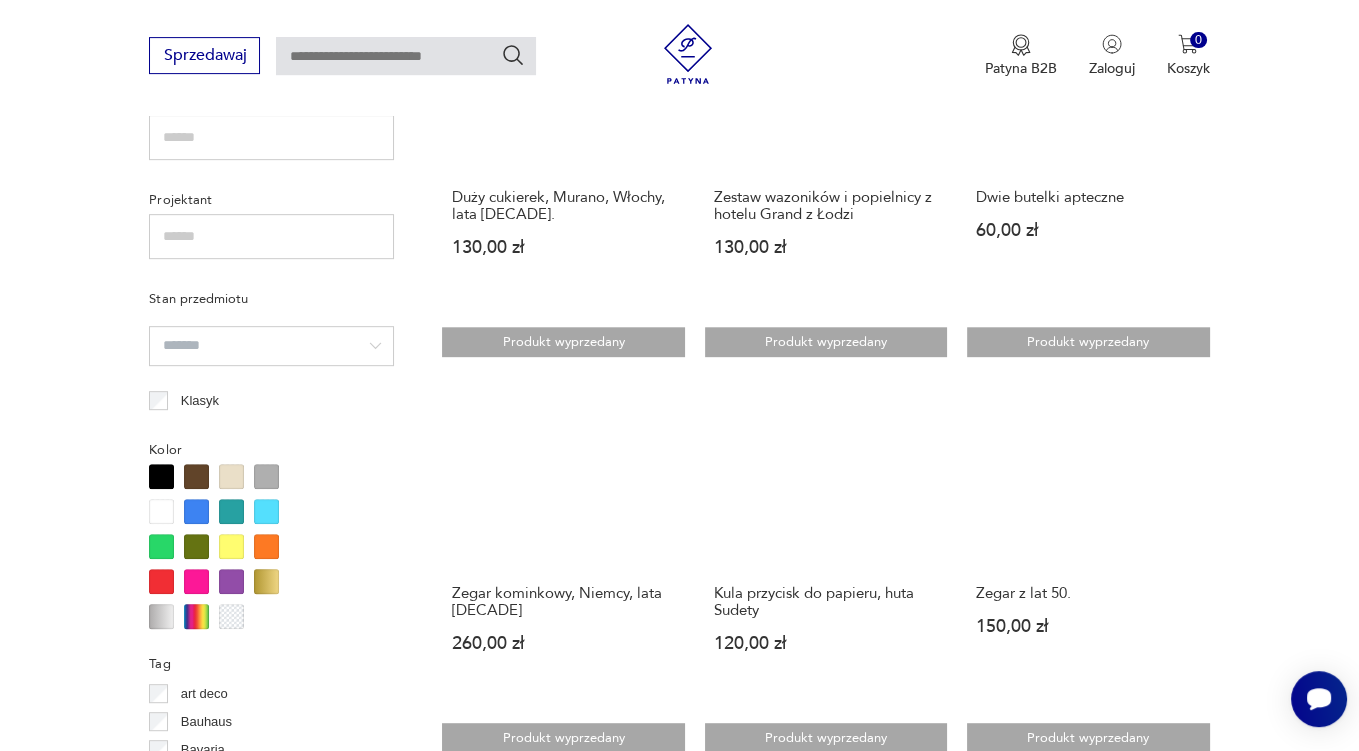 scroll, scrollTop: 1479, scrollLeft: 0, axis: vertical 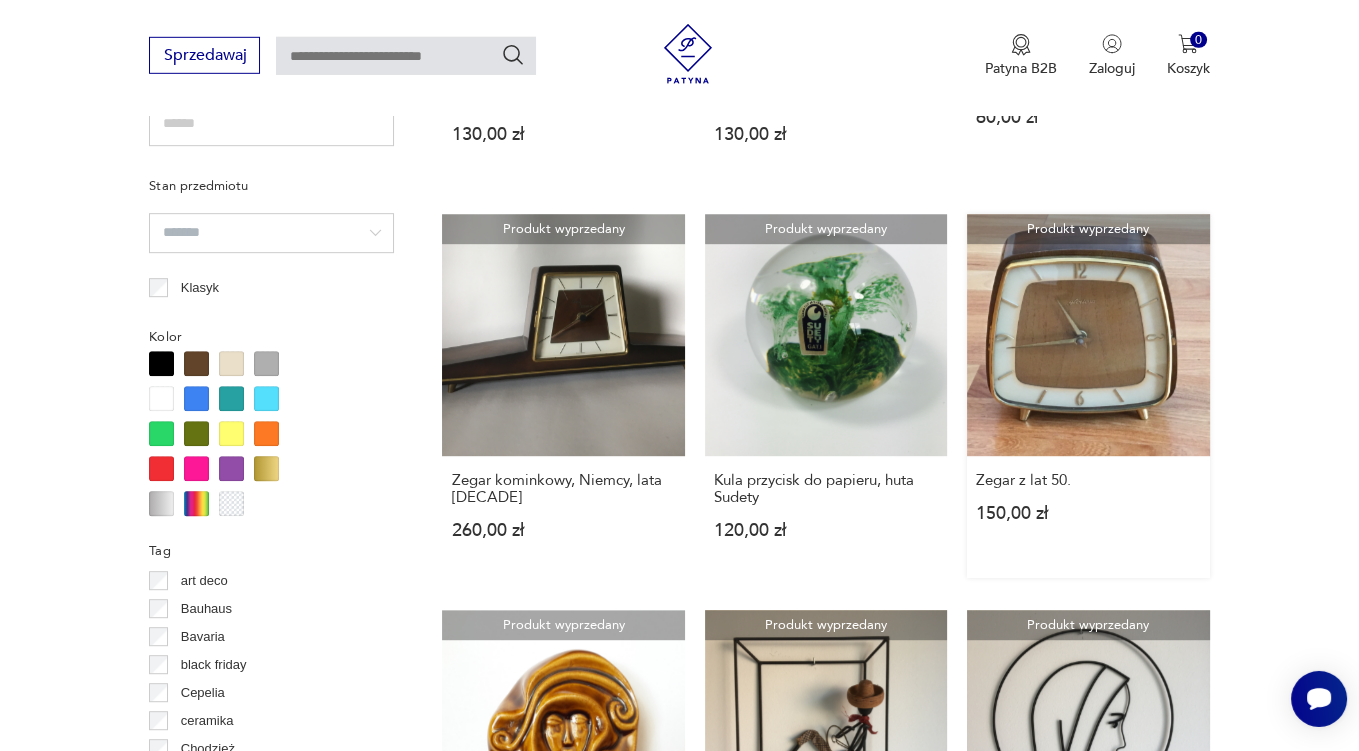 click on "Produkt wyprzedany Zegar z lat 50. 150,00 zł" at bounding box center [1088, 396] 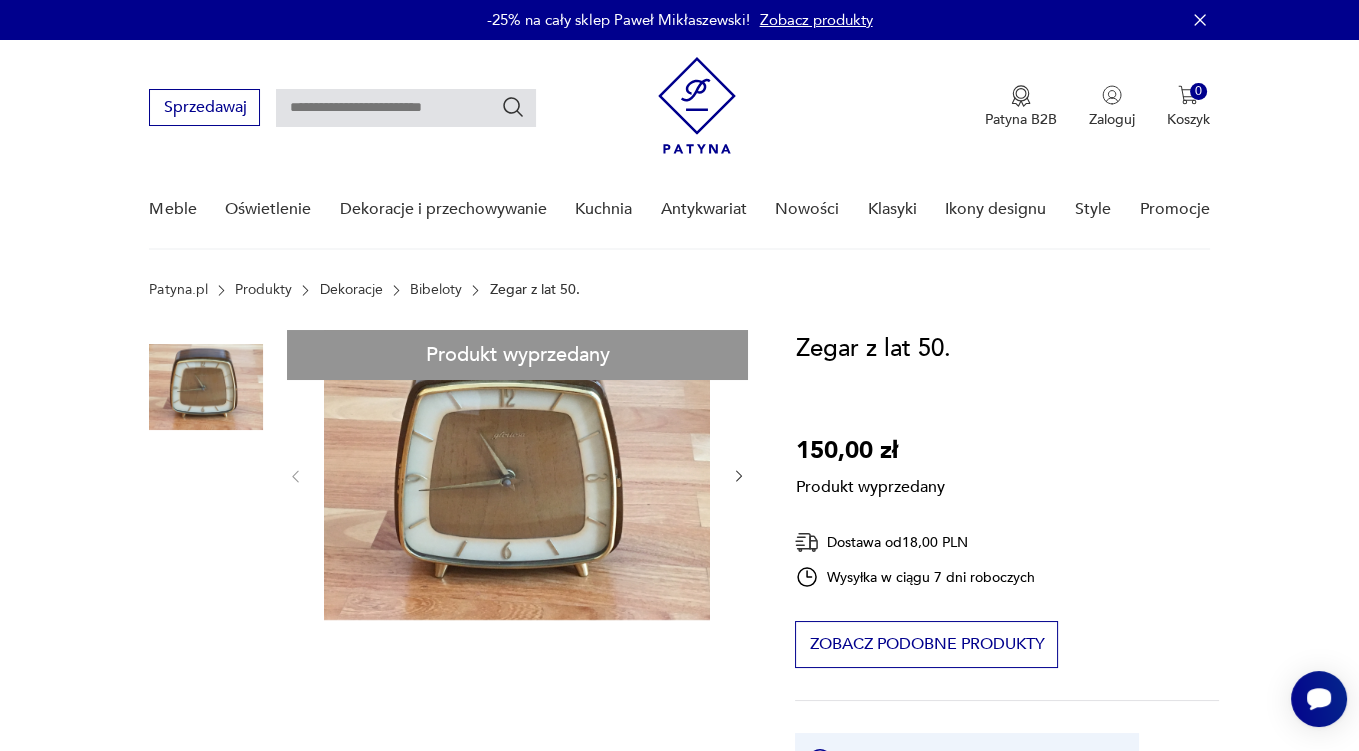 scroll, scrollTop: 422, scrollLeft: 0, axis: vertical 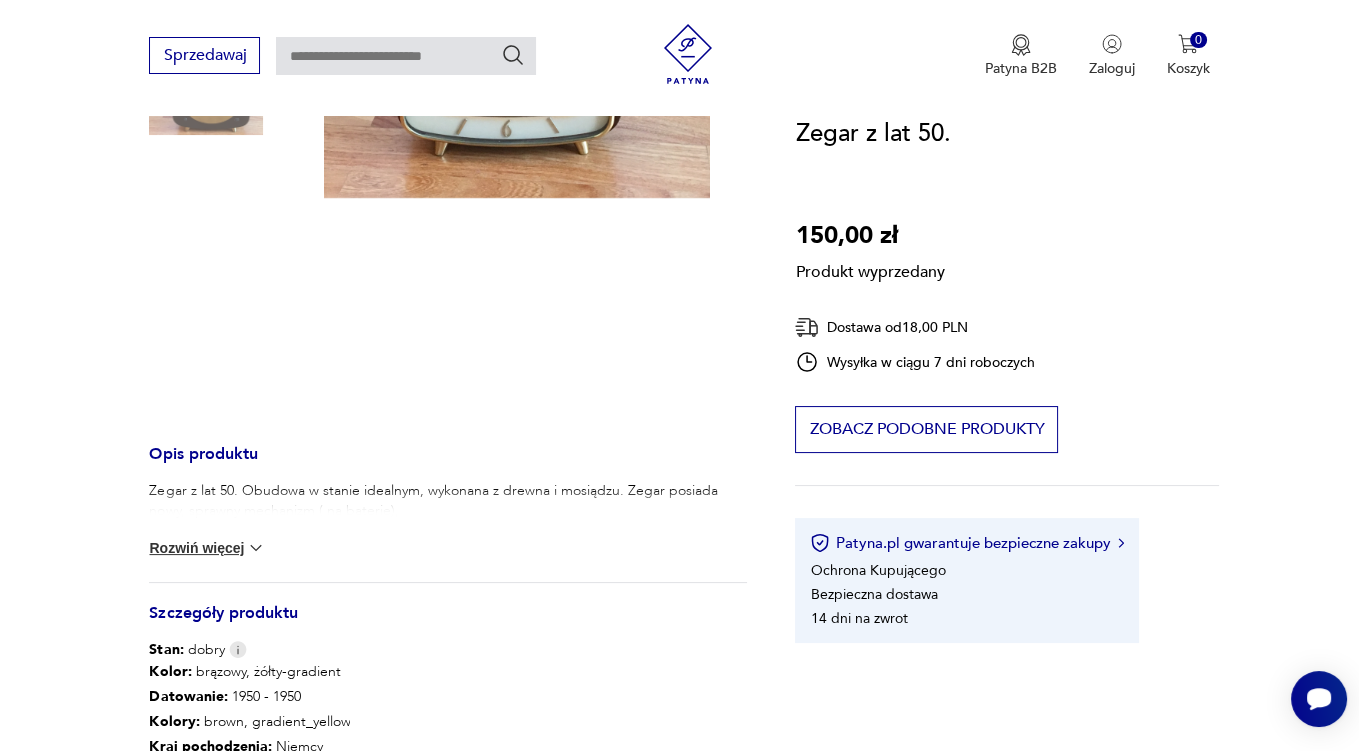 click on "Rozwiń więcej" at bounding box center [207, 548] 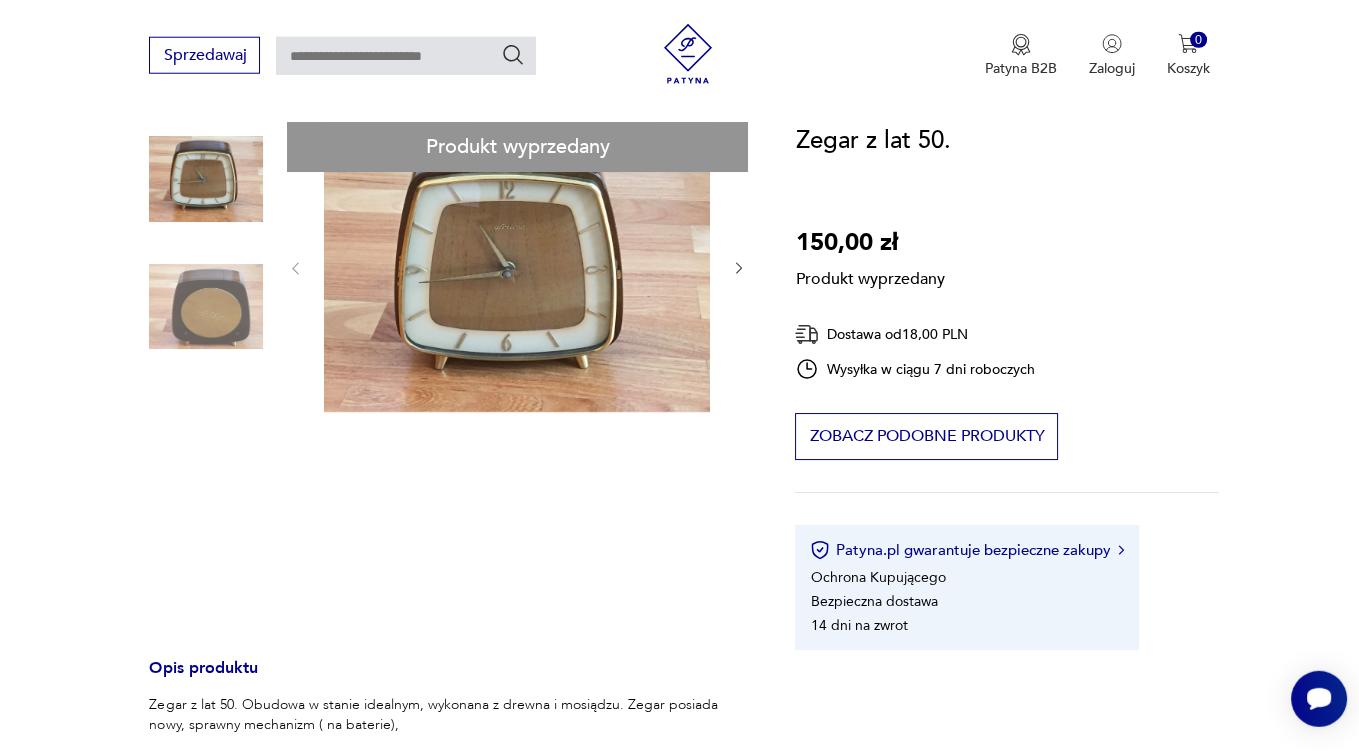 scroll, scrollTop: 105, scrollLeft: 0, axis: vertical 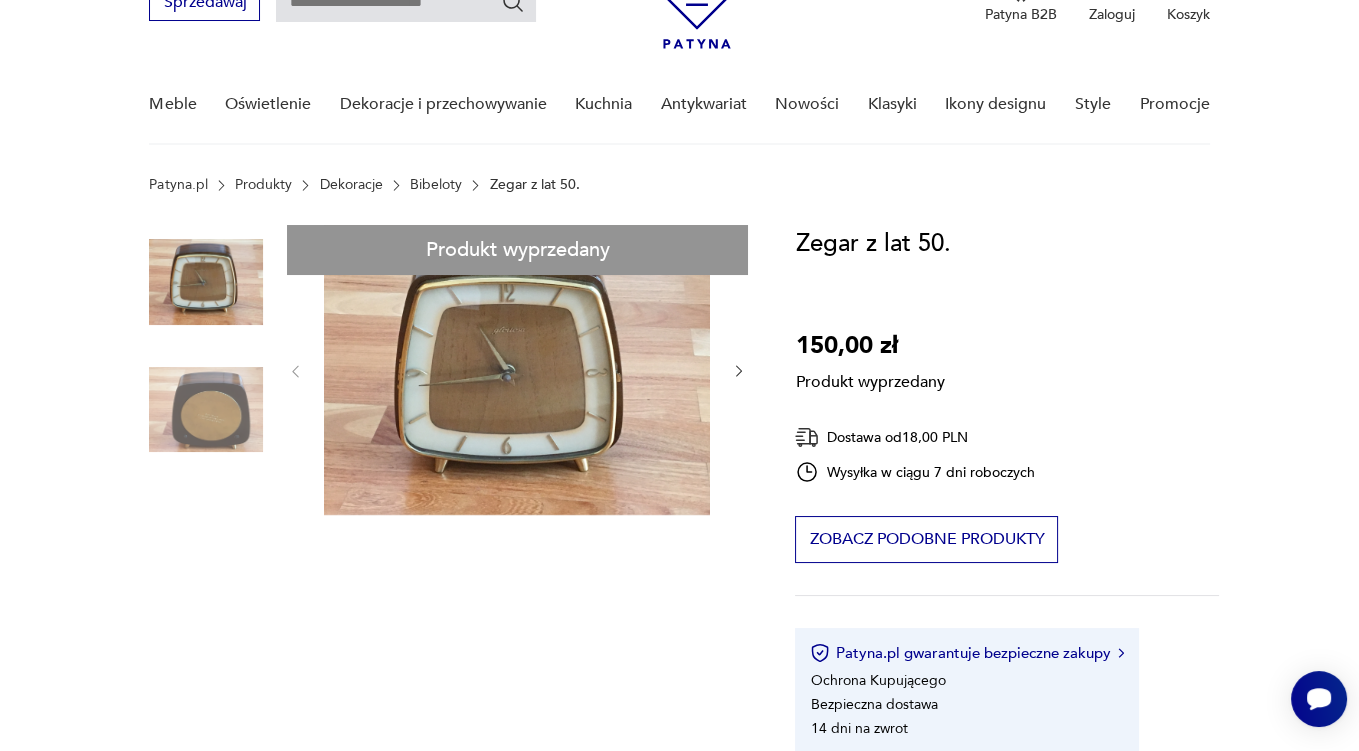 click on "Produkt wyprzedany Opis produktu Zegar z lat 50. Obudowa w stanie idealnym, wykonana z drewna i mosiądzu. Zegar posiada nowy, sprawny mechanizm ( na baterie), Zwiń Szczegóły produktu Stan:   dobry Kolor:   brązowy, żółty-gradient Datowanie :   1950 - 1950 Kolory :   brown, gradient_yellow Kraj pochodzenia :   Niemcy Miasto Sprzedawcy :   Warszawa O sprzedawcy VintageRarytas Zweryfikowany sprzedawca Od 8 lat z Patyną Dostawa i zwroty Dostępne formy dostawy: Odbior osobisty   0,00 PLN Kurier   18,00 PLN Zwroty: Jeśli z jakiegokolwiek powodu chcesz zwrócić zamówiony przedmiot, masz na to   14 dni od momentu otrzymania przesyłki." at bounding box center (448, 726) 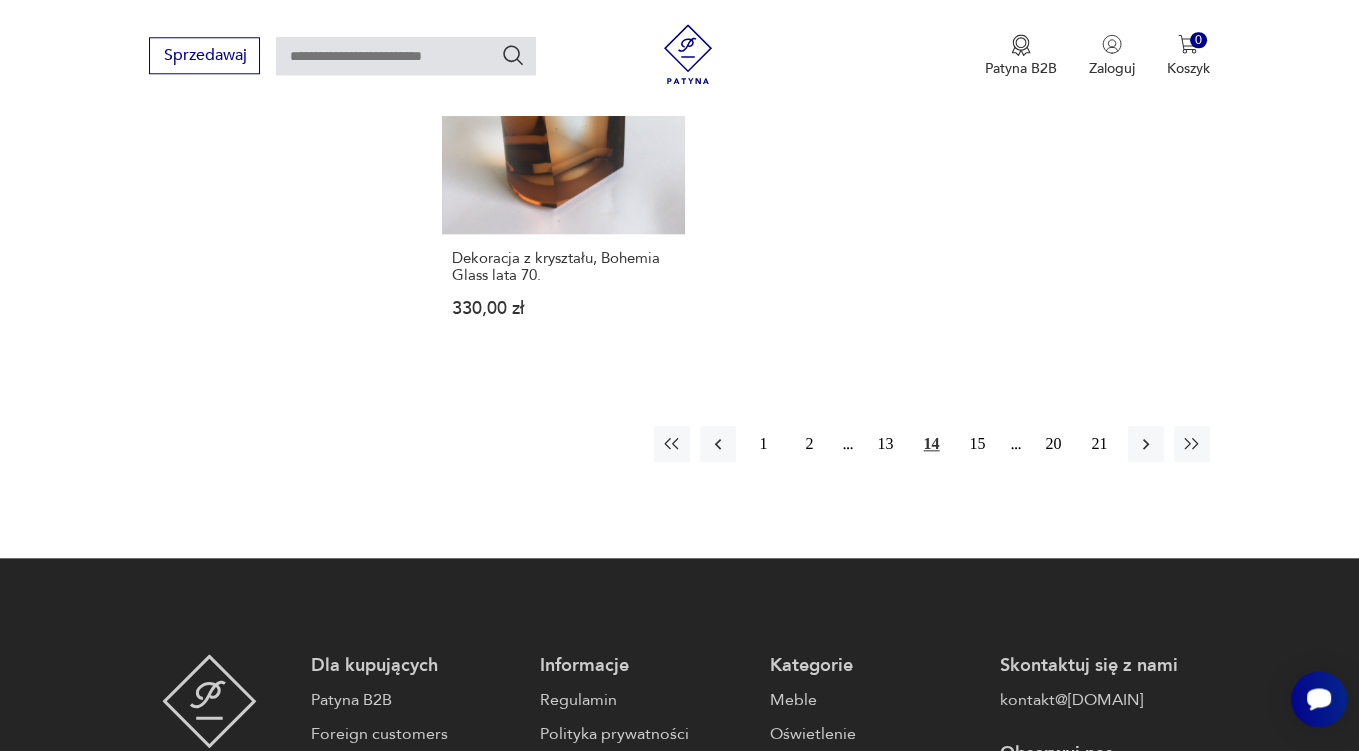 scroll, scrollTop: 2931, scrollLeft: 0, axis: vertical 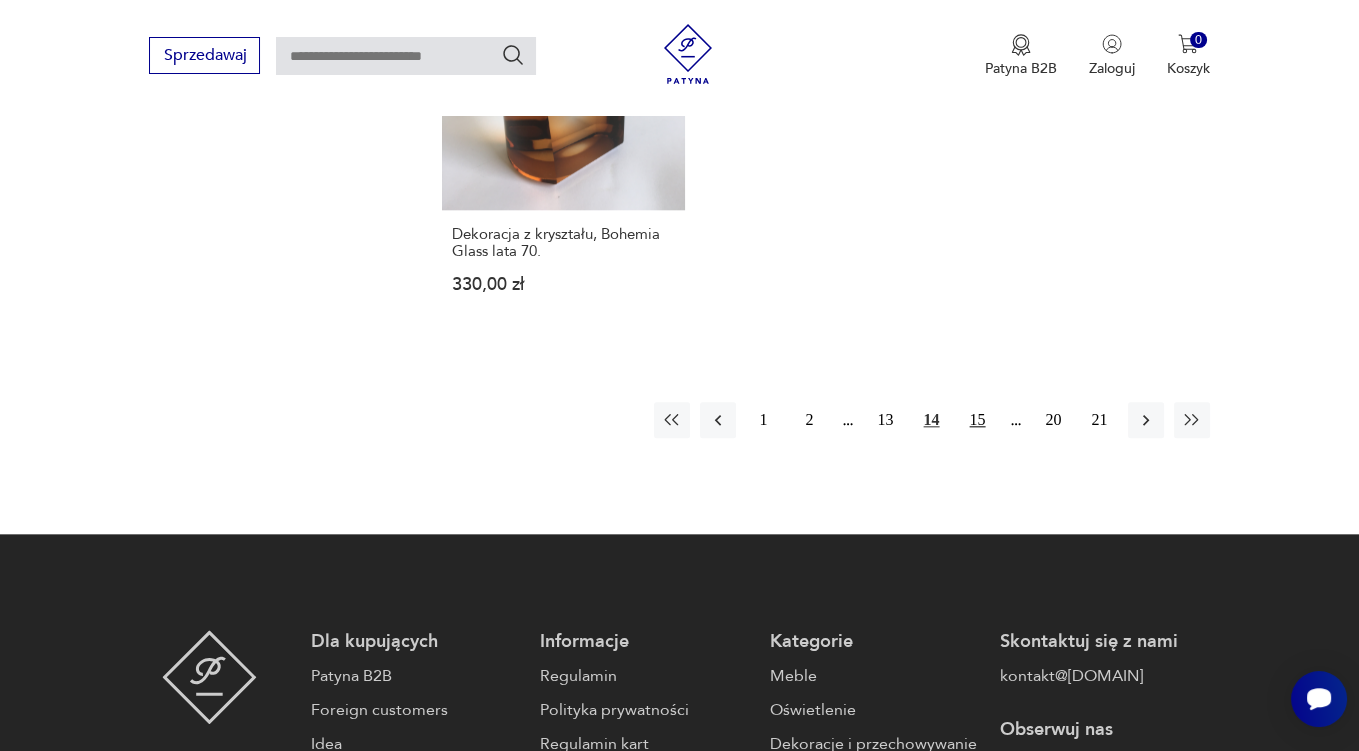 click on "15" at bounding box center (978, 420) 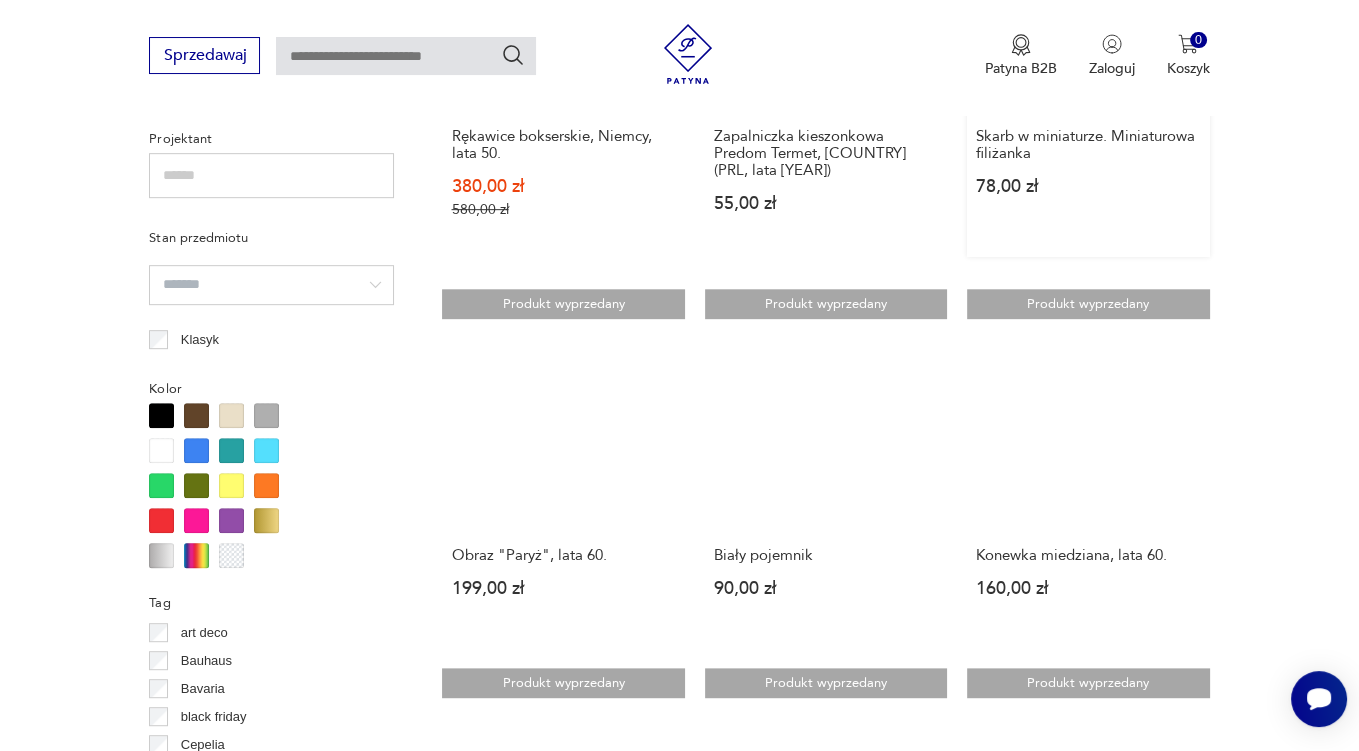 scroll, scrollTop: 1479, scrollLeft: 0, axis: vertical 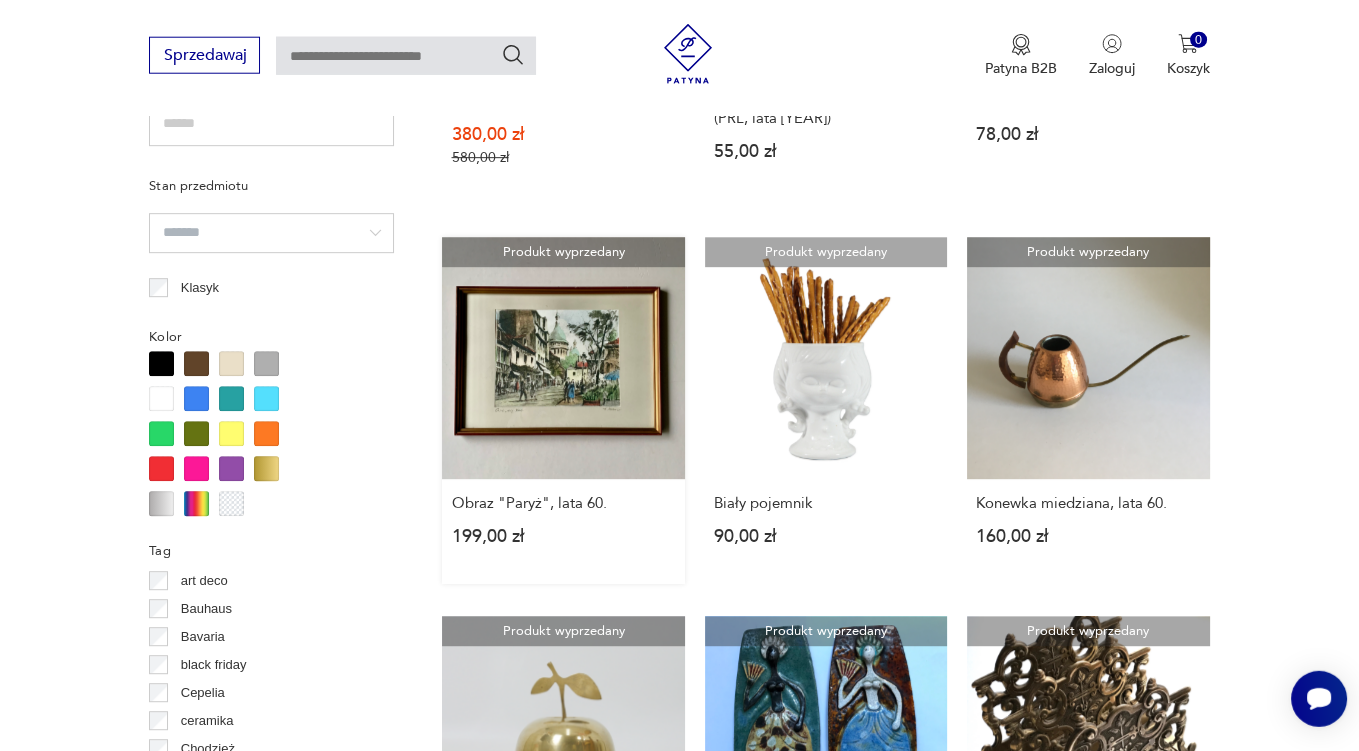 click on "Produkt wyprzedany Obraz "Paryż", lata 60. 199,00 zł" at bounding box center (563, 410) 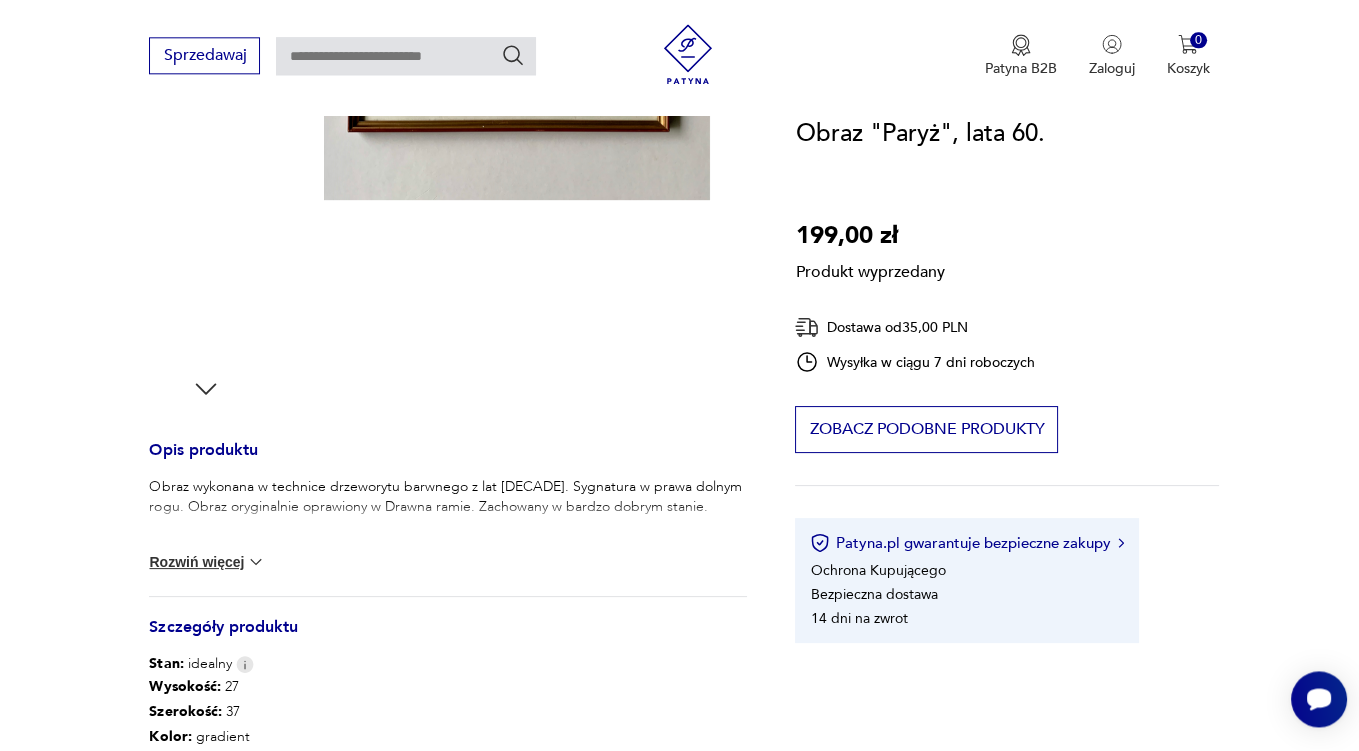 scroll, scrollTop: 528, scrollLeft: 0, axis: vertical 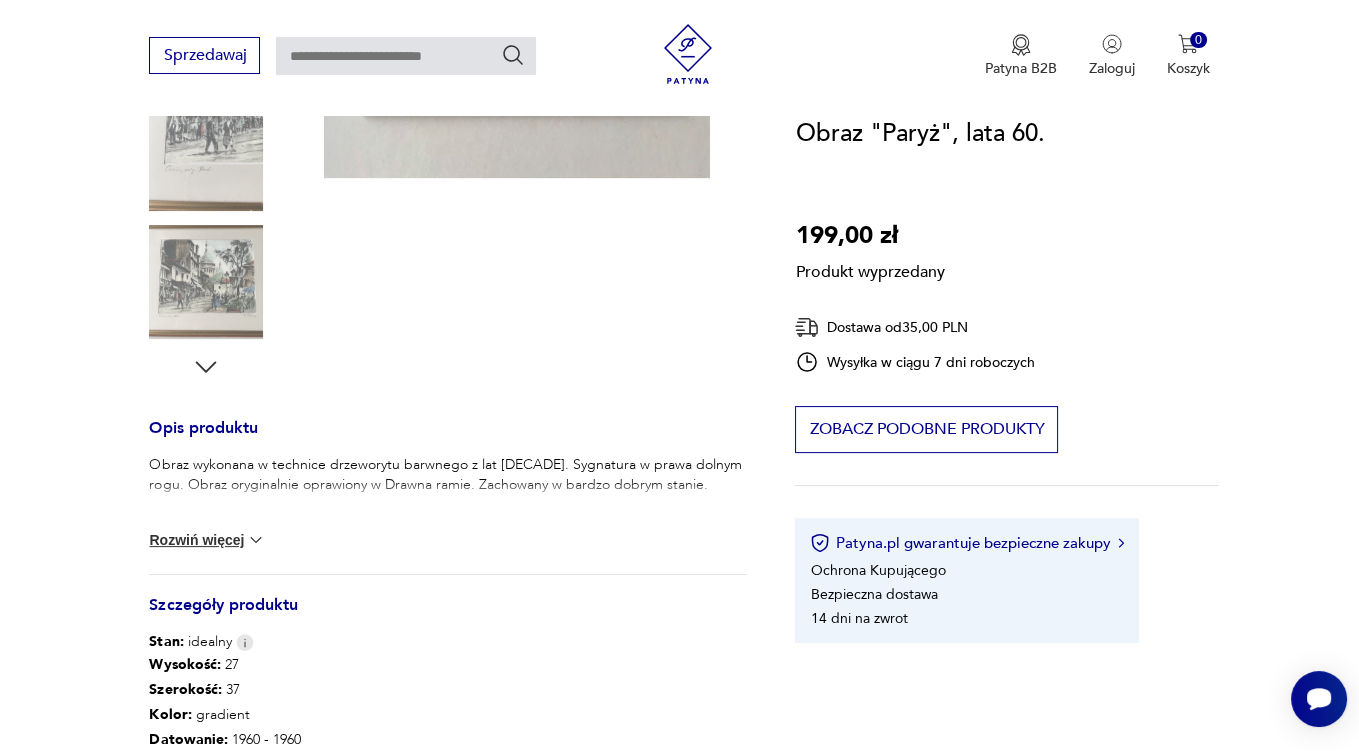 click on "Rozwiń więcej" at bounding box center [207, 540] 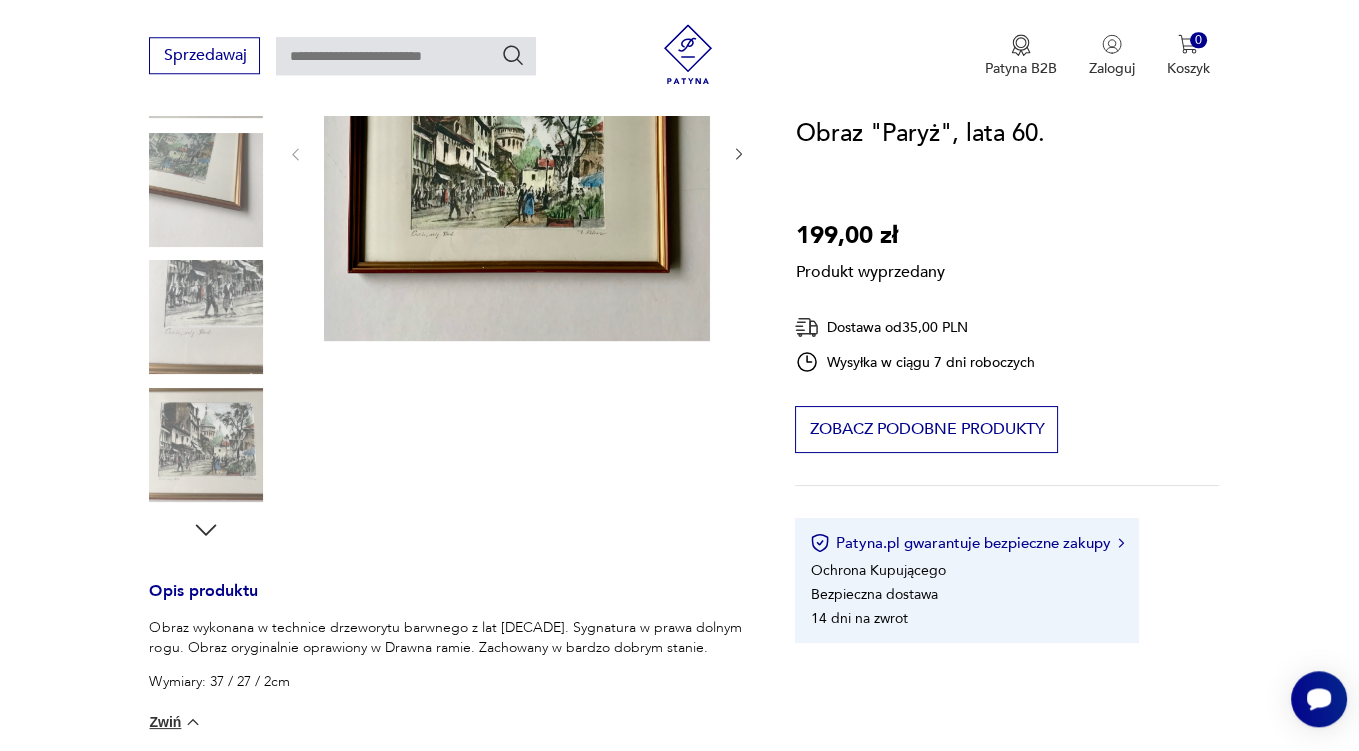 scroll, scrollTop: 105, scrollLeft: 0, axis: vertical 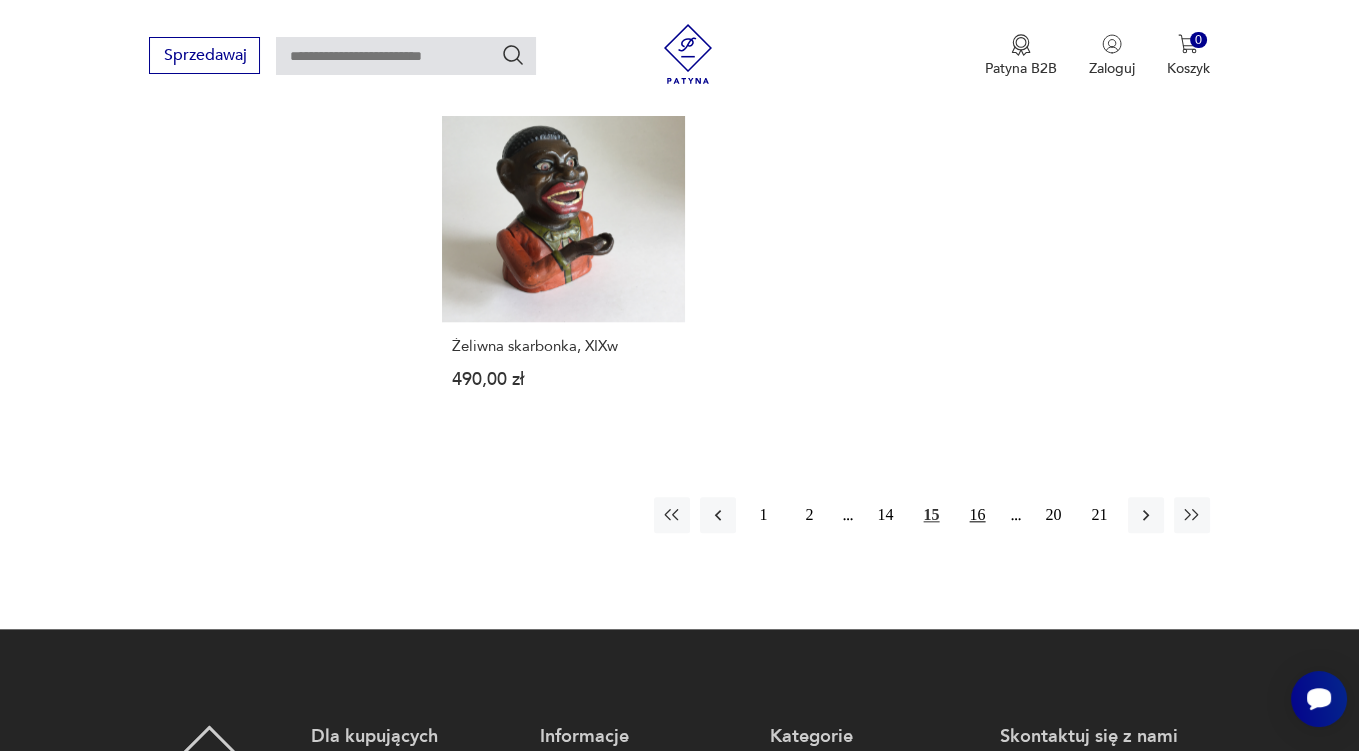 click on "16" at bounding box center (978, 515) 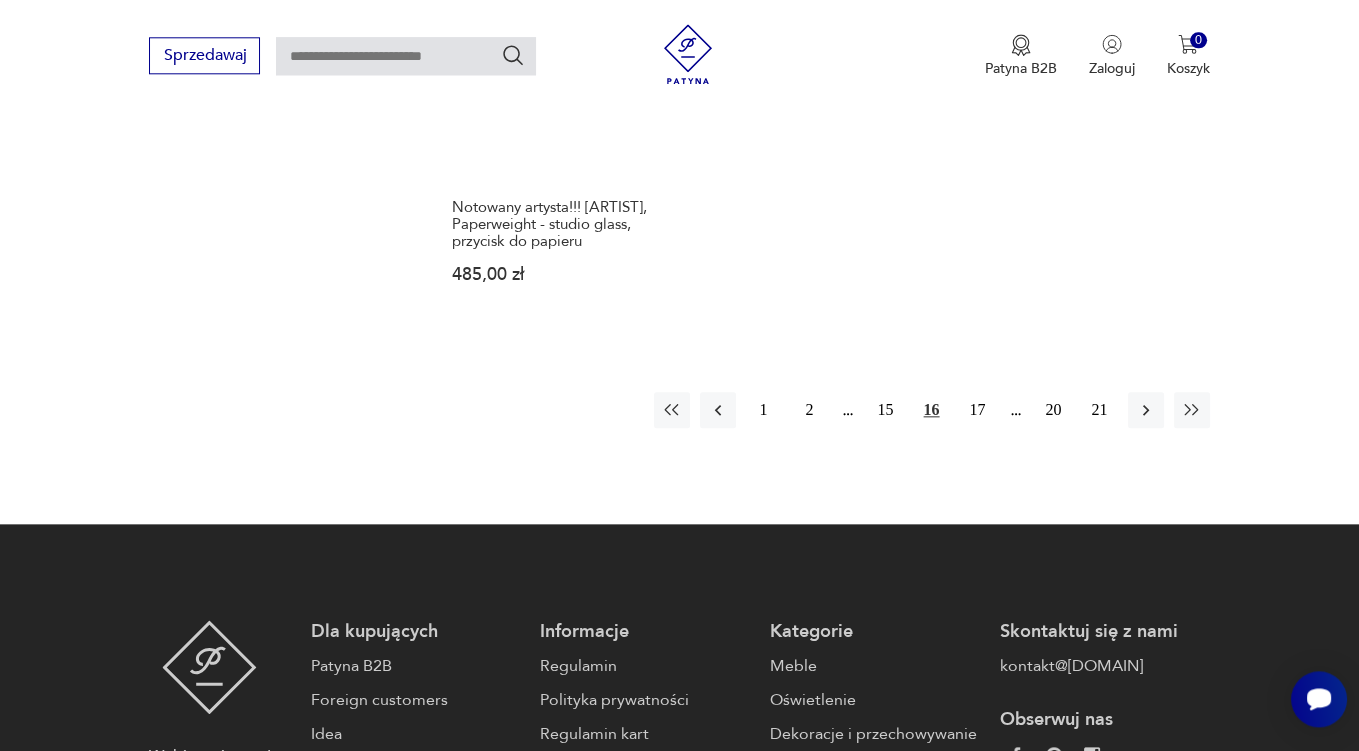 scroll, scrollTop: 3063, scrollLeft: 0, axis: vertical 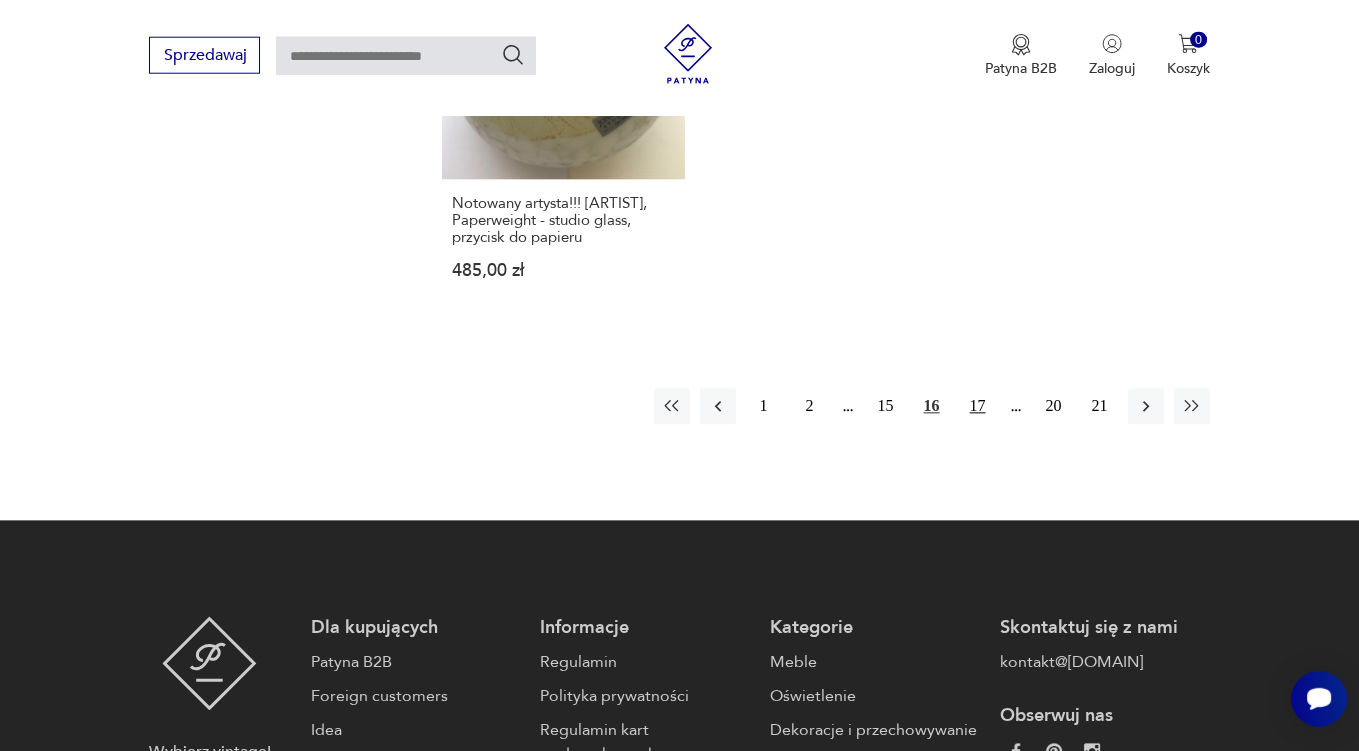 click on "17" at bounding box center [978, 407] 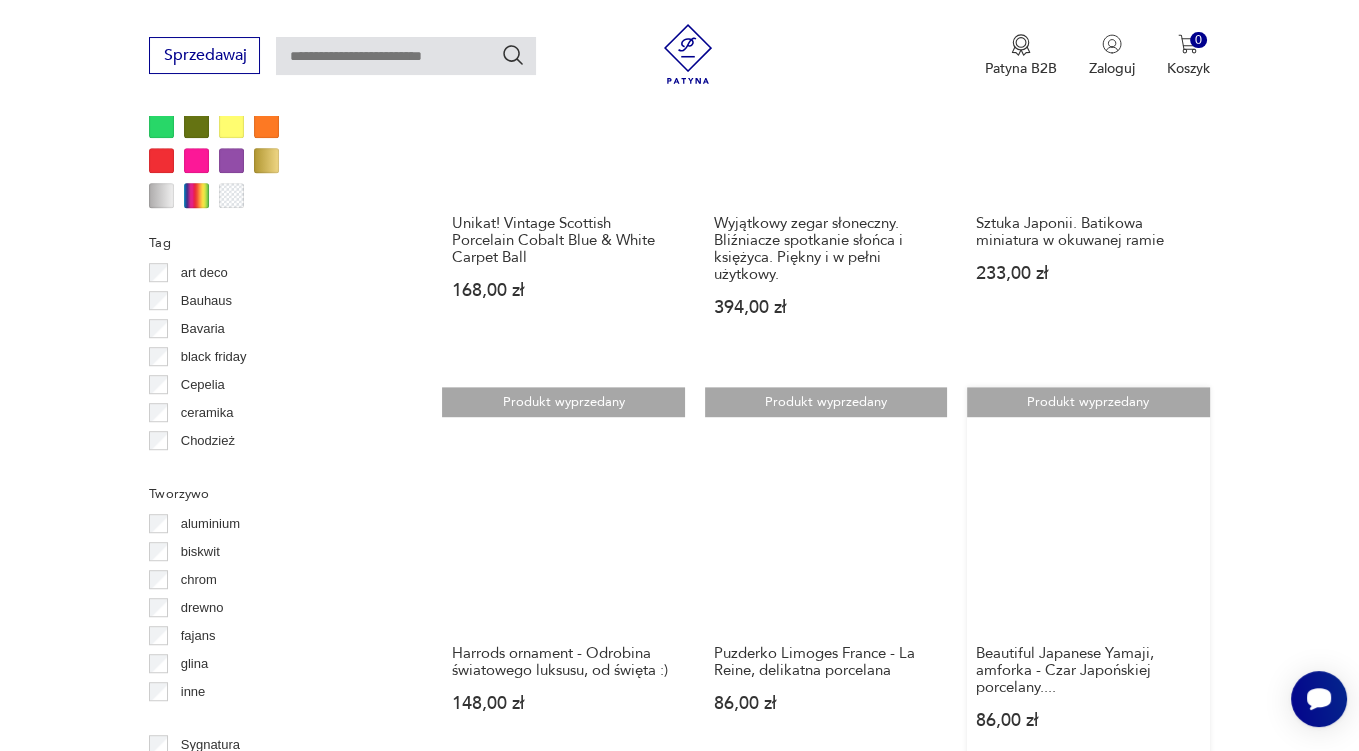 scroll, scrollTop: 1795, scrollLeft: 0, axis: vertical 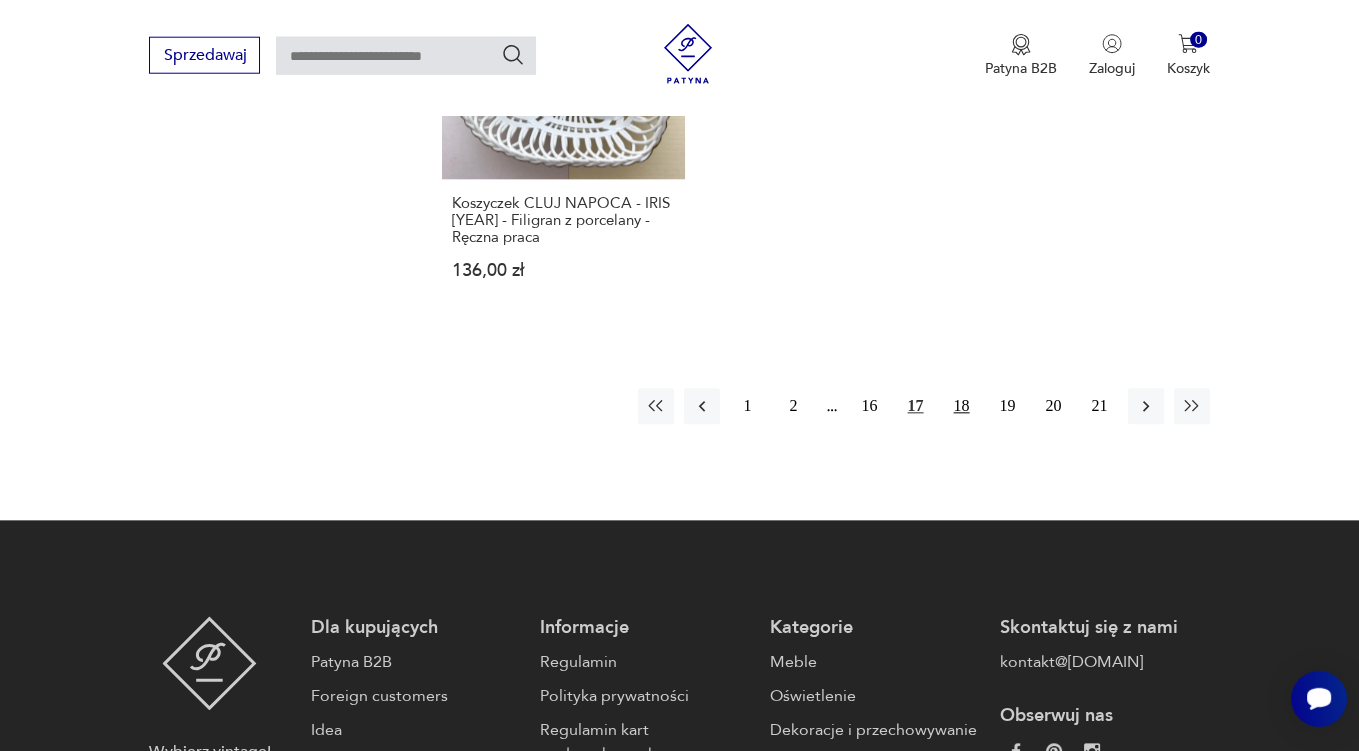 click on "18" at bounding box center (962, 407) 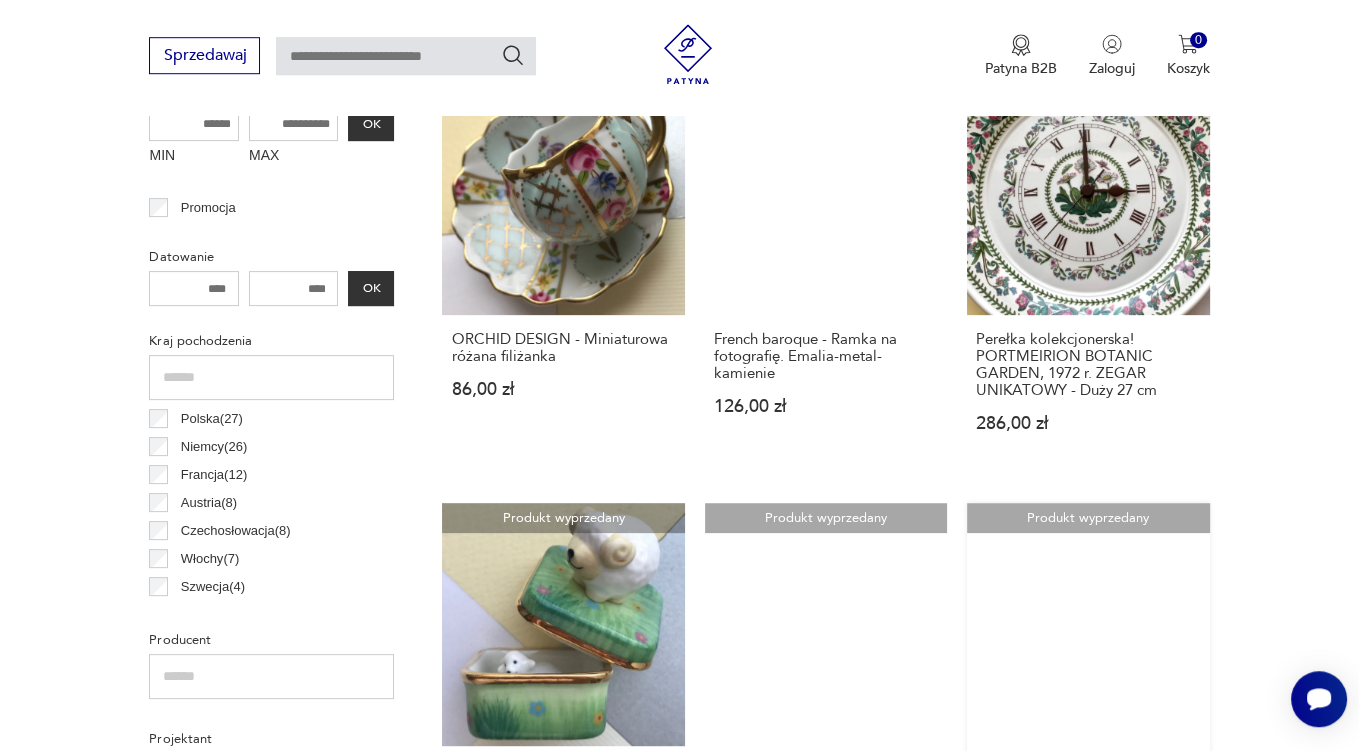 scroll, scrollTop: 739, scrollLeft: 0, axis: vertical 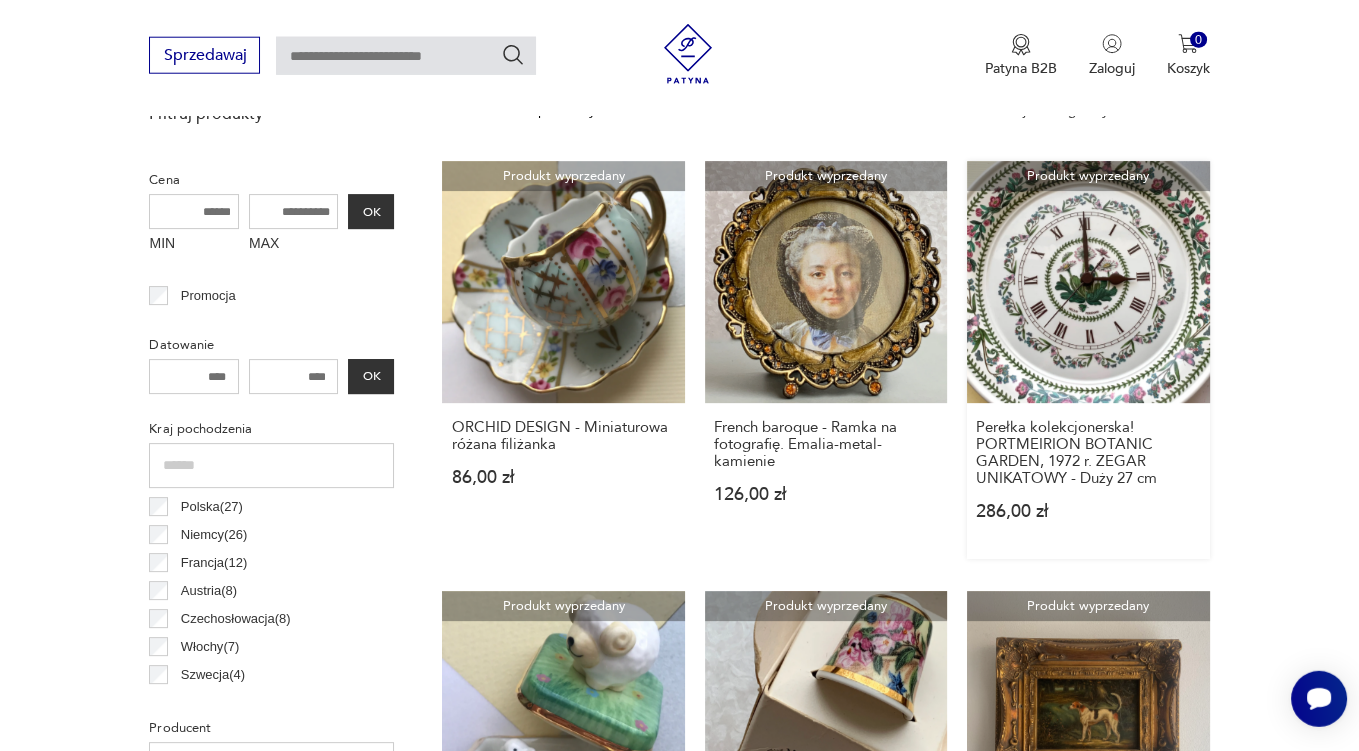 click on "Produkt wyprzedany Perełka kolekcjonerska! PORTMEIRION BOTANIC GARDEN, 1972 r. ZEGAR UNIKATOWY - Duży 27 cm 286,00 zł" at bounding box center [1088, 360] 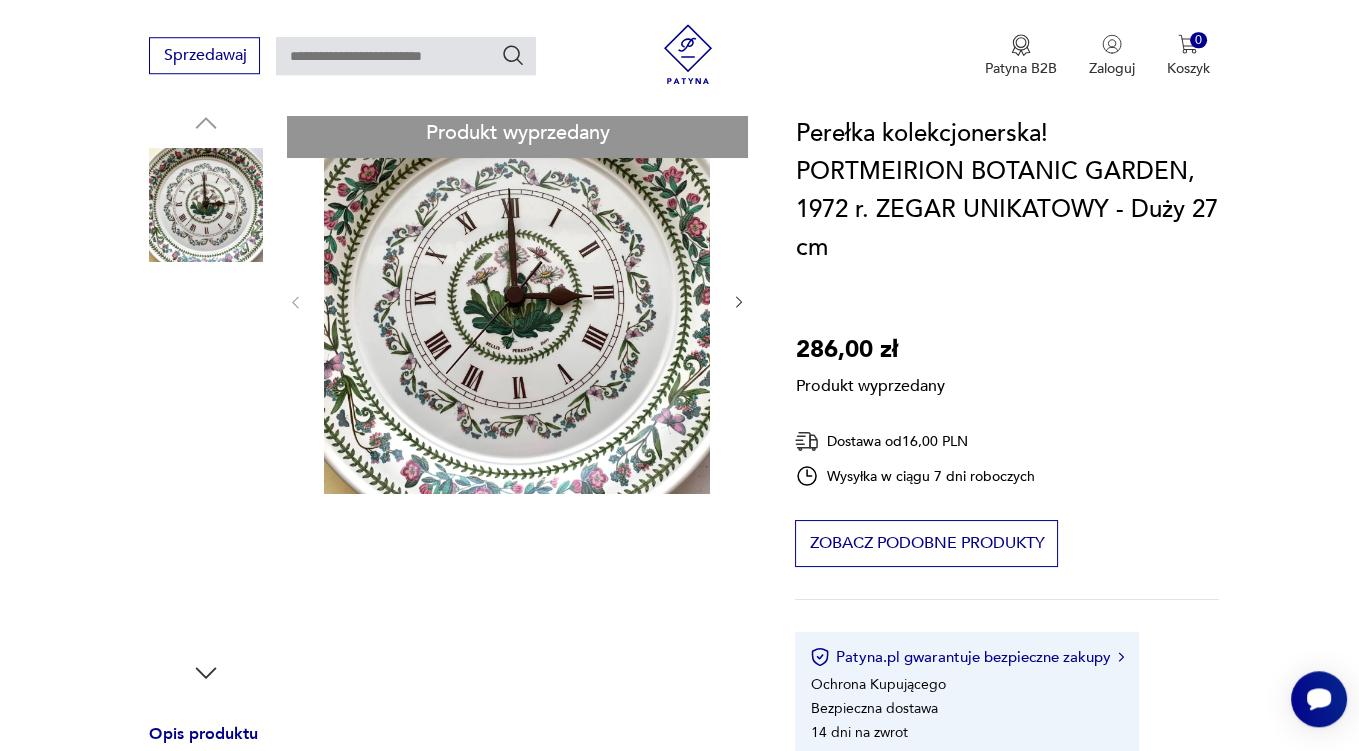 scroll, scrollTop: 422, scrollLeft: 0, axis: vertical 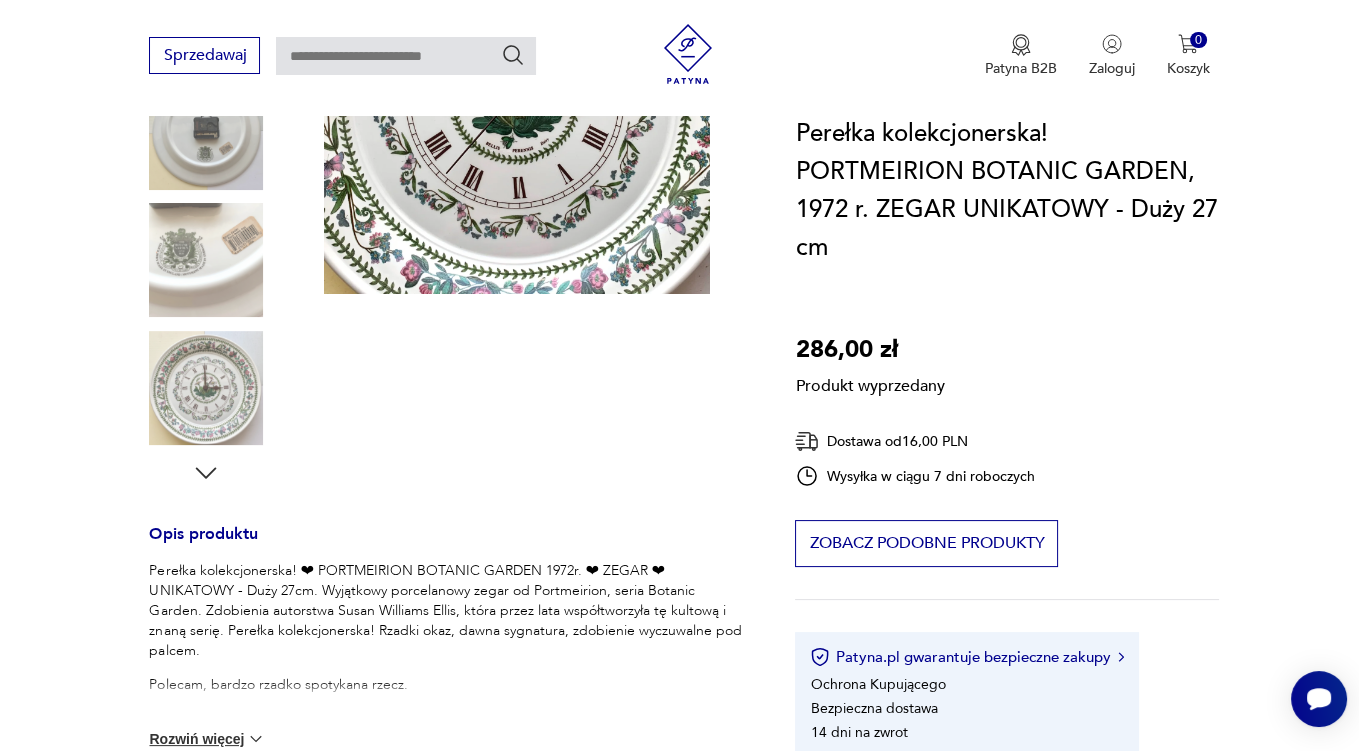 click on "Rozwiń więcej" at bounding box center [207, 739] 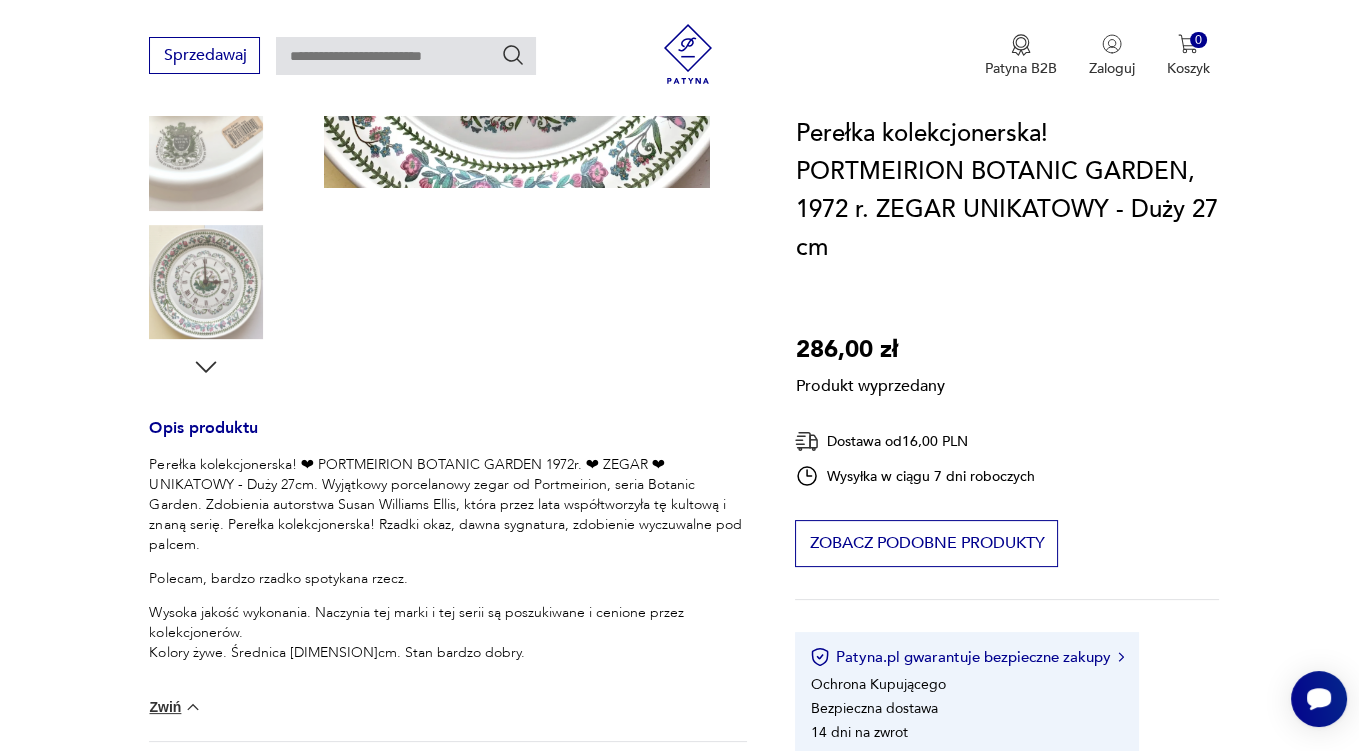 scroll, scrollTop: 105, scrollLeft: 0, axis: vertical 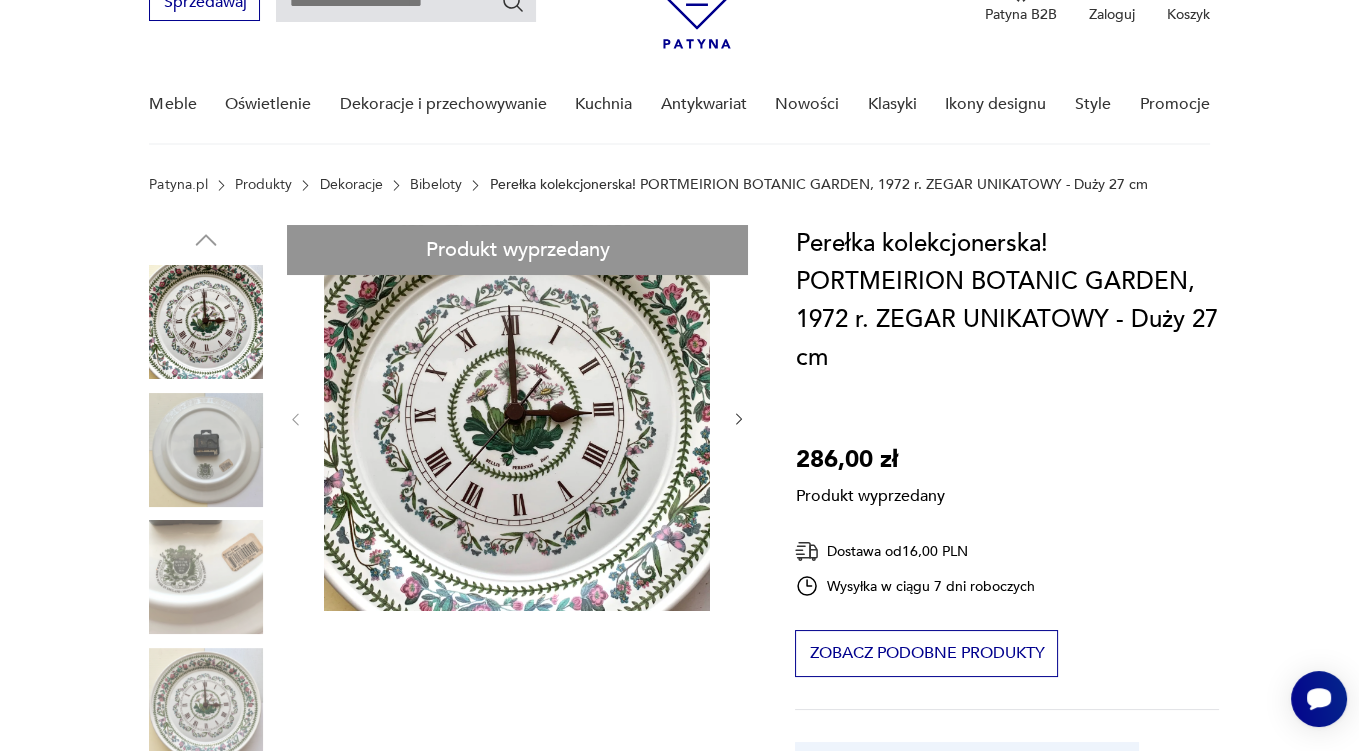 click on "Produkt wyprzedany Opis produktu Perełka kolekcjonerska! ❤ PORTMEIRION BOTANIC GARDEN 1972r. ❤ ZEGAR ❤ UNIKATOWY - Duży 27cm. Wyjątkowy porcelanowy zegar od Portmeirion, seria Botanic Garden. Zdobienia autorstwa Susan Williams Ellis, która przez lata współtworzyła tę kultową i znaną serię. Perełka kolekcjonerska! Rzadki okaz, dawna sygnatura, zdobienie wyczuwalne pod palcem.
Polecam, bardzo rzadko spotykana rzecz.
Wysoka jakość wykonania. Naczynia tej marki i tej serii są poszukiwane i cenione przez kolekcjonerów.
Kolory żywe. Średnica 27cm. Stan bardzo dobry.
Polecam unikat na rynku! Zwiń Szczegóły produktu Miasto Sprzedawcy :   Warszawa Tagi:   prezent ,  Prezent dla niej ,  Prezent dla Mamy ,  Pierwszy śnieg ,  Tajemniczy ogród O sprzedawcy Sweet Home Zweryfikowany sprzedawca Od 5 lat z Patyną Dostawa i zwroty Dostępne formy dostawy: Paczkomat InPost   16,00 PLN Przesylka zwykla   16,00 PLN Kurier   23,00 PLN Zwroty:   14 dni od momentu otrzymania przesyłki." at bounding box center [448, 810] 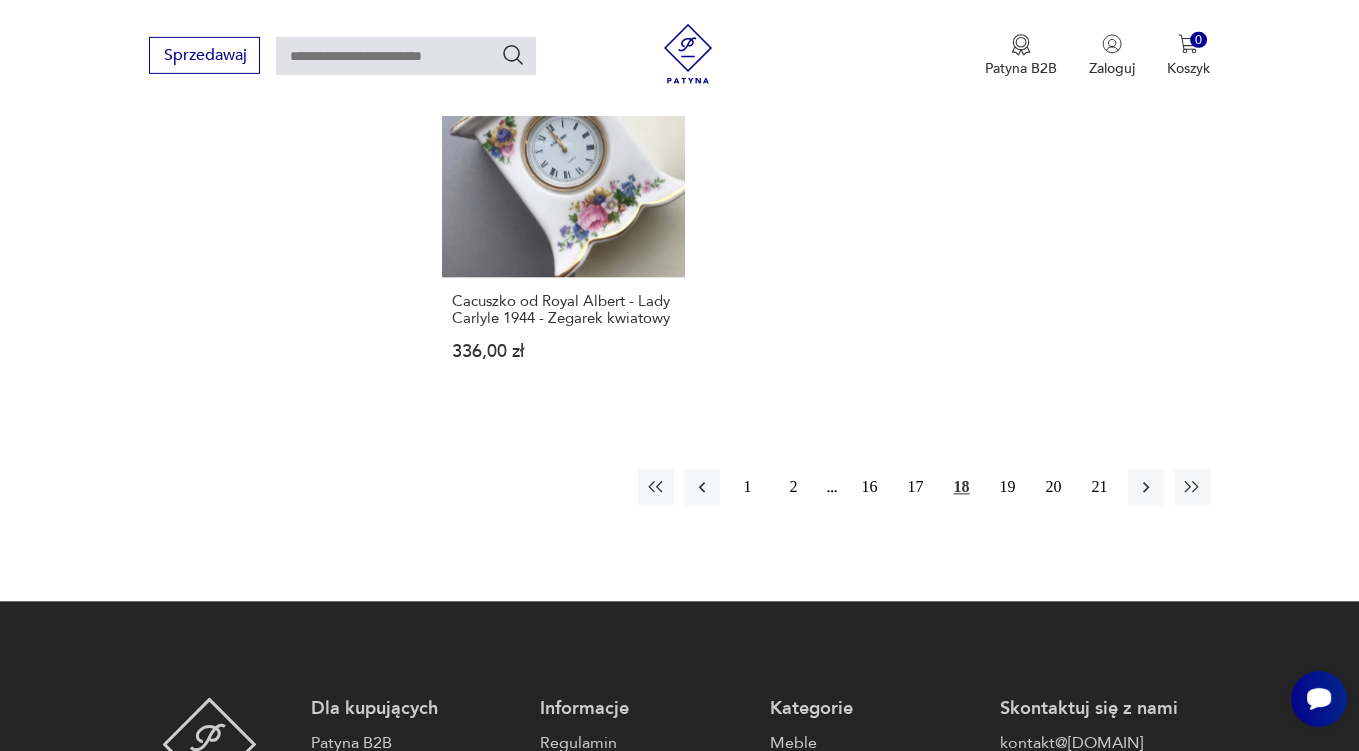 scroll, scrollTop: 2957, scrollLeft: 0, axis: vertical 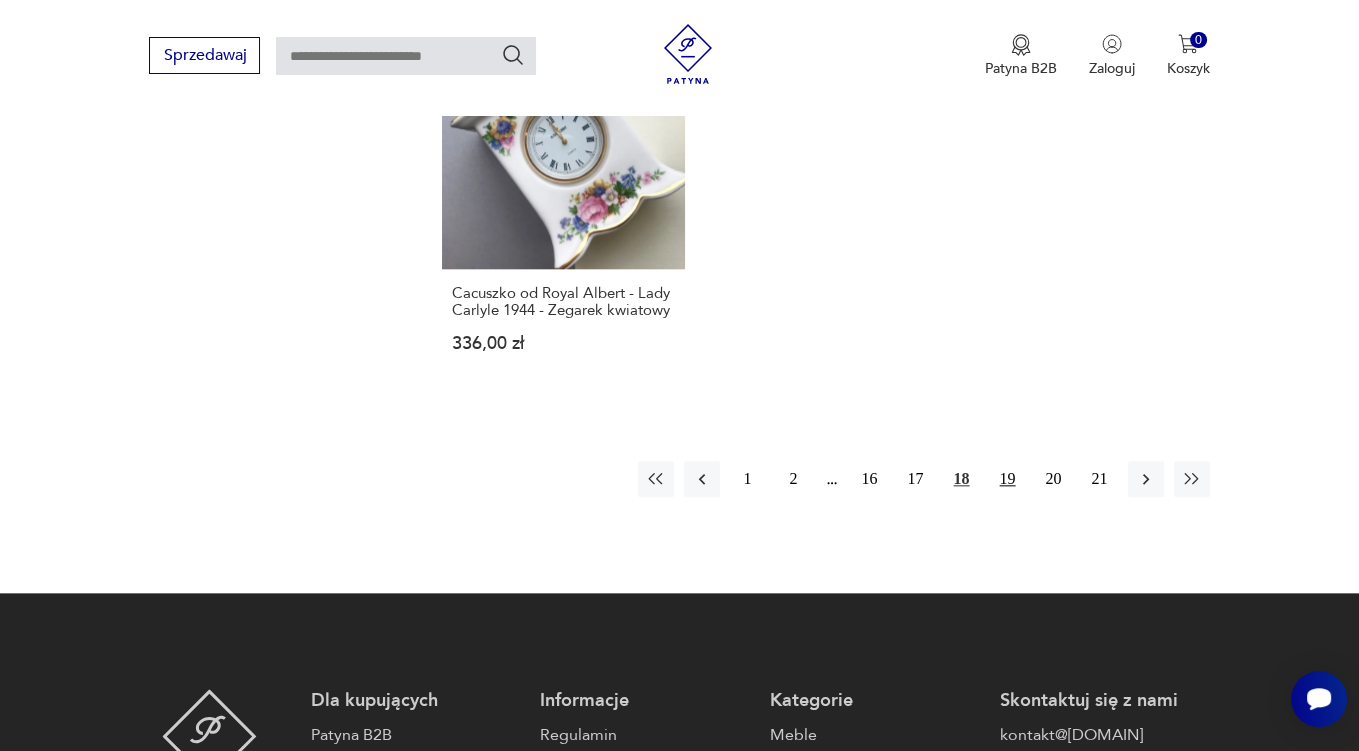 click on "19" at bounding box center [1008, 479] 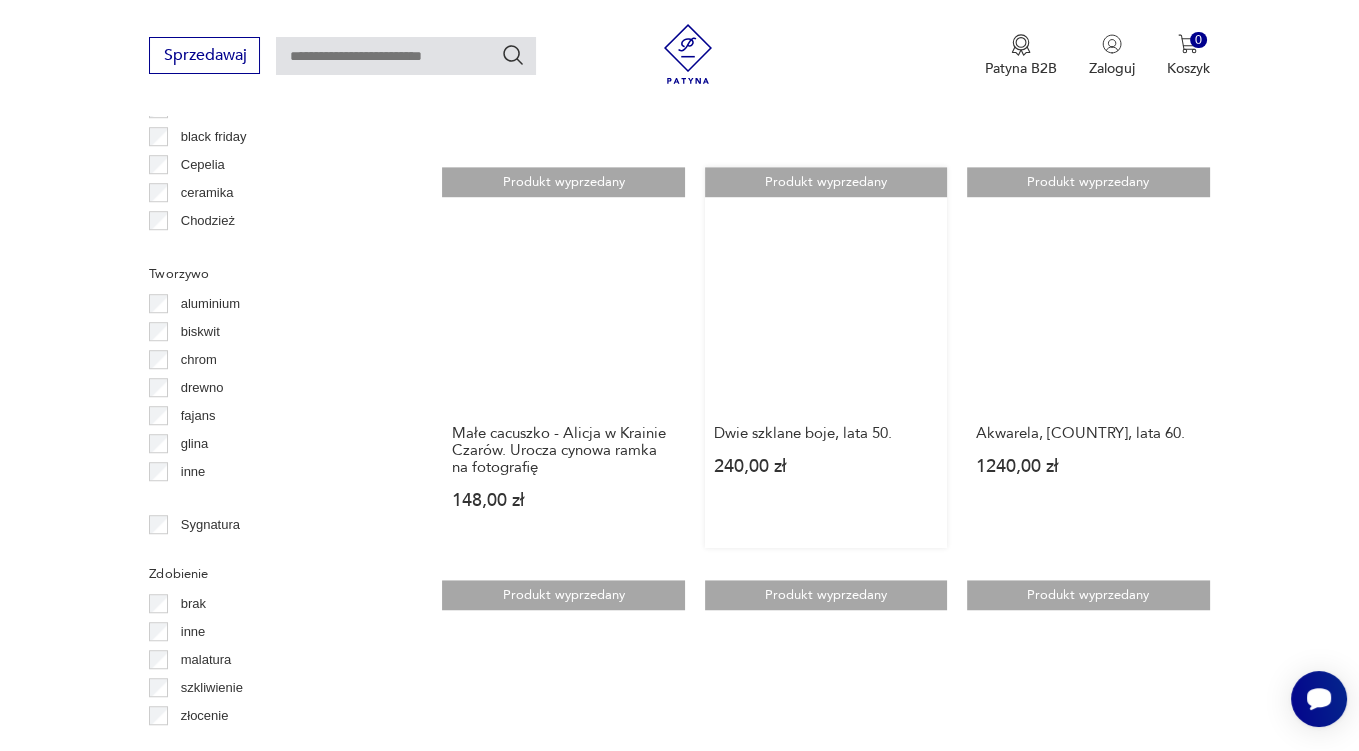 scroll, scrollTop: 2429, scrollLeft: 0, axis: vertical 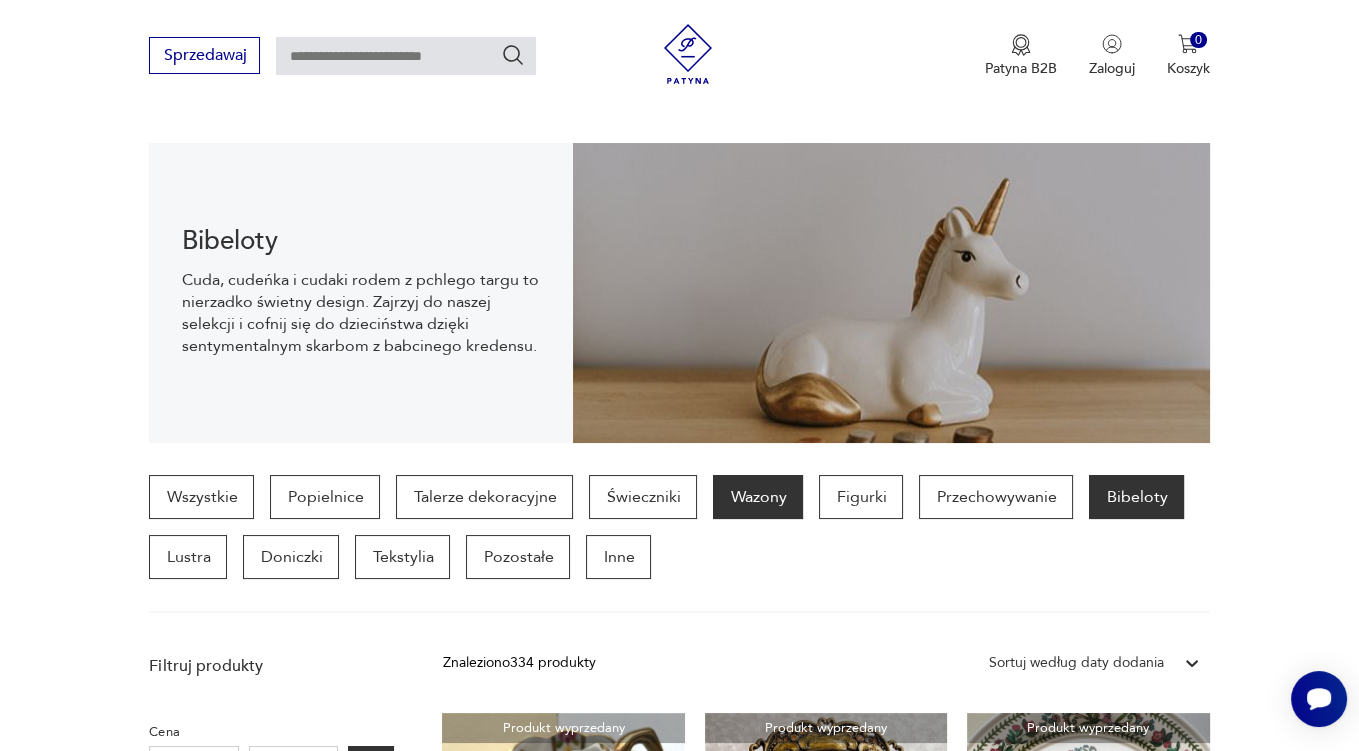 click on "Wazony" at bounding box center [758, 497] 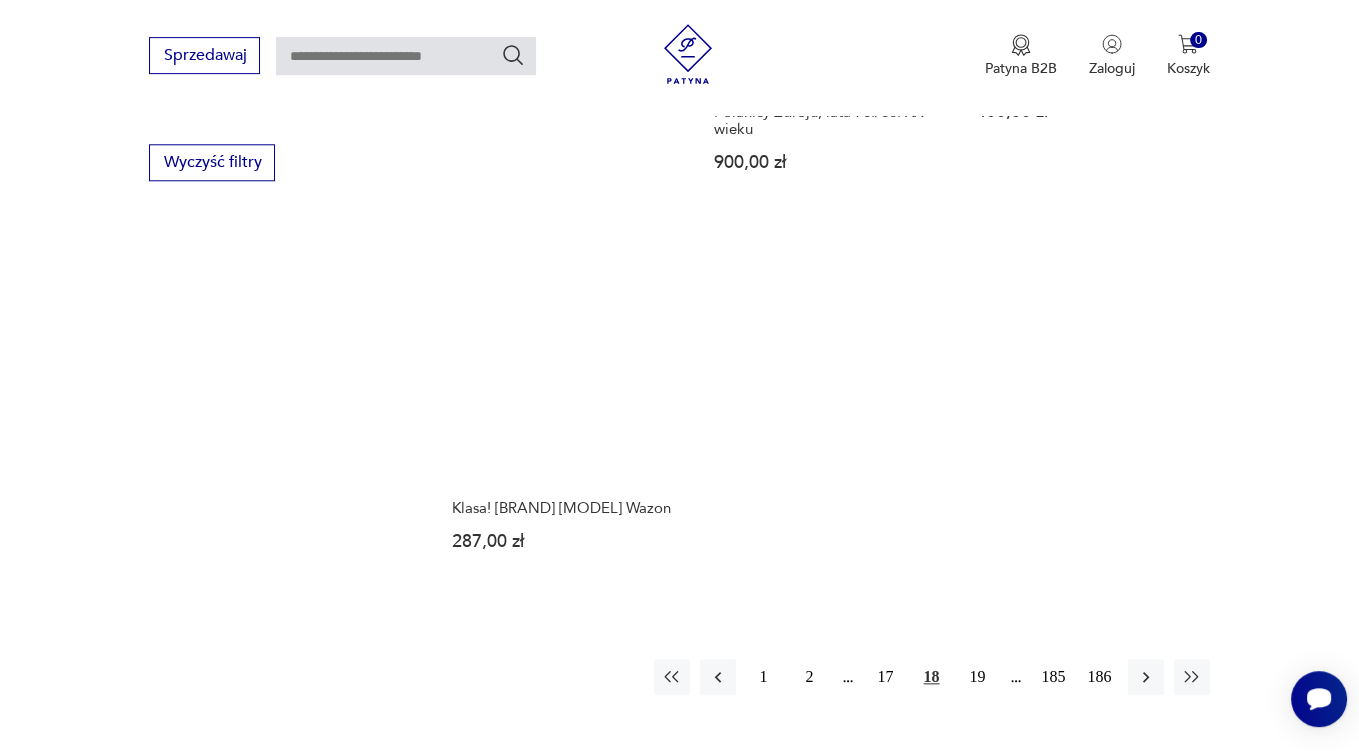scroll, scrollTop: 2851, scrollLeft: 0, axis: vertical 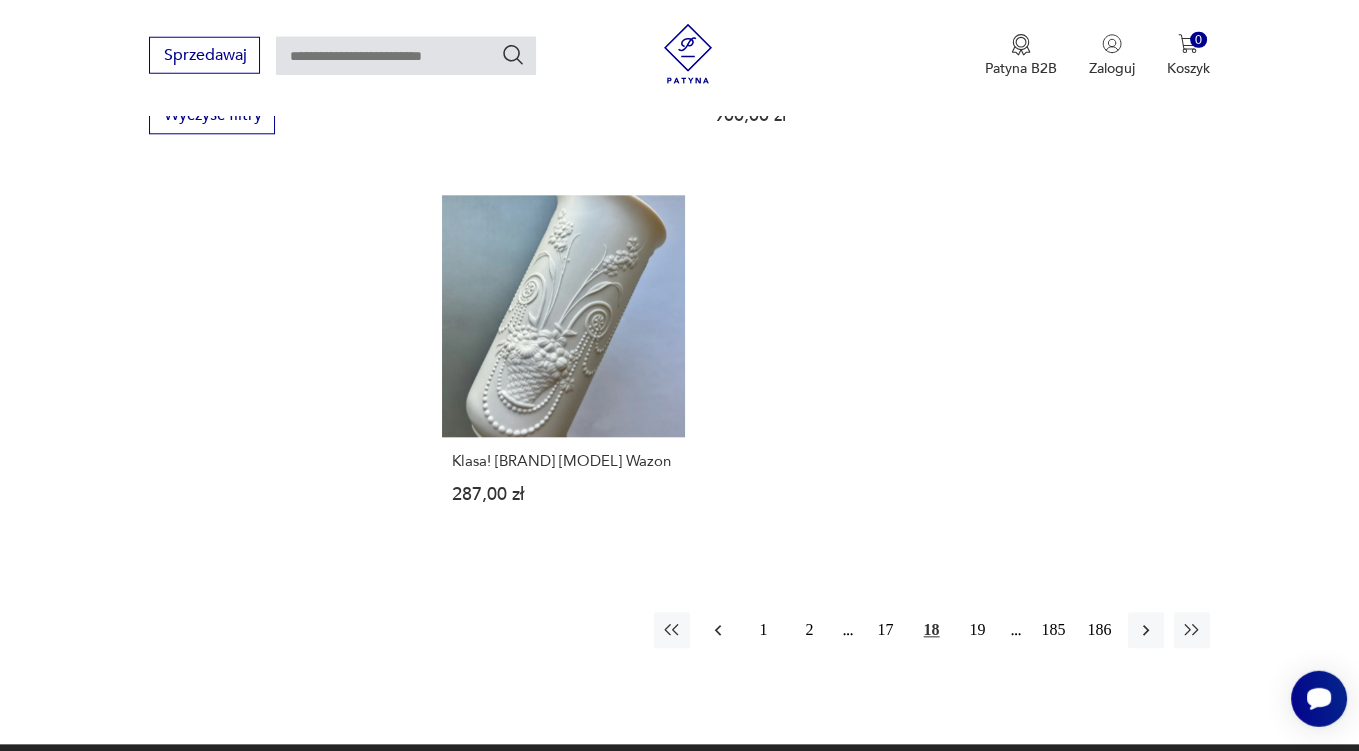 click 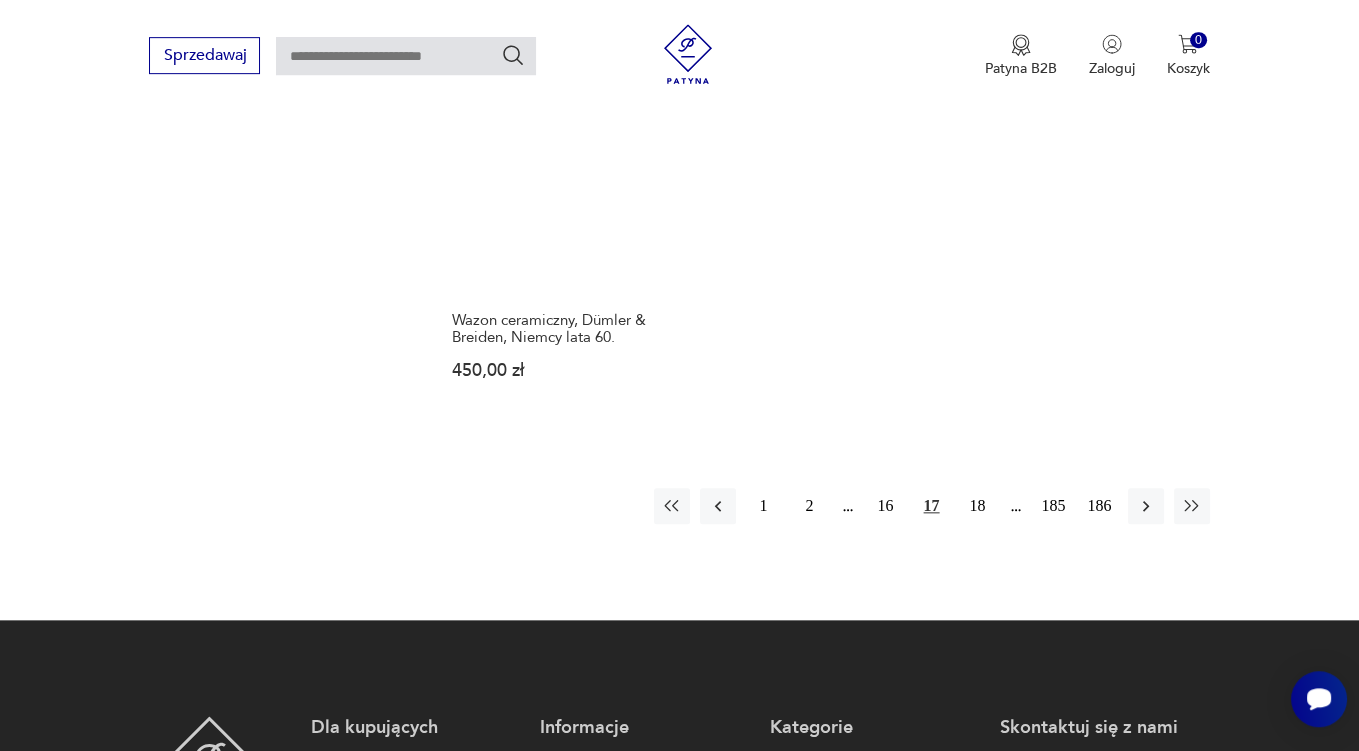 scroll, scrollTop: 3063, scrollLeft: 0, axis: vertical 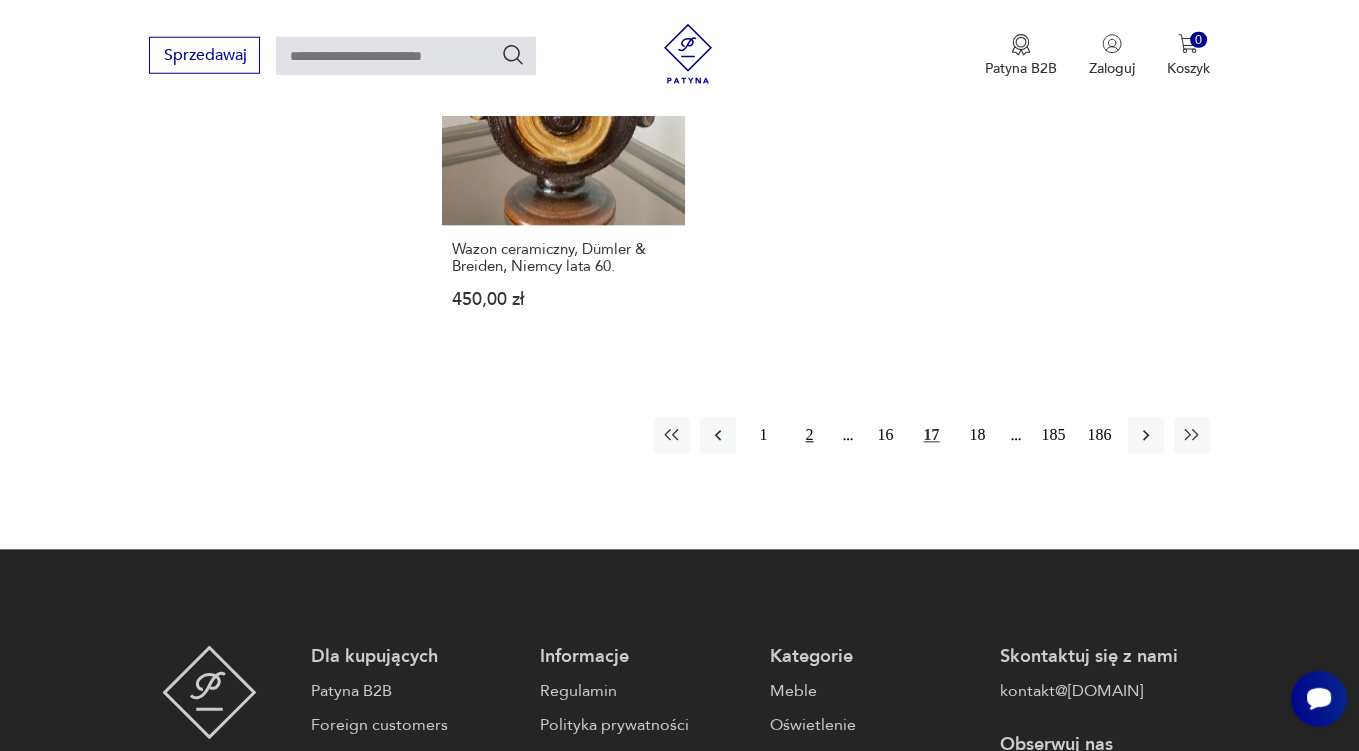 click on "2" at bounding box center (810, 436) 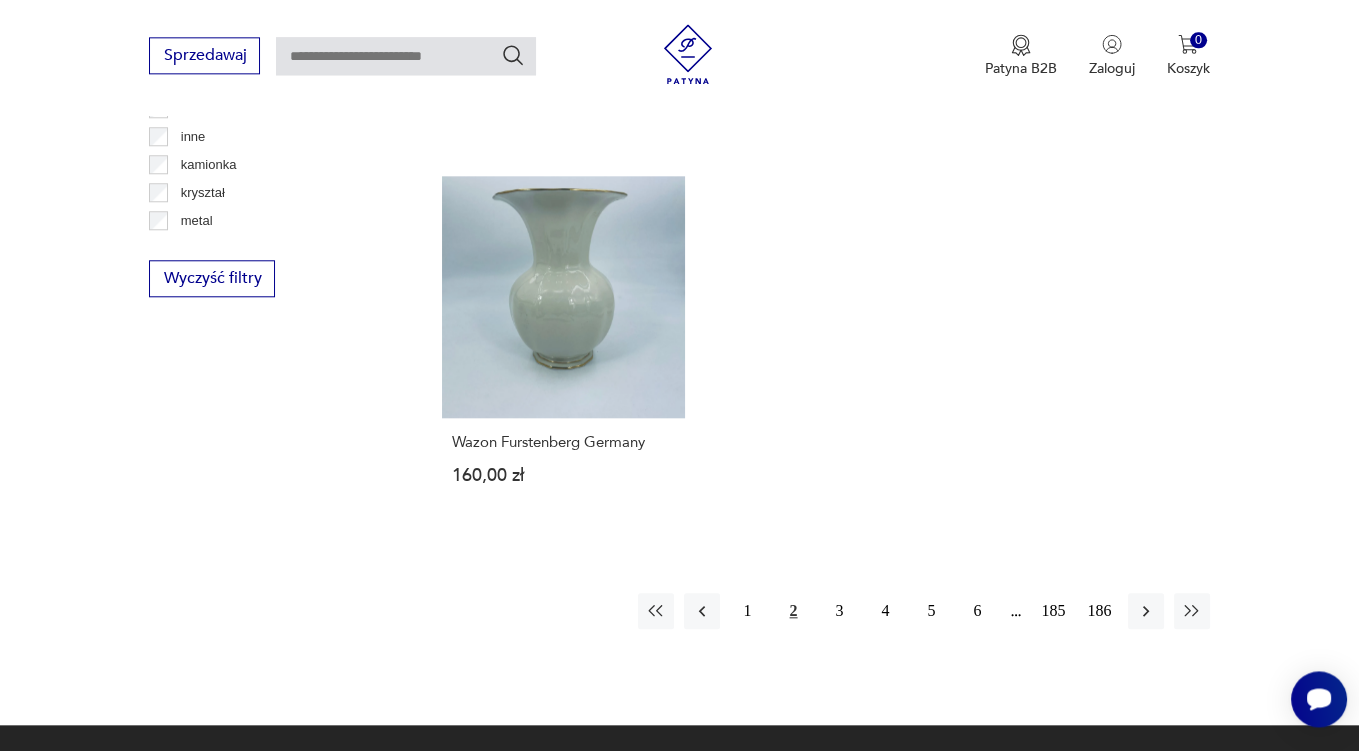 scroll, scrollTop: 2851, scrollLeft: 0, axis: vertical 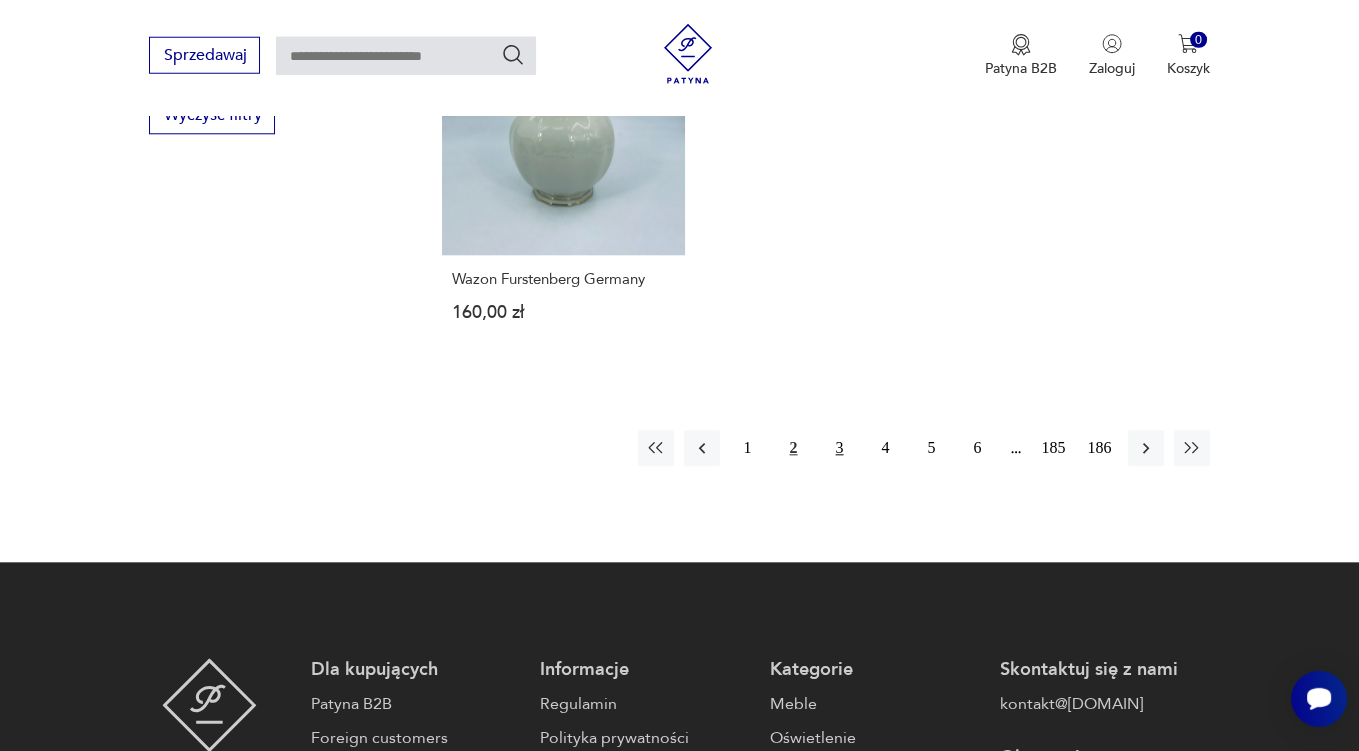 click on "3" at bounding box center [840, 449] 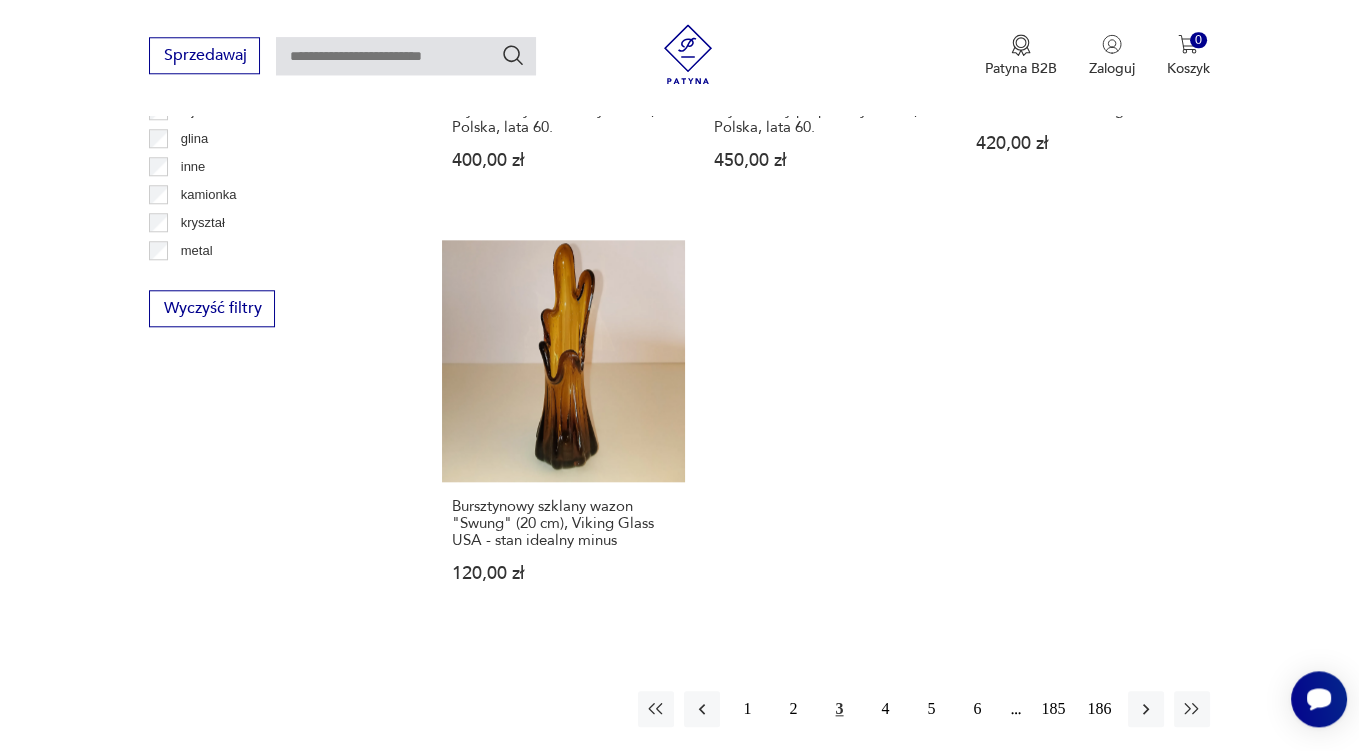 scroll, scrollTop: 2851, scrollLeft: 0, axis: vertical 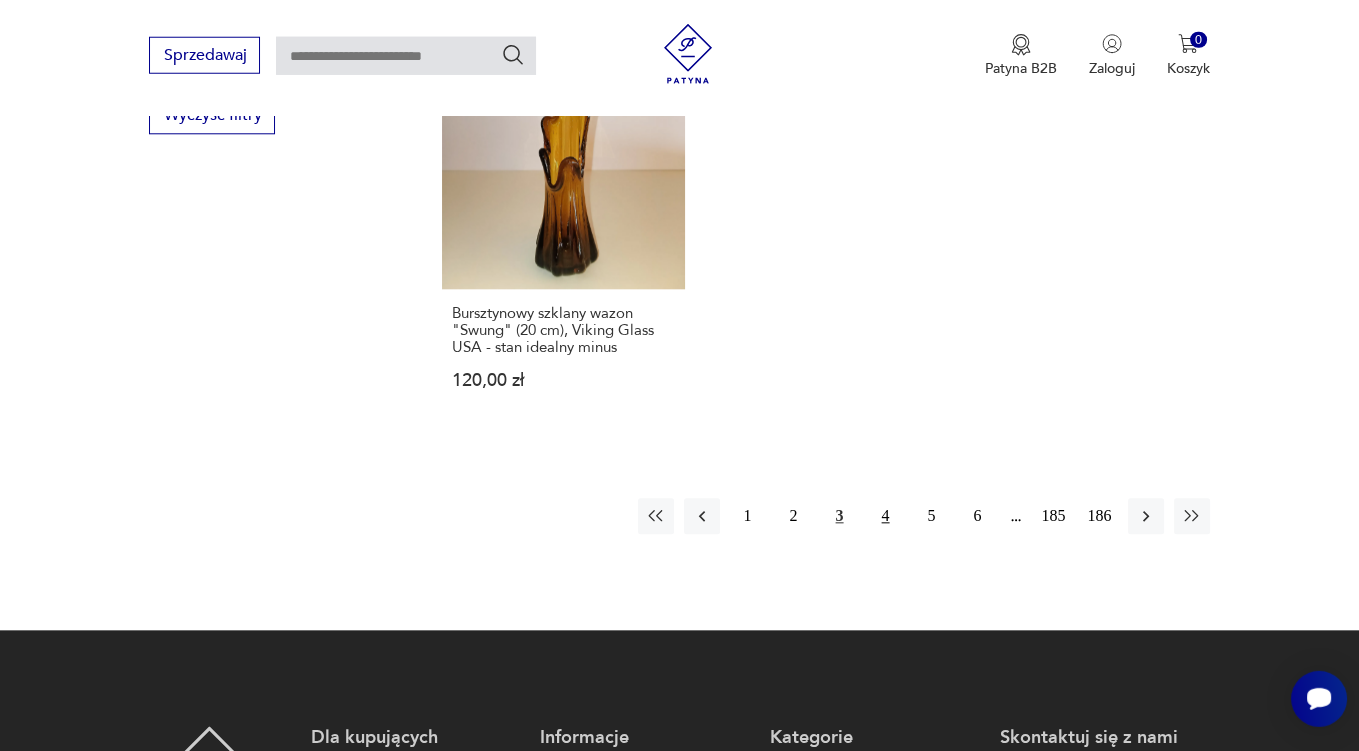 click on "4" at bounding box center [886, 517] 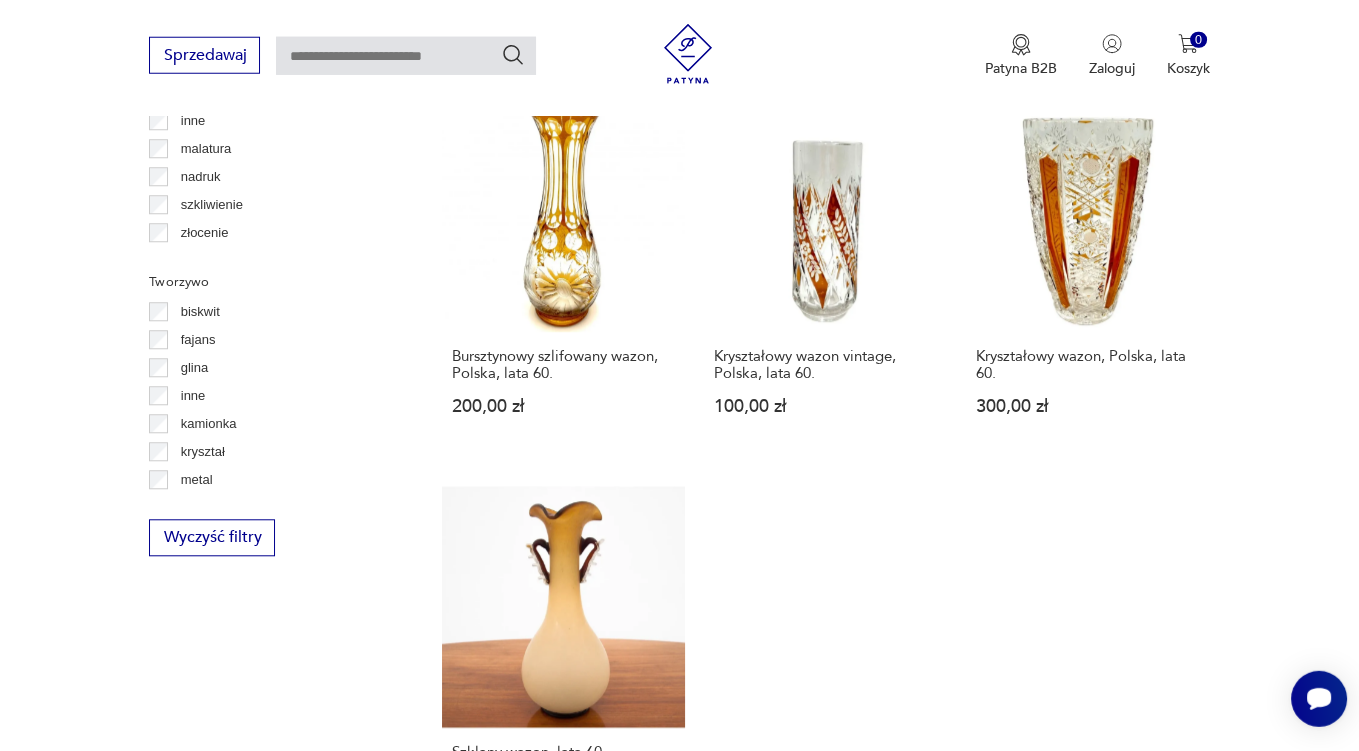 scroll, scrollTop: 2746, scrollLeft: 0, axis: vertical 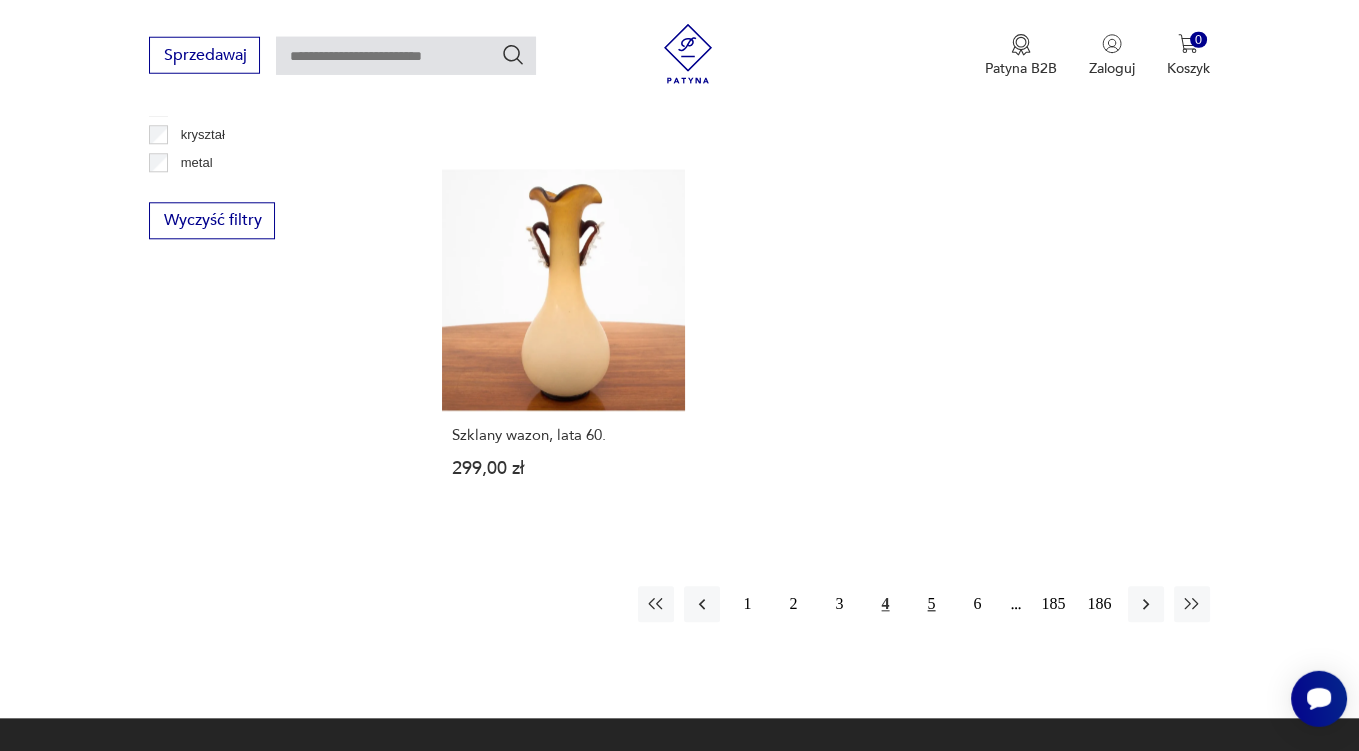 click on "5" at bounding box center (932, 605) 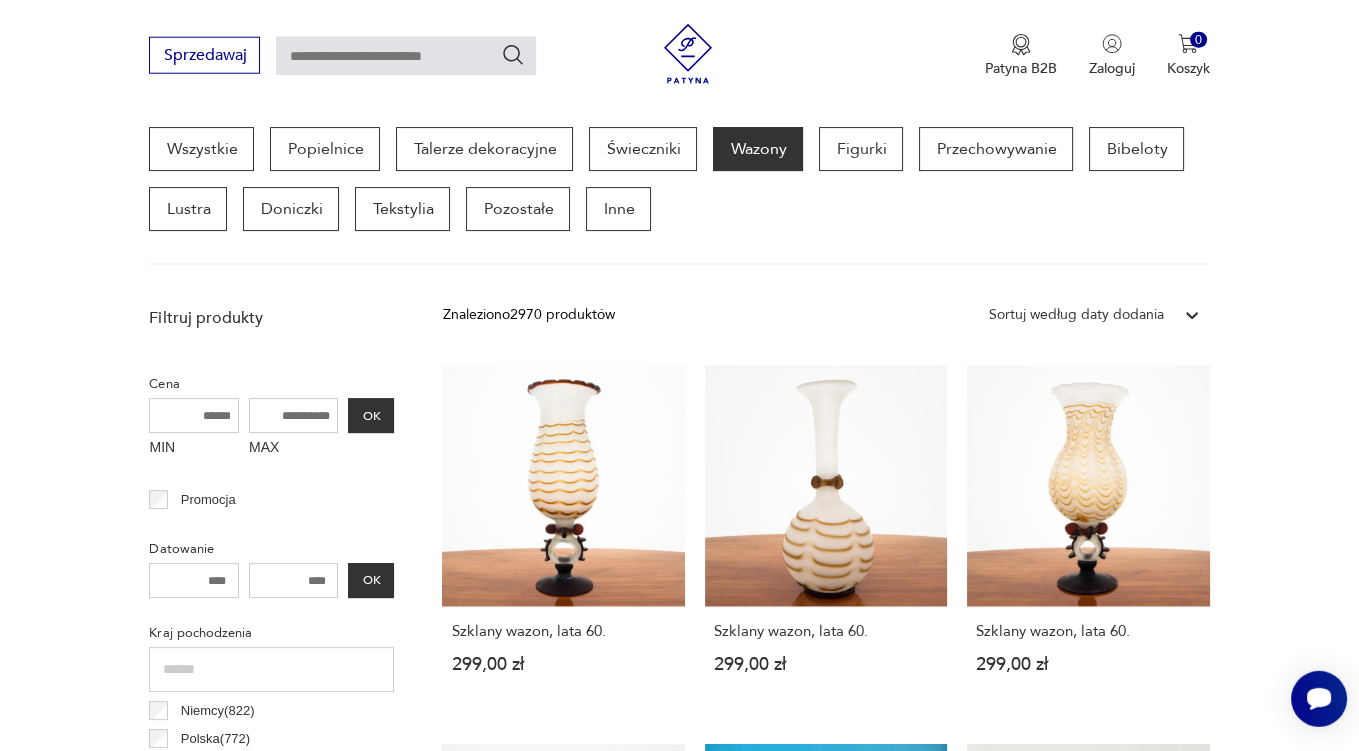 scroll, scrollTop: 528, scrollLeft: 0, axis: vertical 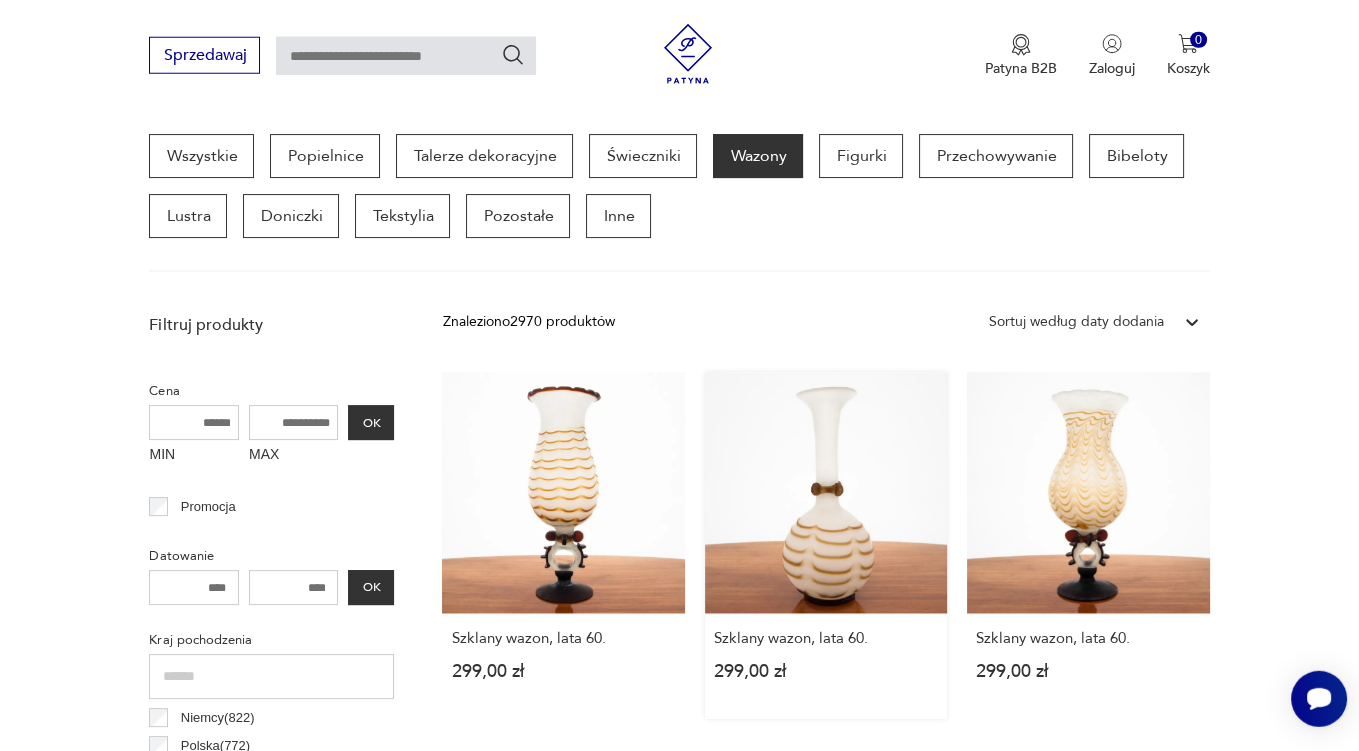 click on "Szklany wazon, lata [YEAR_RANGE] [PRICE]" at bounding box center (826, 545) 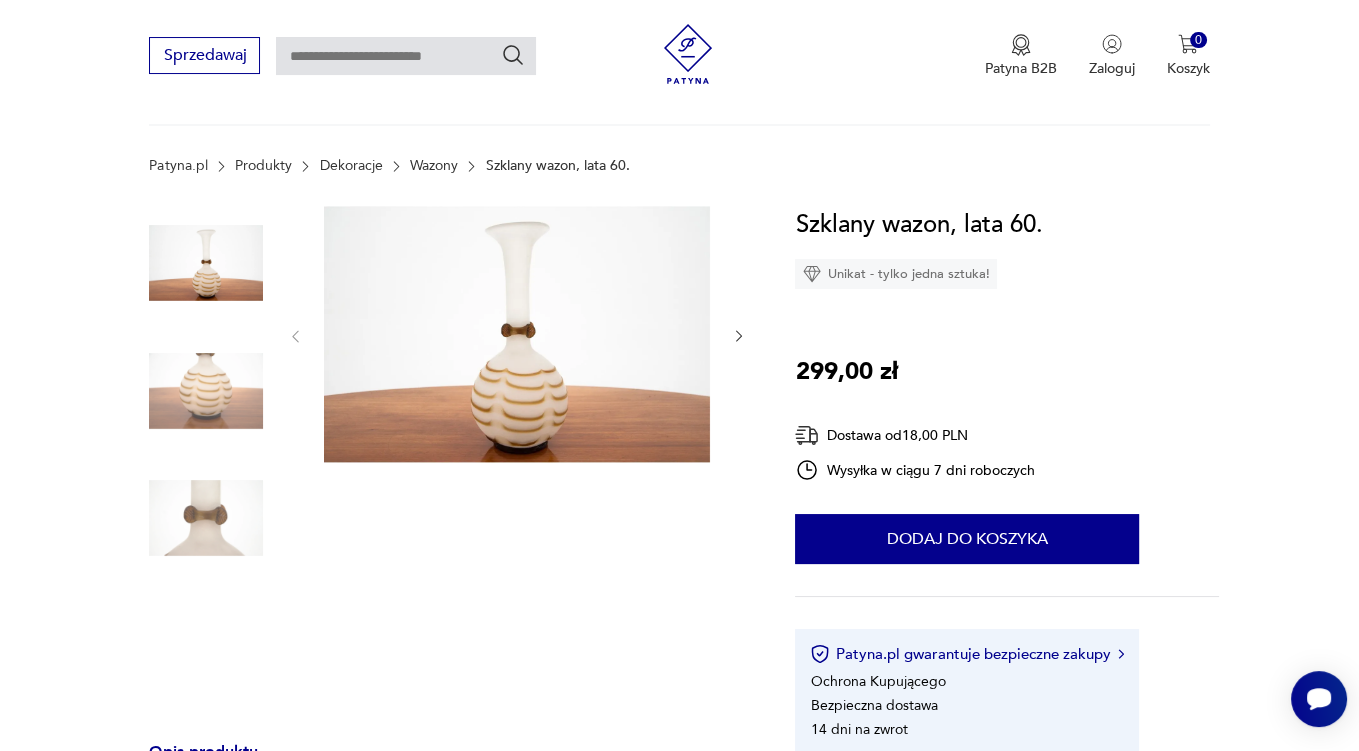 scroll, scrollTop: 316, scrollLeft: 0, axis: vertical 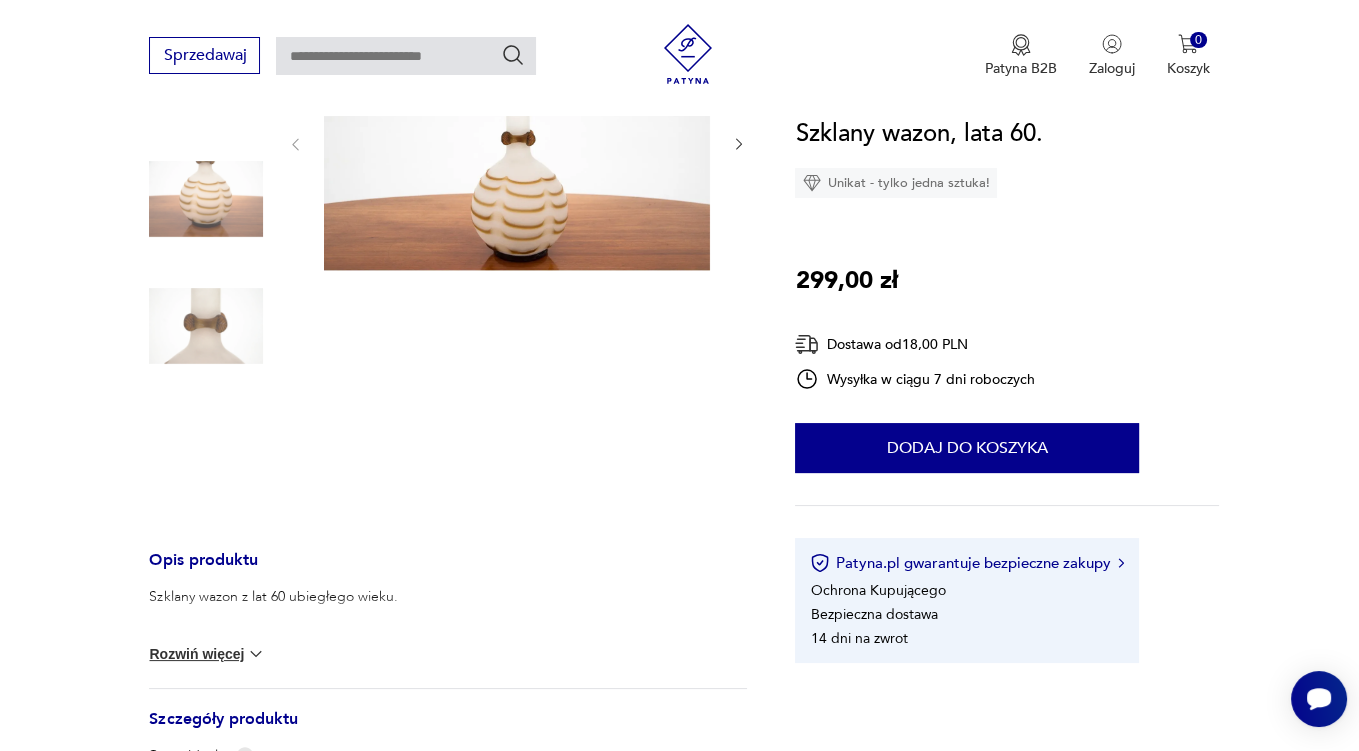 click at bounding box center [256, 654] 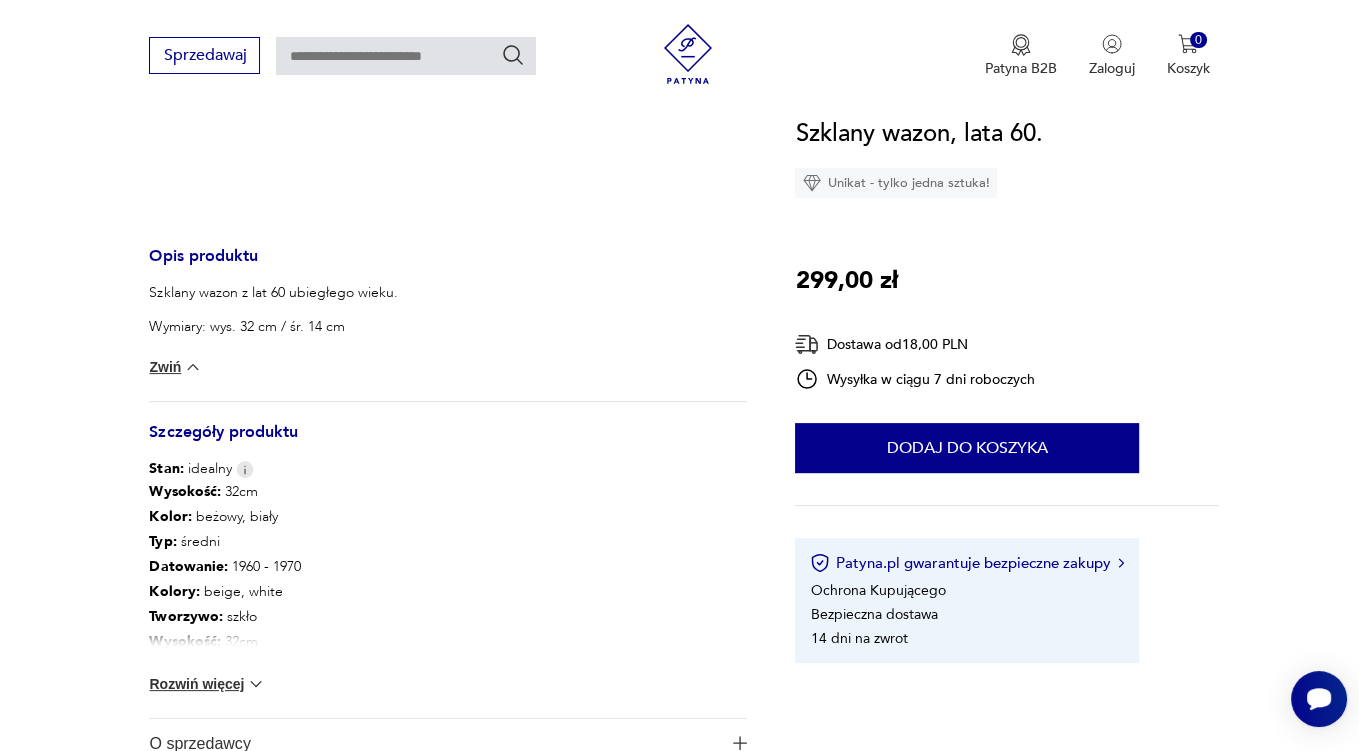 scroll, scrollTop: 739, scrollLeft: 0, axis: vertical 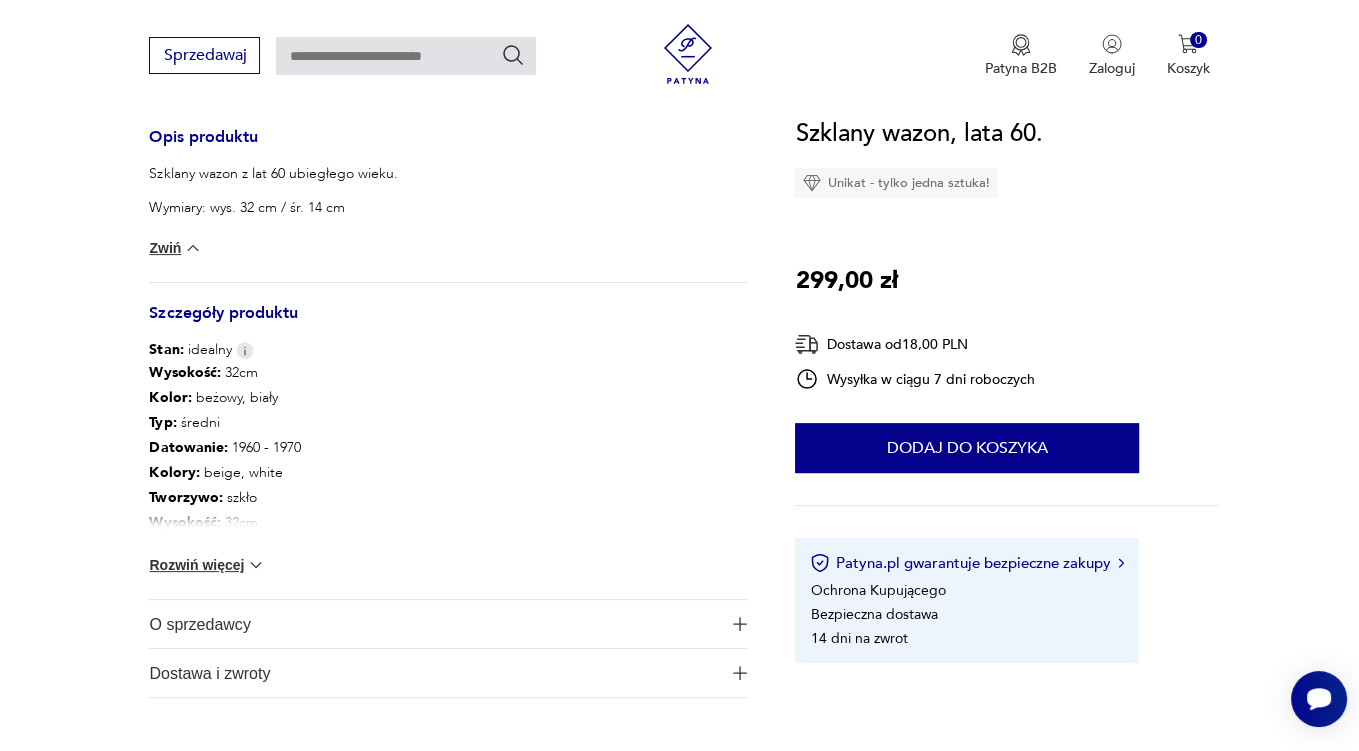 click at bounding box center (256, 565) 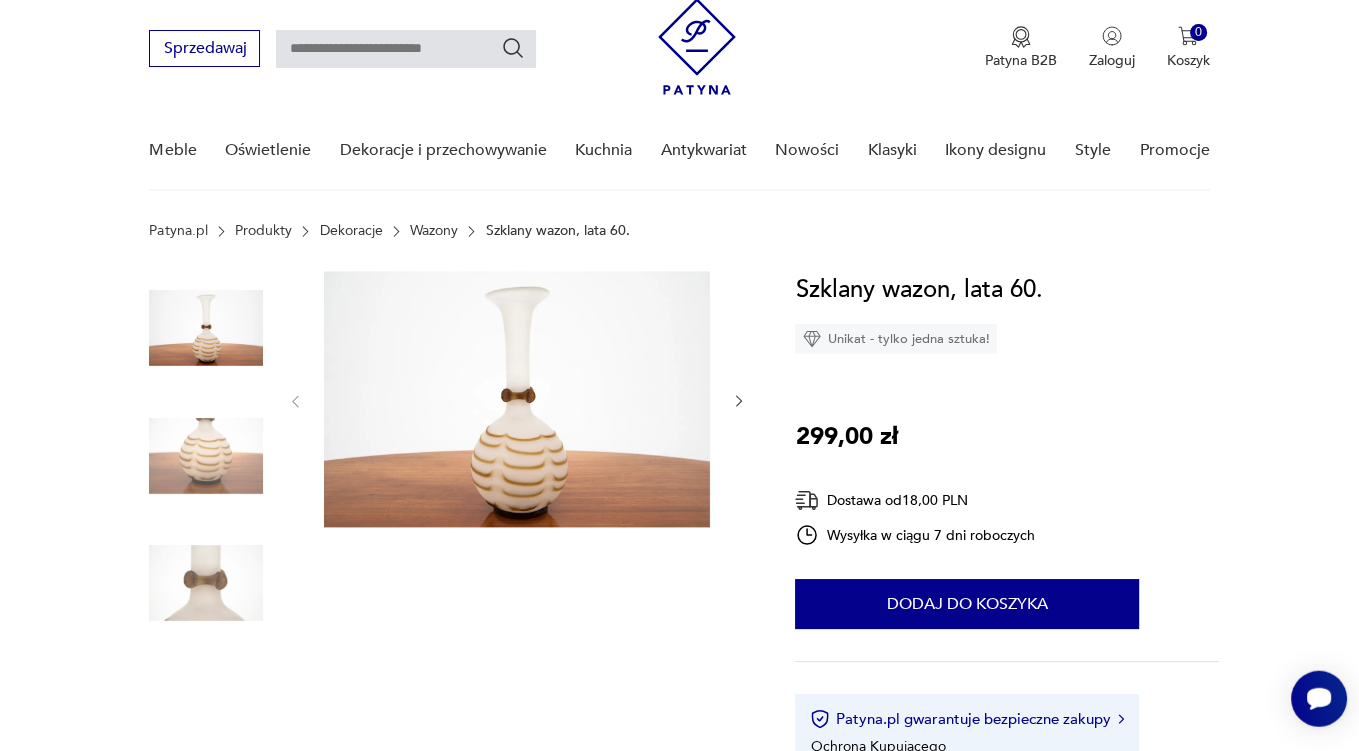 scroll, scrollTop: 0, scrollLeft: 0, axis: both 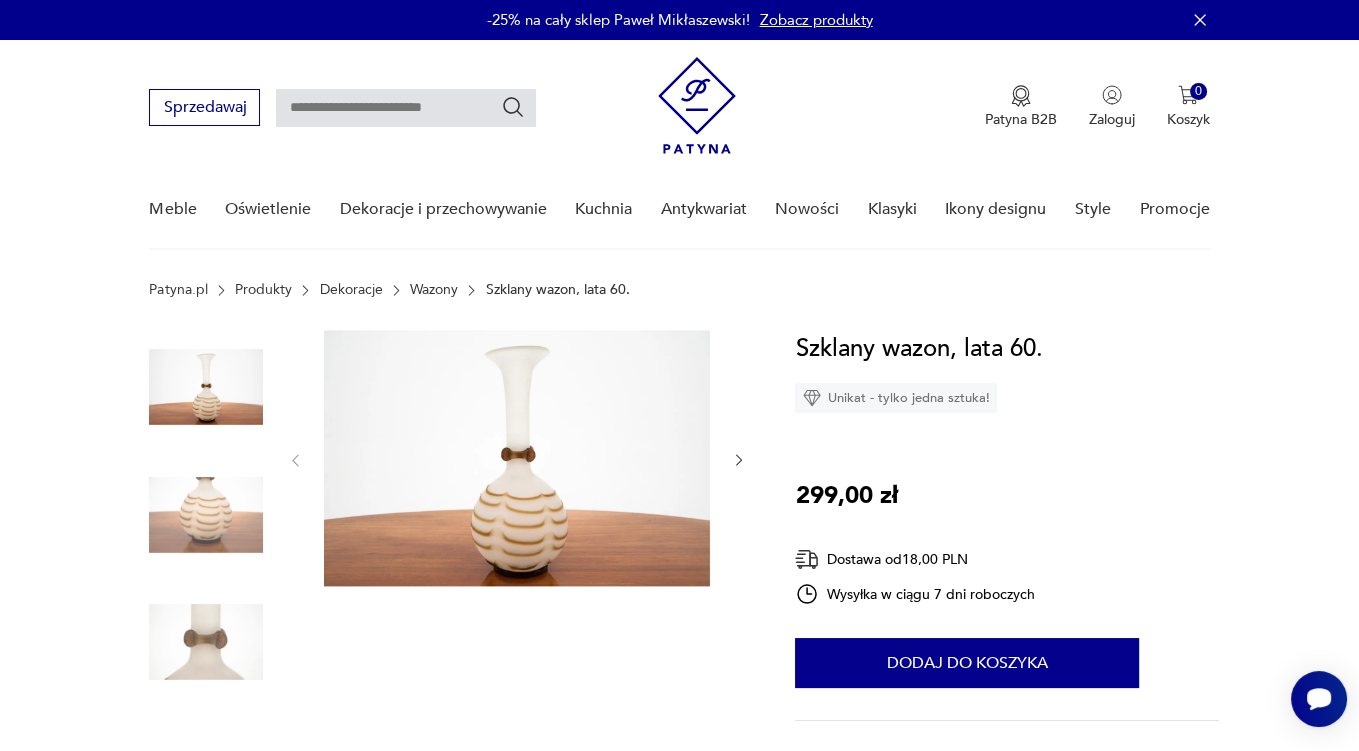 click 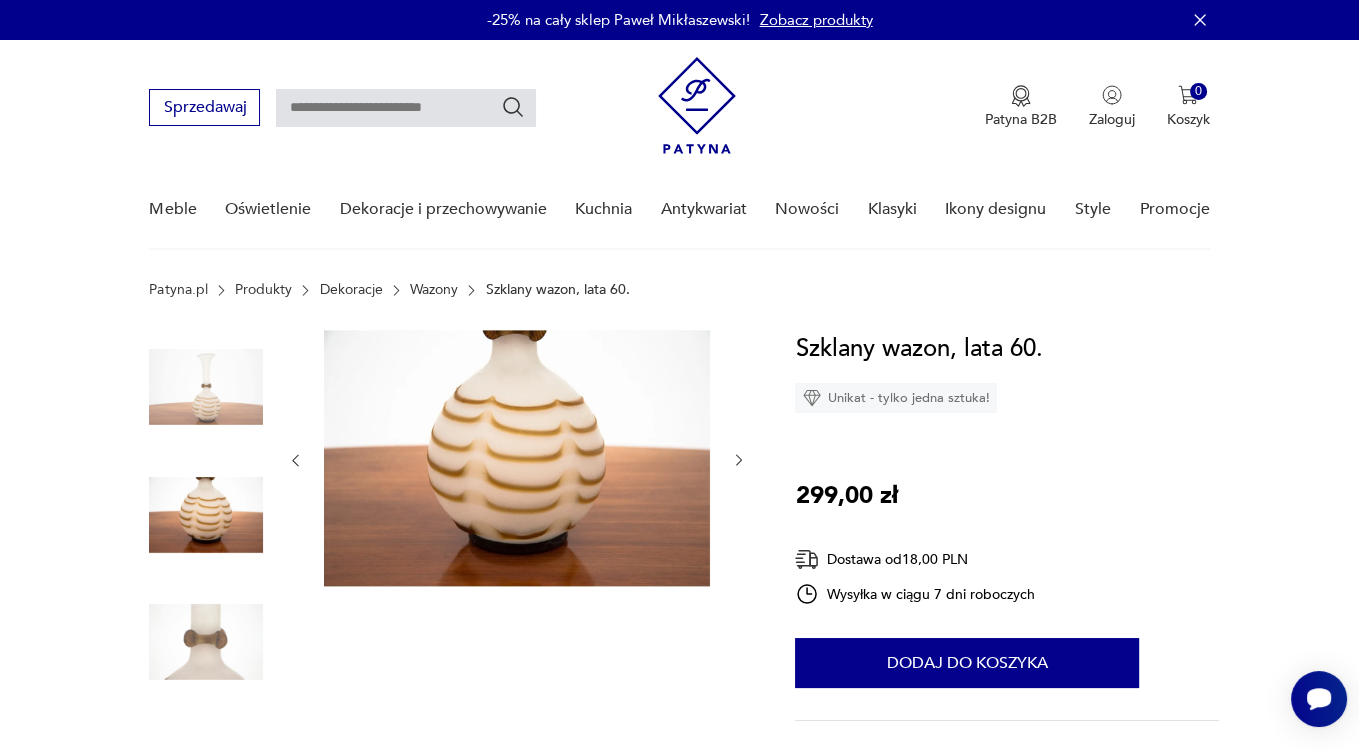 click 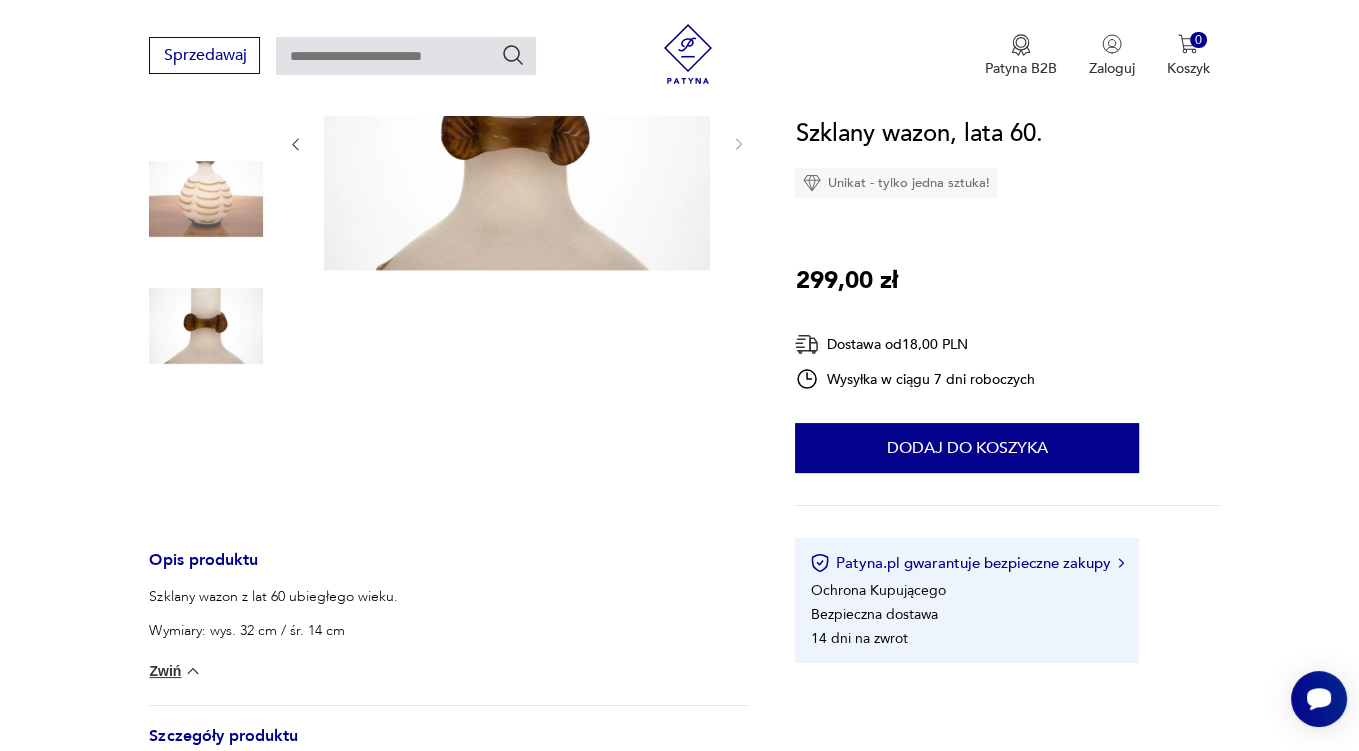 scroll, scrollTop: 0, scrollLeft: 0, axis: both 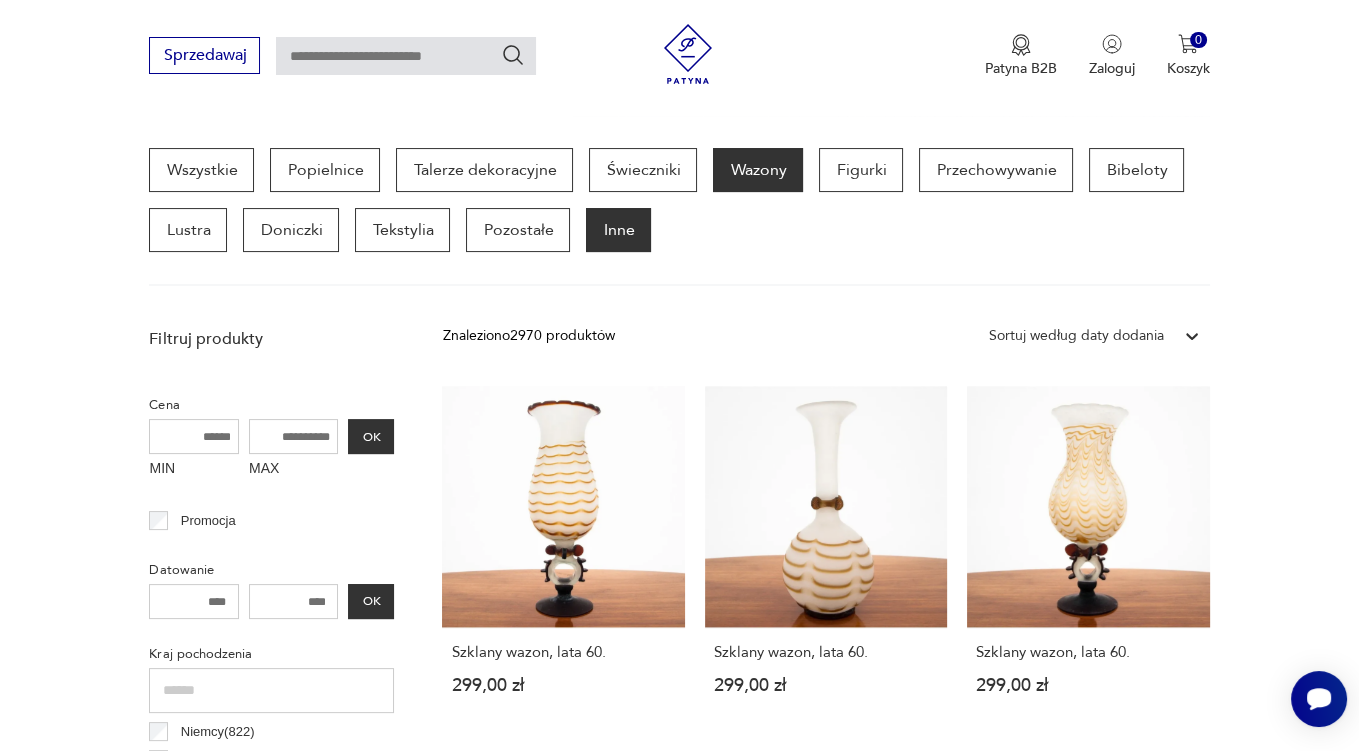 click on "Inne" at bounding box center [618, 230] 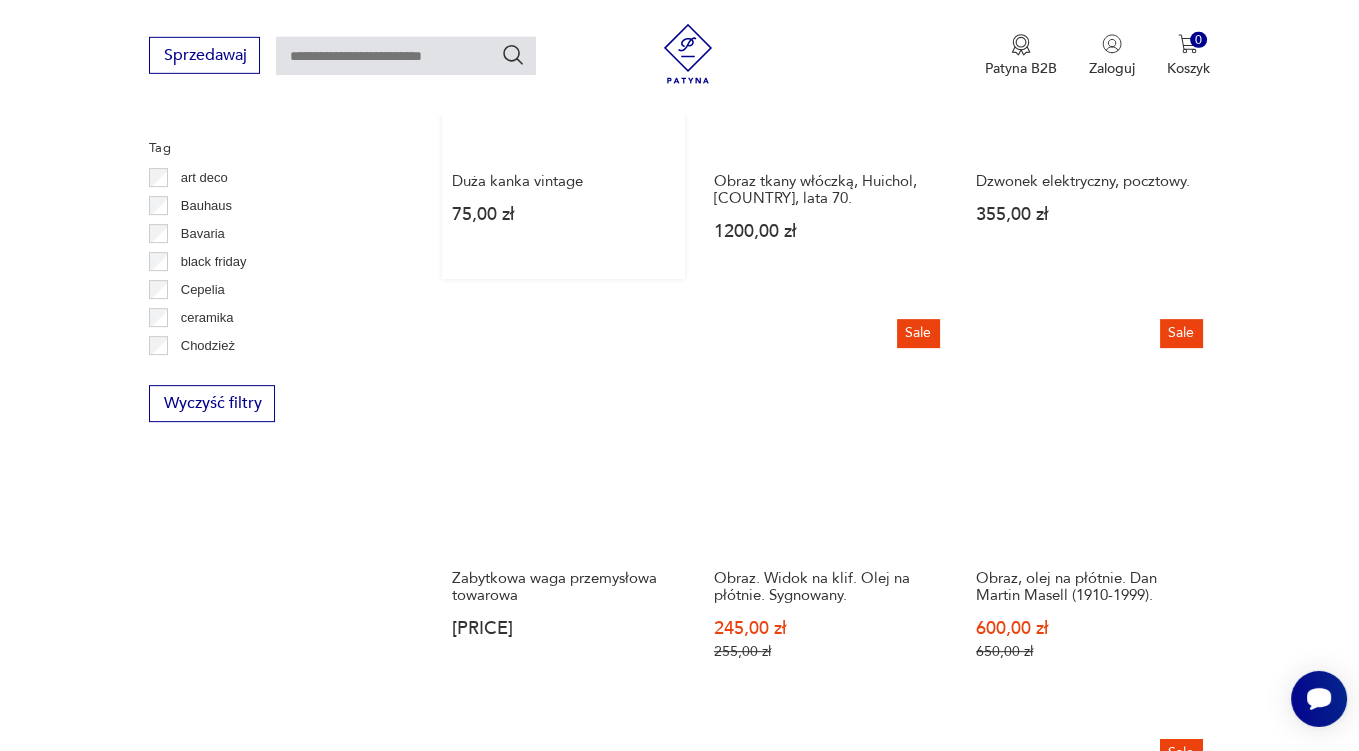 scroll, scrollTop: 1057, scrollLeft: 0, axis: vertical 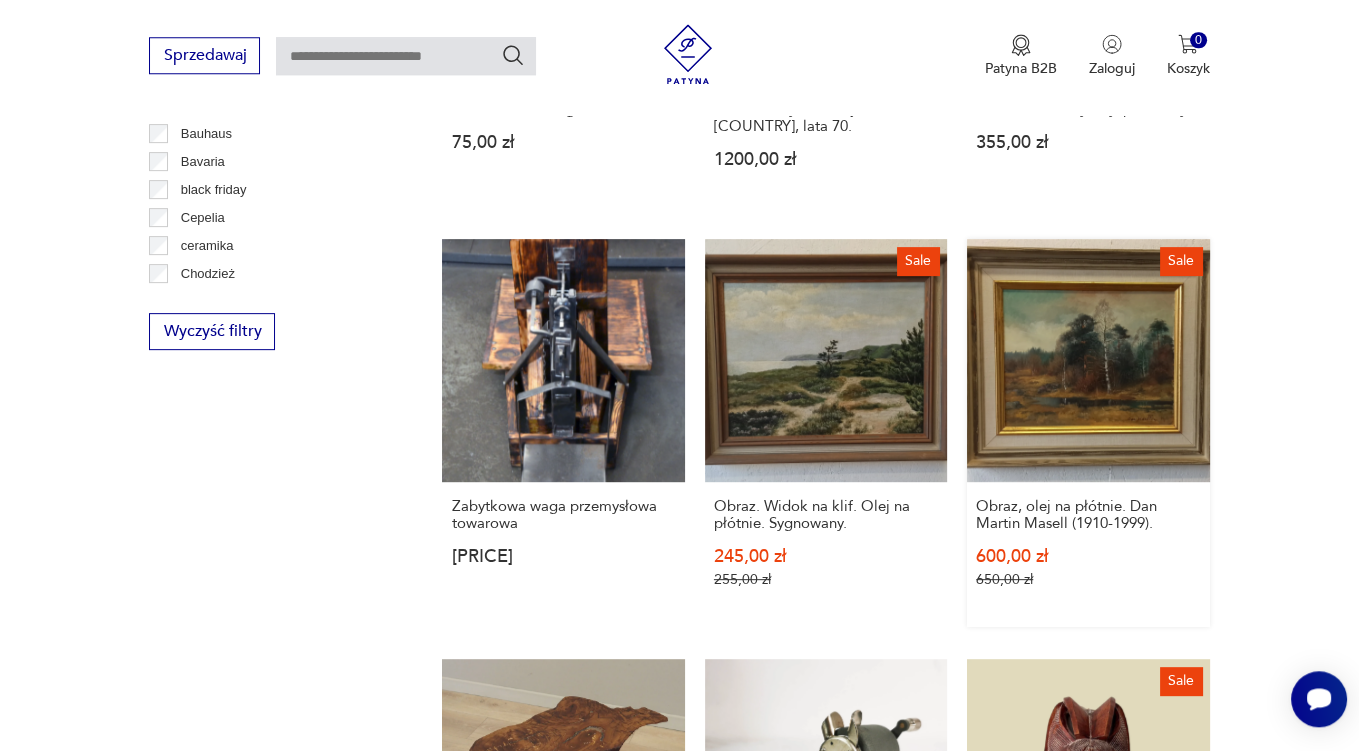 click on "Sale Obraz, olej na płótnie. Dan Martin Masell (1910-1999). 600,00 zł 650,00 zł" at bounding box center [1088, 432] 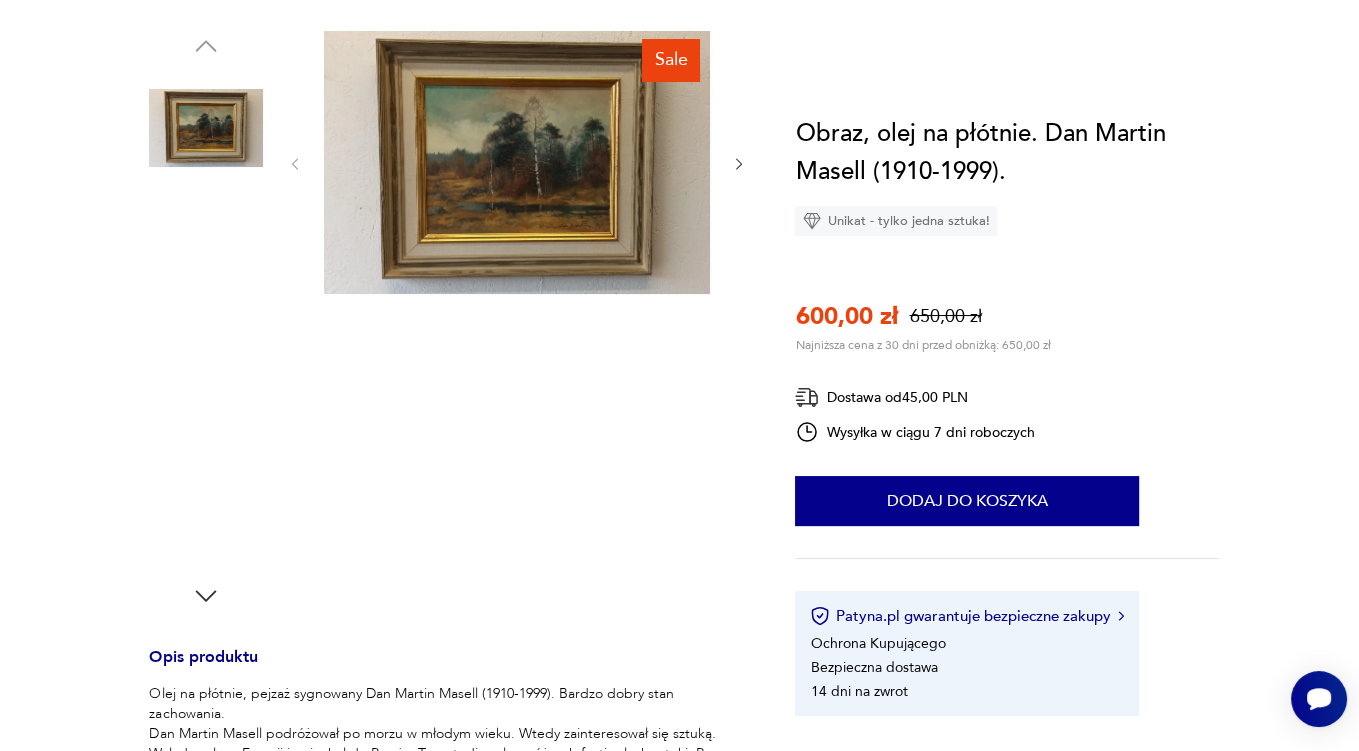 scroll, scrollTop: 0, scrollLeft: 0, axis: both 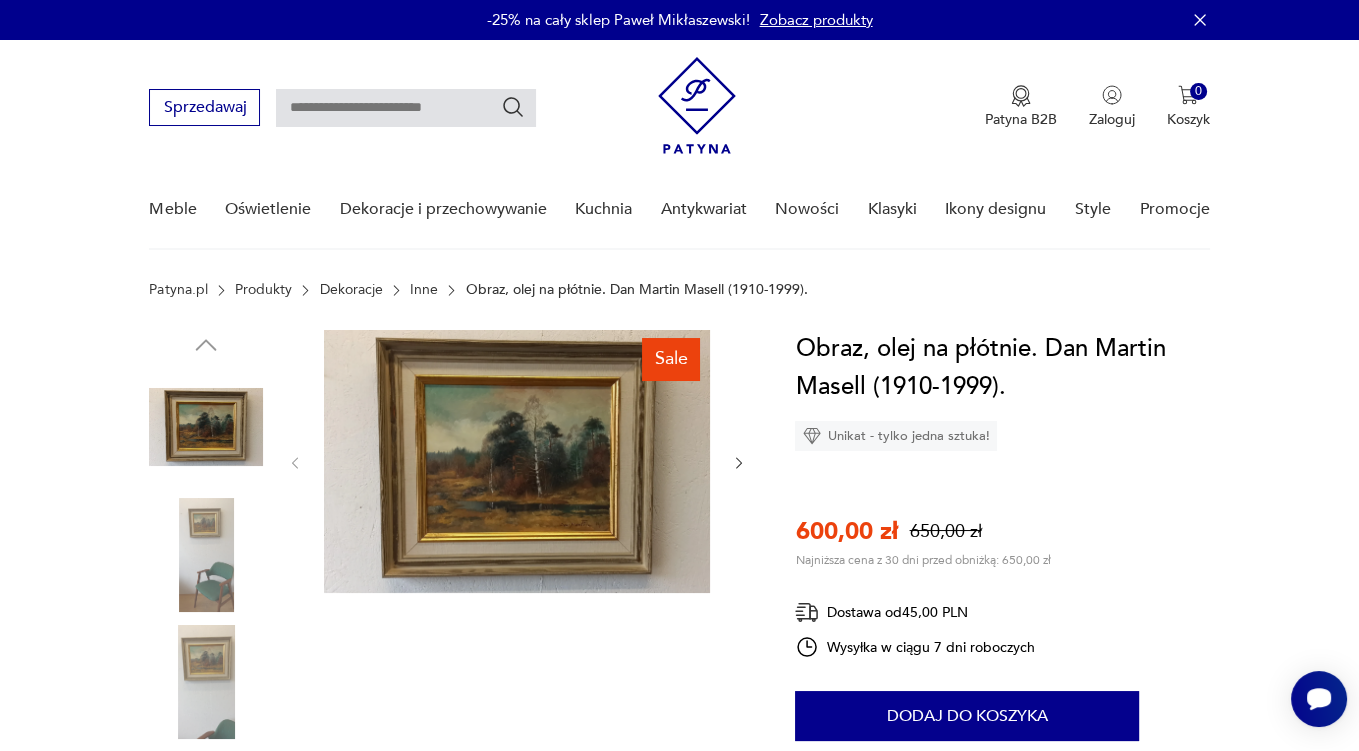 click 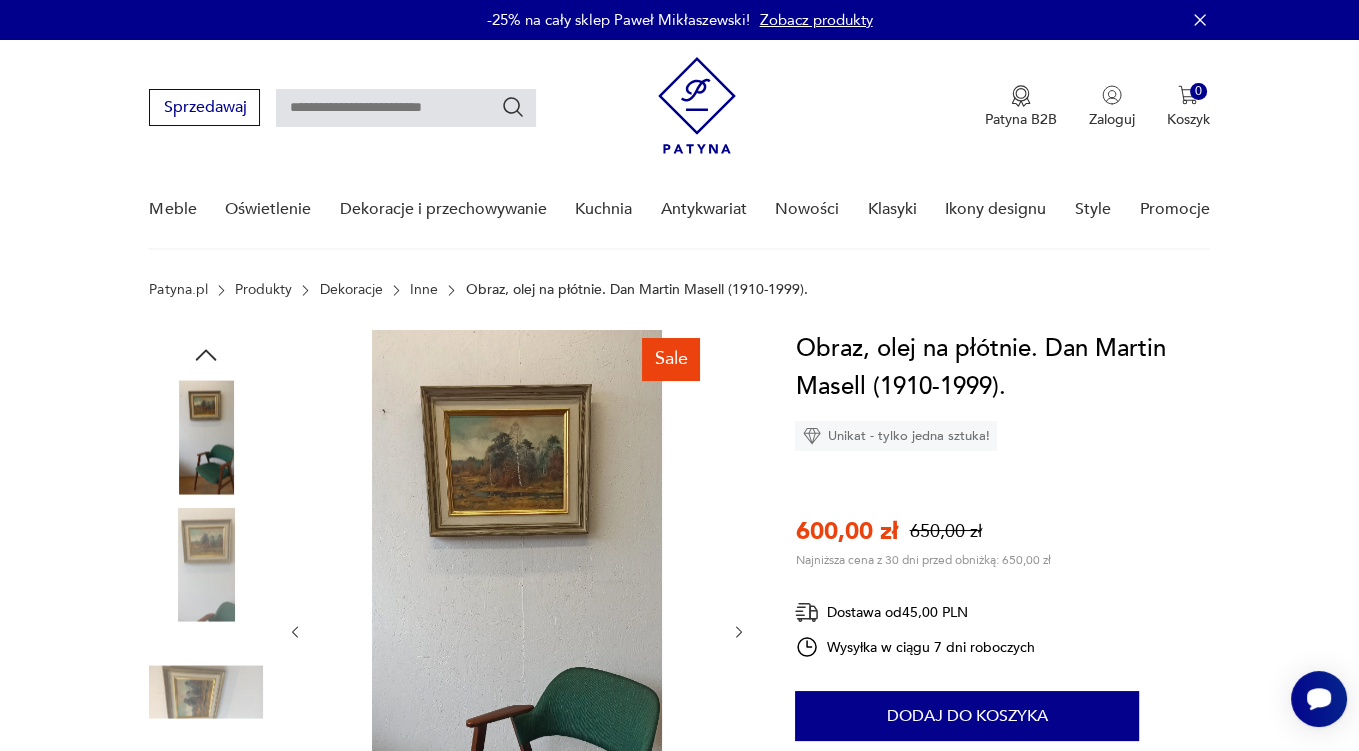 click at bounding box center (517, 632) 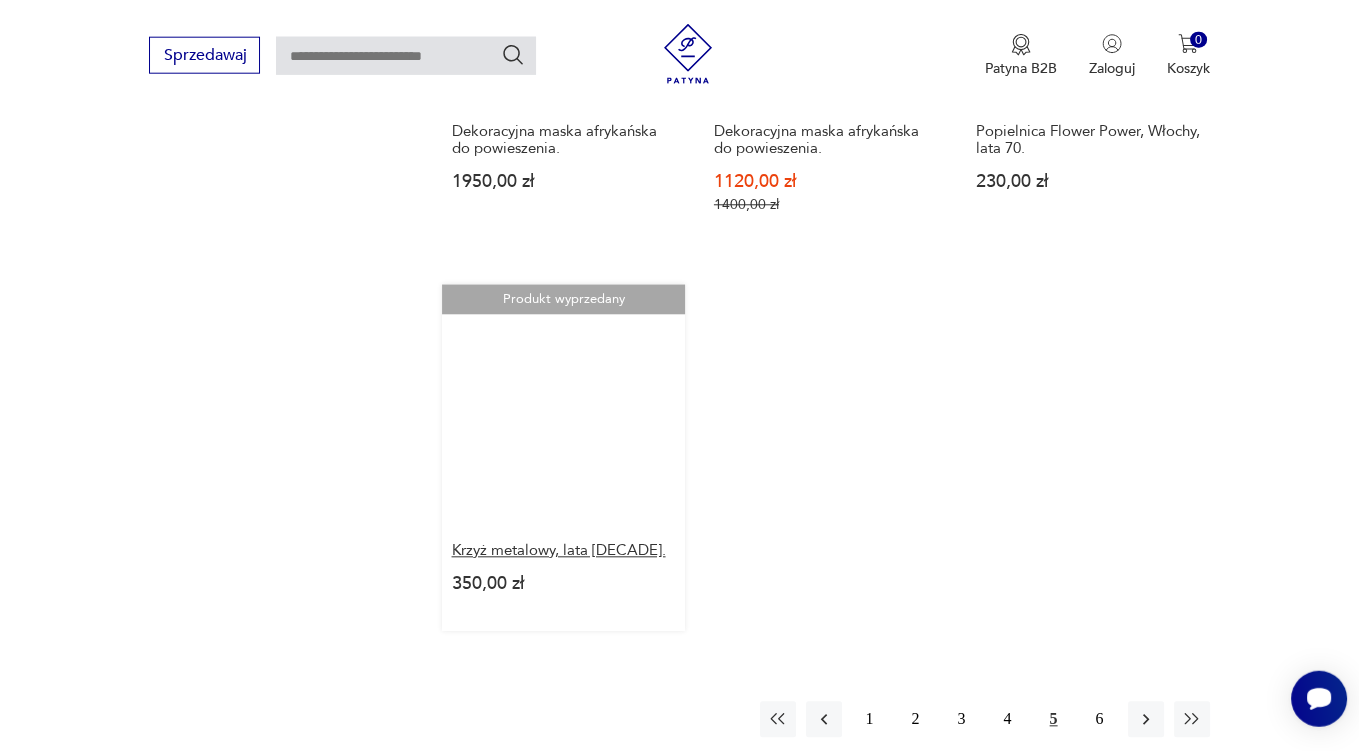 scroll, scrollTop: 2889, scrollLeft: 0, axis: vertical 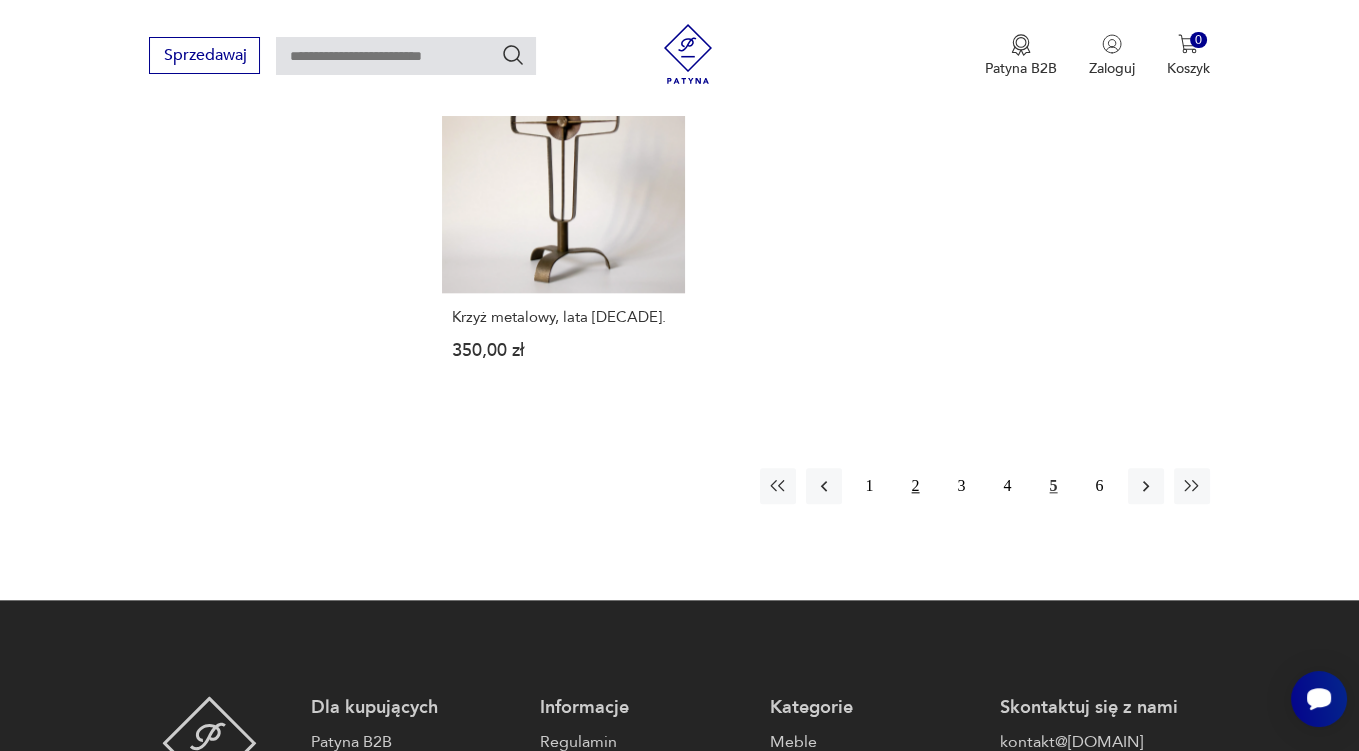 click on "2" at bounding box center [916, 486] 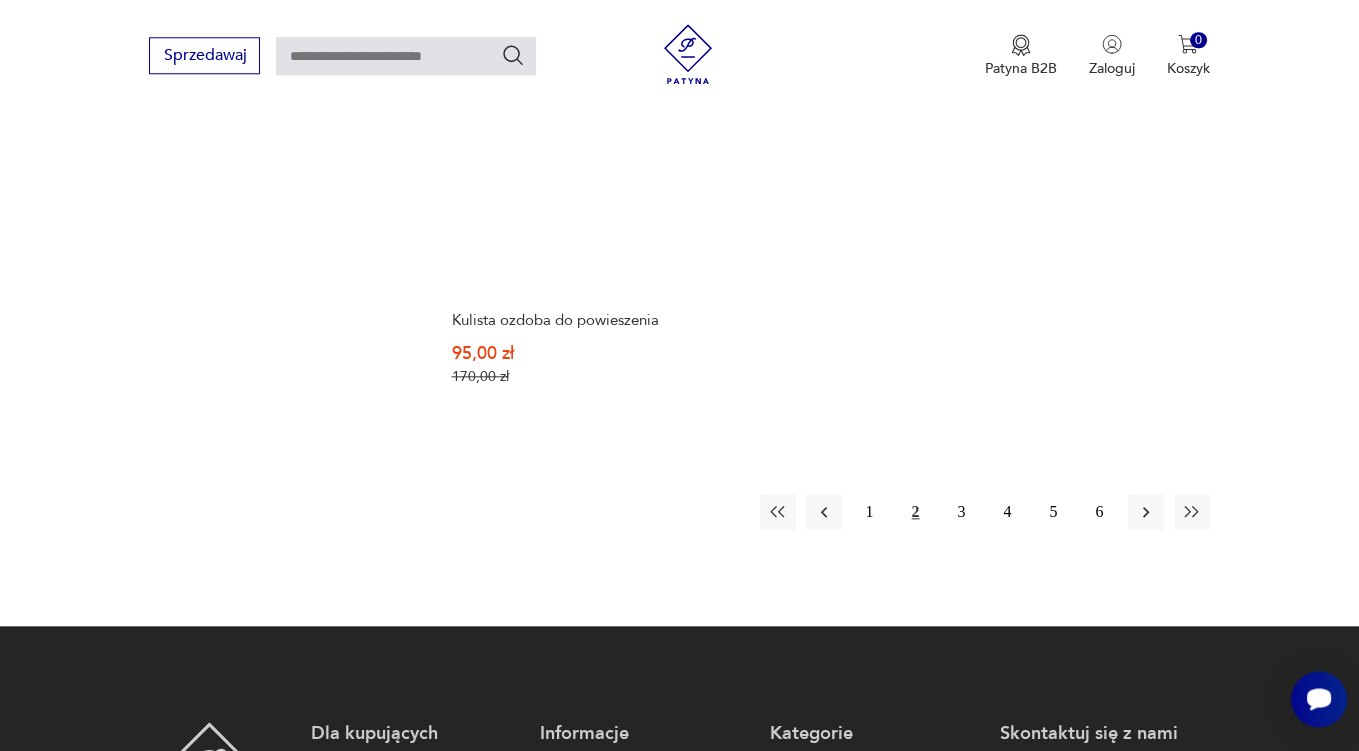 scroll, scrollTop: 2852, scrollLeft: 0, axis: vertical 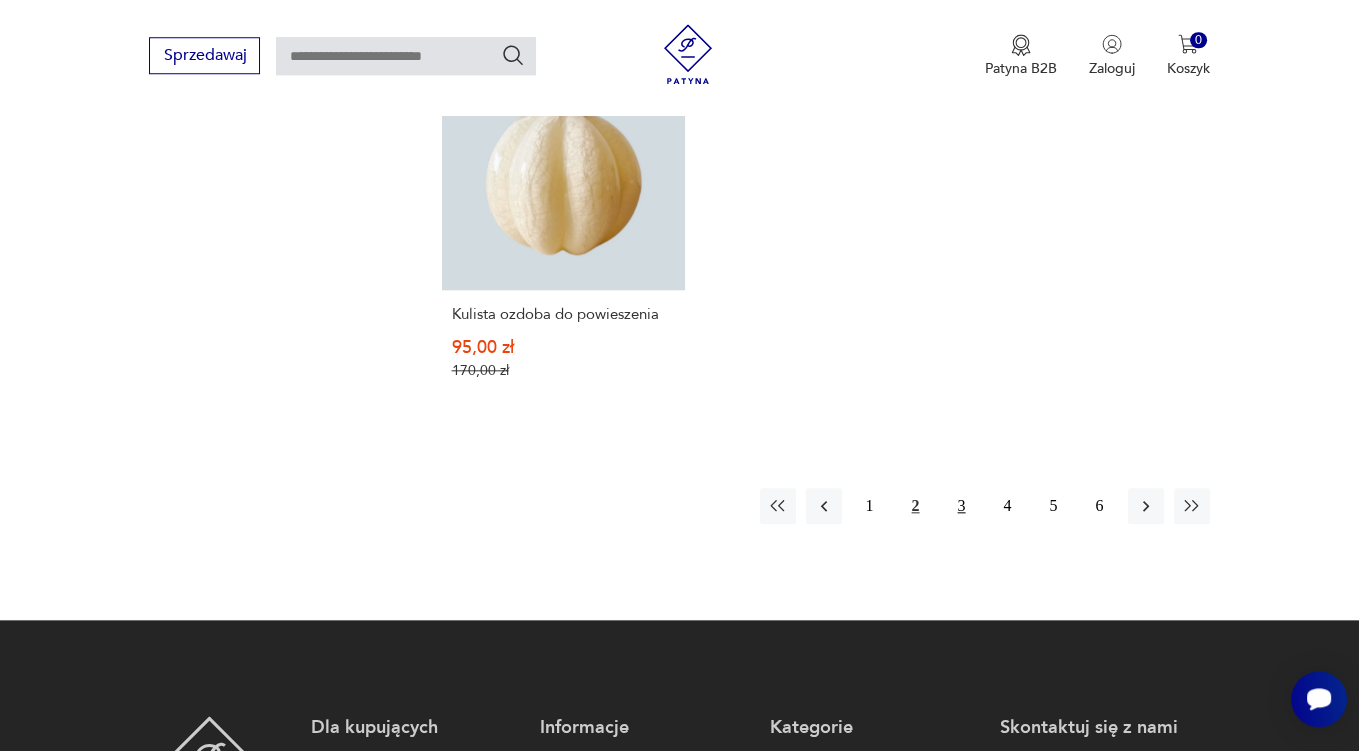 click on "3" at bounding box center (962, 506) 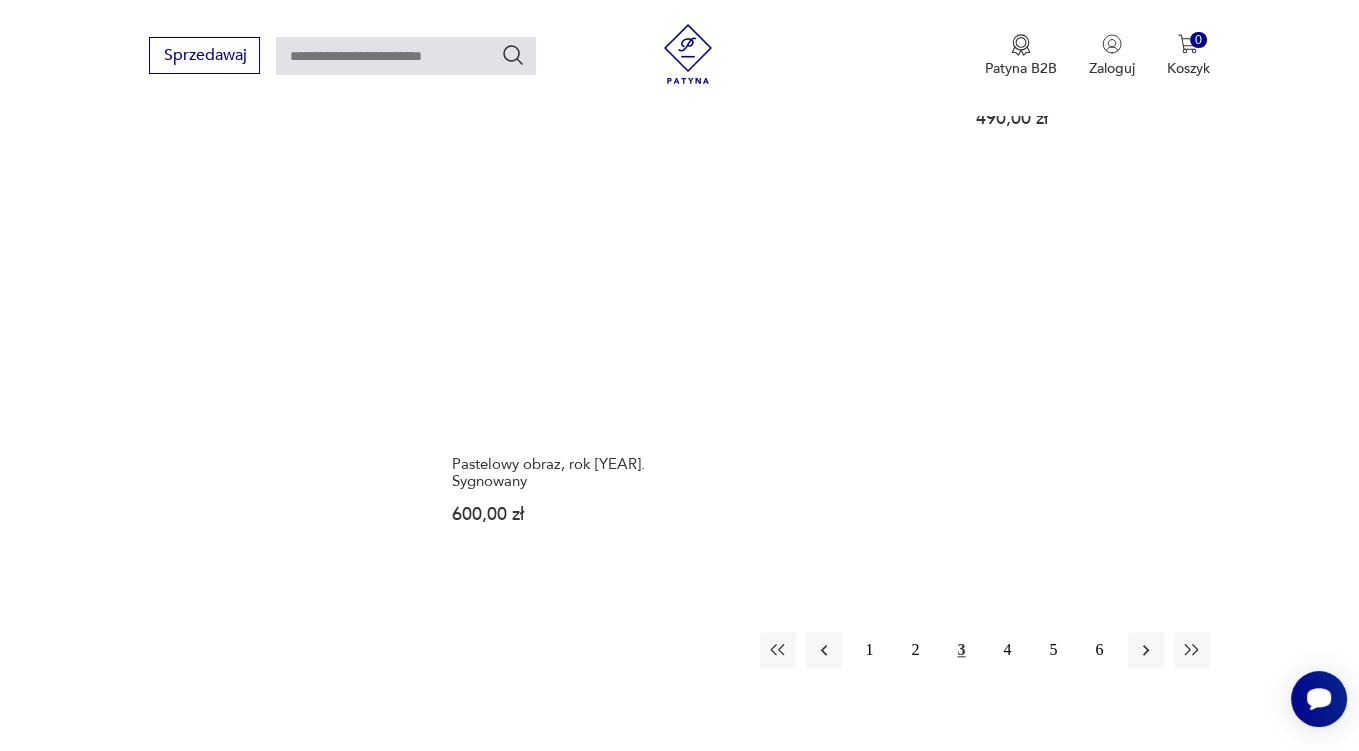 scroll, scrollTop: 2746, scrollLeft: 0, axis: vertical 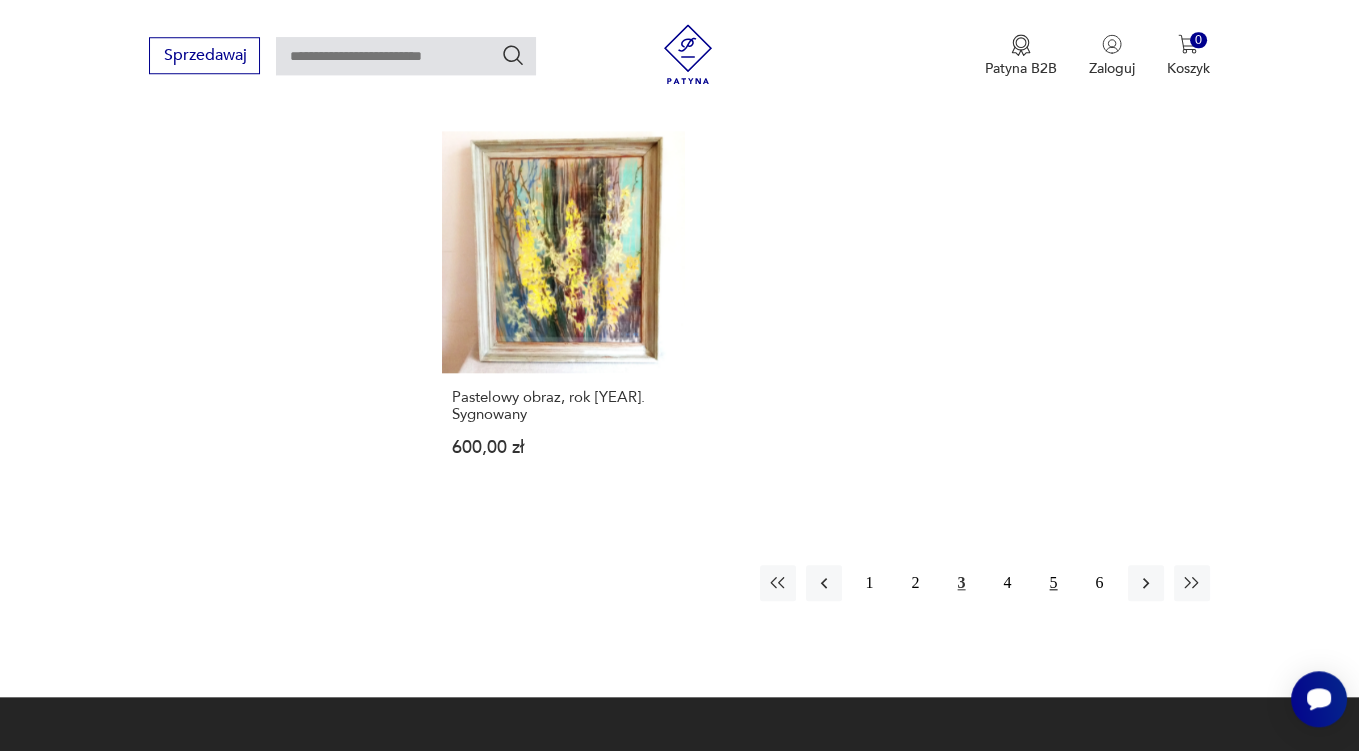 click on "5" at bounding box center (1054, 583) 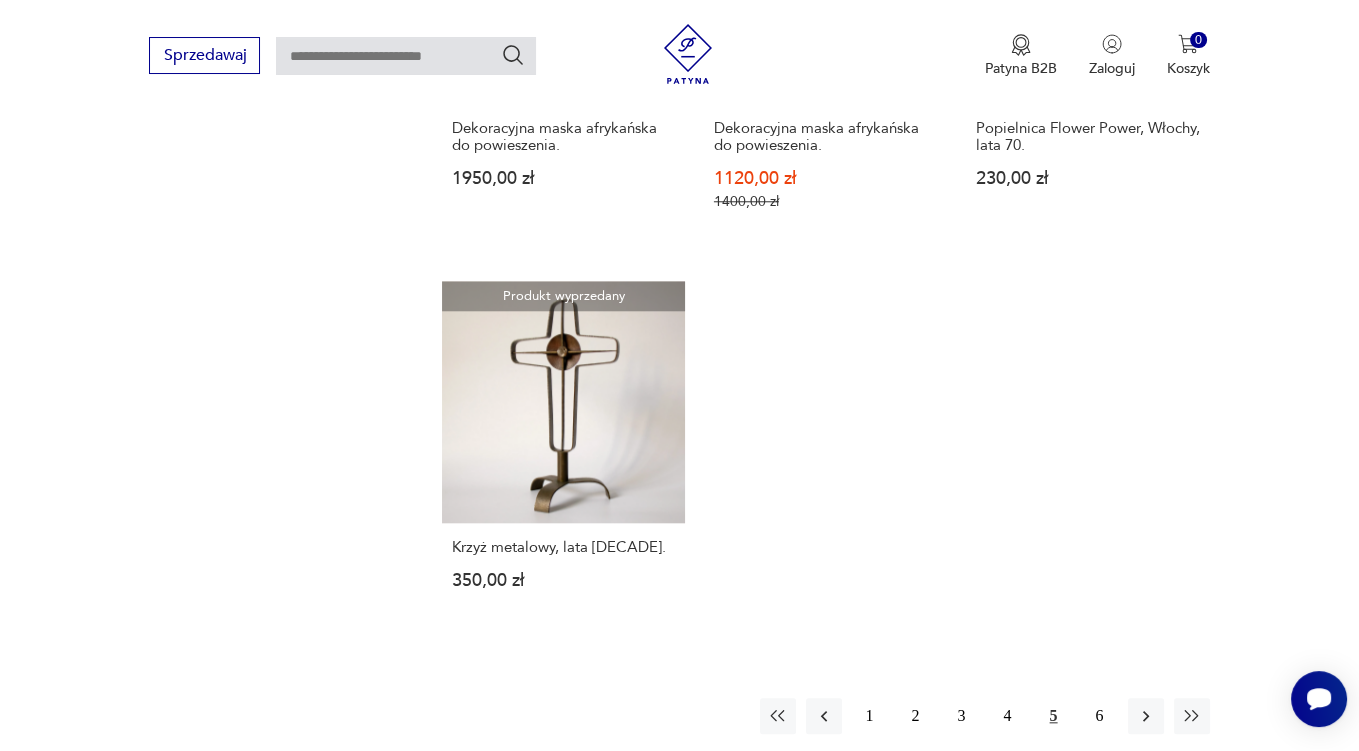 scroll, scrollTop: 2852, scrollLeft: 0, axis: vertical 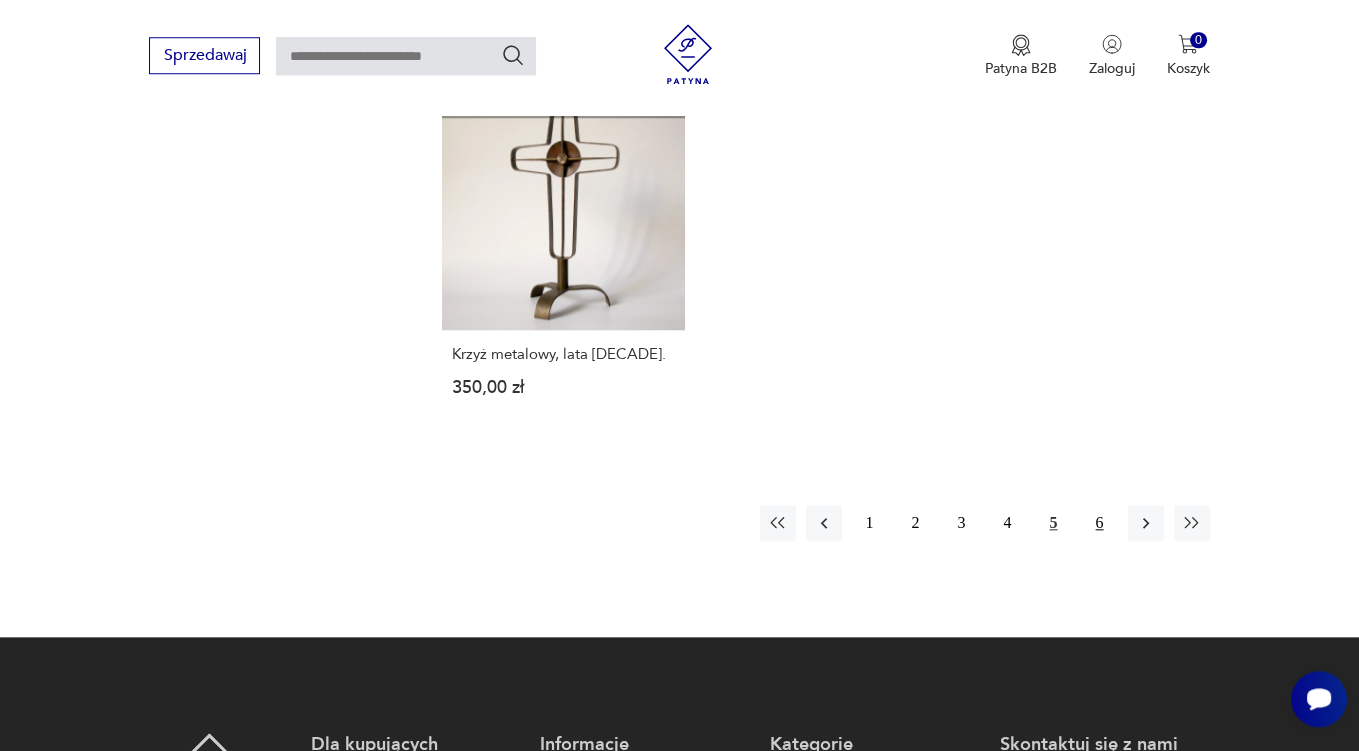 click on "6" at bounding box center [1100, 523] 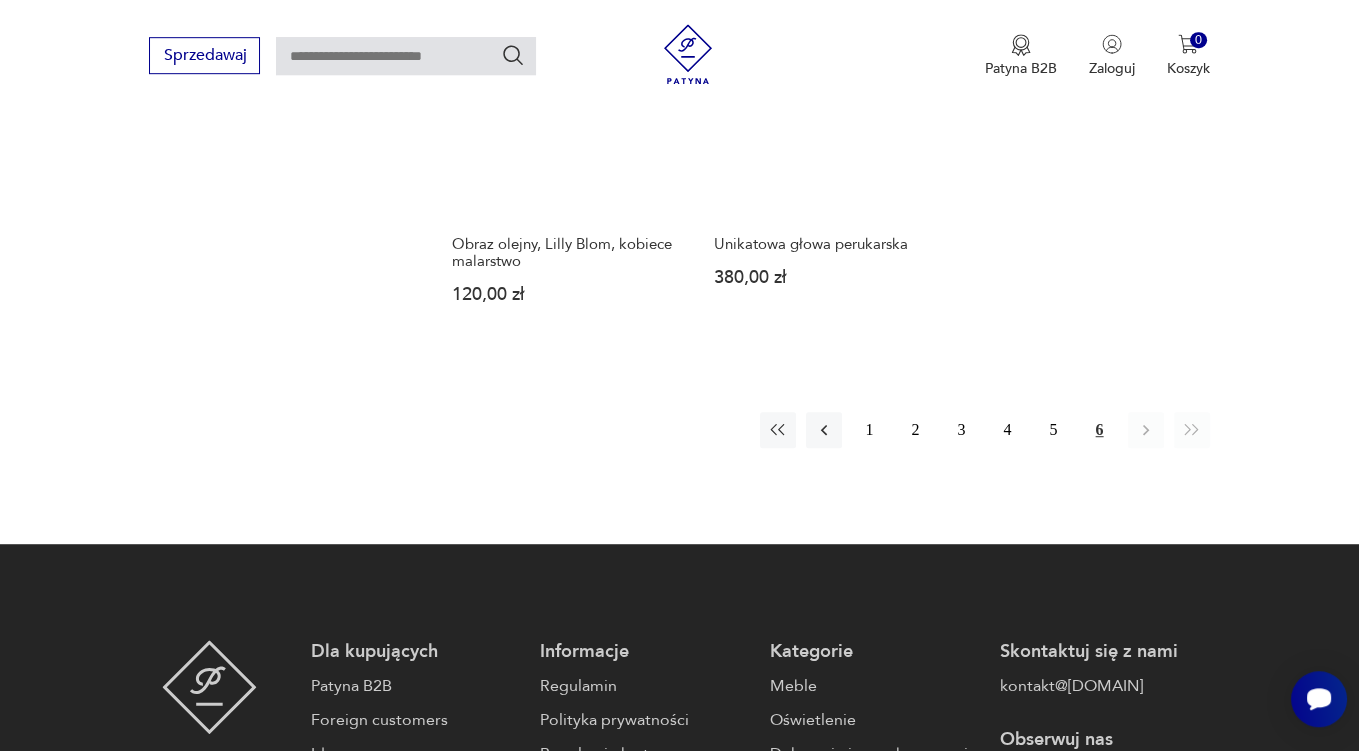 scroll, scrollTop: 1796, scrollLeft: 0, axis: vertical 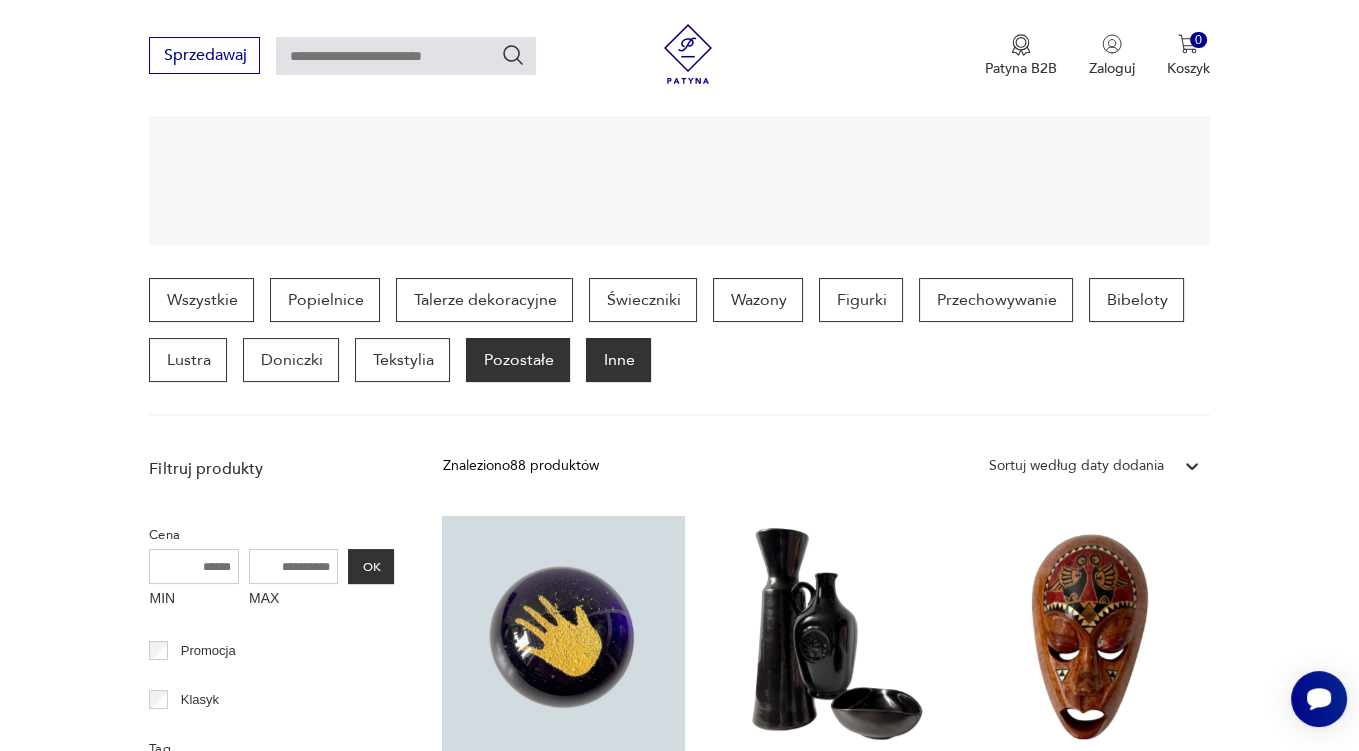 click on "Pozostałe" at bounding box center [518, 360] 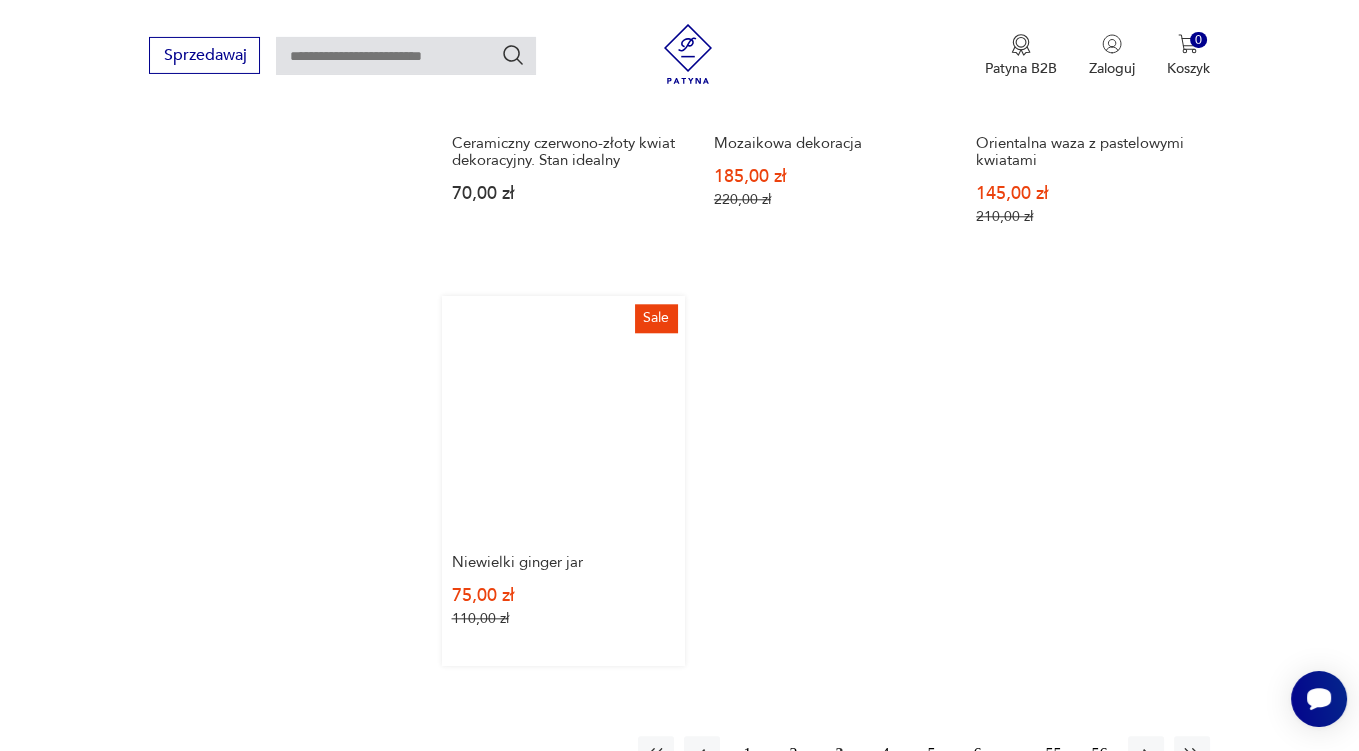 scroll, scrollTop: 2851, scrollLeft: 0, axis: vertical 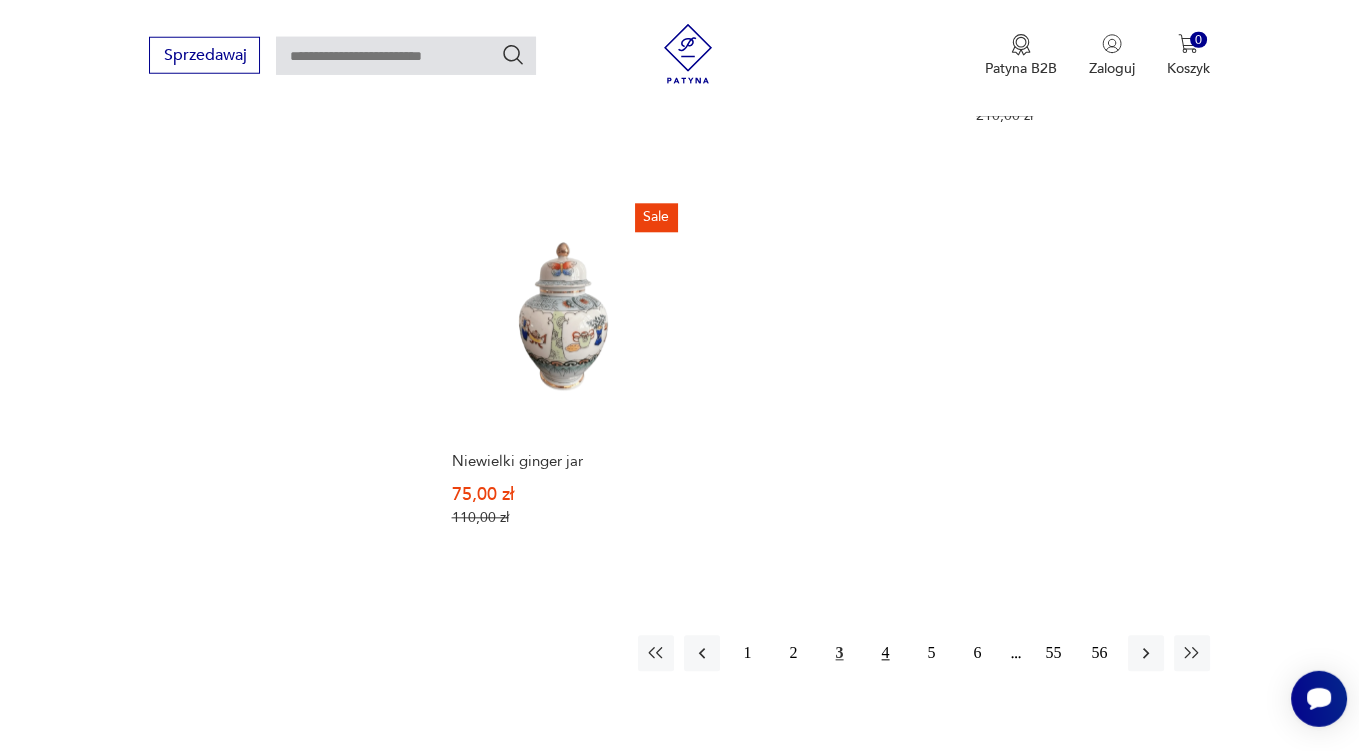 click on "4" at bounding box center (886, 654) 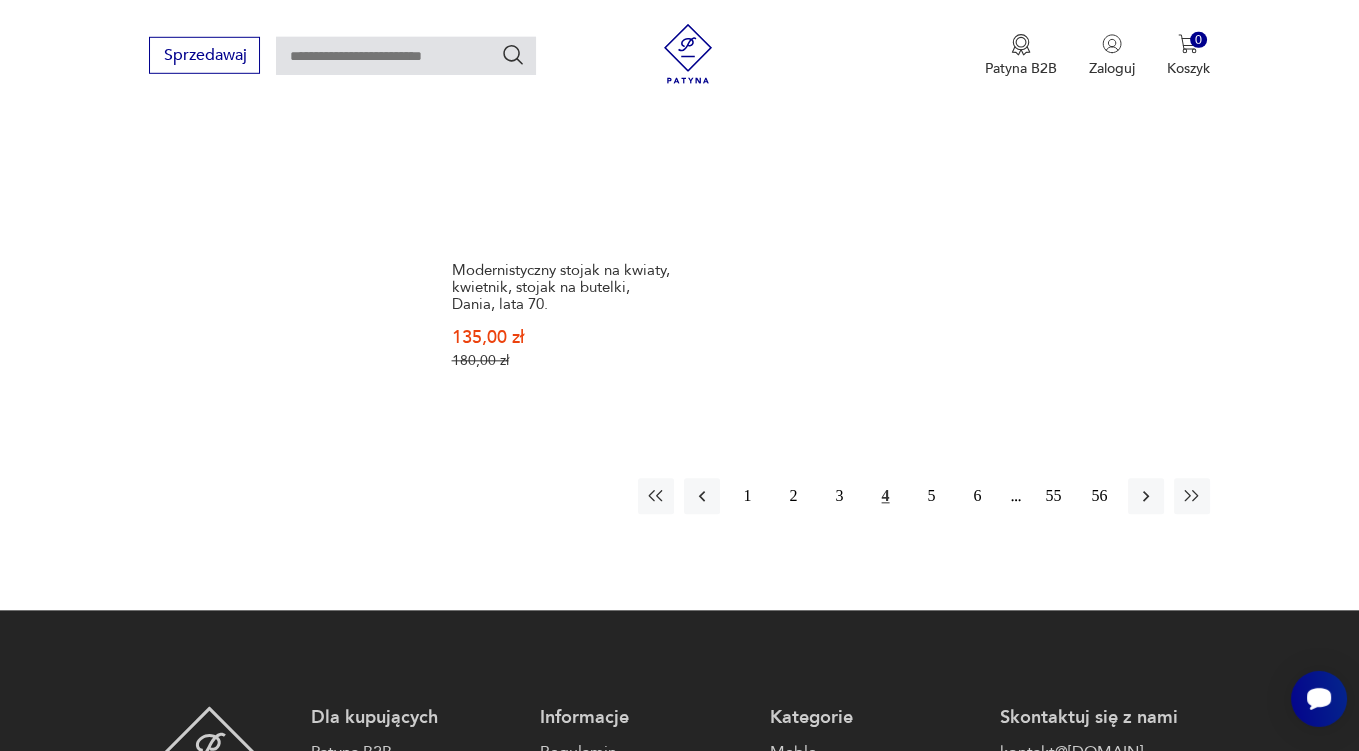 scroll, scrollTop: 2957, scrollLeft: 0, axis: vertical 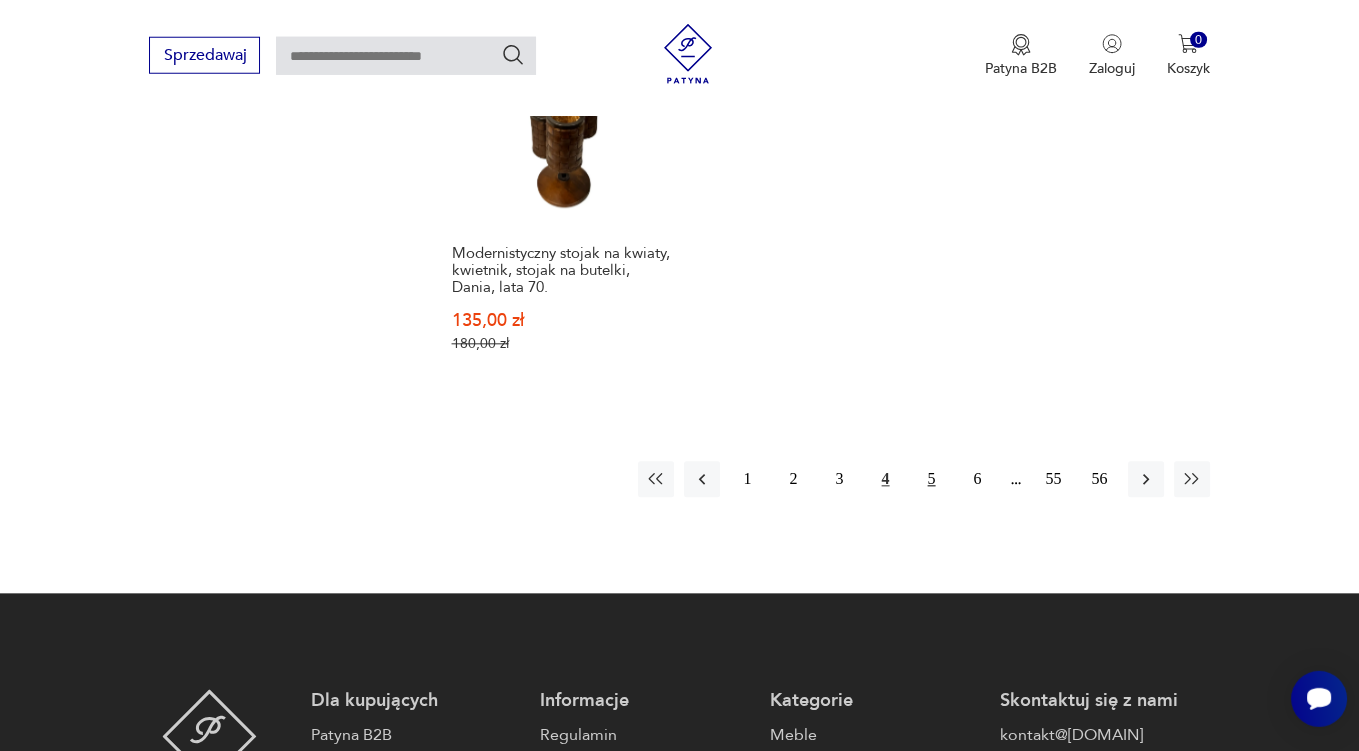 click on "5" at bounding box center [932, 480] 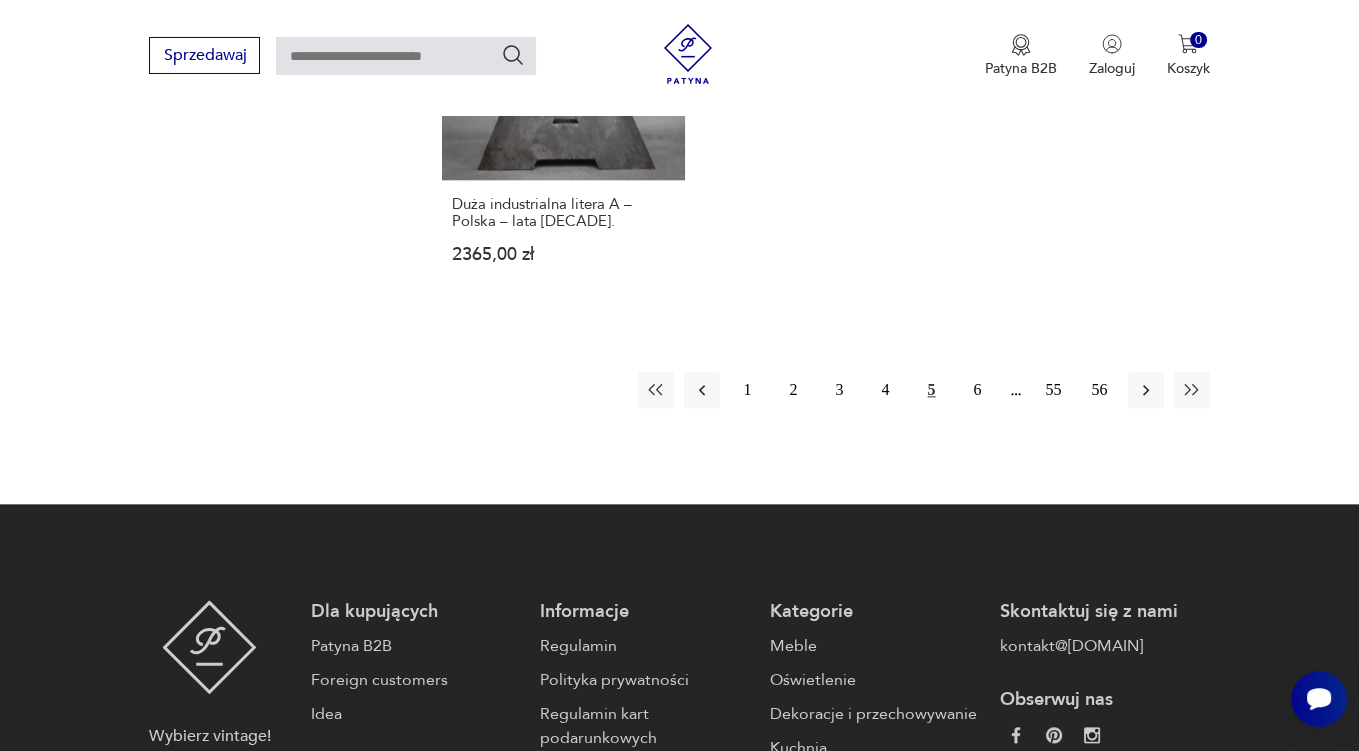 scroll, scrollTop: 3063, scrollLeft: 0, axis: vertical 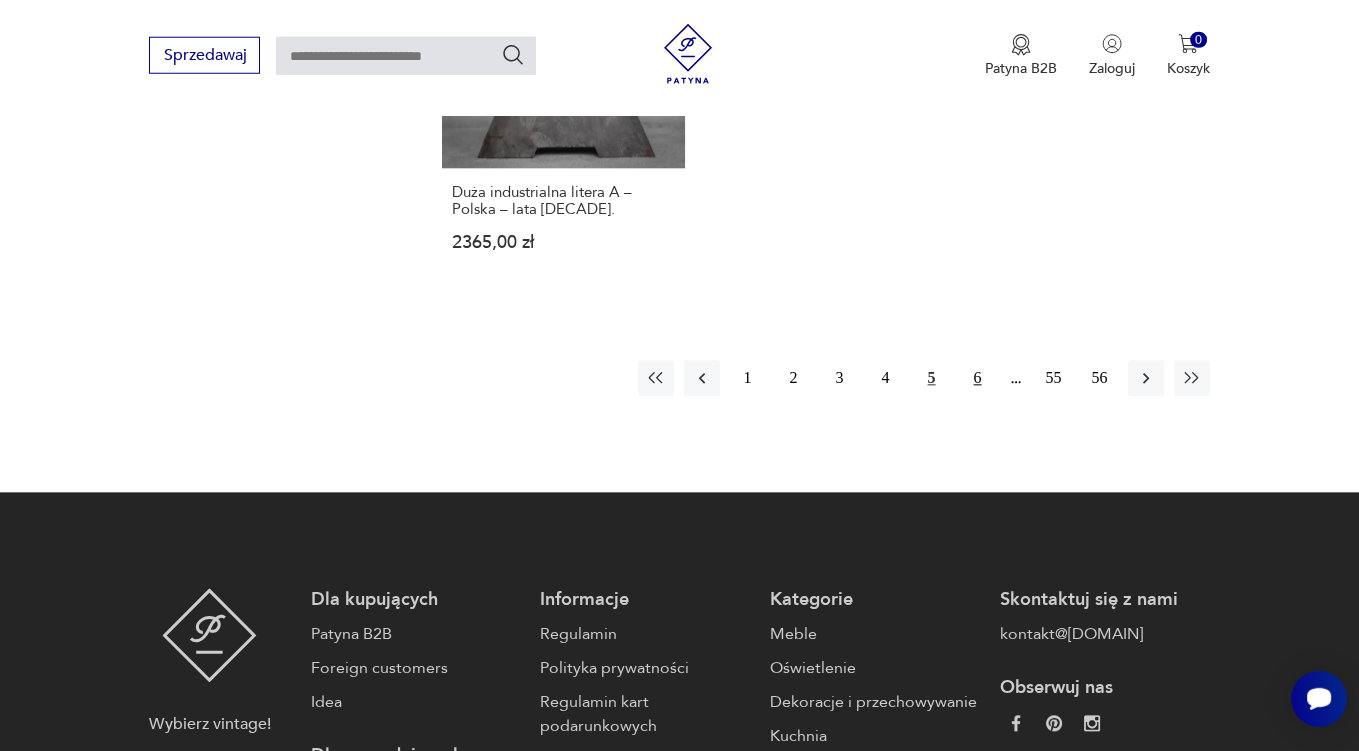 click on "6" at bounding box center [978, 379] 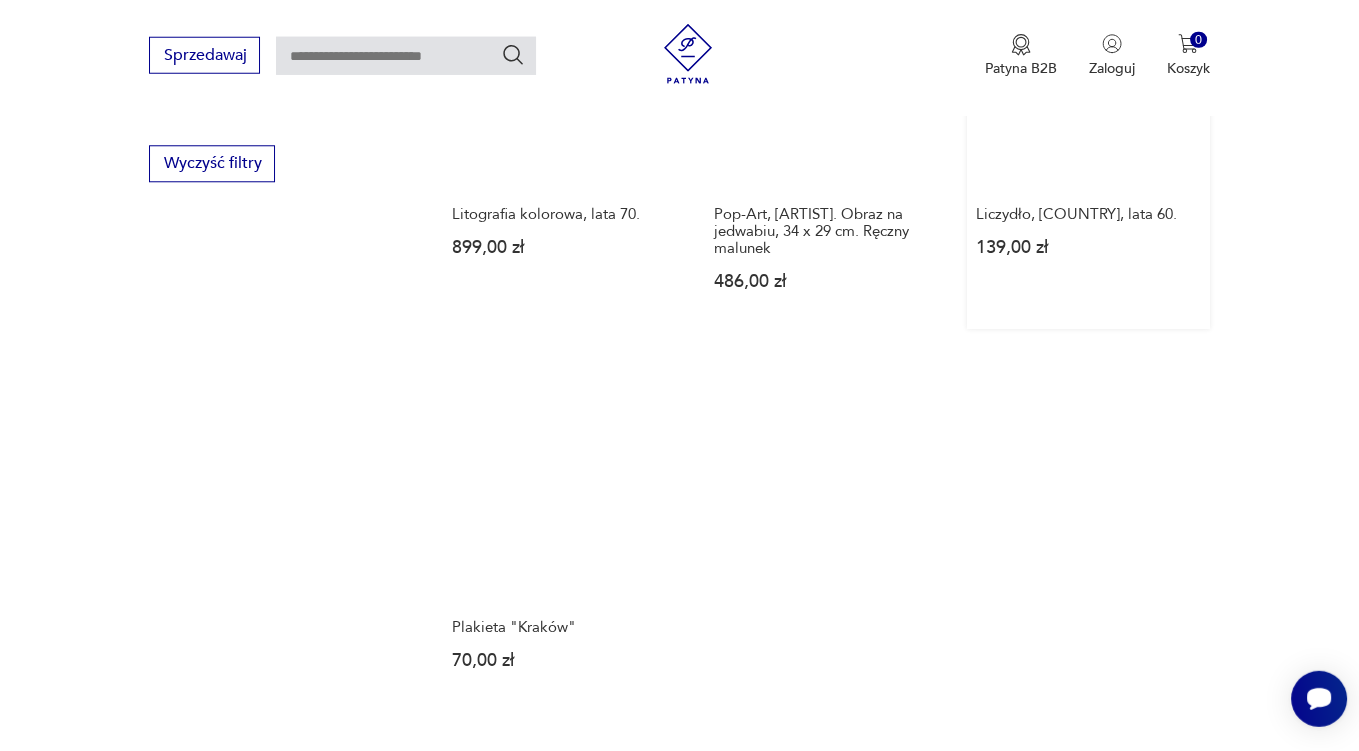 scroll, scrollTop: 2851, scrollLeft: 0, axis: vertical 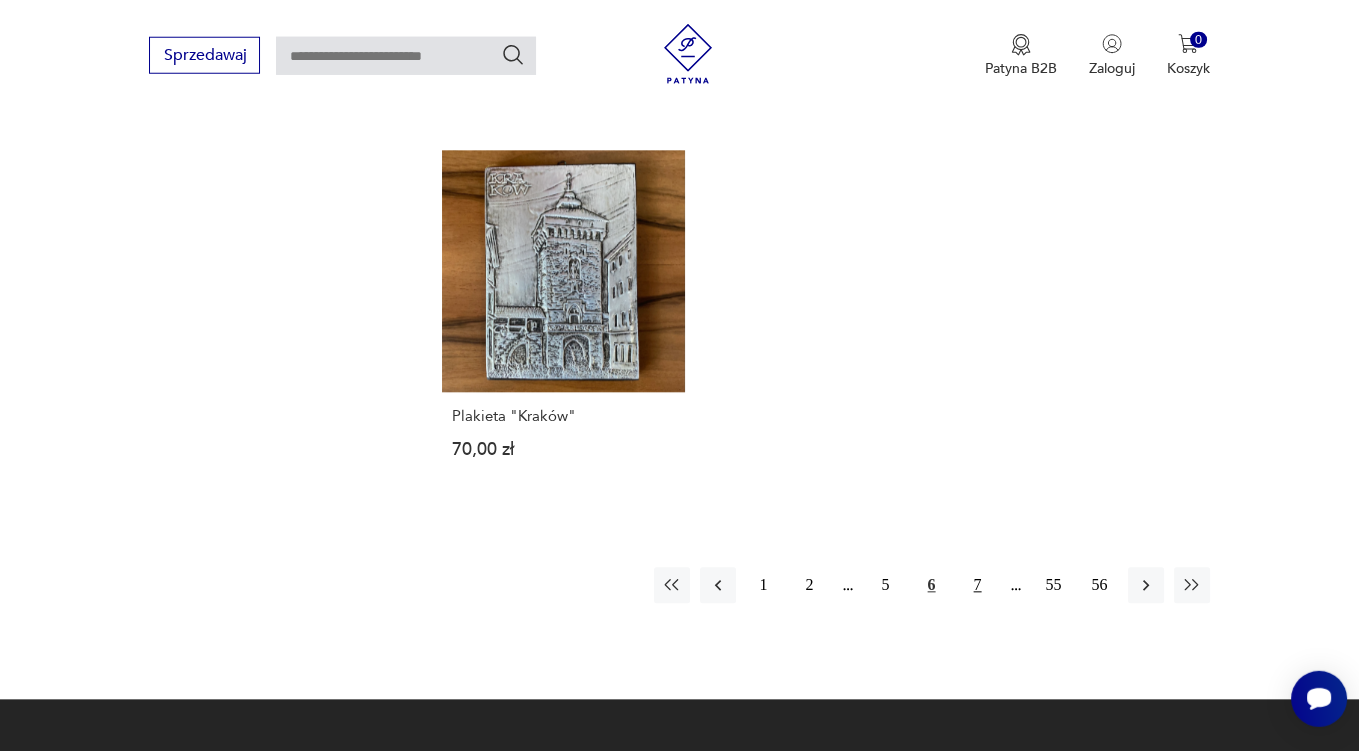 click on "7" at bounding box center [978, 586] 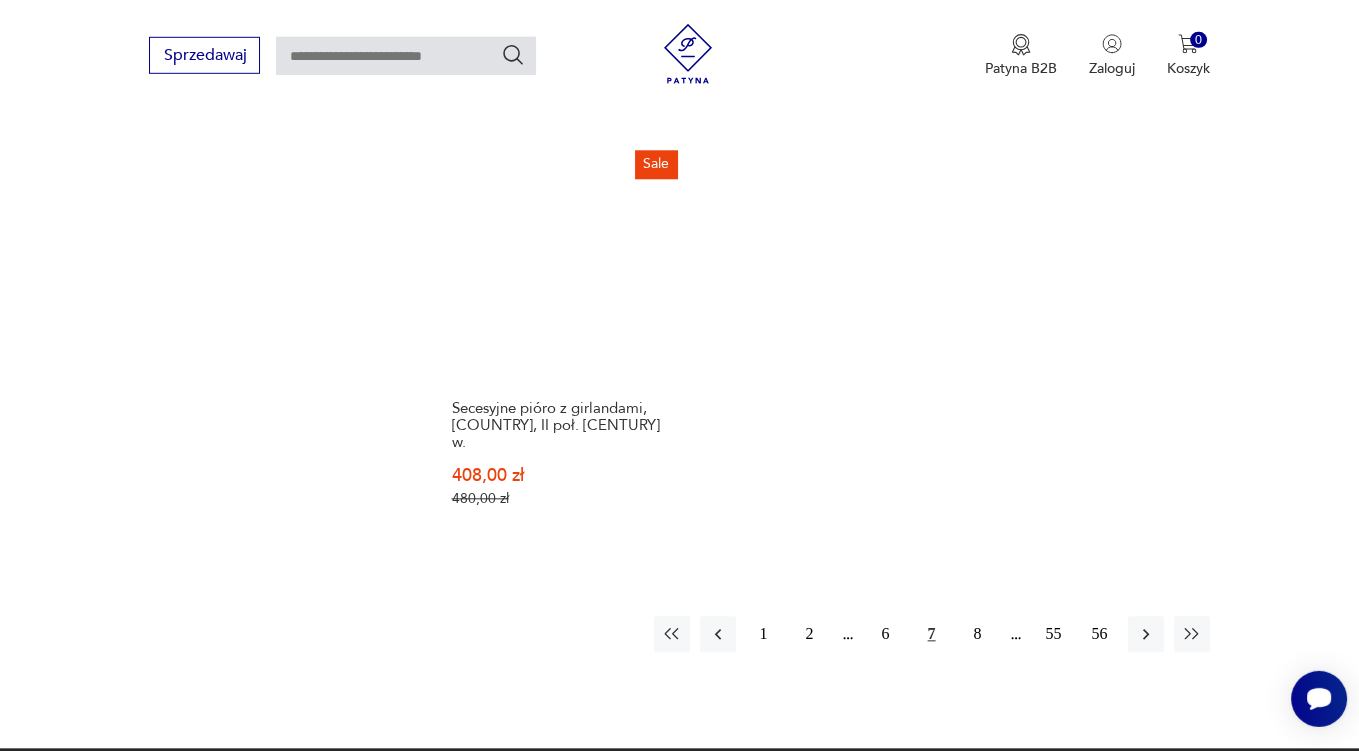 scroll, scrollTop: 2851, scrollLeft: 0, axis: vertical 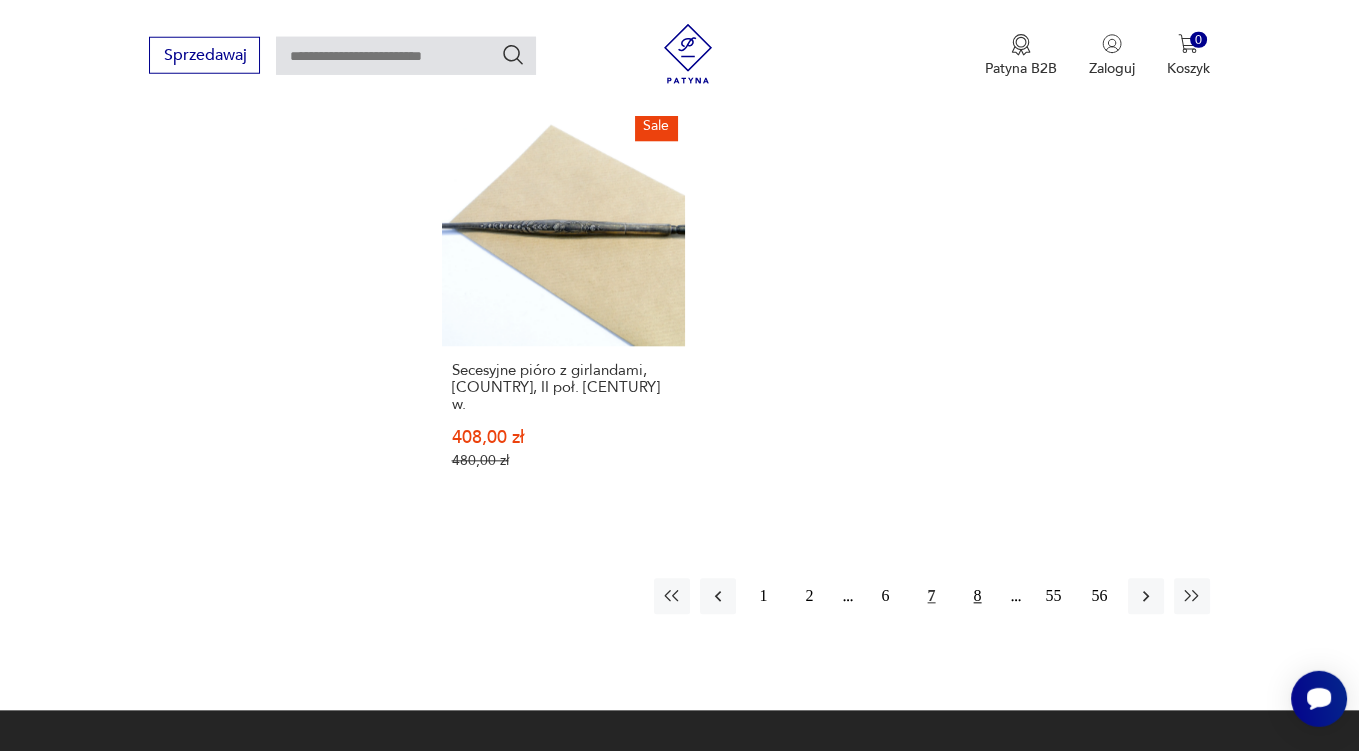 click on "8" at bounding box center (978, 597) 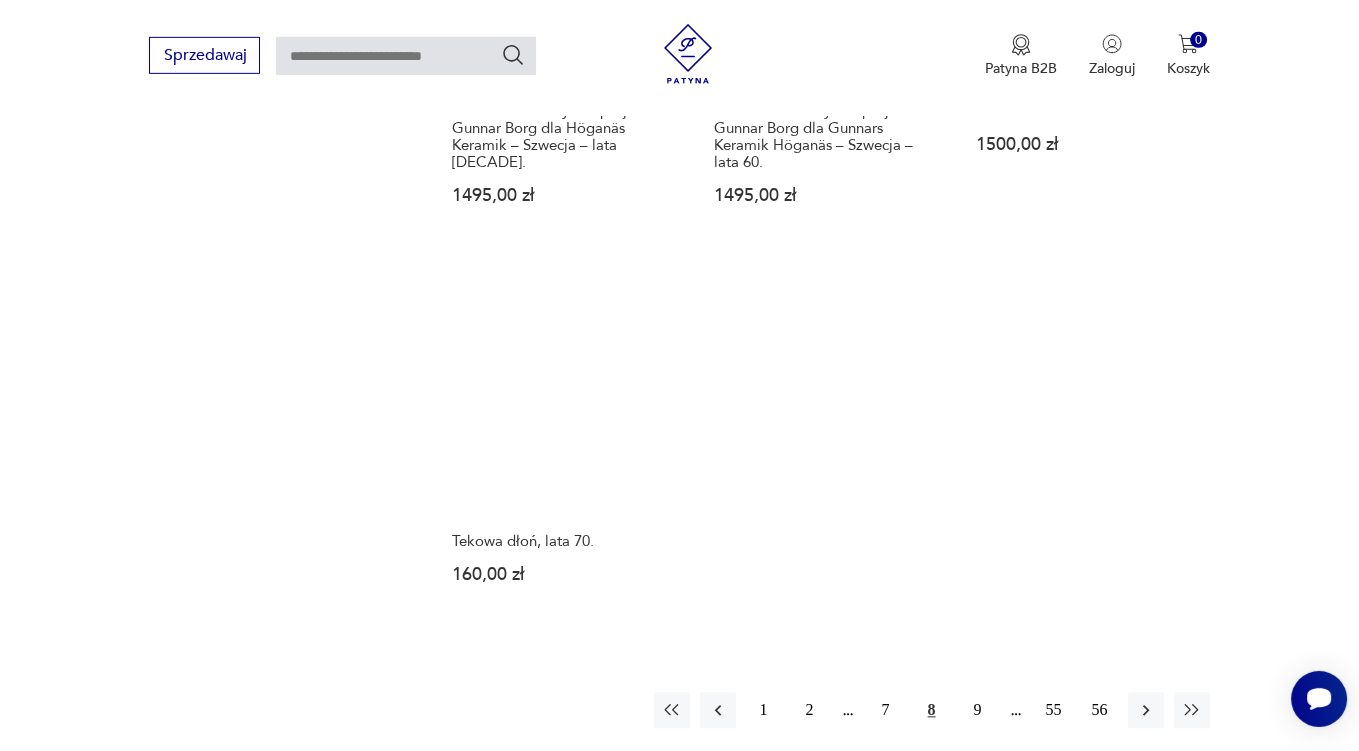 scroll, scrollTop: 2851, scrollLeft: 0, axis: vertical 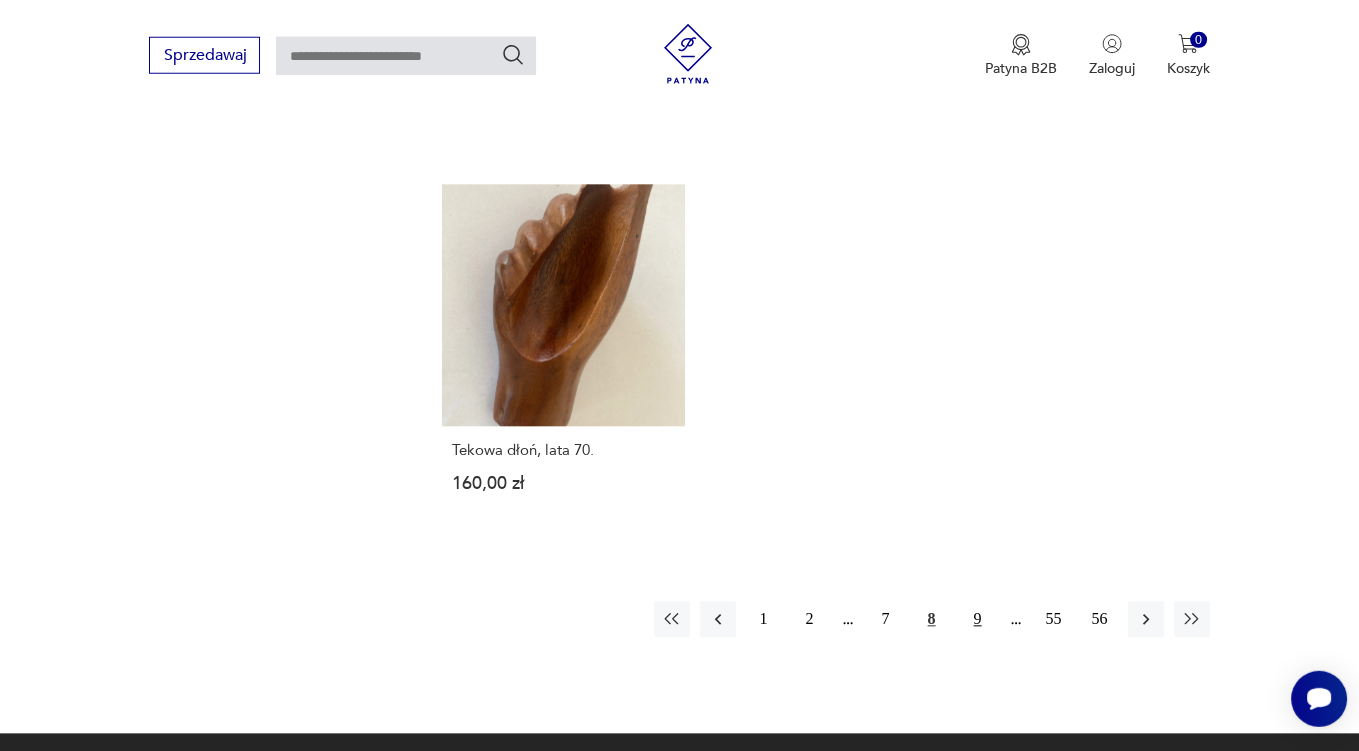 click on "9" at bounding box center [978, 620] 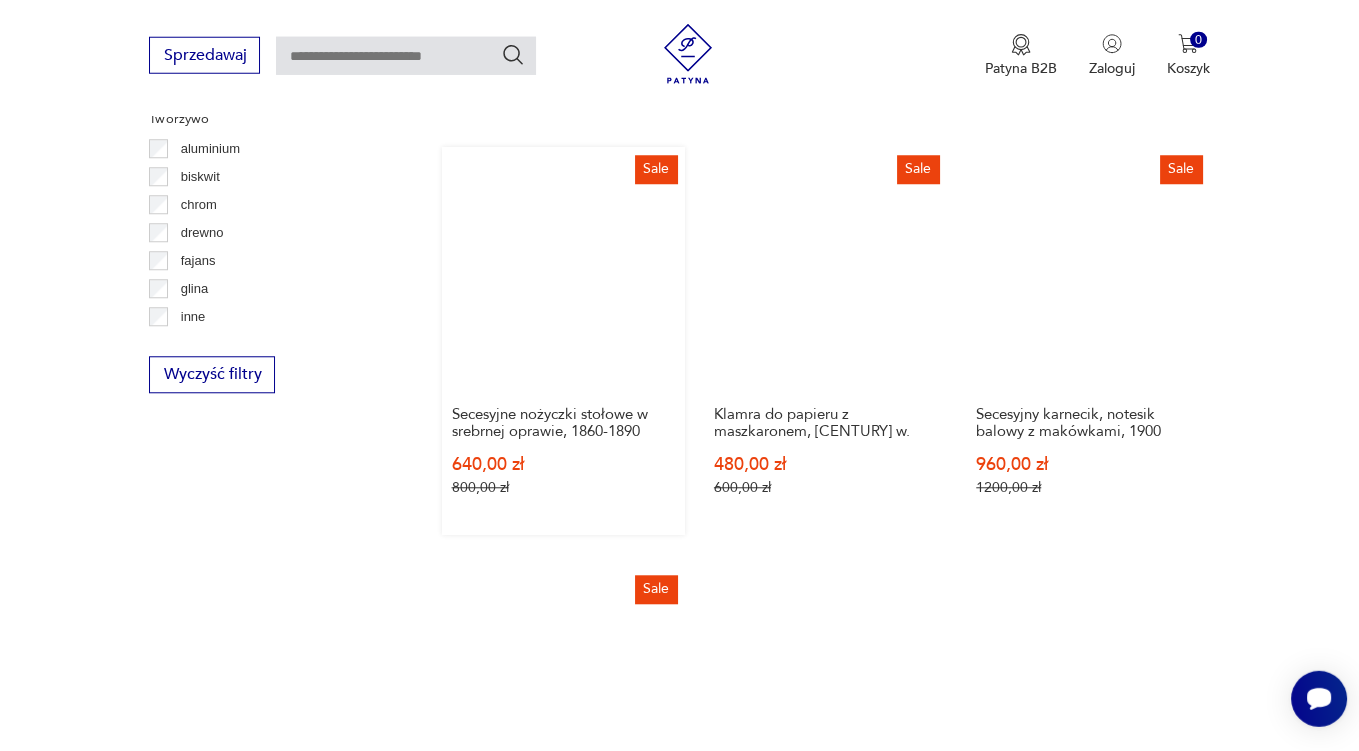 scroll, scrollTop: 2851, scrollLeft: 0, axis: vertical 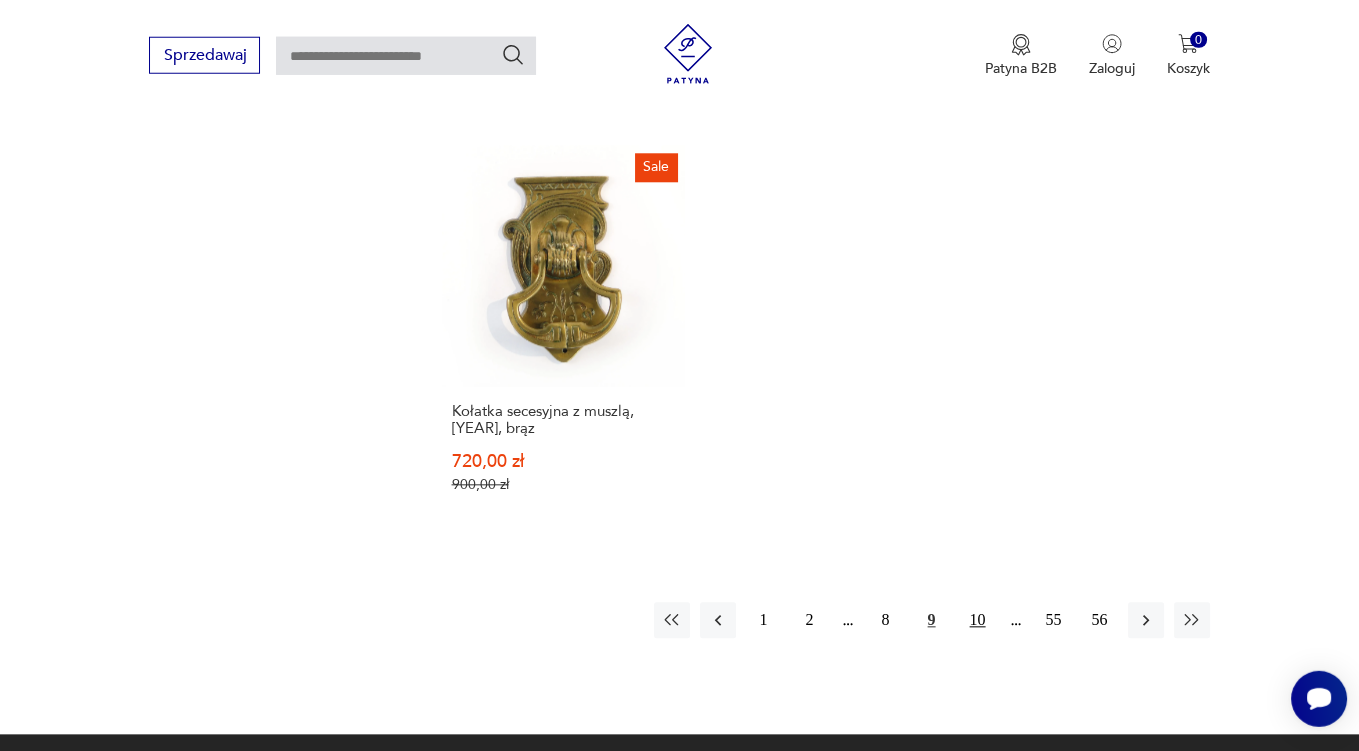 click on "10" at bounding box center (978, 621) 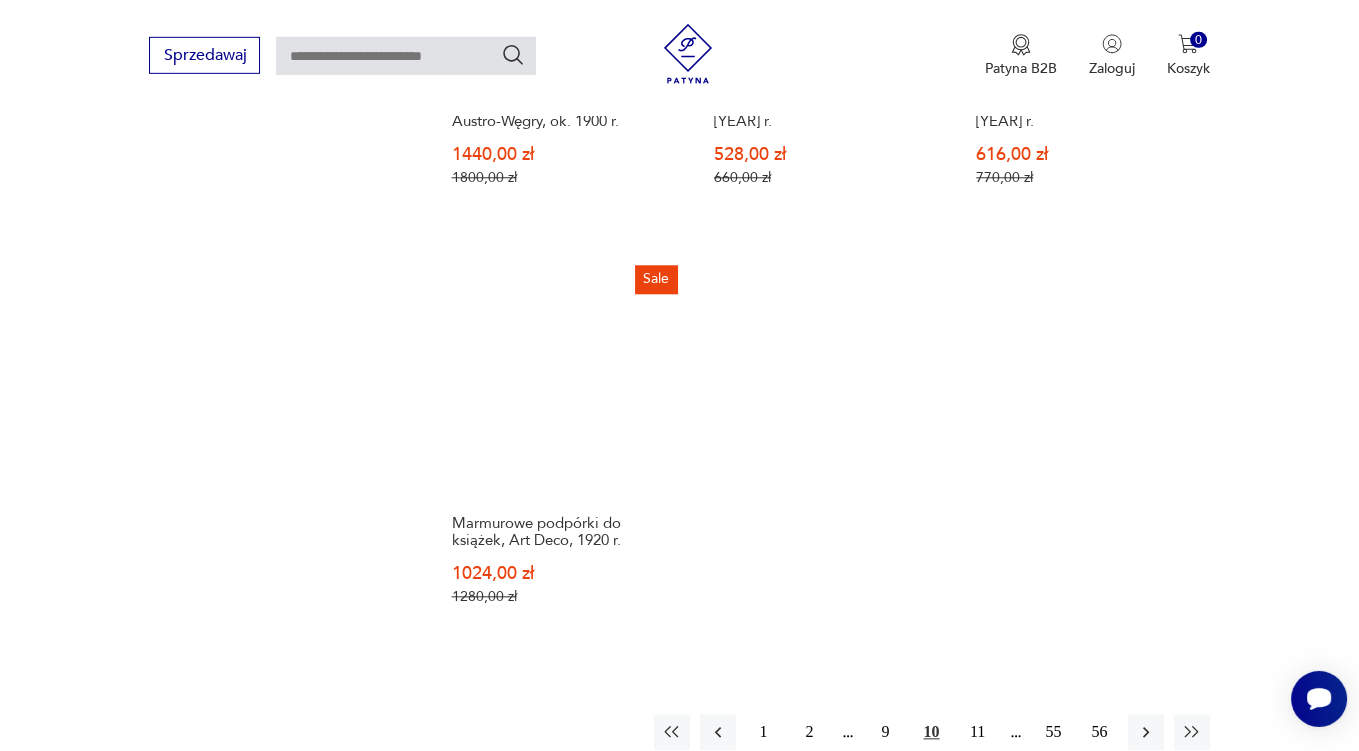 scroll, scrollTop: 2851, scrollLeft: 0, axis: vertical 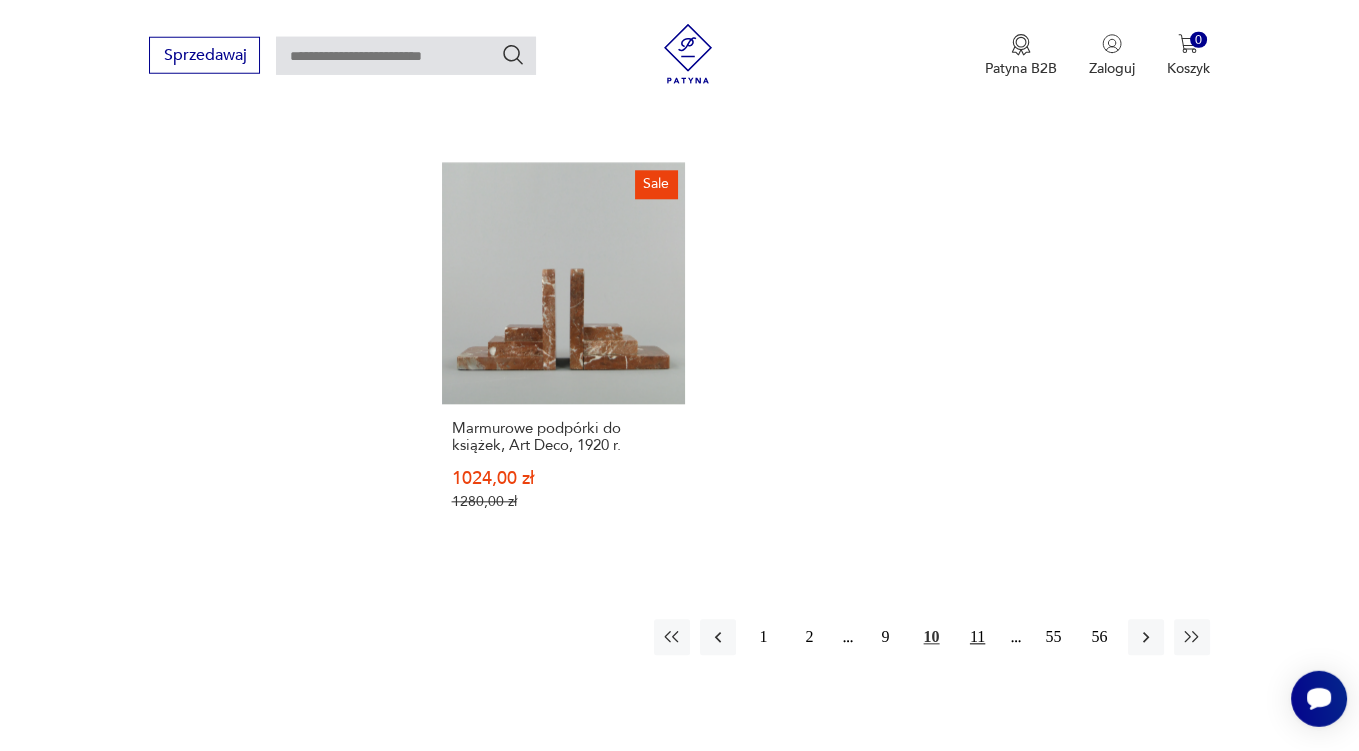 click on "11" at bounding box center (978, 638) 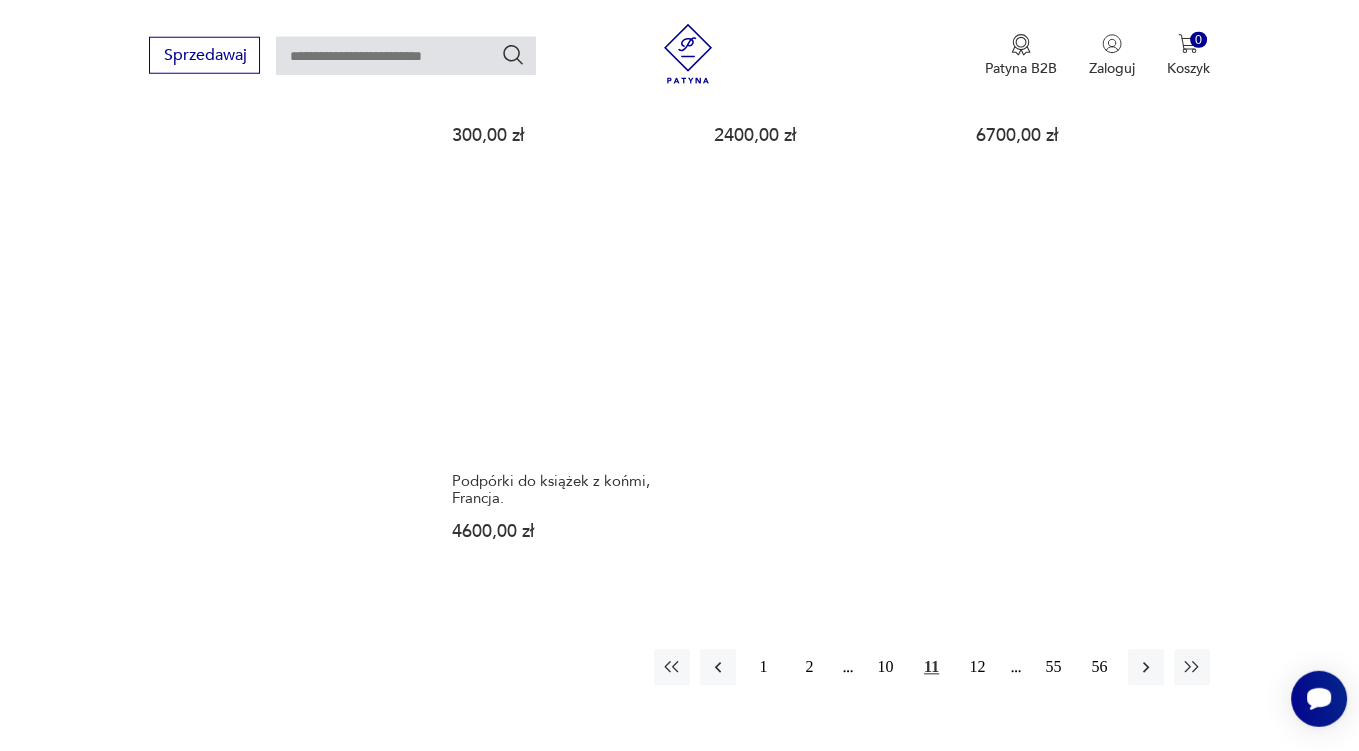 scroll, scrollTop: 2957, scrollLeft: 0, axis: vertical 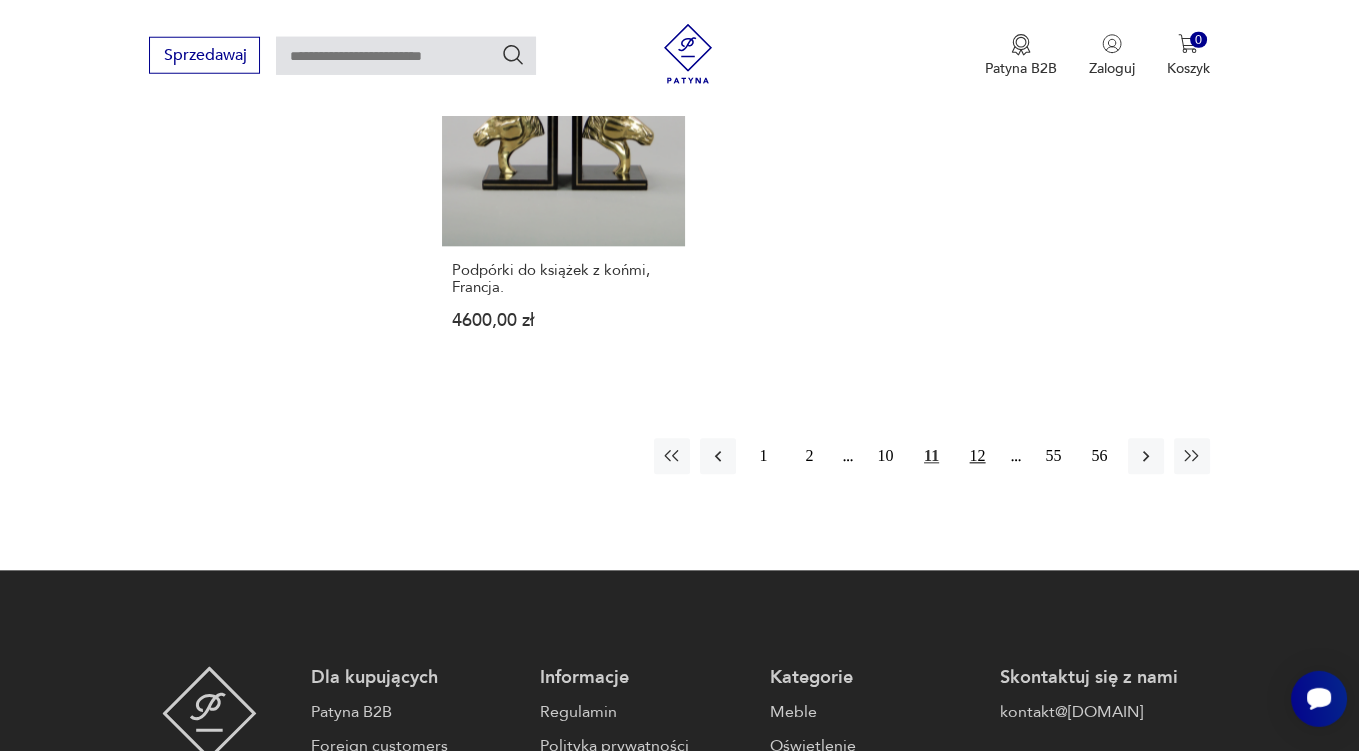 click on "12" at bounding box center (978, 457) 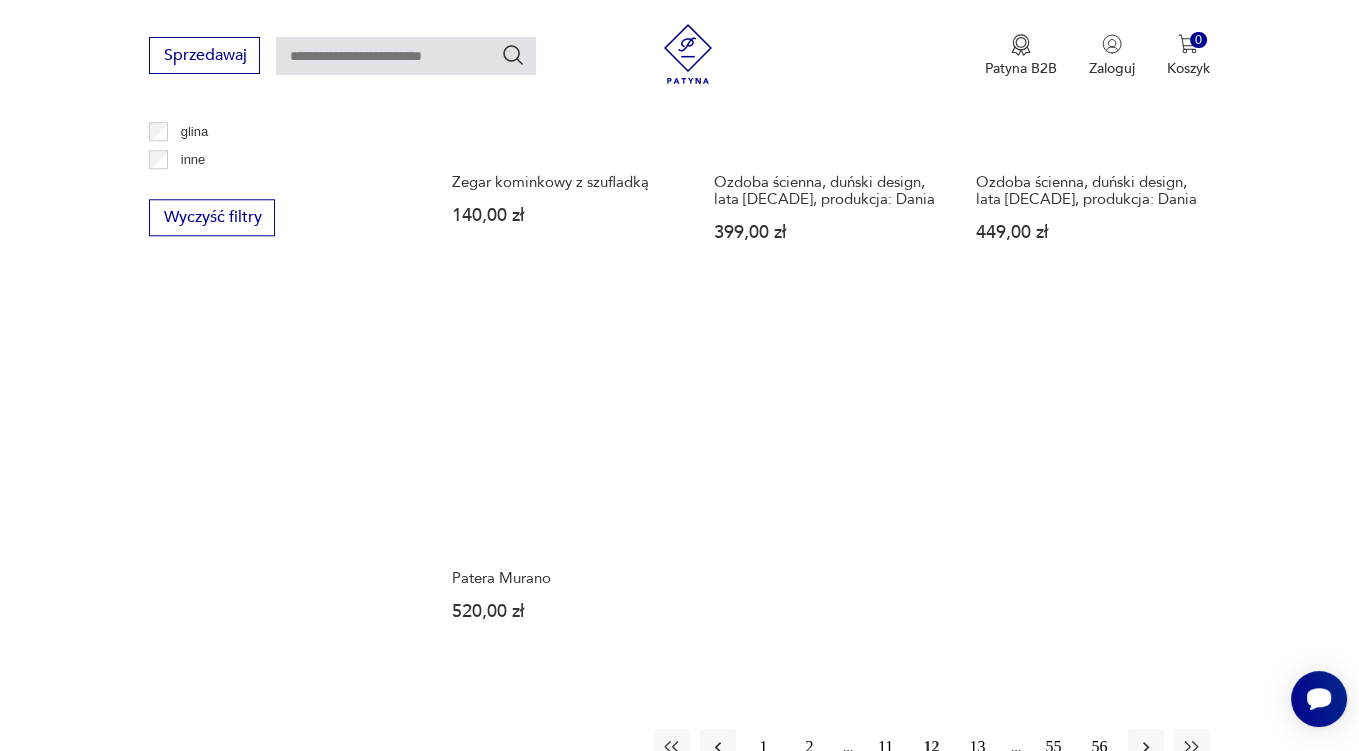 scroll, scrollTop: 2640, scrollLeft: 0, axis: vertical 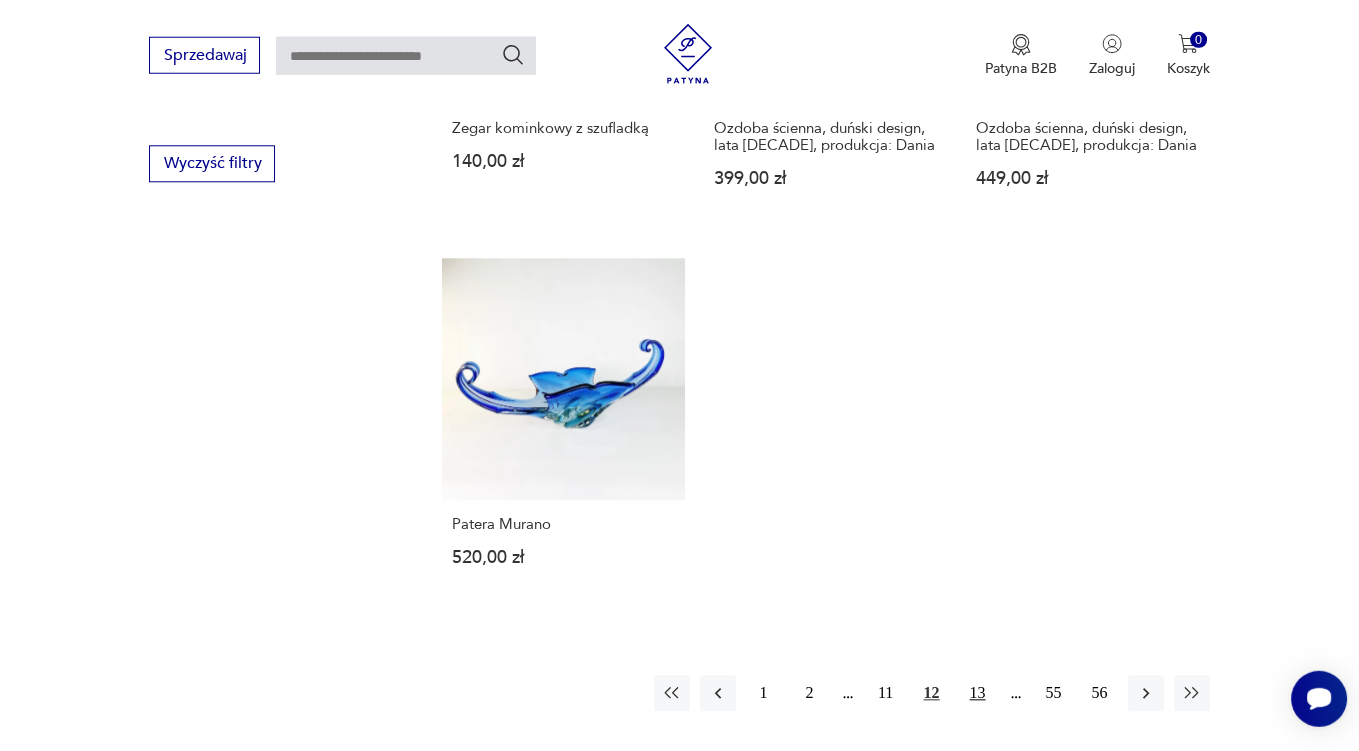 click on "13" at bounding box center (978, 694) 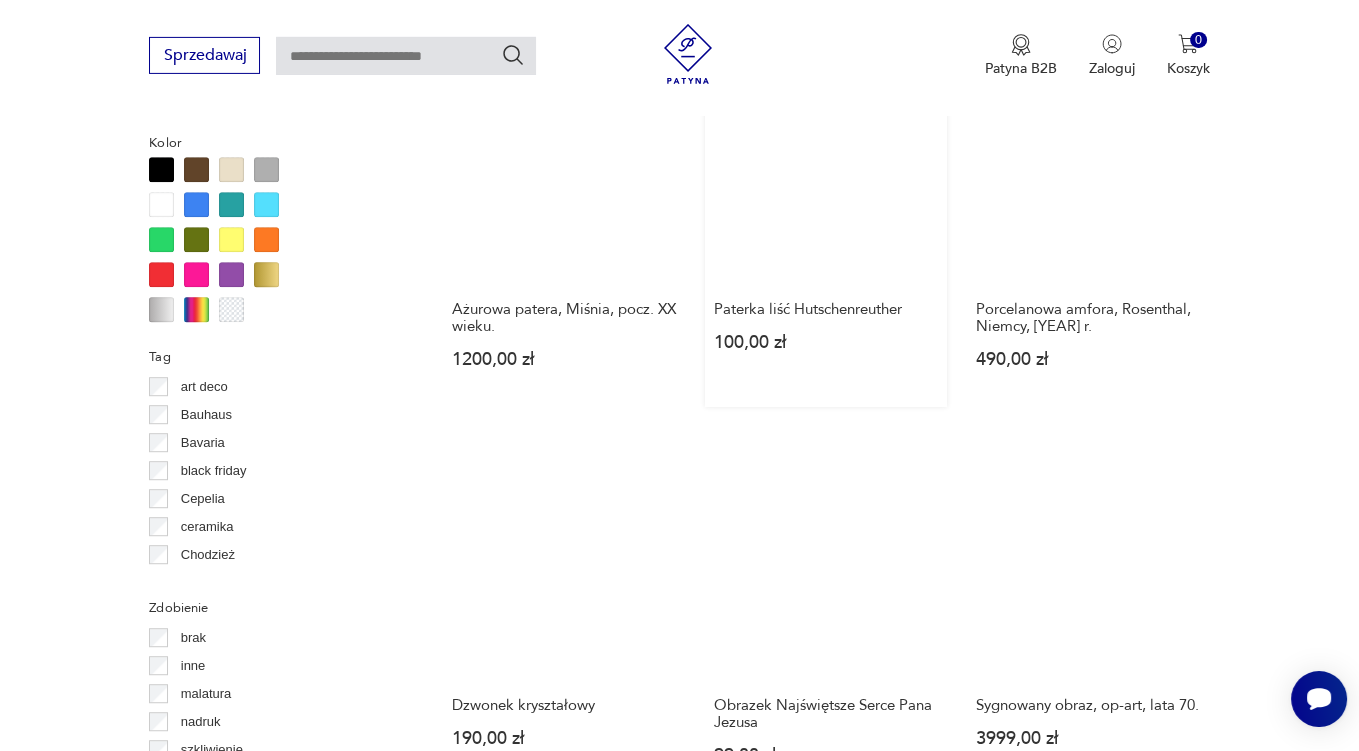 scroll, scrollTop: 1795, scrollLeft: 0, axis: vertical 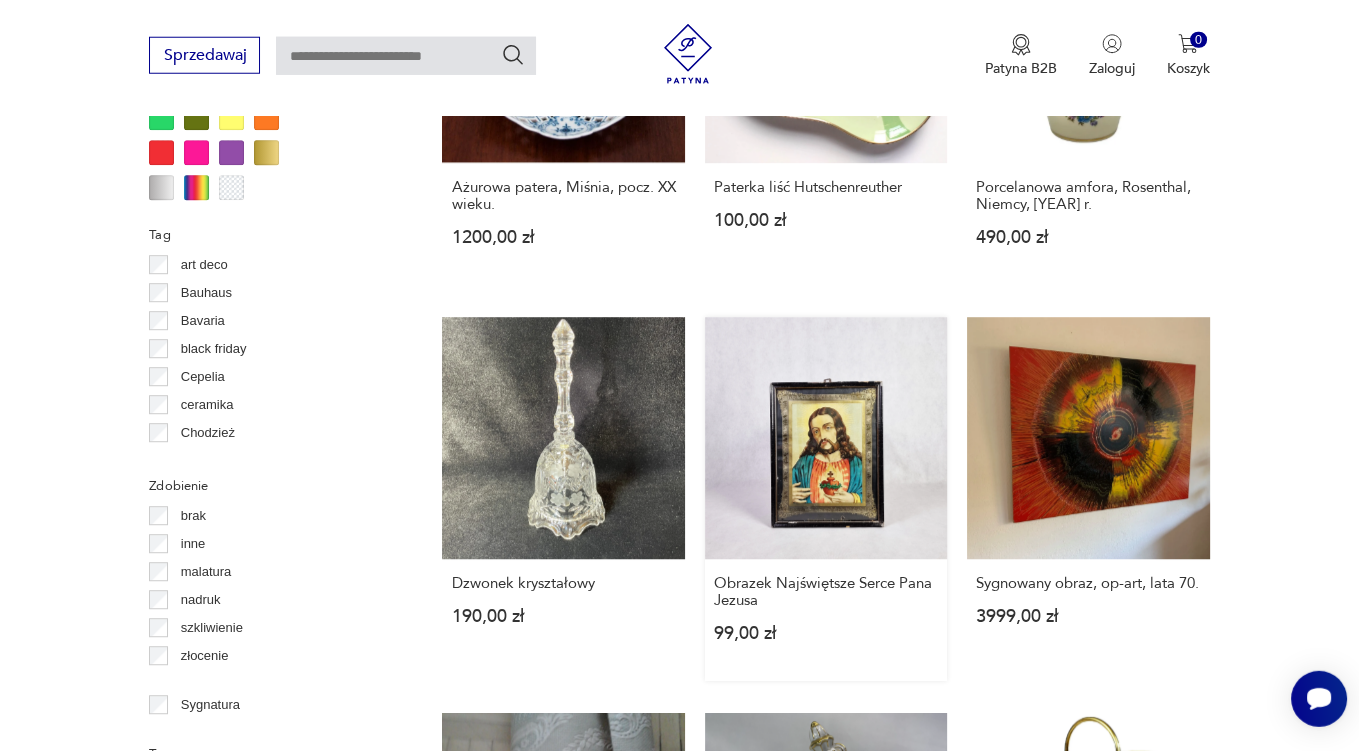 click on "Obrazek Najświętsze Serce Pana Jezusa 99,00 zł" at bounding box center (826, 499) 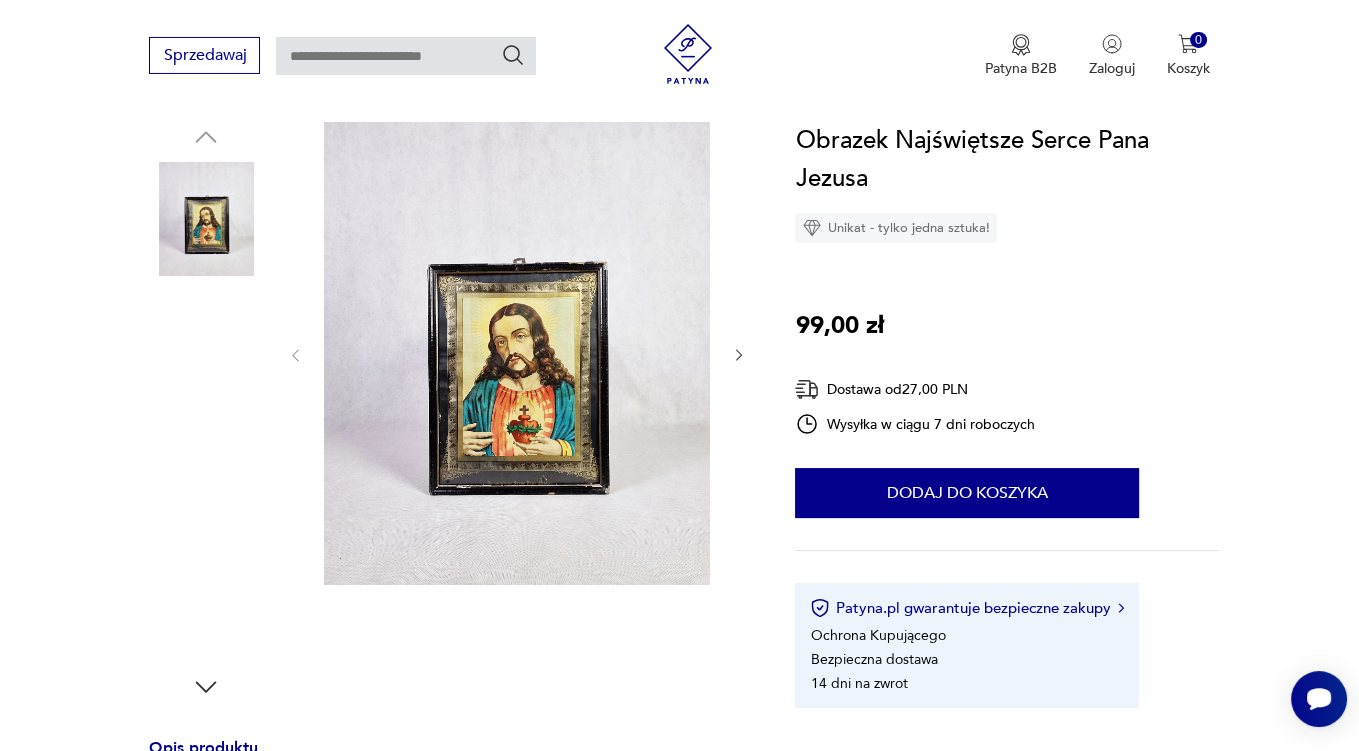 scroll, scrollTop: 211, scrollLeft: 0, axis: vertical 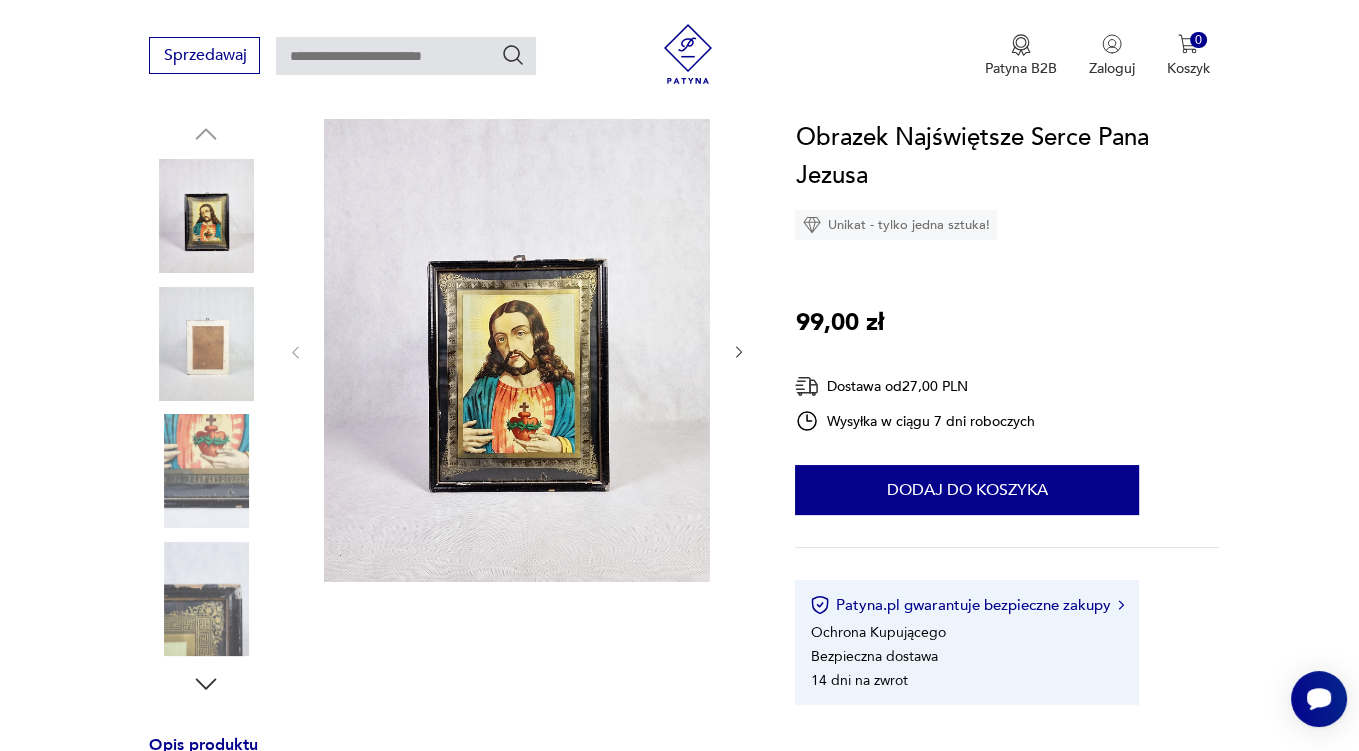 click 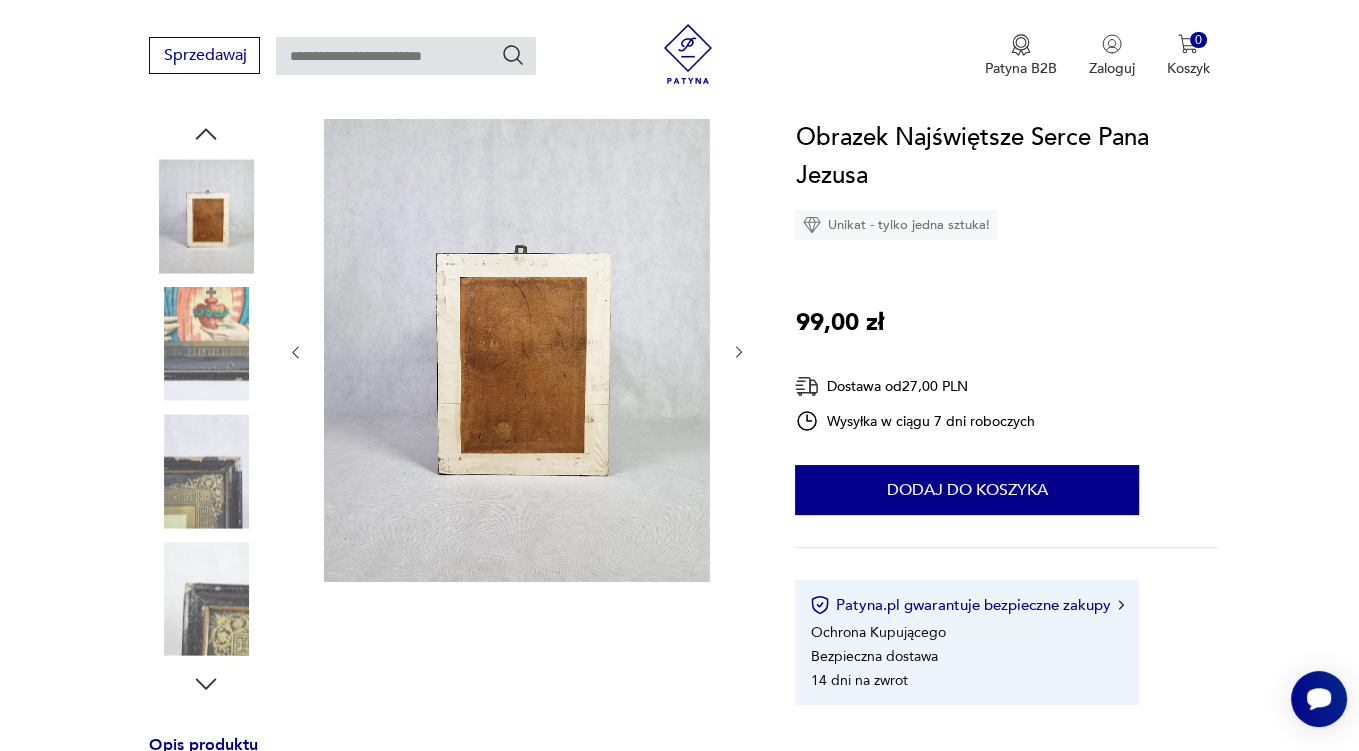 click 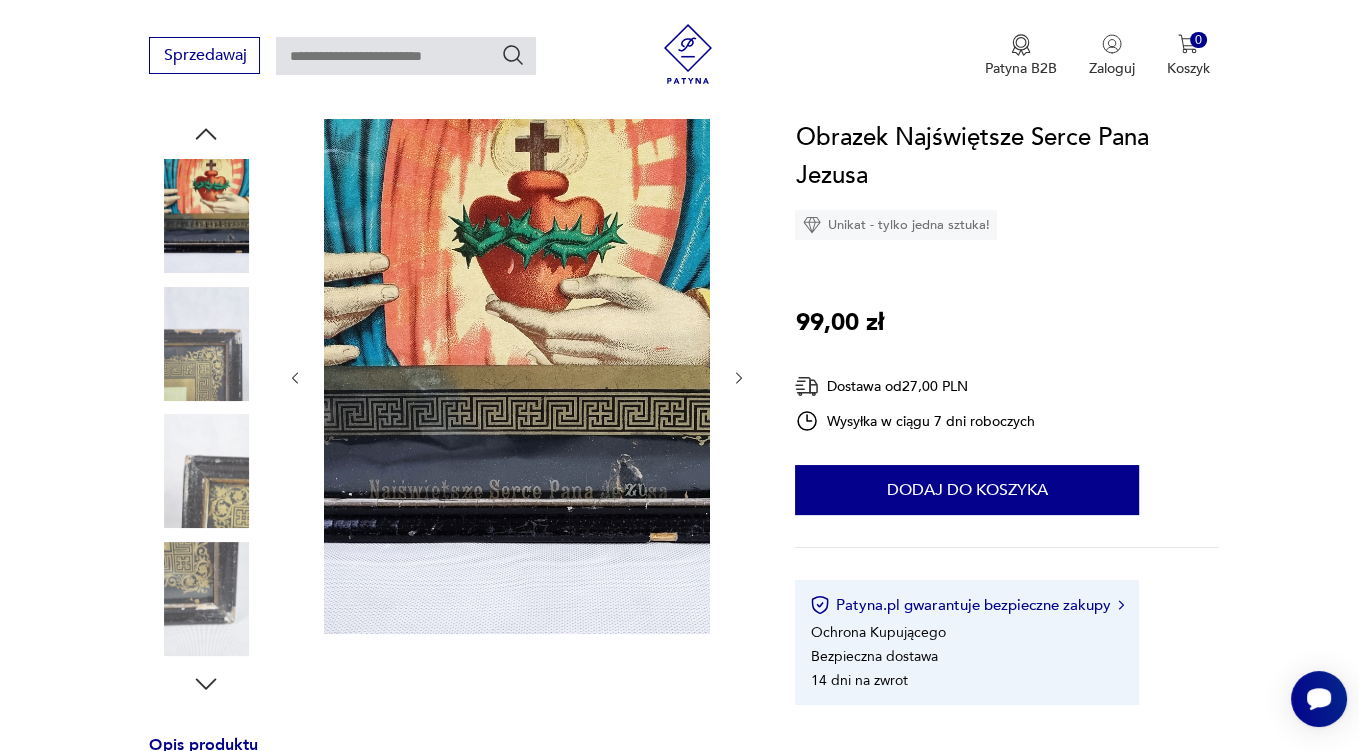 click at bounding box center (517, 378) 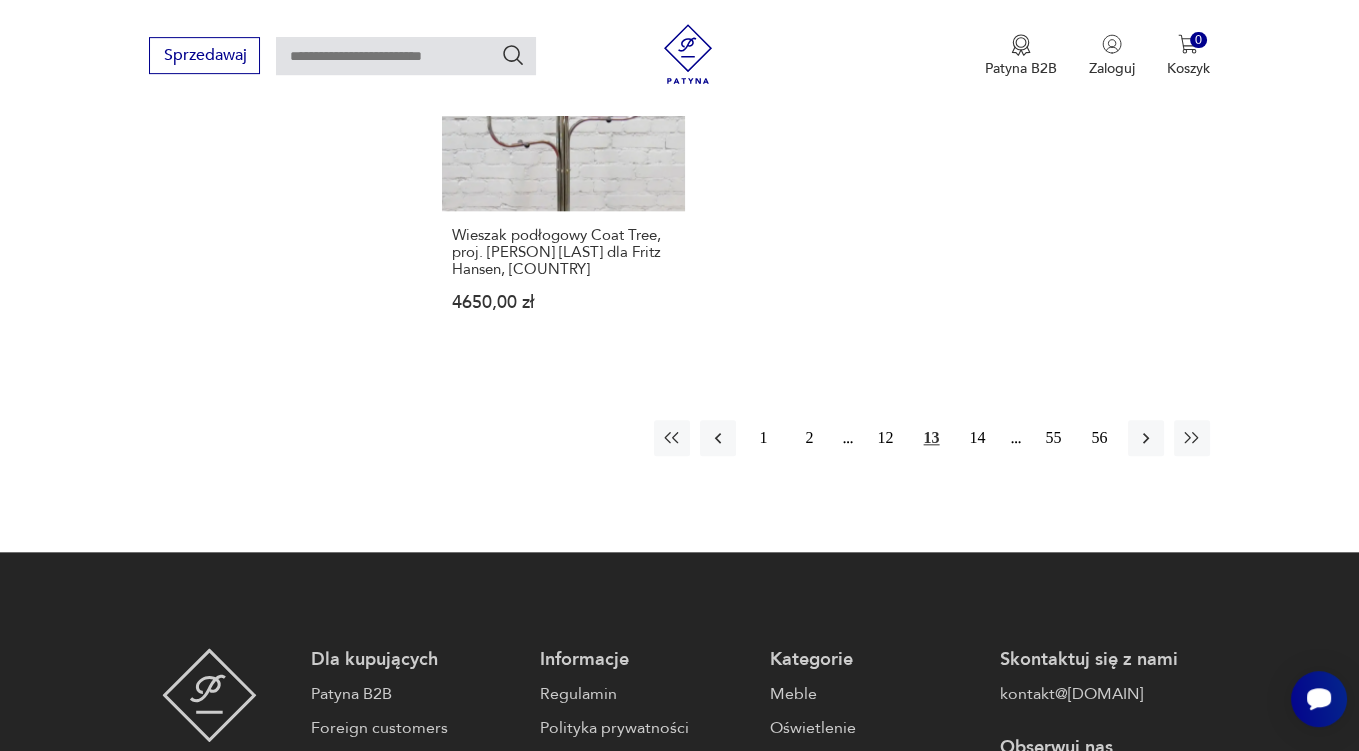 scroll, scrollTop: 3026, scrollLeft: 0, axis: vertical 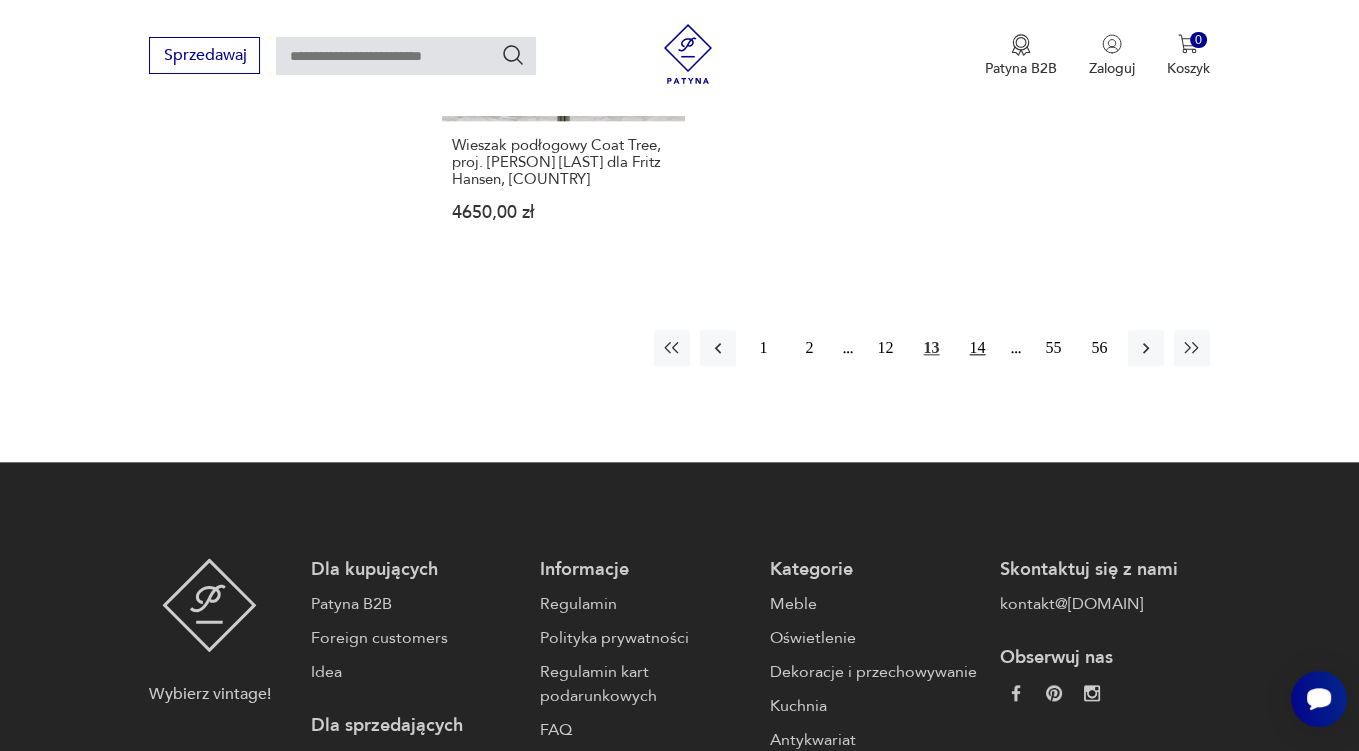 click on "14" at bounding box center [978, 348] 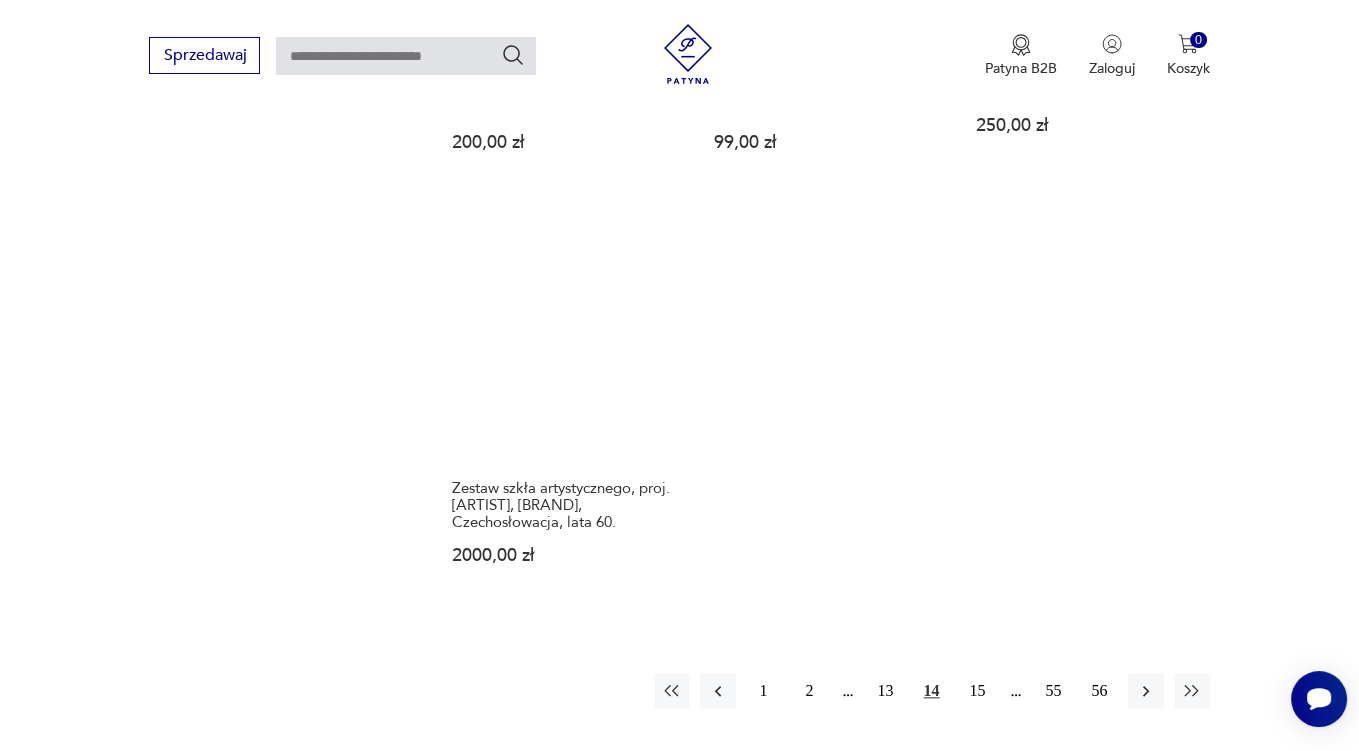 scroll, scrollTop: 2957, scrollLeft: 0, axis: vertical 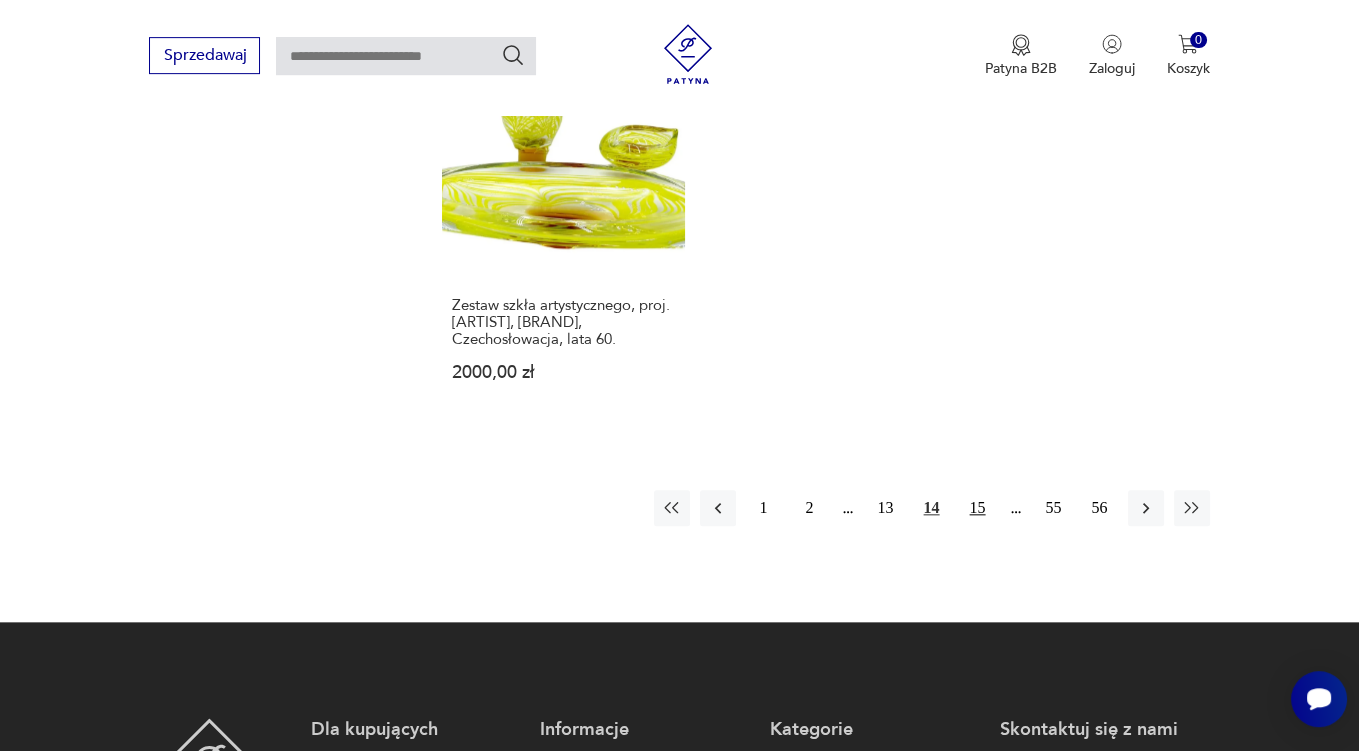 click on "15" at bounding box center [978, 508] 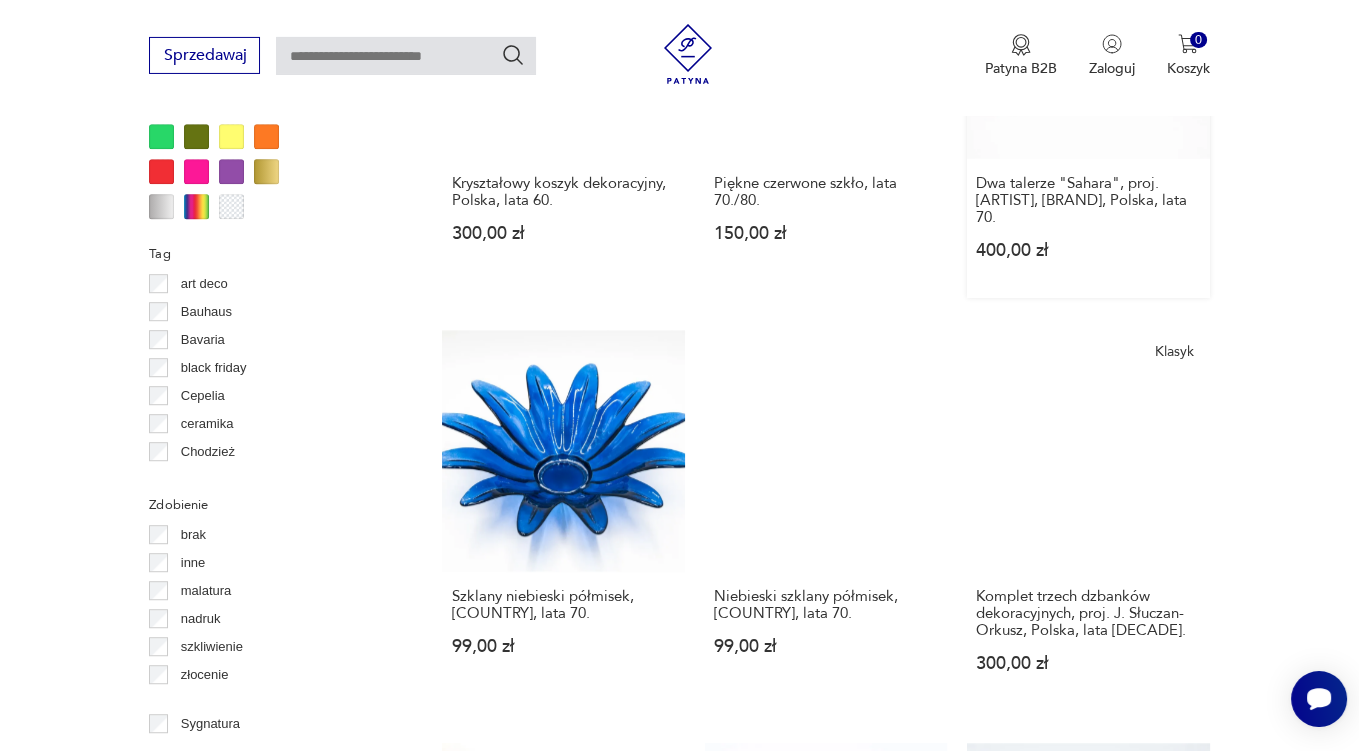 scroll, scrollTop: 1796, scrollLeft: 0, axis: vertical 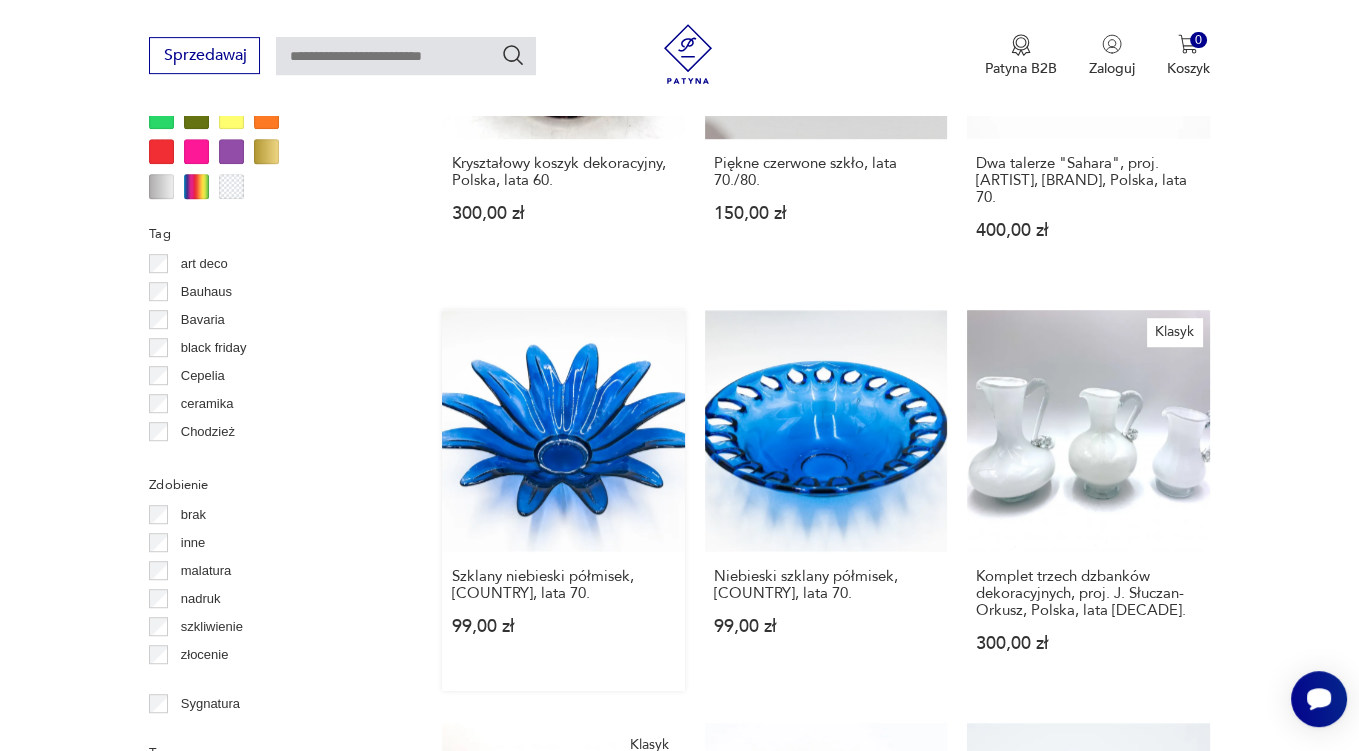 click on "Szklany niebieski półmisek, Polska, lata 70. 99,00 zł" at bounding box center [563, 500] 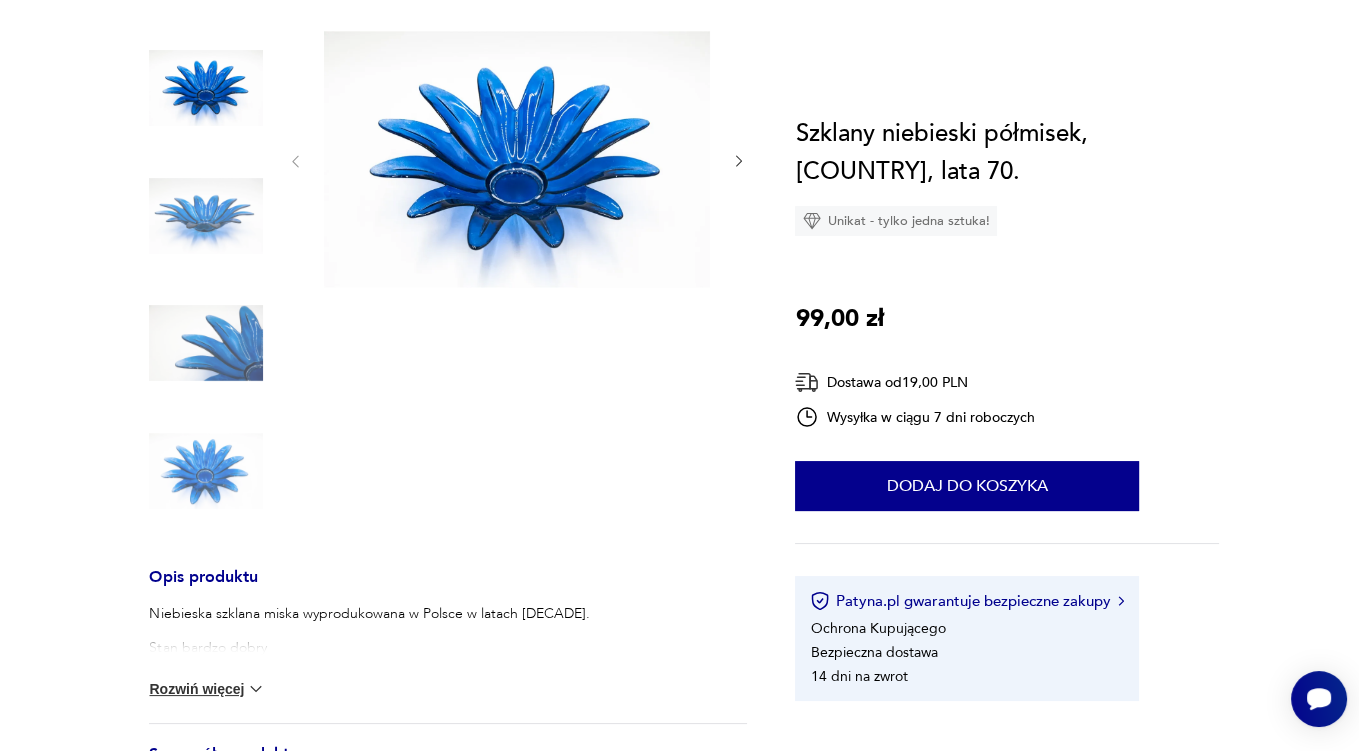 scroll, scrollTop: 0, scrollLeft: 0, axis: both 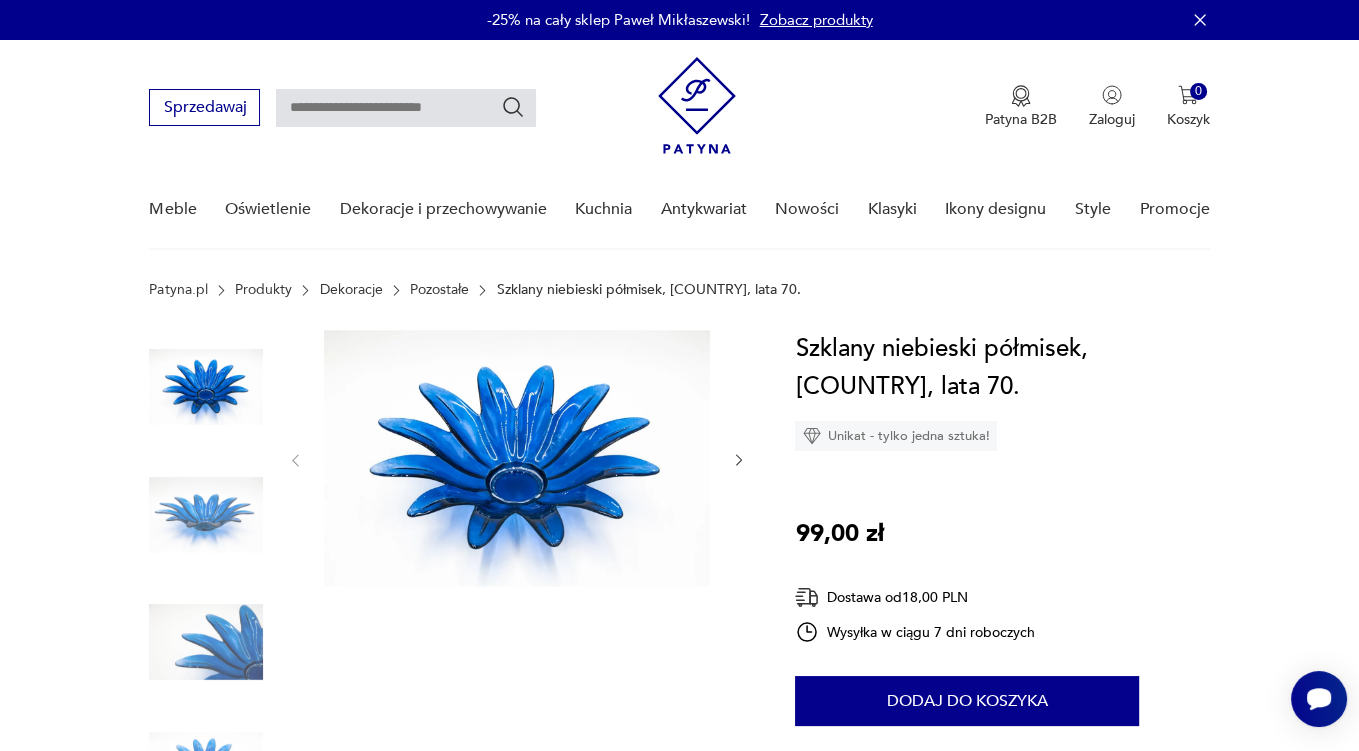 click 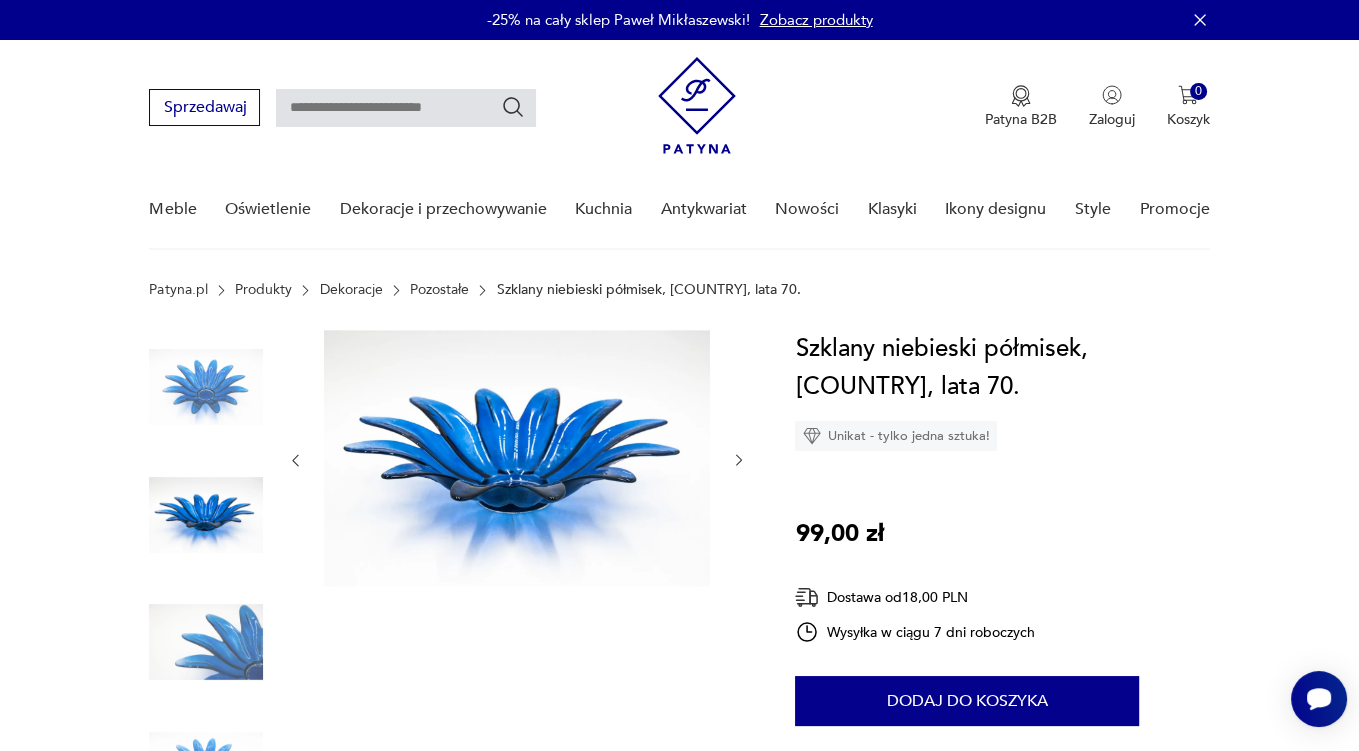 click 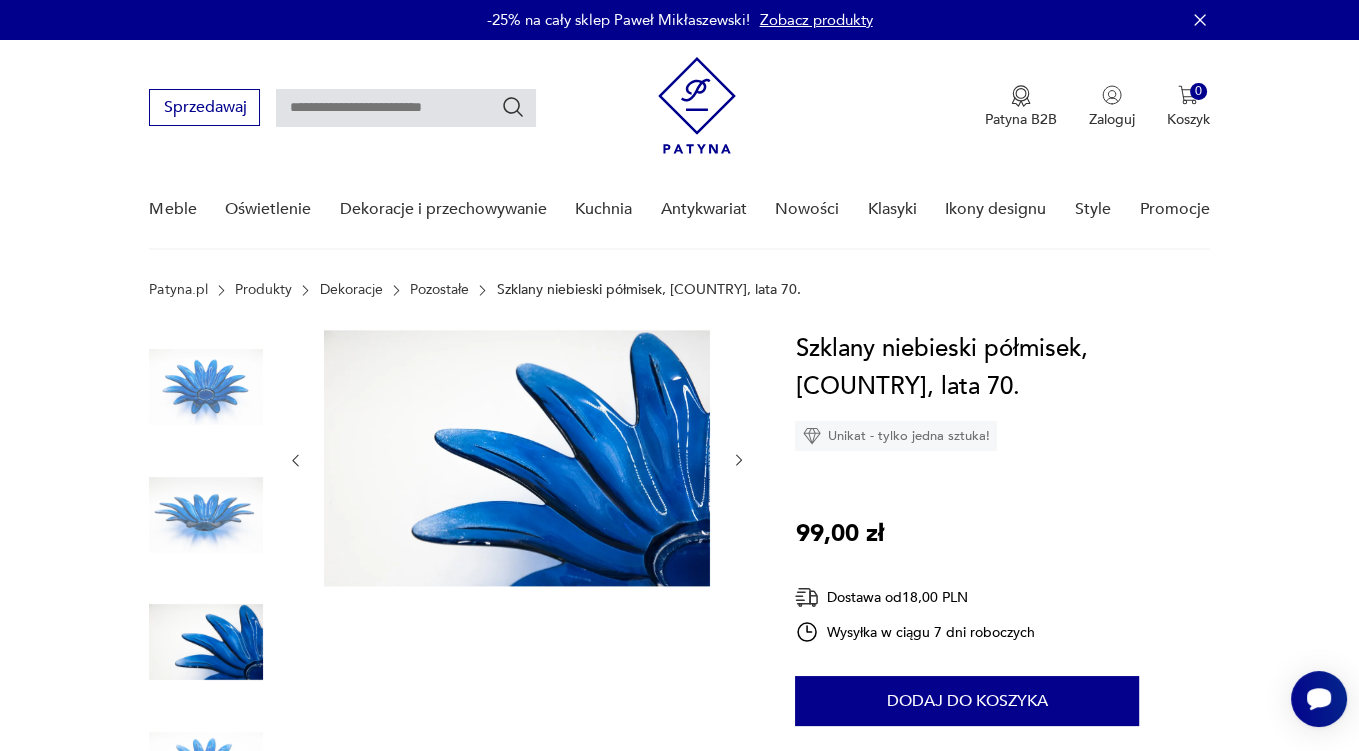 click 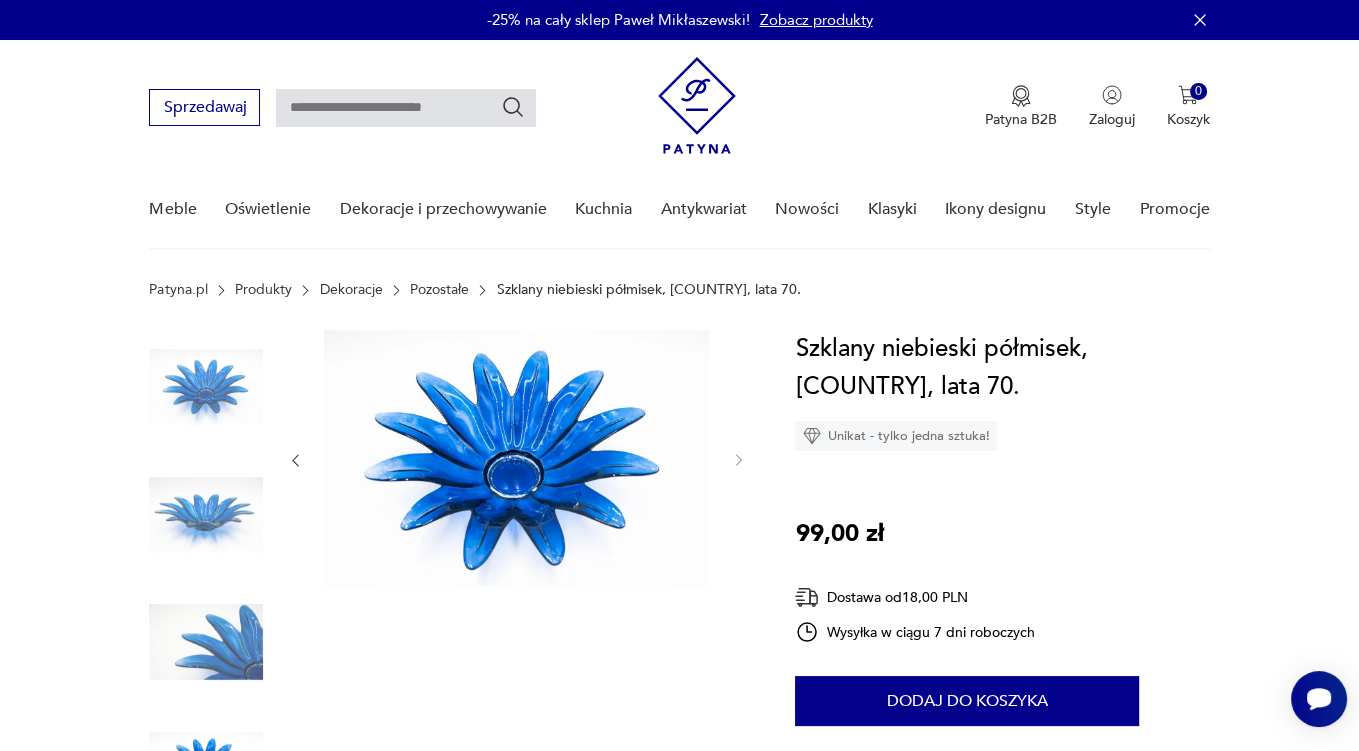 click at bounding box center [206, 515] 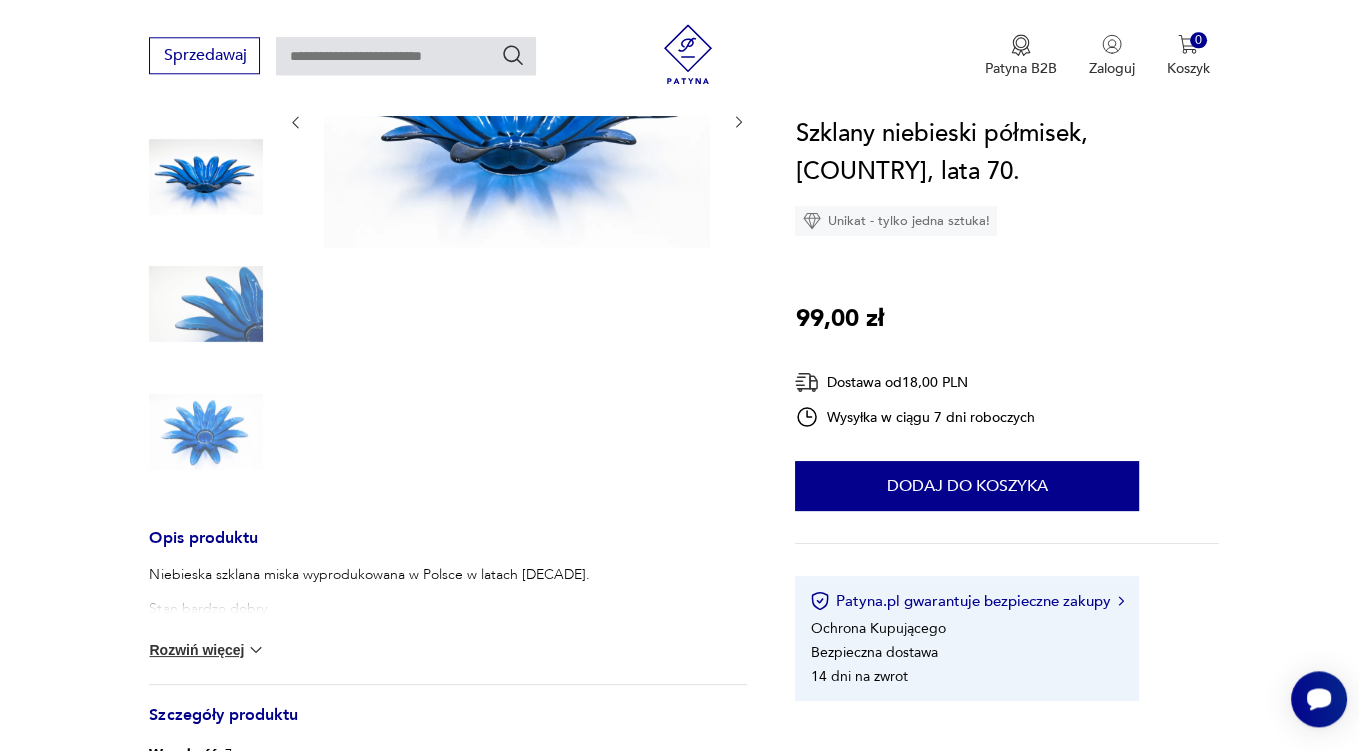 scroll, scrollTop: 422, scrollLeft: 0, axis: vertical 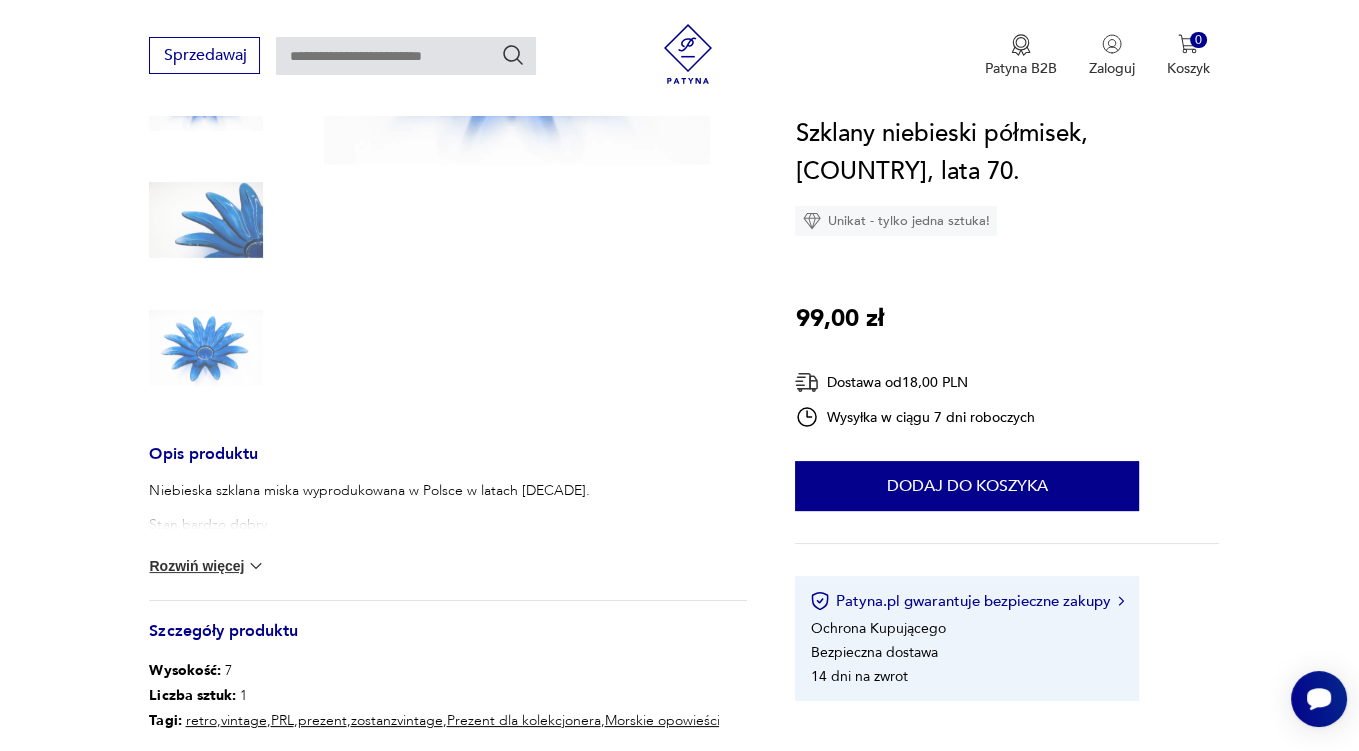 click on "Rozwiń więcej" at bounding box center (207, 566) 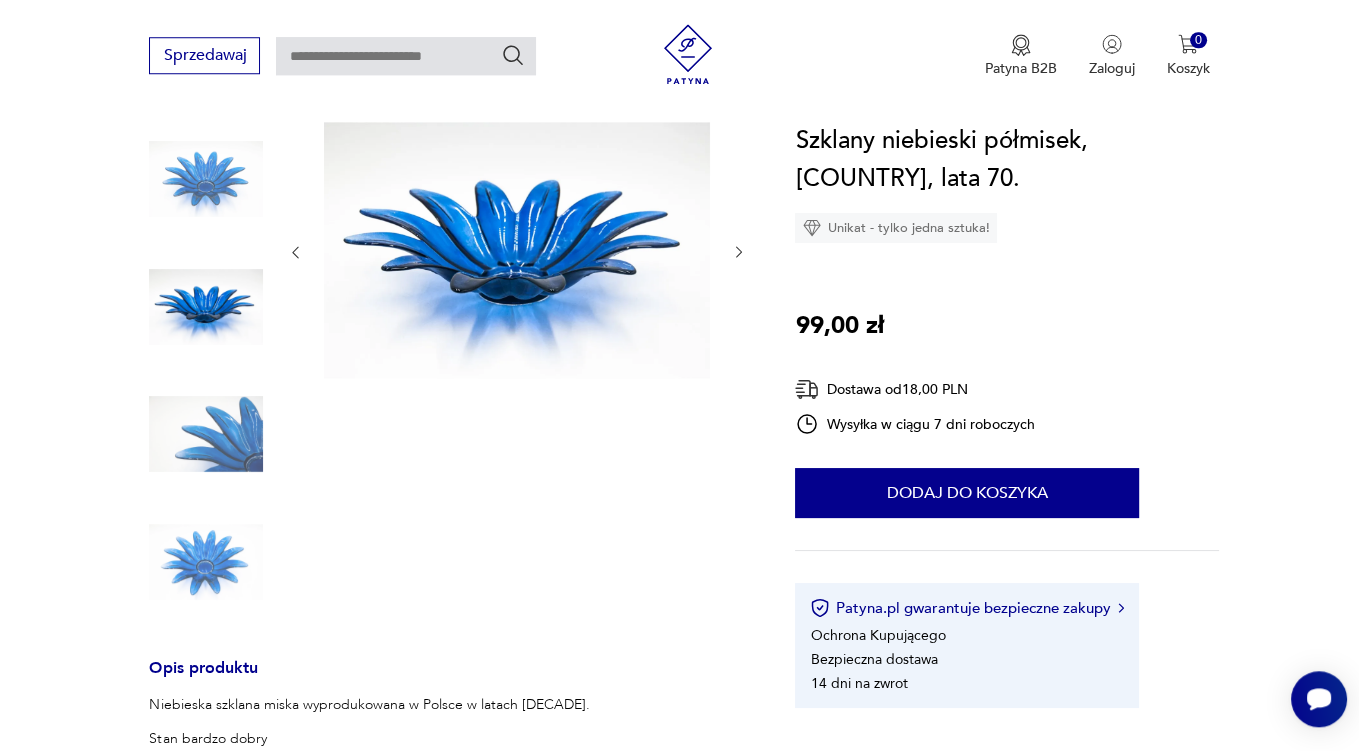 scroll, scrollTop: 0, scrollLeft: 0, axis: both 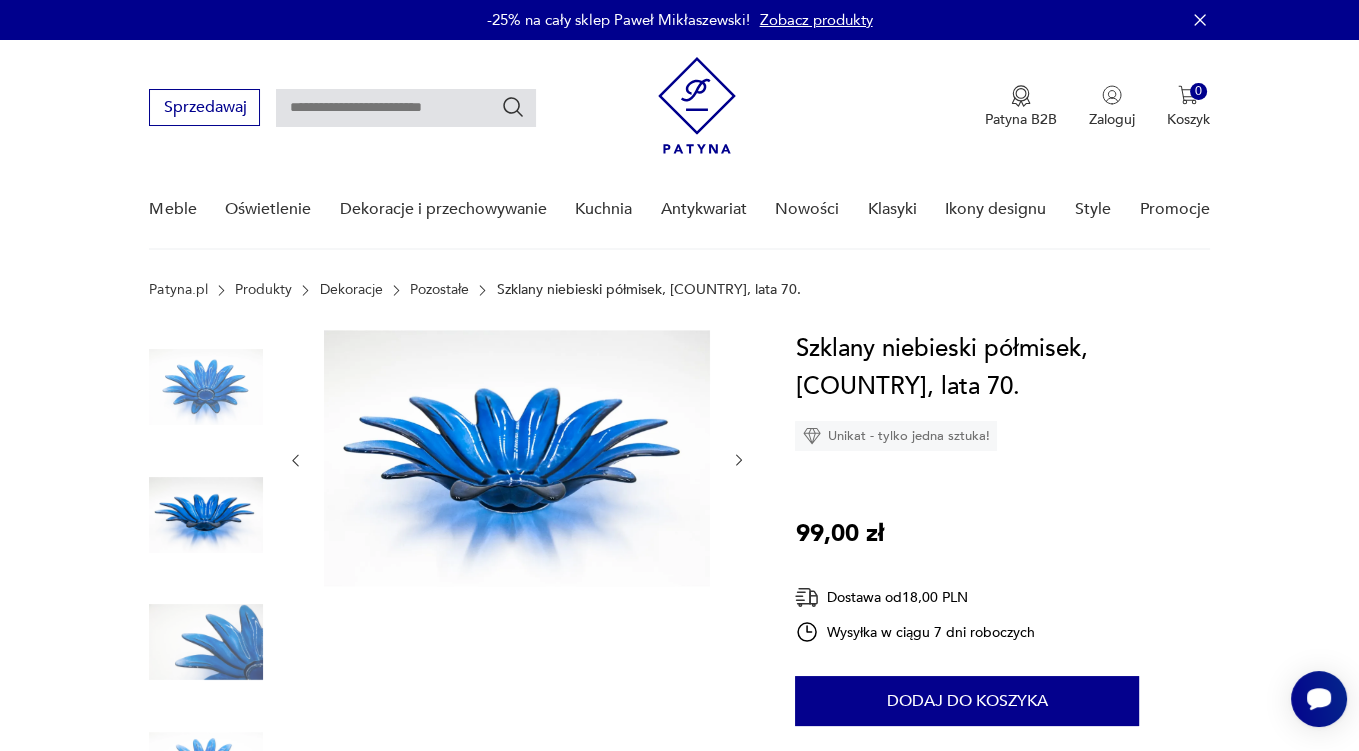 click at bounding box center [206, 515] 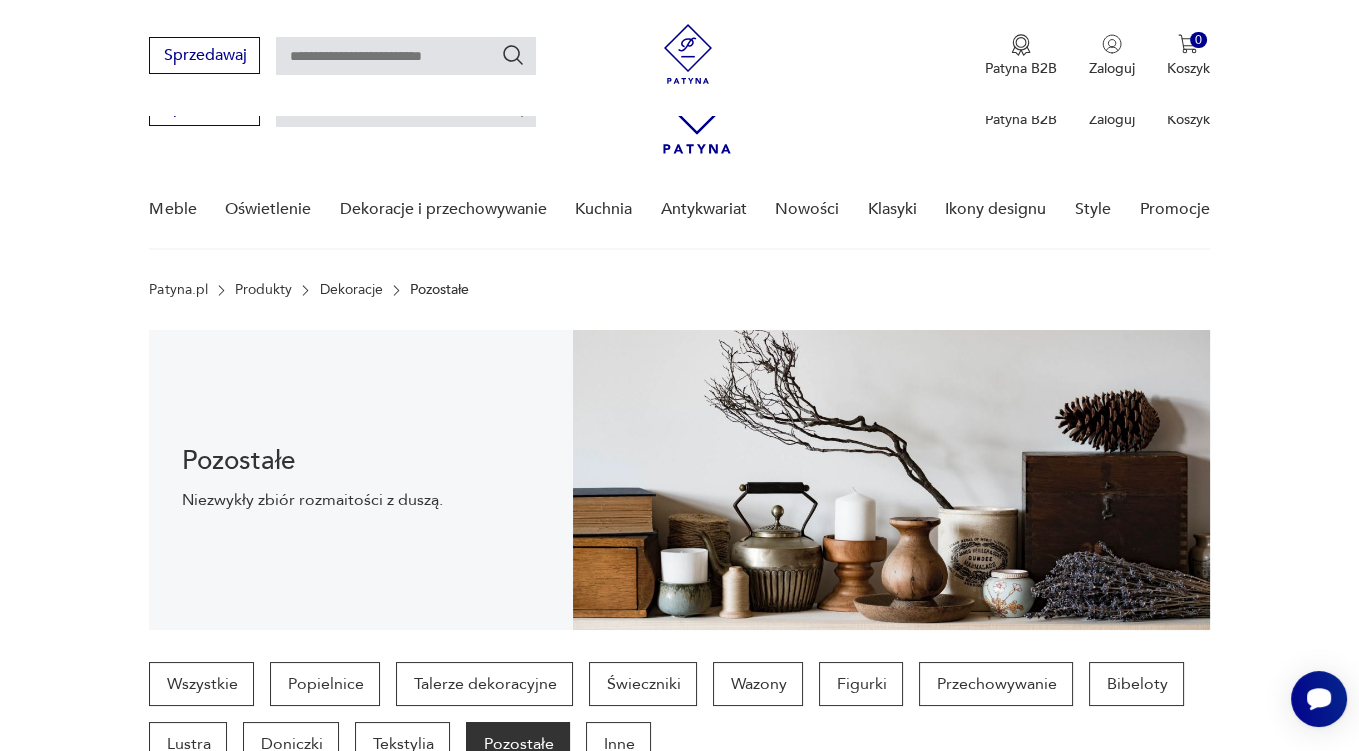 scroll, scrollTop: 1742, scrollLeft: 0, axis: vertical 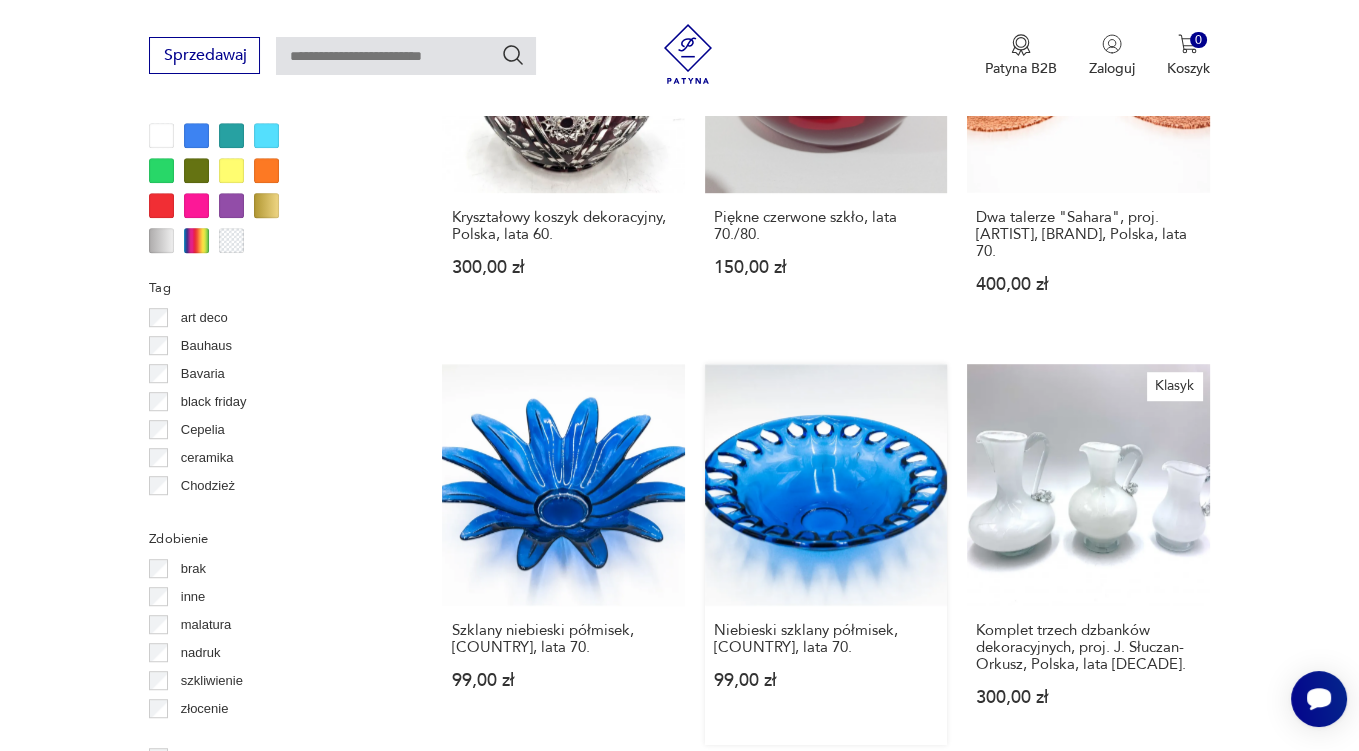 click on "Niebieski szklany półmisek, Polska, lata 70. 99,00 zł" at bounding box center (826, 554) 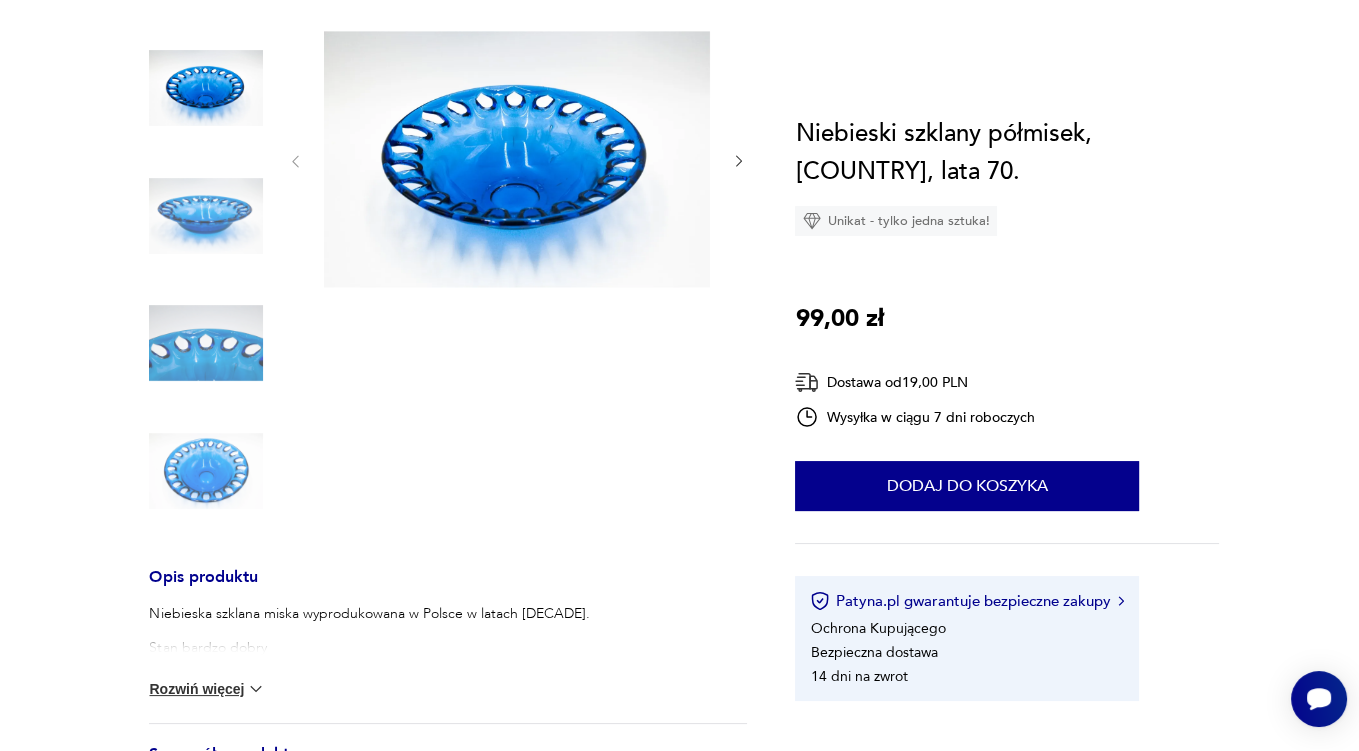 scroll, scrollTop: 0, scrollLeft: 0, axis: both 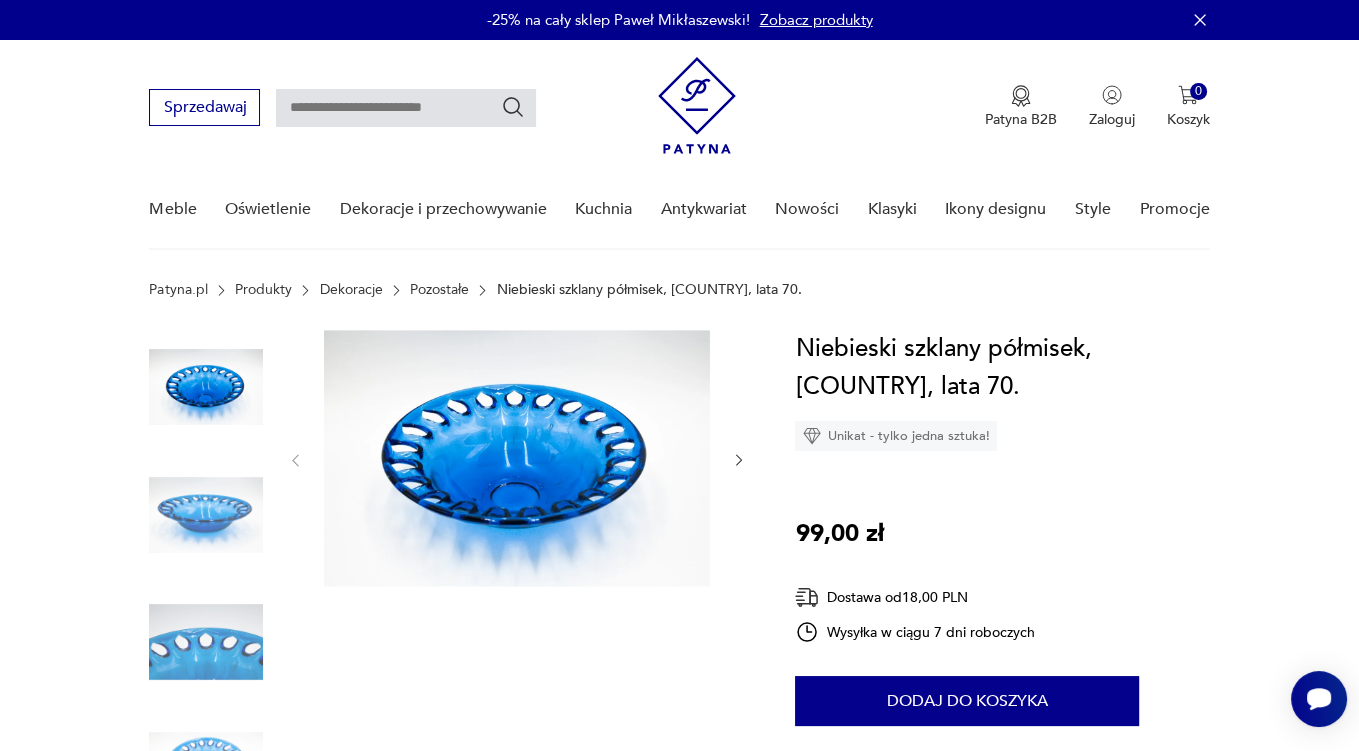 click at bounding box center [206, 515] 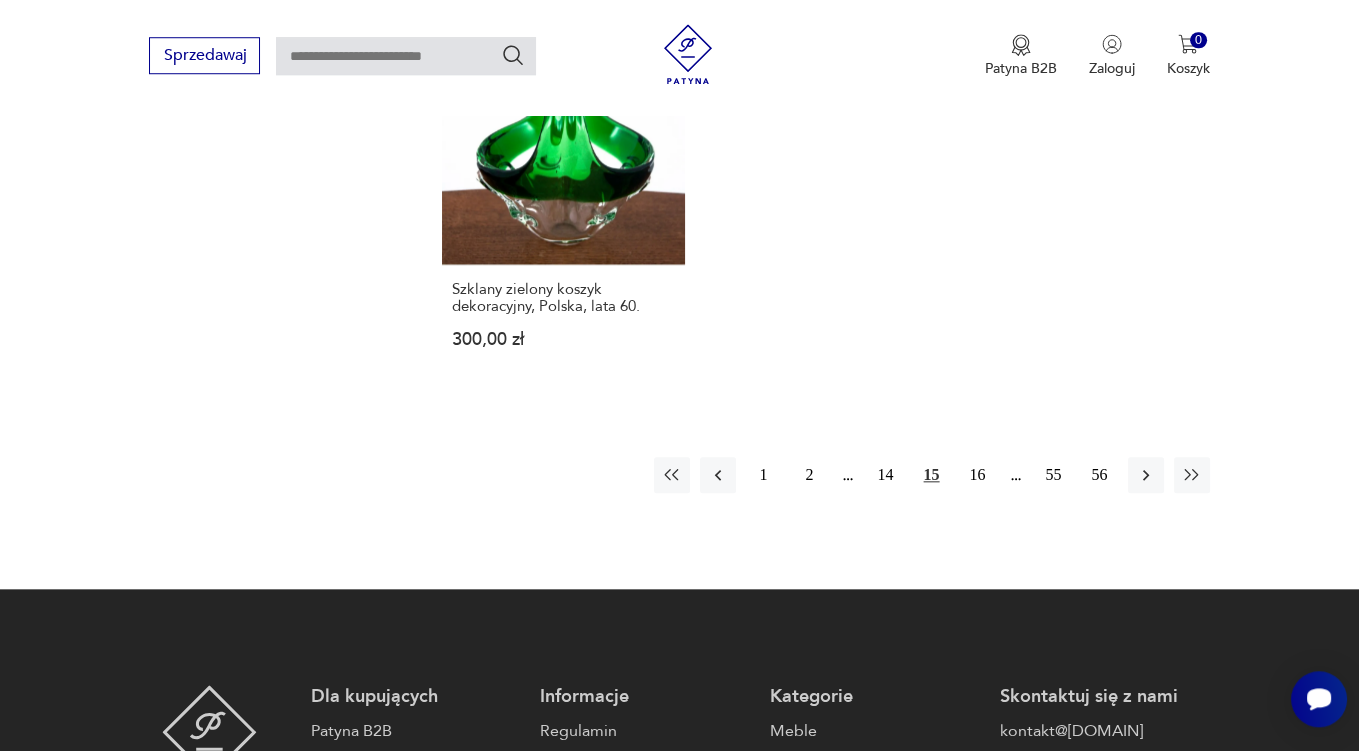 scroll, scrollTop: 2910, scrollLeft: 0, axis: vertical 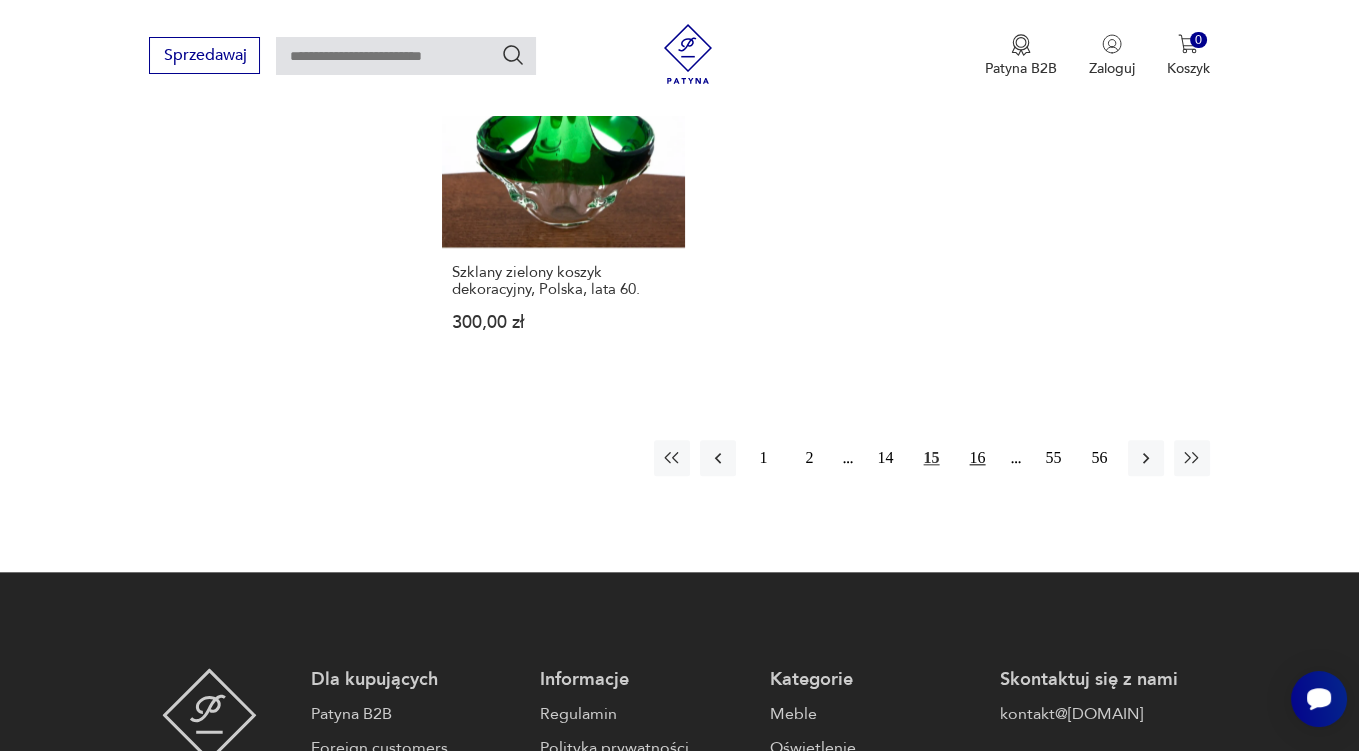 click on "16" at bounding box center [978, 458] 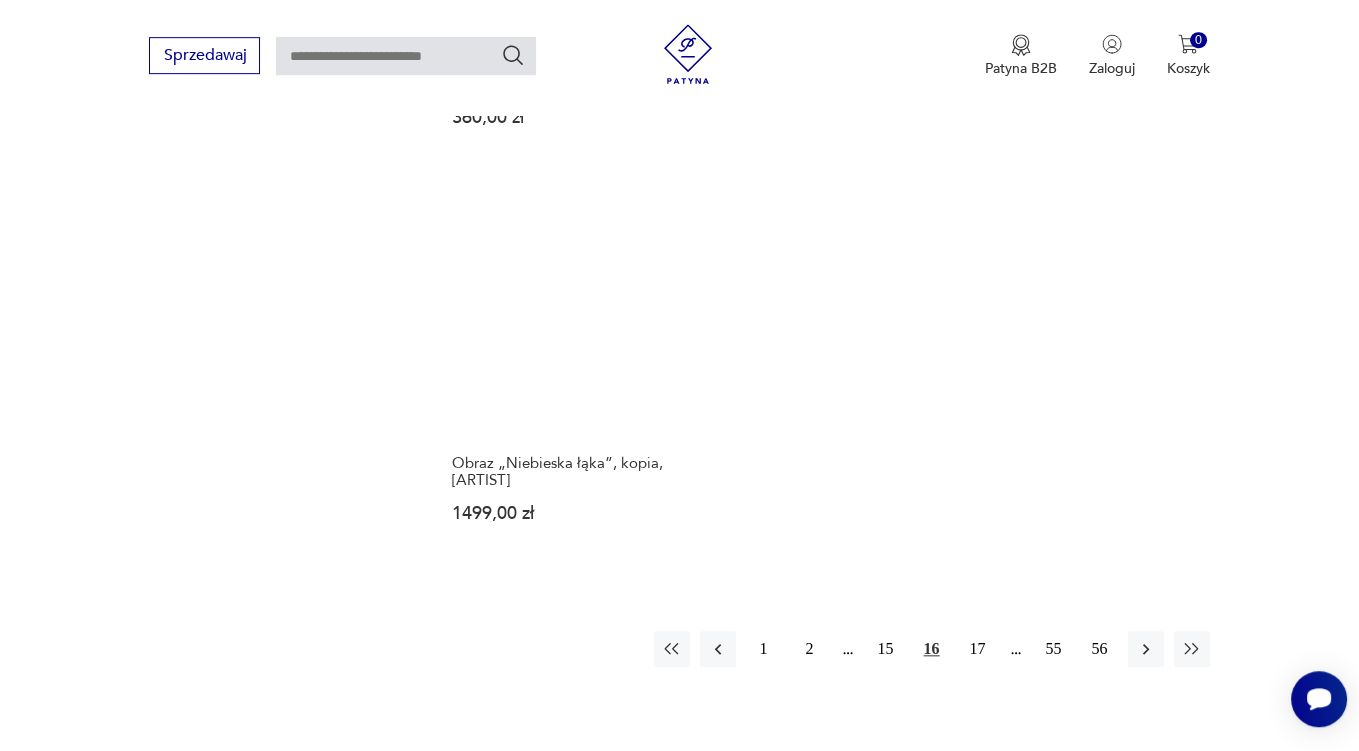 scroll, scrollTop: 2746, scrollLeft: 0, axis: vertical 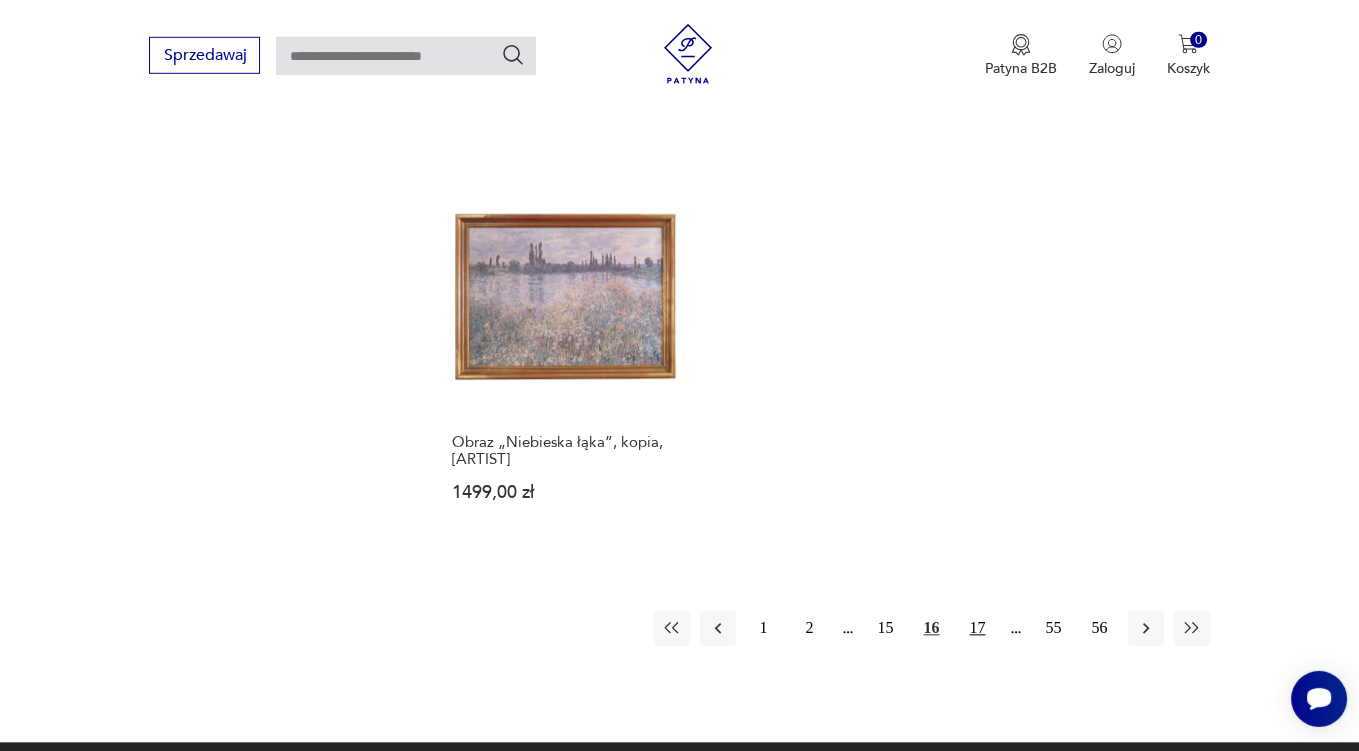 click on "17" at bounding box center [978, 628] 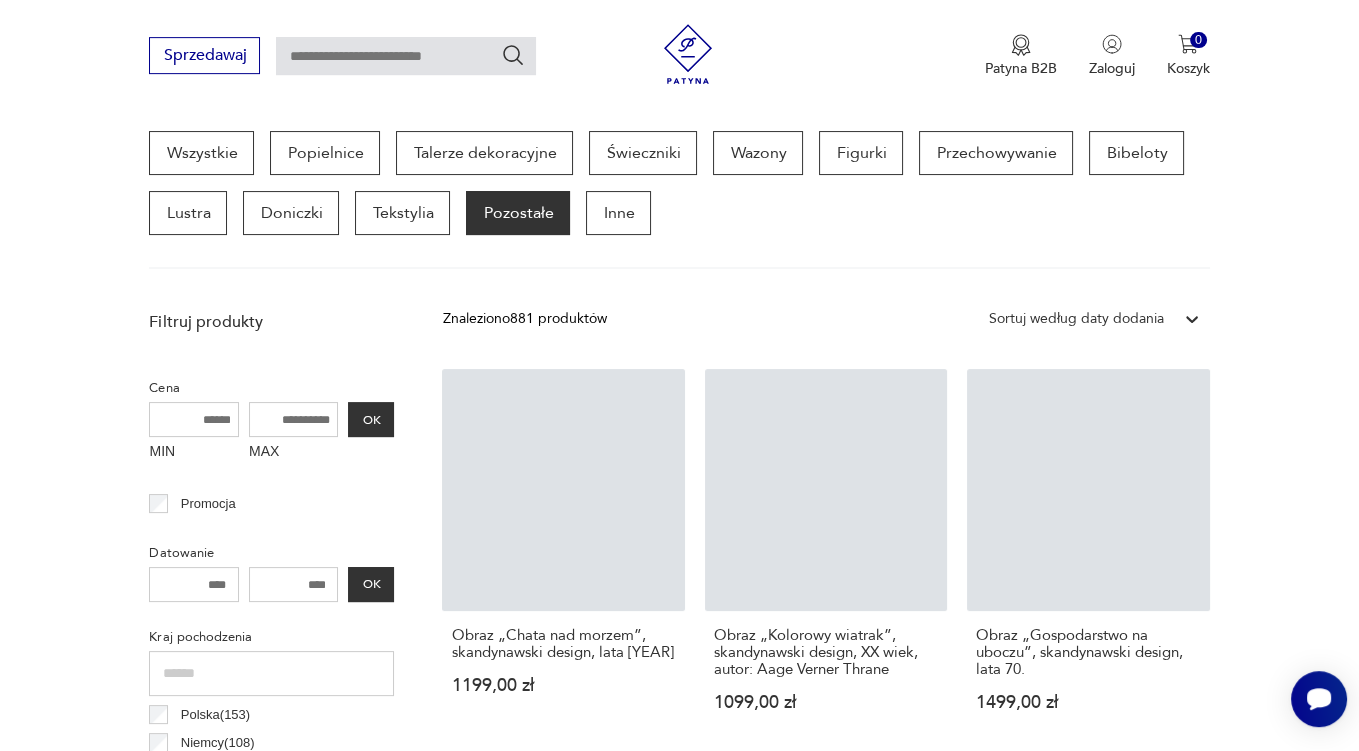 scroll, scrollTop: 528, scrollLeft: 0, axis: vertical 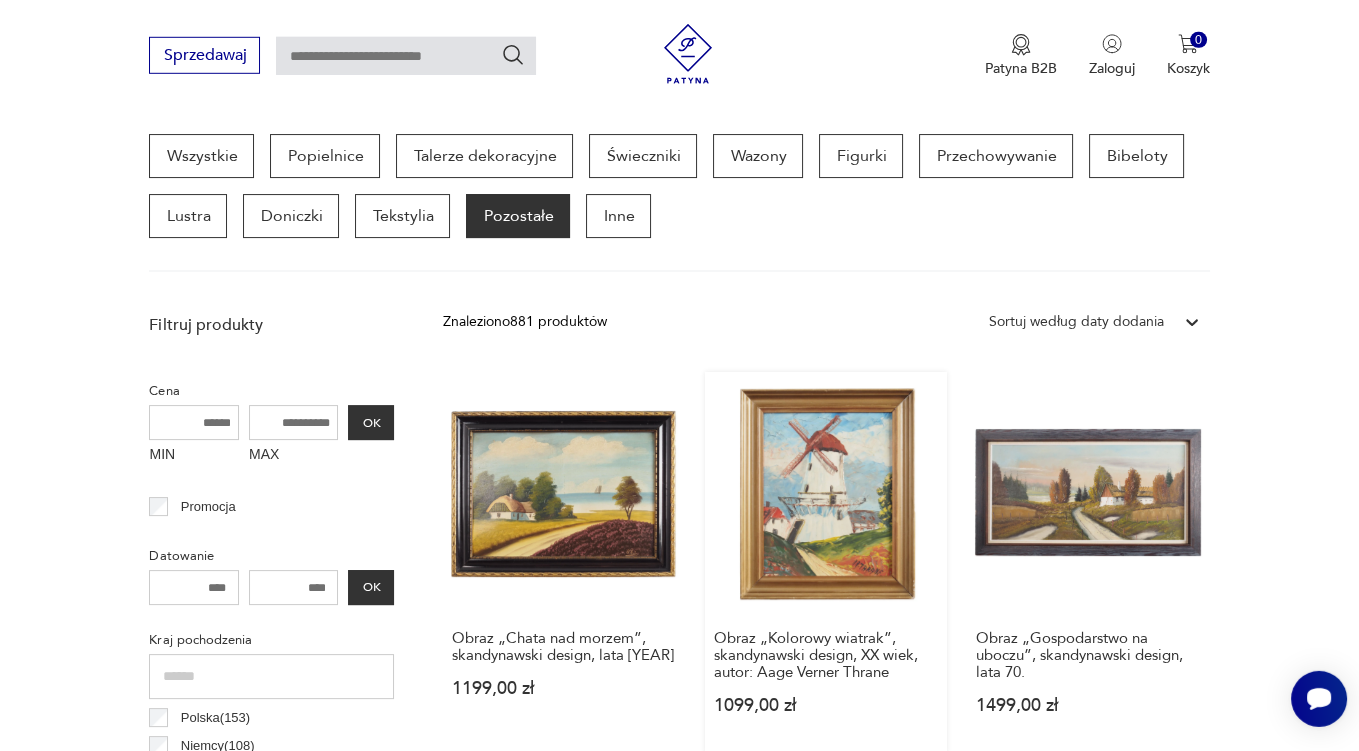 click on "Obraz „Kolorowy wiatrak”, skandynawski design, XX wiek, autor: Aage Verner Thrane 1099,00 zł" at bounding box center (826, 562) 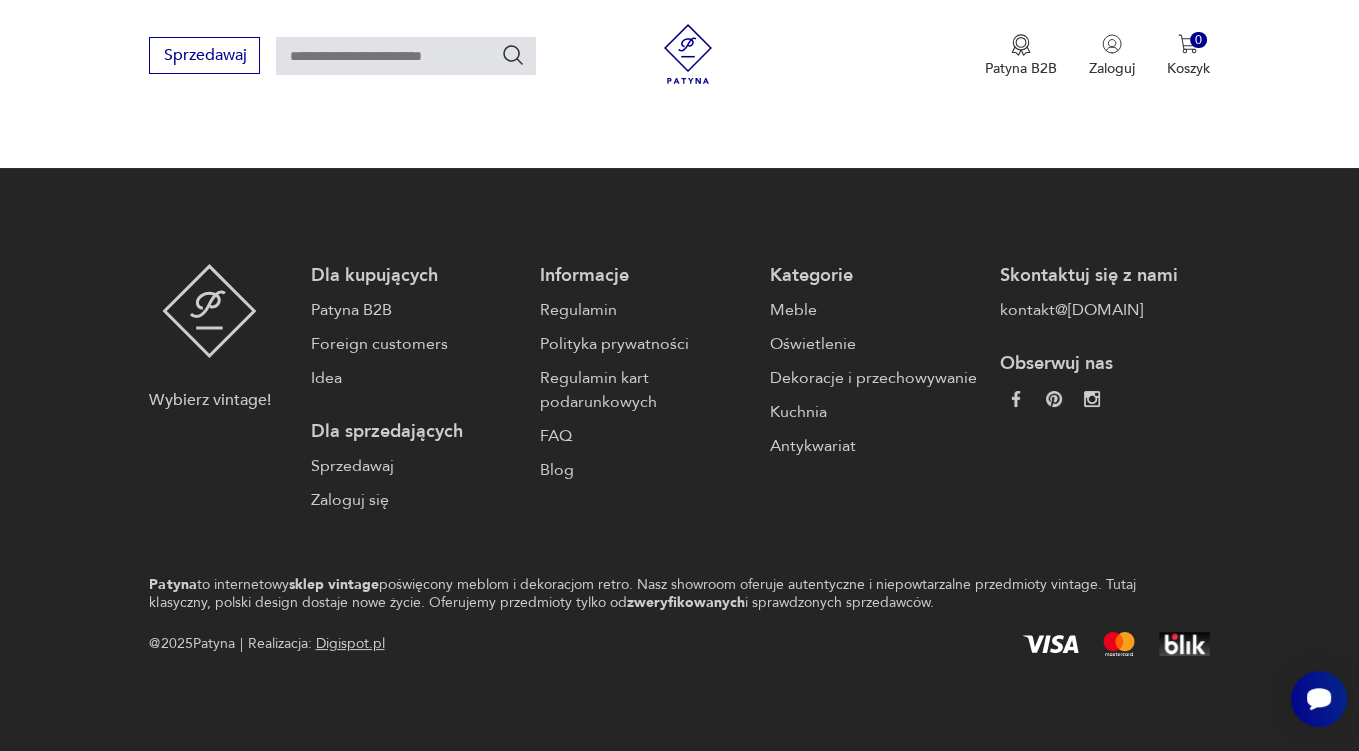 scroll, scrollTop: 0, scrollLeft: 0, axis: both 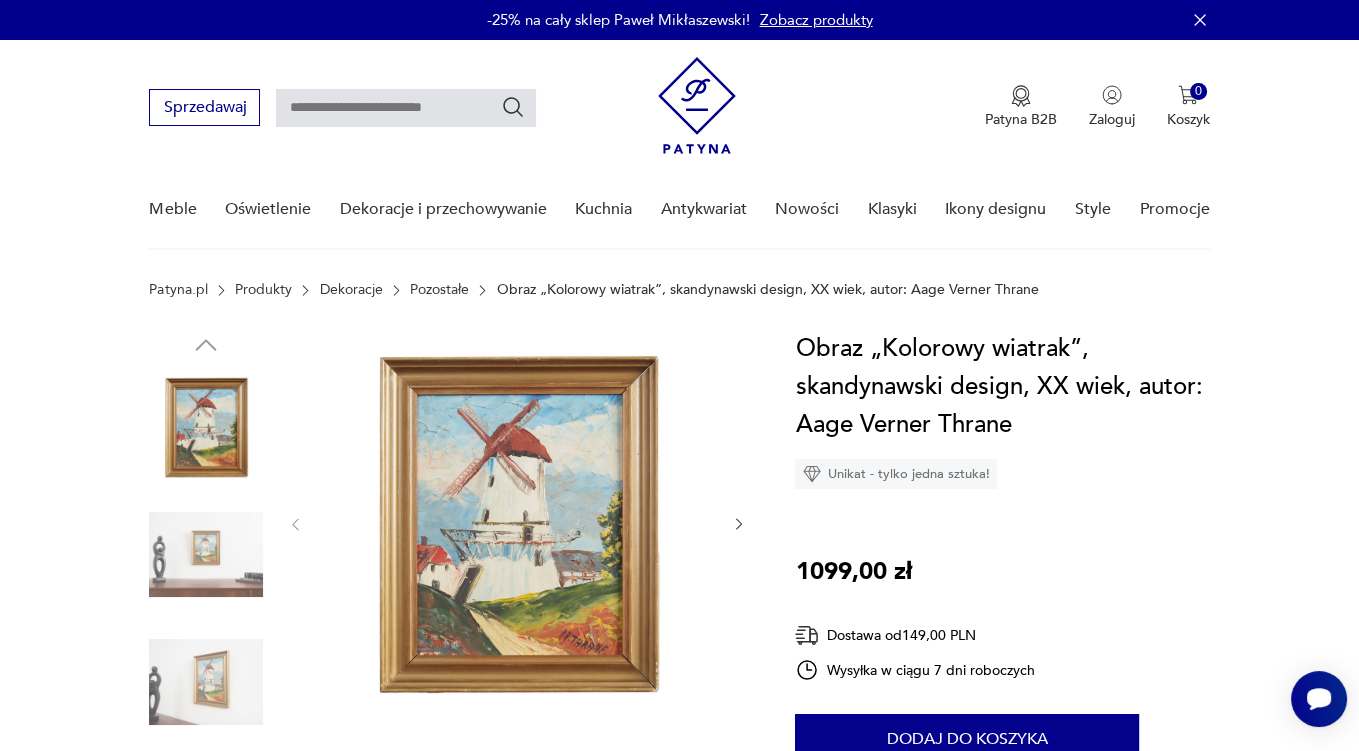 click 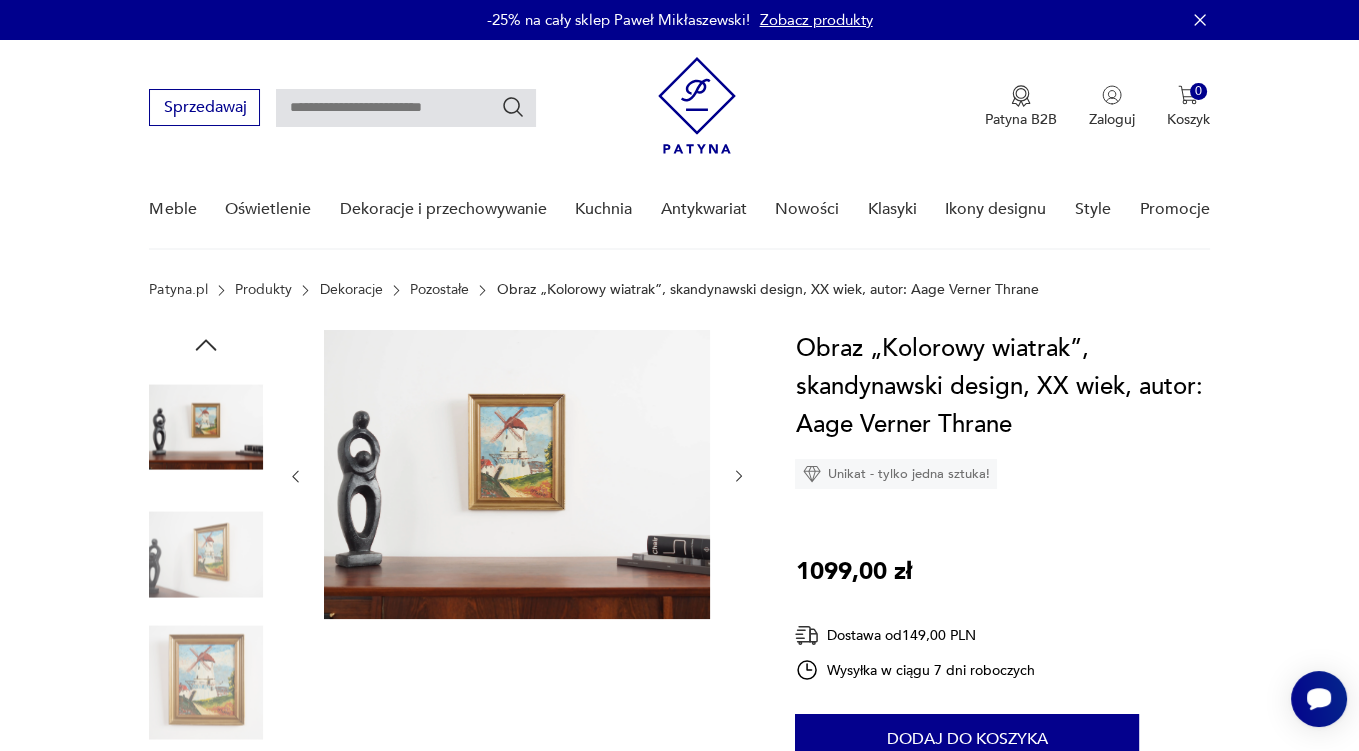 click at bounding box center (517, 476) 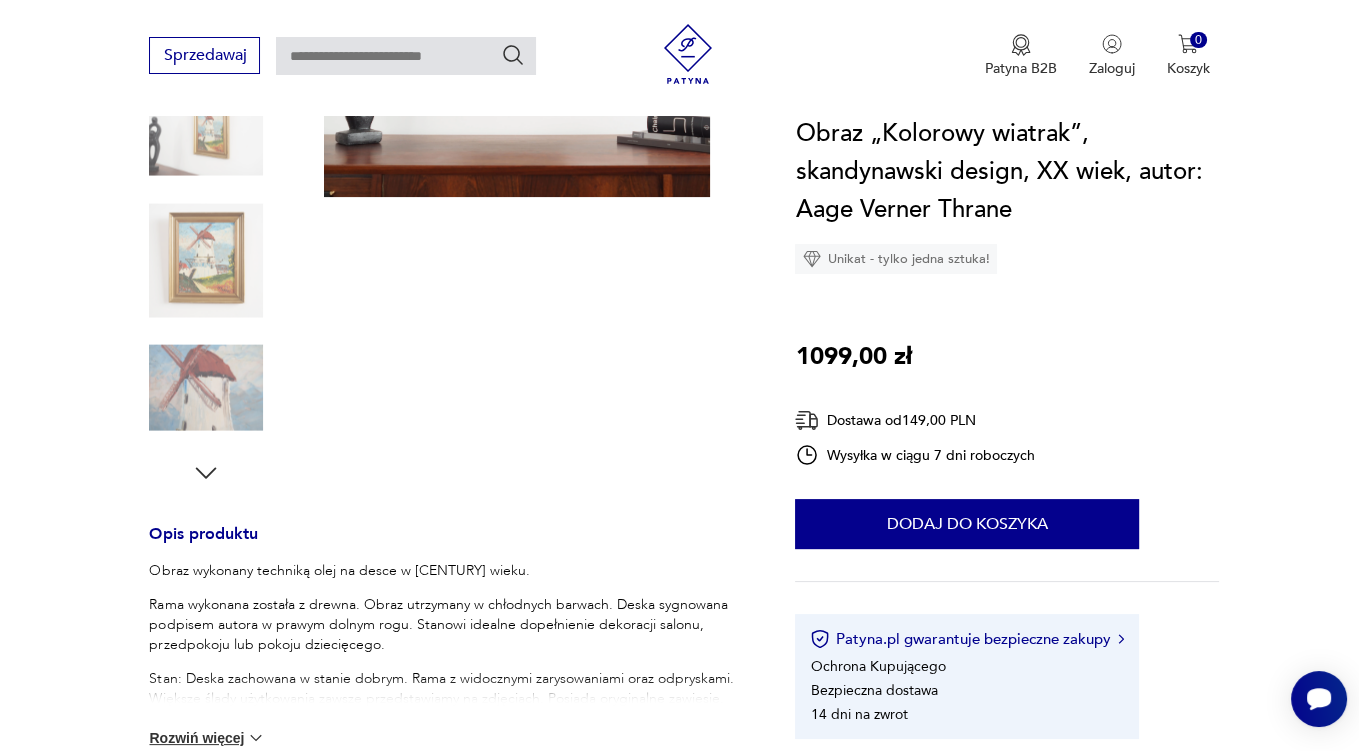 scroll, scrollTop: 0, scrollLeft: 0, axis: both 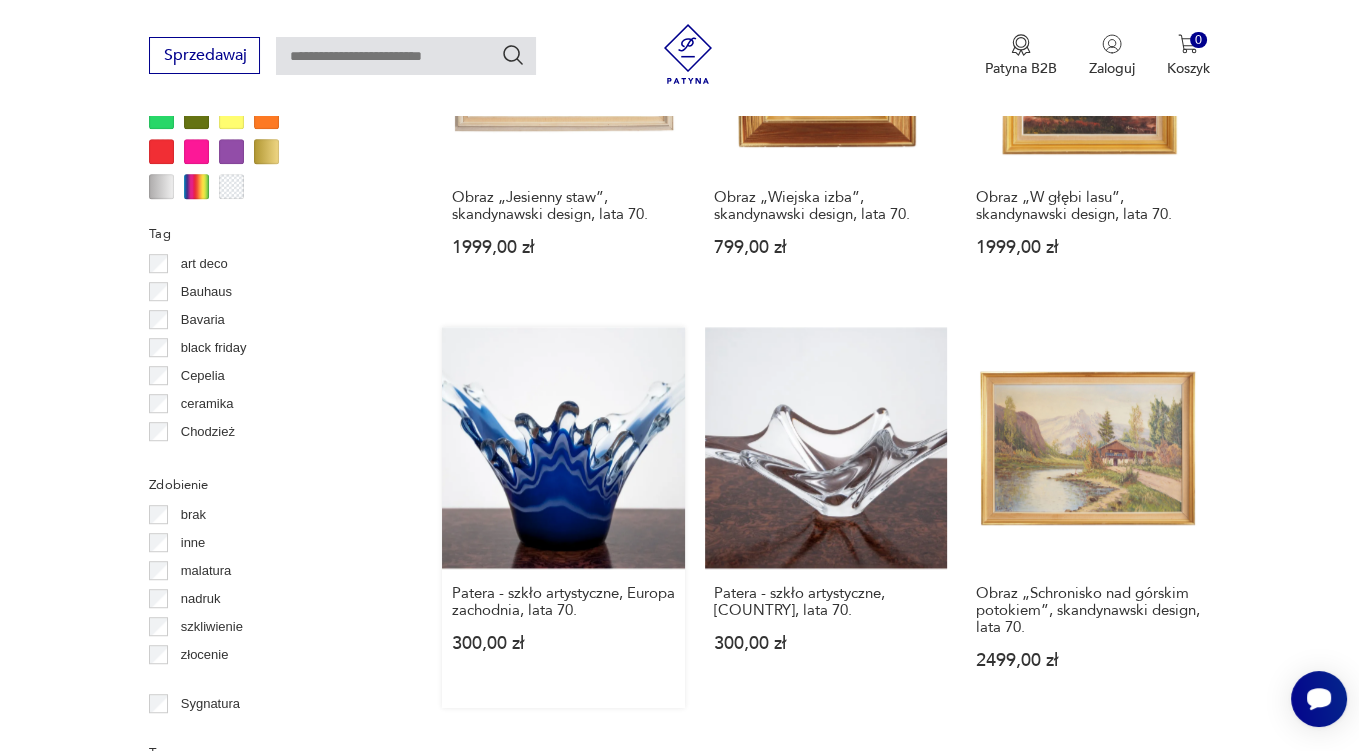 click on "Patera - szkło artystyczne, Europa zachodnia, lata 70. 300,00 zł" at bounding box center [563, 517] 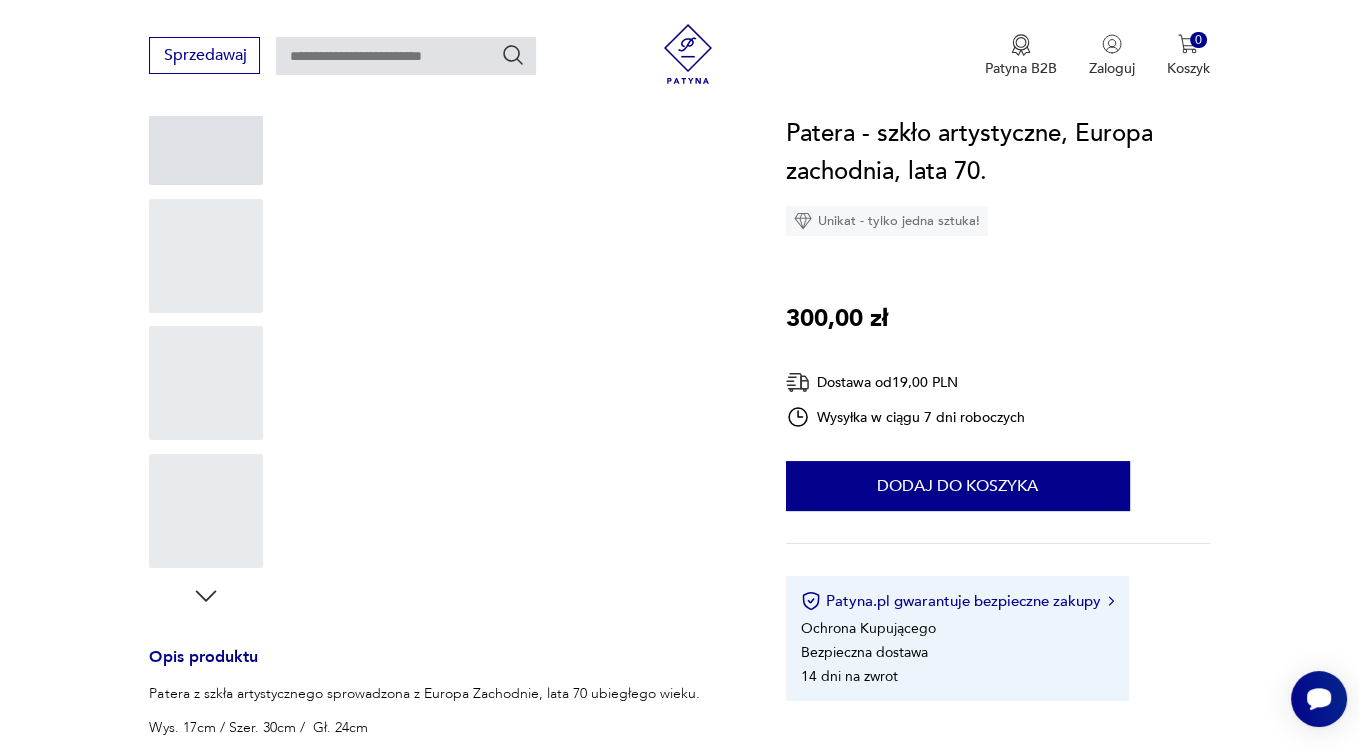 scroll, scrollTop: 0, scrollLeft: 0, axis: both 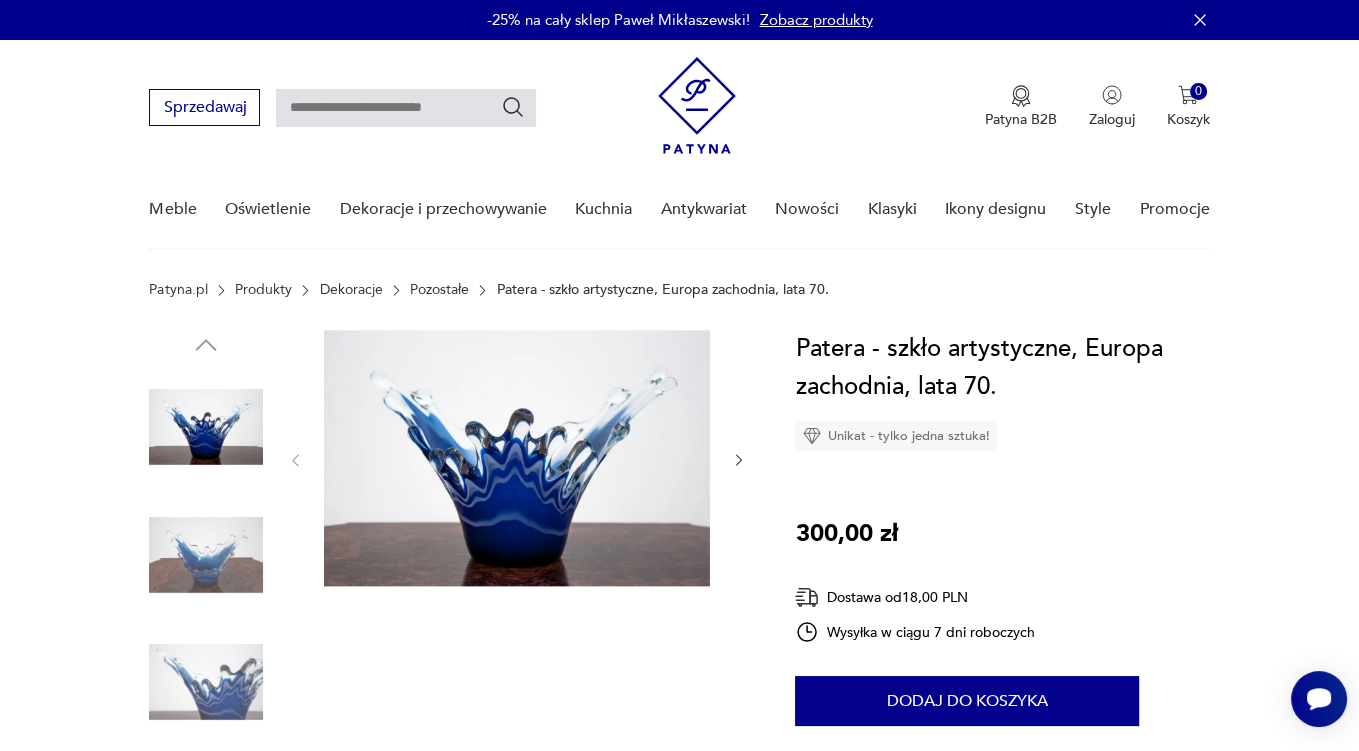 click 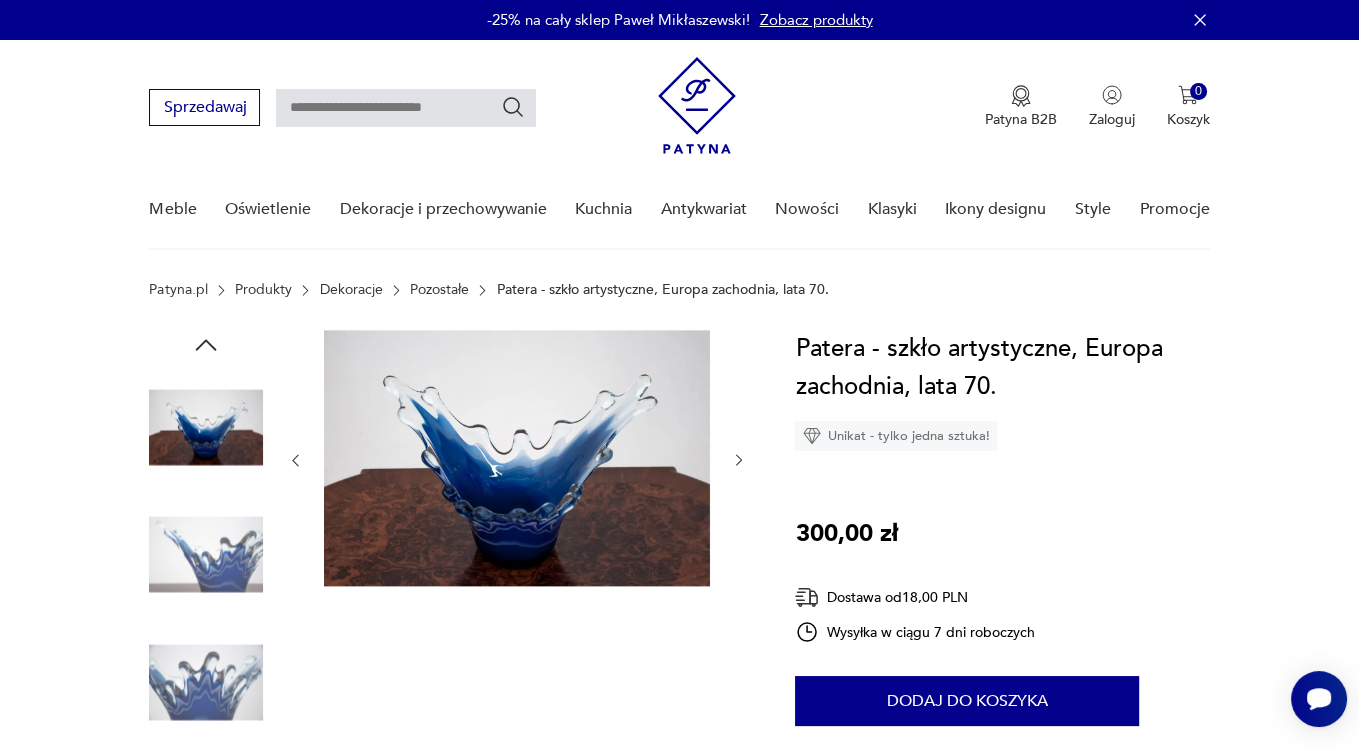 click 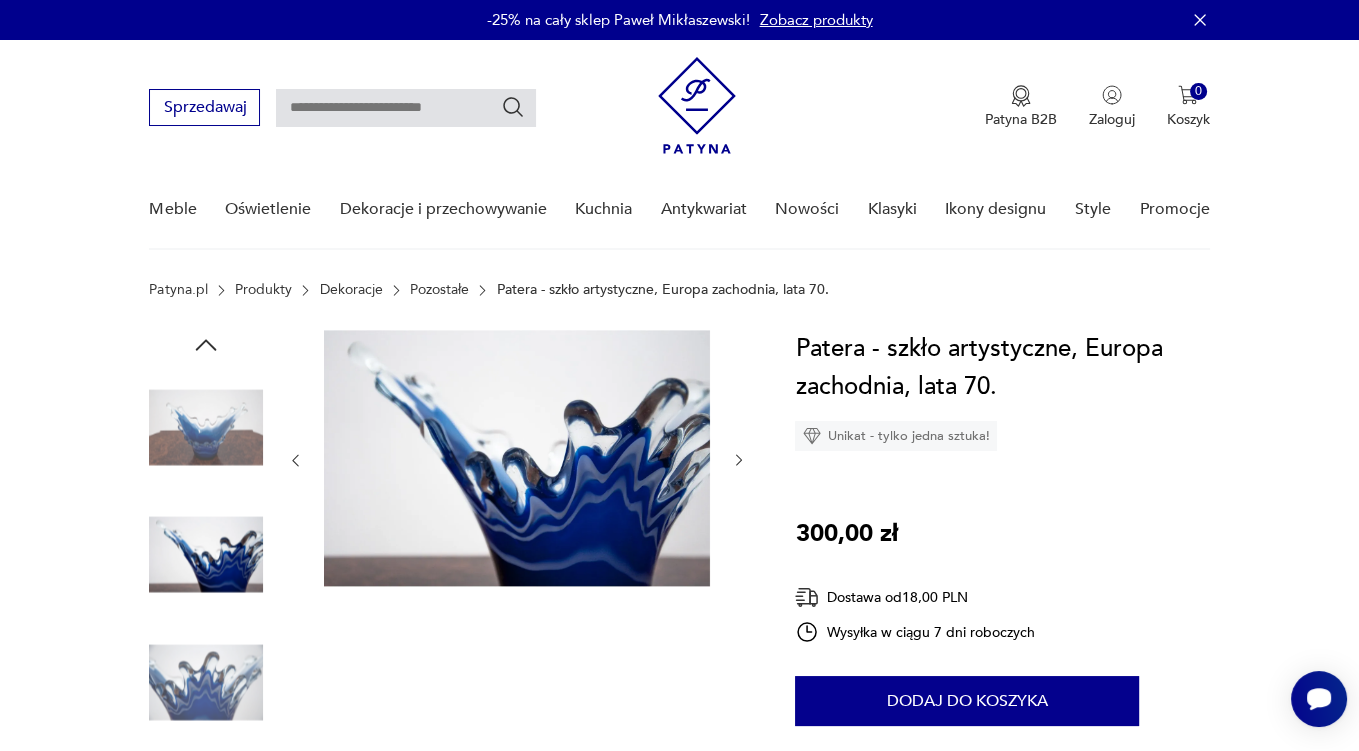 click 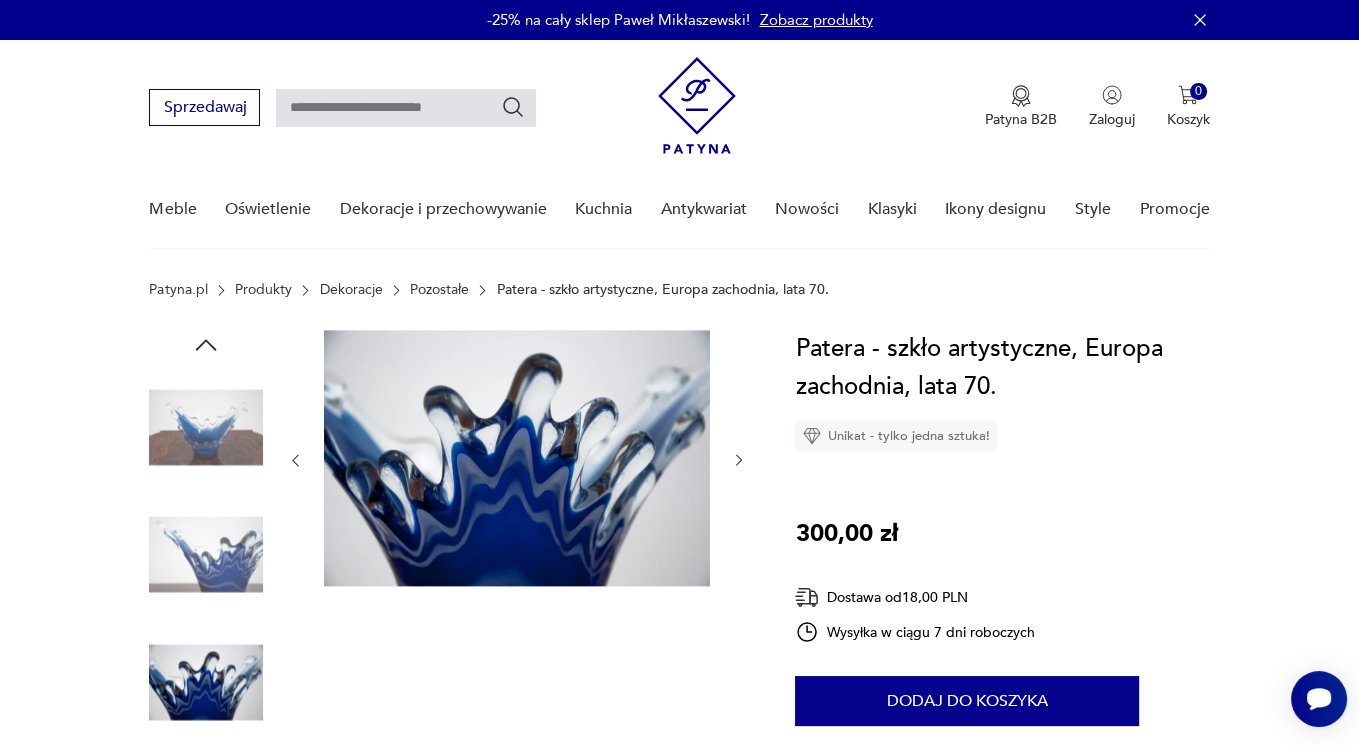 click 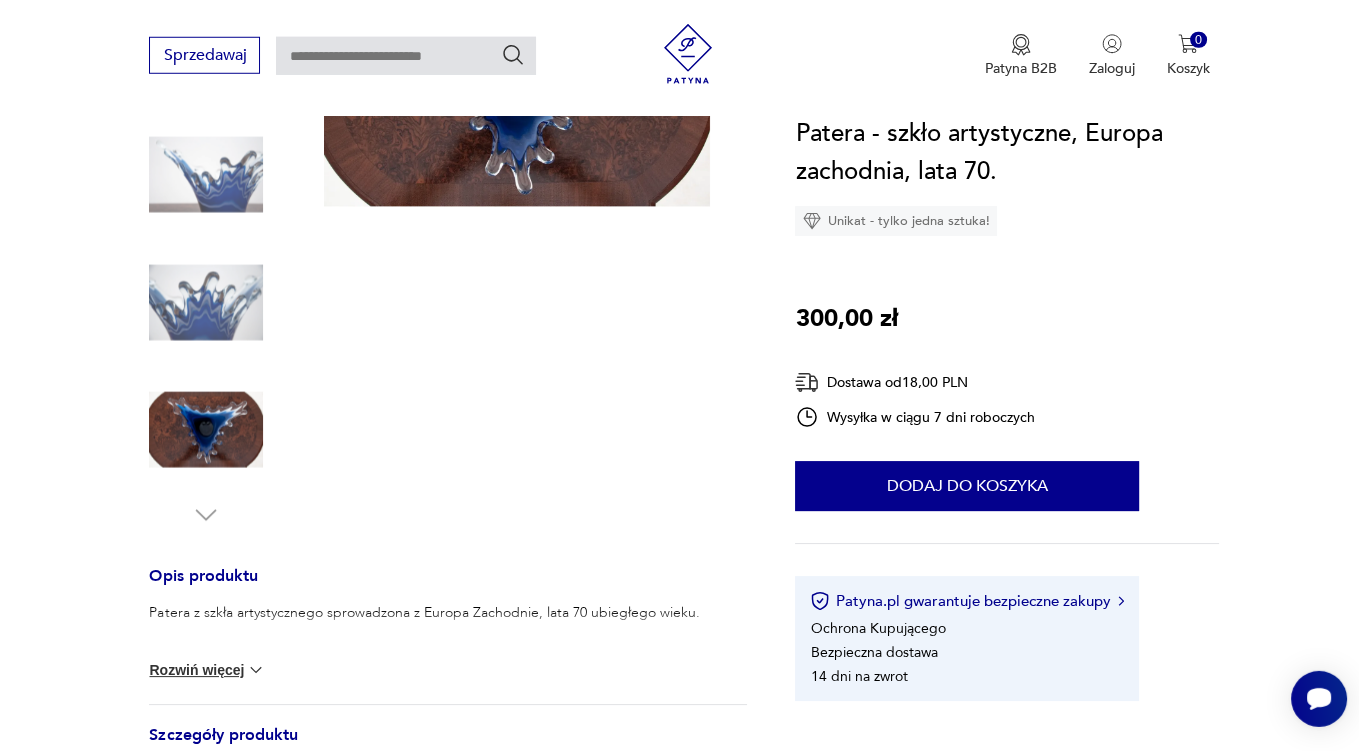 scroll, scrollTop: 422, scrollLeft: 0, axis: vertical 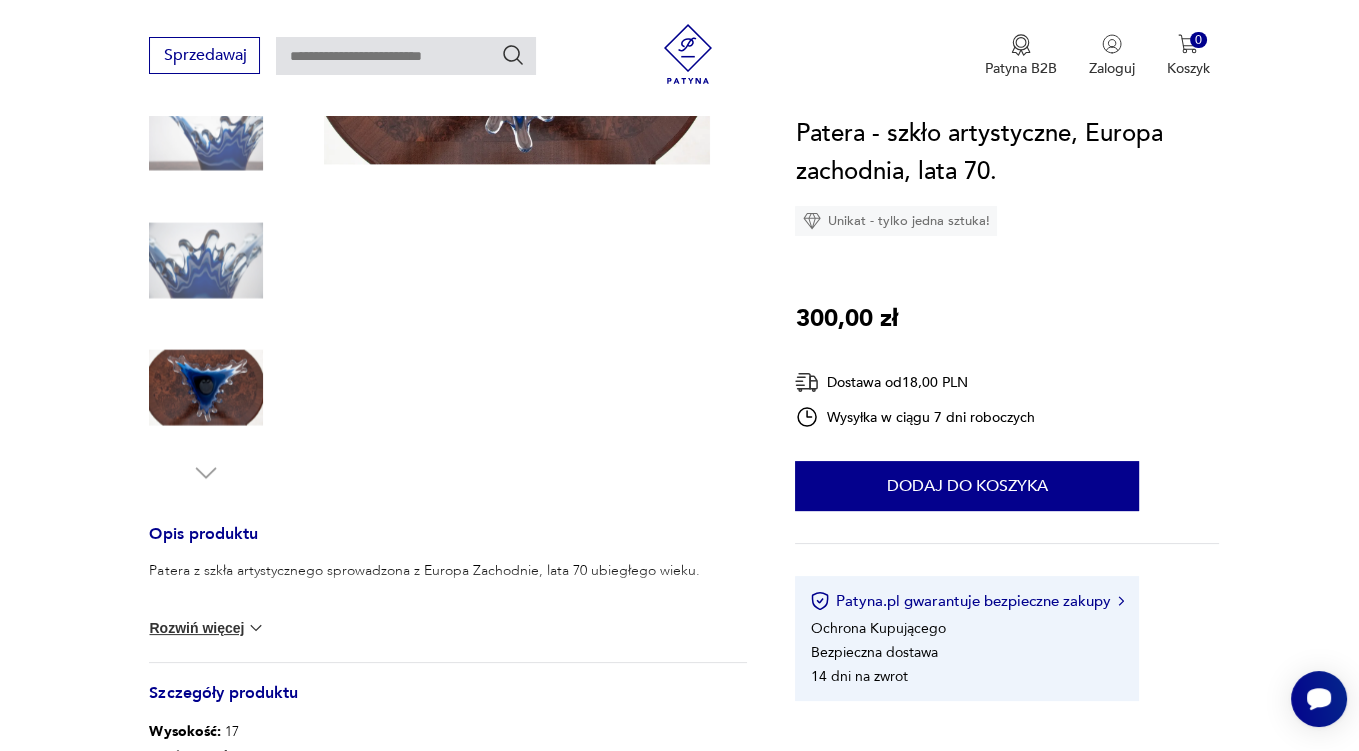 click on "Rozwiń więcej" at bounding box center [207, 628] 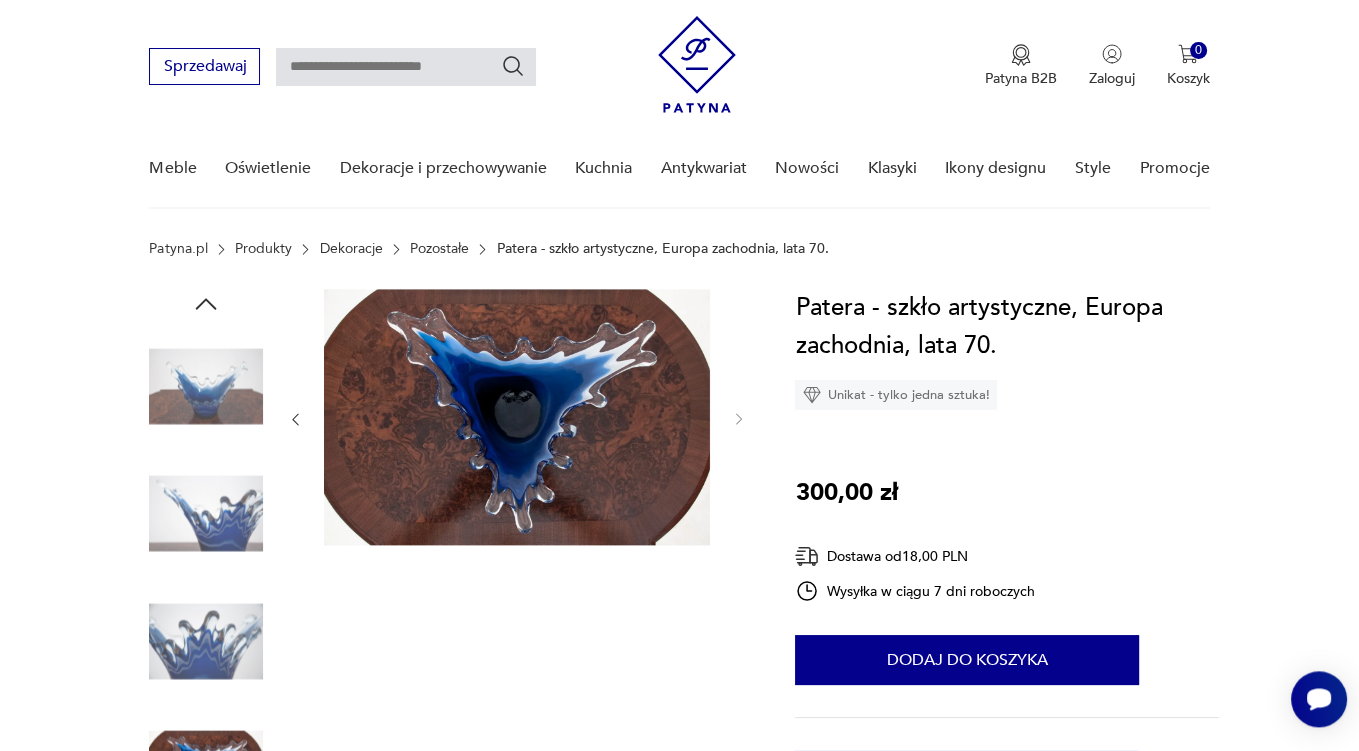 scroll, scrollTop: 0, scrollLeft: 0, axis: both 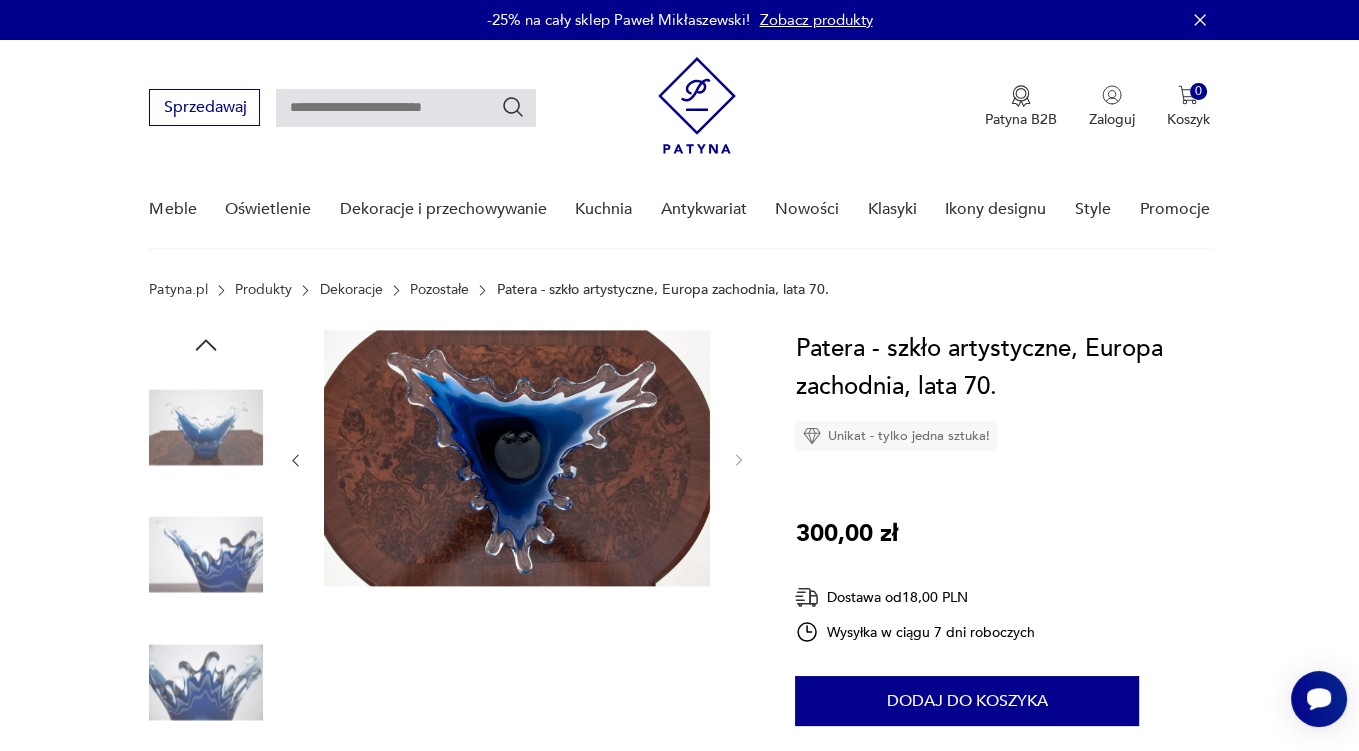 click 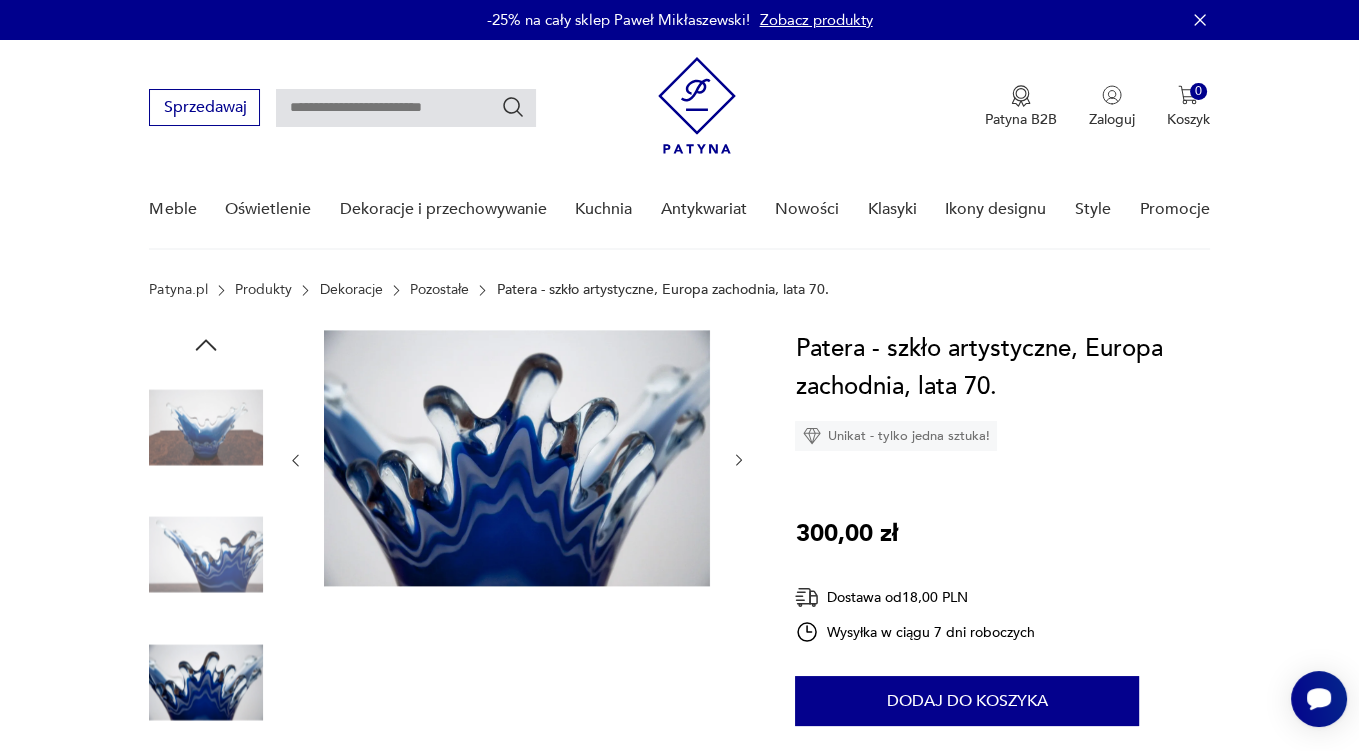 click 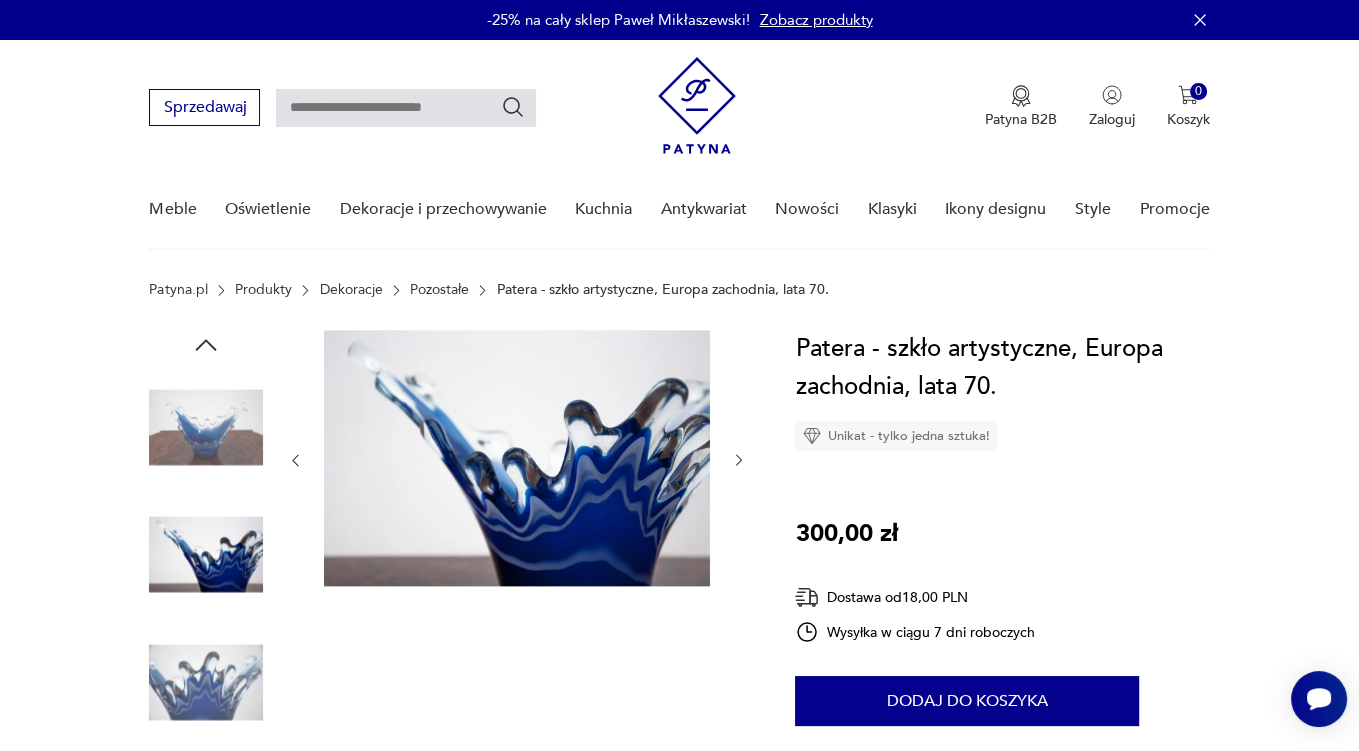 click 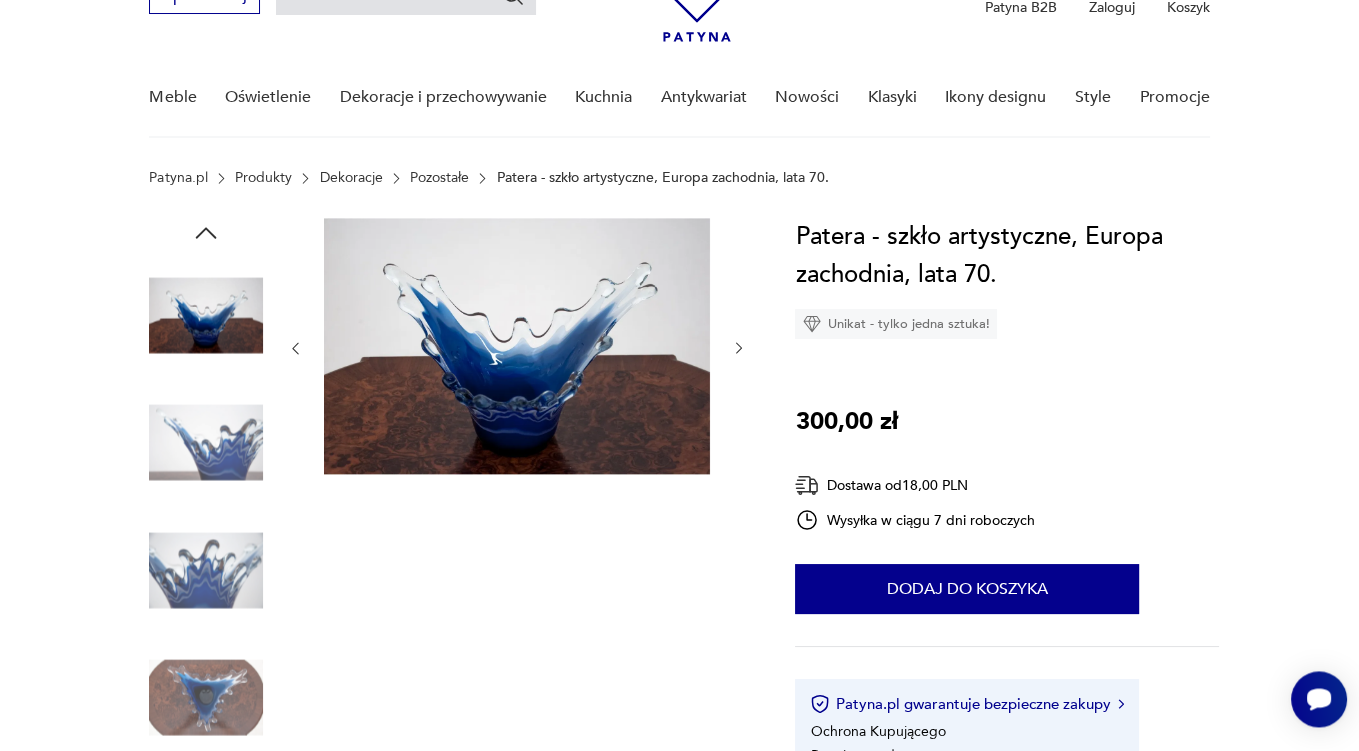 scroll, scrollTop: 211, scrollLeft: 0, axis: vertical 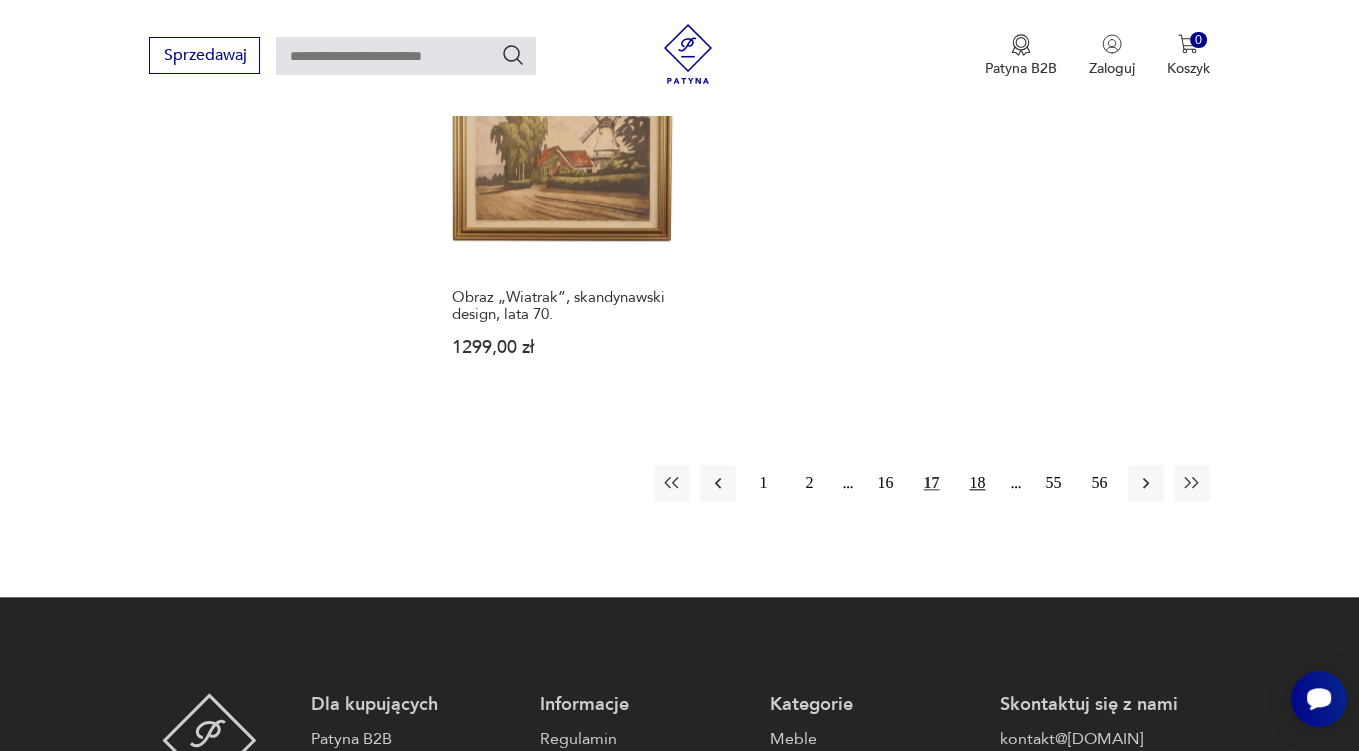 click on "18" at bounding box center (978, 483) 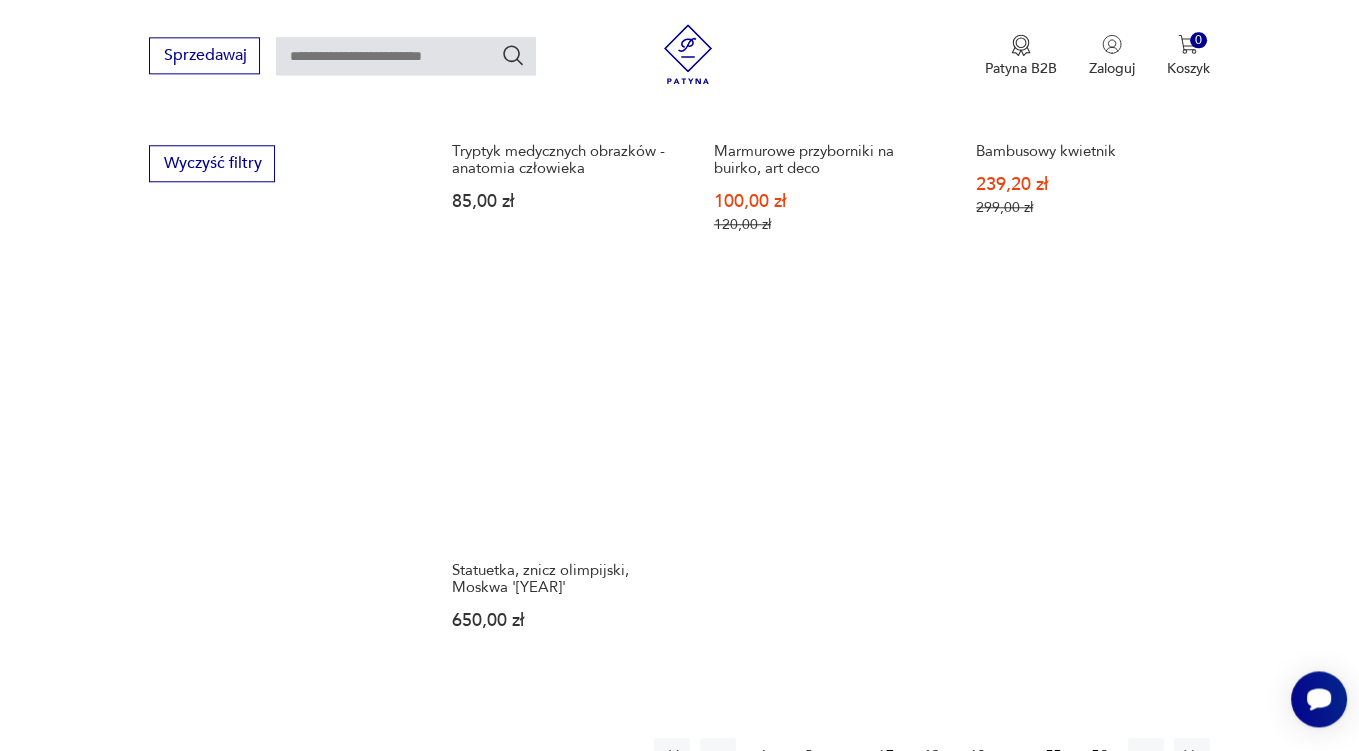 scroll, scrollTop: 2852, scrollLeft: 0, axis: vertical 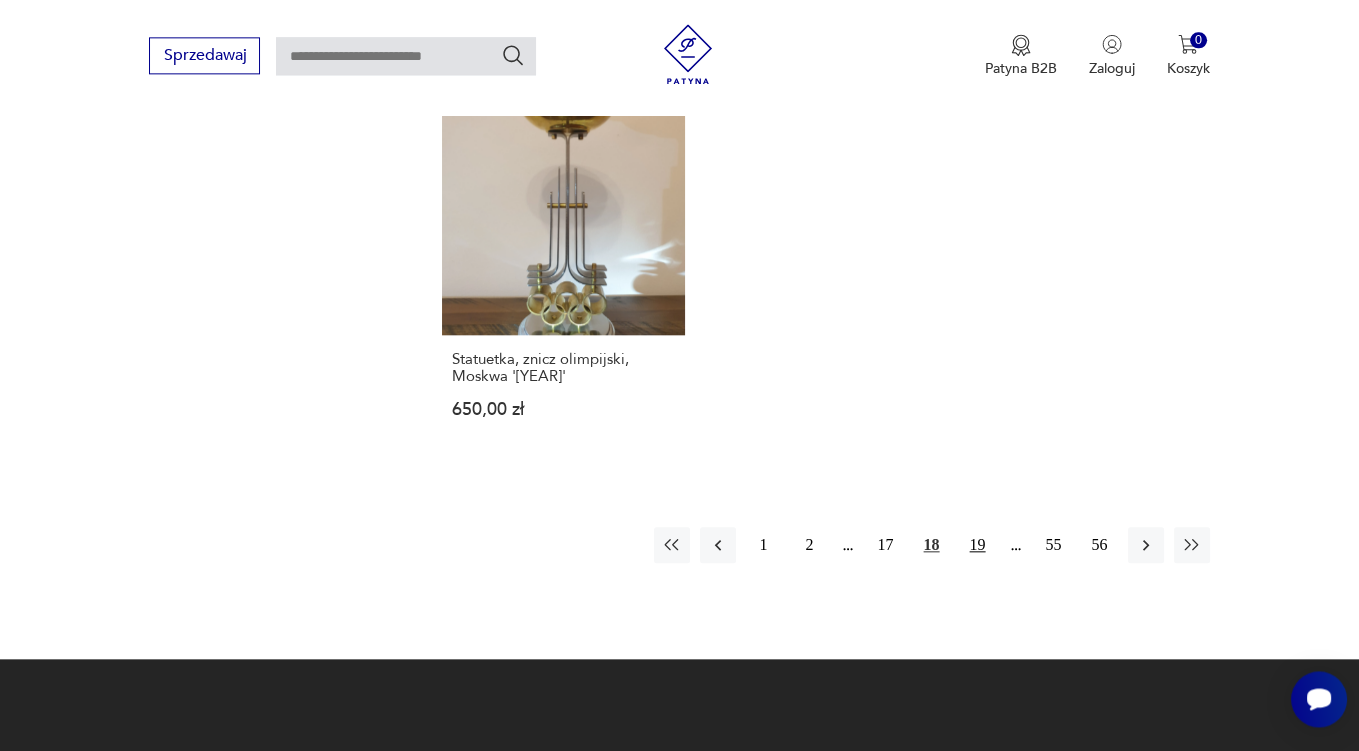 click on "19" at bounding box center (978, 545) 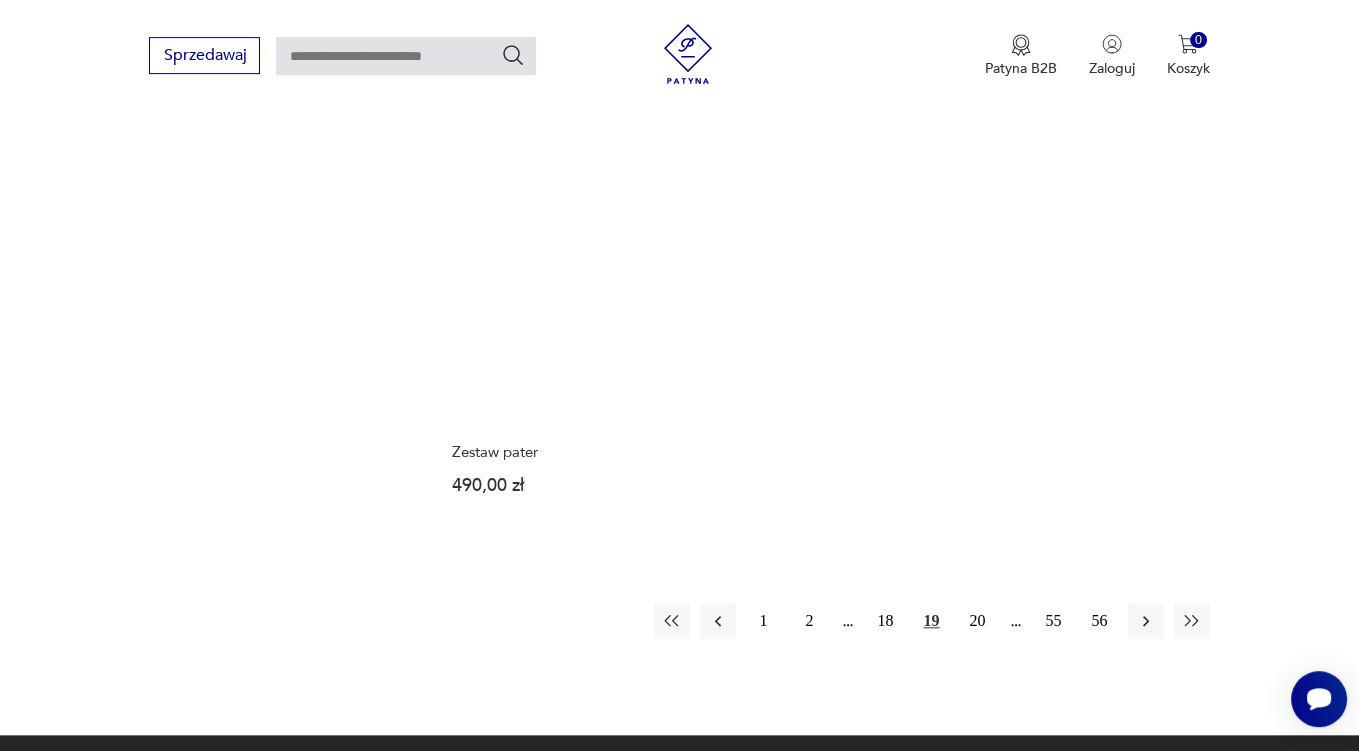 scroll, scrollTop: 2852, scrollLeft: 0, axis: vertical 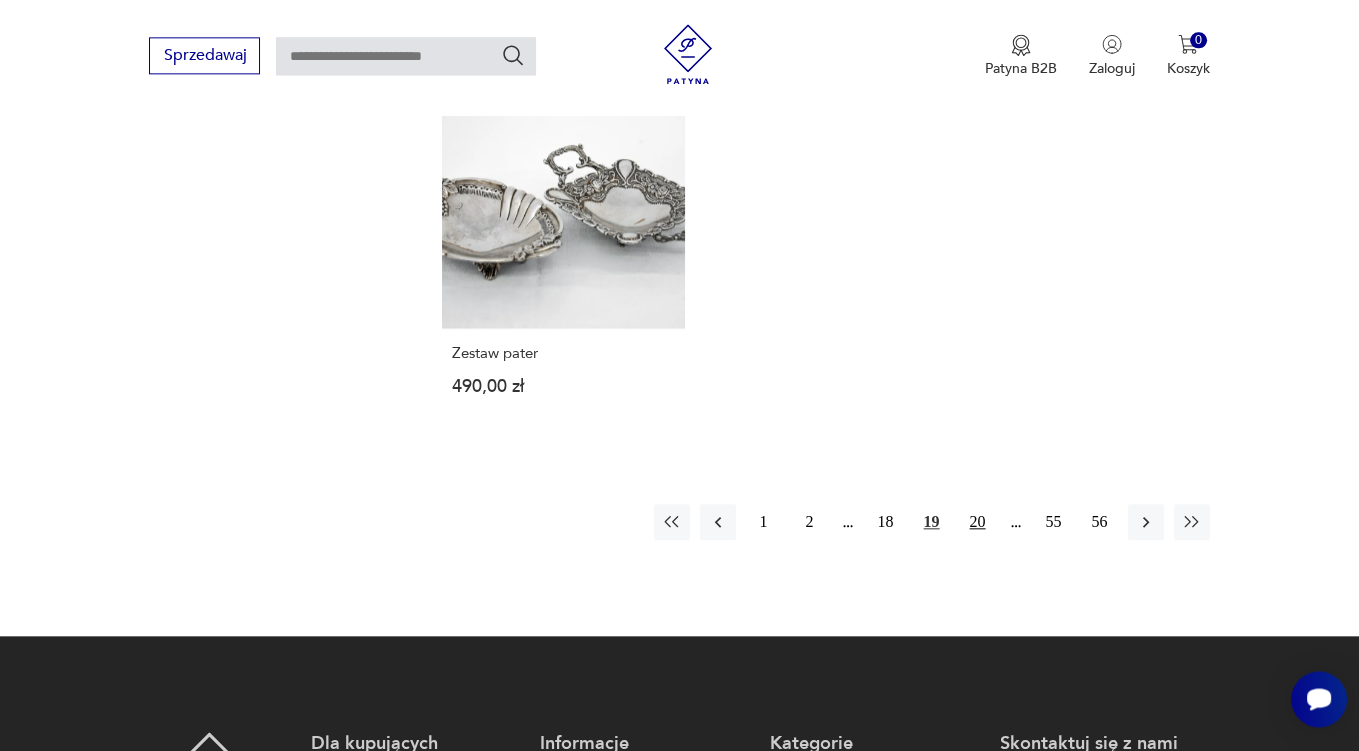 click on "20" at bounding box center (978, 522) 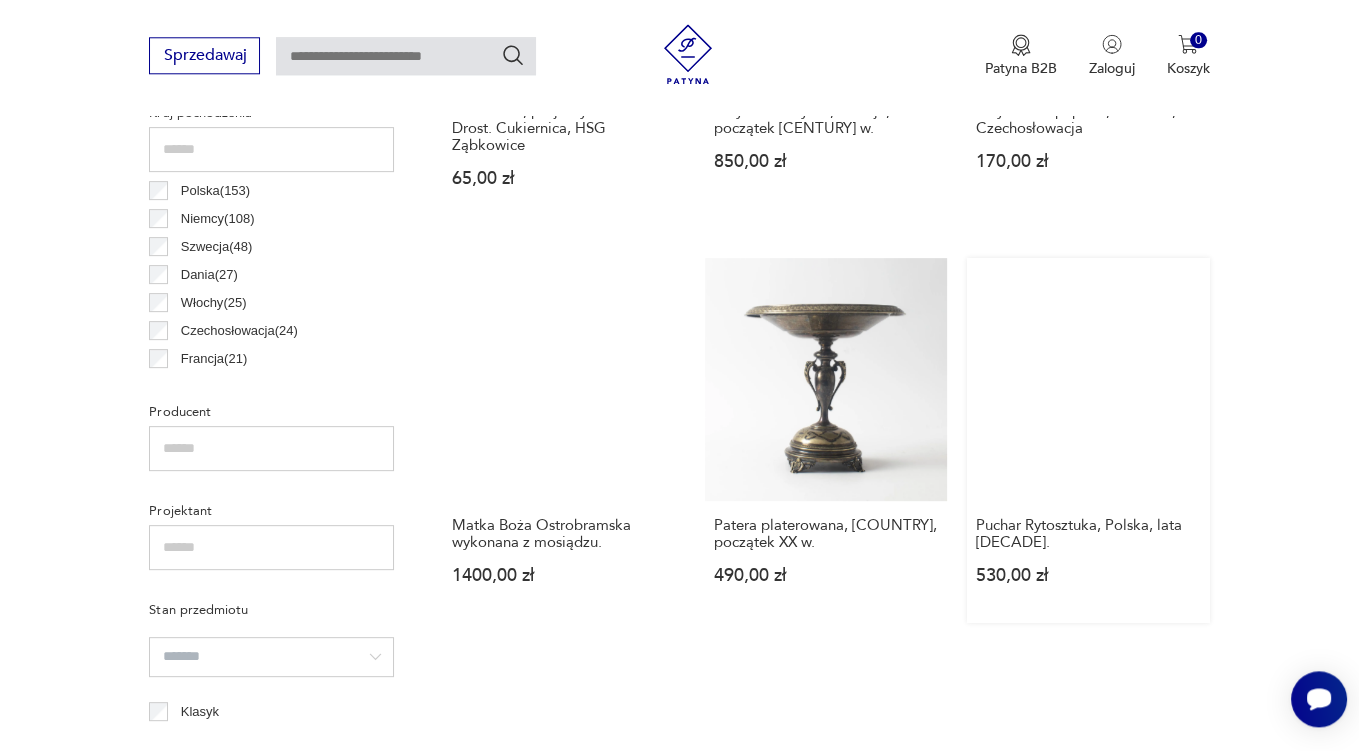 scroll, scrollTop: 1057, scrollLeft: 0, axis: vertical 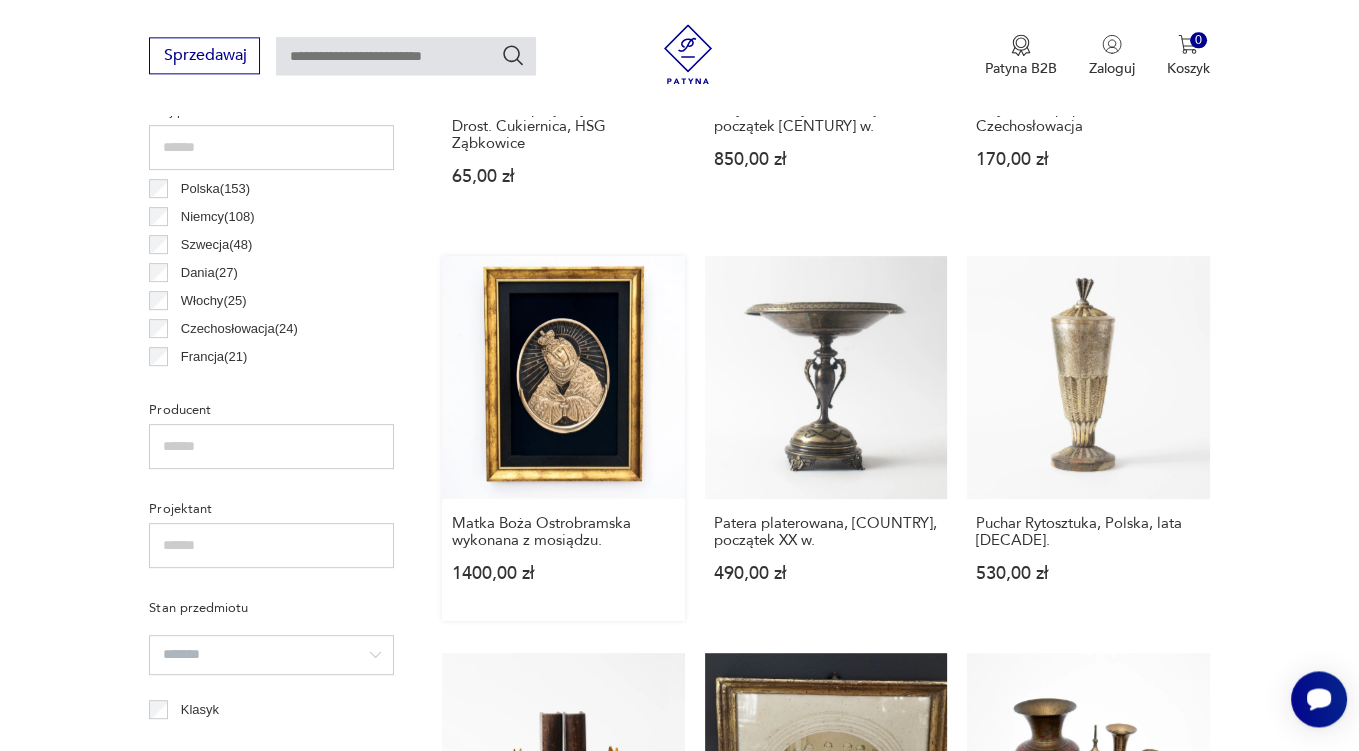 click on "Matka Boża Ostrobramska wykonana z mosiądzu. 1400,00 zł" at bounding box center [563, 438] 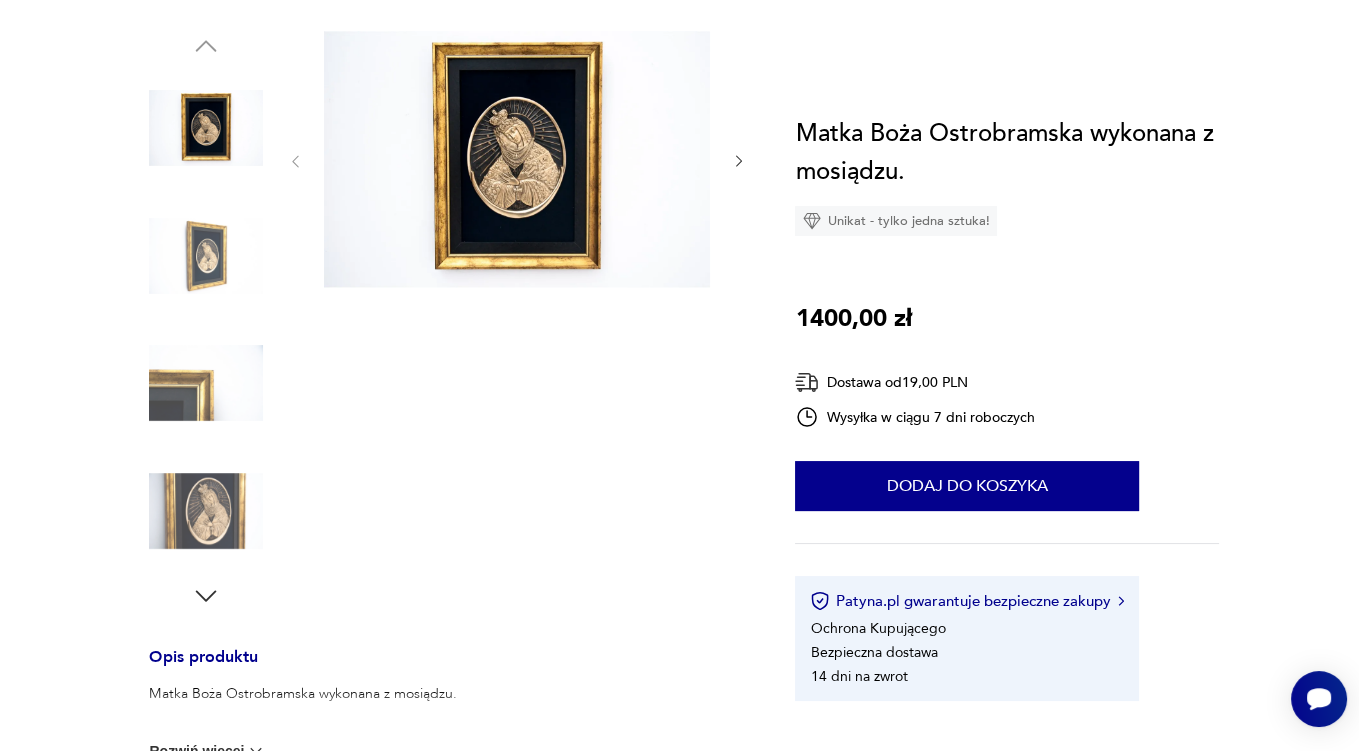 scroll, scrollTop: 0, scrollLeft: 0, axis: both 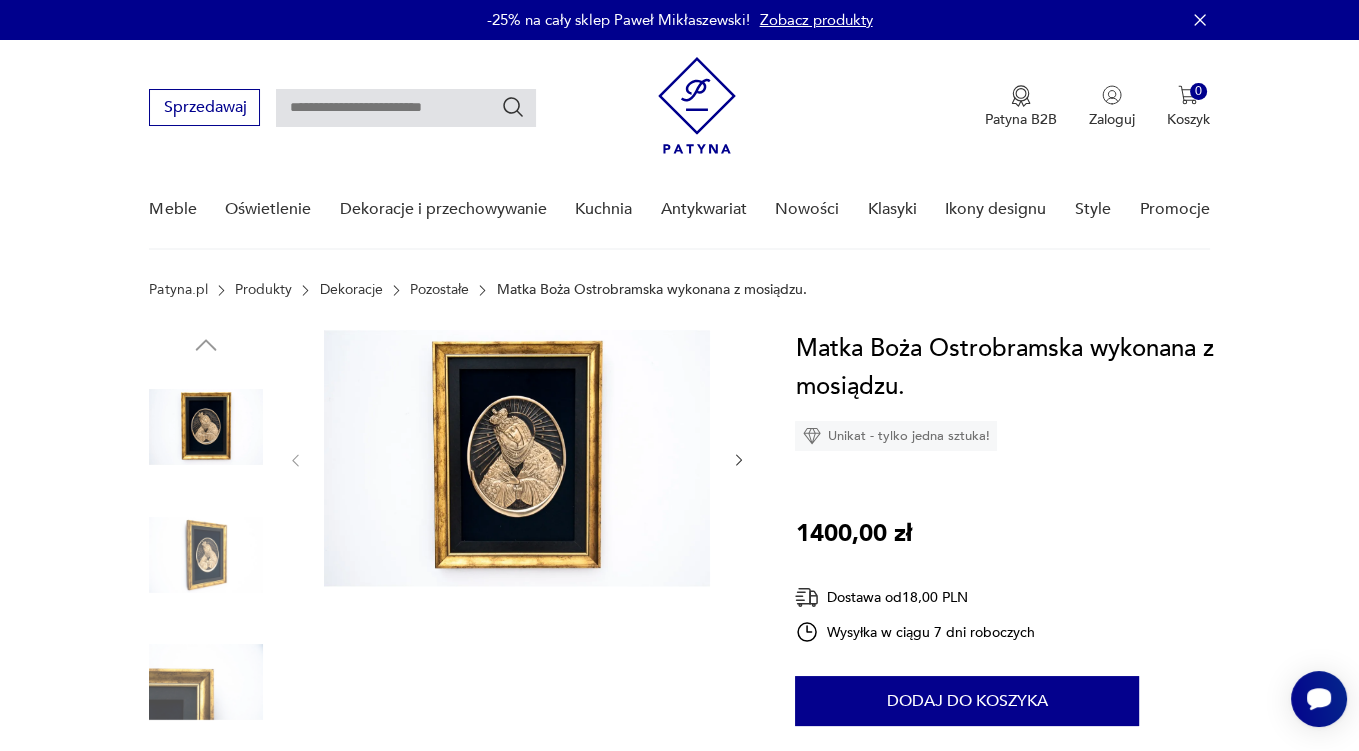 click 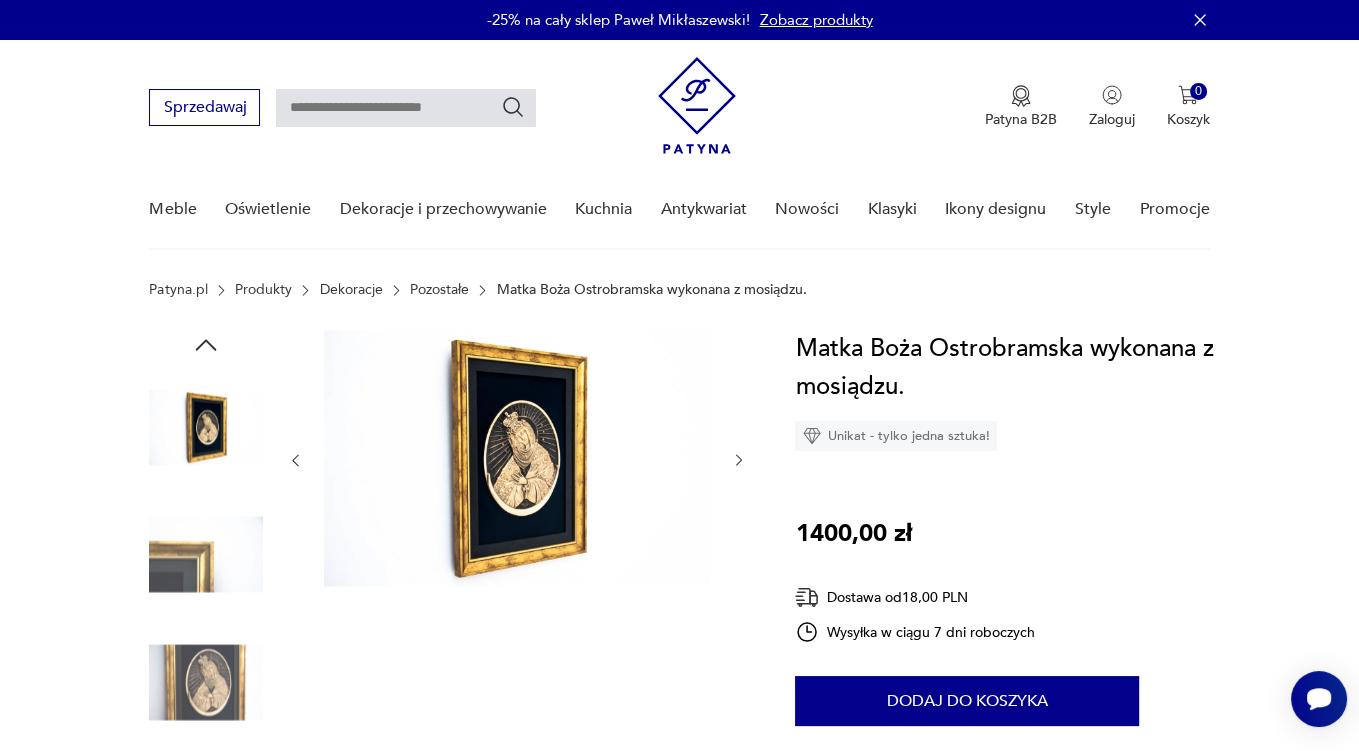 click 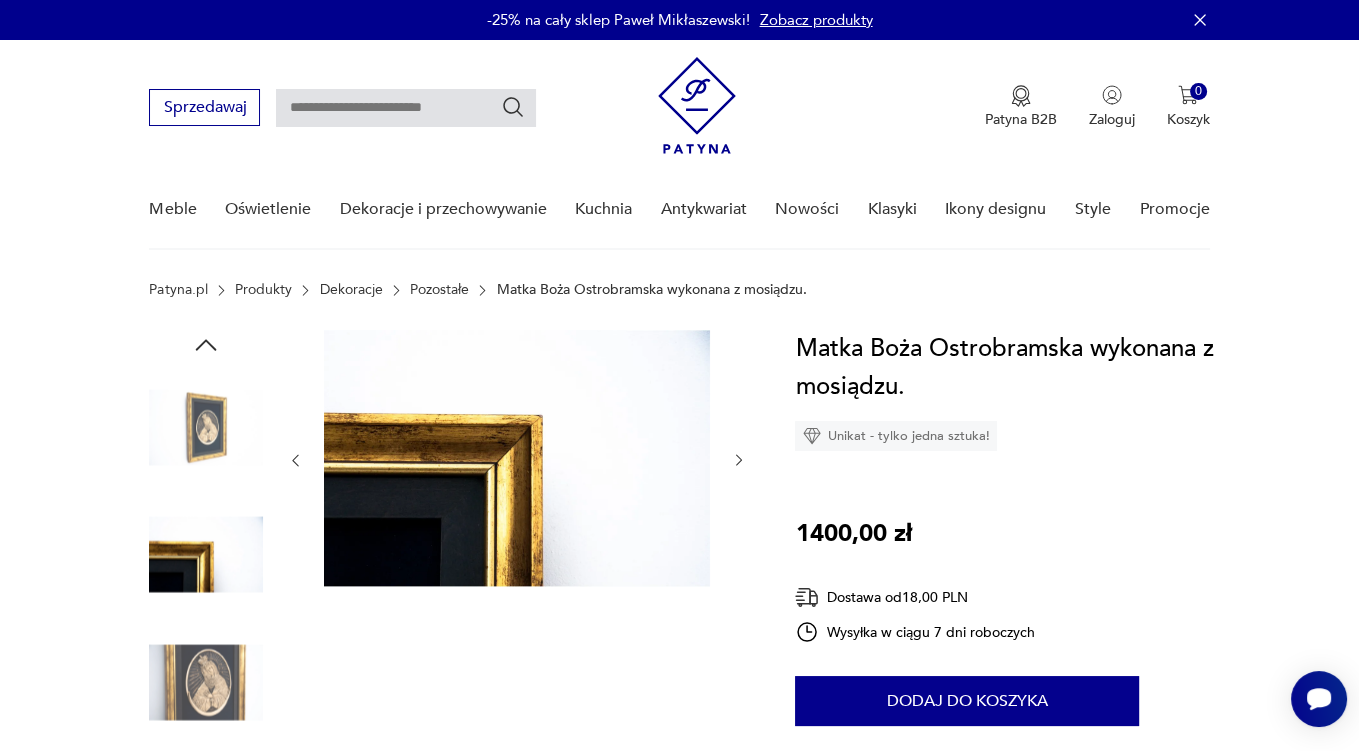 click 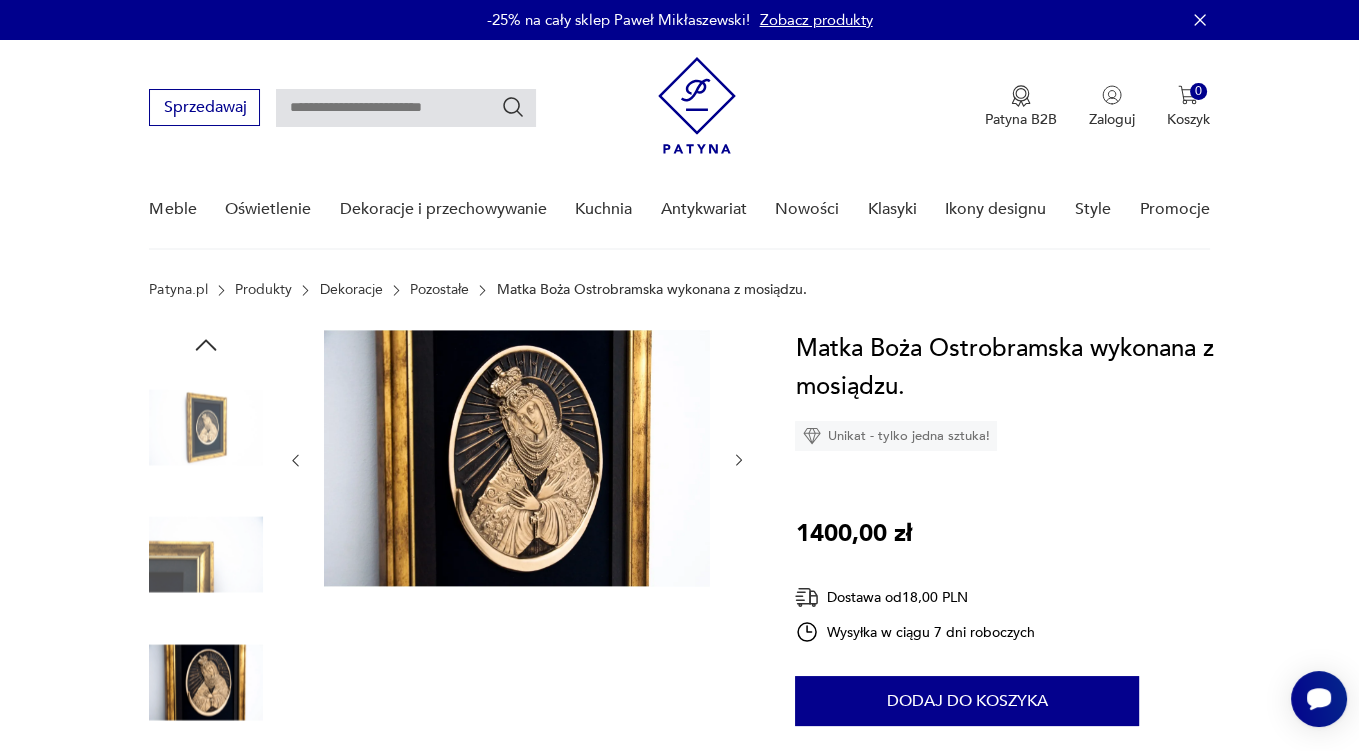 click at bounding box center [517, 458] 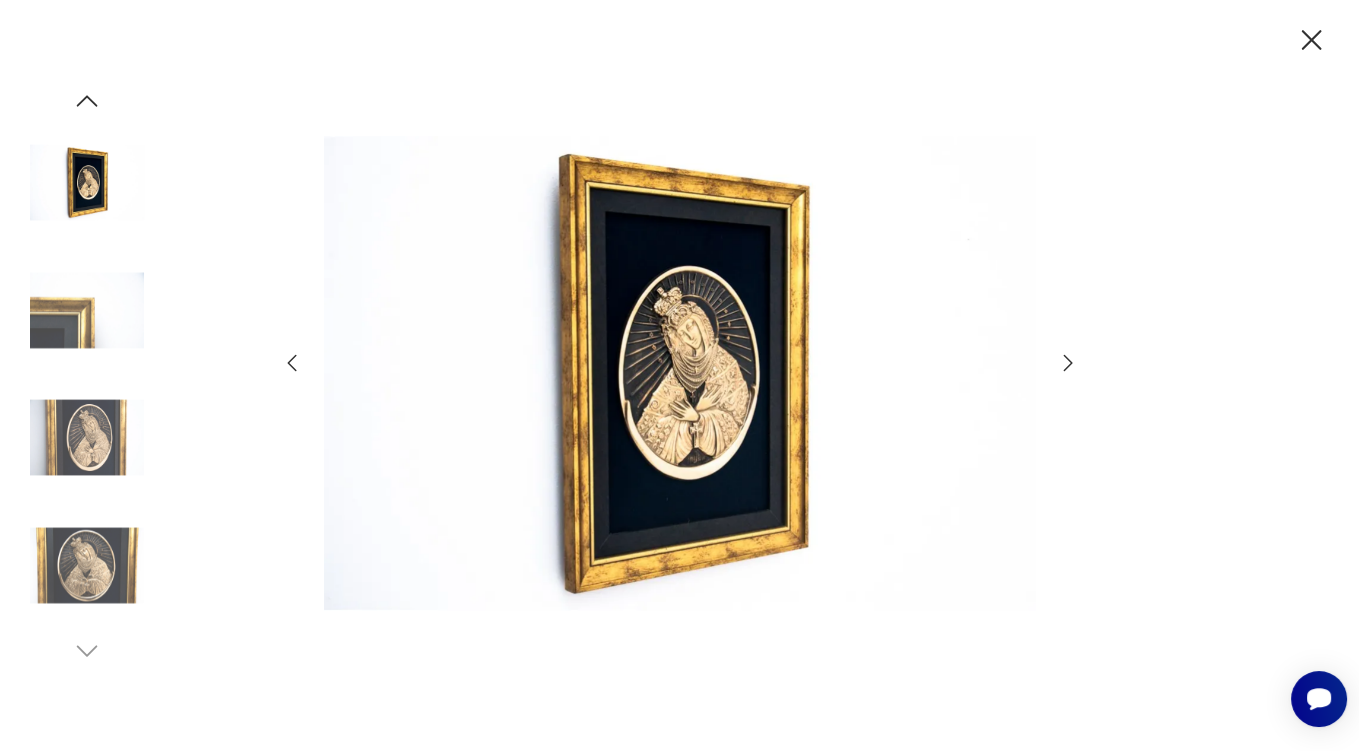 click at bounding box center [680, 373] 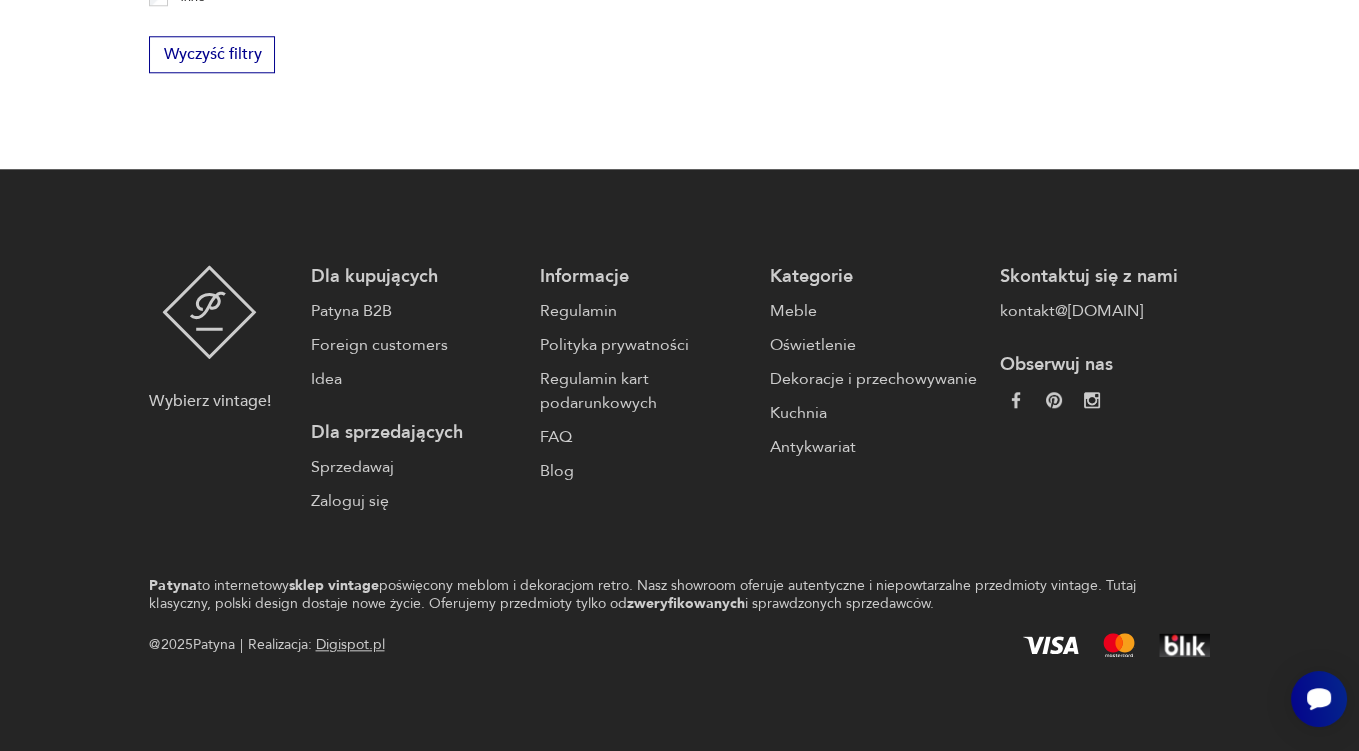 scroll, scrollTop: 3295, scrollLeft: 0, axis: vertical 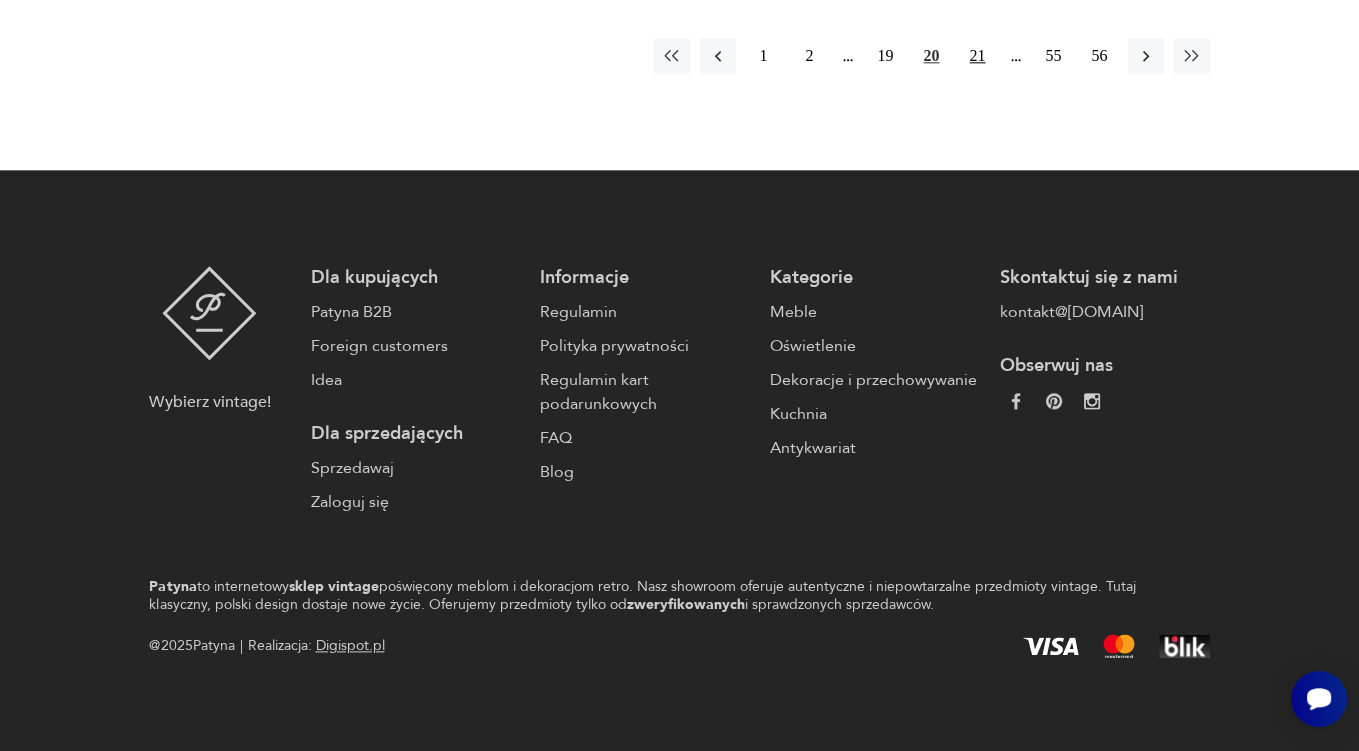 click on "21" at bounding box center [978, 56] 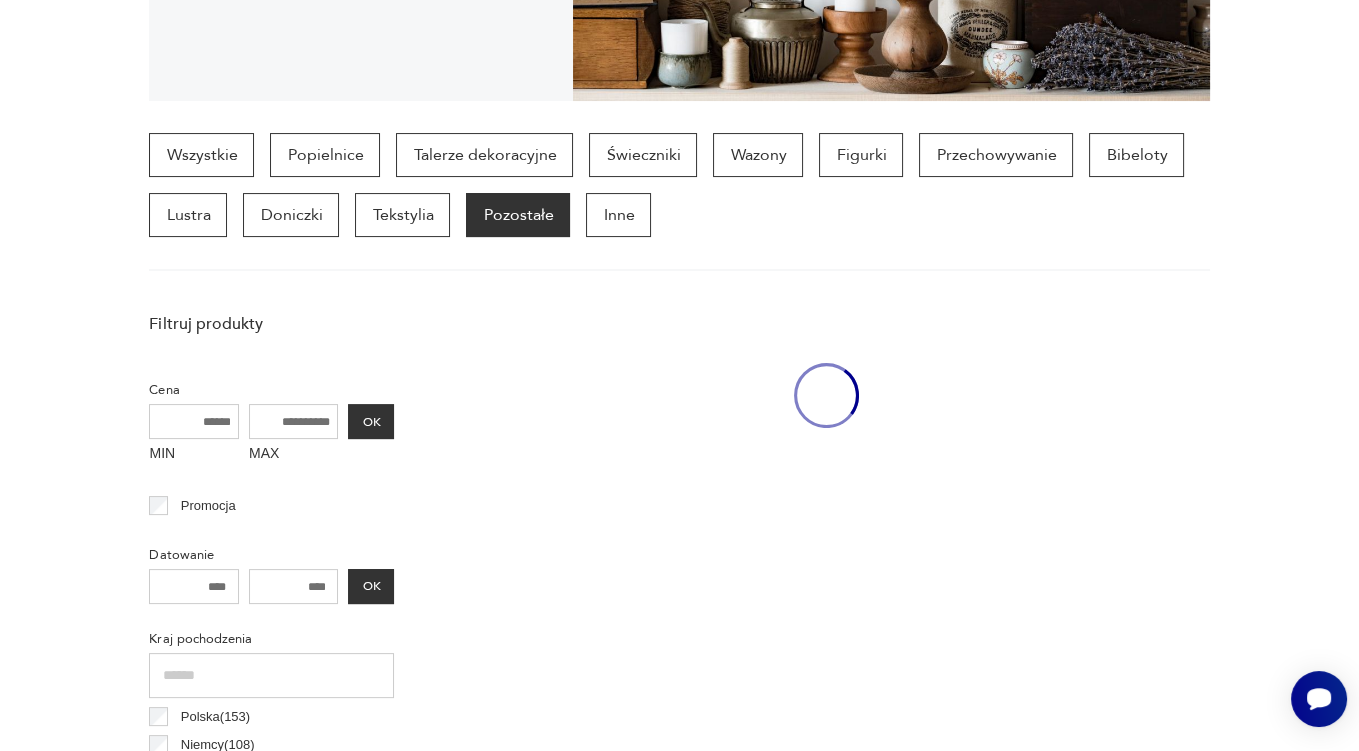 scroll, scrollTop: 528, scrollLeft: 0, axis: vertical 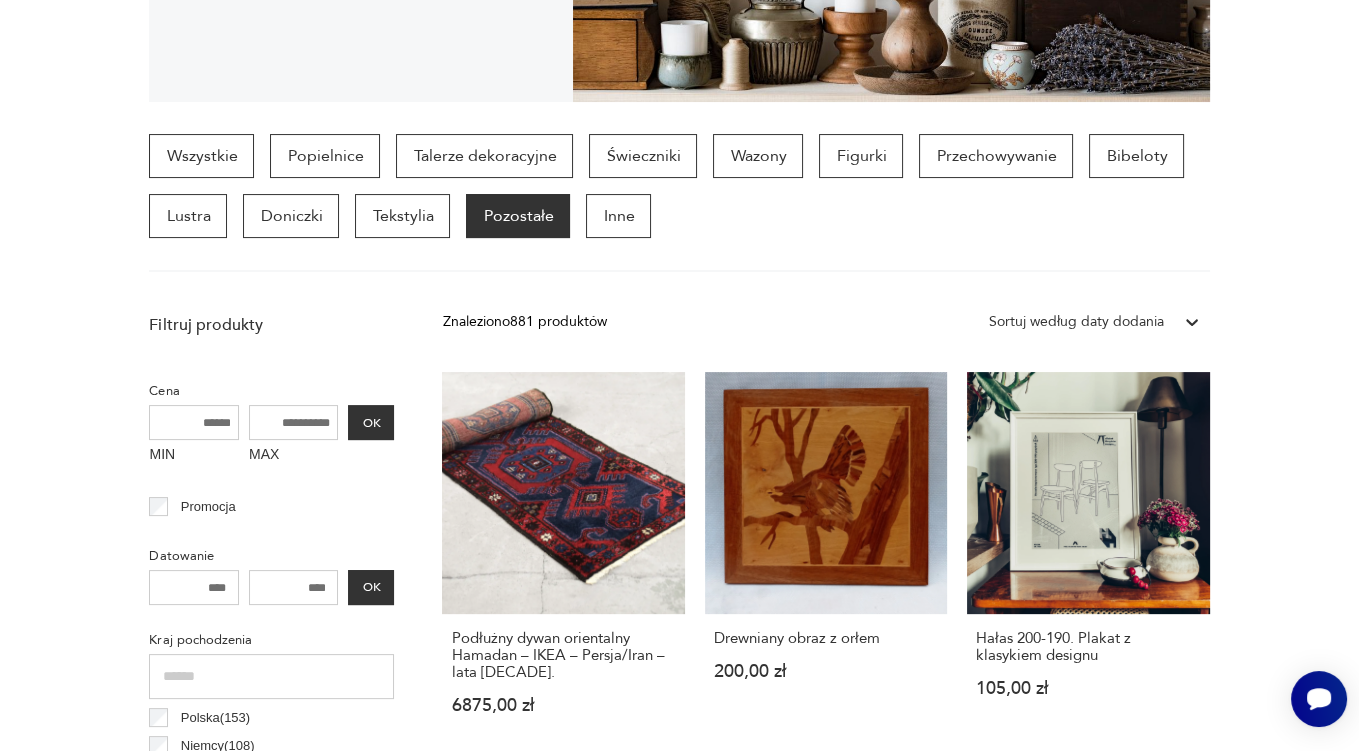 click on "Filtruj produkty Cena MIN MAX OK Promocja Datowanie OK Kraj pochodzenia Polska  ( 153 ) Niemcy  ( 108 ) Szwecja  ( 48 ) Dania  ( 27 ) Włochy  ( 25 ) Czechosłowacja  ( 24 ) Francja  ( 21 ) Belgia  ( 9 ) Producent Projektant Stan przedmiotu Klasyk Kolor Tag art deco Bauhaus Bavaria black friday Cepelia ceramika Chodzież Ćmielów Zdobienie brak inne malatura nadruk szkliwienie złocenie Sygnatura Tworzywo aluminium biskwit chrom drewno fajans glina inne kamień kamionka kryształ metal plastik porcelana porcelit rafia rattan steatyt szkło tkanina tworzywo sztuczne wiklina Wyczyść filtry Znaleziono  881   produktów Filtruj Sortuj według daty dodania Sortuj według daty dodania Podłużny dywan orientalny Hamadan – IKEA – Persja/Iran – lata 60. 6875,00 zł Drewniany obraz z orłem 200,00 zł Hałas 200-190. Plakat z klasykiem designu 105,00 zł Płaskorzeźba, Czechosłowacja, lata 60 170,00 zł Kwietnik, lata 70. 649,00 zł Ceramiczna misa, LoveMose, Dania, lata 60. 240,00 zł Sale Sale Hilde" at bounding box center (679, 1643) 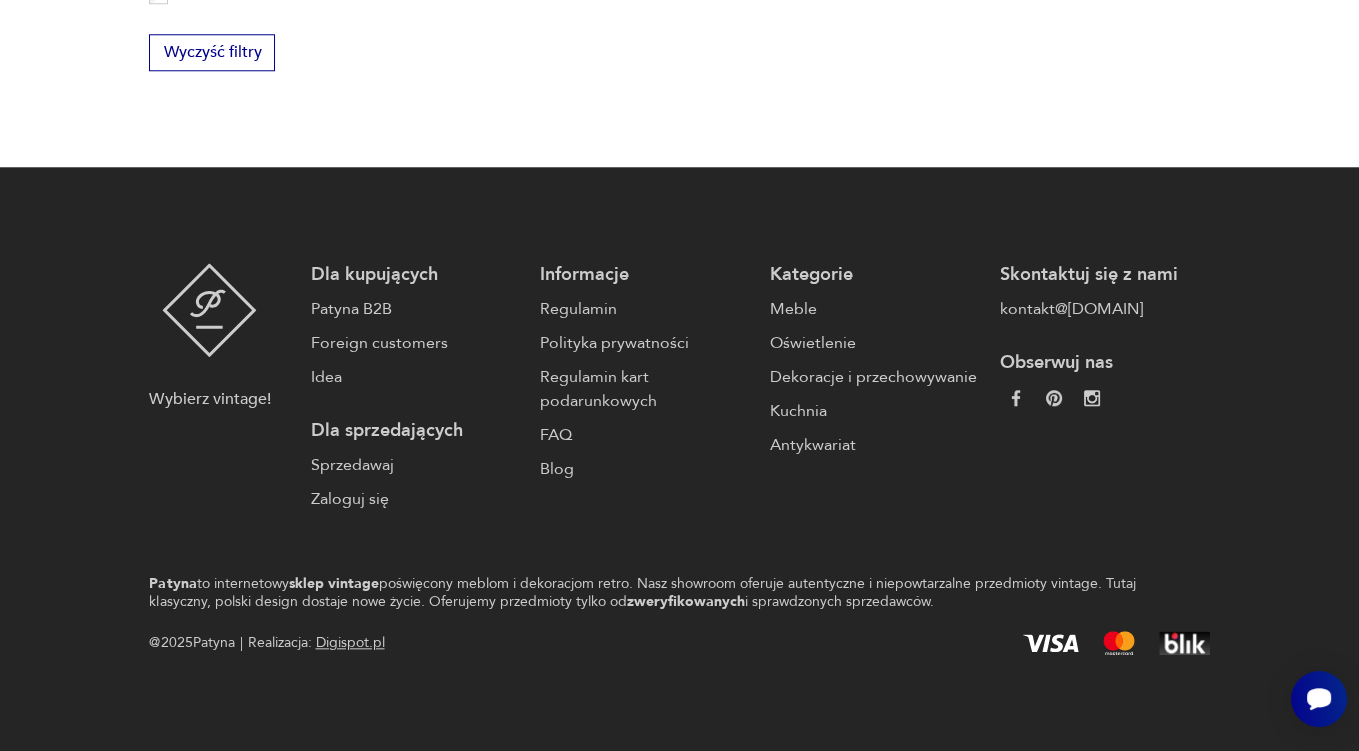 scroll, scrollTop: 2750, scrollLeft: 0, axis: vertical 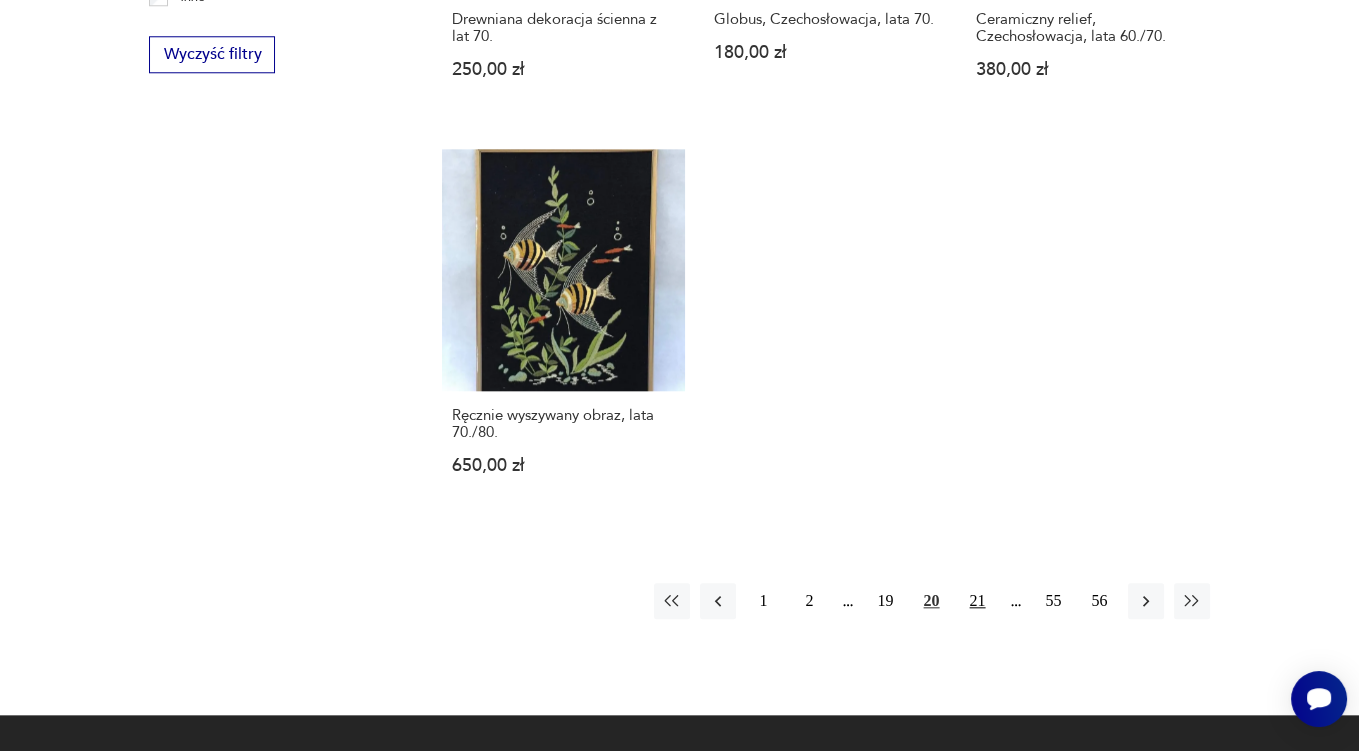 click on "21" at bounding box center [978, 601] 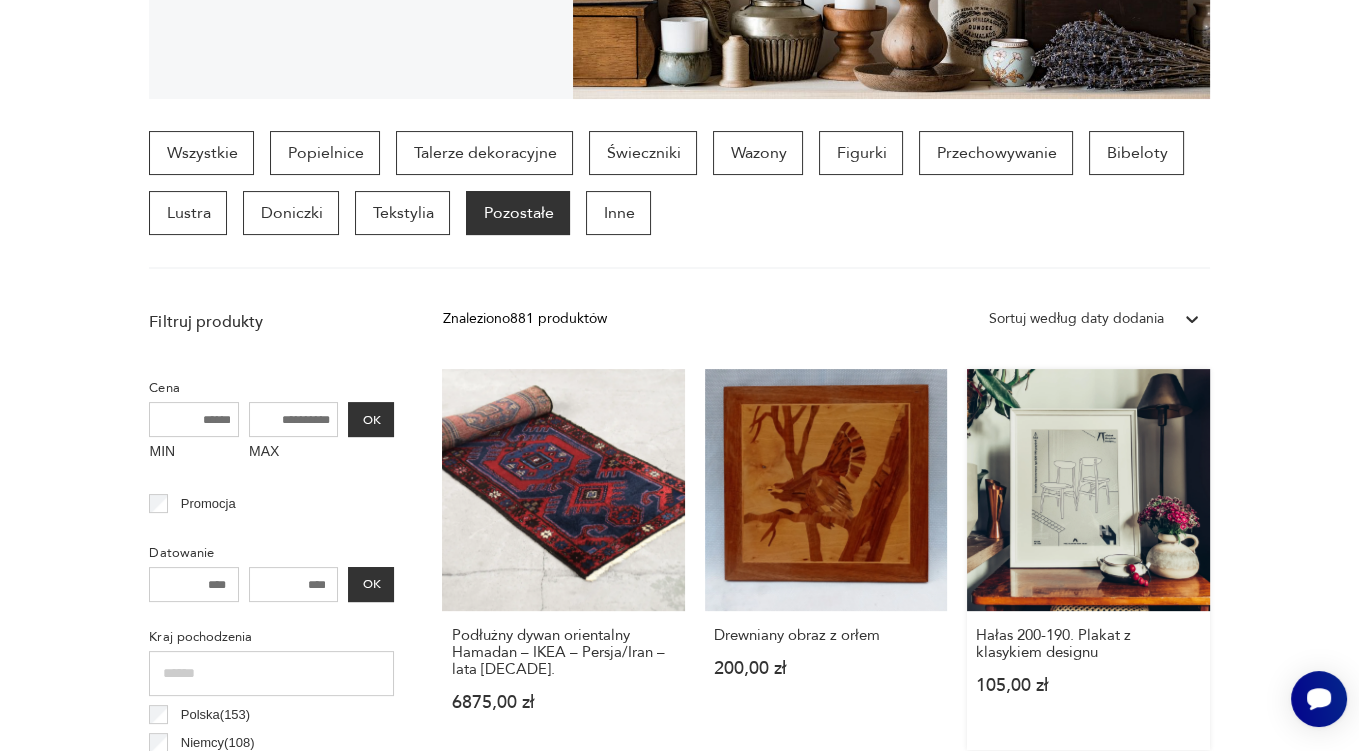 scroll, scrollTop: 528, scrollLeft: 0, axis: vertical 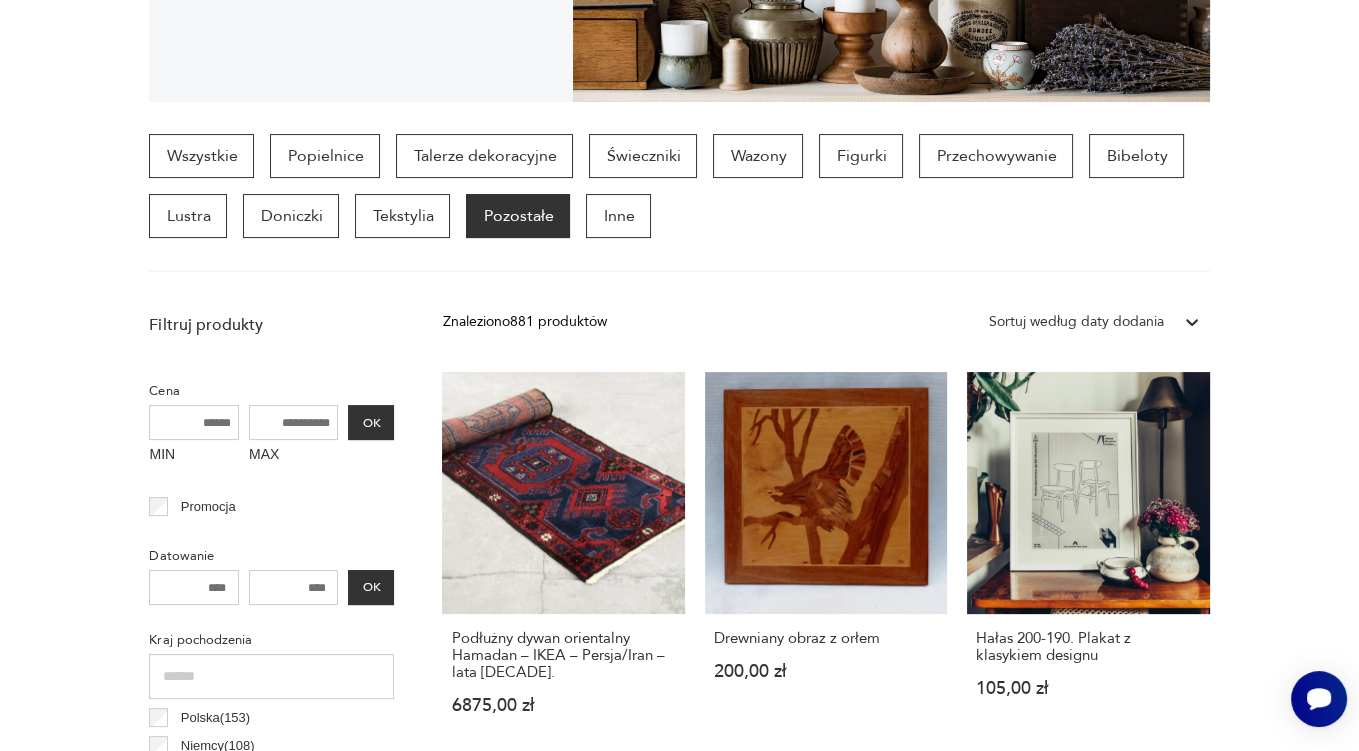 click on "Cenimy prywatność użytkowników Używamy plików cookie, aby poprawić jakość przeglądania, wyświetlać reklamy lub treści dostosowane do indywidualnych potrzeb użytkowników oraz analizować ruch na stronie. Kliknięcie przycisku „Akceptuj wszystkie” oznacza zgodę na wykorzystywanie przez nas plików cookie. Ustawienia    Akceptuję wszystkie Dostosuj preferencje dotyczące zgody   Używamy plików cookie, aby pomóc użytkownikom w sprawnej nawigacji i wykonywaniu określonych funkcji. Szczegółowe informacje na temat wszystkich plików cookie odpowiadających poszczególnym kategoriom zgody znajdują się poniżej. Pliki cookie sklasyfikowane jako „niezbędne” są przechowywane w przeglądarce użytkownika, ponieważ są niezbędne do włączenia podstawowych funkcji witryny....  Pokaż więcej Niezbędne Zawsze aktywne Plik cookie connect.sid Czas trwania 10 godzin Opis This cookie is used for authentication and for secure log-in. It registers the log-in information.  Plik cookie Opis" at bounding box center [679, 1519] 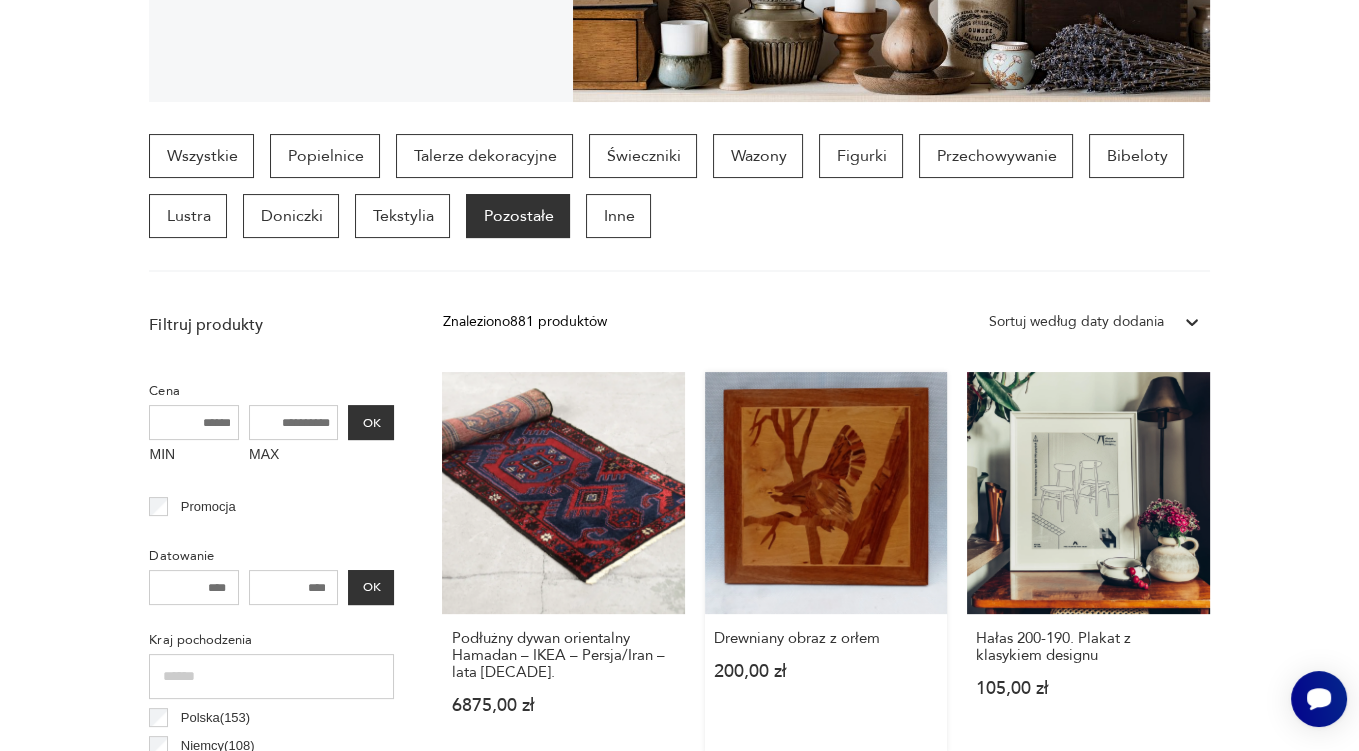 click on "Drewniany obraz z orłem 200,00 zł" at bounding box center [826, 562] 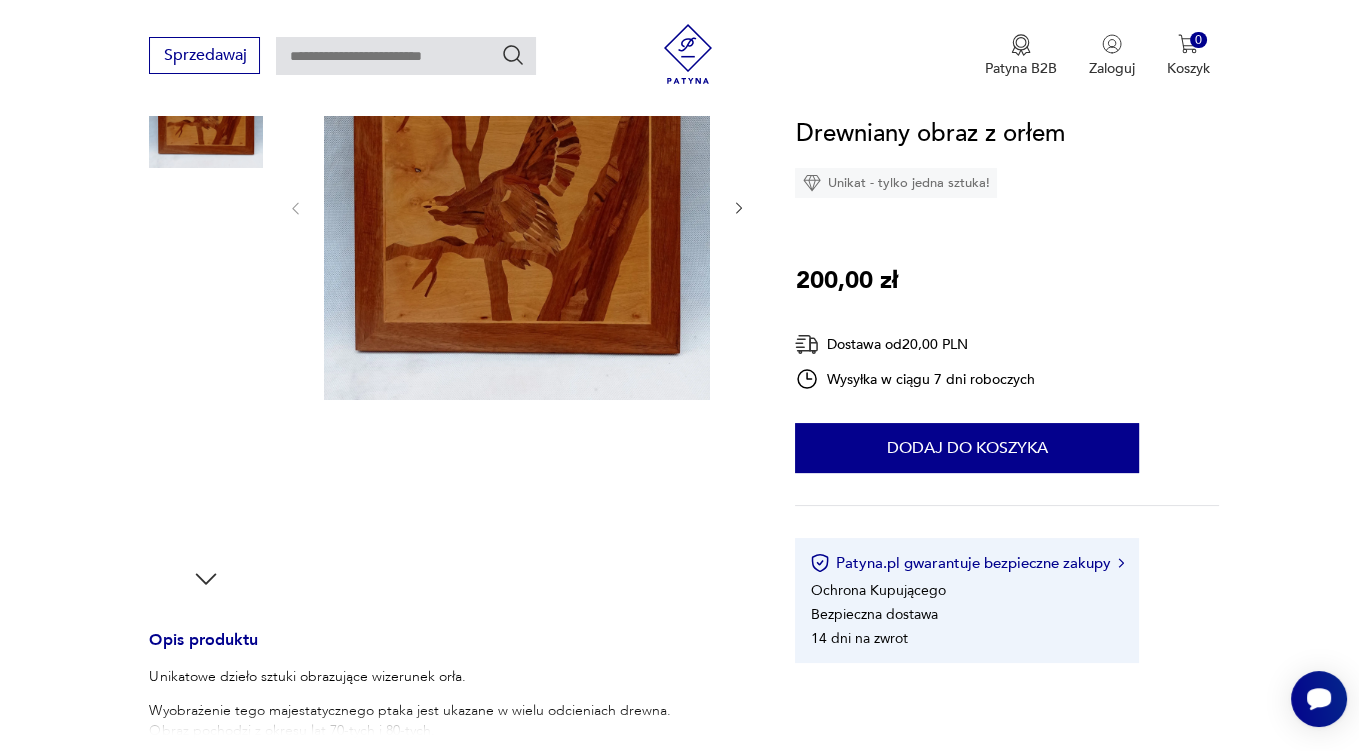 scroll, scrollTop: 0, scrollLeft: 0, axis: both 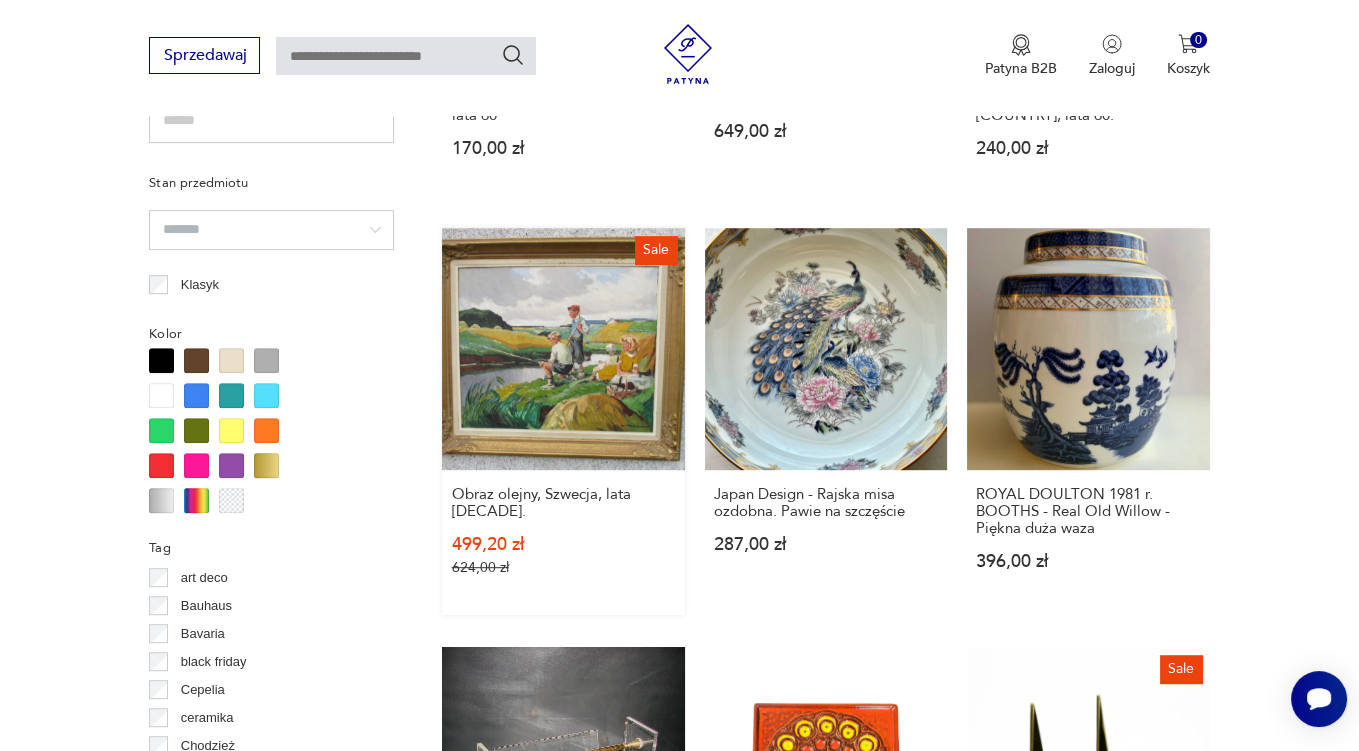 click on "Sale Obraz olejny, Szwecja, lata 70. 499,20 zł 624,00 zł" at bounding box center [563, 421] 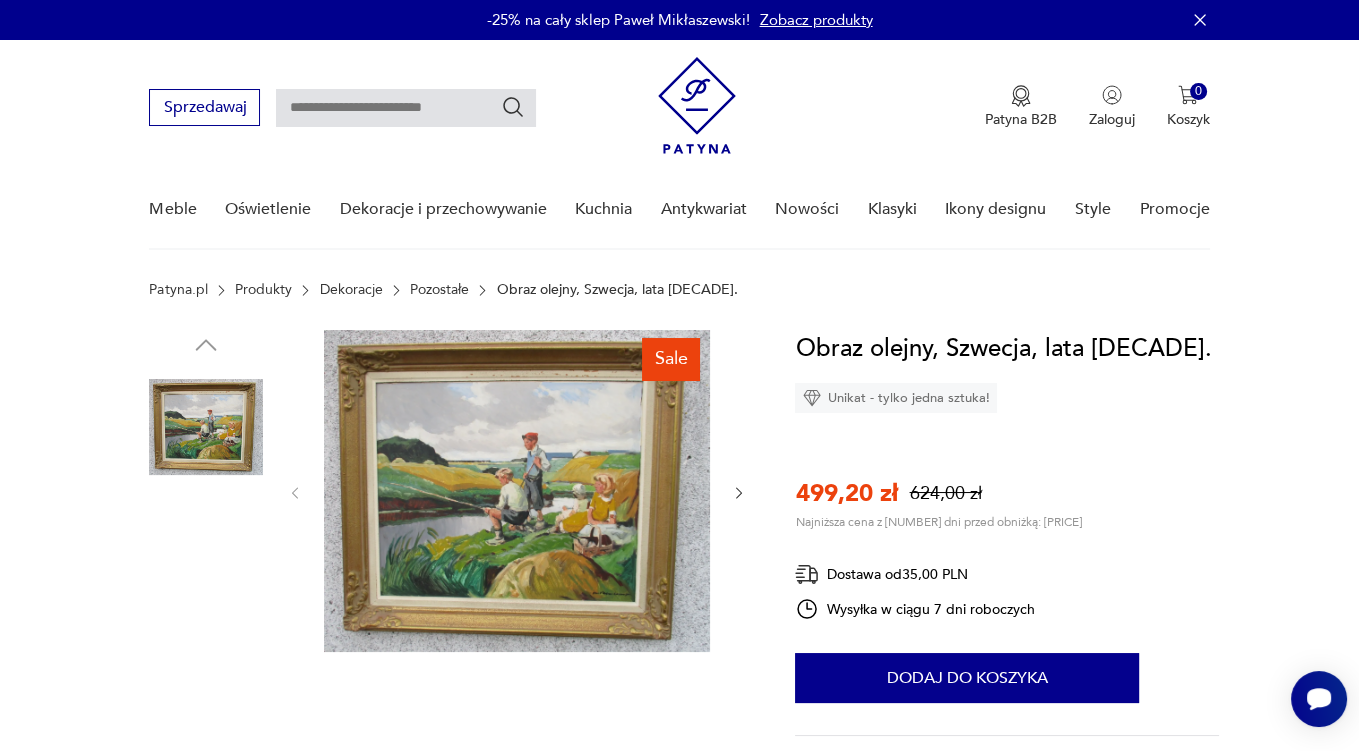 scroll, scrollTop: 422, scrollLeft: 0, axis: vertical 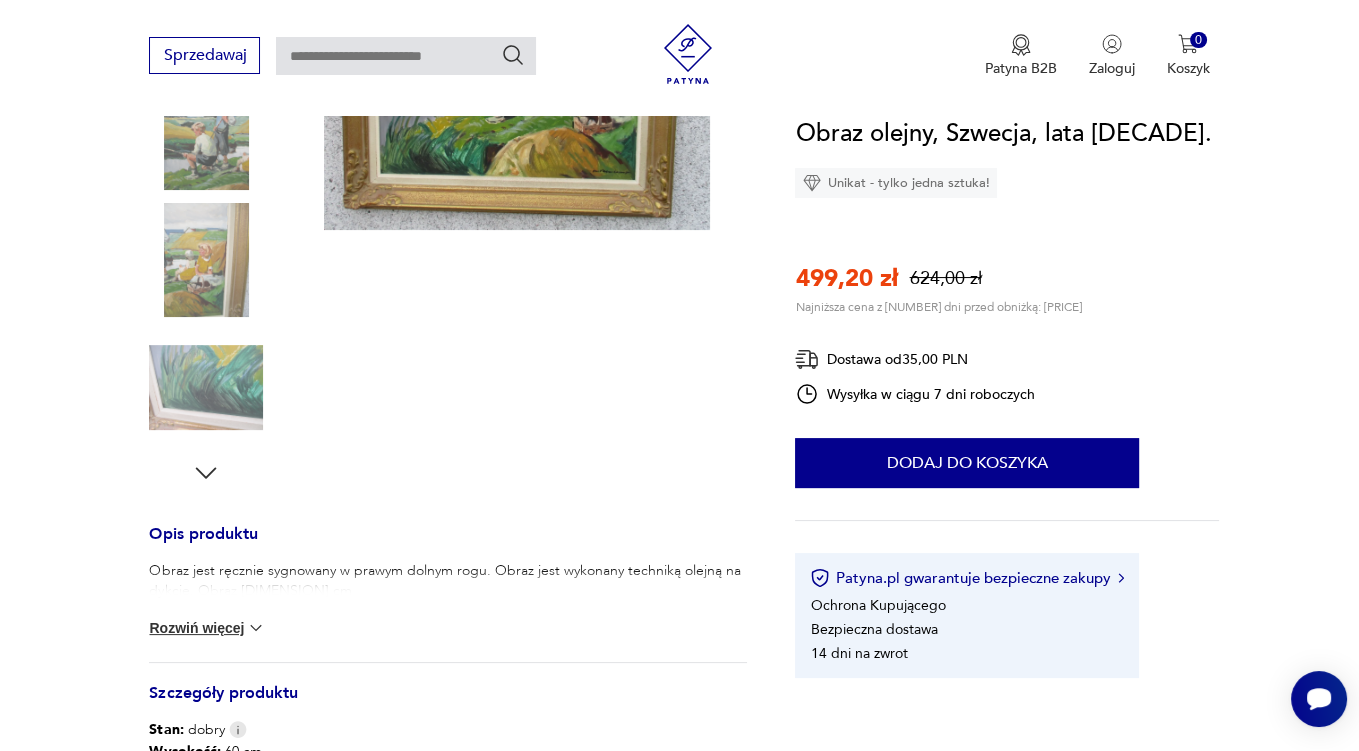 click on "Rozwiń więcej" at bounding box center [207, 628] 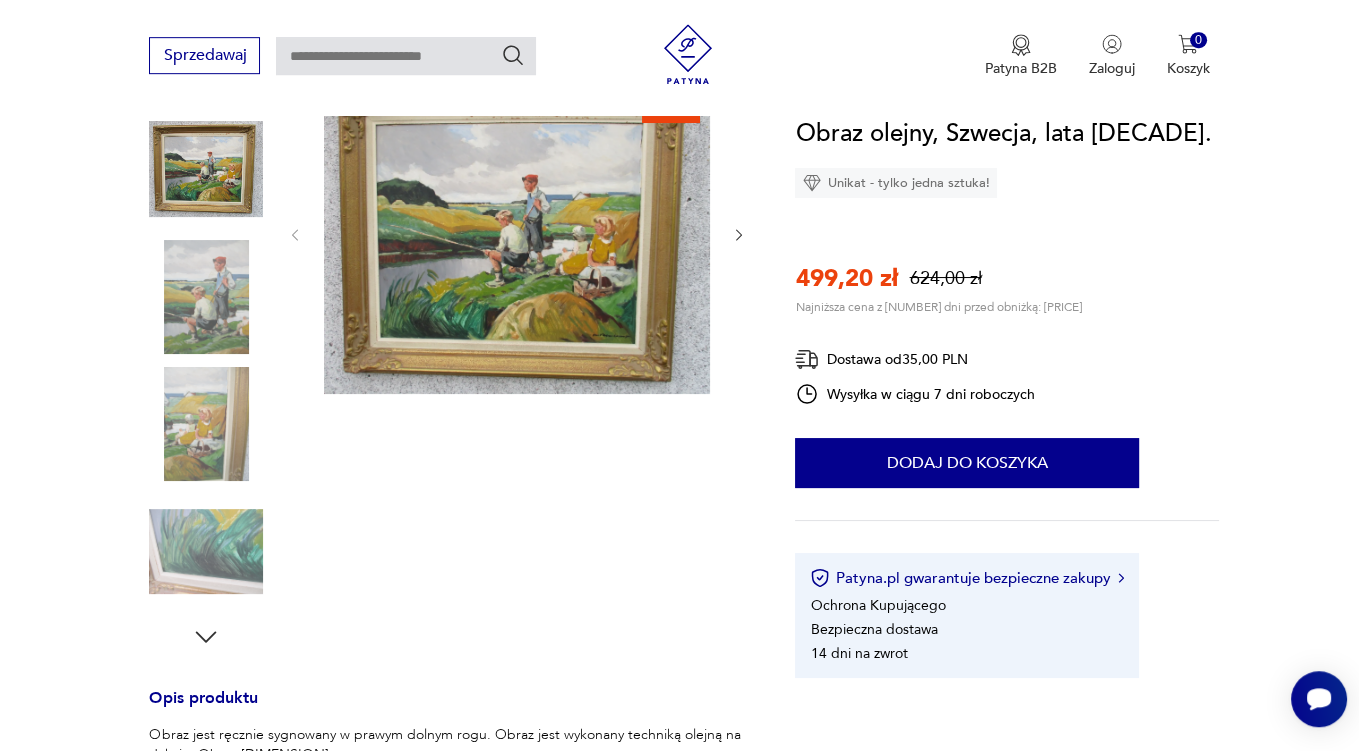 scroll, scrollTop: 211, scrollLeft: 0, axis: vertical 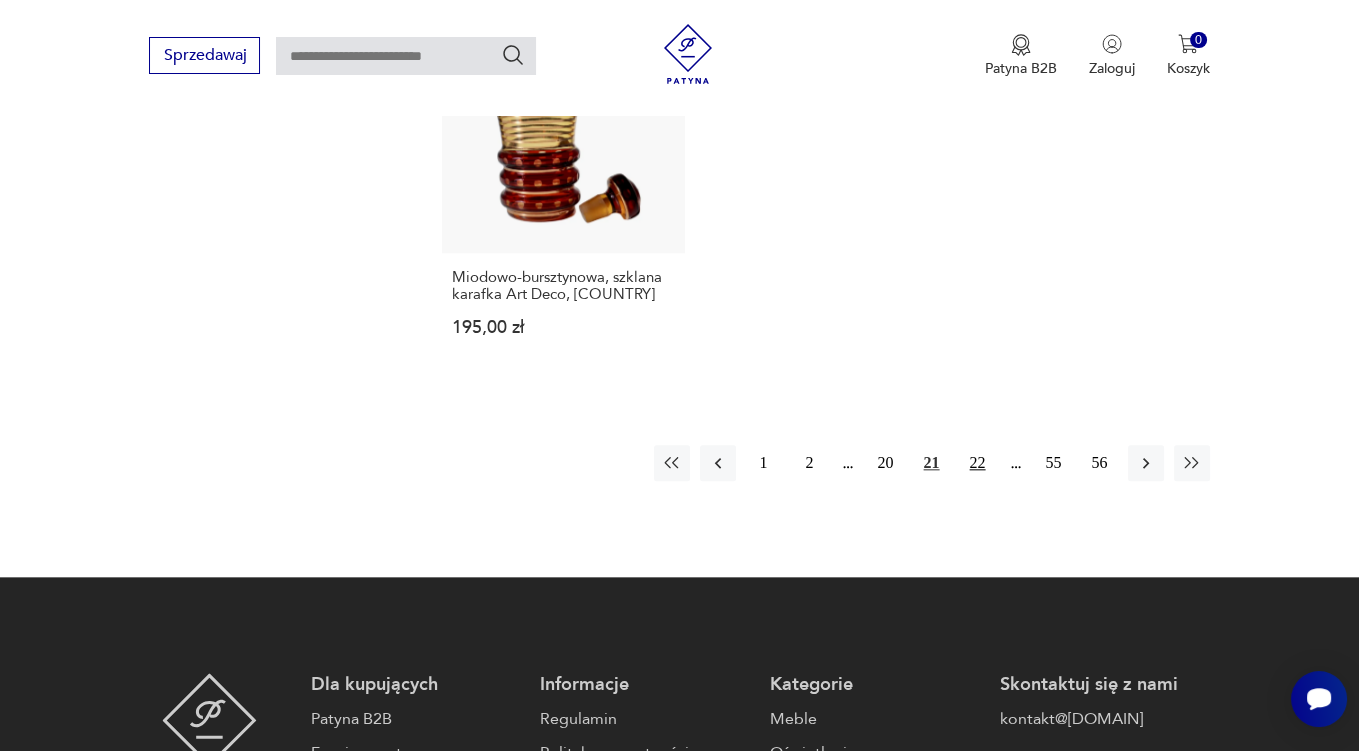 click on "22" at bounding box center [978, 463] 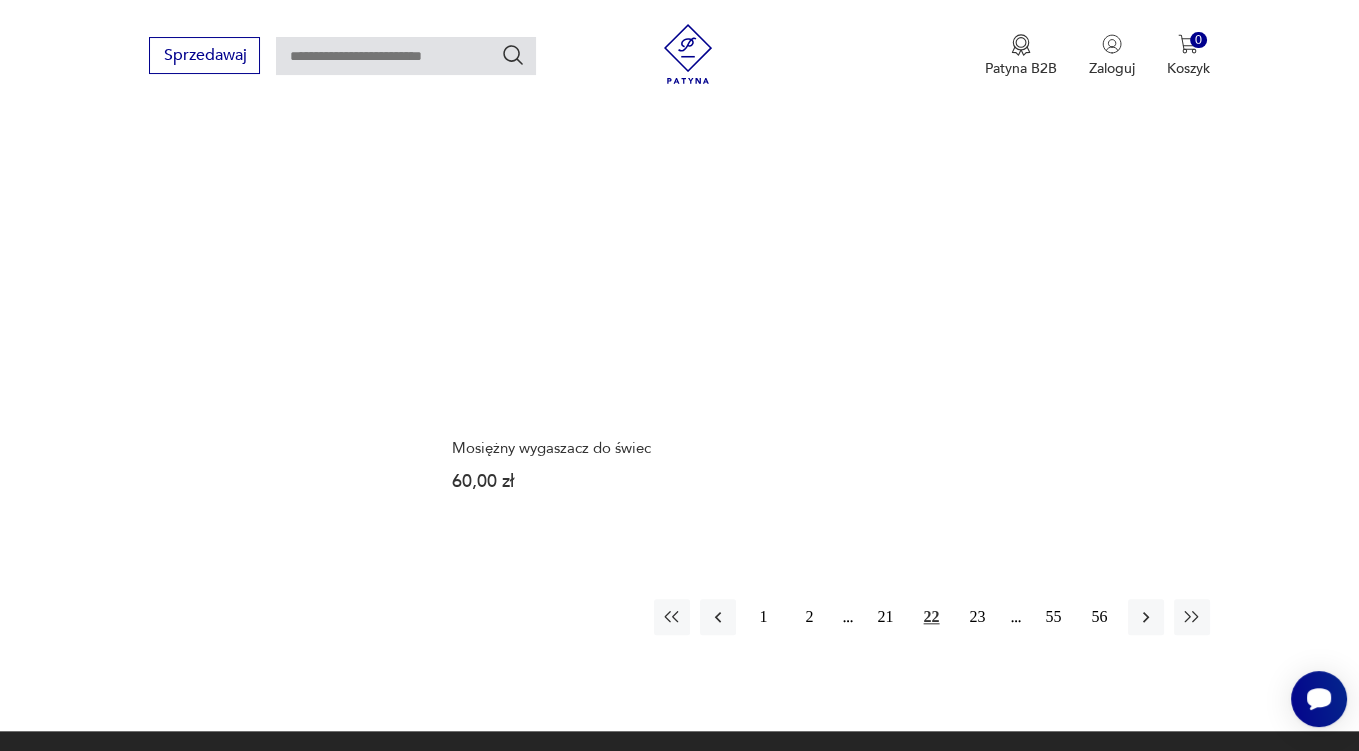 scroll, scrollTop: 2852, scrollLeft: 0, axis: vertical 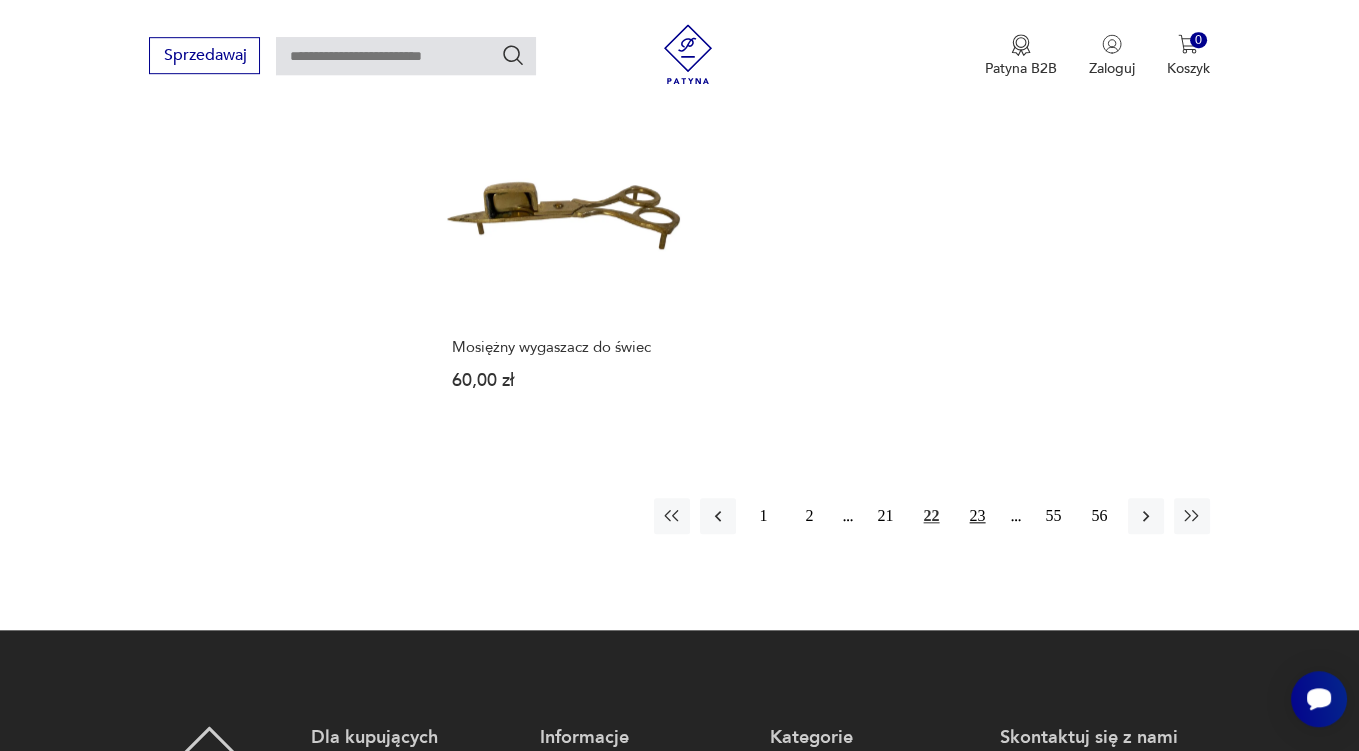 click on "23" at bounding box center [978, 516] 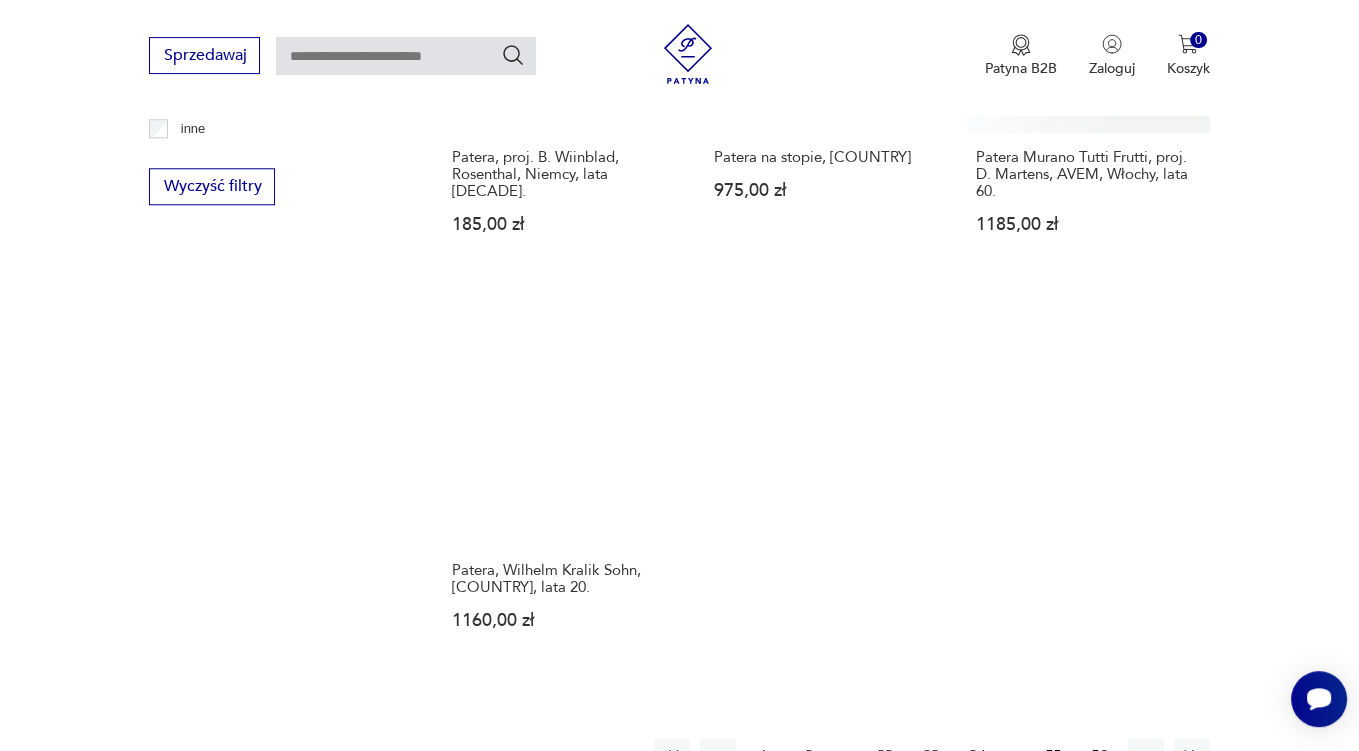 scroll, scrollTop: 2746, scrollLeft: 0, axis: vertical 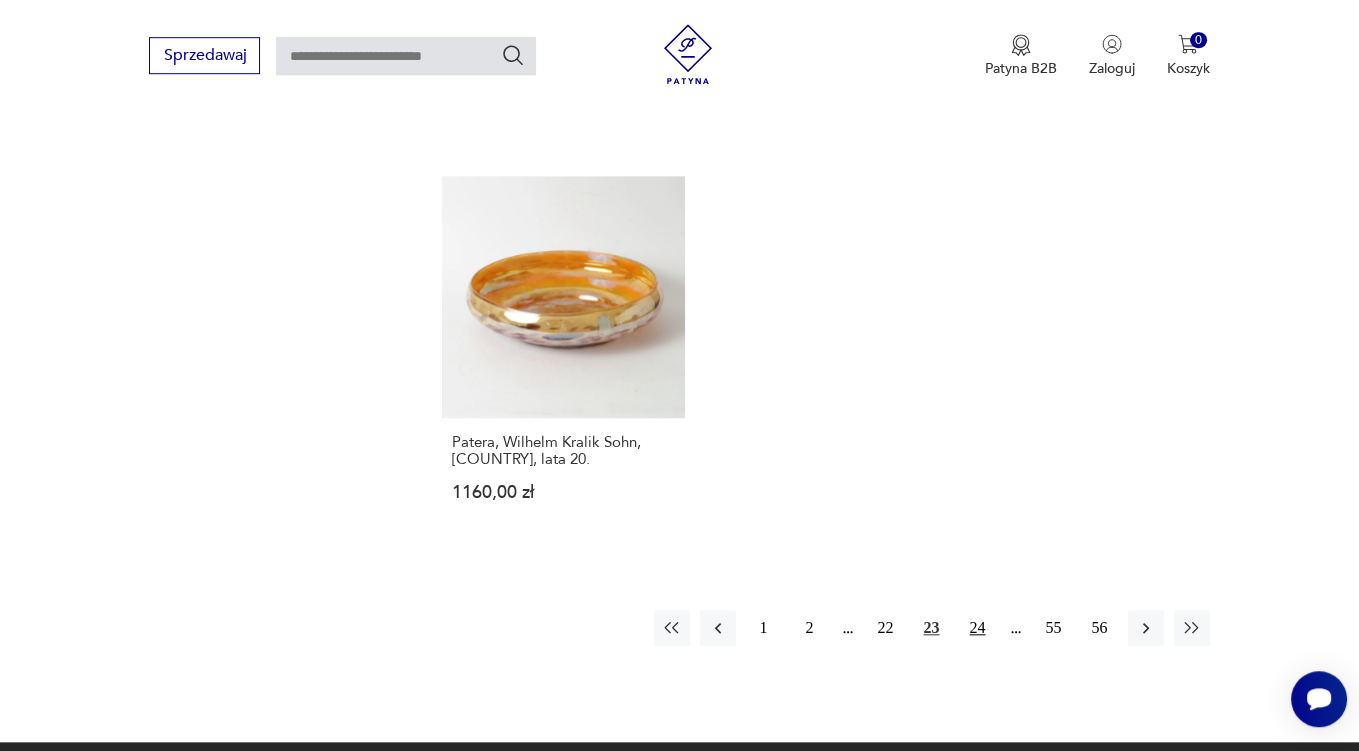 click on "24" at bounding box center (978, 628) 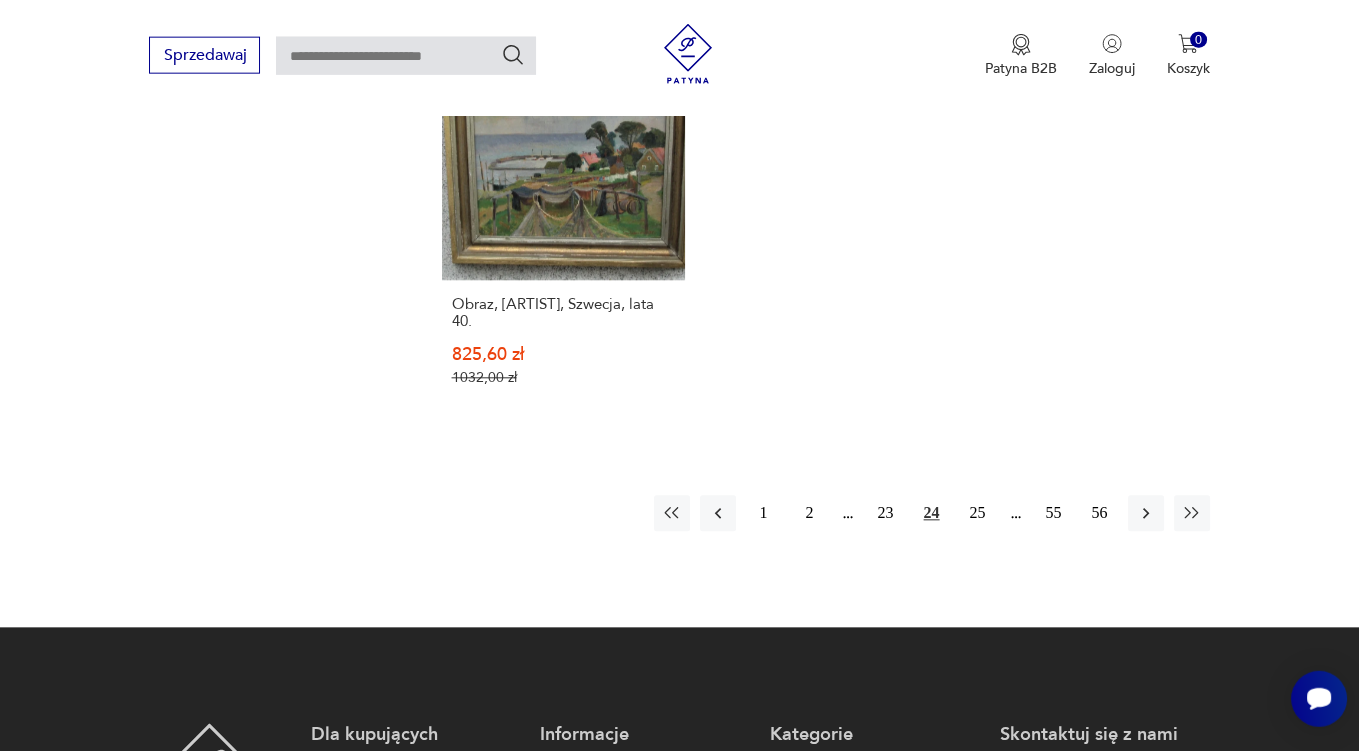 scroll, scrollTop: 3063, scrollLeft: 0, axis: vertical 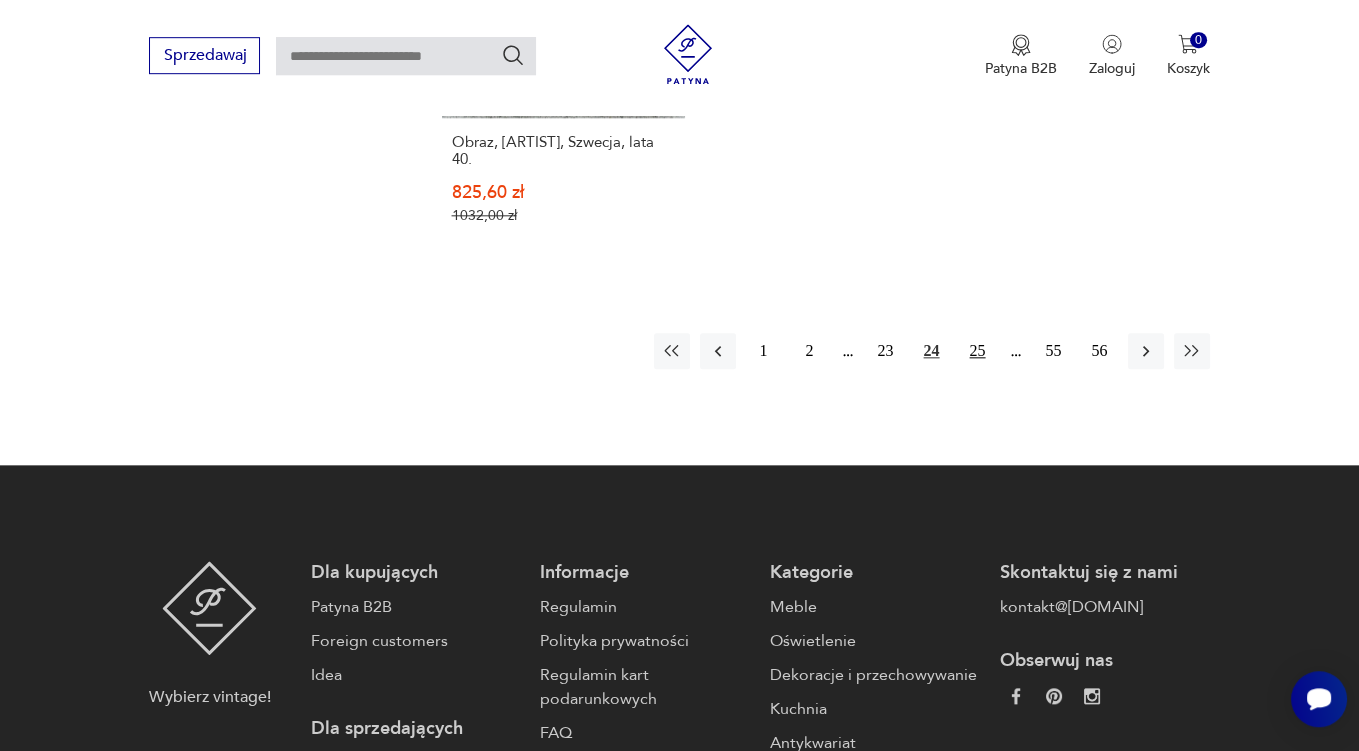 click on "25" at bounding box center (978, 351) 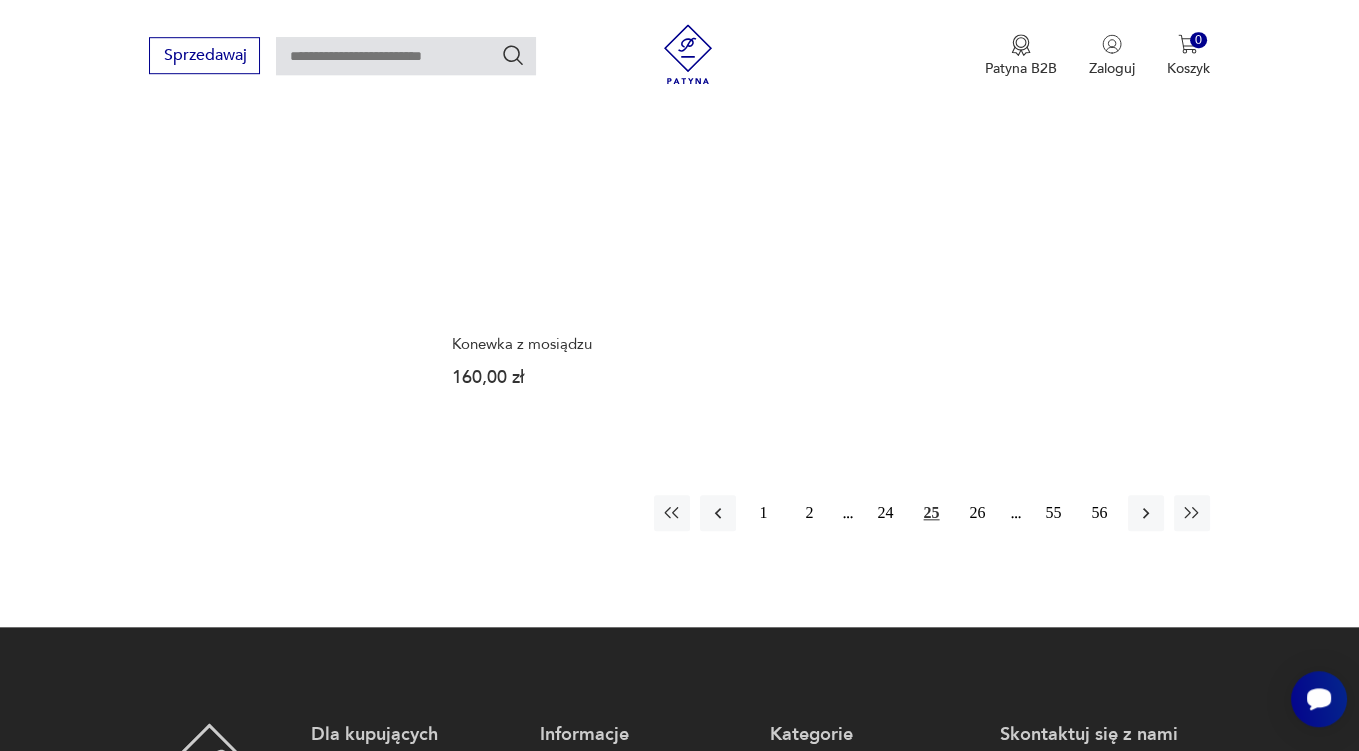 scroll, scrollTop: 2852, scrollLeft: 0, axis: vertical 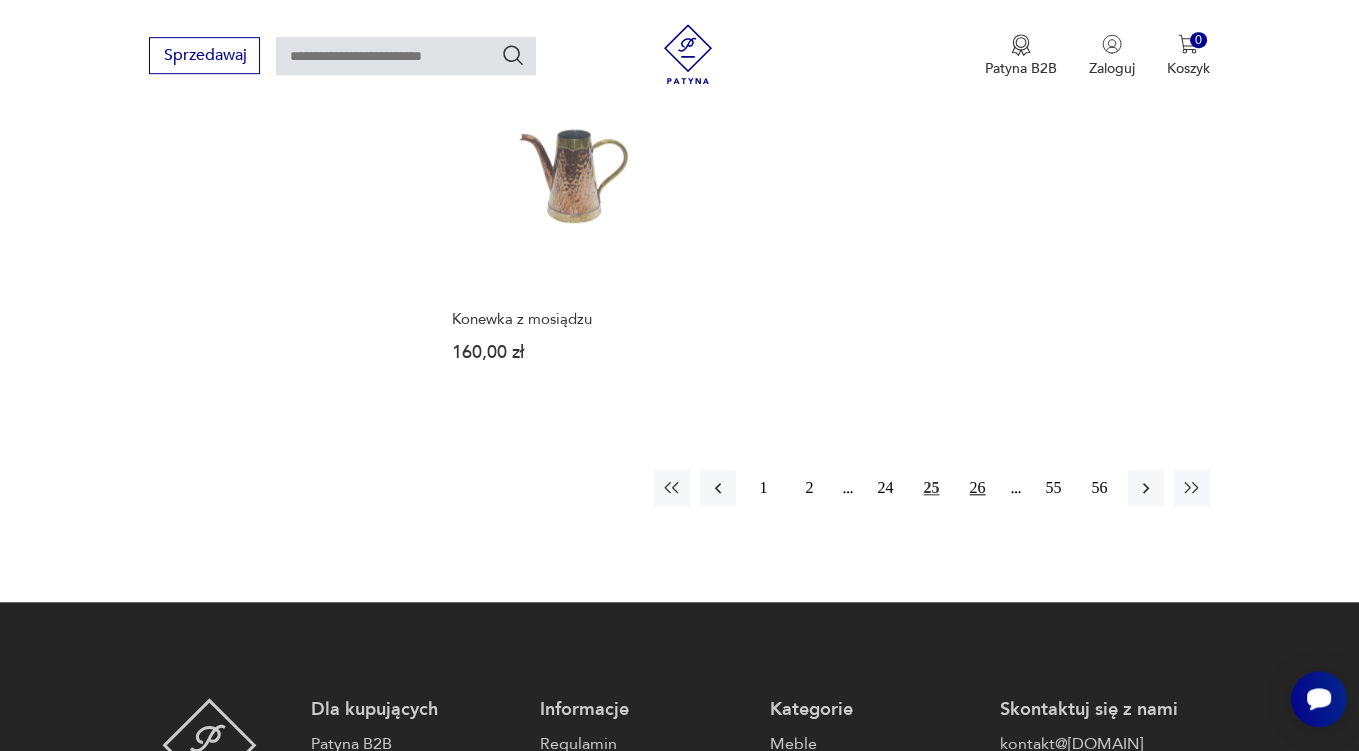 click on "26" at bounding box center (978, 488) 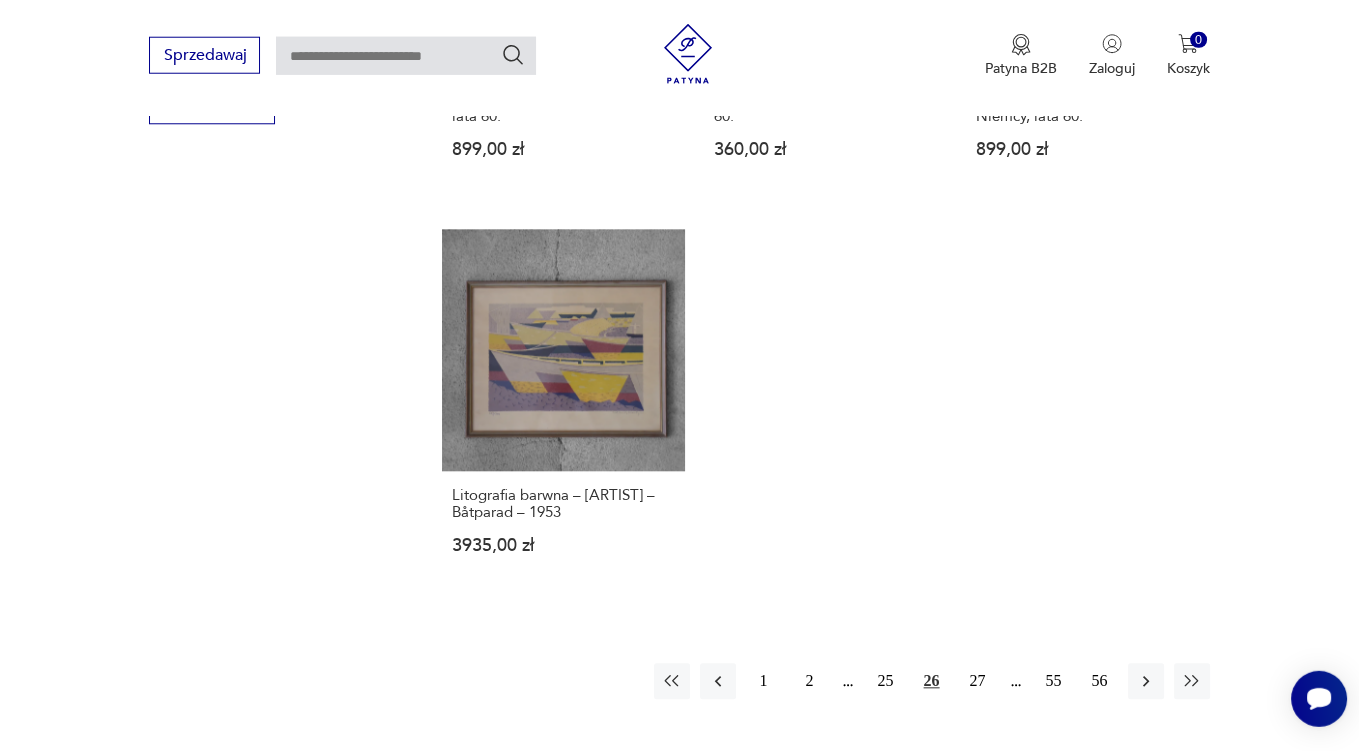 scroll, scrollTop: 2852, scrollLeft: 0, axis: vertical 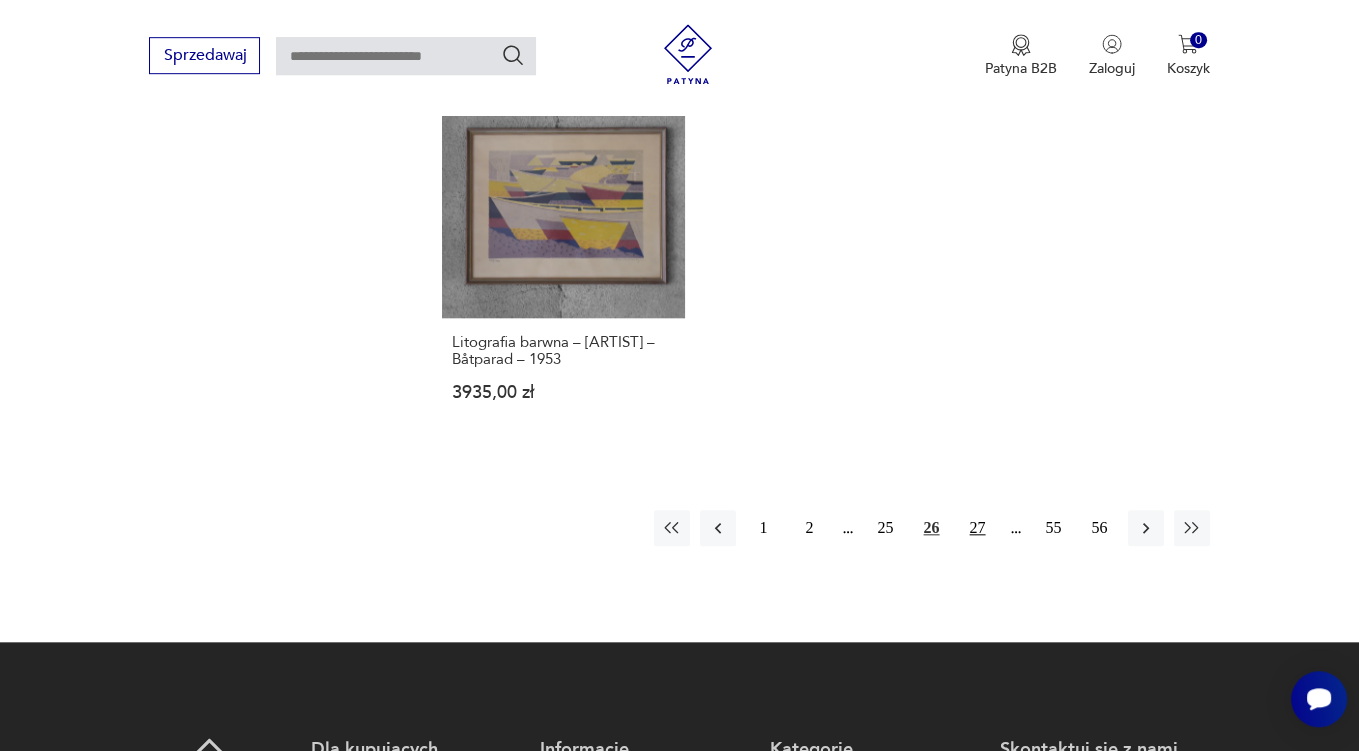 click on "27" at bounding box center [978, 528] 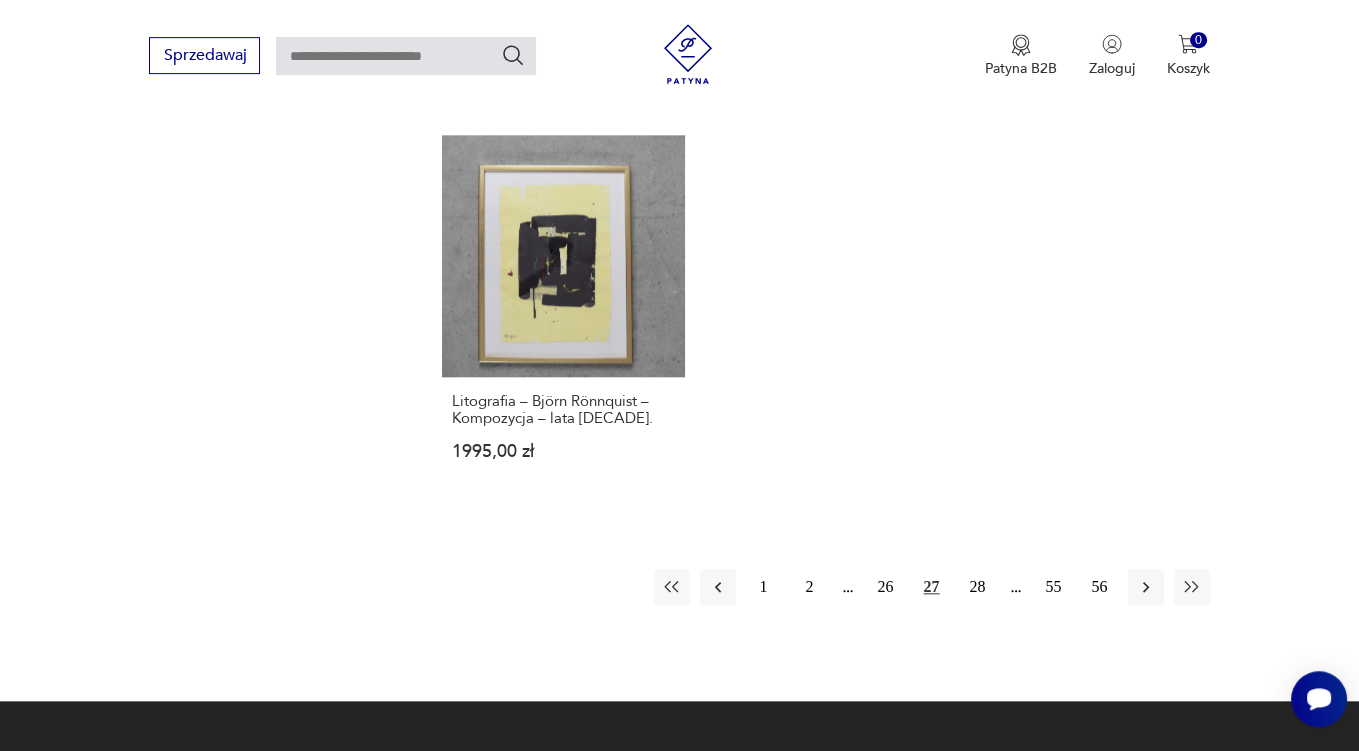 scroll, scrollTop: 2957, scrollLeft: 0, axis: vertical 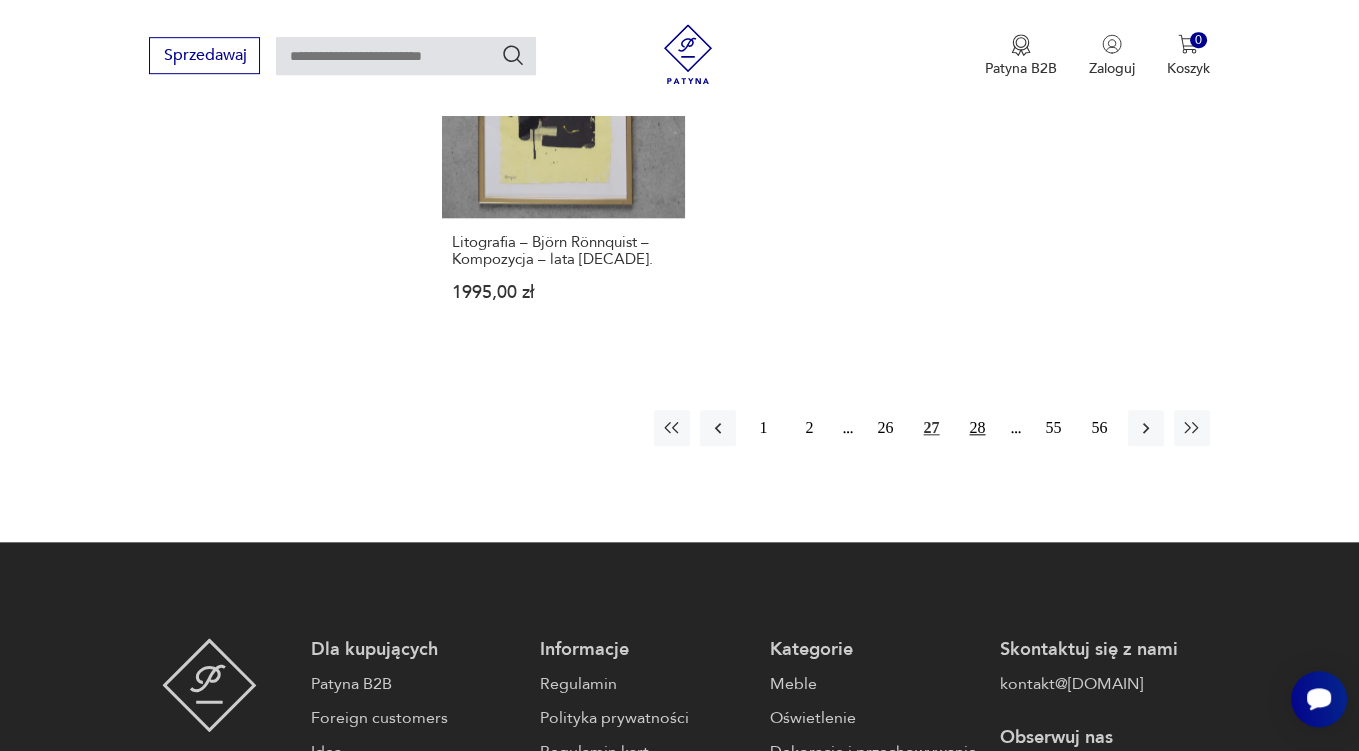 click on "28" at bounding box center [978, 428] 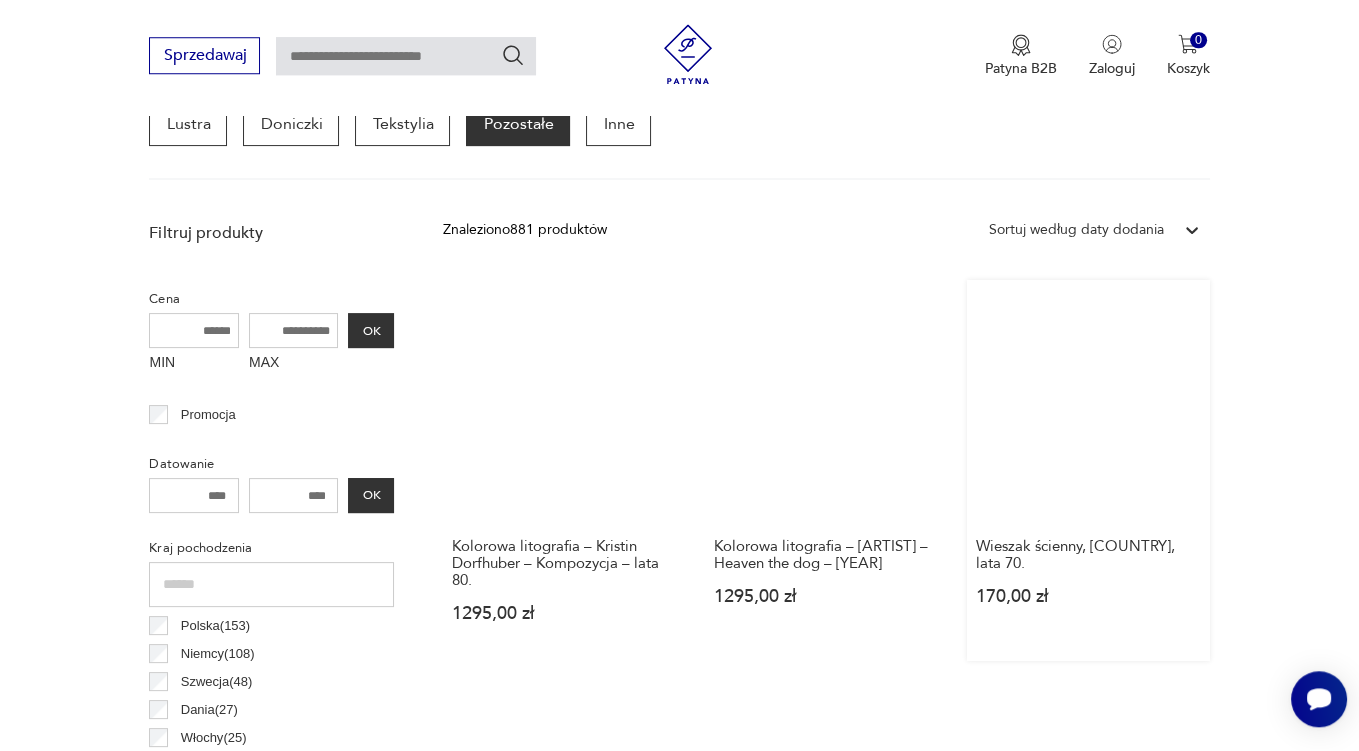 scroll, scrollTop: 634, scrollLeft: 0, axis: vertical 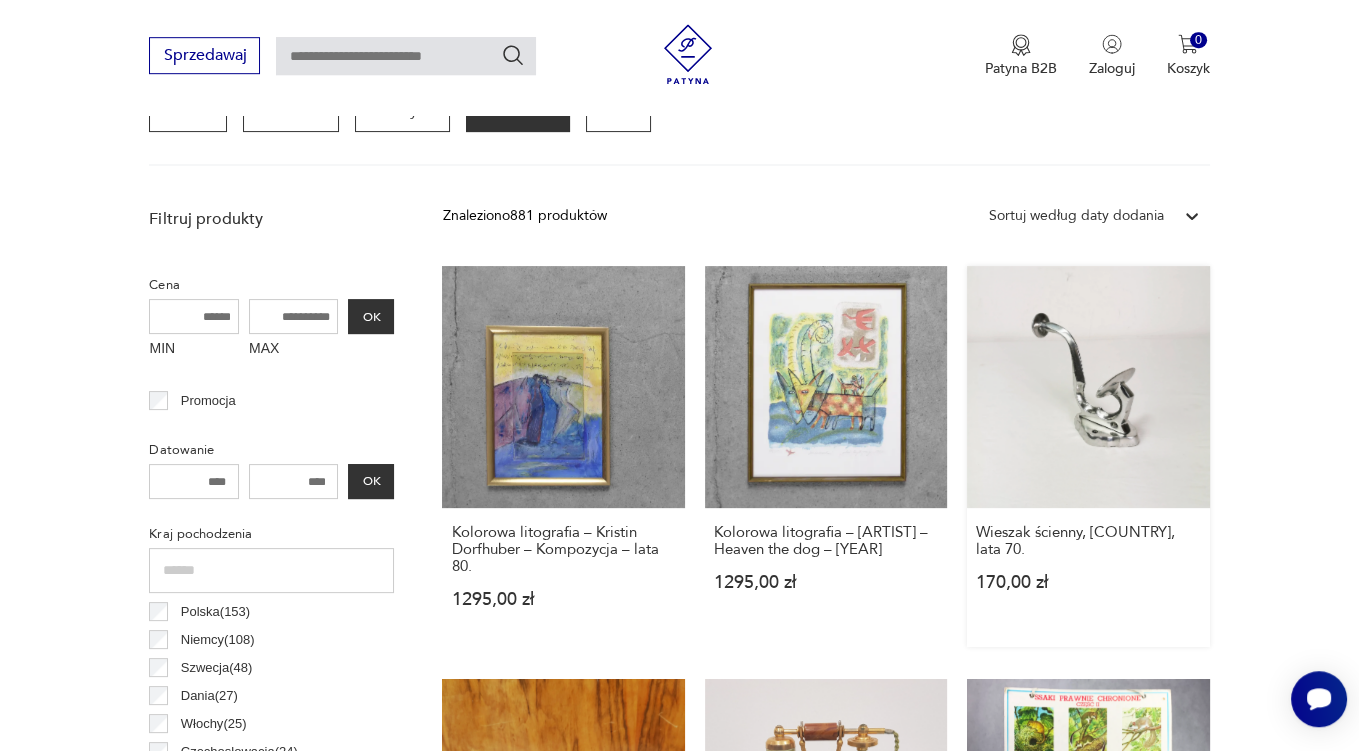 click on "Wieszak ścienny, Norwegia, lata 70. 170,00 zł" at bounding box center [1088, 456] 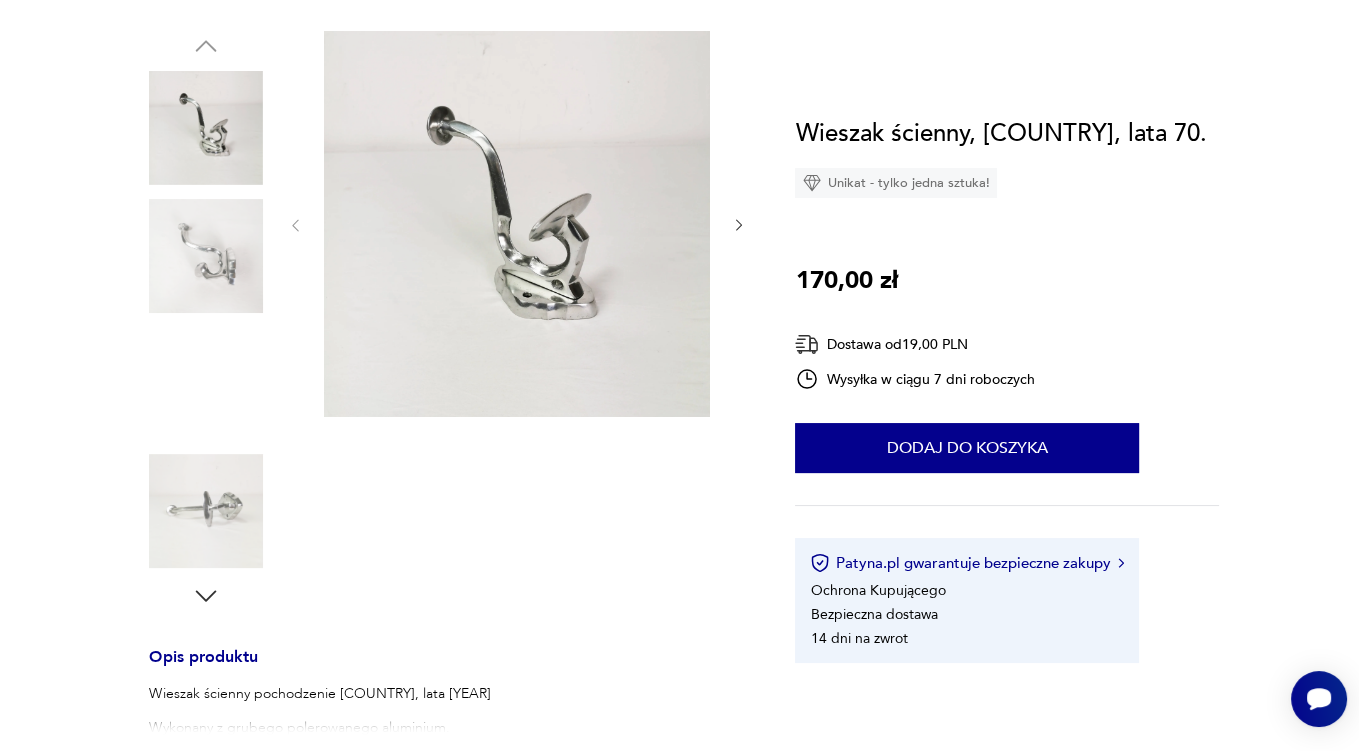 scroll, scrollTop: 0, scrollLeft: 0, axis: both 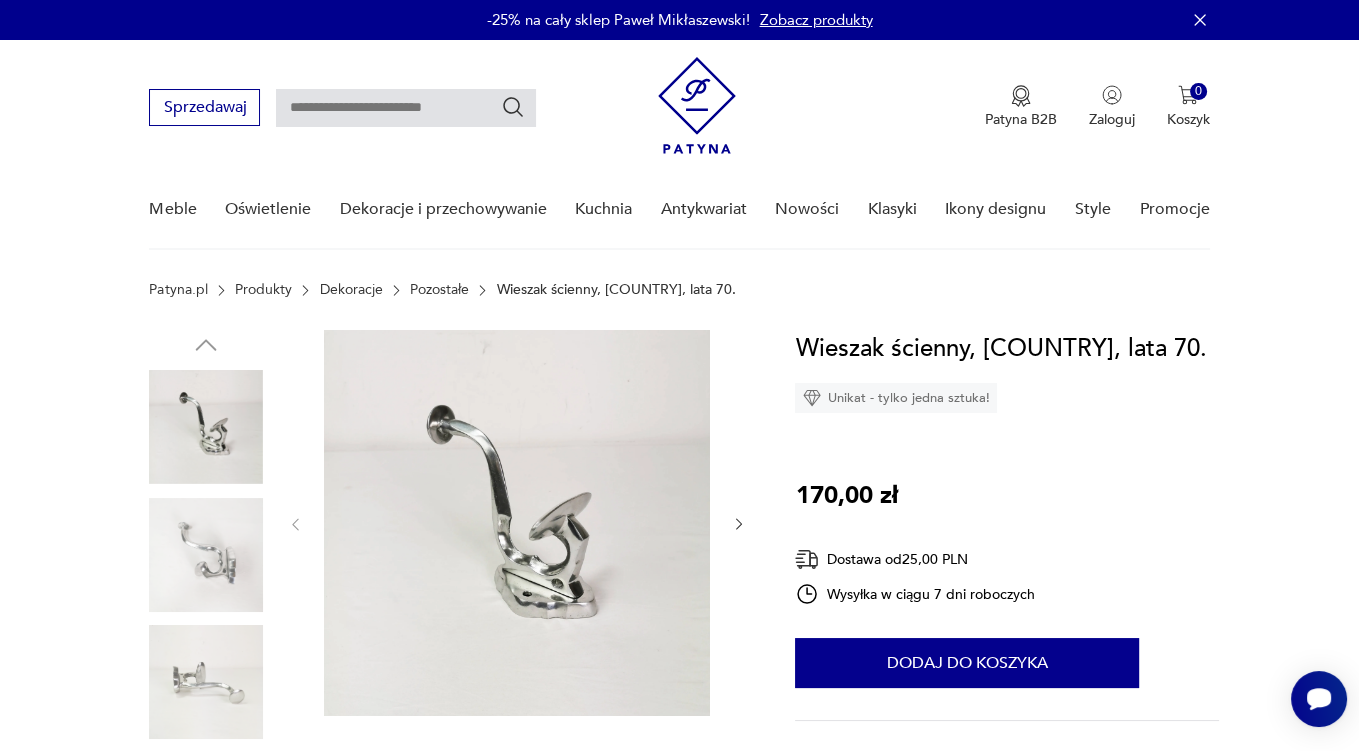 click 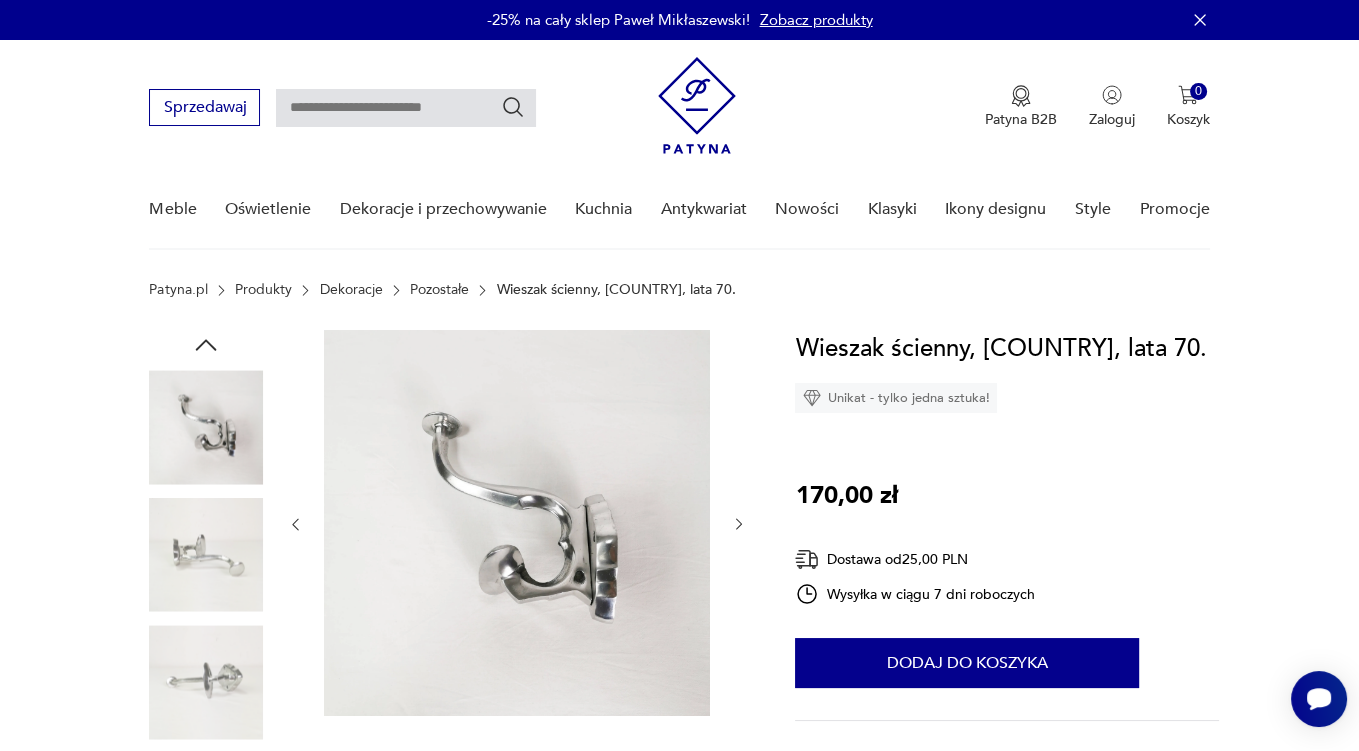 click 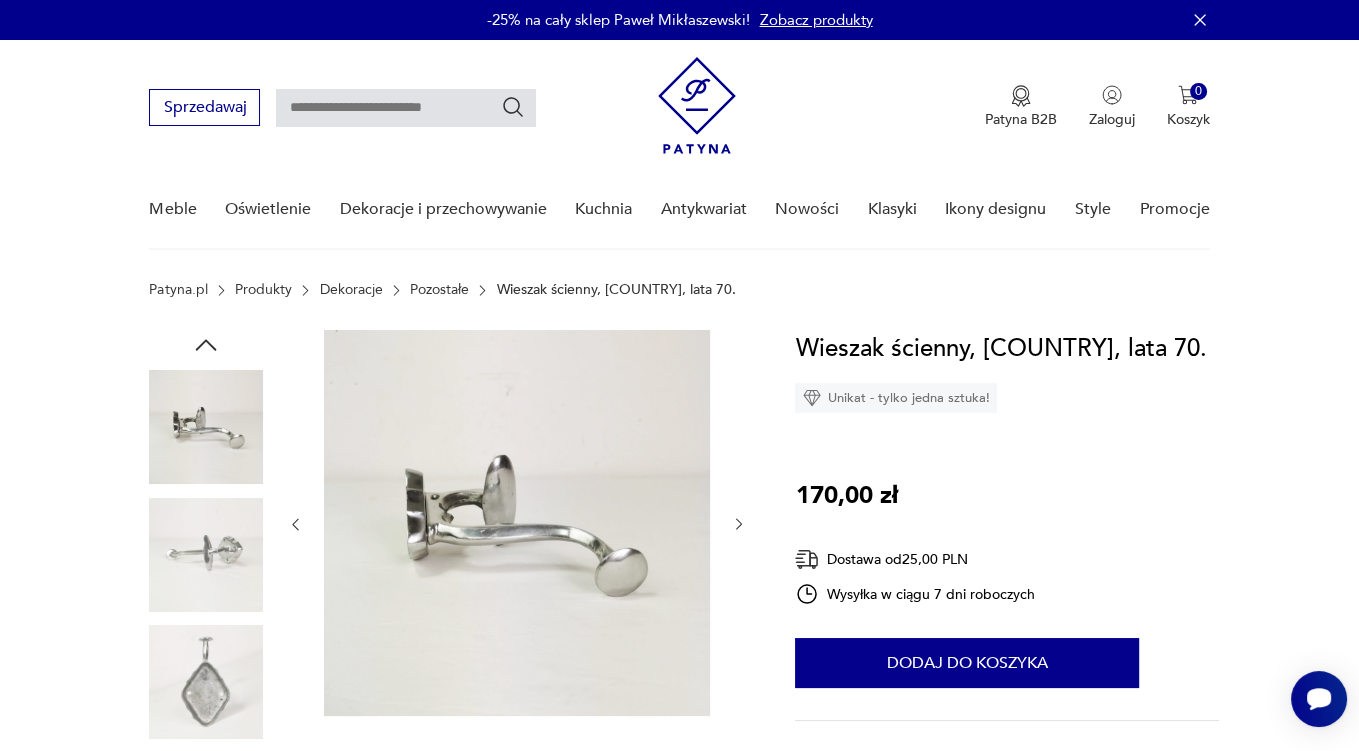 click 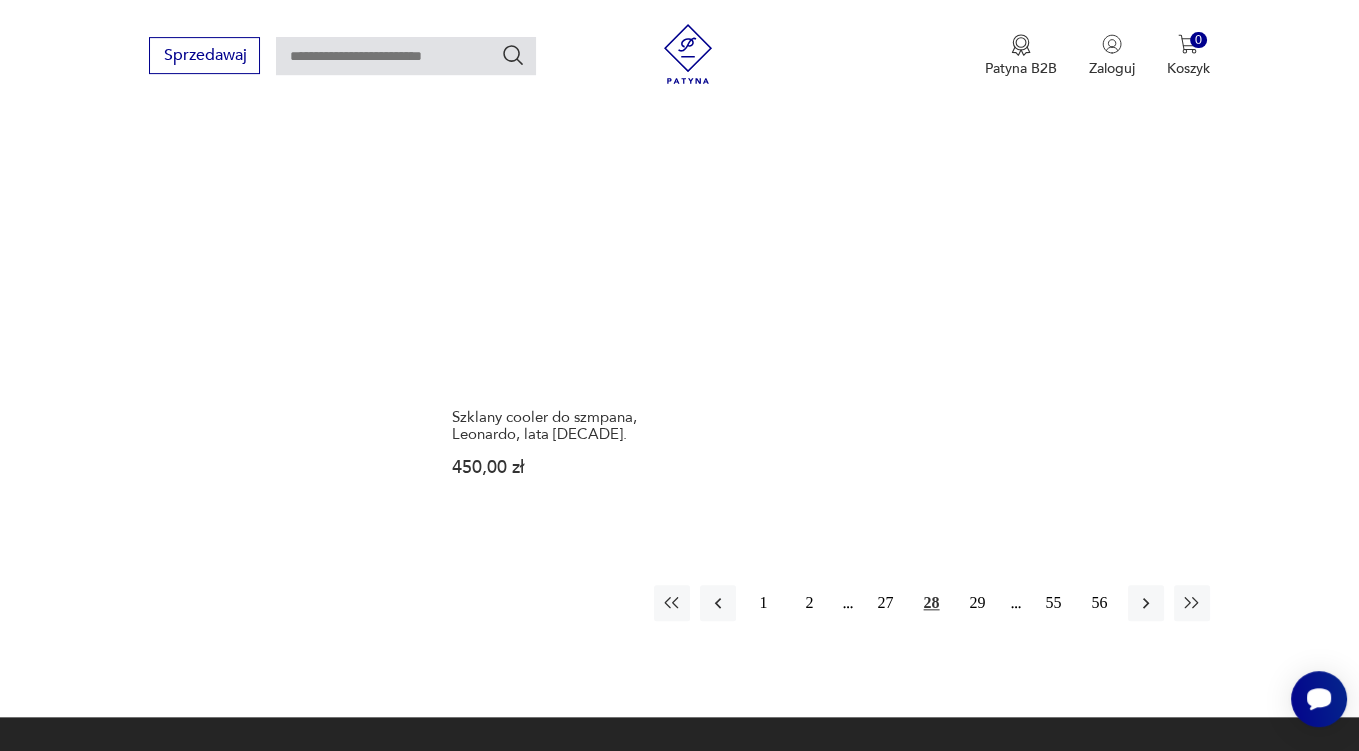 scroll, scrollTop: 2932, scrollLeft: 0, axis: vertical 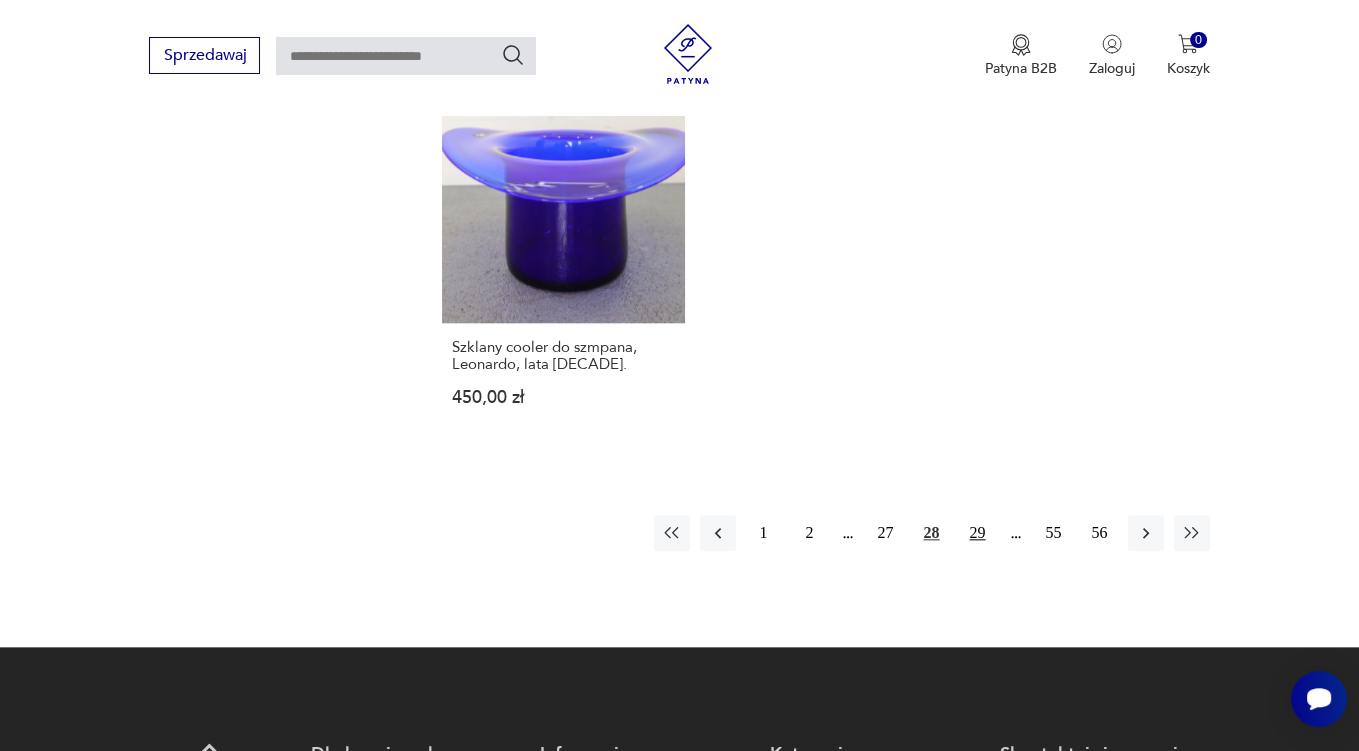 click on "29" at bounding box center [978, 533] 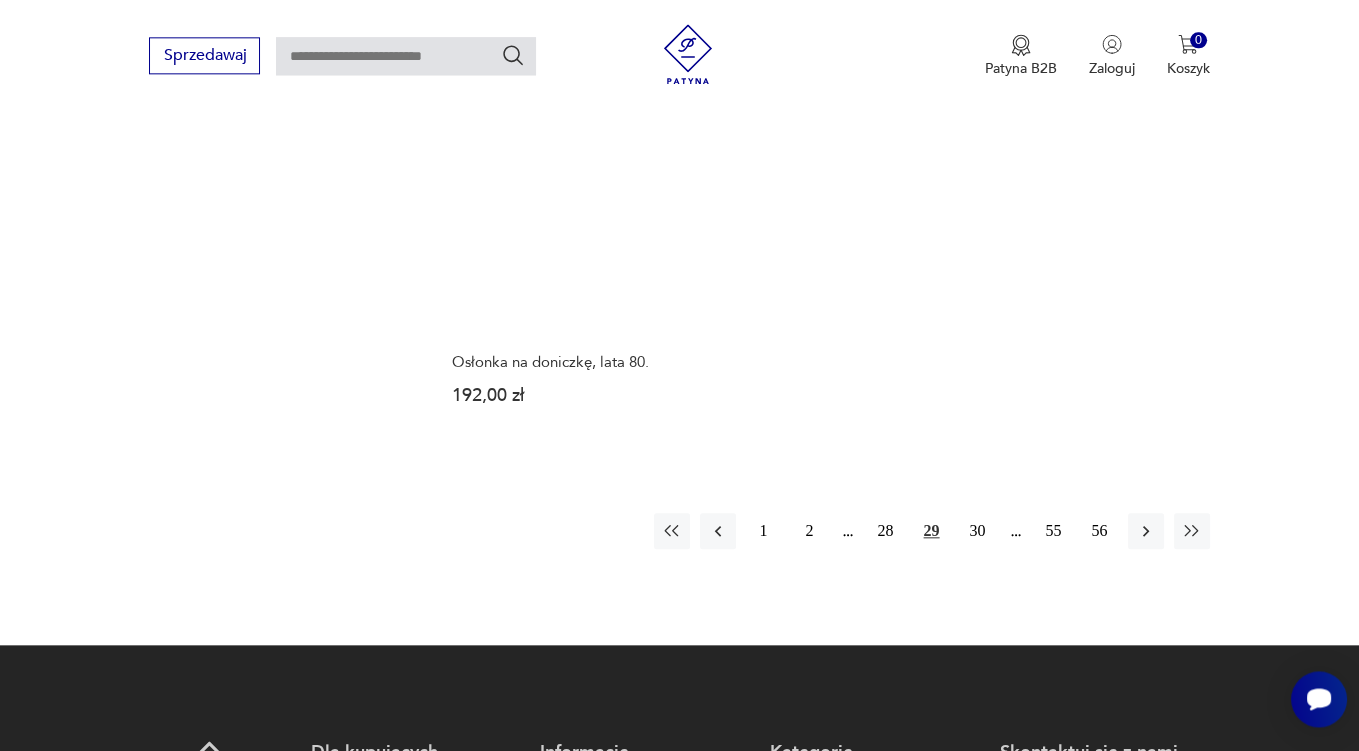scroll, scrollTop: 2852, scrollLeft: 0, axis: vertical 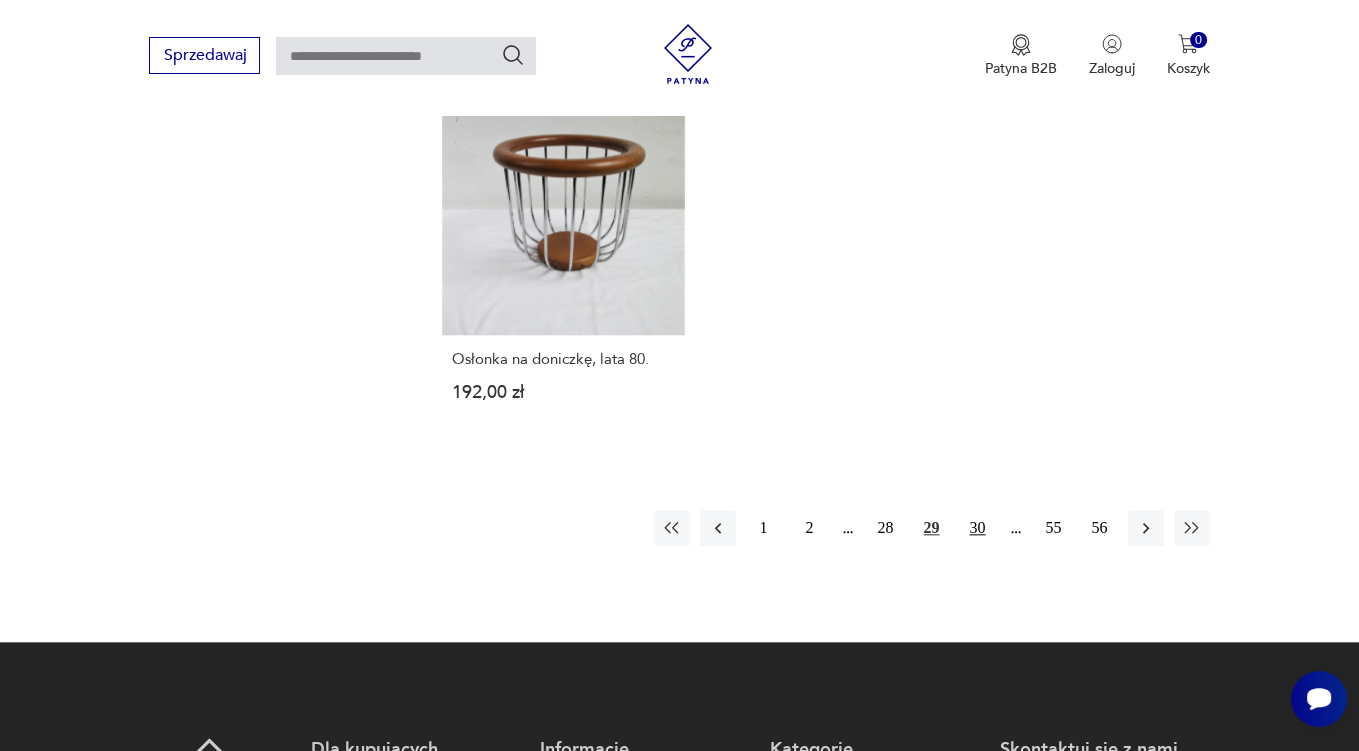 click on "30" at bounding box center [978, 528] 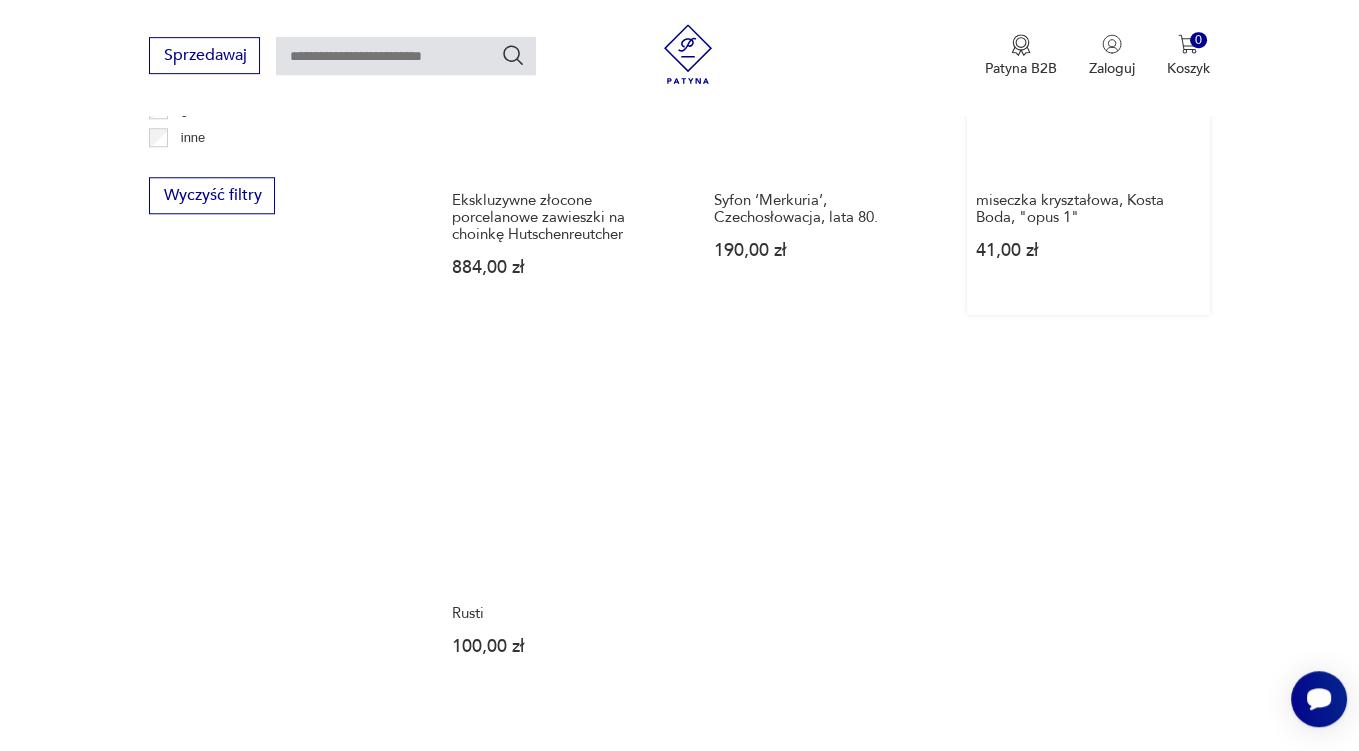 scroll, scrollTop: 2746, scrollLeft: 0, axis: vertical 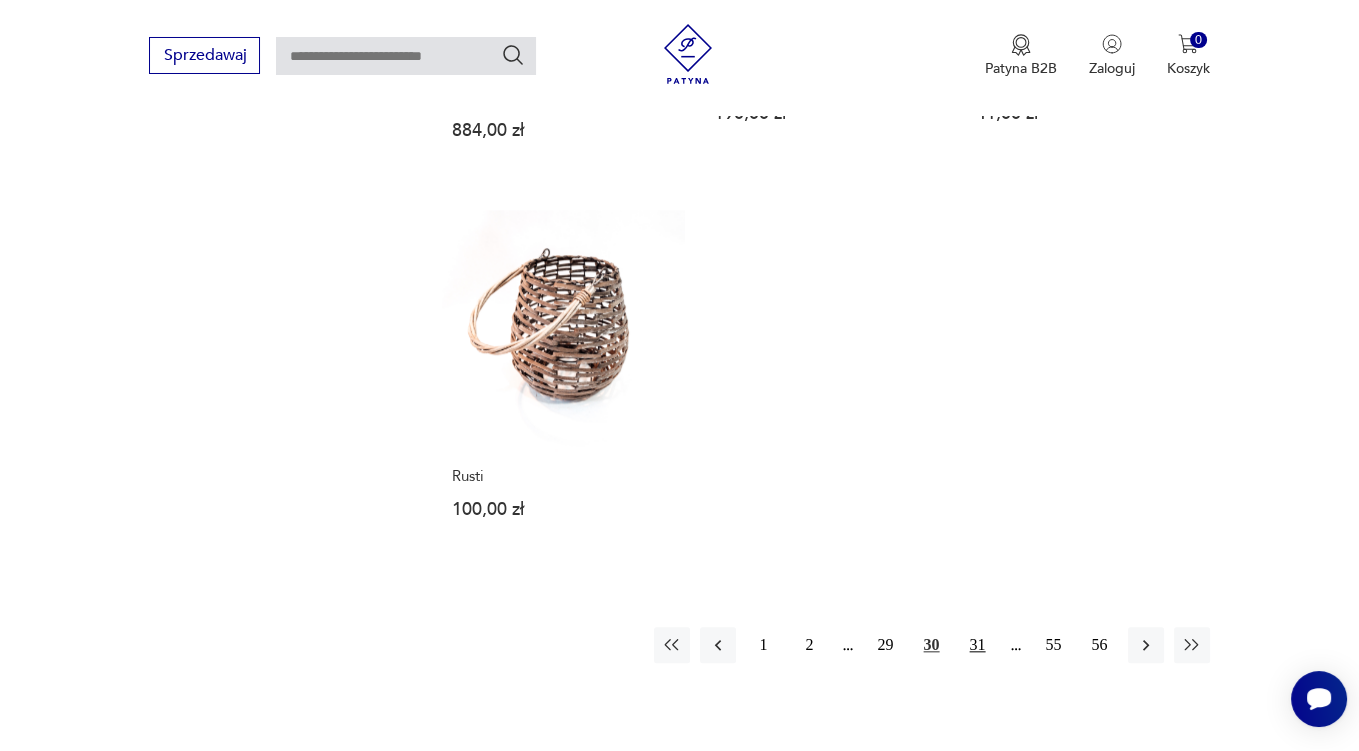 click on "31" at bounding box center [978, 645] 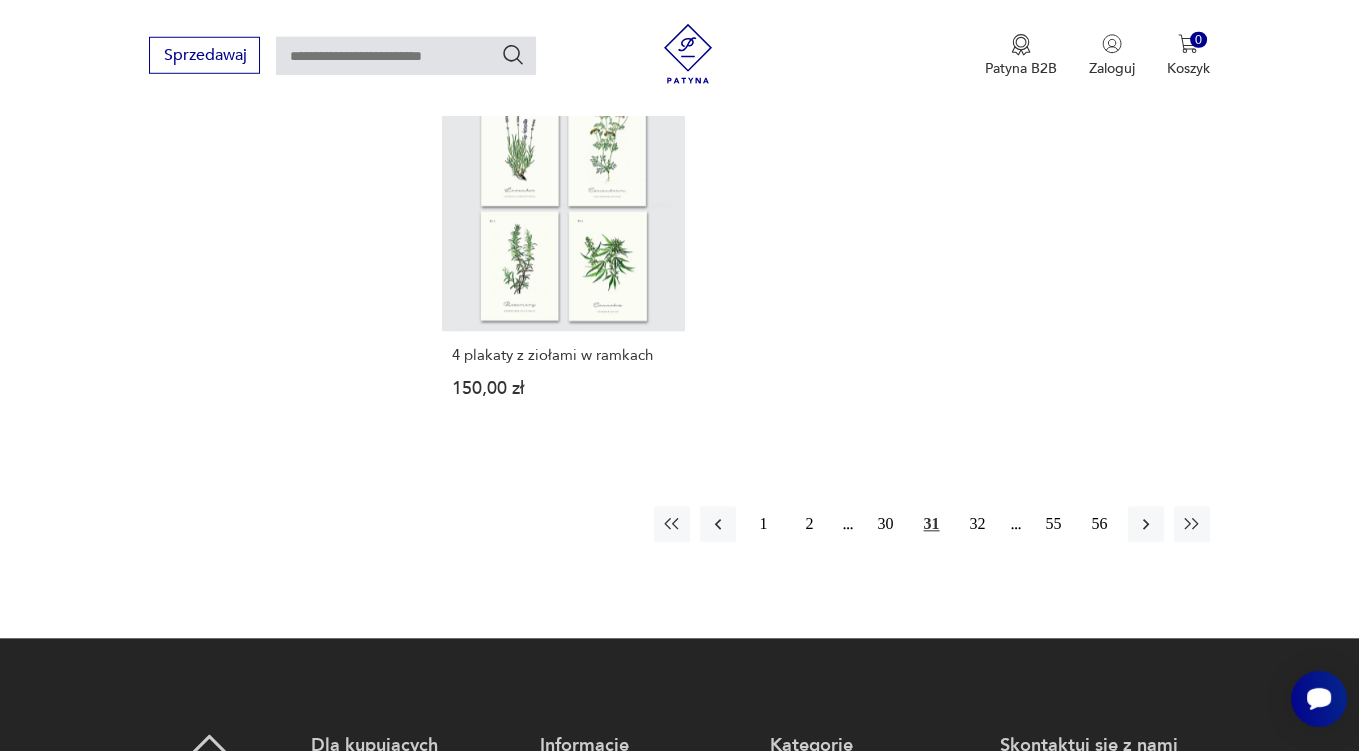 scroll, scrollTop: 2852, scrollLeft: 0, axis: vertical 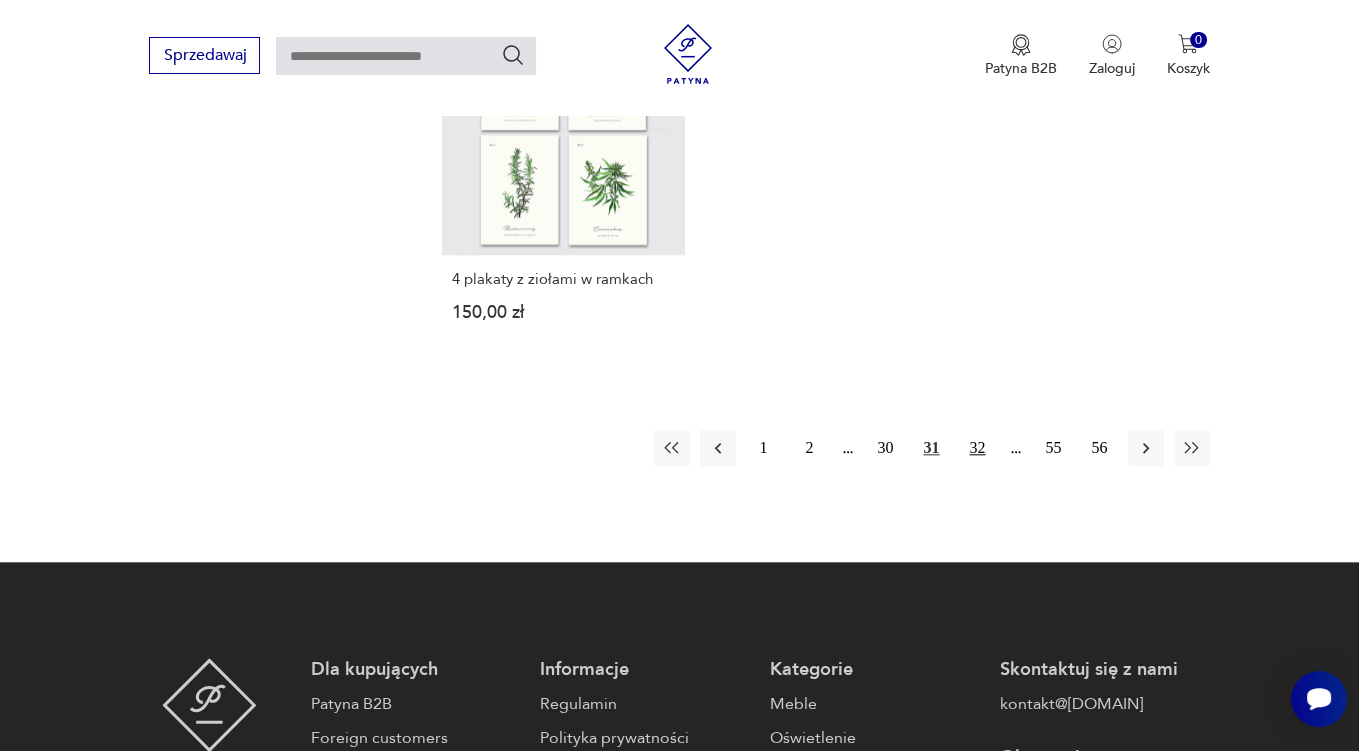 click on "32" at bounding box center [978, 448] 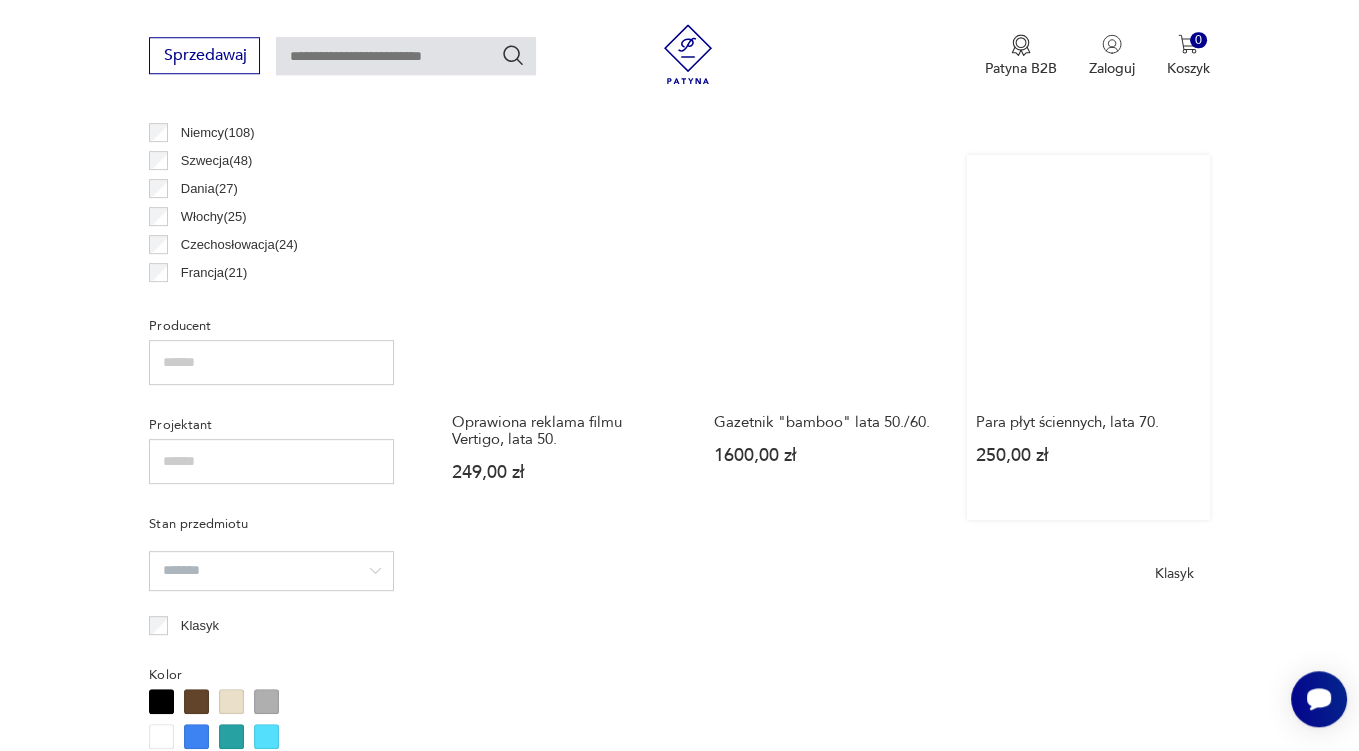 scroll, scrollTop: 1162, scrollLeft: 0, axis: vertical 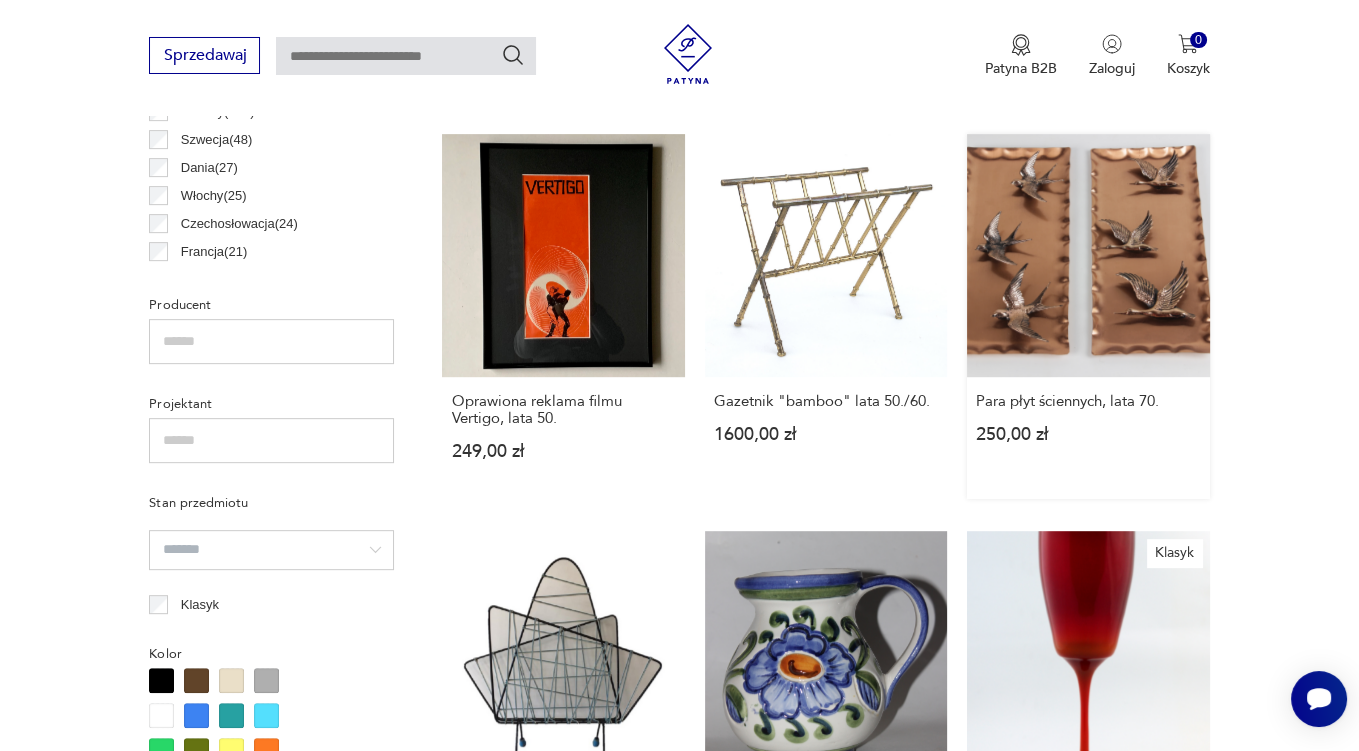 click on "Para płyt ściennych, lata 70. 250,00 zł" at bounding box center [1088, 316] 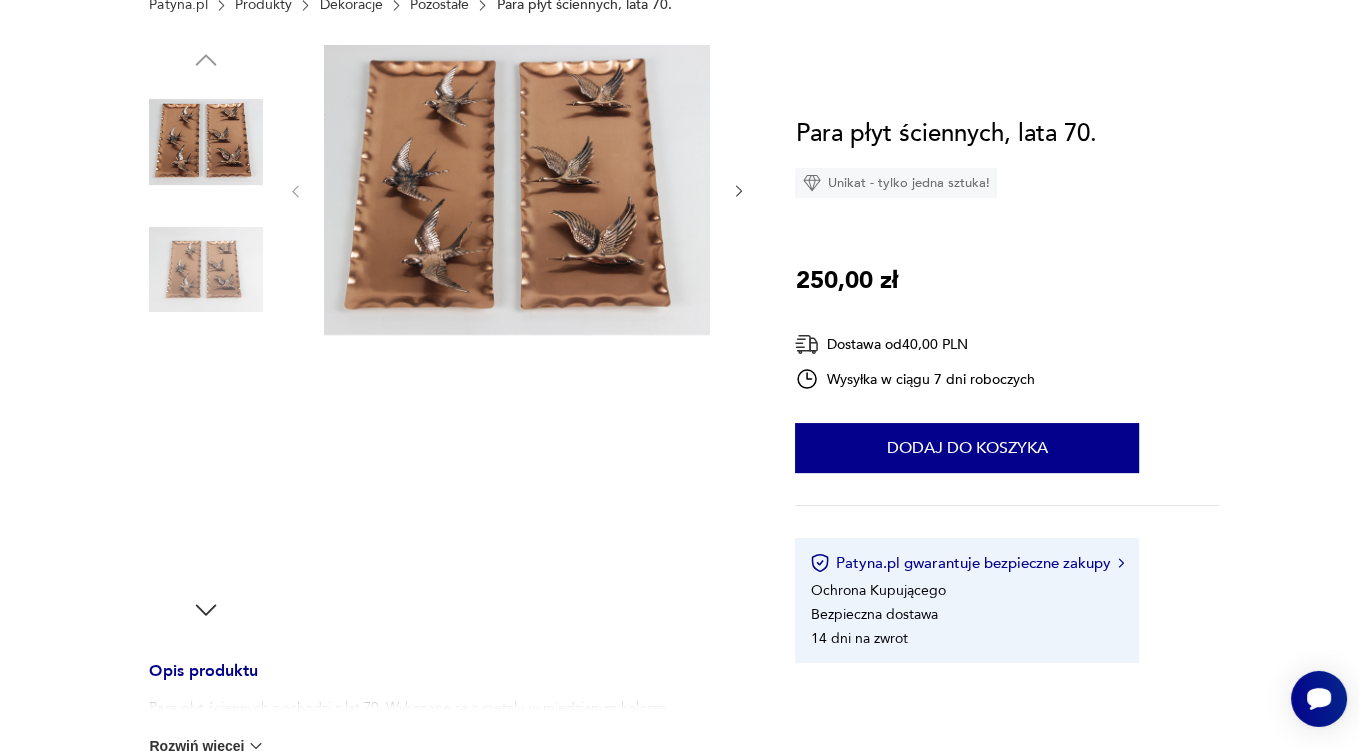 scroll, scrollTop: 422, scrollLeft: 0, axis: vertical 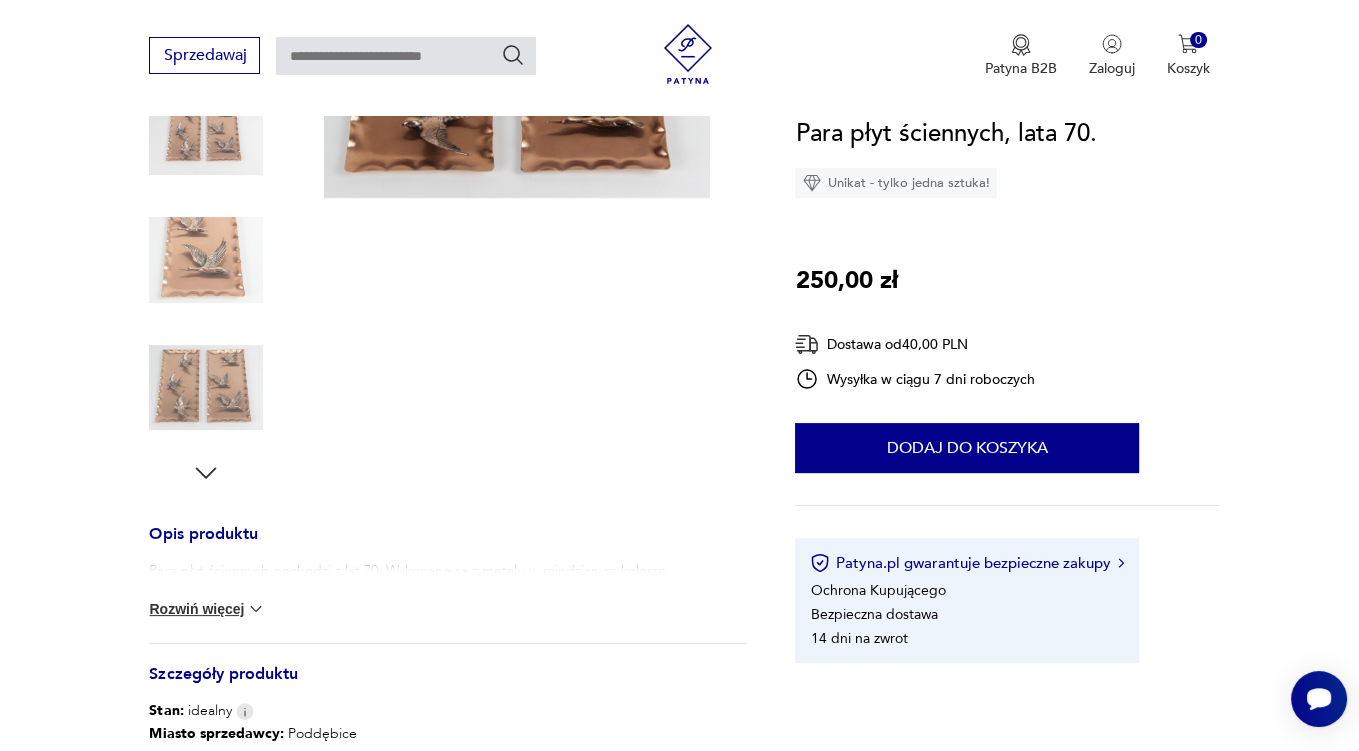 click at bounding box center [256, 609] 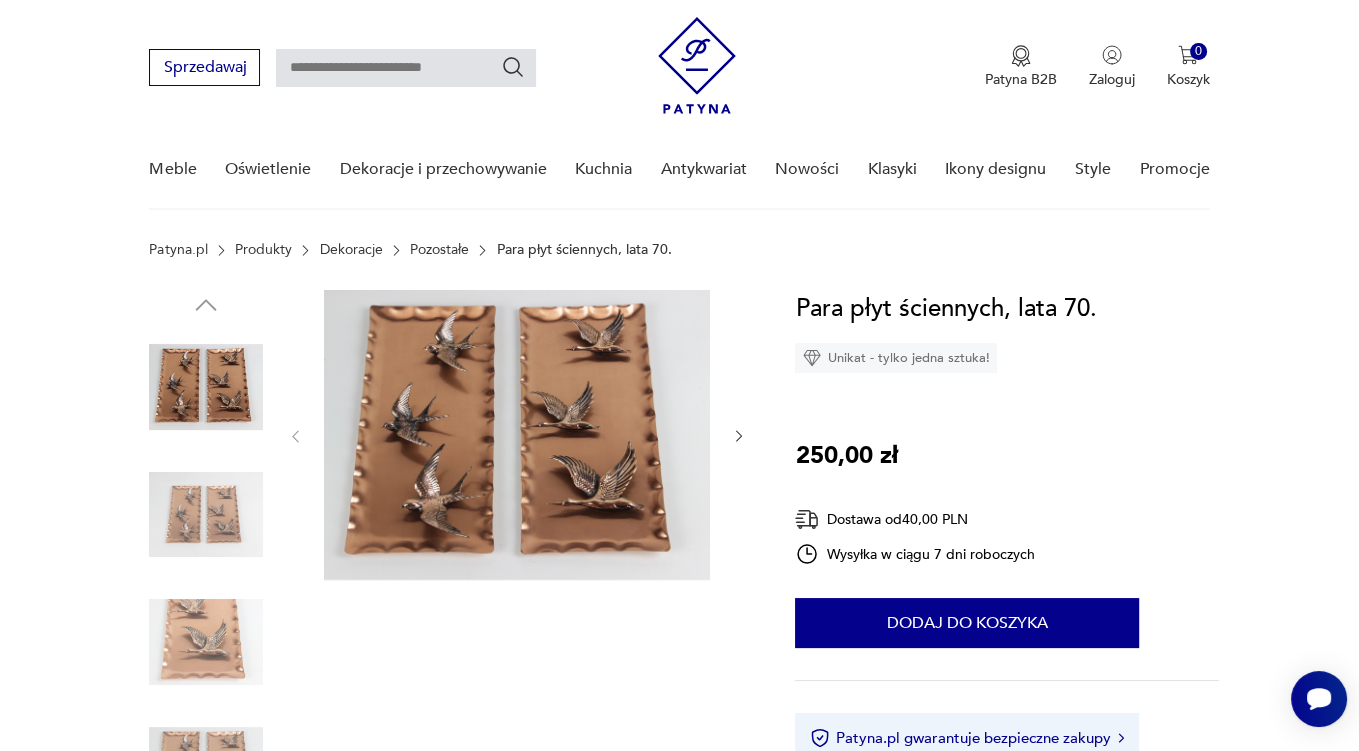 scroll, scrollTop: 0, scrollLeft: 0, axis: both 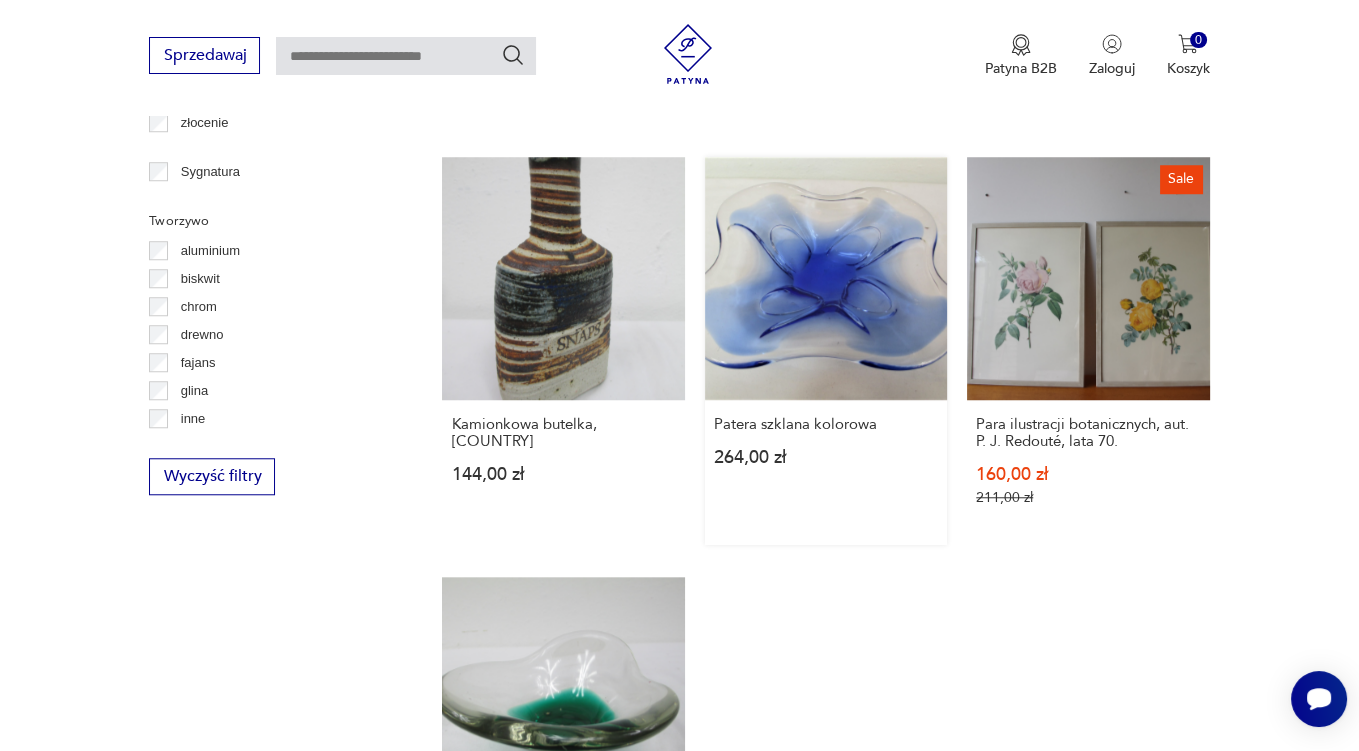 click on "Patera szklana kolorowa 264,00 zł" at bounding box center (826, 350) 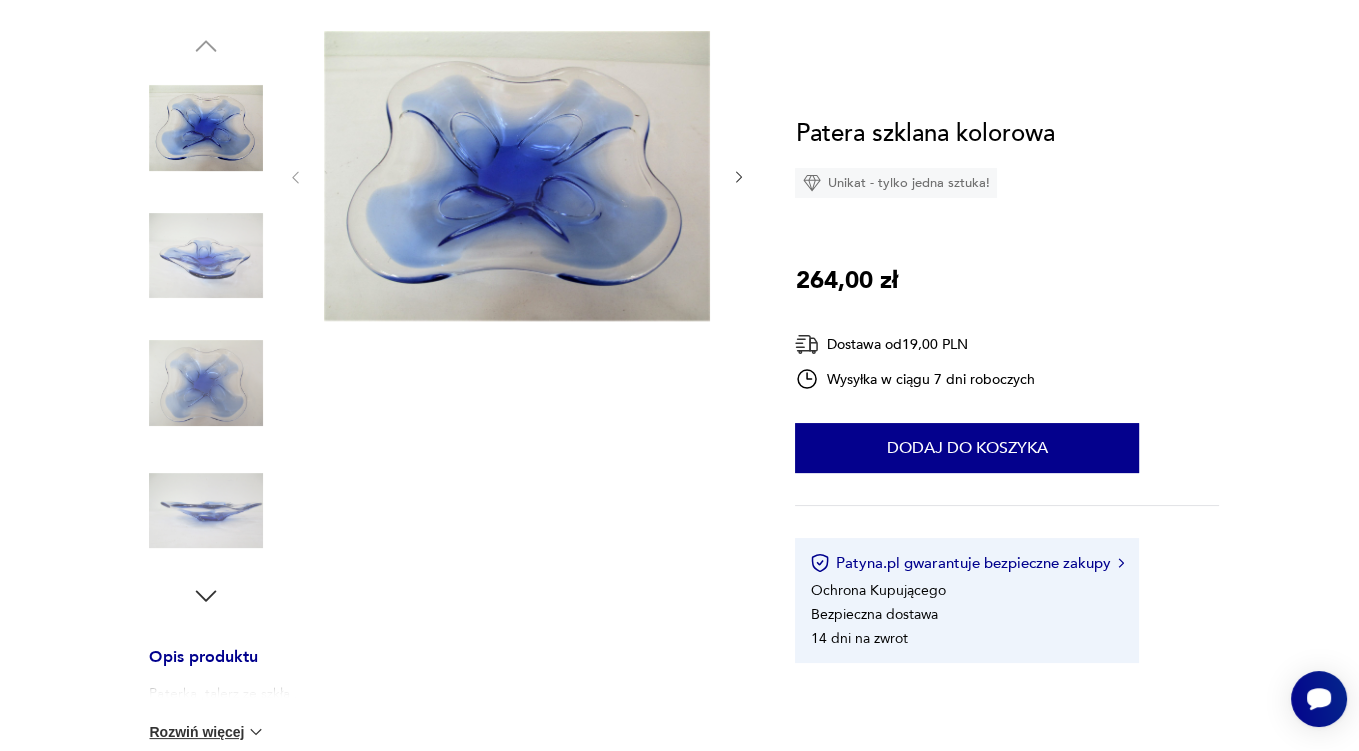 scroll, scrollTop: 0, scrollLeft: 0, axis: both 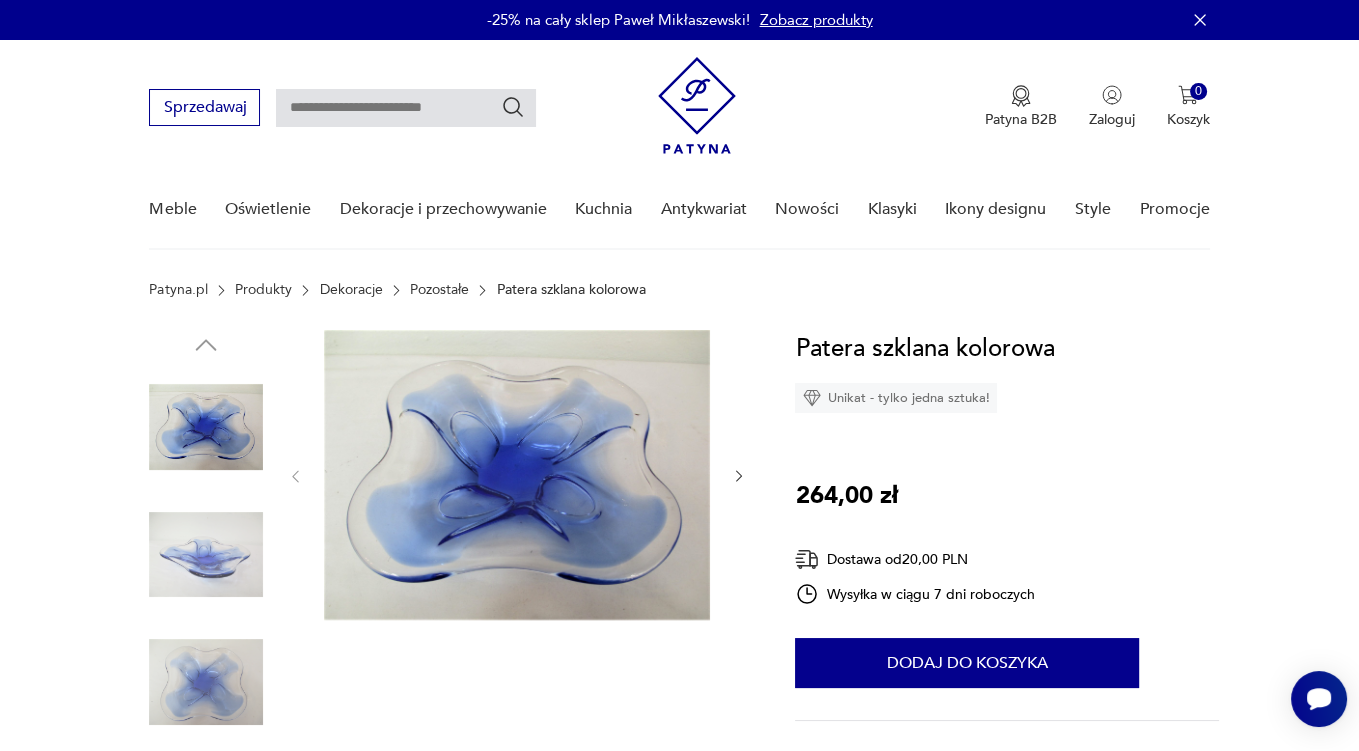 click at bounding box center (517, 476) 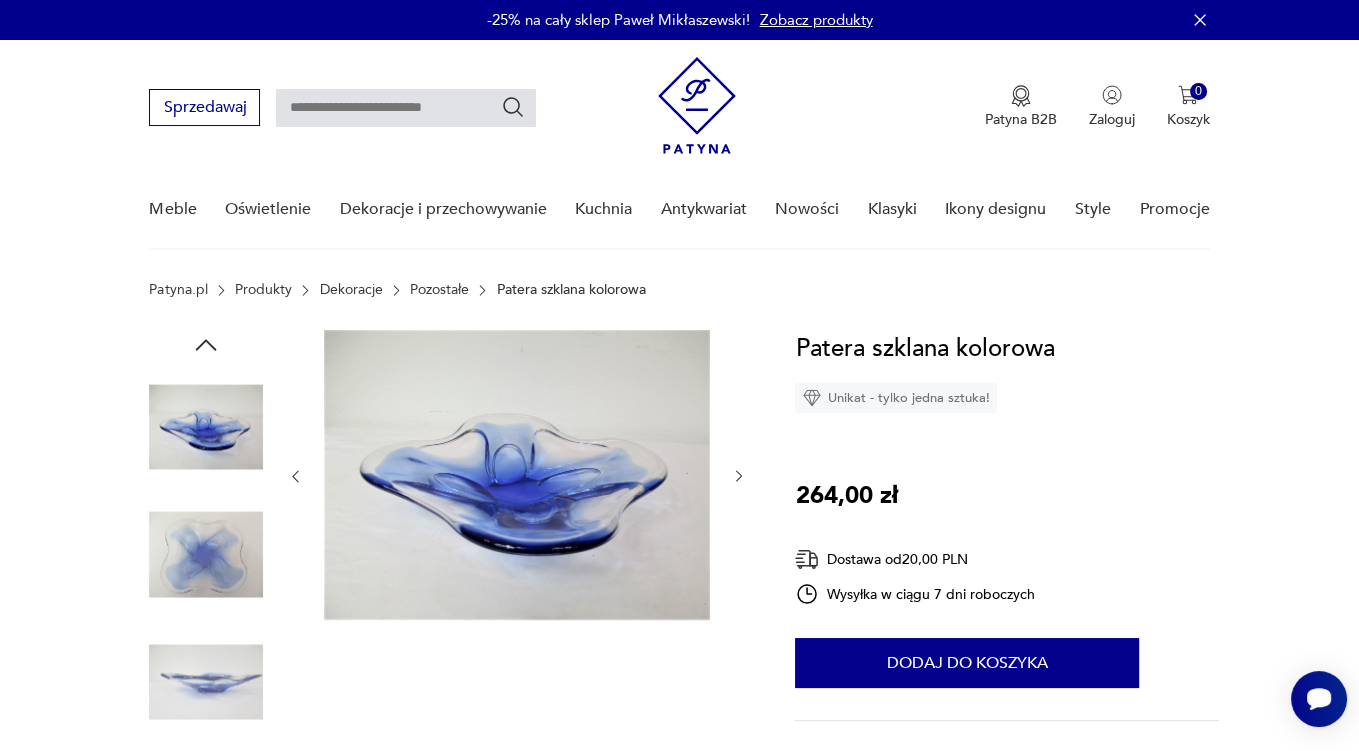 click 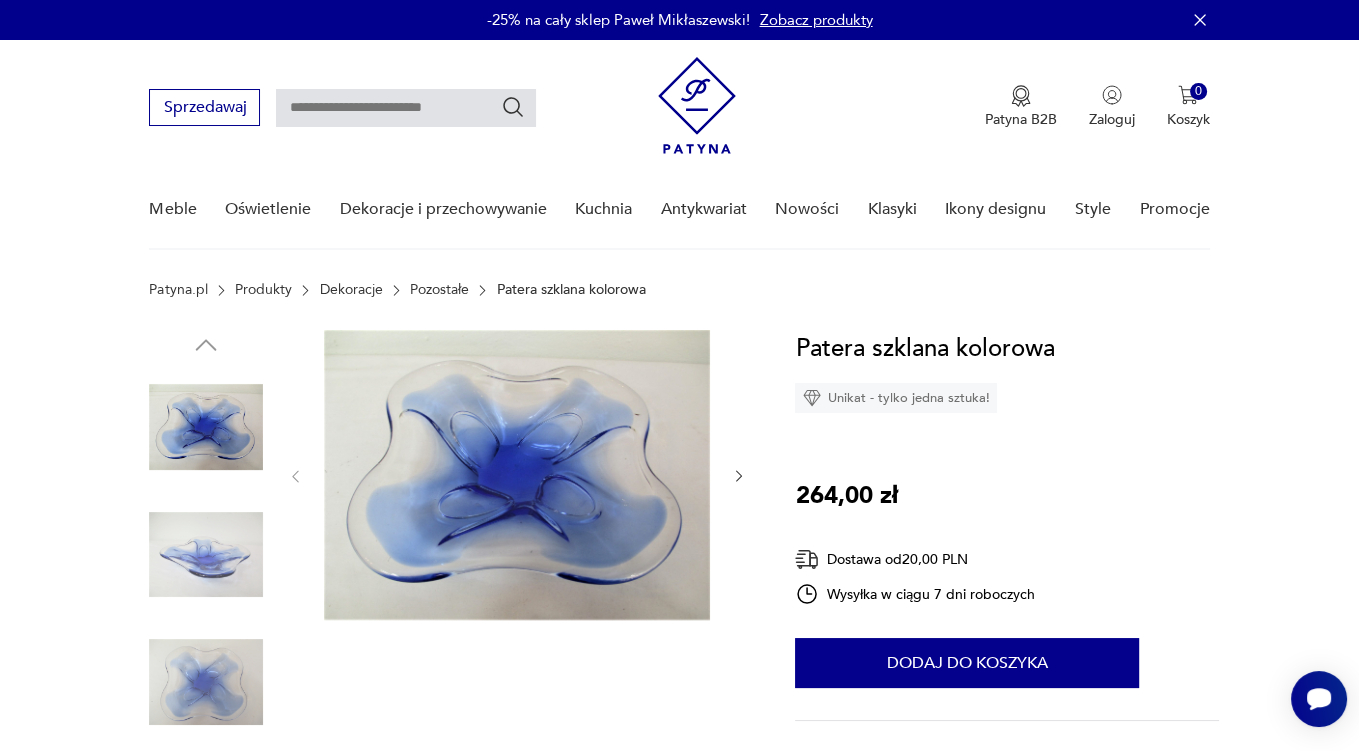 click 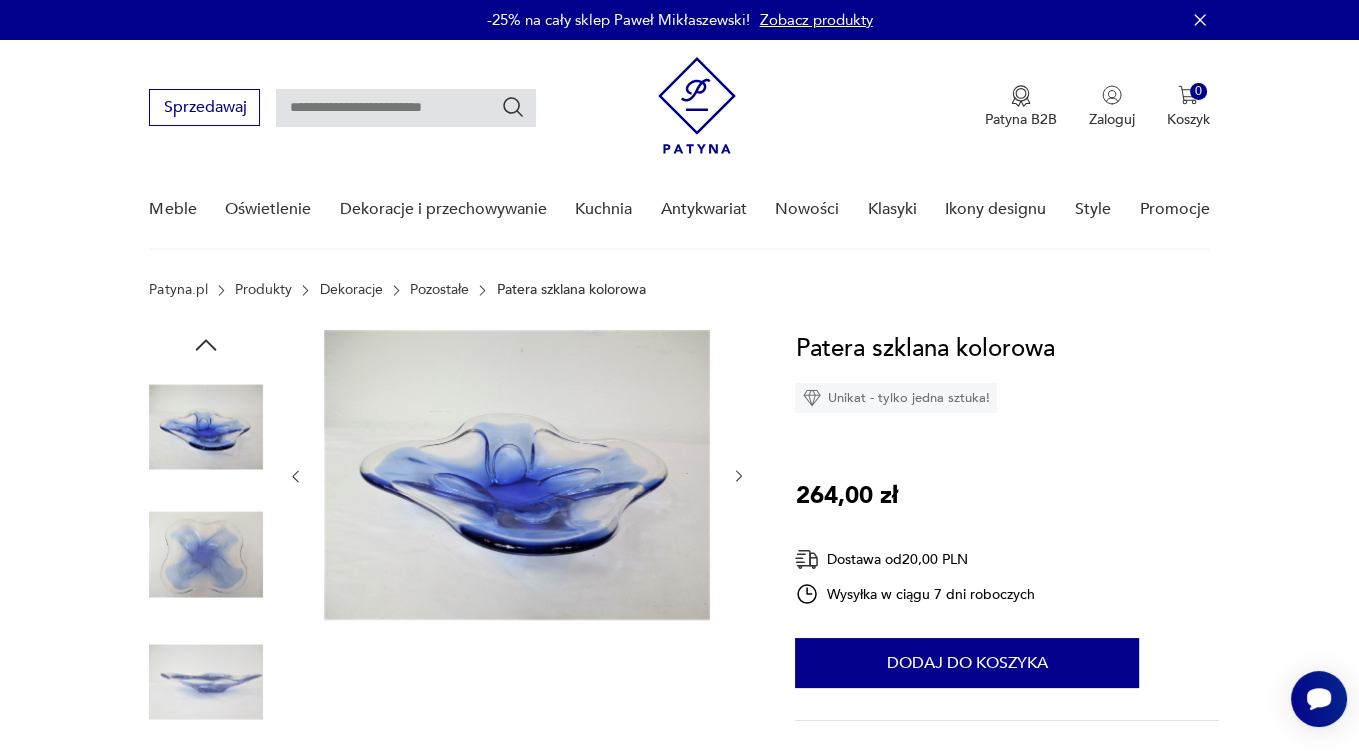 click 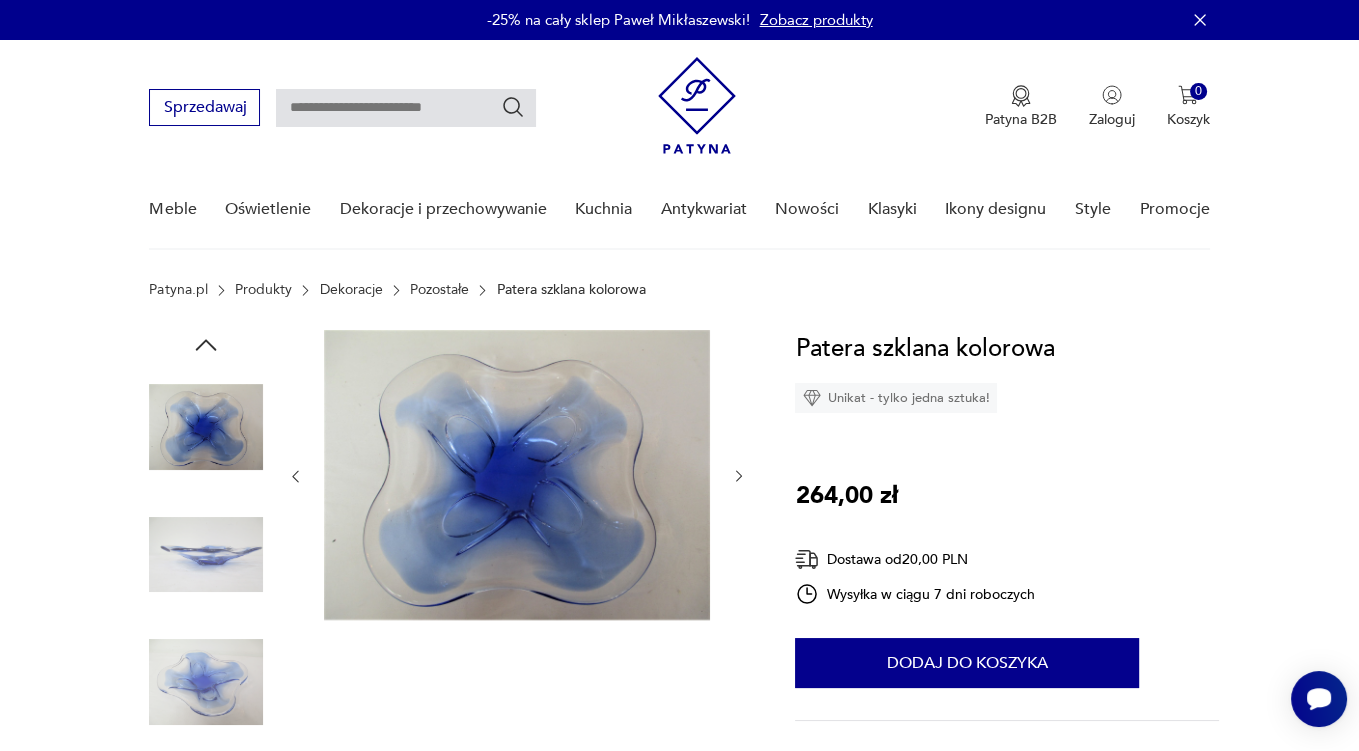 click 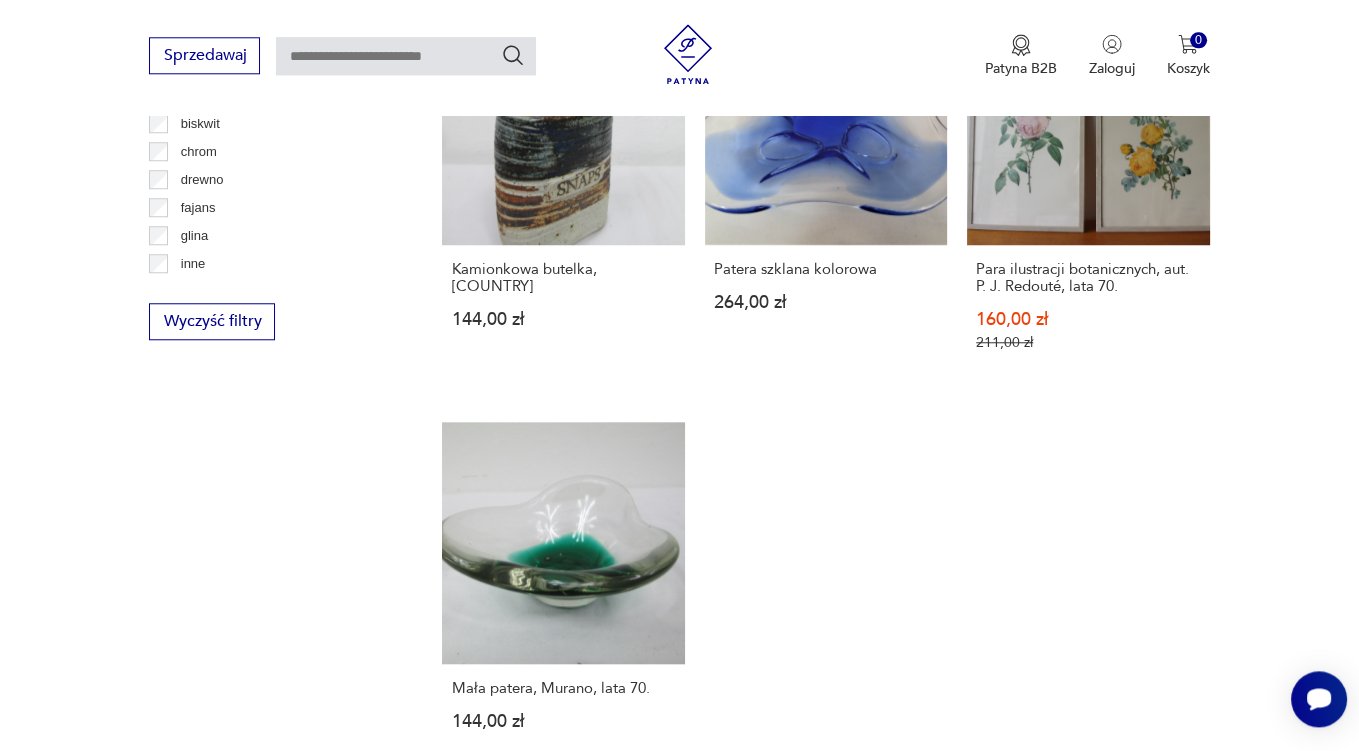 scroll, scrollTop: 2669, scrollLeft: 0, axis: vertical 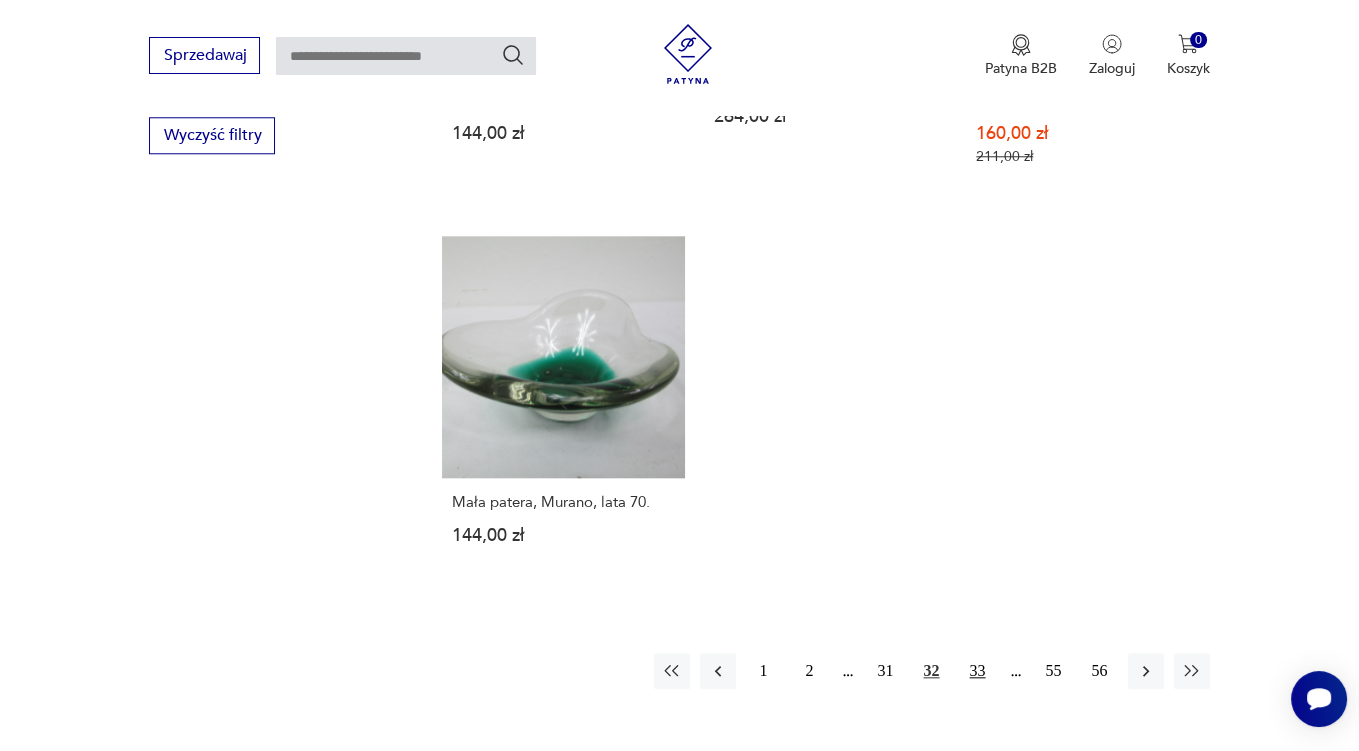 click on "33" at bounding box center [978, 671] 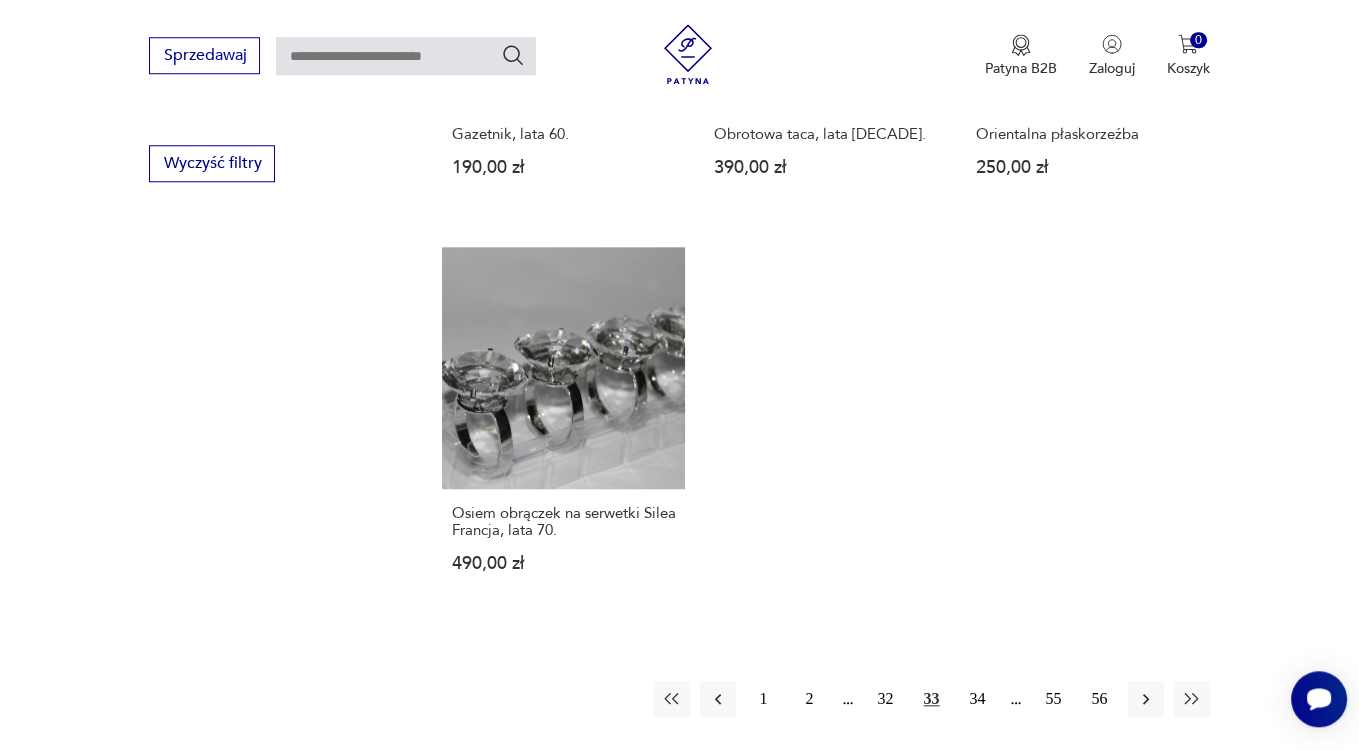 scroll, scrollTop: 2958, scrollLeft: 0, axis: vertical 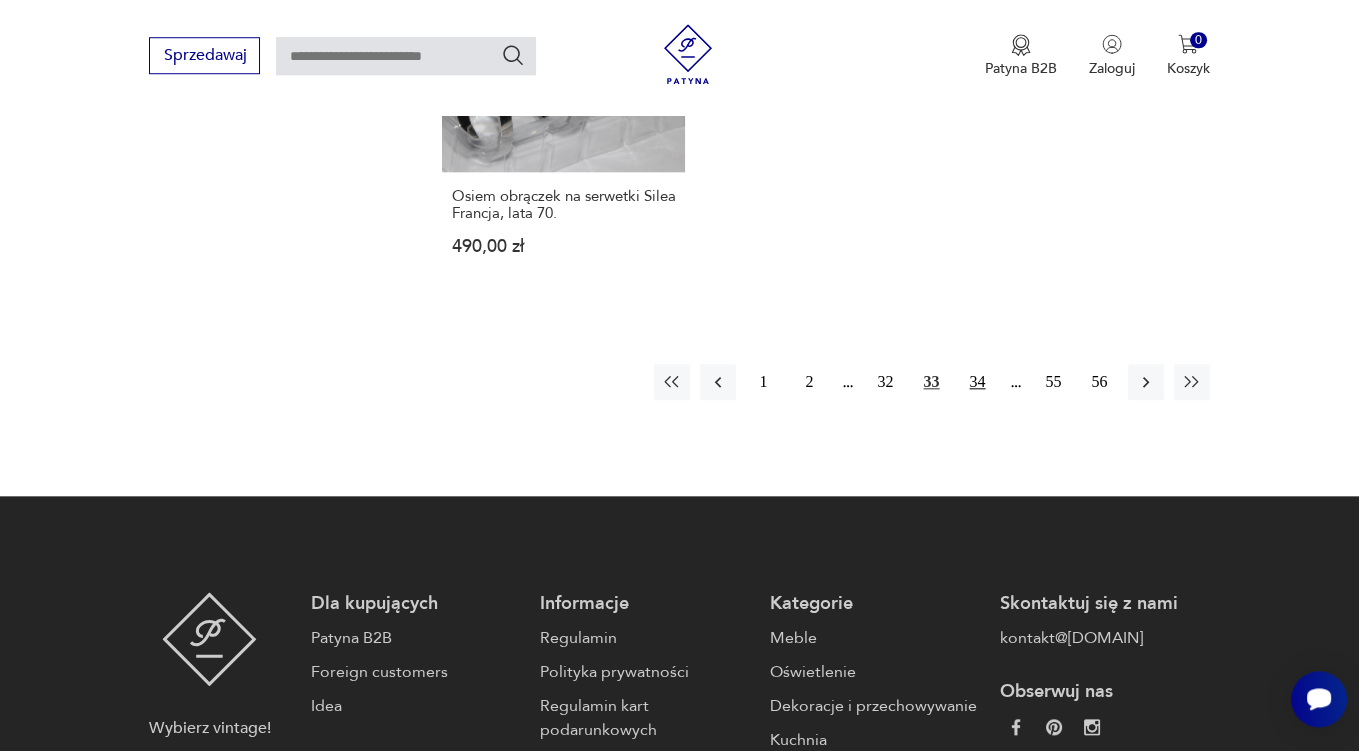 click on "34" at bounding box center [978, 382] 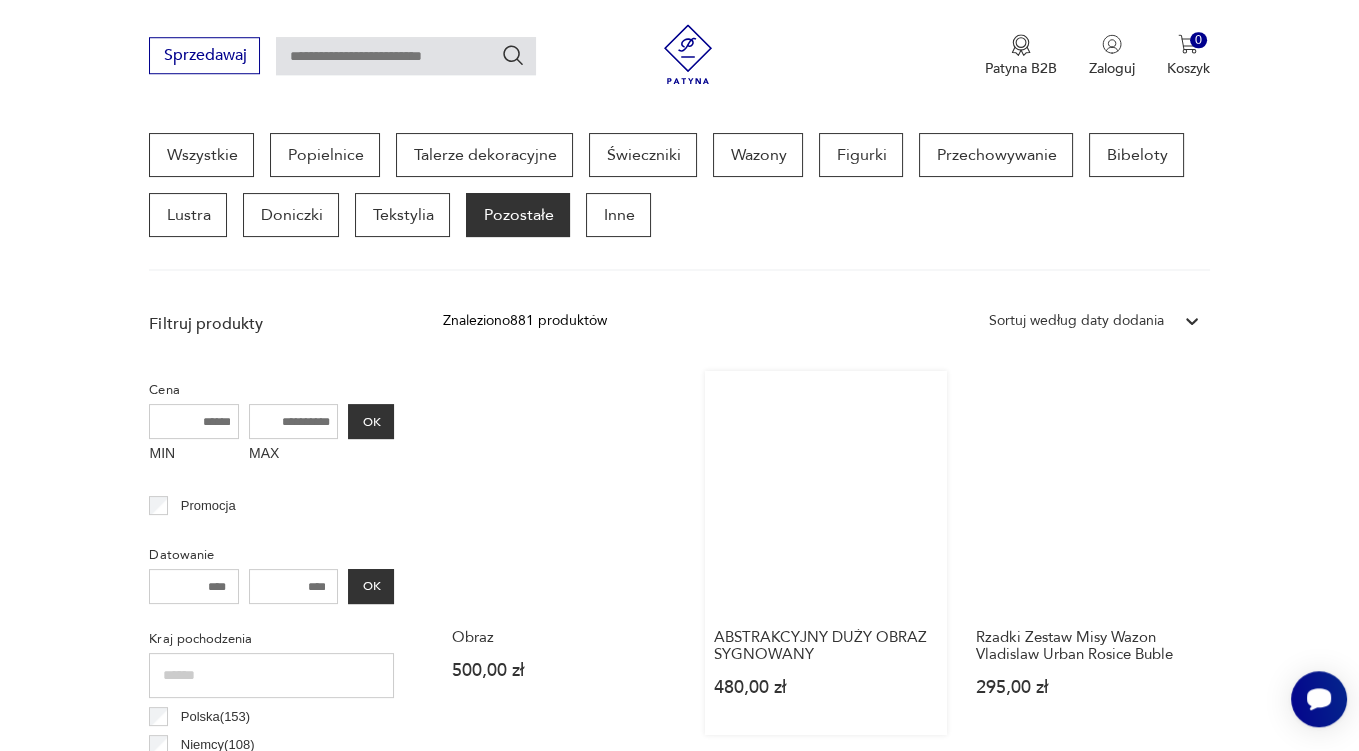 scroll, scrollTop: 634, scrollLeft: 0, axis: vertical 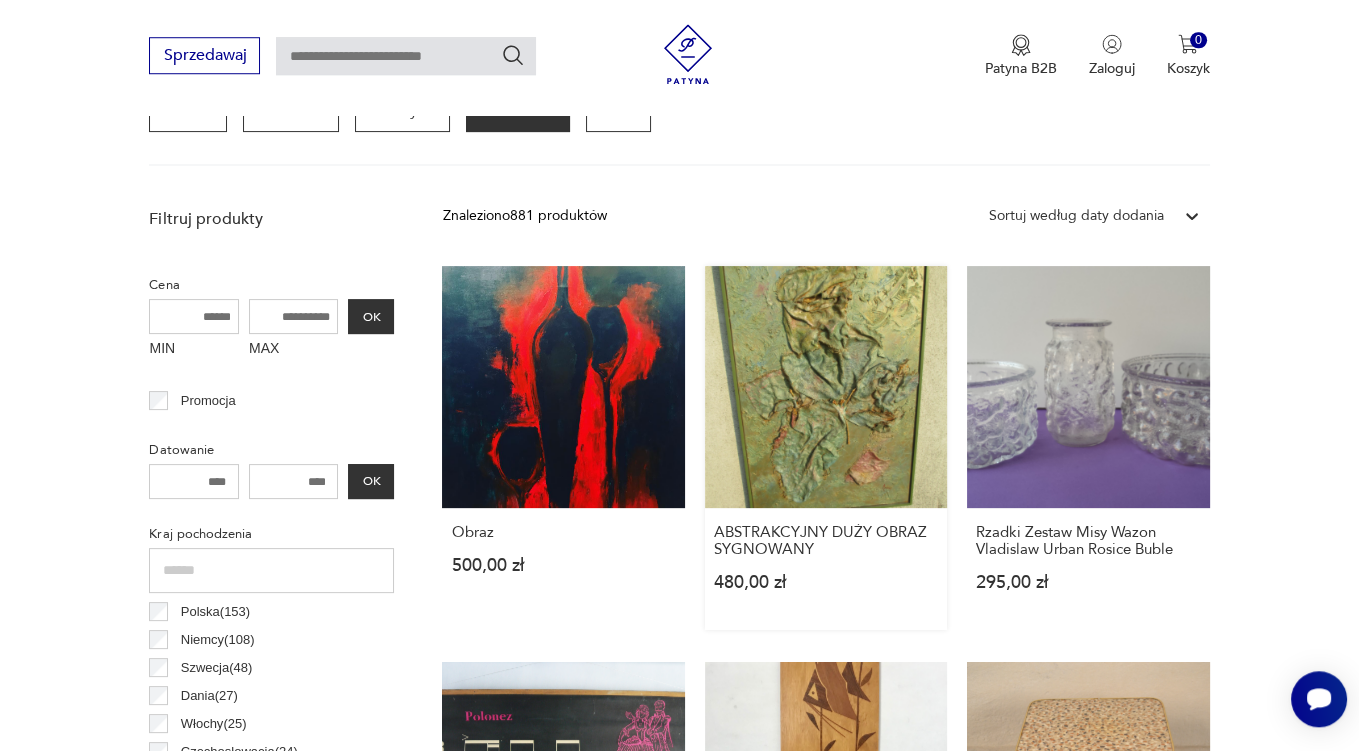click on "ABSTRAKCYJNY DUŻY OBRAZ SYGNOWANY 480,00 zł" at bounding box center [826, 448] 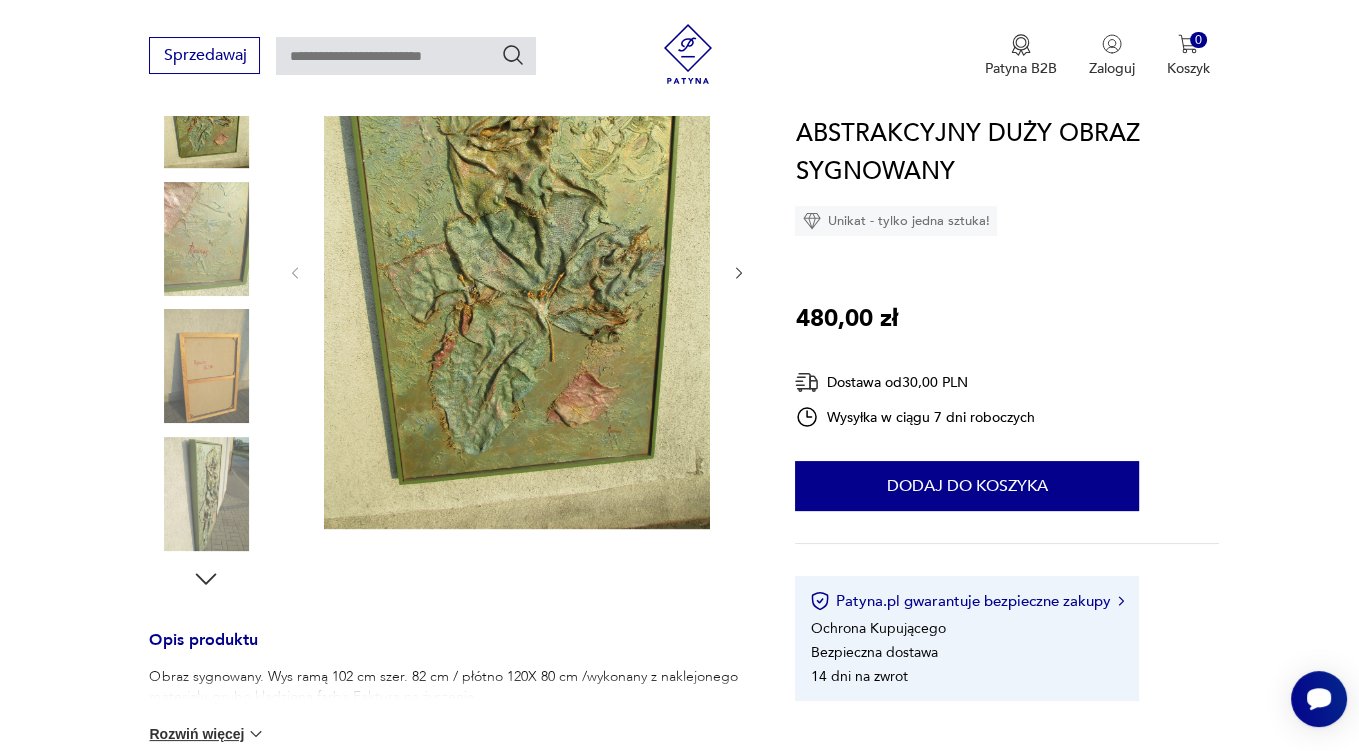 scroll, scrollTop: 316, scrollLeft: 0, axis: vertical 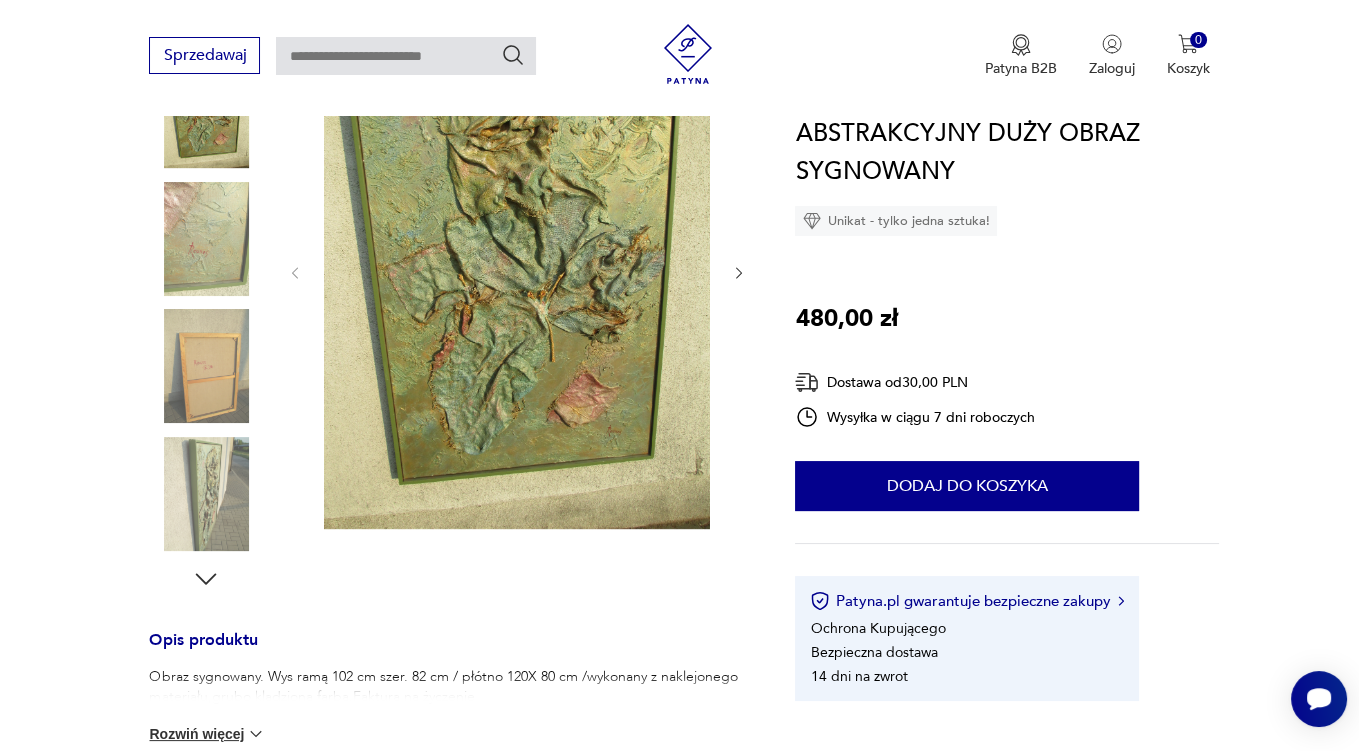 click 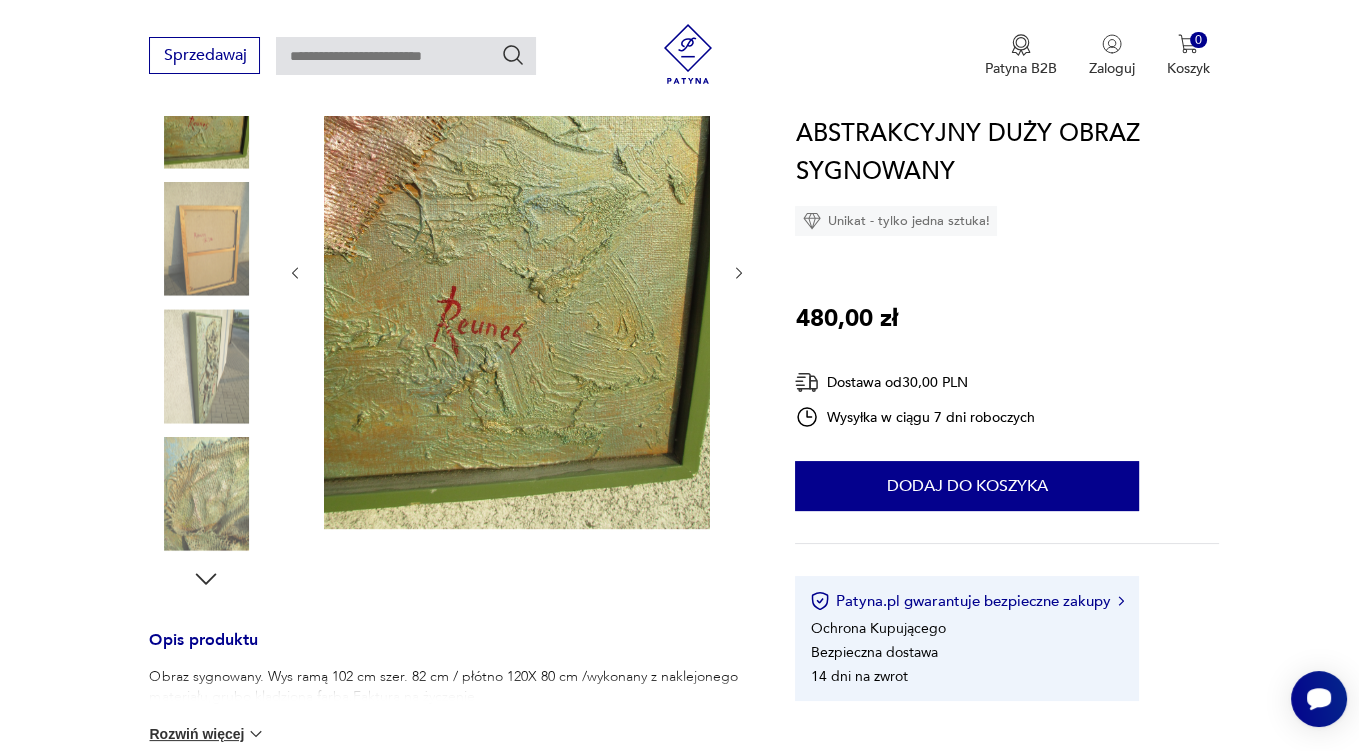 click 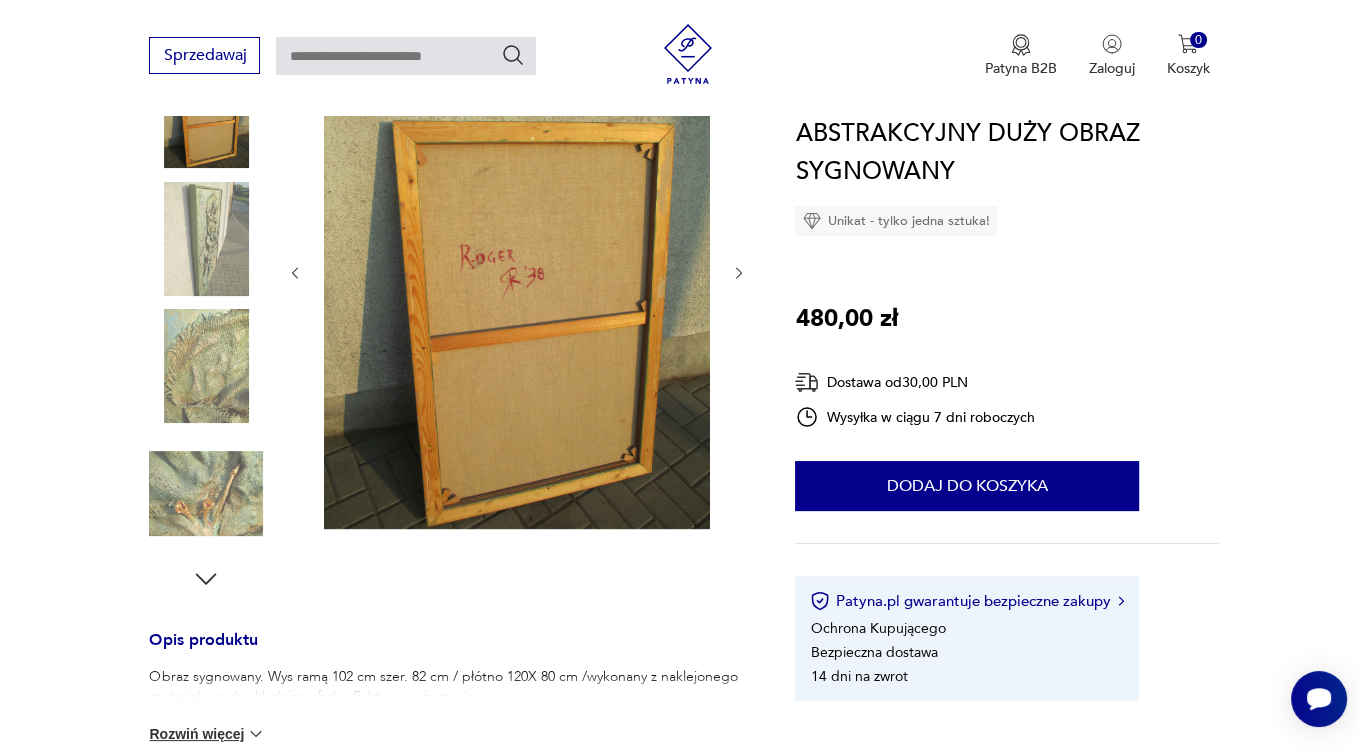 click 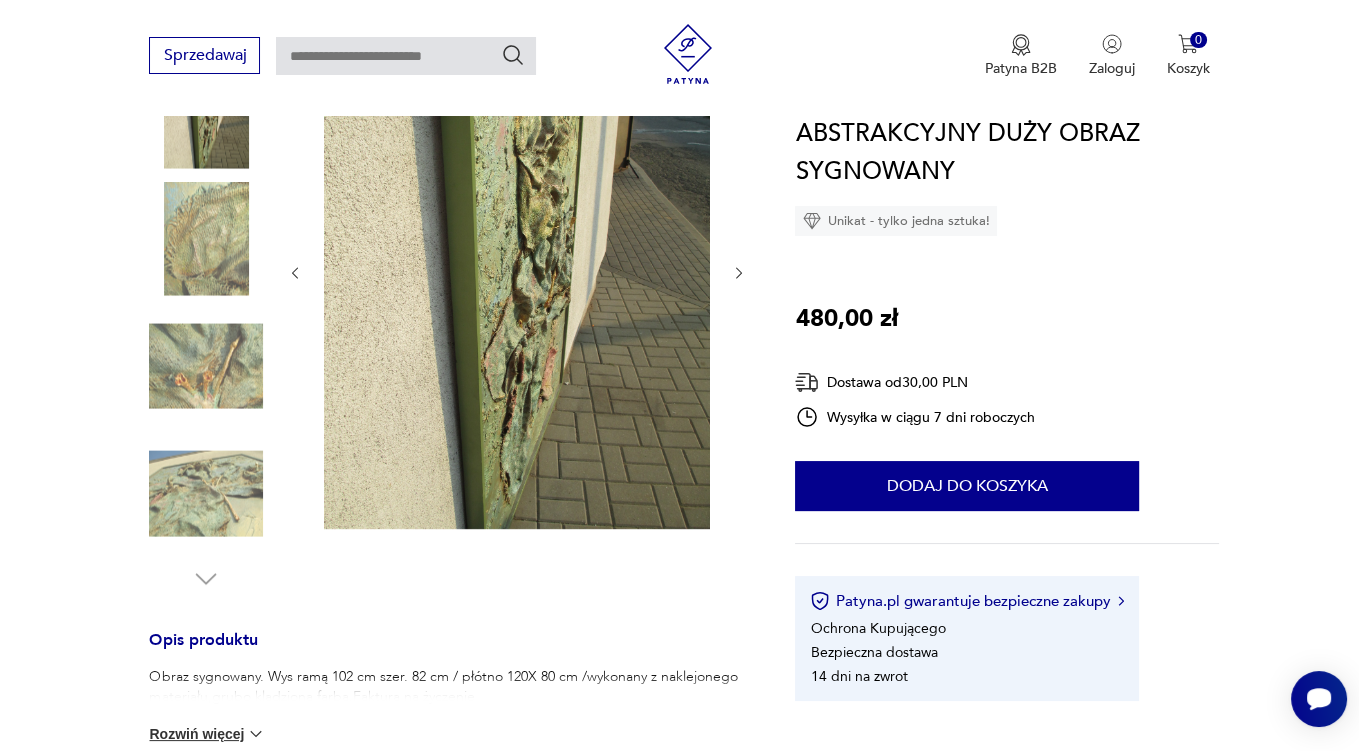 click 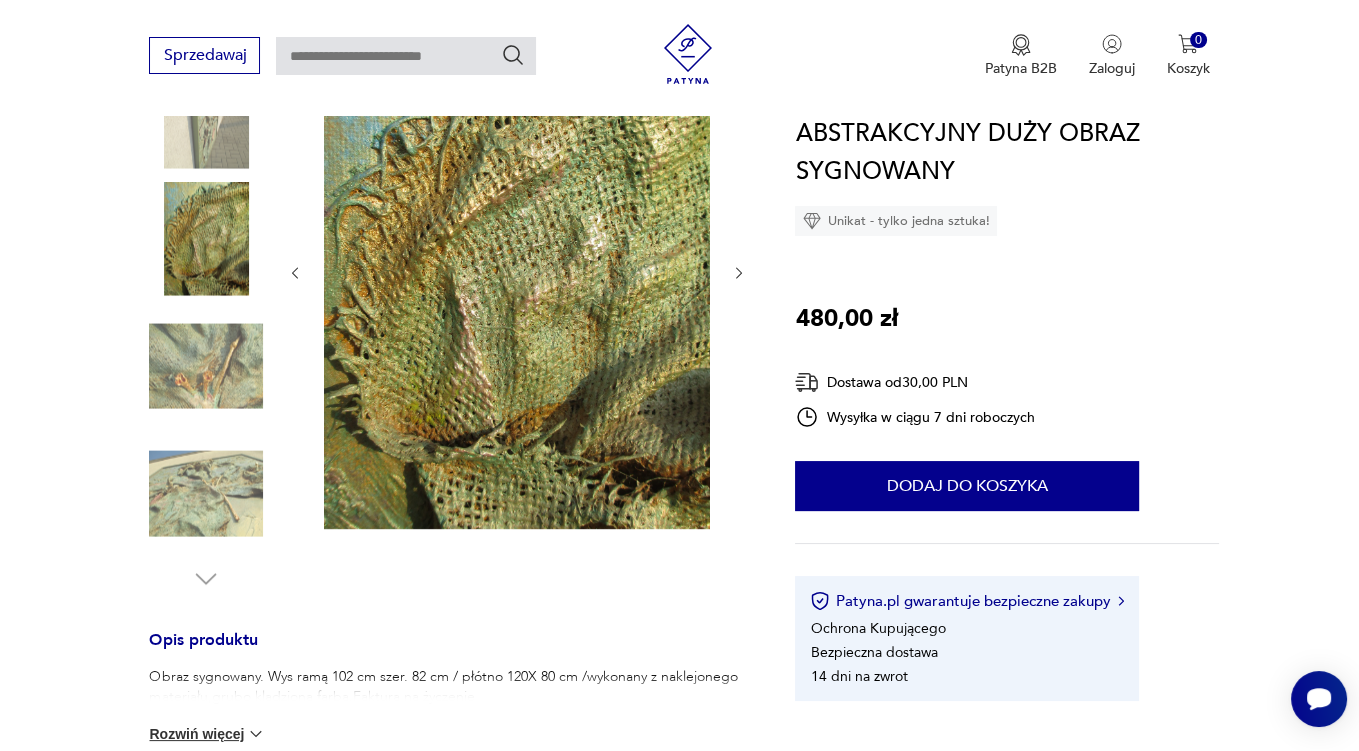 click at bounding box center (517, 273) 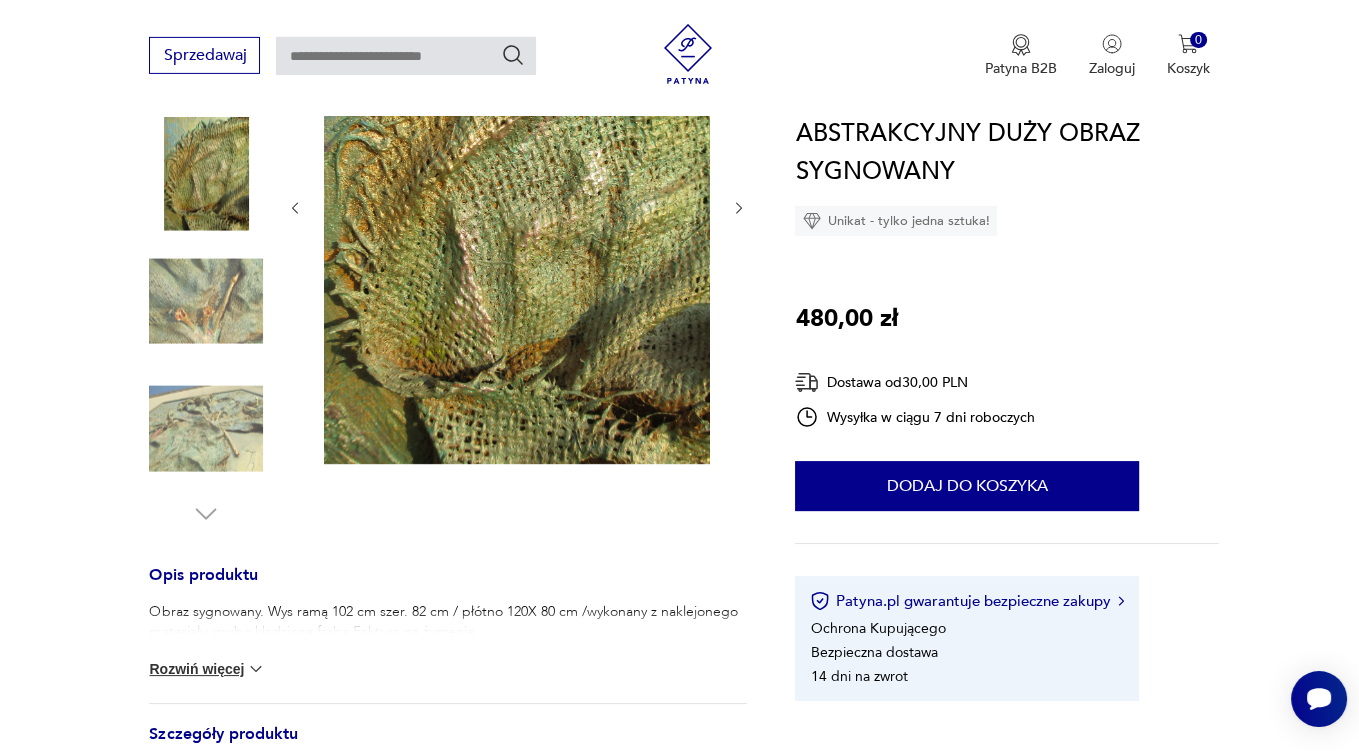 scroll, scrollTop: 422, scrollLeft: 0, axis: vertical 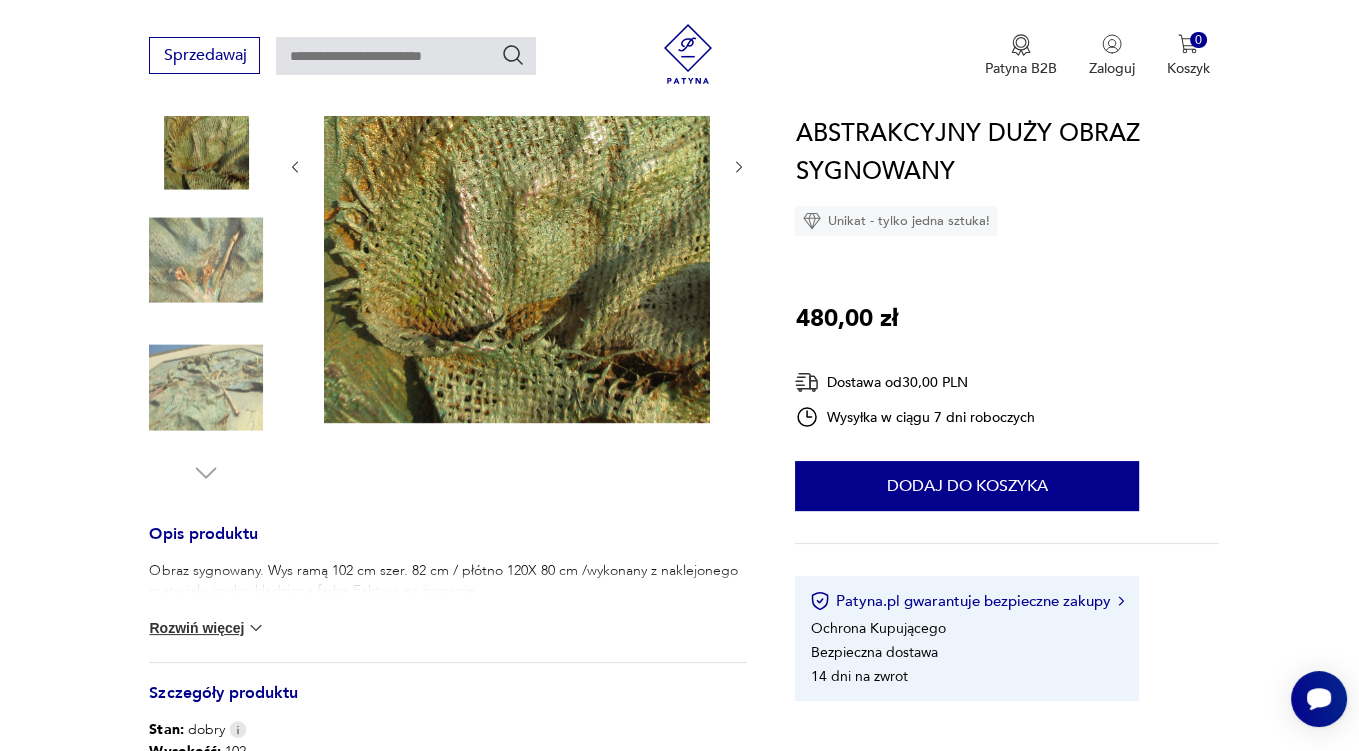 click on "Rozwiń więcej" at bounding box center [207, 628] 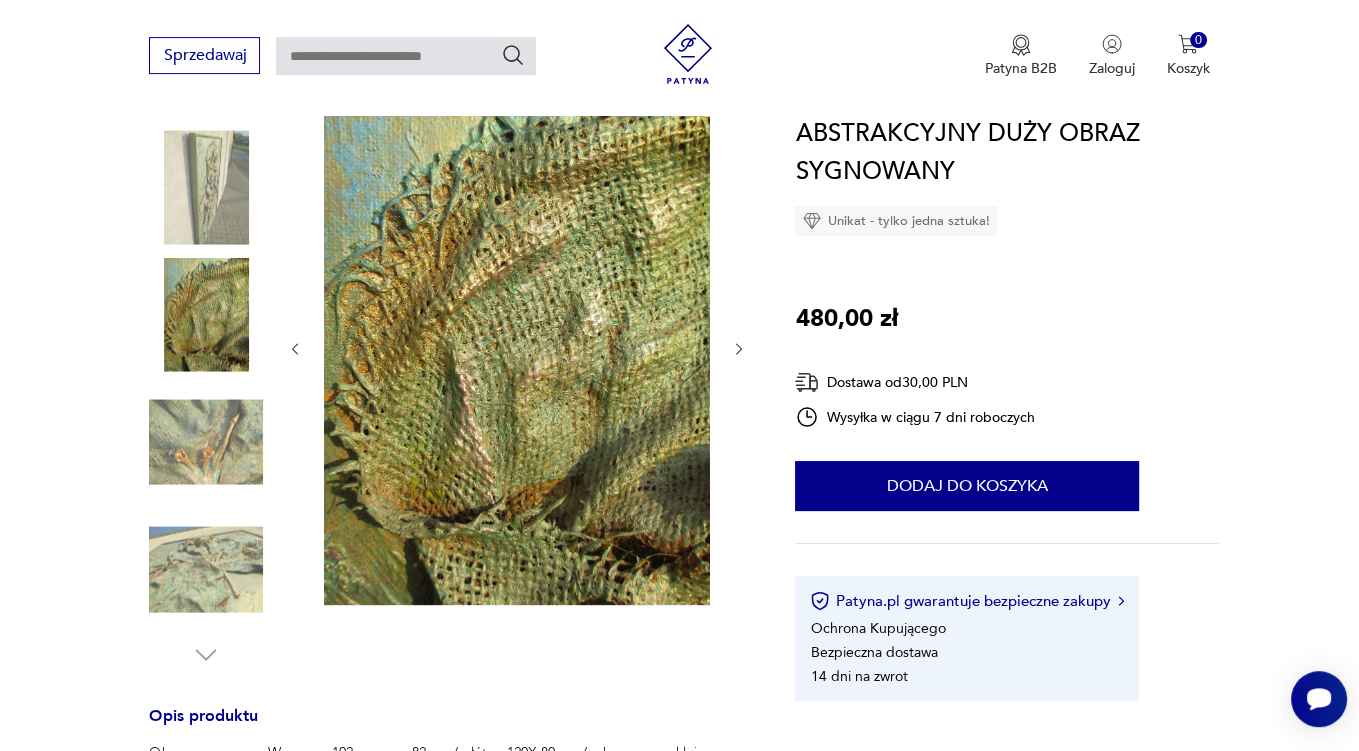 scroll, scrollTop: 316, scrollLeft: 0, axis: vertical 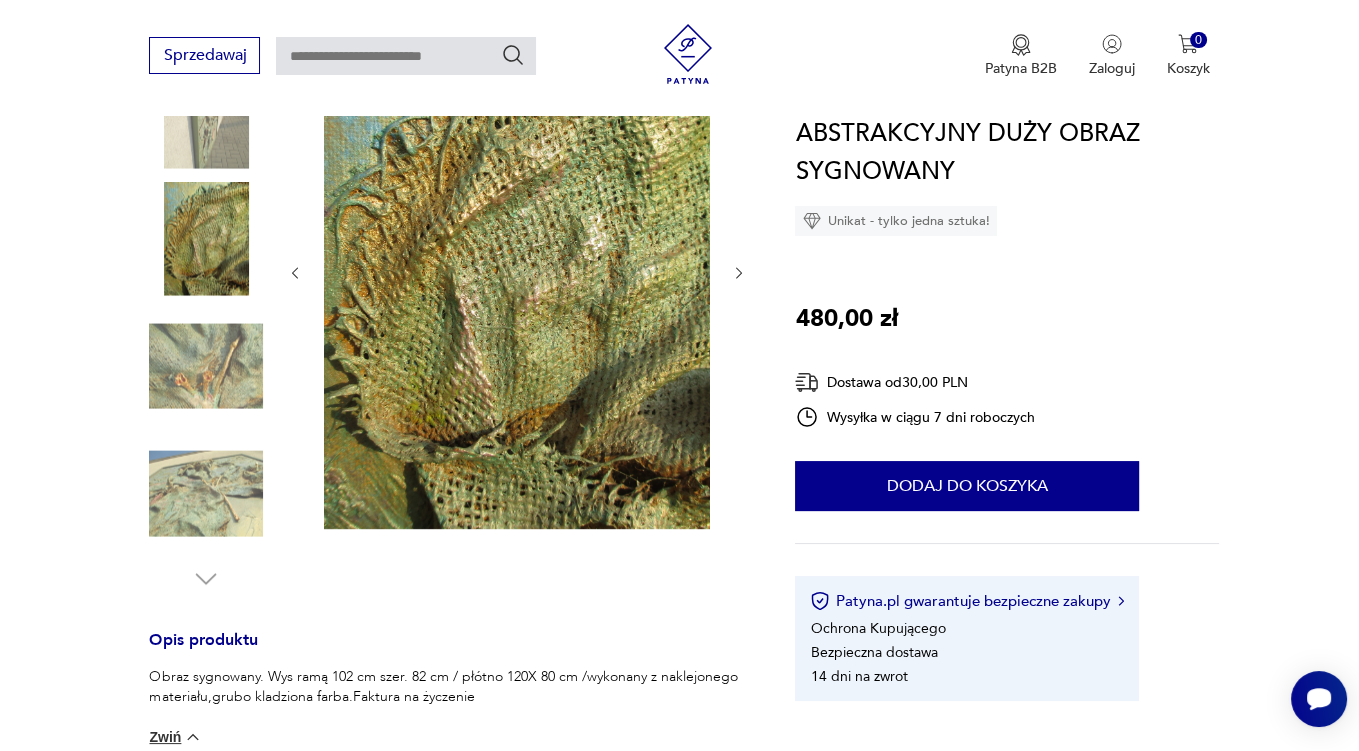 click at bounding box center (206, 366) 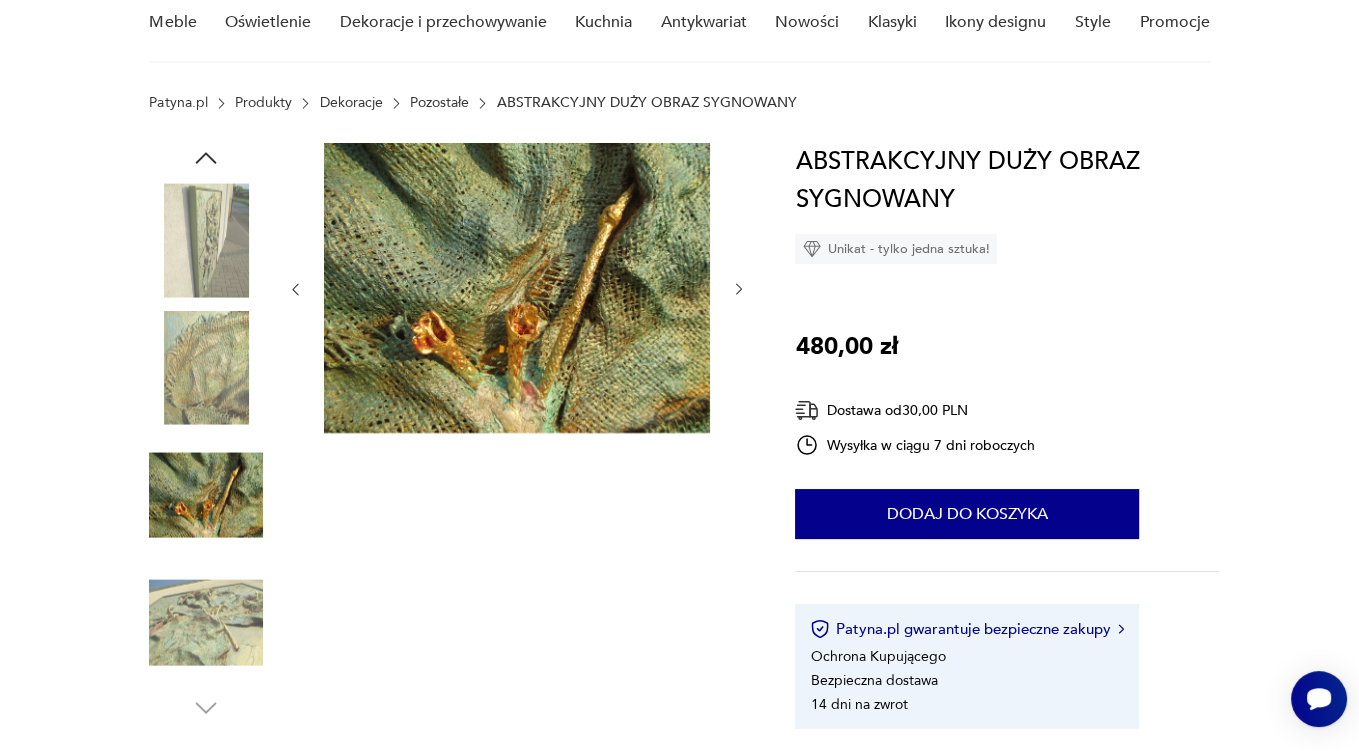 scroll, scrollTop: 105, scrollLeft: 0, axis: vertical 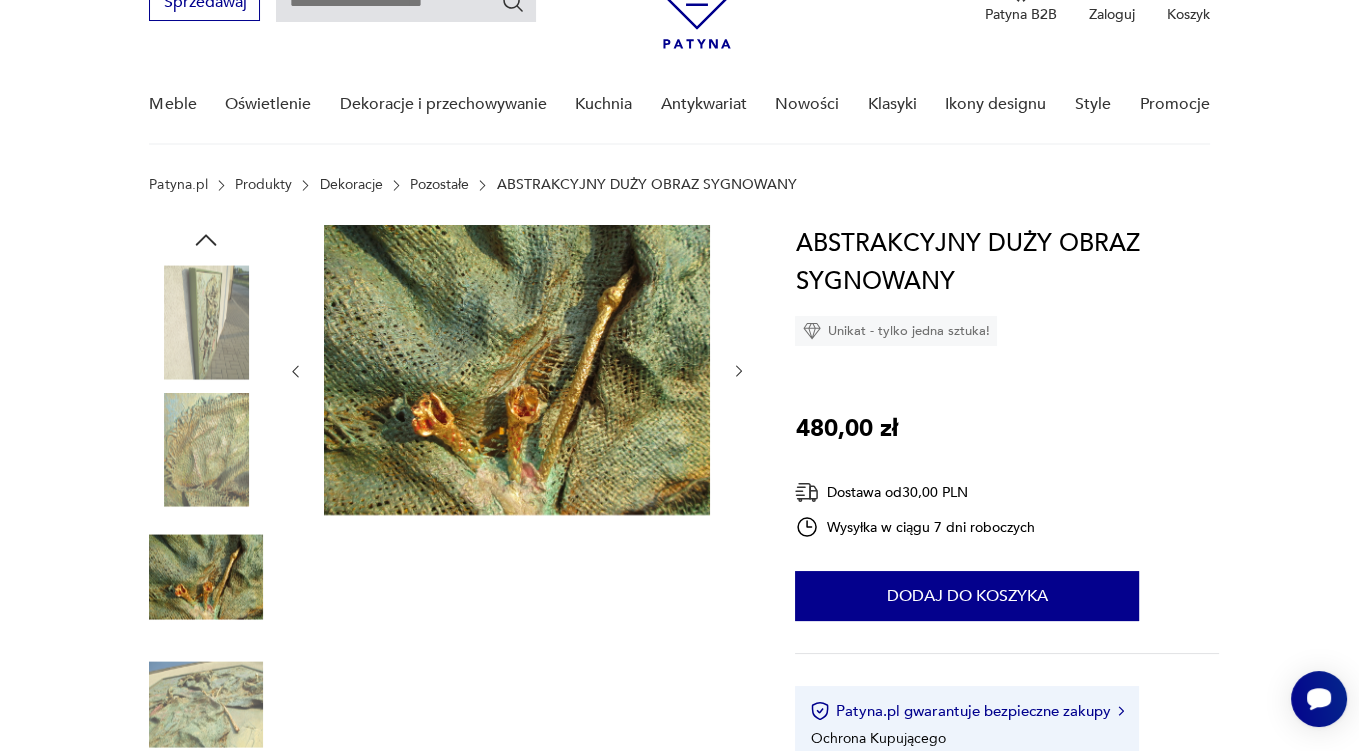 click at bounding box center [206, 705] 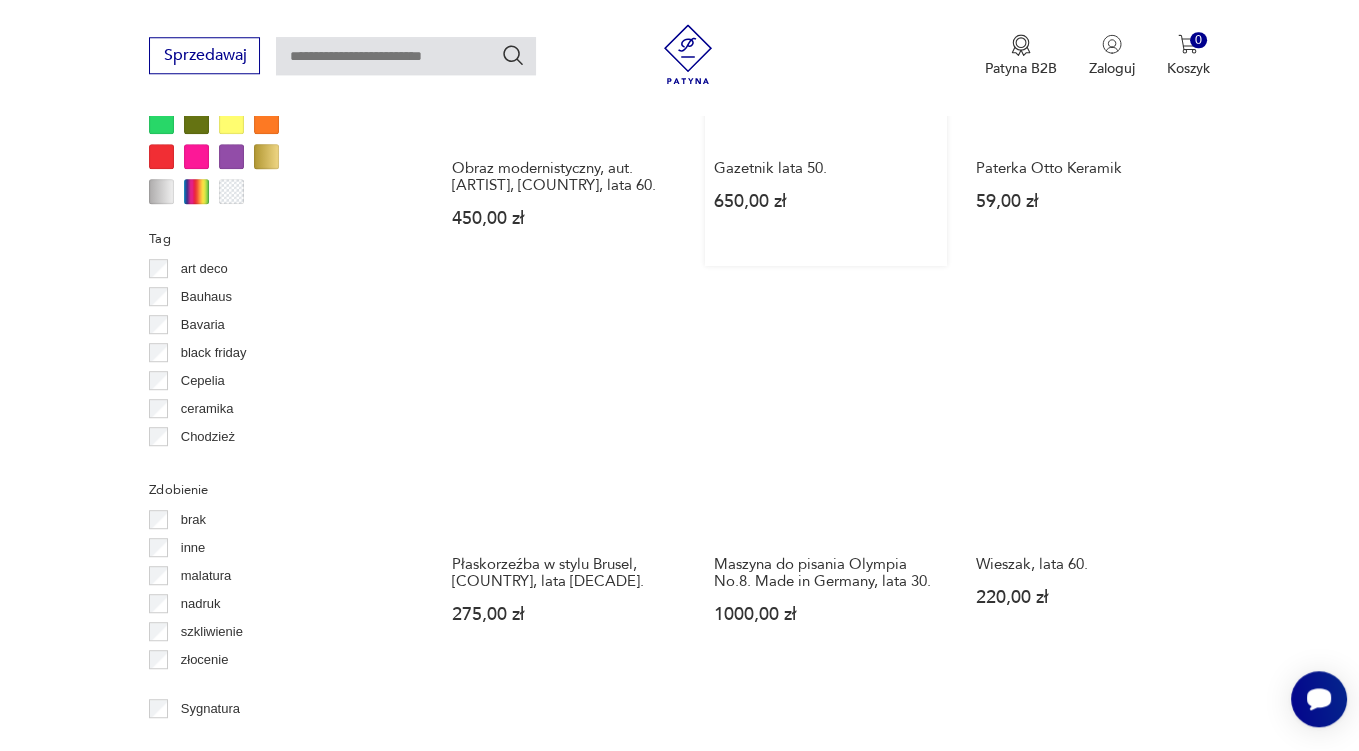 scroll, scrollTop: 1796, scrollLeft: 0, axis: vertical 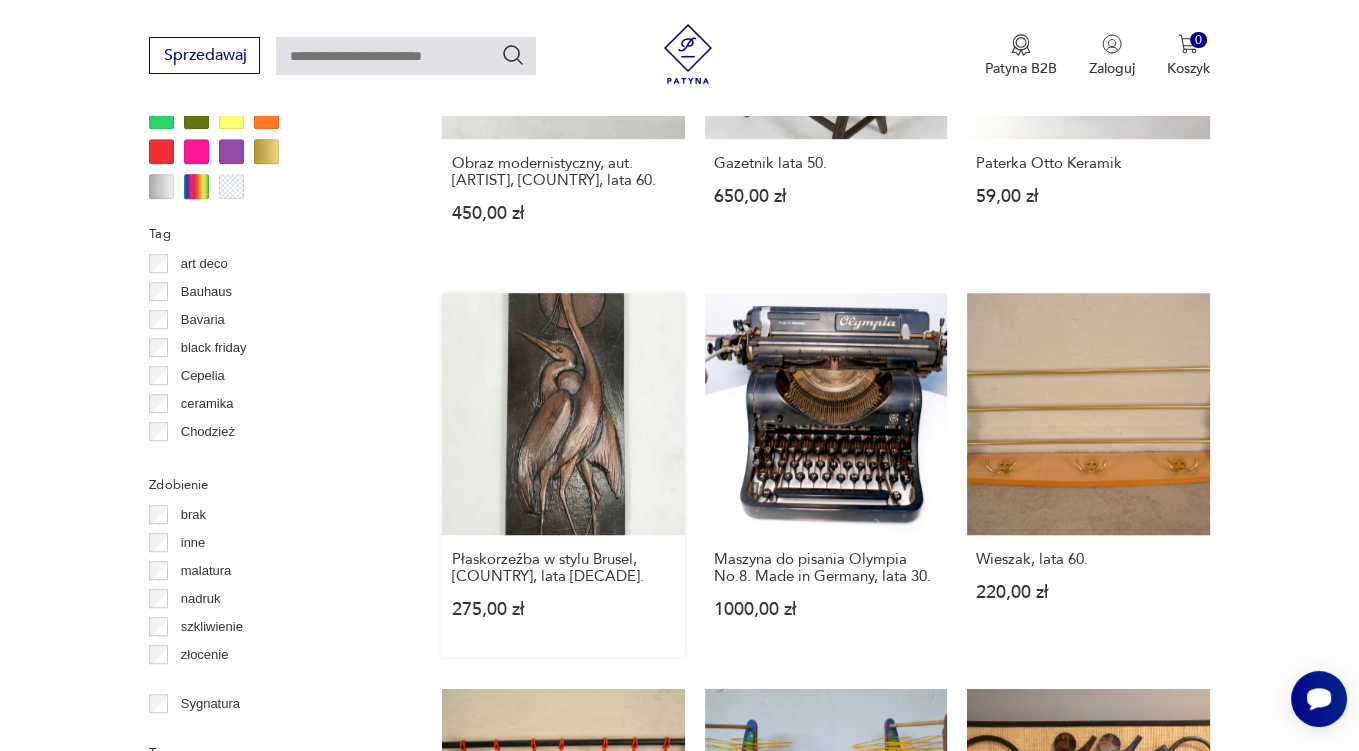 click on "Płaskorzeźba w stylu Brusel, Czechosłowacja, lata 70. 275,00 zł" at bounding box center (563, 475) 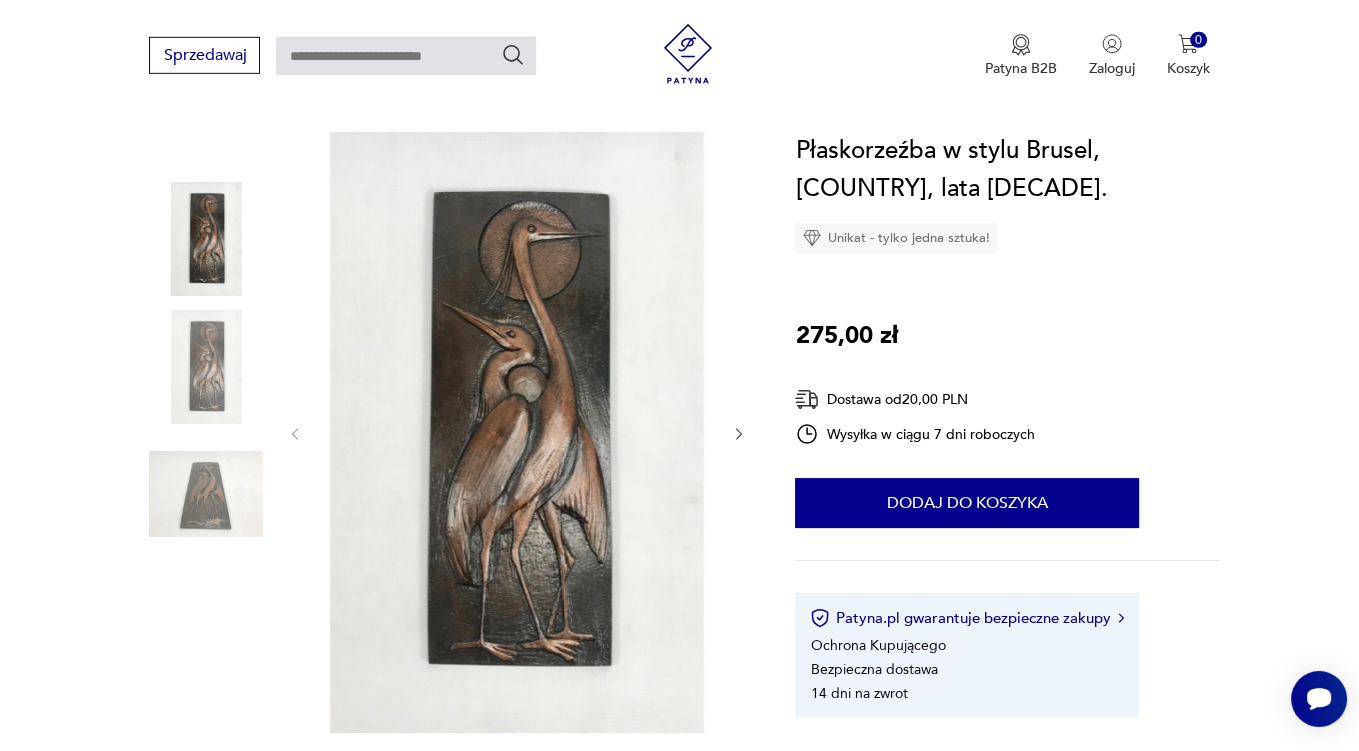 scroll, scrollTop: 211, scrollLeft: 0, axis: vertical 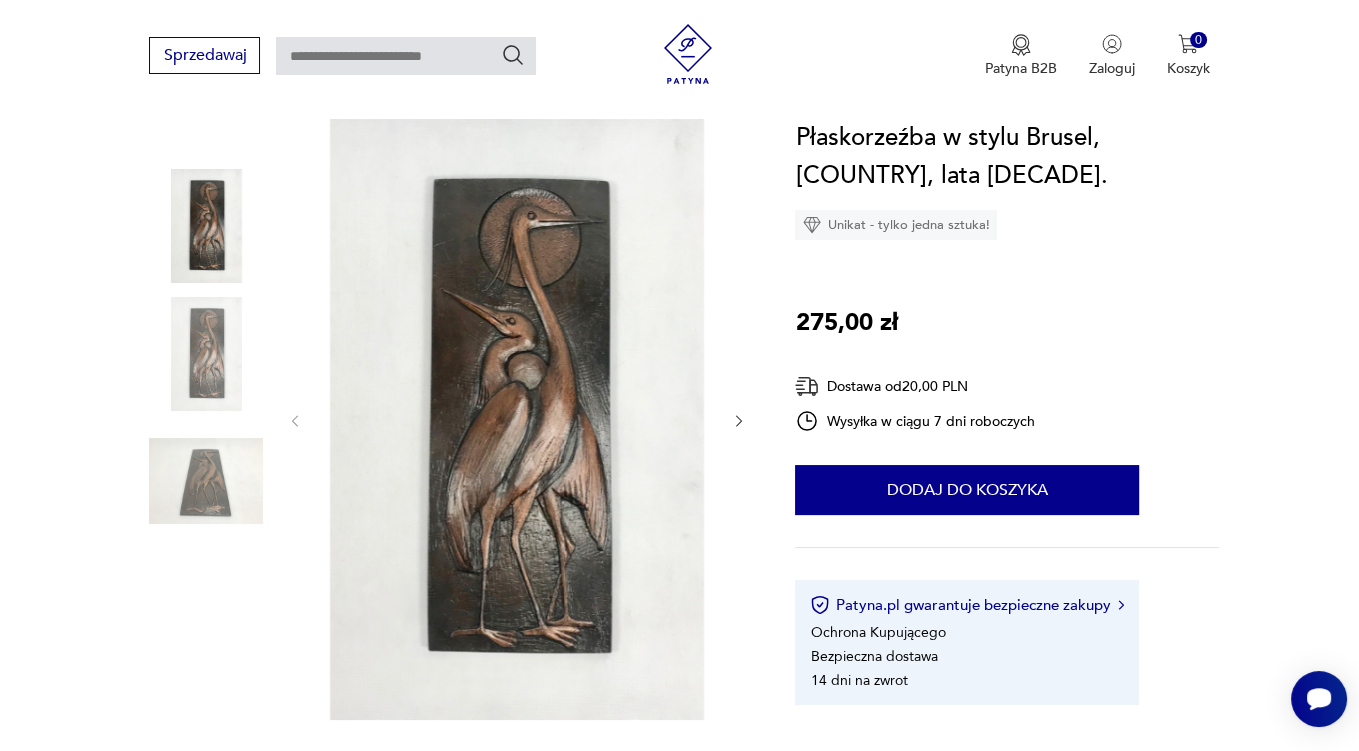 click 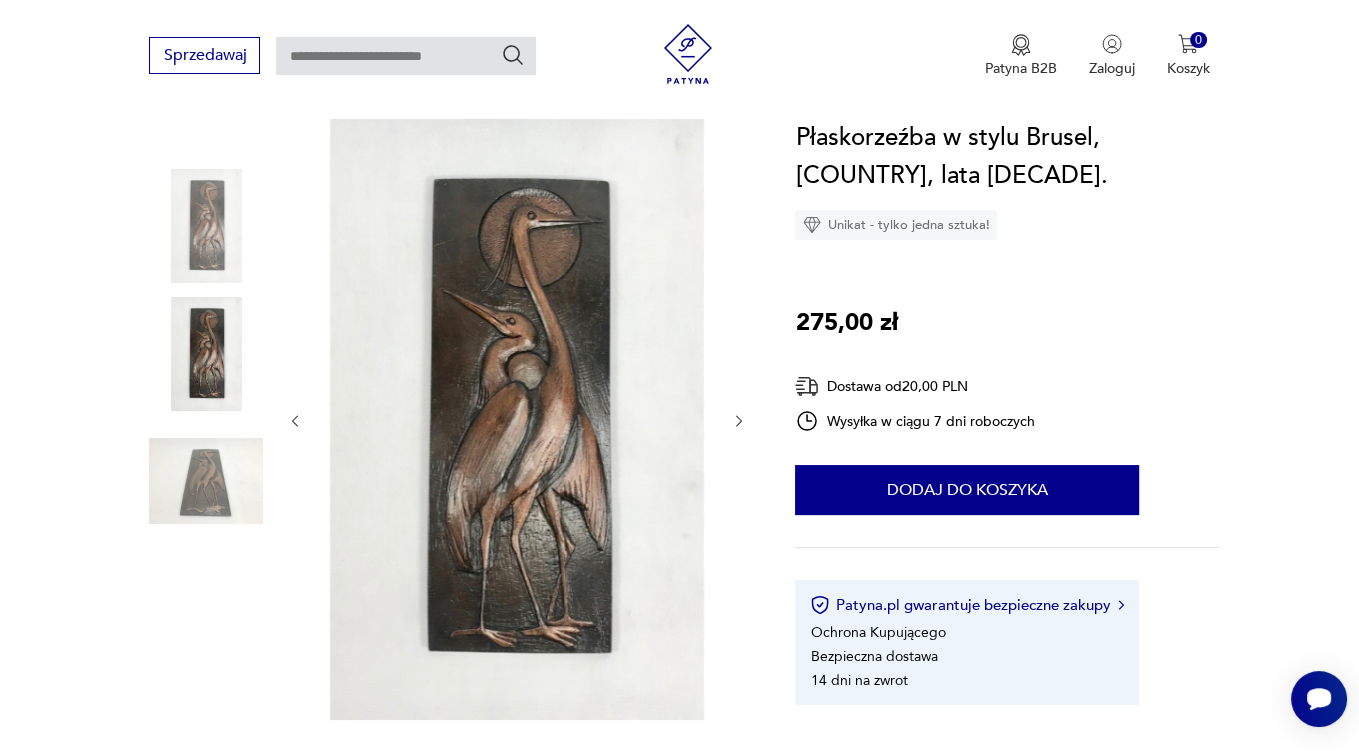 click 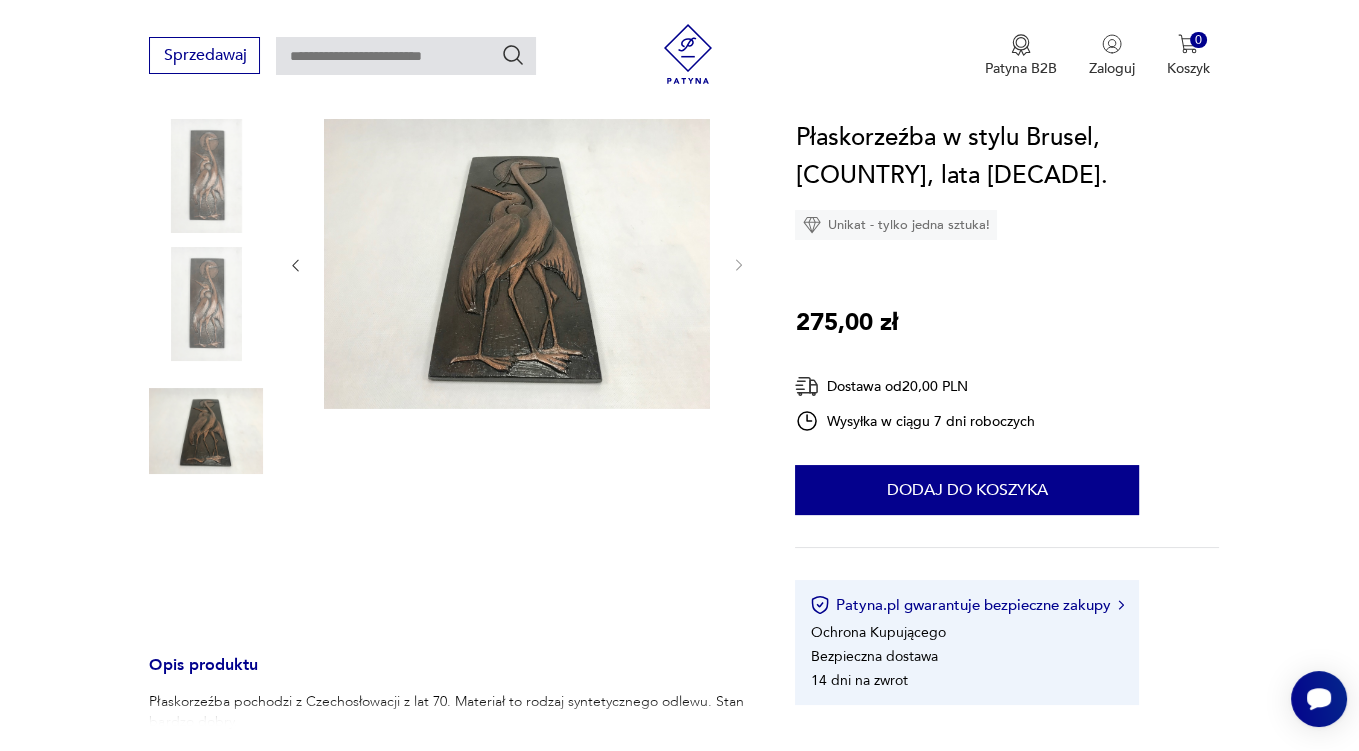click at bounding box center (517, 369) 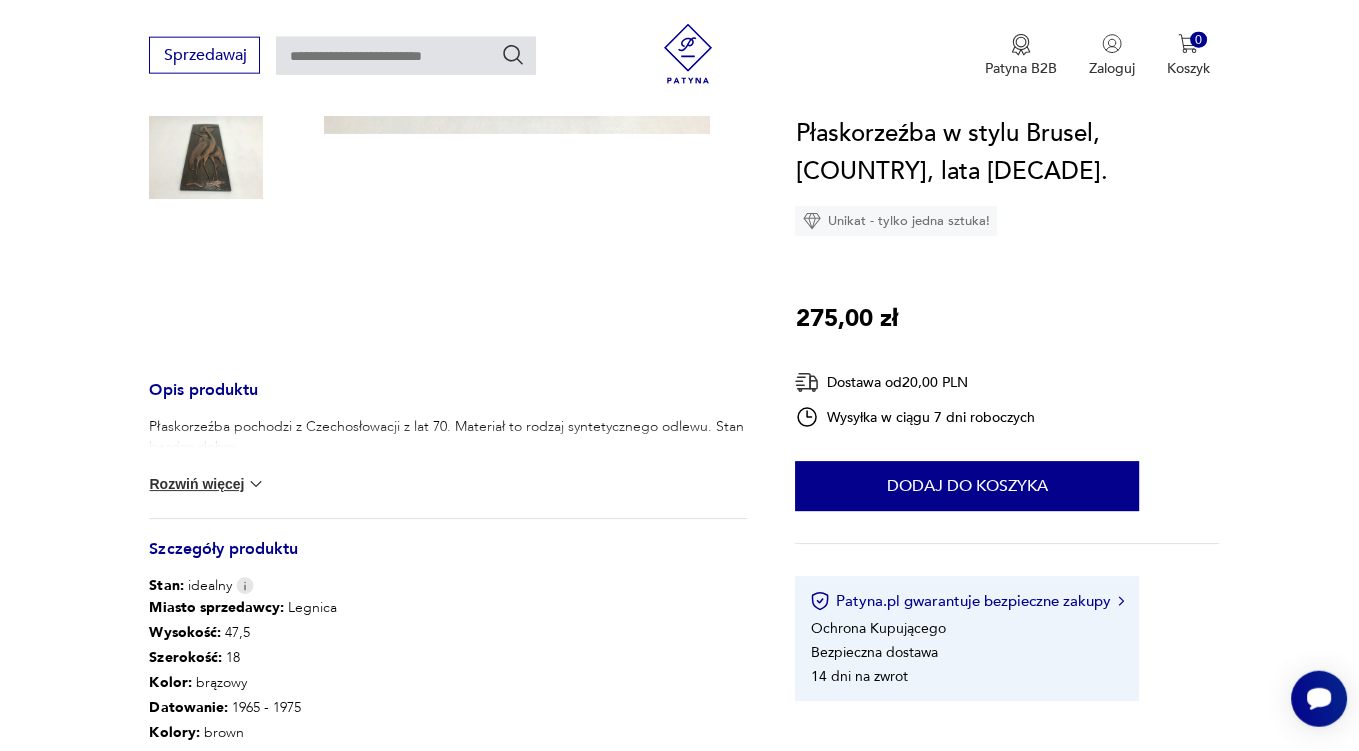 scroll, scrollTop: 528, scrollLeft: 0, axis: vertical 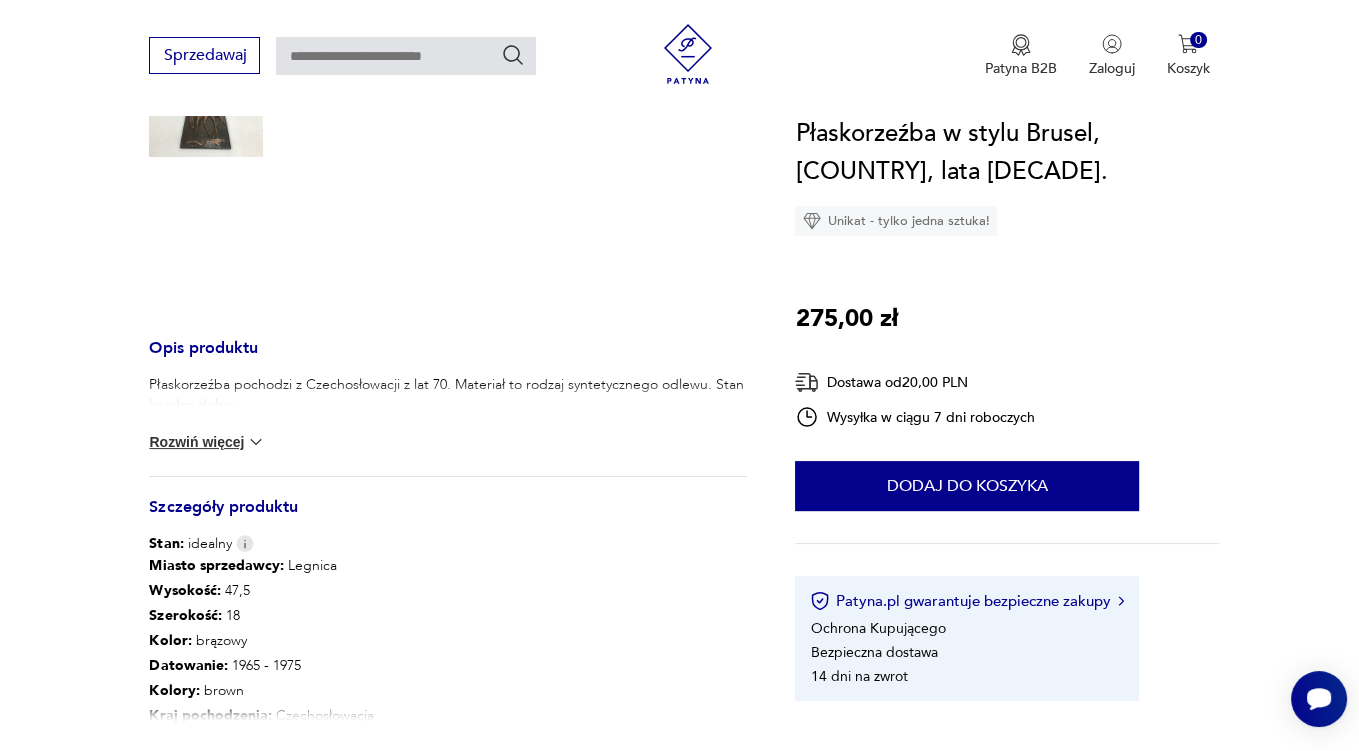 click on "Rozwiń więcej" at bounding box center [207, 442] 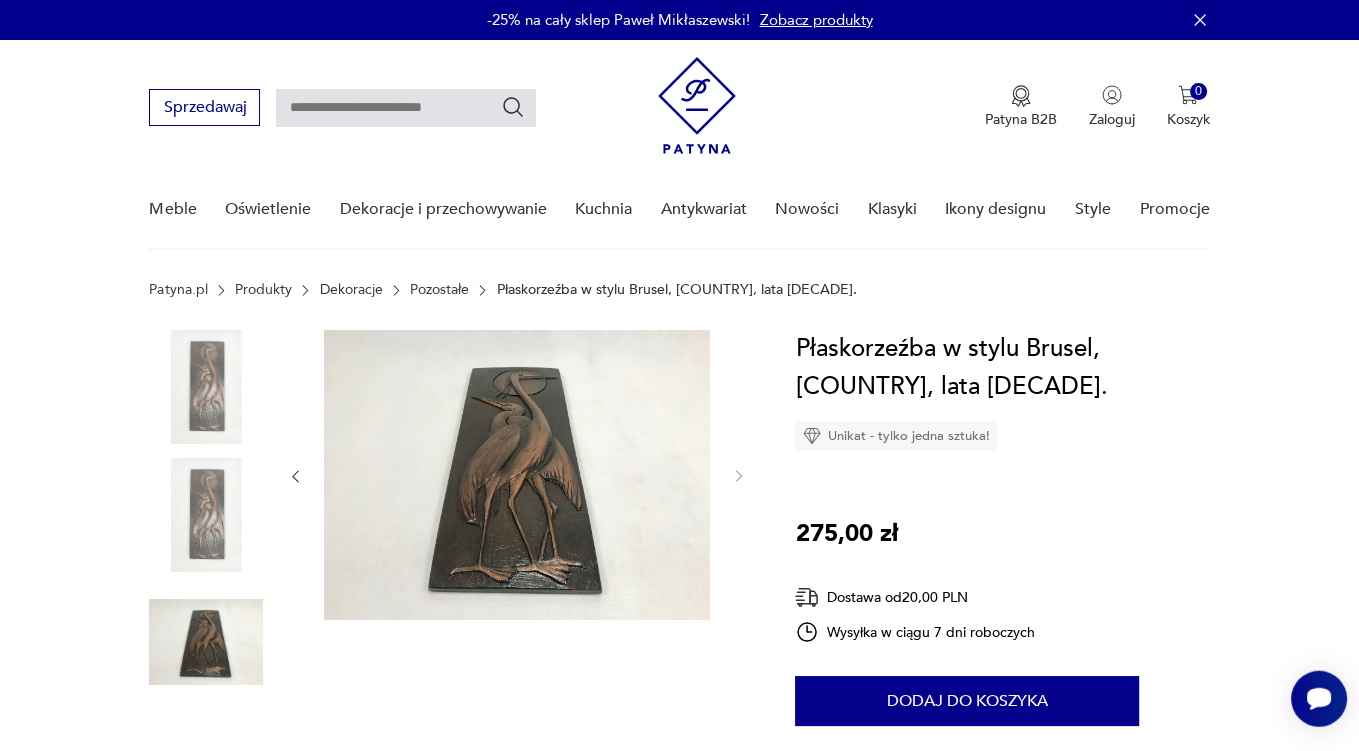 scroll, scrollTop: 0, scrollLeft: 0, axis: both 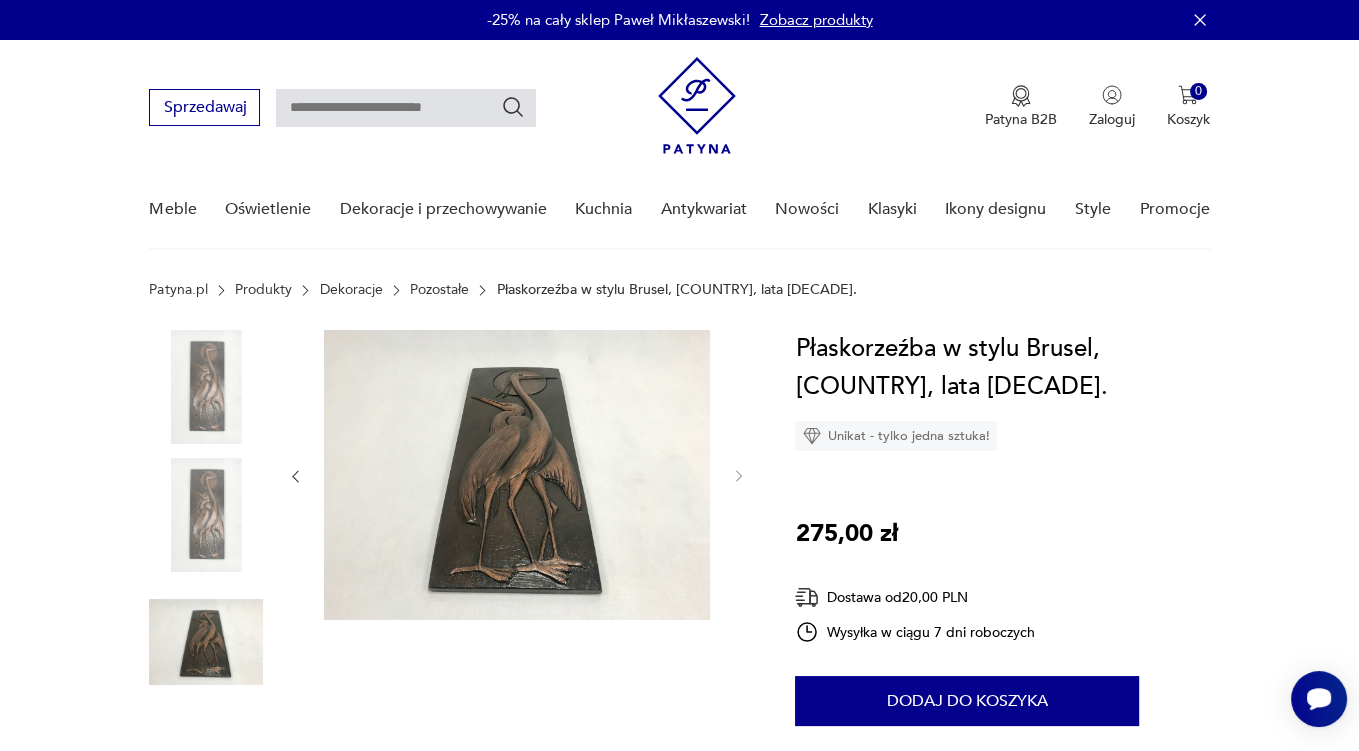 click at bounding box center [517, 475] 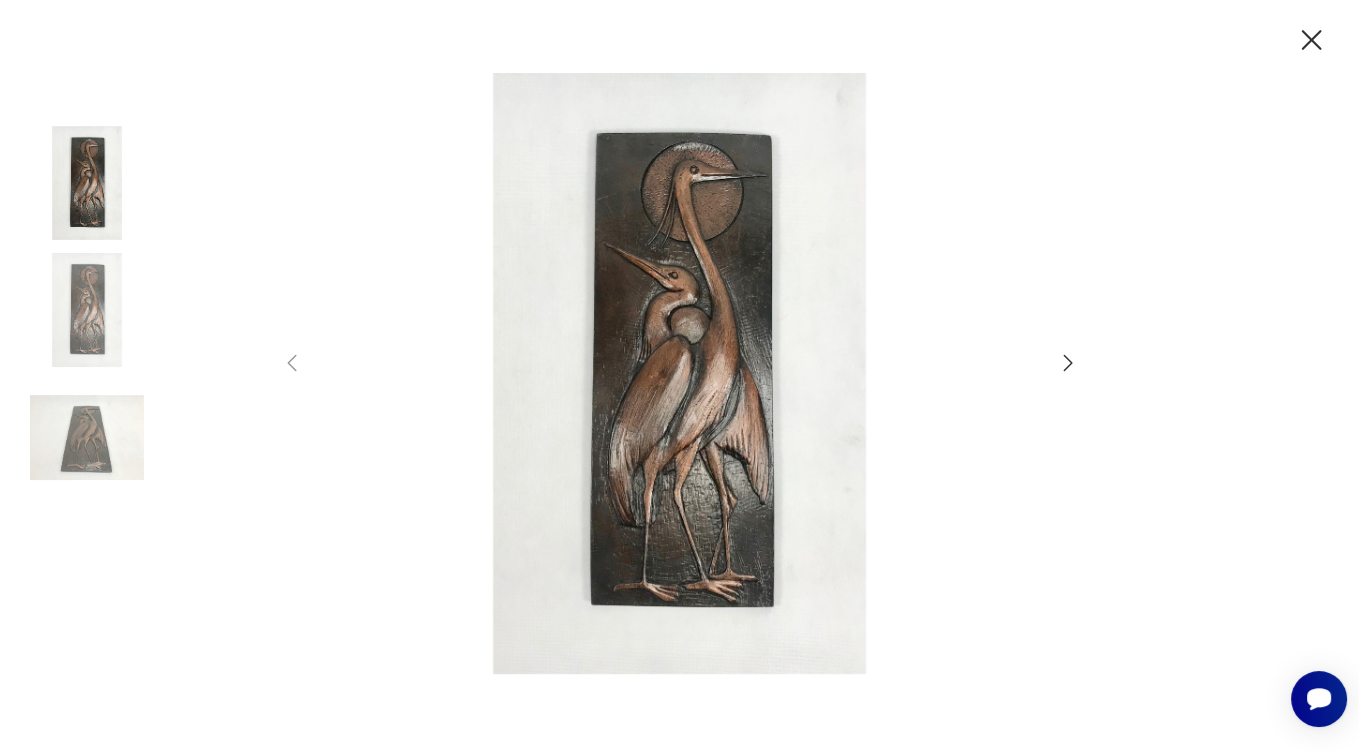 click 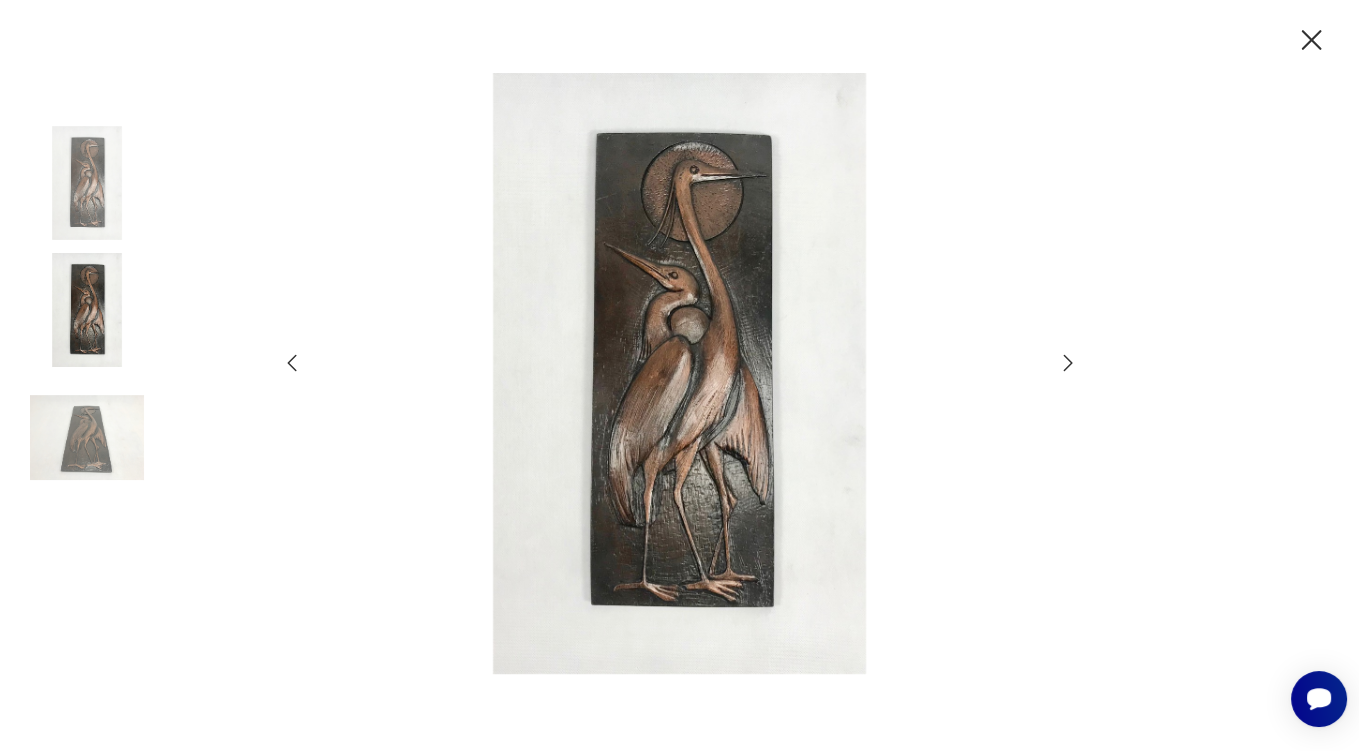 click 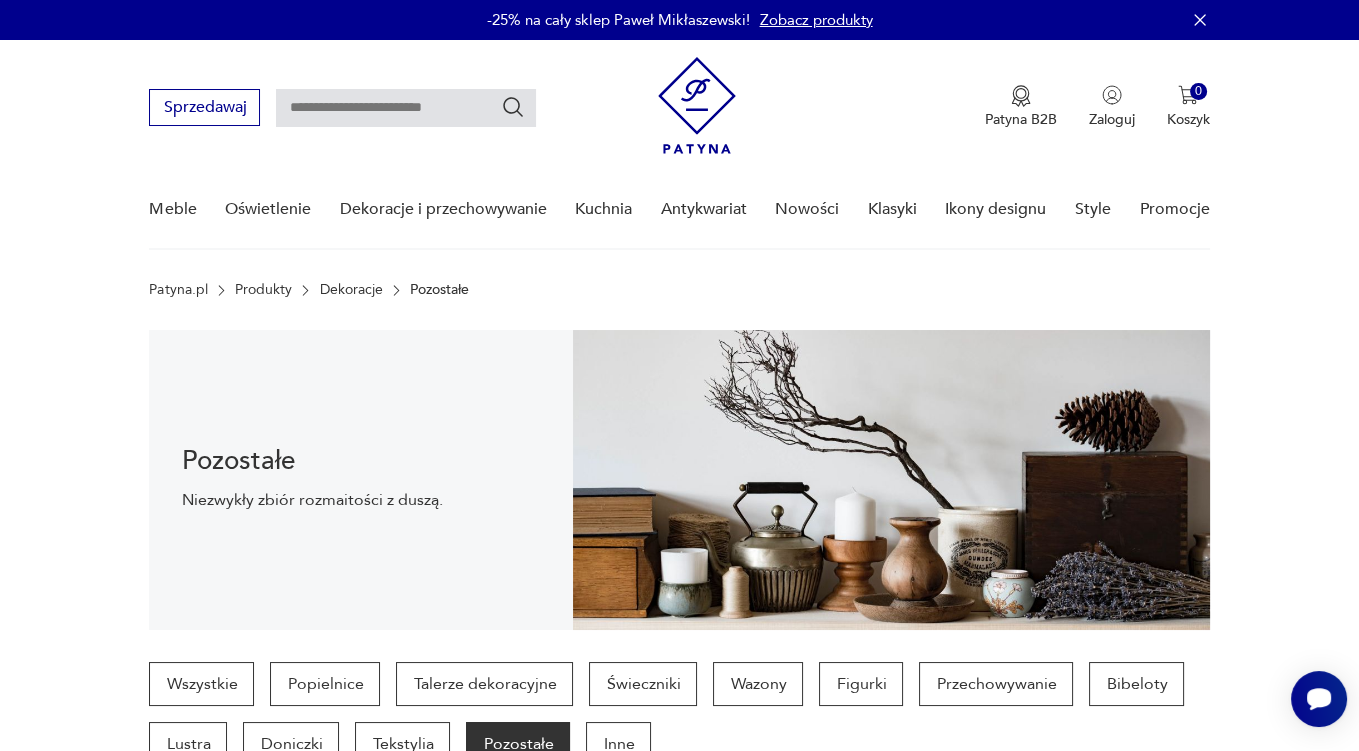 scroll, scrollTop: 1809, scrollLeft: 0, axis: vertical 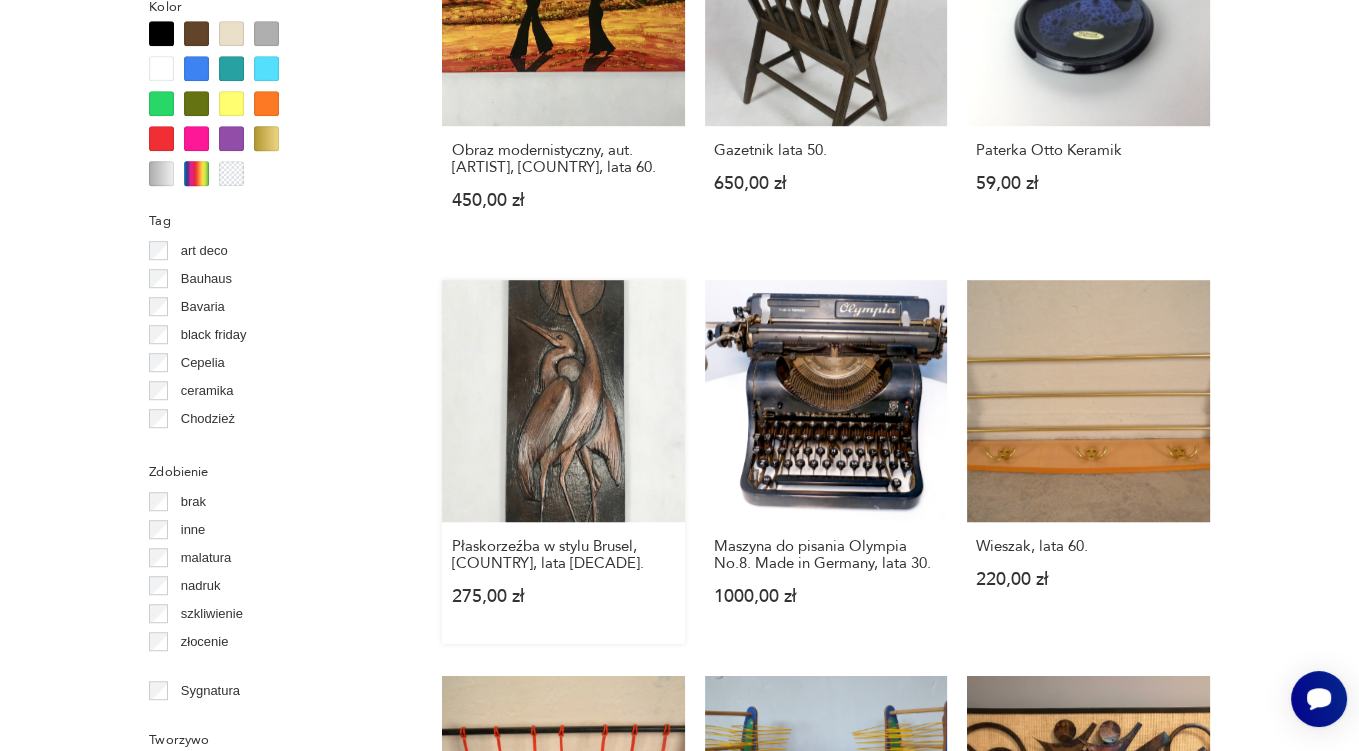 click on "Płaskorzeźba w stylu Brusel, Czechosłowacja, lata 70. 275,00 zł" at bounding box center (563, 462) 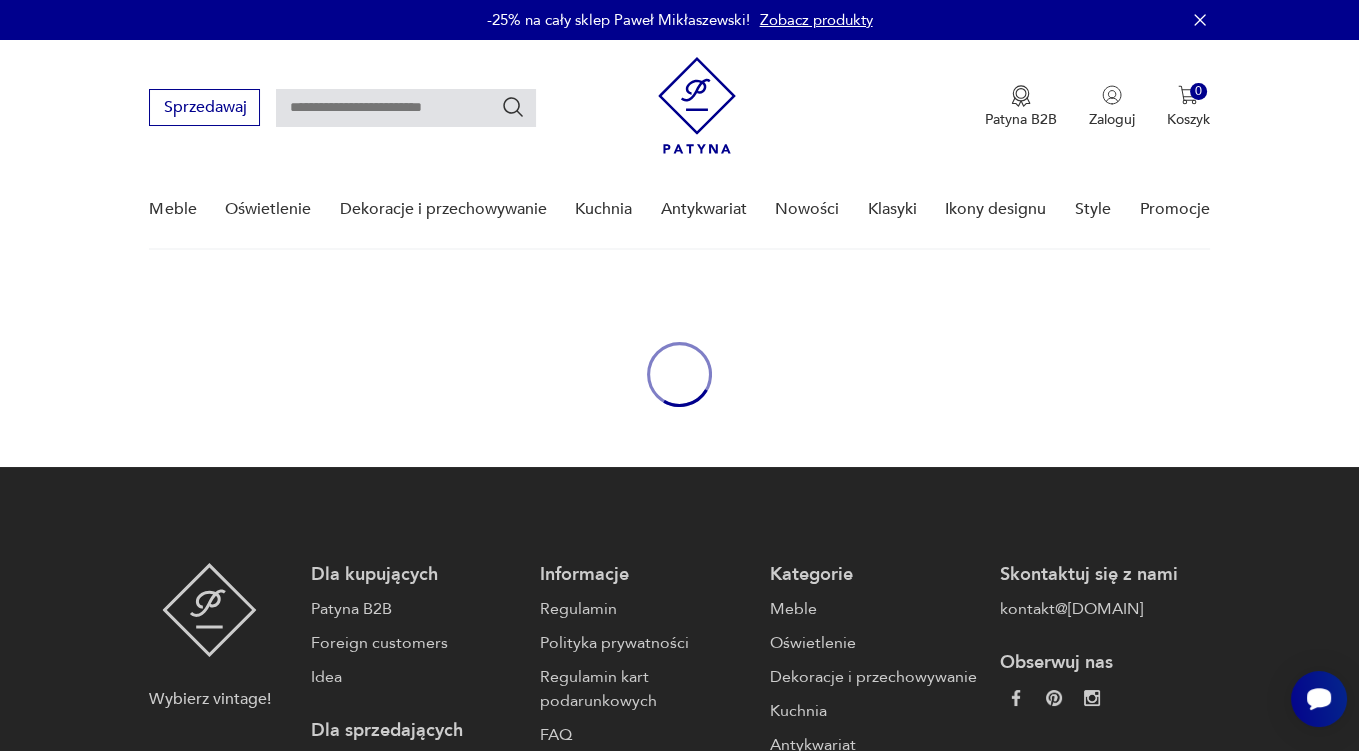 scroll, scrollTop: 0, scrollLeft: 0, axis: both 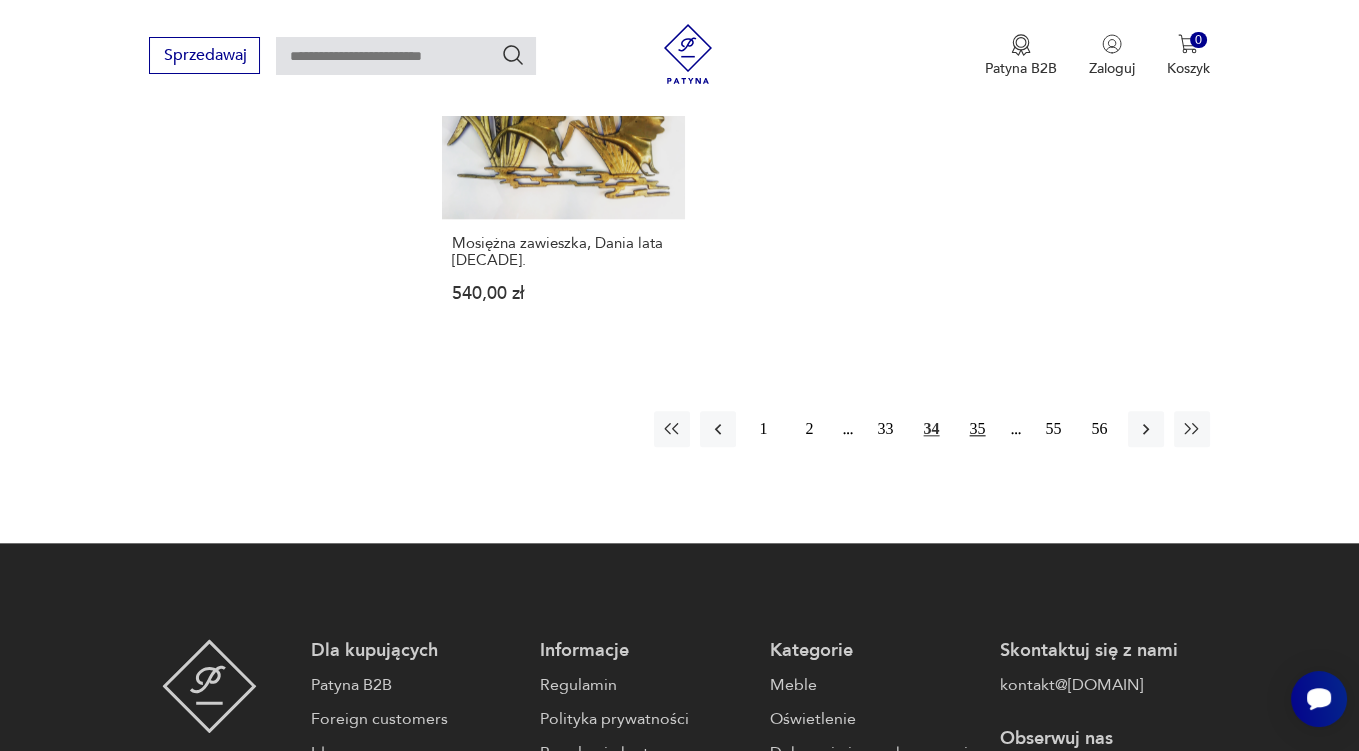 click on "35" at bounding box center [978, 429] 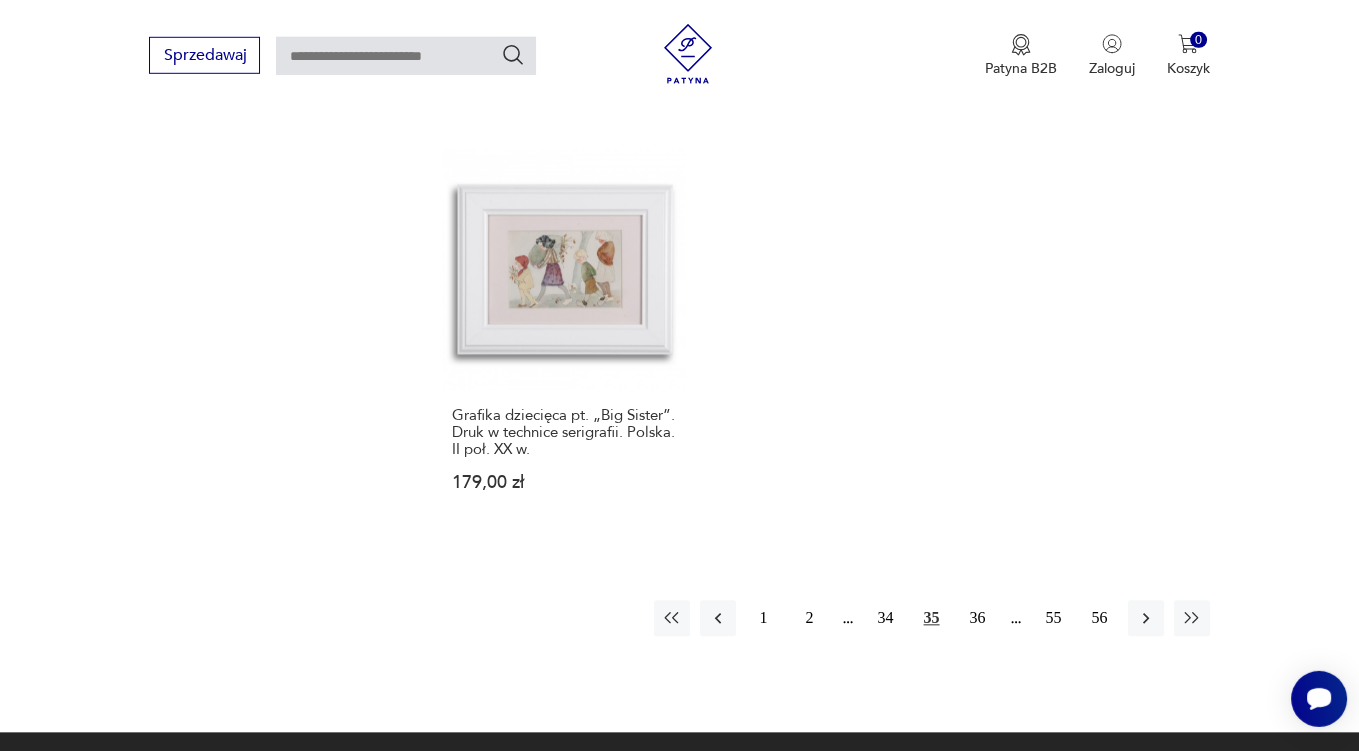 scroll, scrollTop: 2957, scrollLeft: 0, axis: vertical 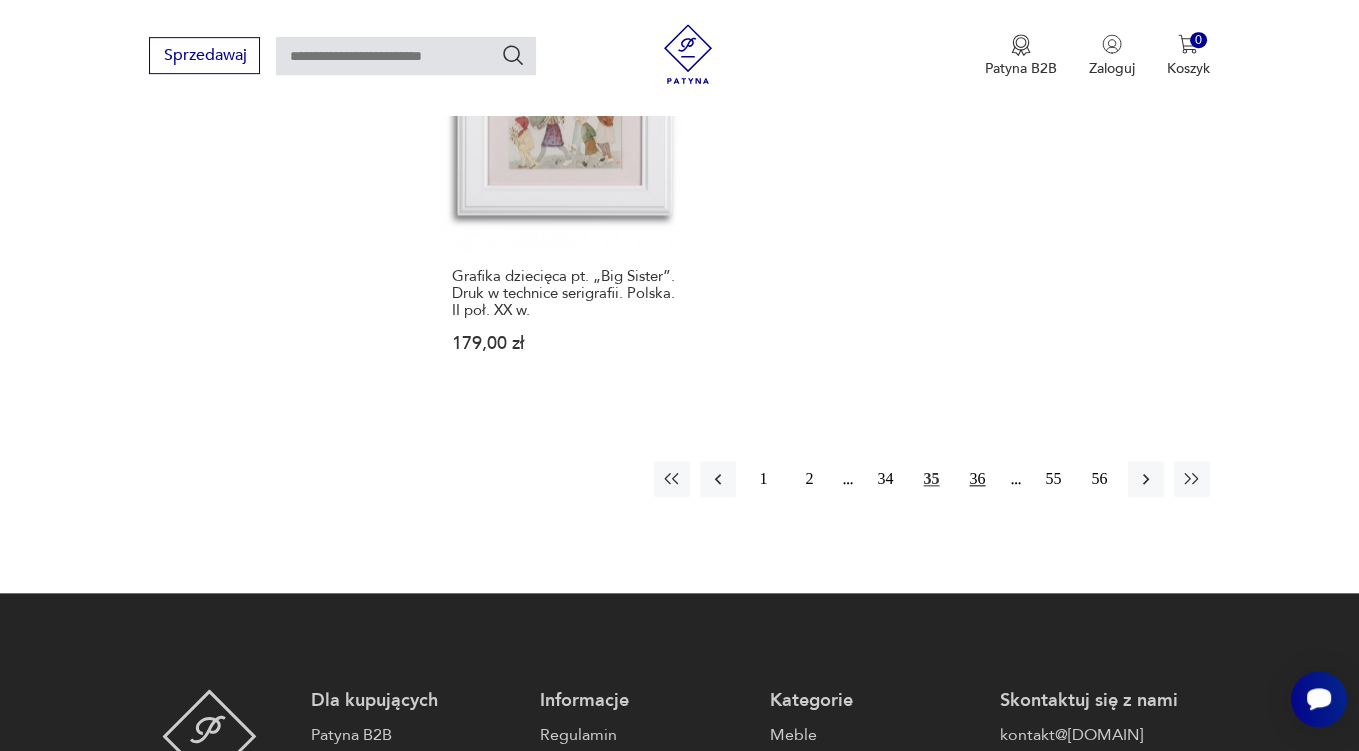 click on "36" at bounding box center (978, 479) 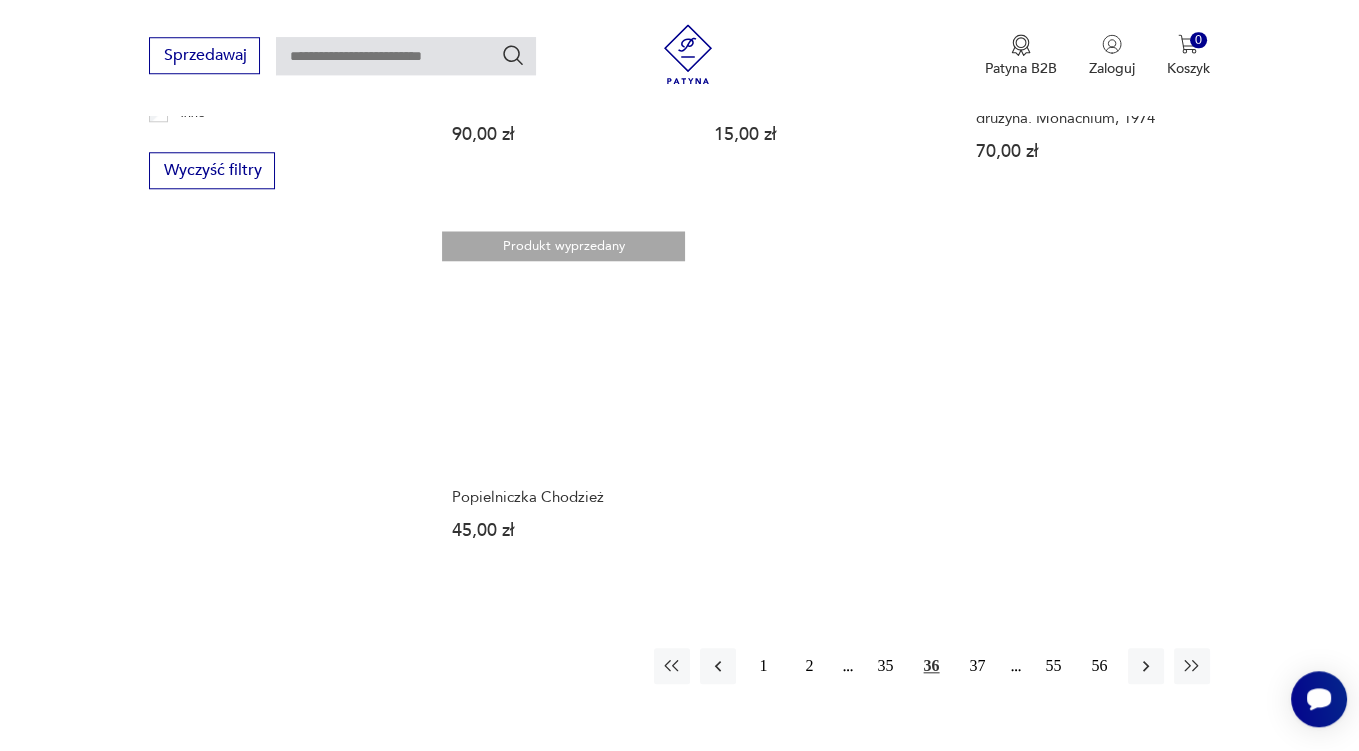 scroll, scrollTop: 2641, scrollLeft: 0, axis: vertical 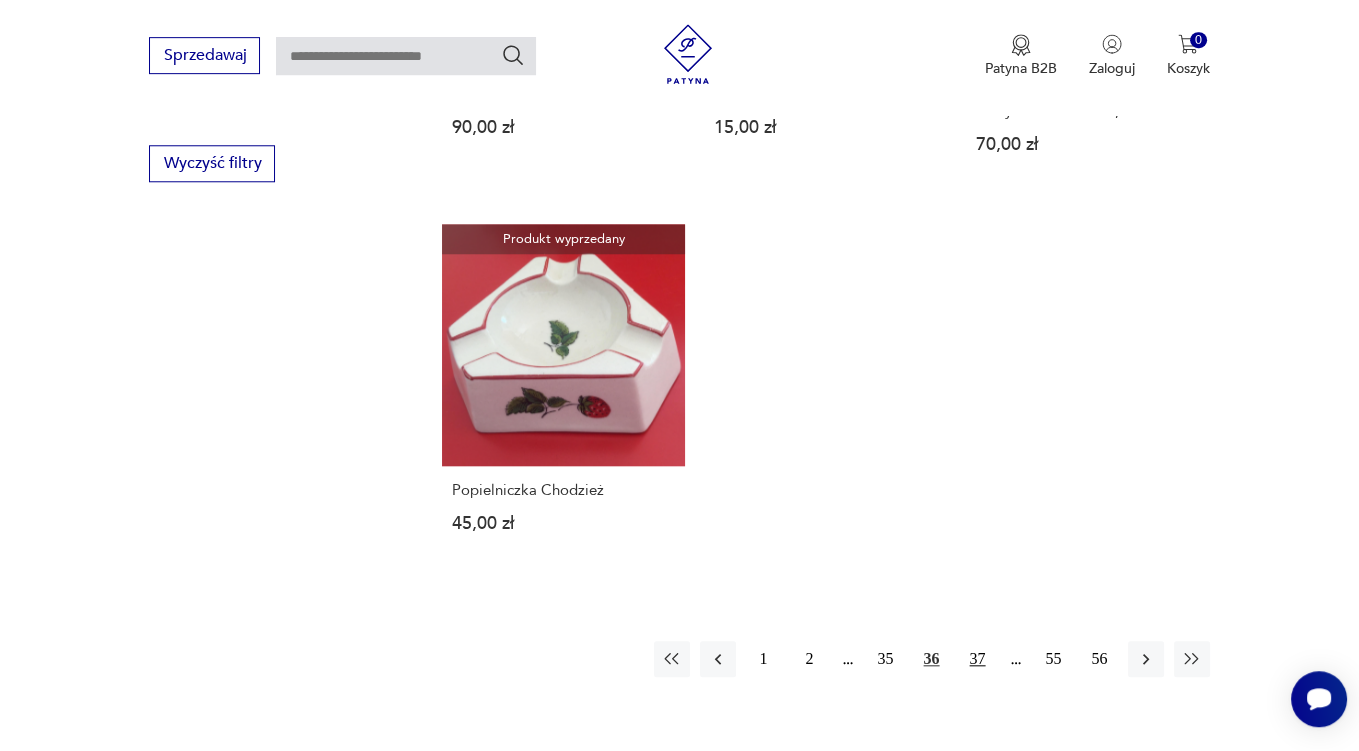 click on "37" at bounding box center [978, 659] 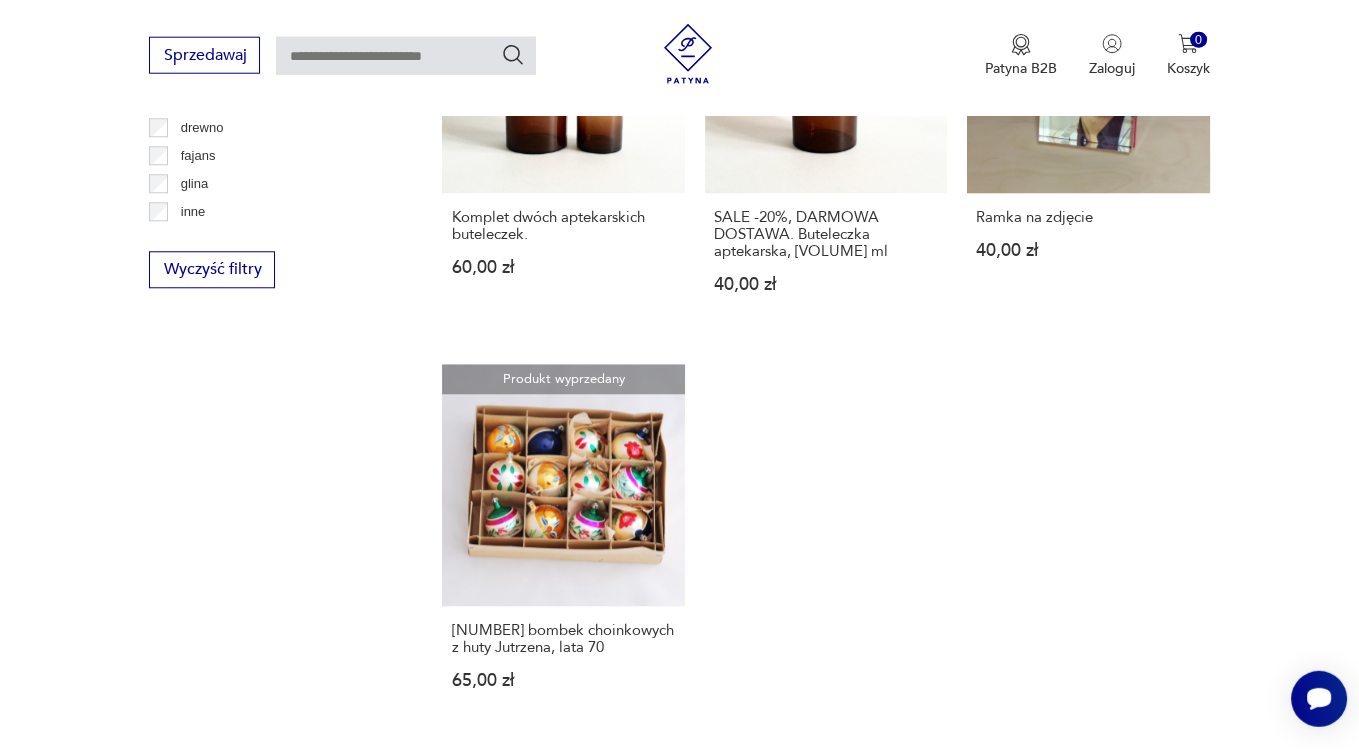 scroll, scrollTop: 2746, scrollLeft: 0, axis: vertical 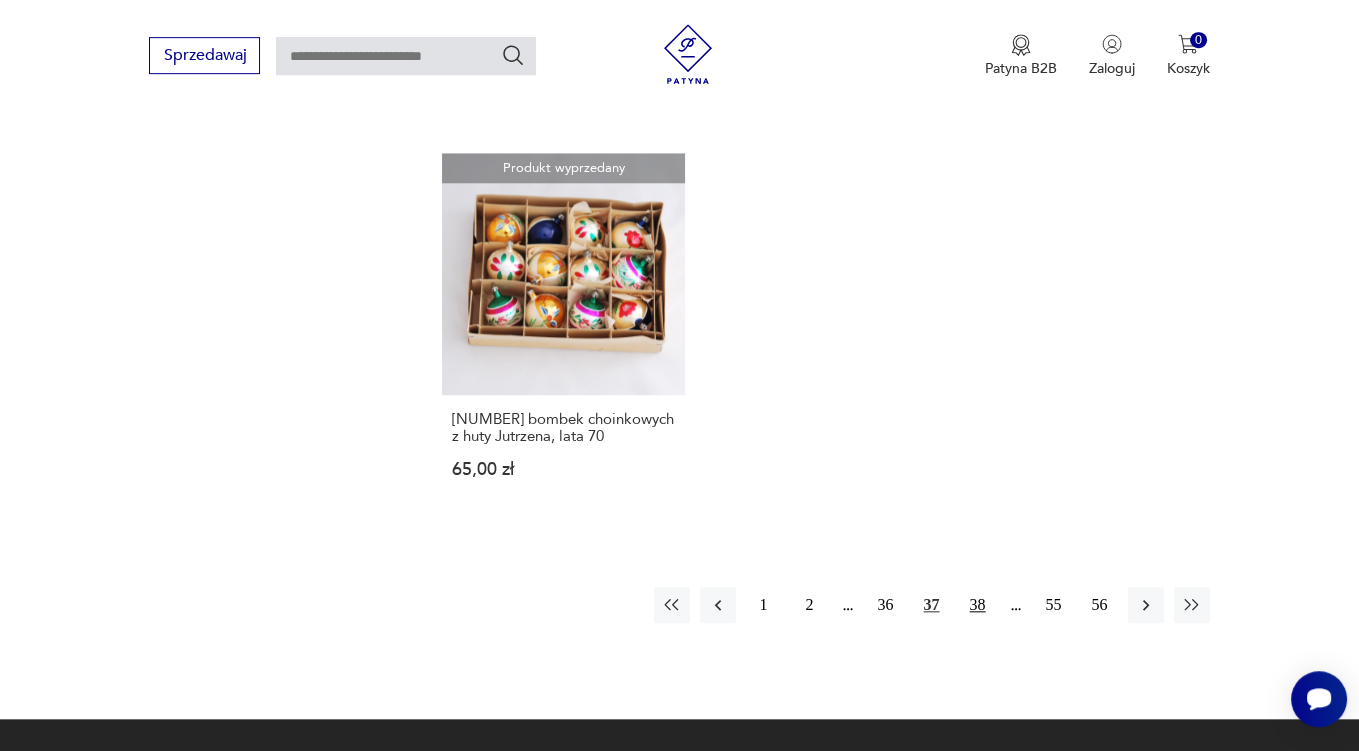 click on "38" at bounding box center [978, 605] 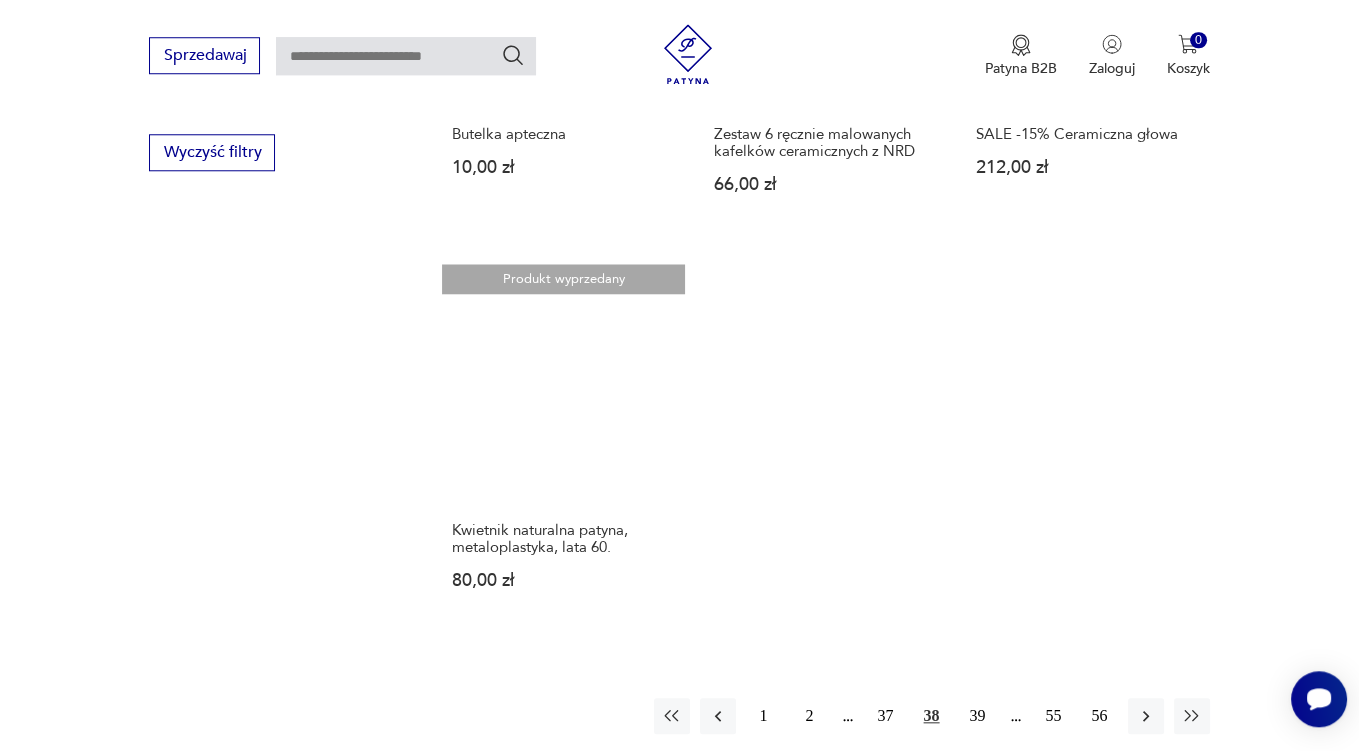 scroll, scrollTop: 2746, scrollLeft: 0, axis: vertical 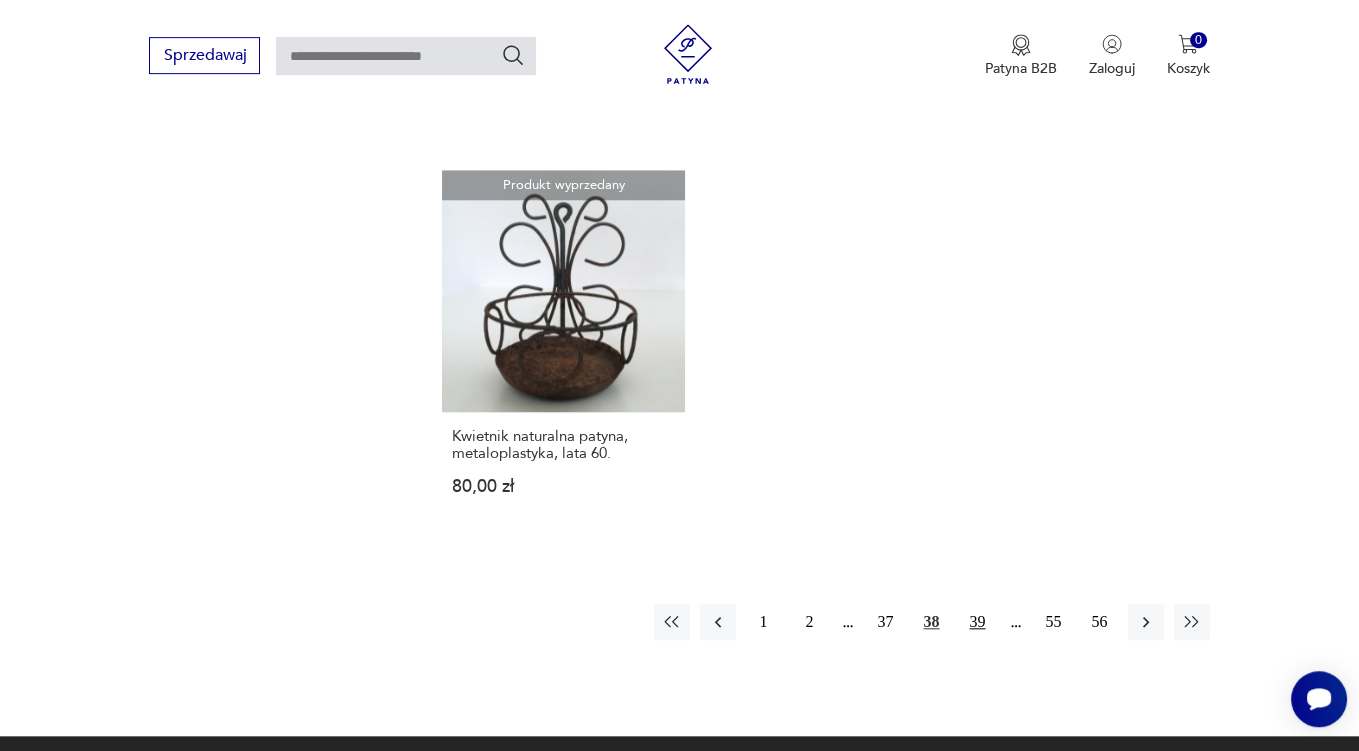 click on "39" at bounding box center (978, 622) 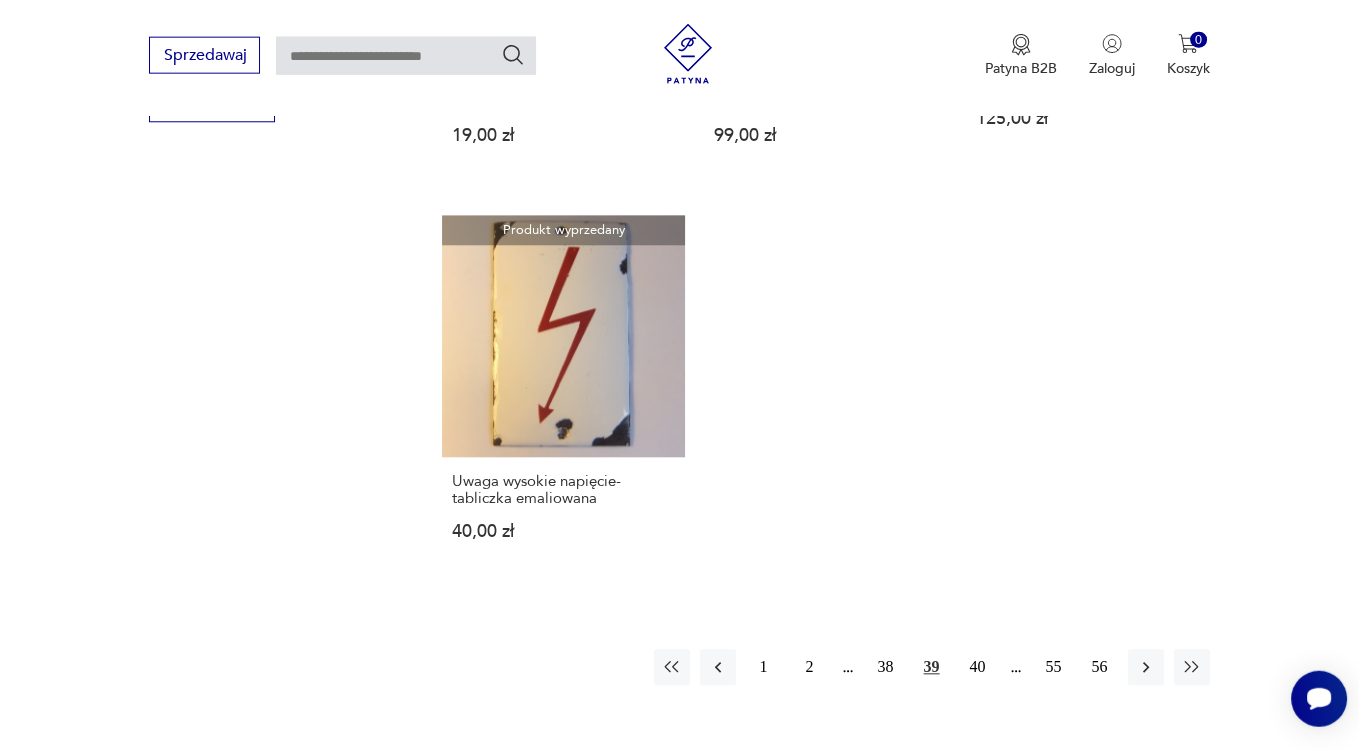 scroll, scrollTop: 2957, scrollLeft: 0, axis: vertical 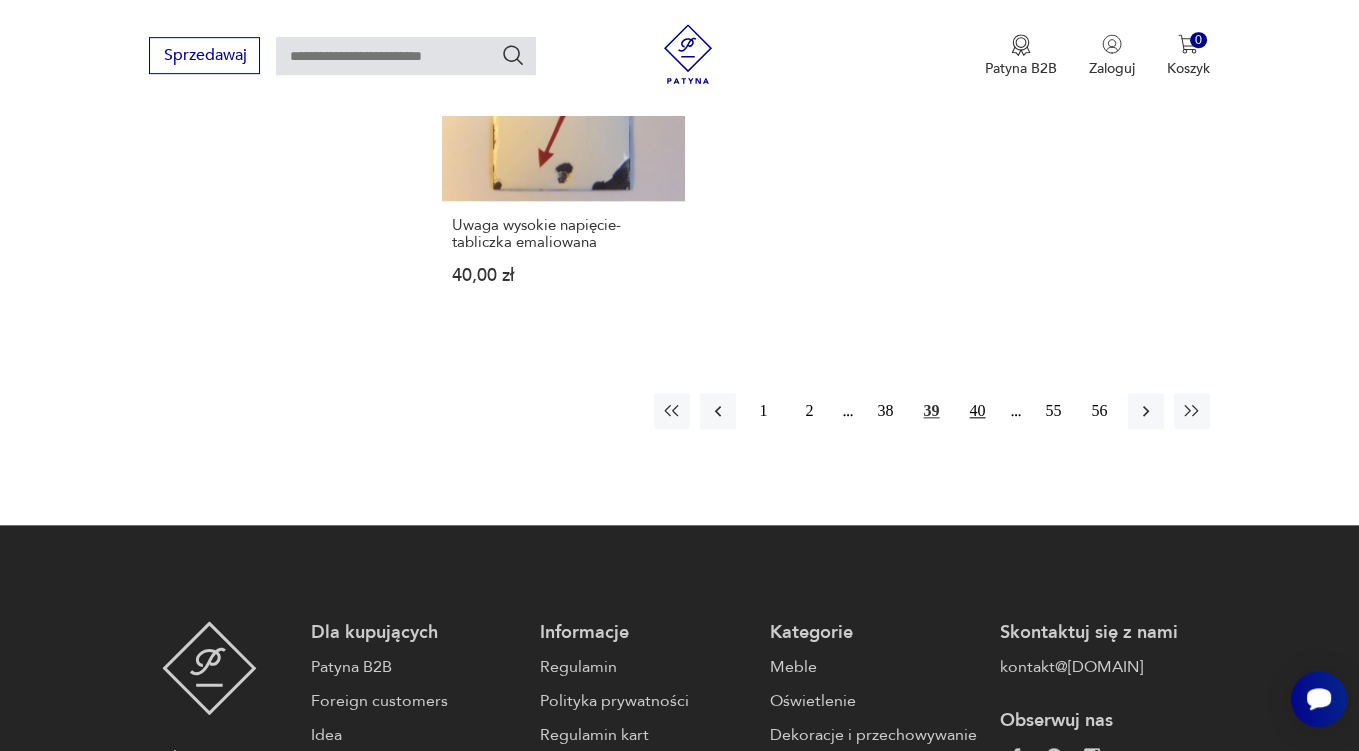 click on "40" at bounding box center (978, 411) 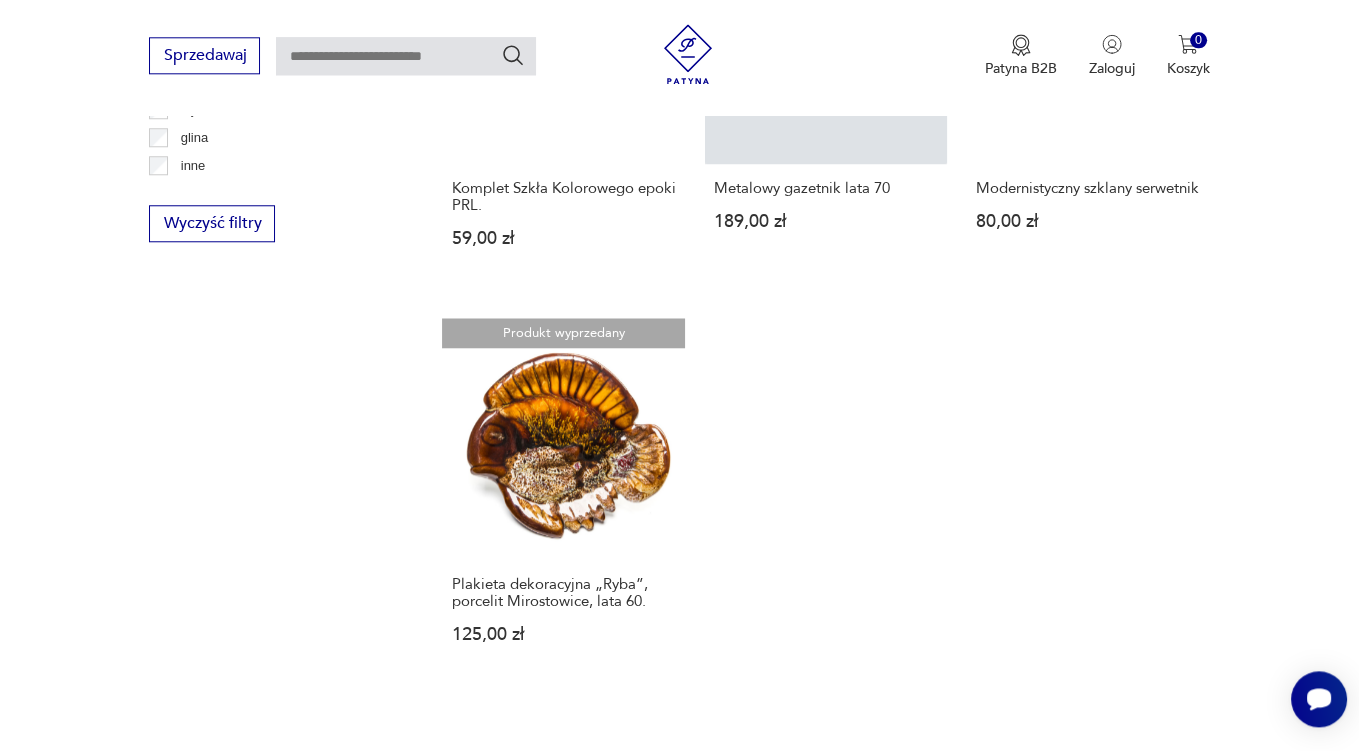 scroll, scrollTop: 2746, scrollLeft: 0, axis: vertical 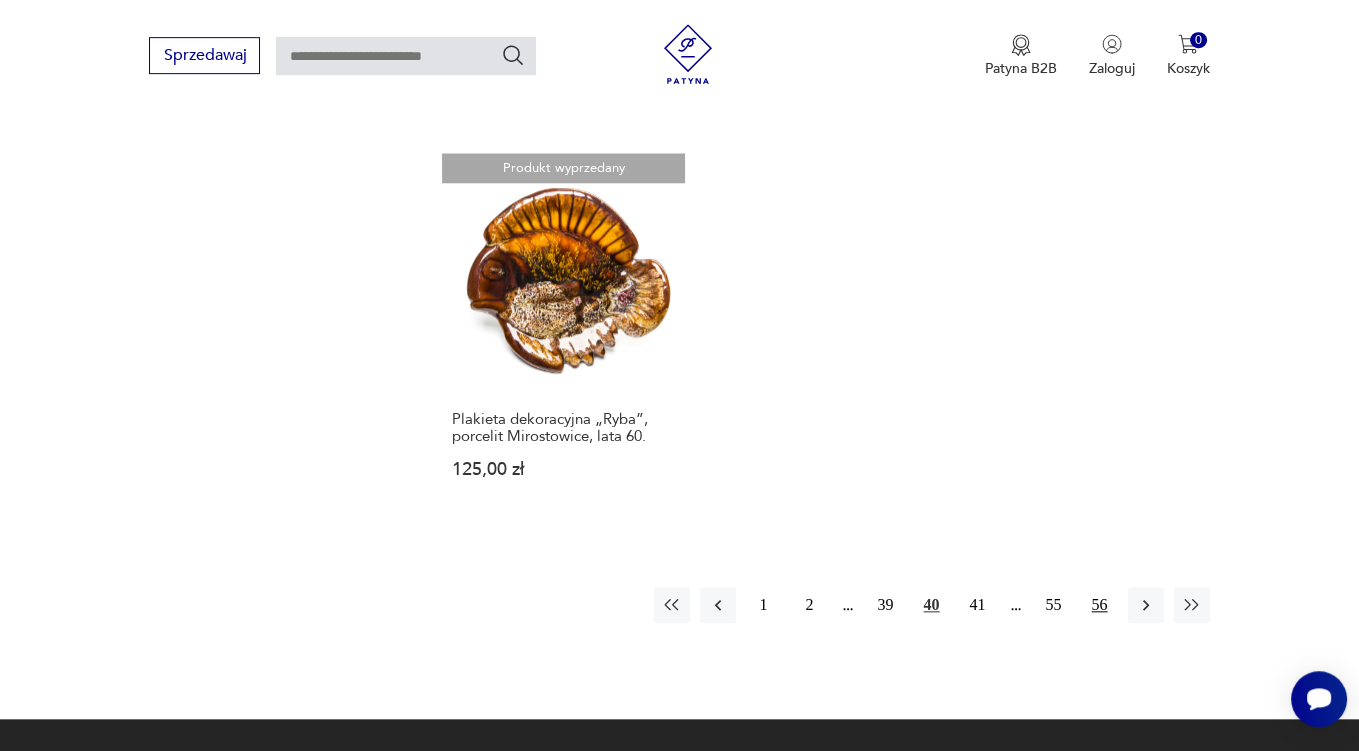 click on "56" at bounding box center [1100, 605] 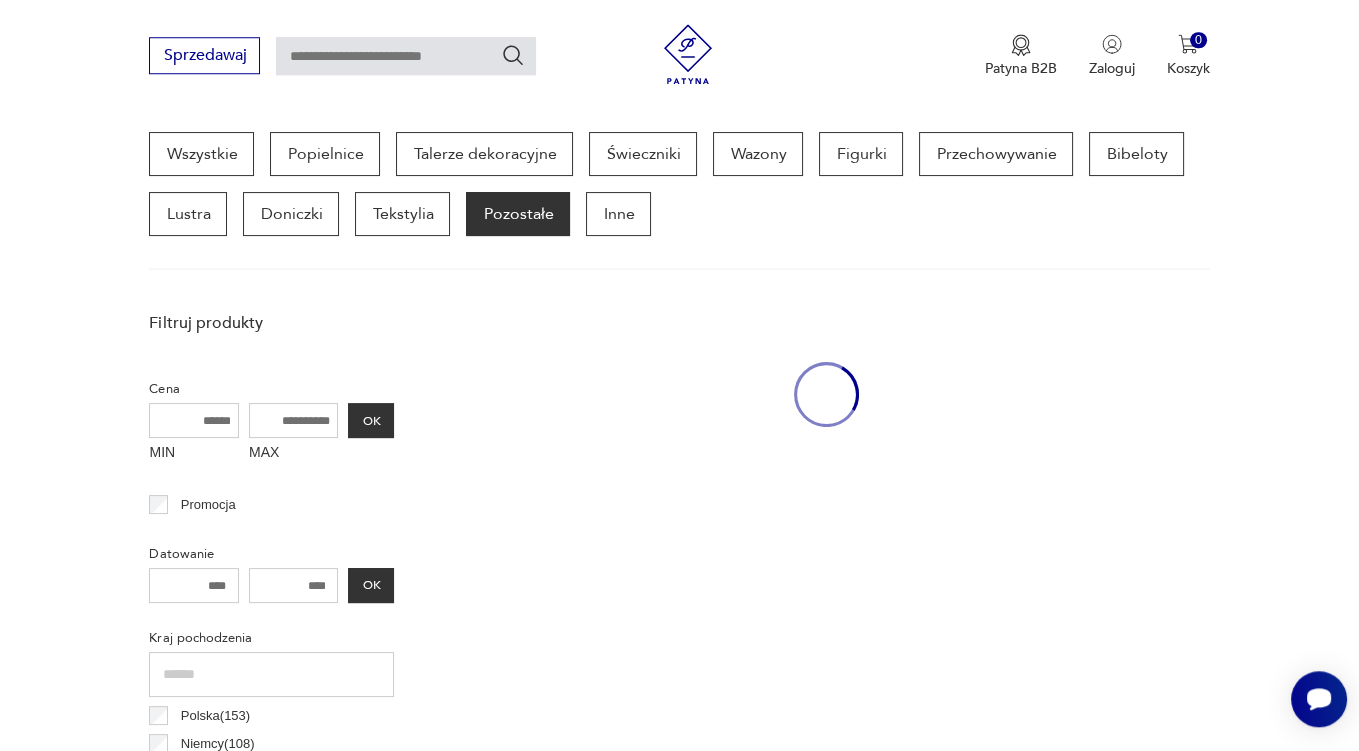 scroll, scrollTop: 529, scrollLeft: 0, axis: vertical 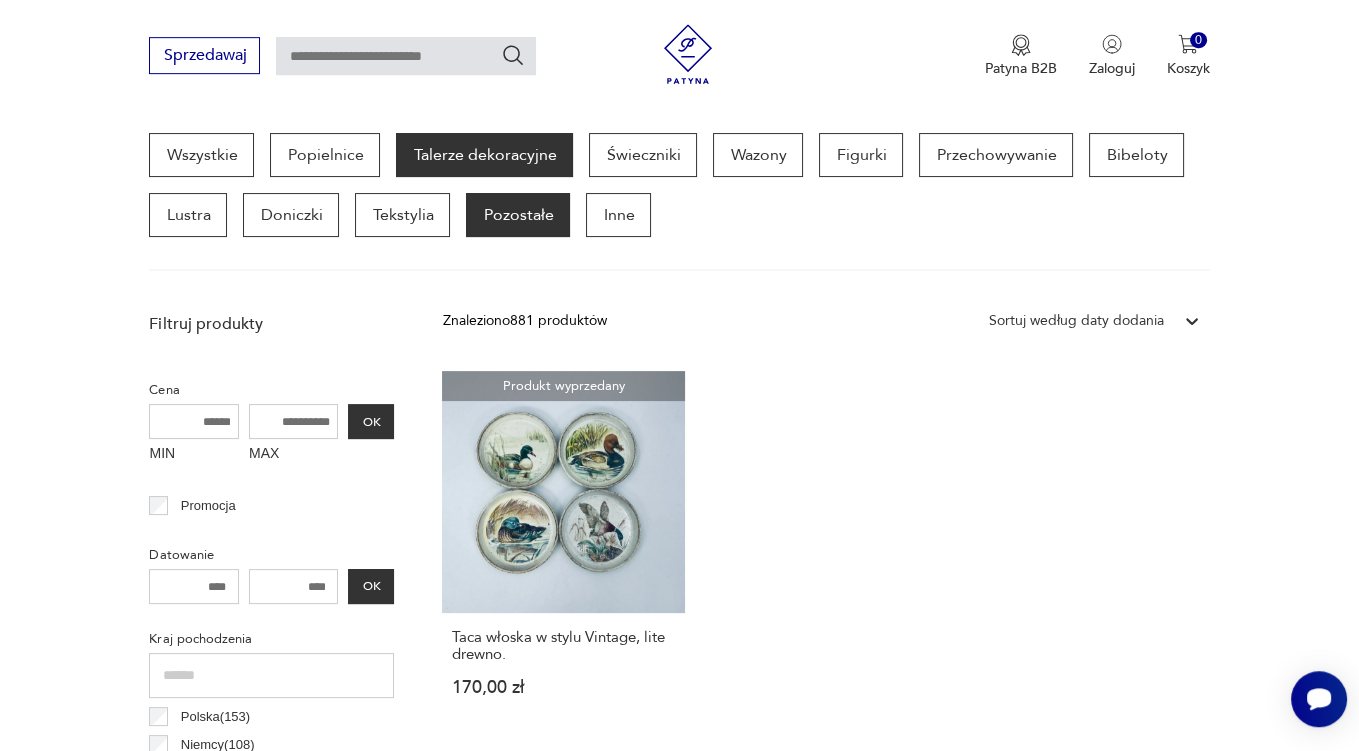 click on "Talerze dekoracyjne" at bounding box center (484, 155) 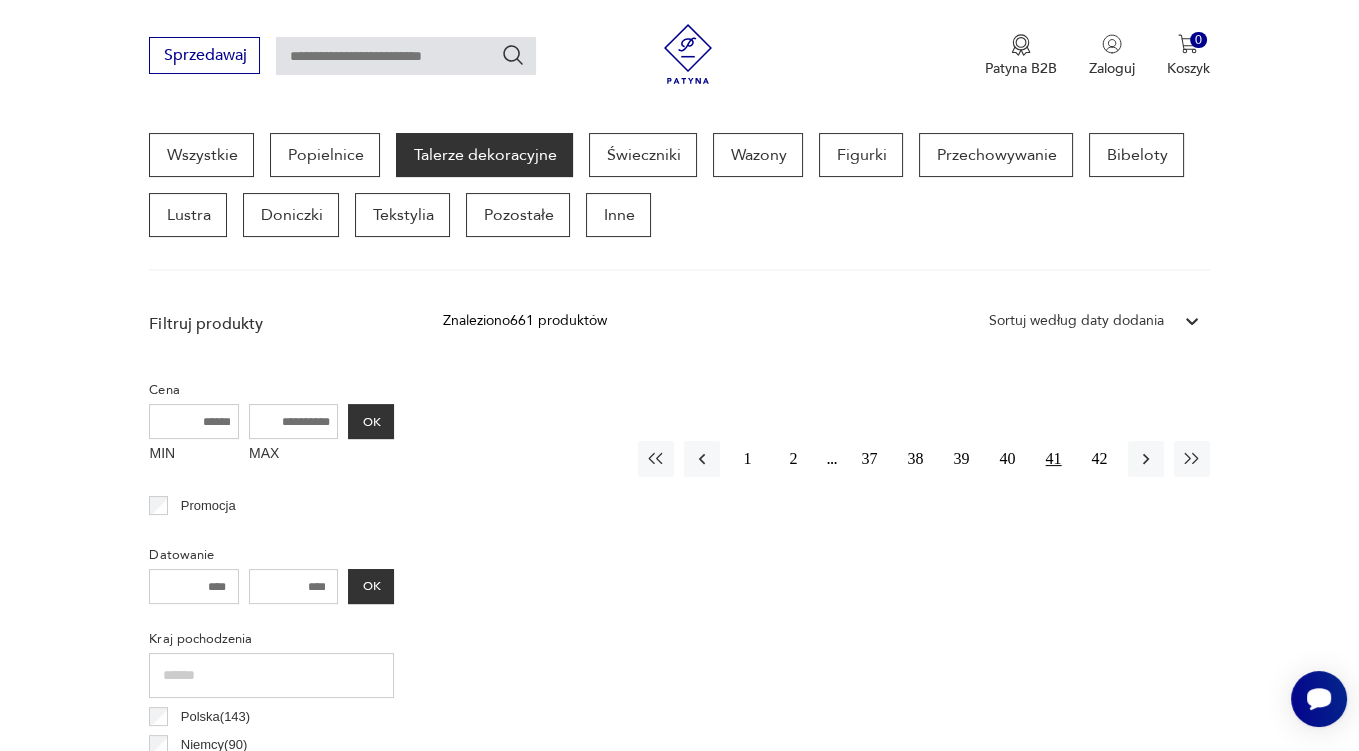 click on "41" at bounding box center [1054, 459] 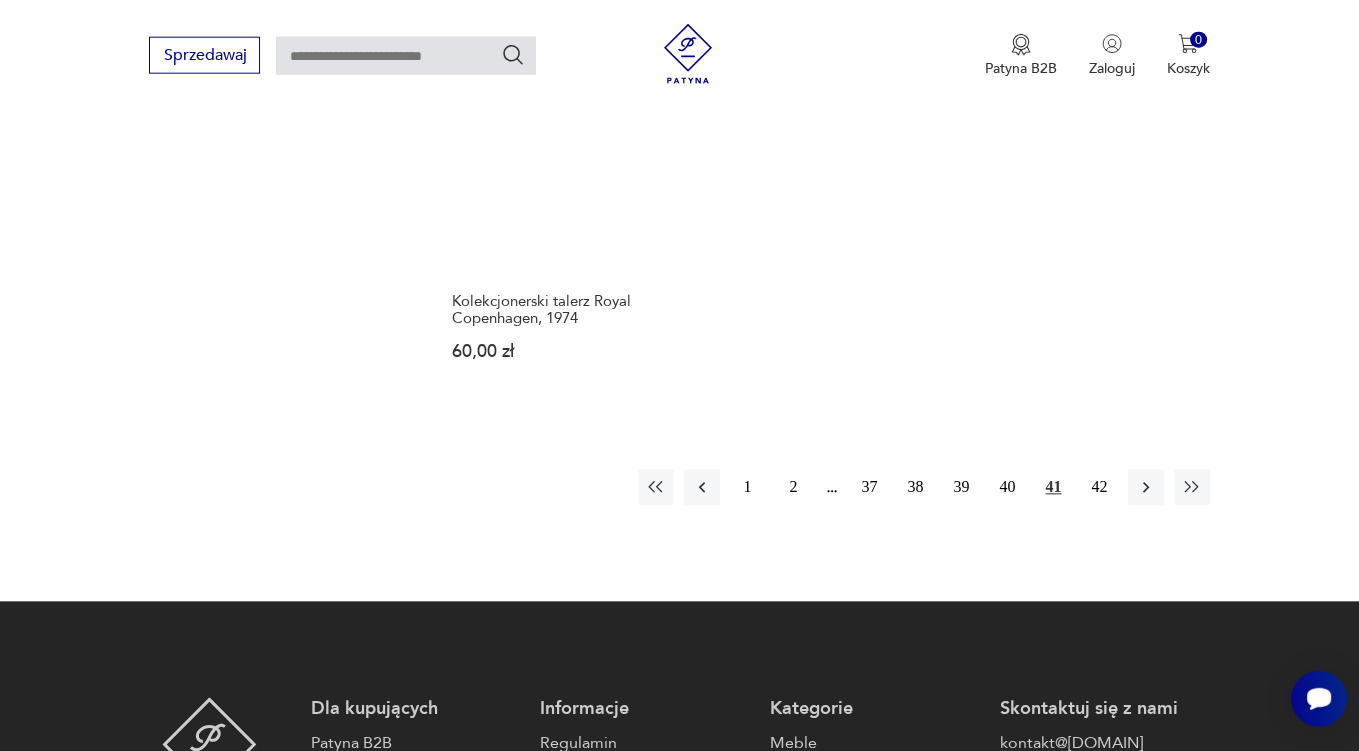 scroll, scrollTop: 3063, scrollLeft: 0, axis: vertical 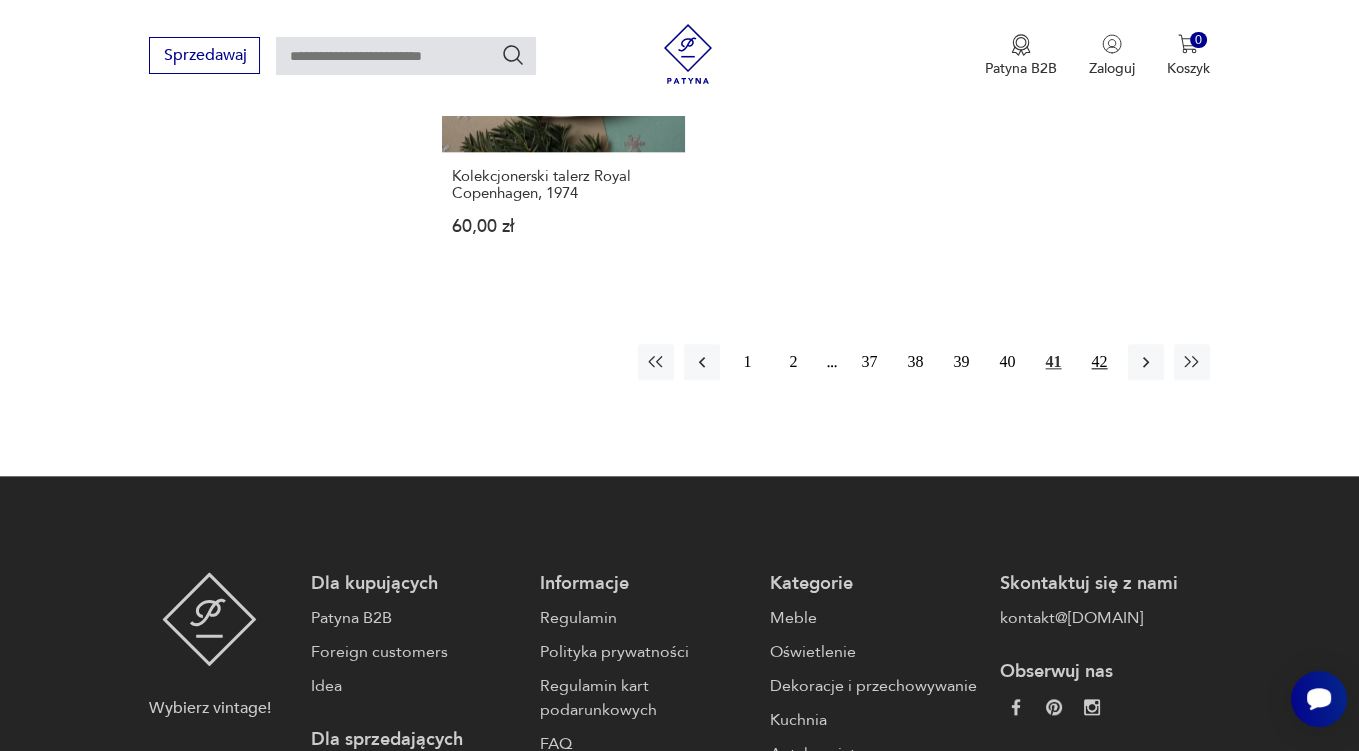 click on "42" at bounding box center (1100, 362) 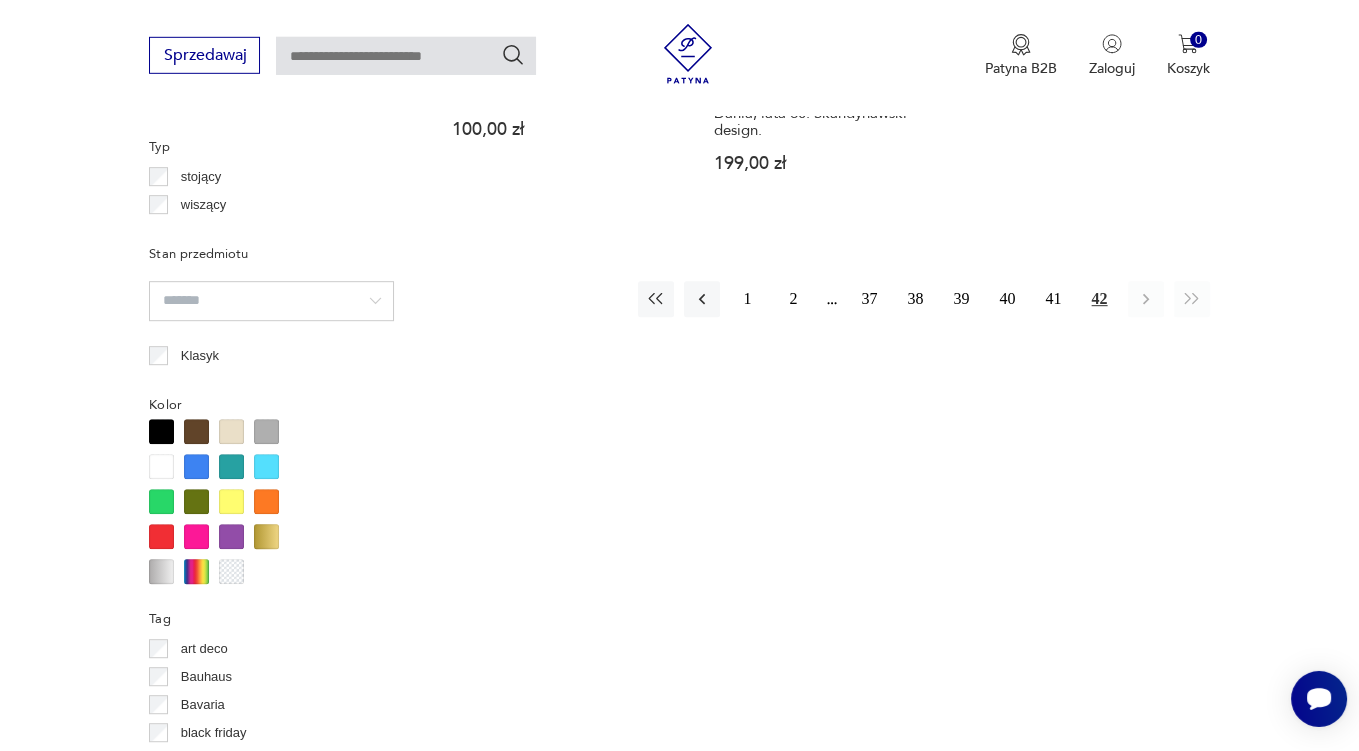 scroll, scrollTop: 1585, scrollLeft: 0, axis: vertical 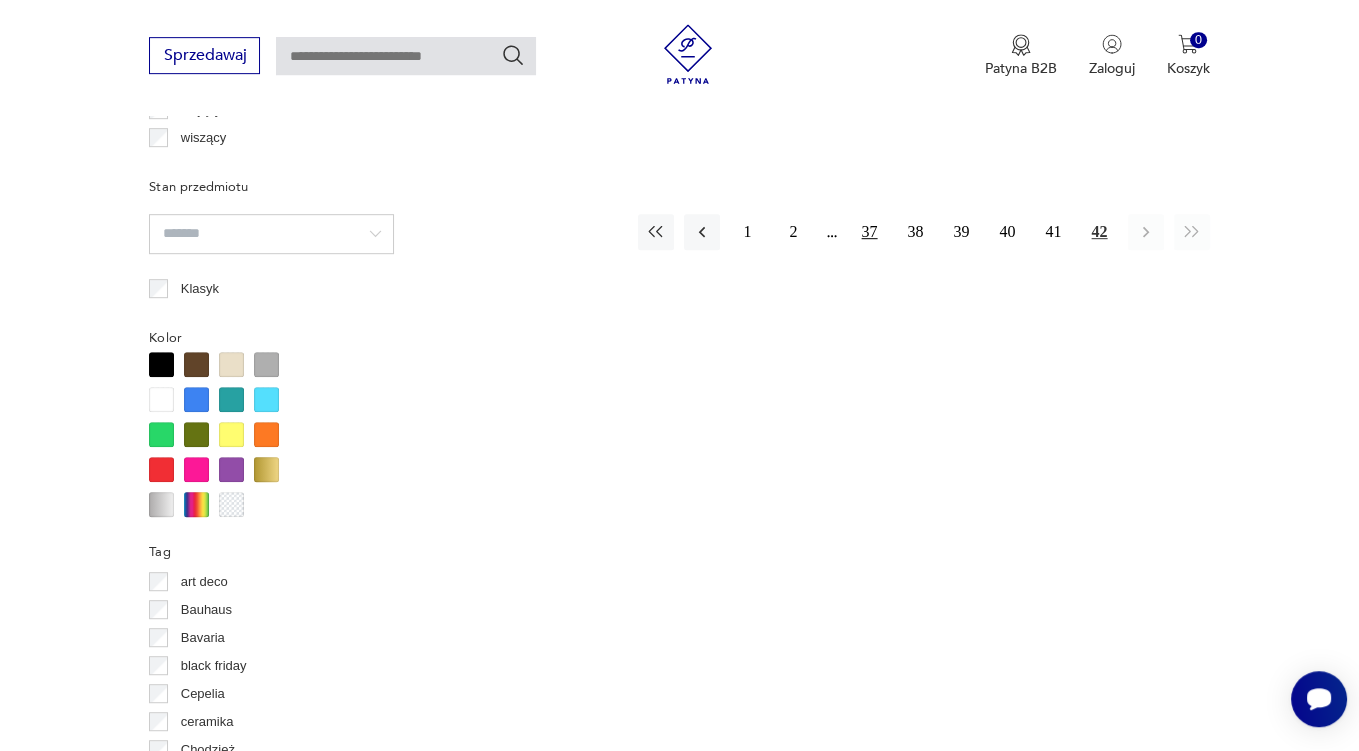 click on "37" at bounding box center [870, 232] 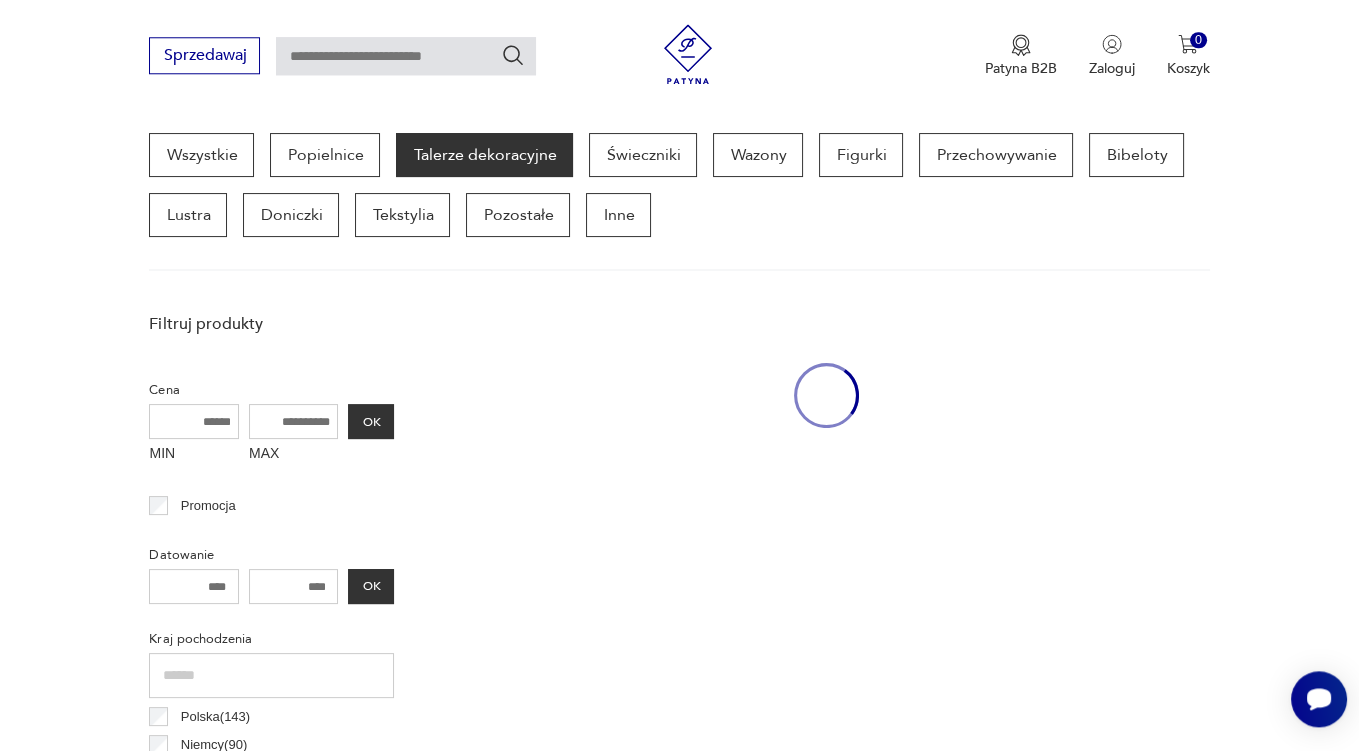 scroll, scrollTop: 529, scrollLeft: 0, axis: vertical 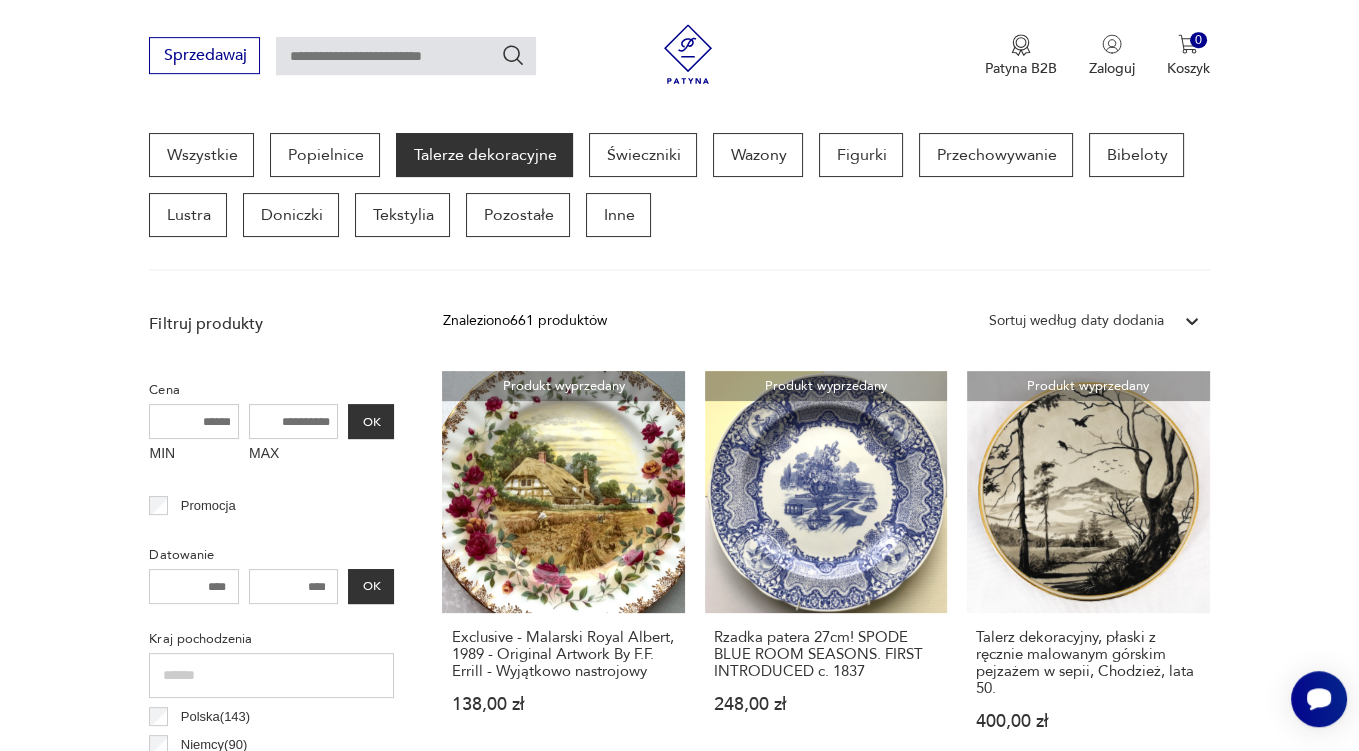 click at bounding box center (406, 56) 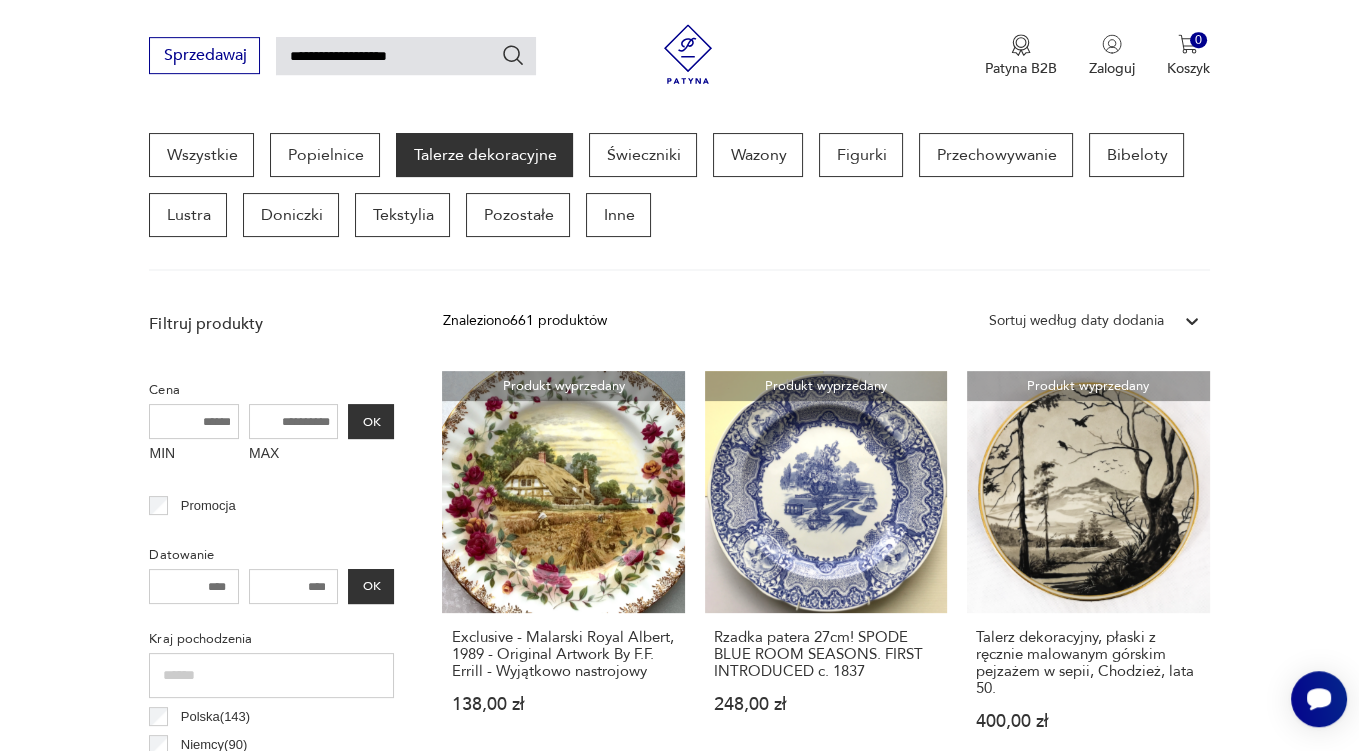 type on "**********" 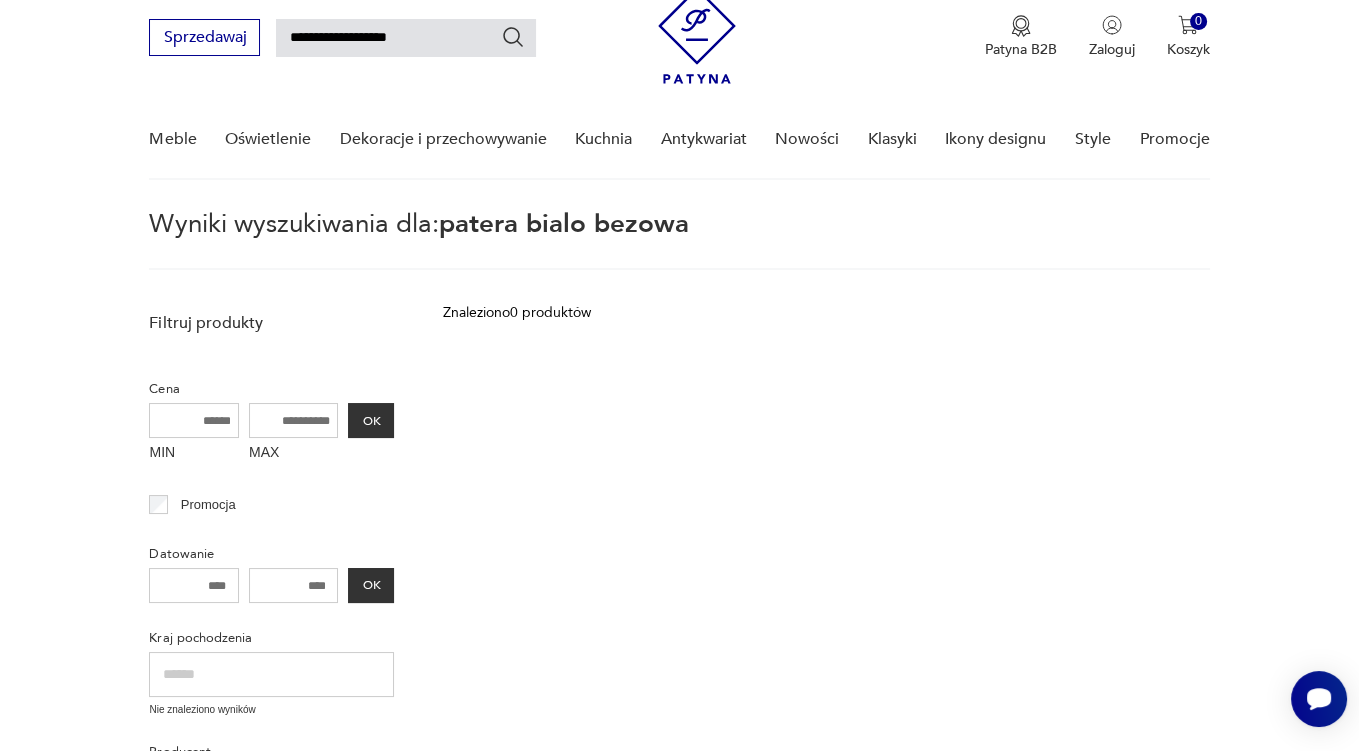 type on "**********" 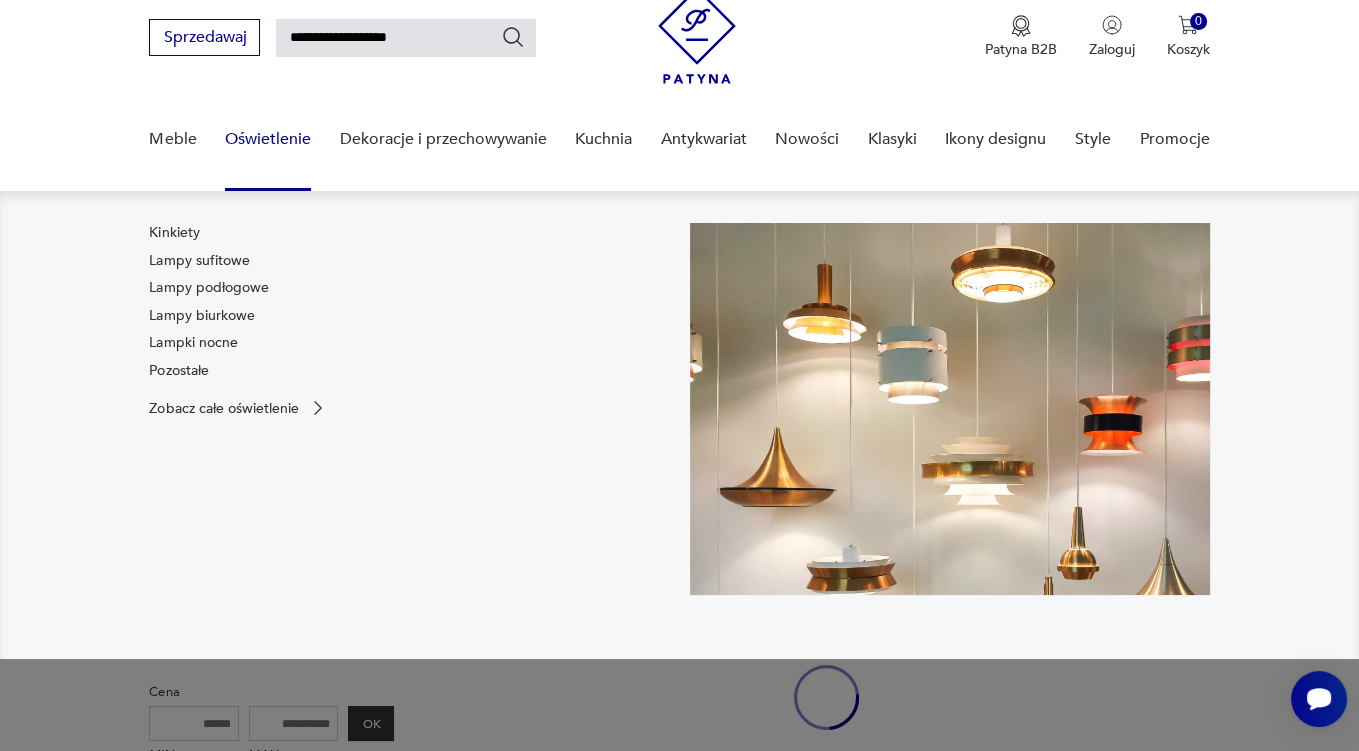 type 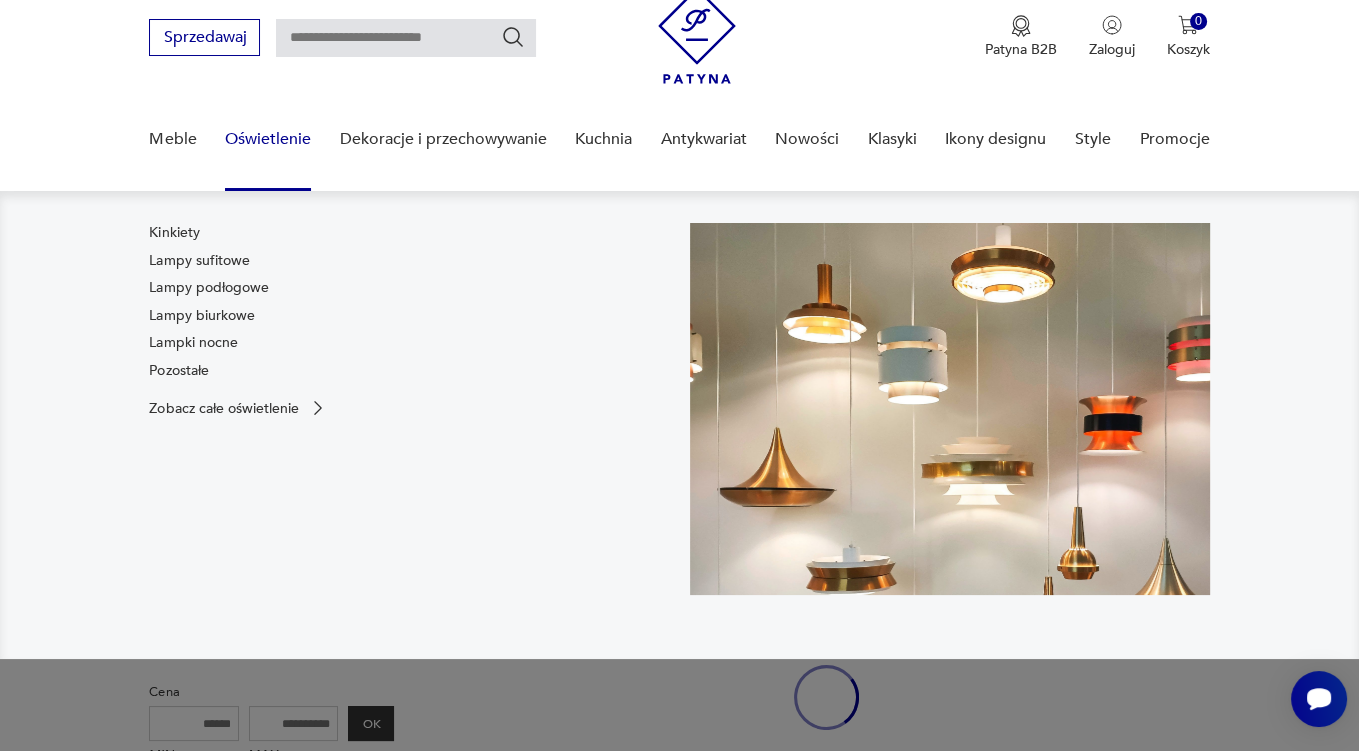 scroll, scrollTop: 70, scrollLeft: 0, axis: vertical 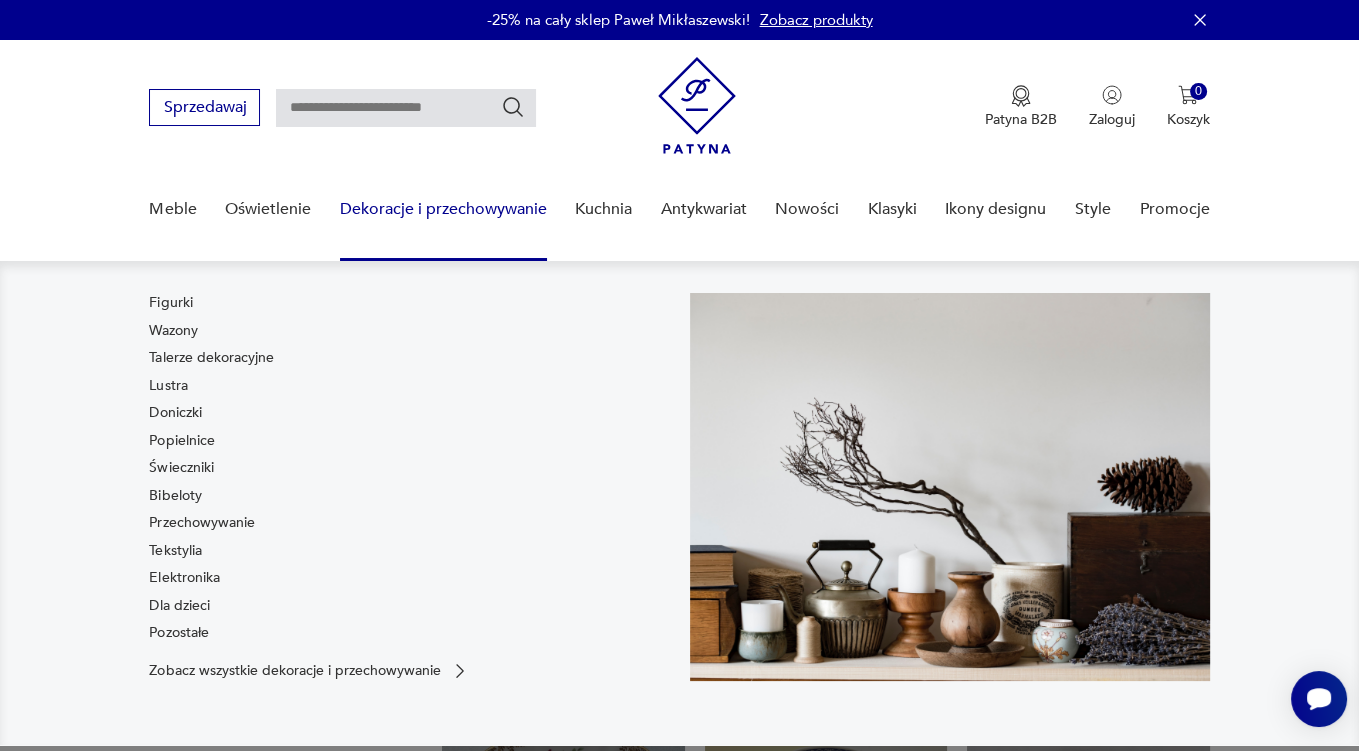 type 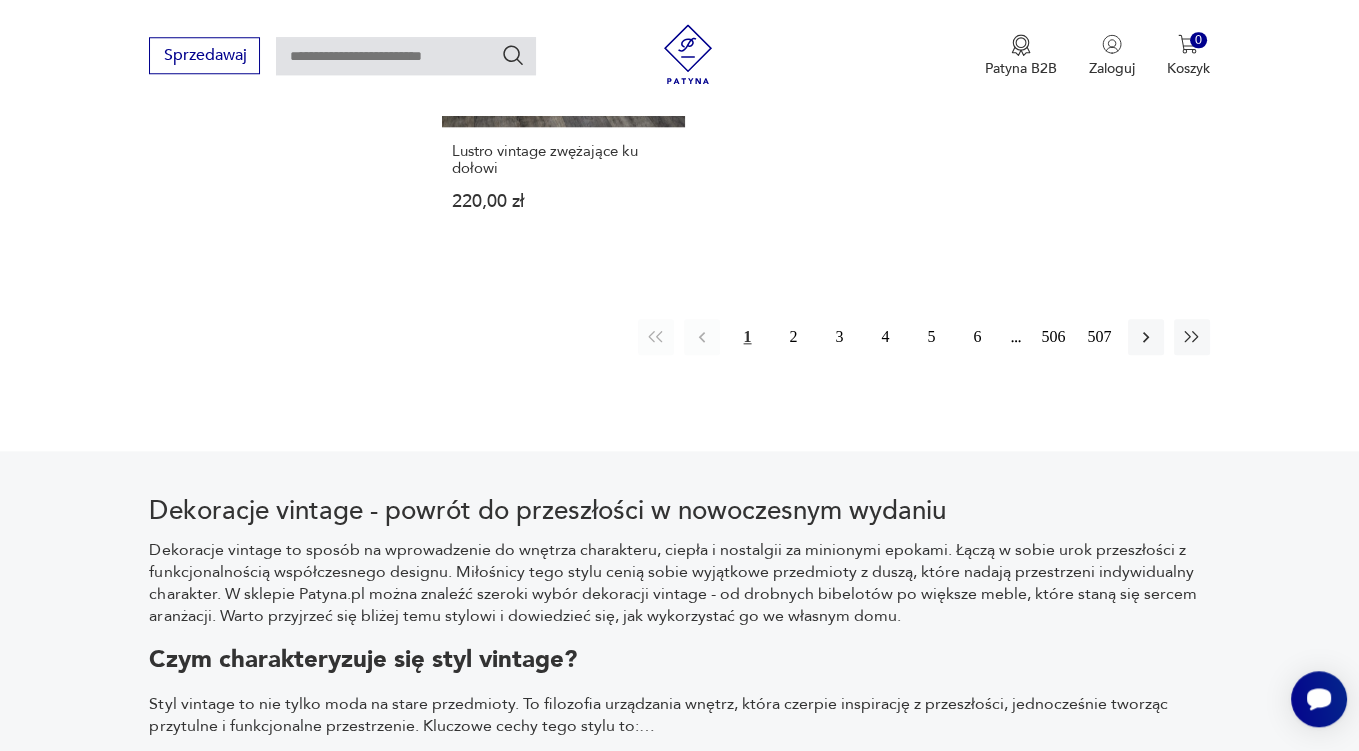 scroll, scrollTop: 3195, scrollLeft: 0, axis: vertical 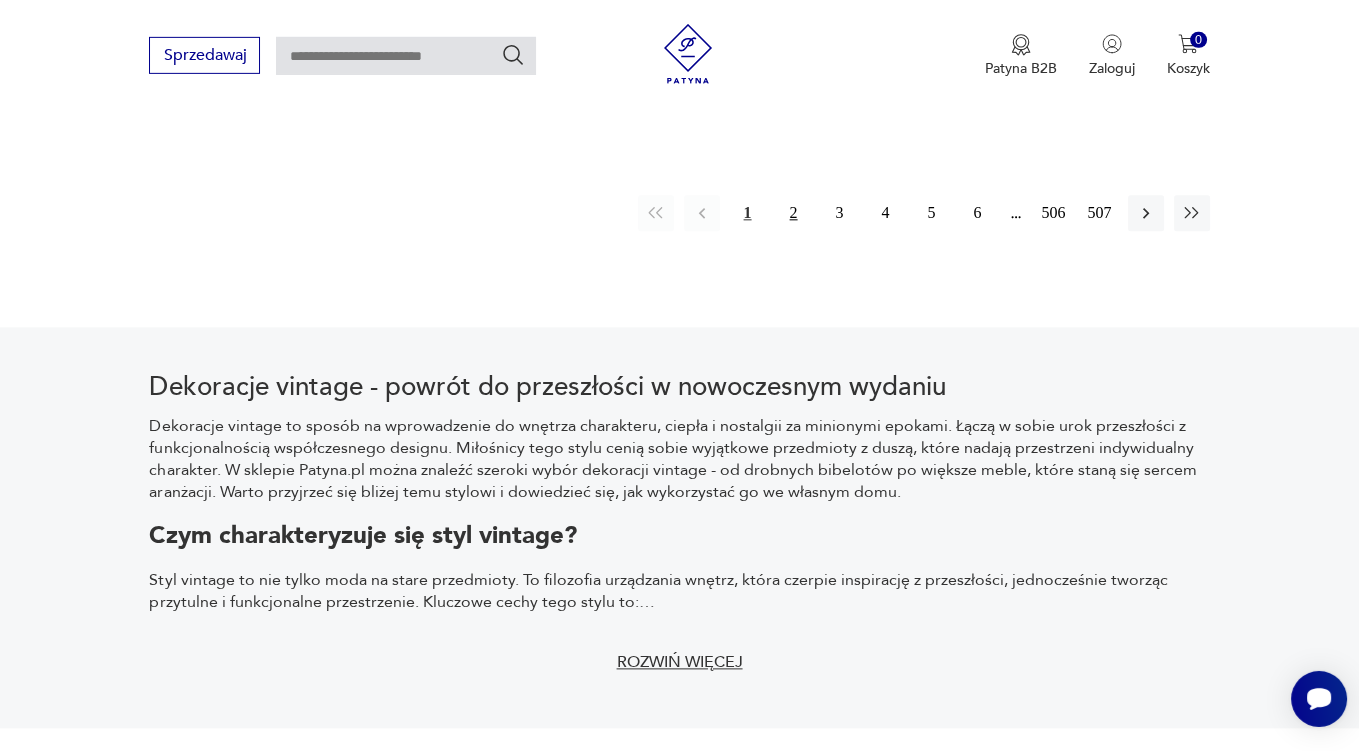 click on "2" at bounding box center (794, 213) 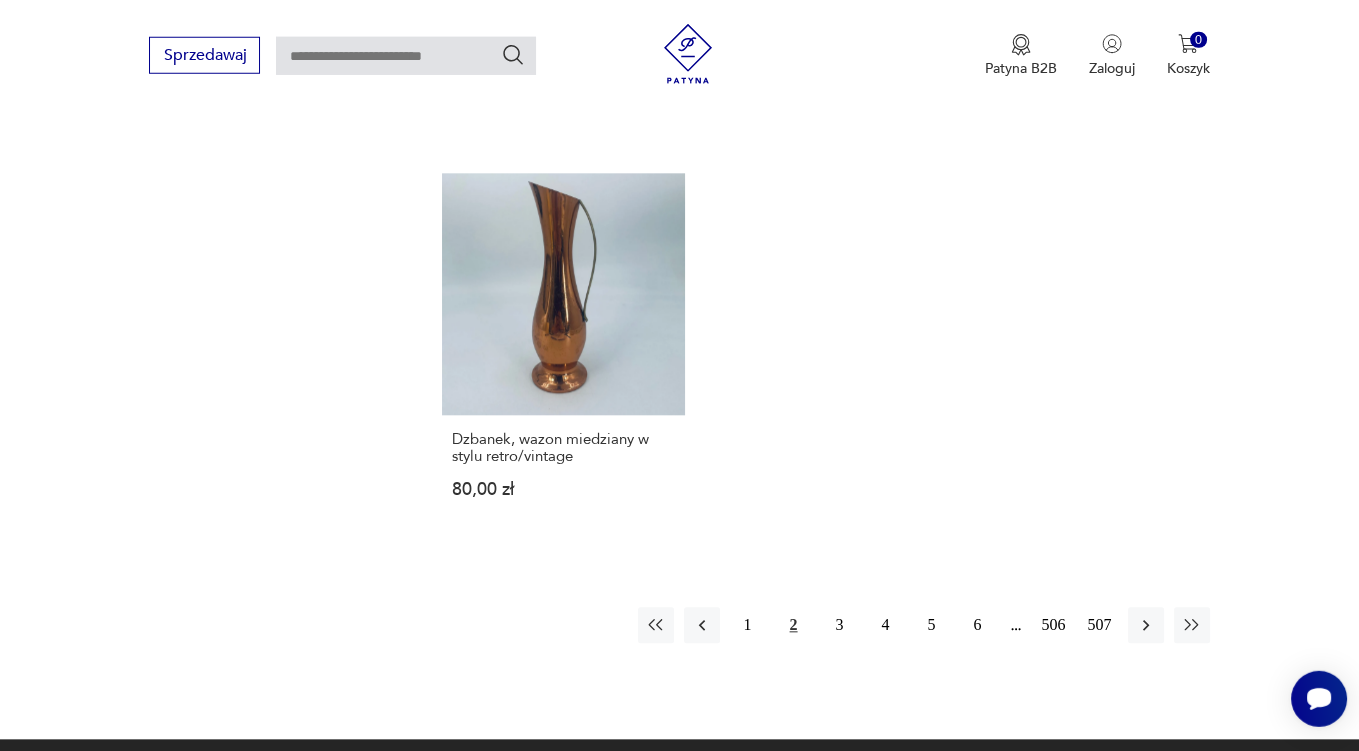 scroll, scrollTop: 2851, scrollLeft: 0, axis: vertical 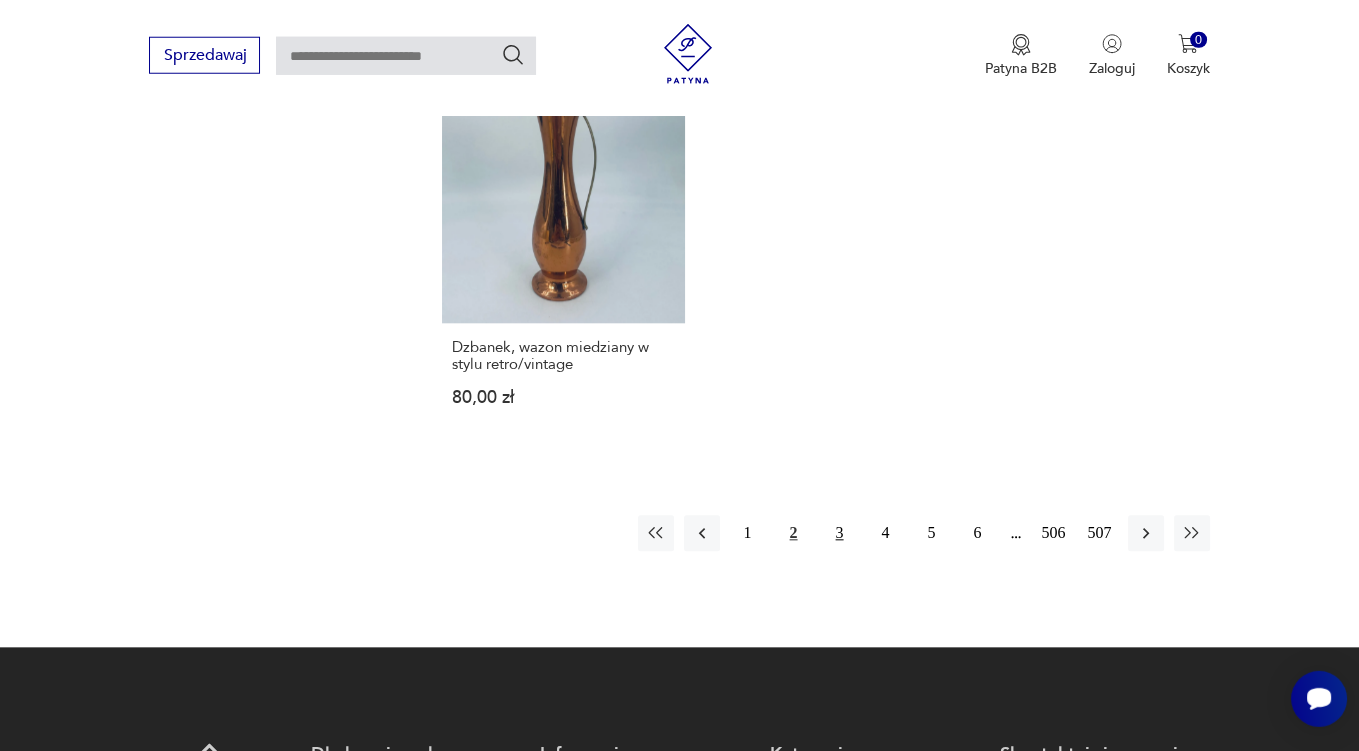 click on "3" at bounding box center [840, 534] 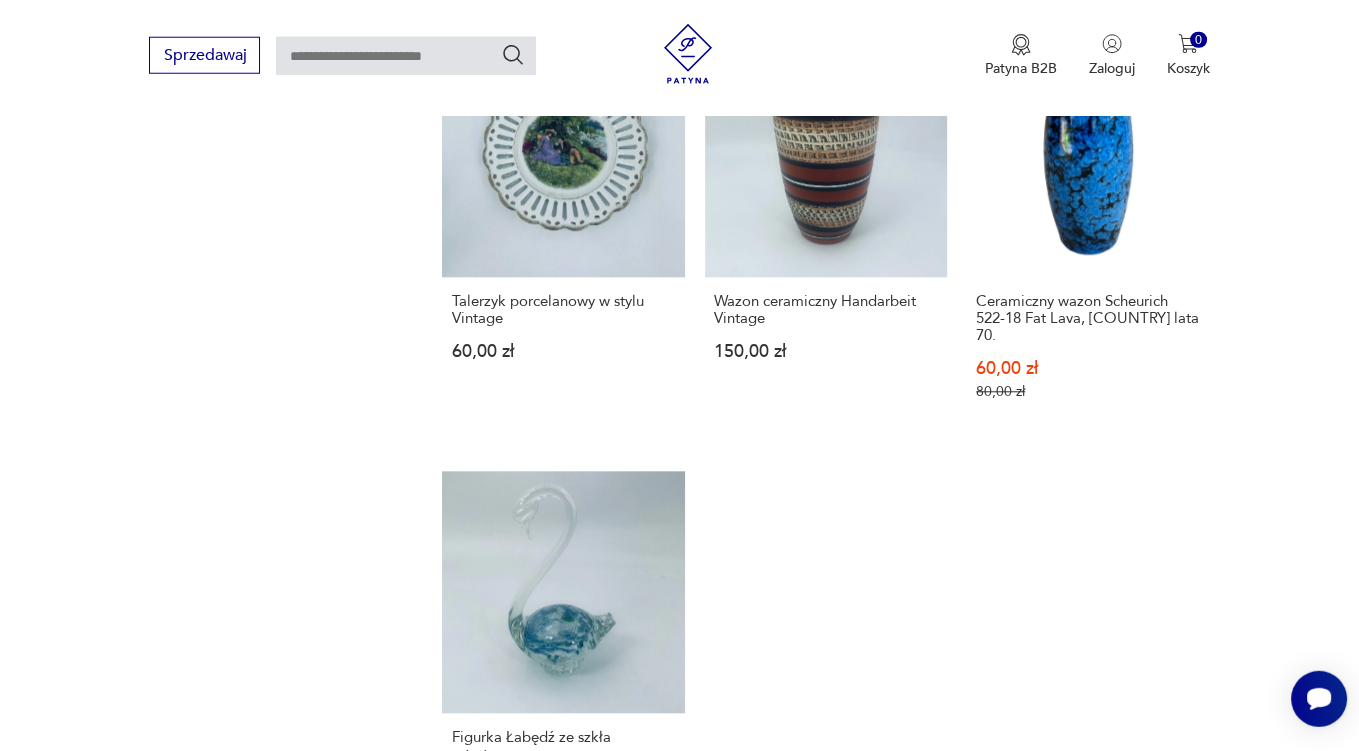 scroll, scrollTop: 2851, scrollLeft: 0, axis: vertical 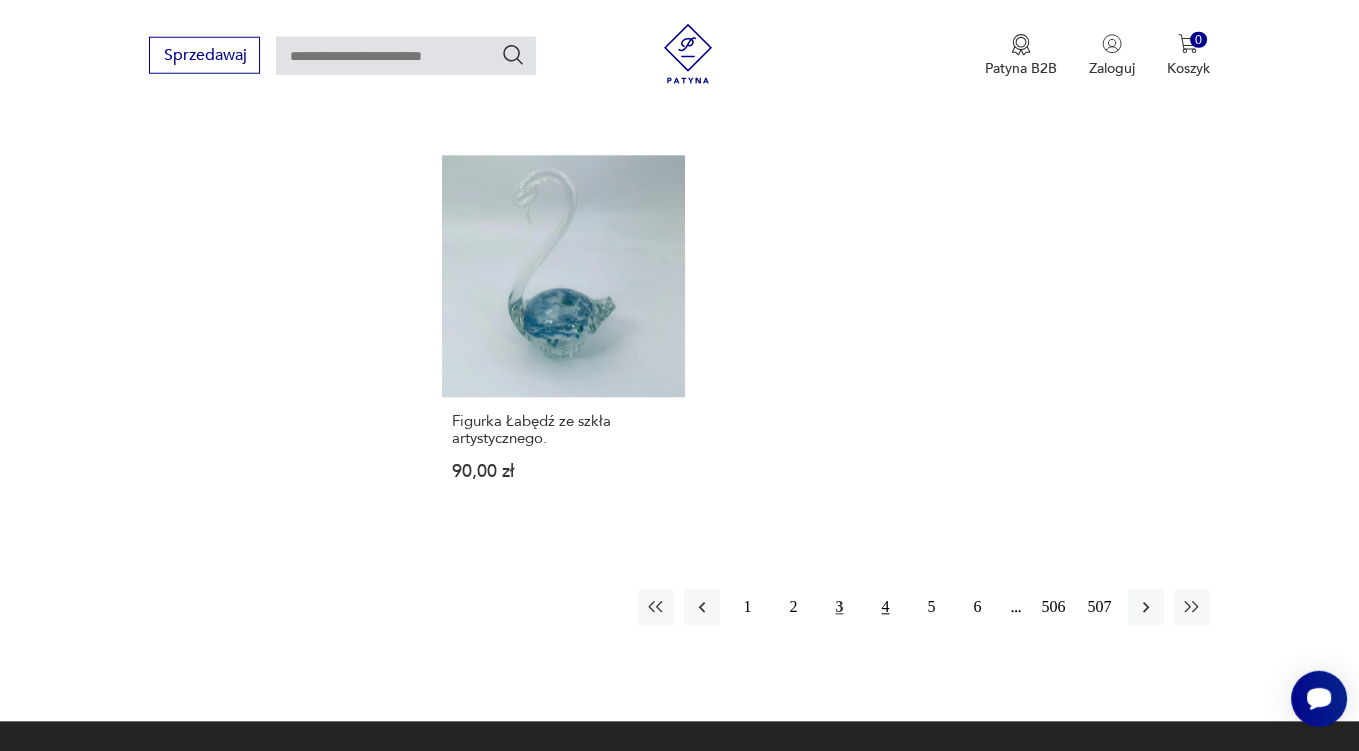 click on "4" at bounding box center [886, 608] 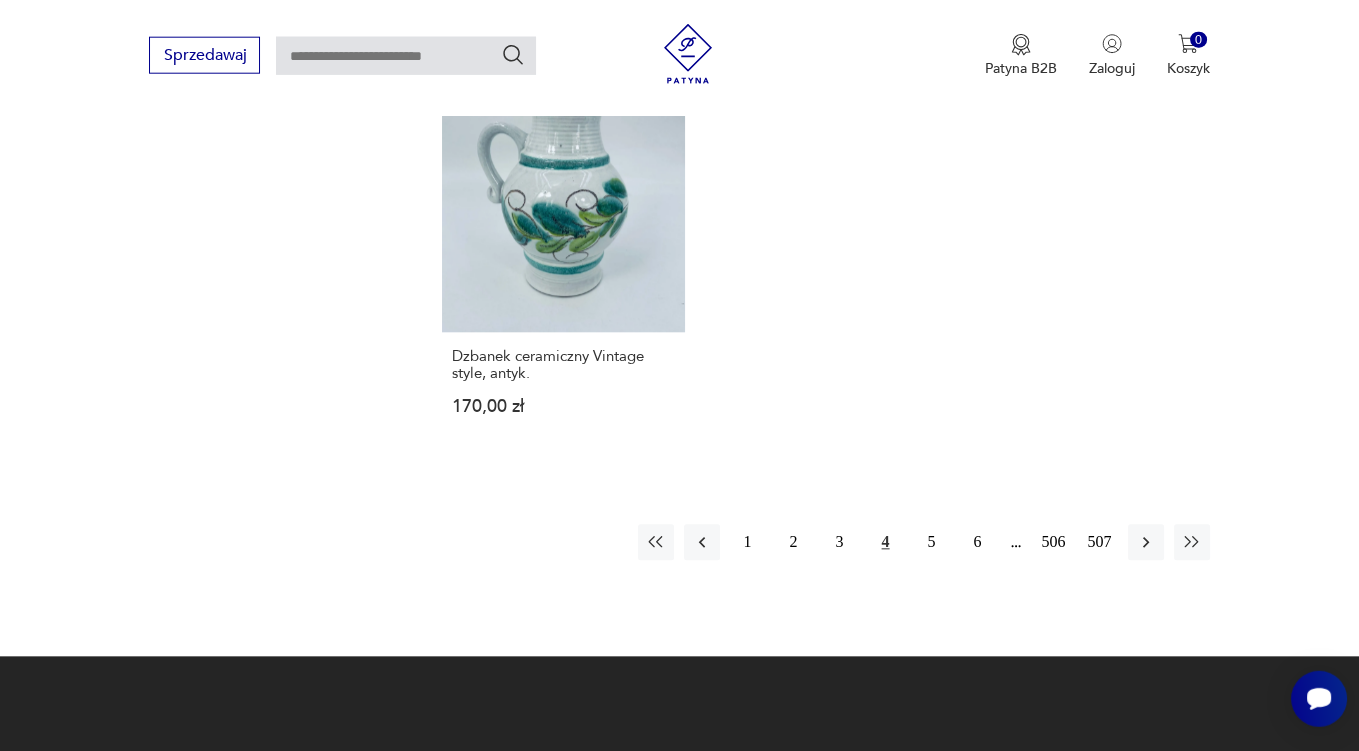 scroll, scrollTop: 2957, scrollLeft: 0, axis: vertical 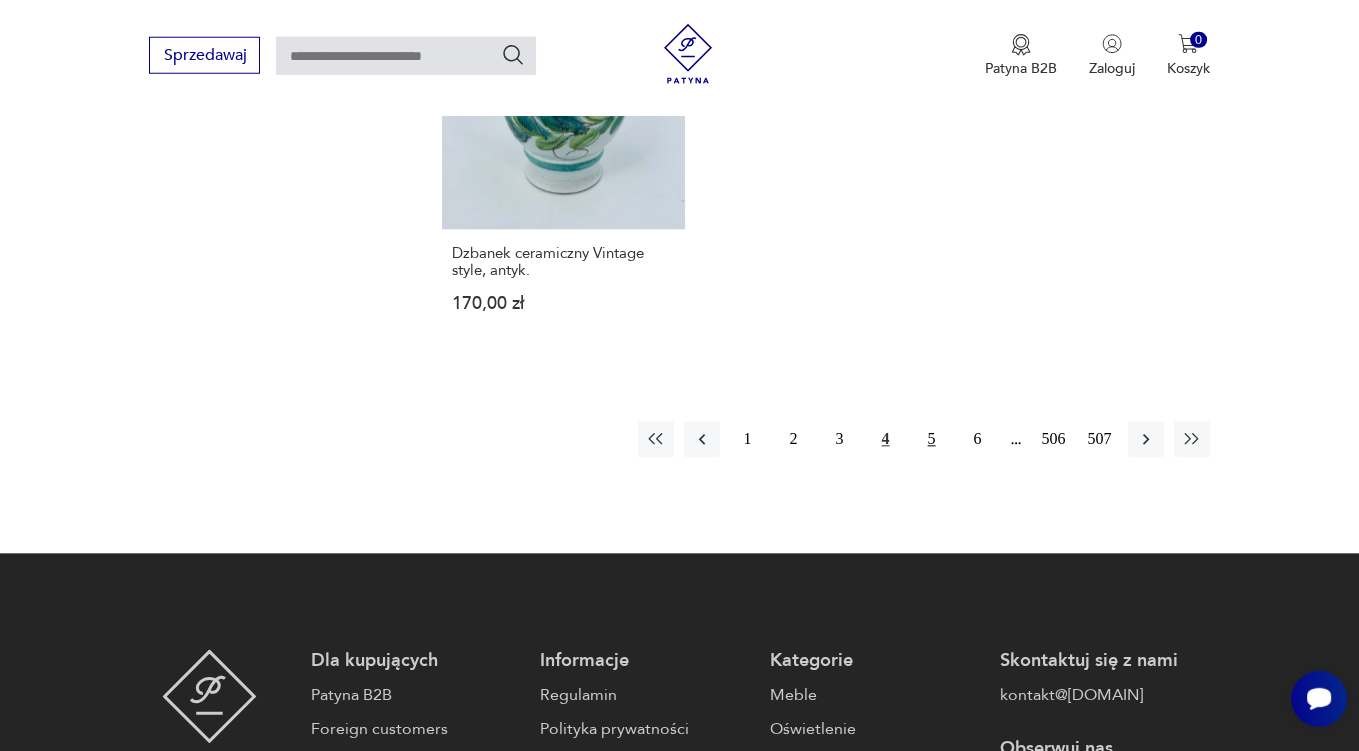 click on "5" at bounding box center (932, 440) 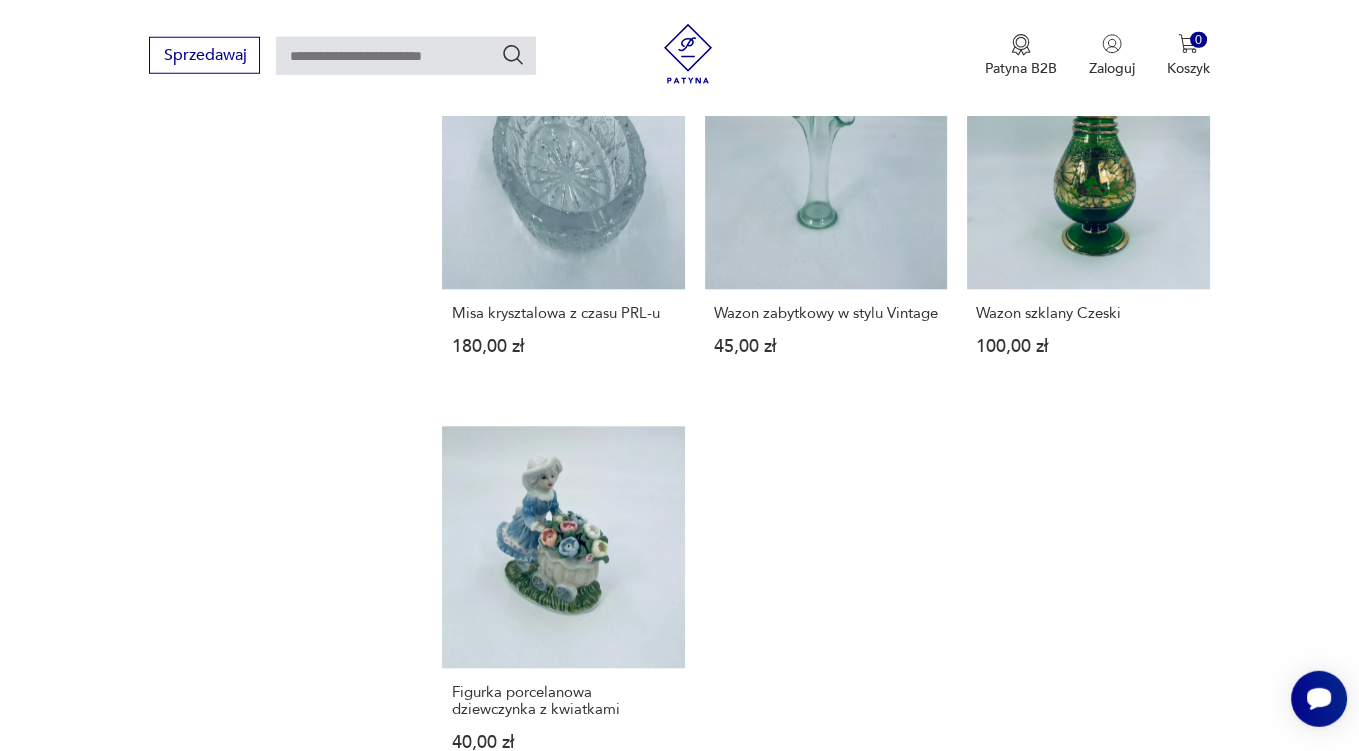 scroll, scrollTop: 2851, scrollLeft: 0, axis: vertical 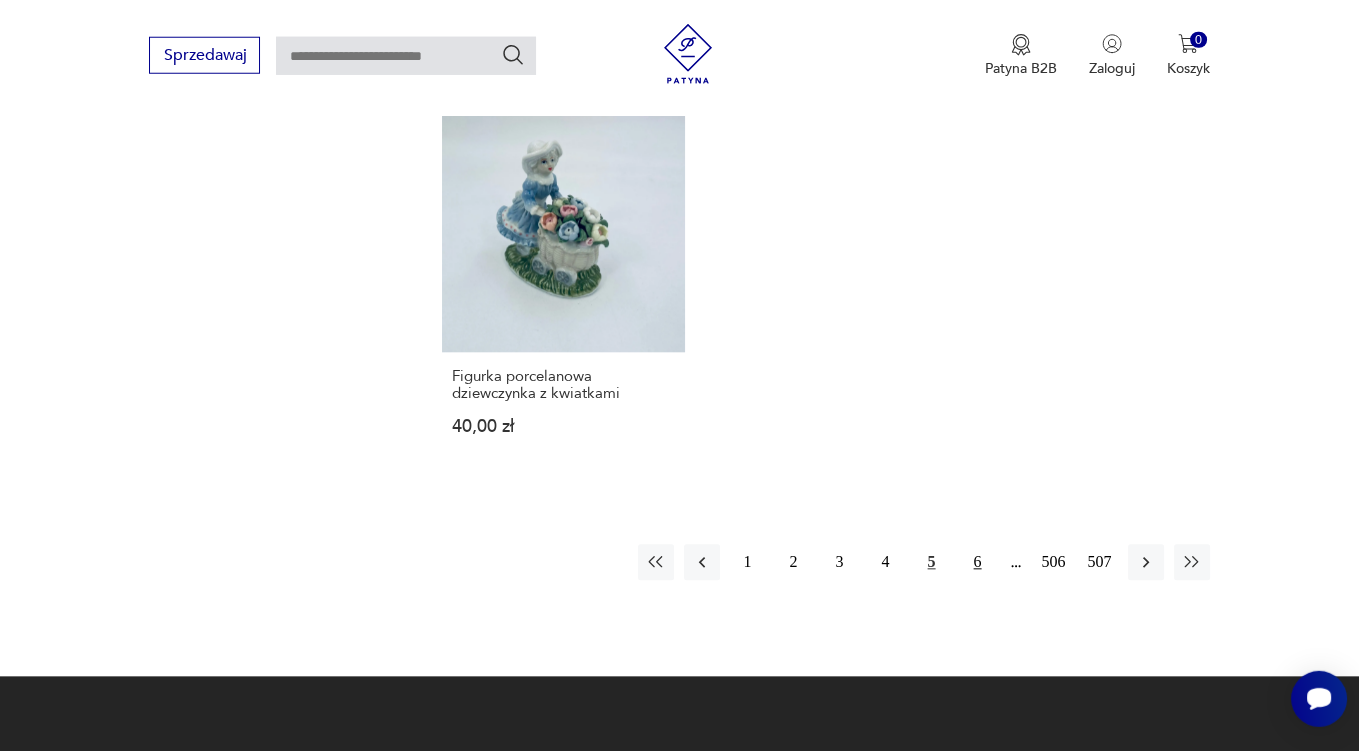 click on "6" at bounding box center [978, 563] 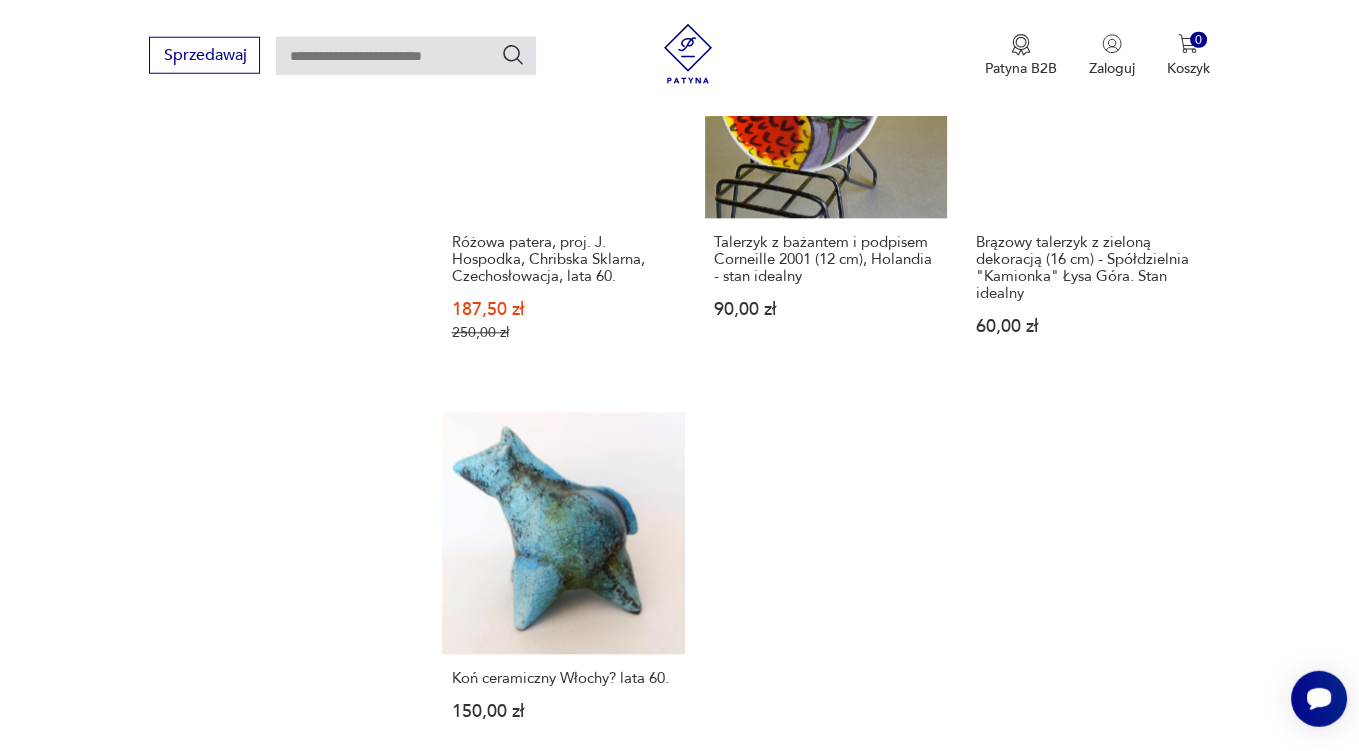 scroll, scrollTop: 2957, scrollLeft: 0, axis: vertical 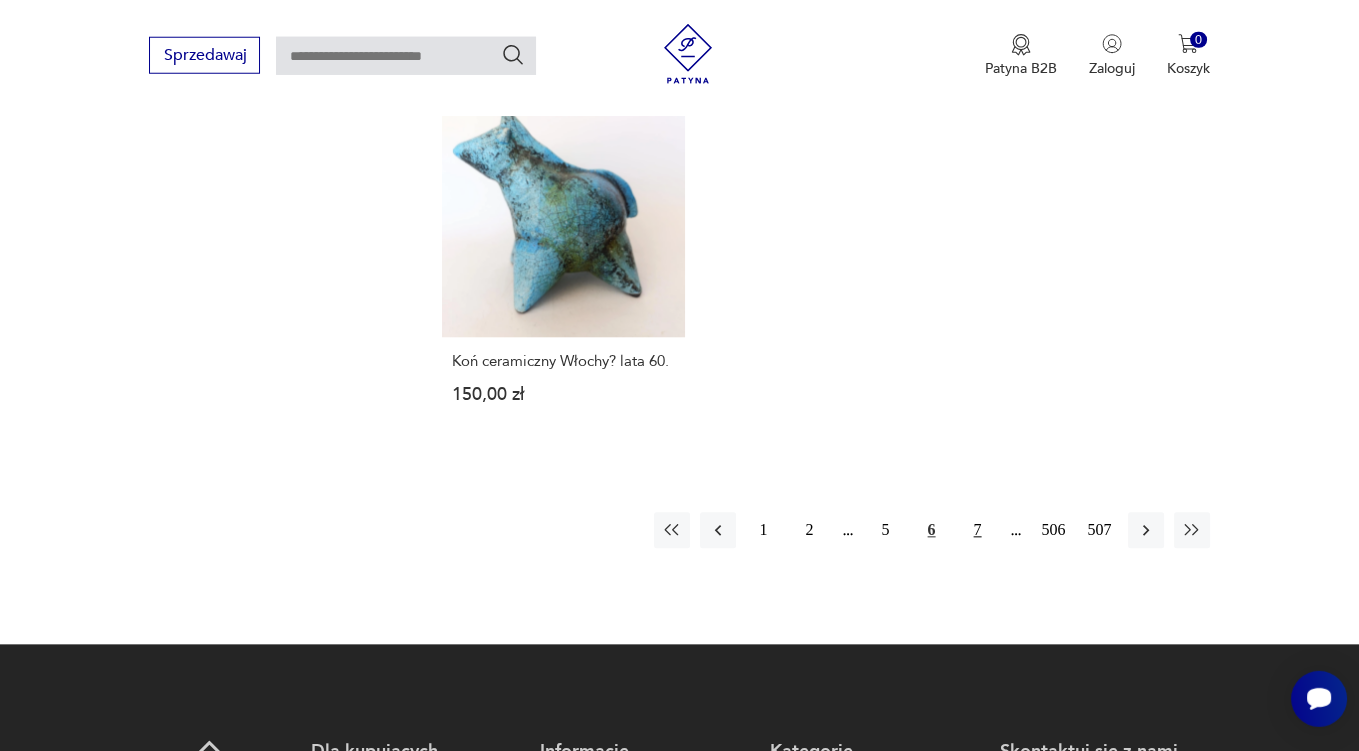 click on "7" at bounding box center [978, 531] 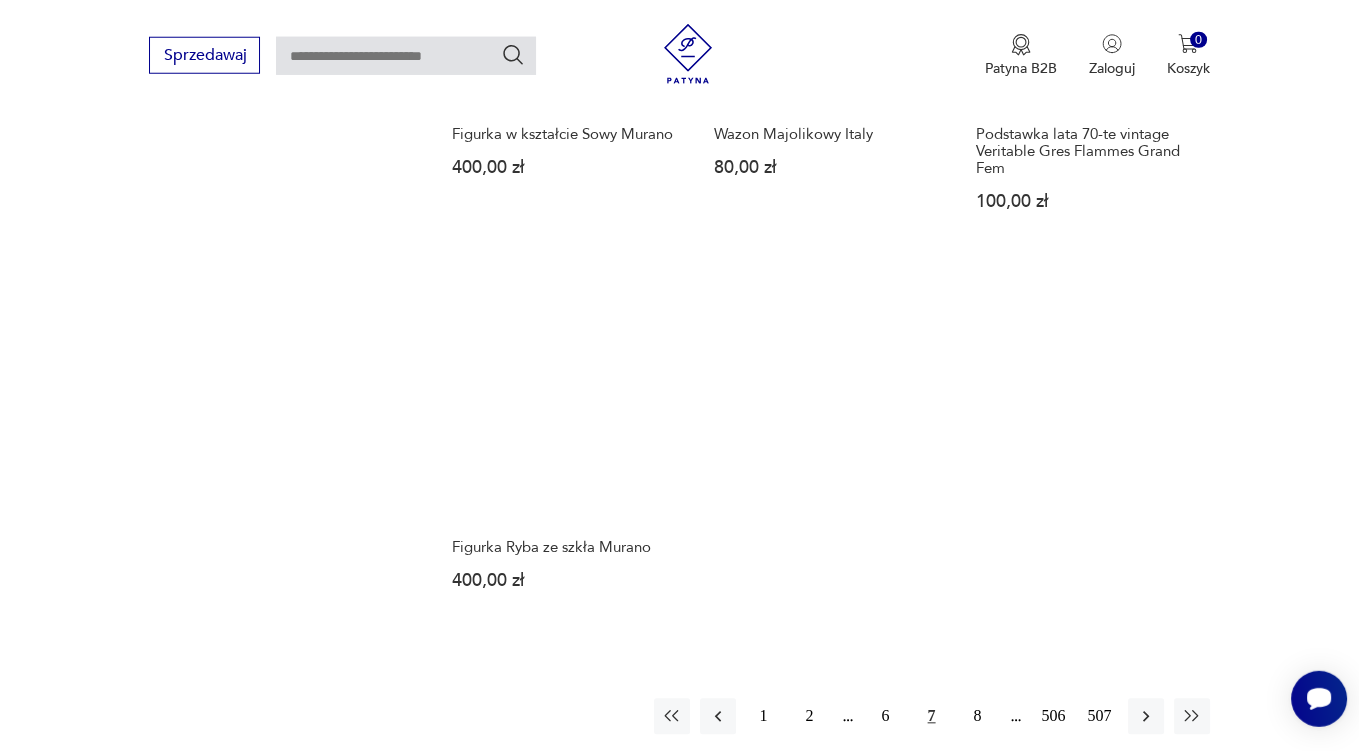 scroll, scrollTop: 2851, scrollLeft: 0, axis: vertical 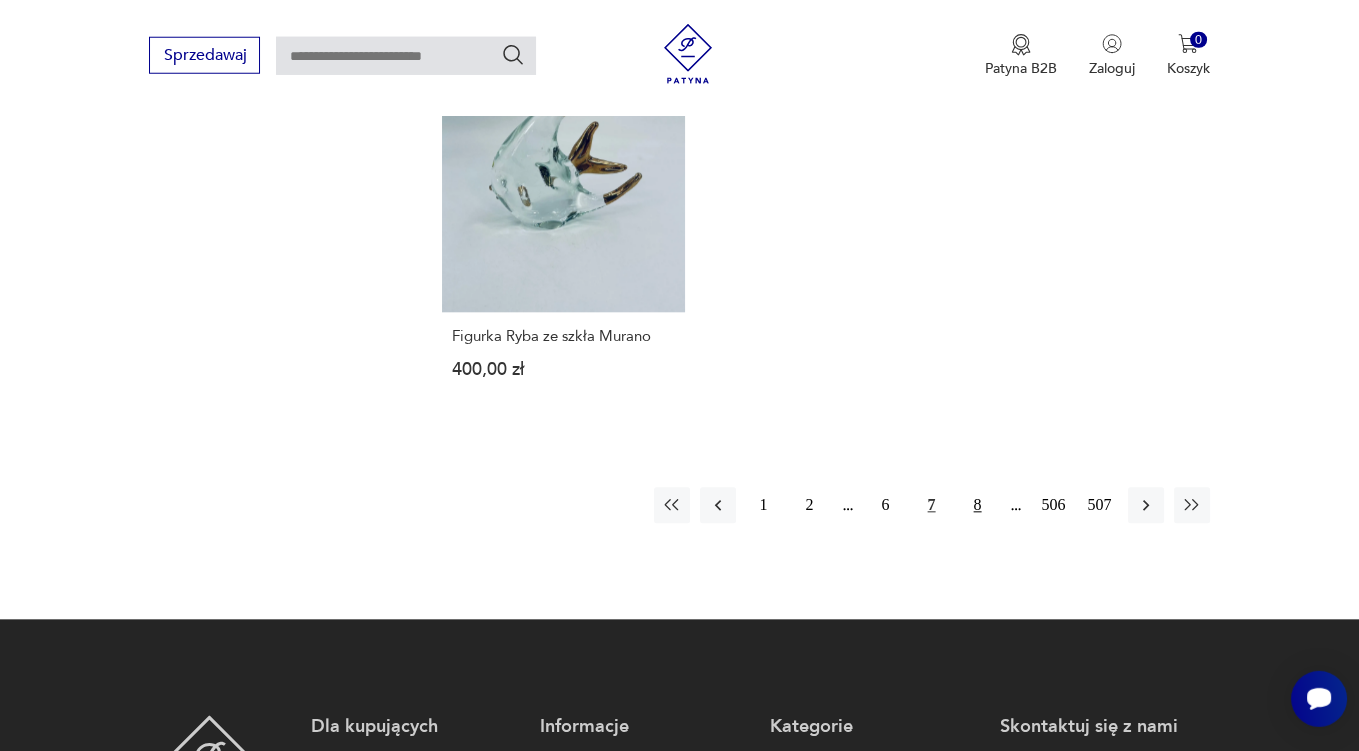click on "8" at bounding box center (978, 506) 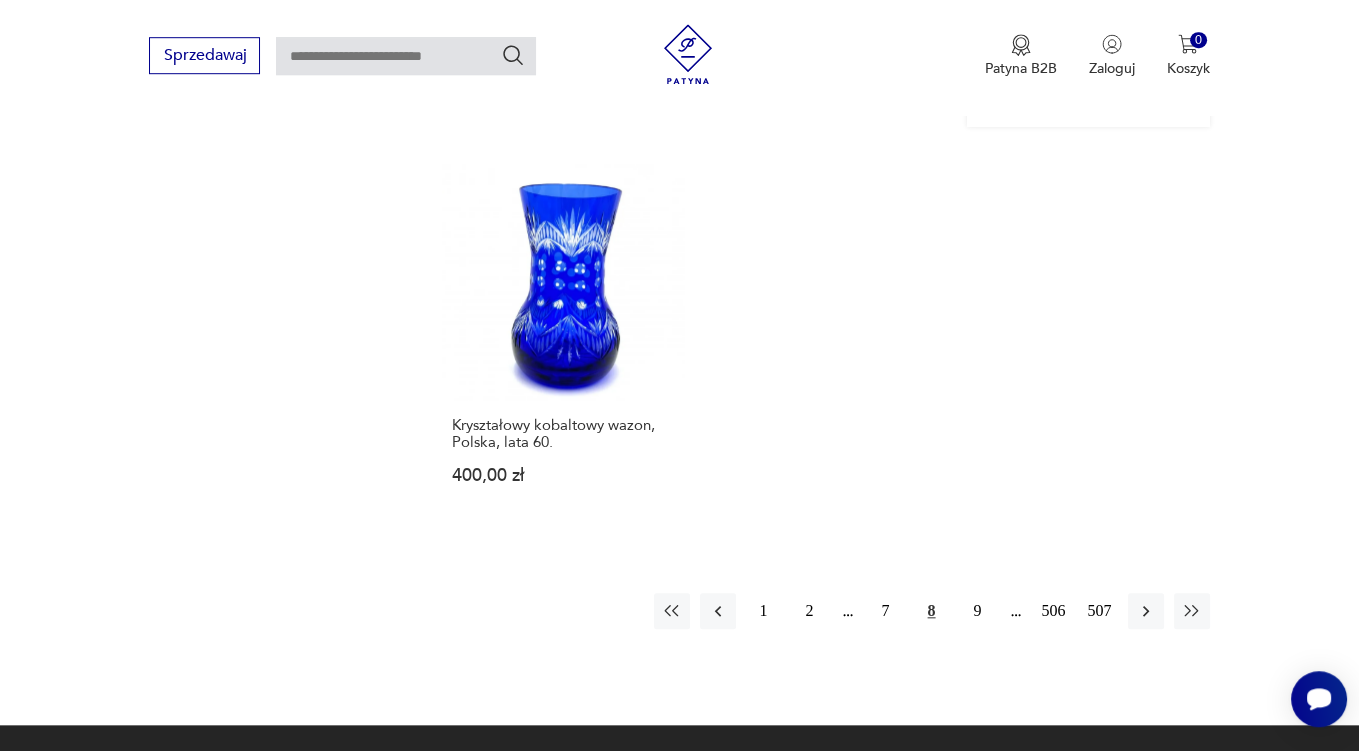 scroll, scrollTop: 2851, scrollLeft: 0, axis: vertical 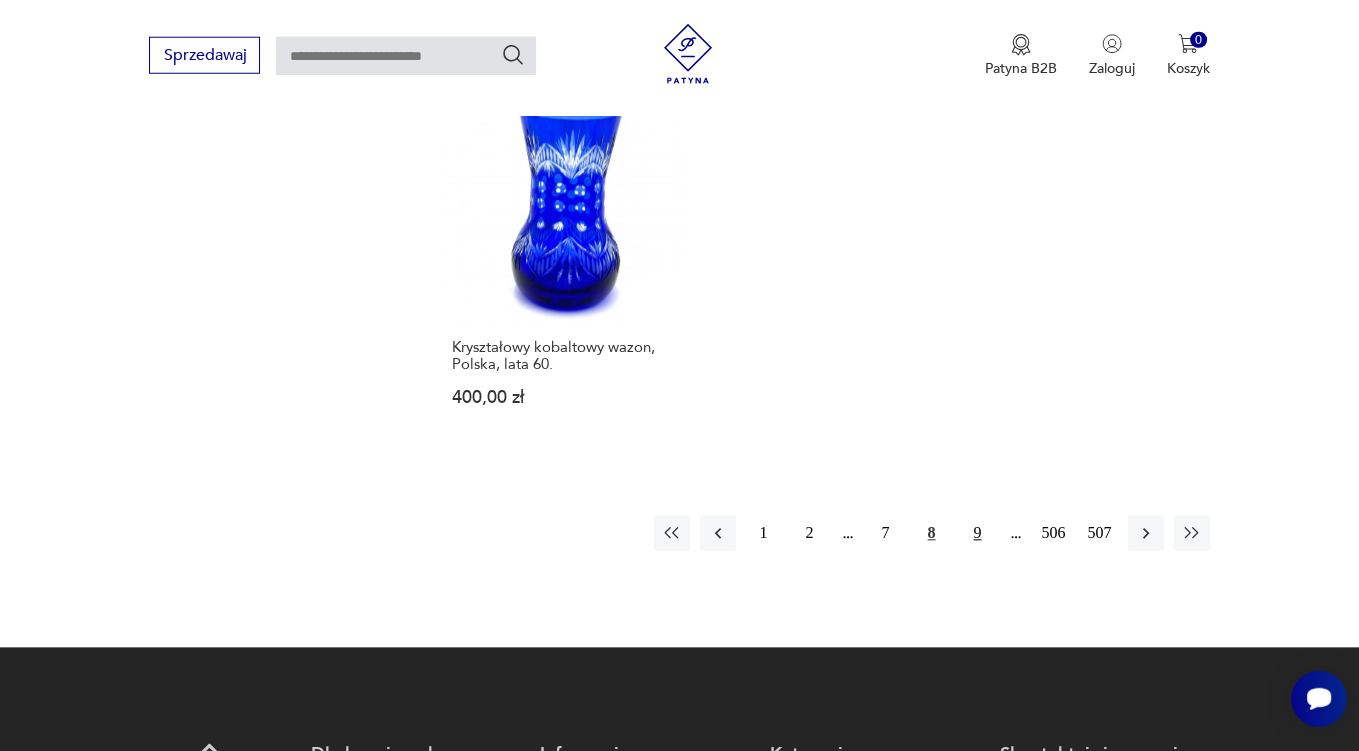 click on "9" at bounding box center (978, 534) 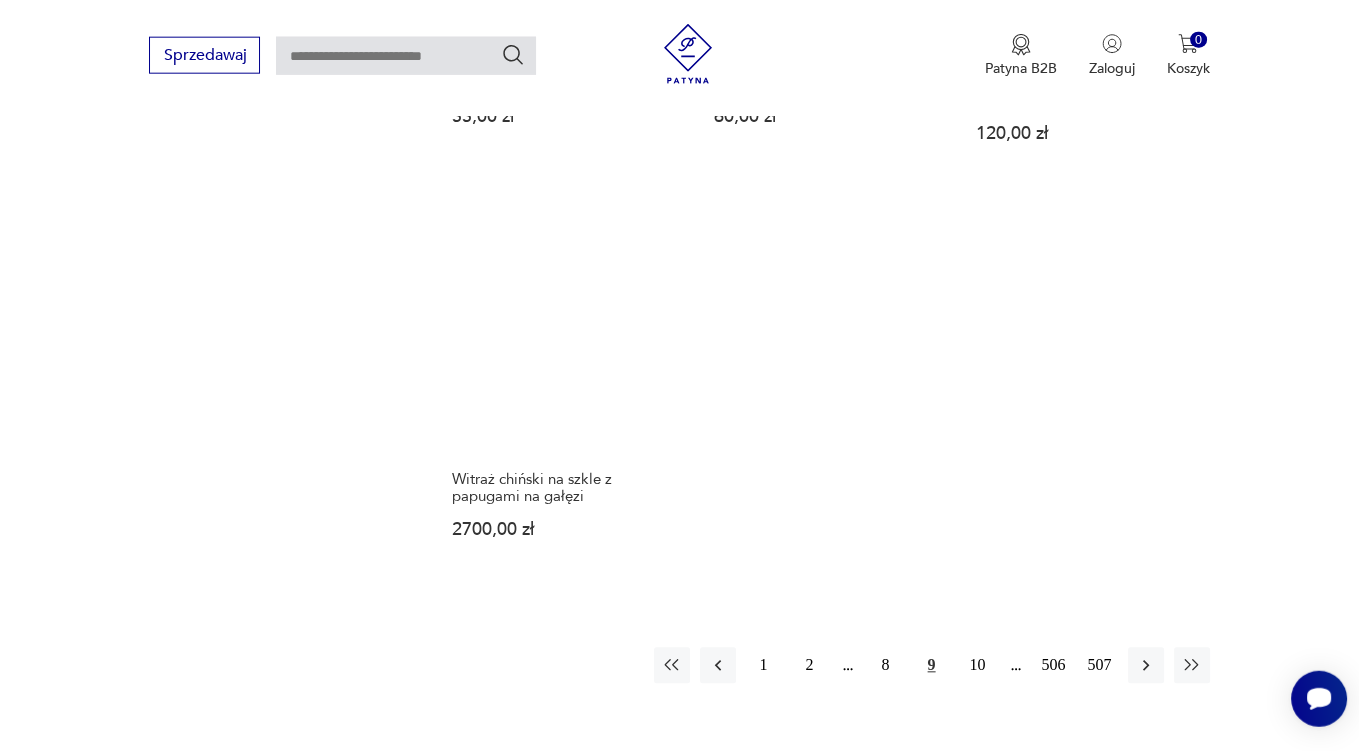 scroll, scrollTop: 2851, scrollLeft: 0, axis: vertical 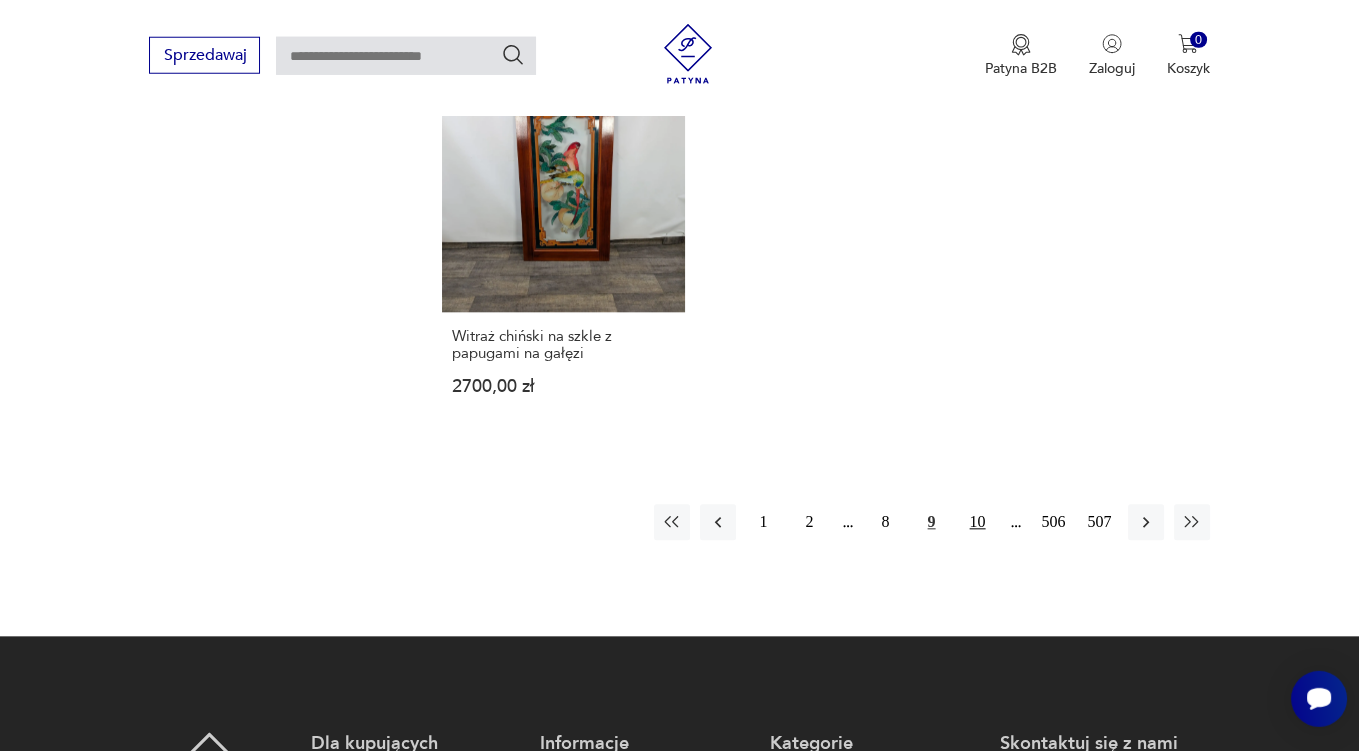 click on "10" at bounding box center (978, 523) 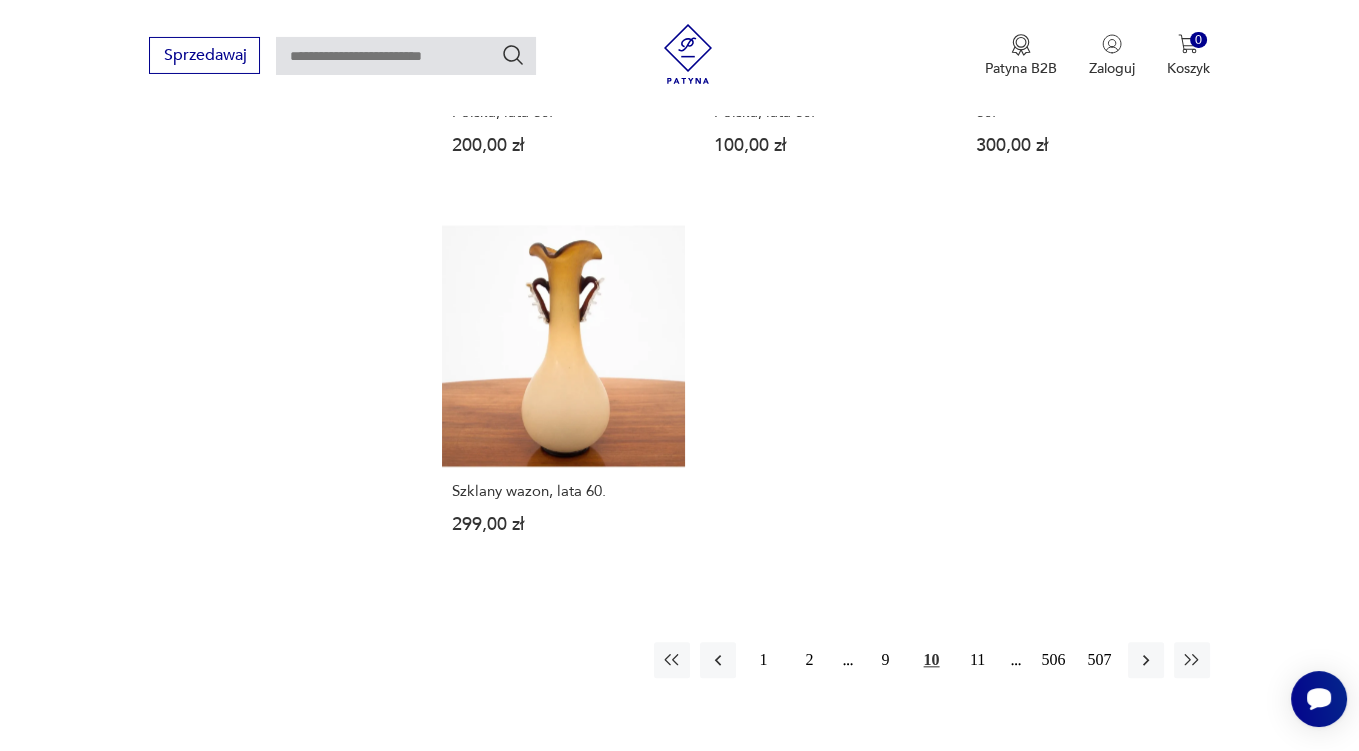 scroll, scrollTop: 2746, scrollLeft: 0, axis: vertical 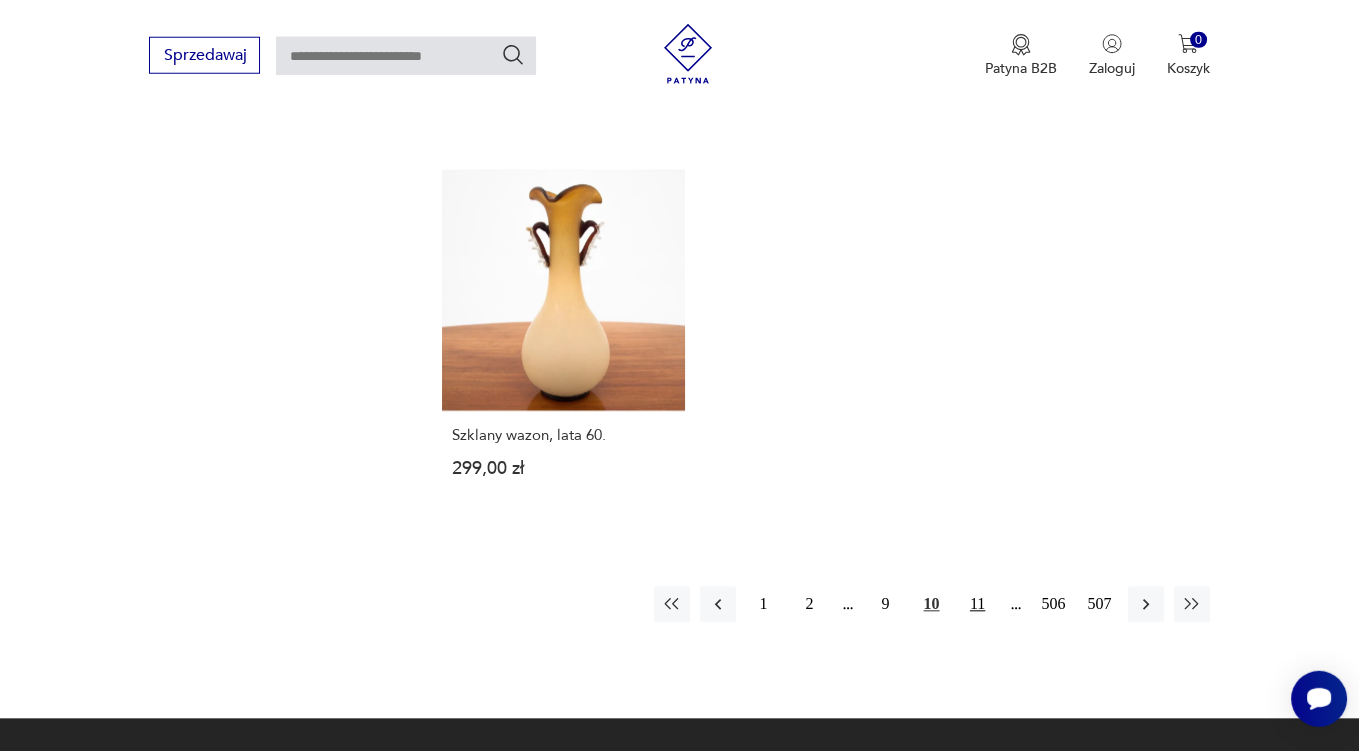 click on "11" at bounding box center (978, 605) 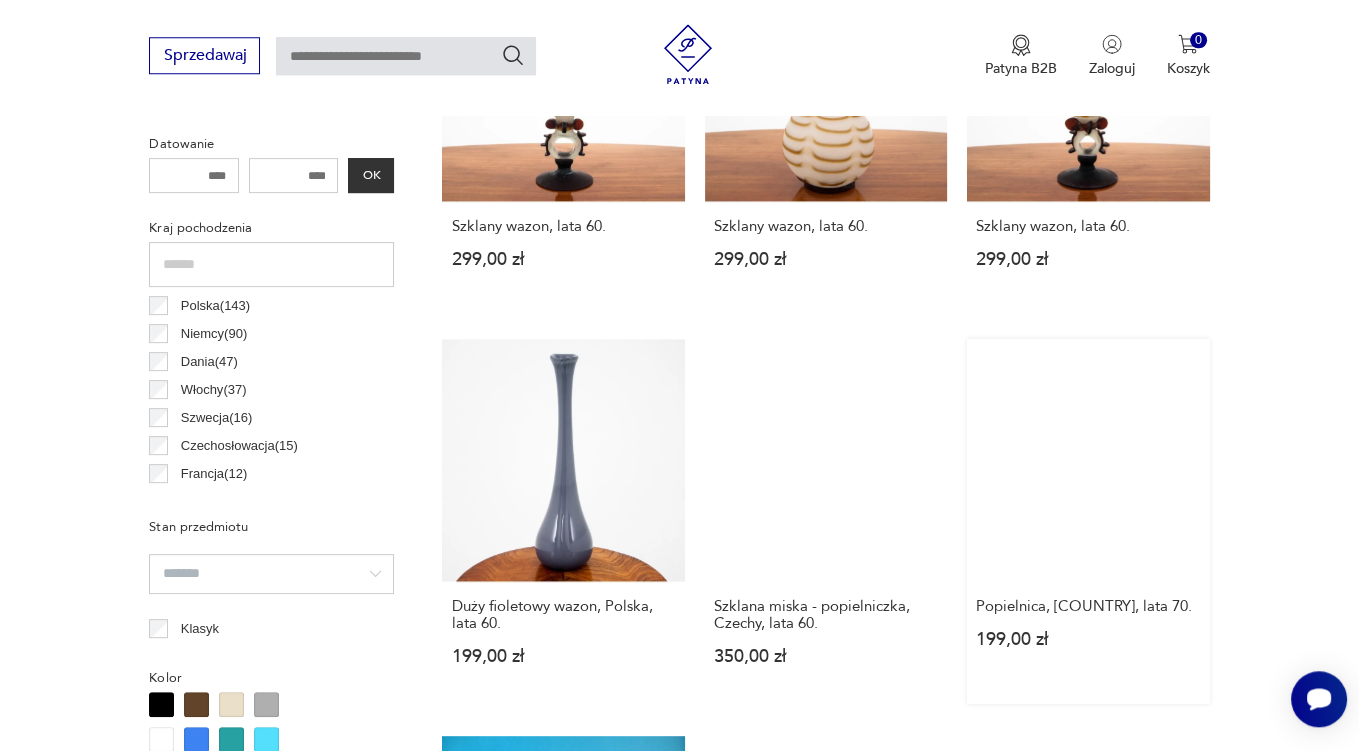 scroll, scrollTop: 951, scrollLeft: 0, axis: vertical 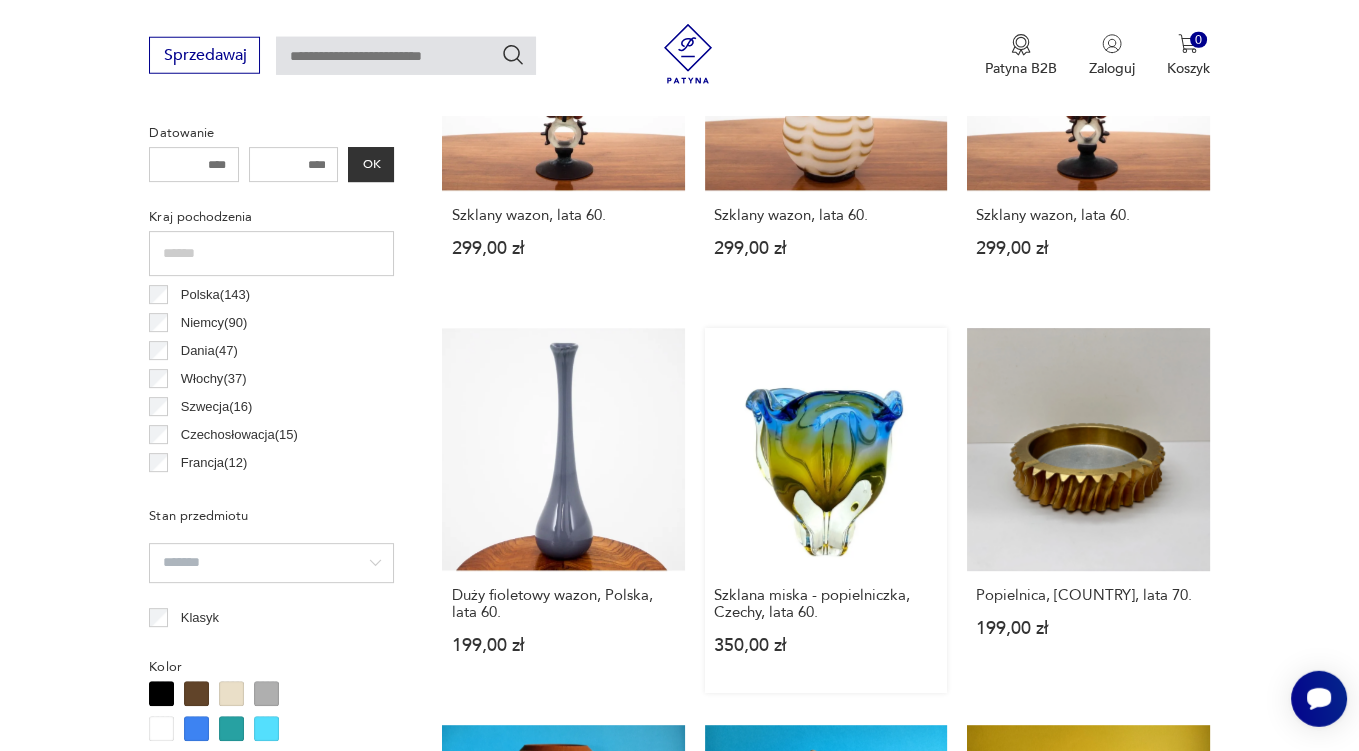 click on "Szklana miska - popielniczka, Czechy, lata 60. 350,00 zł" at bounding box center [826, 510] 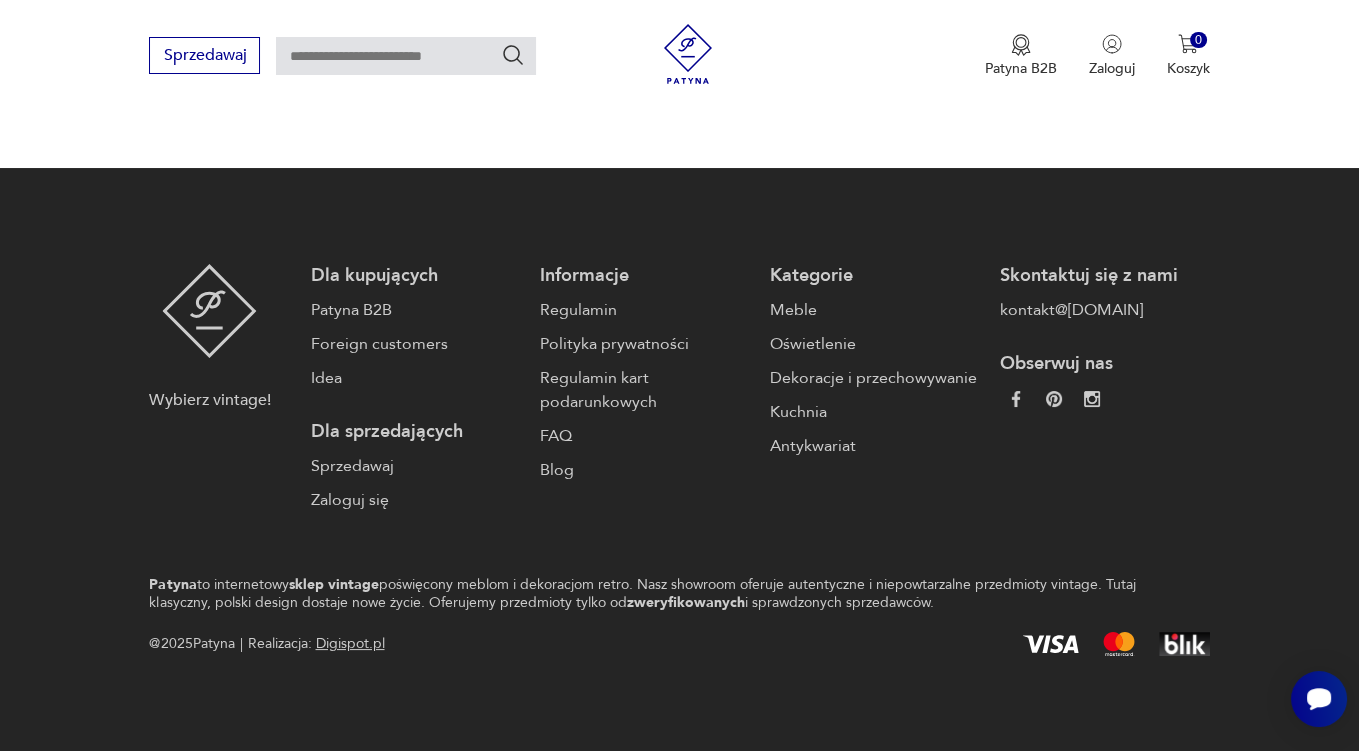 scroll, scrollTop: 0, scrollLeft: 0, axis: both 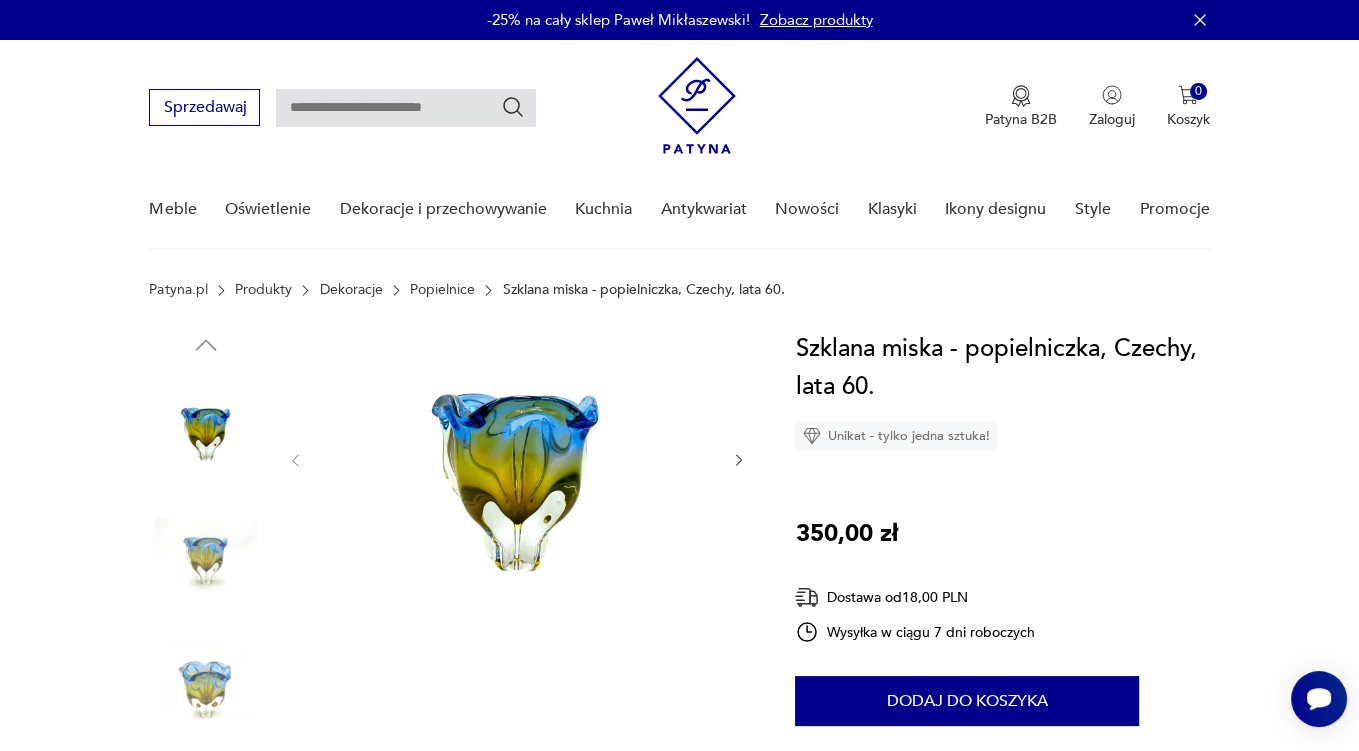 click 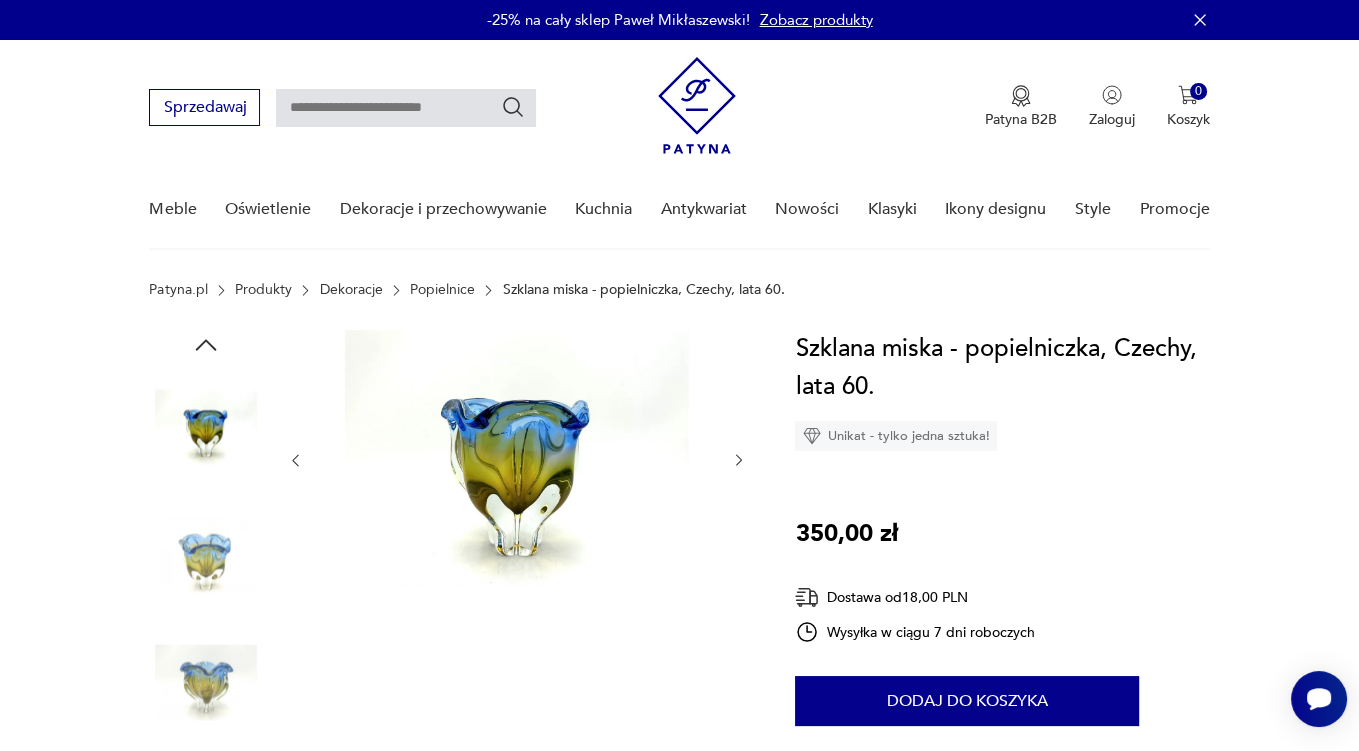 click 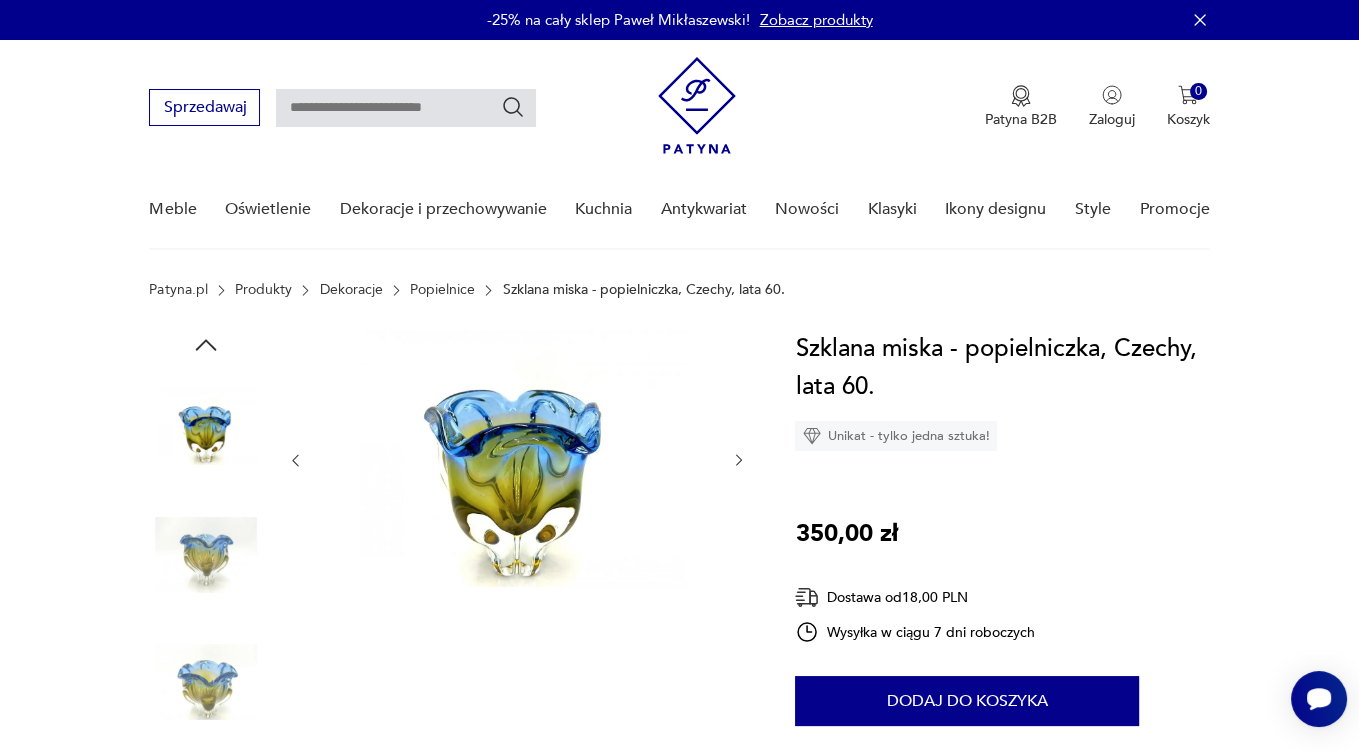 click 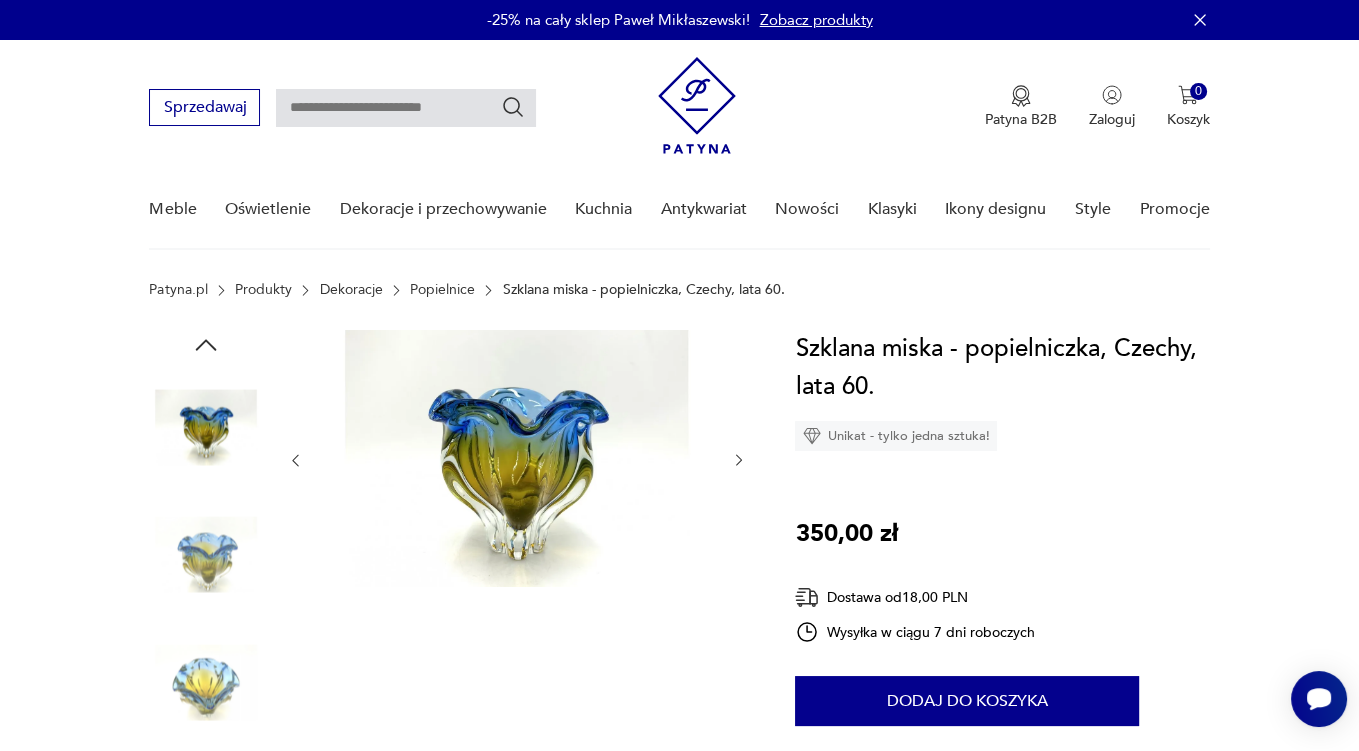 click 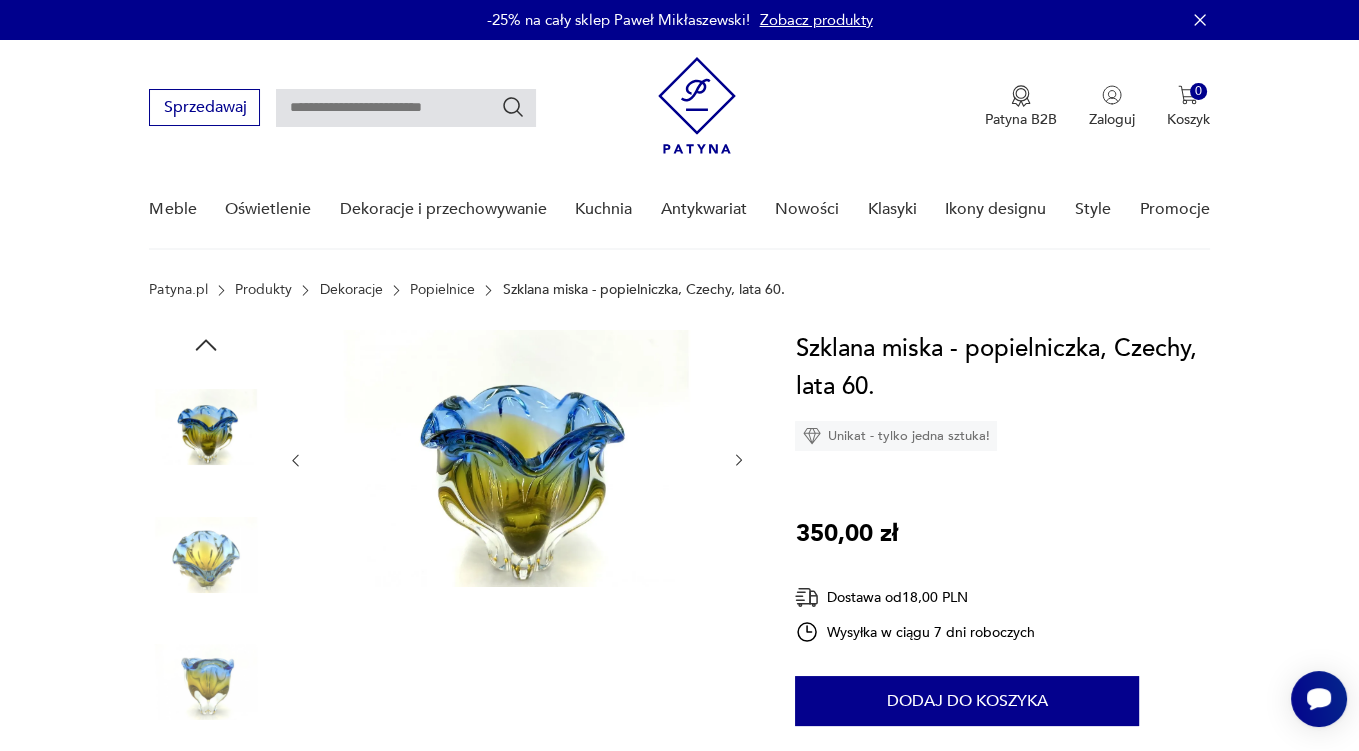 click 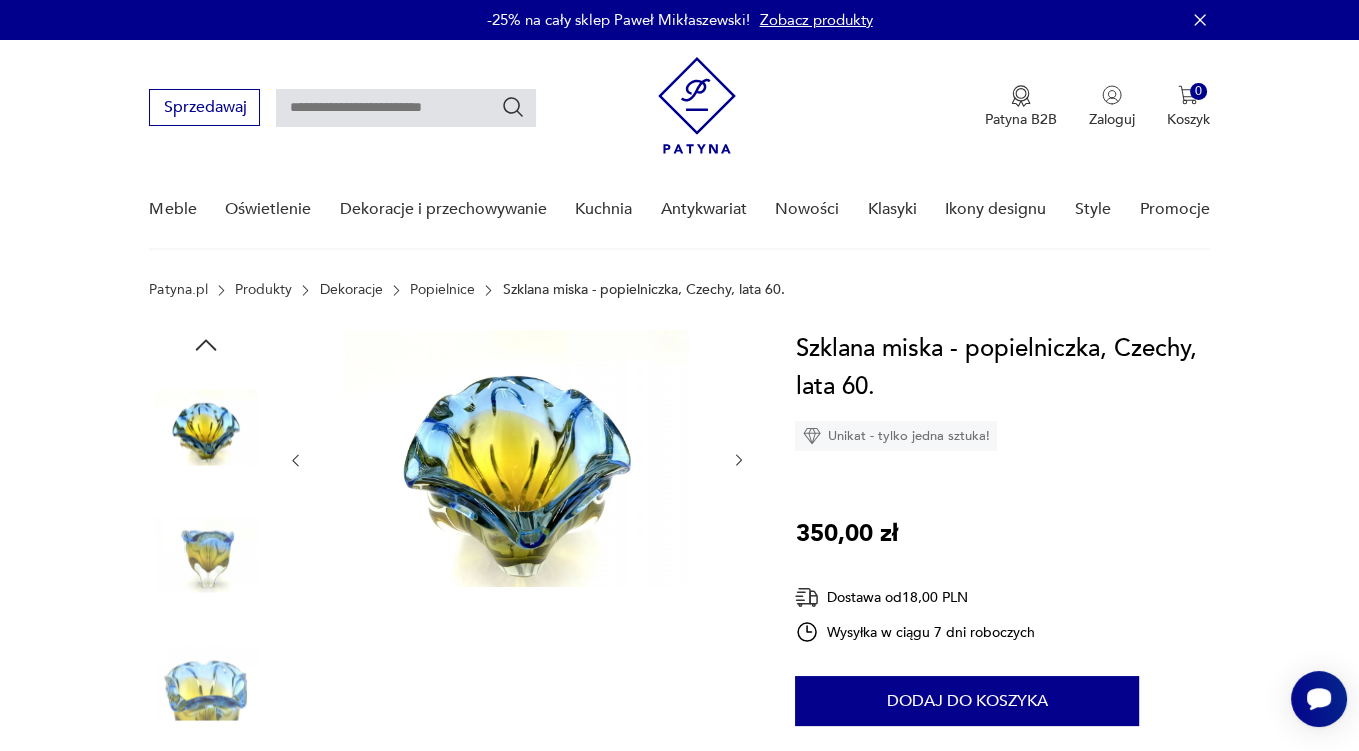 click 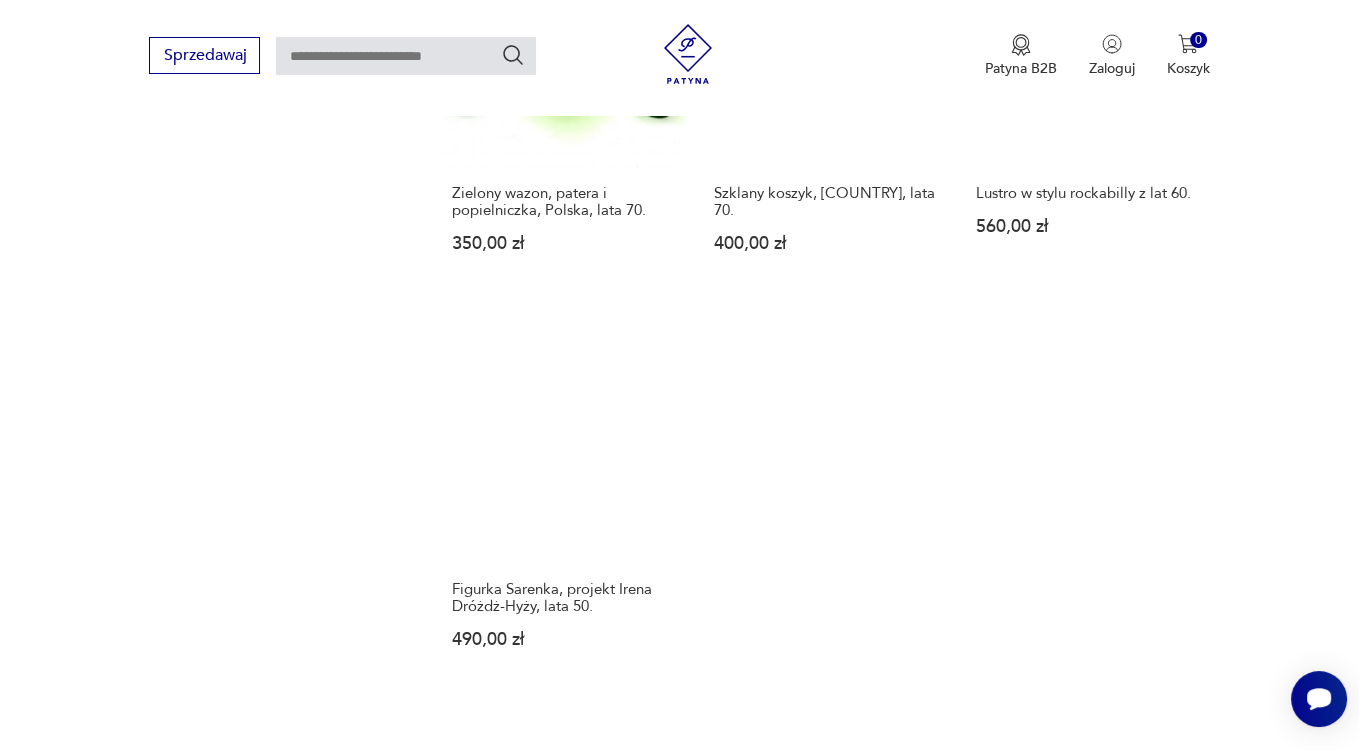 scroll, scrollTop: 2927, scrollLeft: 0, axis: vertical 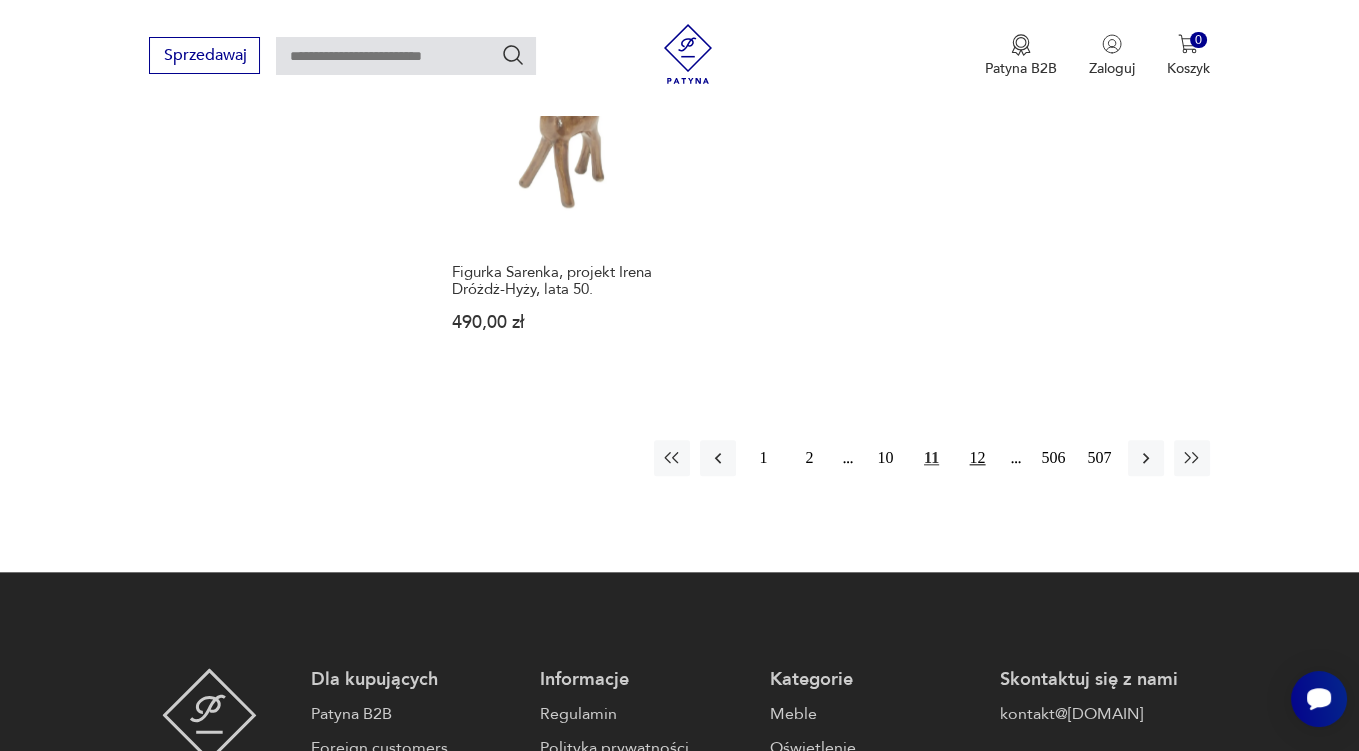 click on "12" at bounding box center [978, 458] 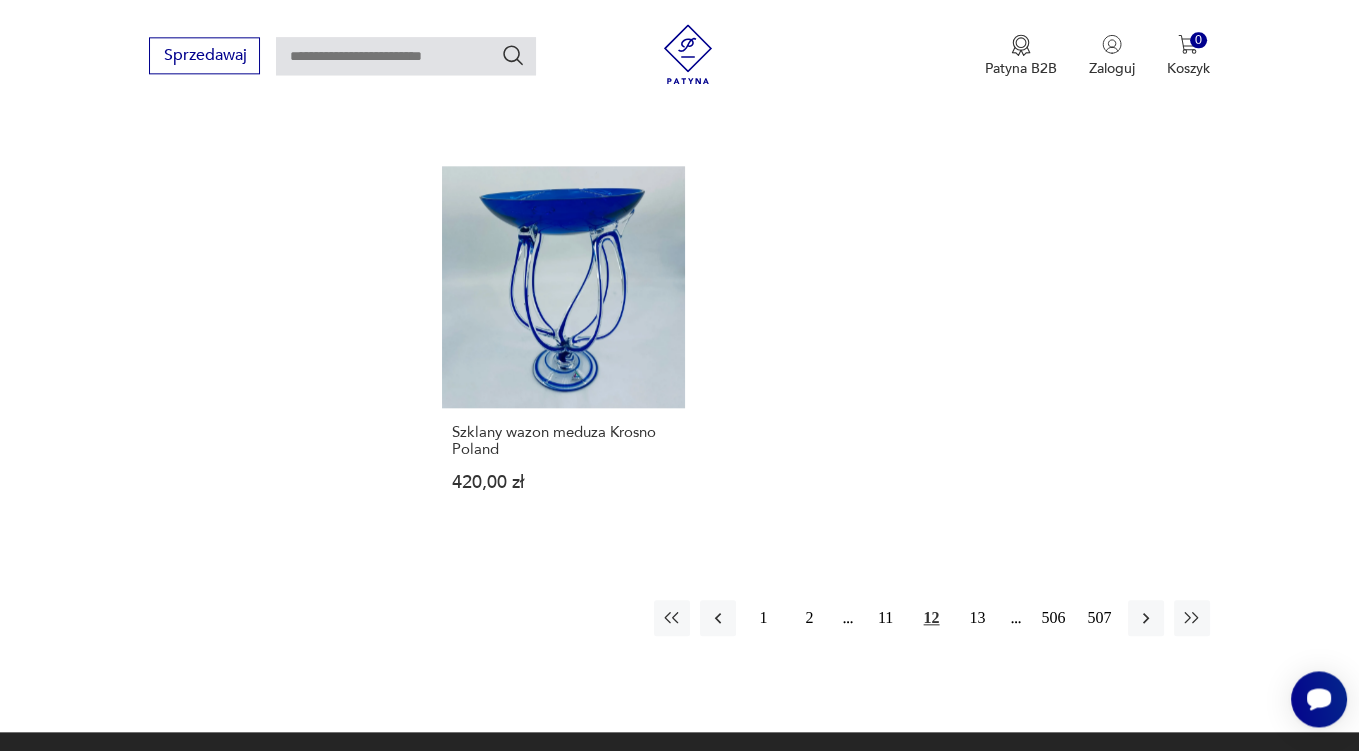 scroll, scrollTop: 2852, scrollLeft: 0, axis: vertical 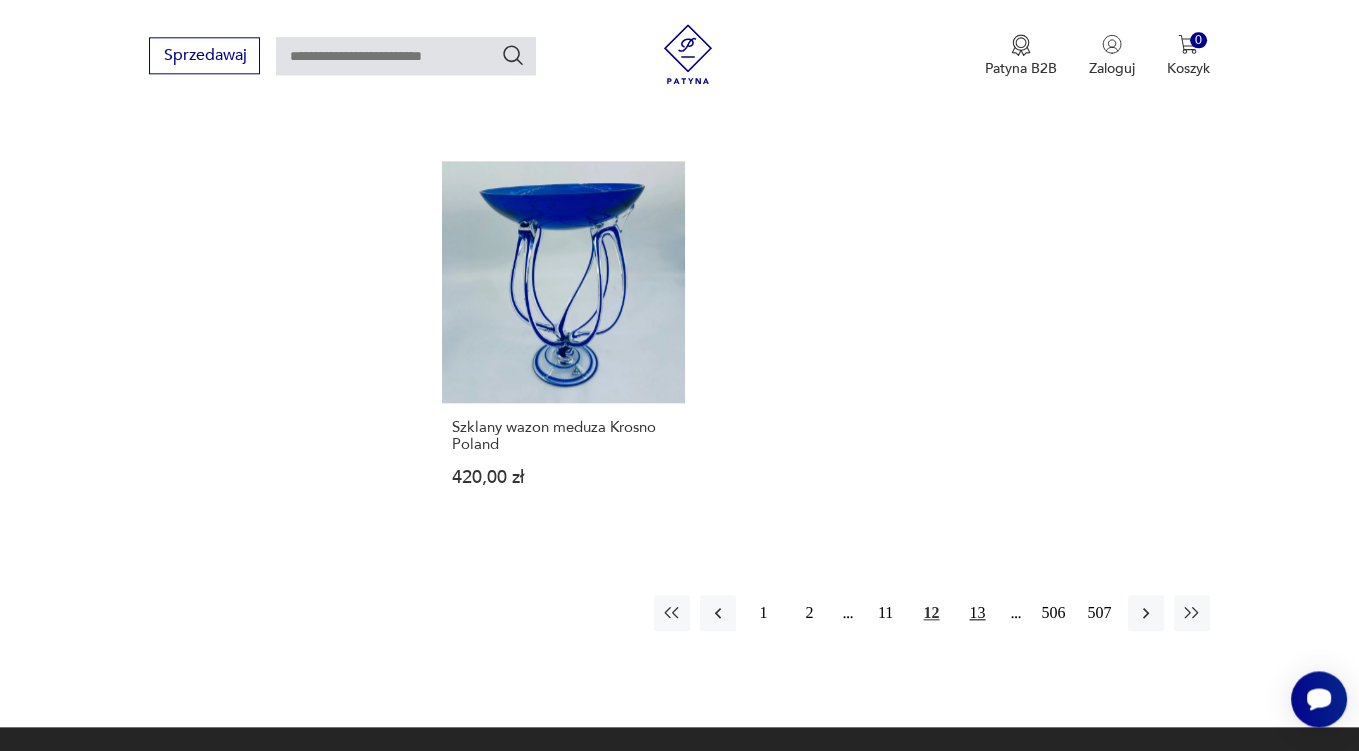 click on "13" at bounding box center (978, 613) 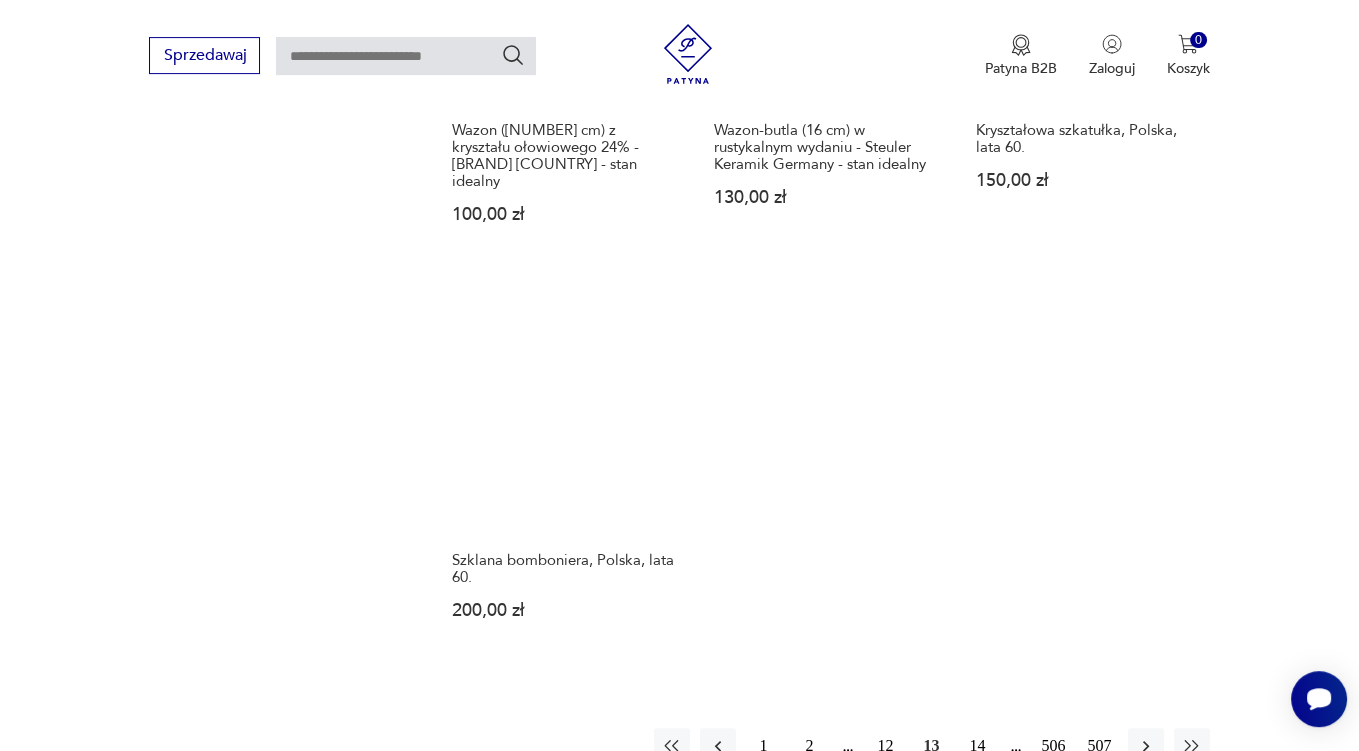scroll, scrollTop: 2852, scrollLeft: 0, axis: vertical 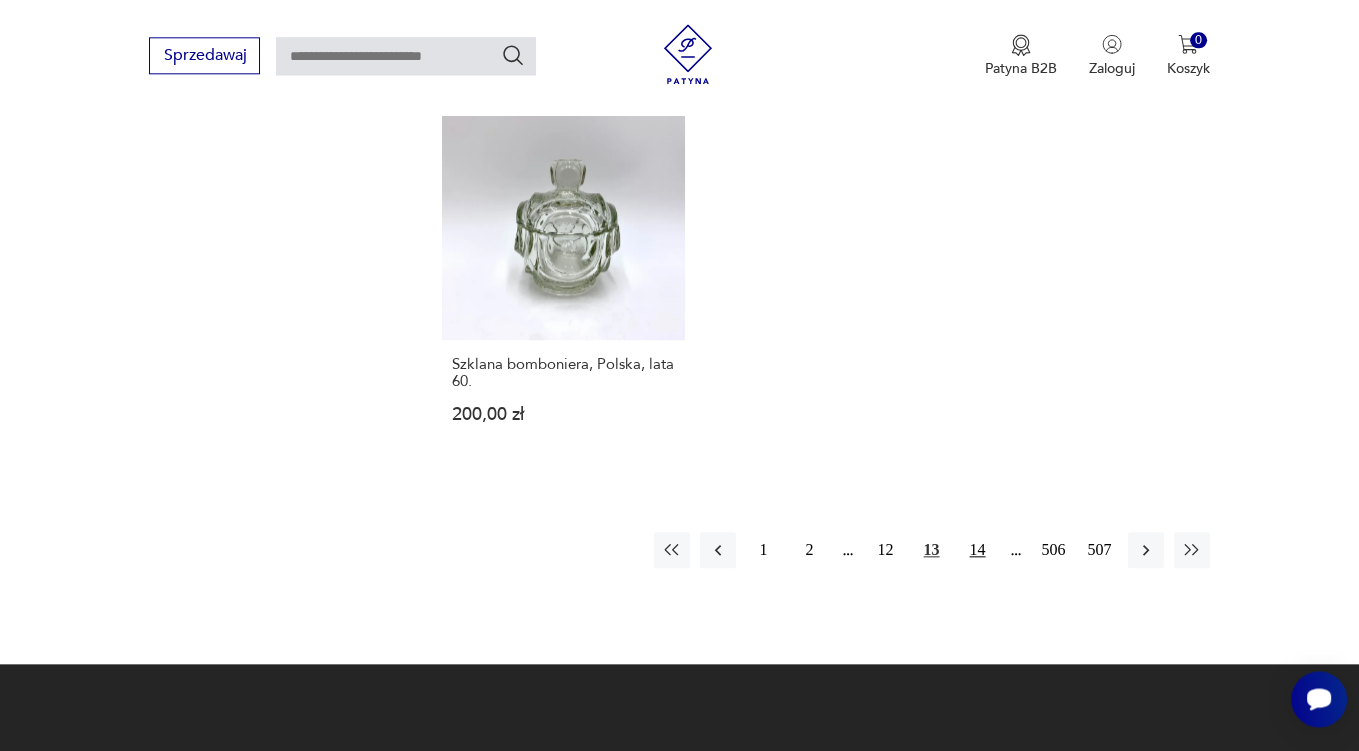 click on "14" at bounding box center (978, 550) 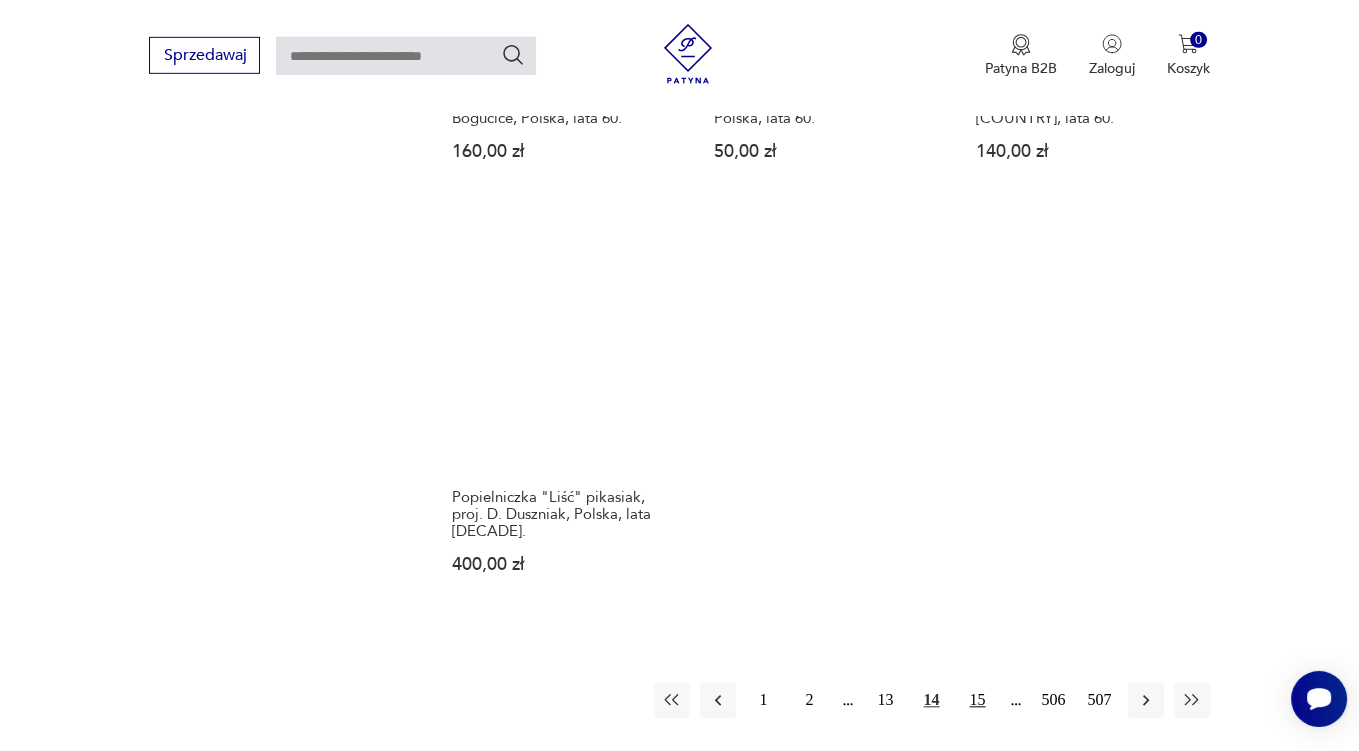 scroll, scrollTop: 2852, scrollLeft: 0, axis: vertical 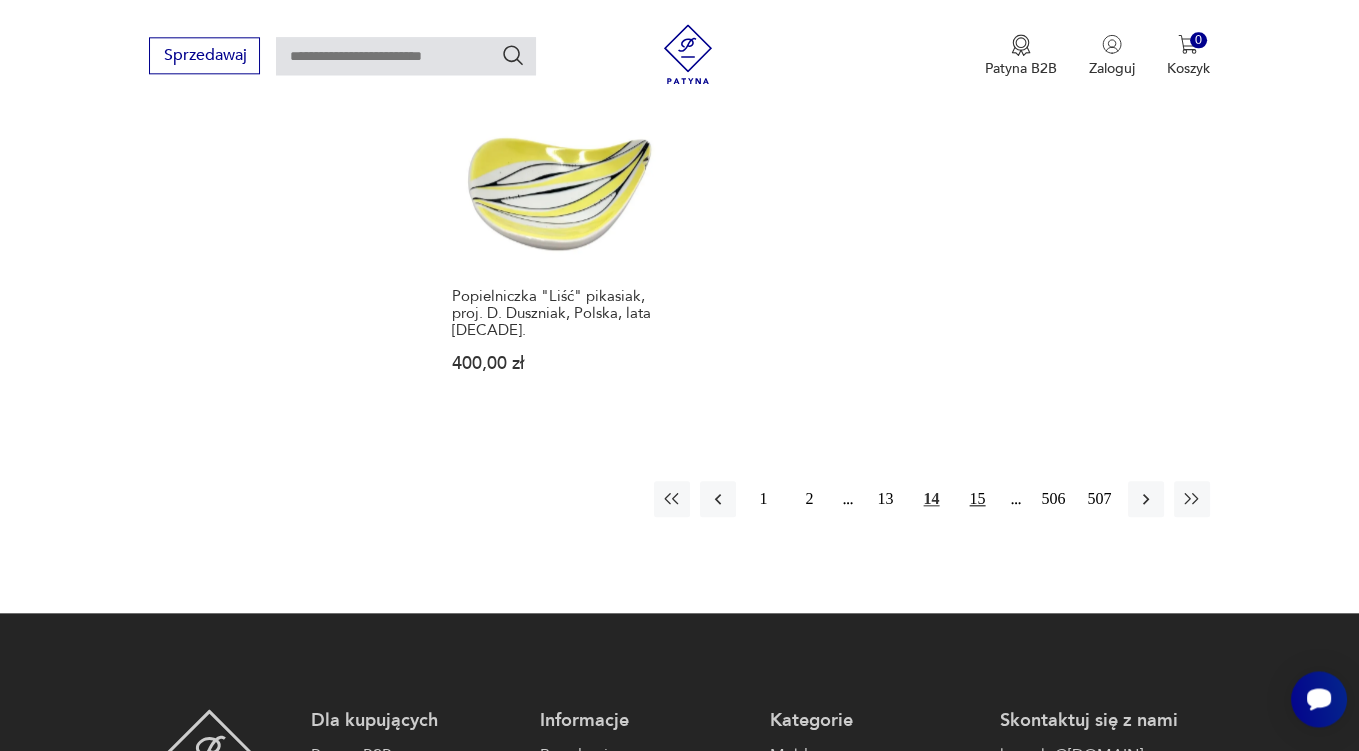 click on "15" at bounding box center (978, 499) 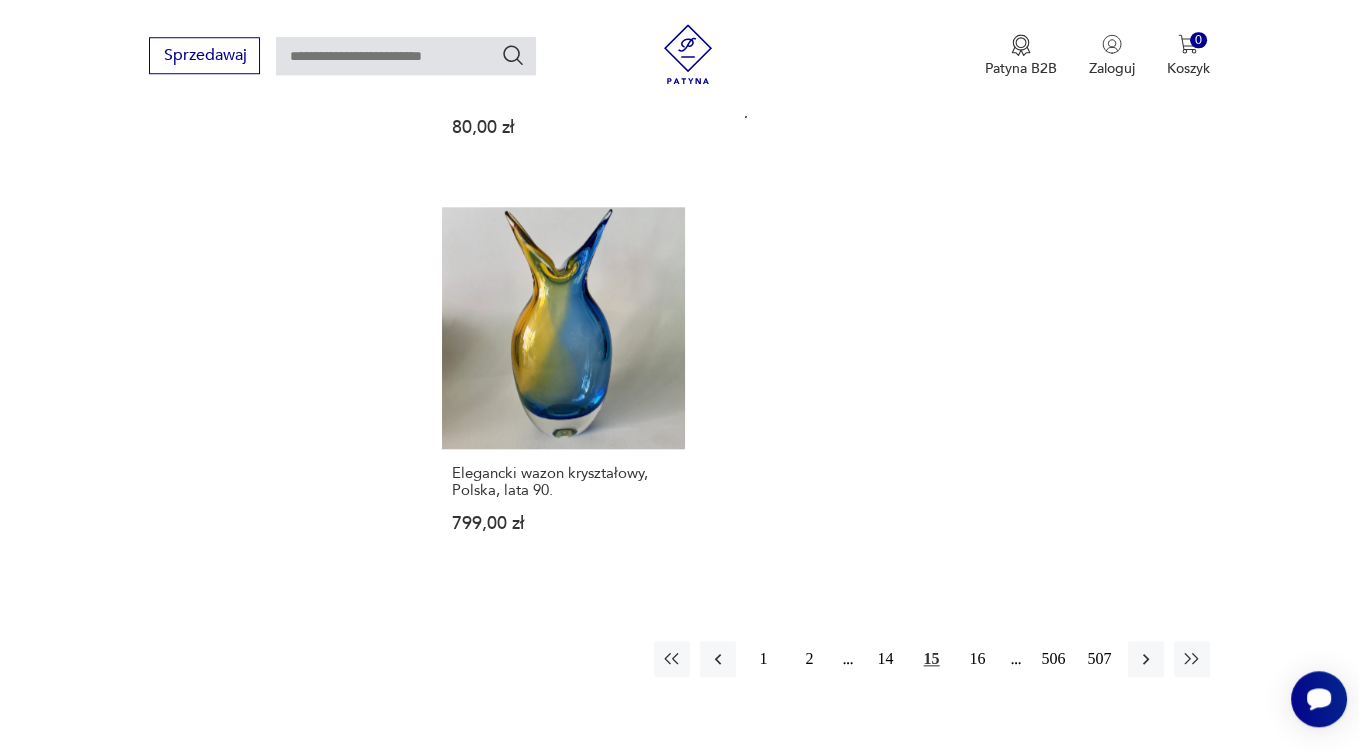 scroll, scrollTop: 2852, scrollLeft: 0, axis: vertical 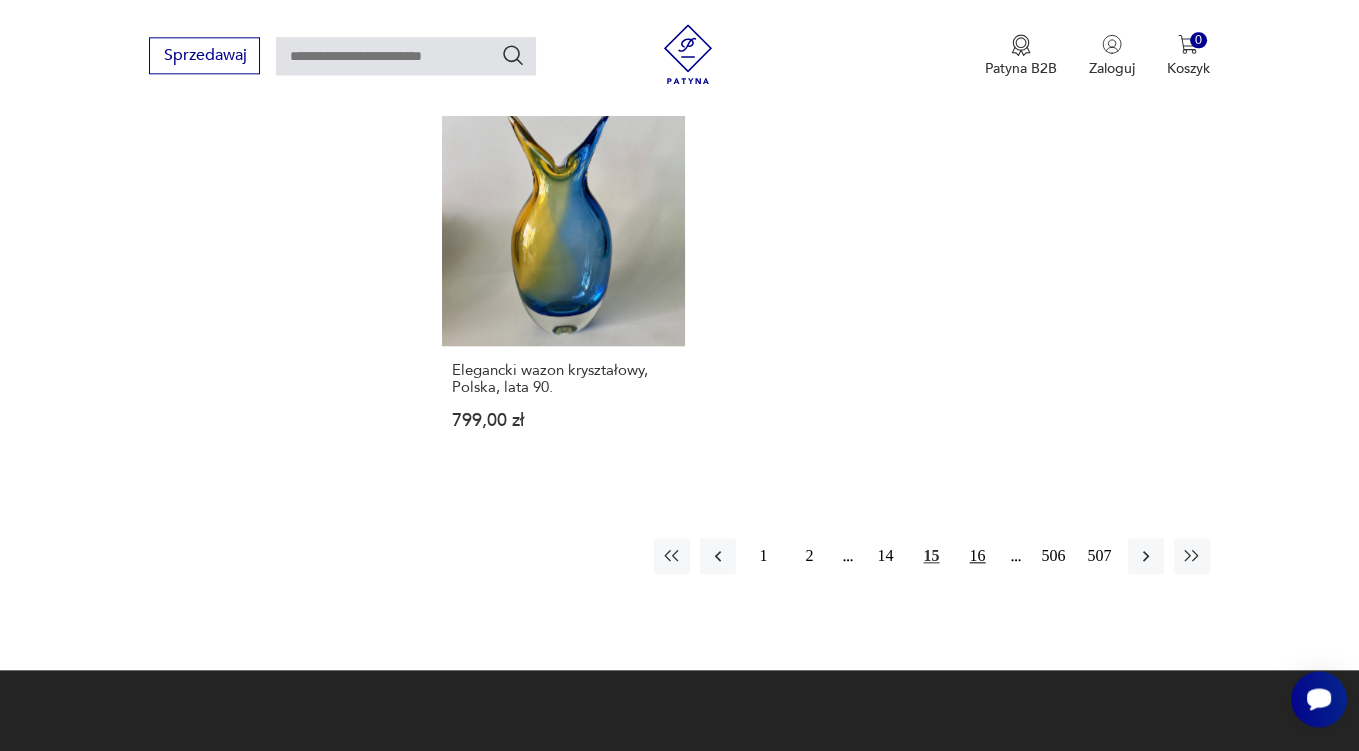 click on "16" at bounding box center (978, 556) 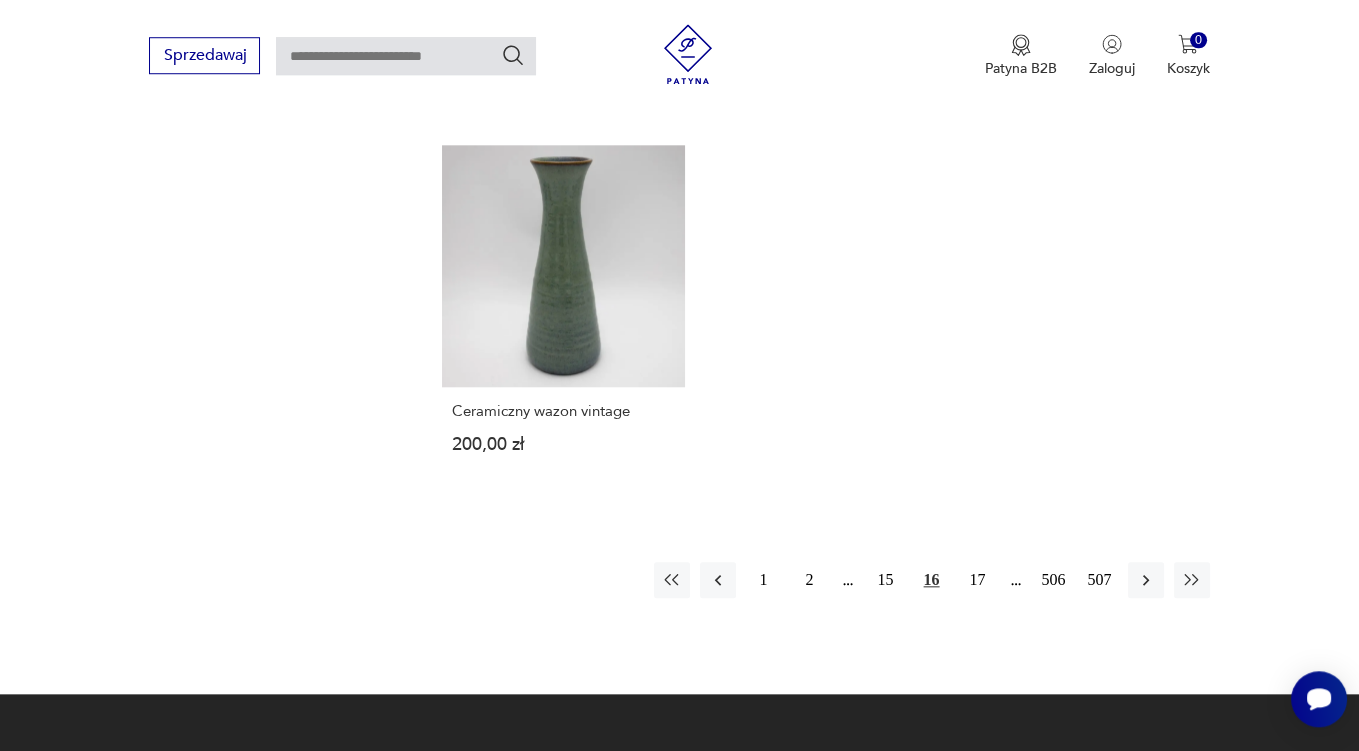 scroll, scrollTop: 2852, scrollLeft: 0, axis: vertical 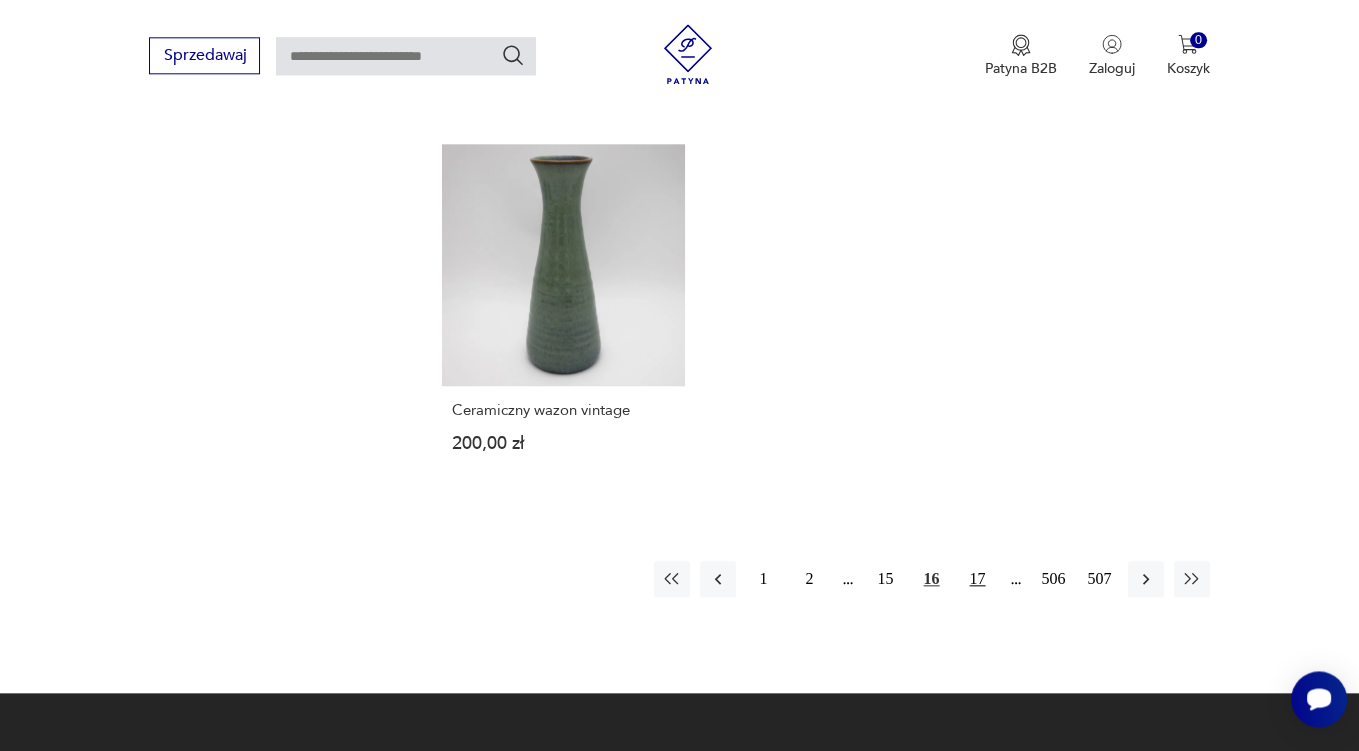 click on "17" at bounding box center (978, 579) 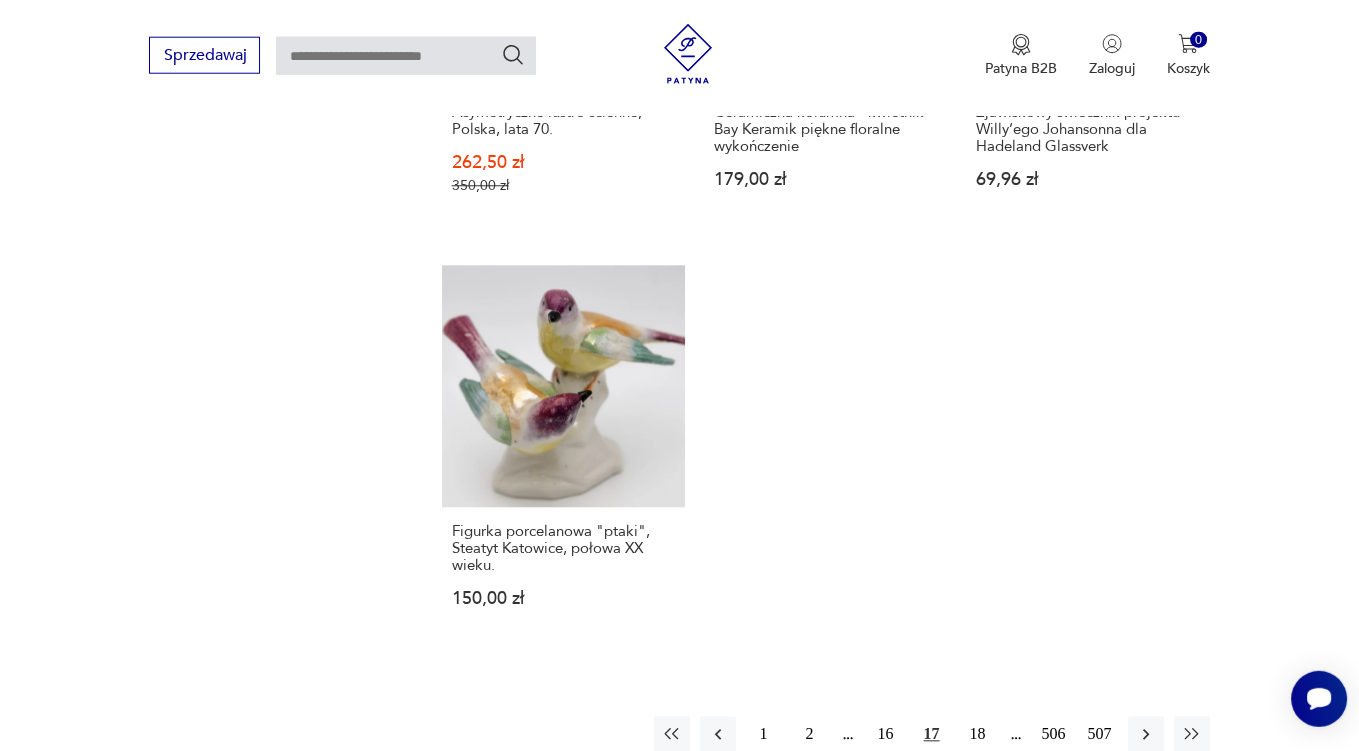 scroll, scrollTop: 2746, scrollLeft: 0, axis: vertical 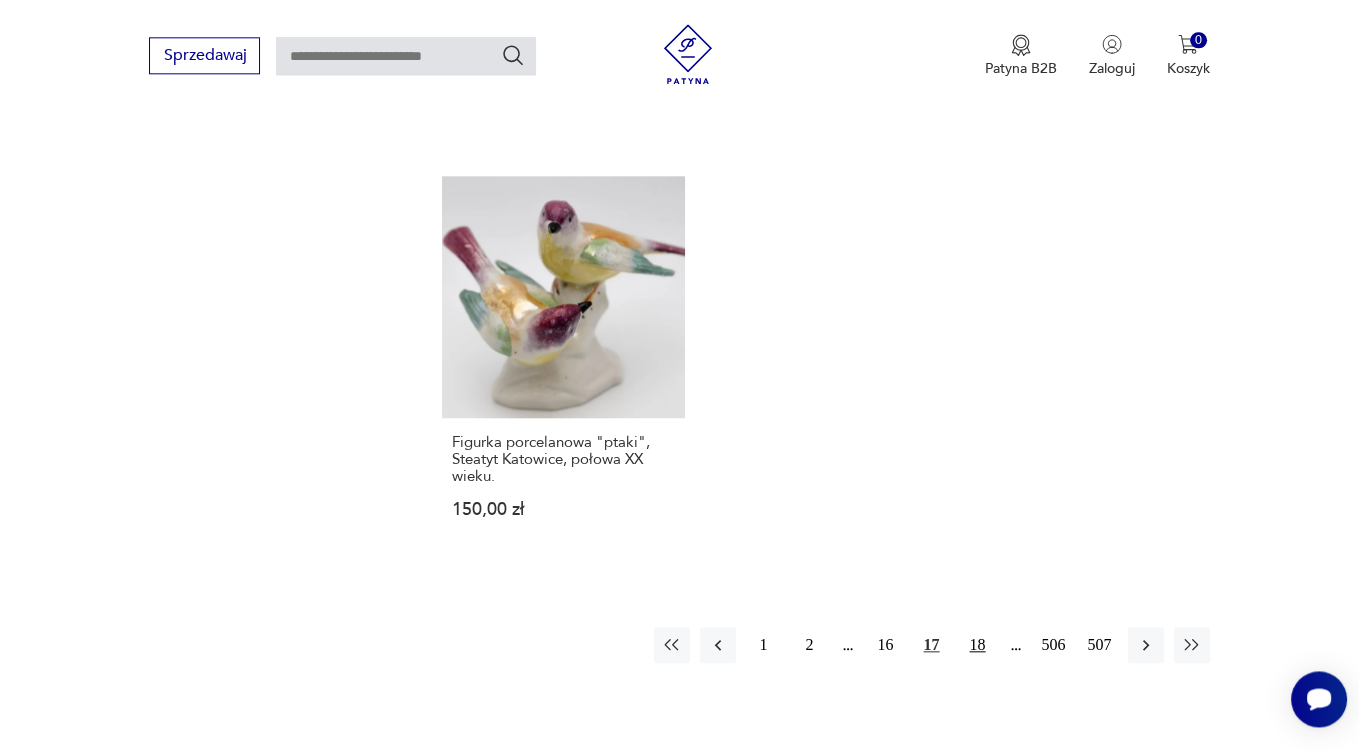 click on "18" at bounding box center [978, 645] 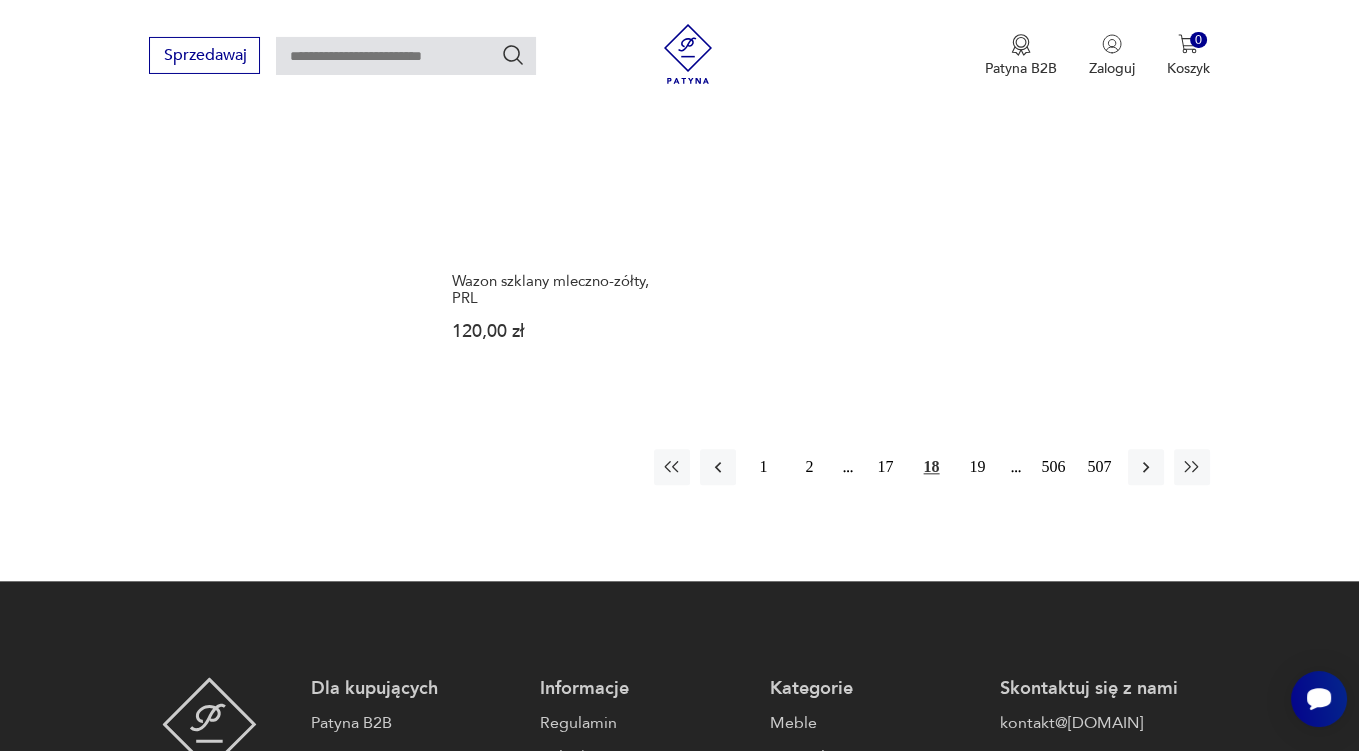 scroll, scrollTop: 2958, scrollLeft: 0, axis: vertical 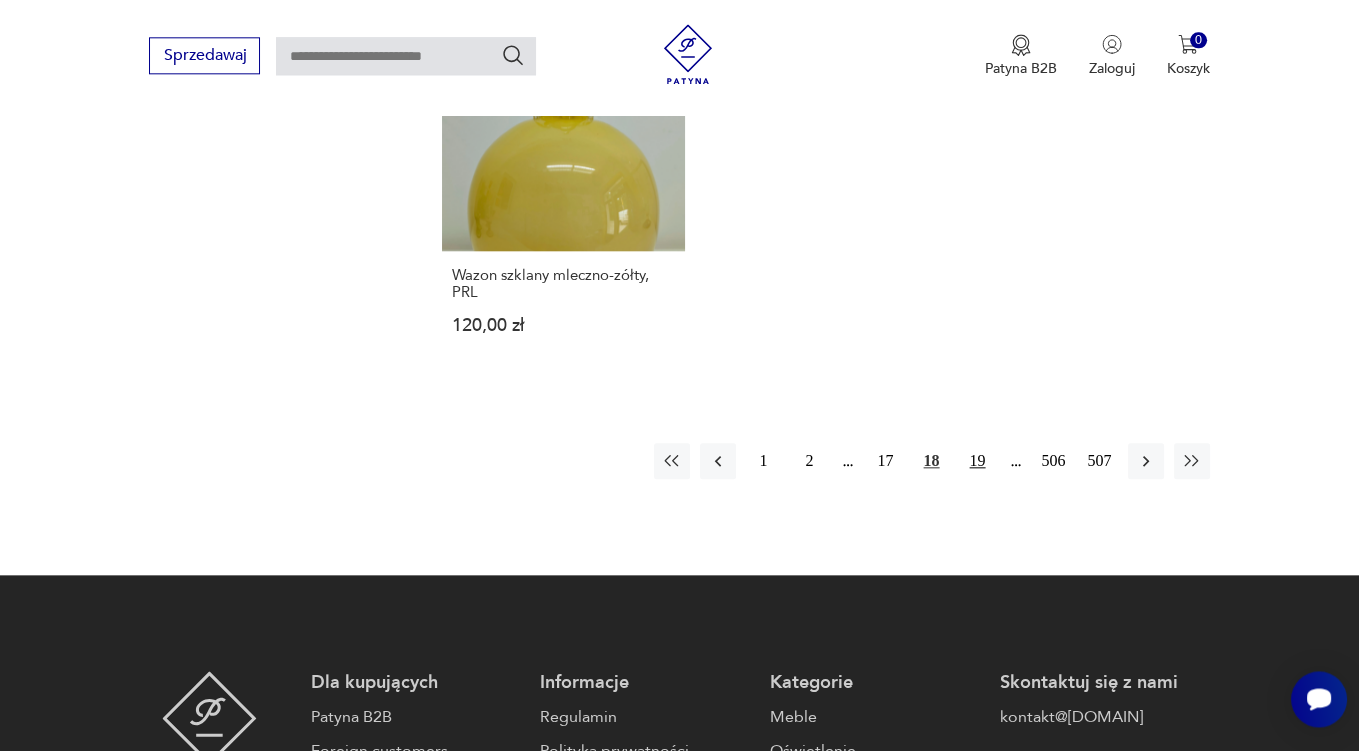 click on "19" at bounding box center [978, 461] 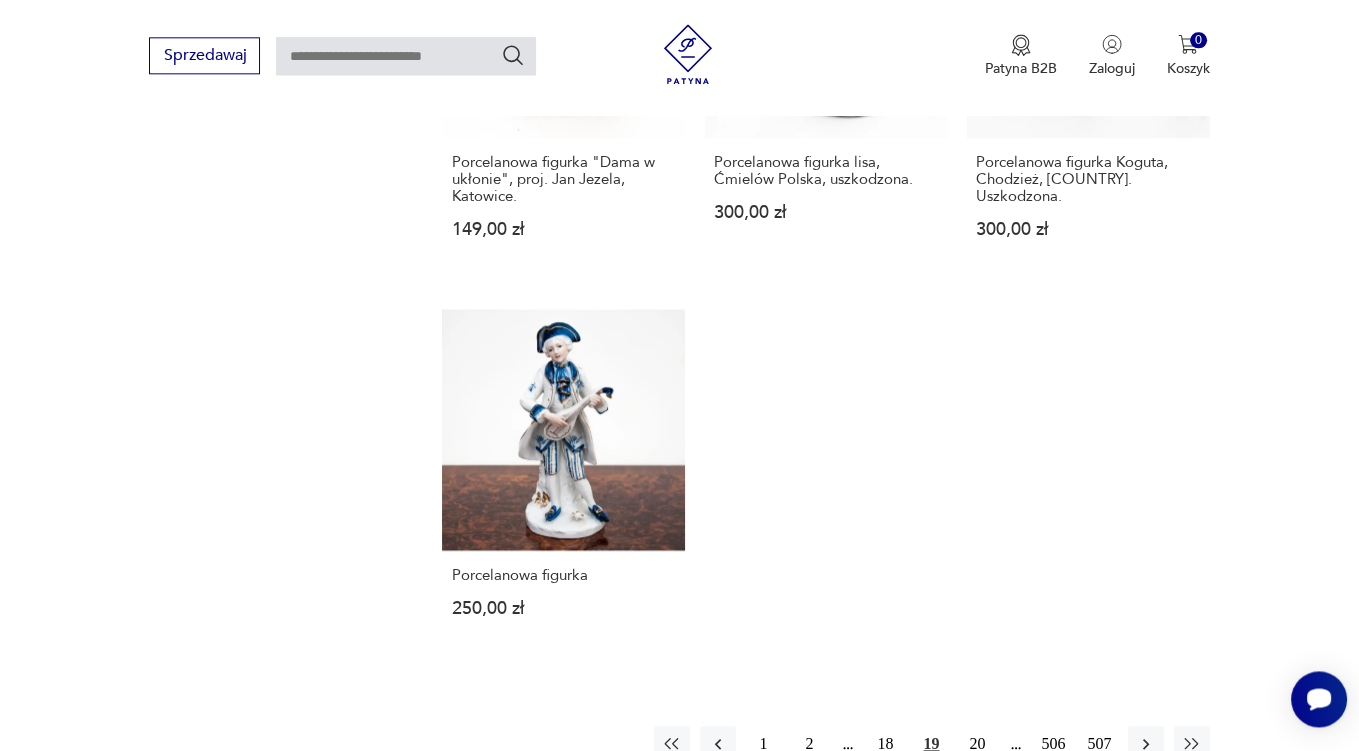 scroll, scrollTop: 2852, scrollLeft: 0, axis: vertical 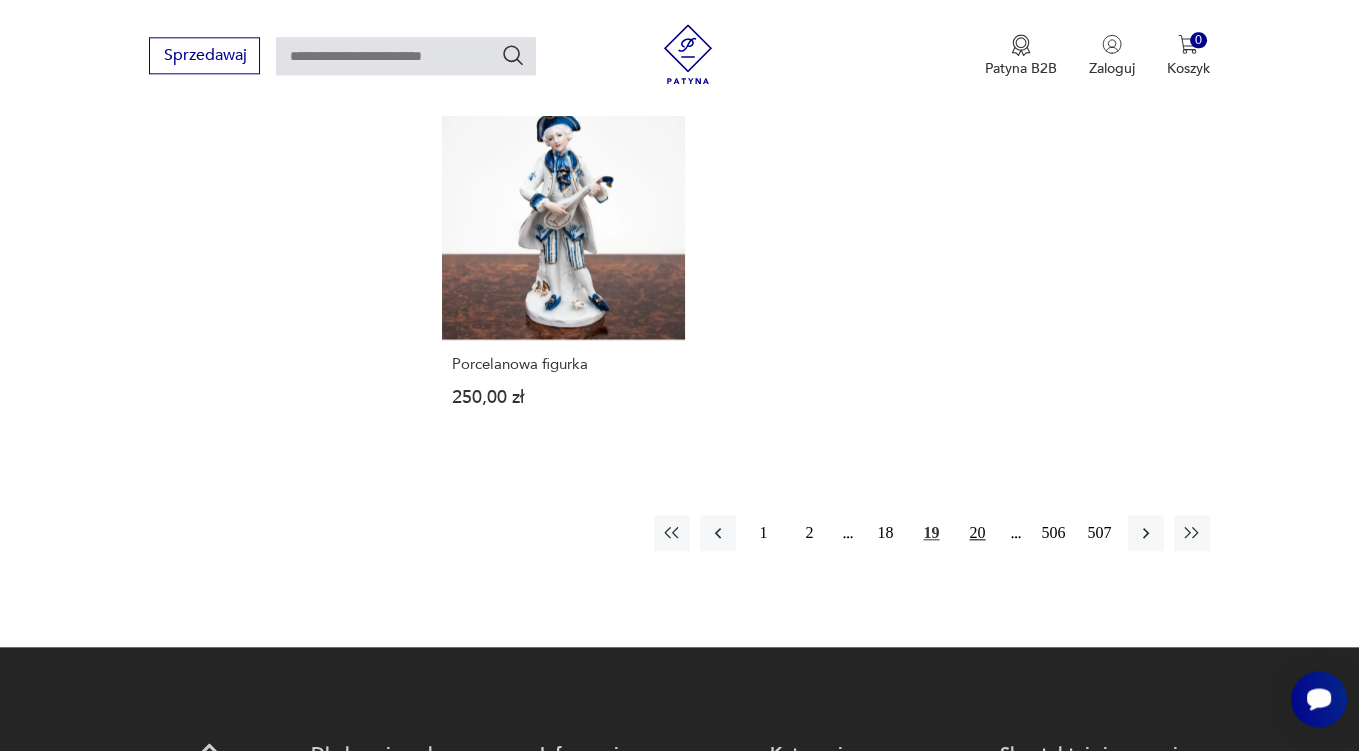 click on "20" at bounding box center [978, 533] 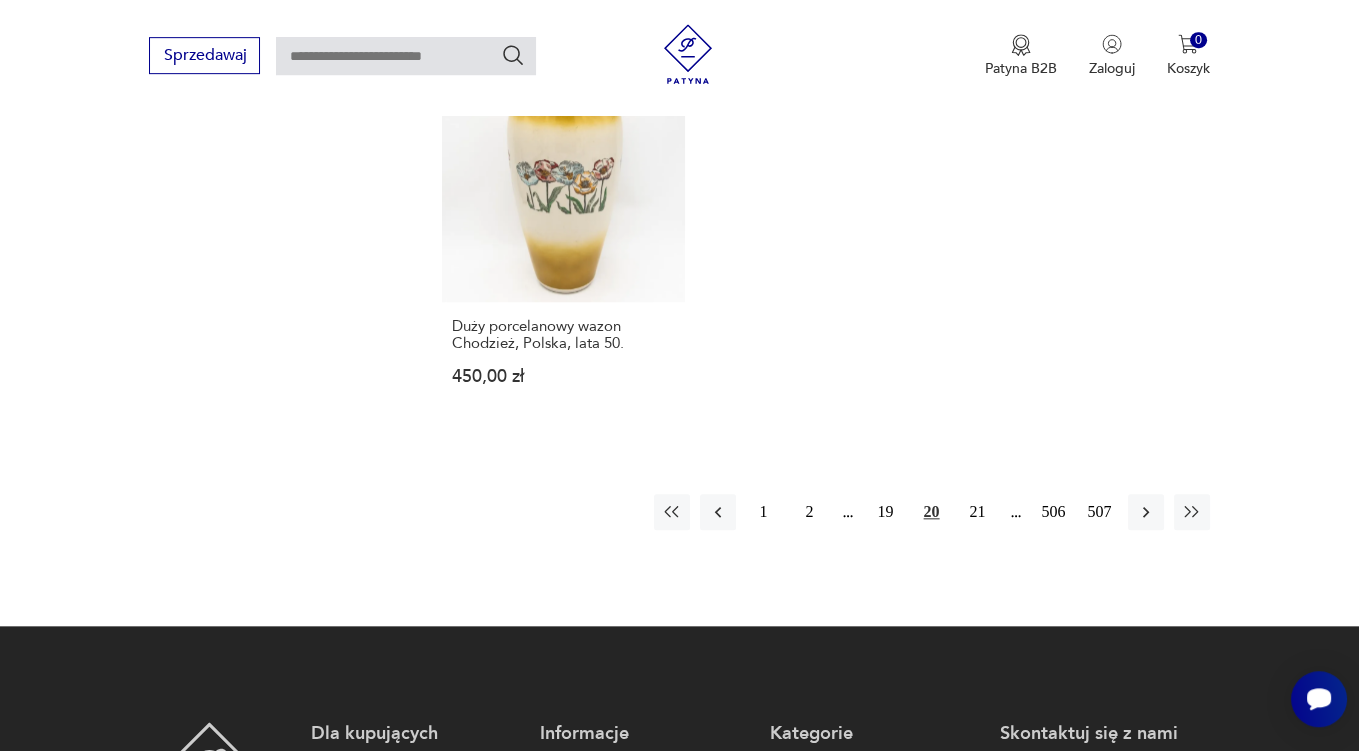 scroll, scrollTop: 2958, scrollLeft: 0, axis: vertical 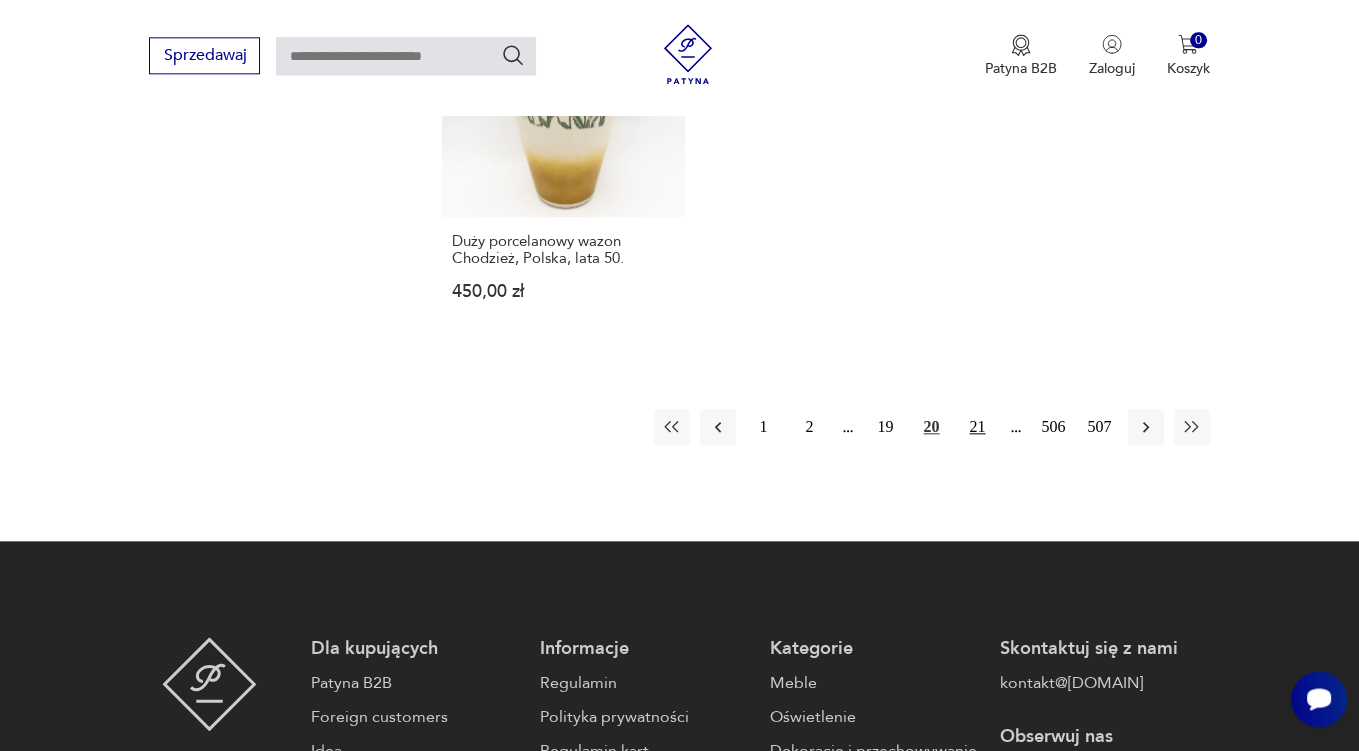 click on "21" at bounding box center (978, 427) 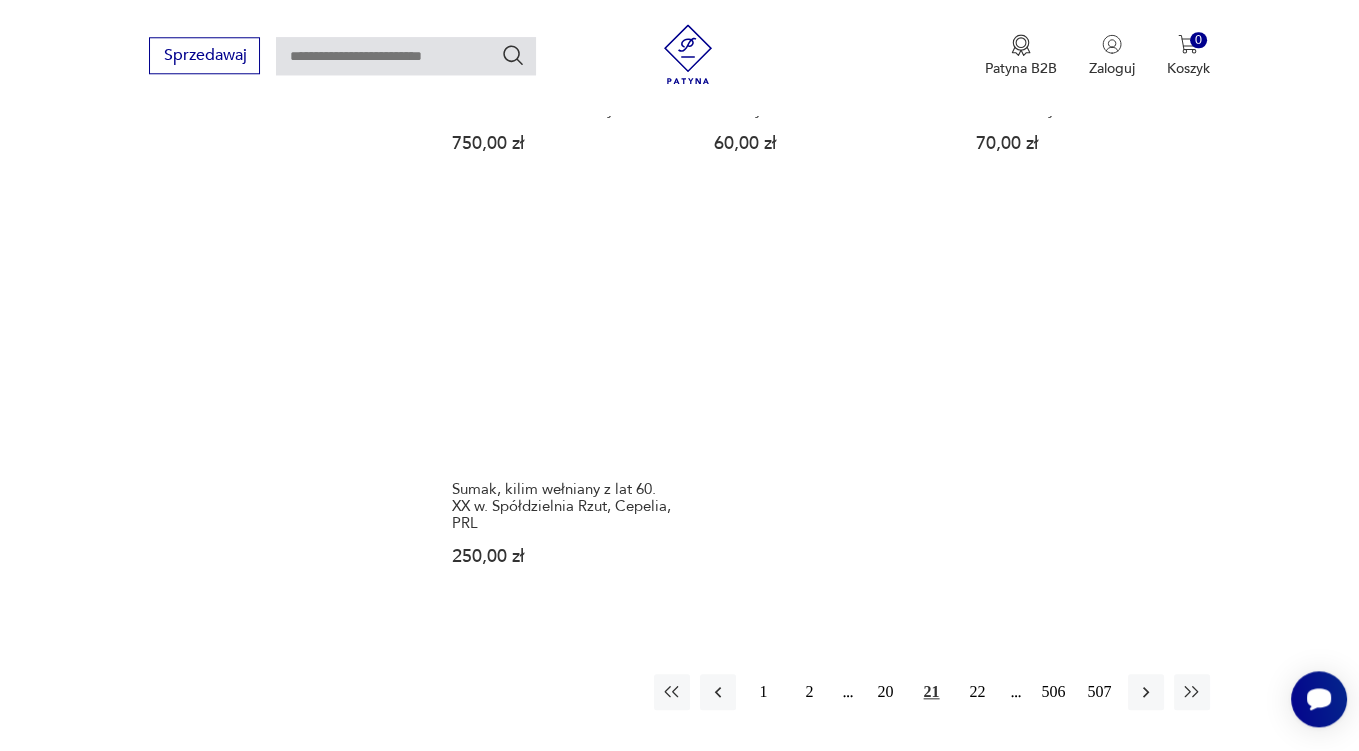 scroll, scrollTop: 2852, scrollLeft: 0, axis: vertical 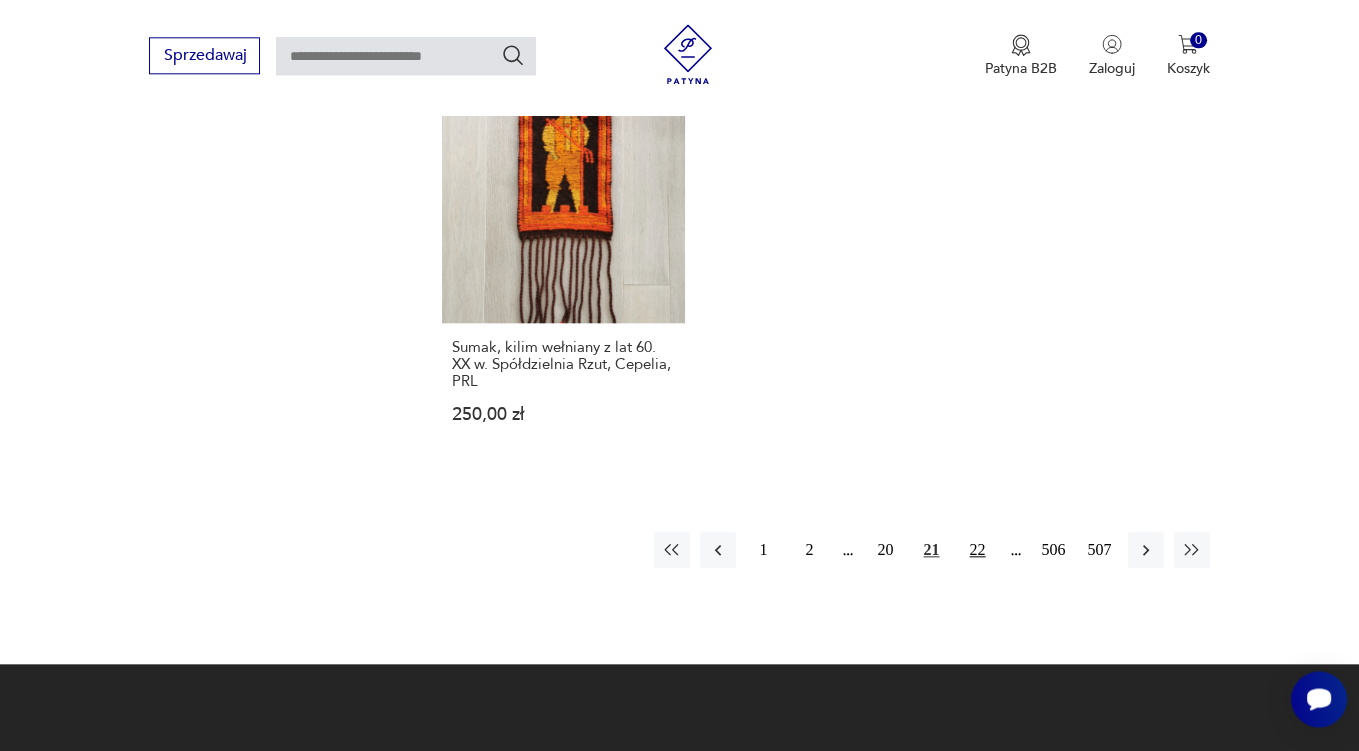 click on "22" at bounding box center [978, 550] 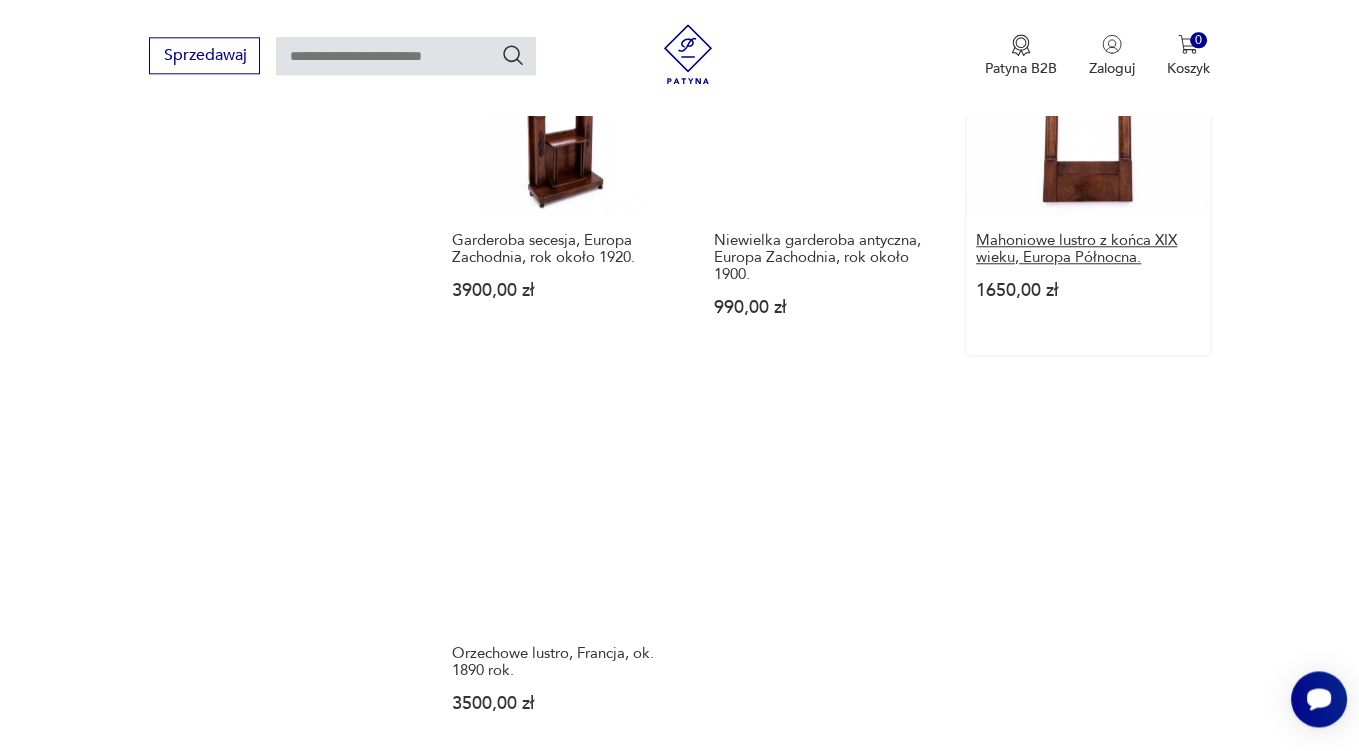 scroll, scrollTop: 2852, scrollLeft: 0, axis: vertical 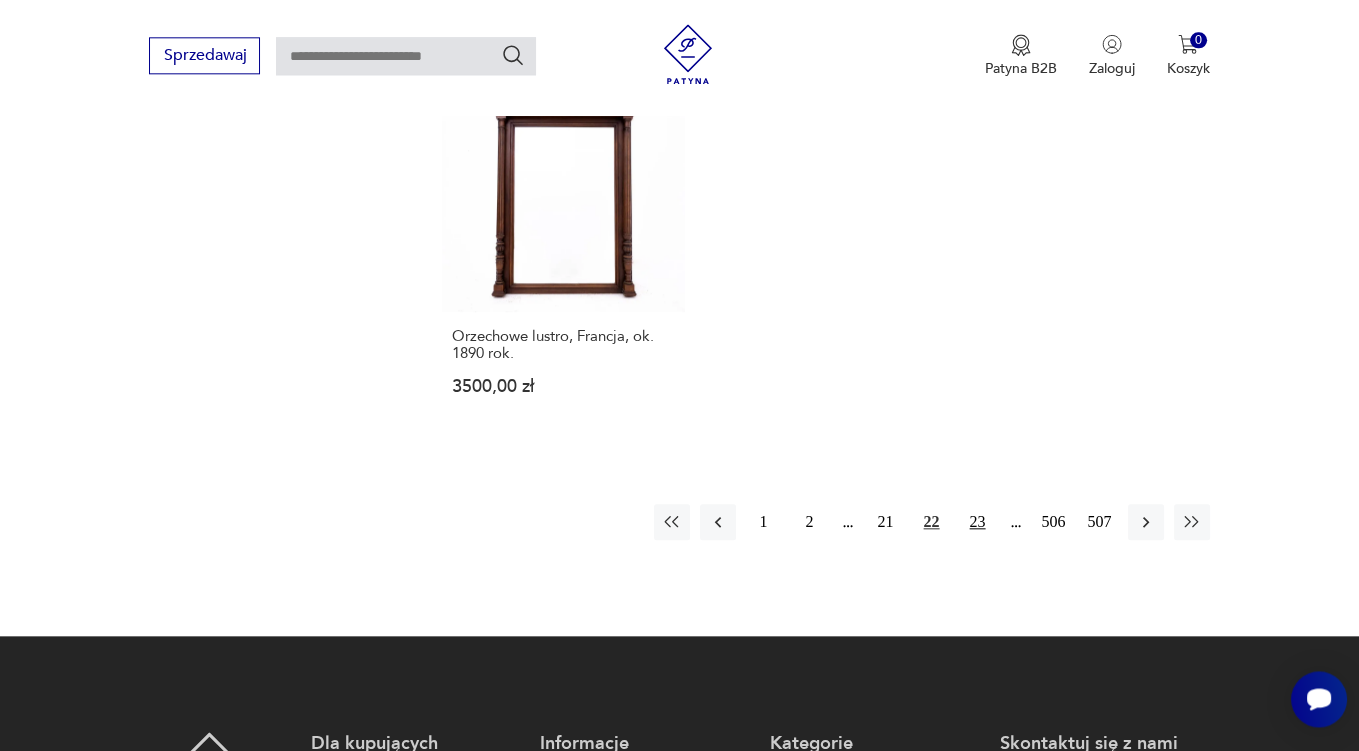 click on "23" at bounding box center [978, 522] 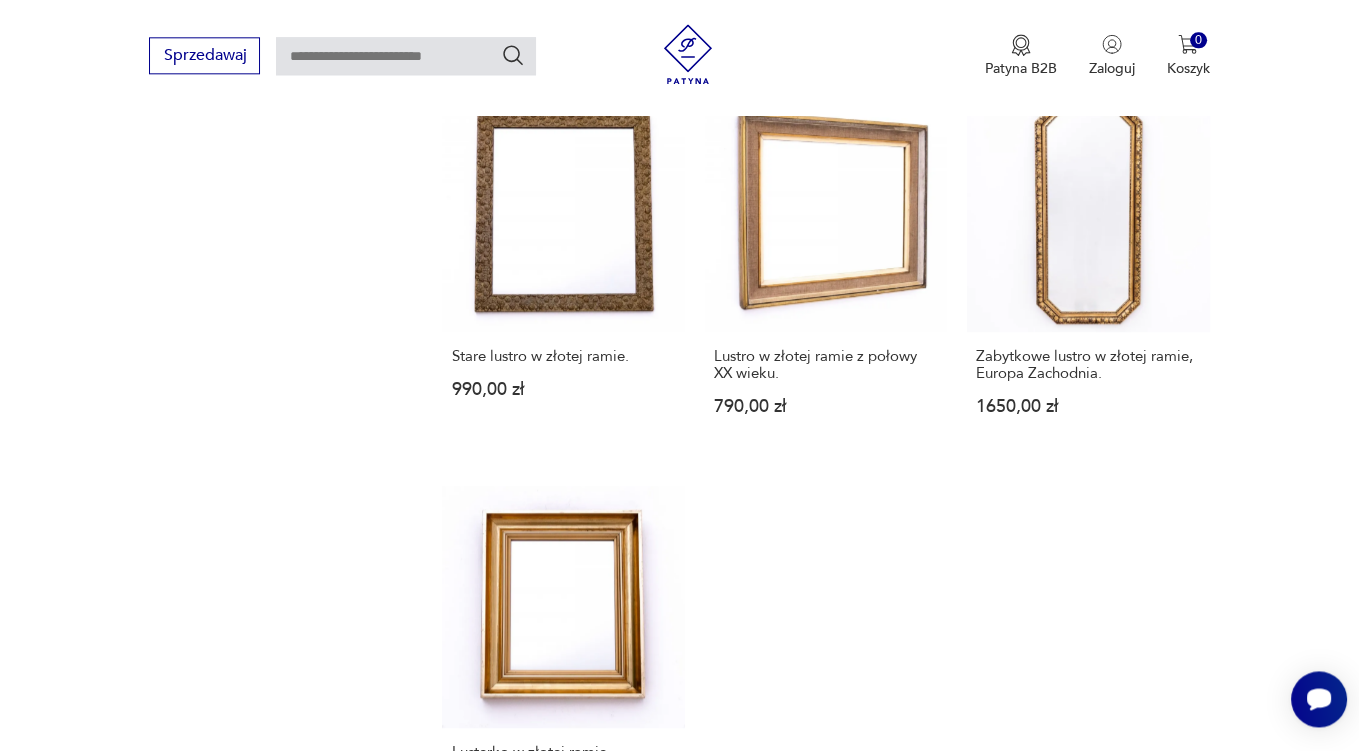 scroll, scrollTop: 2852, scrollLeft: 0, axis: vertical 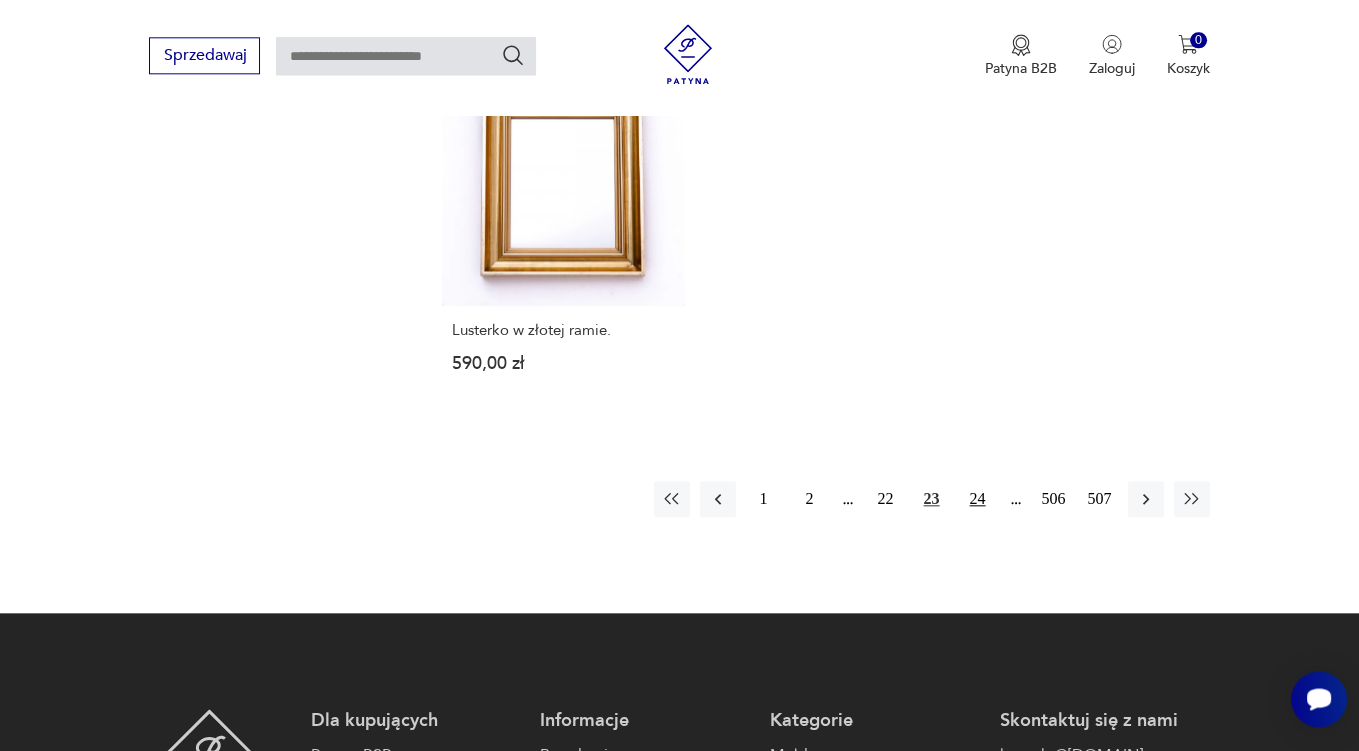 click on "24" at bounding box center [978, 499] 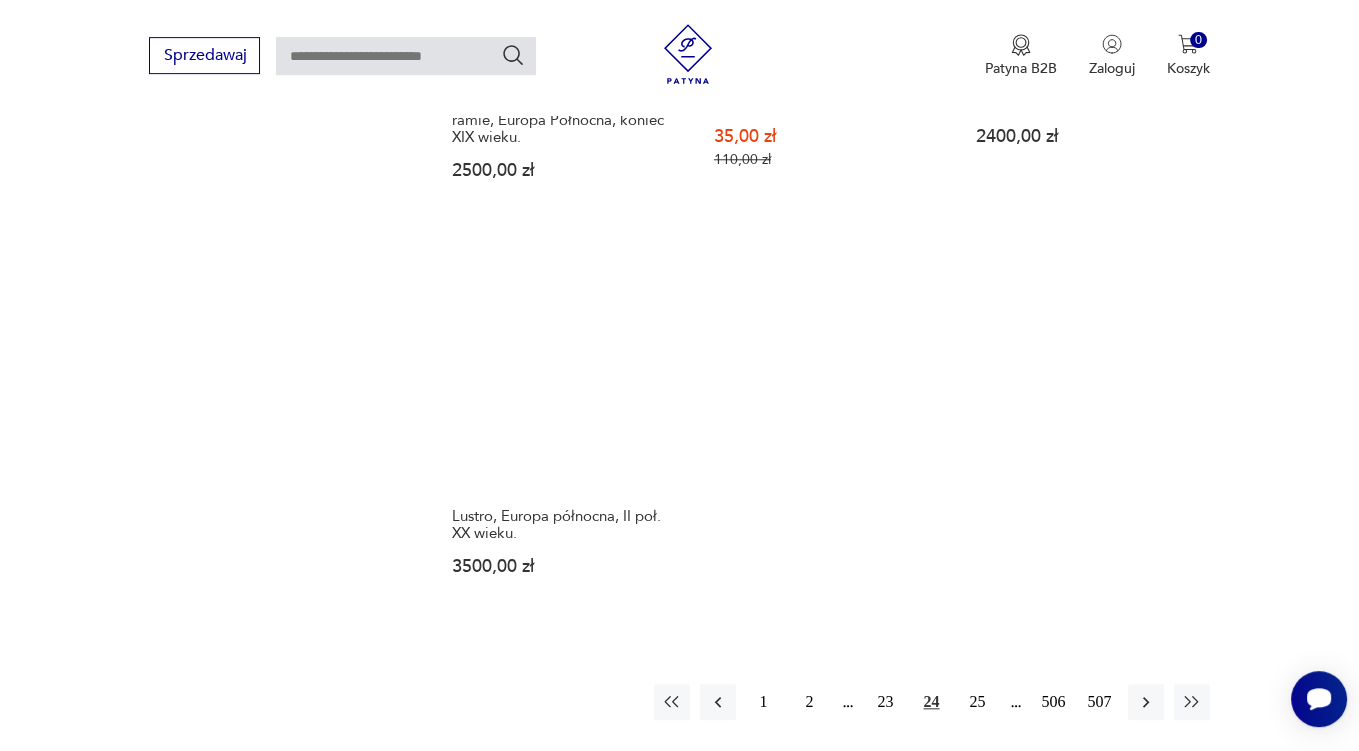scroll, scrollTop: 2746, scrollLeft: 0, axis: vertical 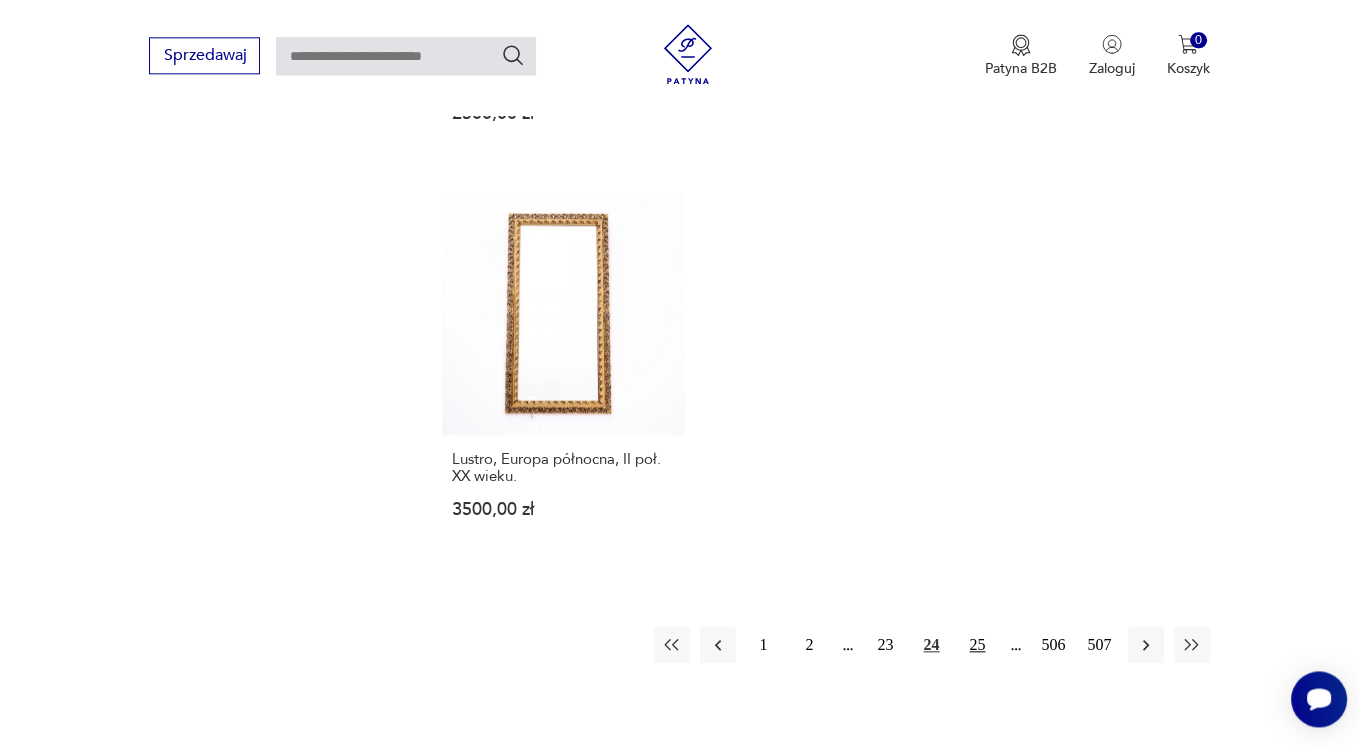 click on "25" at bounding box center (978, 645) 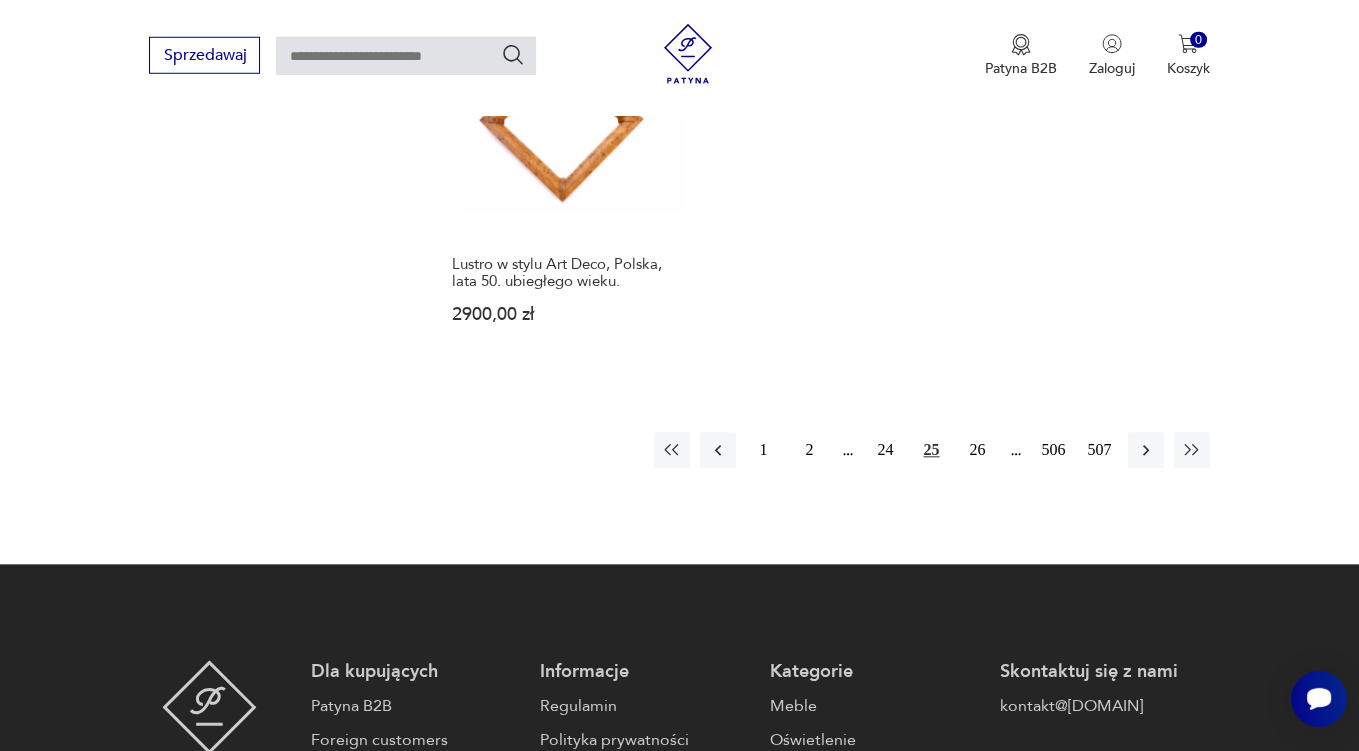 scroll, scrollTop: 2958, scrollLeft: 0, axis: vertical 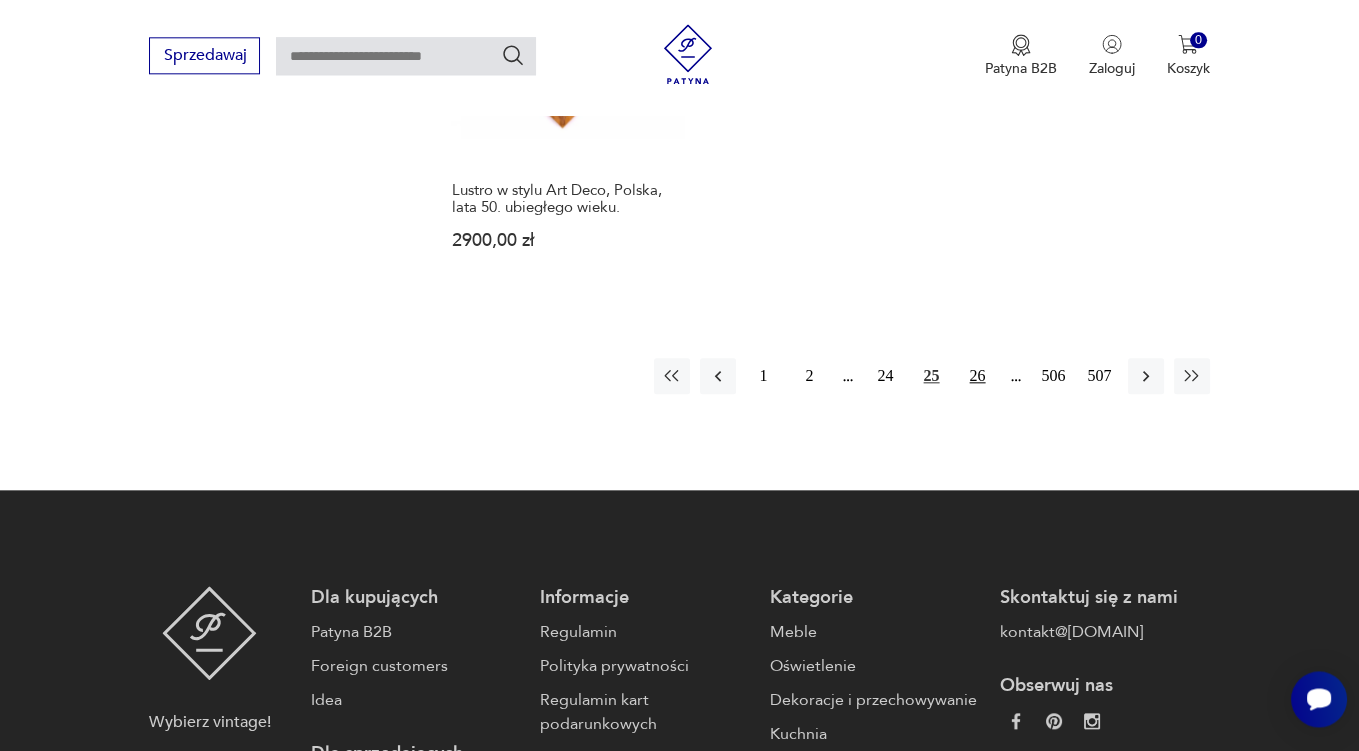 click on "26" at bounding box center (978, 376) 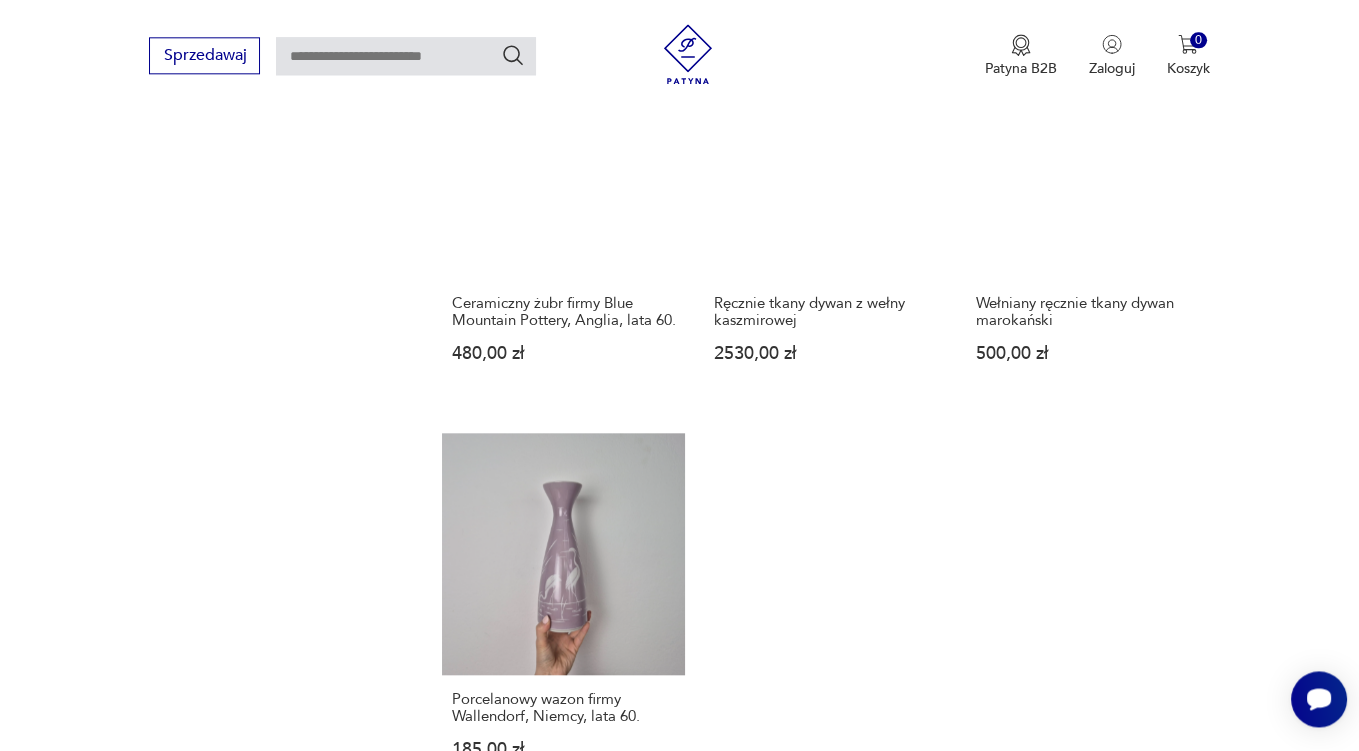 scroll, scrollTop: 2852, scrollLeft: 0, axis: vertical 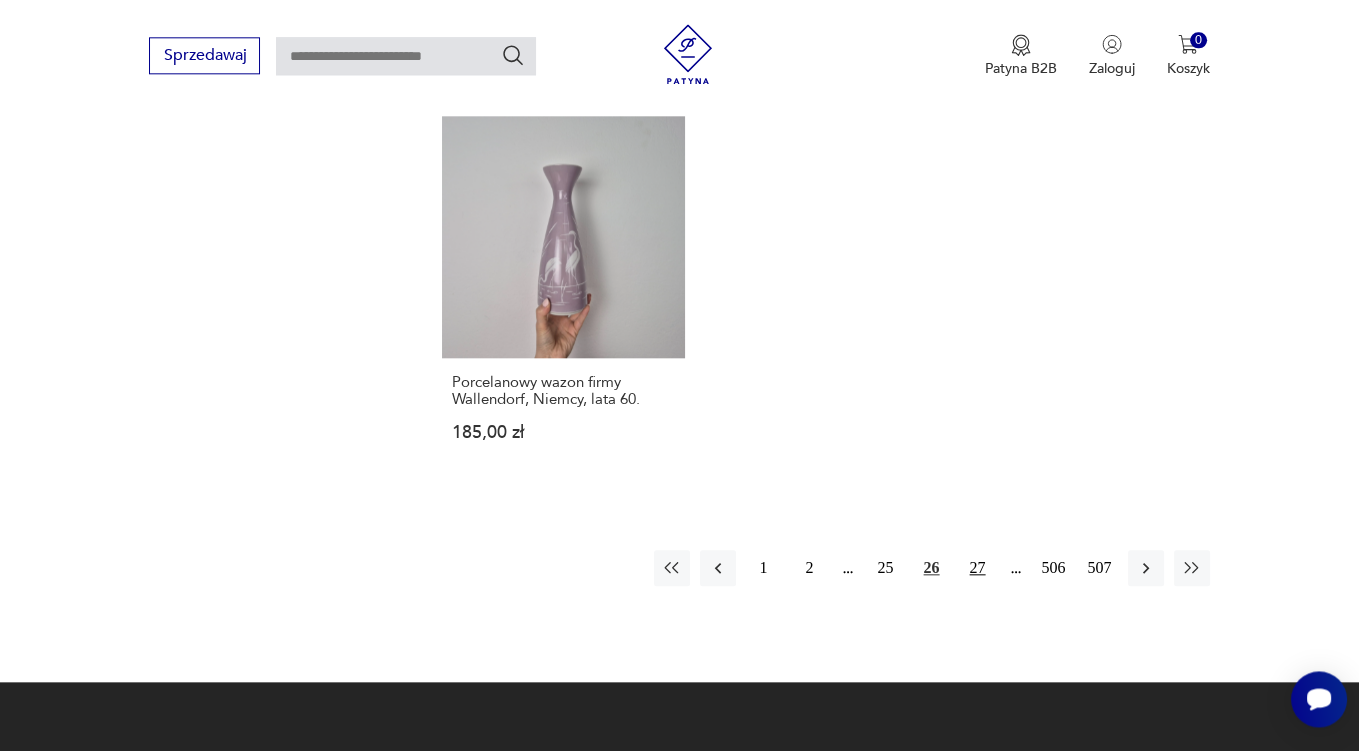 click on "27" at bounding box center [978, 568] 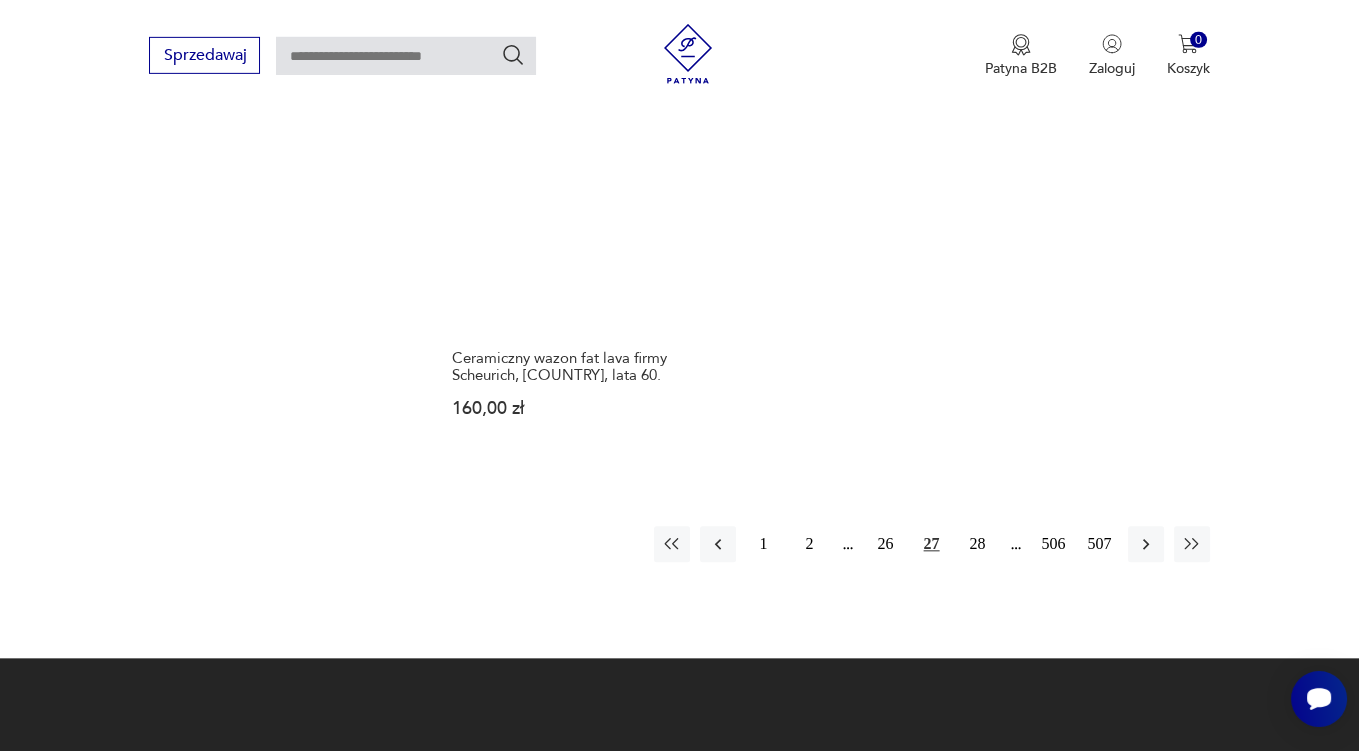 scroll, scrollTop: 2958, scrollLeft: 0, axis: vertical 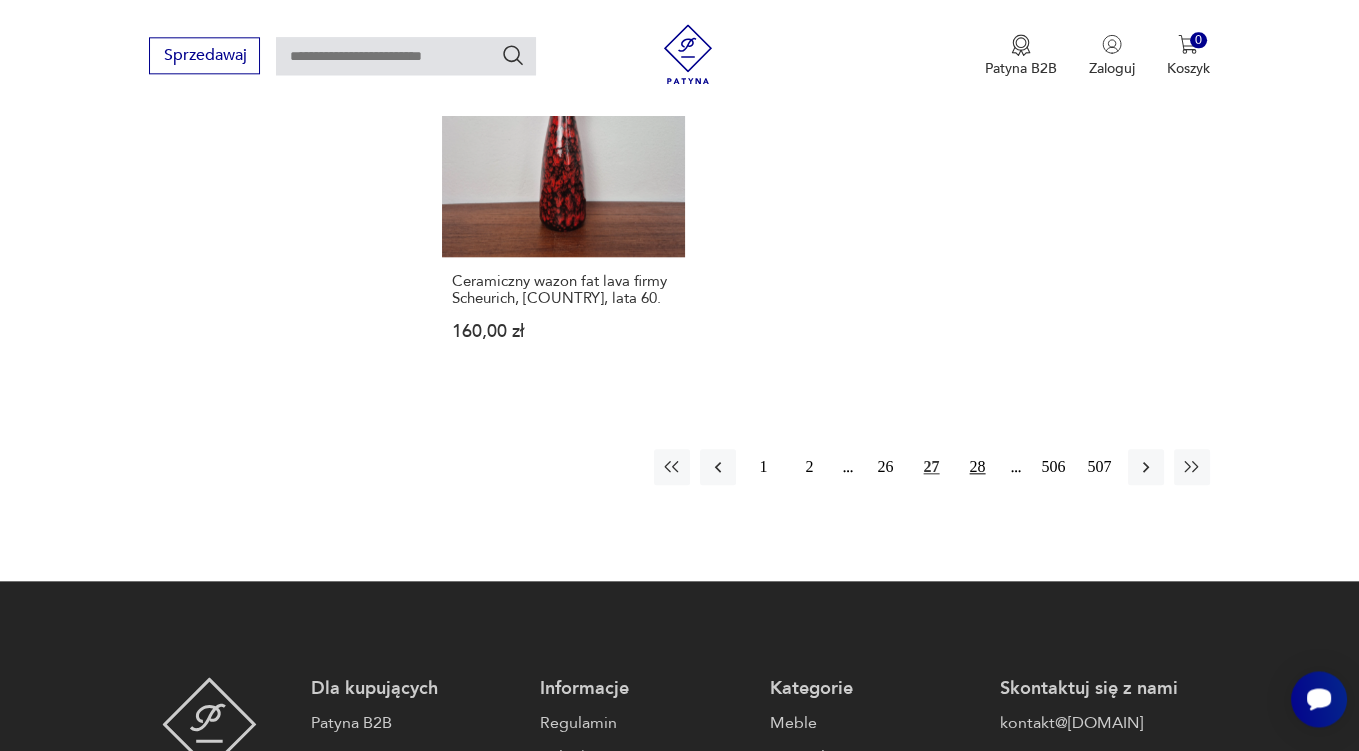 click on "28" at bounding box center (978, 467) 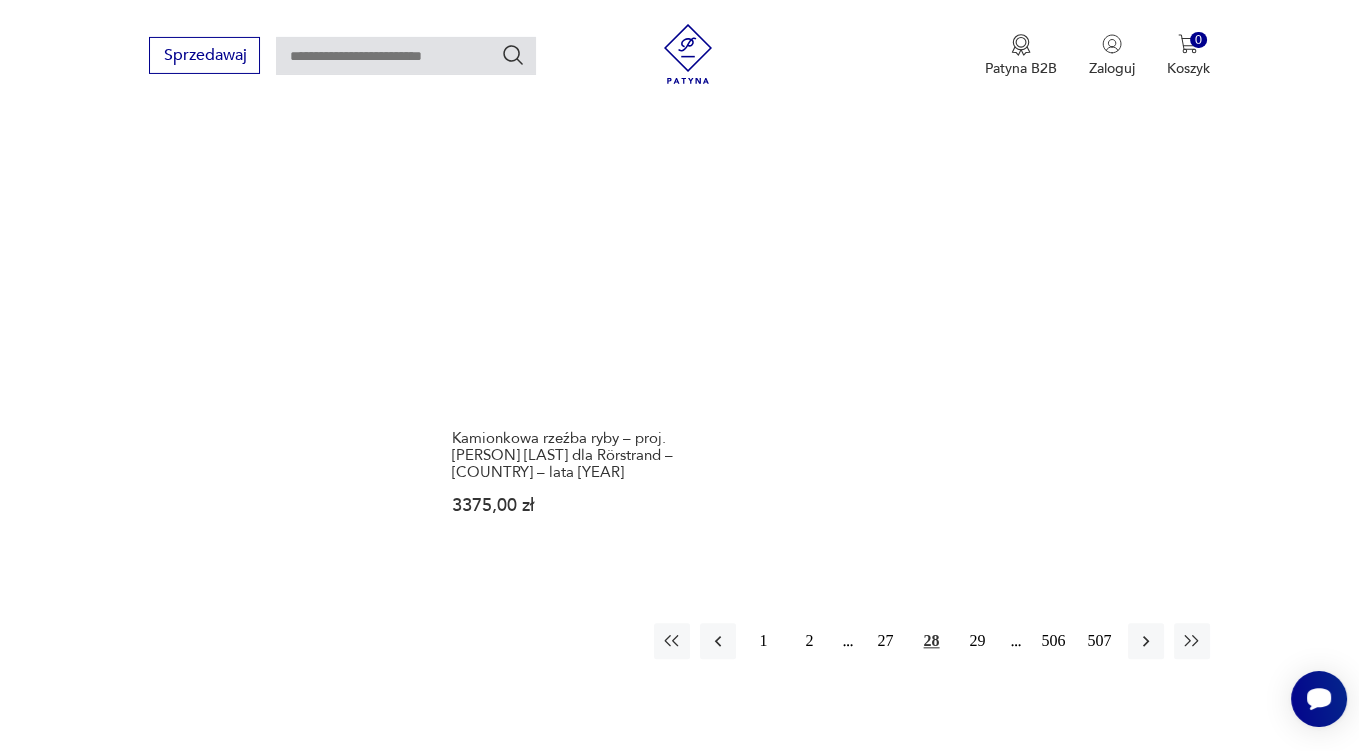 scroll, scrollTop: 3063, scrollLeft: 0, axis: vertical 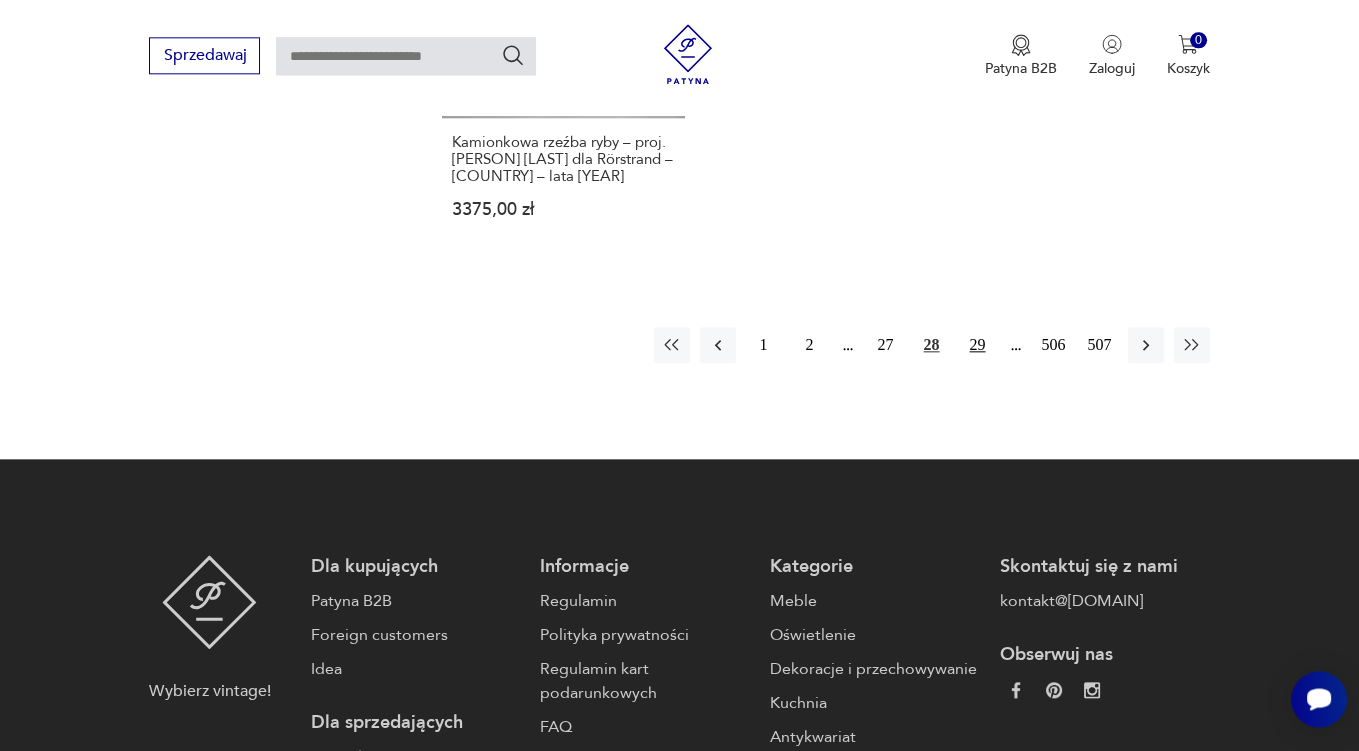 click on "29" at bounding box center [978, 345] 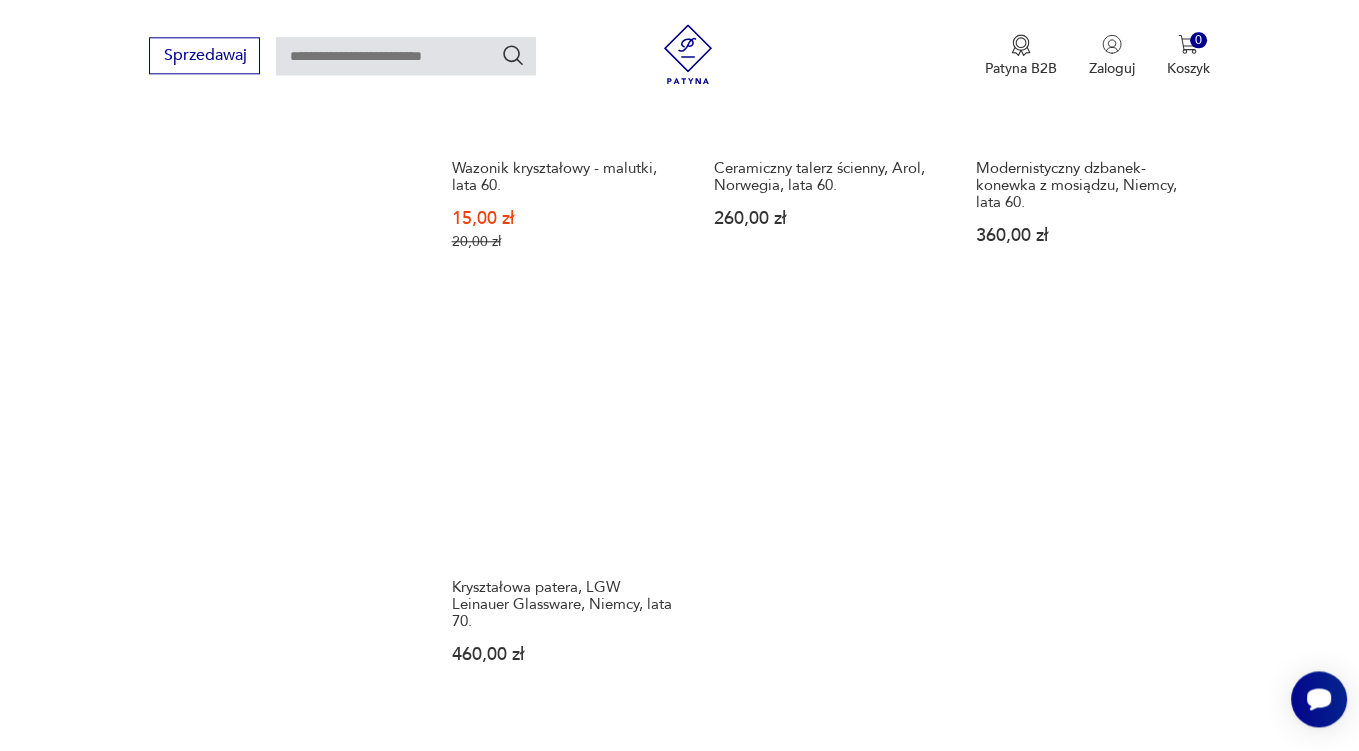 scroll, scrollTop: 2958, scrollLeft: 0, axis: vertical 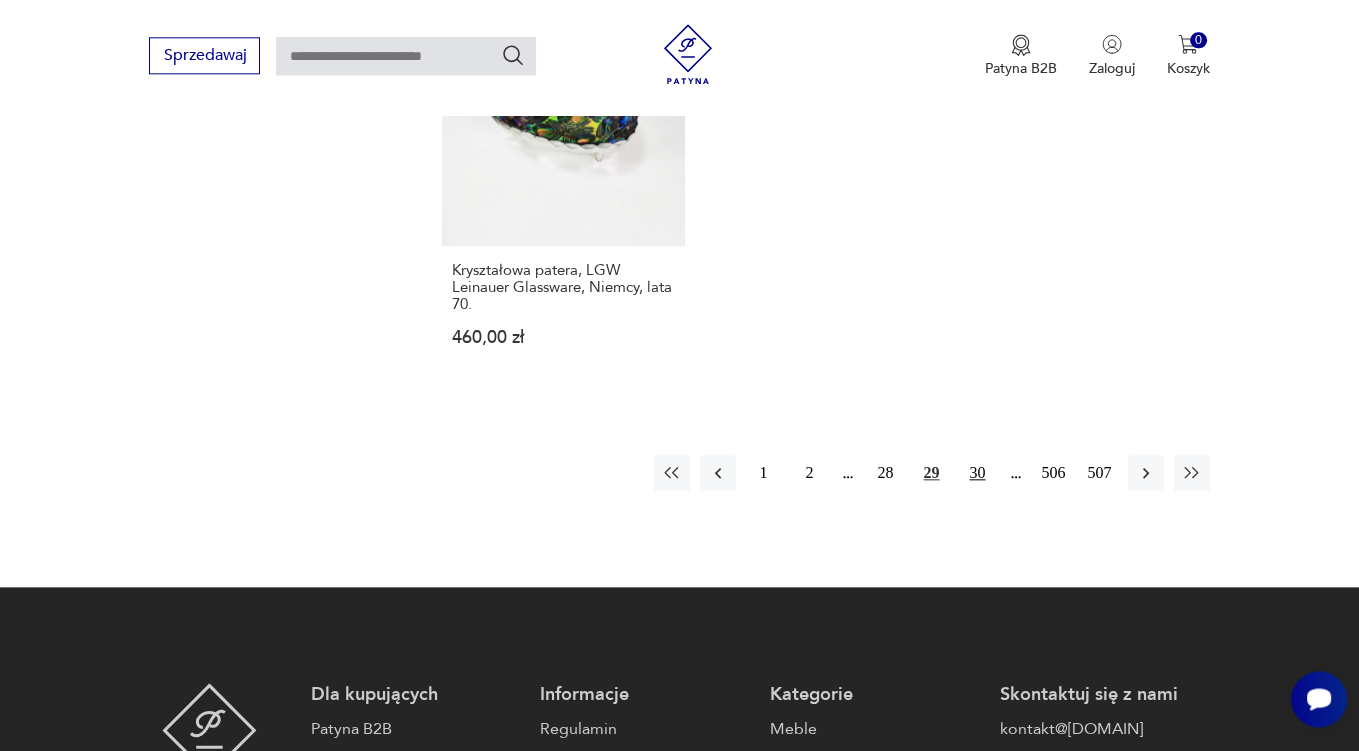 click on "30" at bounding box center (978, 473) 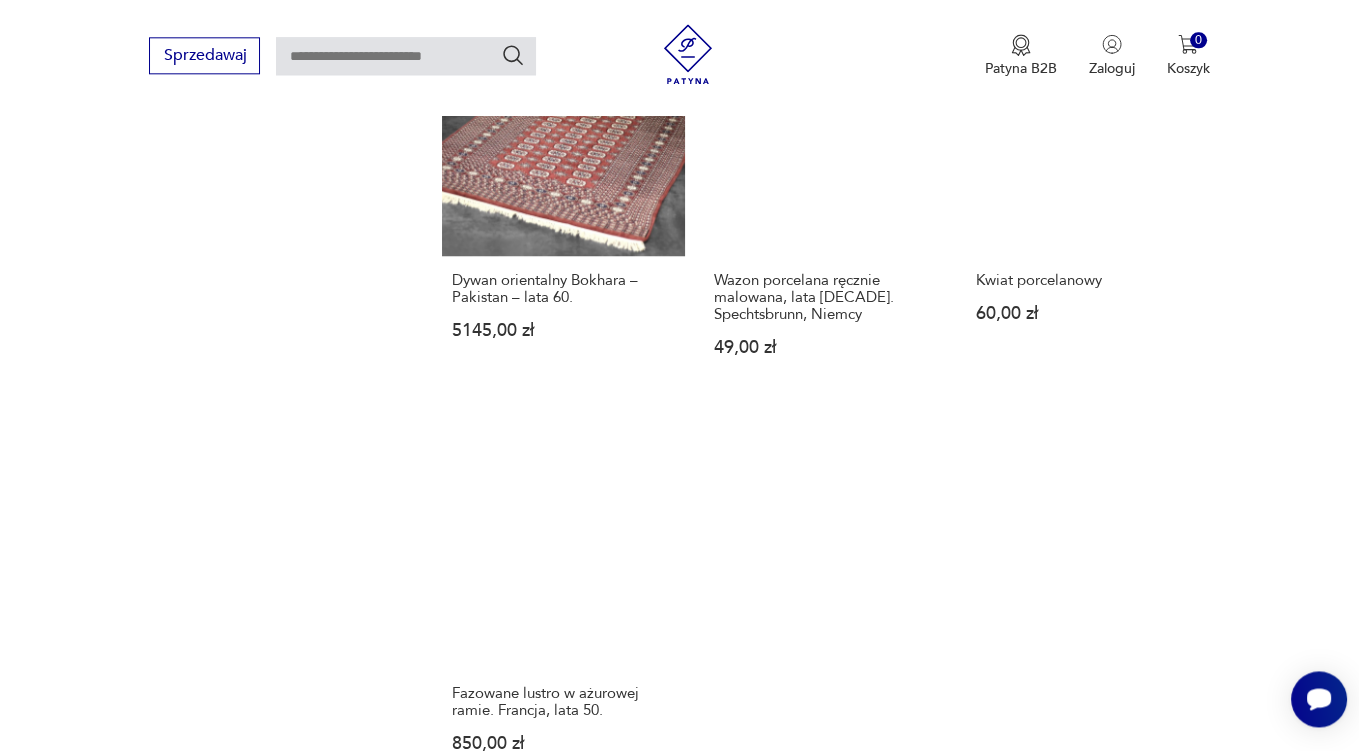 scroll, scrollTop: 2852, scrollLeft: 0, axis: vertical 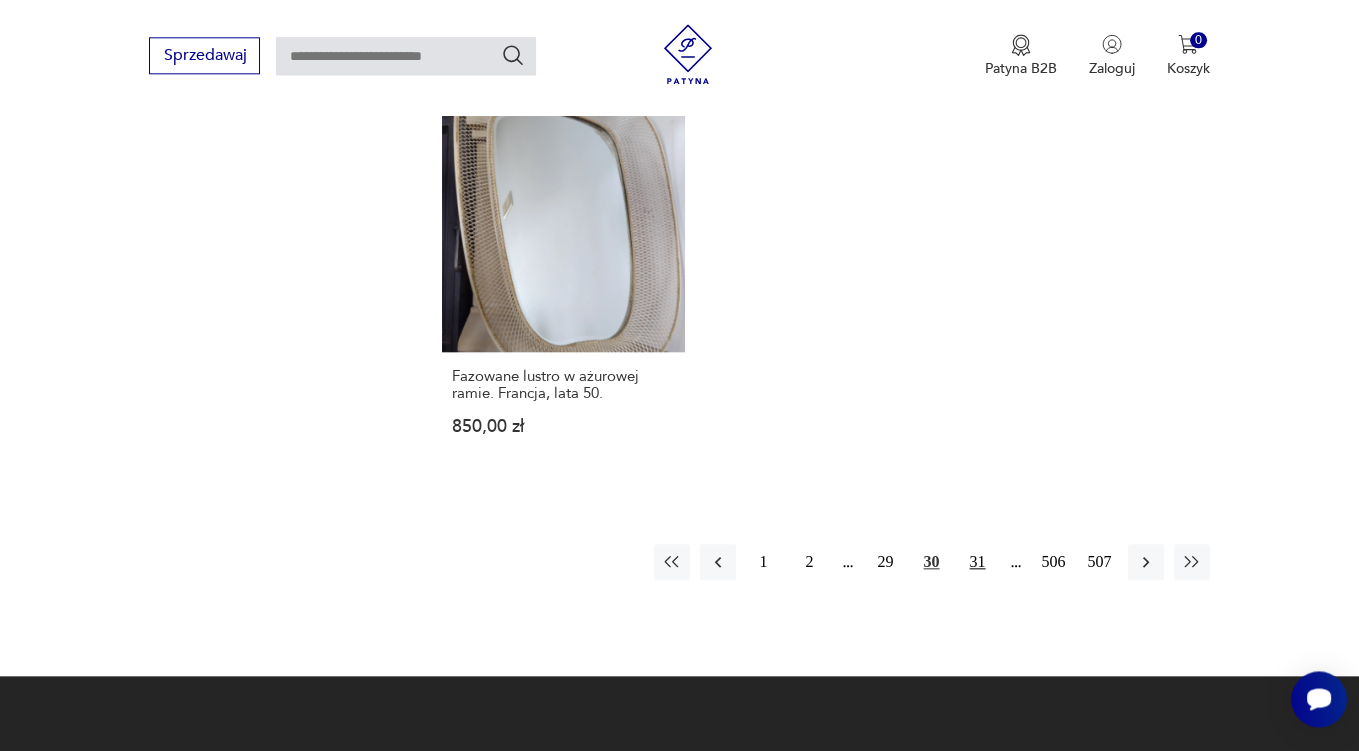 click on "31" at bounding box center (978, 562) 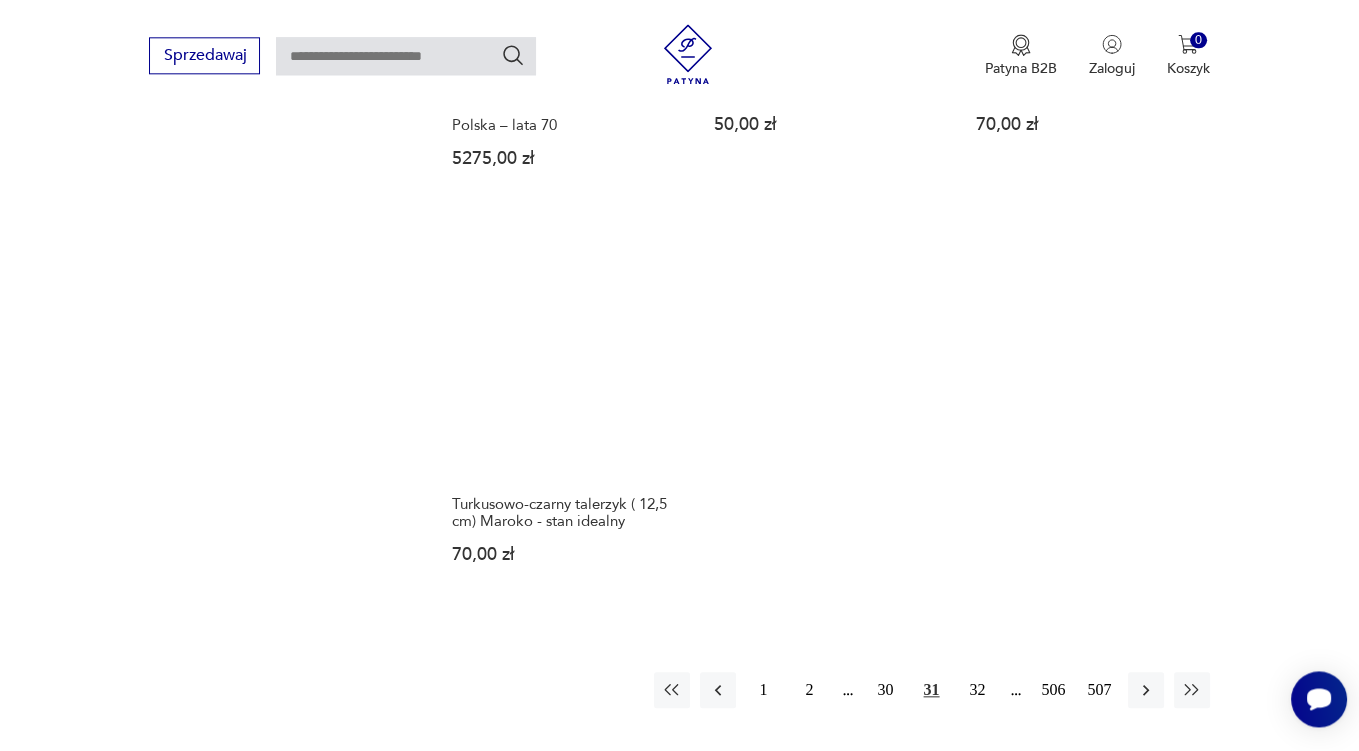 scroll, scrollTop: 2852, scrollLeft: 0, axis: vertical 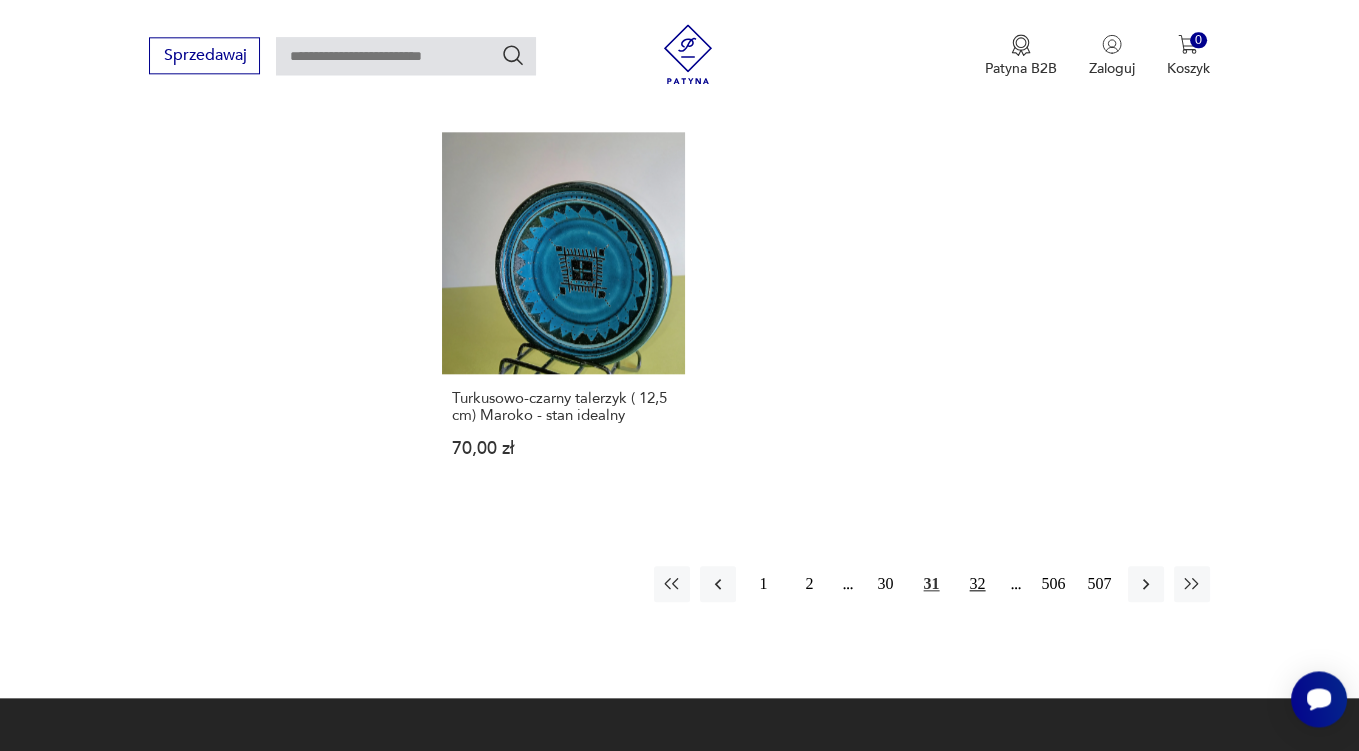 click on "32" at bounding box center (978, 584) 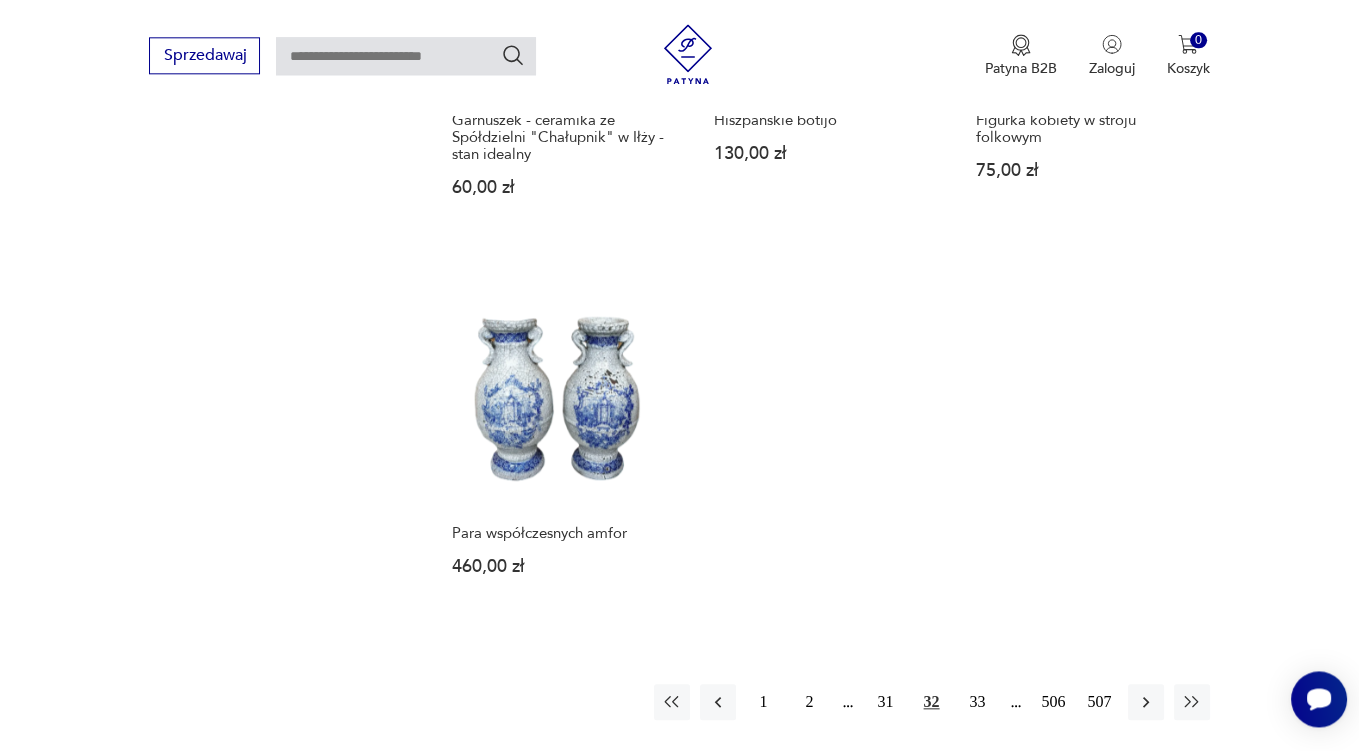 scroll, scrollTop: 2958, scrollLeft: 0, axis: vertical 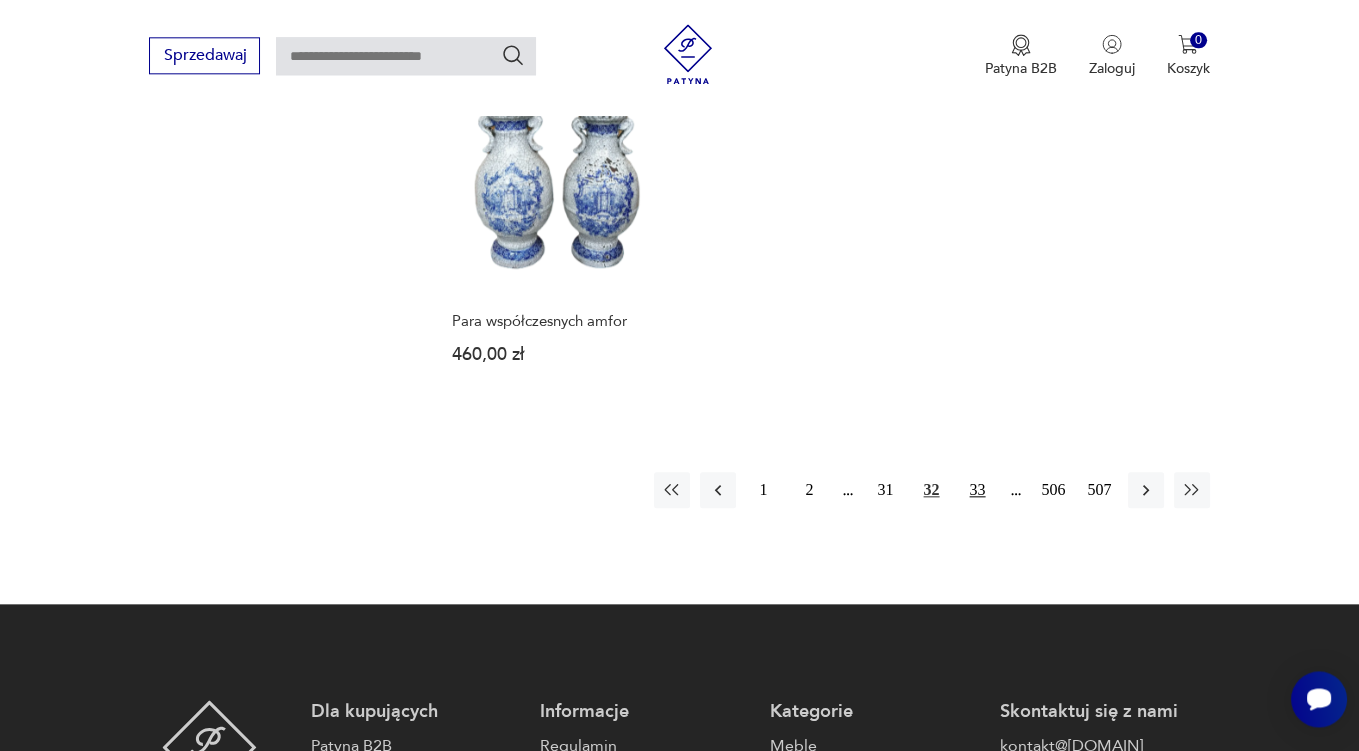 click on "33" at bounding box center [978, 490] 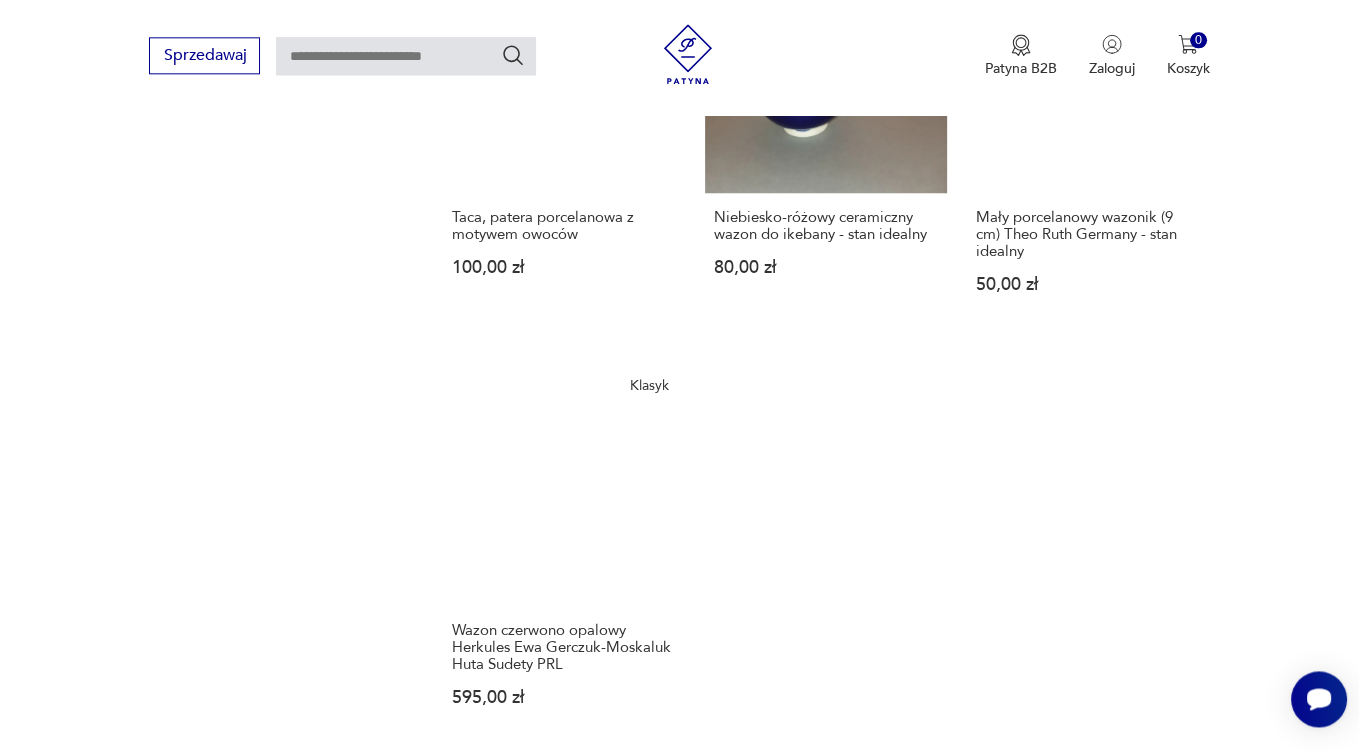 scroll, scrollTop: 2852, scrollLeft: 0, axis: vertical 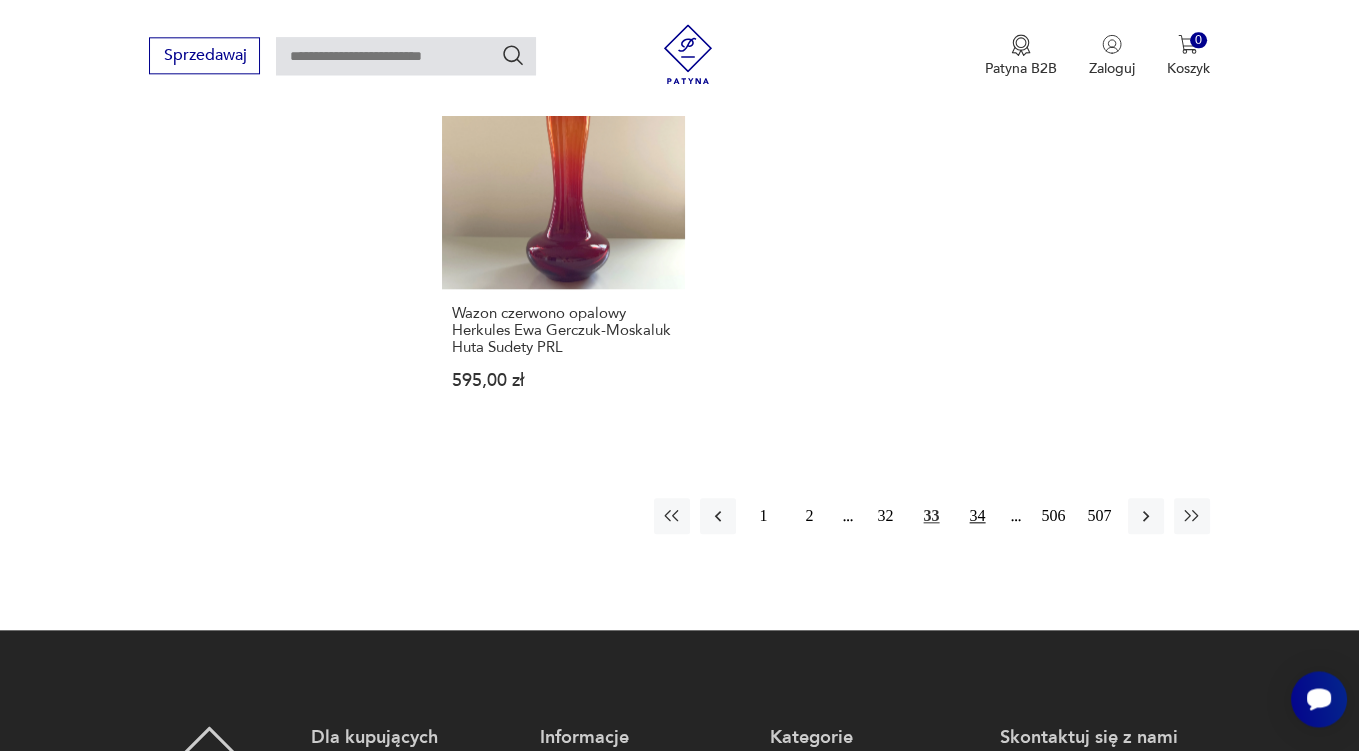 click on "34" at bounding box center (978, 516) 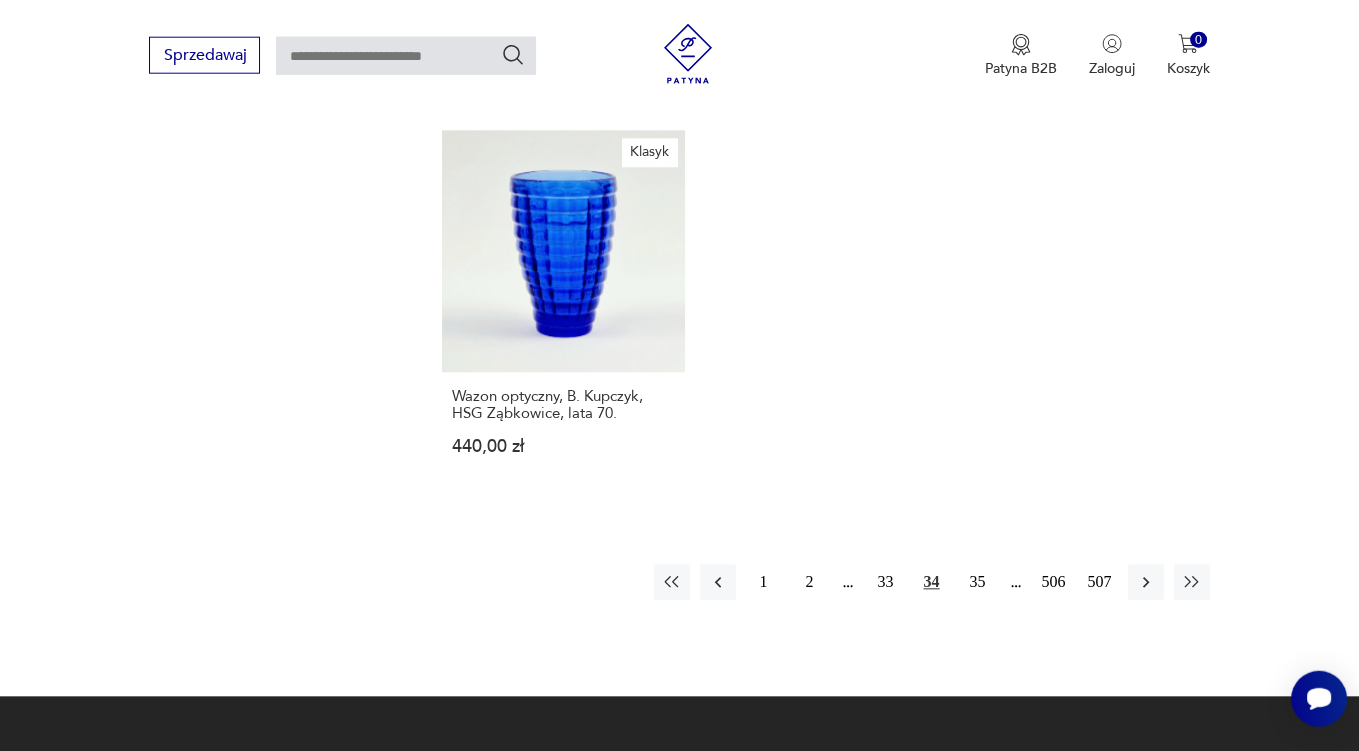 scroll, scrollTop: 2746, scrollLeft: 0, axis: vertical 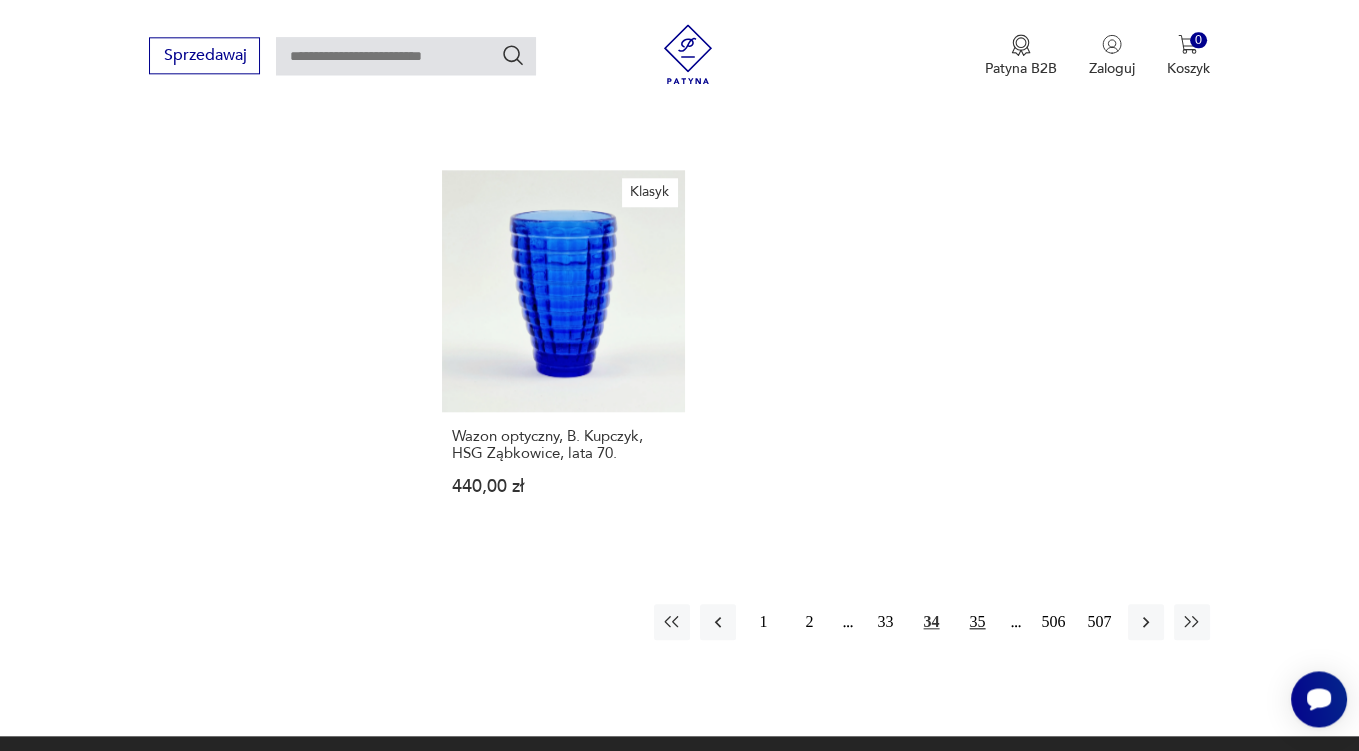 click on "35" at bounding box center (978, 622) 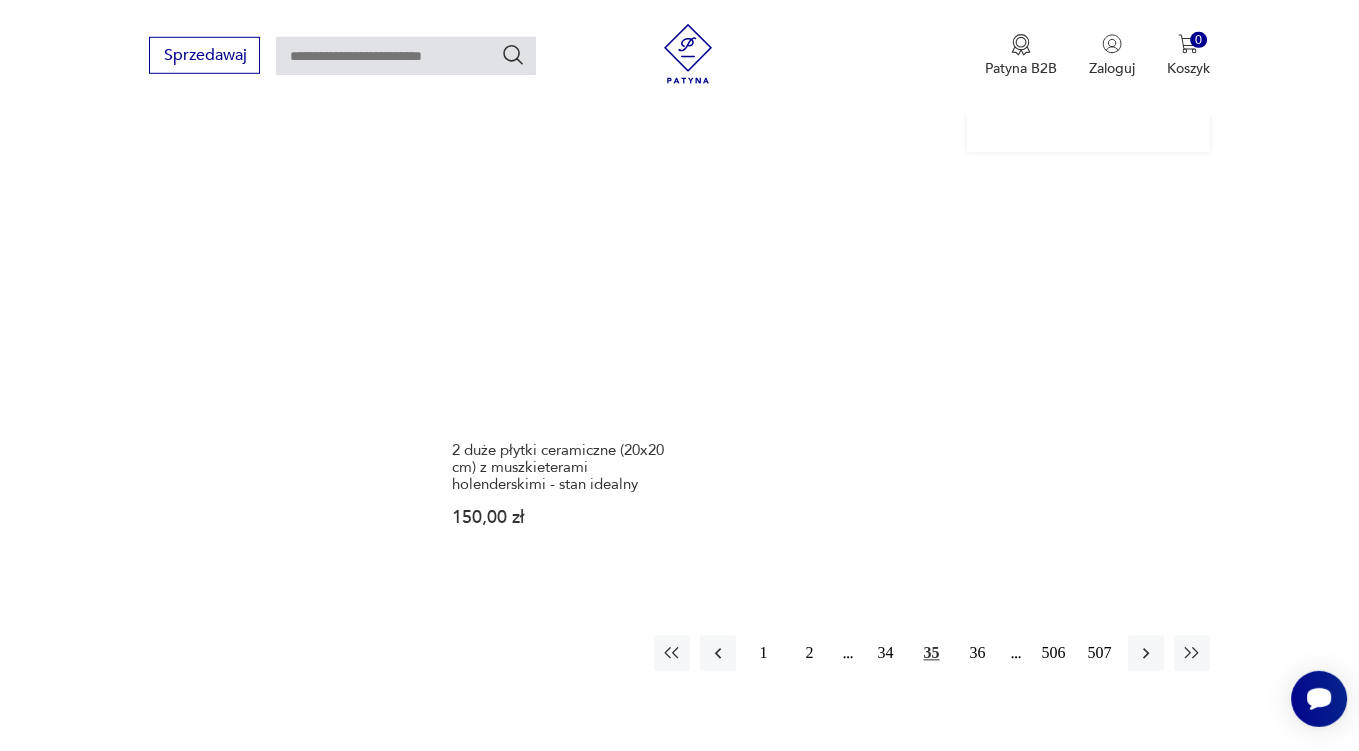scroll, scrollTop: 2852, scrollLeft: 0, axis: vertical 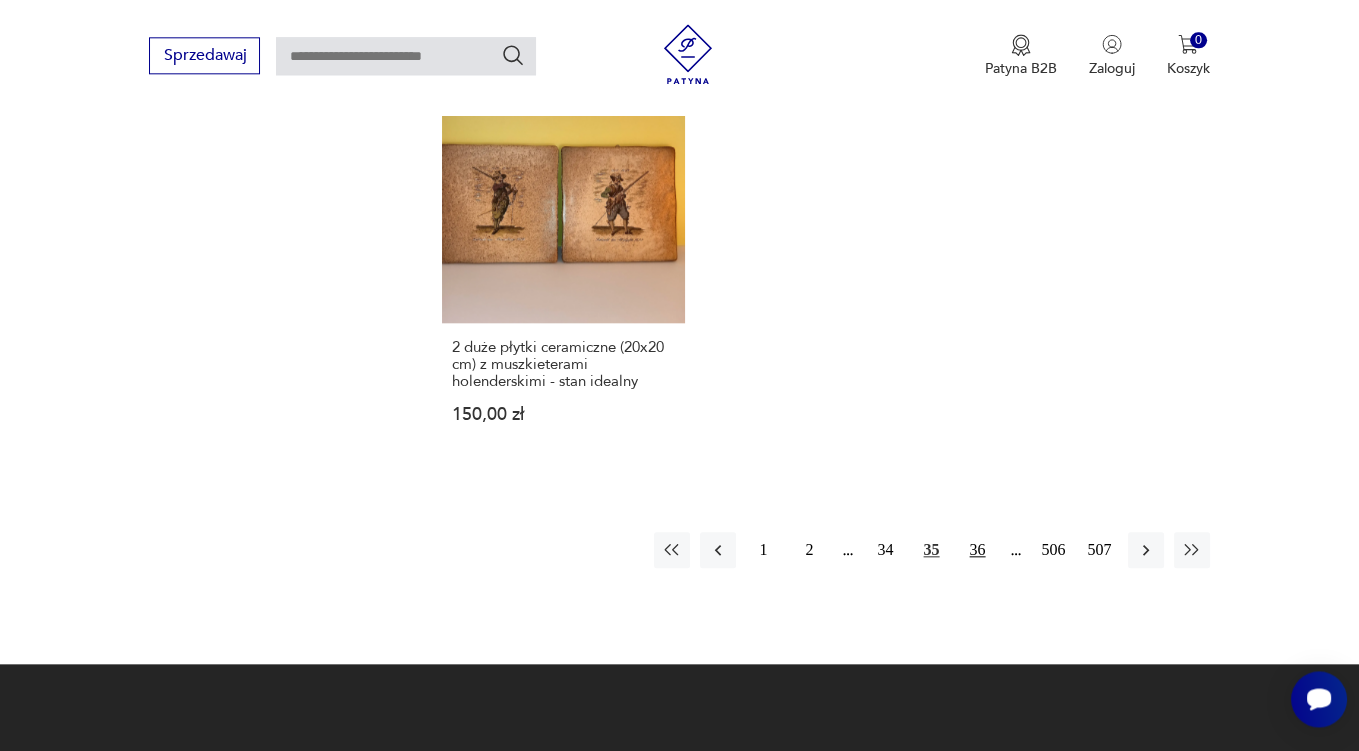 click on "36" at bounding box center [978, 550] 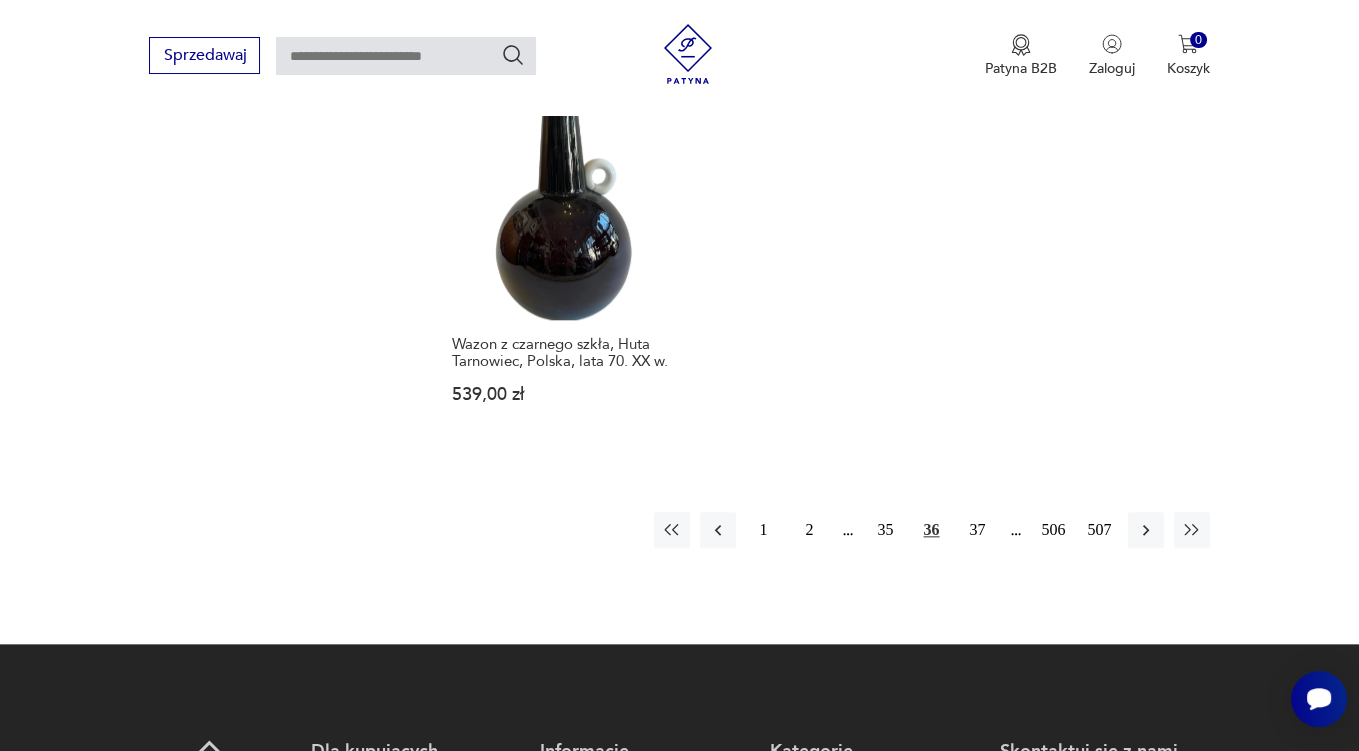 scroll, scrollTop: 2958, scrollLeft: 0, axis: vertical 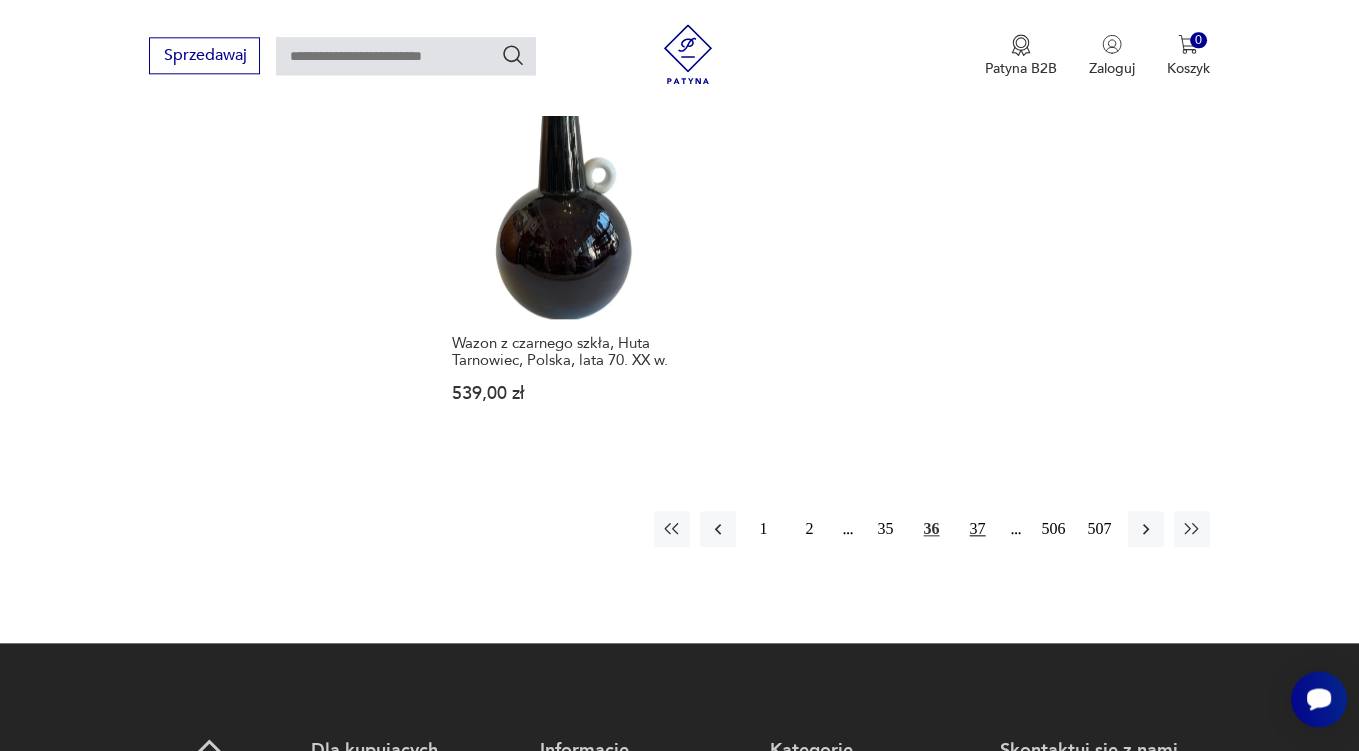 click on "37" at bounding box center [978, 529] 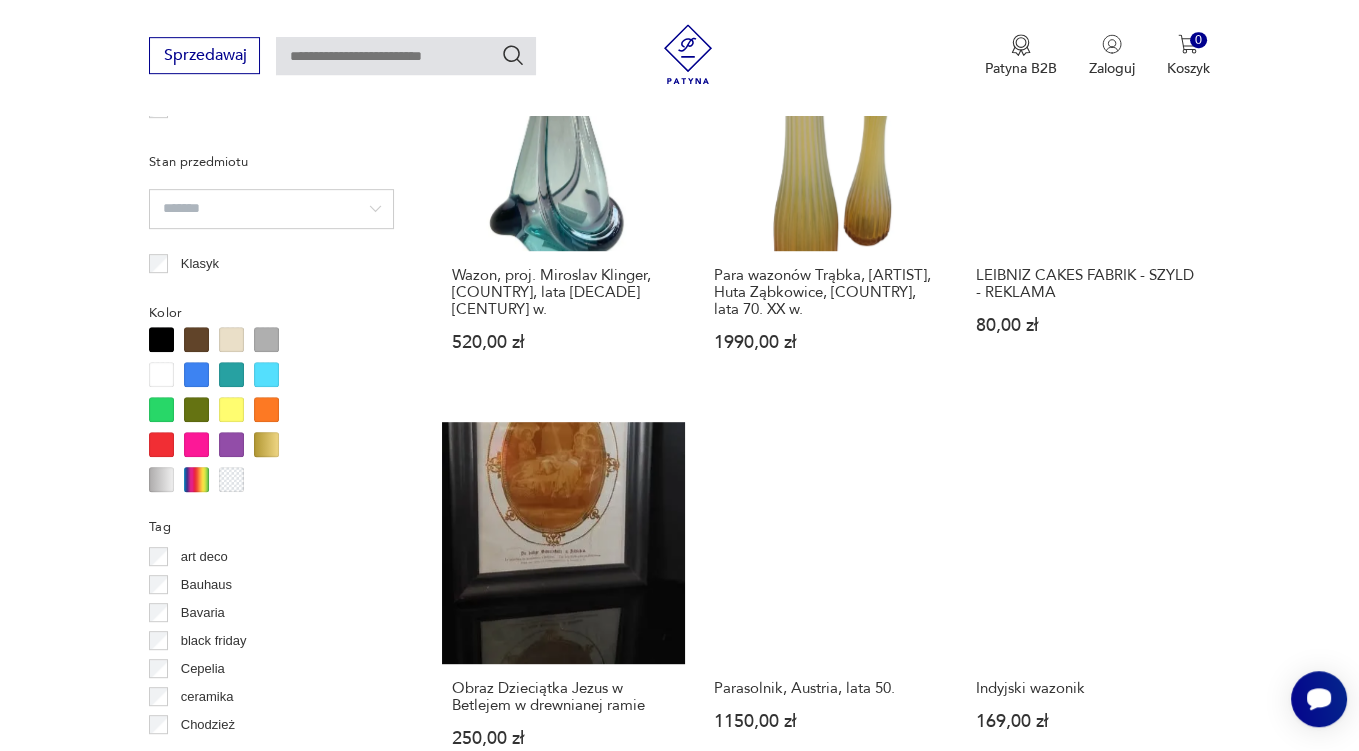 scroll, scrollTop: 1268, scrollLeft: 0, axis: vertical 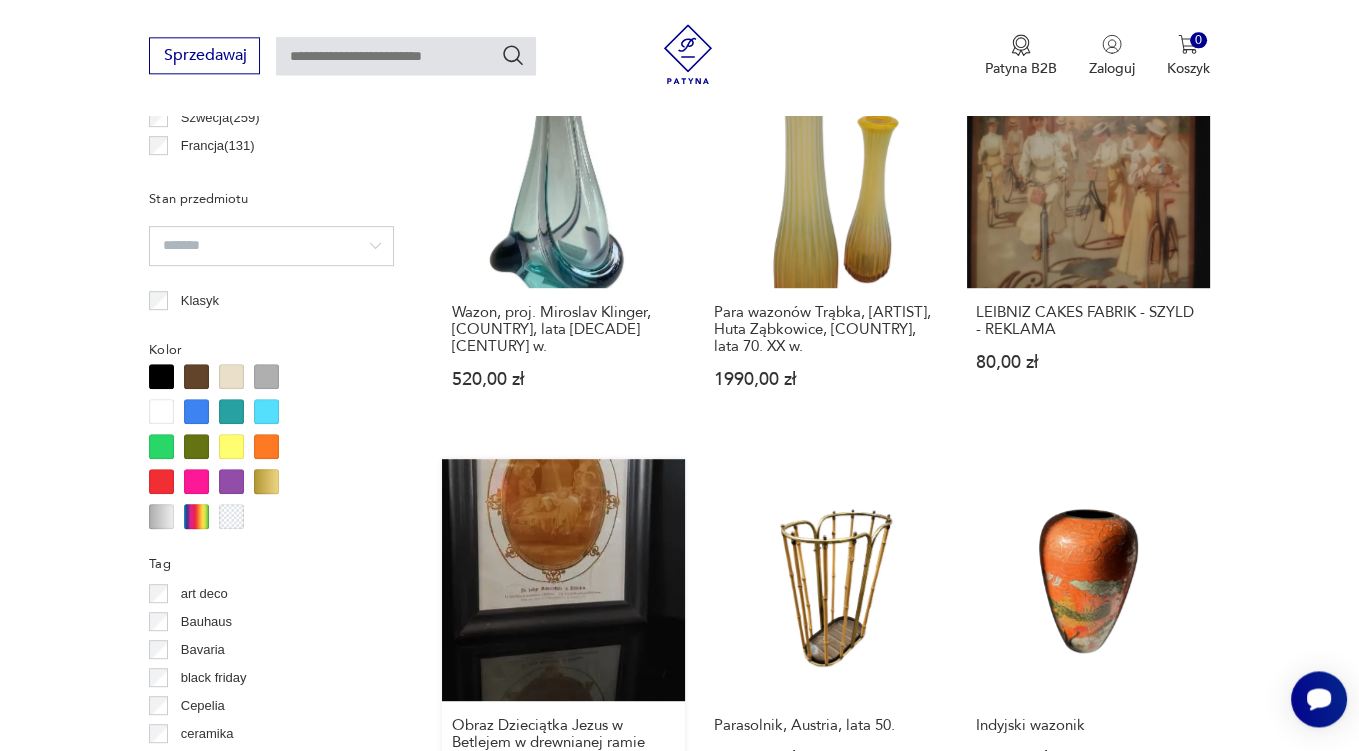 click on "Obraz  Dzieciątka Jezus w Betlejem w  drewnianej  ramie 250,00 zł" at bounding box center [563, 641] 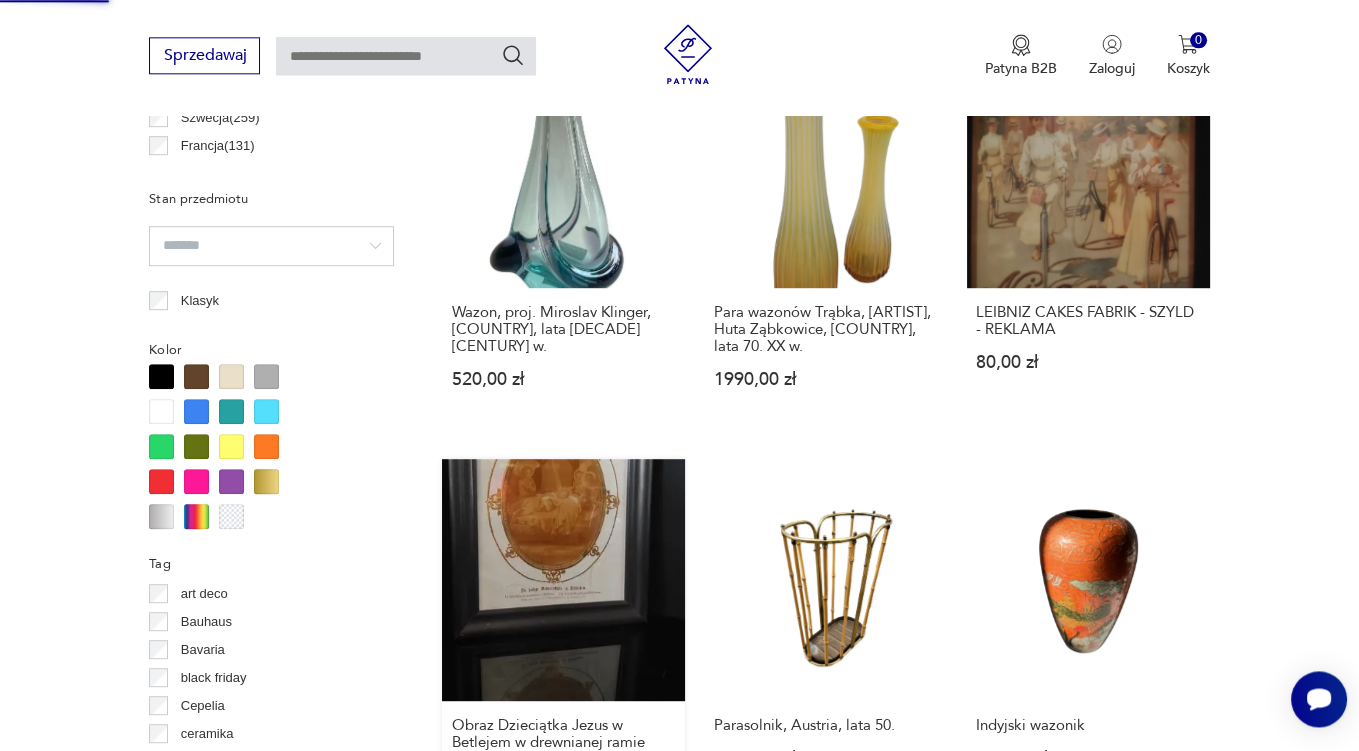 scroll, scrollTop: 299, scrollLeft: 0, axis: vertical 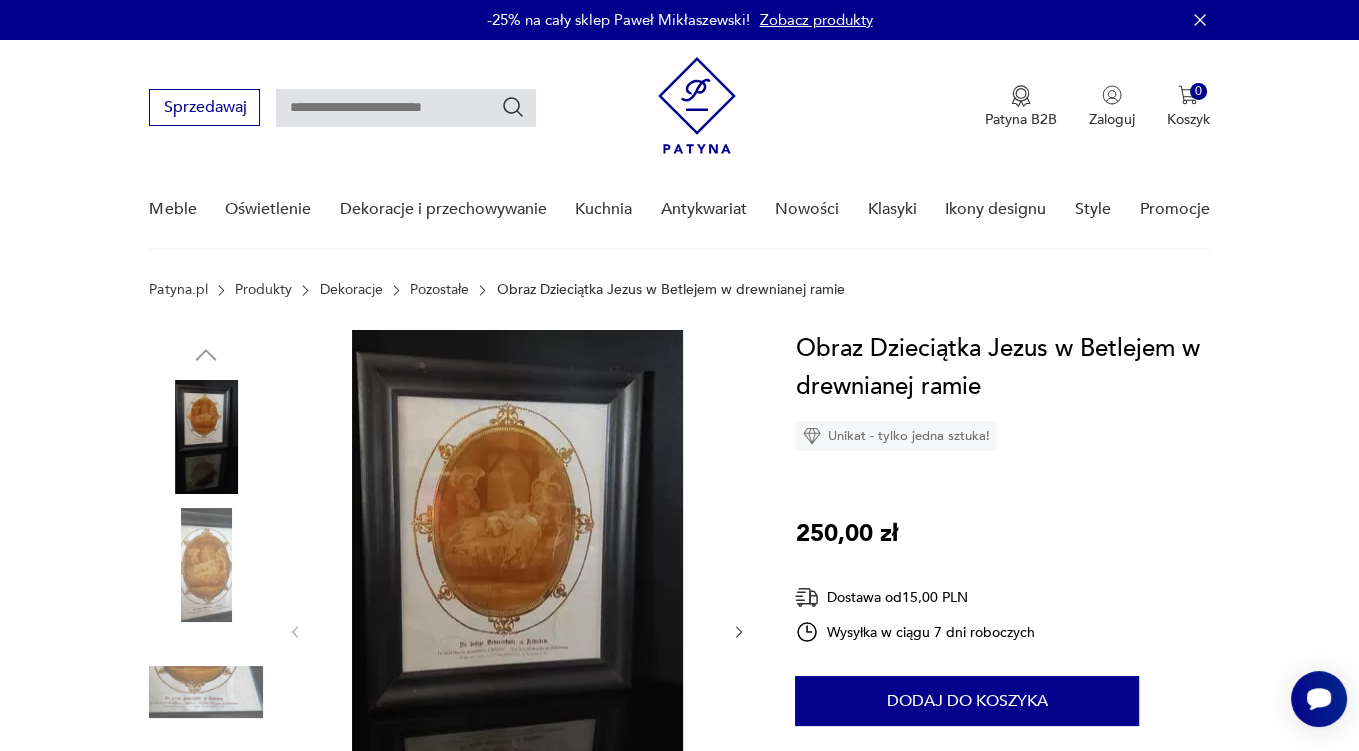 click at bounding box center [517, 630] 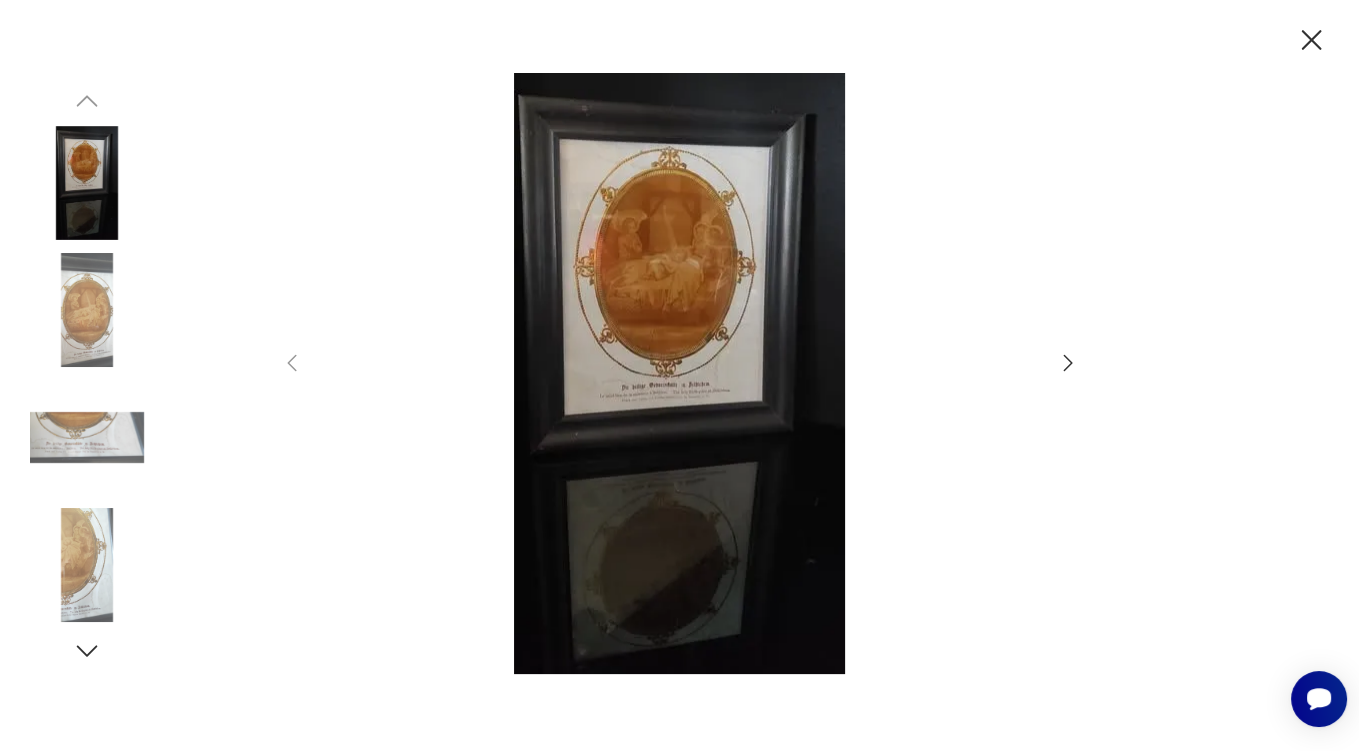click 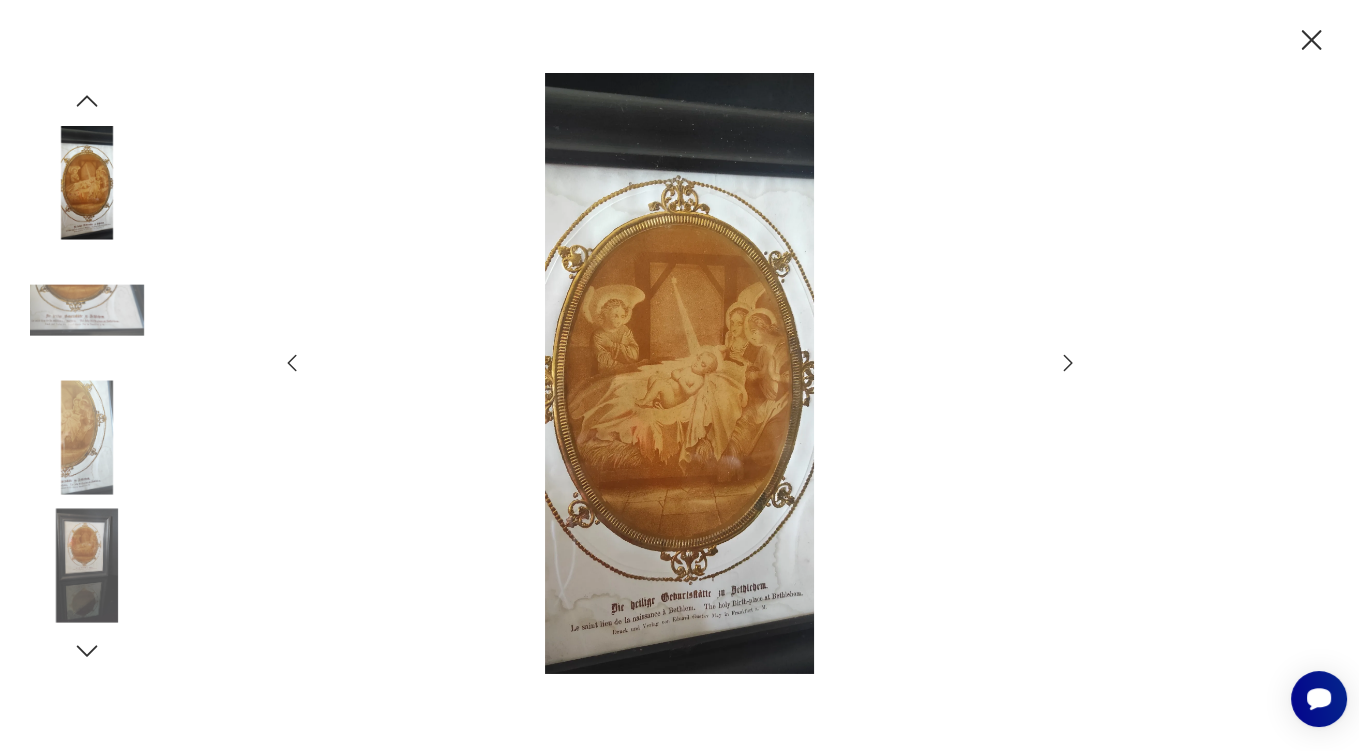 click 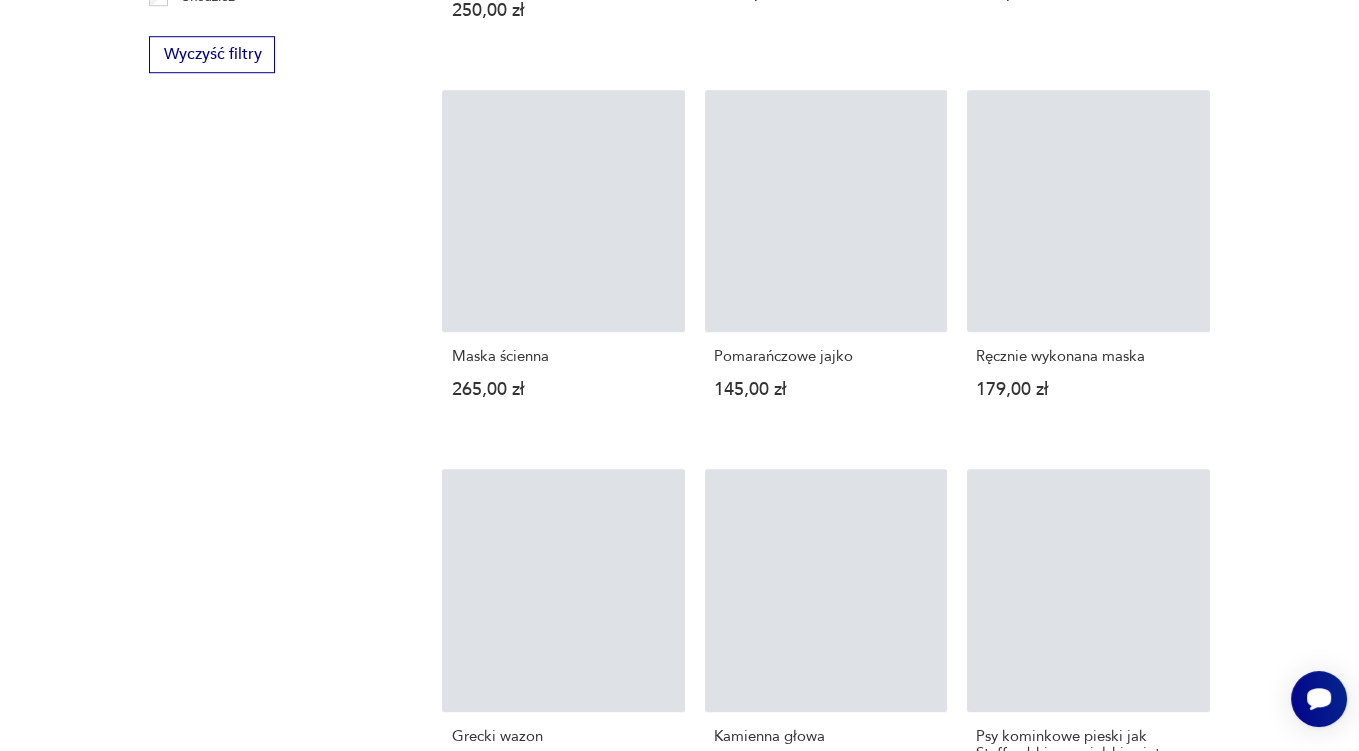 scroll, scrollTop: 3295, scrollLeft: 0, axis: vertical 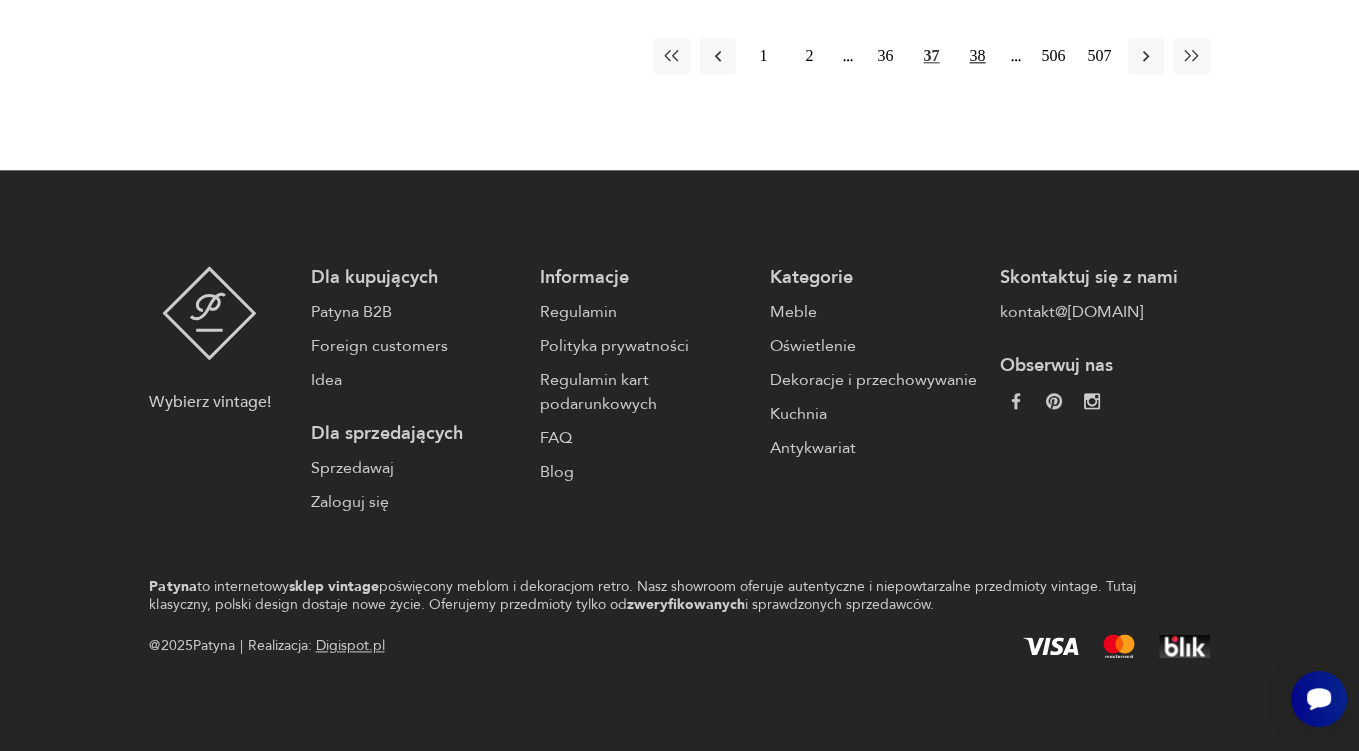 click on "38" at bounding box center [978, 56] 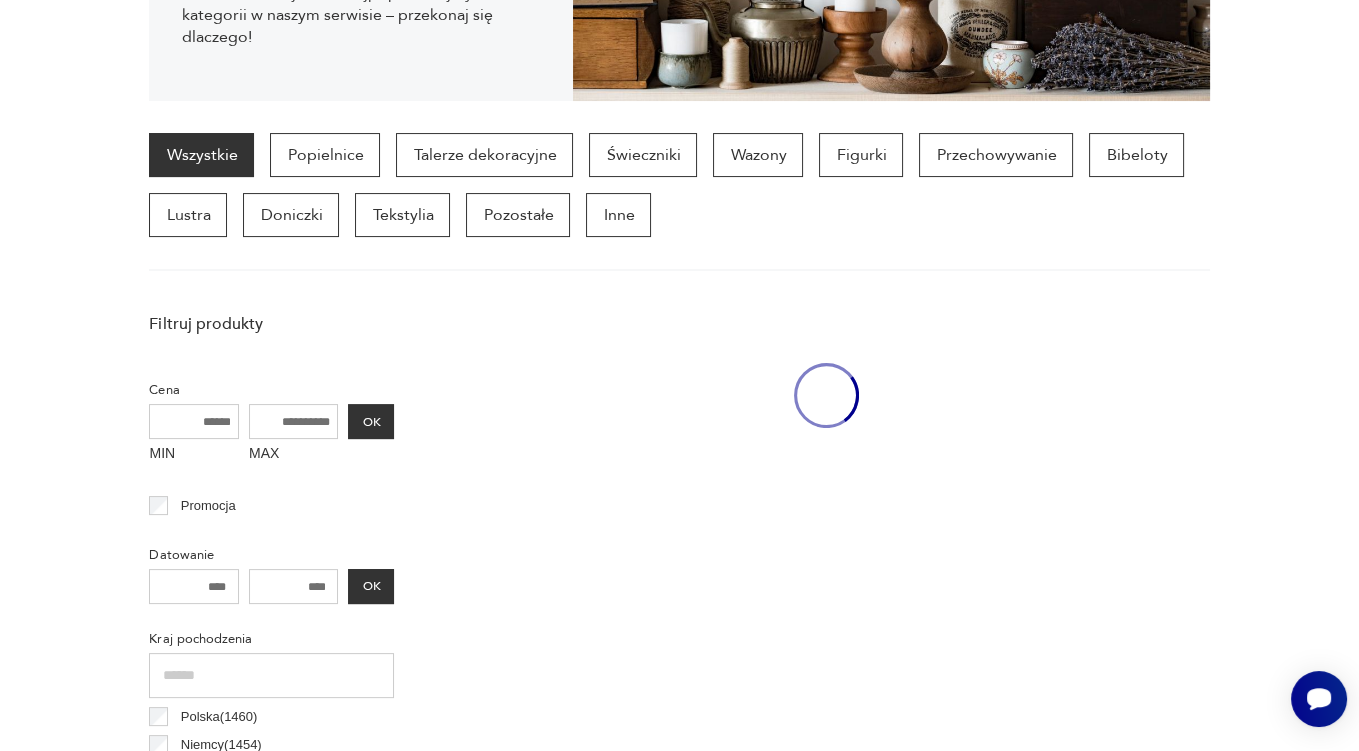 scroll, scrollTop: 528, scrollLeft: 0, axis: vertical 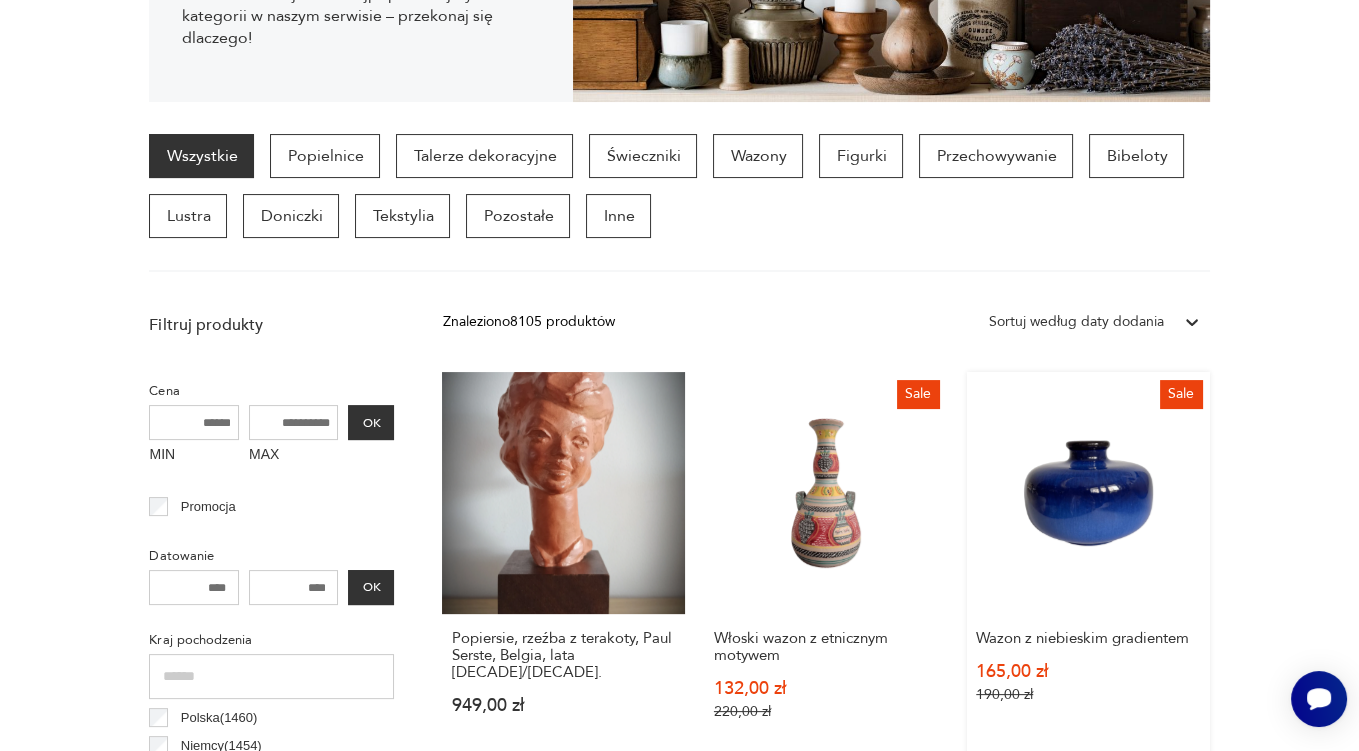 click on "Sale Wazon z niebieskim gradientem 165,00 zł 190,00 zł" at bounding box center (1088, 565) 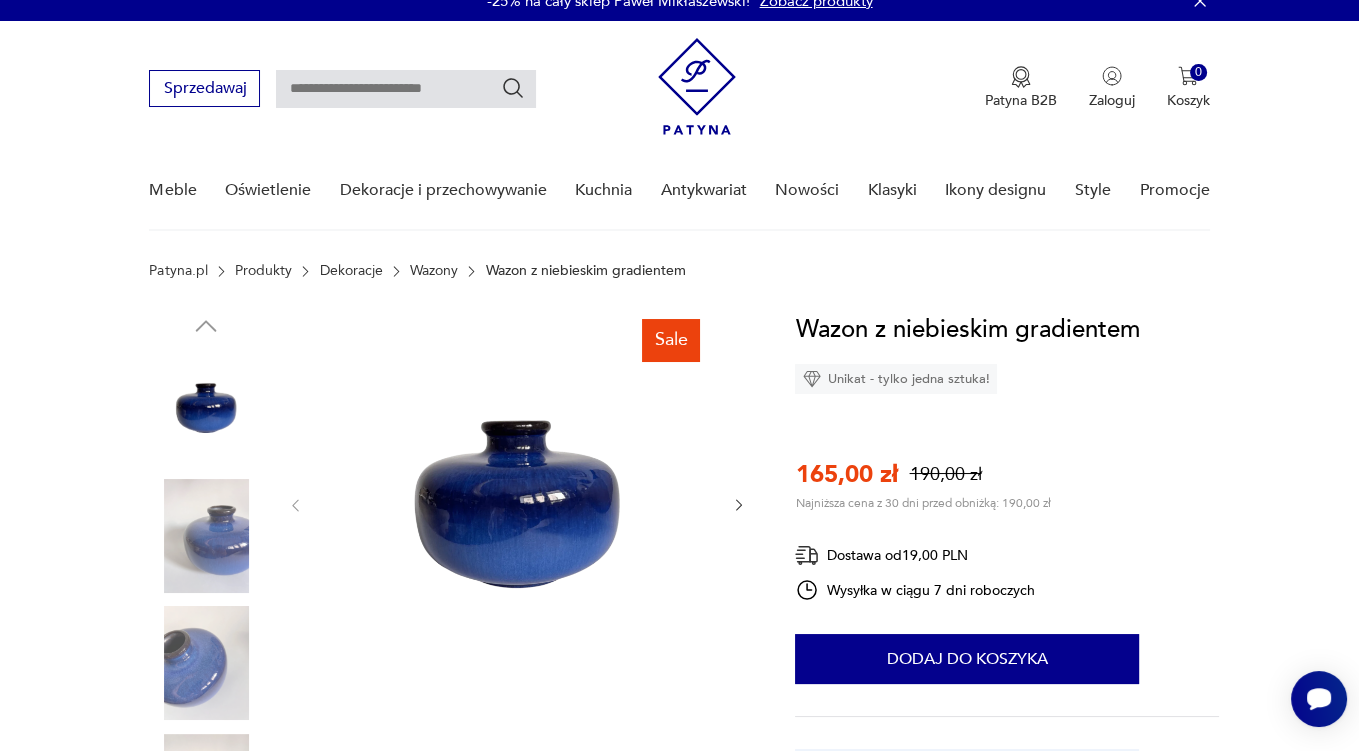 scroll, scrollTop: 0, scrollLeft: 0, axis: both 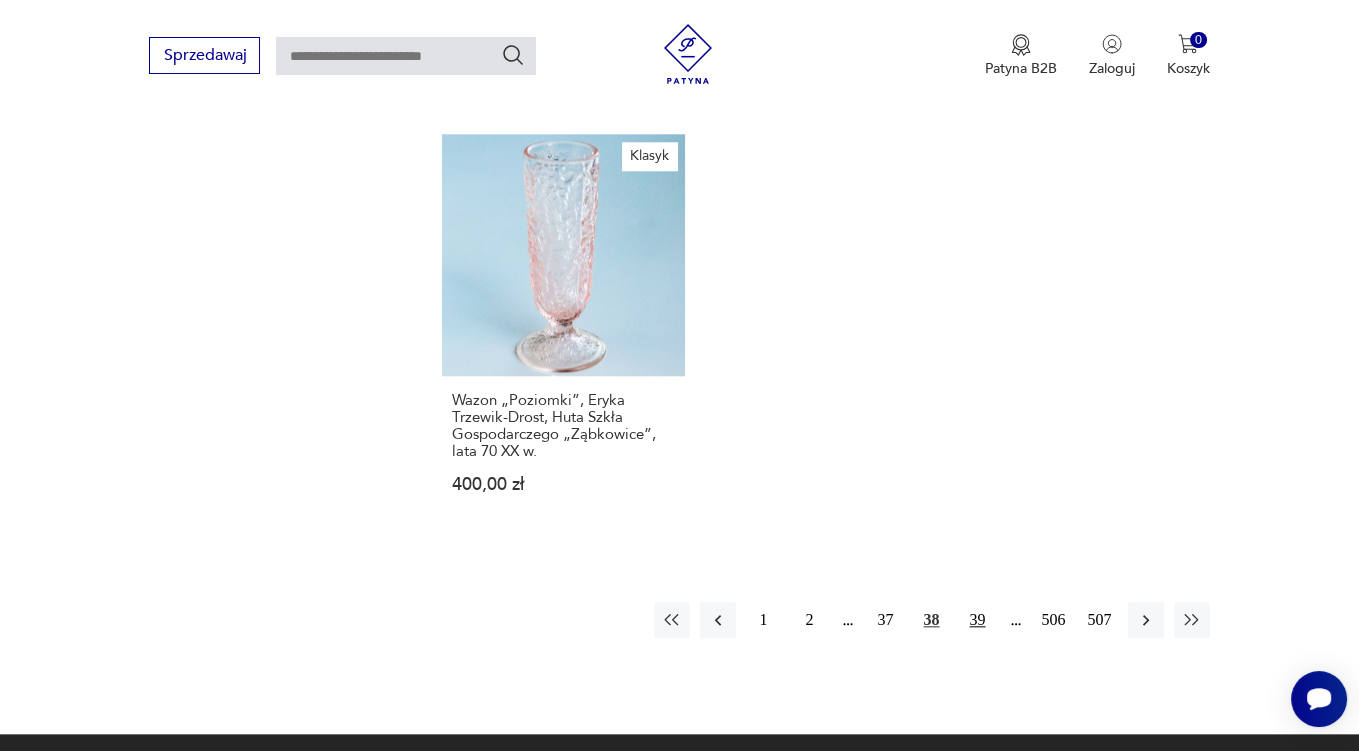 click on "39" at bounding box center (978, 620) 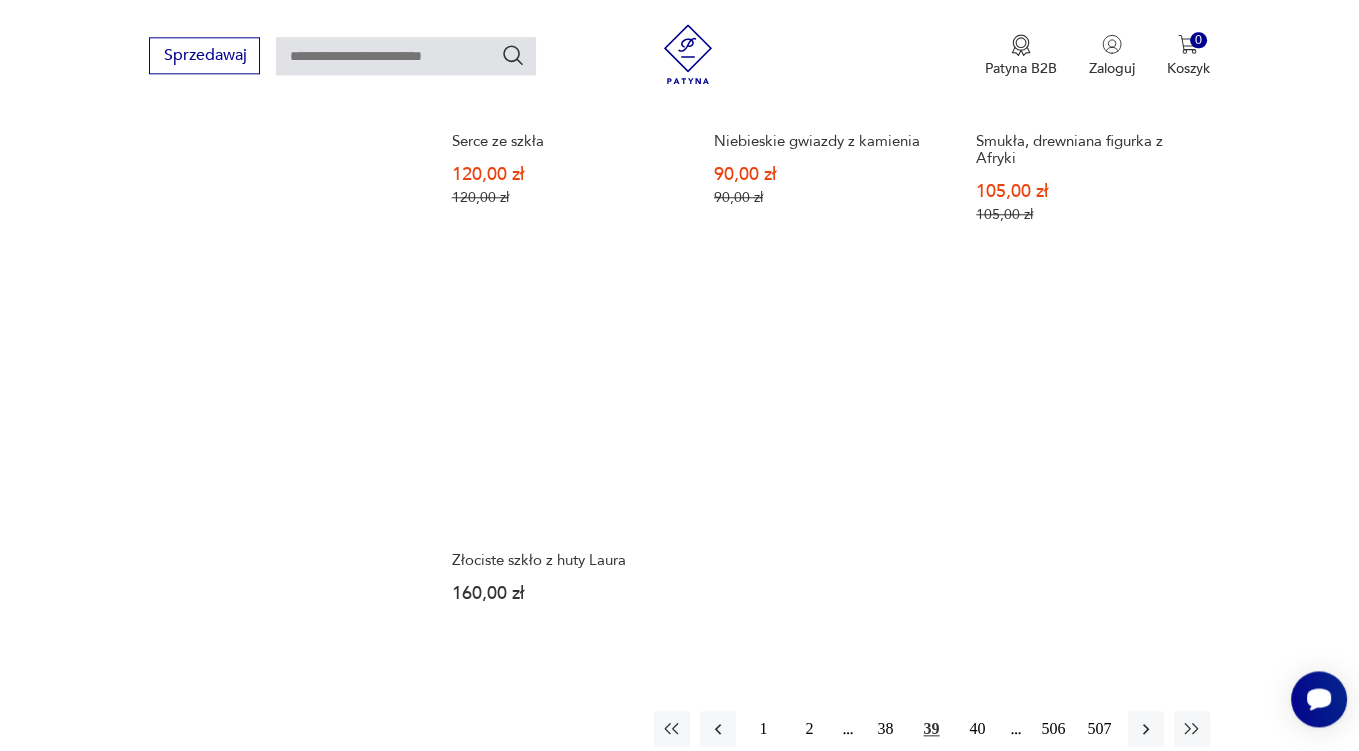 scroll, scrollTop: 2851, scrollLeft: 0, axis: vertical 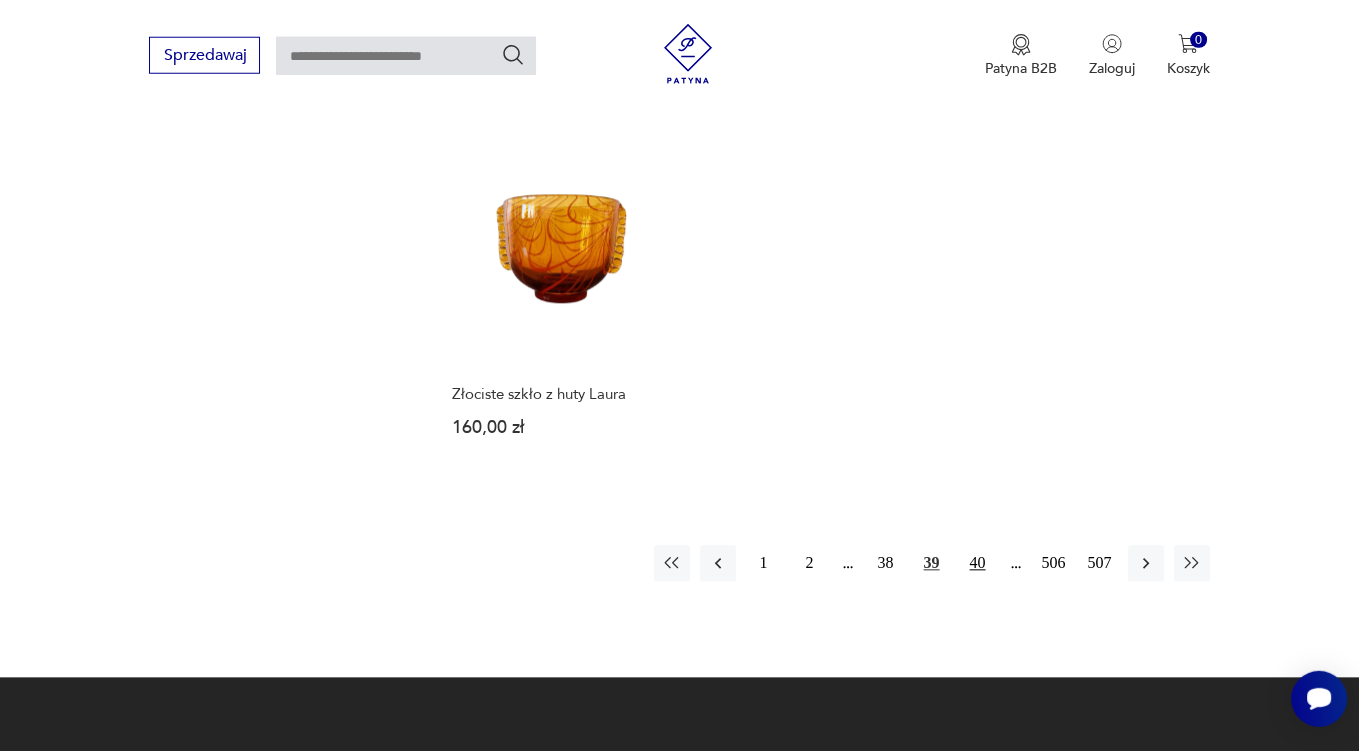 click on "40" at bounding box center [978, 564] 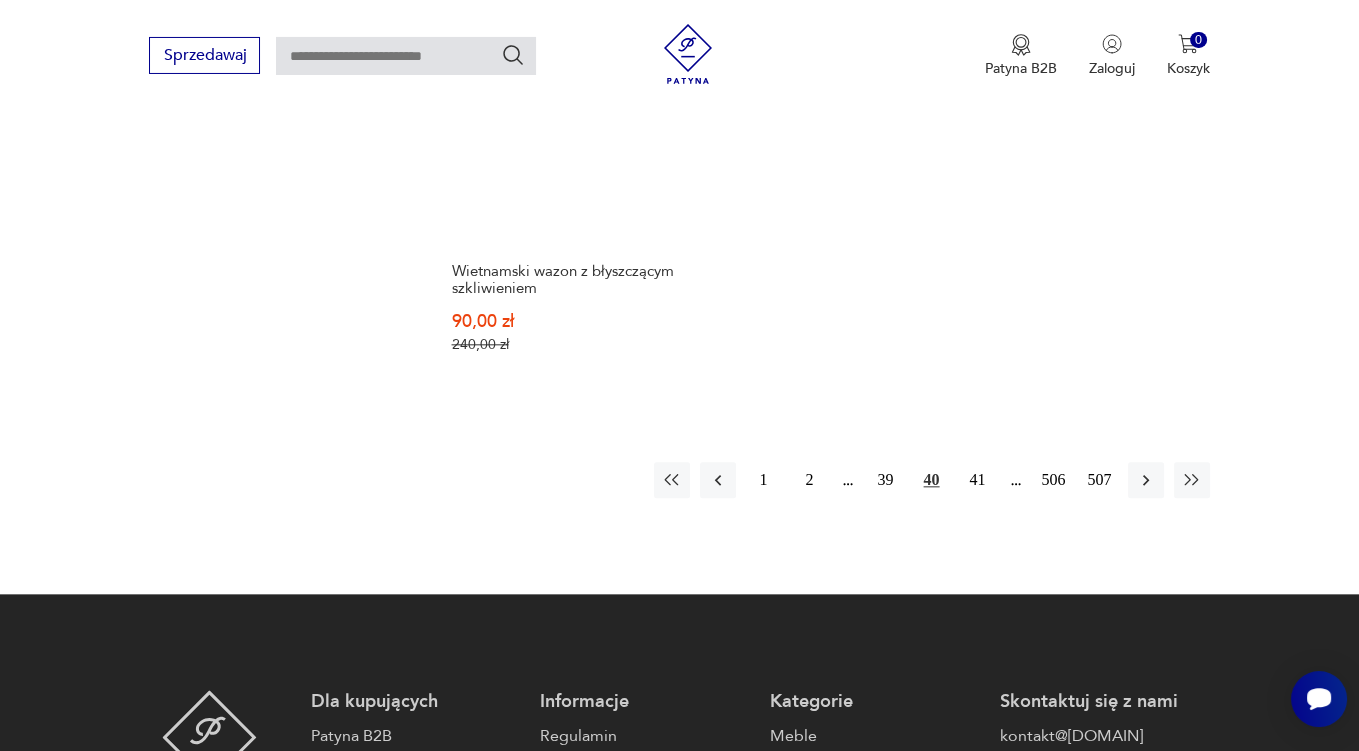scroll, scrollTop: 2957, scrollLeft: 0, axis: vertical 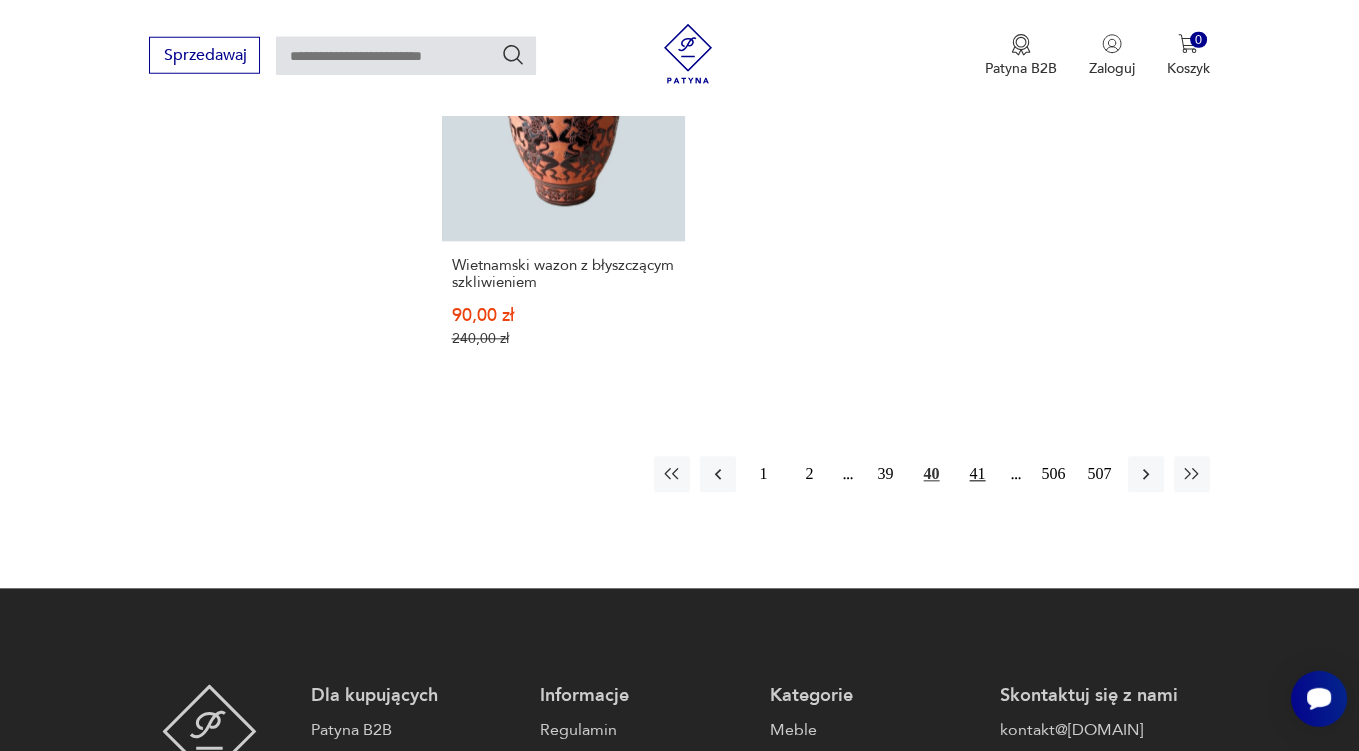 click on "41" at bounding box center [978, 475] 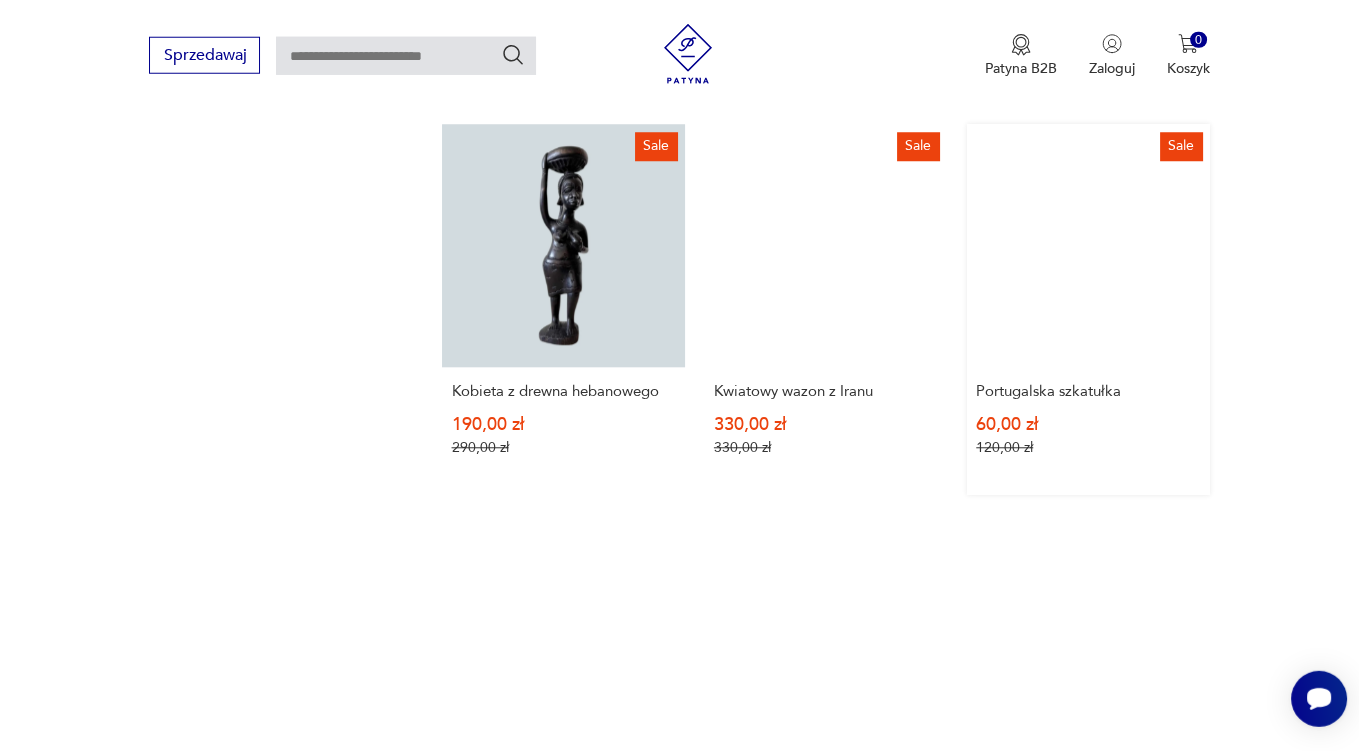 scroll, scrollTop: 2746, scrollLeft: 0, axis: vertical 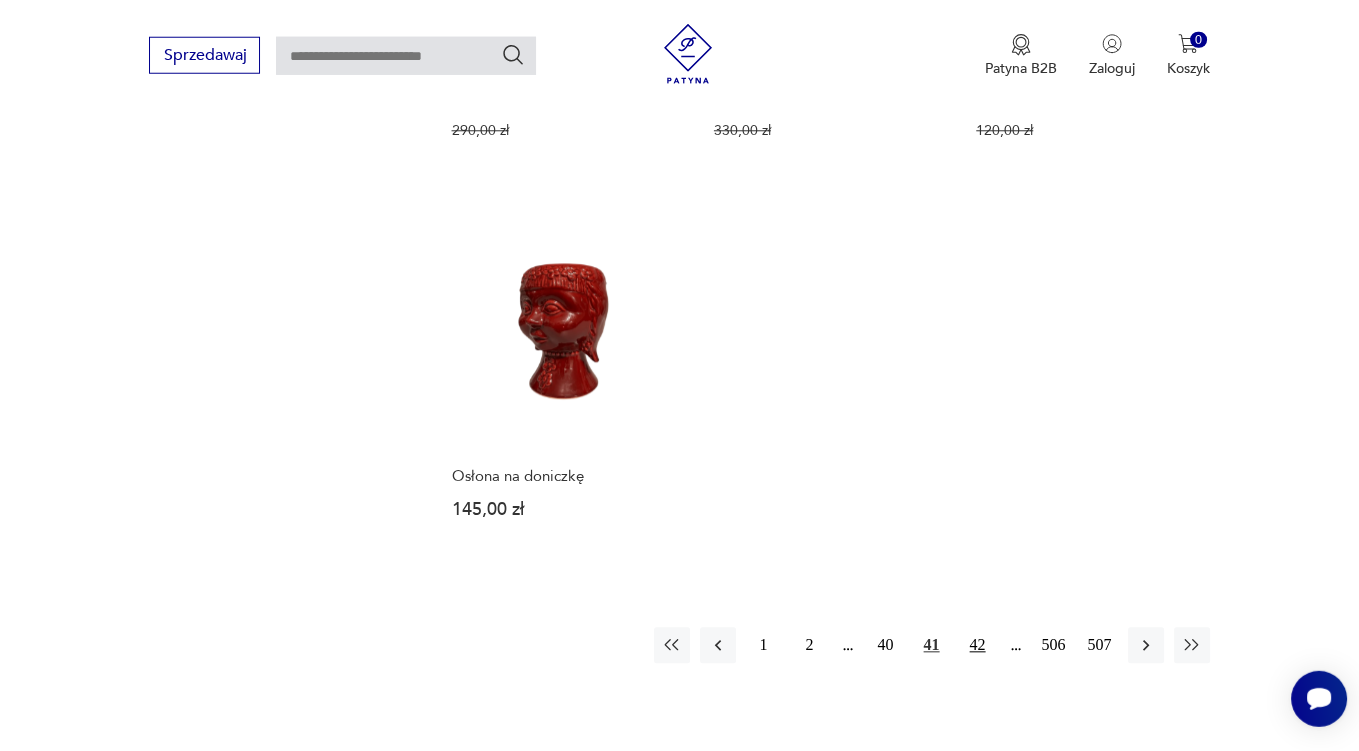 click on "42" at bounding box center [978, 646] 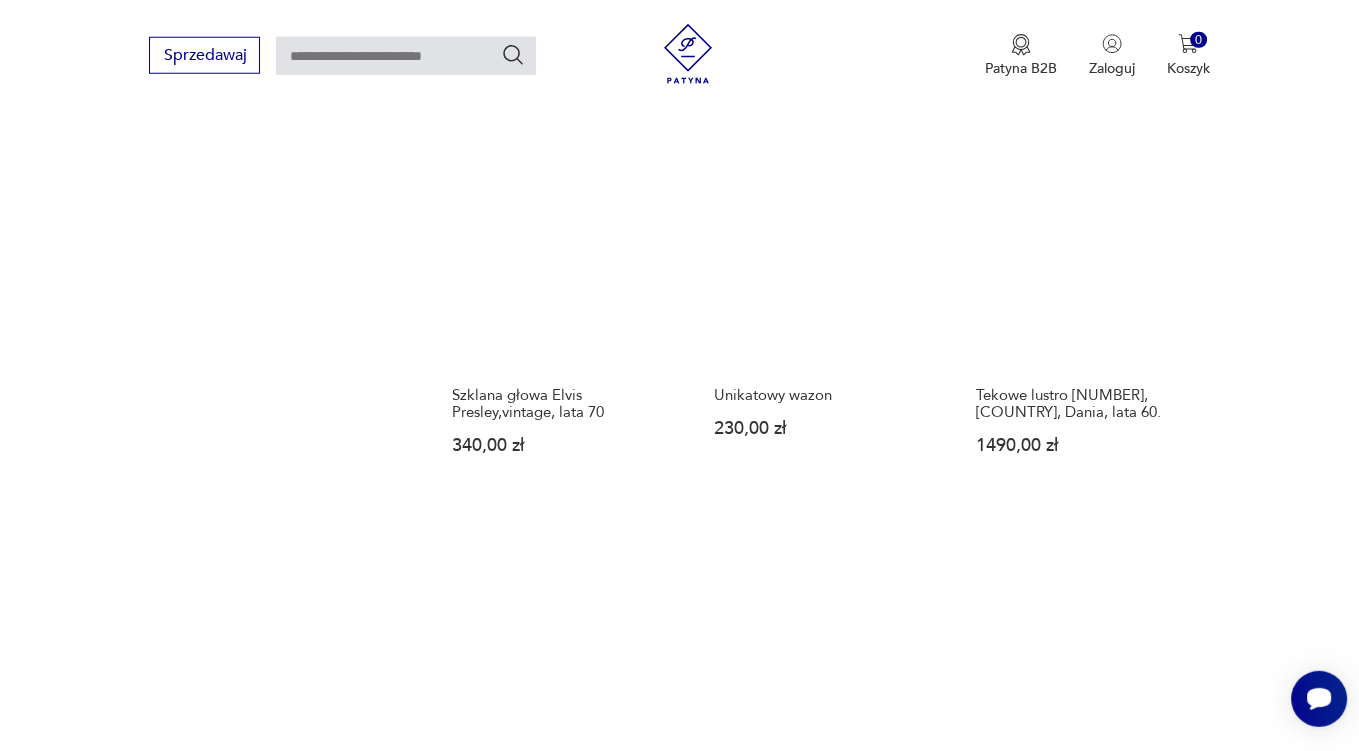scroll, scrollTop: 2640, scrollLeft: 0, axis: vertical 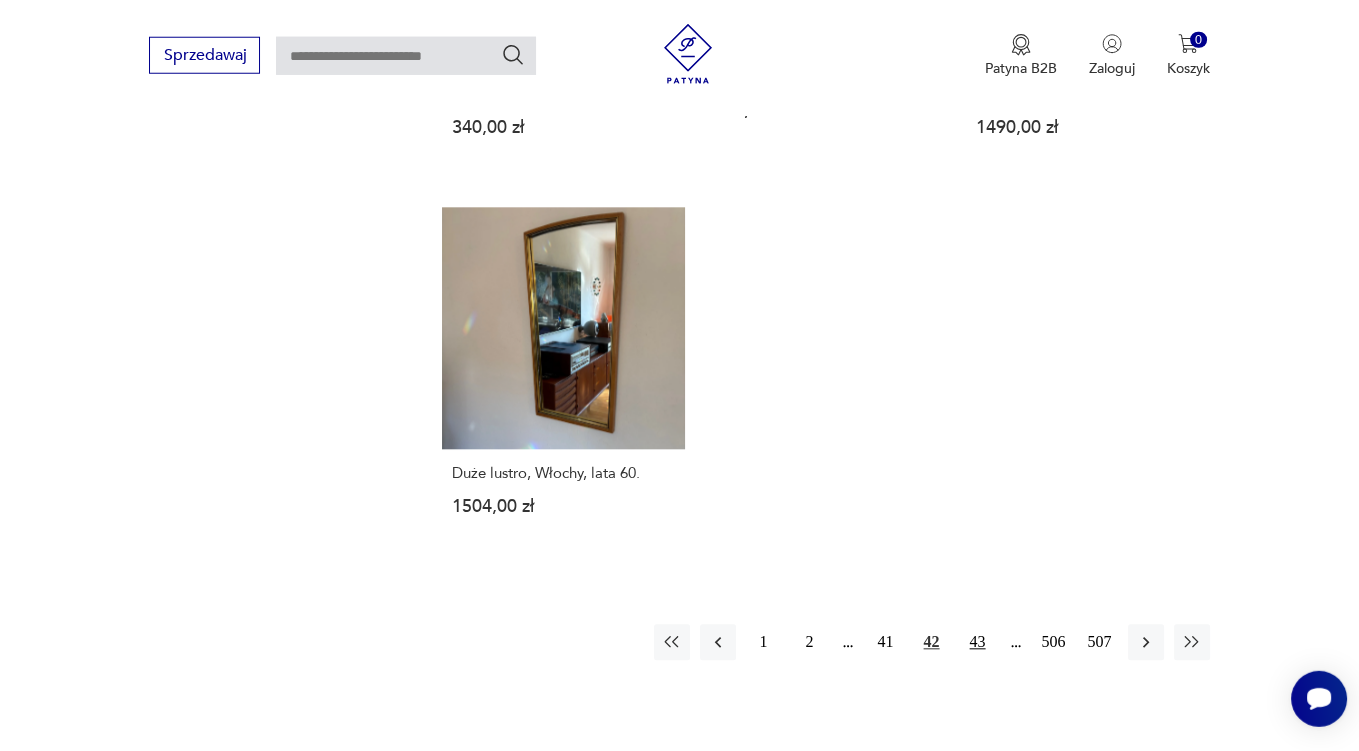 click on "43" at bounding box center (978, 643) 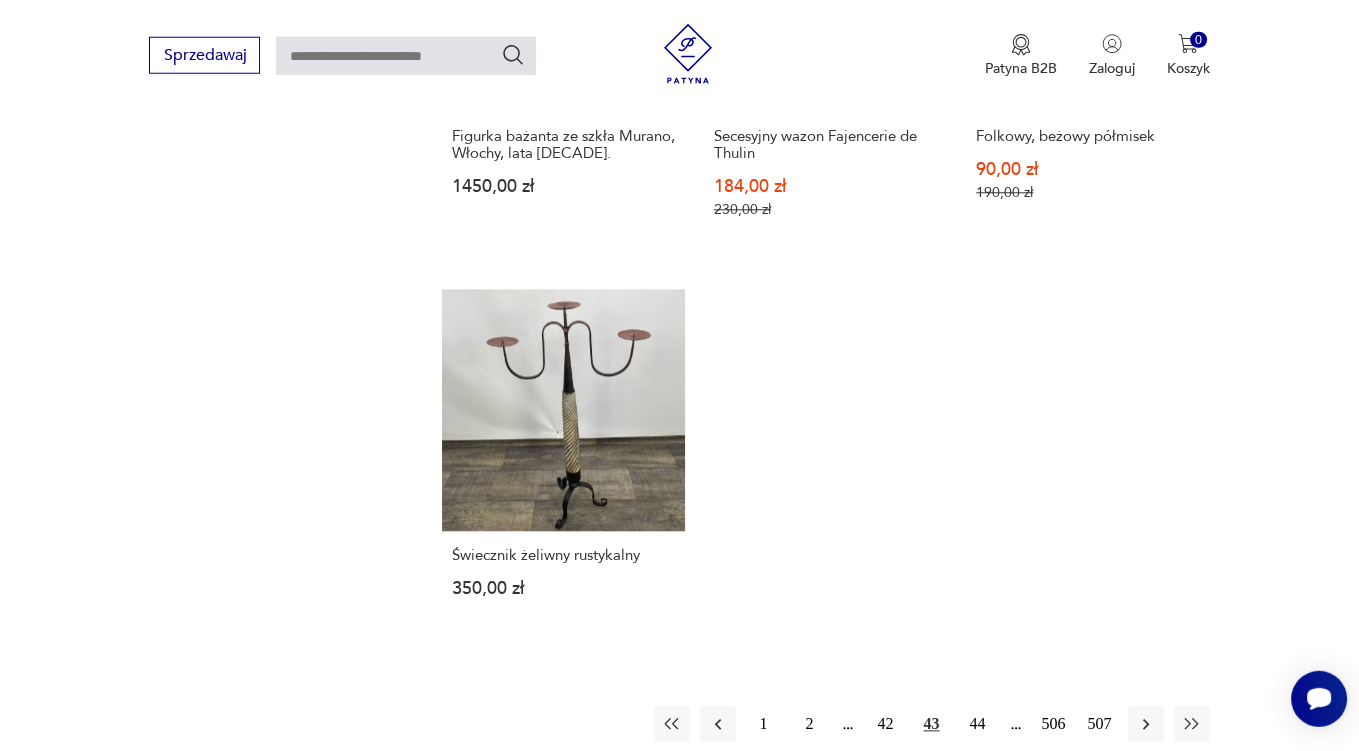scroll, scrollTop: 2746, scrollLeft: 0, axis: vertical 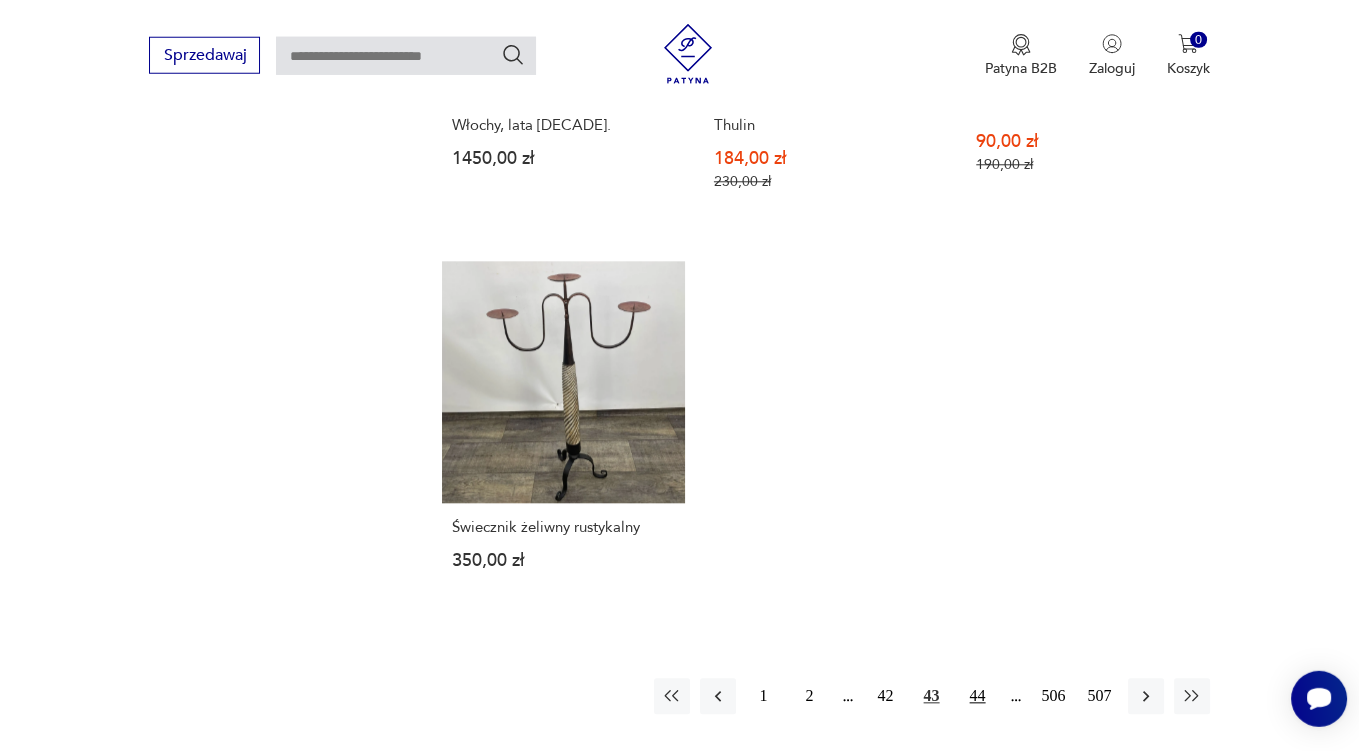 click on "44" at bounding box center (978, 697) 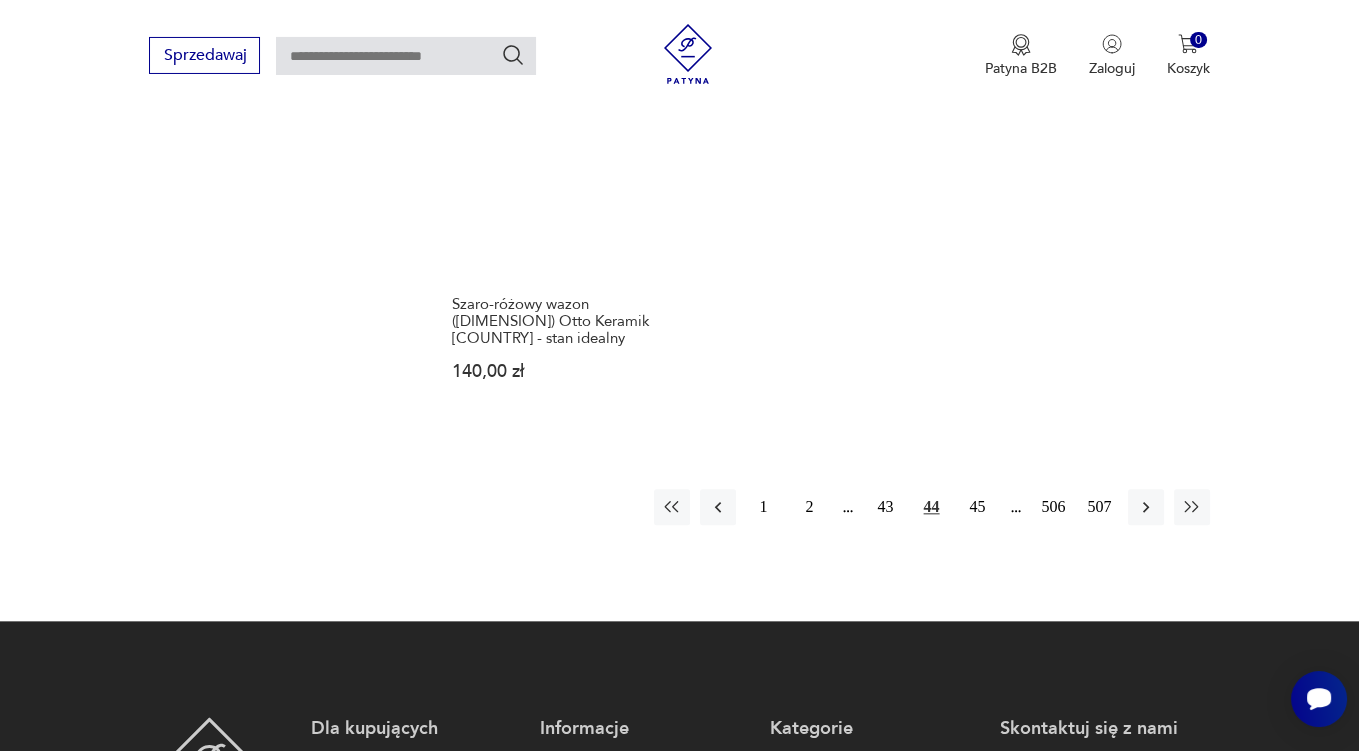 scroll, scrollTop: 2957, scrollLeft: 0, axis: vertical 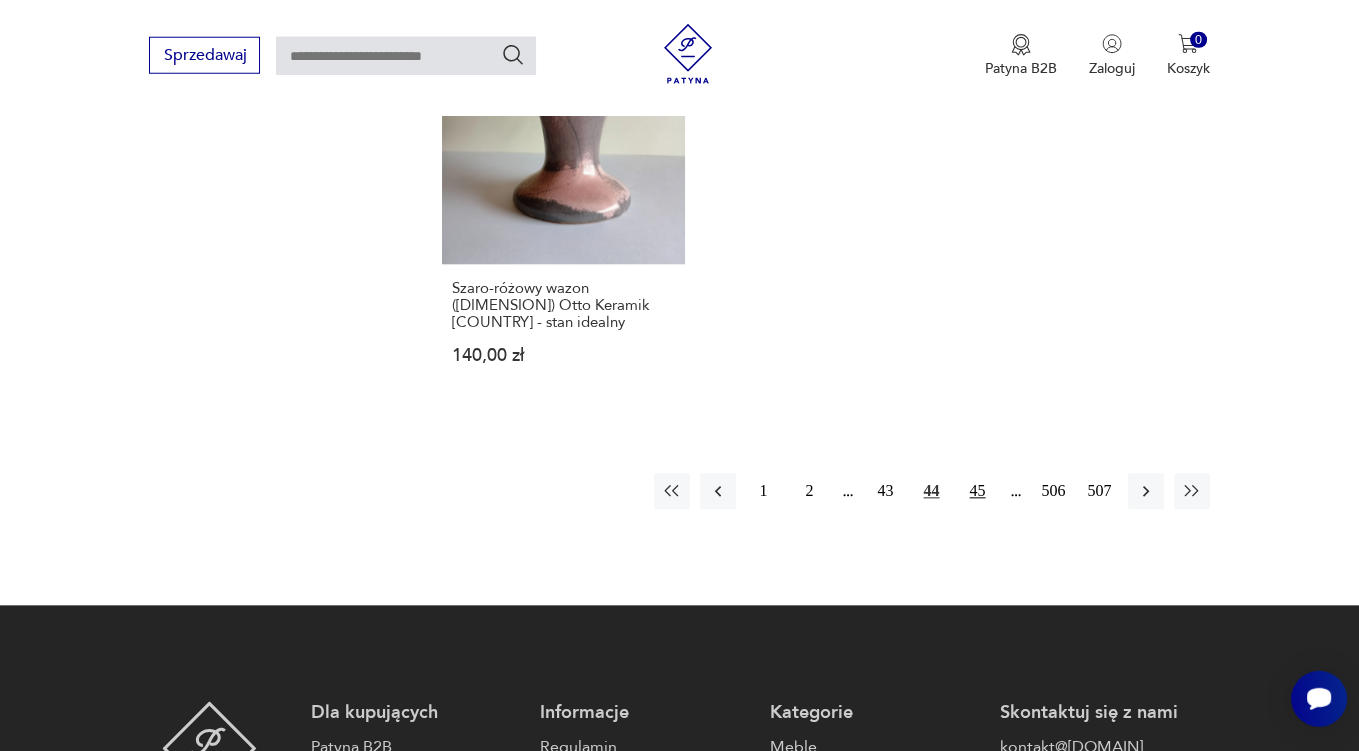 click on "45" at bounding box center (978, 492) 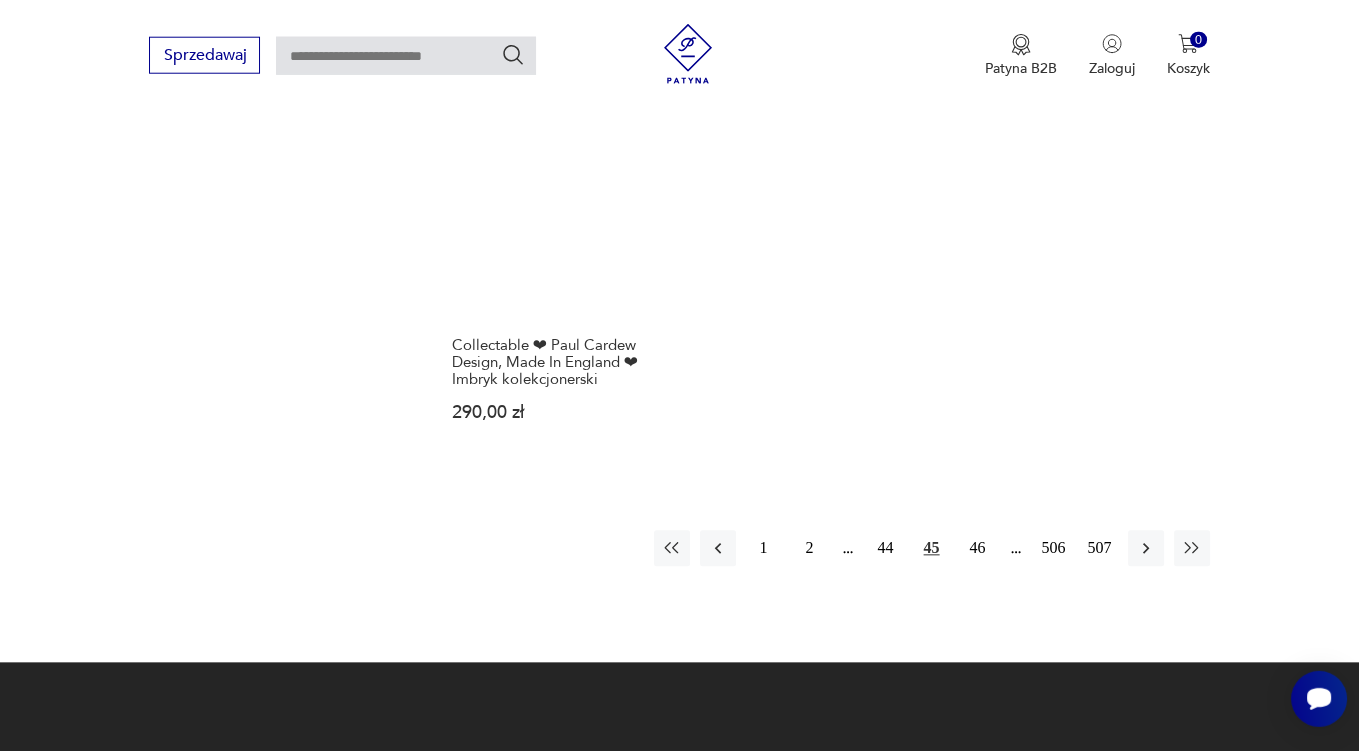 scroll, scrollTop: 2957, scrollLeft: 0, axis: vertical 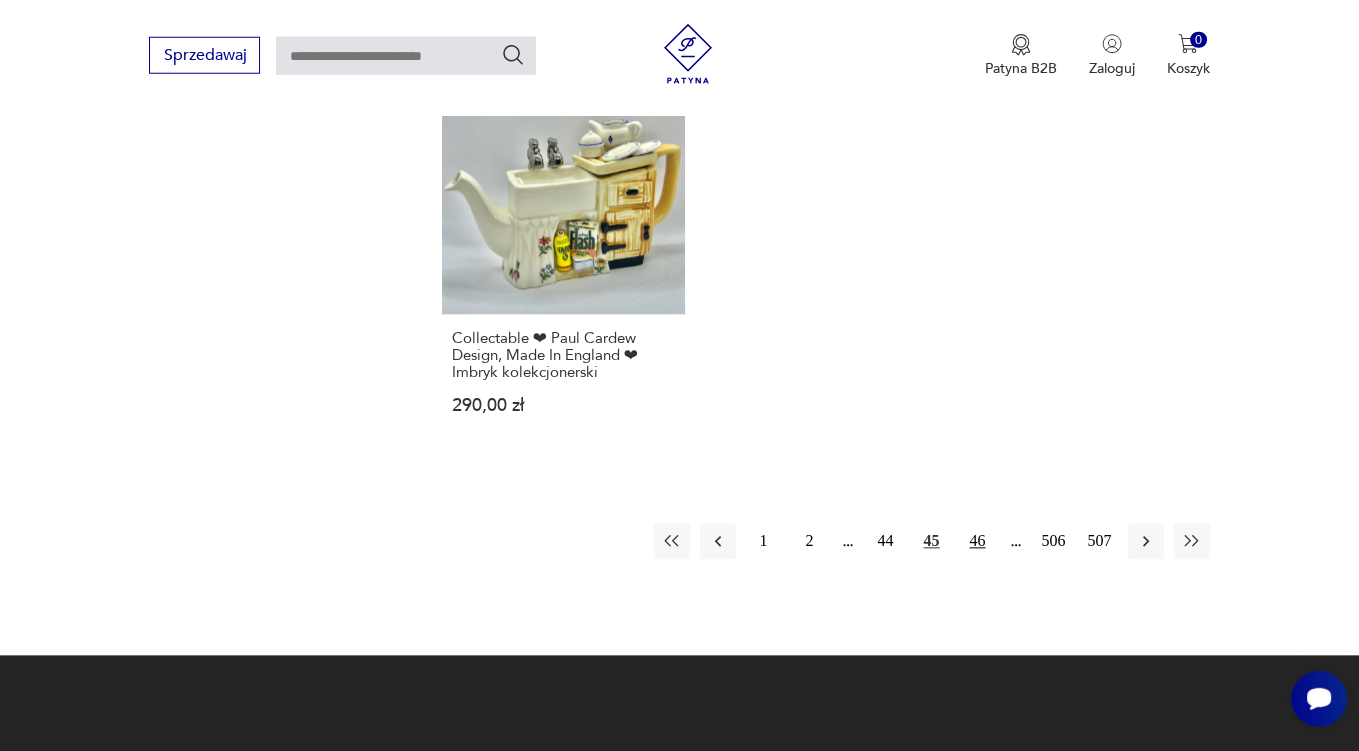 click on "46" at bounding box center [978, 542] 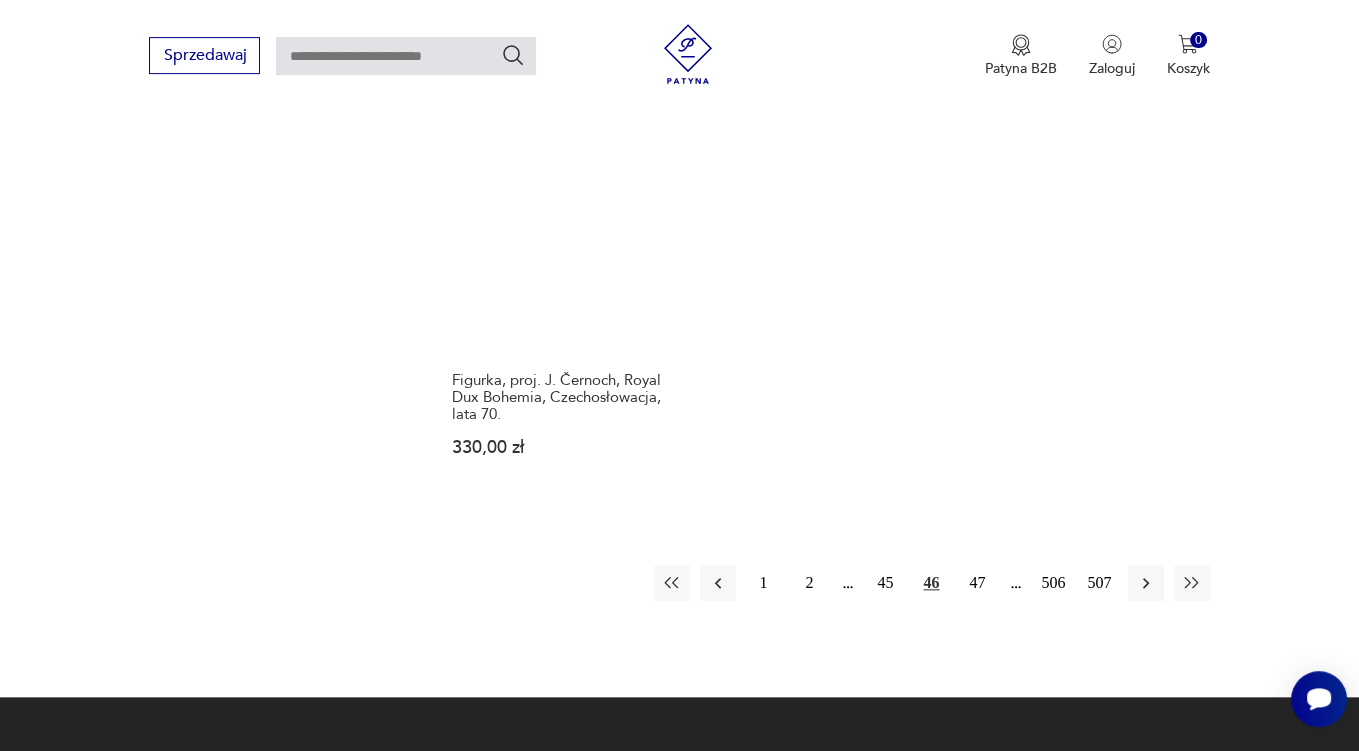 scroll, scrollTop: 2957, scrollLeft: 0, axis: vertical 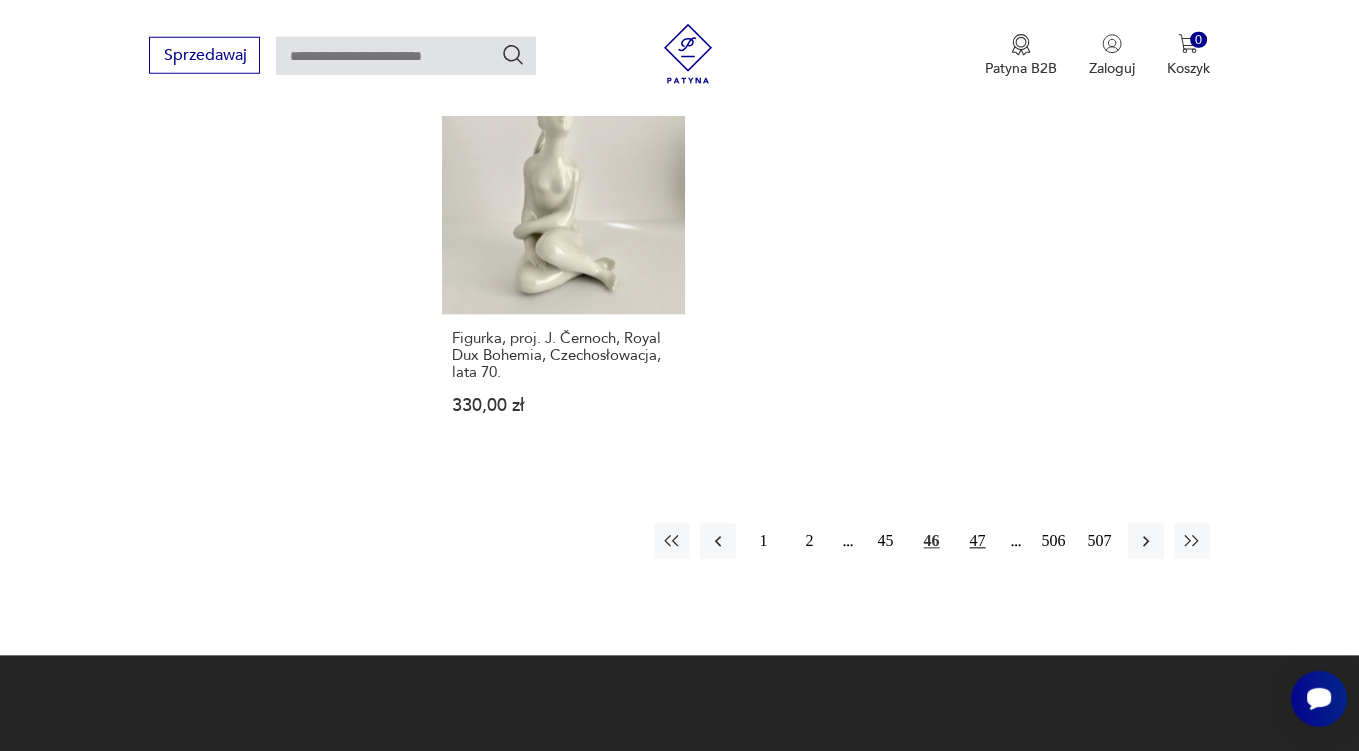 click on "47" at bounding box center [978, 542] 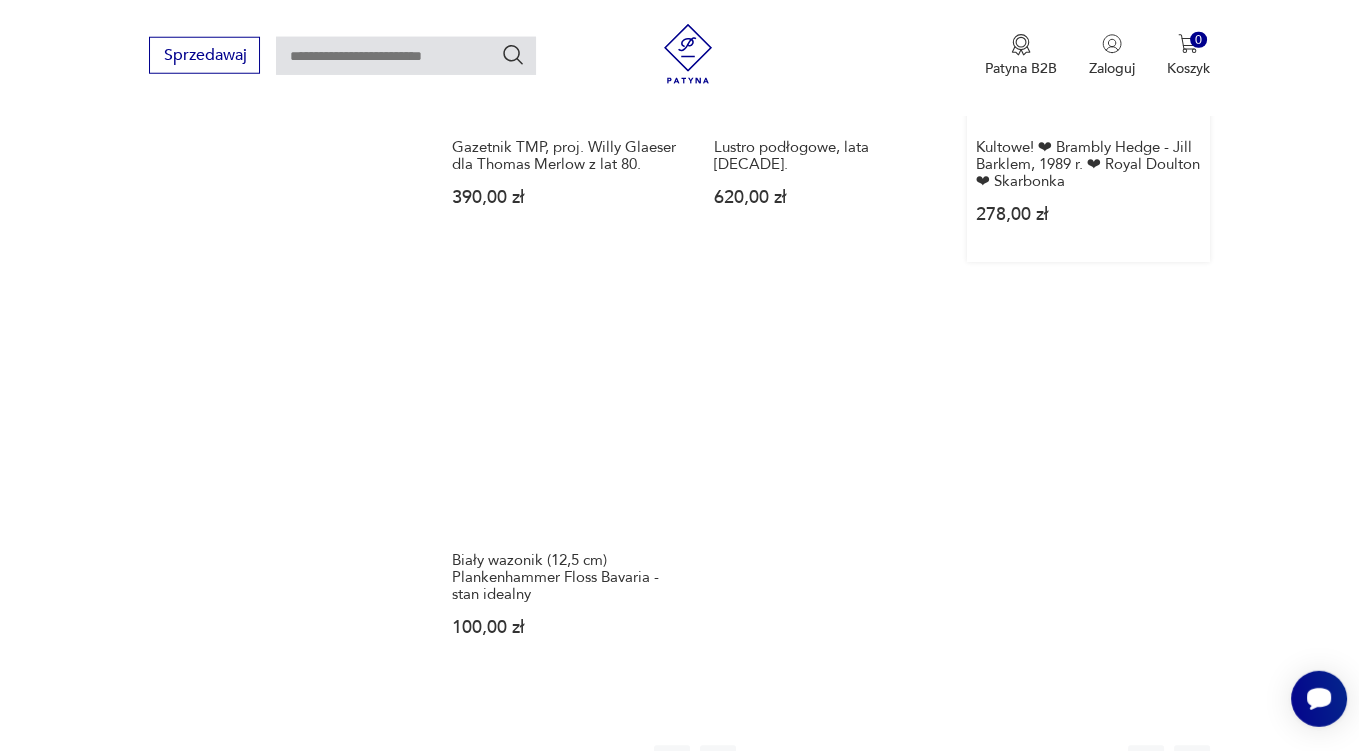 scroll, scrollTop: 3063, scrollLeft: 0, axis: vertical 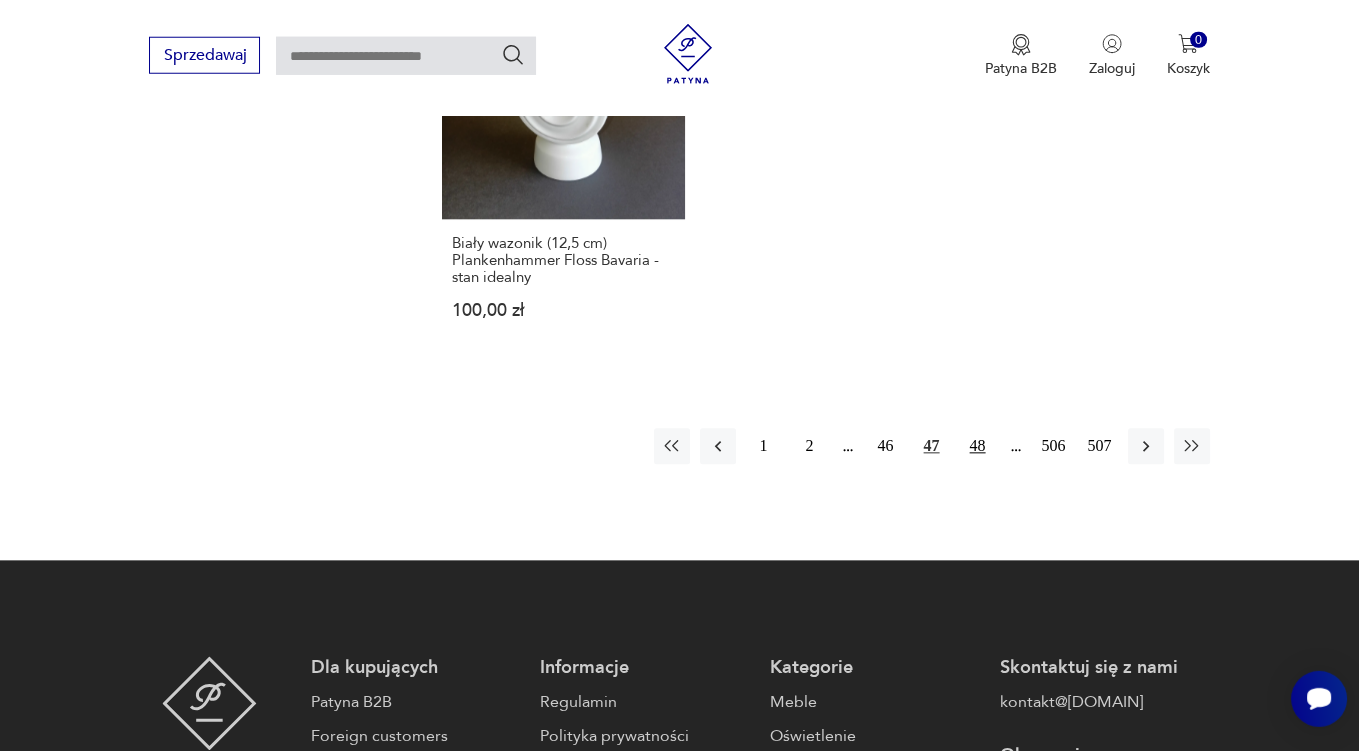 click on "48" at bounding box center [978, 447] 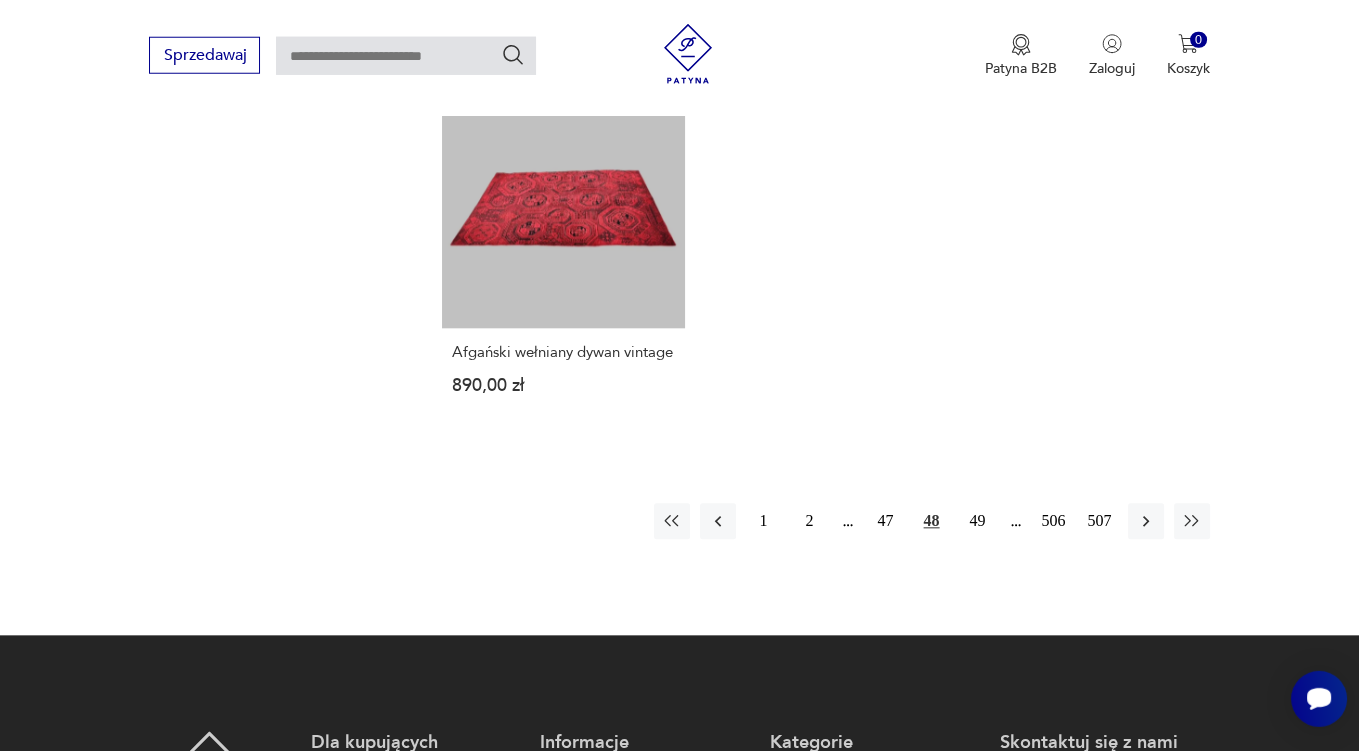 scroll, scrollTop: 2957, scrollLeft: 0, axis: vertical 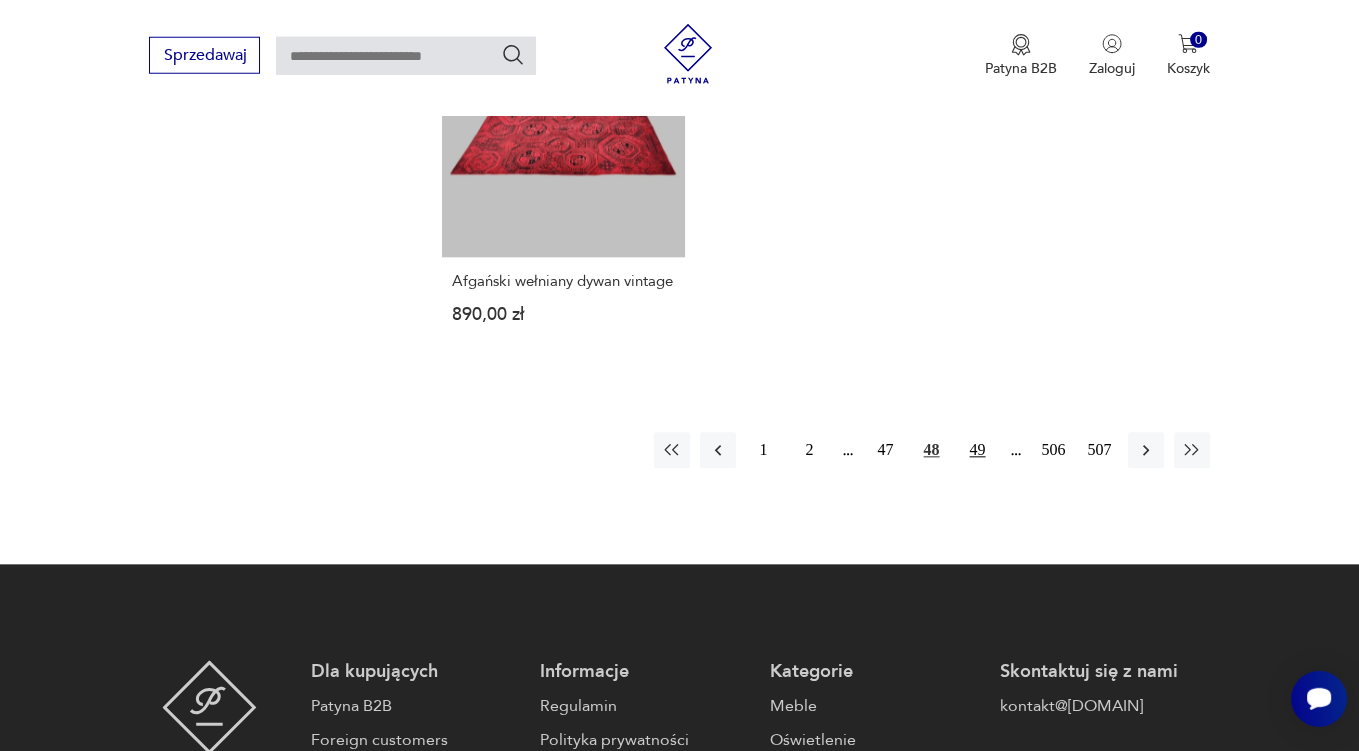 click on "49" at bounding box center [978, 451] 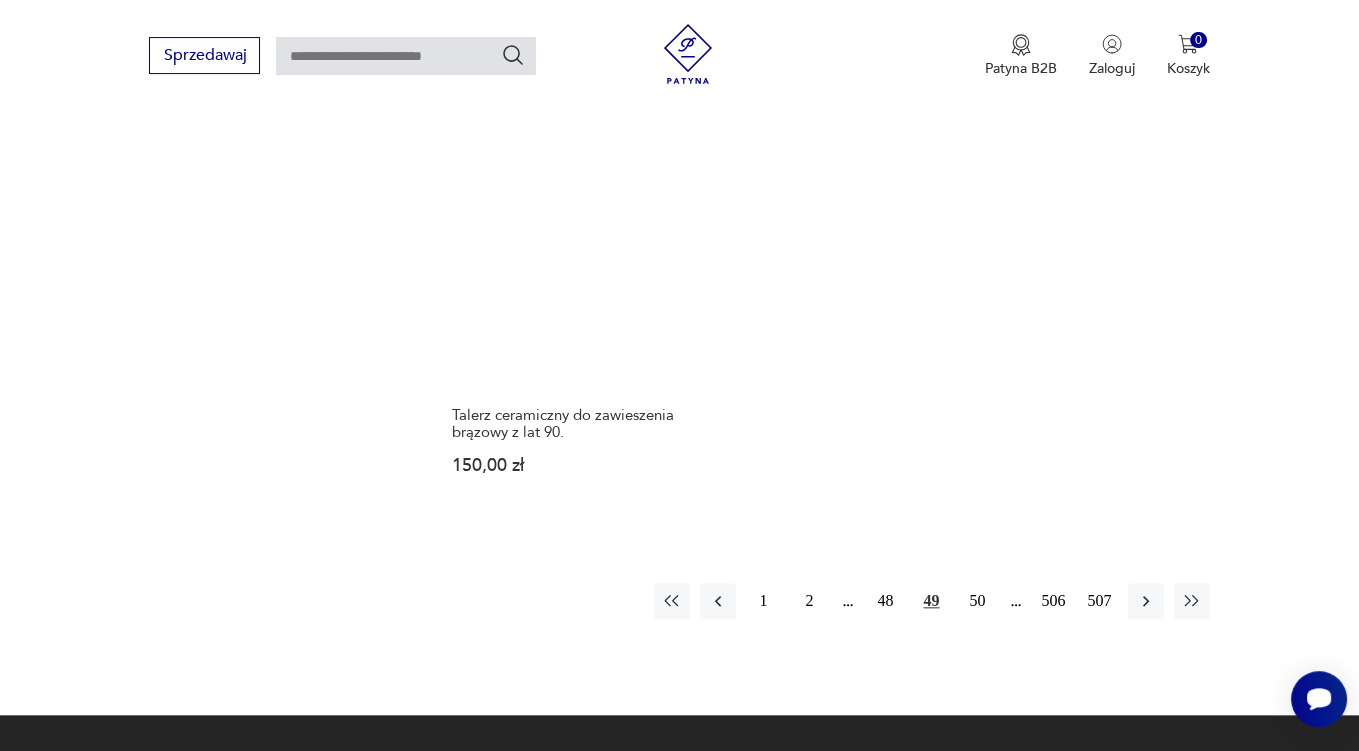 scroll, scrollTop: 2851, scrollLeft: 0, axis: vertical 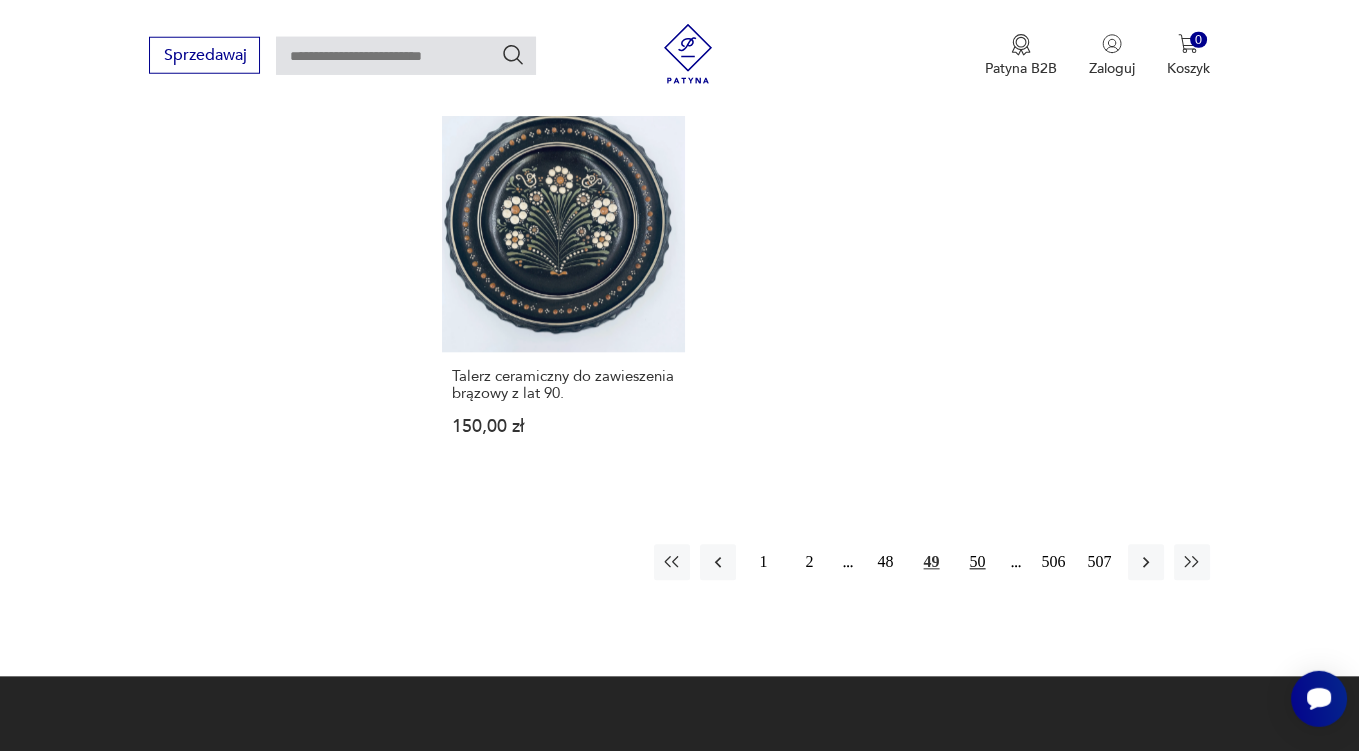 click on "50" at bounding box center [978, 563] 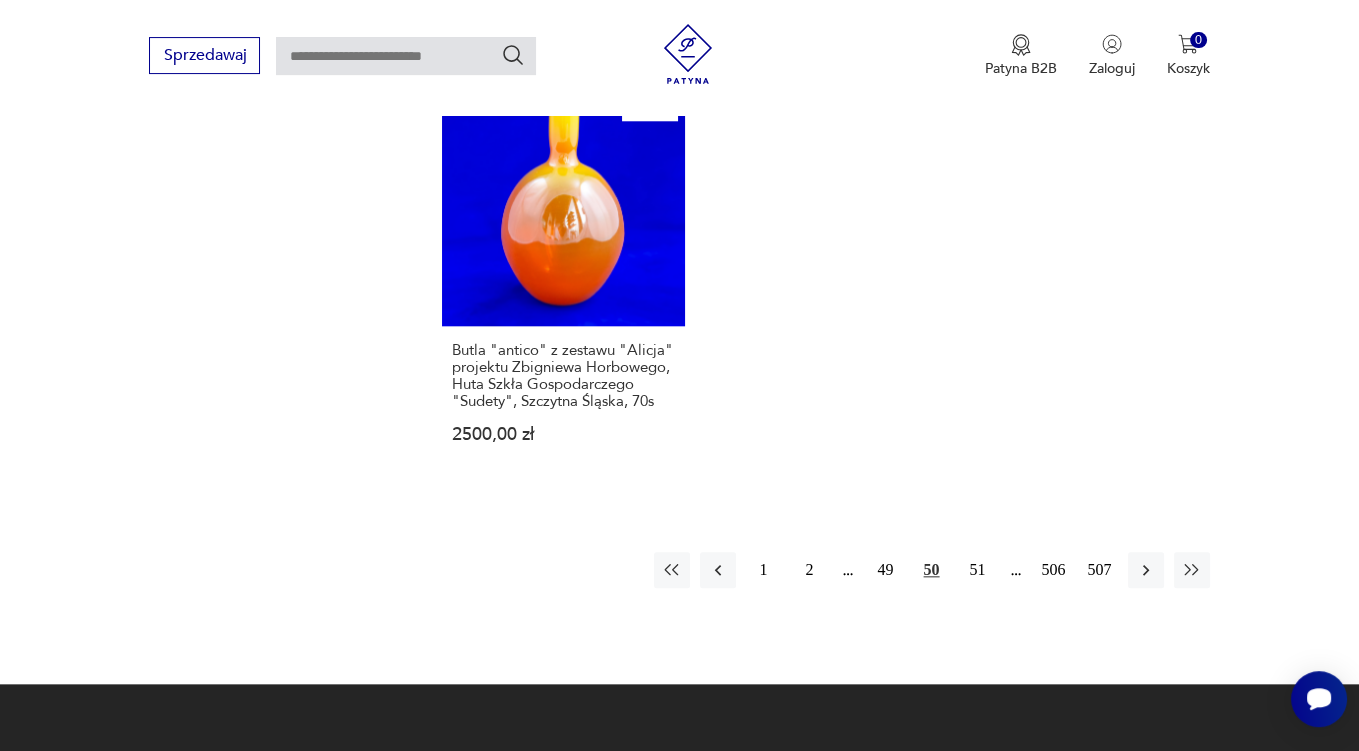 scroll, scrollTop: 2957, scrollLeft: 0, axis: vertical 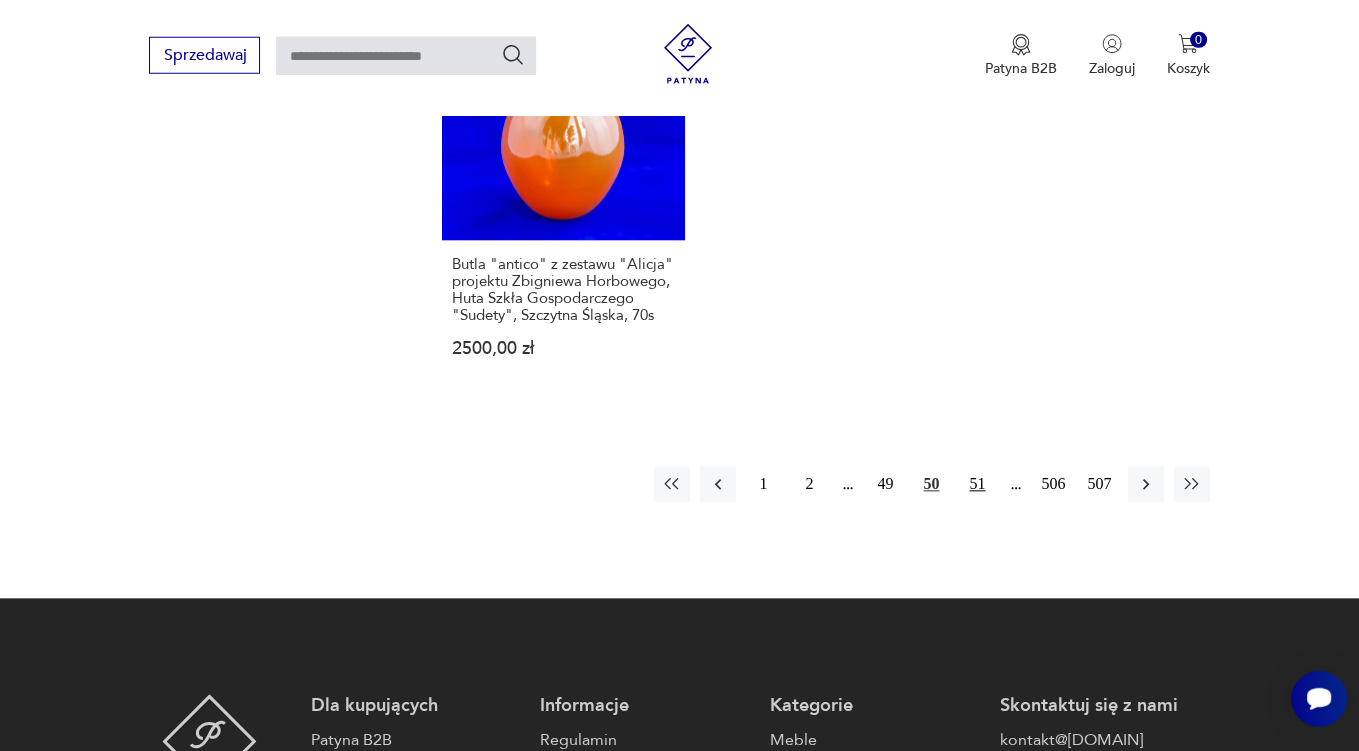click on "51" at bounding box center [978, 485] 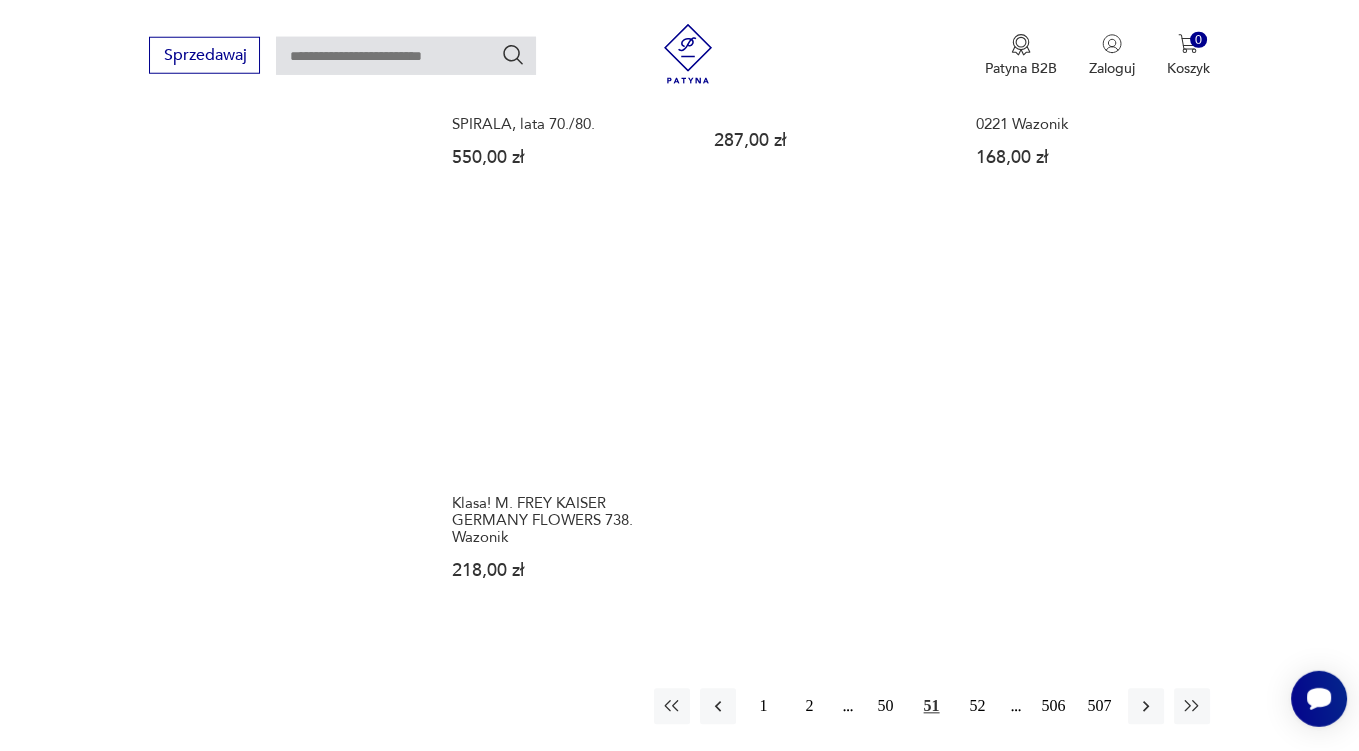 scroll, scrollTop: 3063, scrollLeft: 0, axis: vertical 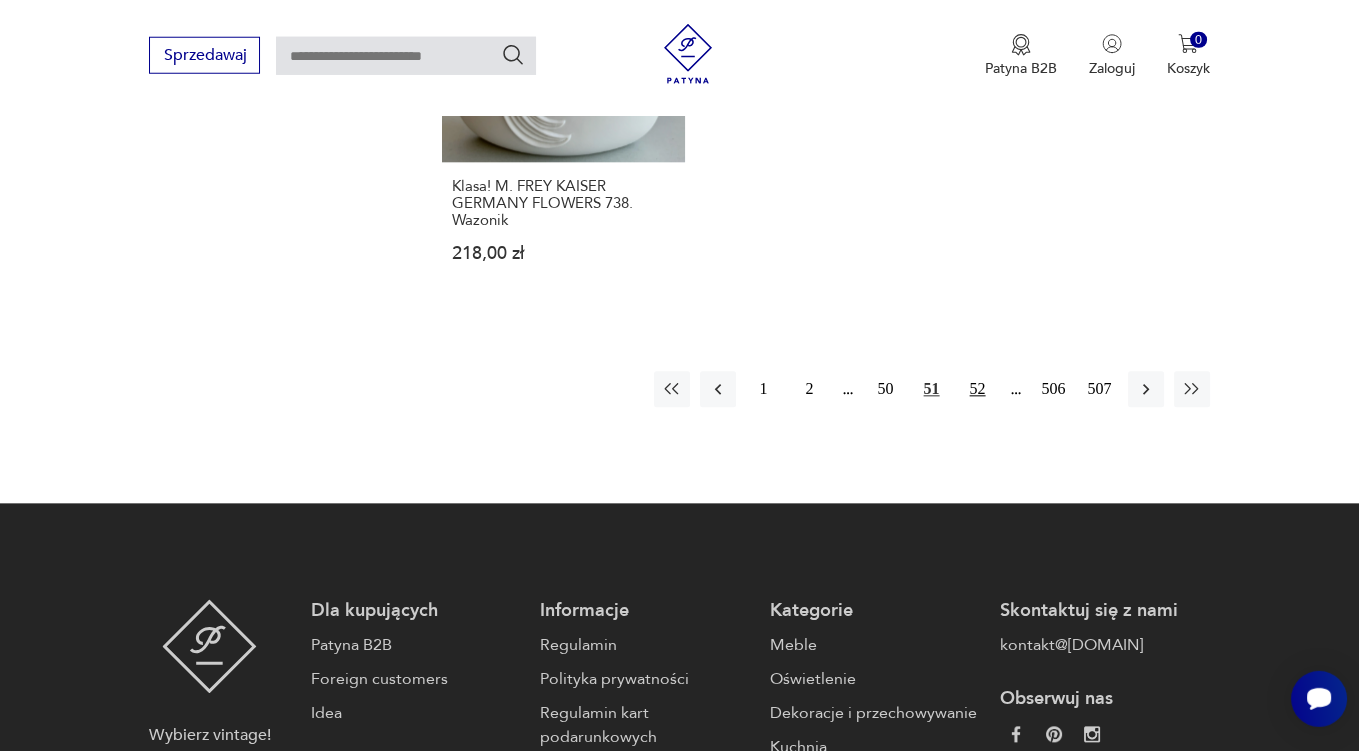 click on "52" at bounding box center [978, 390] 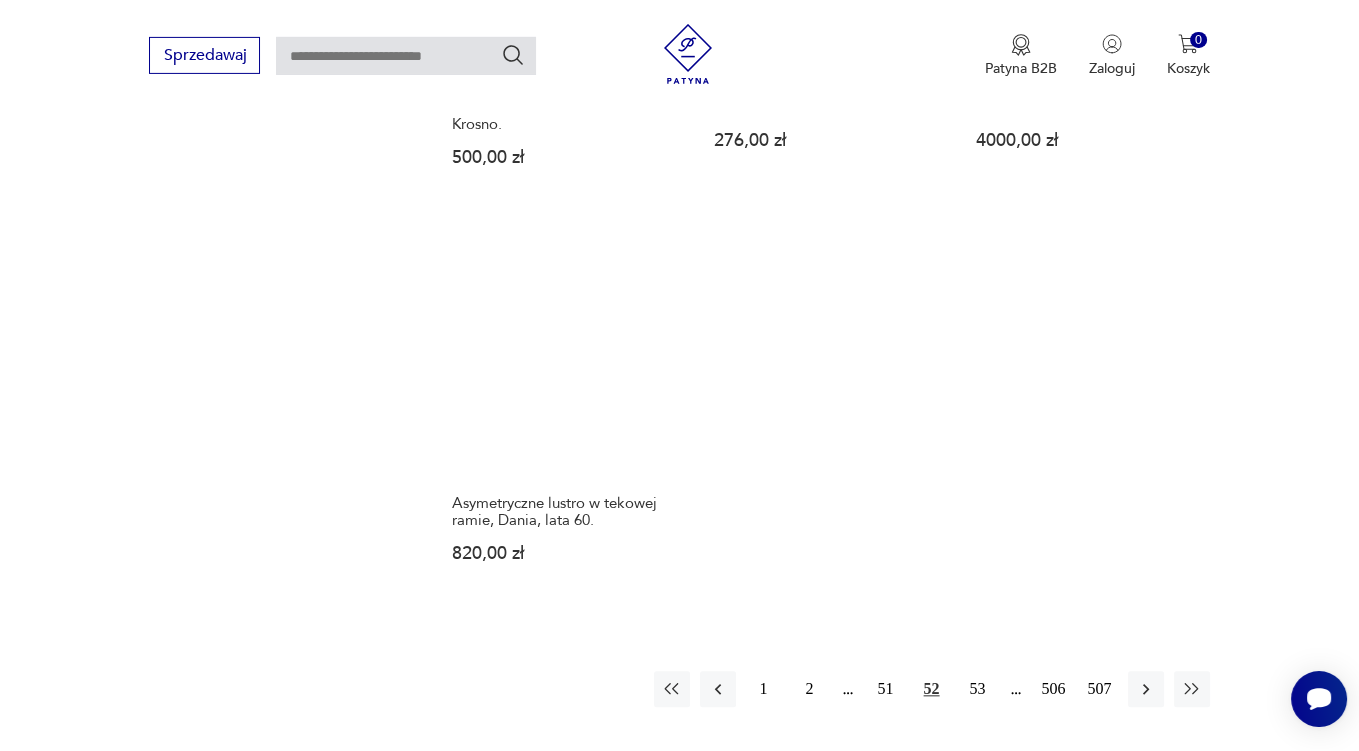 scroll, scrollTop: 2851, scrollLeft: 0, axis: vertical 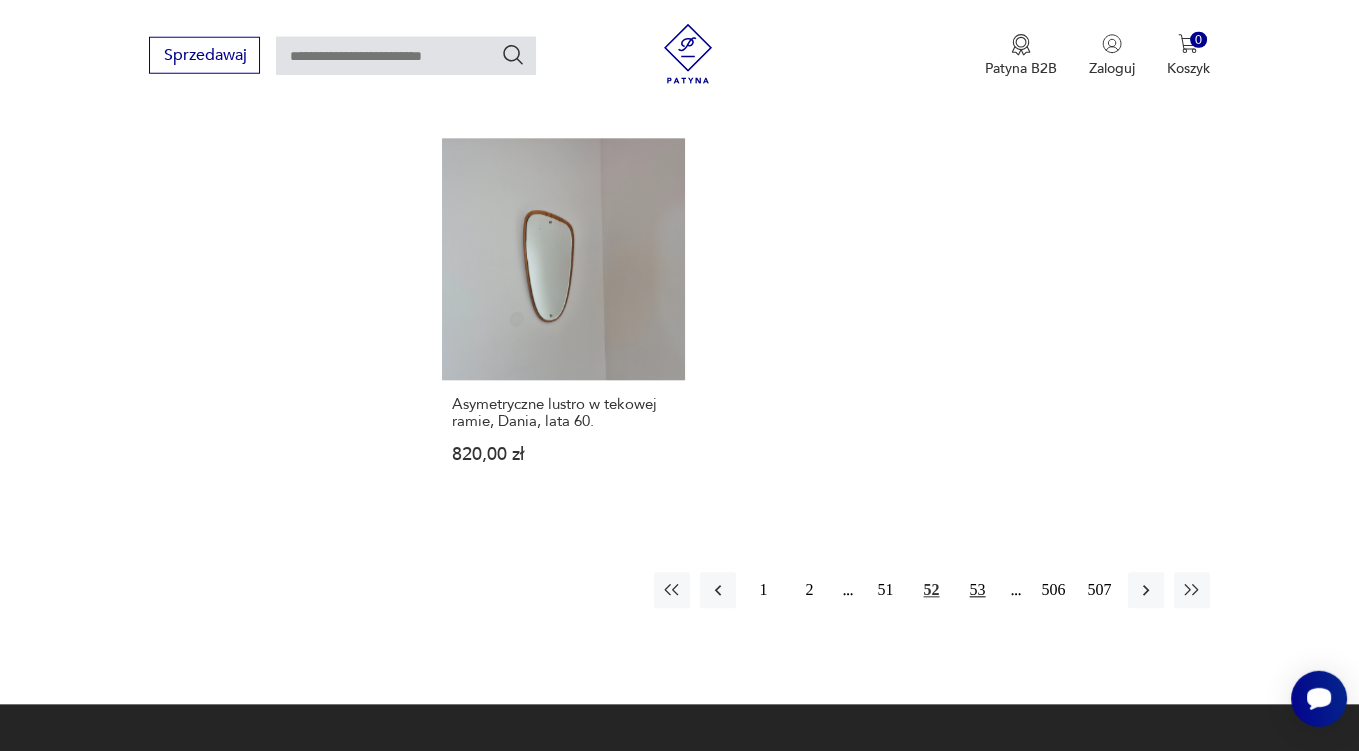 click on "53" at bounding box center (978, 591) 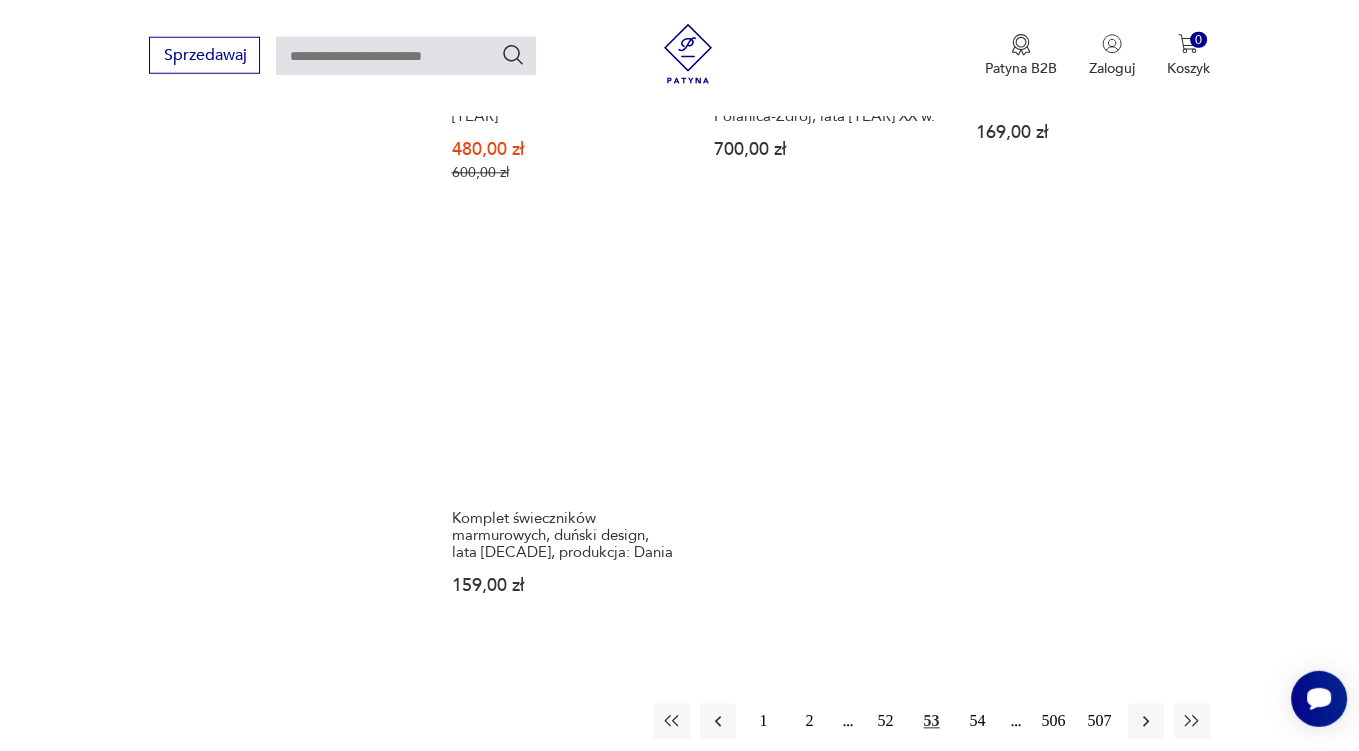 scroll, scrollTop: 3168, scrollLeft: 0, axis: vertical 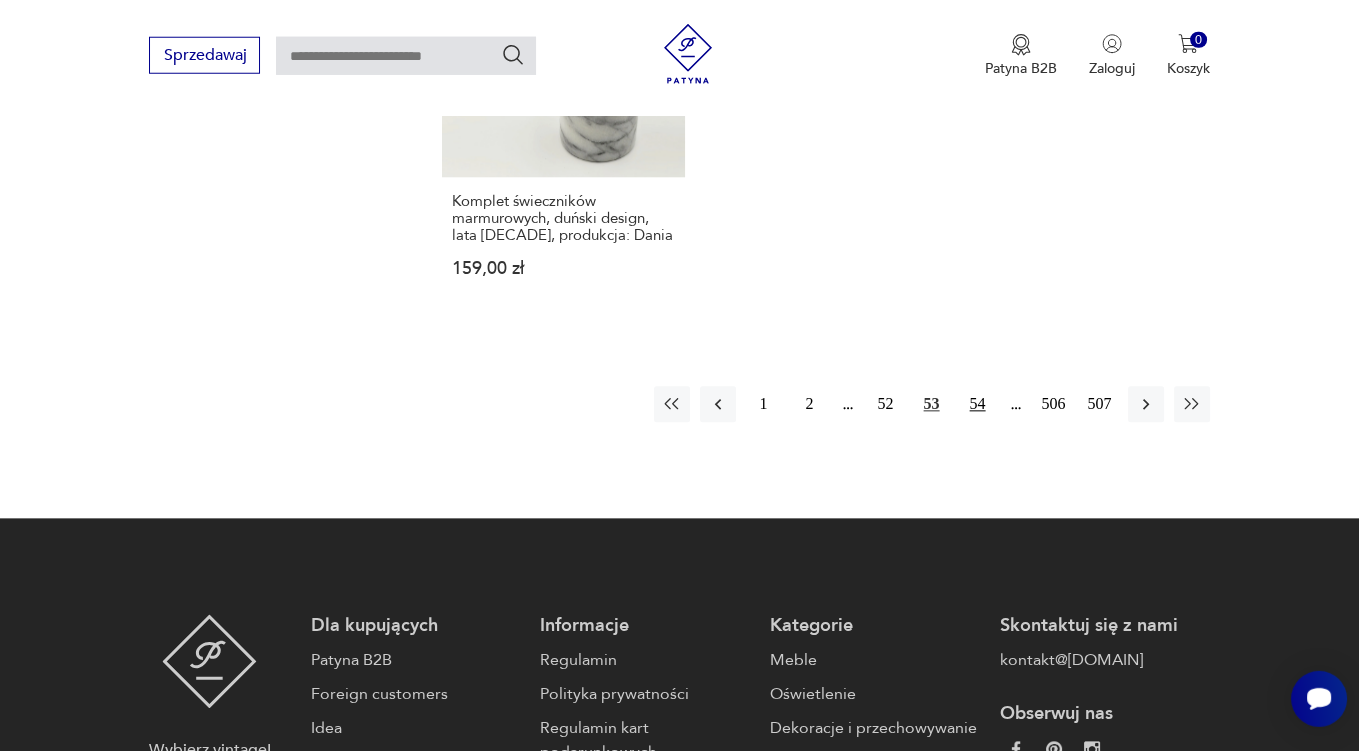 click on "54" at bounding box center (978, 405) 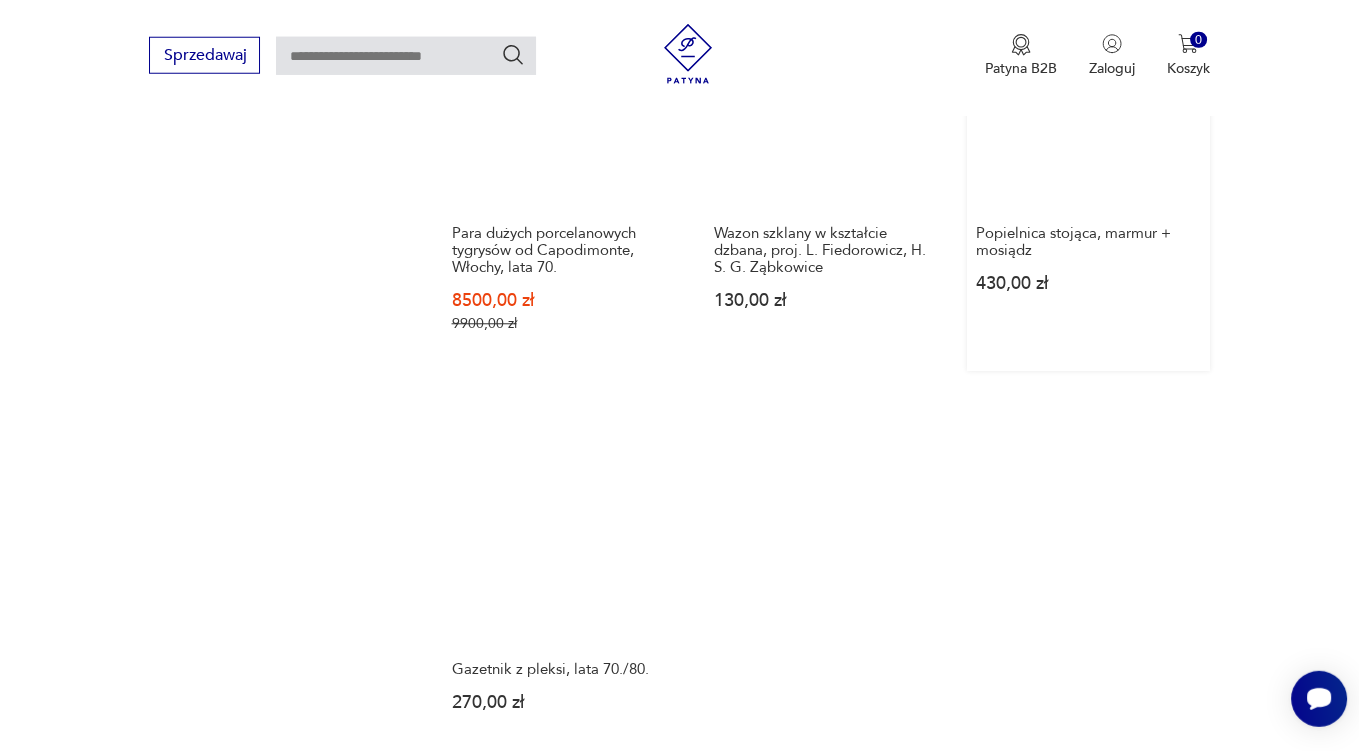 scroll, scrollTop: 2851, scrollLeft: 0, axis: vertical 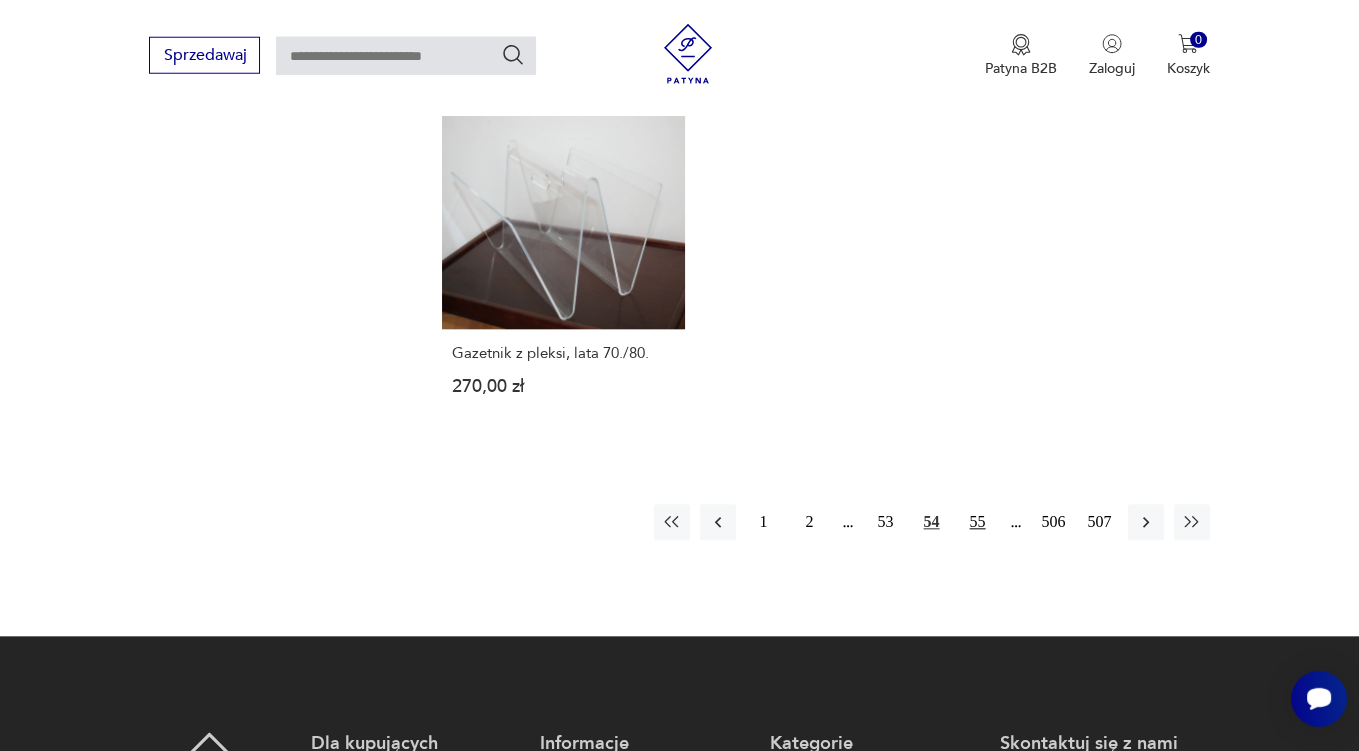 click on "55" at bounding box center (978, 523) 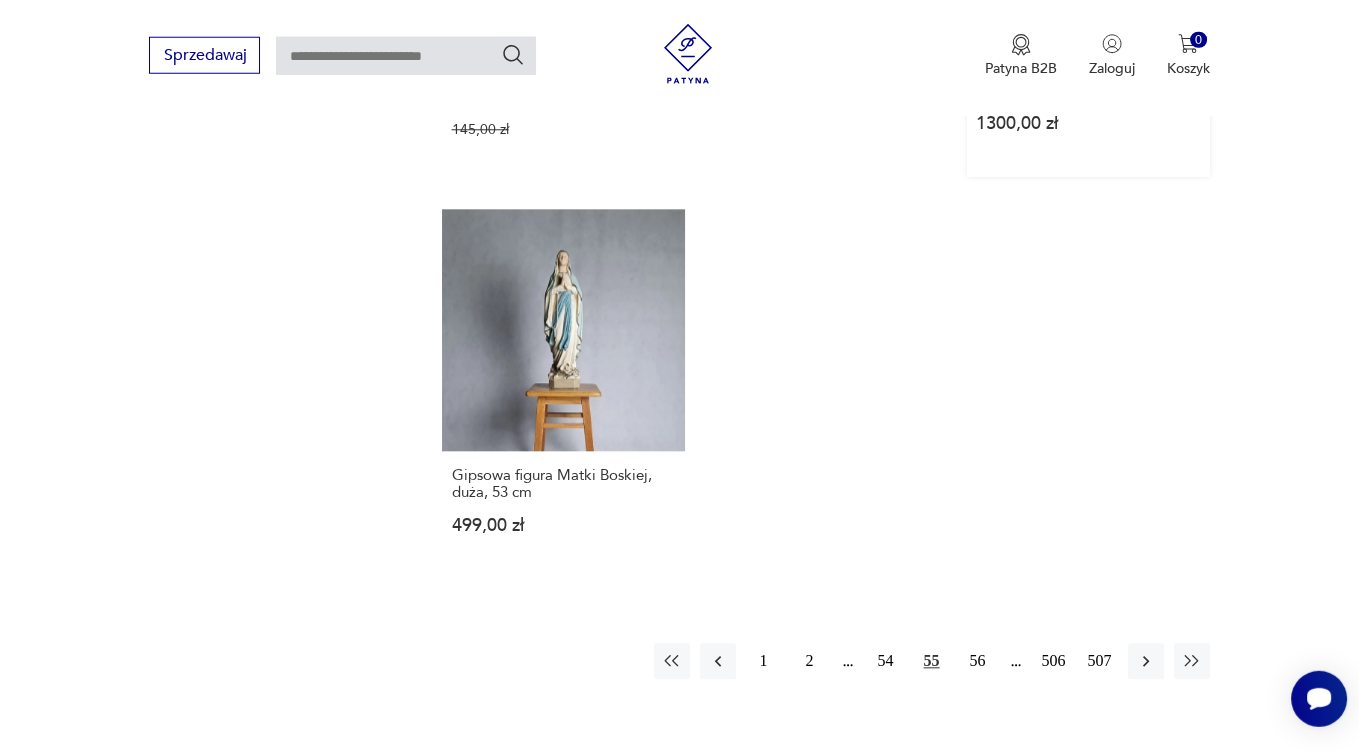 scroll, scrollTop: 2851, scrollLeft: 0, axis: vertical 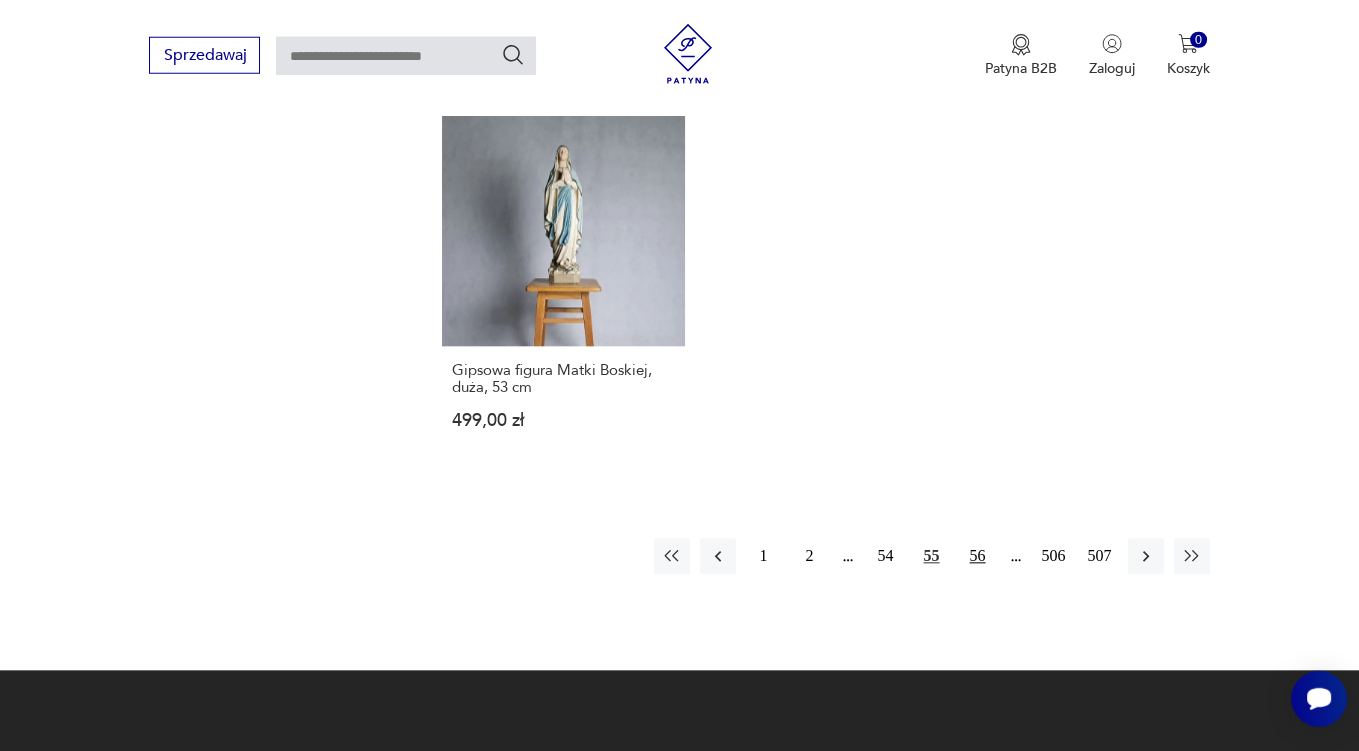 click on "56" at bounding box center [978, 557] 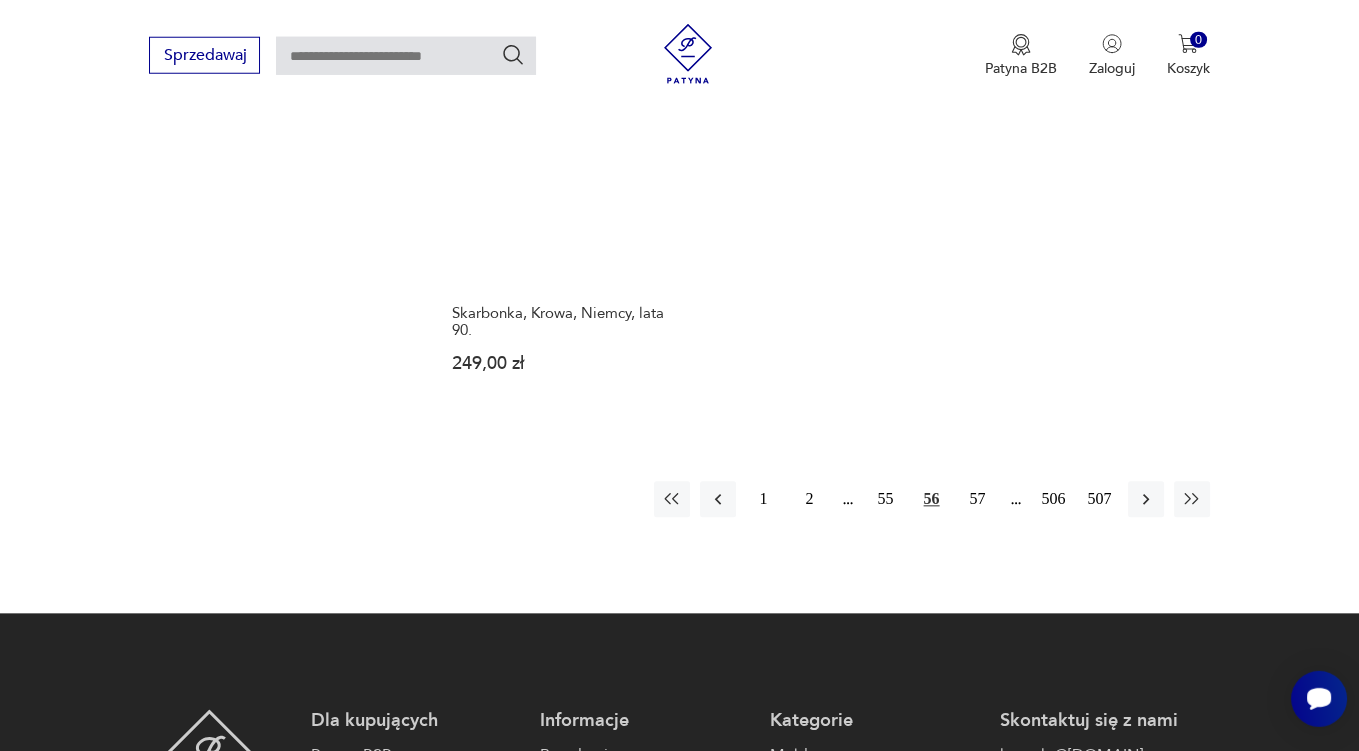 scroll, scrollTop: 3063, scrollLeft: 0, axis: vertical 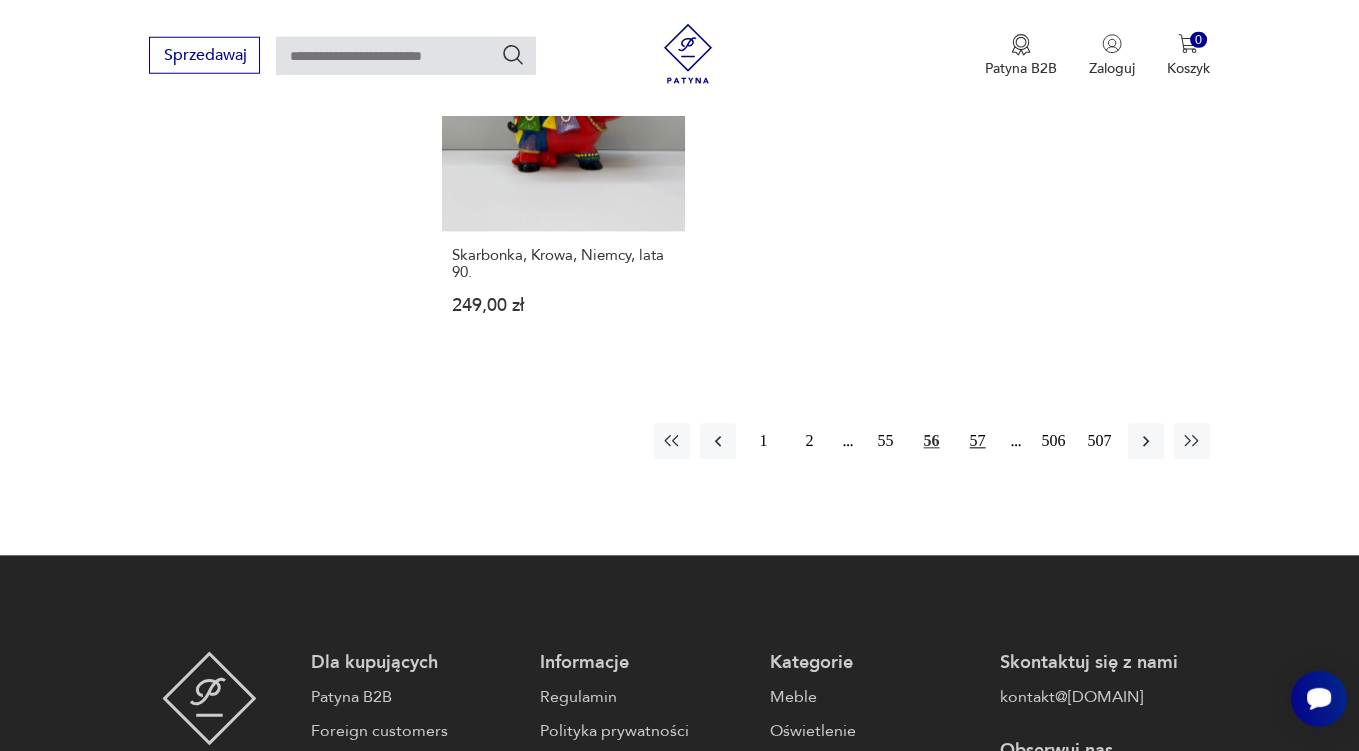 click on "57" at bounding box center [978, 442] 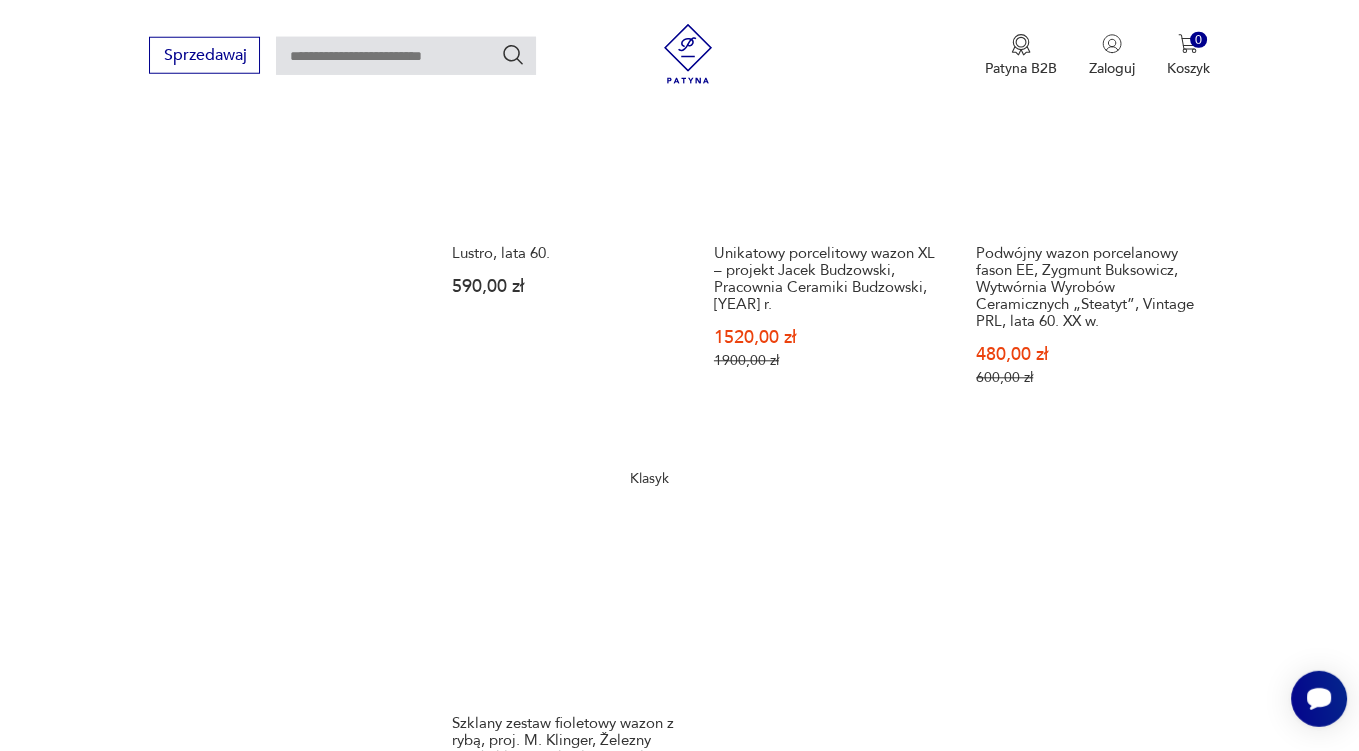 scroll, scrollTop: 2957, scrollLeft: 0, axis: vertical 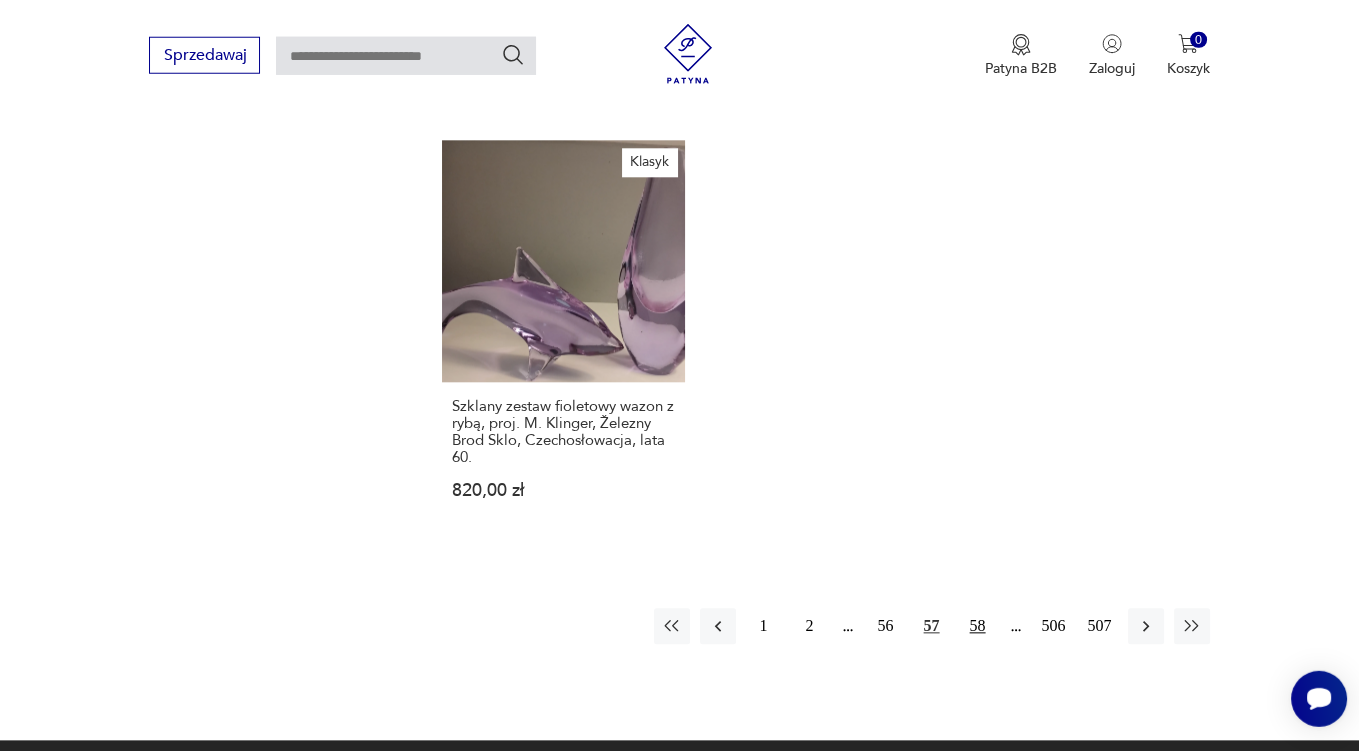 click on "58" at bounding box center [978, 627] 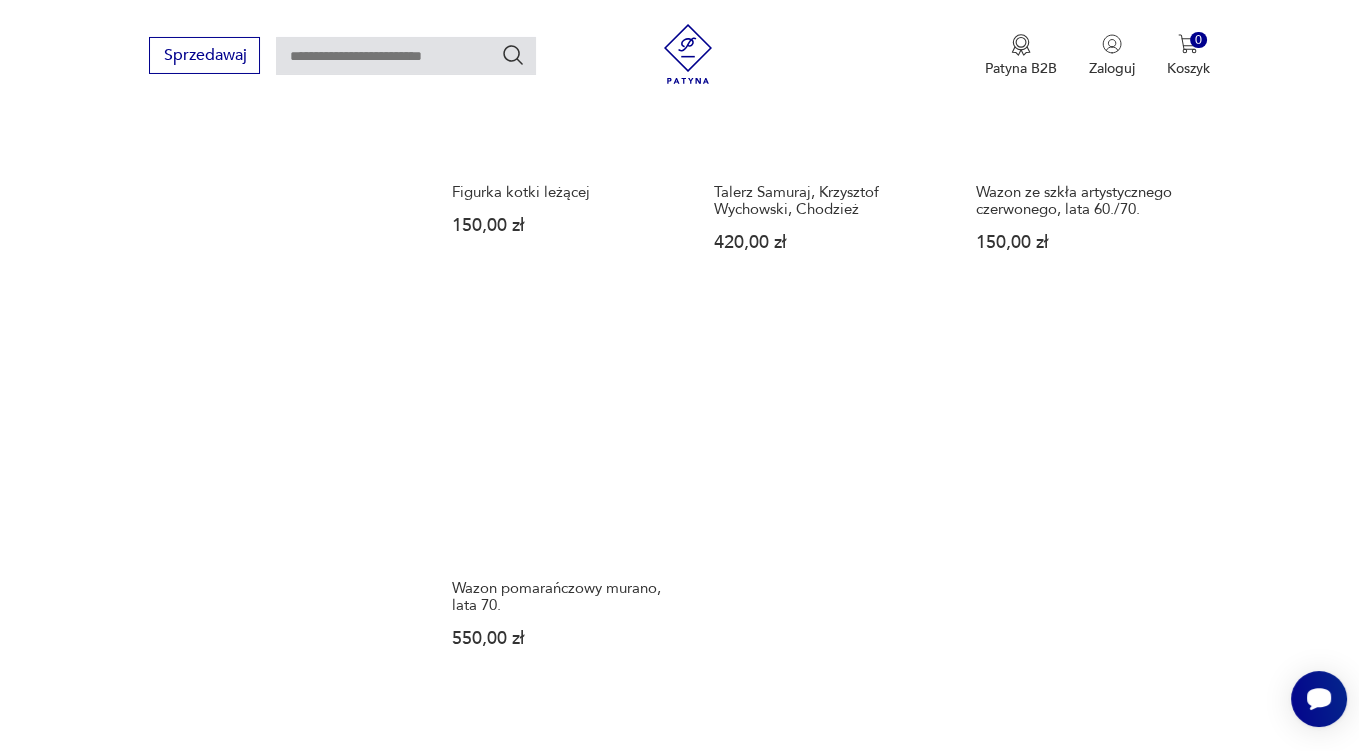 scroll, scrollTop: 2851, scrollLeft: 0, axis: vertical 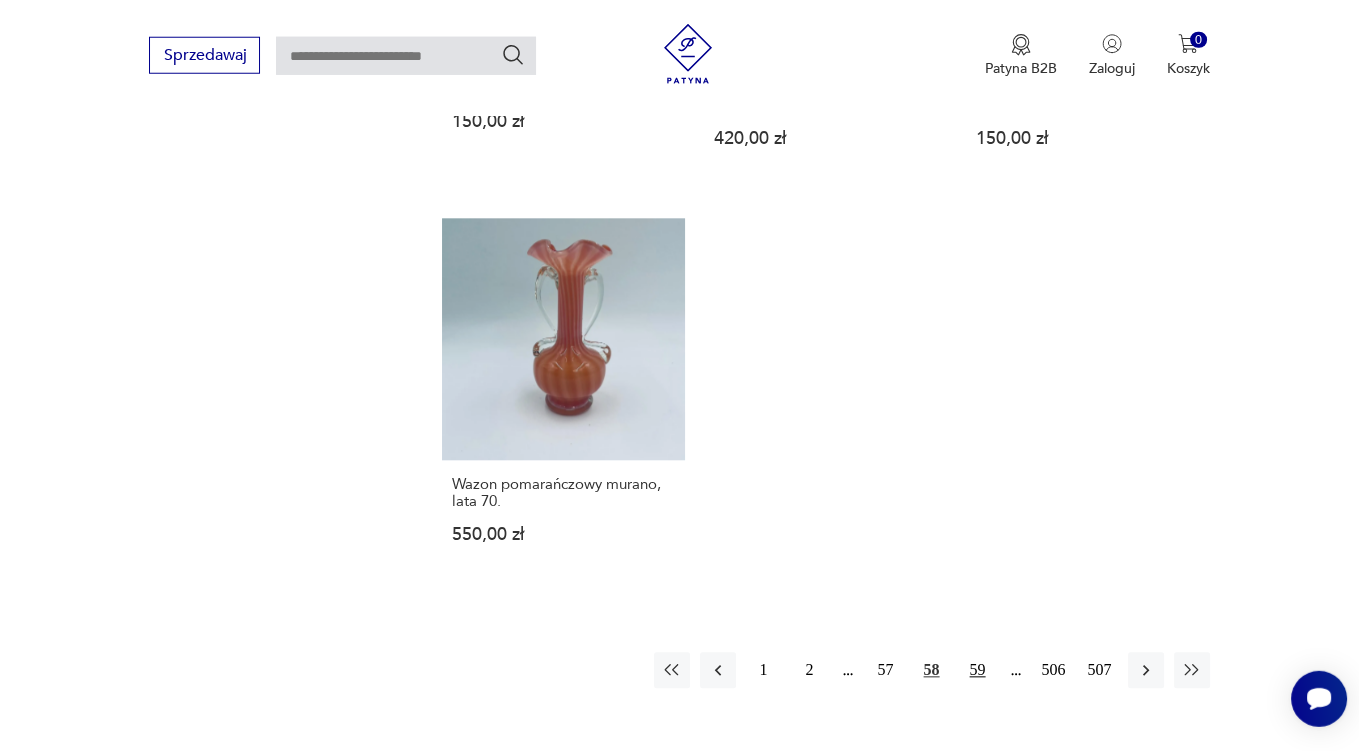 click on "59" at bounding box center [978, 671] 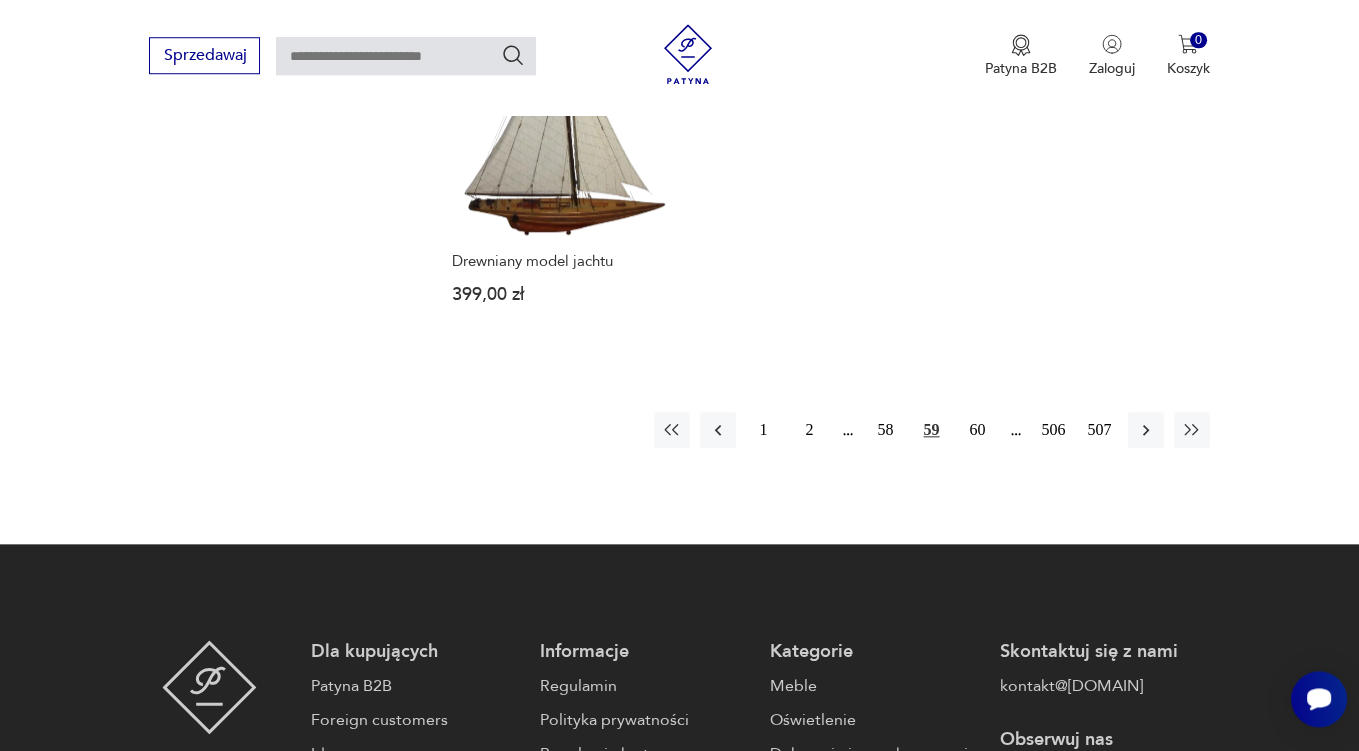 scroll, scrollTop: 3063, scrollLeft: 0, axis: vertical 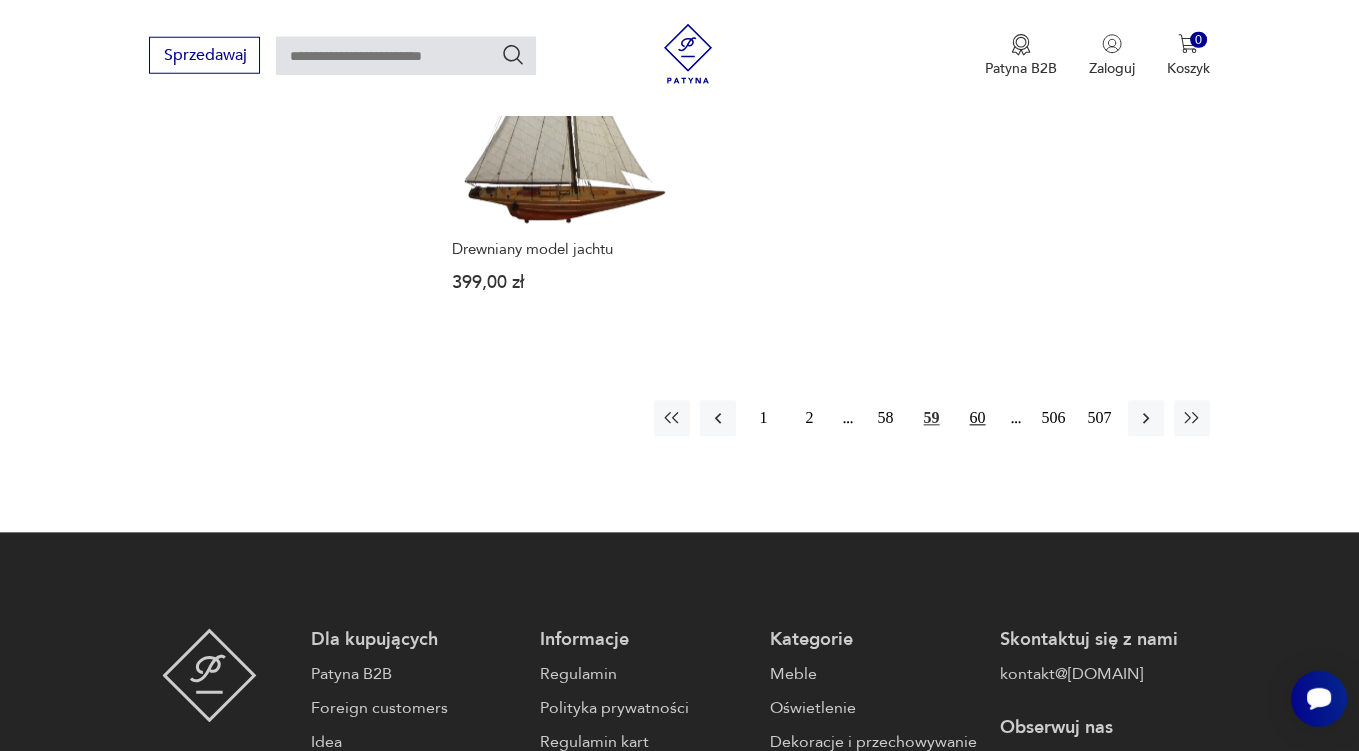 click on "60" at bounding box center [978, 419] 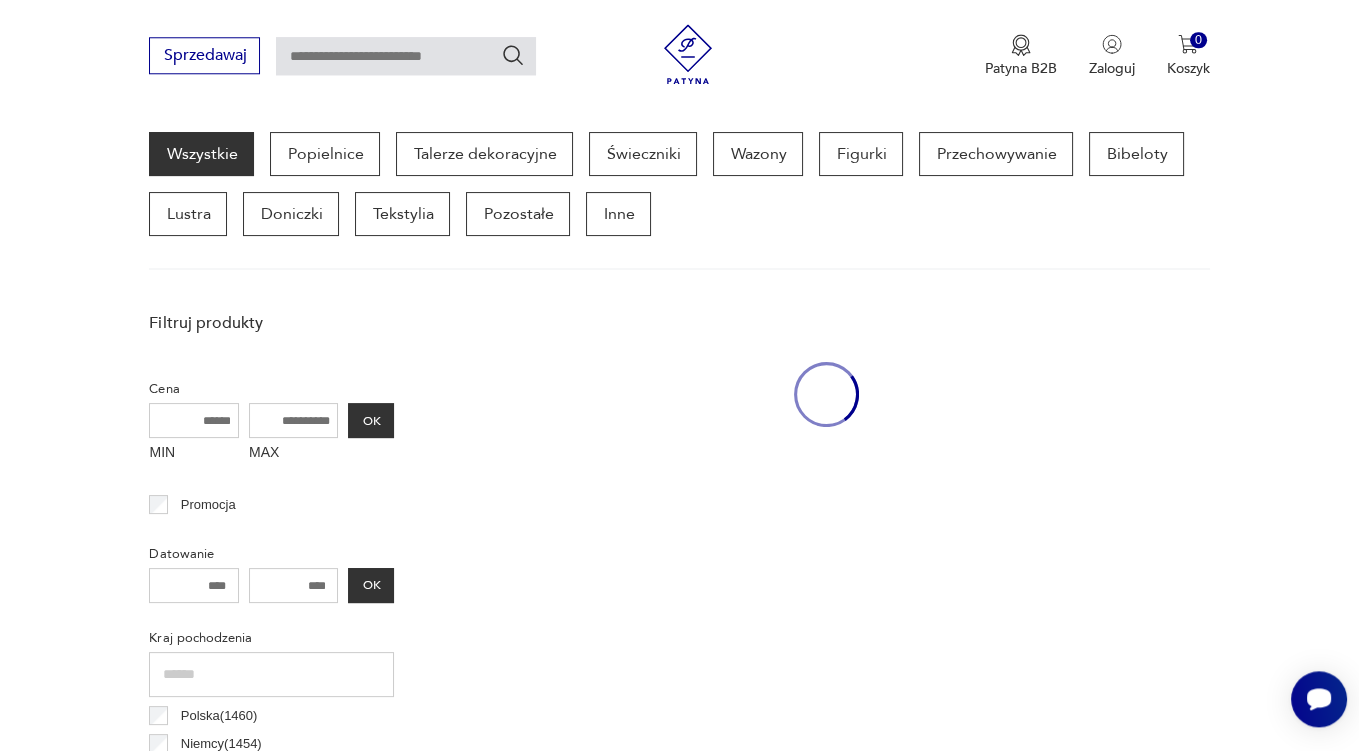 scroll, scrollTop: 528, scrollLeft: 0, axis: vertical 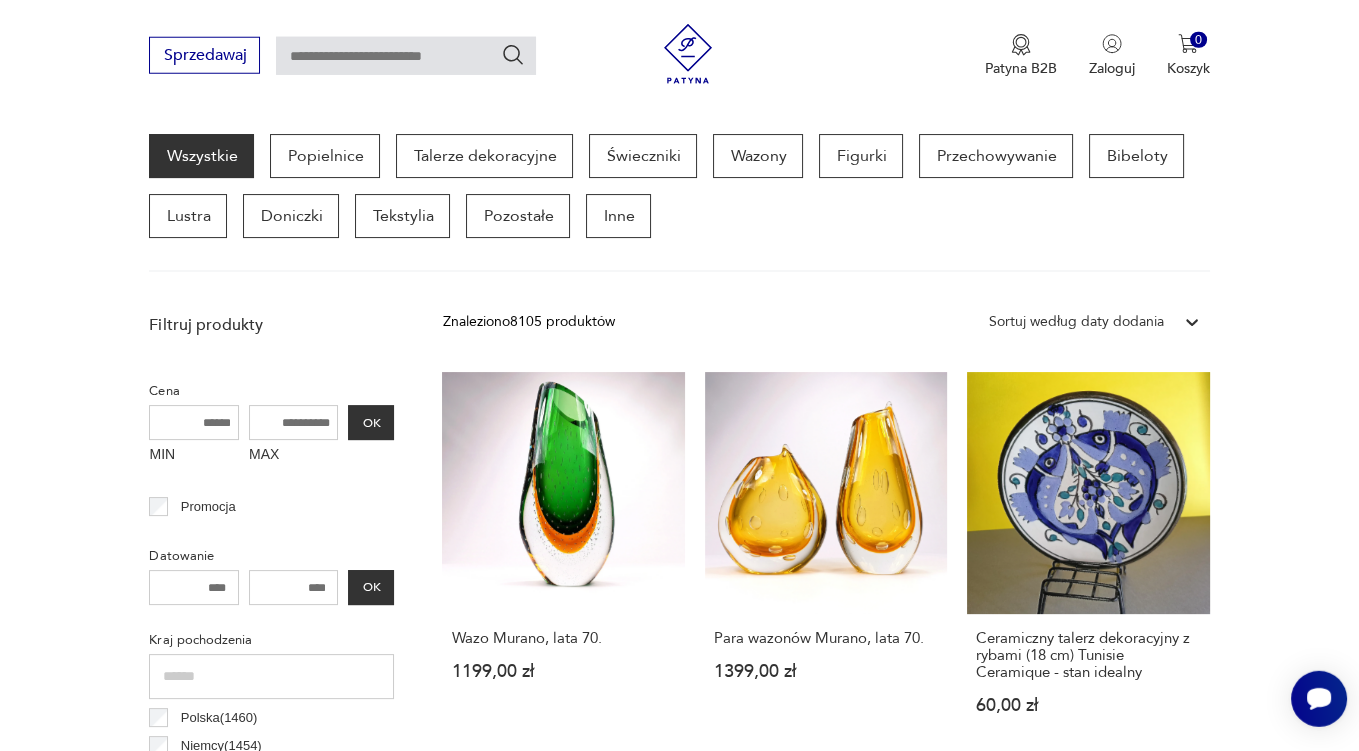 click on "Filtruj produkty Cena MIN MAX OK Promocja Datowanie OK Kraj pochodzenia Polska  ( 1460 ) Niemcy  ( 1454 ) Włochy  ( 340 ) Dania  ( 297 ) Czechosłowacja  ( 264 ) Szwecja  ( 259 ) Francja  ( 131 ) Belgia  ( 103 ) Stan przedmiotu Klasyk Kolor Tag art deco Bauhaus Bavaria black friday Cepelia ceramika Chodzież Ćmielów Wyczyść filtry" at bounding box center (271, 946) 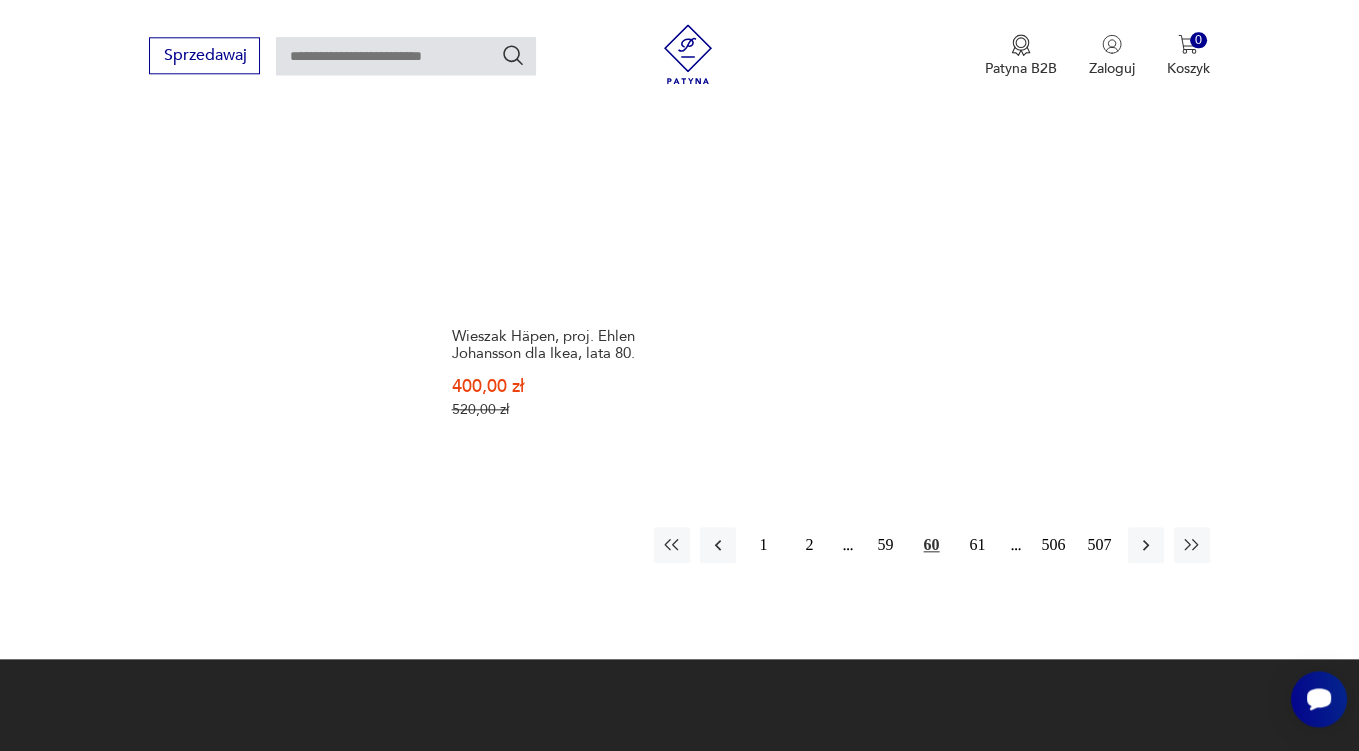scroll, scrollTop: 2851, scrollLeft: 0, axis: vertical 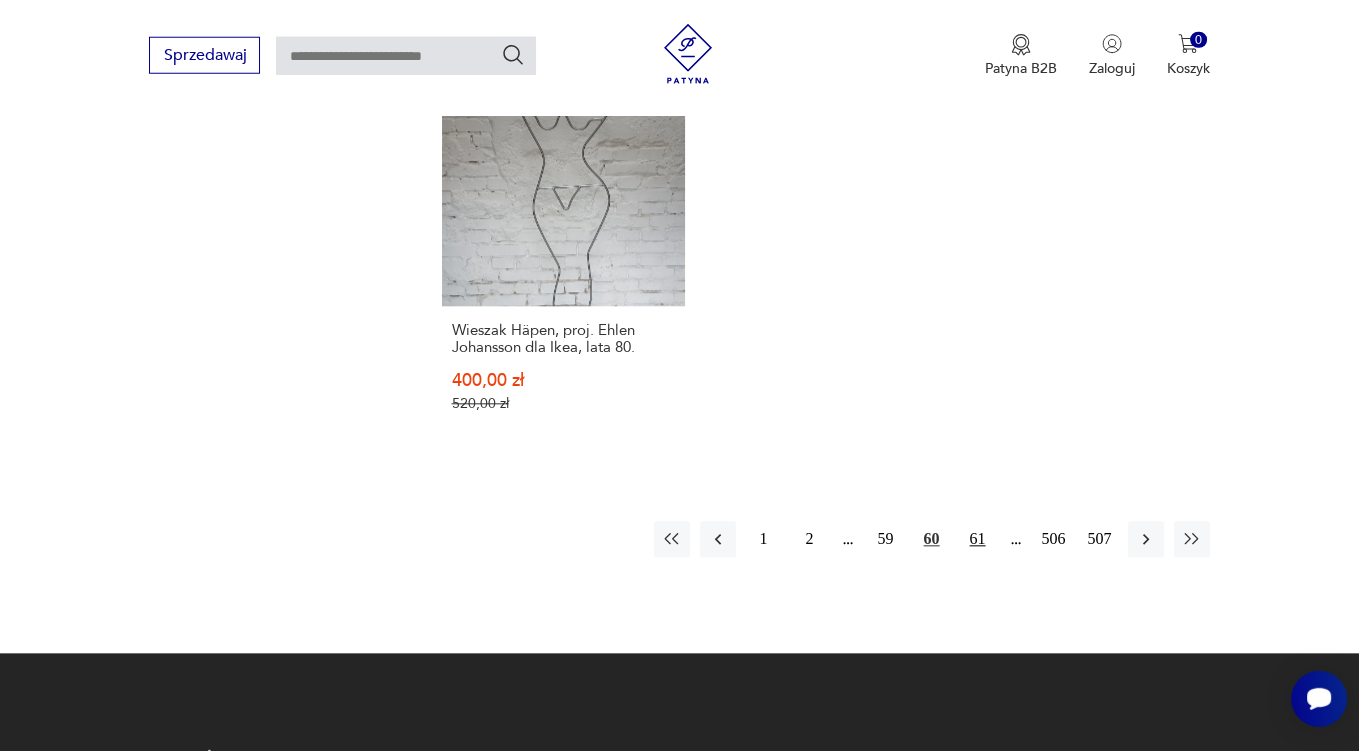 click on "61" at bounding box center [978, 540] 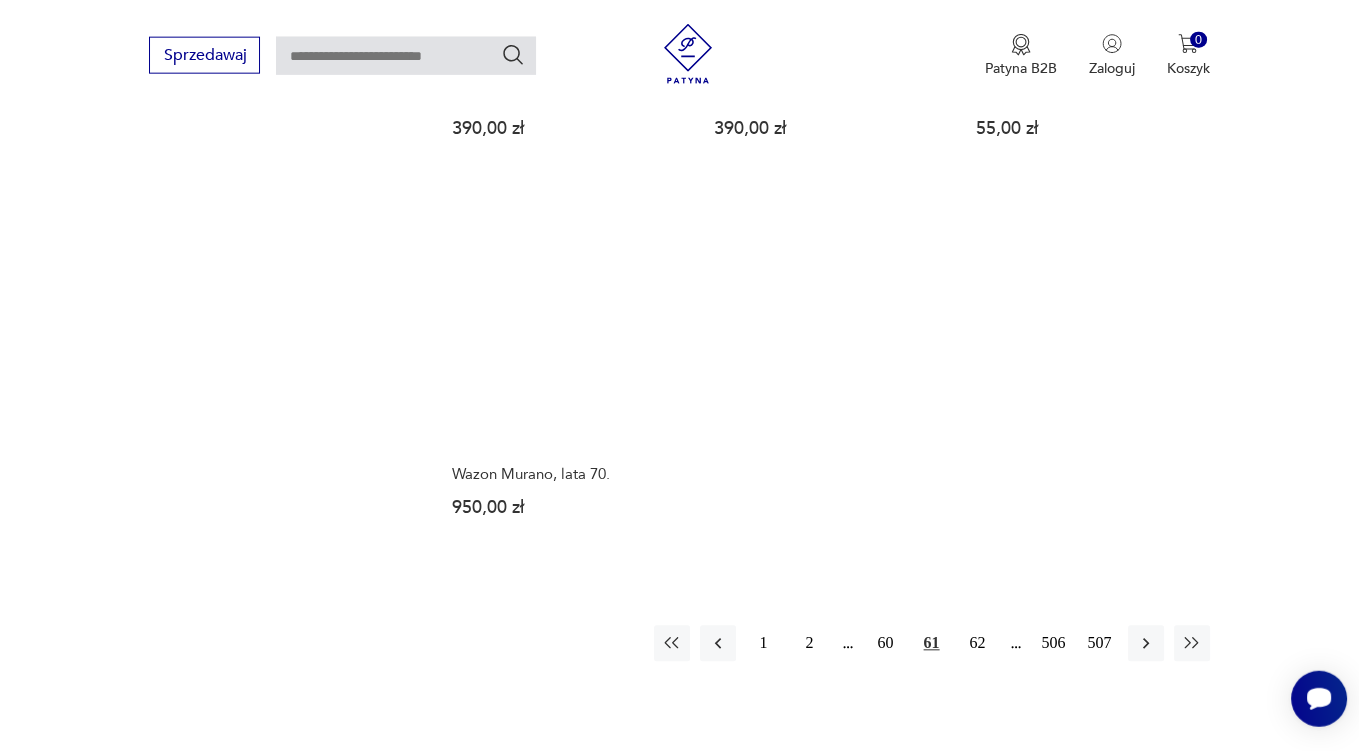scroll, scrollTop: 2851, scrollLeft: 0, axis: vertical 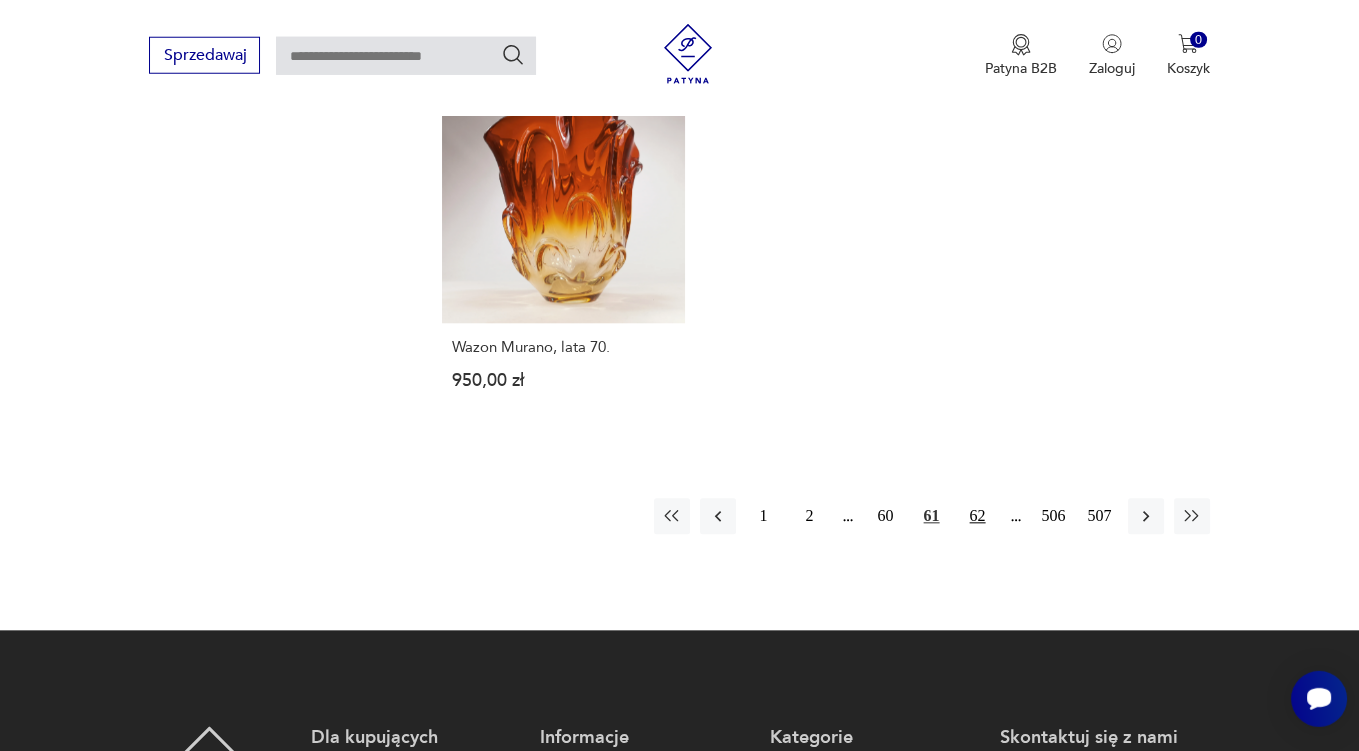 click on "62" at bounding box center [978, 517] 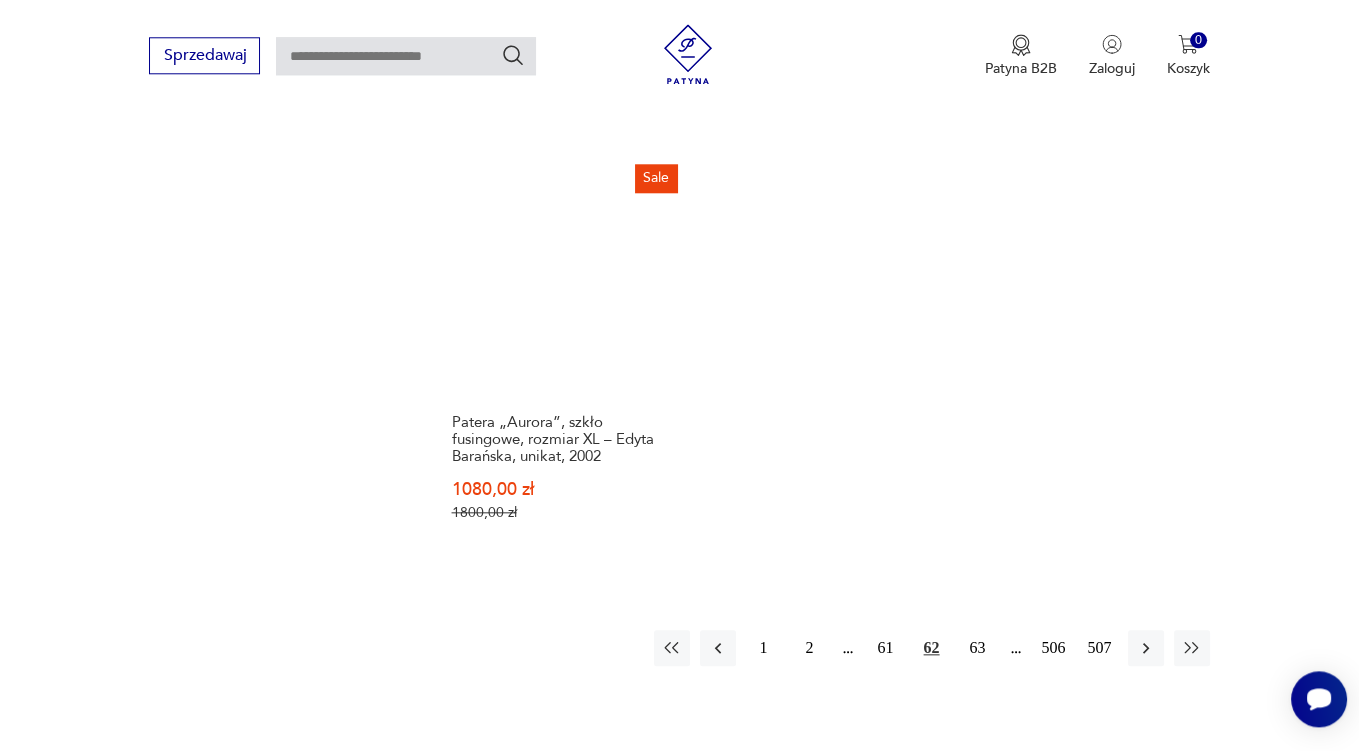 scroll, scrollTop: 3063, scrollLeft: 0, axis: vertical 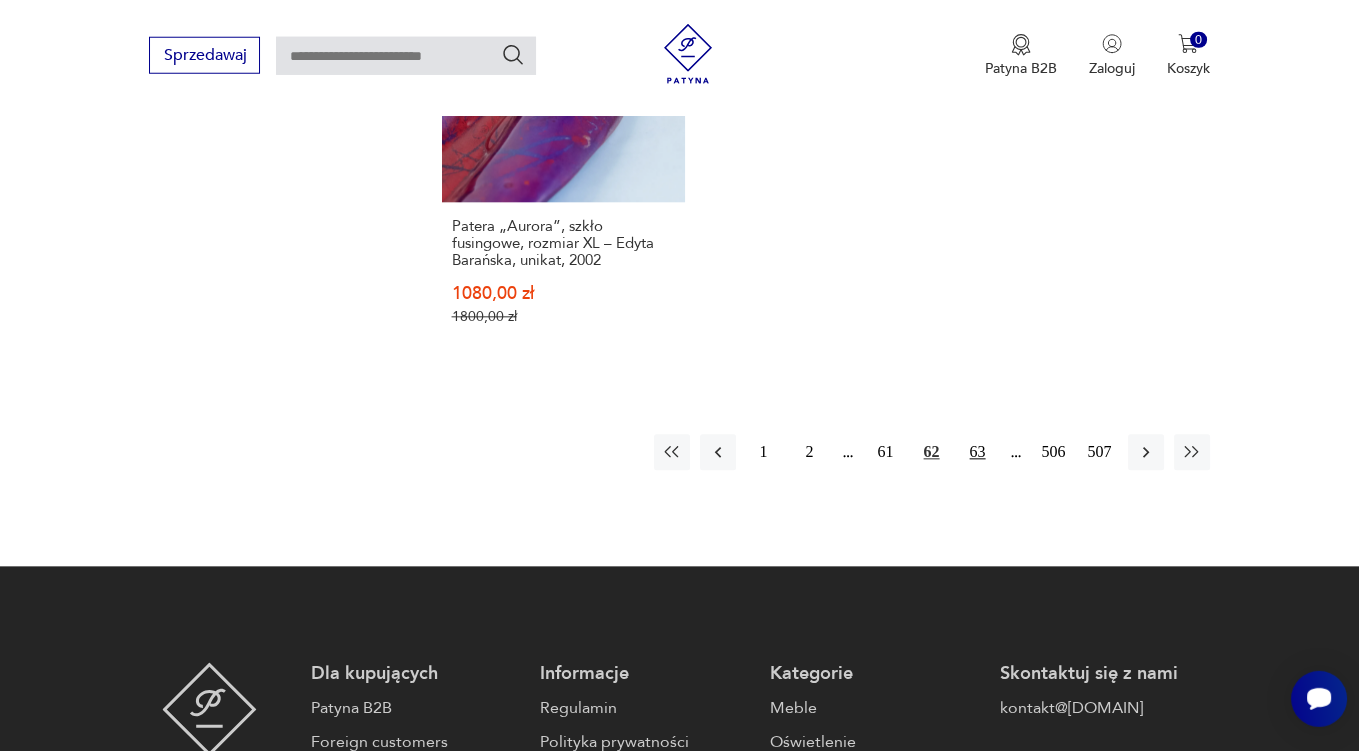 click on "63" at bounding box center (978, 453) 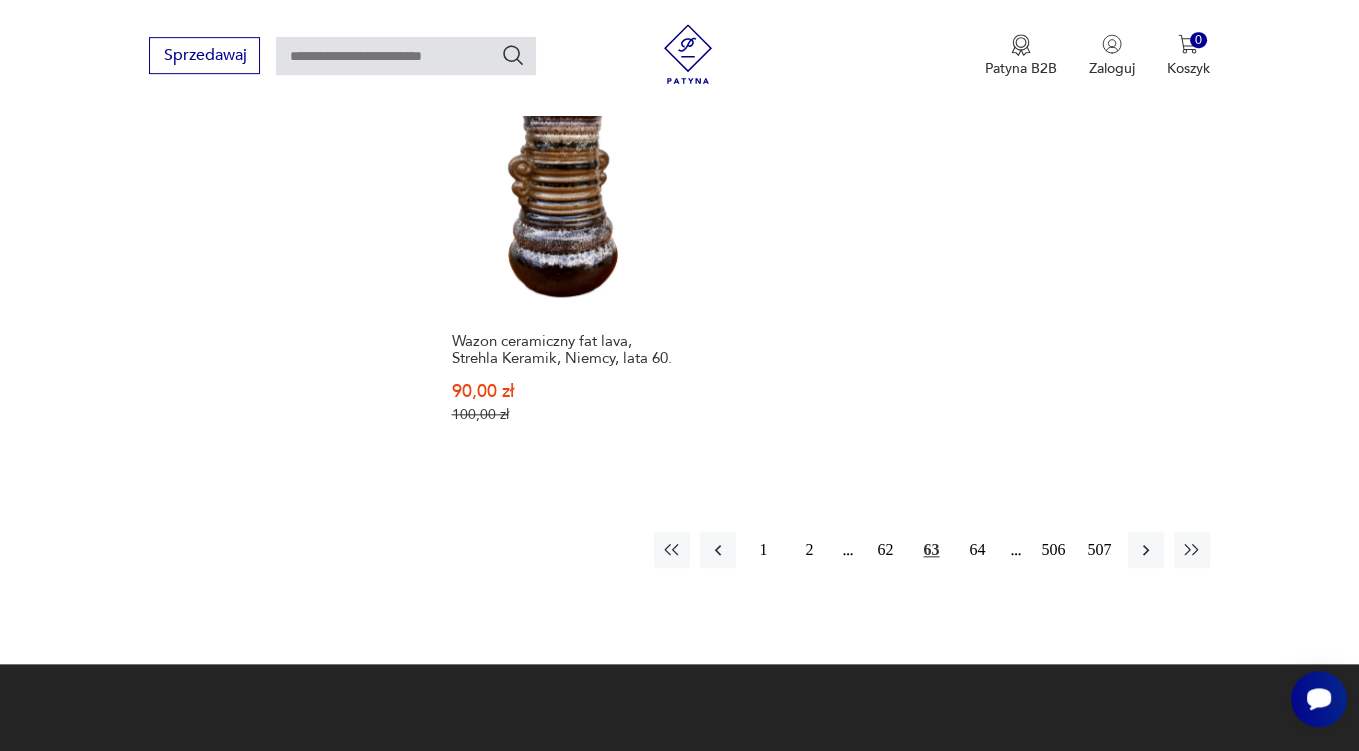 scroll, scrollTop: 3063, scrollLeft: 0, axis: vertical 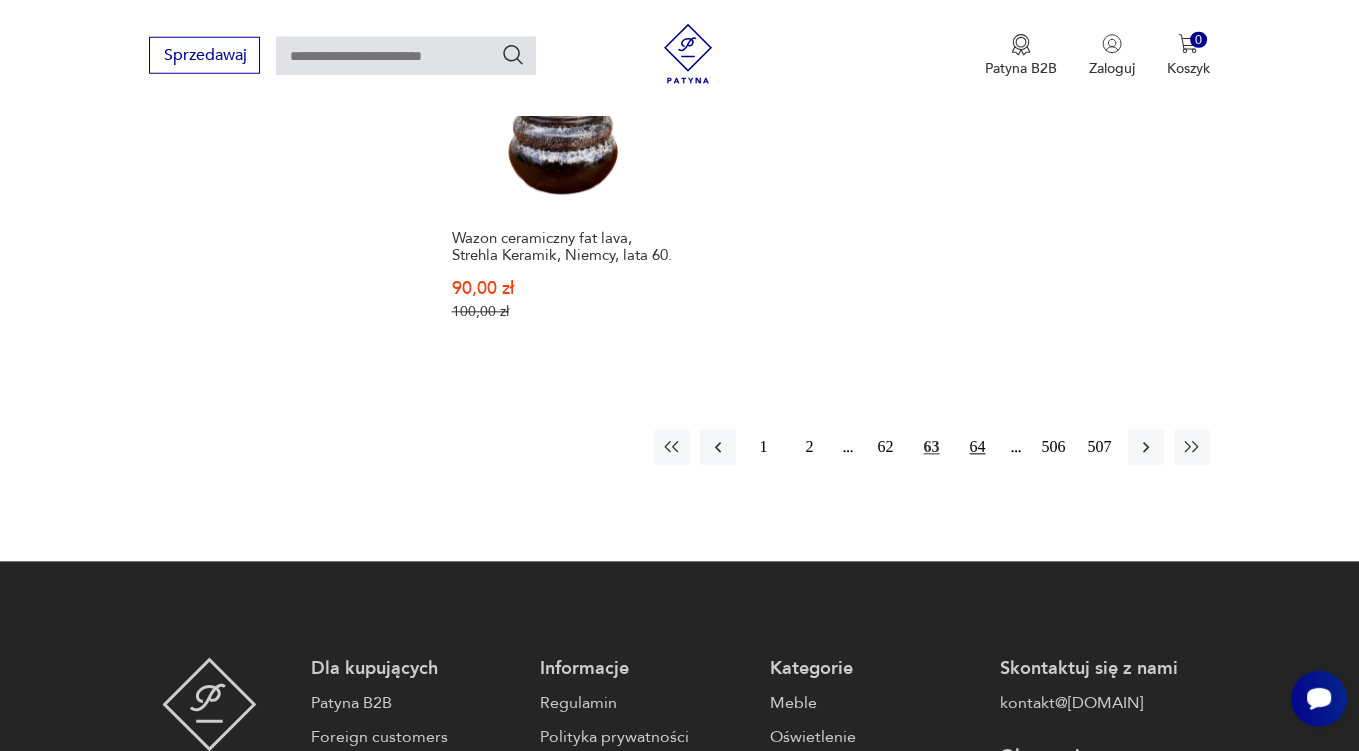 click on "64" at bounding box center [978, 448] 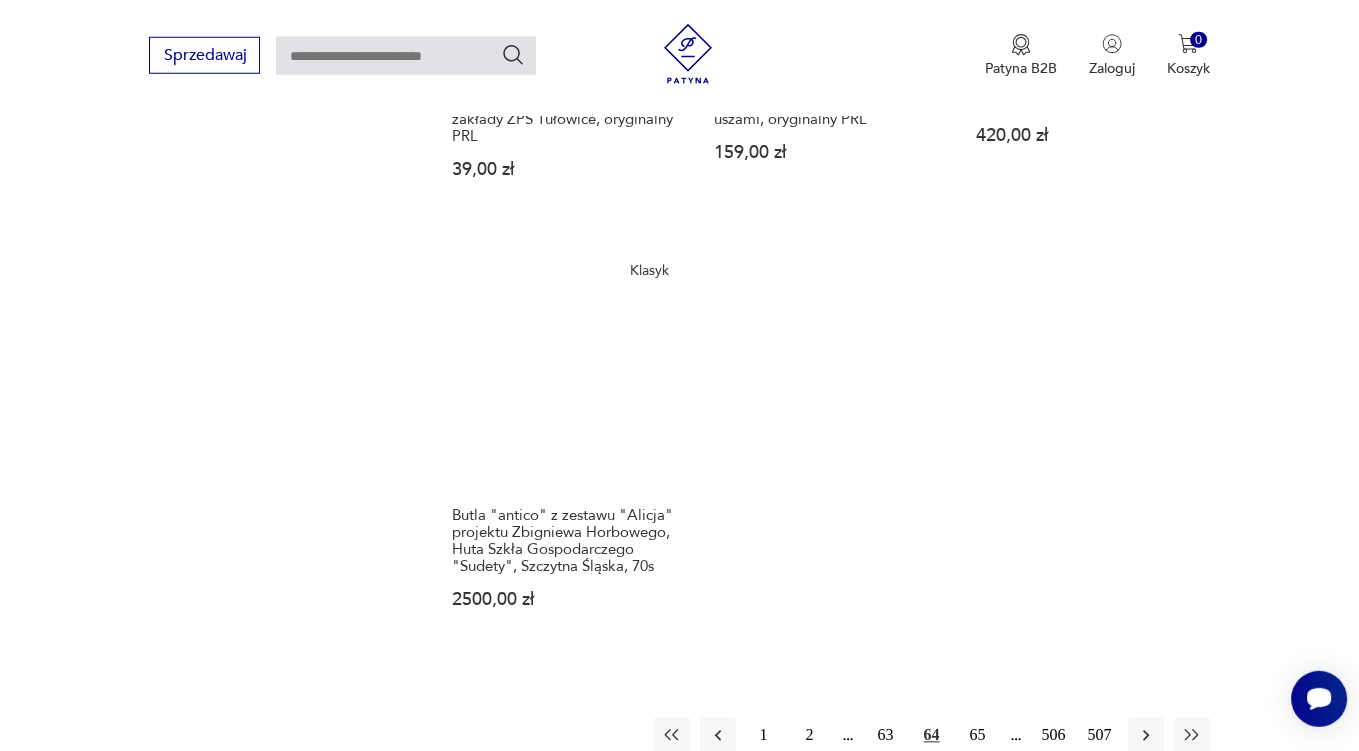 scroll, scrollTop: 2957, scrollLeft: 0, axis: vertical 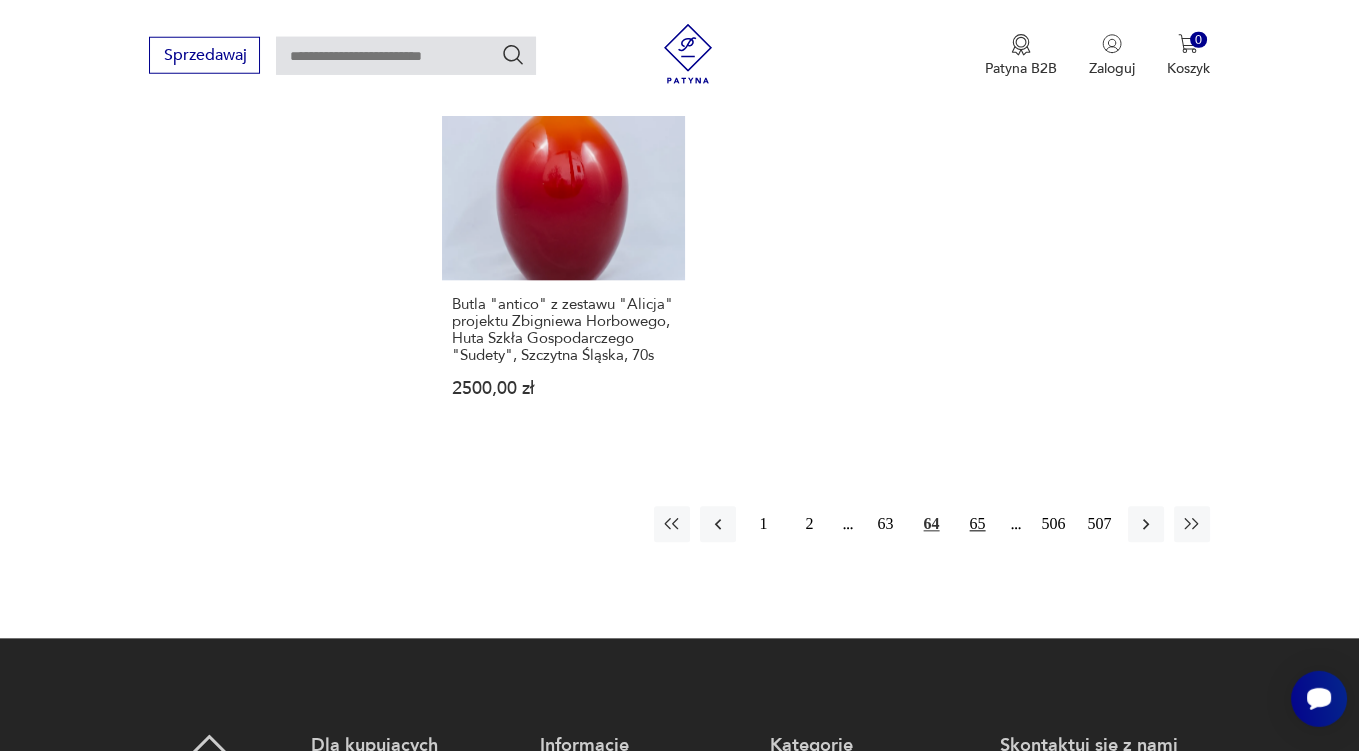 click on "65" at bounding box center [978, 525] 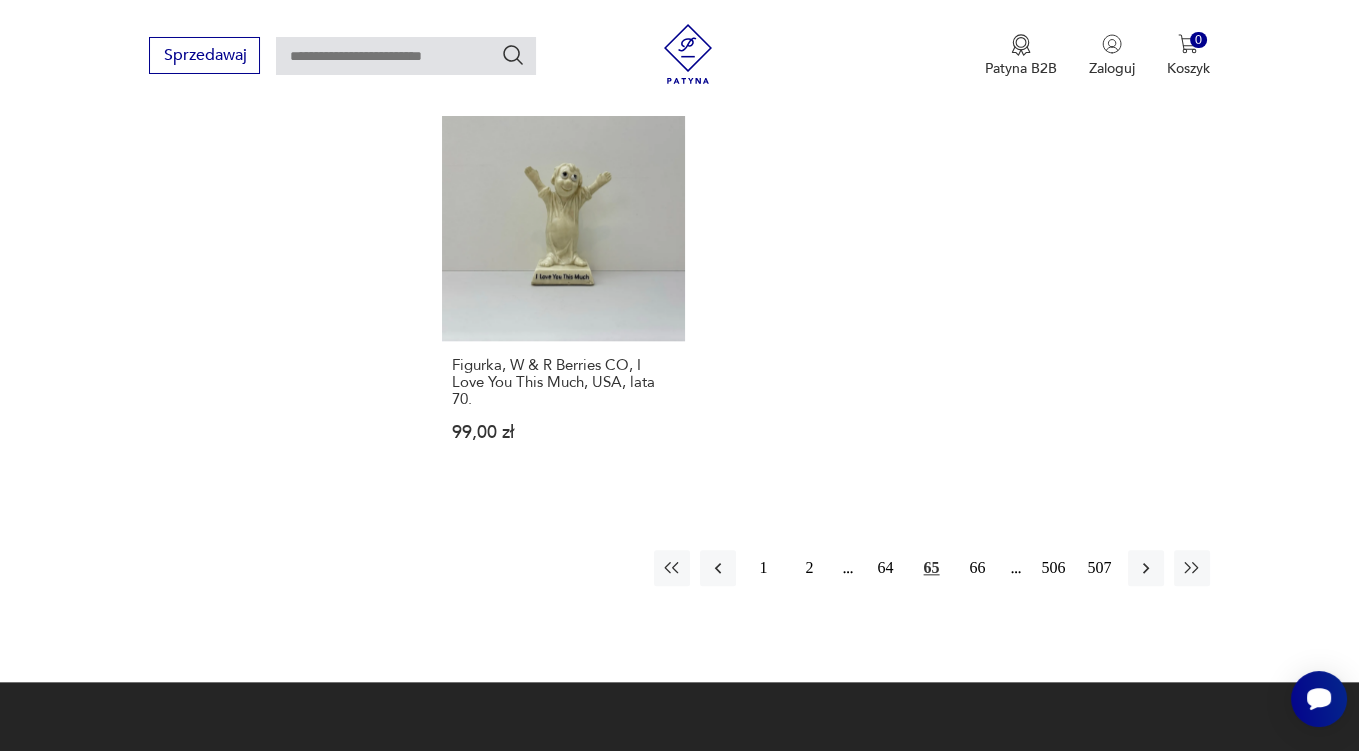 scroll, scrollTop: 3063, scrollLeft: 0, axis: vertical 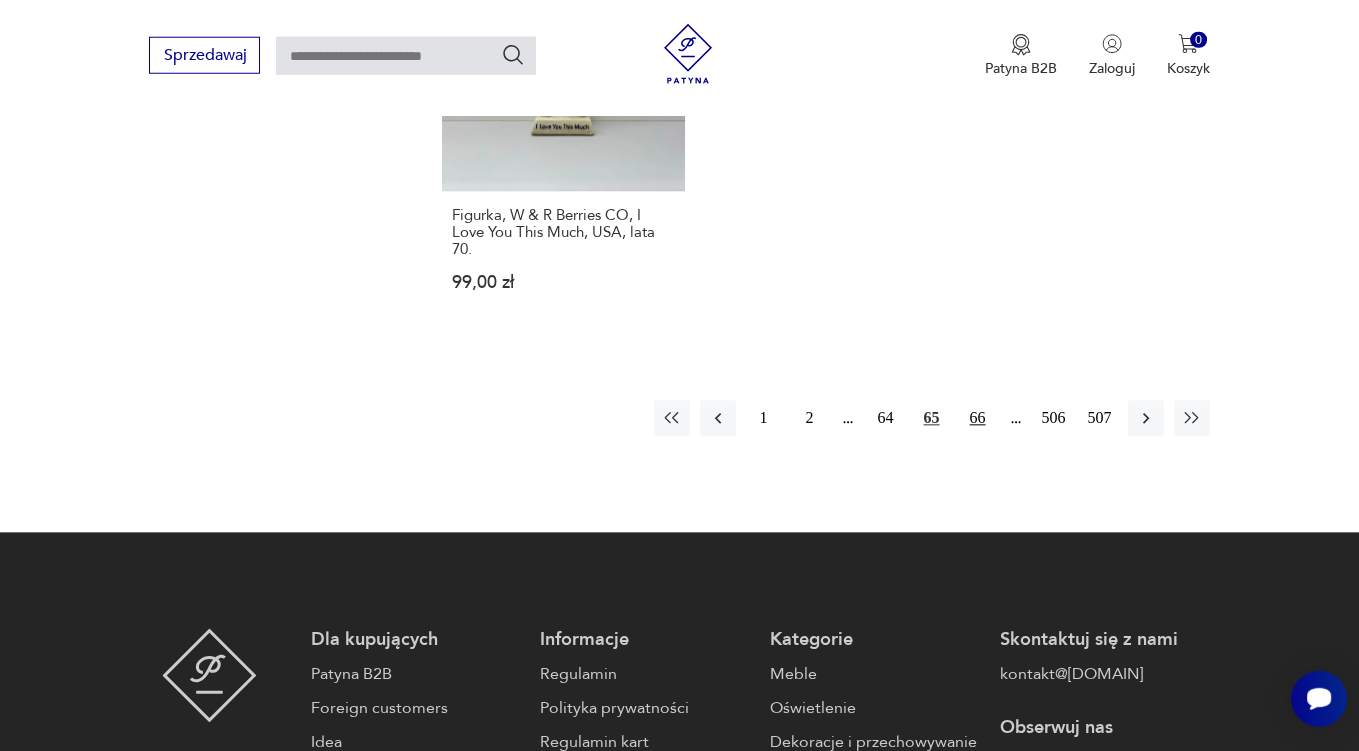 click on "66" at bounding box center [978, 419] 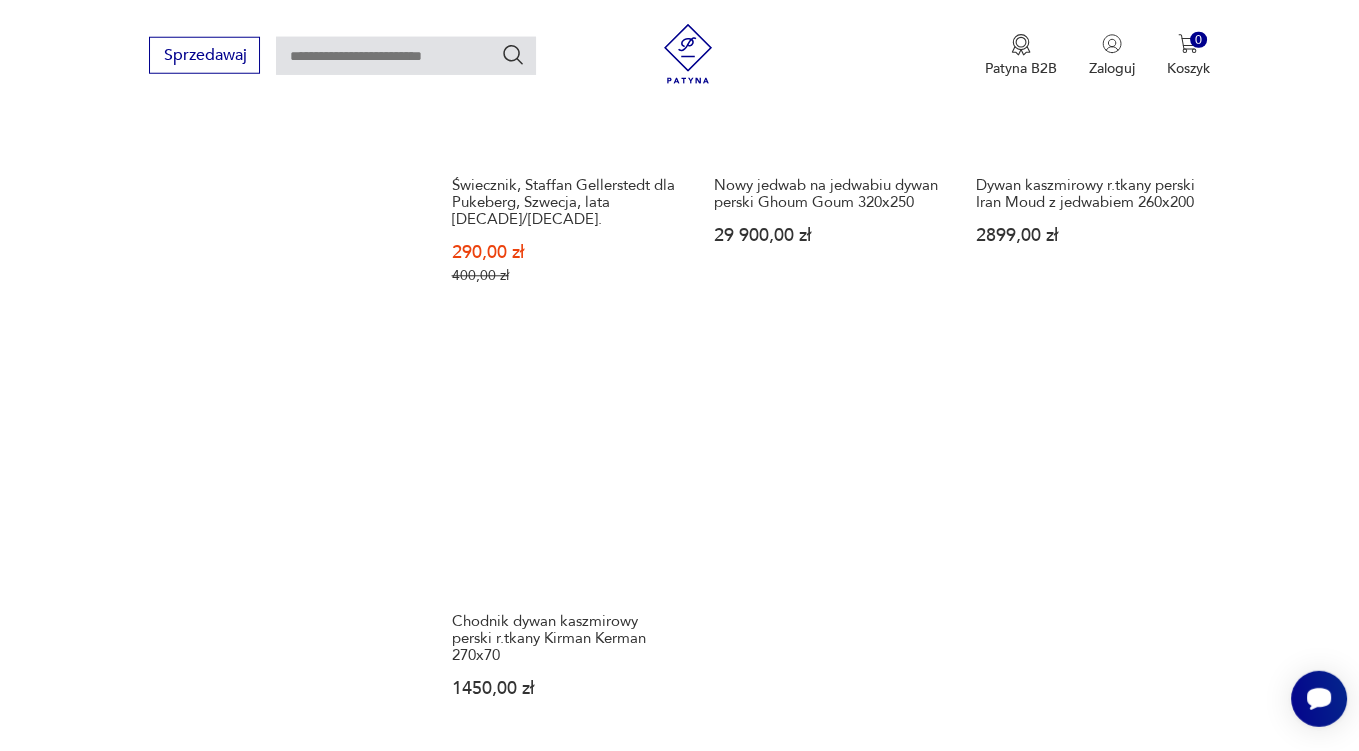 scroll, scrollTop: 2957, scrollLeft: 0, axis: vertical 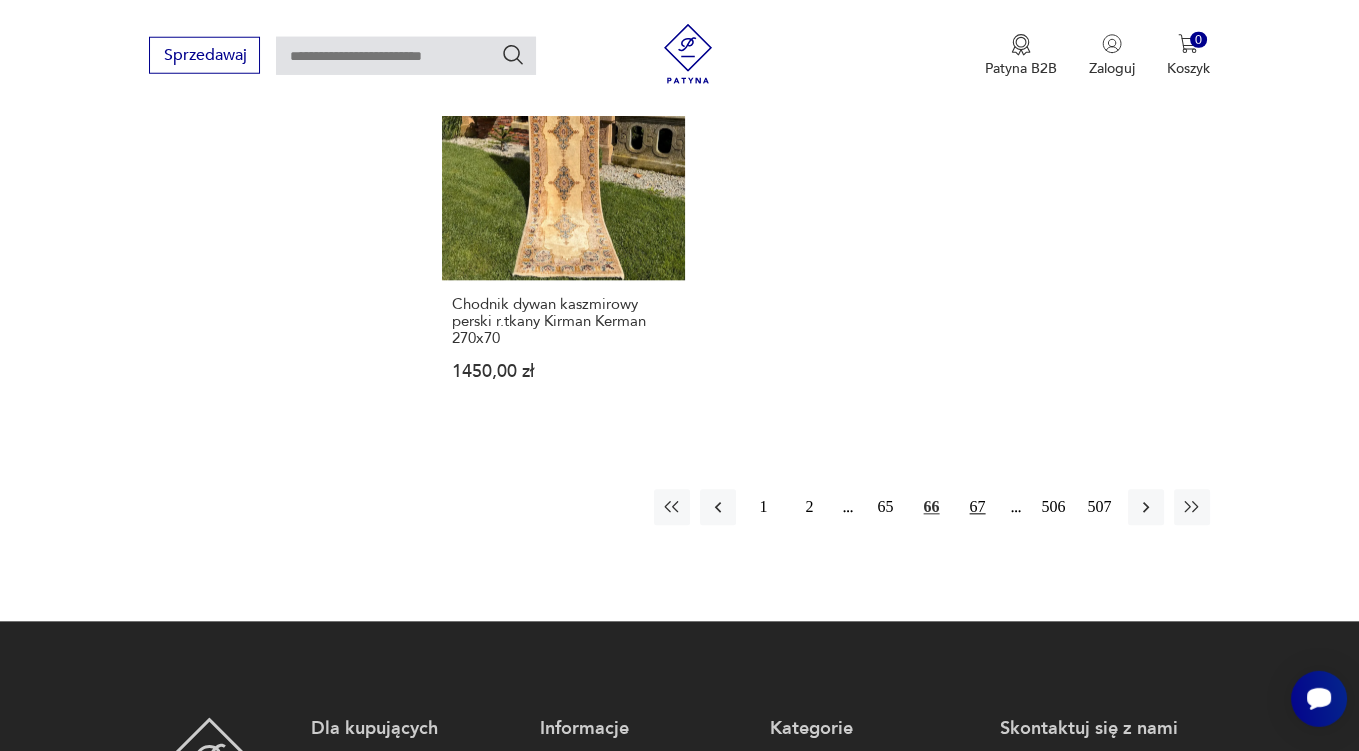 click on "67" at bounding box center (978, 508) 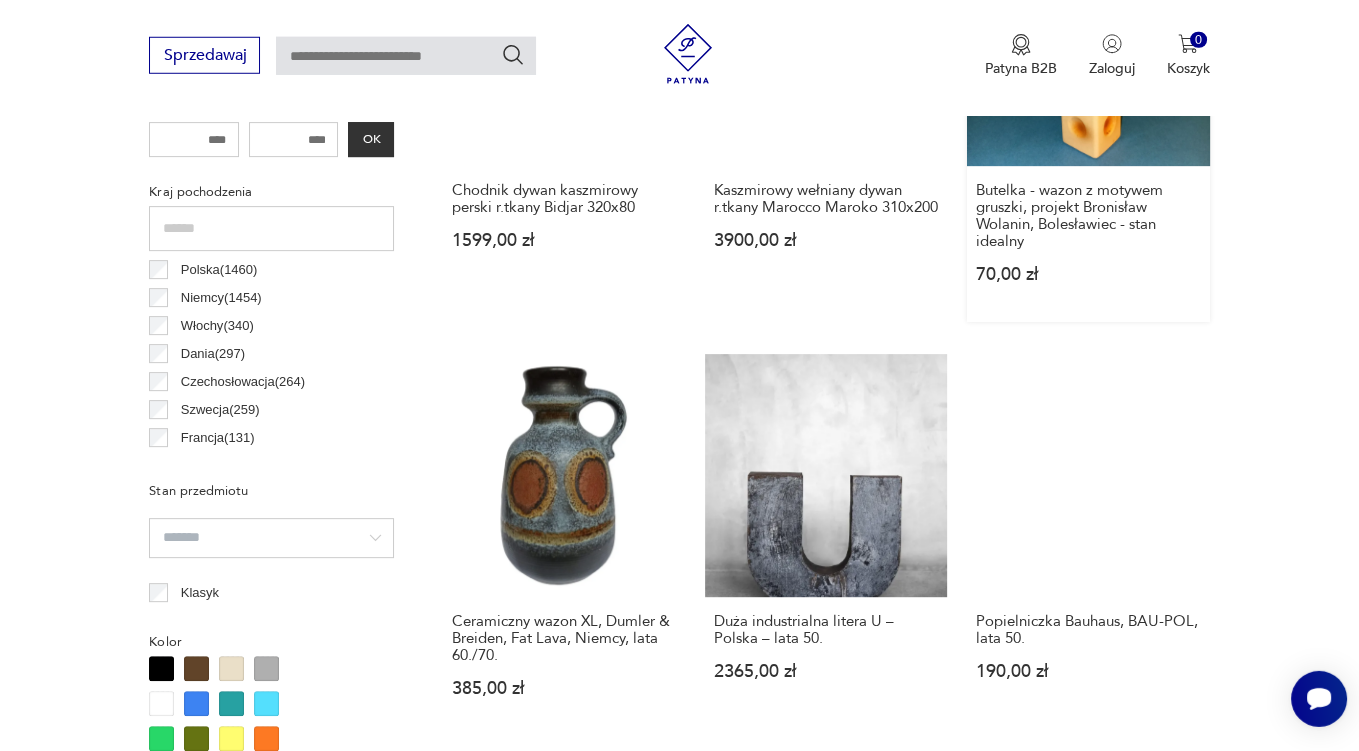 scroll, scrollTop: 1056, scrollLeft: 0, axis: vertical 